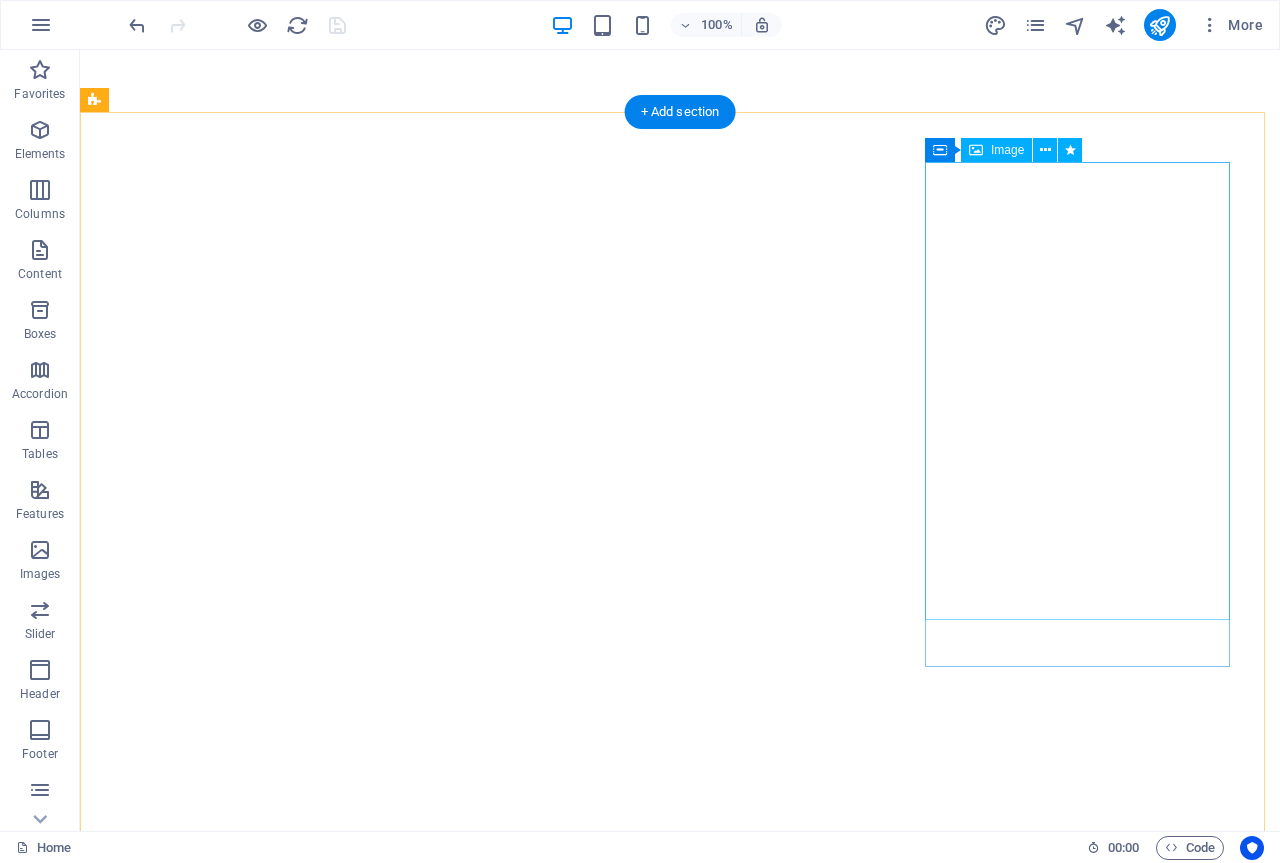 scroll, scrollTop: 0, scrollLeft: 0, axis: both 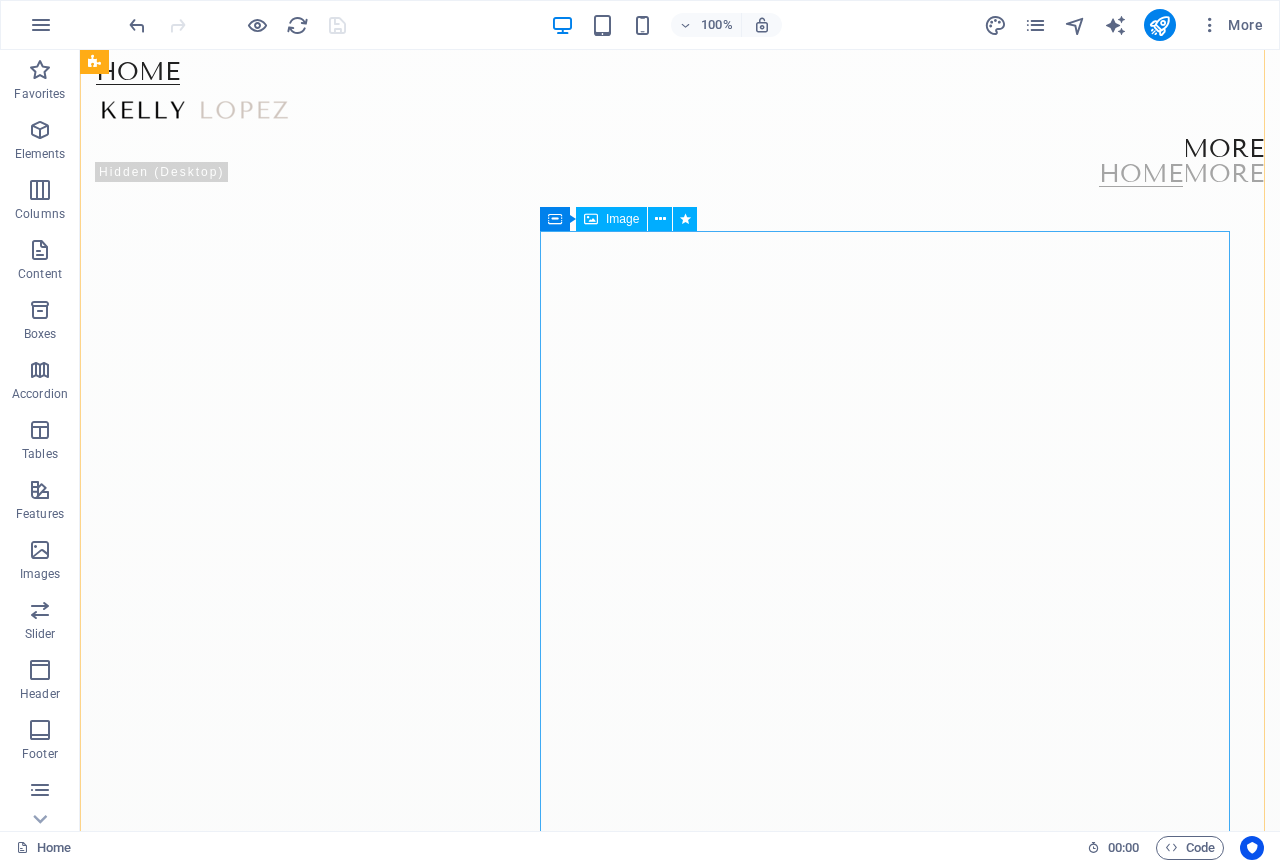 click at bounding box center [1911, 3687] 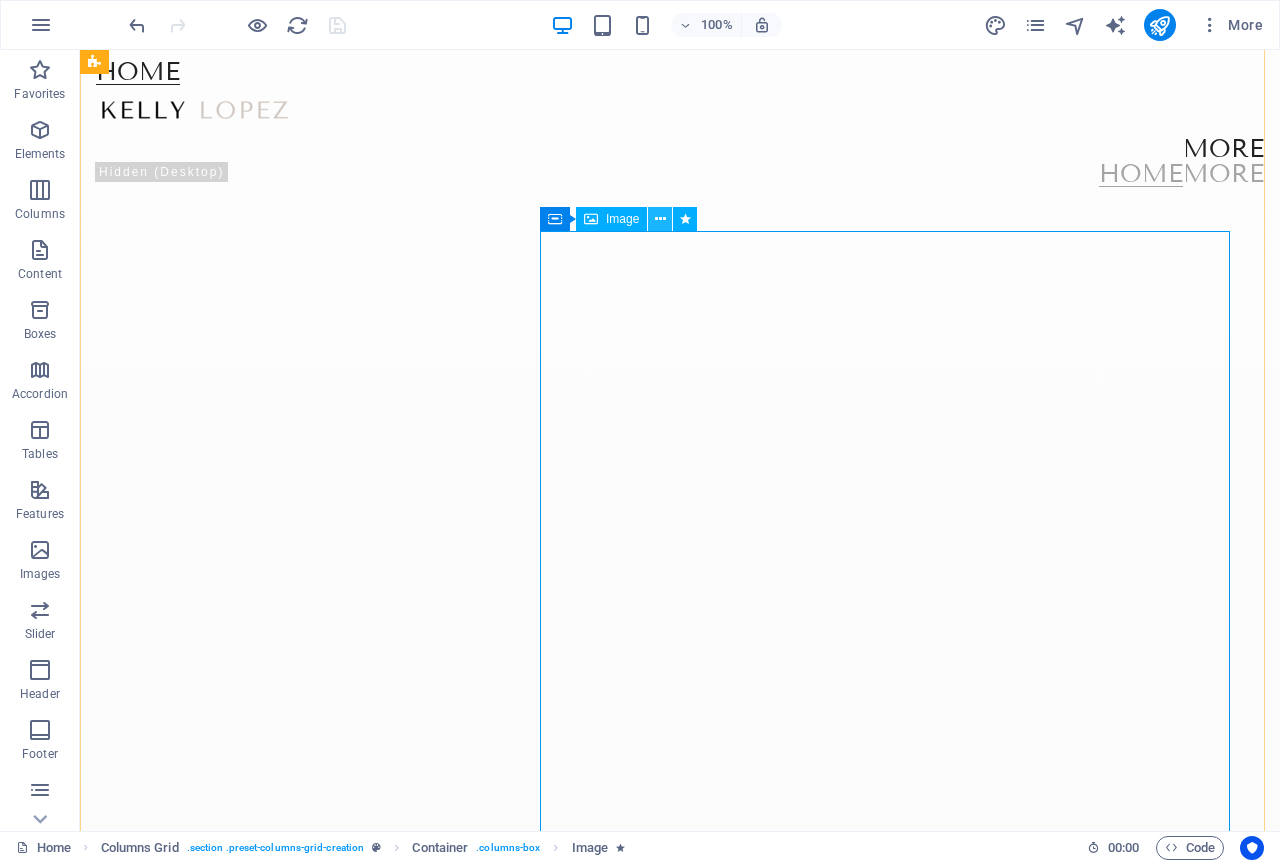 click at bounding box center (660, 219) 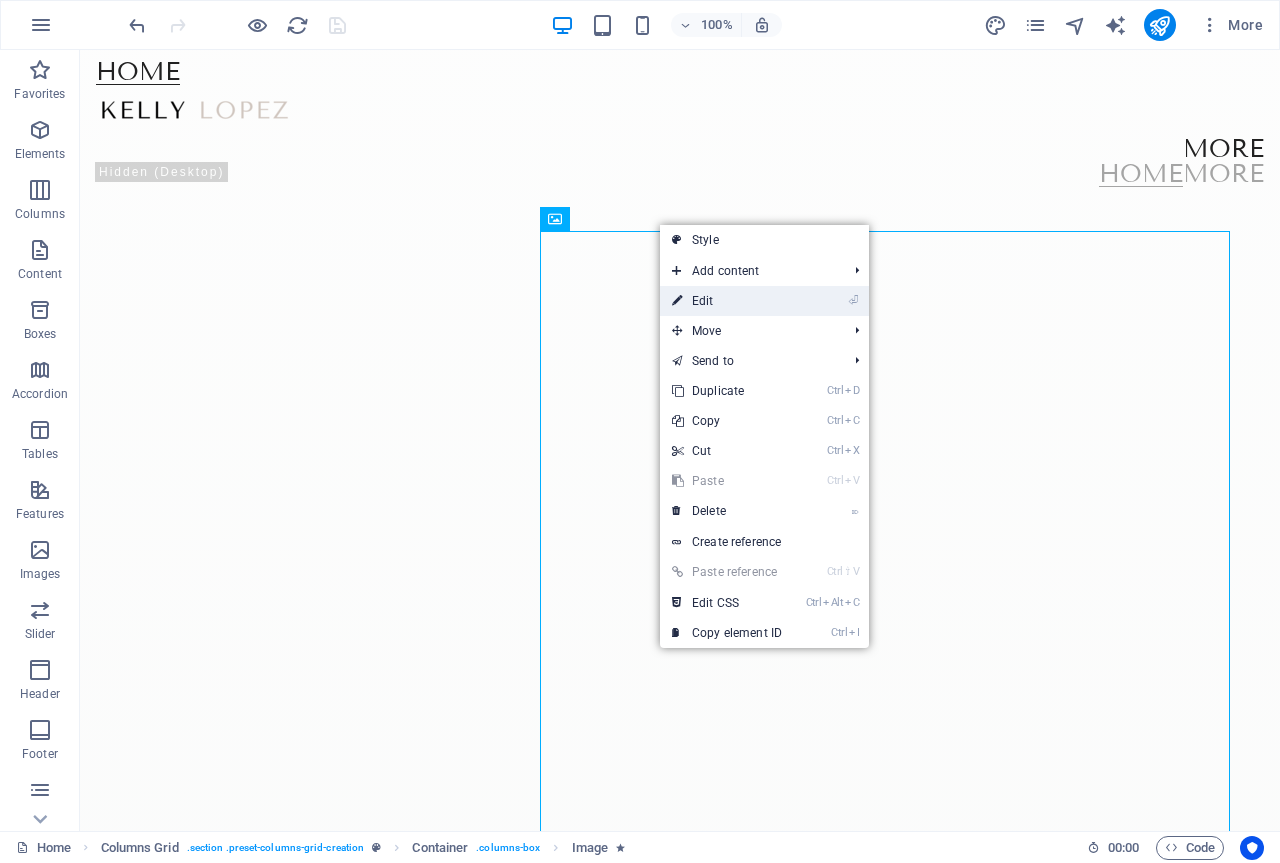 click on "⏎  Edit" at bounding box center (727, 301) 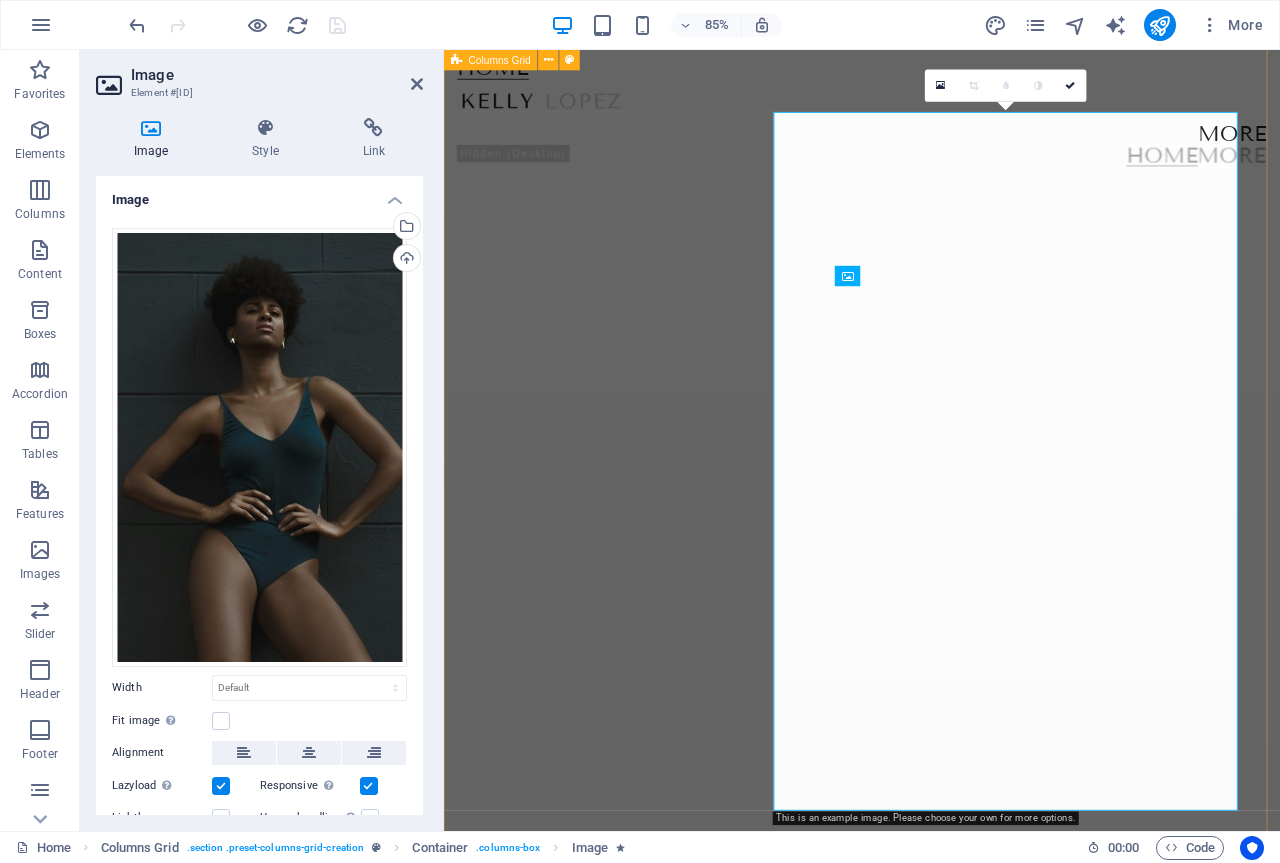 scroll, scrollTop: 1003, scrollLeft: 0, axis: vertical 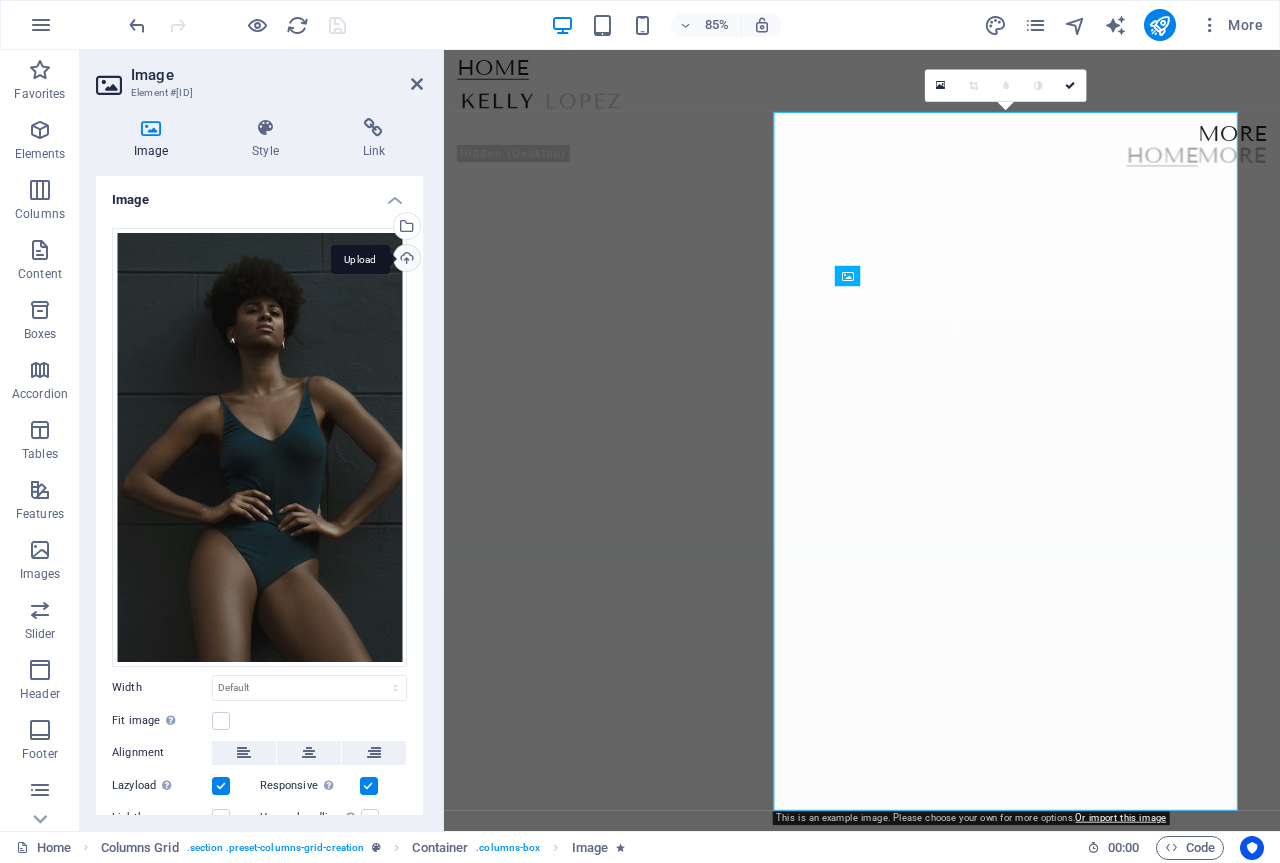 click on "Upload" at bounding box center [405, 260] 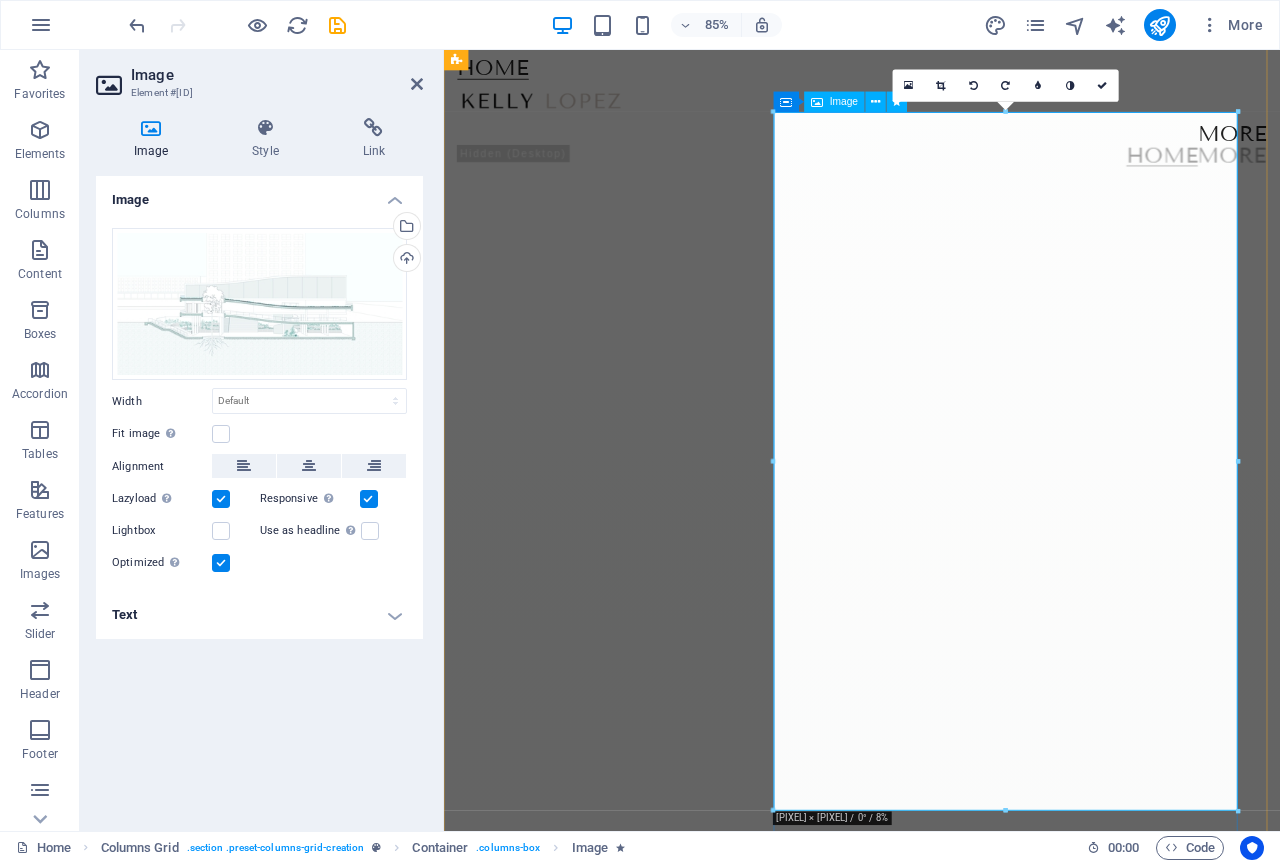 scroll, scrollTop: 883, scrollLeft: 0, axis: vertical 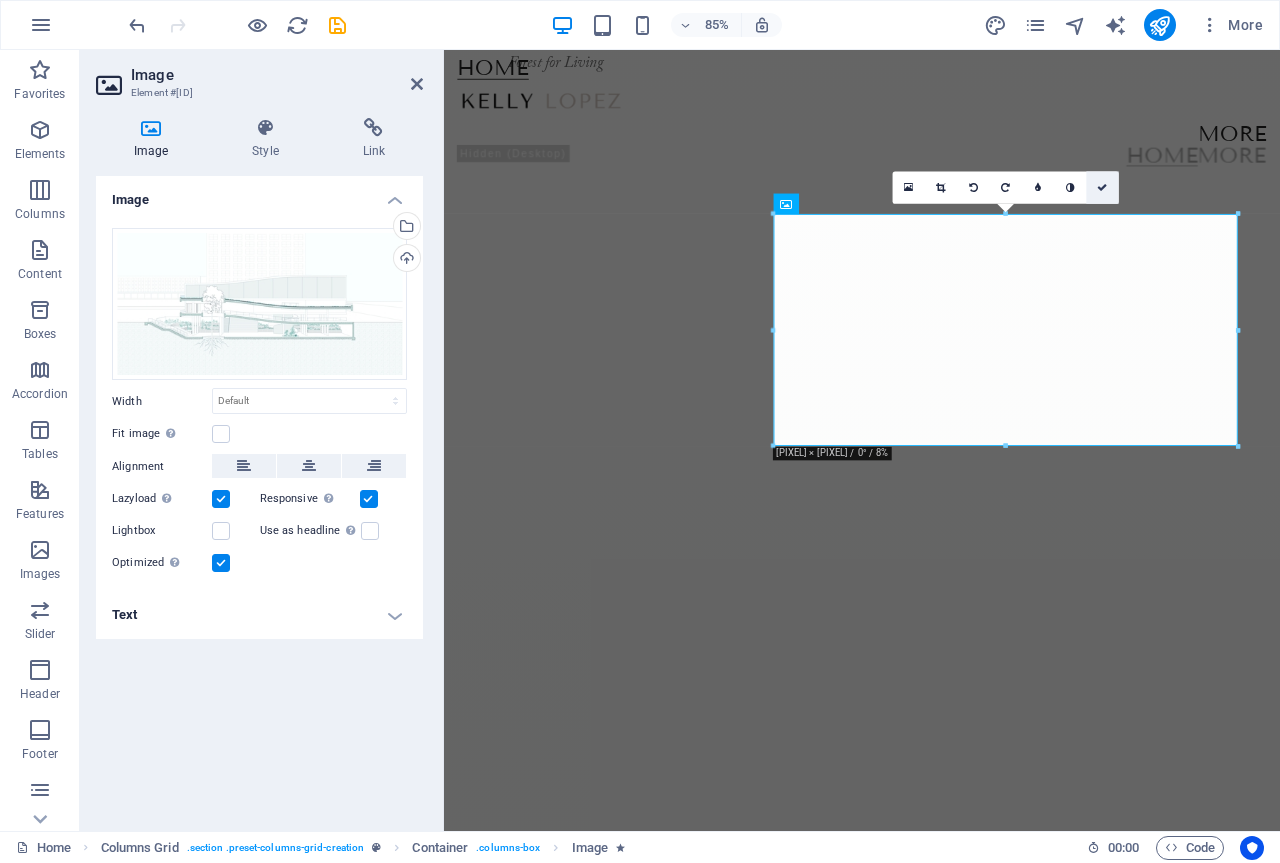 click at bounding box center (1103, 188) 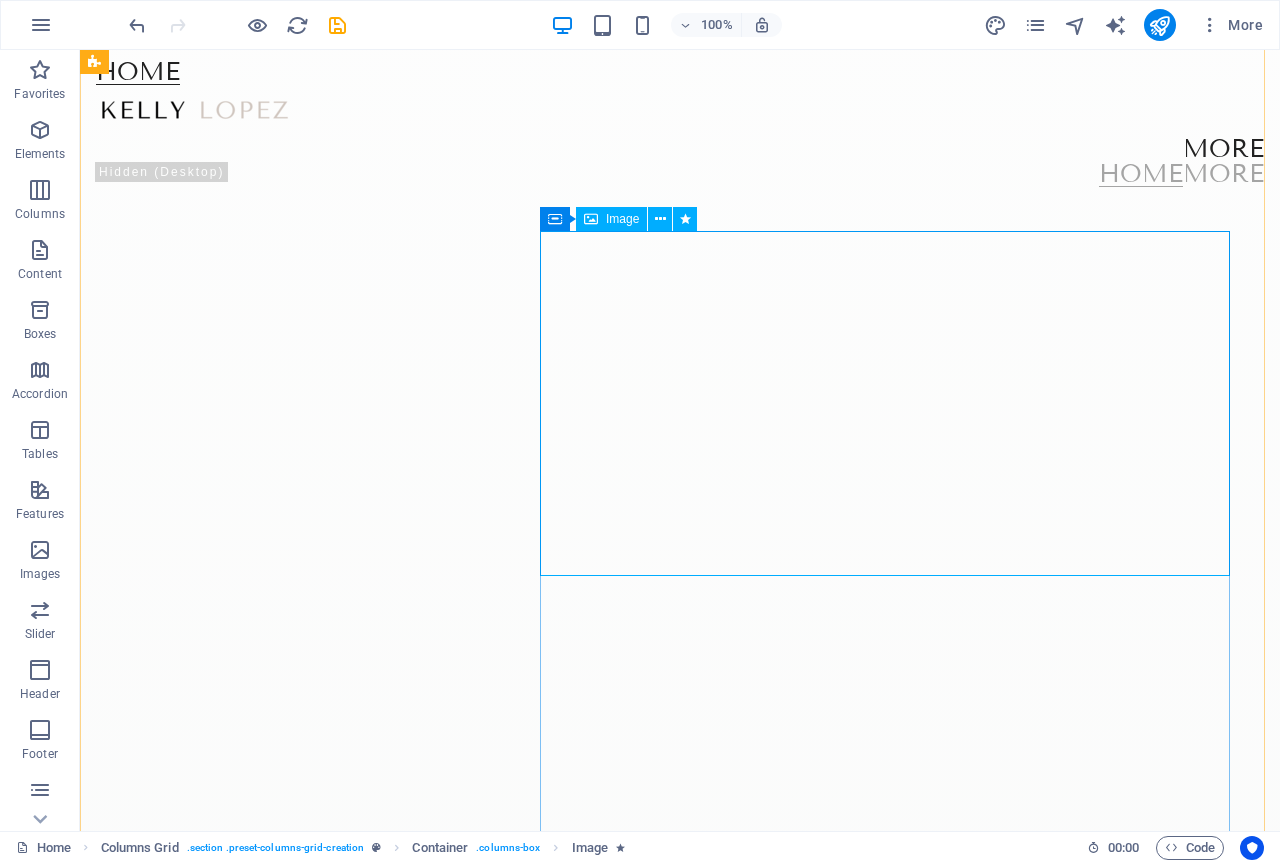click at bounding box center [1911, 3172] 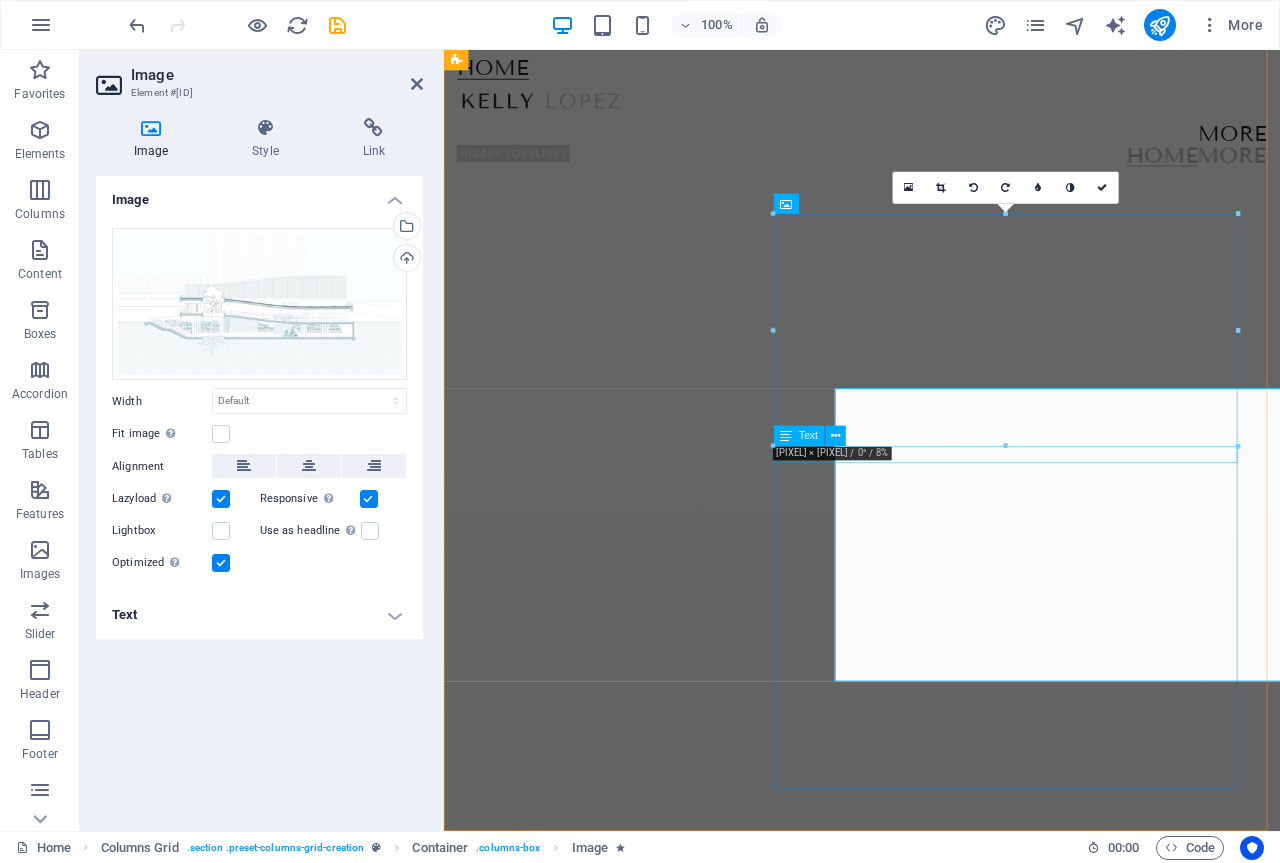 scroll, scrollTop: 883, scrollLeft: 0, axis: vertical 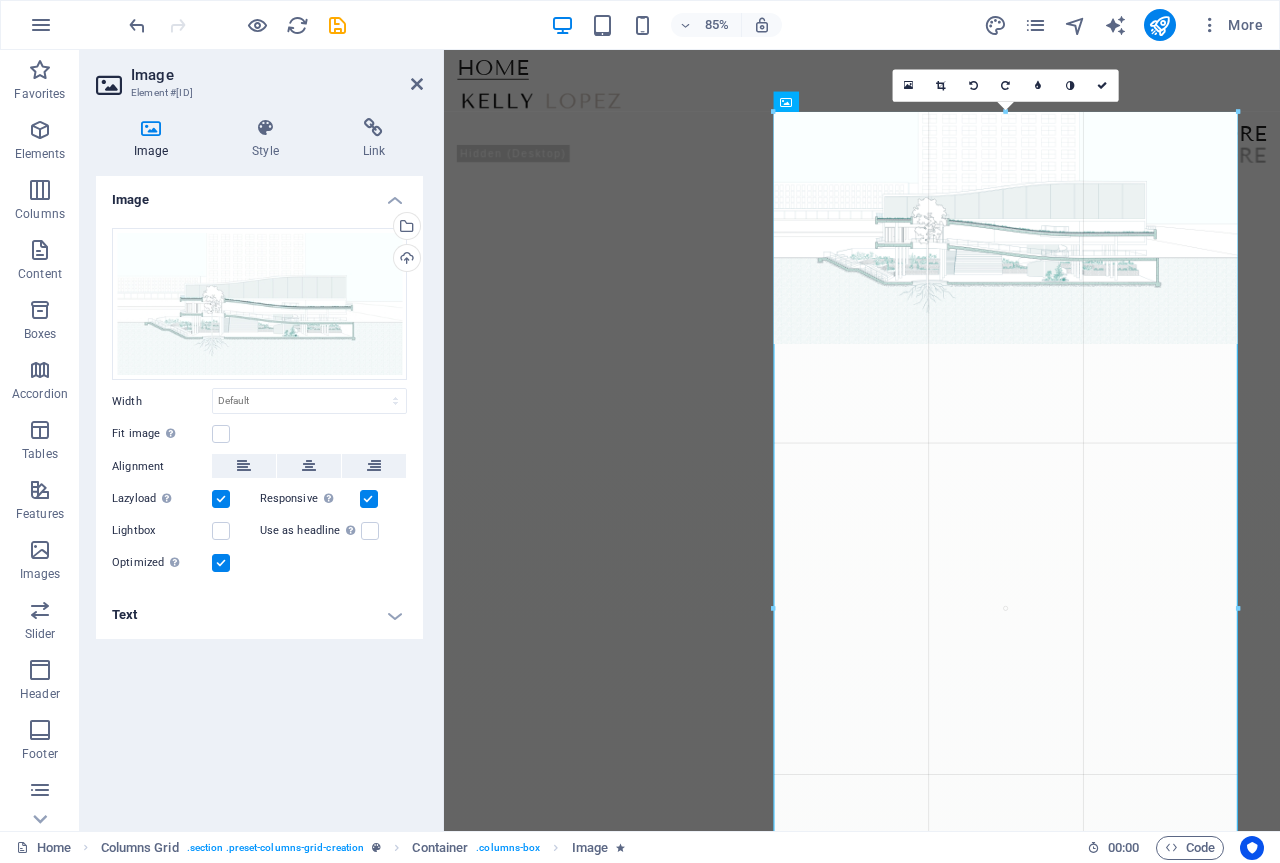 drag, startPoint x: 1234, startPoint y: 446, endPoint x: 1279, endPoint y: 609, distance: 169.09761 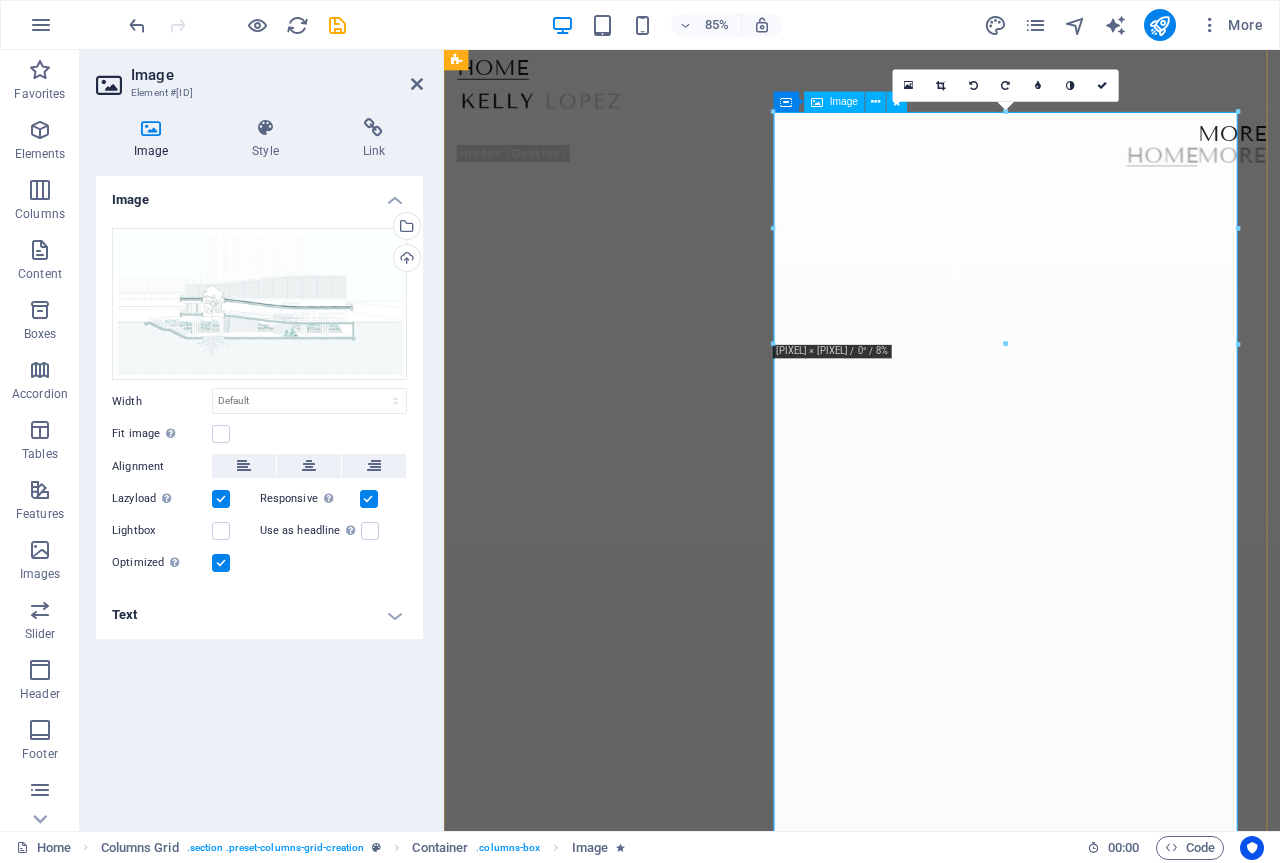scroll, scrollTop: 1303, scrollLeft: 0, axis: vertical 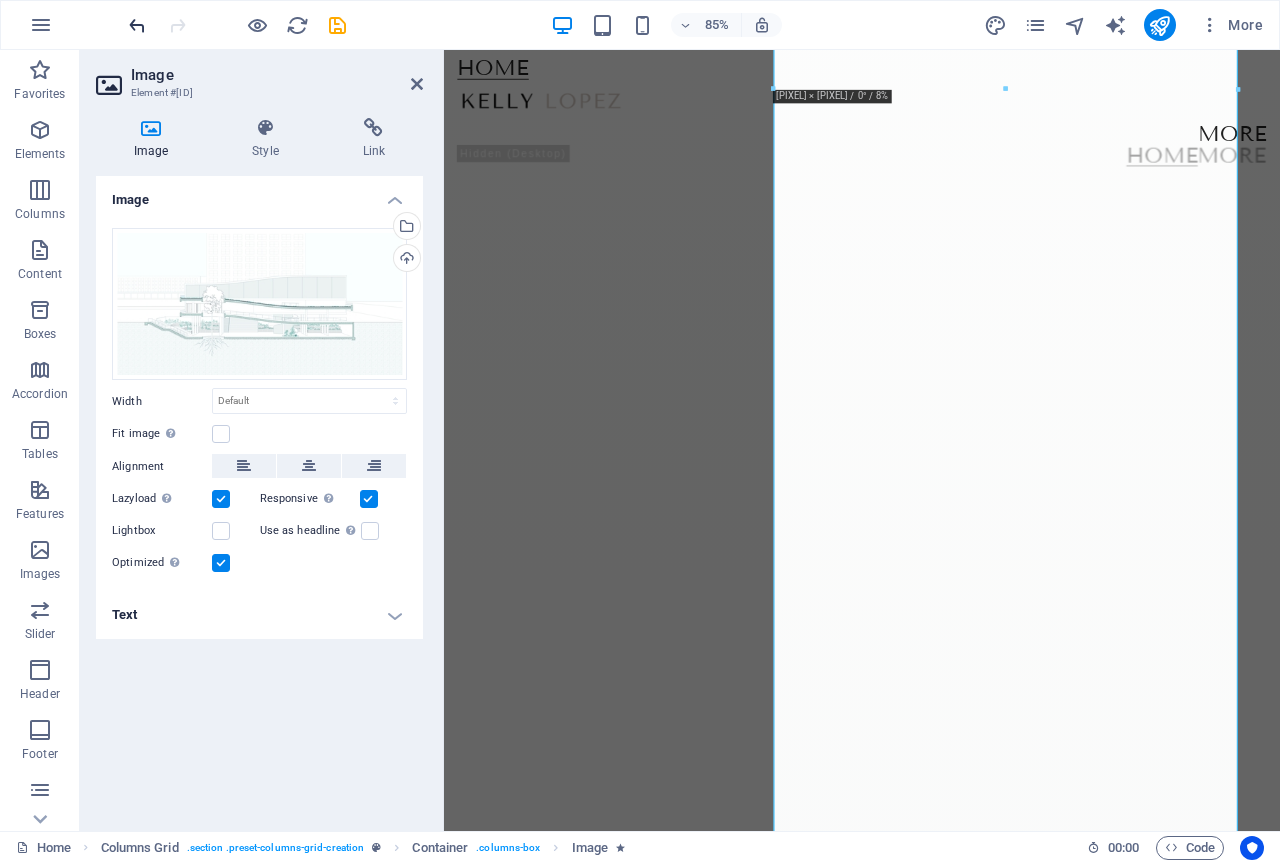 click at bounding box center [137, 25] 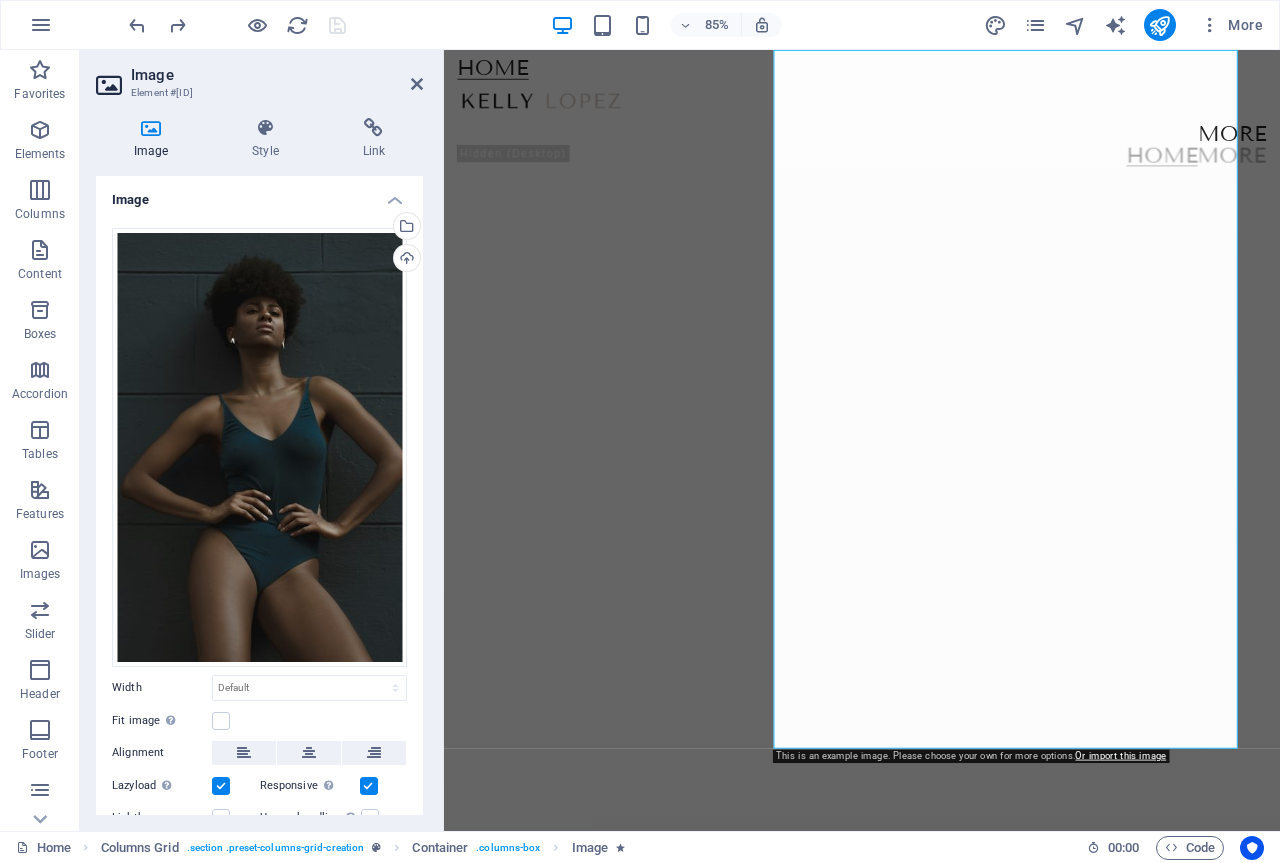 scroll, scrollTop: 1076, scrollLeft: 0, axis: vertical 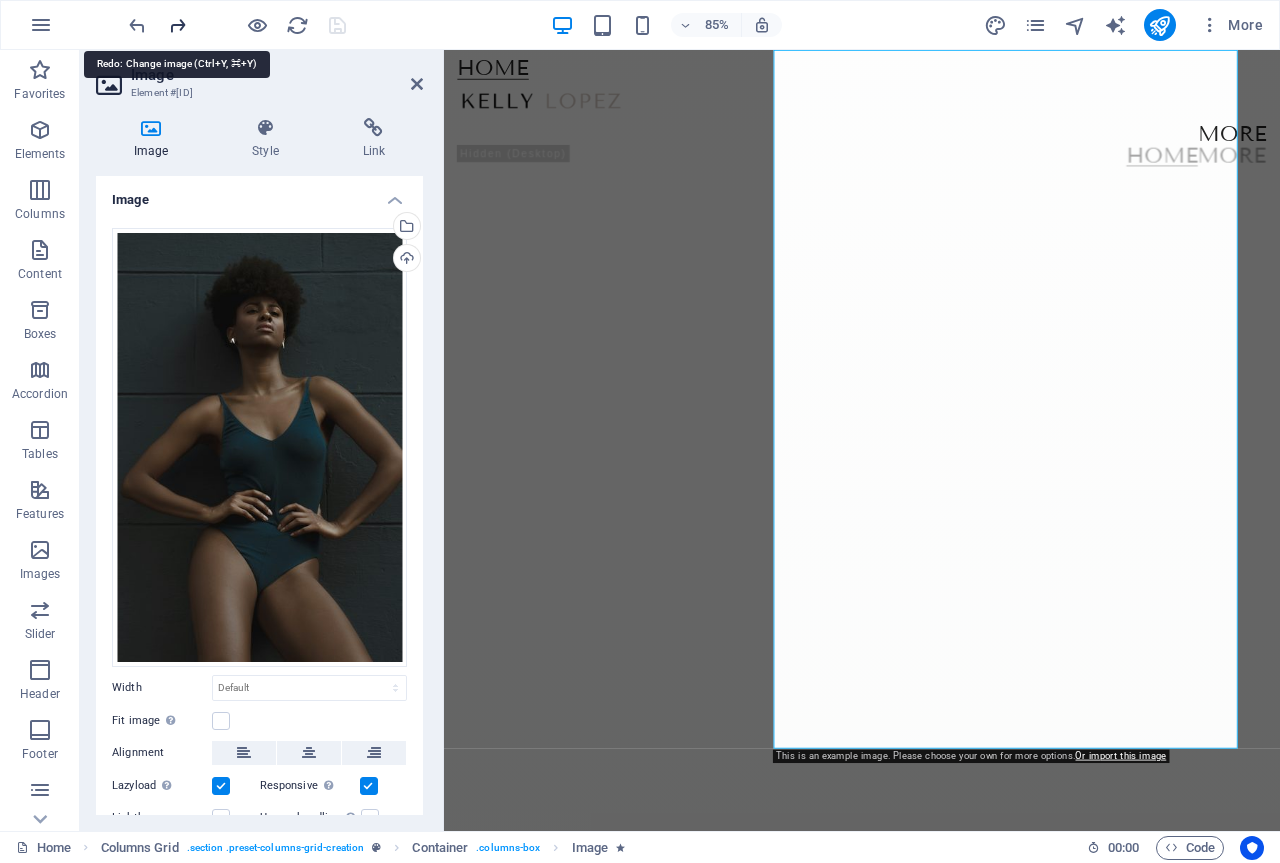 click at bounding box center (177, 25) 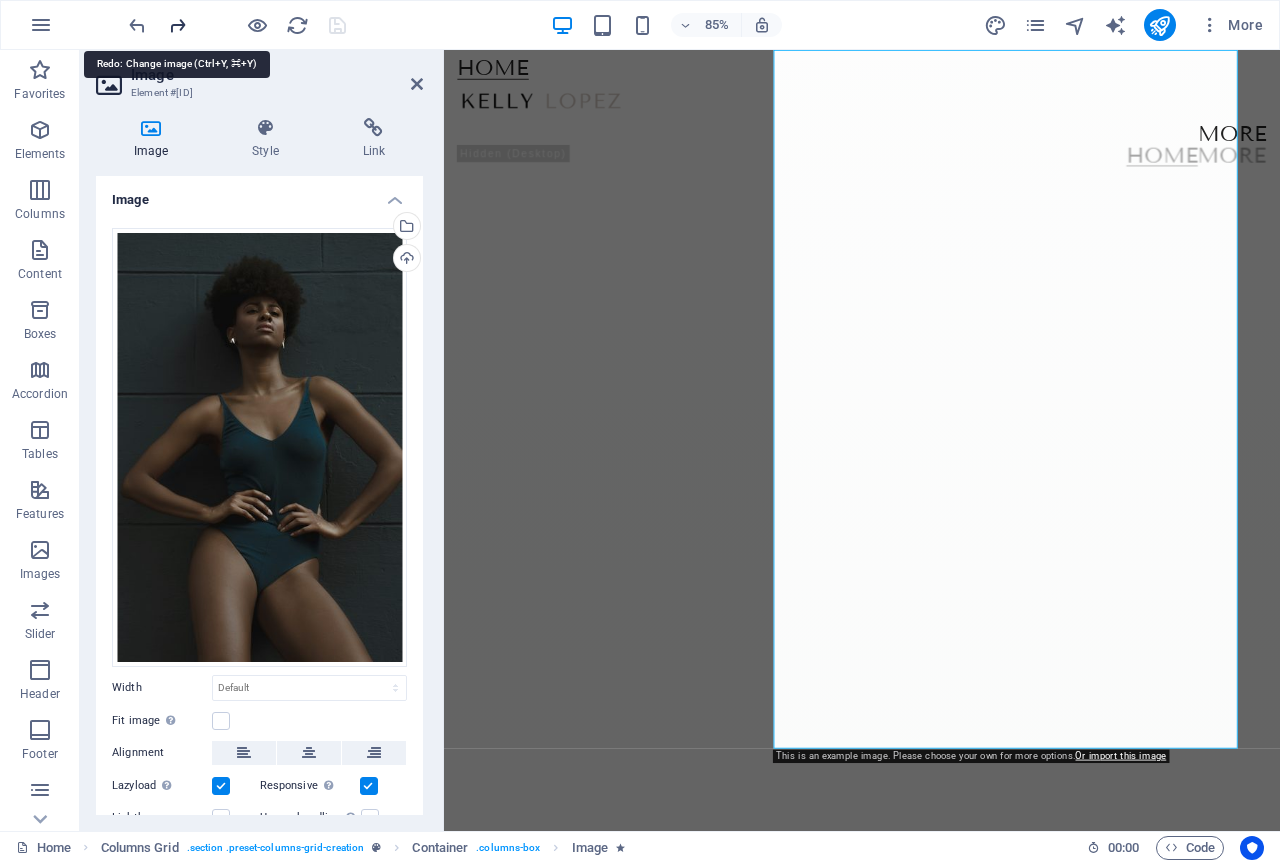 scroll, scrollTop: 883, scrollLeft: 0, axis: vertical 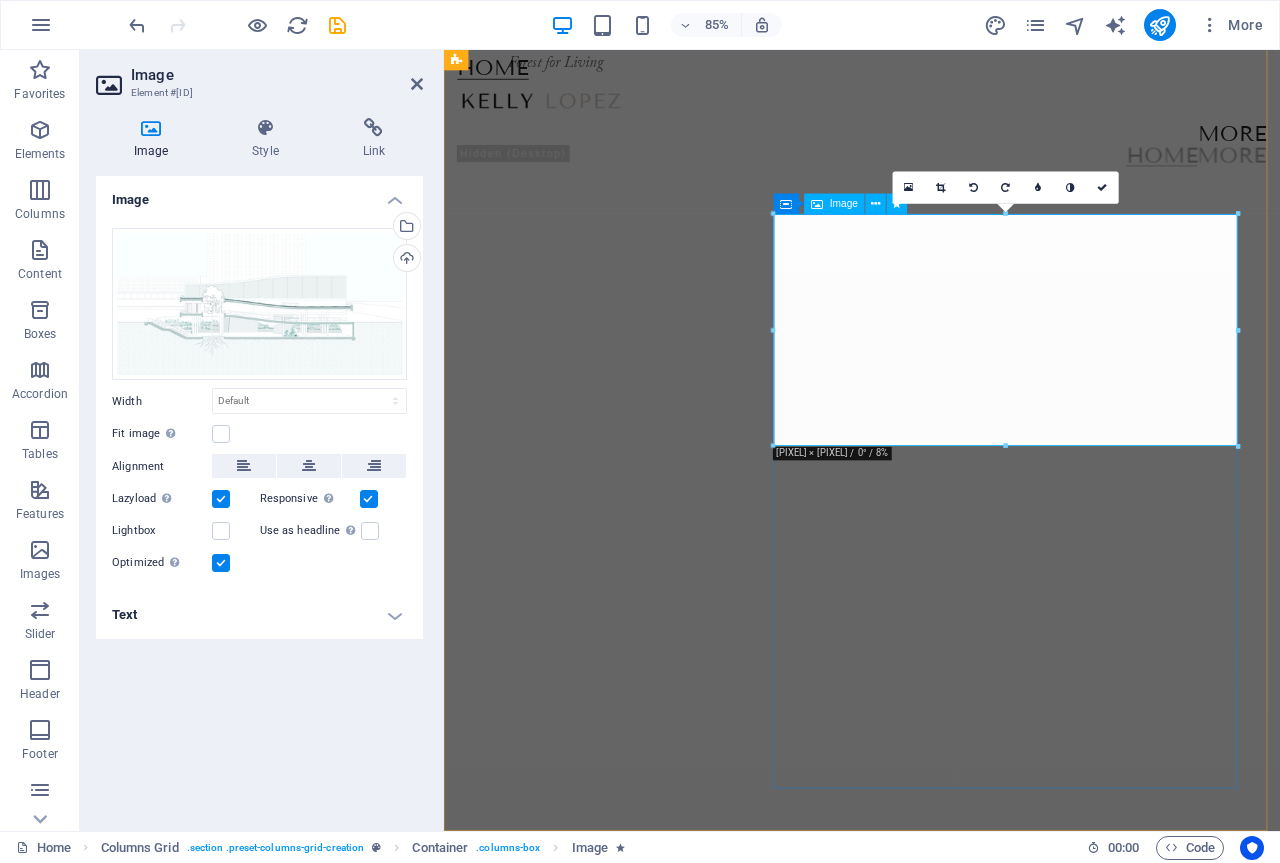 click at bounding box center (2203, 2872) 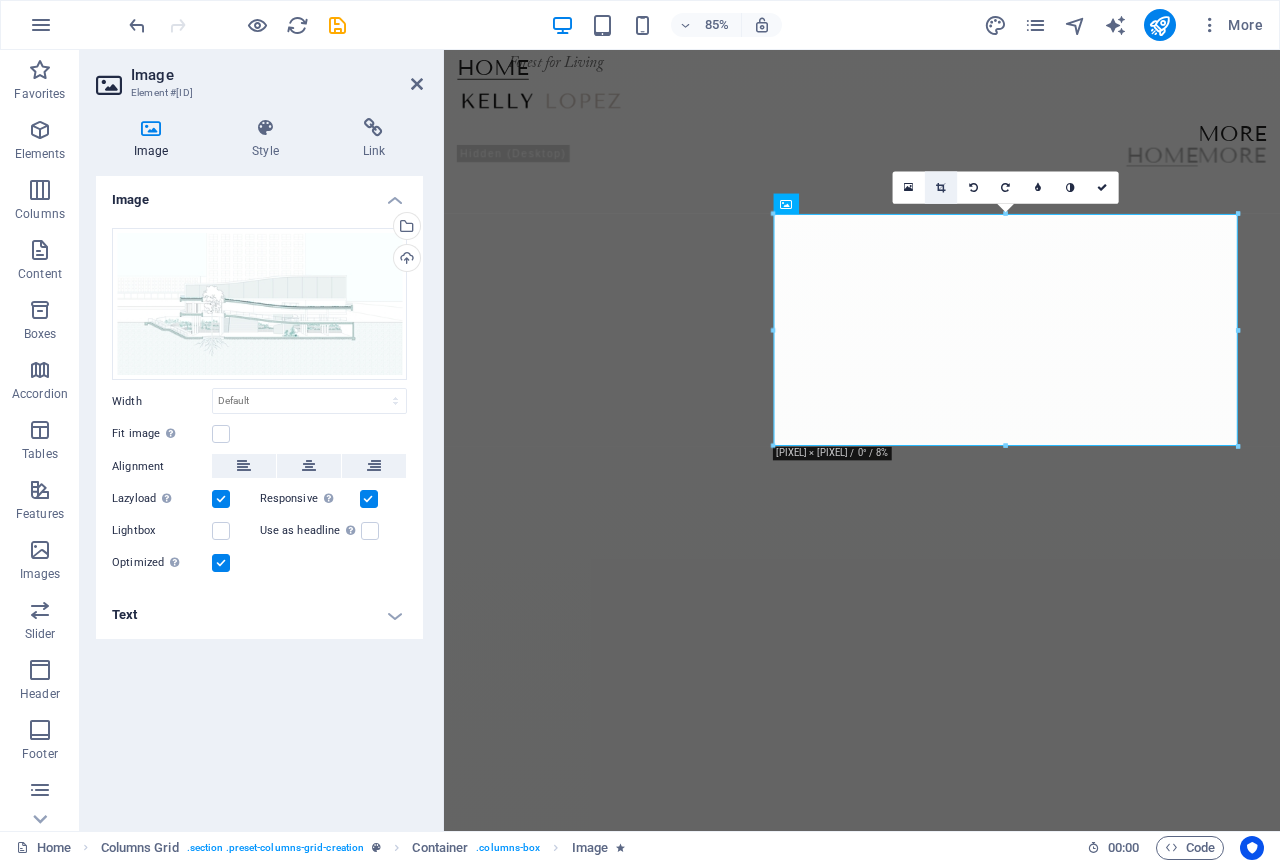 click at bounding box center [941, 188] 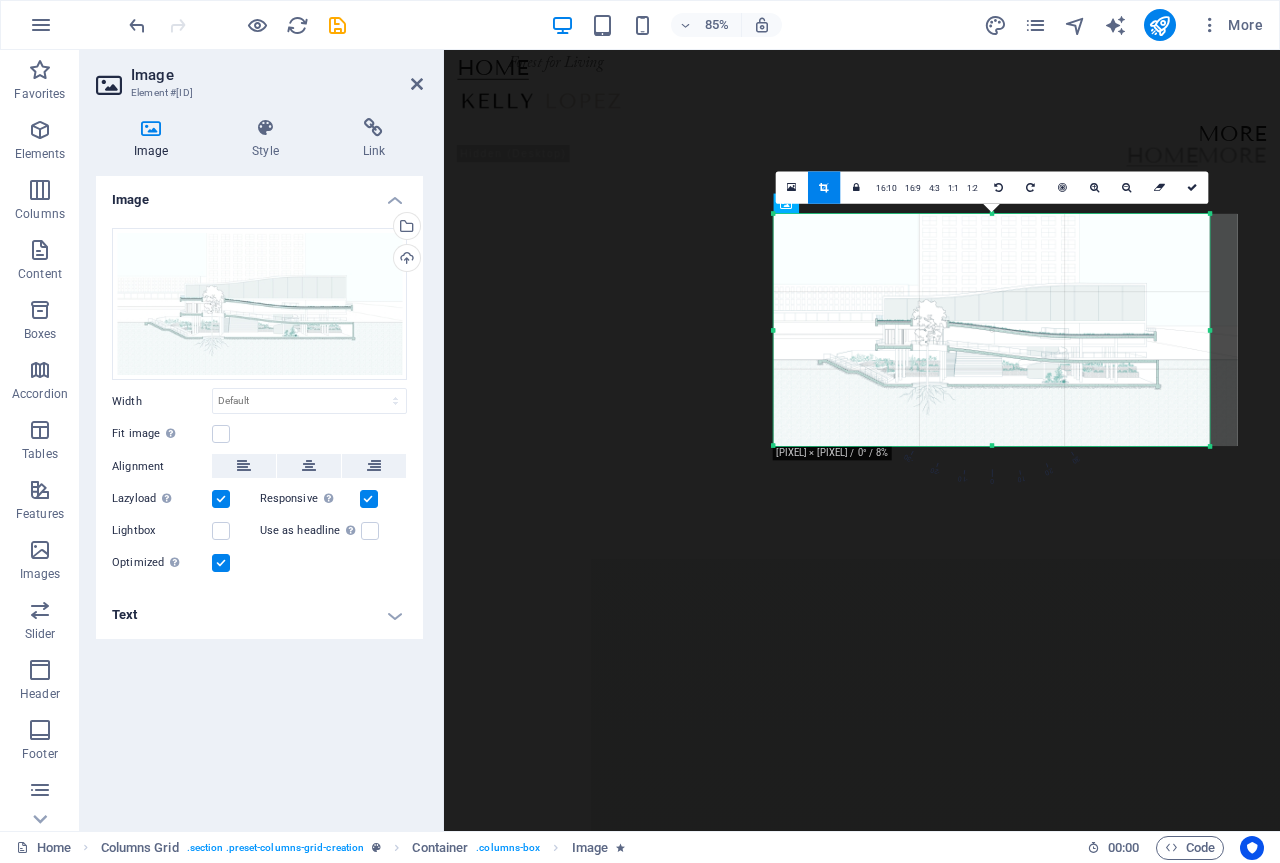 drag, startPoint x: 1241, startPoint y: 332, endPoint x: 1208, endPoint y: 340, distance: 33.955853 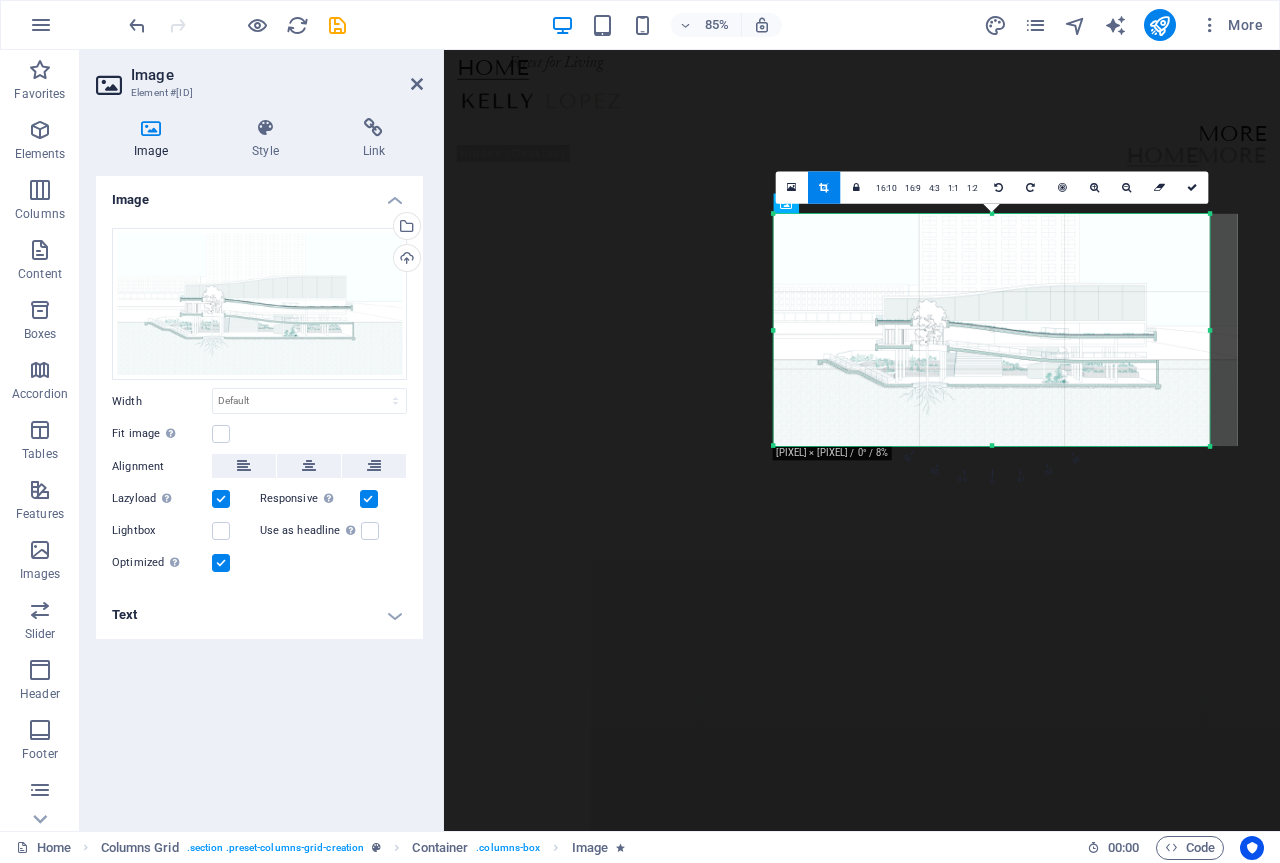 click at bounding box center (1210, 330) 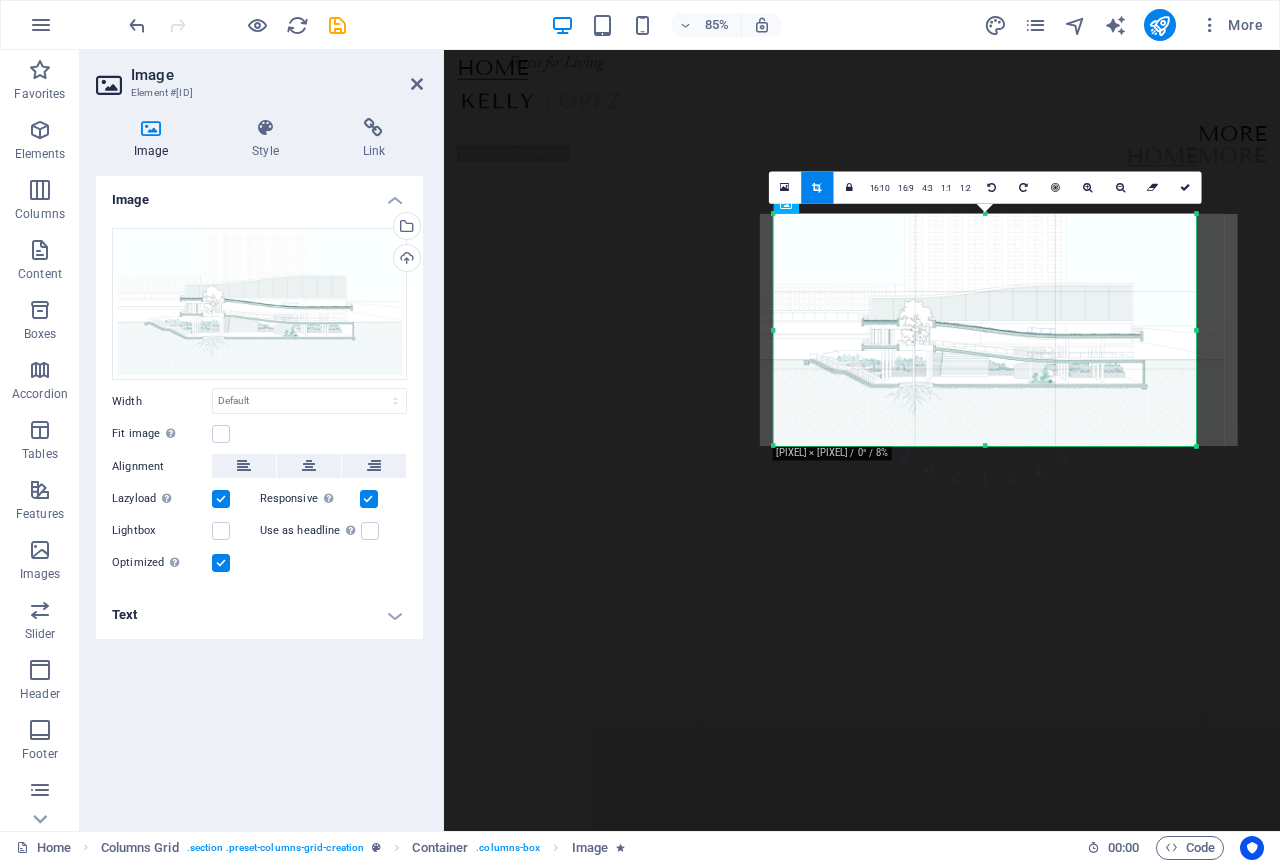 drag, startPoint x: 771, startPoint y: 330, endPoint x: 787, endPoint y: 341, distance: 19.416489 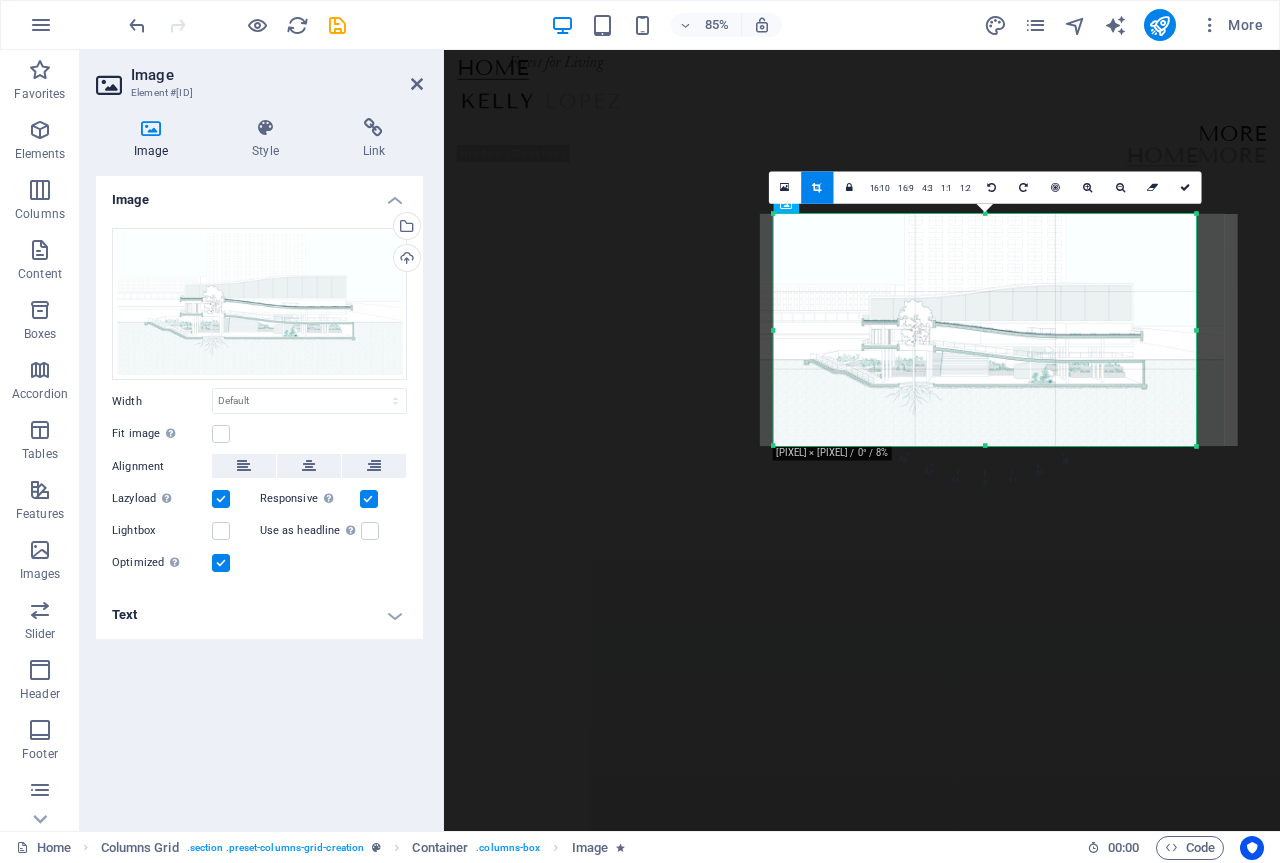 click on "[NUMBER] [NUMBER] [NUMBER] [NUMBER] [NUMBER] [NUMBER] [NUMBER] [NUMBER] [NUMBER] [NUMBER] [NUMBER] [NUMBER] [NUMBER] [NUMBER] [NUMBER] [NUMBER] [NUMBER] [NUMBER] [NUMBER] [NUMBER] [NUMBER] [NUMBER] [NUMBER] [NUMBER] [NUMBER] [NUMBER] [NUMBER] [NUMBER] [NUMBER] [NUMBER] [NUMBER] [NUMBER] [NUMBER] [NUMBER] [NUMBER] [NUMBER] [NUMBER] [PIXEL] × [PIXEL] / 0° / 8% 16:10 16:9 4:3 1:1 1:2 0" at bounding box center (985, 330) 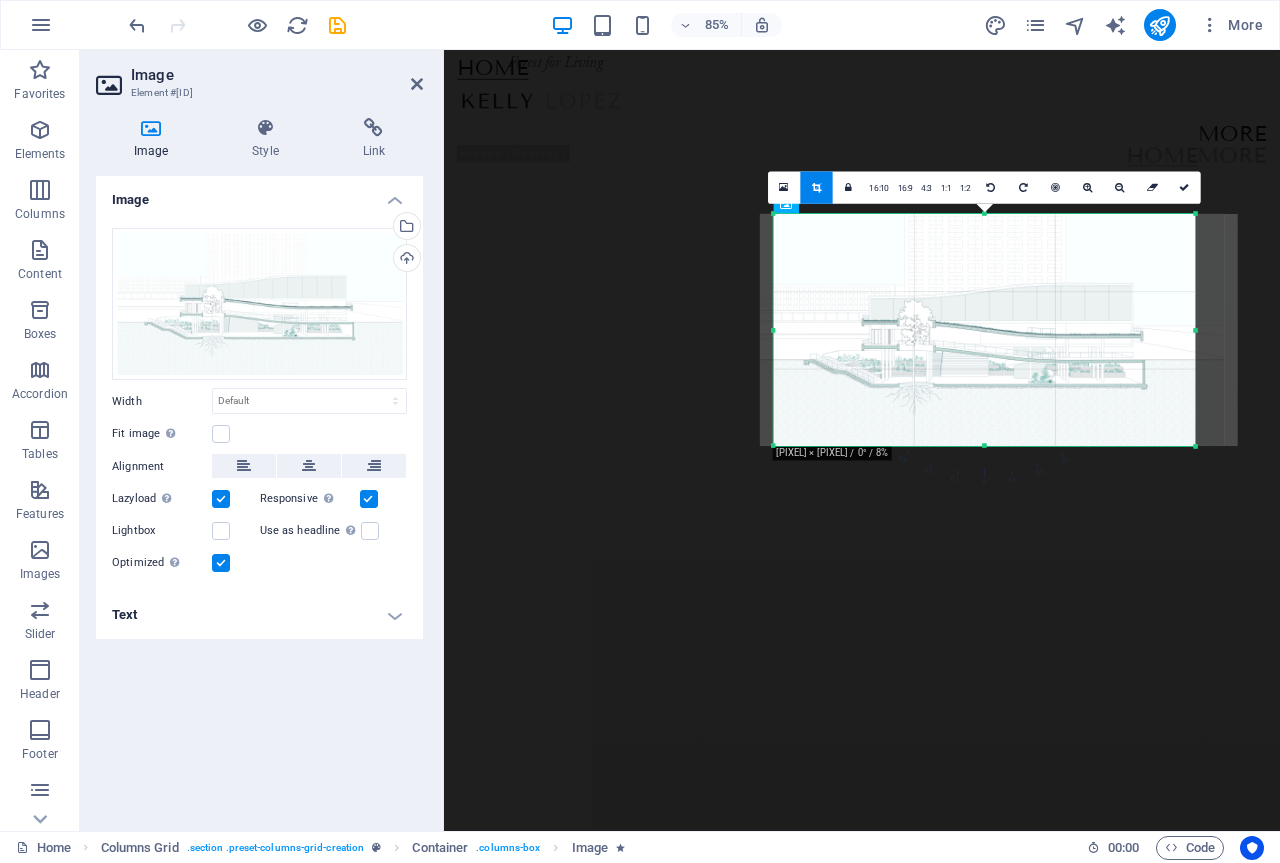 click at bounding box center (1196, 330) 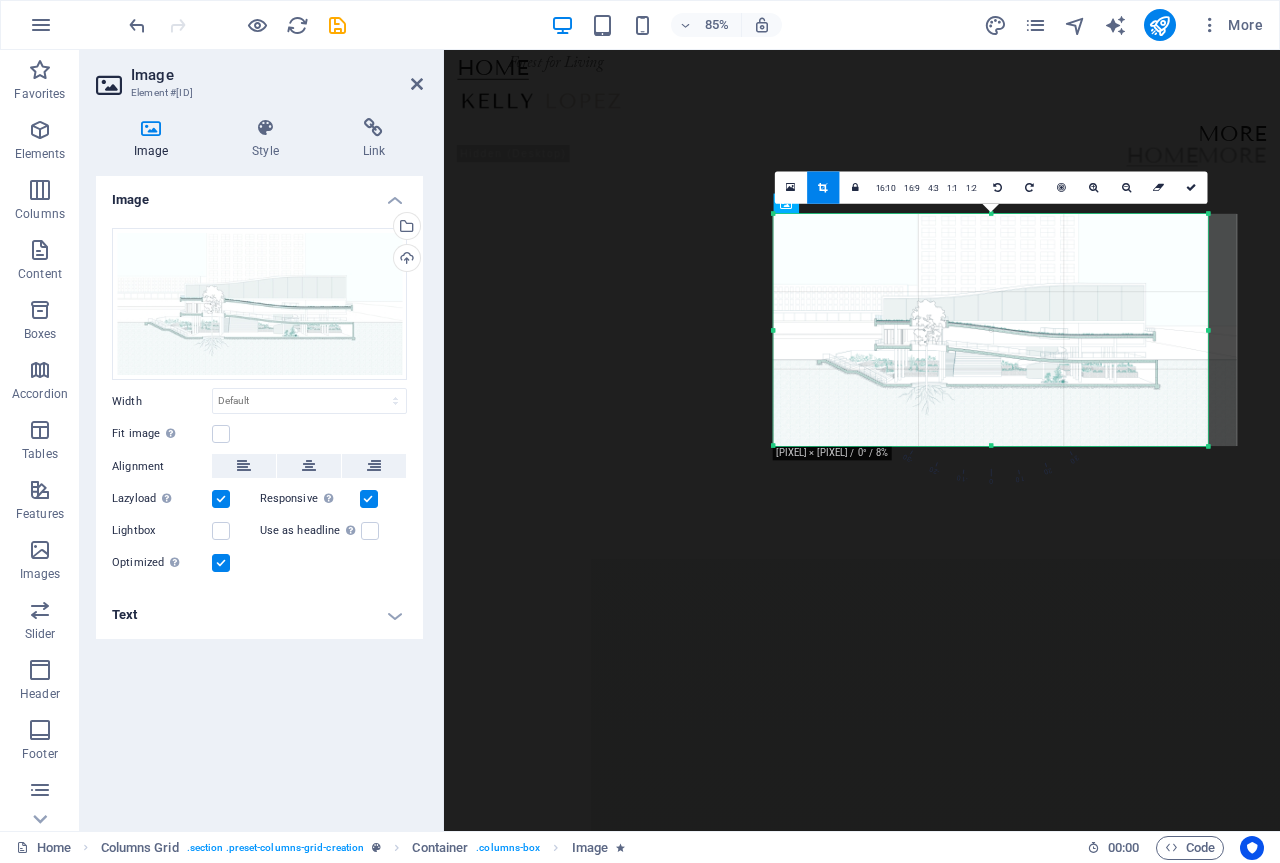 drag, startPoint x: 775, startPoint y: 327, endPoint x: 760, endPoint y: 334, distance: 16.552946 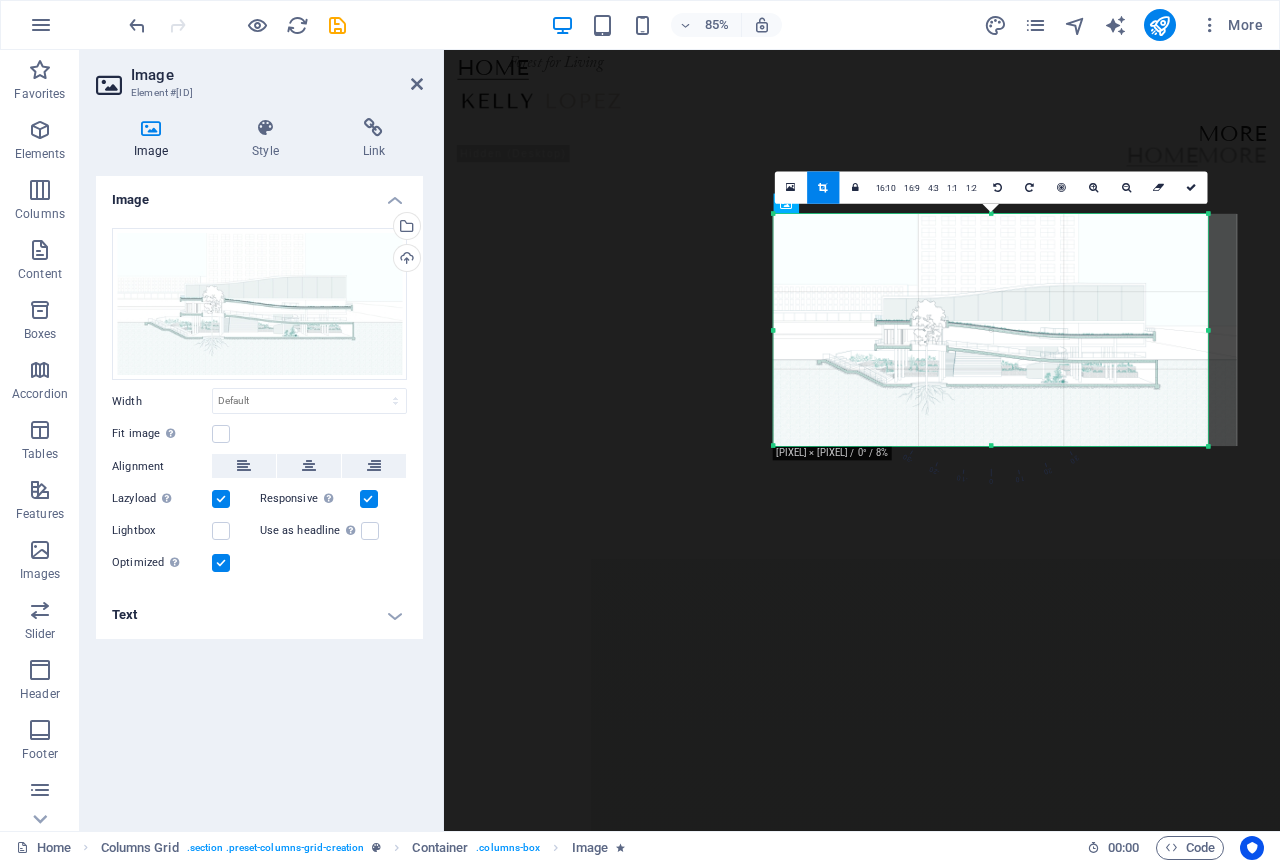 click on "[NUMBER] [NUMBER] [NUMBER] [NUMBER] [NUMBER] [NUMBER] [NUMBER] [NUMBER] [NUMBER] [NUMBER] [NUMBER] [NUMBER] [NUMBER] [NUMBER] [NUMBER] [NUMBER] [NUMBER] [NUMBER] [NUMBER] [NUMBER] [NUMBER] [NUMBER] [NUMBER] [NUMBER] [NUMBER] [NUMBER] [NUMBER] [NUMBER] [NUMBER] [NUMBER] [NUMBER] [NUMBER] [NUMBER] [NUMBER] [NUMBER] [NUMBER] [NUMBER] [PIXEL] × [PIXEL] / 0° / 8% 16:10 16:9 4:3 1:1 1:2 0" at bounding box center [991, 330] 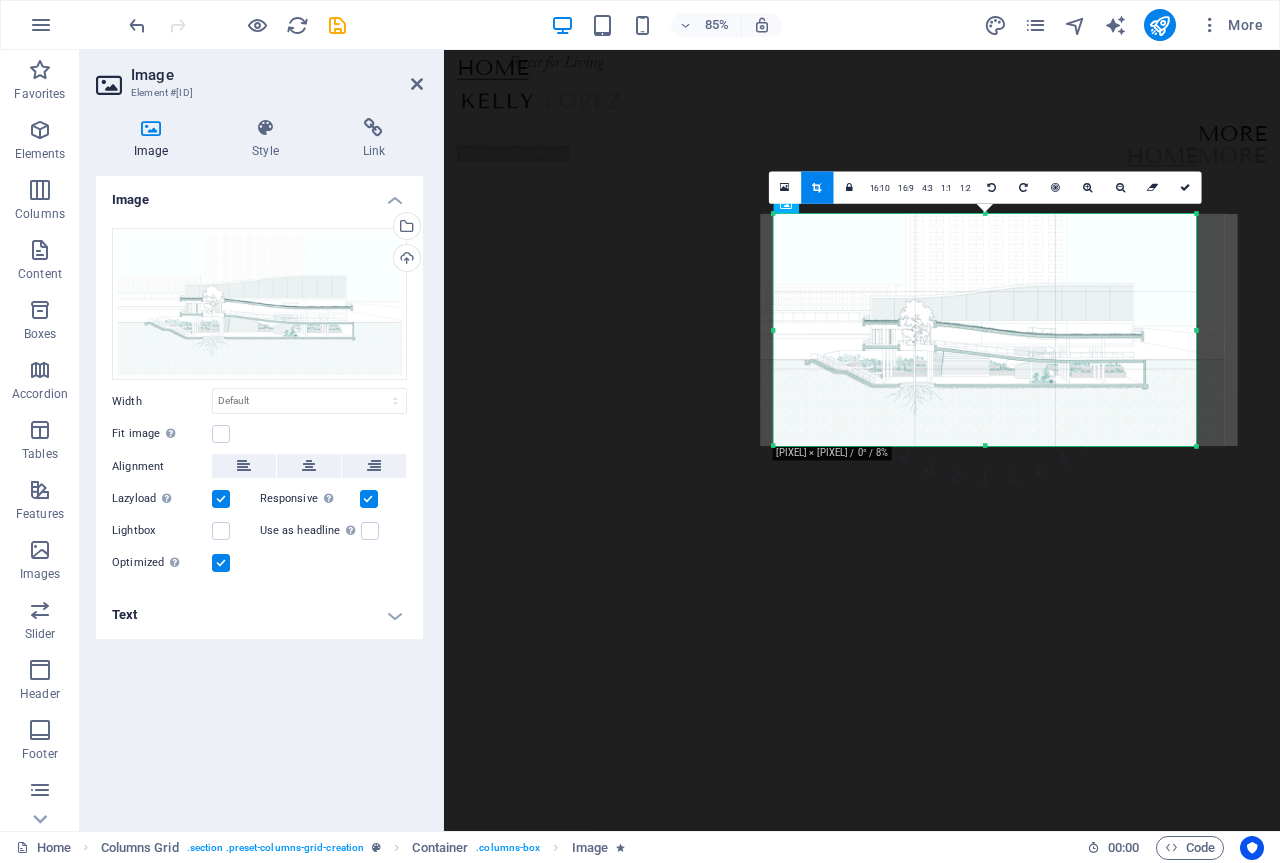 drag, startPoint x: 773, startPoint y: 332, endPoint x: 787, endPoint y: 329, distance: 14.3178215 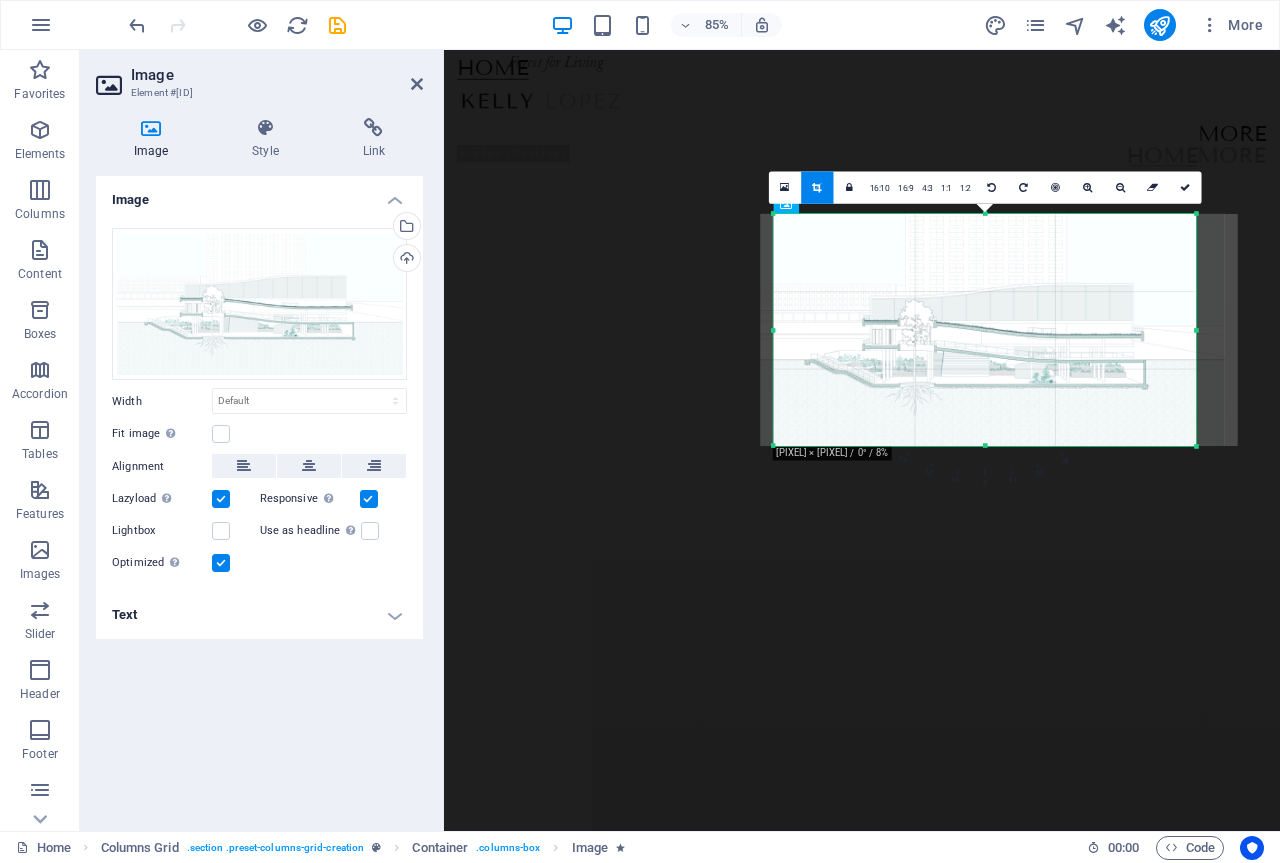 click on "[NUMBER] [NUMBER] [NUMBER] [NUMBER] [NUMBER] [NUMBER] [NUMBER] [NUMBER] [NUMBER] [NUMBER] [NUMBER] [NUMBER] [NUMBER] [NUMBER] [NUMBER] [NUMBER] [NUMBER] [NUMBER] [NUMBER] [NUMBER] [NUMBER] [NUMBER] [NUMBER] [NUMBER] [NUMBER] [NUMBER] [NUMBER] [NUMBER] [NUMBER] [NUMBER] [NUMBER] [NUMBER] [NUMBER] [NUMBER] [NUMBER] [NUMBER] [NUMBER] [PIXEL] × [PIXEL] / 0° / 8% 16:10 16:9 4:3 1:1 1:2 0" at bounding box center (985, 330) 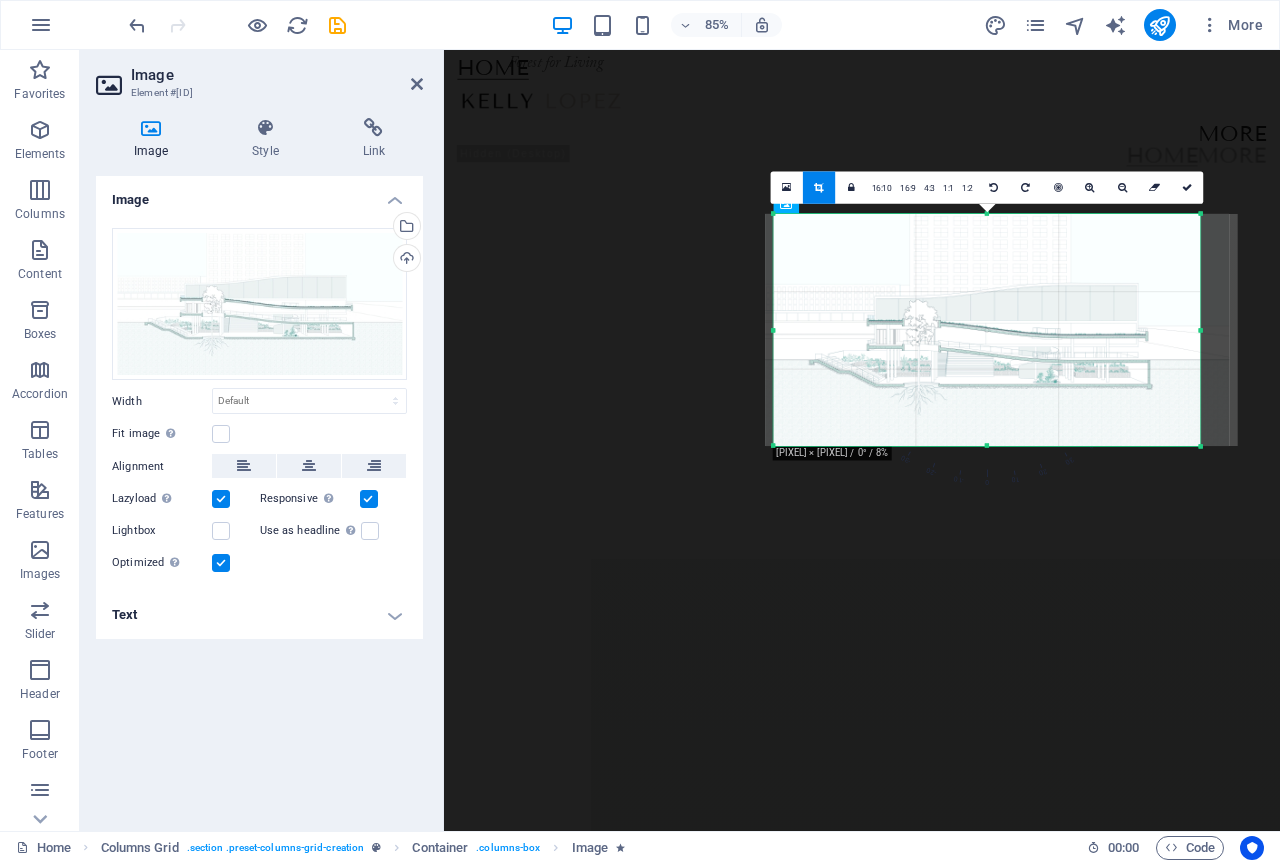 click on "[NUMBER] [NUMBER] [NUMBER] [NUMBER] [NUMBER] [NUMBER] [NUMBER] [NUMBER] [NUMBER] [NUMBER] [NUMBER] [NUMBER] [NUMBER] [NUMBER] [NUMBER] [NUMBER] [NUMBER] [NUMBER] [NUMBER] [NUMBER] [NUMBER] [NUMBER] [NUMBER] [NUMBER] [NUMBER] [NUMBER] [NUMBER] [NUMBER] [NUMBER] [NUMBER] [NUMBER] [NUMBER] [NUMBER] [NUMBER] [NUMBER] [NUMBER] [NUMBER] [PIXEL] × [PIXEL] / 0° / 8% 16:10 16:9 4:3 1:1 1:2 0" at bounding box center [987, 330] 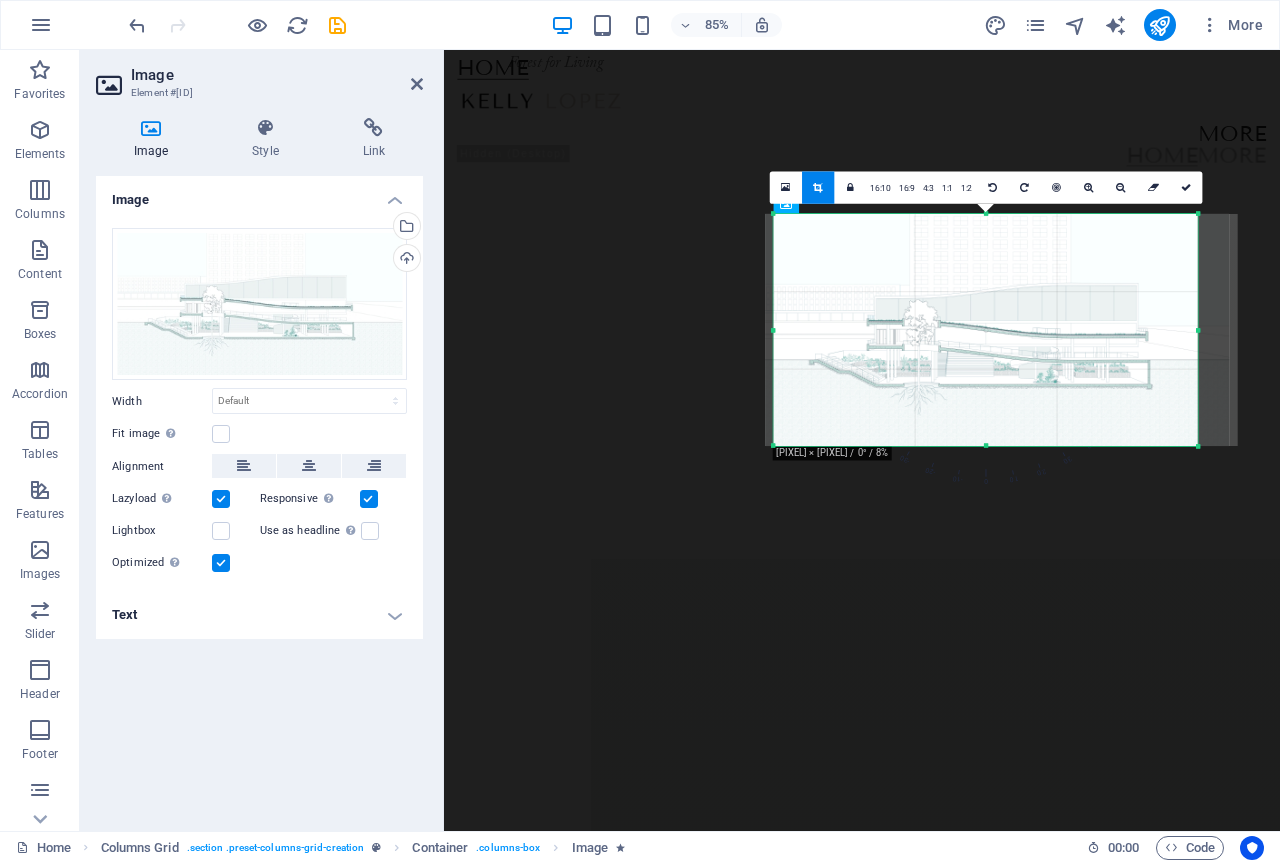 click at bounding box center (1198, 330) 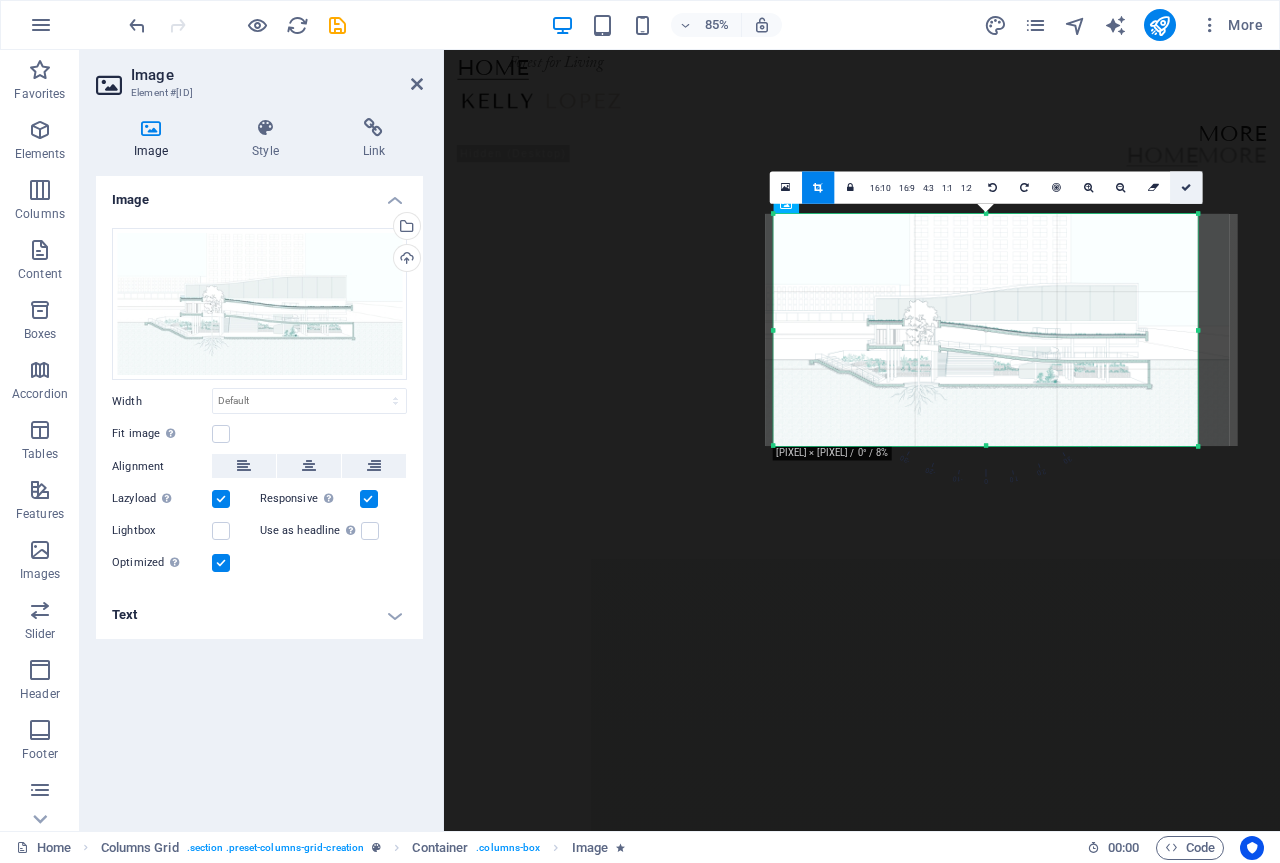 click at bounding box center (1186, 188) 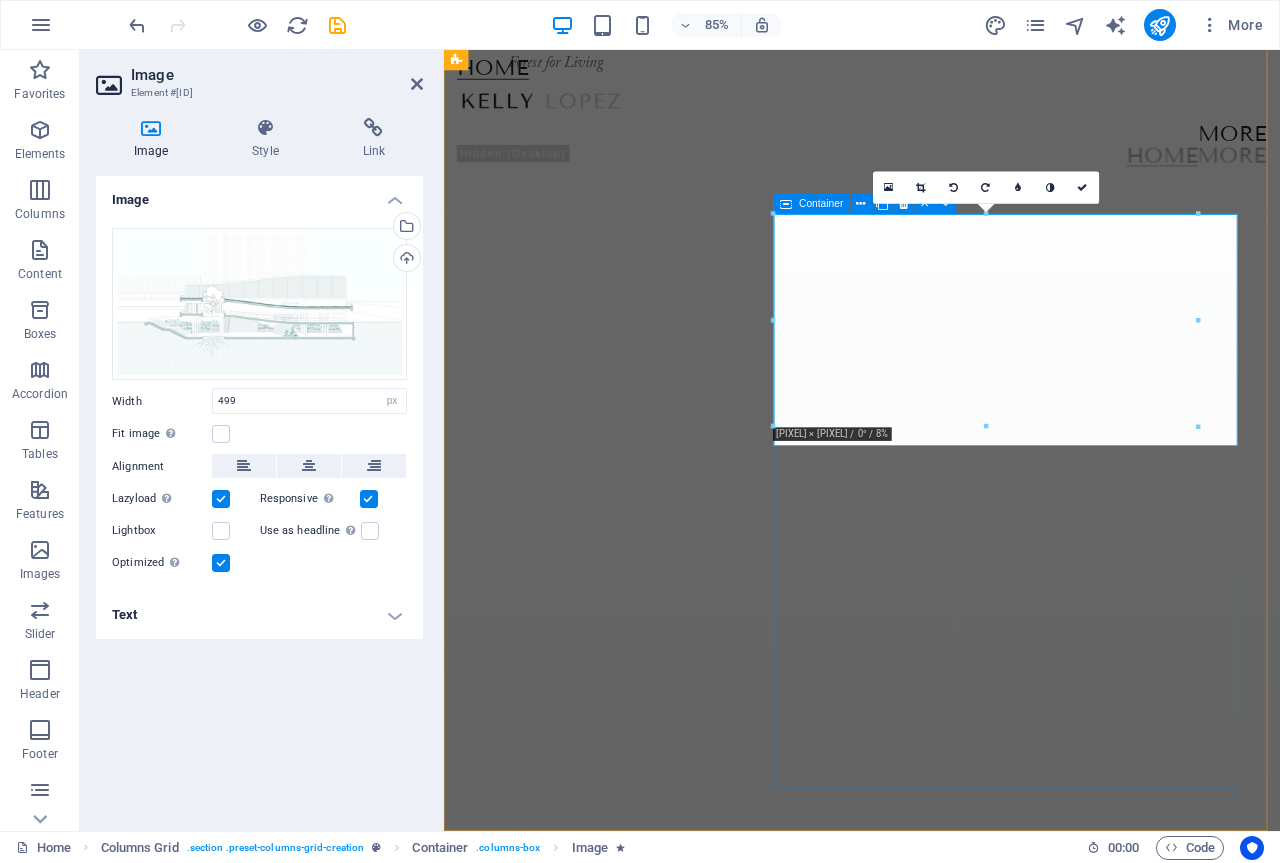 click on "Beauty    Image 0.7" at bounding box center [2203, 3927] 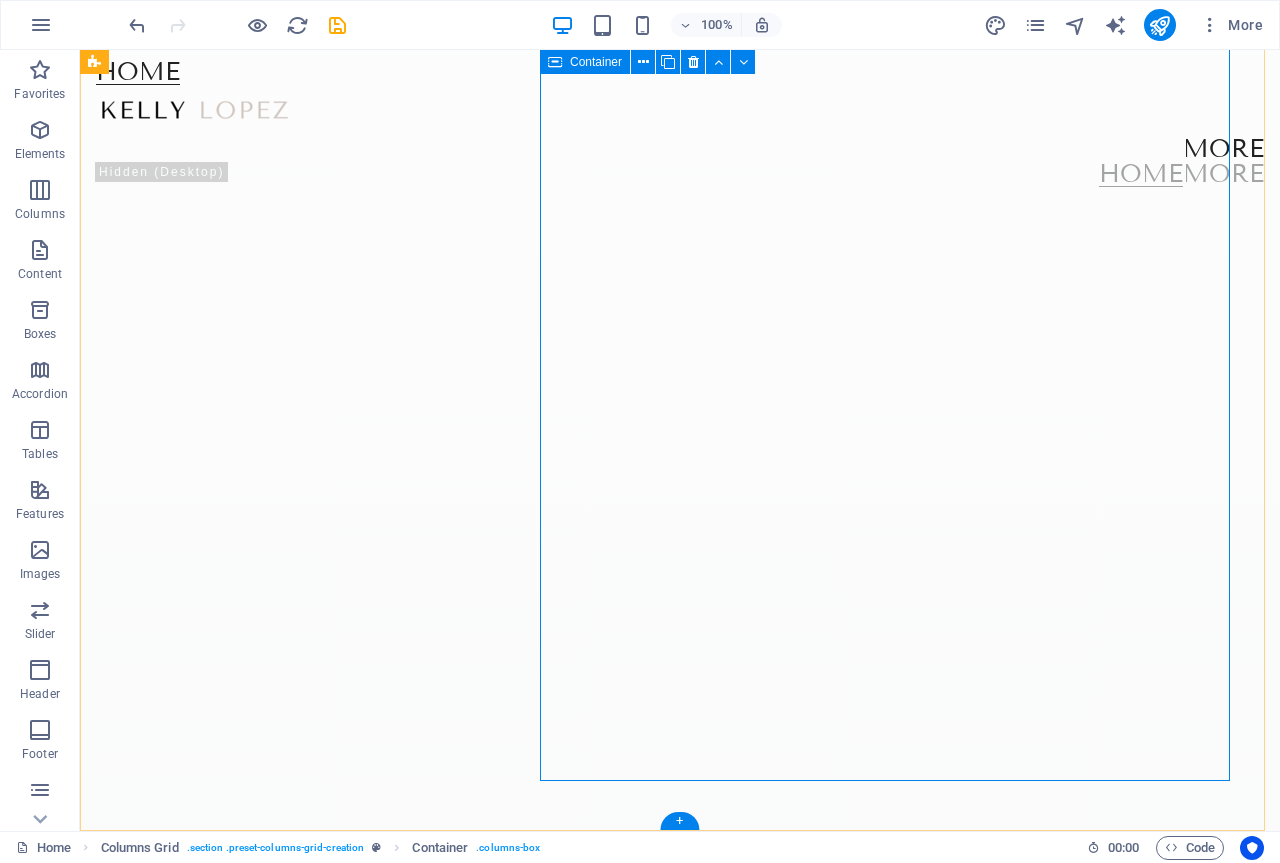 scroll, scrollTop: 1206, scrollLeft: 0, axis: vertical 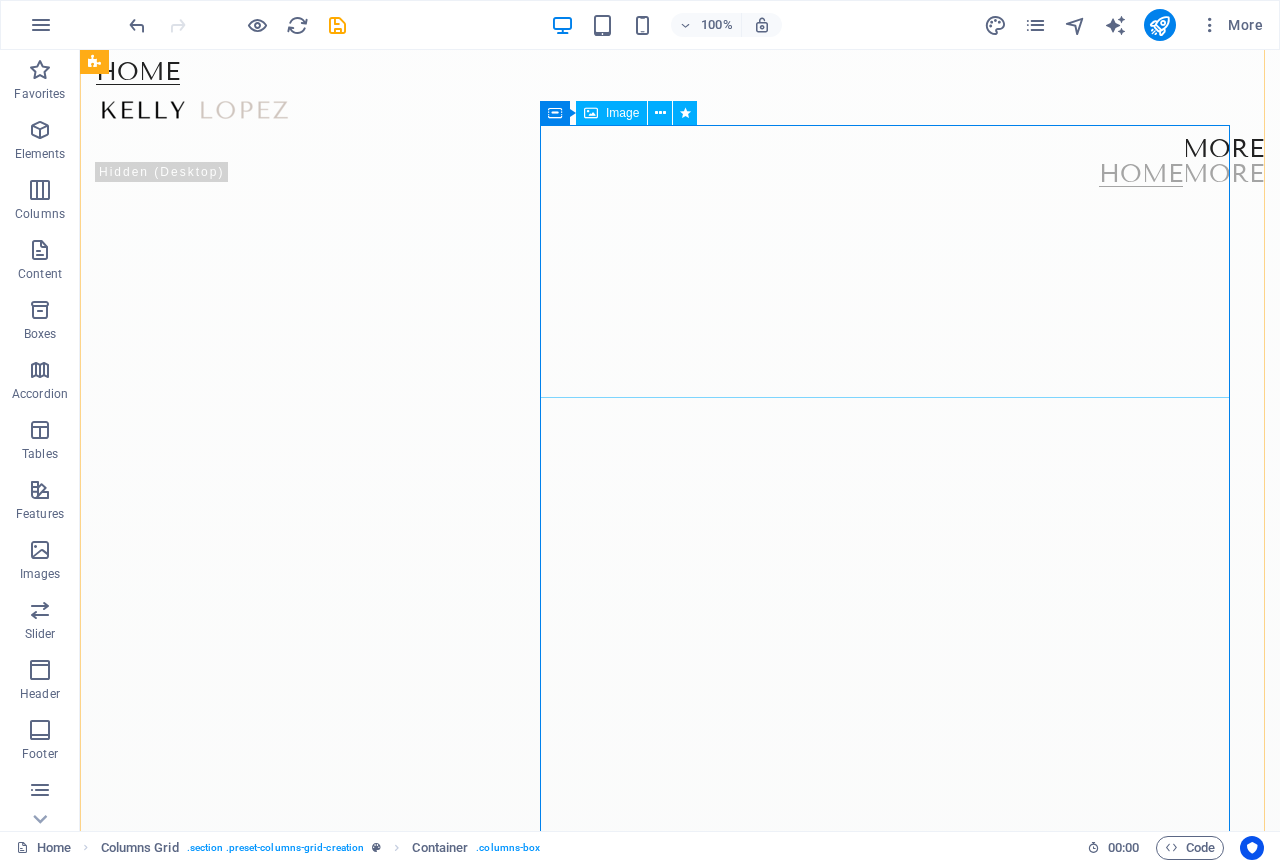 click at bounding box center [1911, 2946] 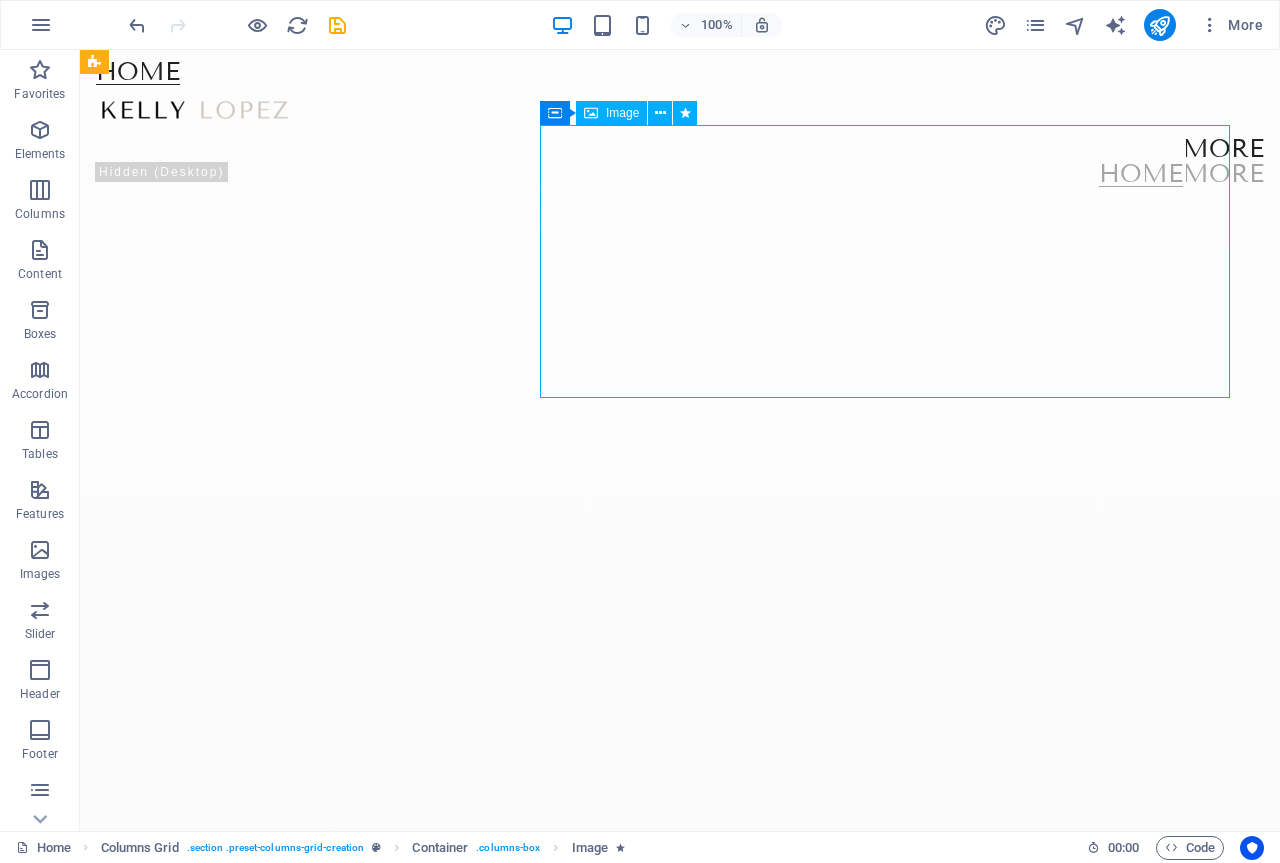 click at bounding box center [1911, 2946] 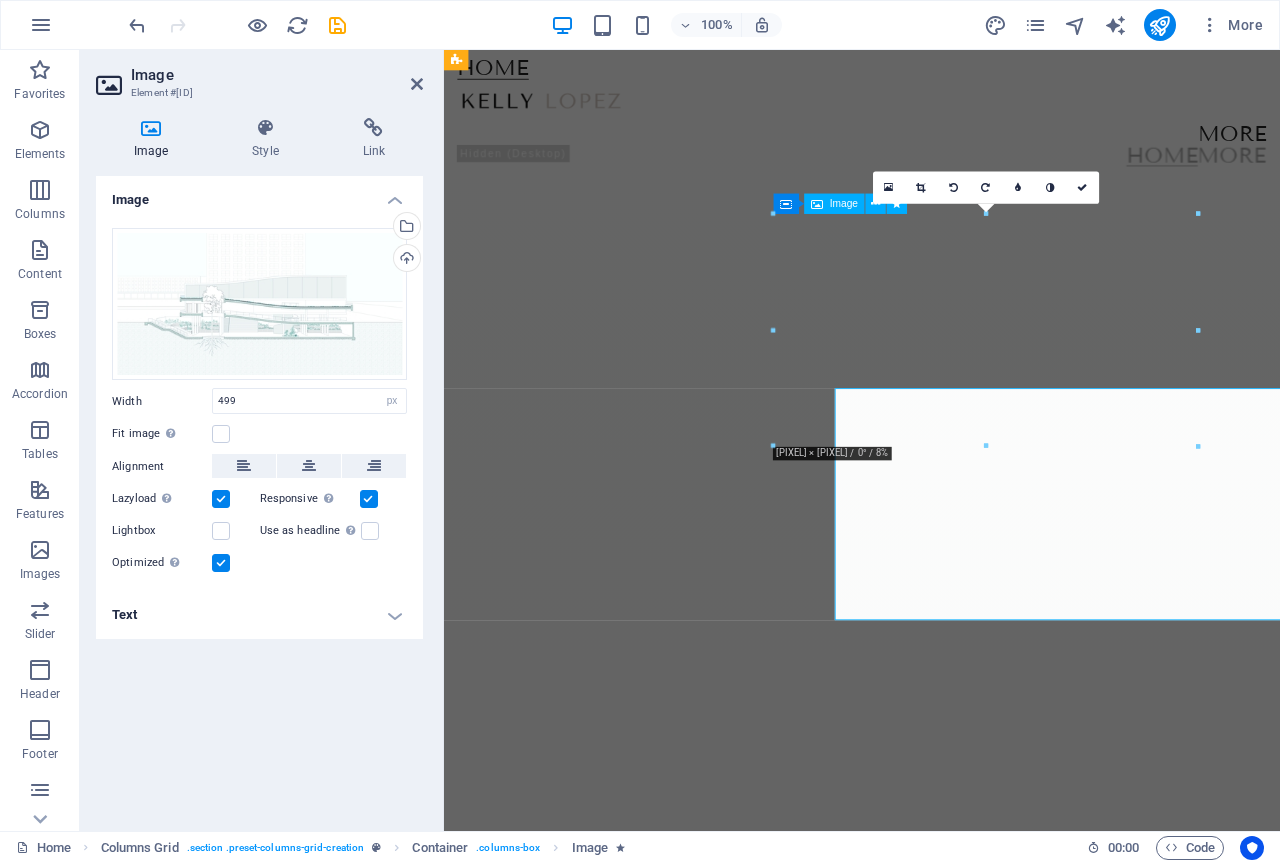 scroll, scrollTop: 883, scrollLeft: 0, axis: vertical 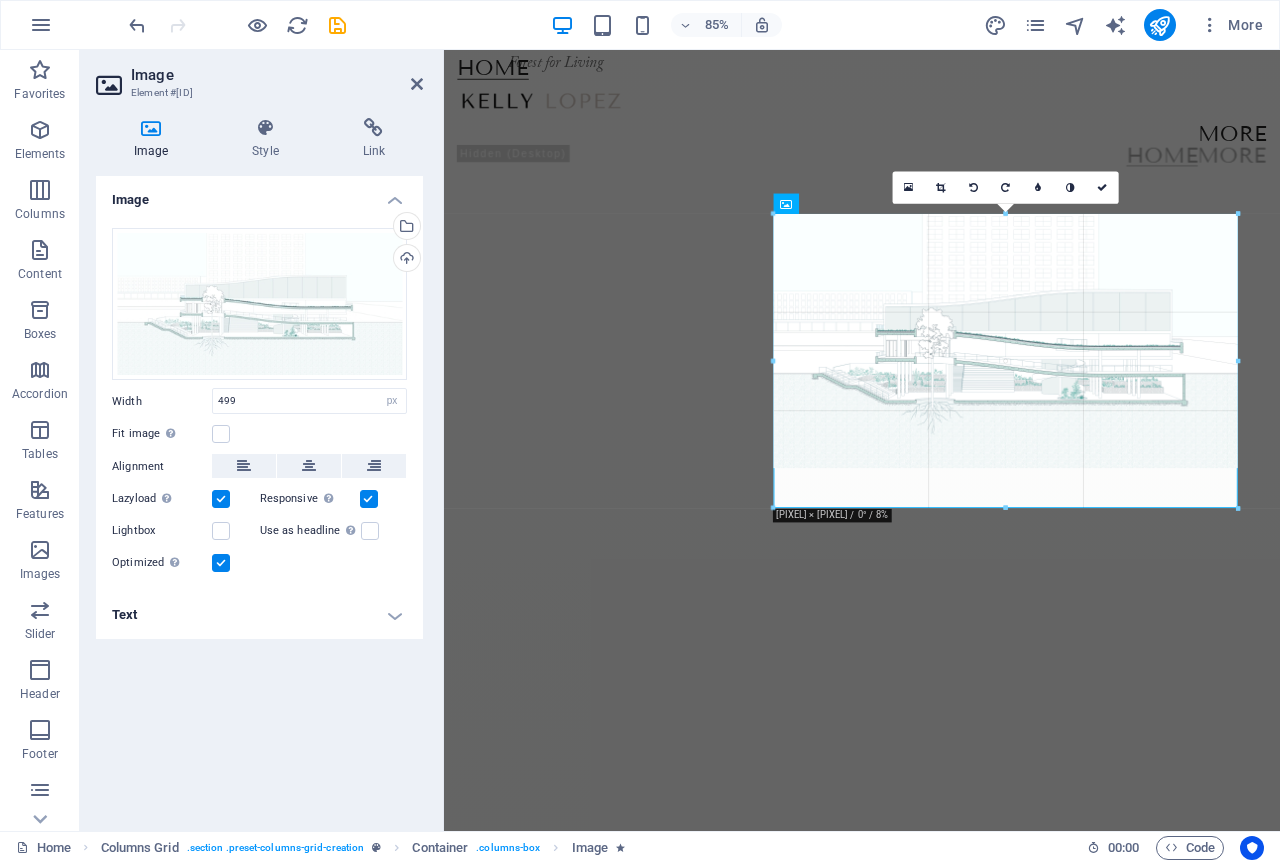 drag, startPoint x: 1200, startPoint y: 447, endPoint x: 1246, endPoint y: 436, distance: 47.296936 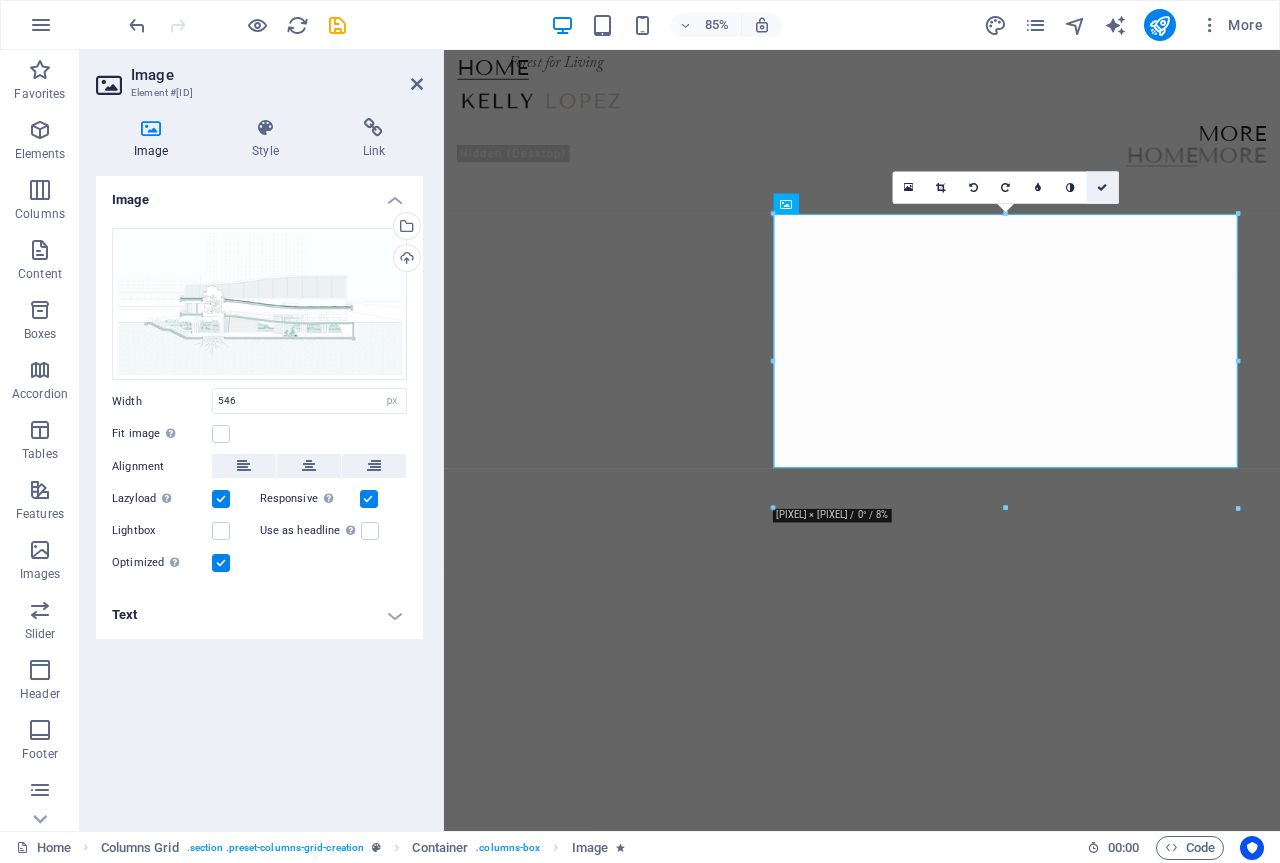 click at bounding box center (1103, 188) 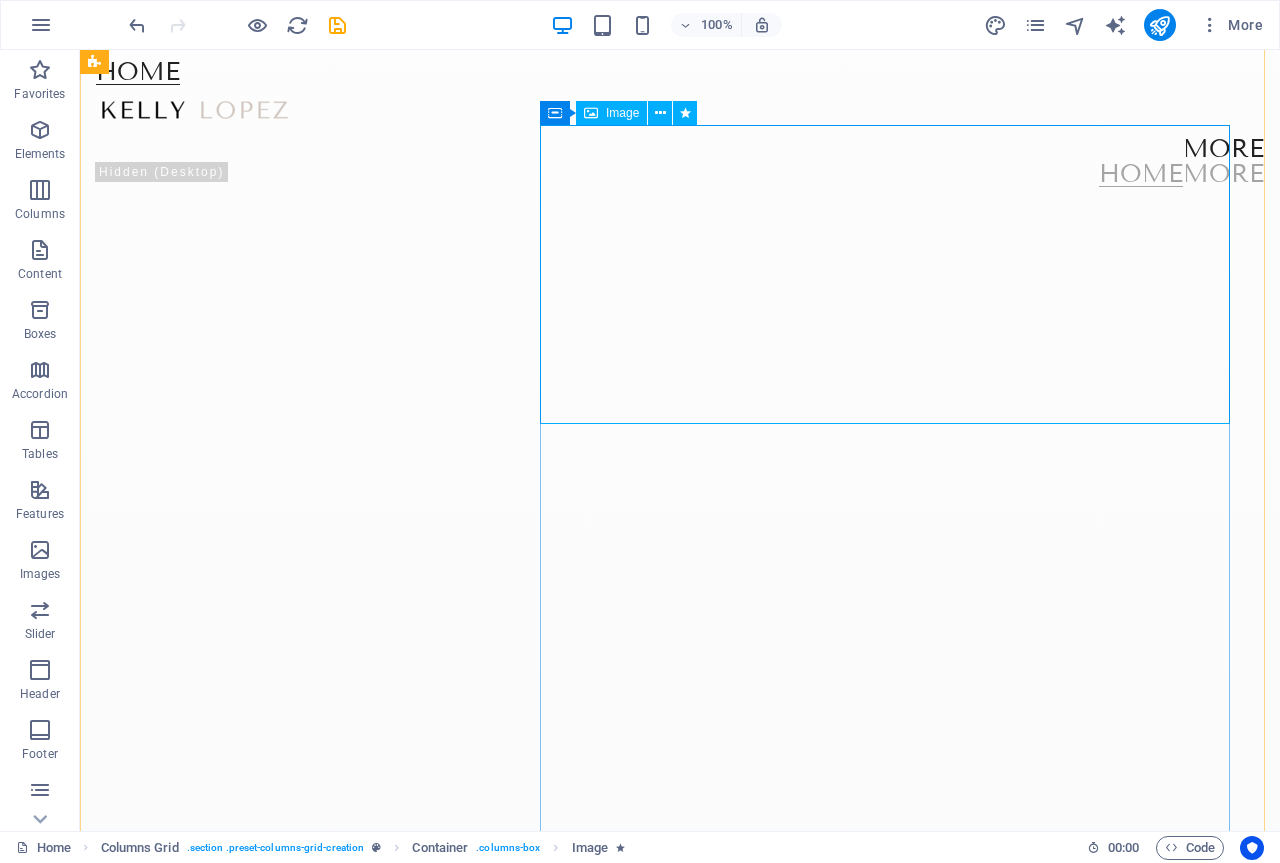 click at bounding box center [1911, 2959] 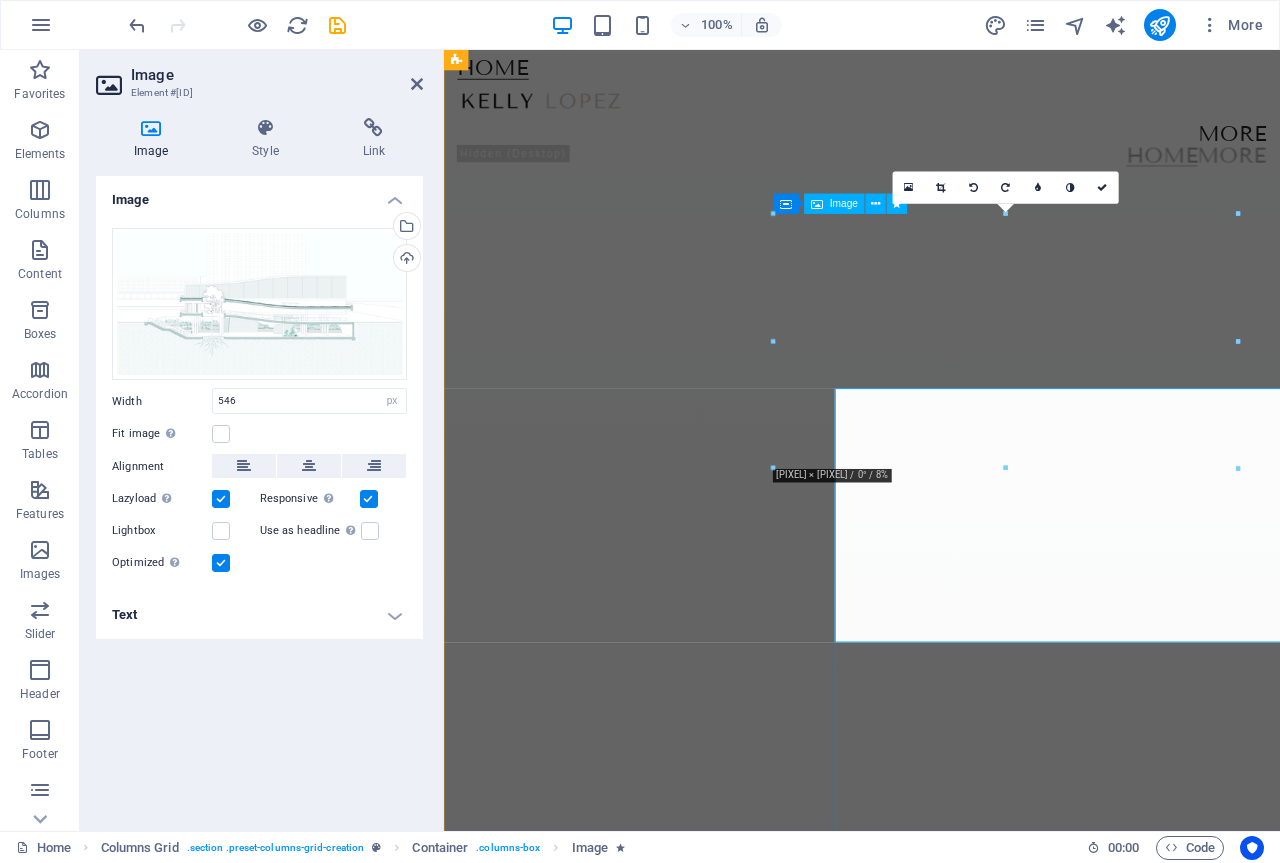scroll, scrollTop: 883, scrollLeft: 0, axis: vertical 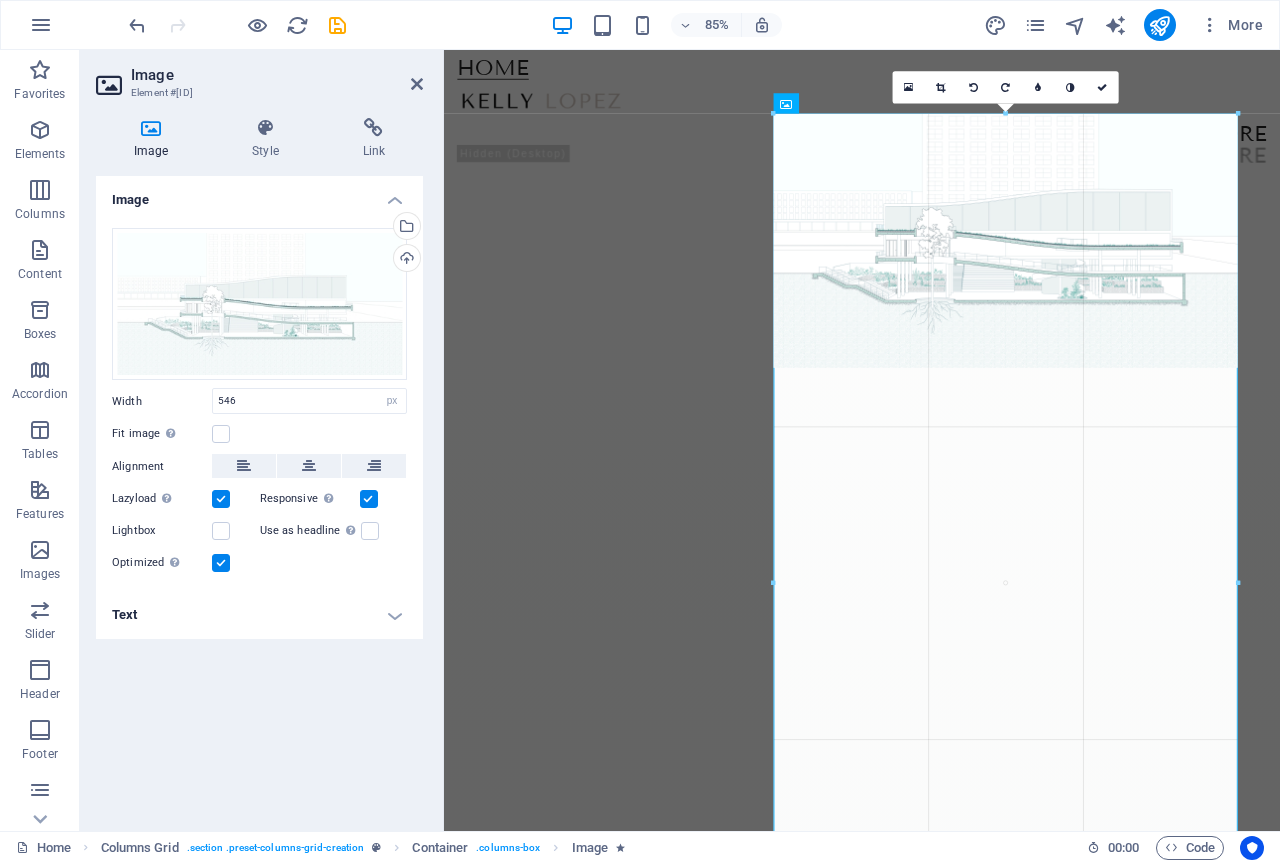 drag, startPoint x: 1236, startPoint y: 466, endPoint x: 1252, endPoint y: 530, distance: 65.96969 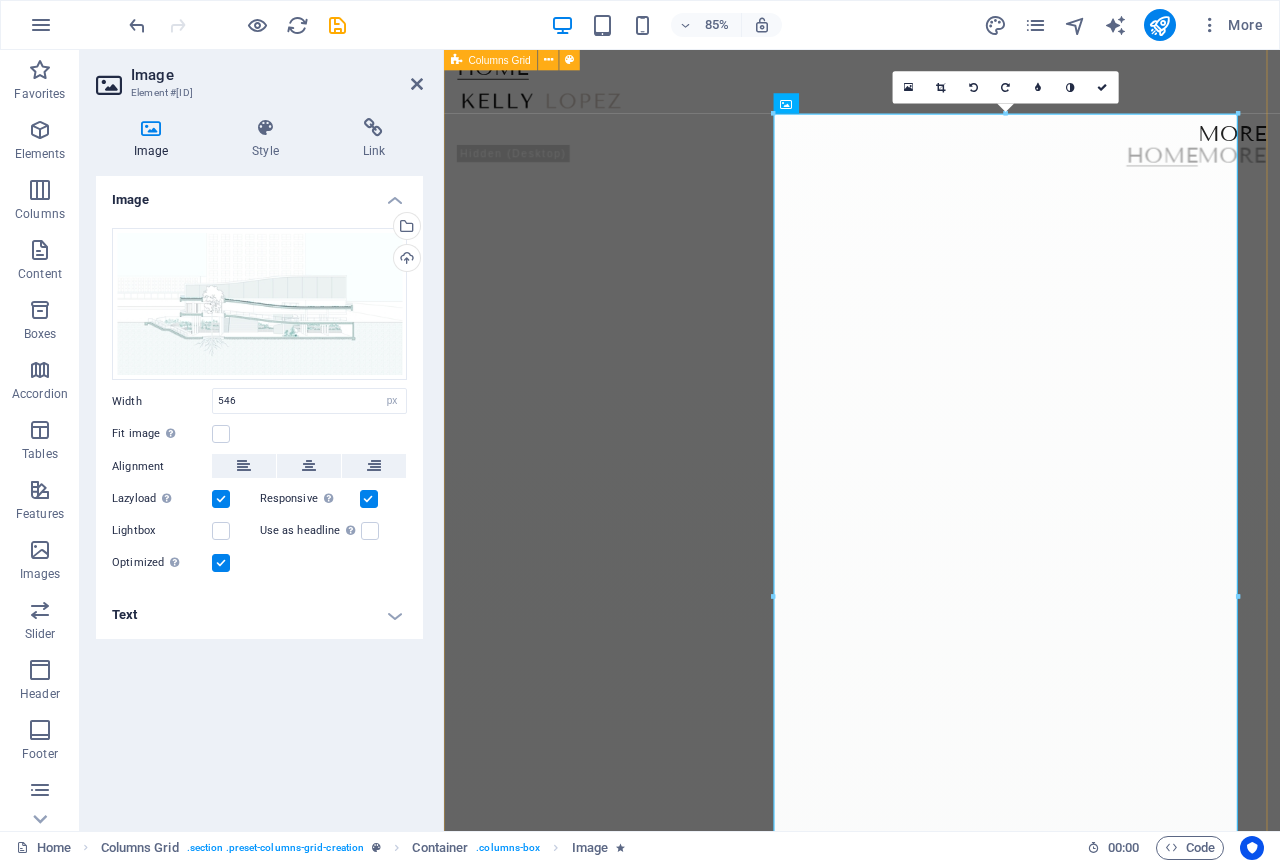 scroll, scrollTop: 883, scrollLeft: 0, axis: vertical 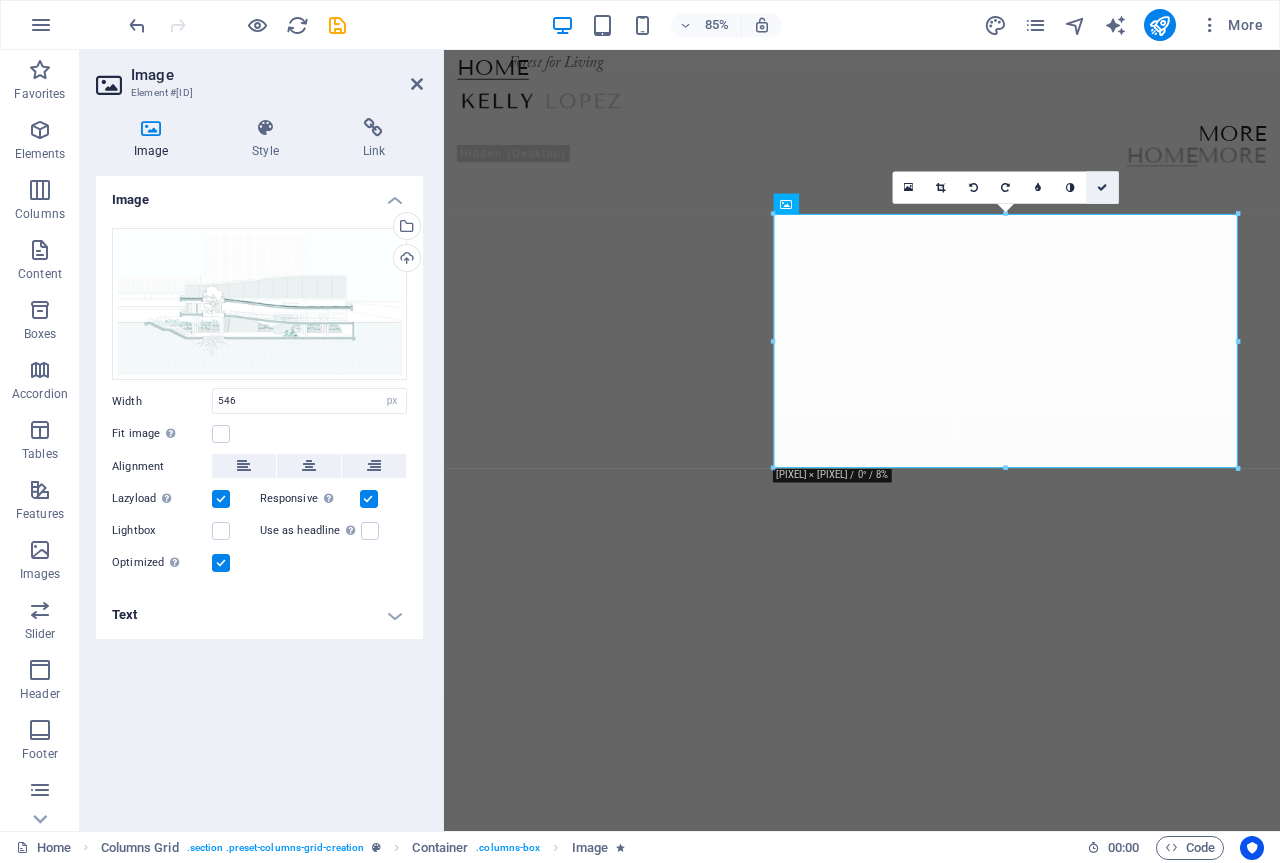 click at bounding box center [1103, 188] 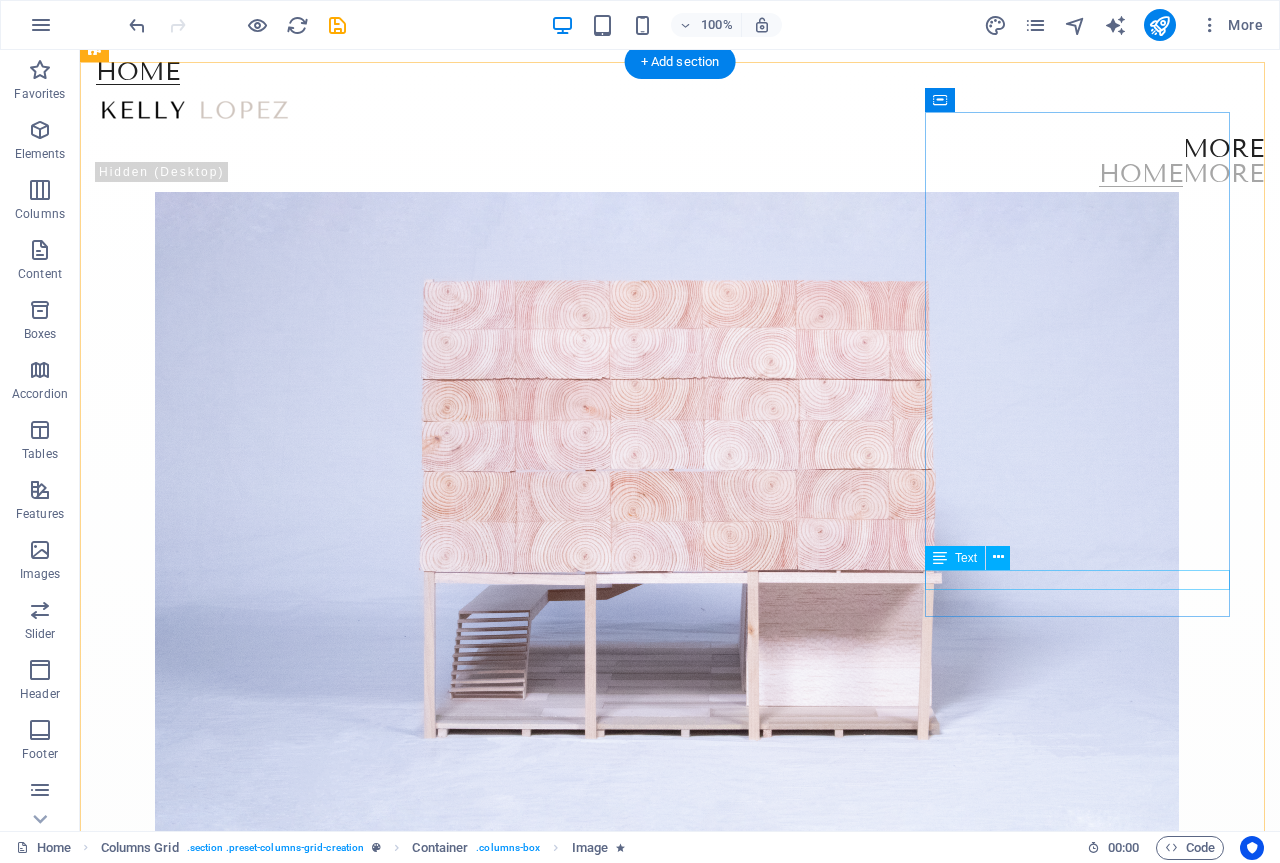 scroll, scrollTop: 0, scrollLeft: 0, axis: both 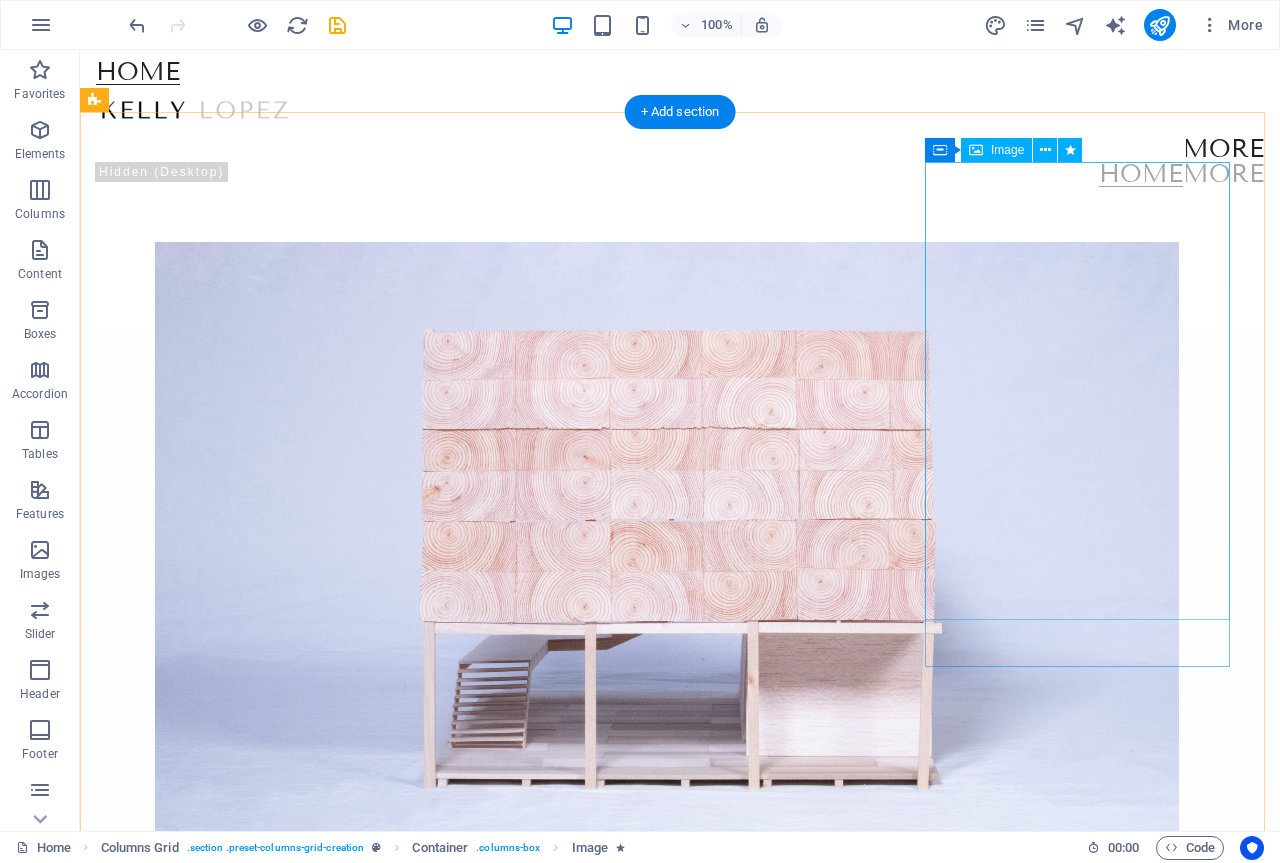 click at bounding box center (1931, 1062) 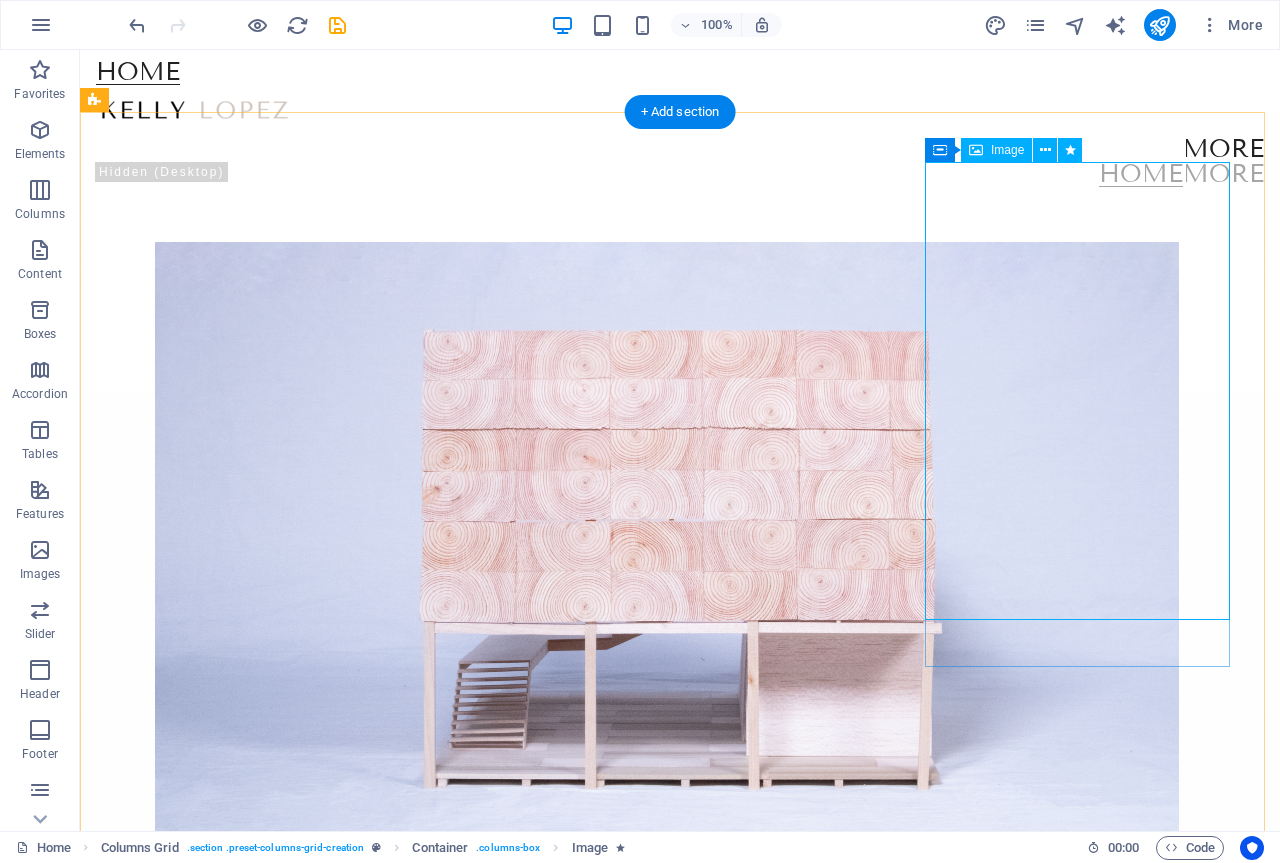 click at bounding box center (1931, 1062) 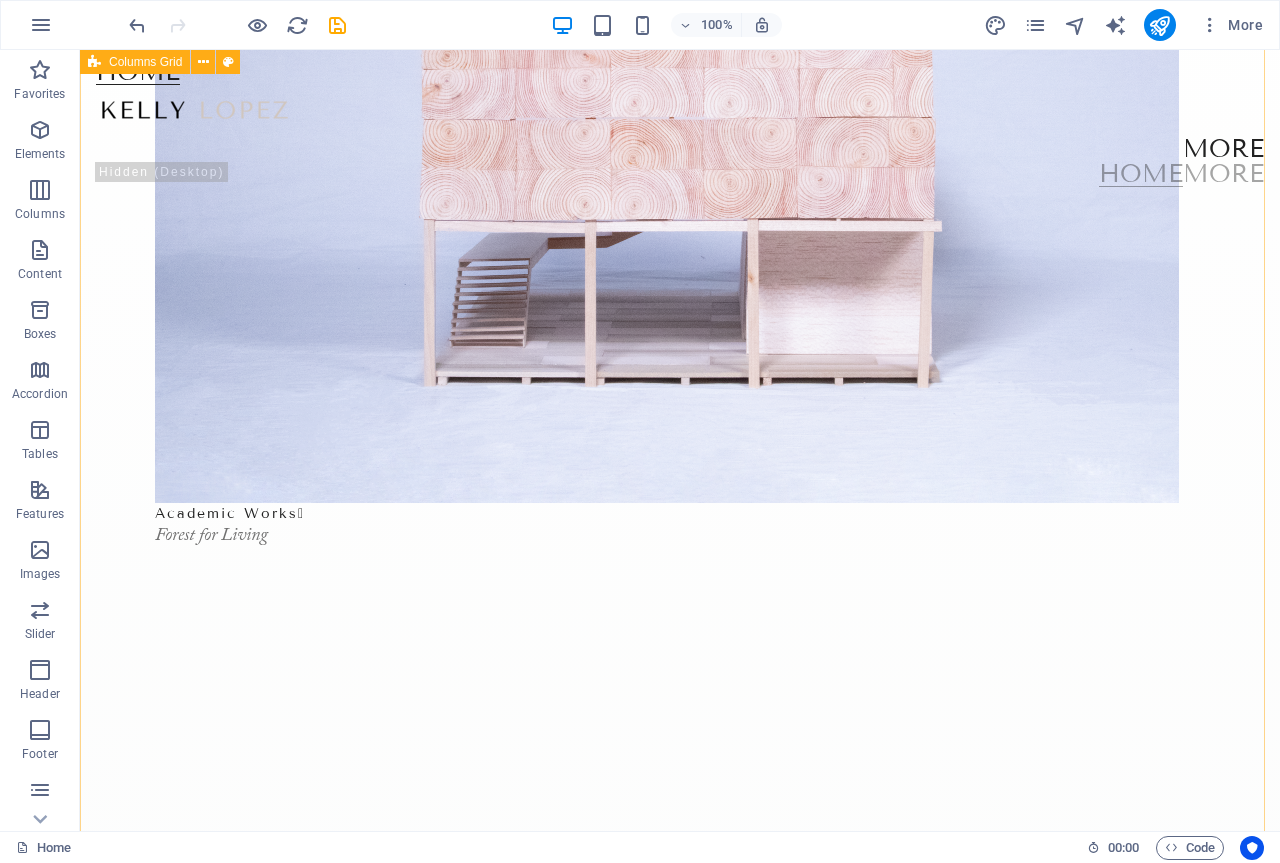 scroll, scrollTop: 400, scrollLeft: 0, axis: vertical 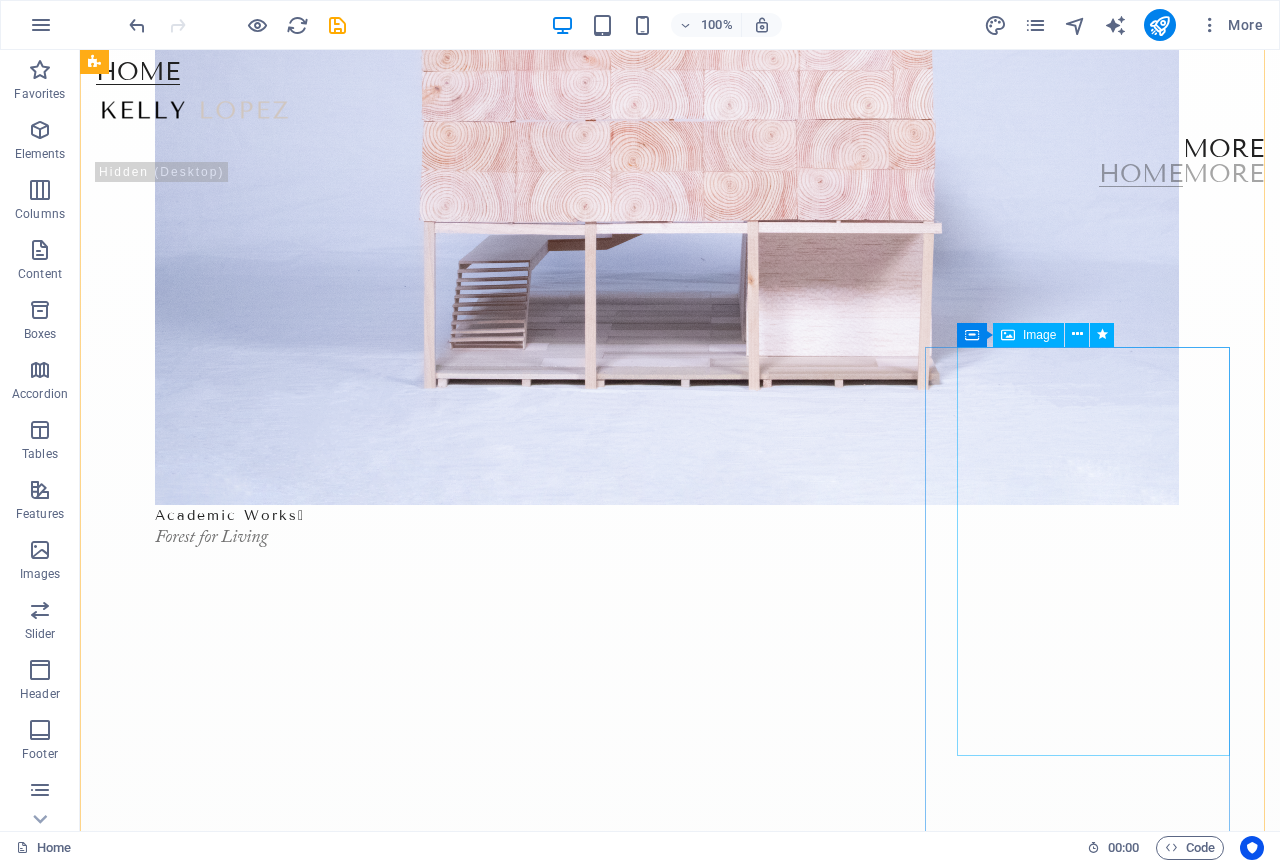 click at bounding box center [1947, 2457] 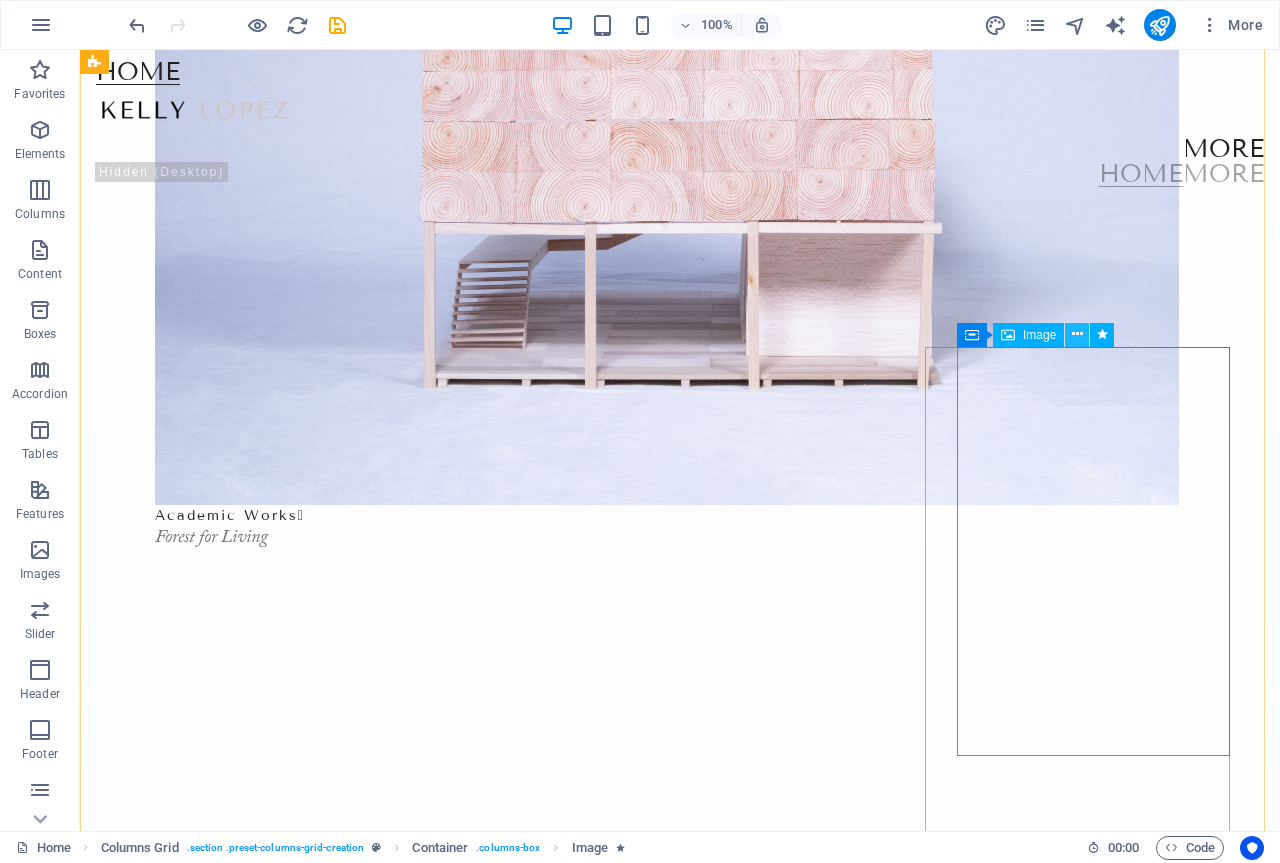 click at bounding box center [1077, 334] 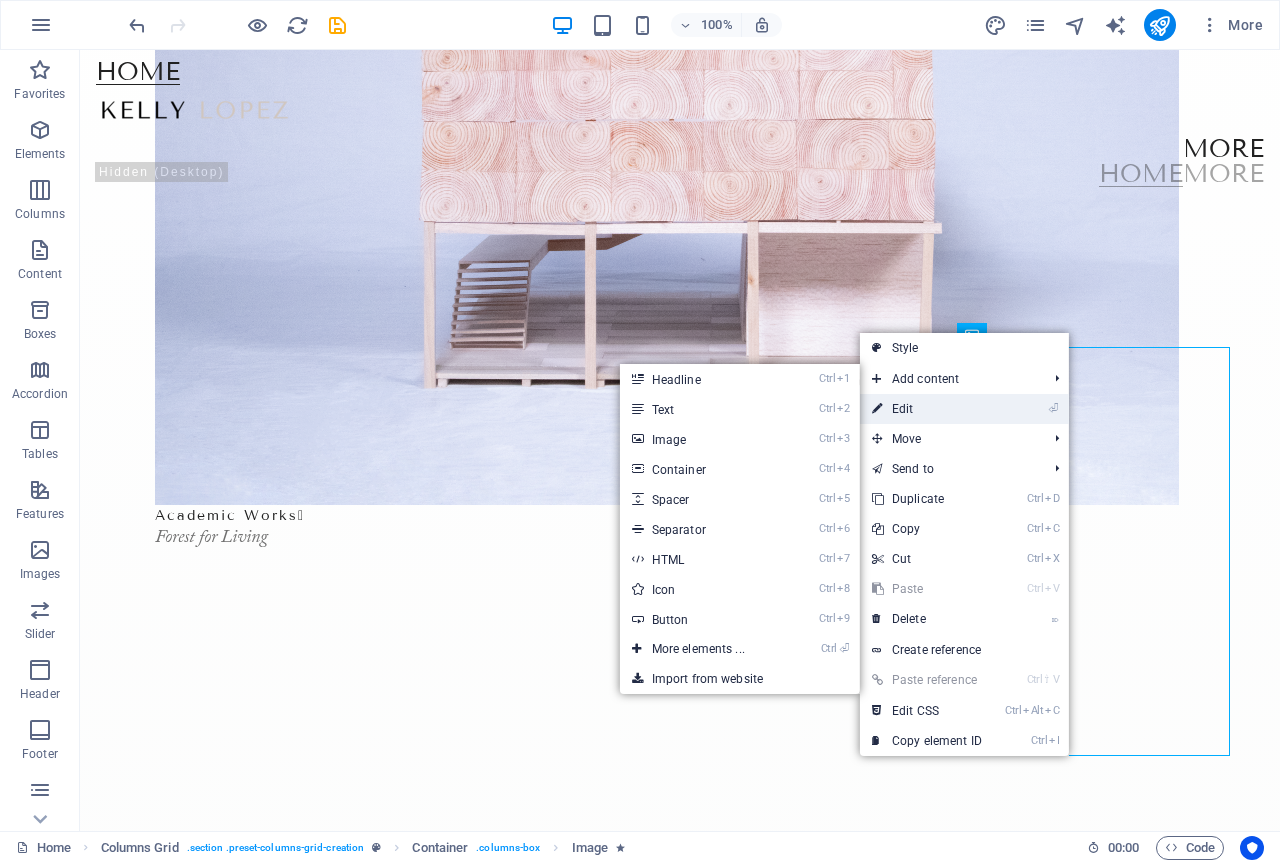 click on "⏎  Edit" at bounding box center (927, 409) 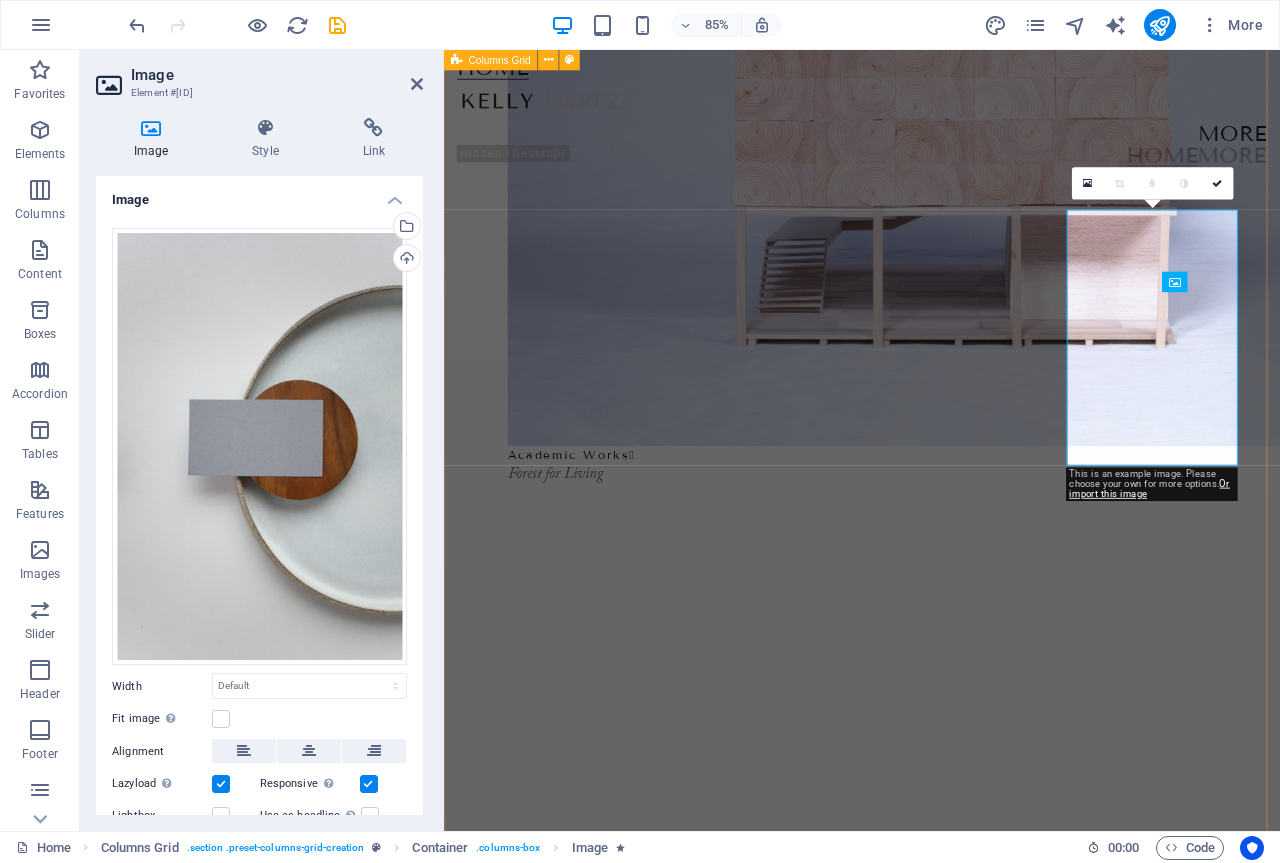 scroll, scrollTop: 412, scrollLeft: 0, axis: vertical 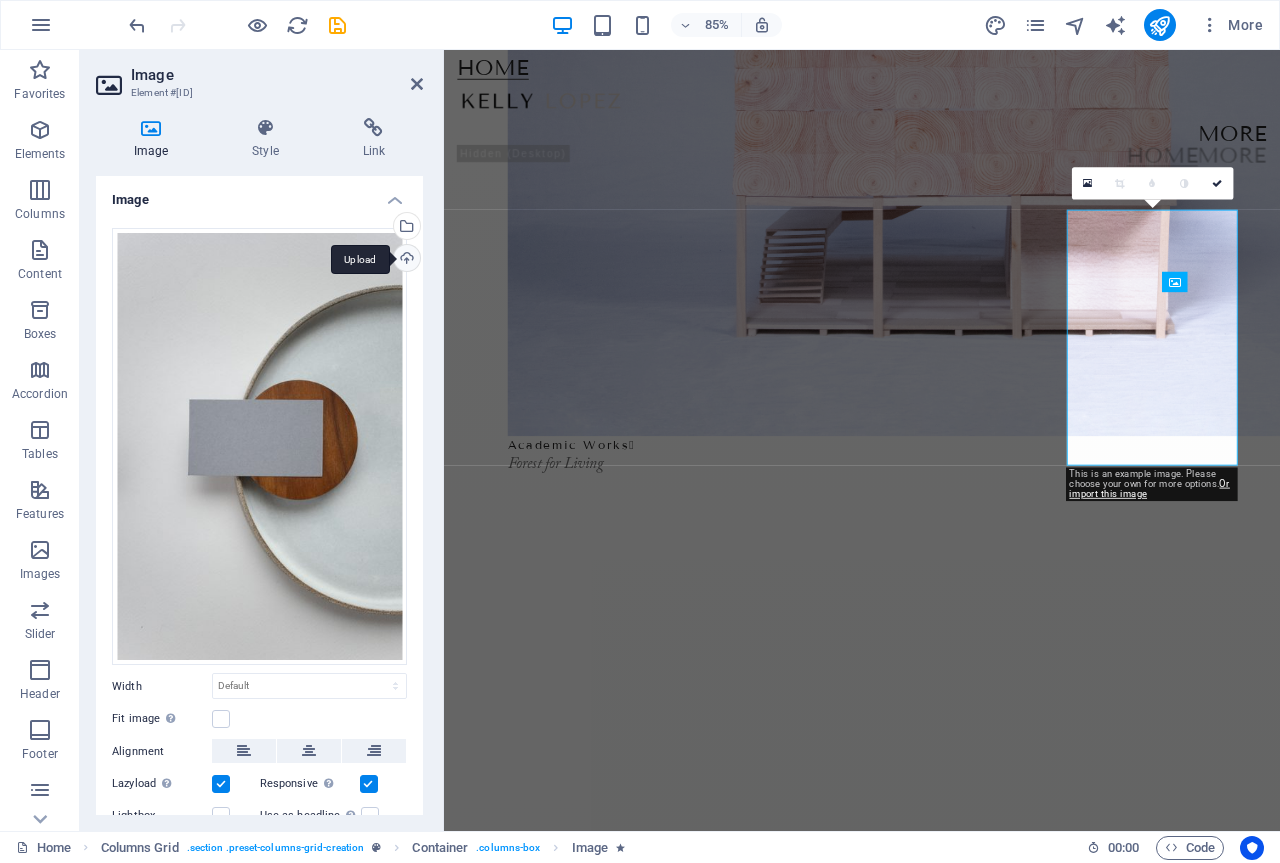 click on "Upload" at bounding box center (405, 260) 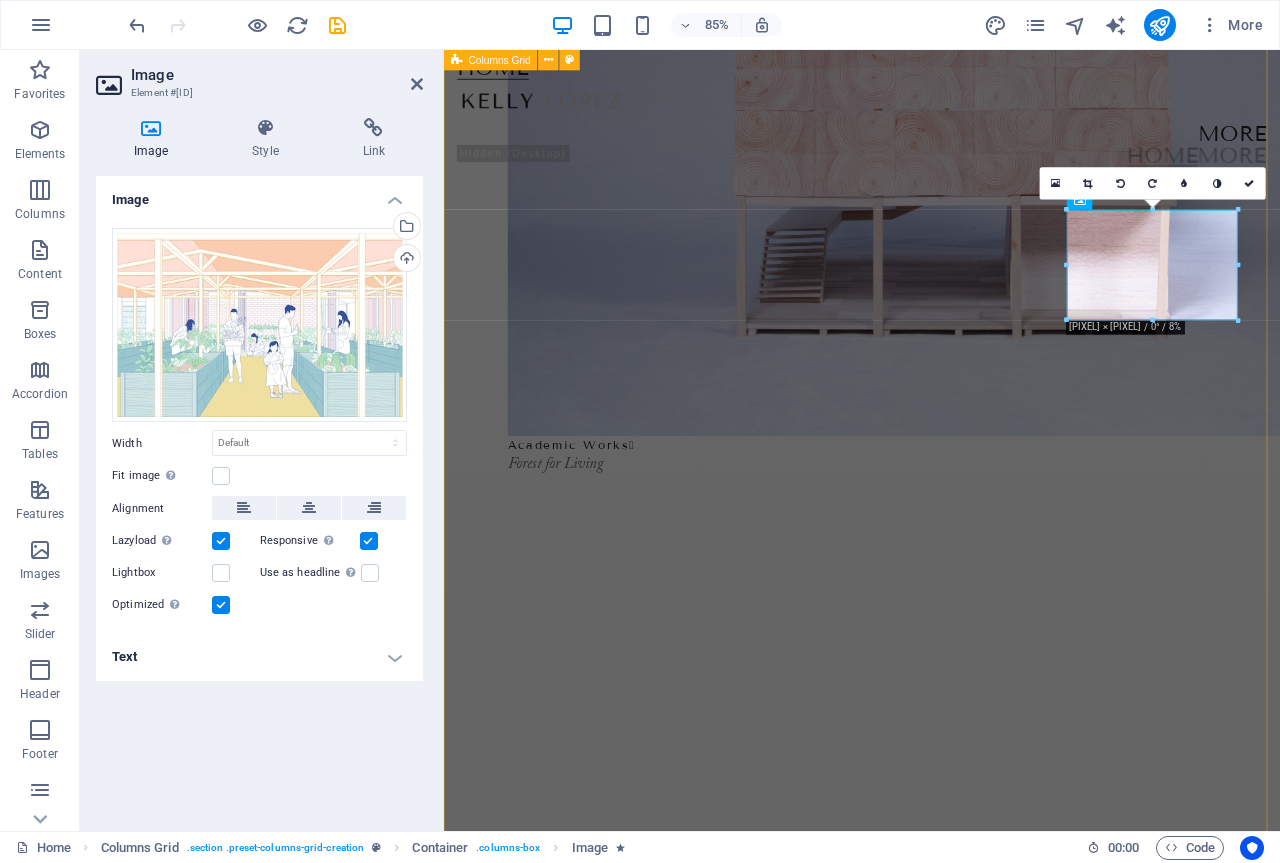 drag, startPoint x: 1510, startPoint y: 367, endPoint x: 1045, endPoint y: 509, distance: 486.19852 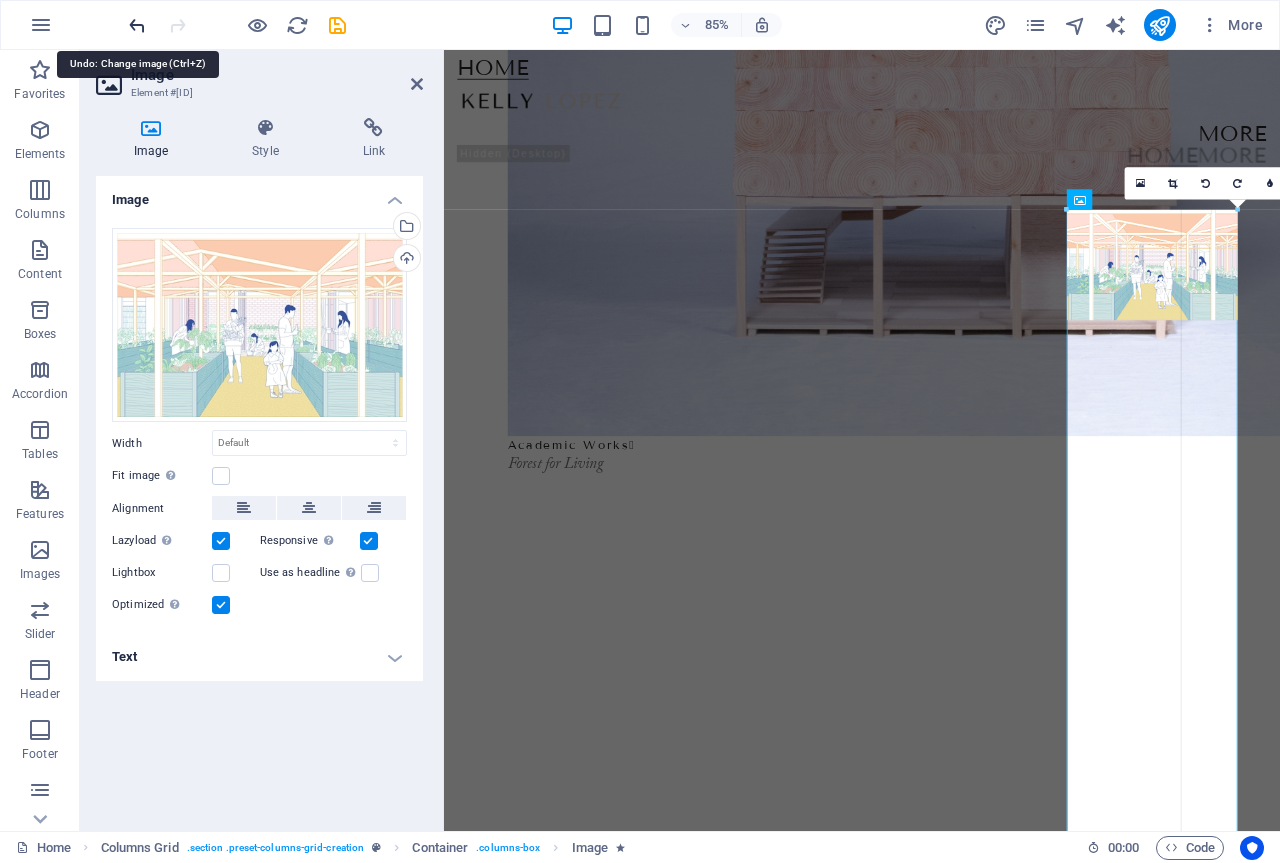 click at bounding box center [137, 25] 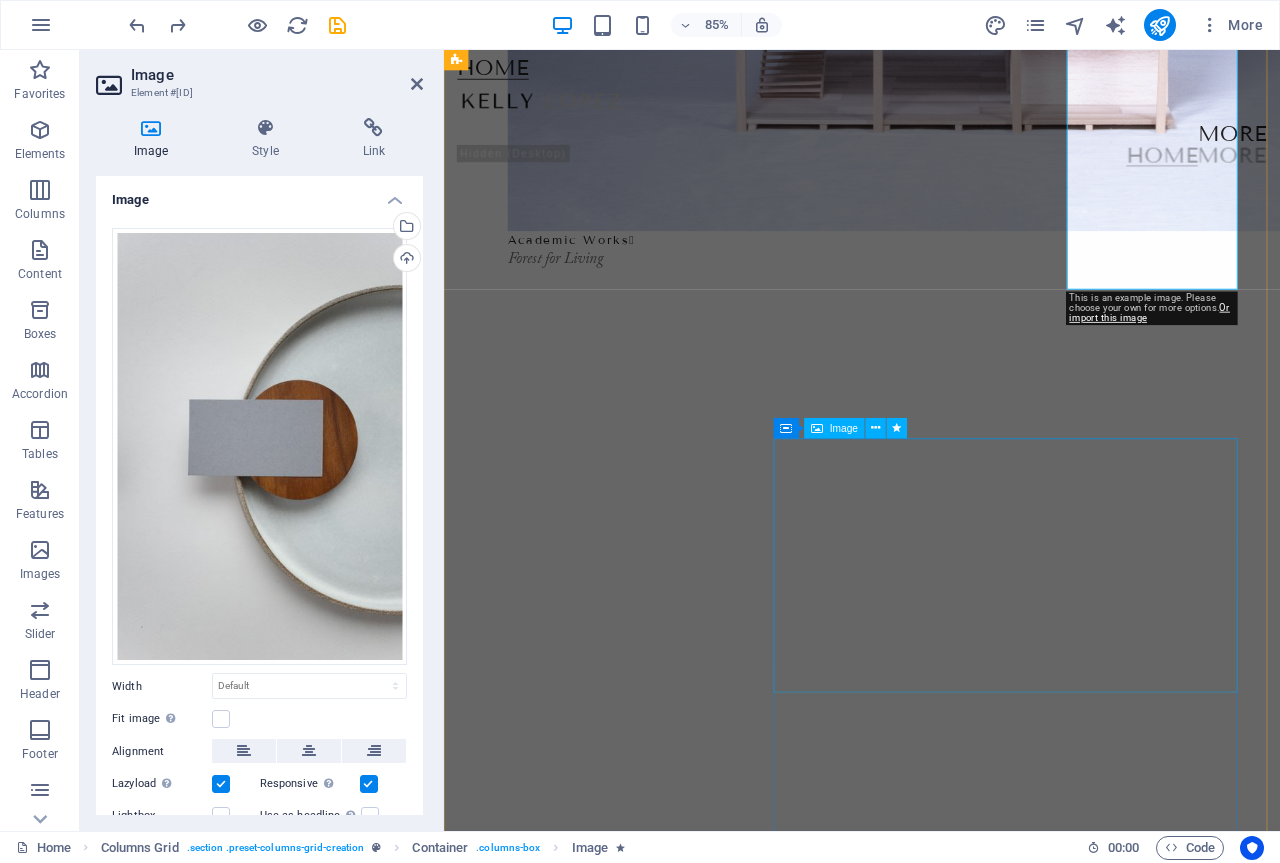 scroll, scrollTop: 512, scrollLeft: 0, axis: vertical 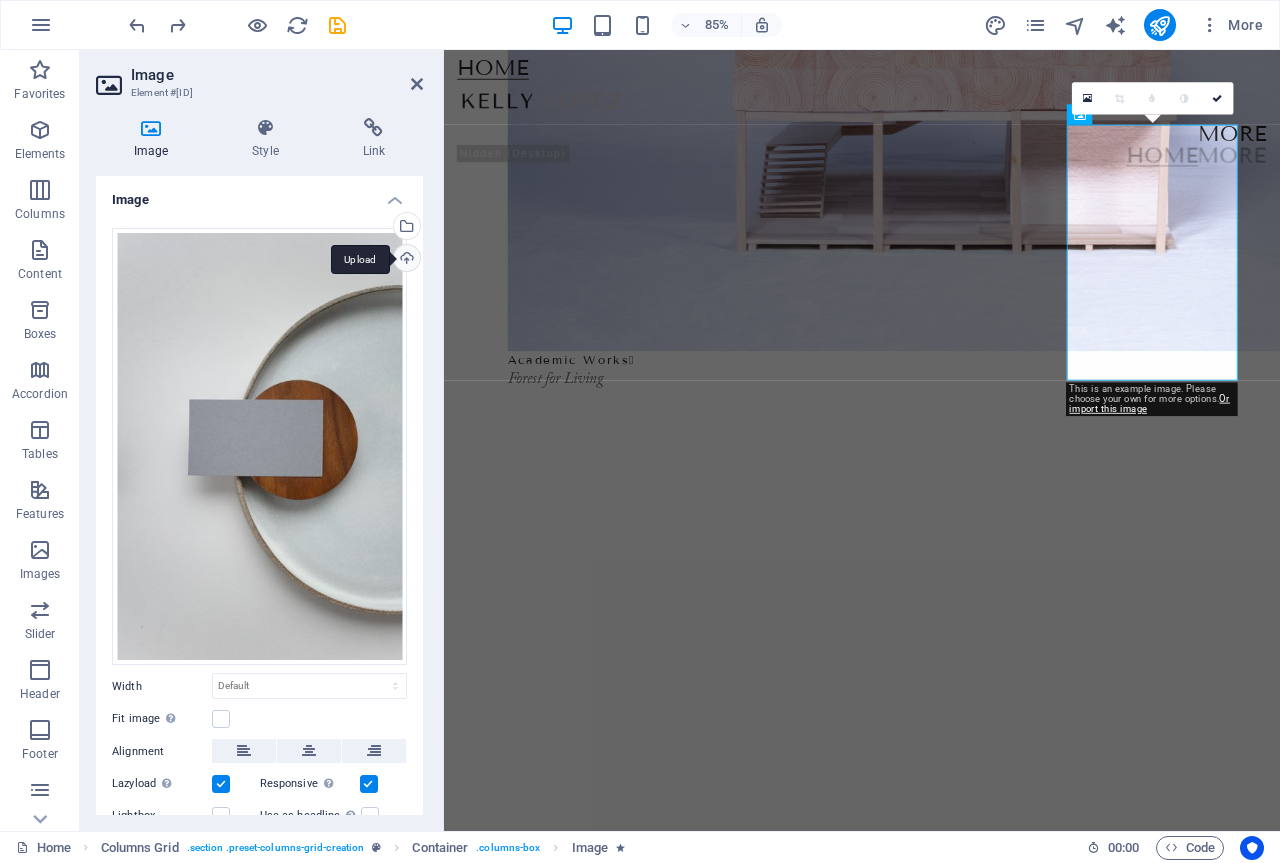 click on "Upload" at bounding box center [405, 260] 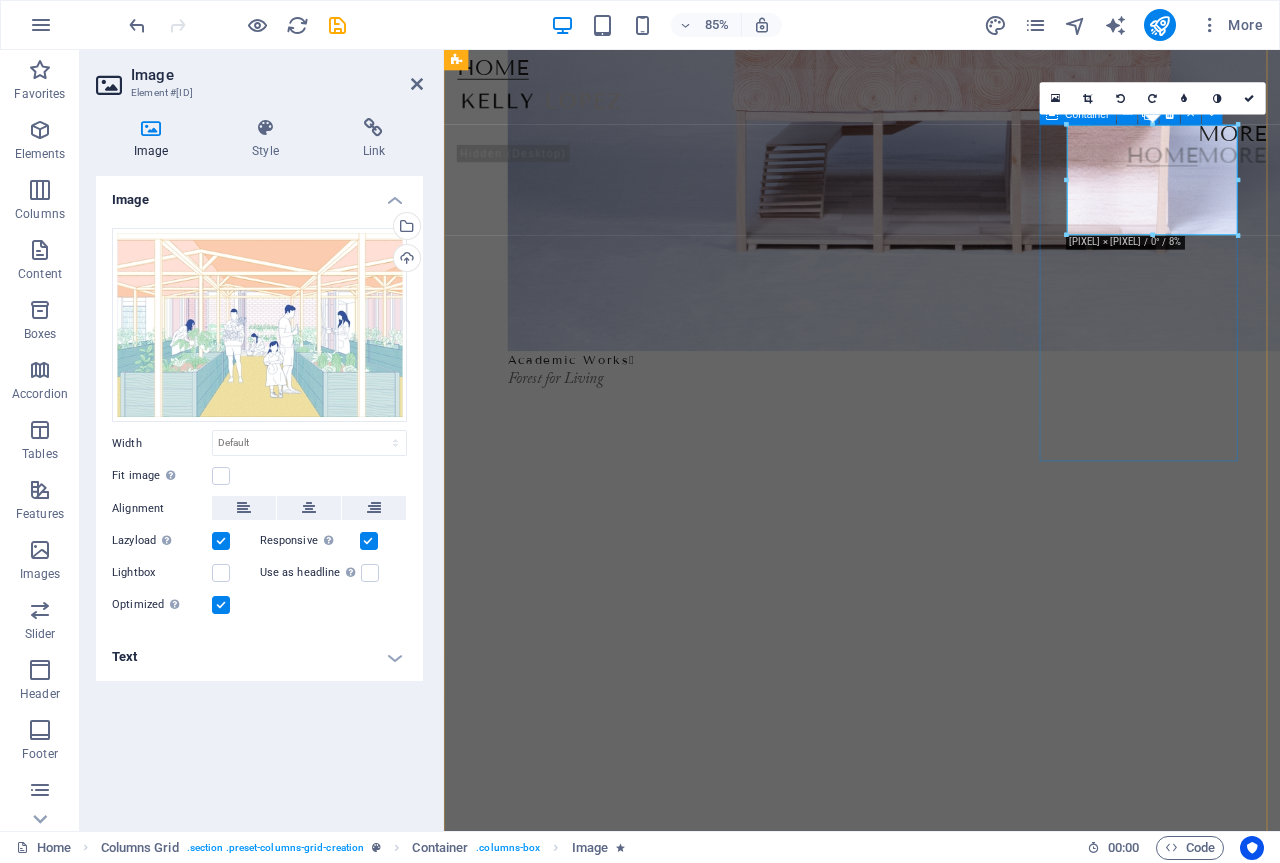 click on "fragments    Image 0.3" at bounding box center (2203, 2025) 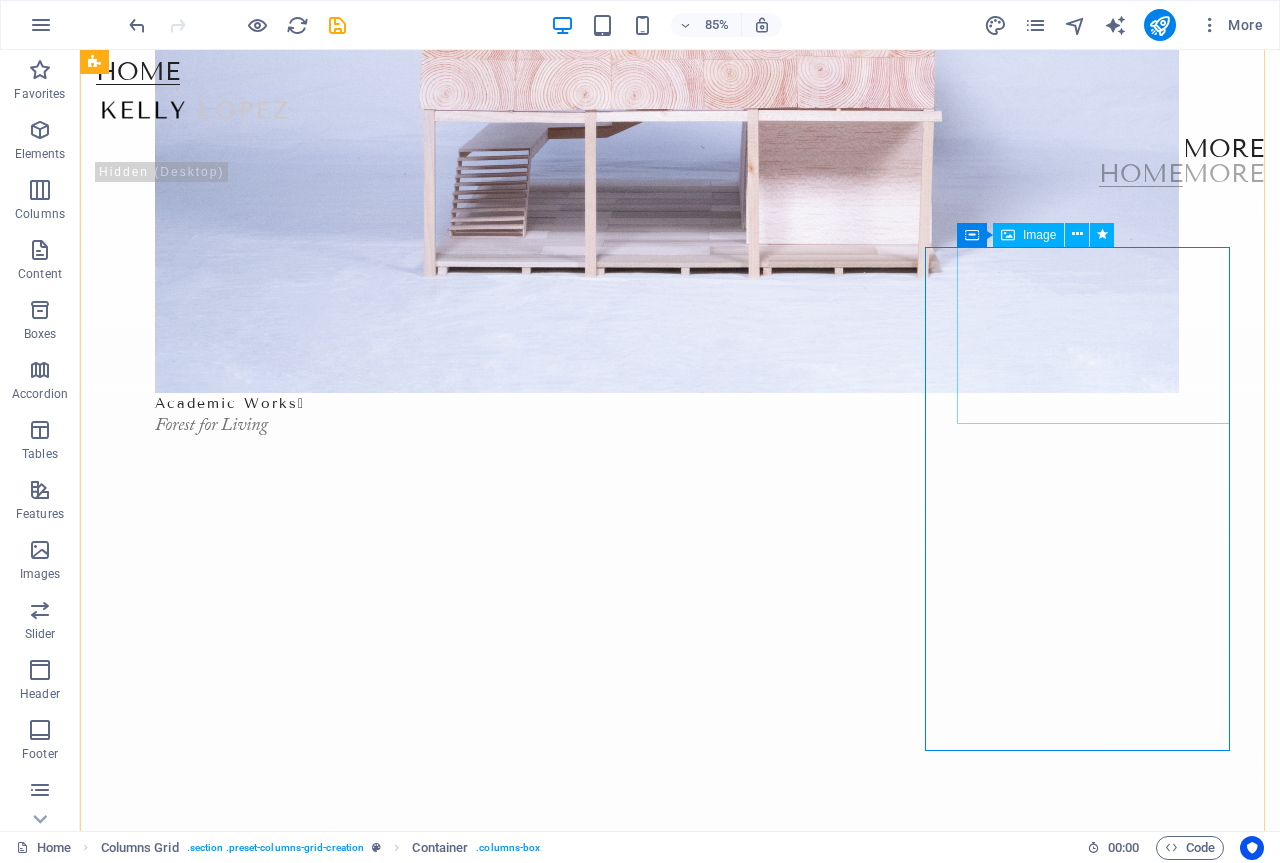 scroll, scrollTop: 500, scrollLeft: 0, axis: vertical 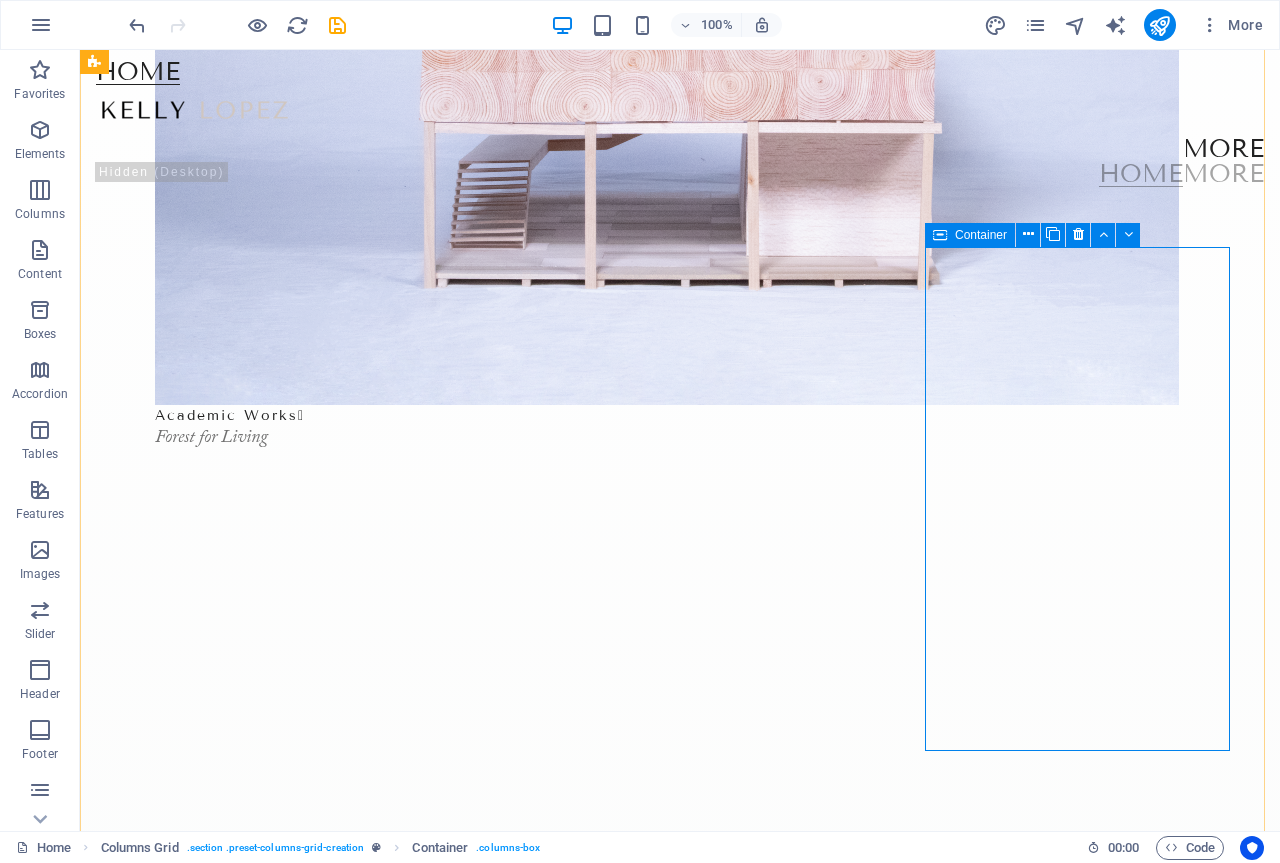click on "Container" at bounding box center [981, 235] 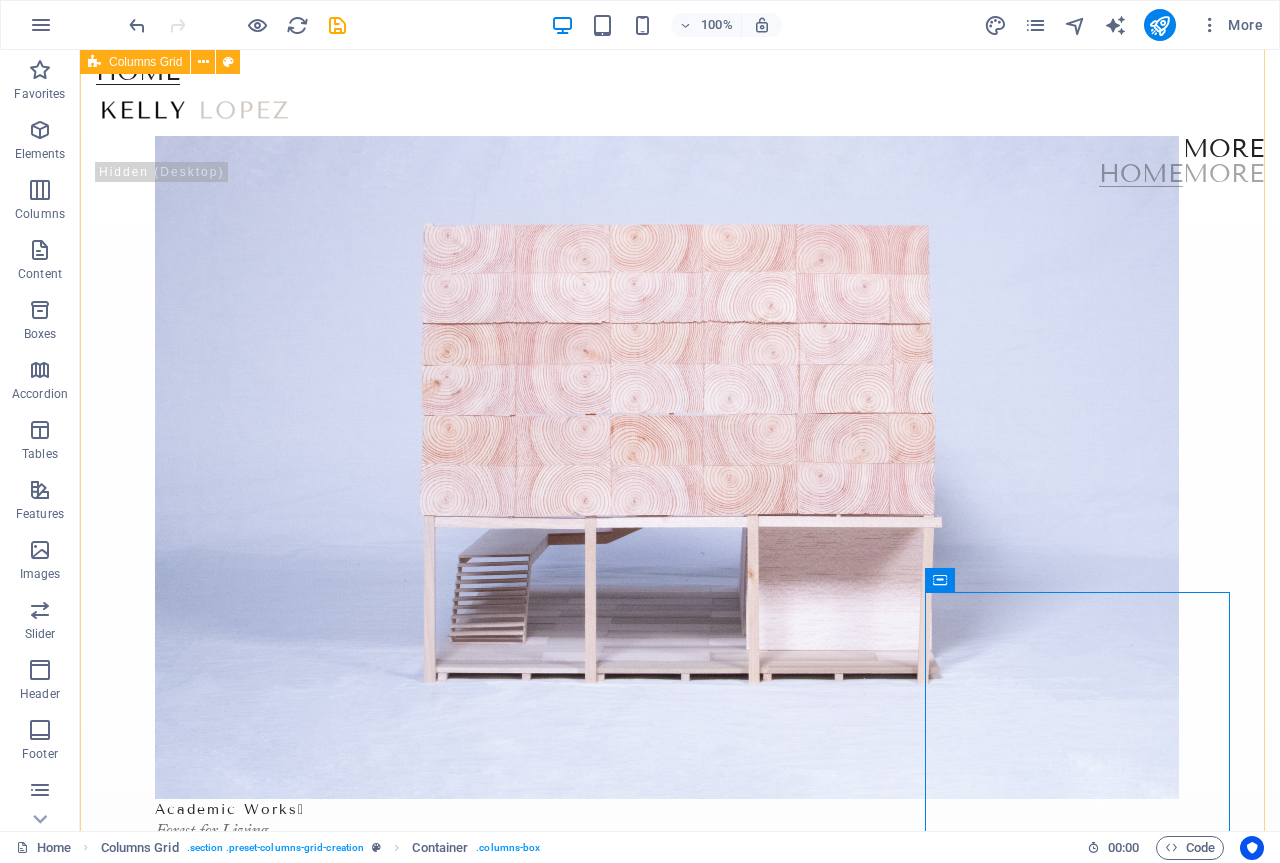 scroll, scrollTop: 0, scrollLeft: 0, axis: both 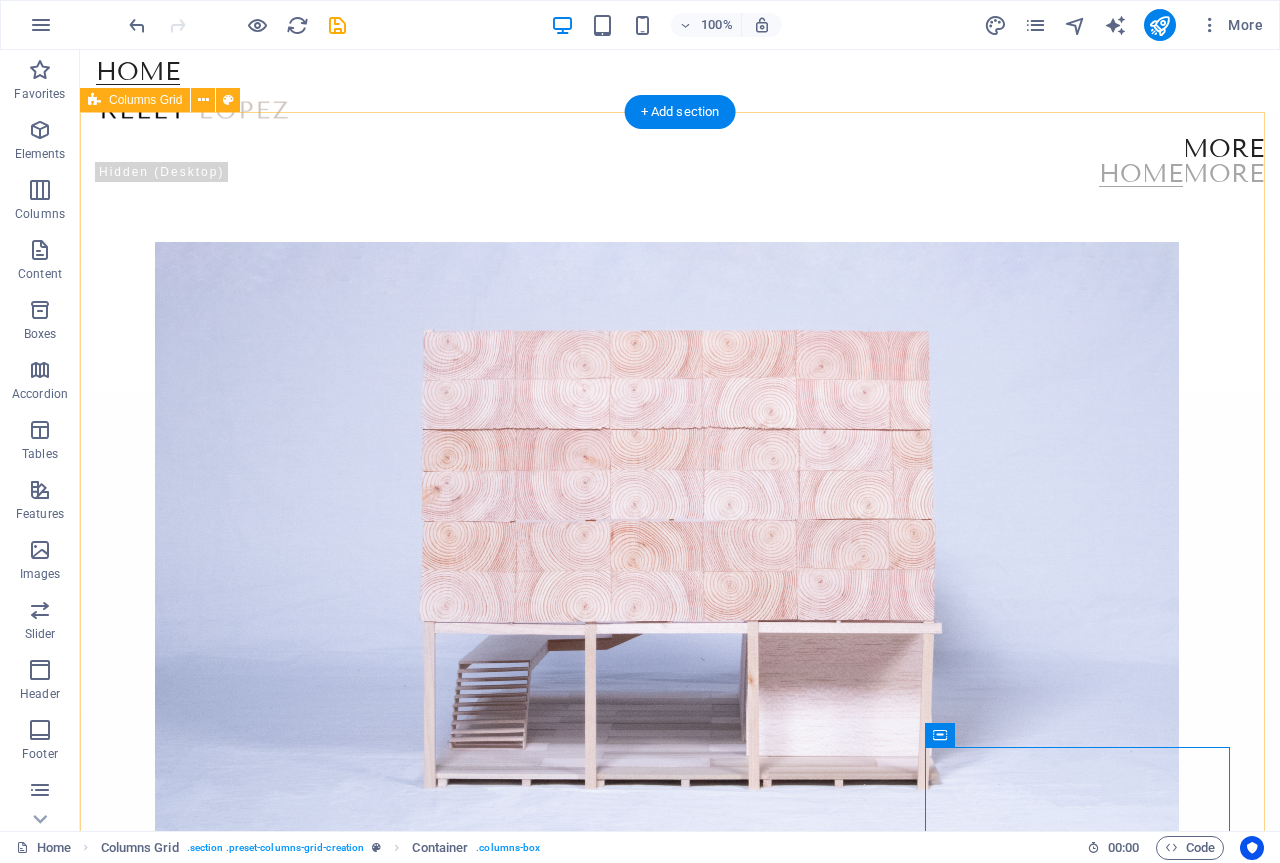 click on "Academic Works  Forest for Living suburbs    Image 0.1 fragments    Image 0.3 Module Magazine  Issue 01: Destruction Beauty    Image 0.7 Triangle    Image 0.6" at bounding box center (680, 3399) 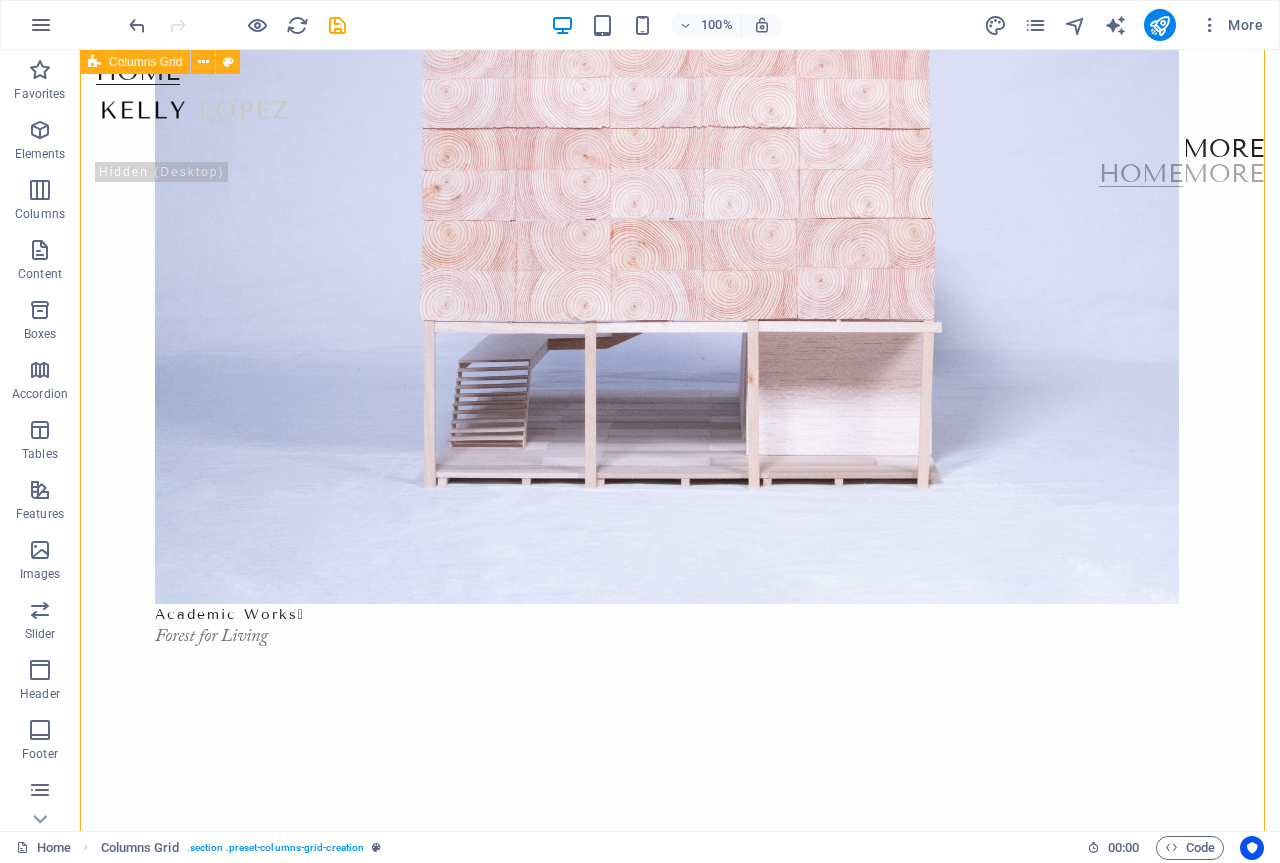 scroll, scrollTop: 400, scrollLeft: 0, axis: vertical 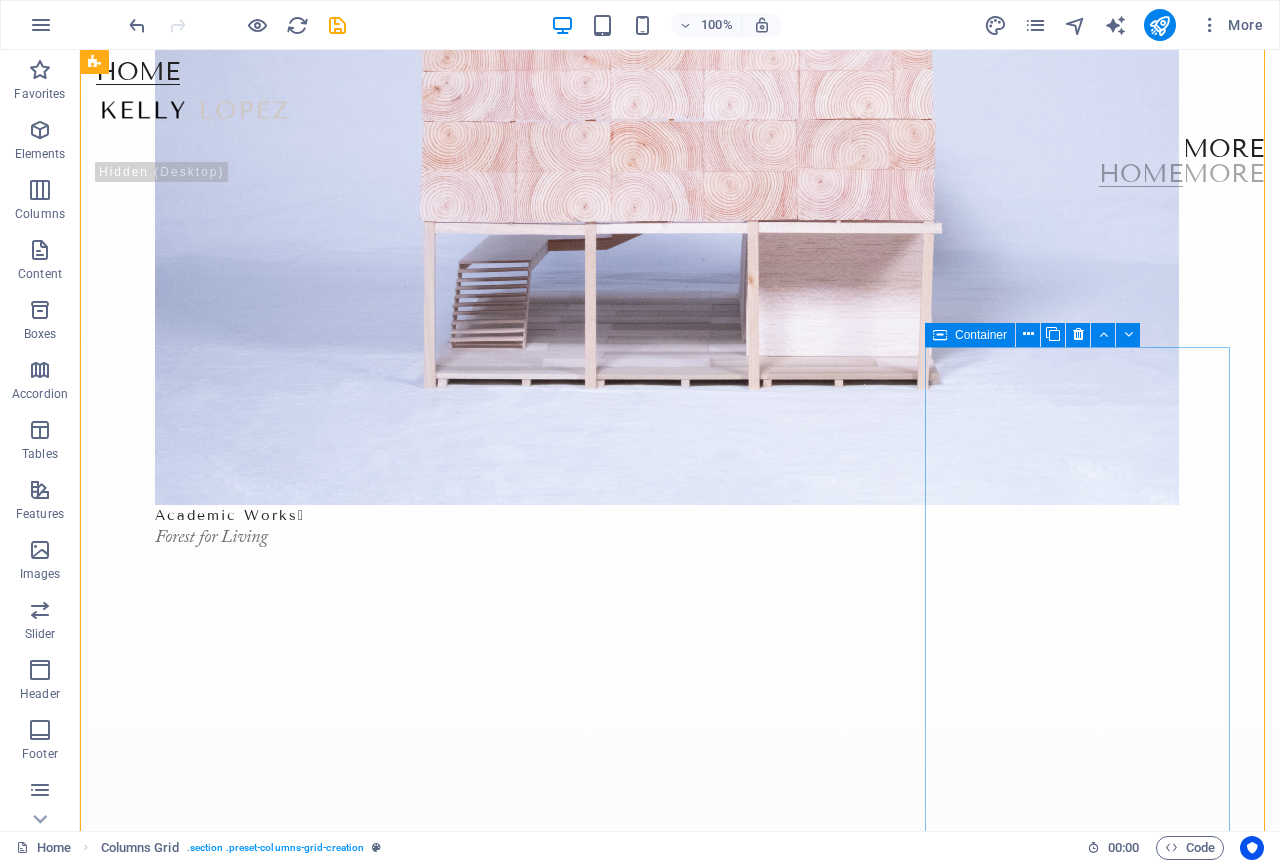 click on "Container" at bounding box center [981, 335] 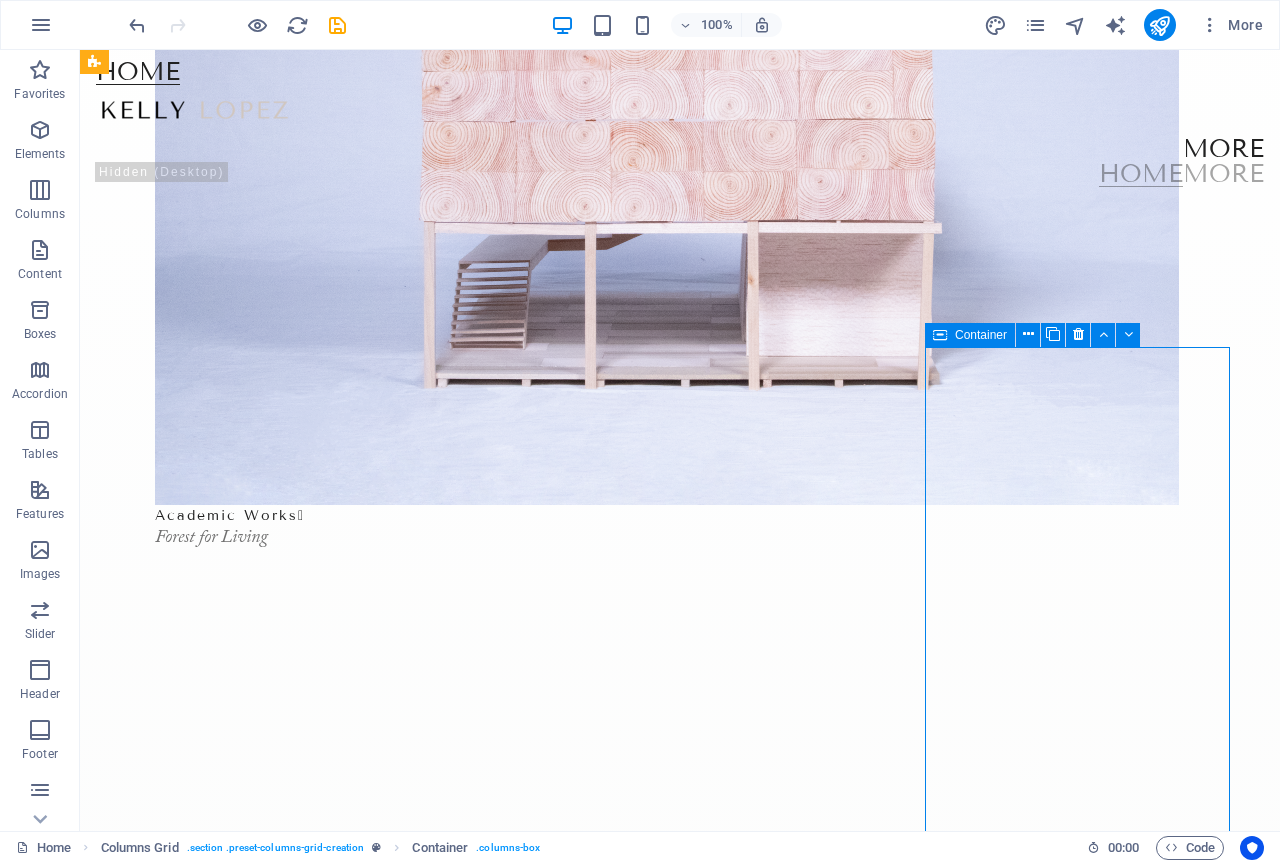 click at bounding box center (940, 335) 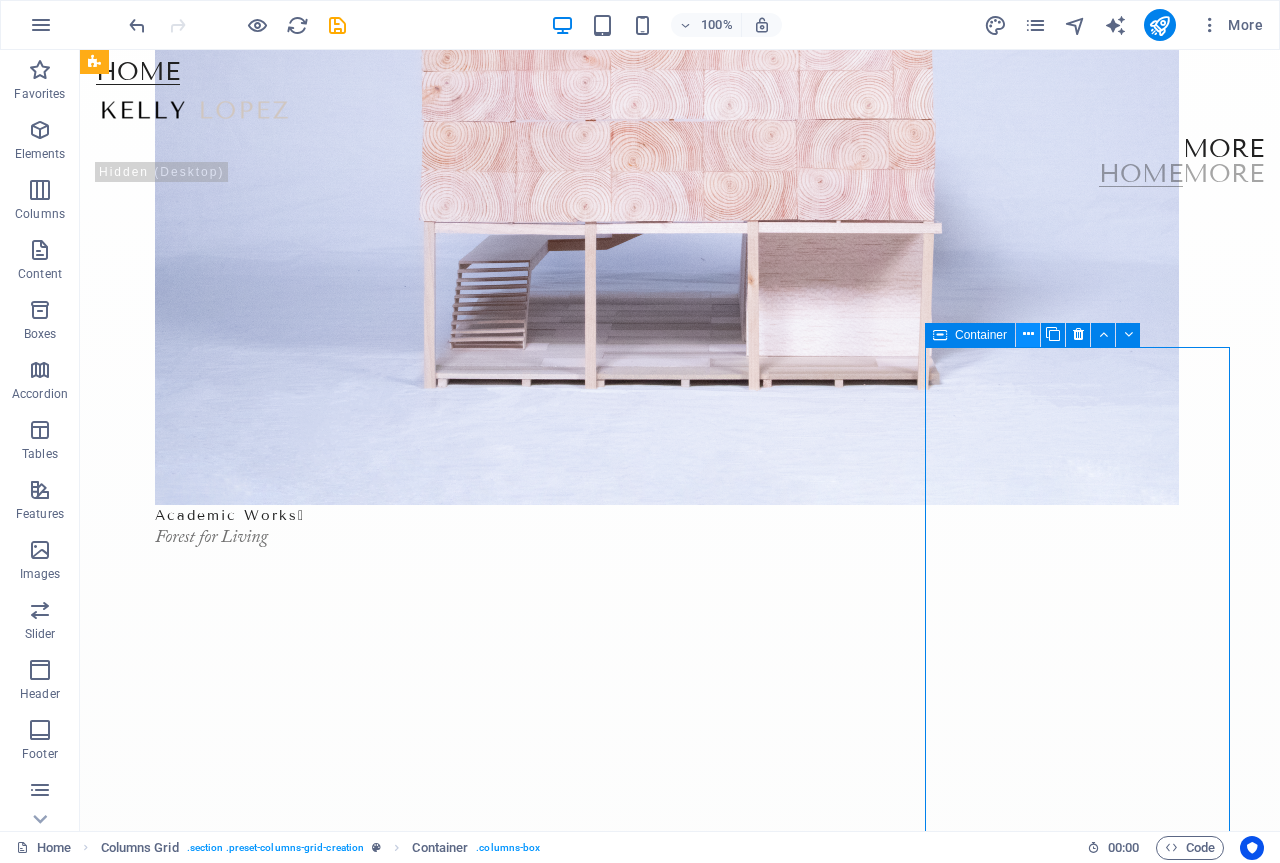 click at bounding box center [1028, 335] 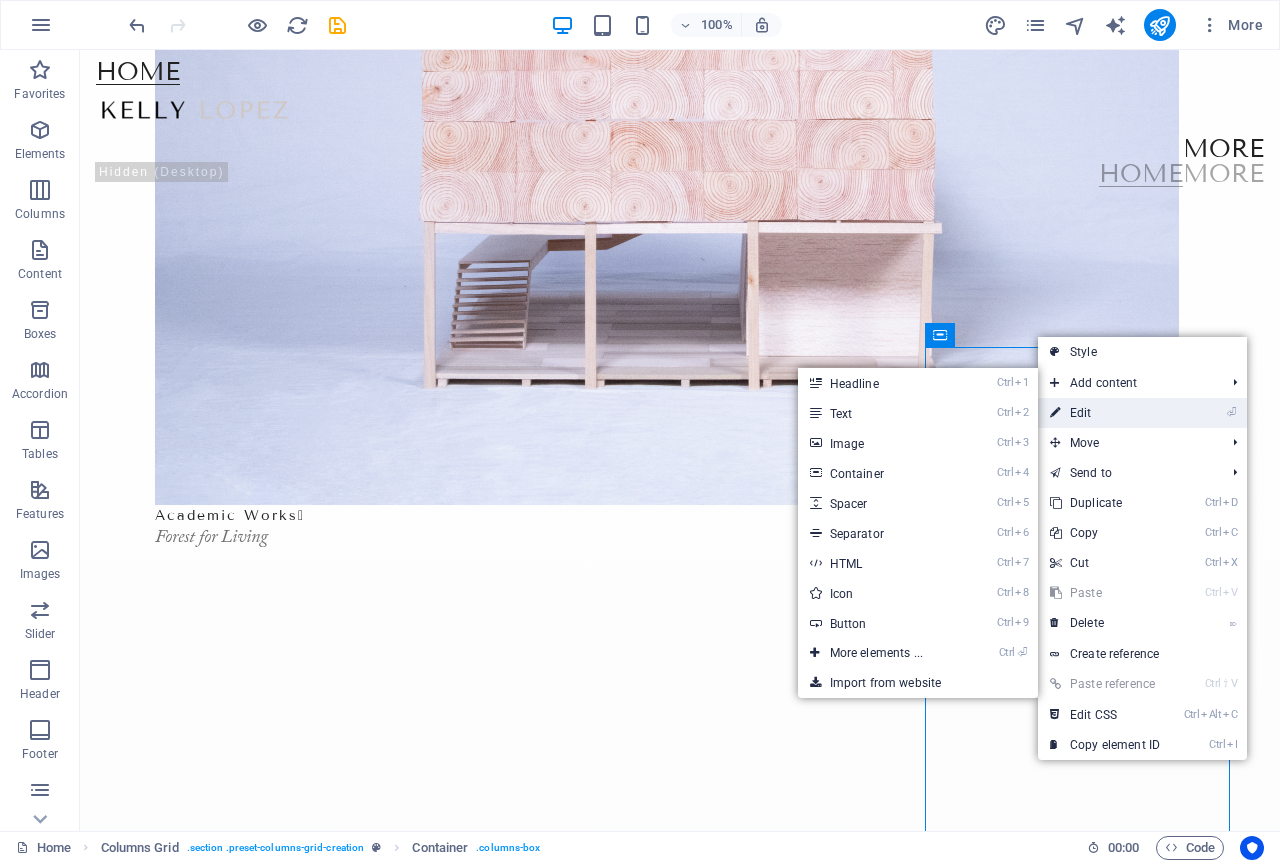 click at bounding box center [1055, 413] 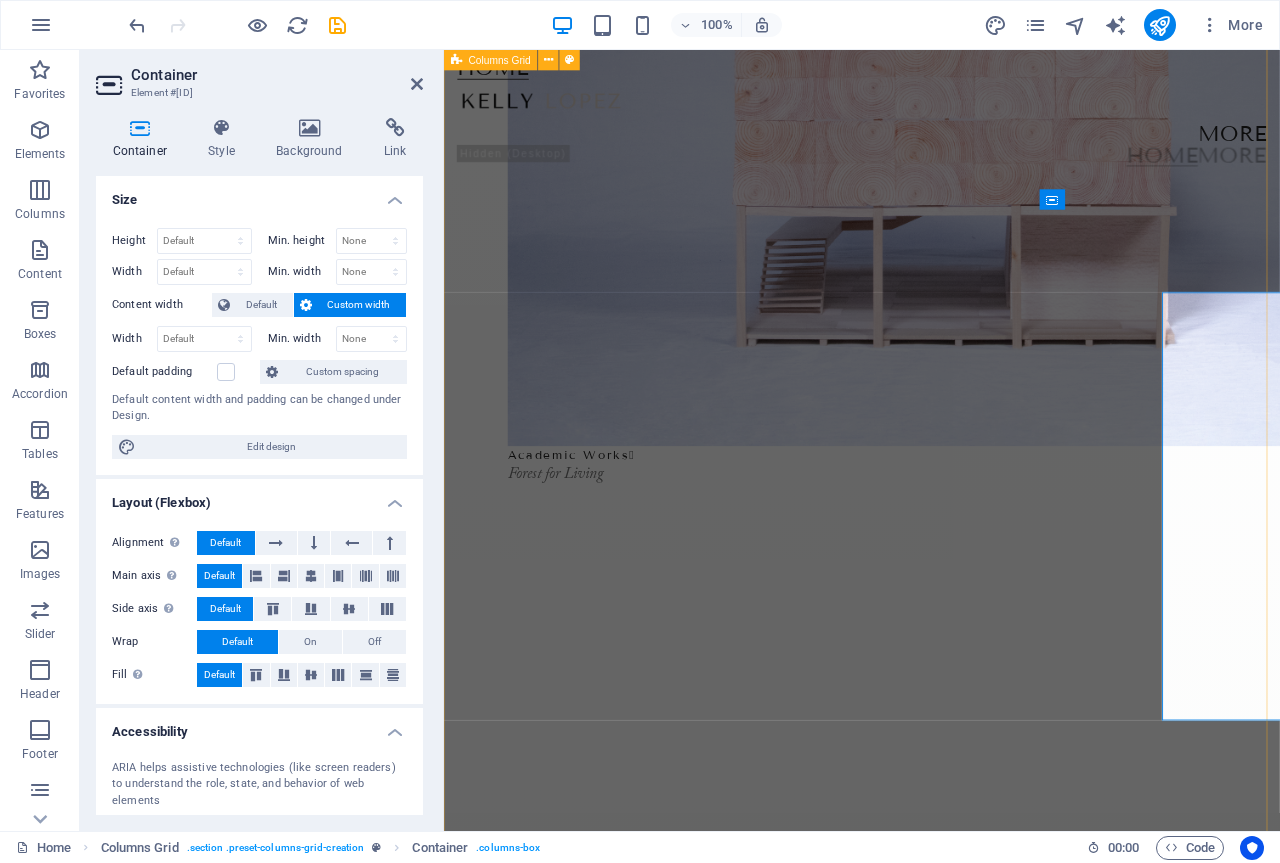 scroll, scrollTop: 412, scrollLeft: 0, axis: vertical 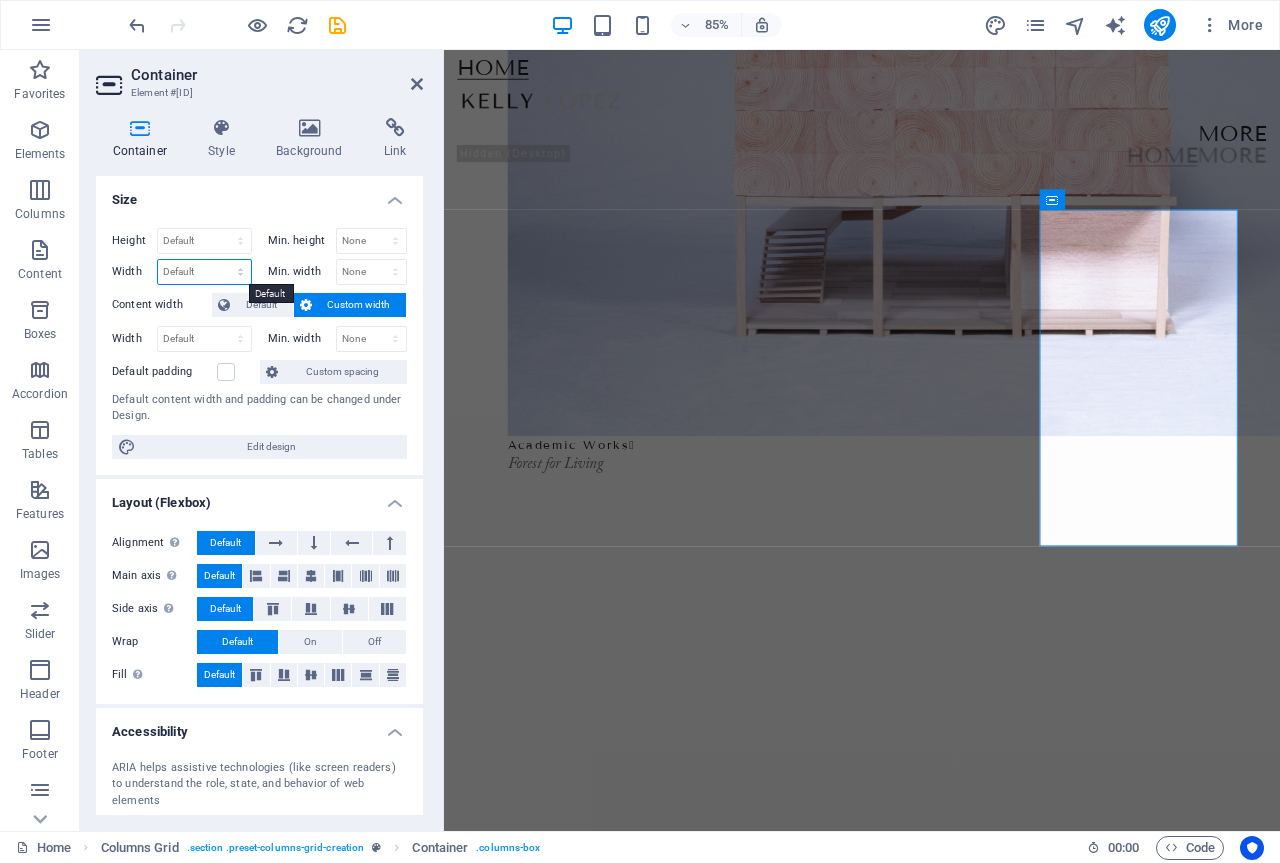 click on "Default px rem % em vh vw" at bounding box center (204, 272) 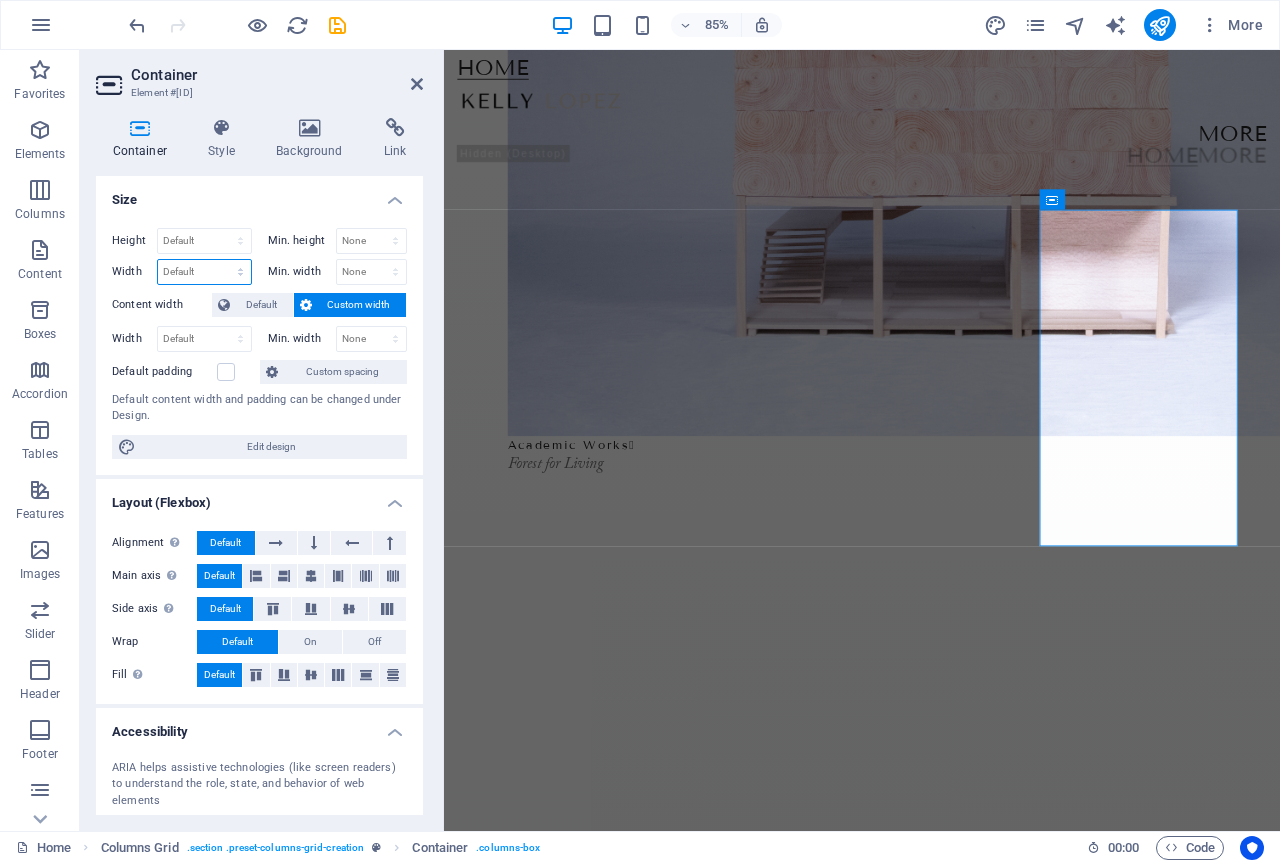 select on "px" 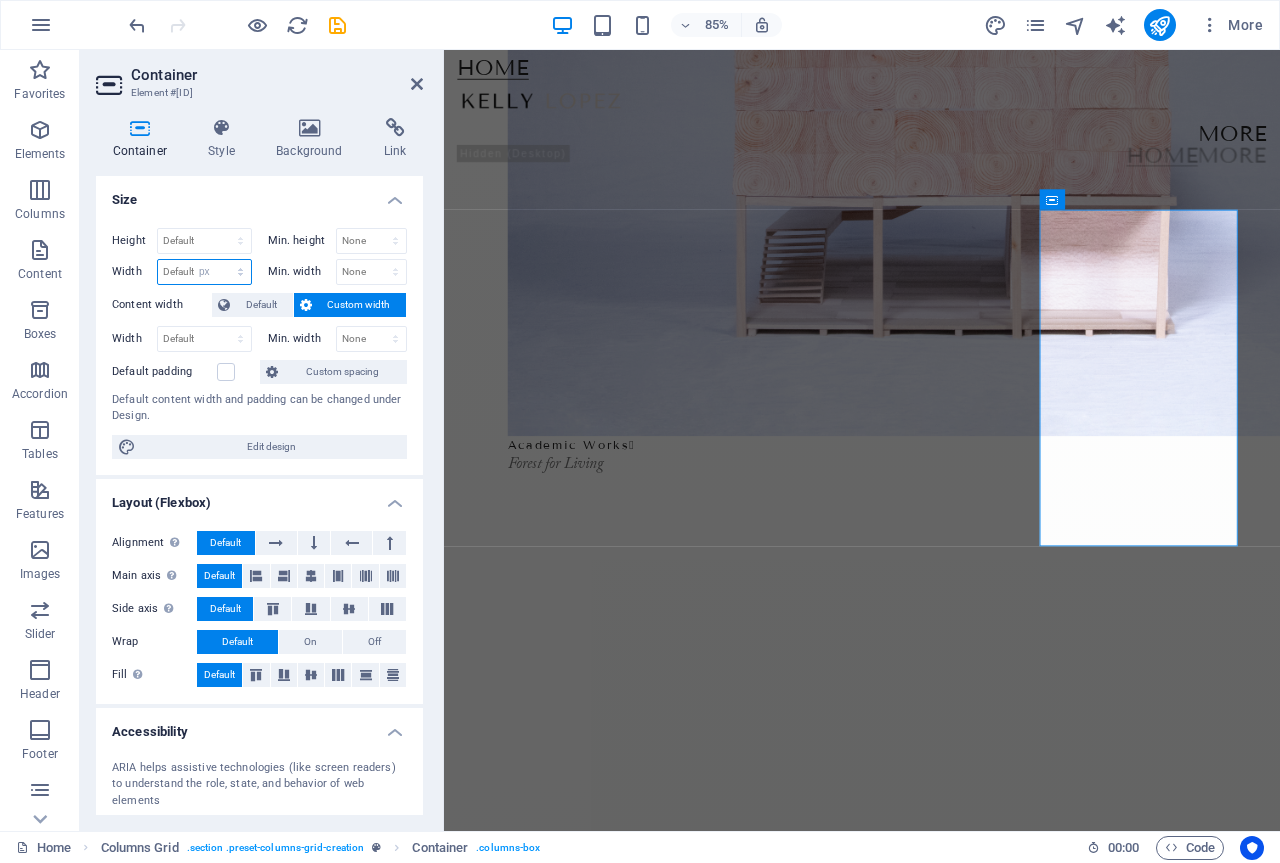 click on "Default px rem % em vh vw" at bounding box center [204, 272] 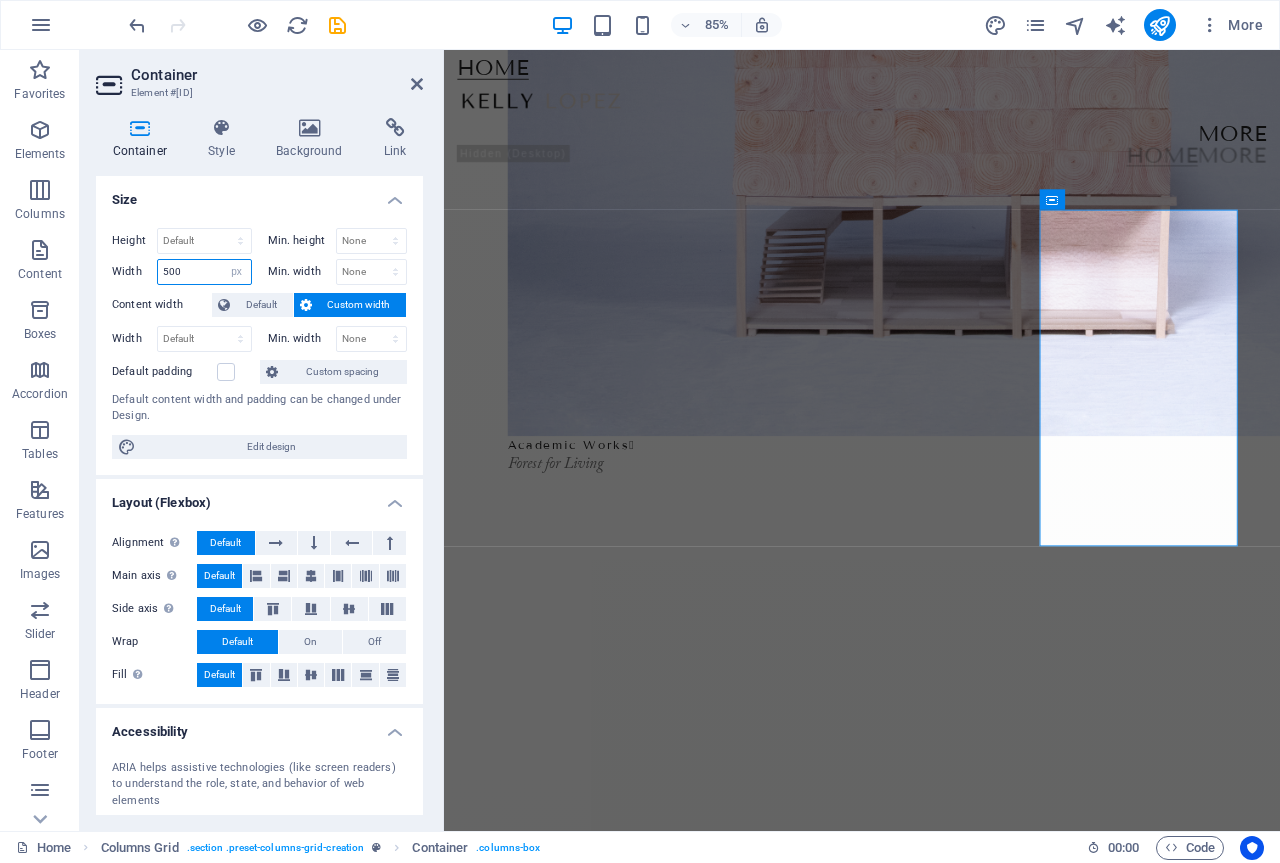 type on "500" 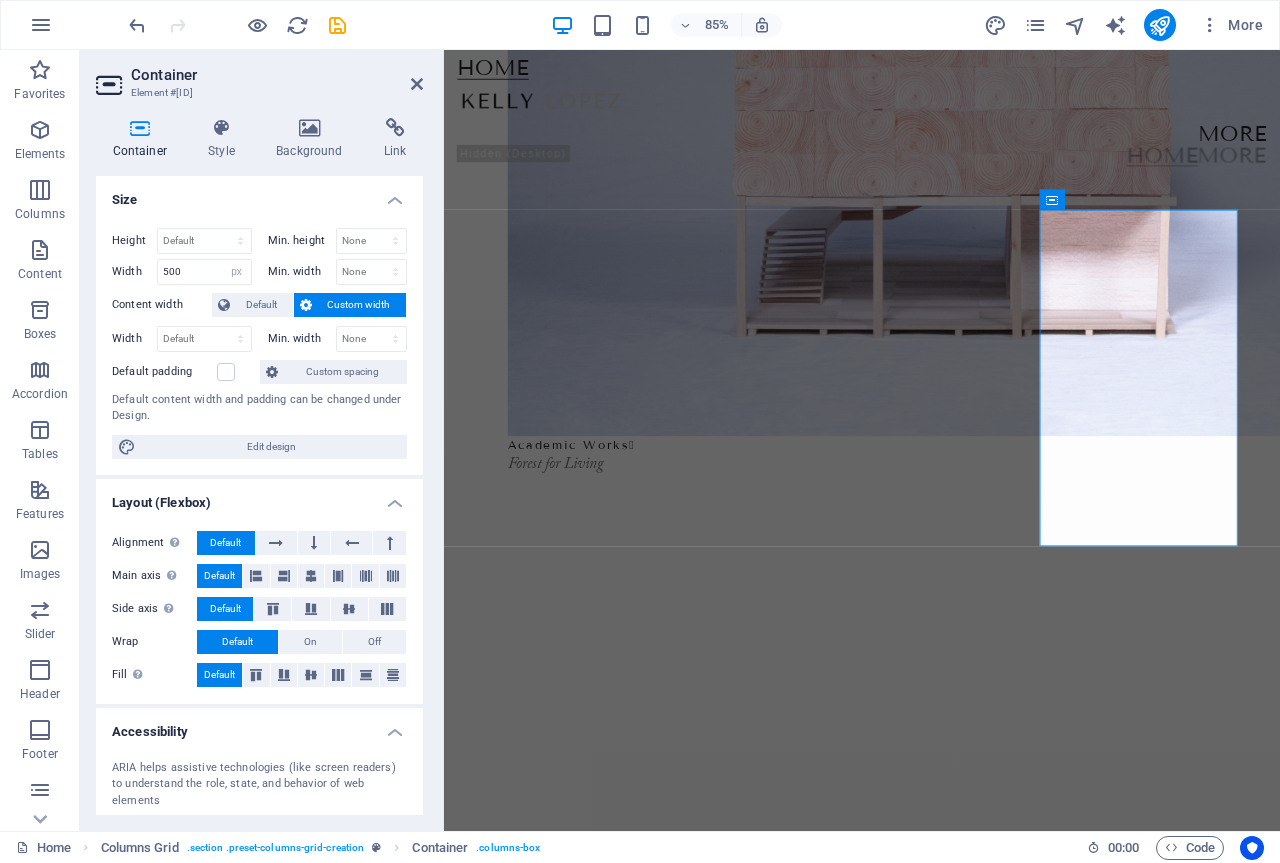 click on "Size" at bounding box center [259, 194] 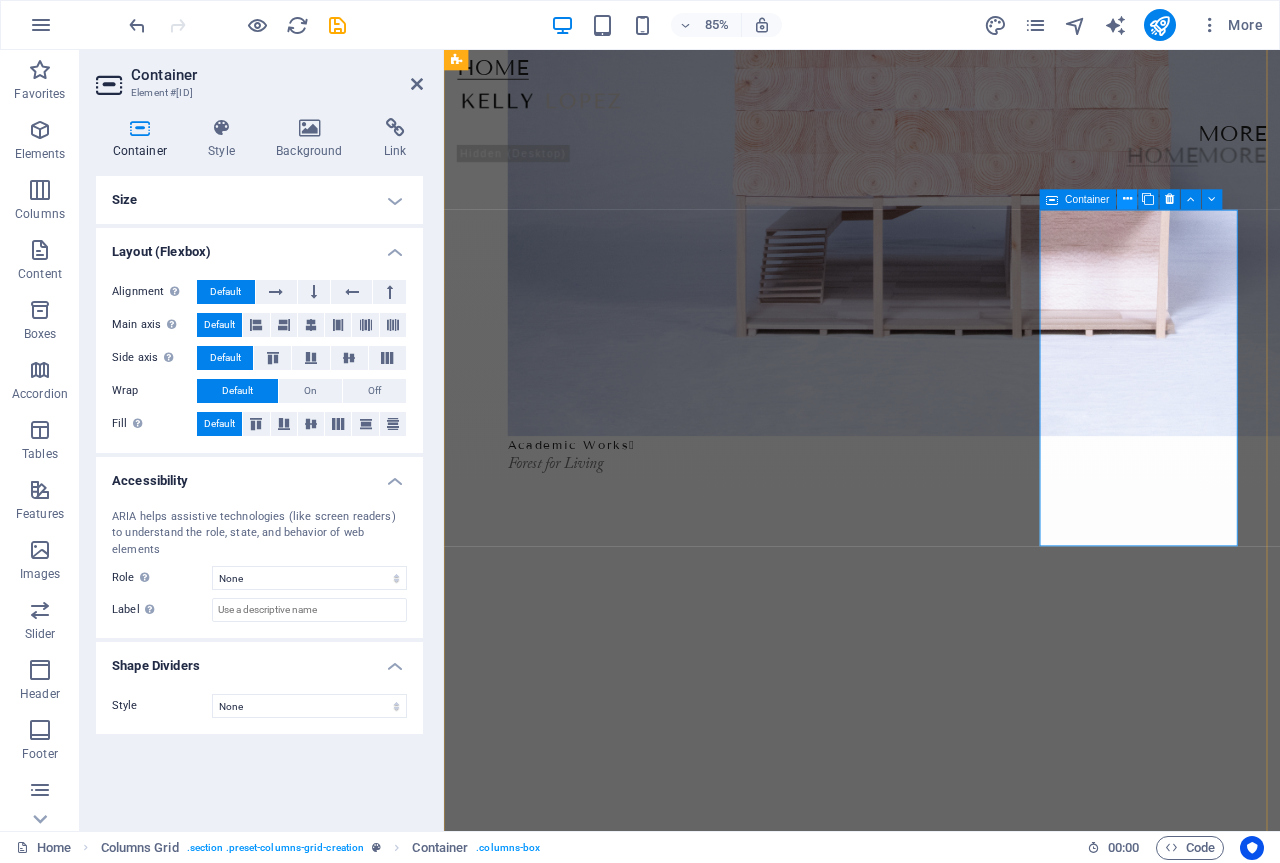 click at bounding box center (1127, 200) 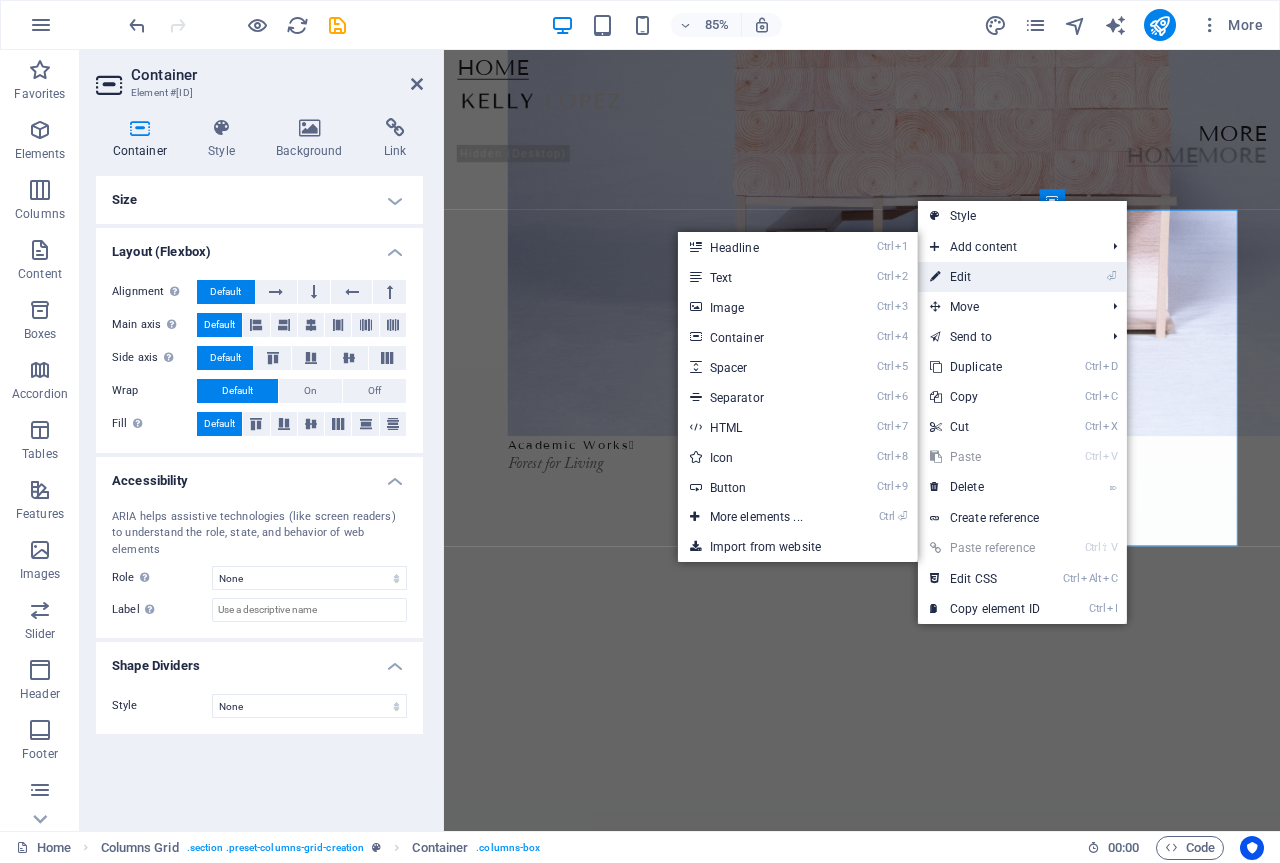click on "⏎  Edit" at bounding box center (985, 277) 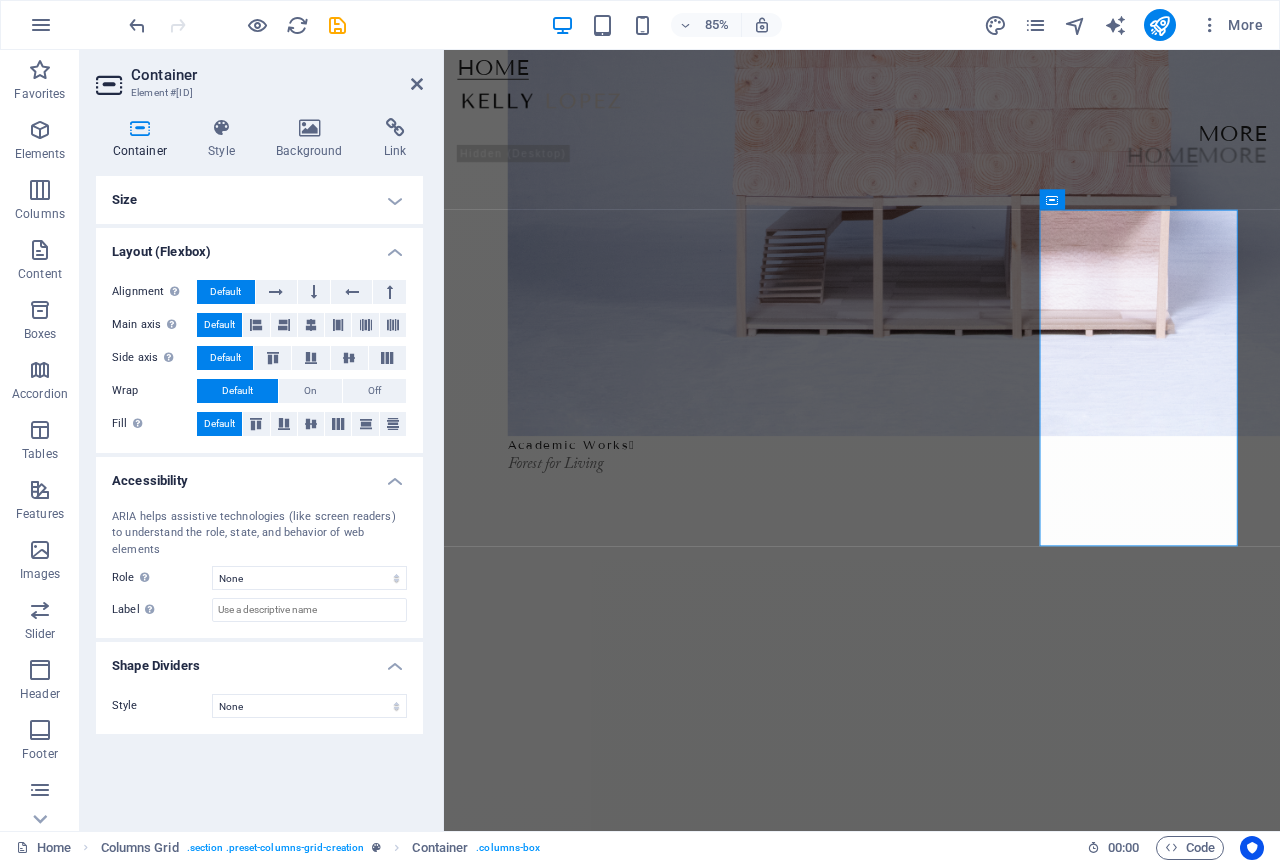 click on "Size" at bounding box center (259, 200) 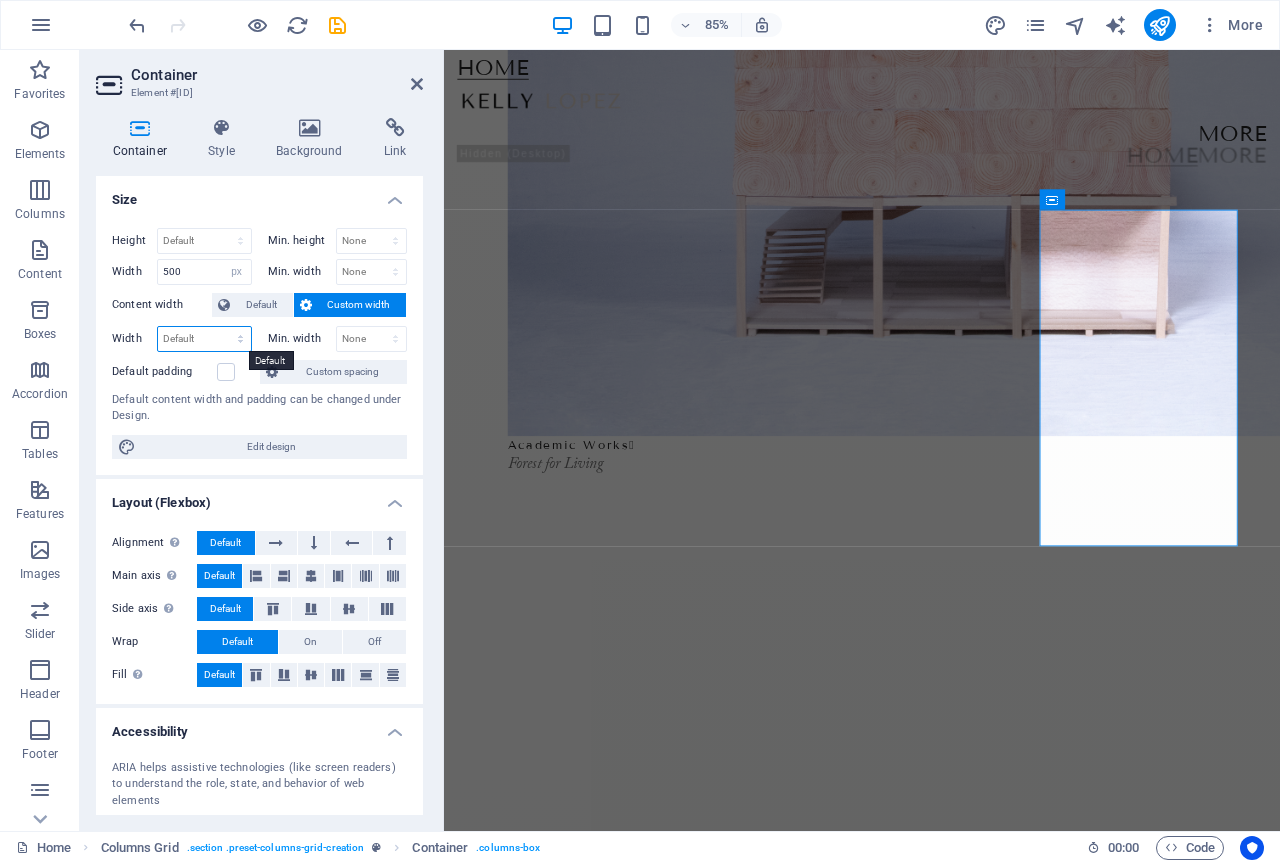 click on "Default px rem % em vh vw" at bounding box center [204, 339] 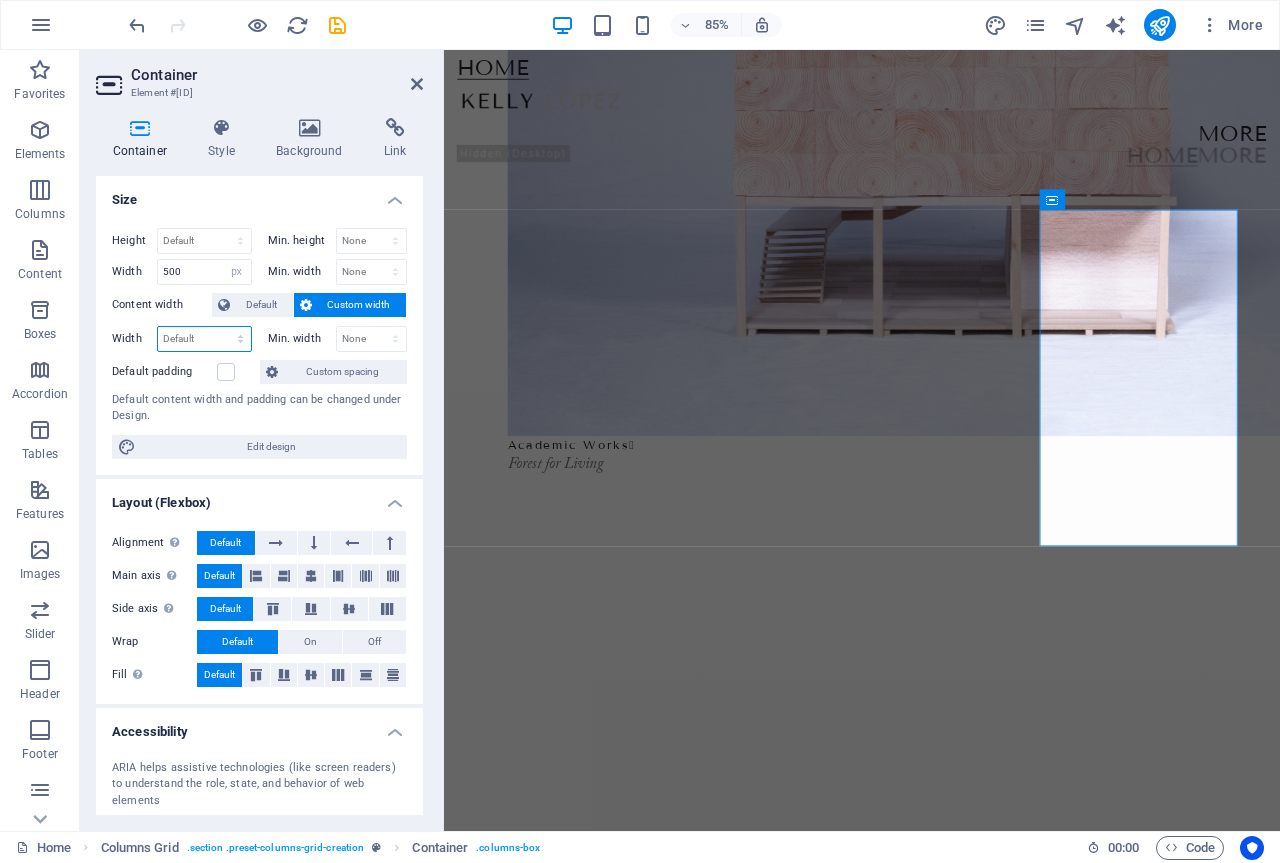 select on "px" 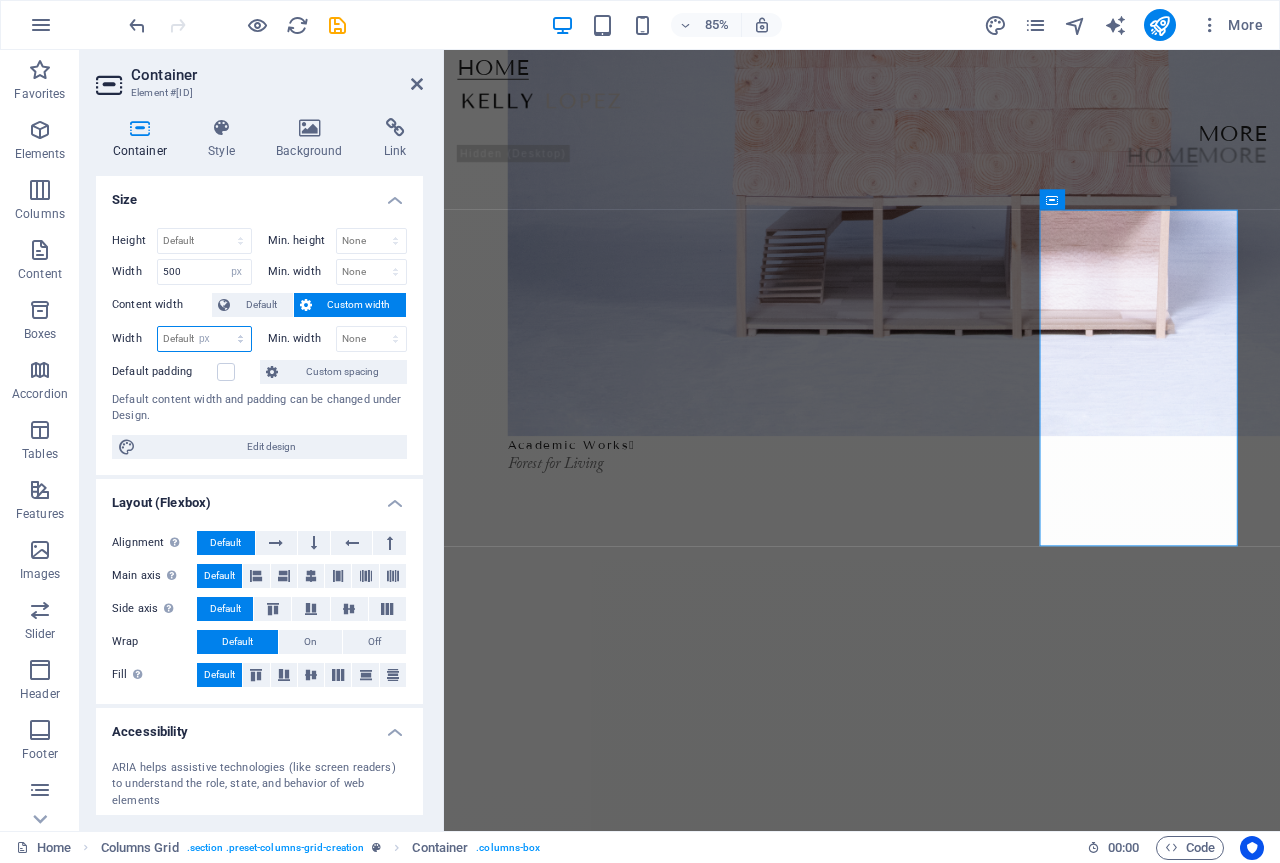 click on "Default px rem % em vh vw" at bounding box center (204, 339) 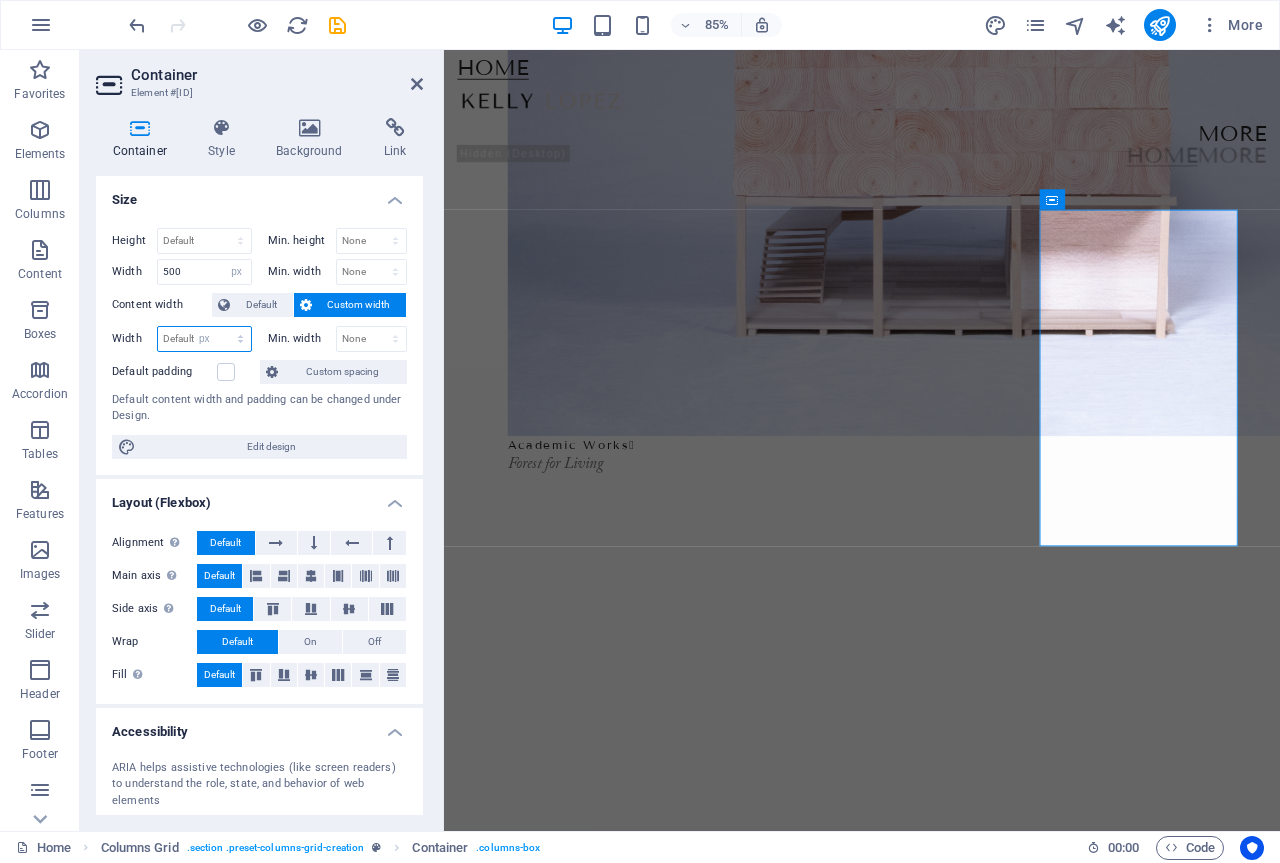 type on "233" 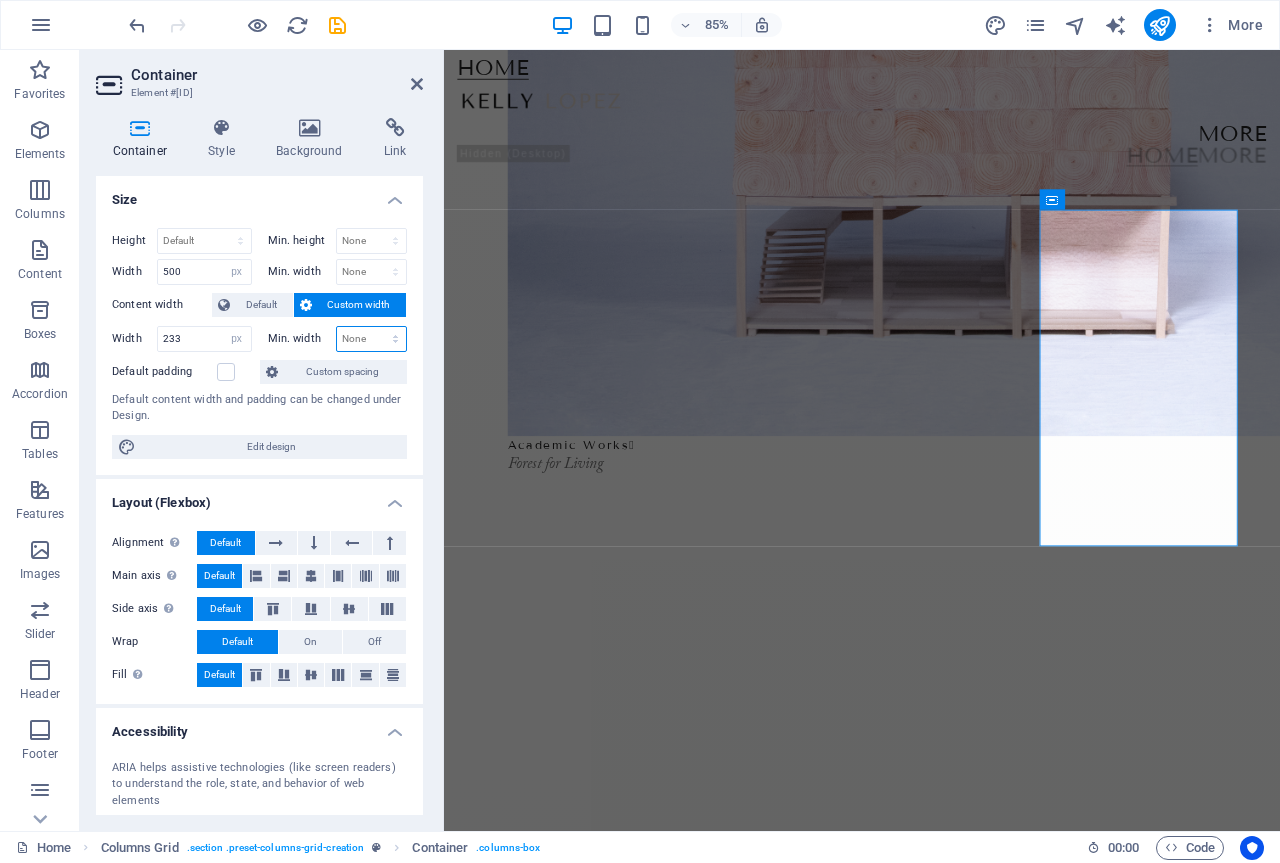 click on "None px rem % vh vw" at bounding box center [372, 339] 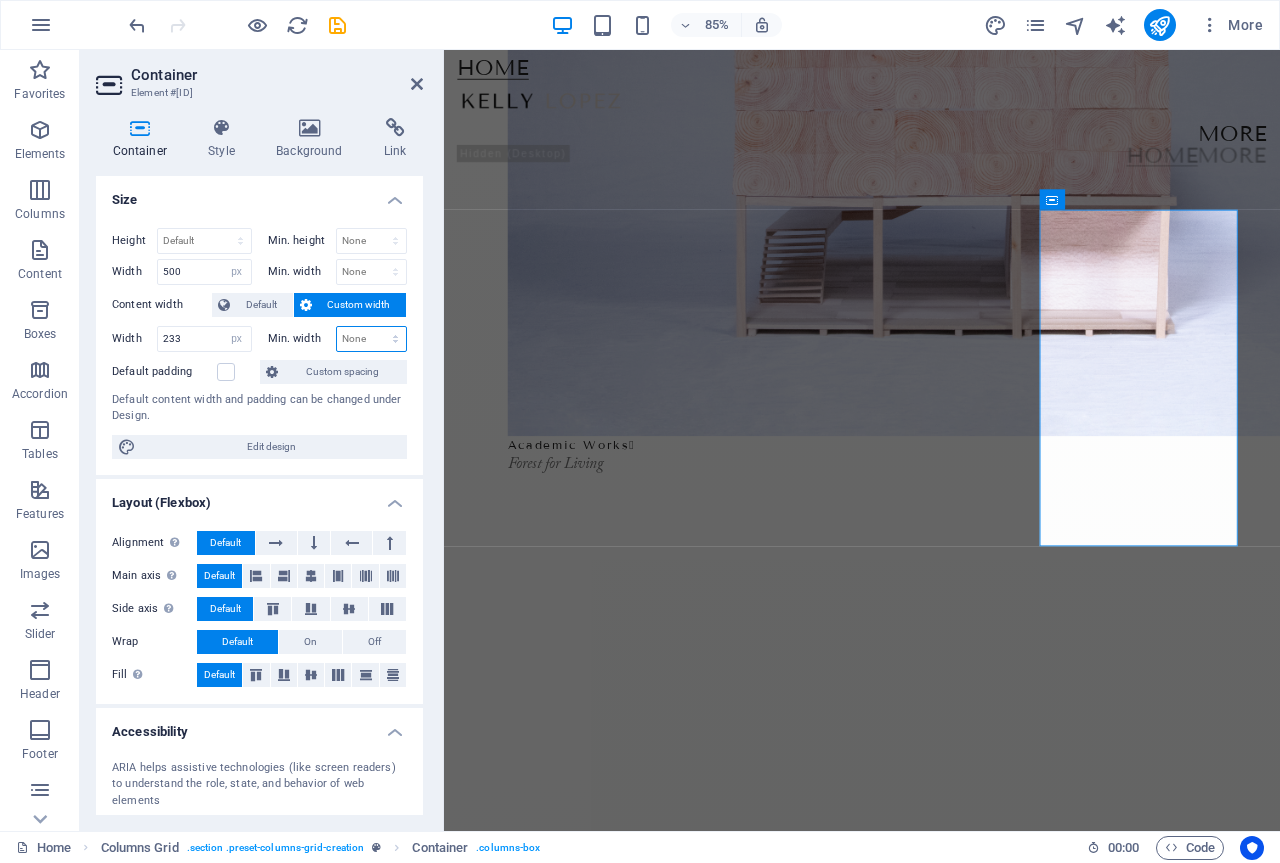 click on "None px rem % vh vw" at bounding box center [372, 339] 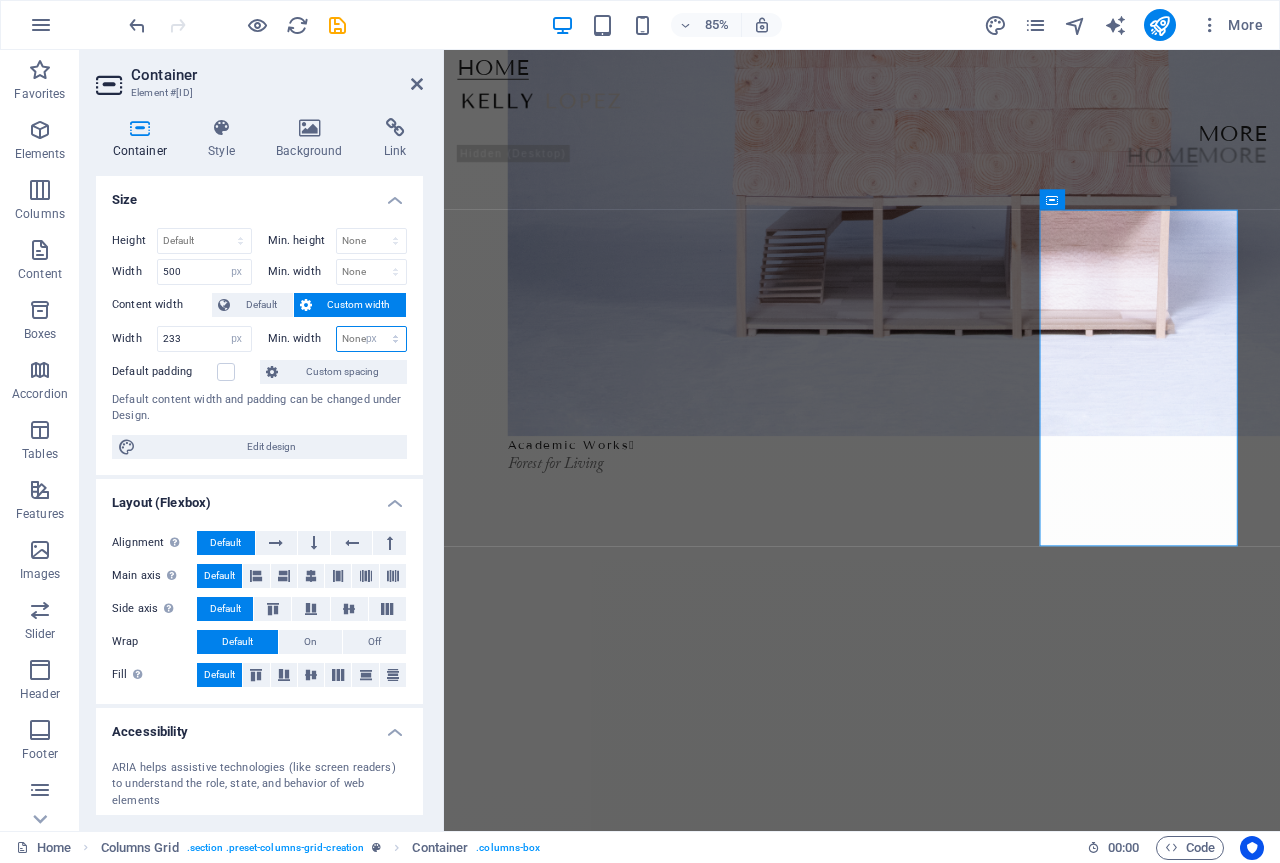 click on "None px rem % vh vw" at bounding box center [372, 339] 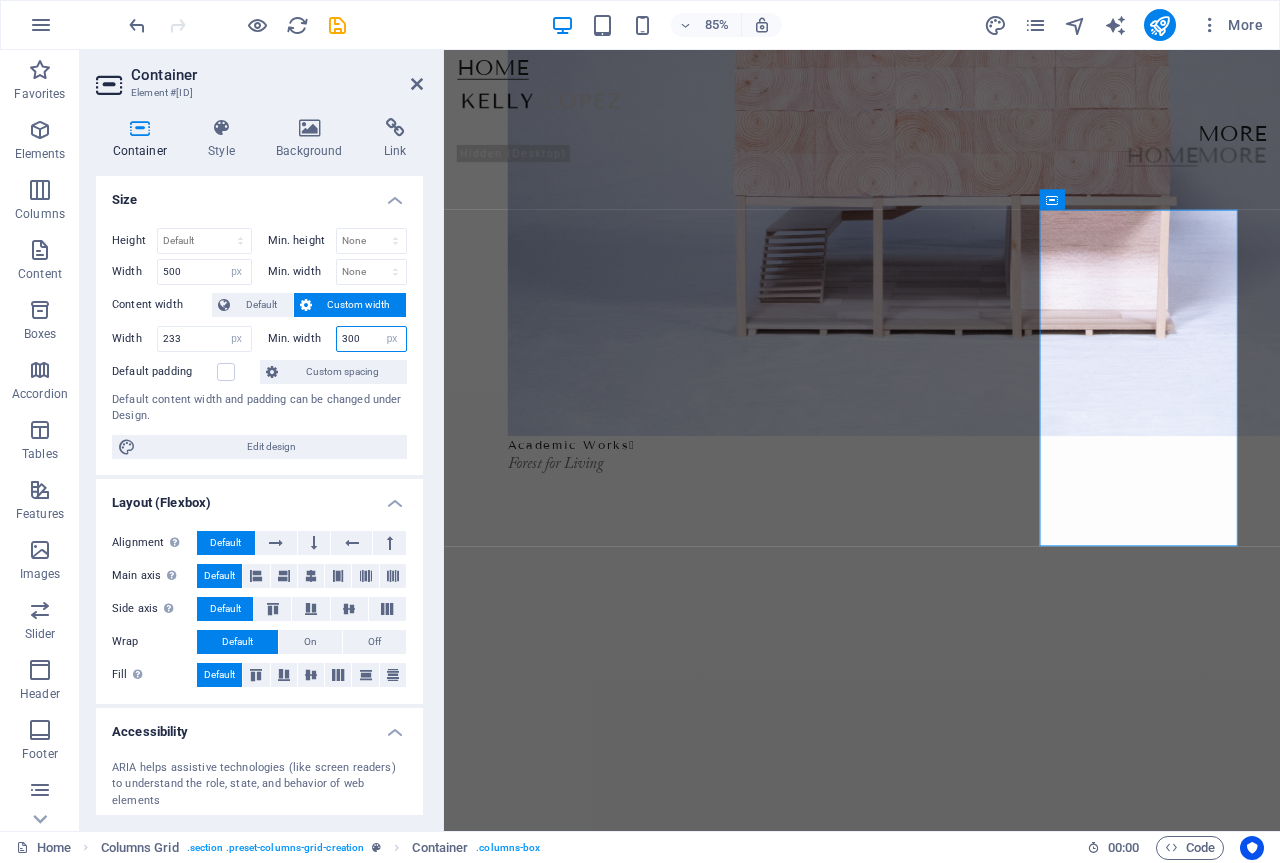 type on "300" 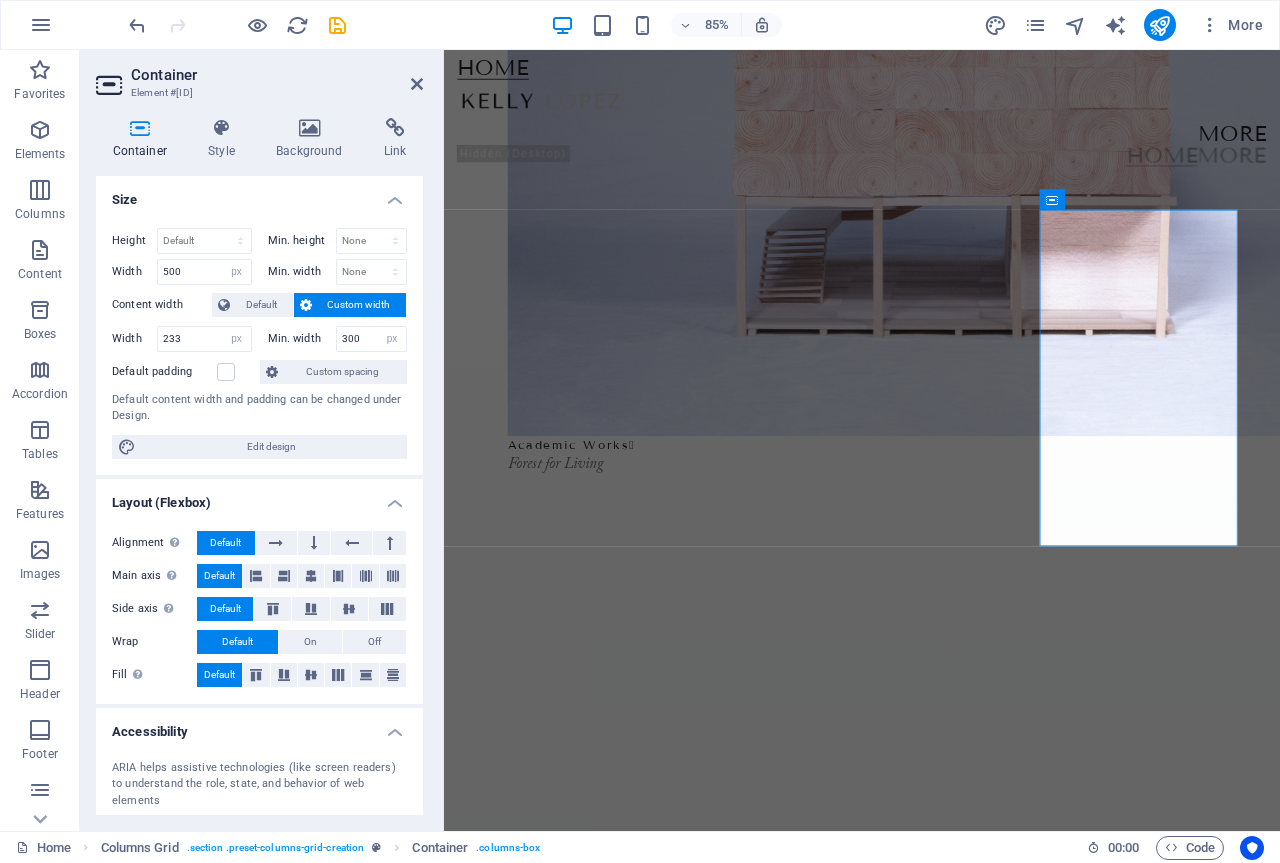 click on "Size" at bounding box center [259, 194] 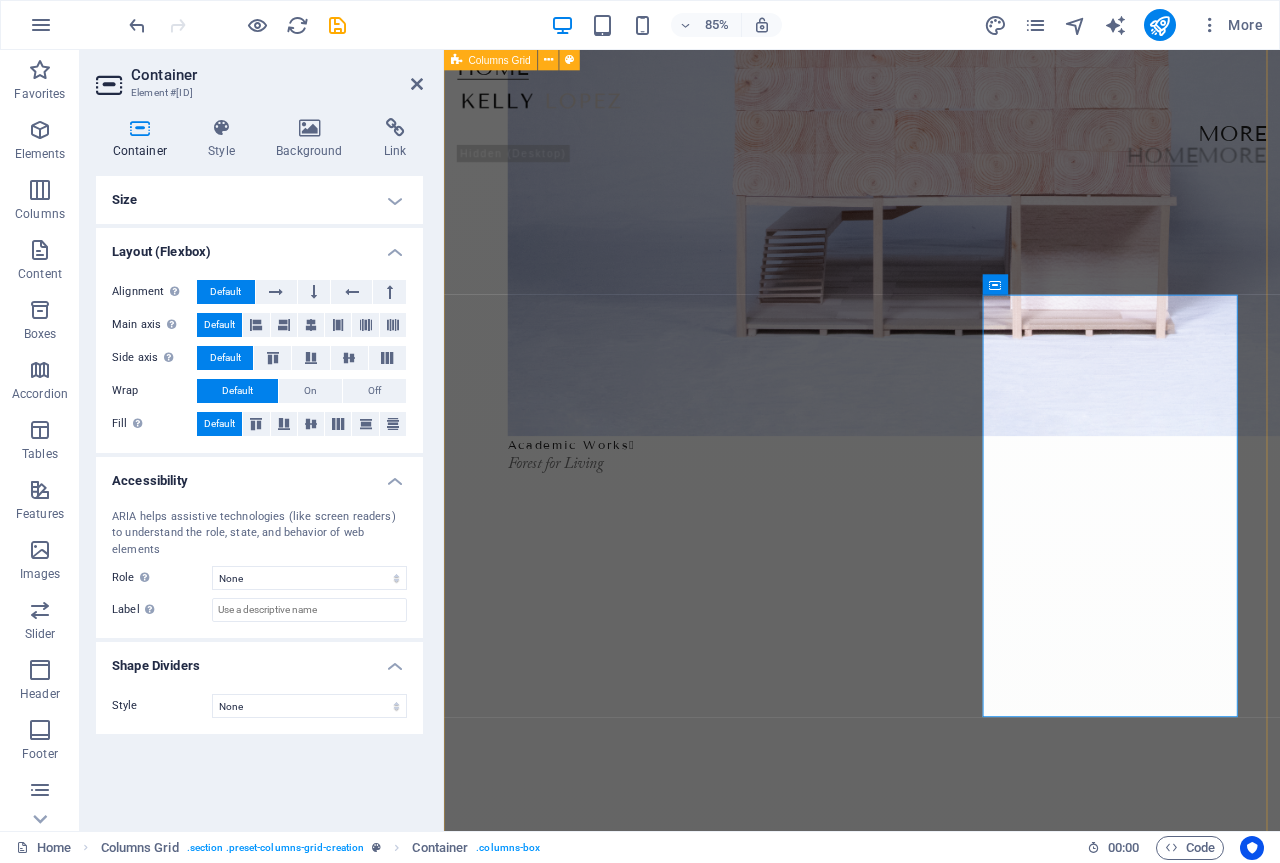 click on "Academic Works  Forest for Living suburbs    Image 0.1 fragments    Image 0.3 Module Magazine  Issue 01: Destruction Beauty    Image 0.7 Triangle    Image 0.6" at bounding box center [936, 2675] 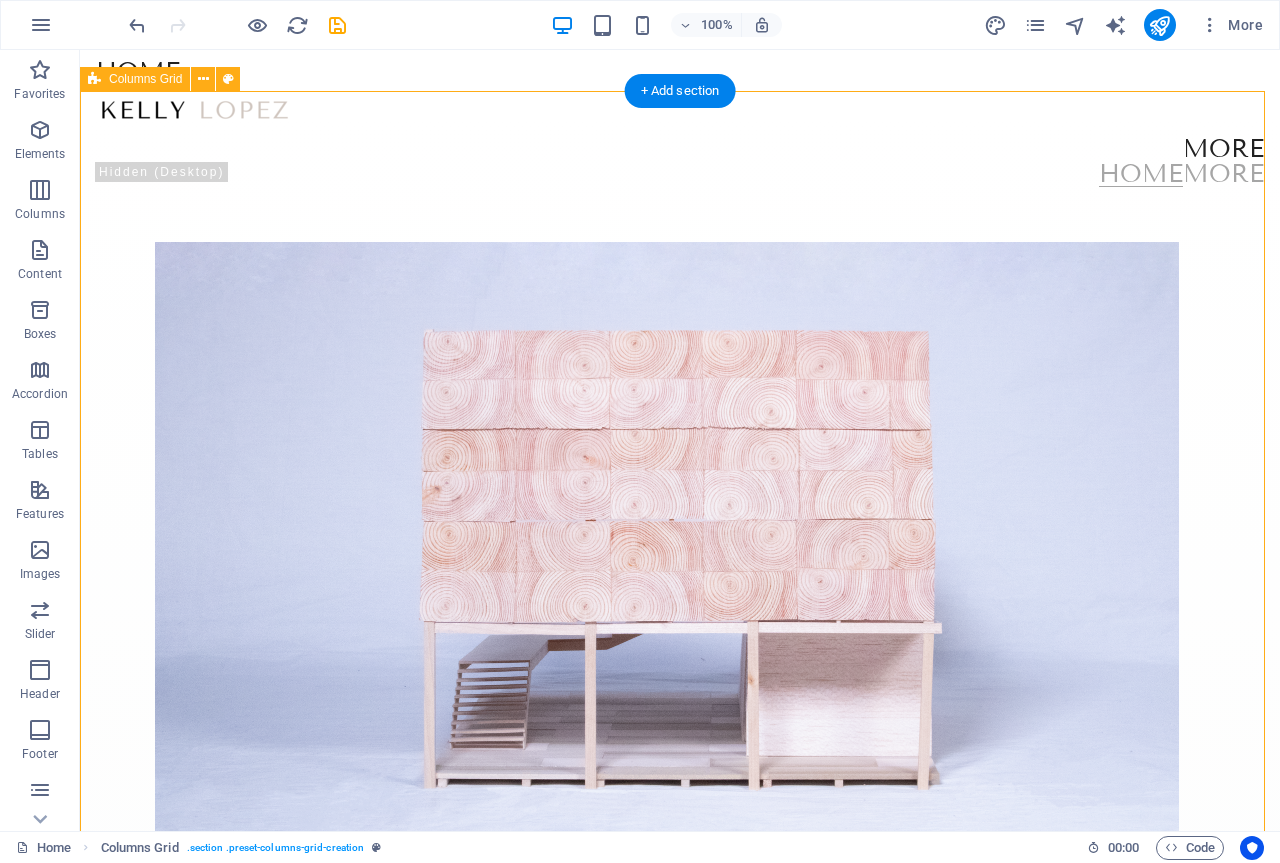 scroll, scrollTop: 200, scrollLeft: 0, axis: vertical 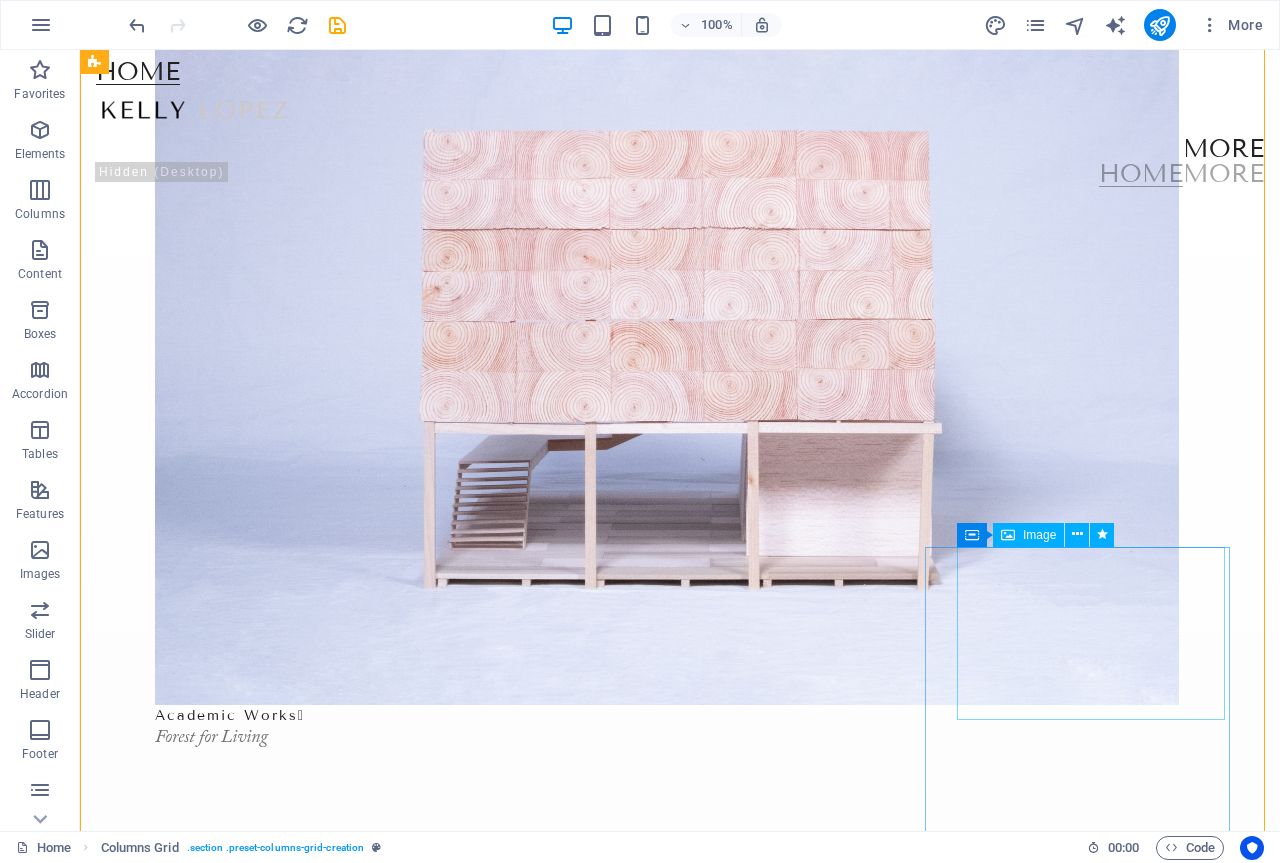 click at bounding box center (1497, 2220) 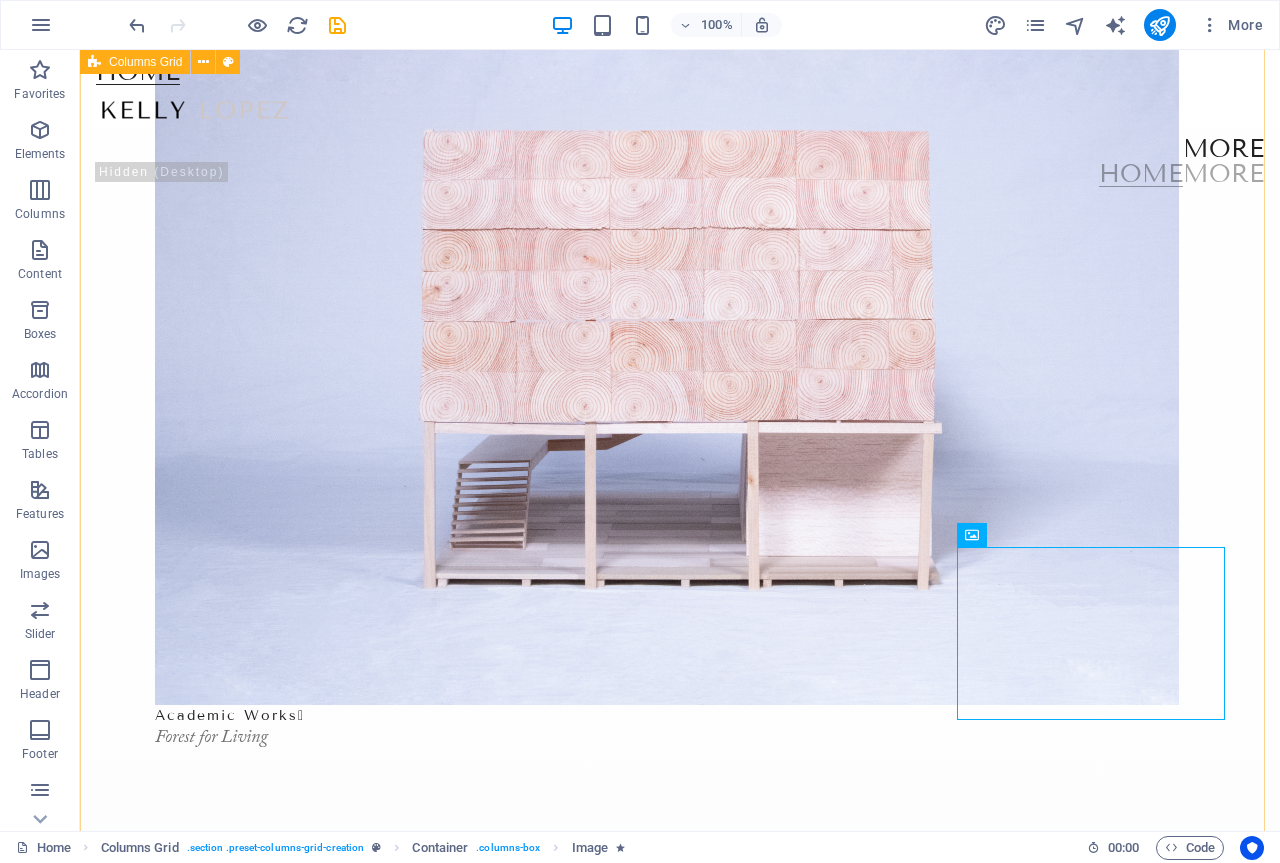 scroll, scrollTop: 0, scrollLeft: 0, axis: both 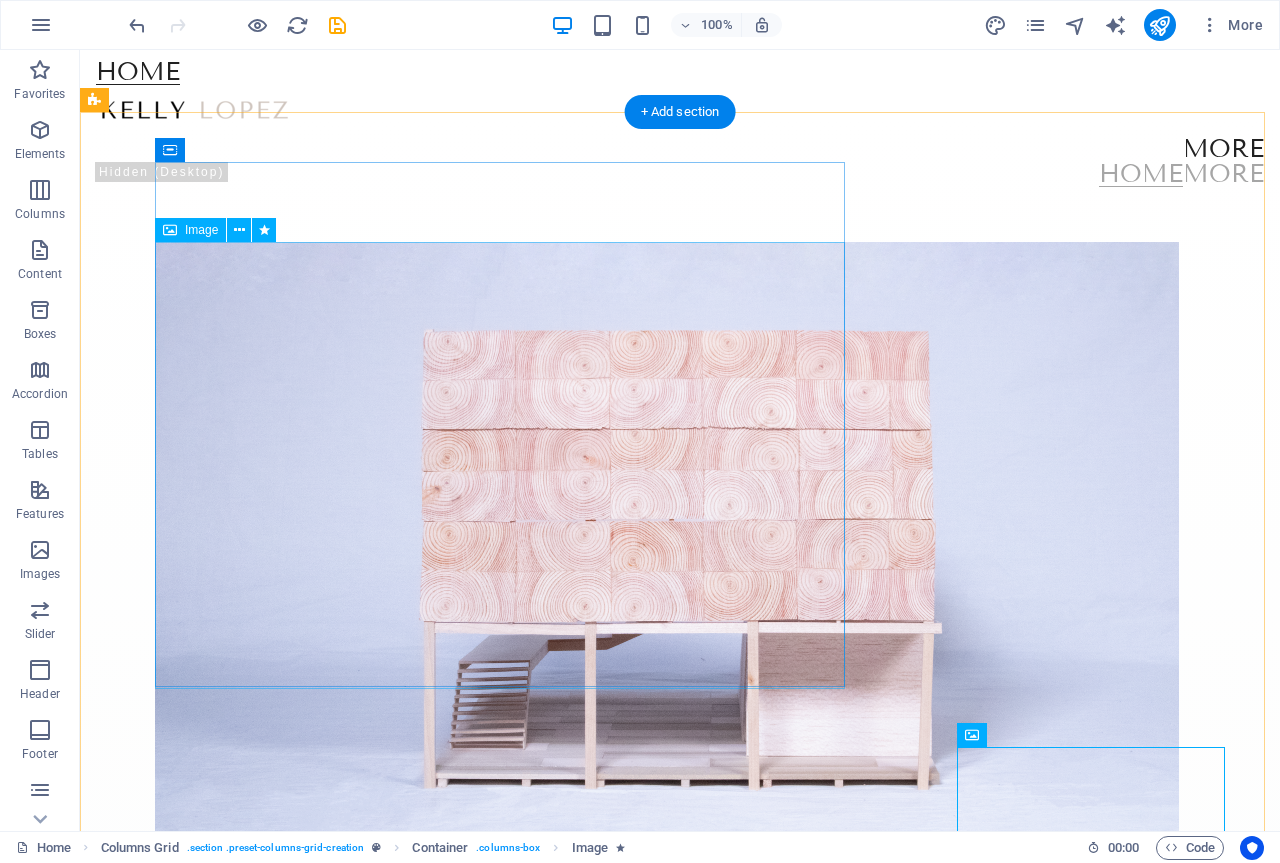 click at bounding box center [703, 573] 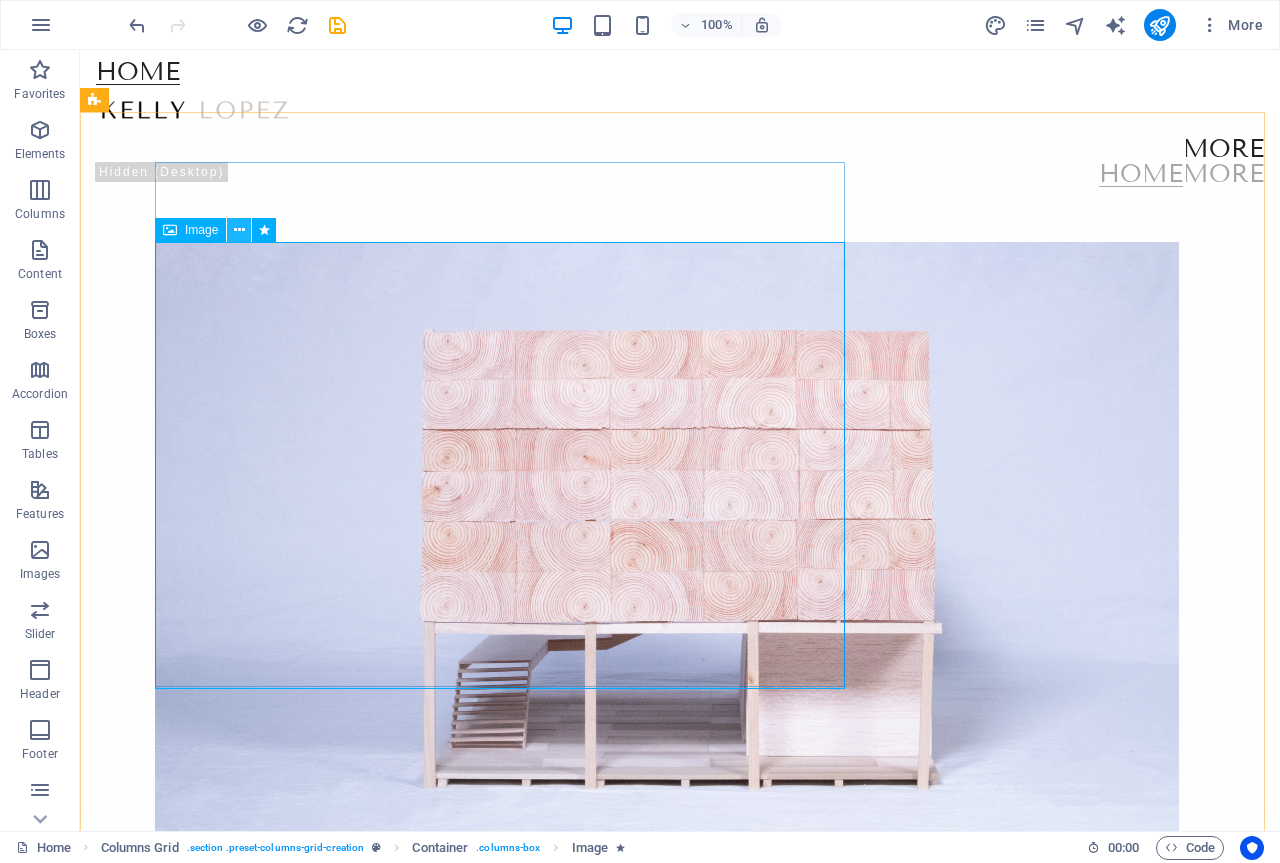 click at bounding box center [239, 230] 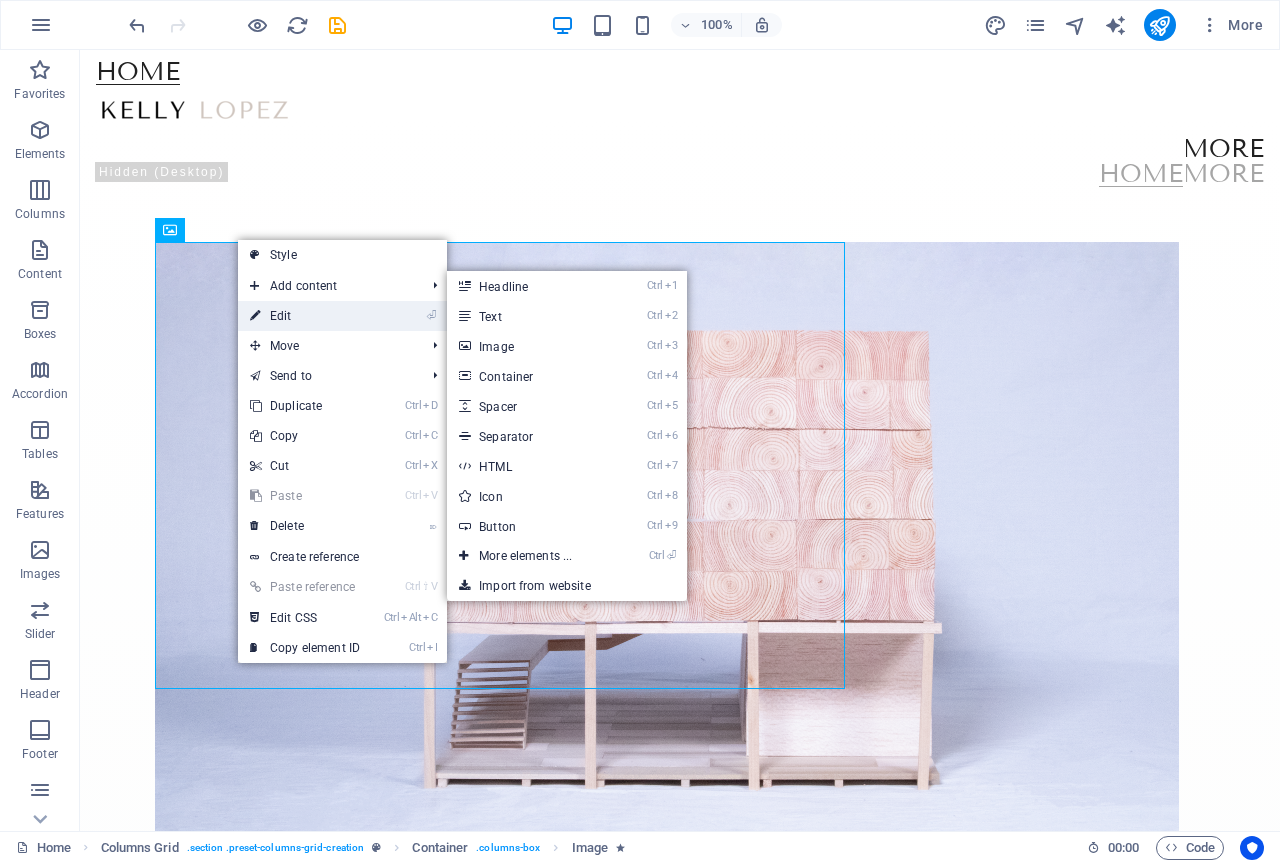 click on "⏎  Edit" at bounding box center [305, 316] 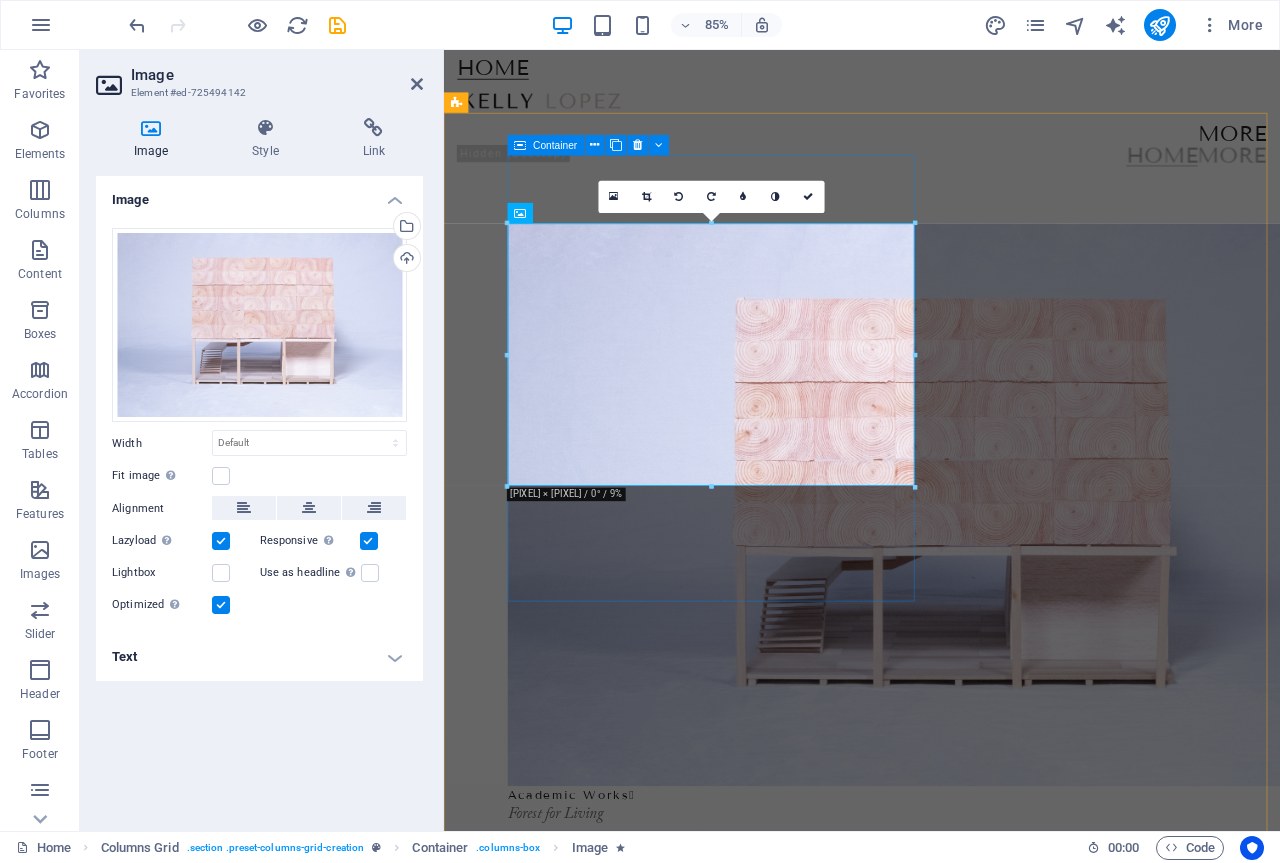 click on "Academic Works  Forest for Living" at bounding box center (1067, 436) 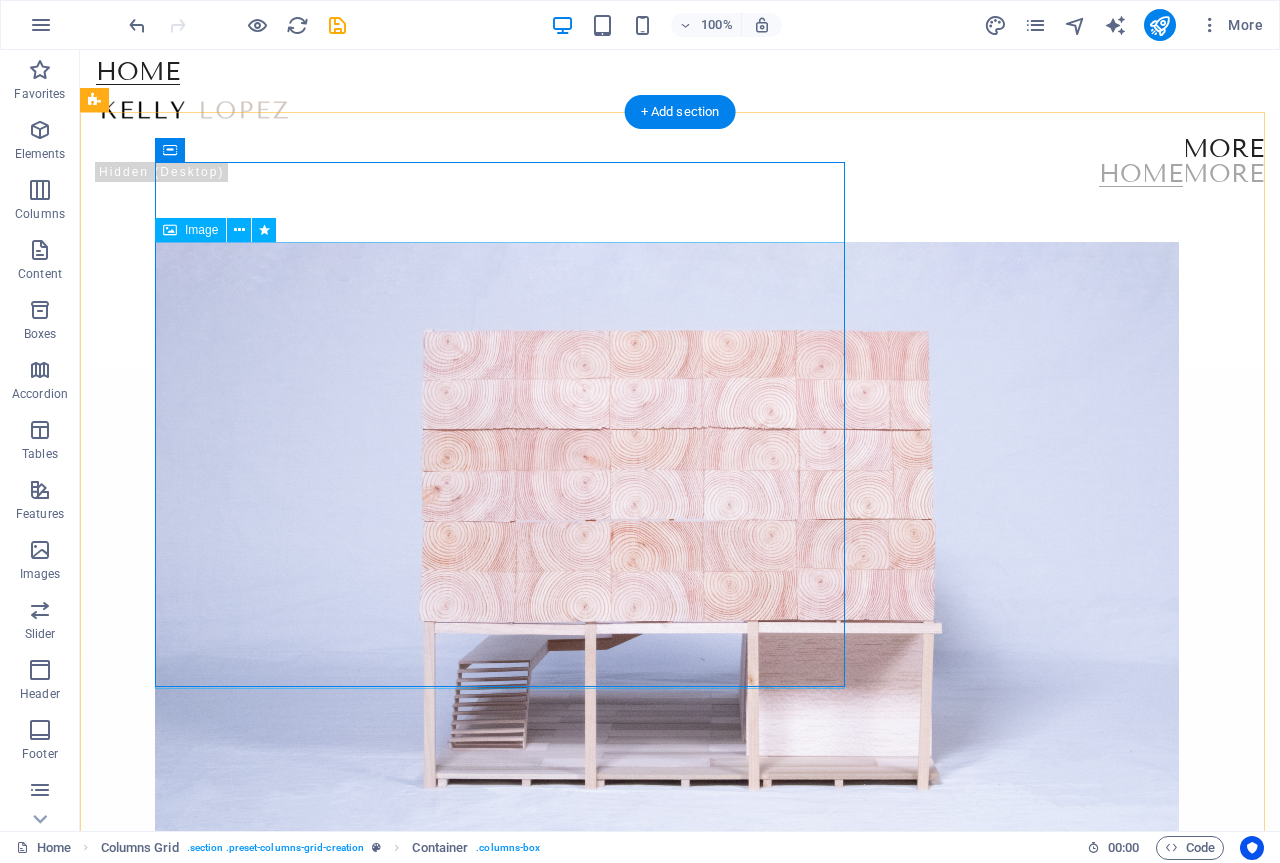 click at bounding box center [703, 573] 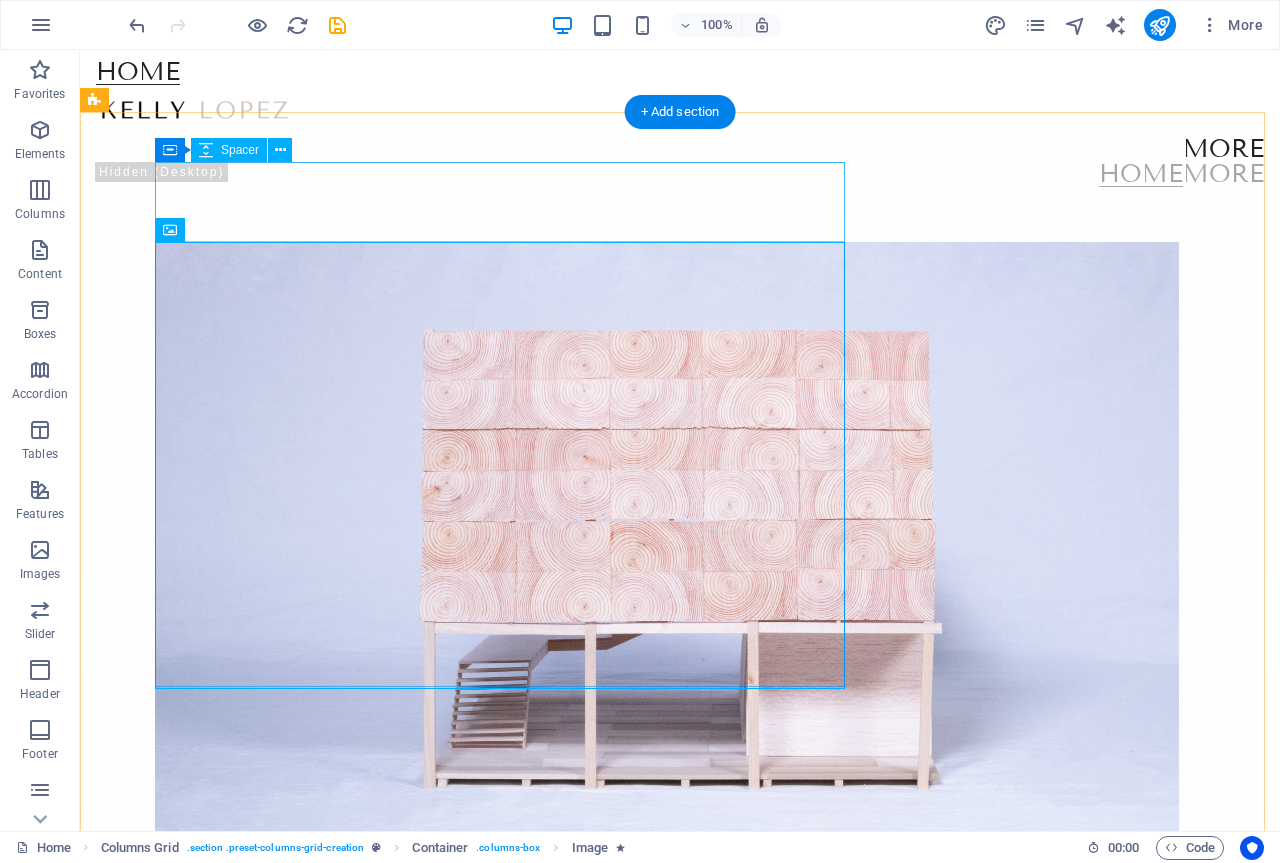 click at bounding box center (703, 202) 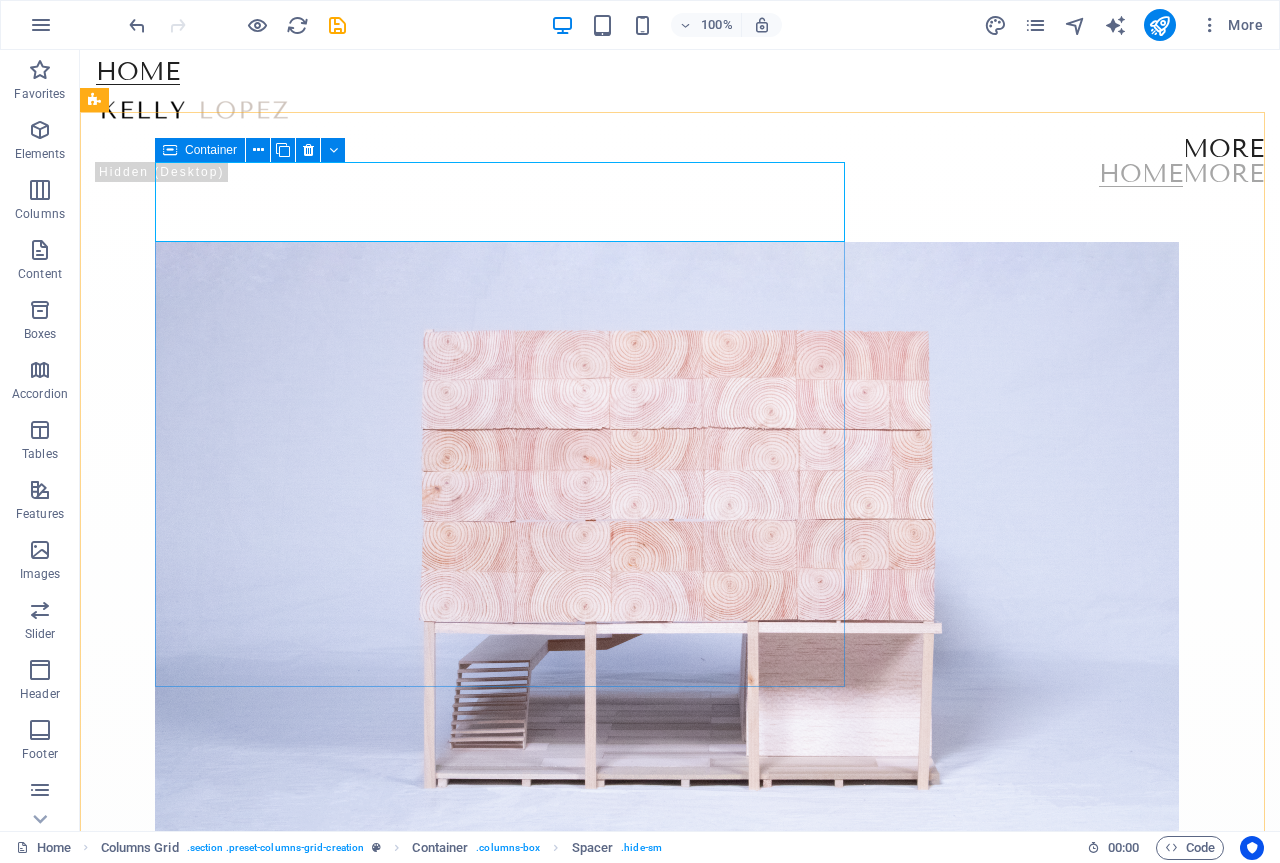 click on "Container" at bounding box center (200, 150) 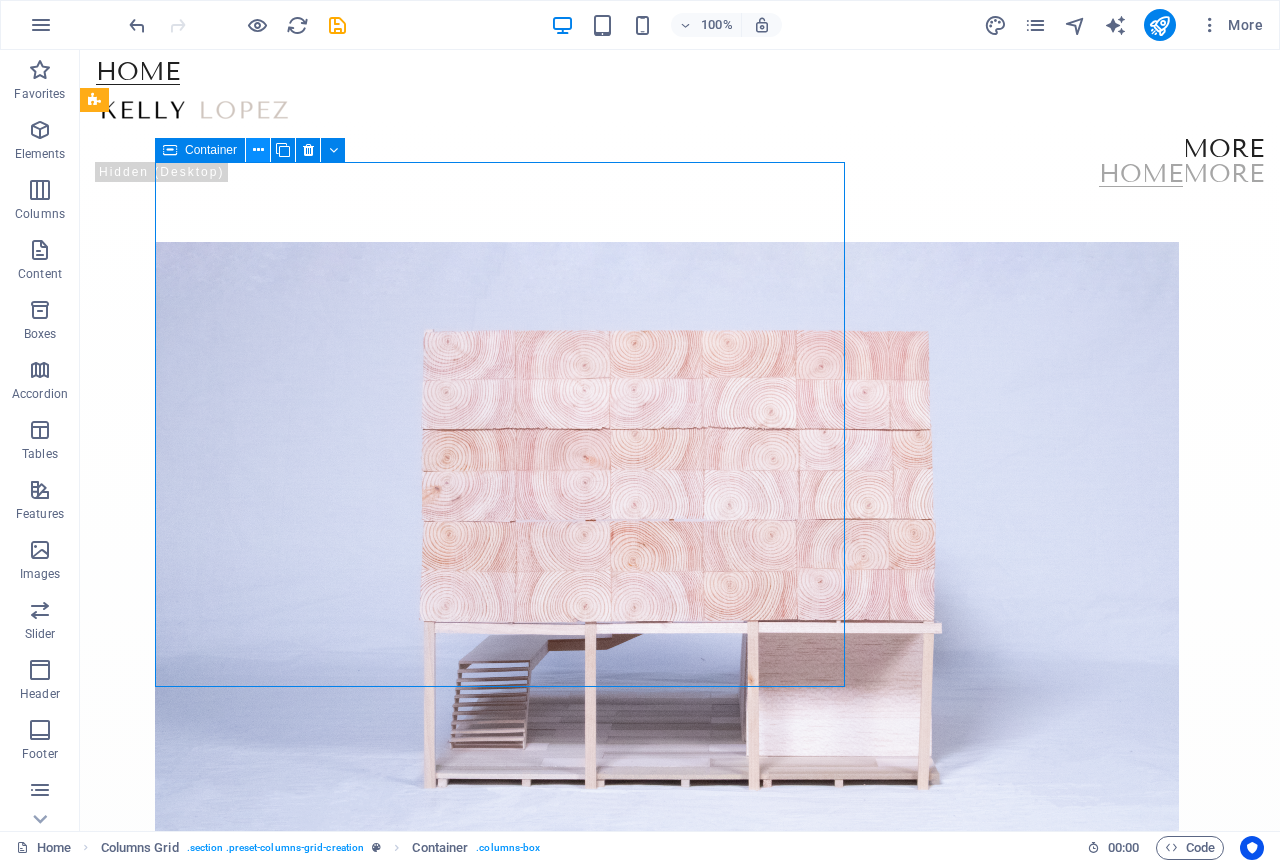 click at bounding box center (258, 150) 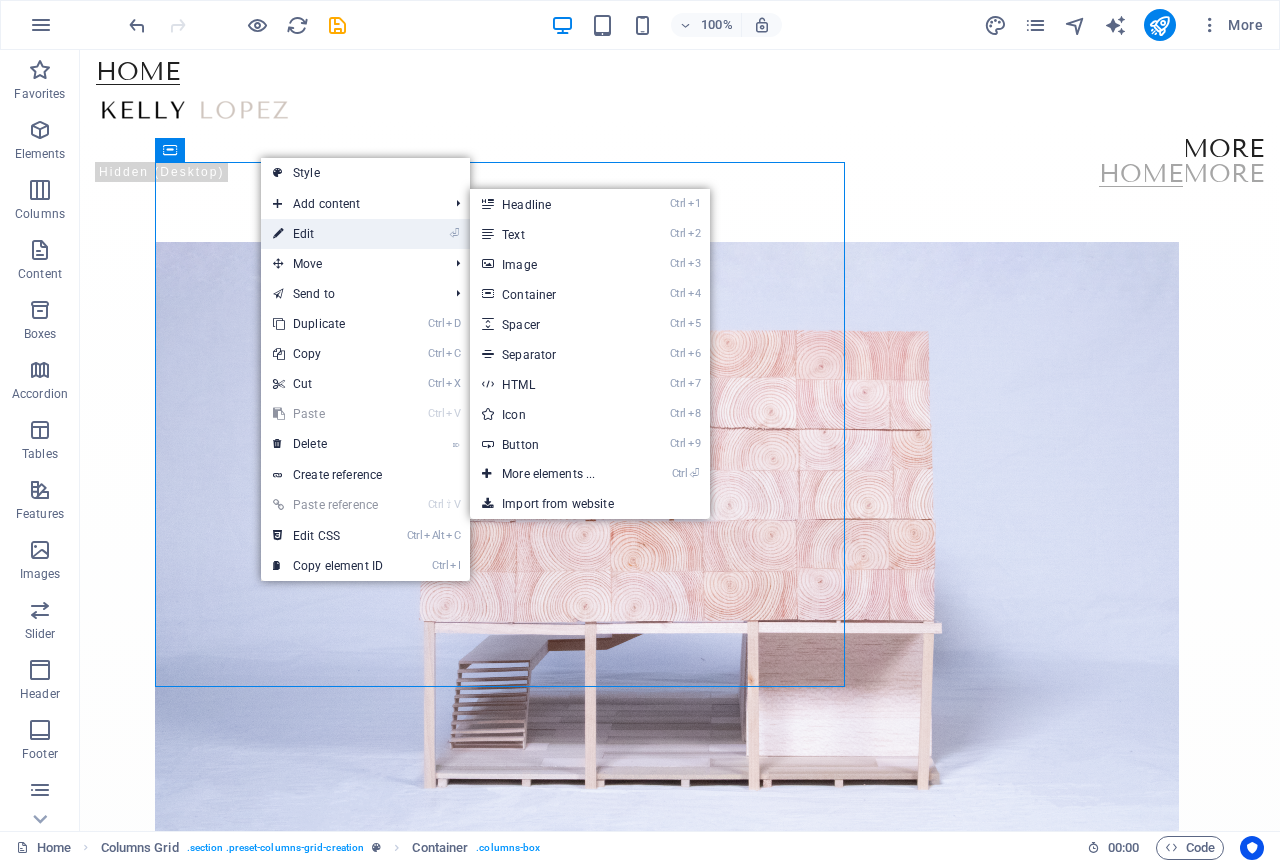 click on "⏎  Edit" at bounding box center [328, 234] 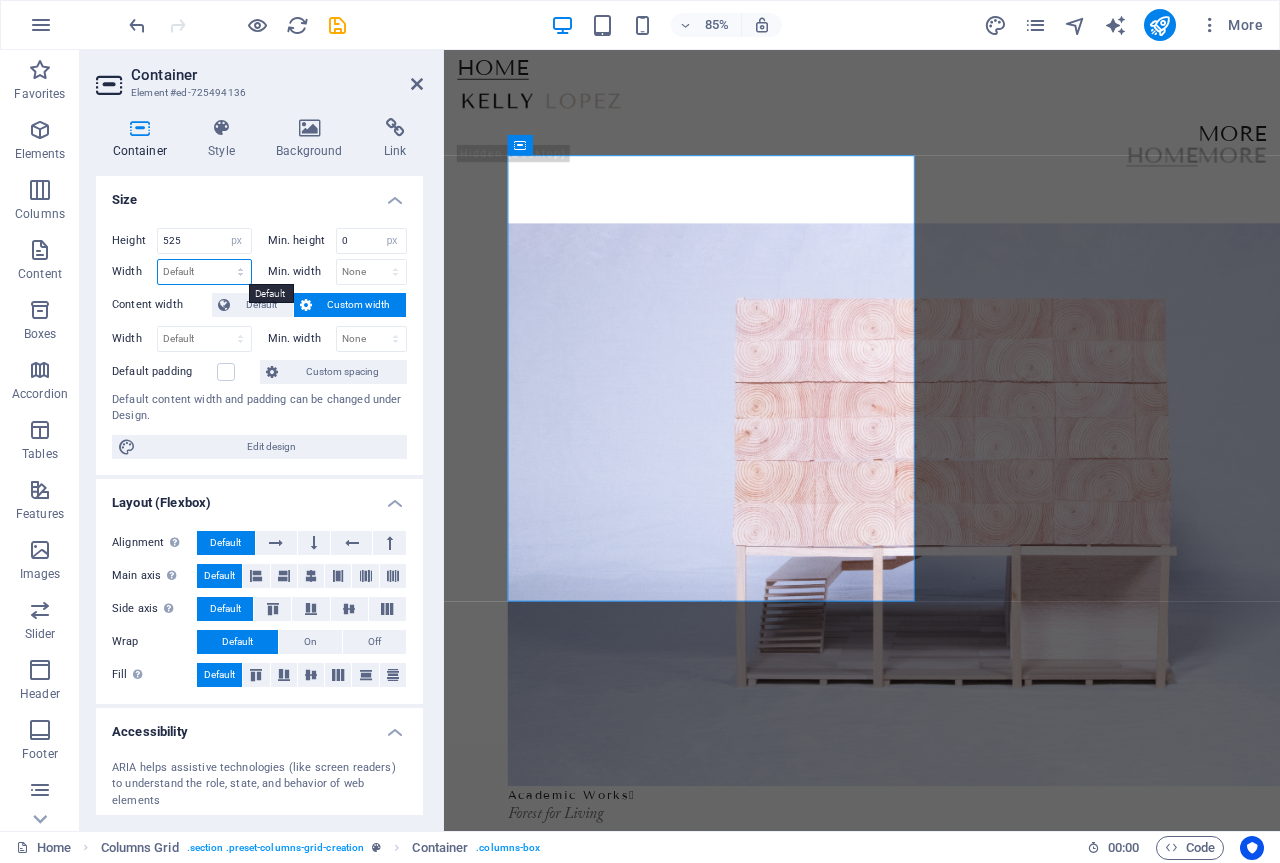 click on "Default px rem % em vh vw" at bounding box center [204, 272] 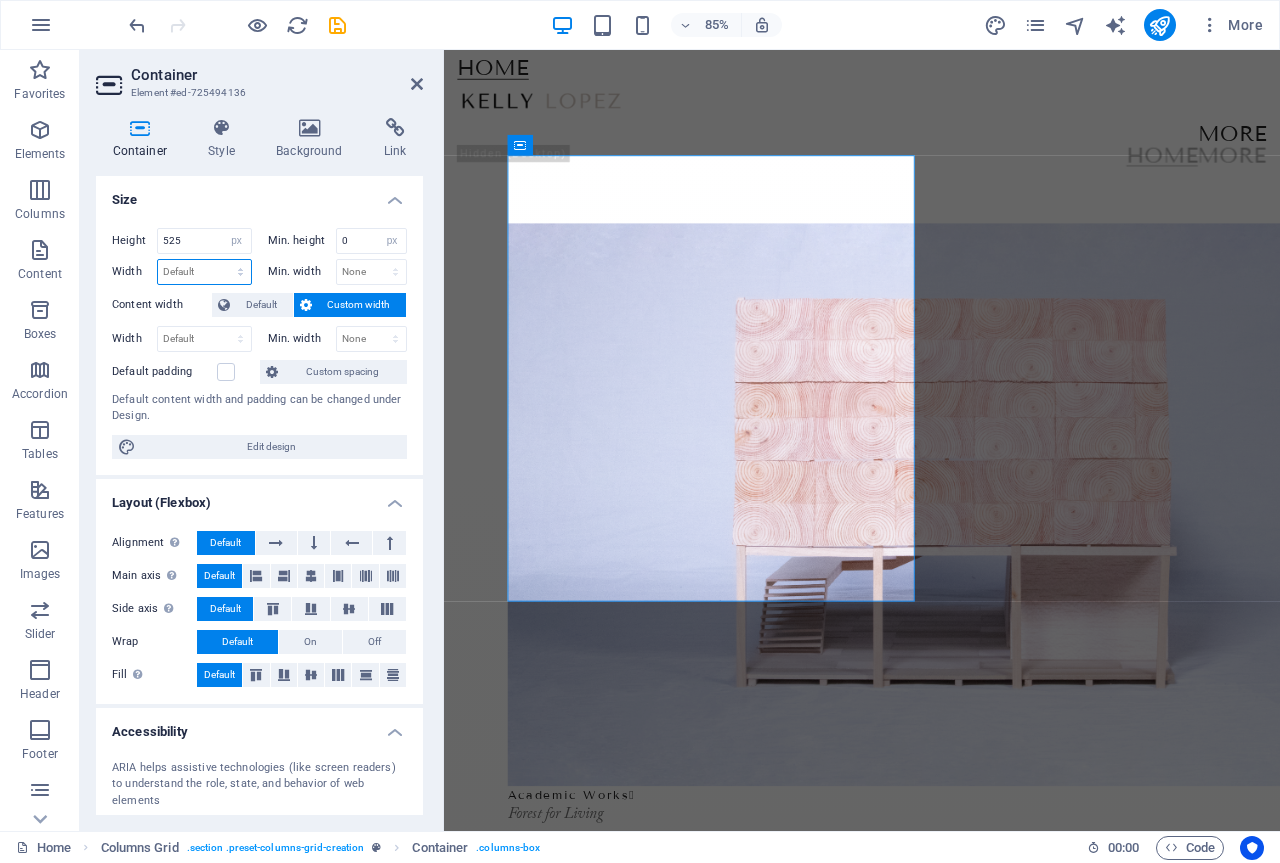 select on "px" 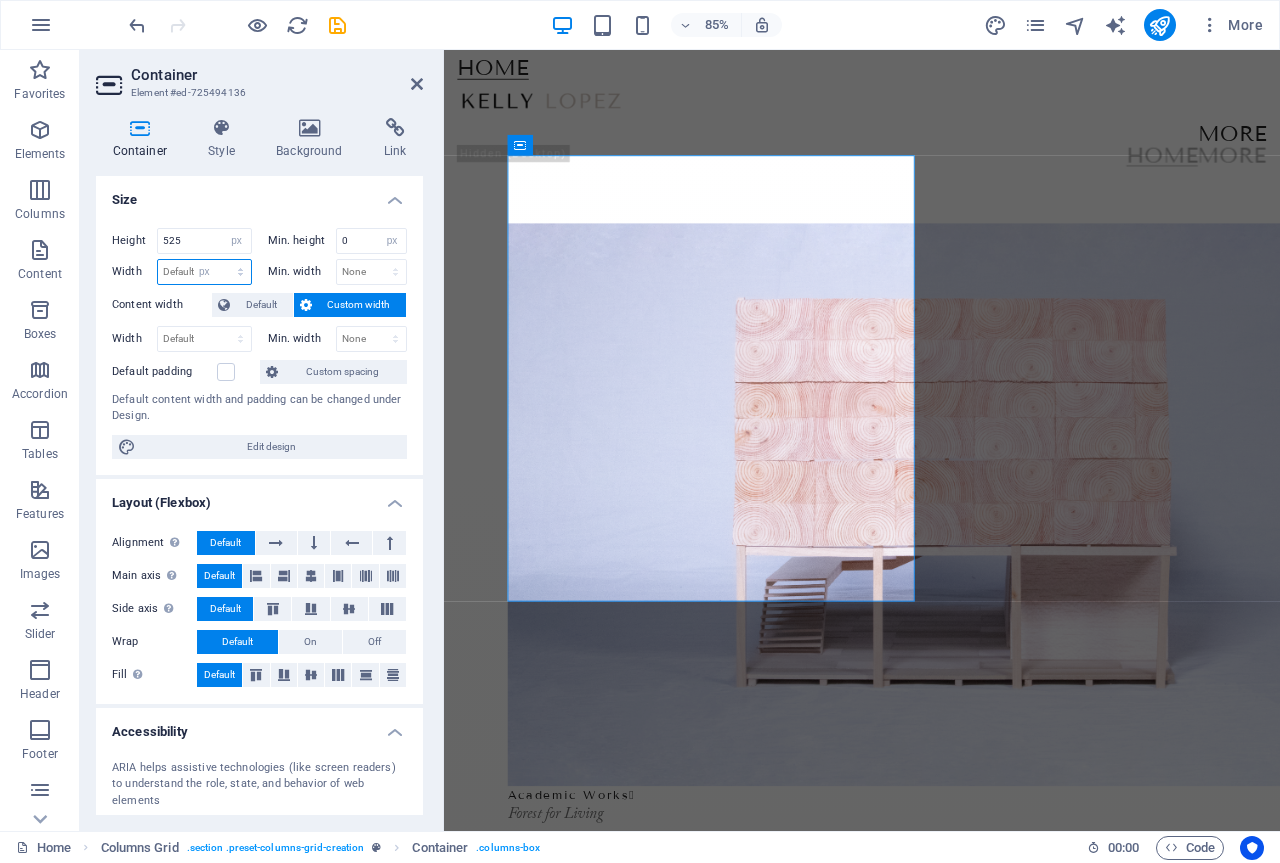 click on "Default px rem % em vh vw" at bounding box center [204, 272] 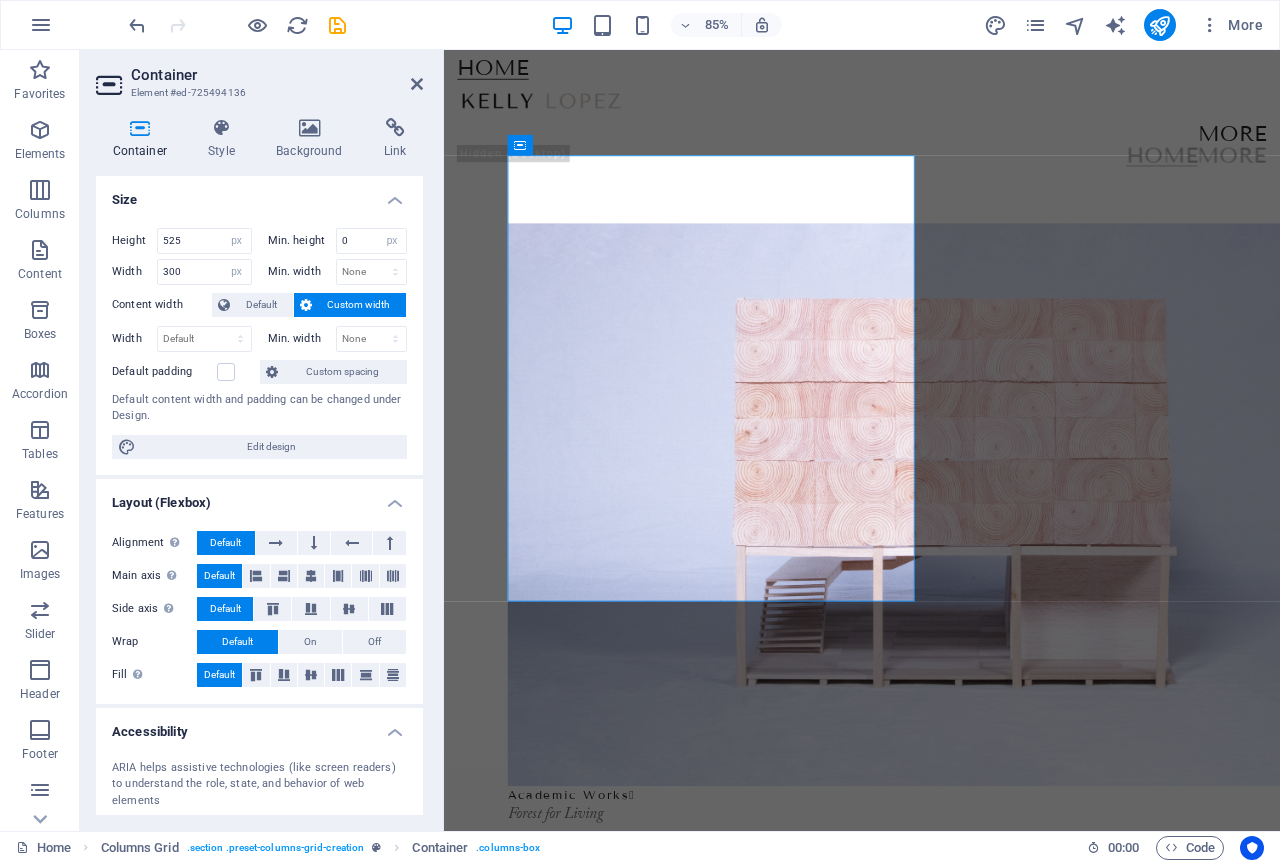 click on "Size" at bounding box center (259, 194) 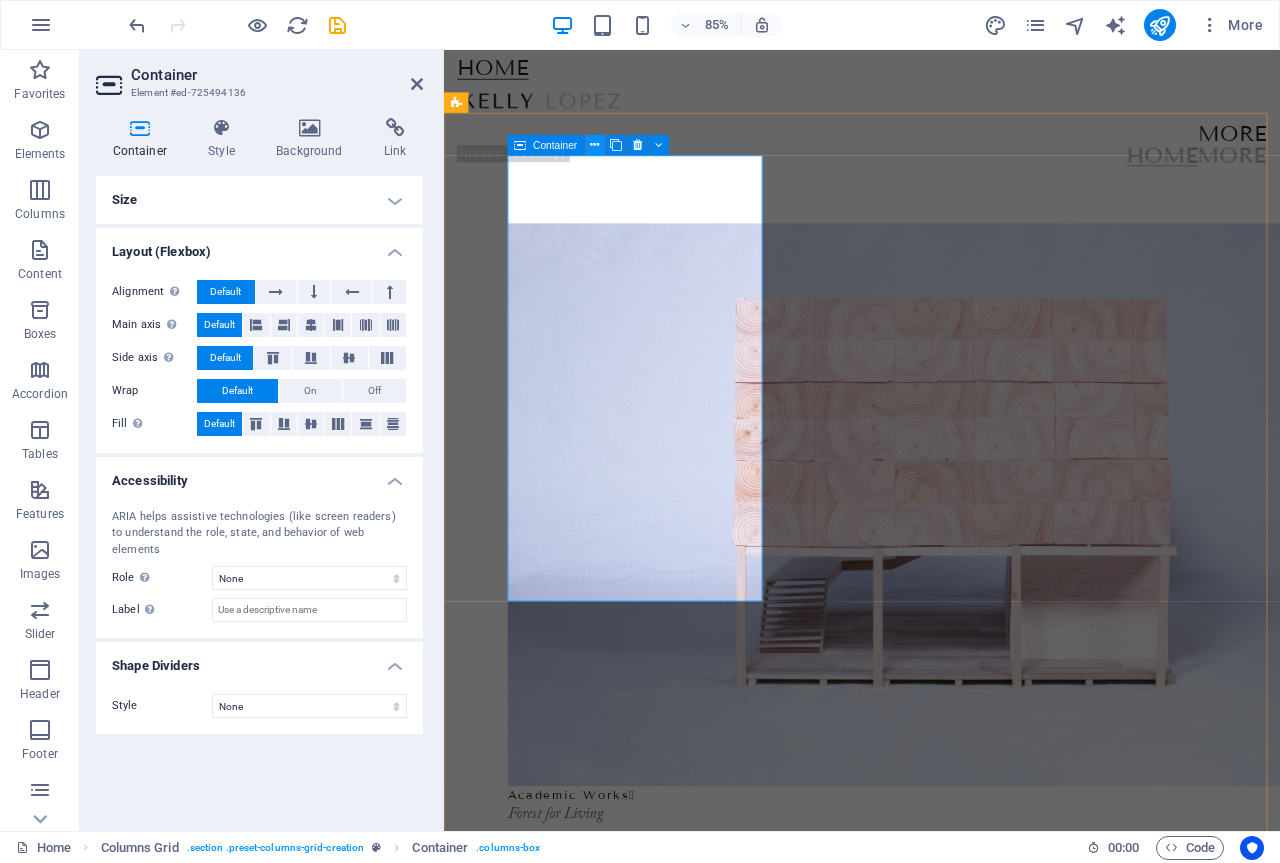 click at bounding box center [595, 145] 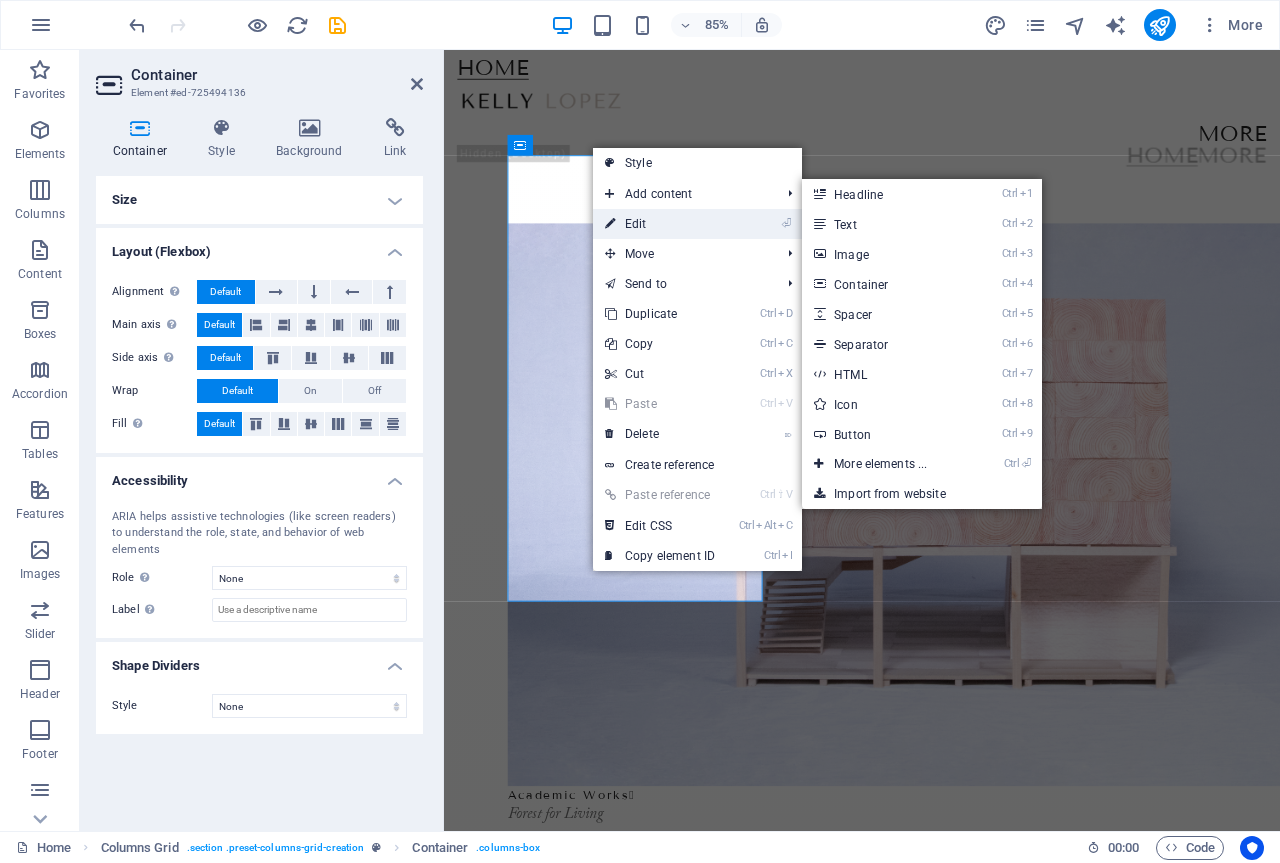 click on "⏎  Edit" at bounding box center [660, 224] 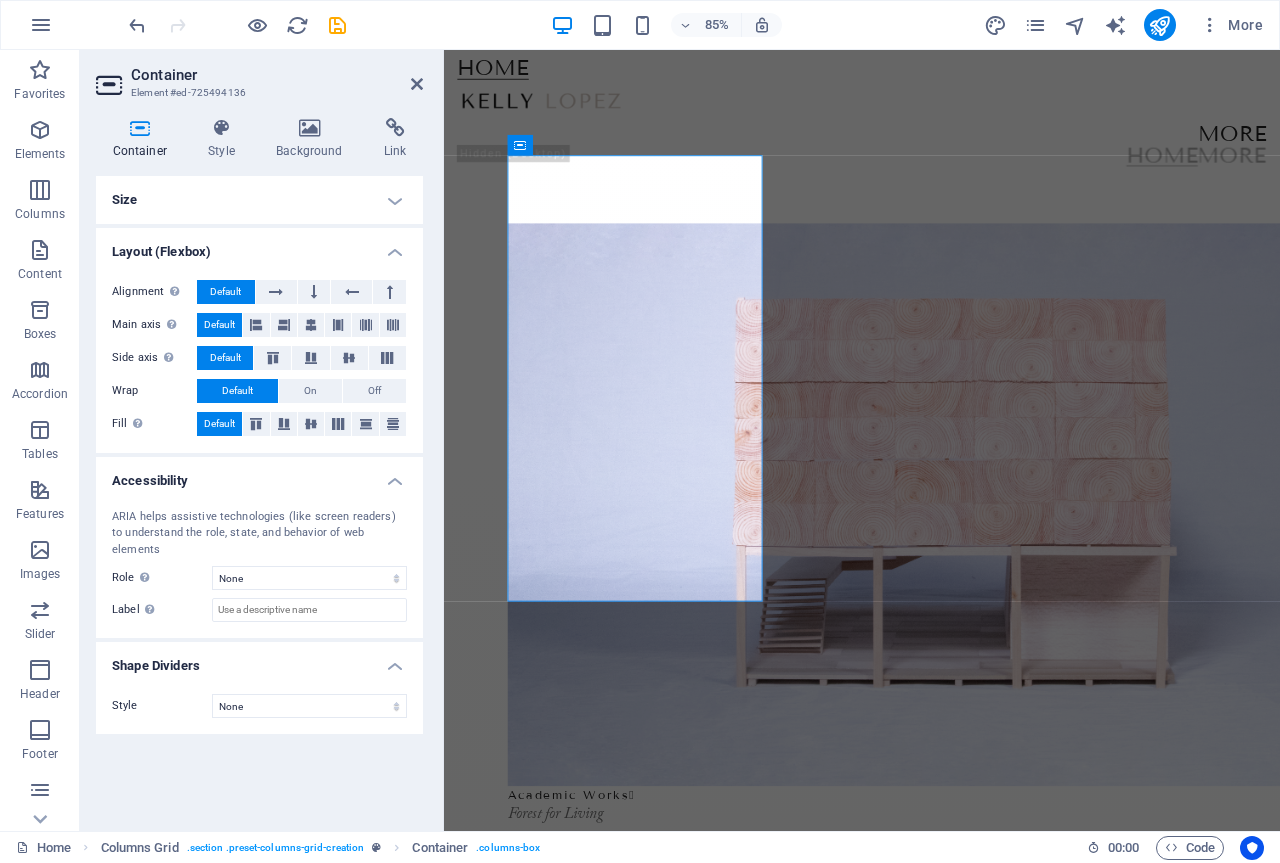 click on "Size" at bounding box center [259, 200] 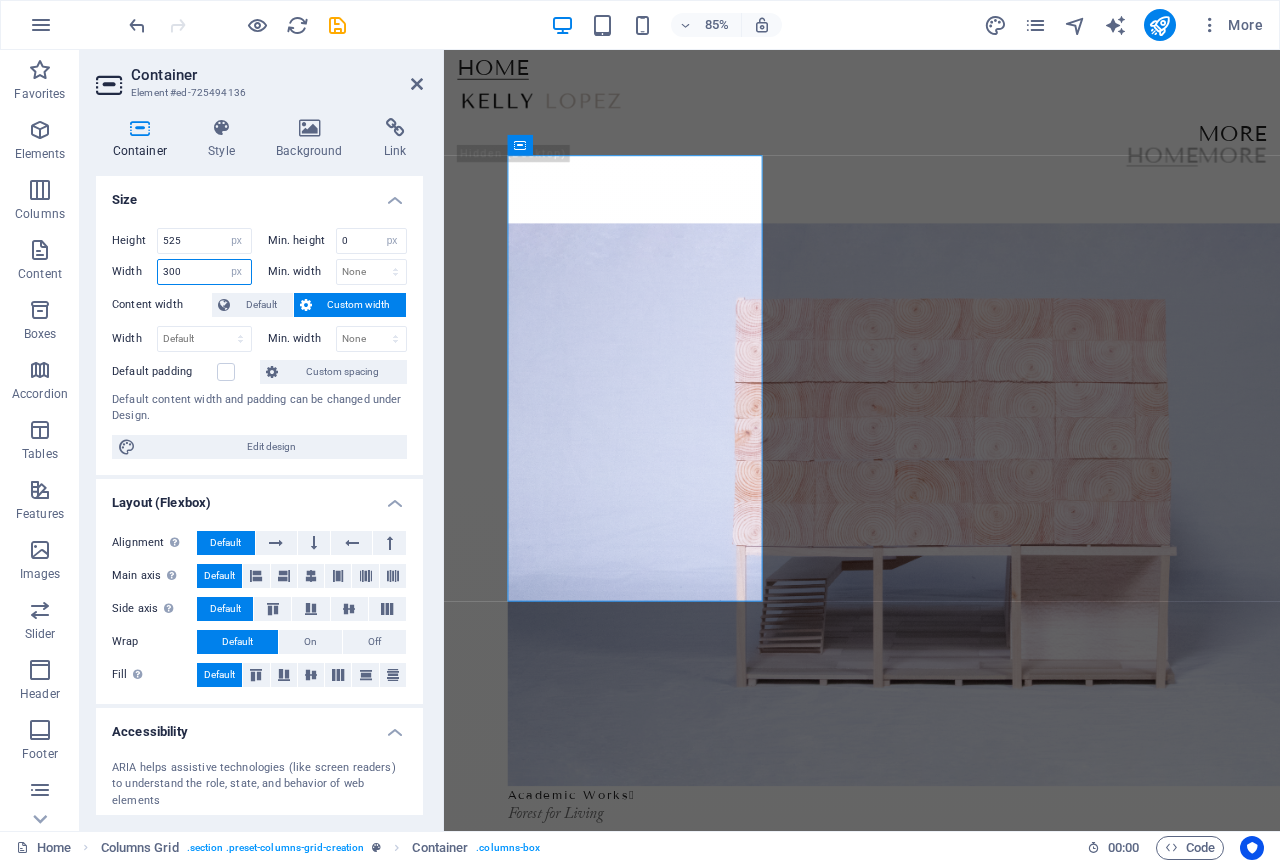 drag, startPoint x: 185, startPoint y: 265, endPoint x: 138, endPoint y: 270, distance: 47.26521 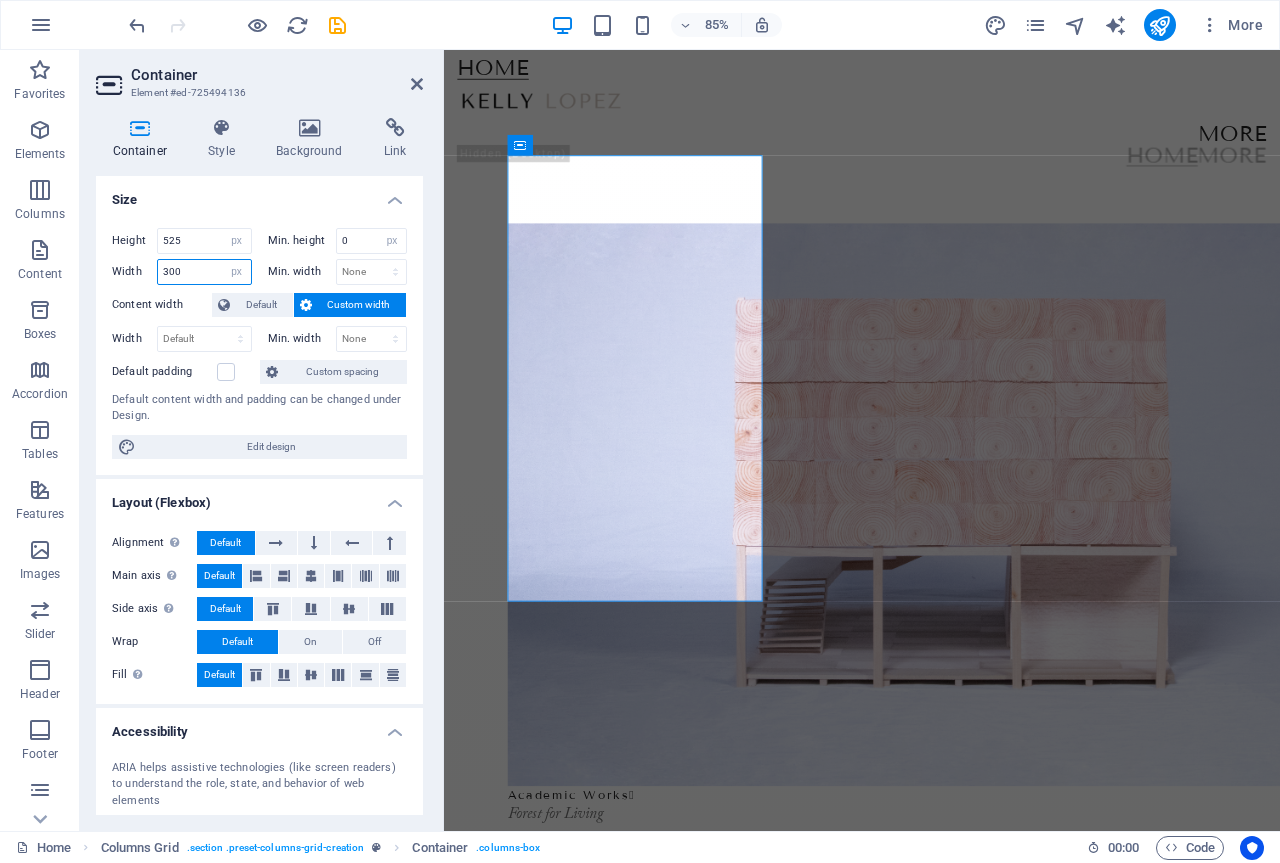 click on "Width 300 Default px rem % em vh vw" at bounding box center (182, 272) 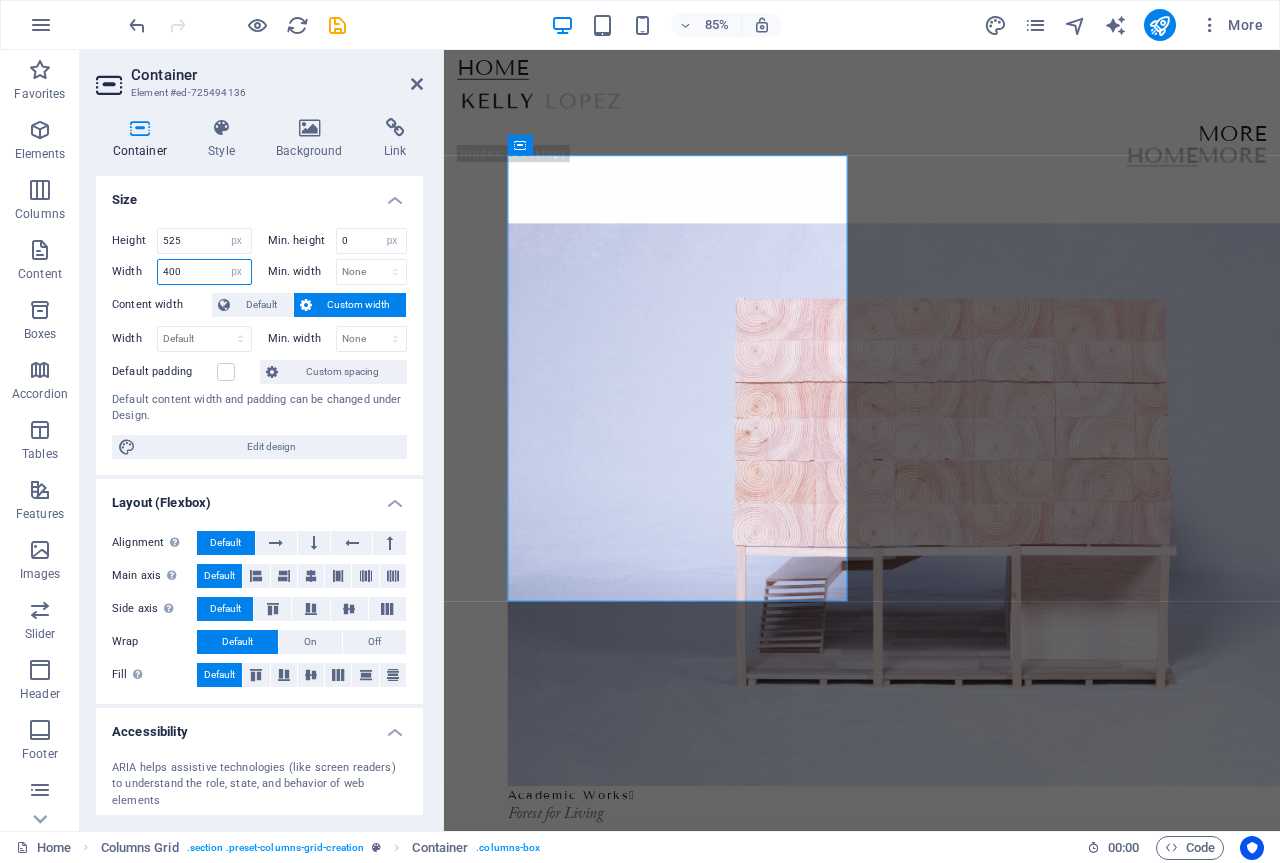 drag, startPoint x: 204, startPoint y: 278, endPoint x: 127, endPoint y: 280, distance: 77.02597 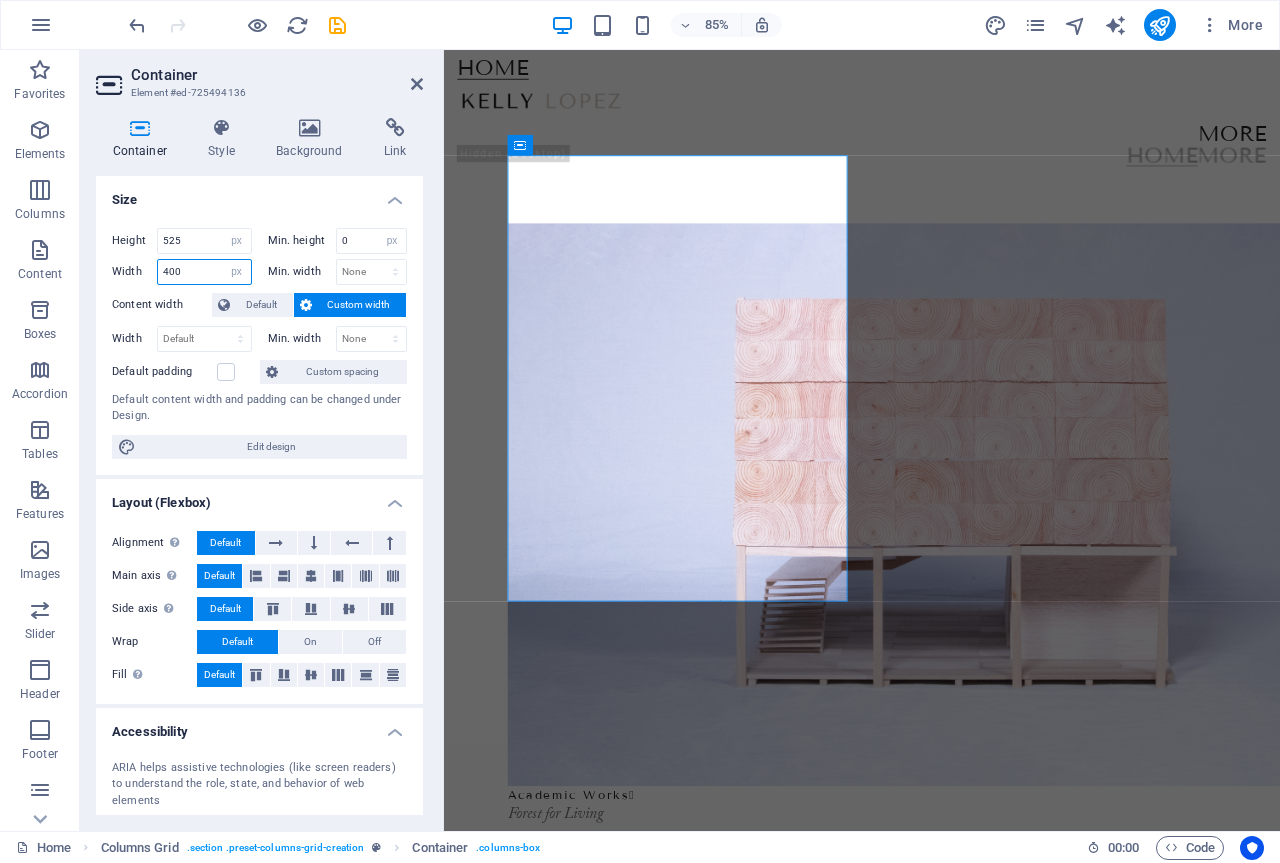 click on "Width 400 Default px rem % em vh vw" at bounding box center [182, 272] 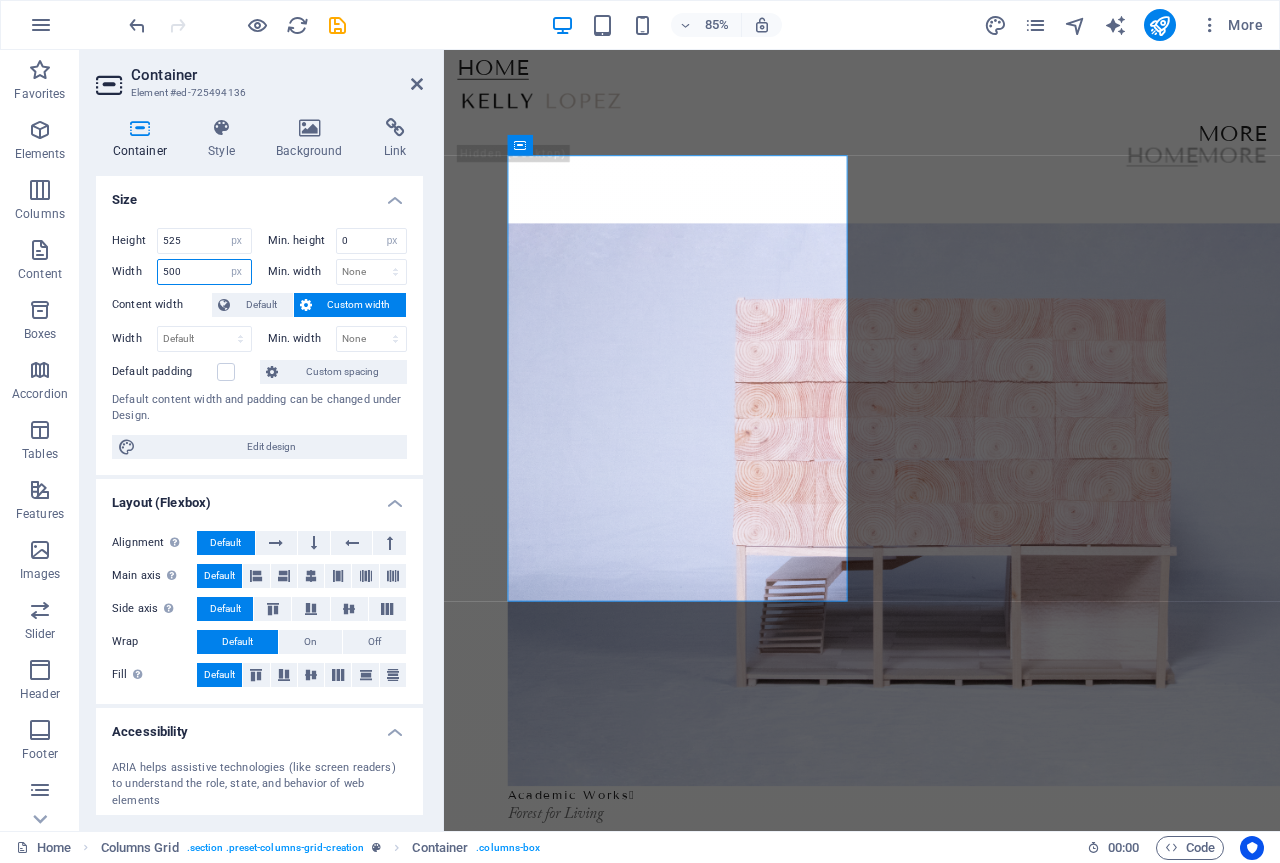 type on "500" 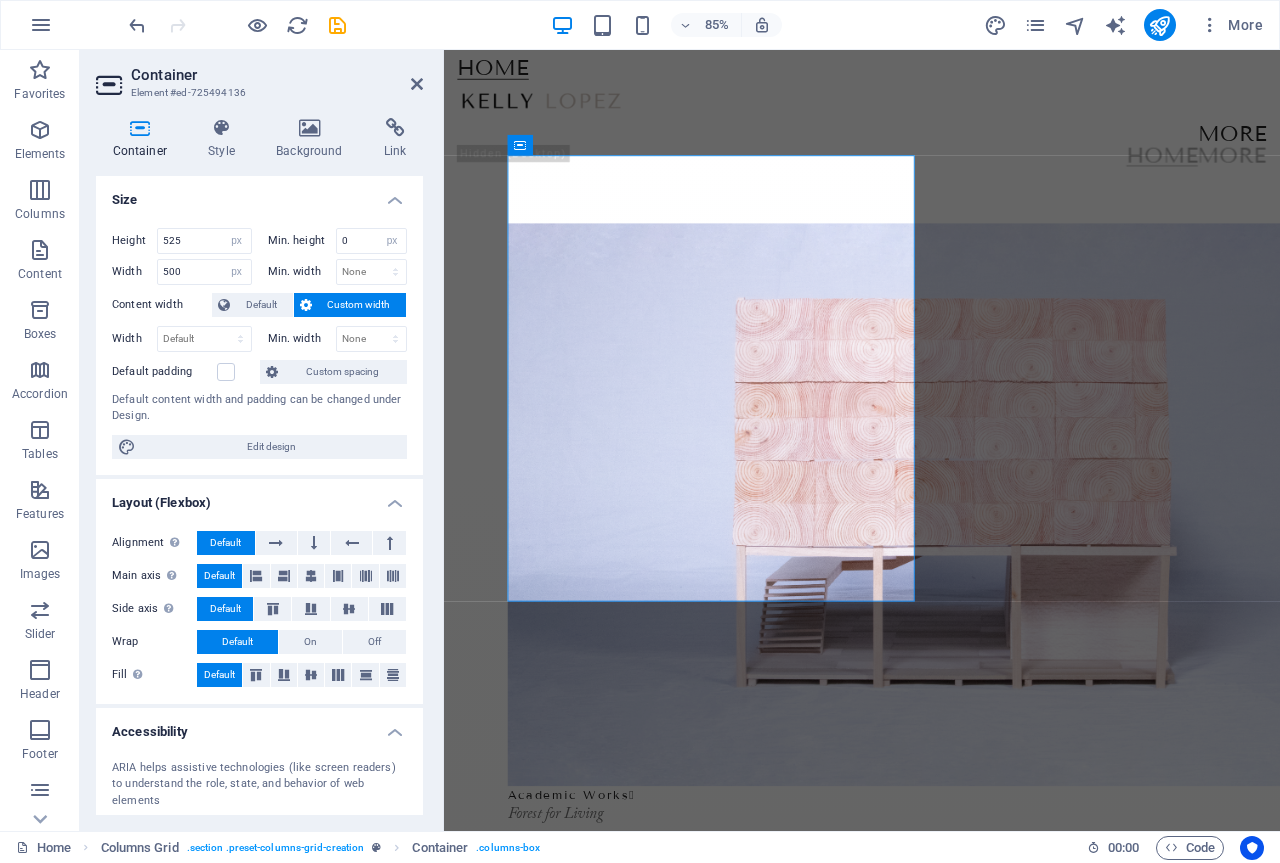 click on "Size" at bounding box center (259, 194) 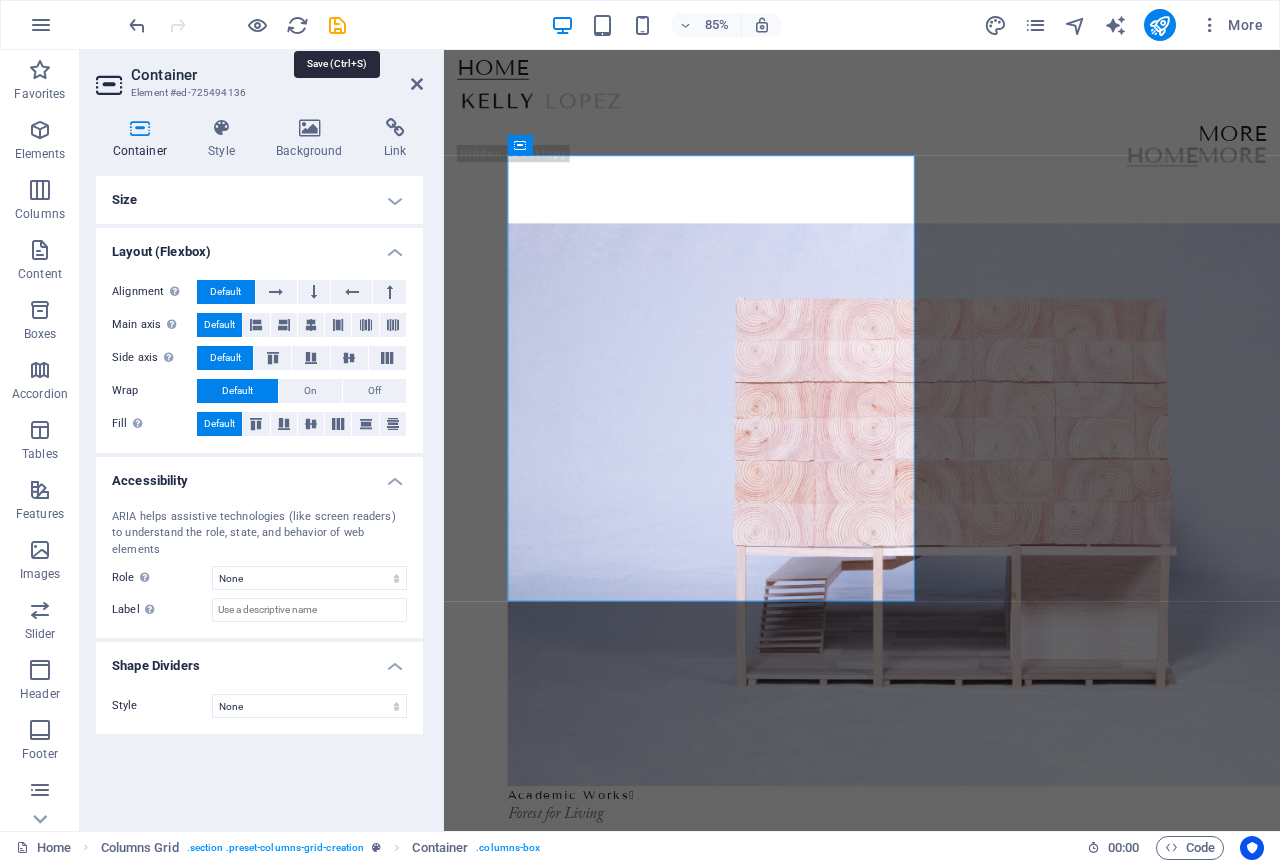click at bounding box center [337, 25] 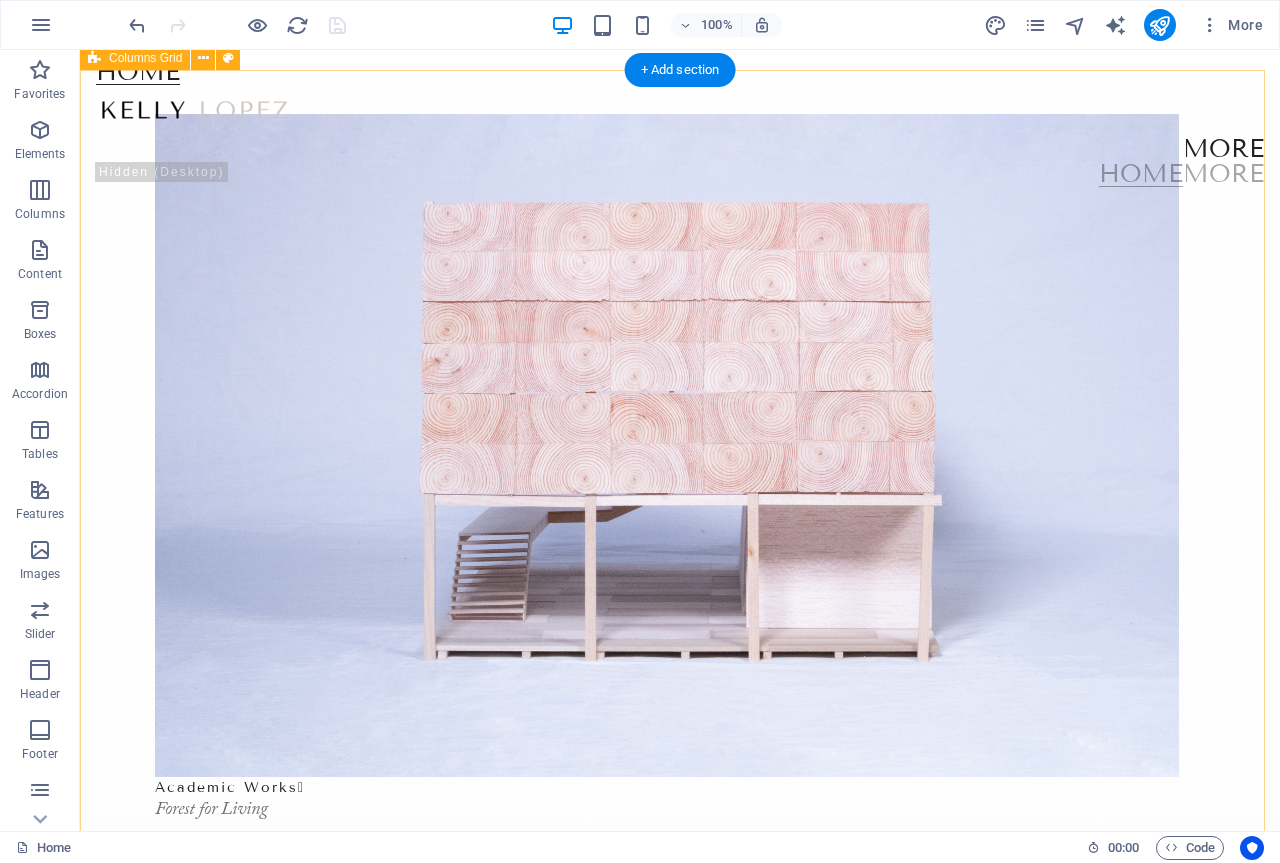scroll, scrollTop: 200, scrollLeft: 0, axis: vertical 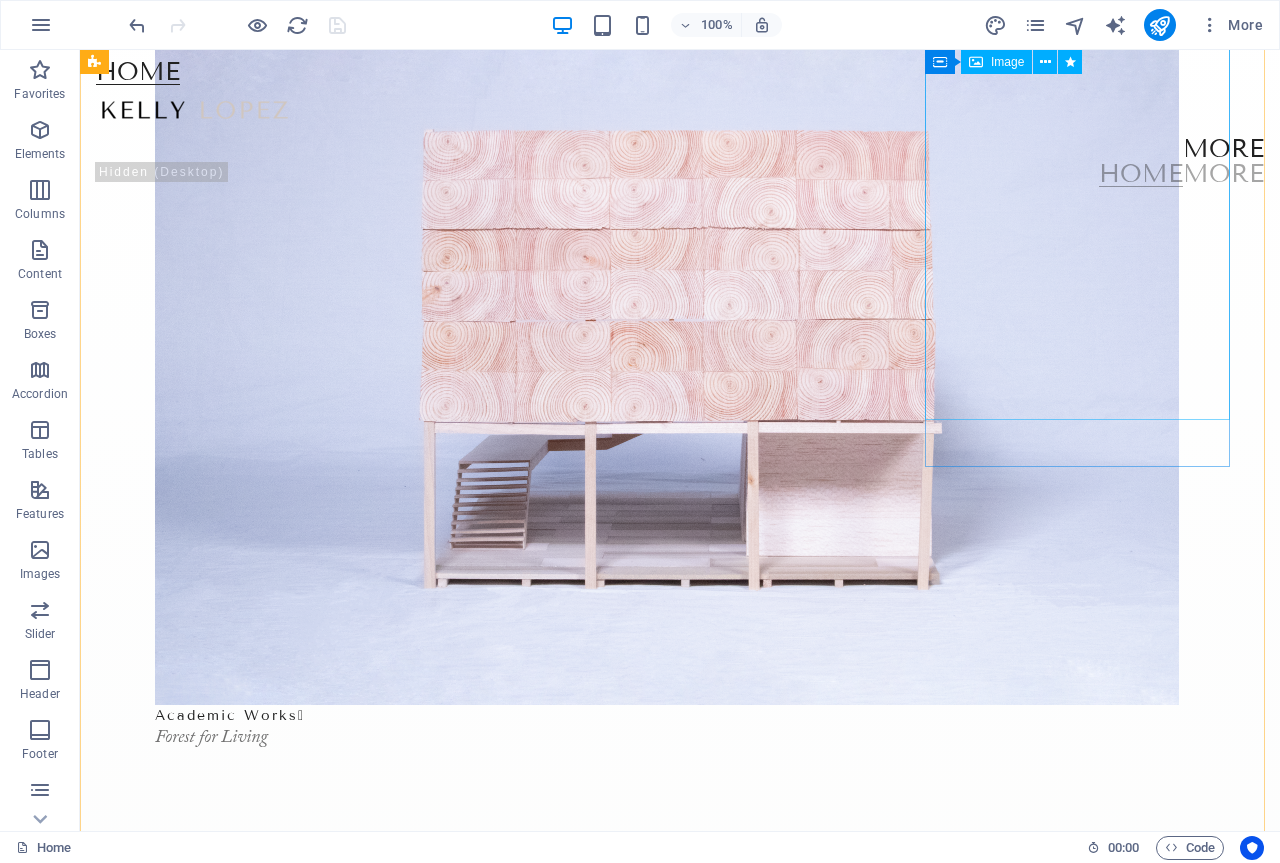 click at bounding box center (1931, 862) 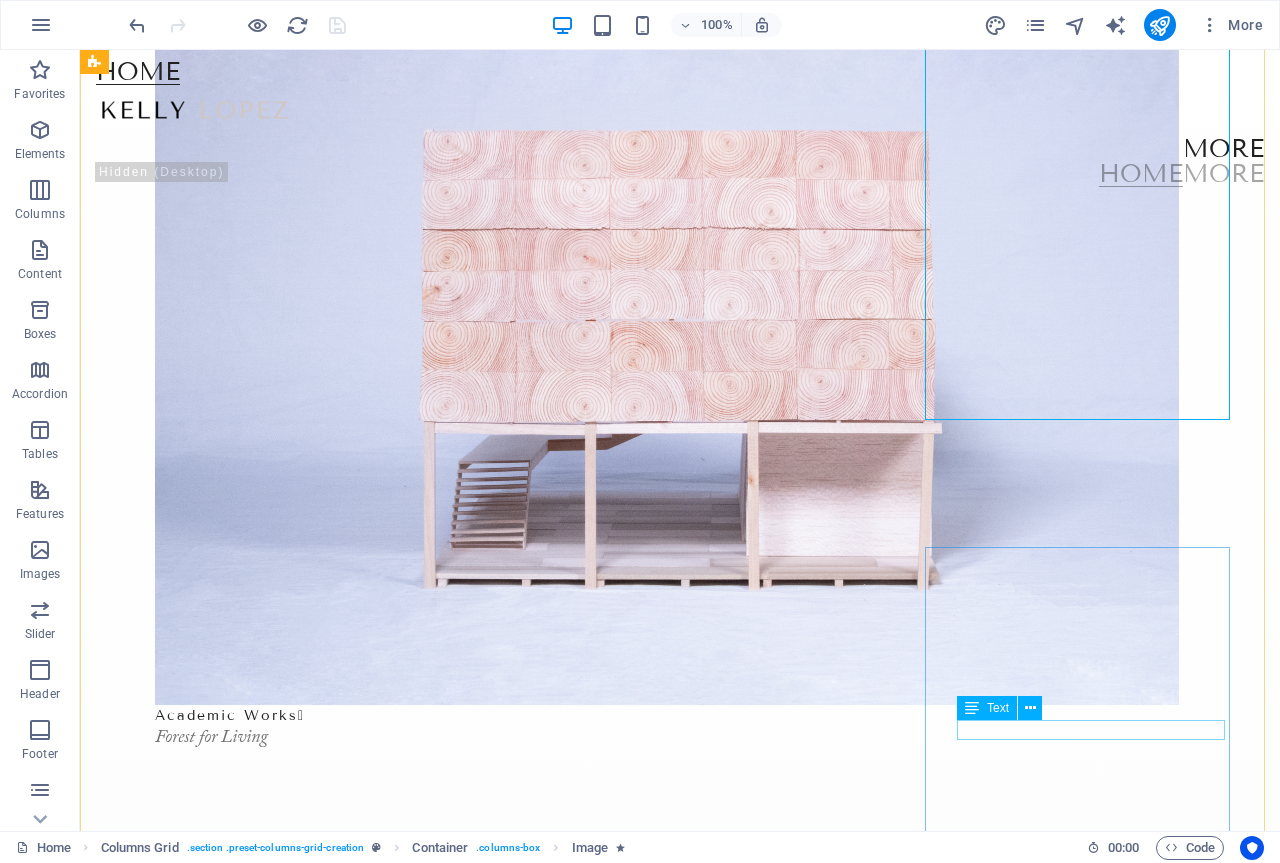click on "fragments   " at bounding box center [1497, 2562] 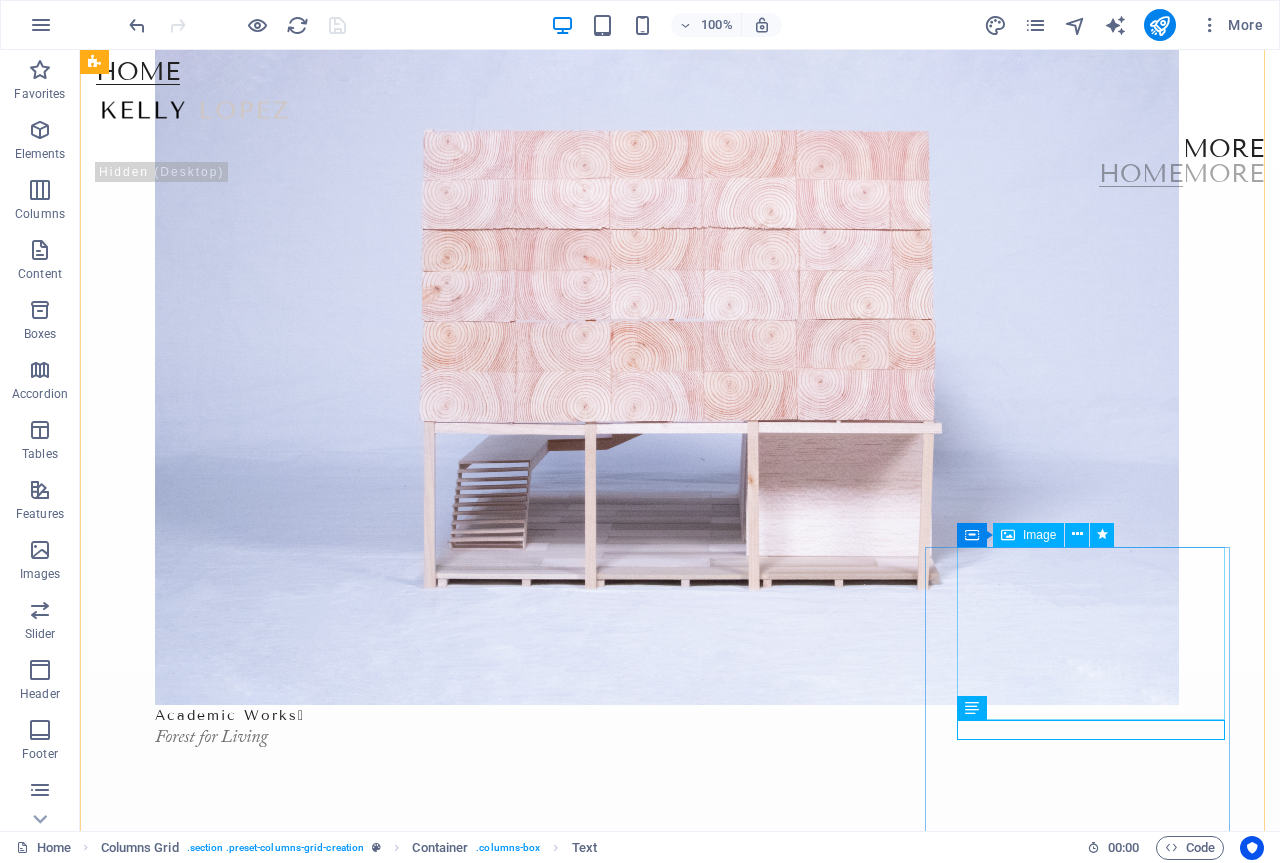 click at bounding box center [1497, 2220] 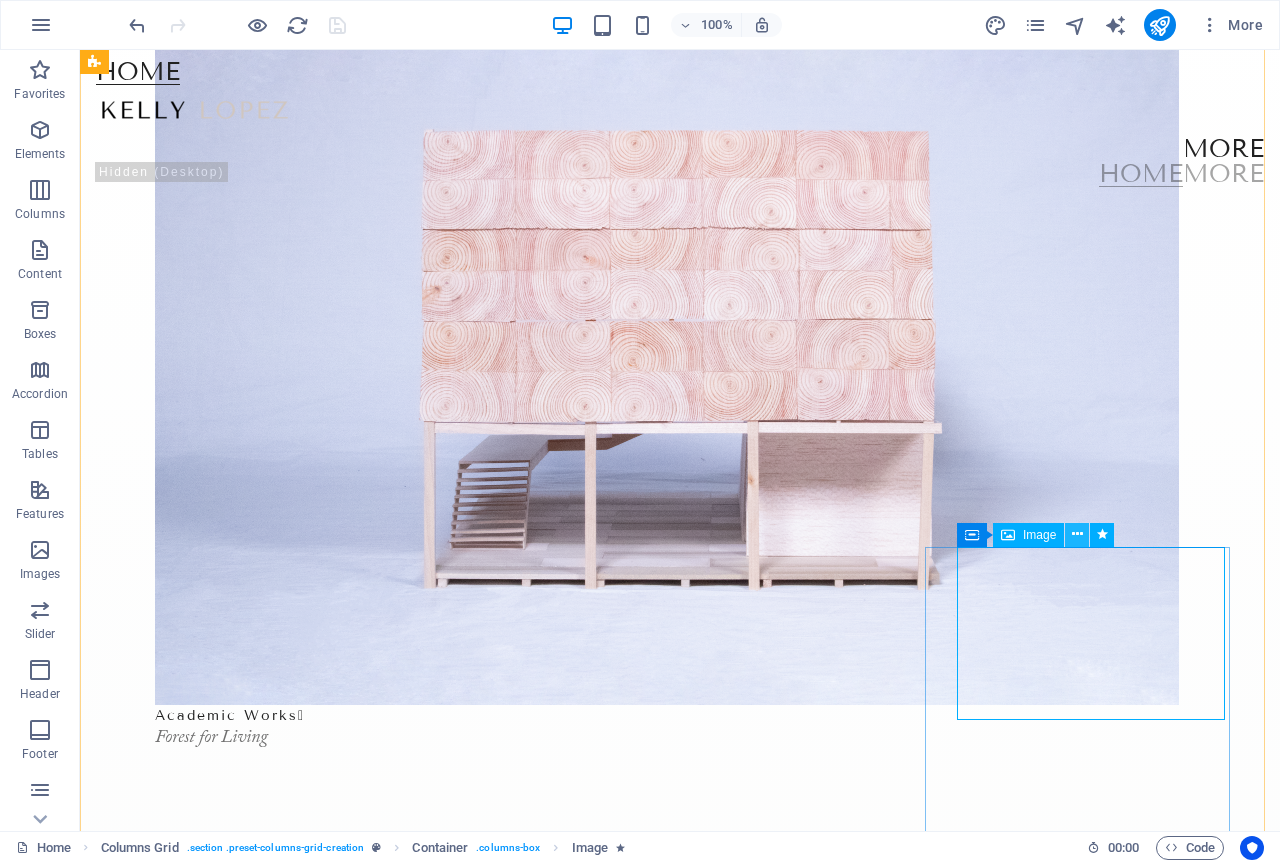 click at bounding box center [1077, 535] 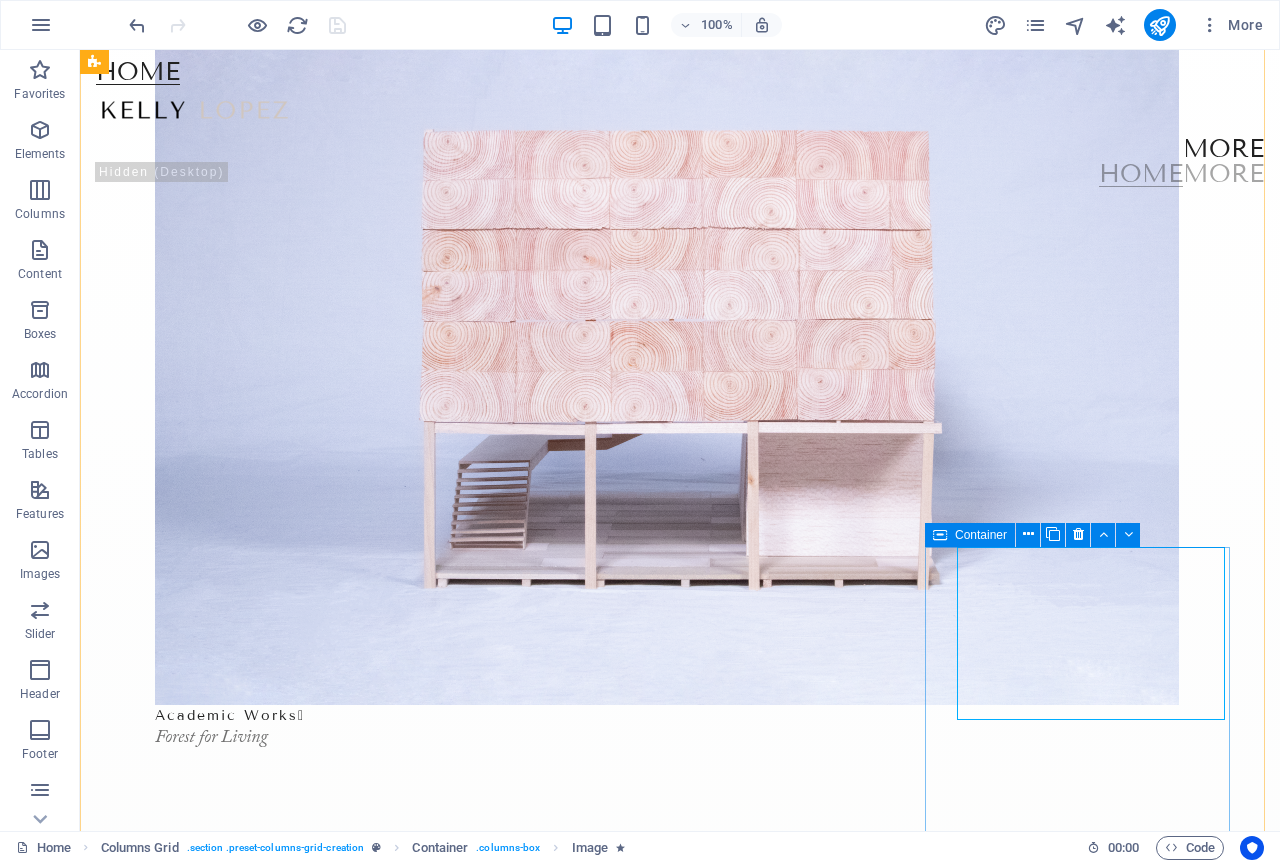 click on "Container" at bounding box center (970, 535) 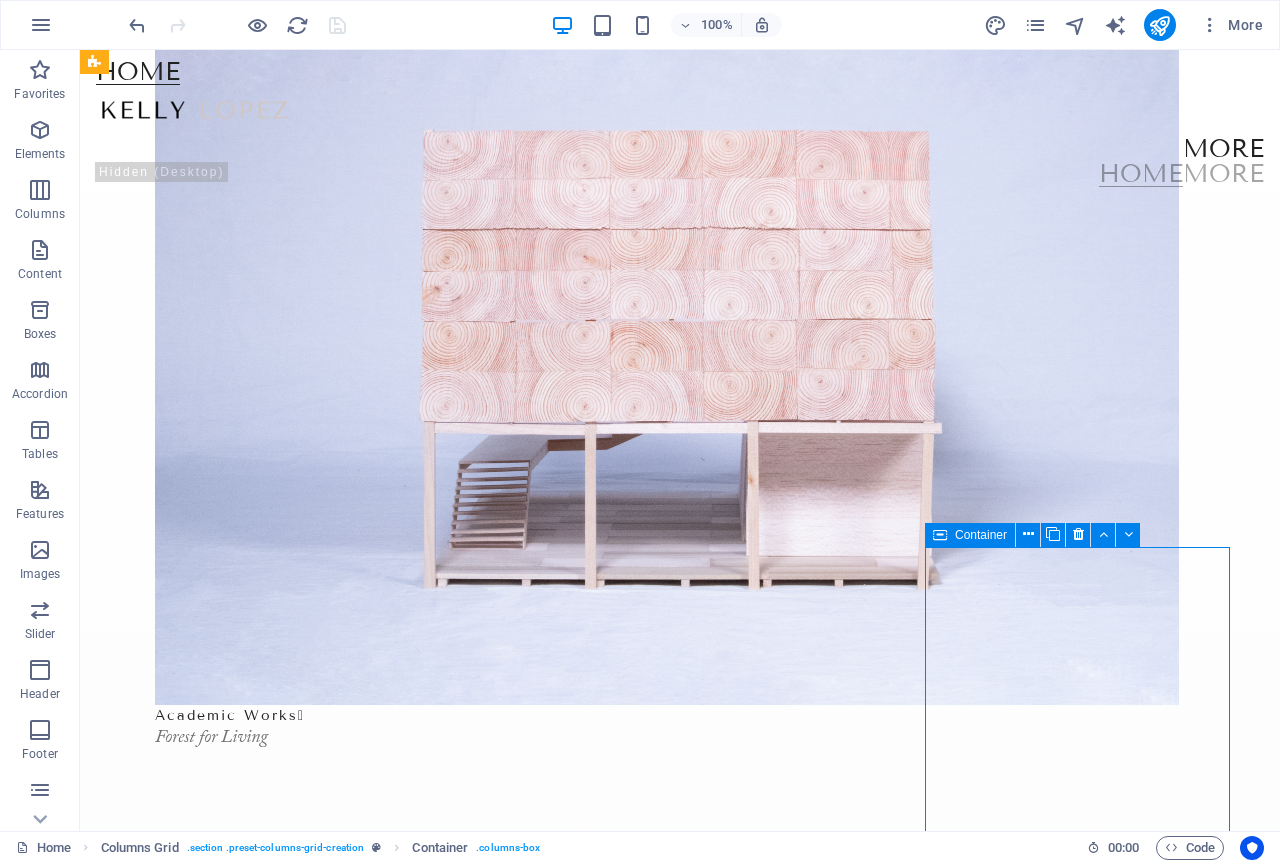 click on "Container" at bounding box center [981, 535] 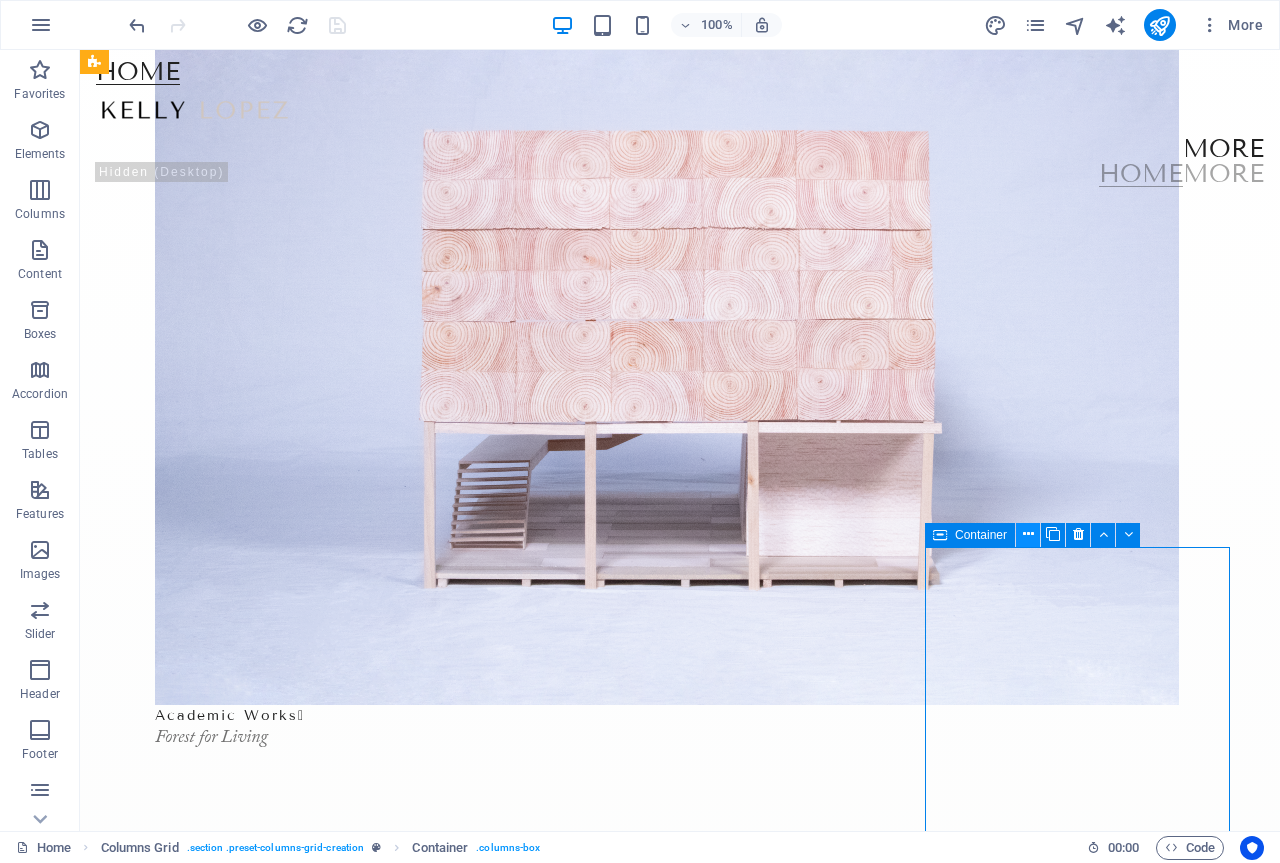 click at bounding box center [1028, 534] 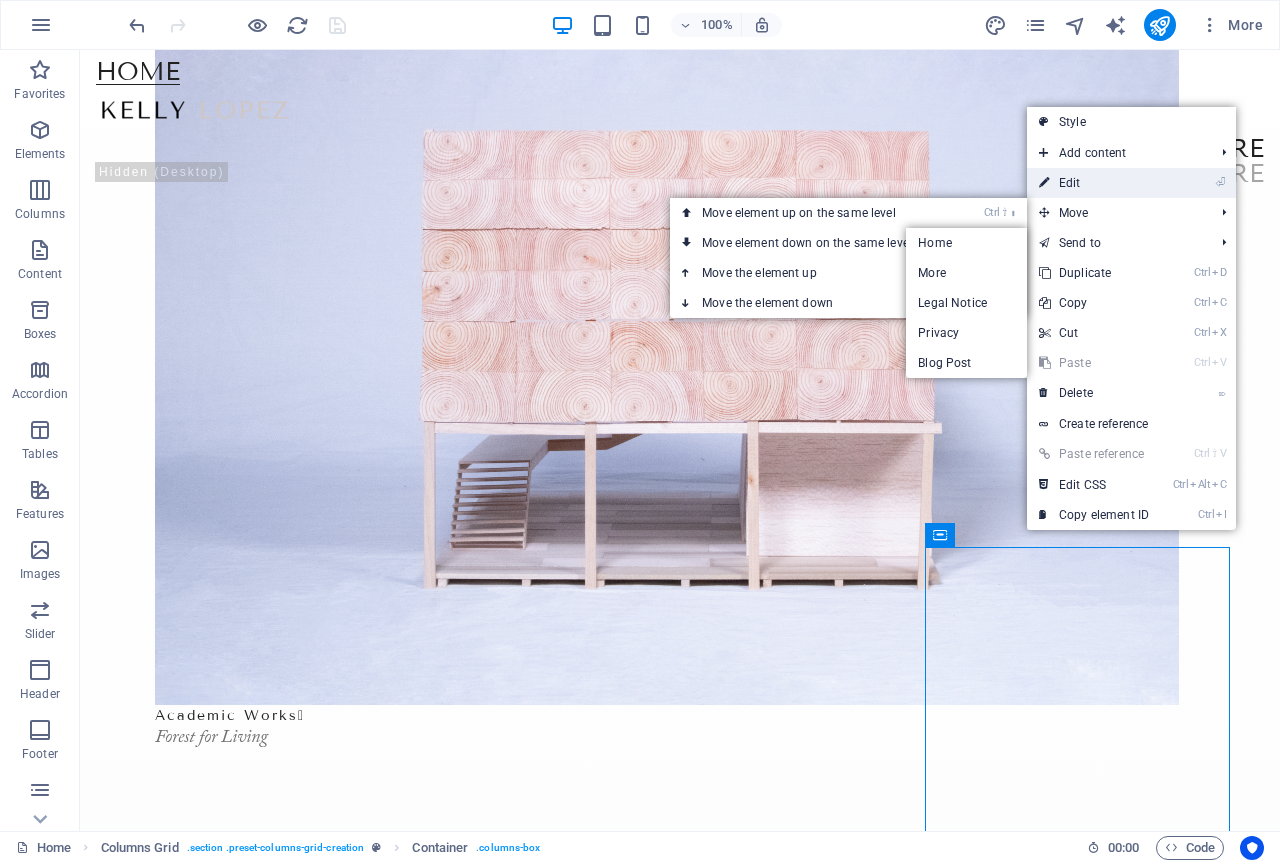 click on "⏎  Edit" at bounding box center (1094, 183) 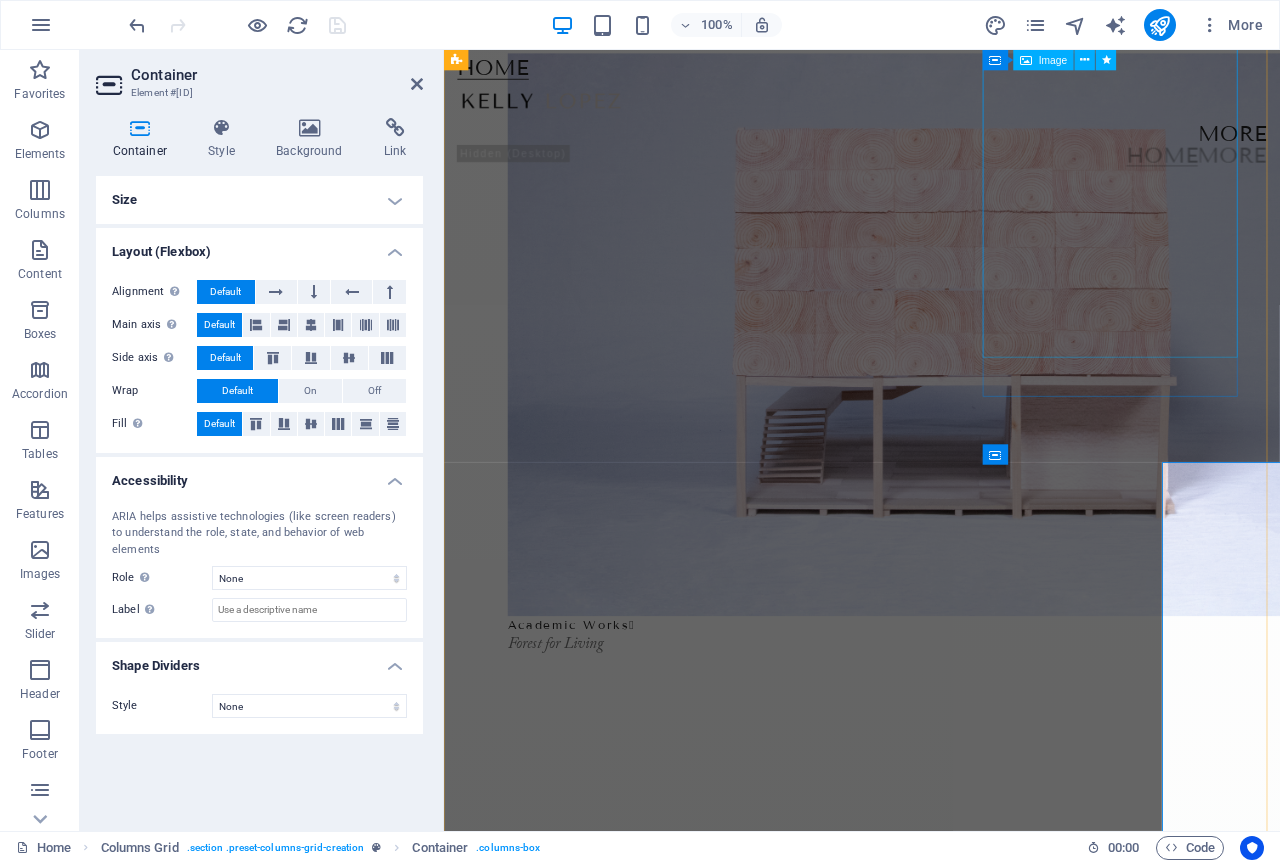 scroll, scrollTop: 212, scrollLeft: 0, axis: vertical 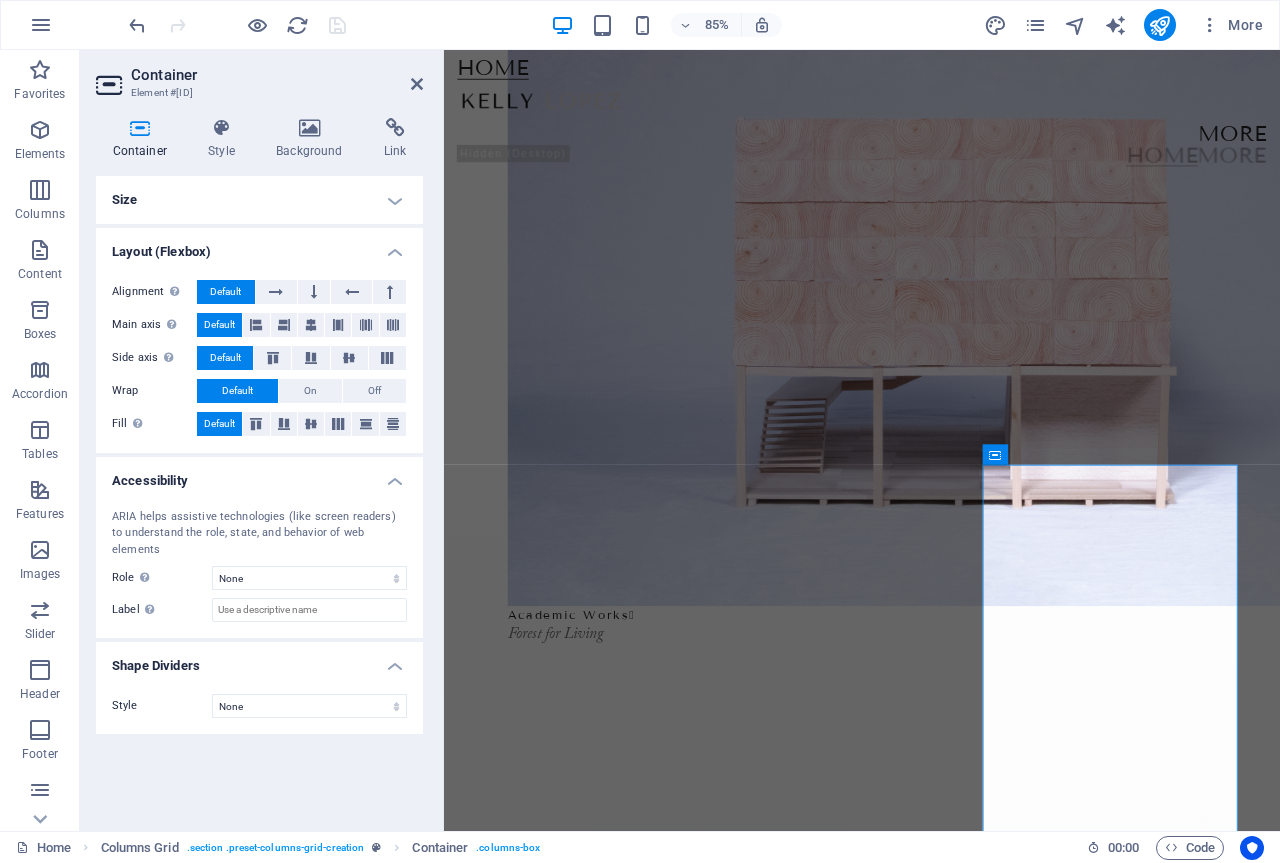 click on "Size" at bounding box center (259, 200) 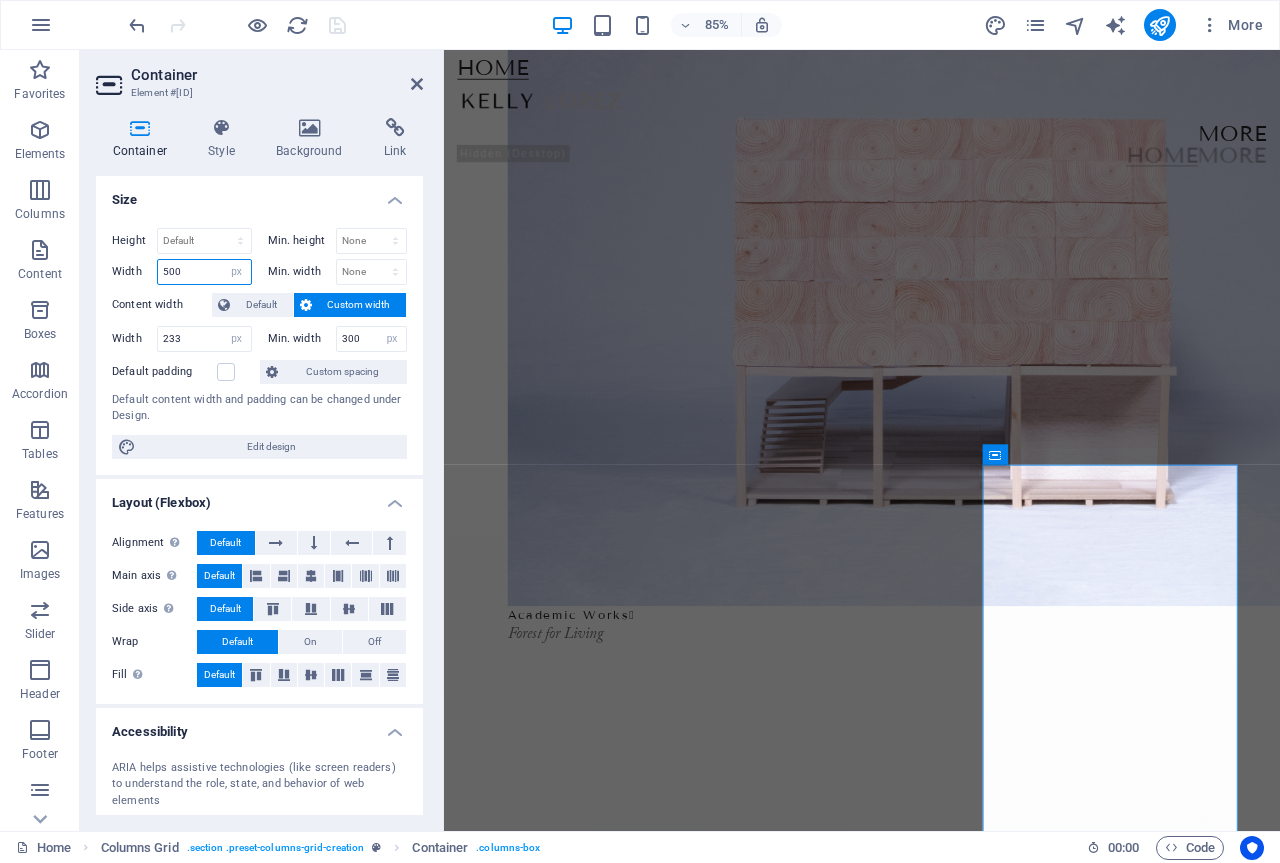 click on "500" at bounding box center [204, 272] 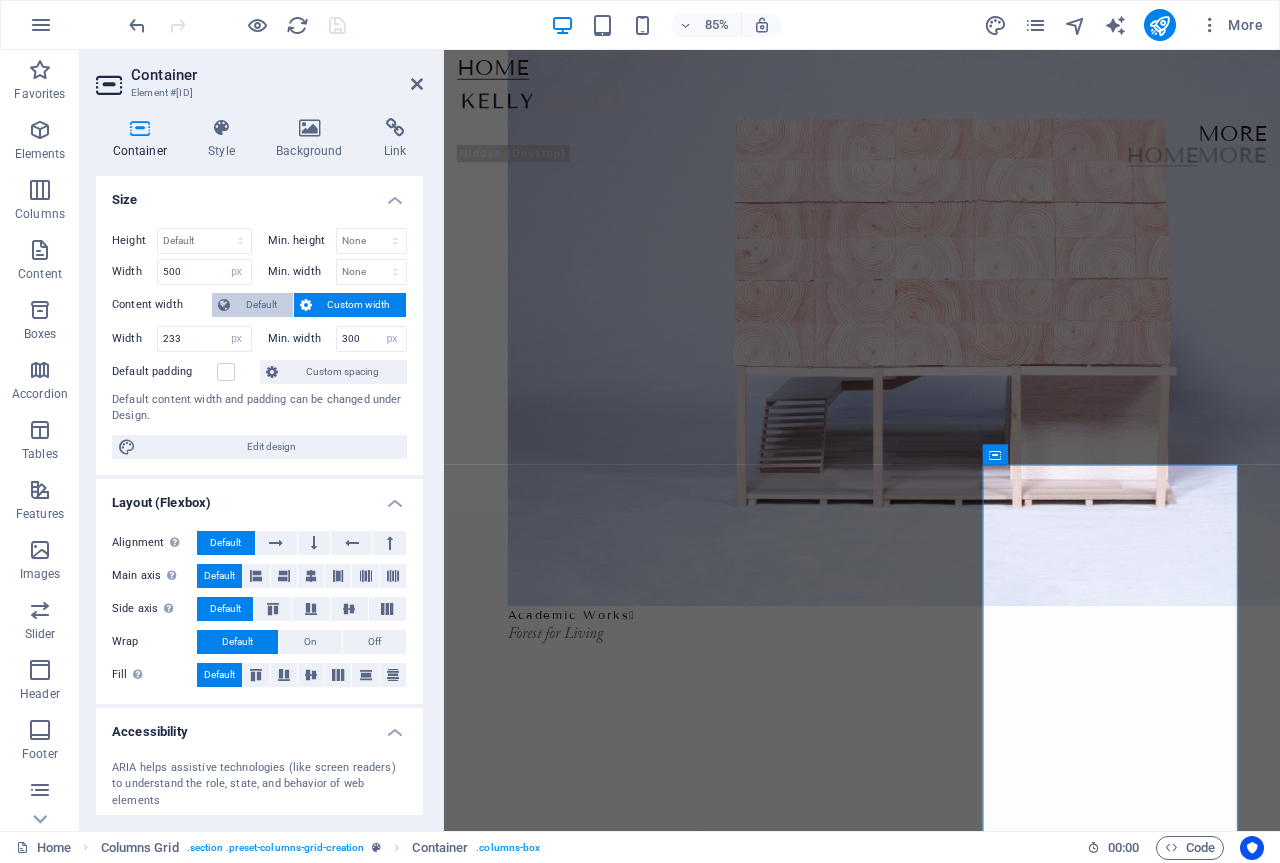 click on "Default" at bounding box center [261, 305] 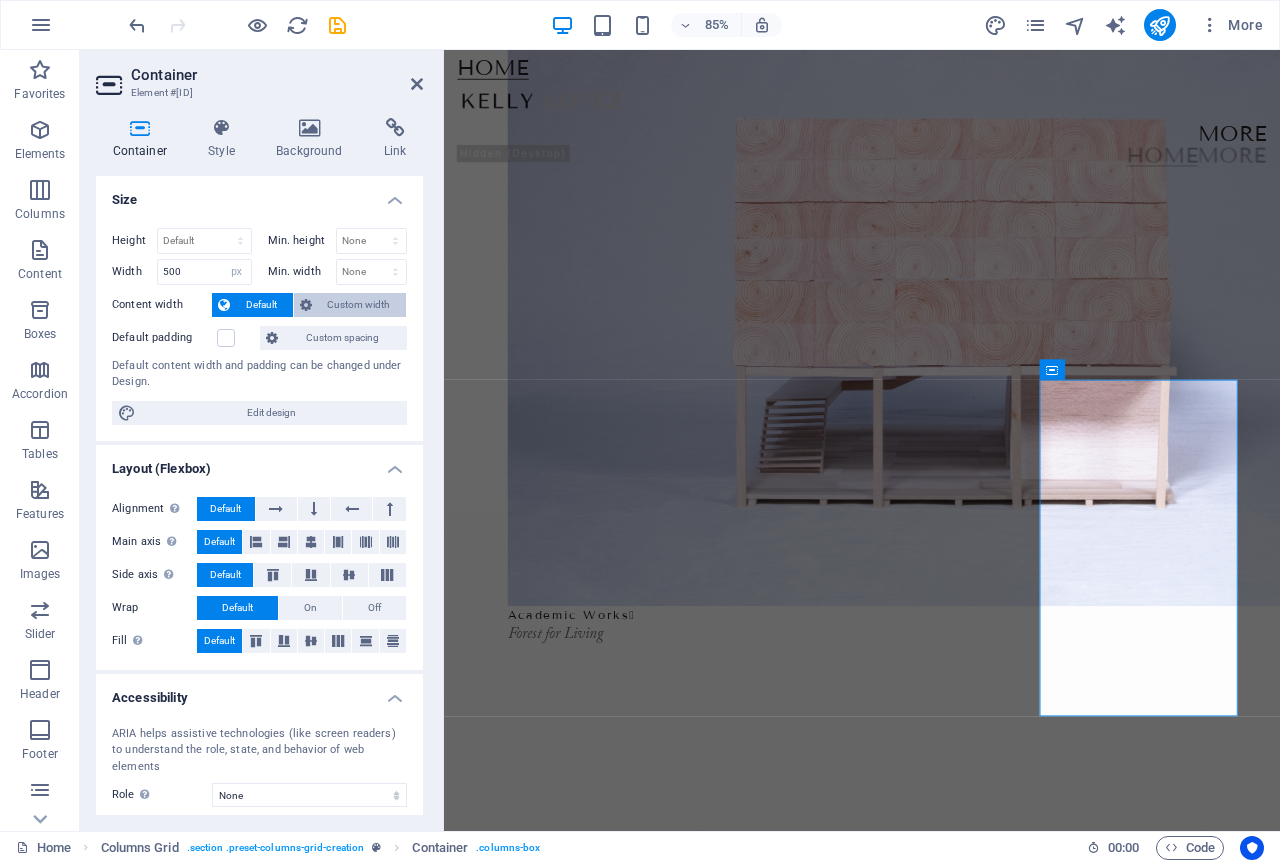 click on "Custom width" at bounding box center [359, 305] 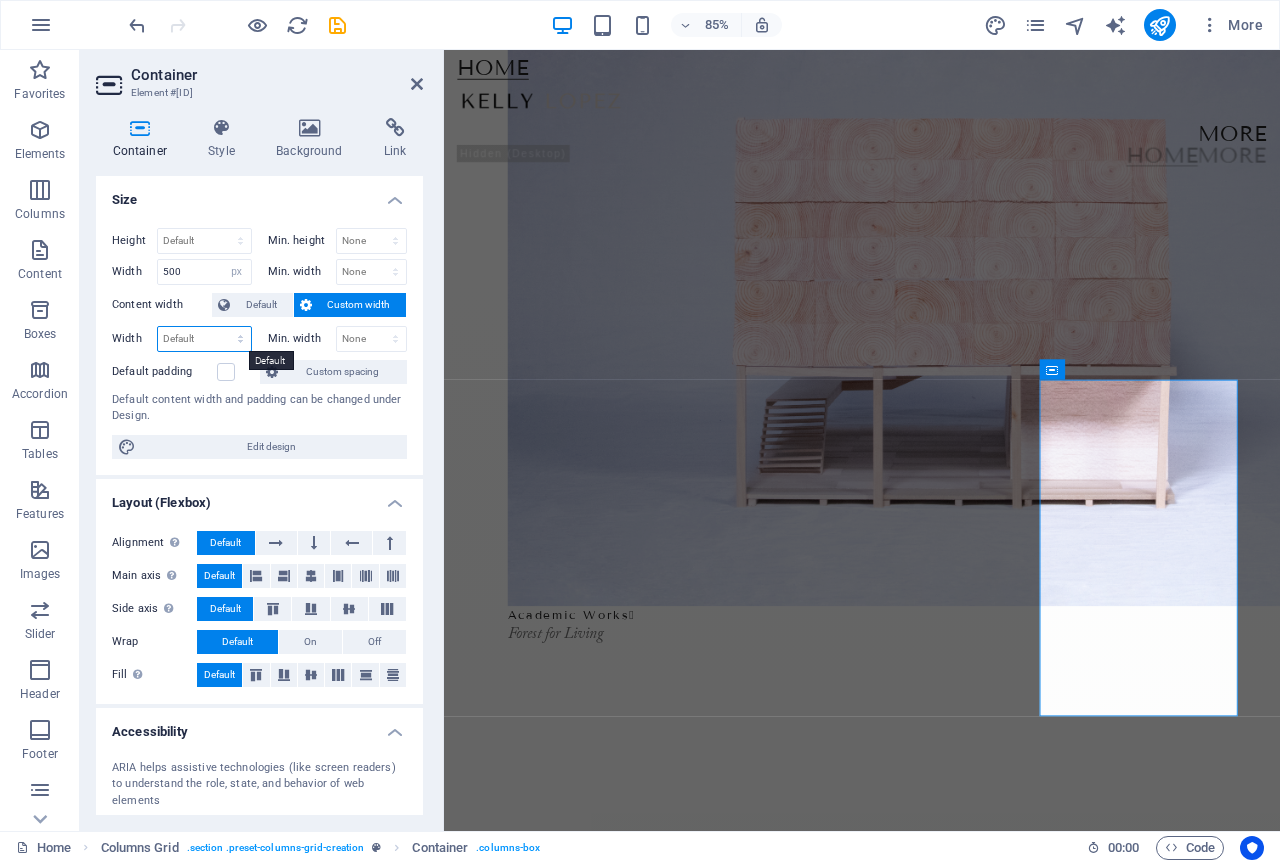 click on "Default px rem % em vh vw" at bounding box center [204, 339] 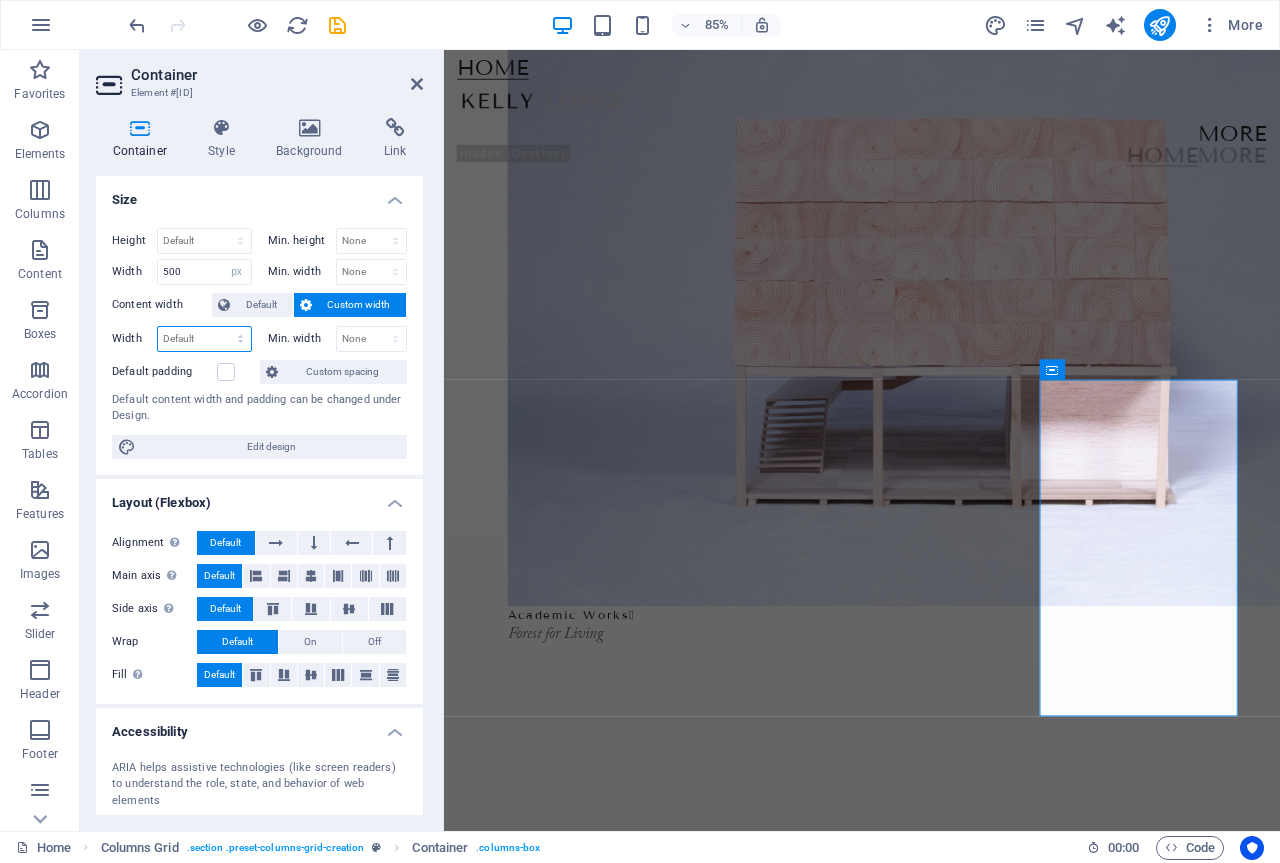 select on "px" 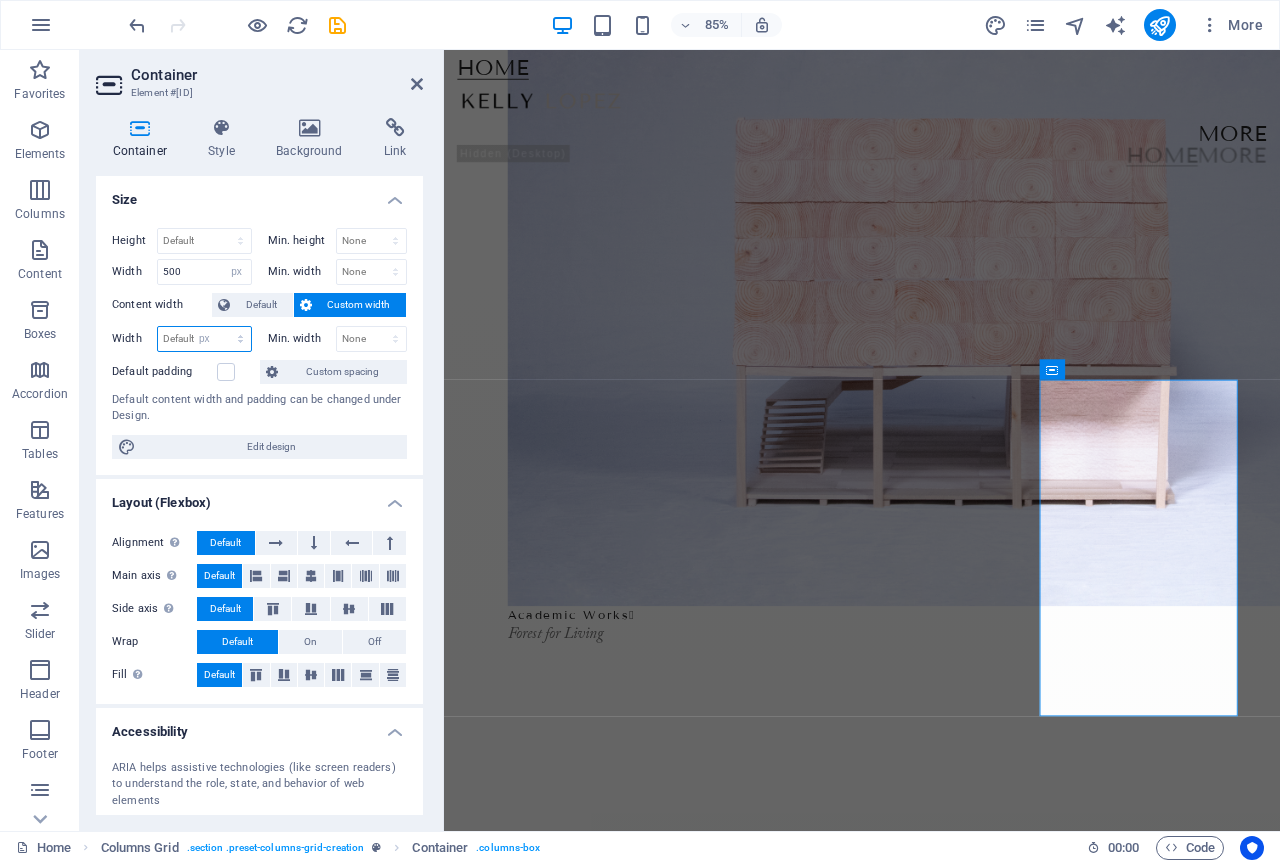 click on "Default px rem % em vh vw" at bounding box center [204, 339] 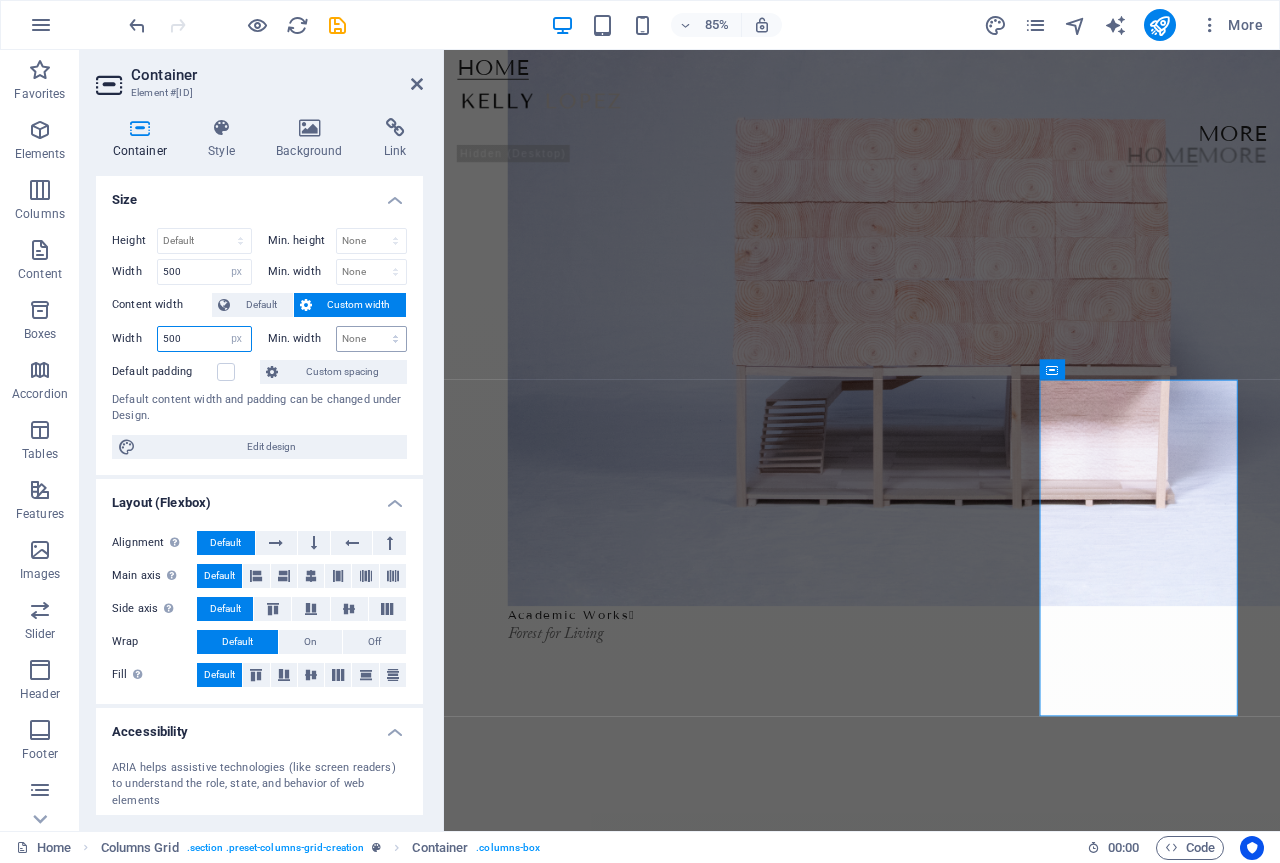 type on "500" 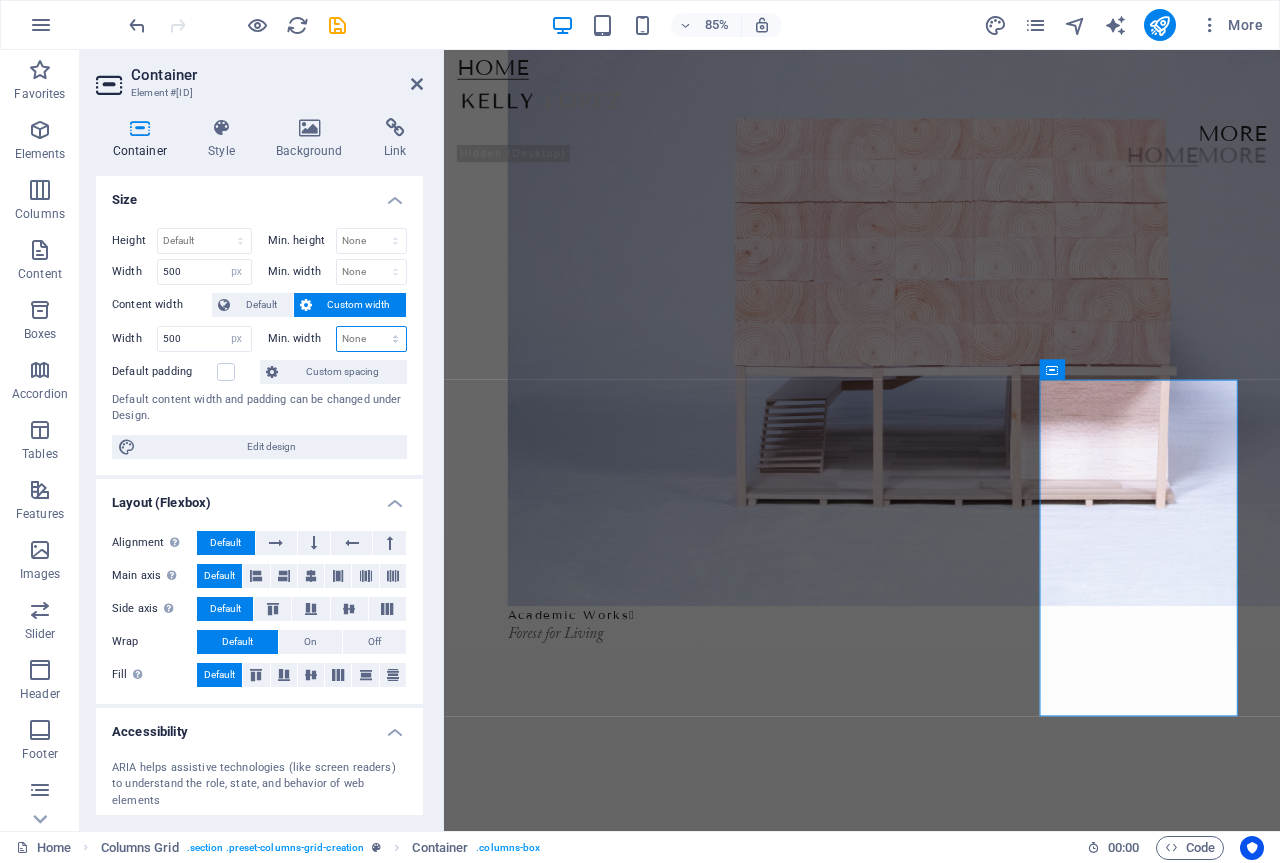 click on "None px rem % vh vw" at bounding box center (372, 339) 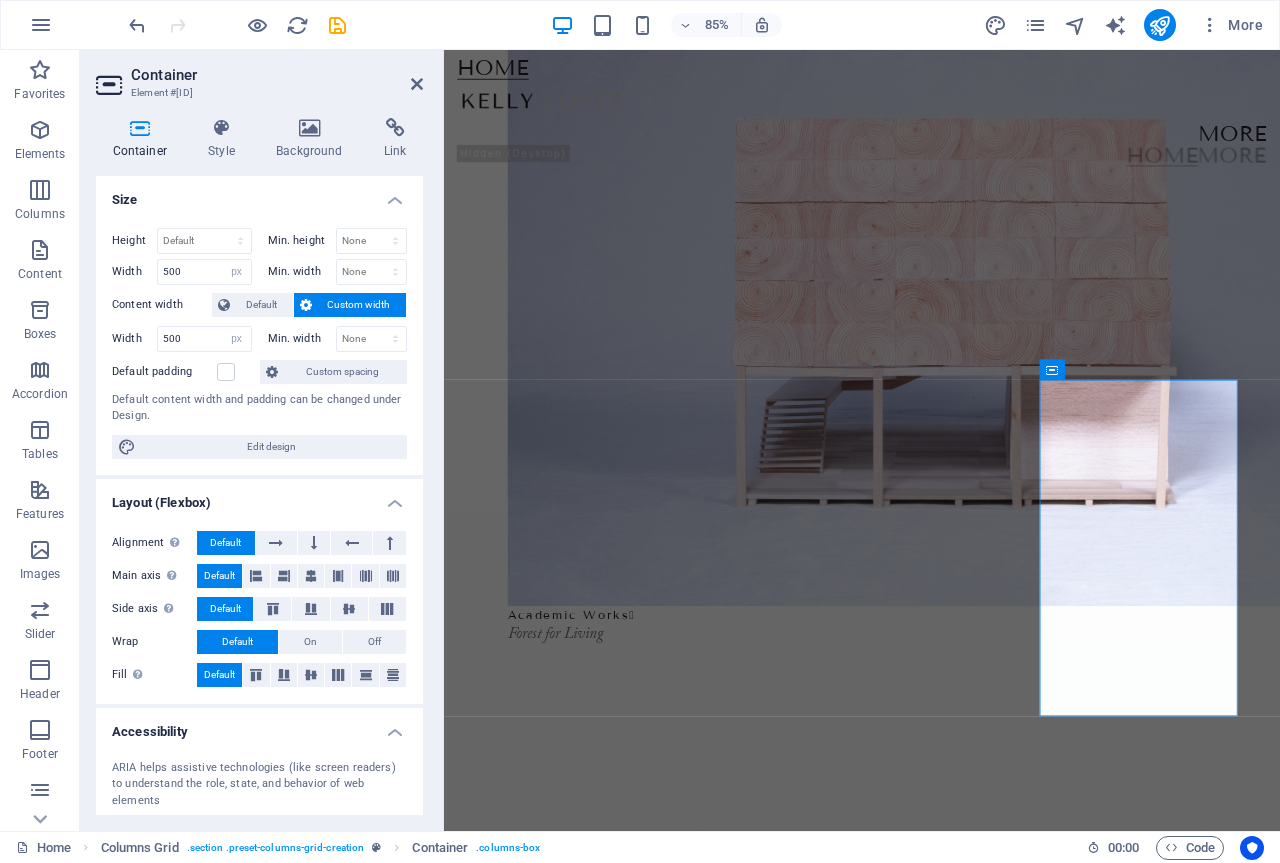 click on "Size" at bounding box center [259, 194] 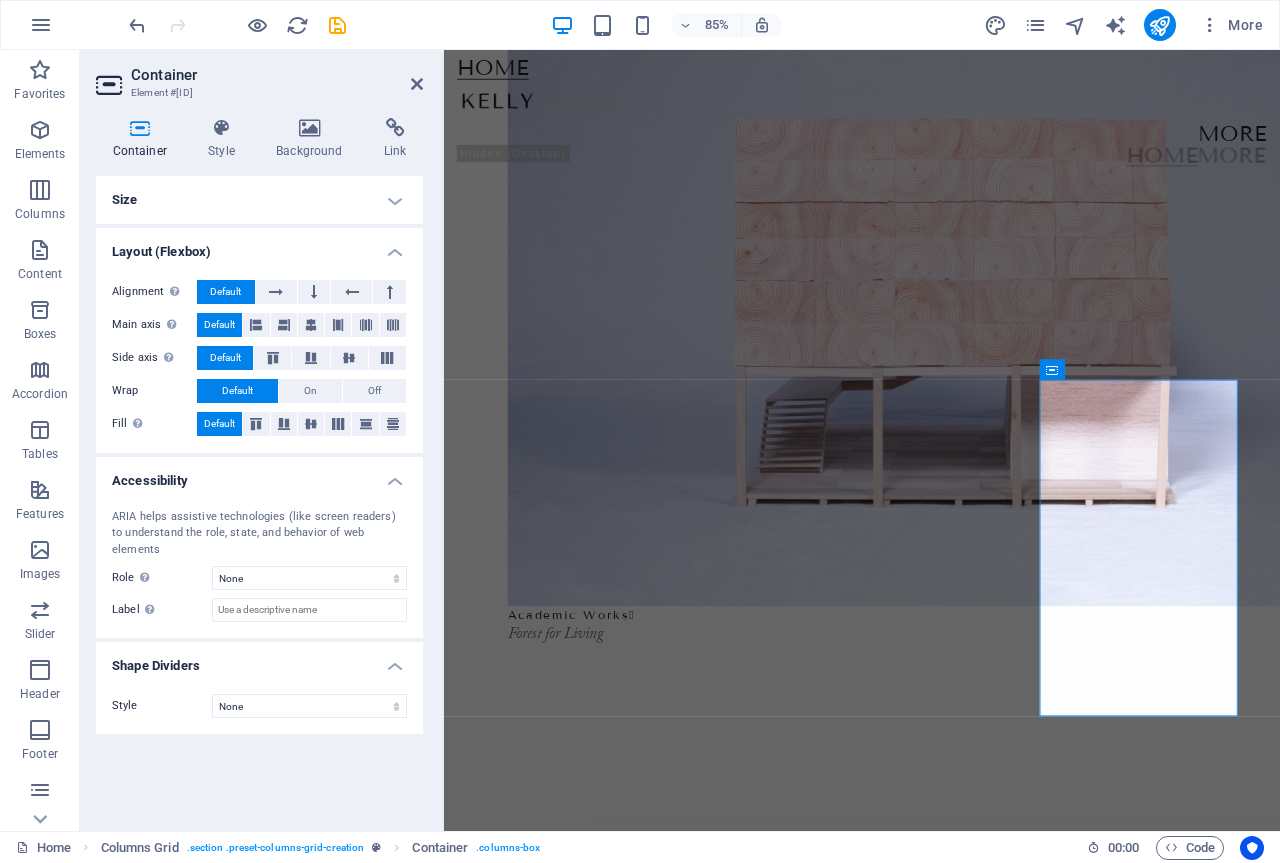 click on "Size" at bounding box center (259, 200) 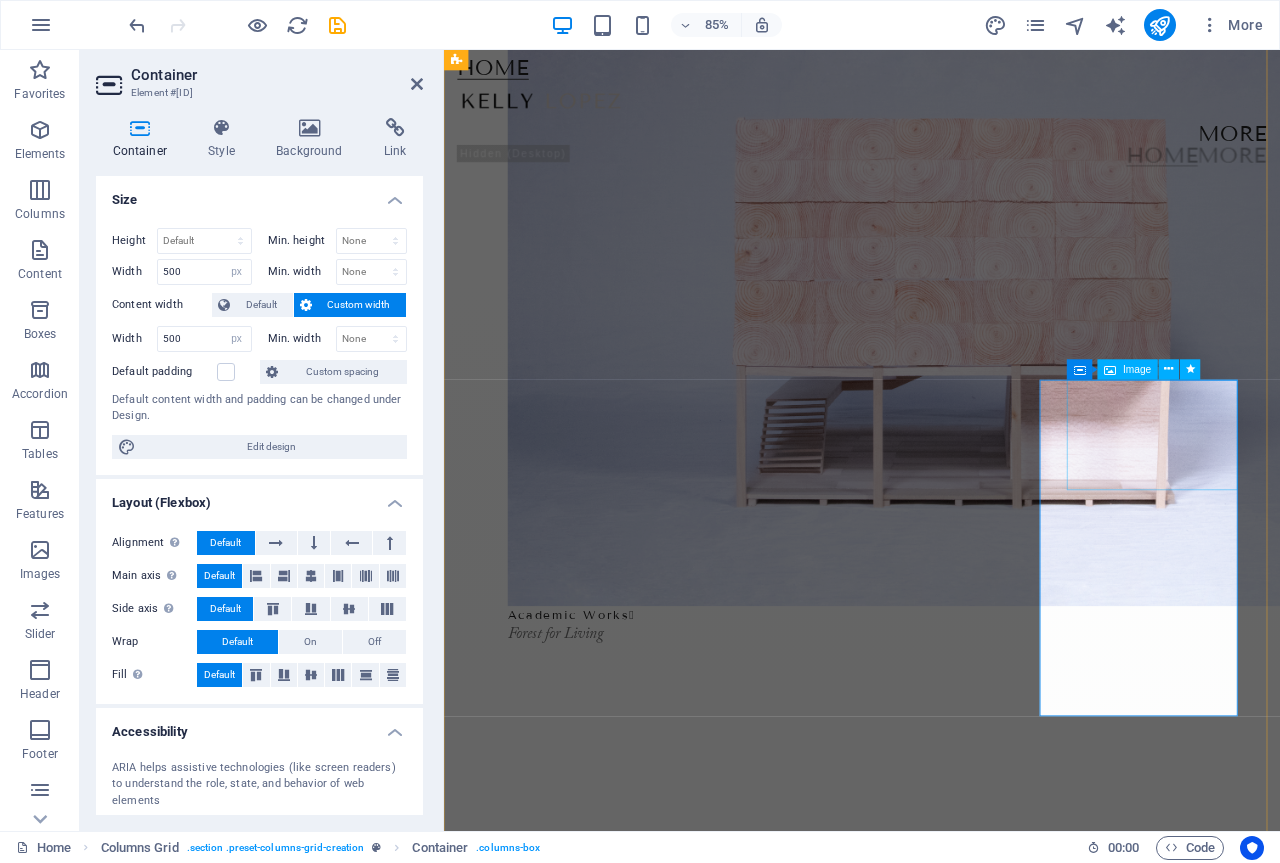 click at bounding box center (1961, 1895) 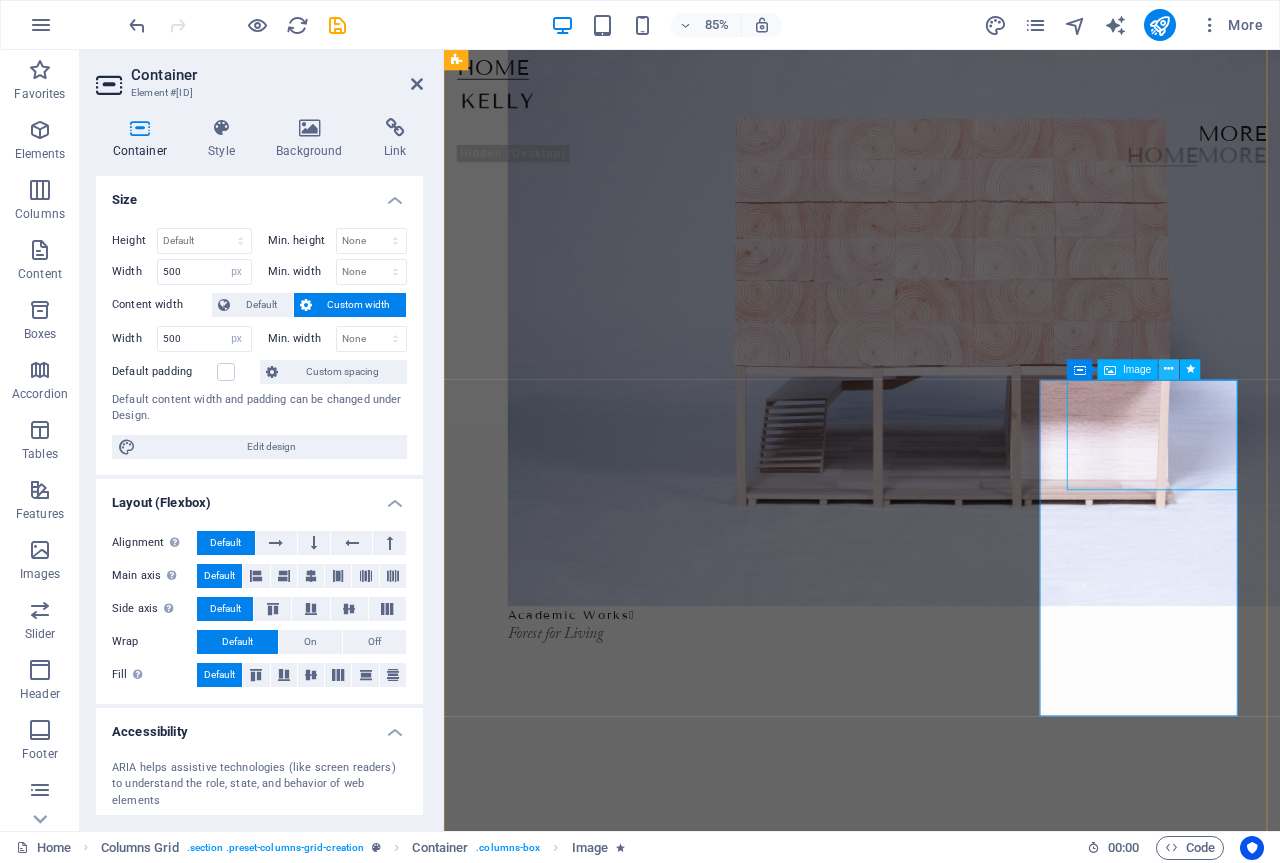 click at bounding box center (1169, 370) 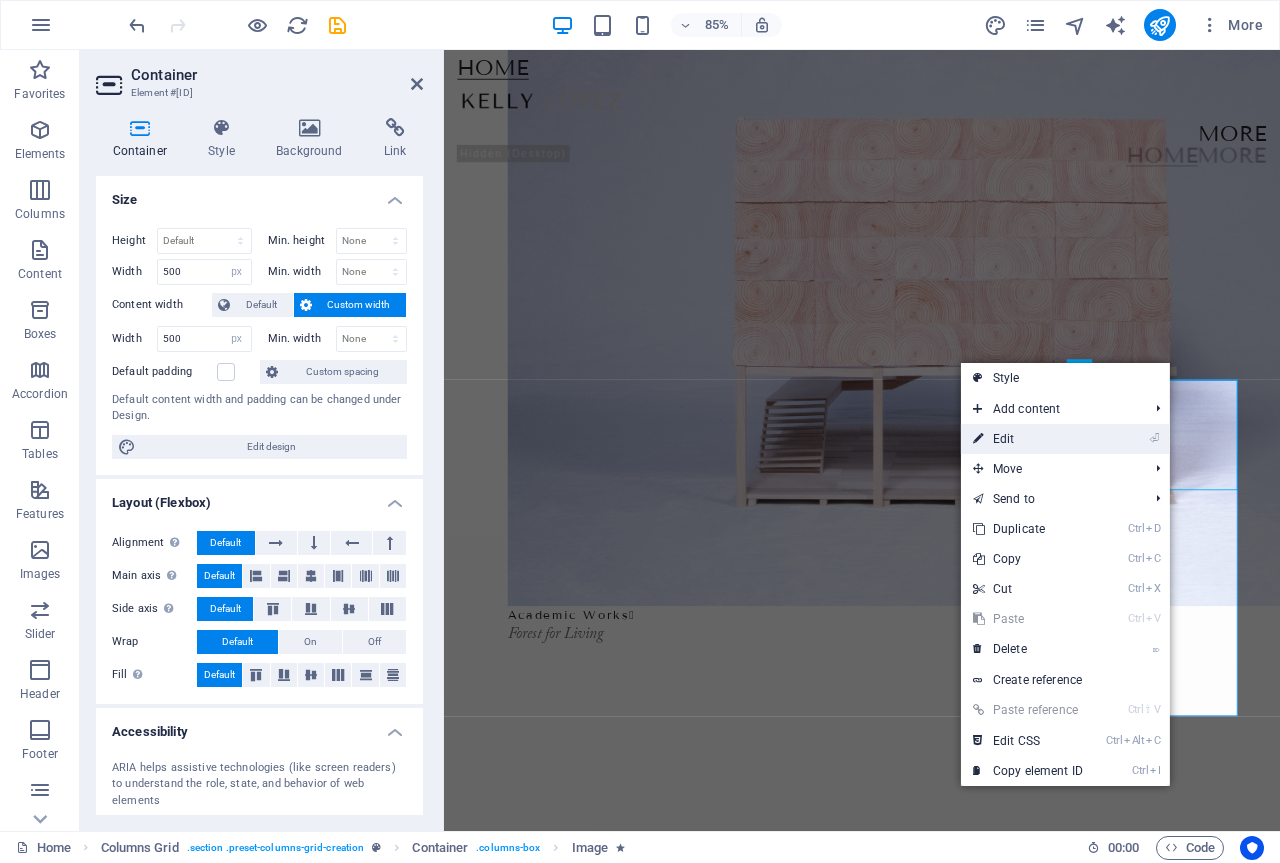 click on "⏎  Edit" at bounding box center [1028, 439] 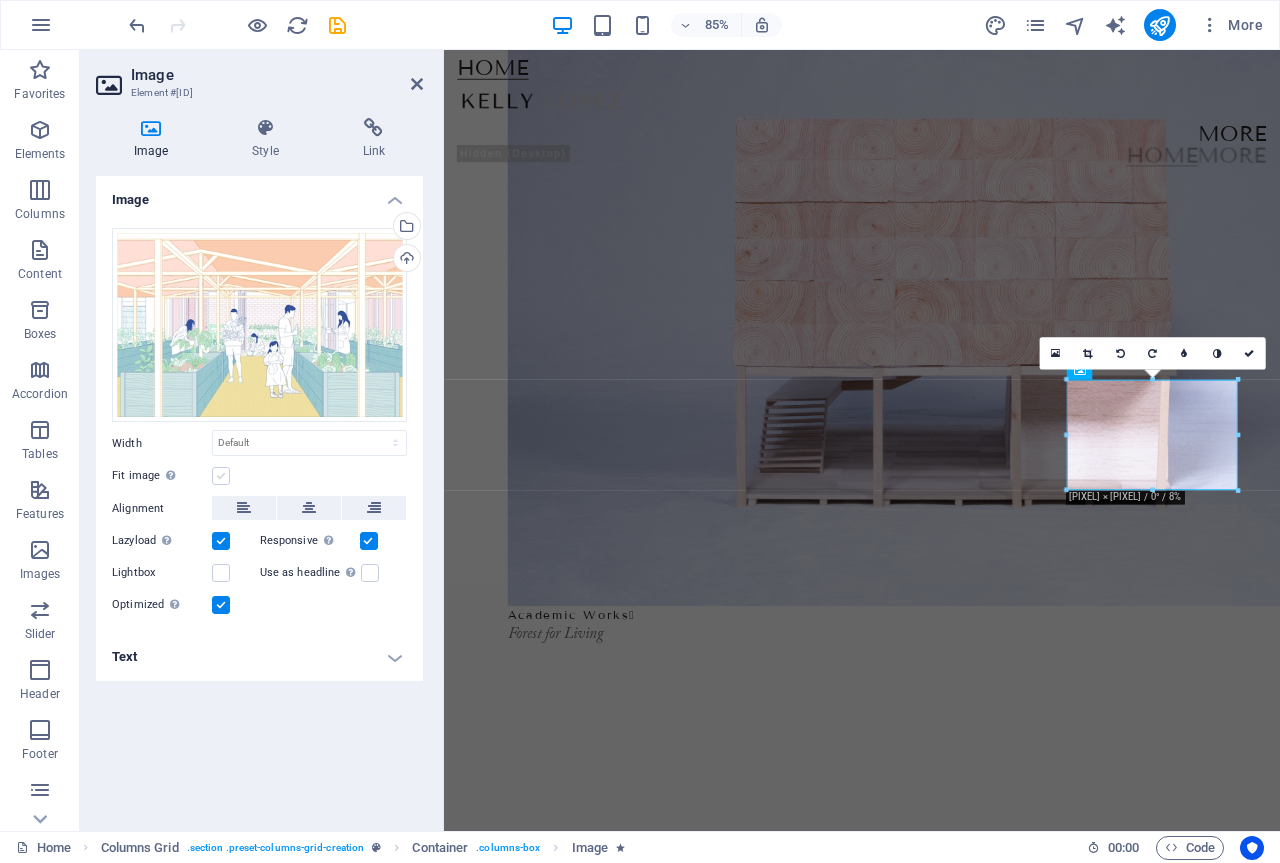 click at bounding box center (221, 476) 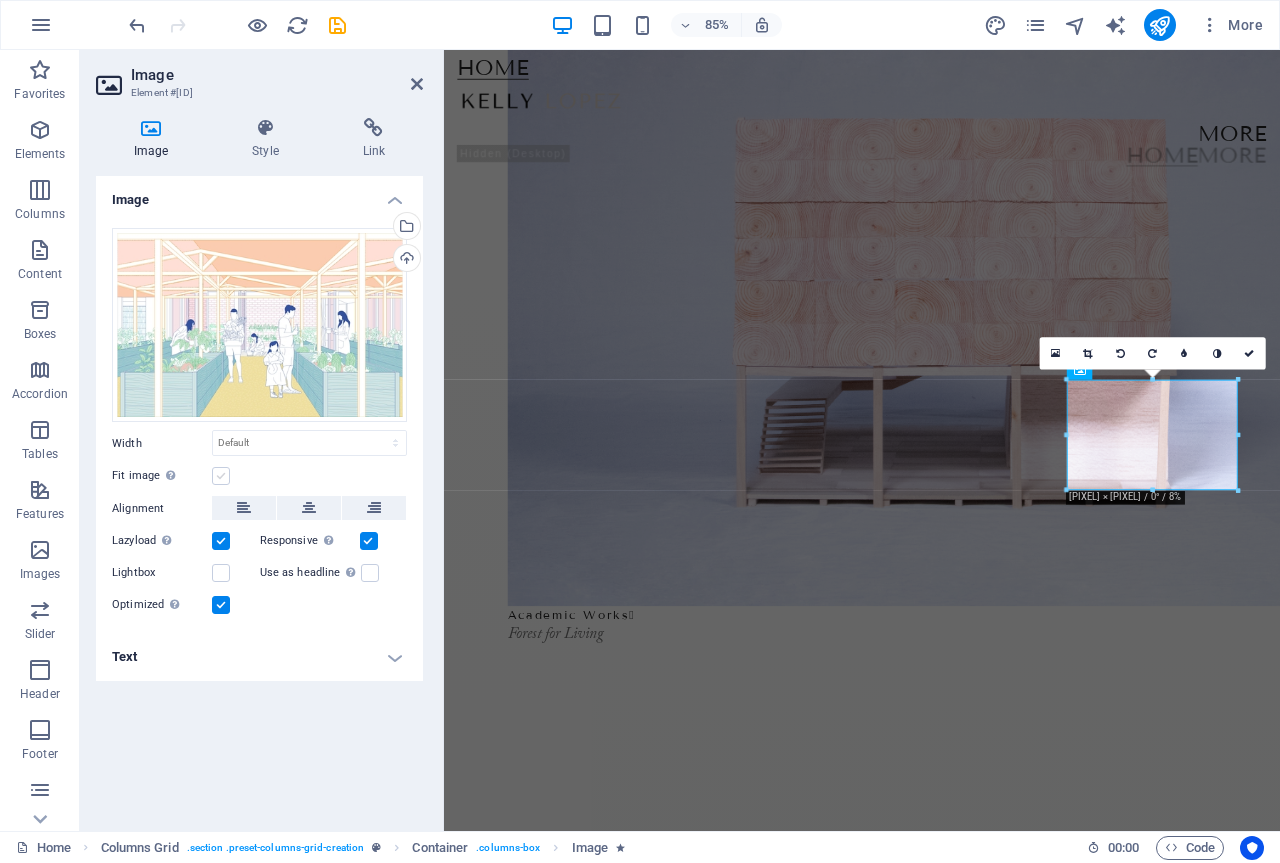 click on "Fit image Automatically fit image to a fixed width and height" at bounding box center [0, 0] 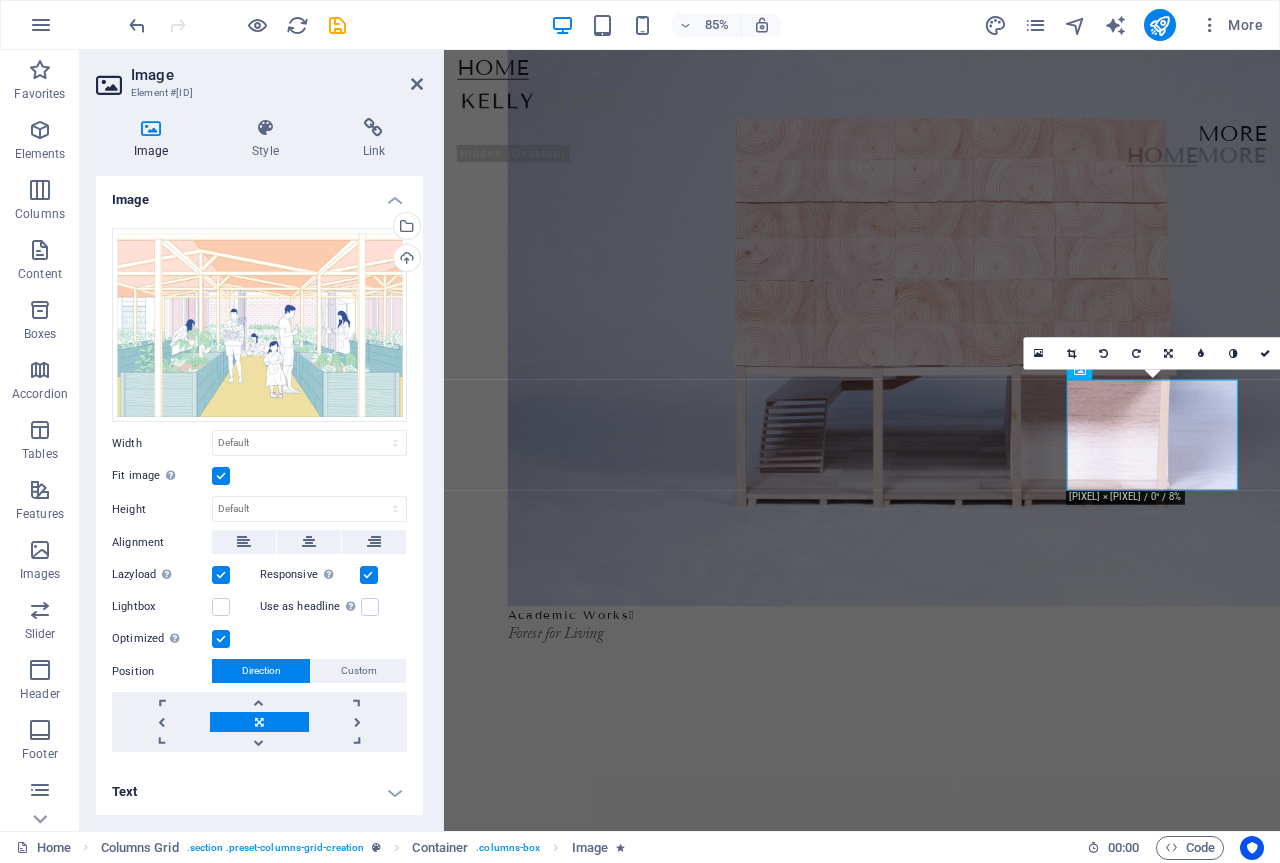 click at bounding box center (151, 128) 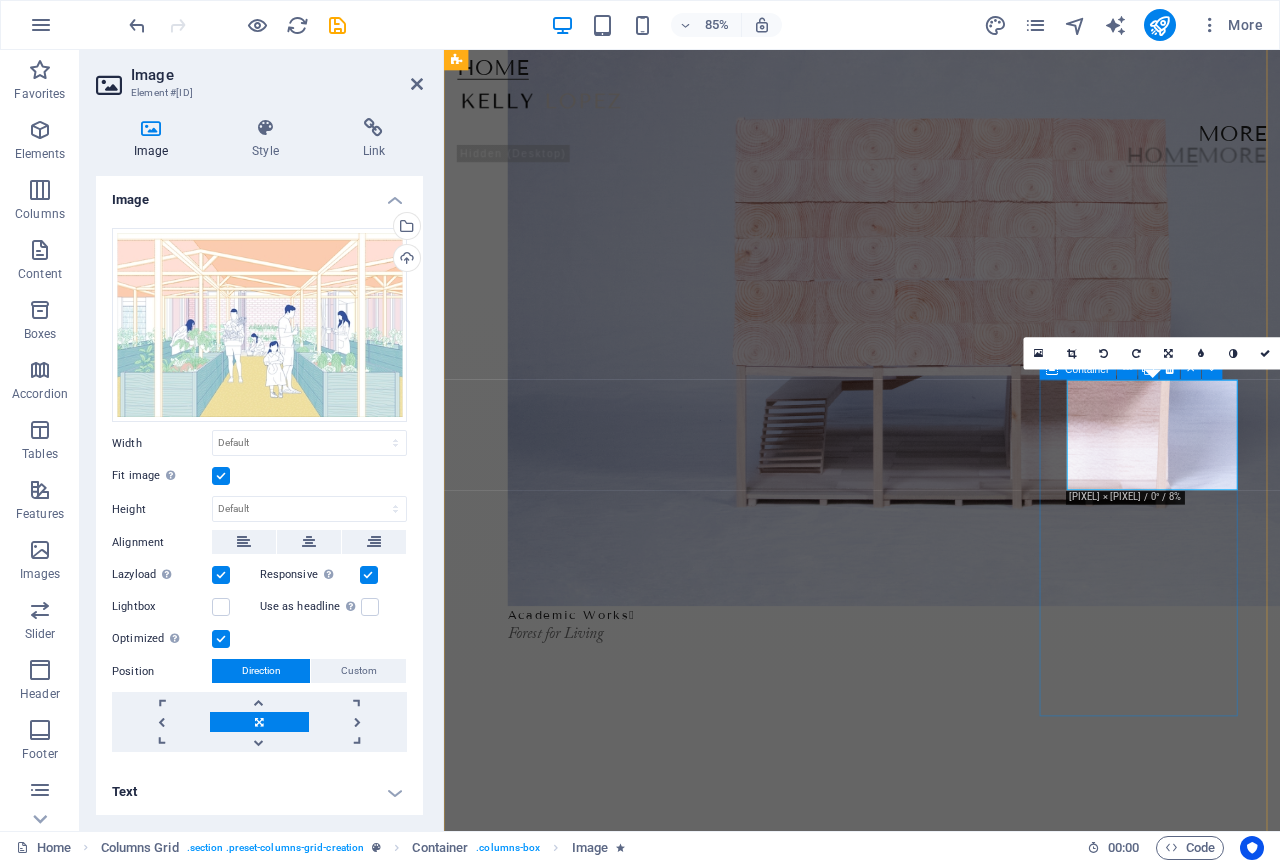 click on "fragments    Image 0.3" at bounding box center [1945, 2325] 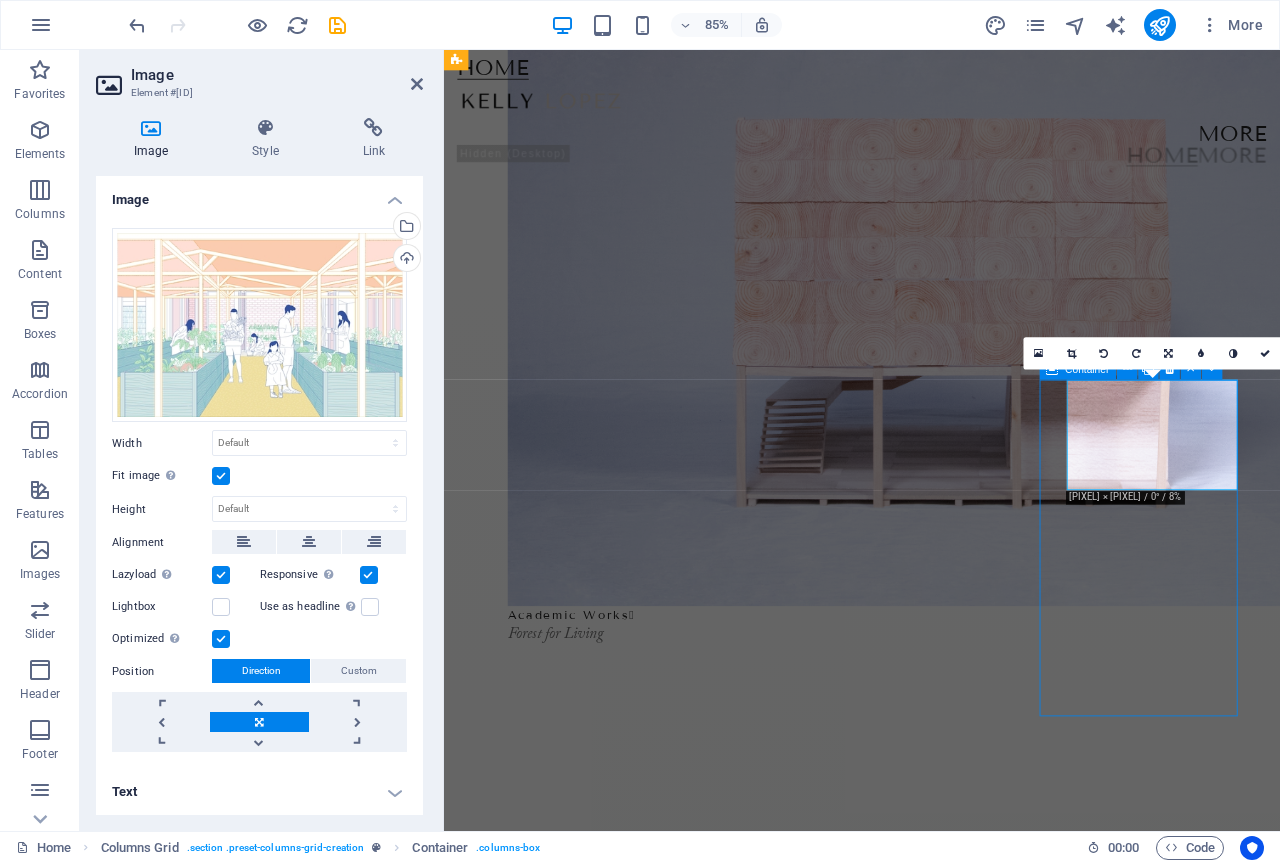 scroll, scrollTop: 200, scrollLeft: 0, axis: vertical 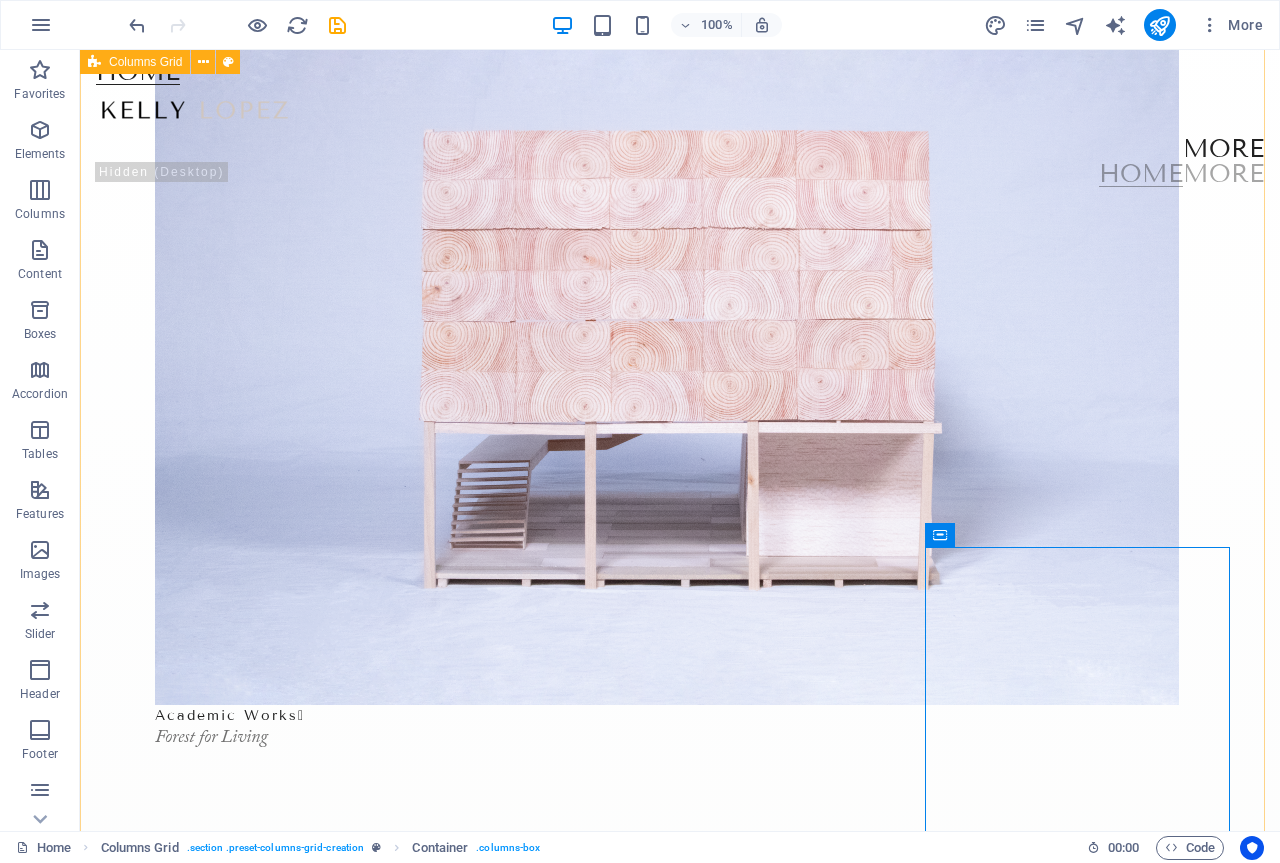 click on "Academic Works  Forest for Living suburbs    Image 0.1 fragments    Image 0.3 Module Magazine  Issue 01: Destruction Beauty    Image 0.7 Triangle    Image 0.6" at bounding box center [680, 3199] 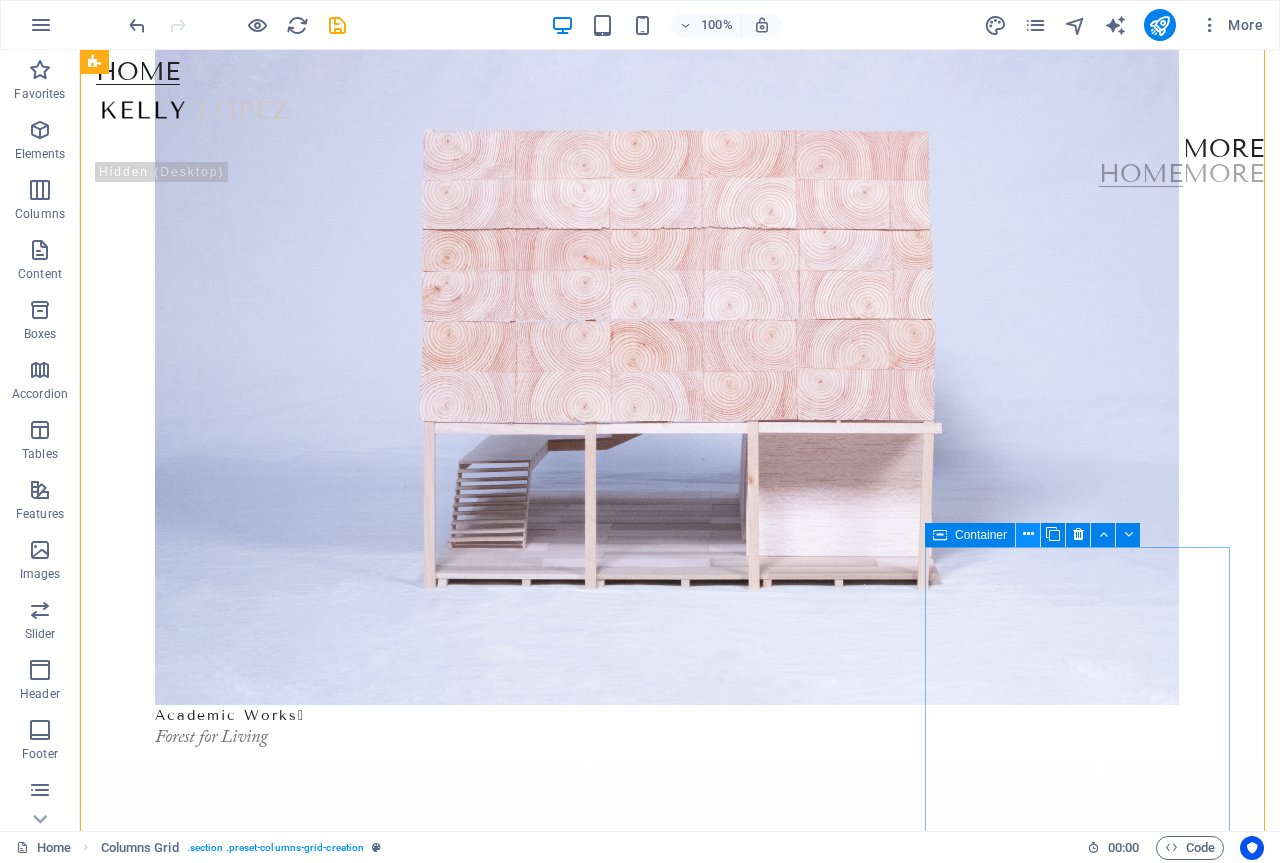 click at bounding box center (1028, 534) 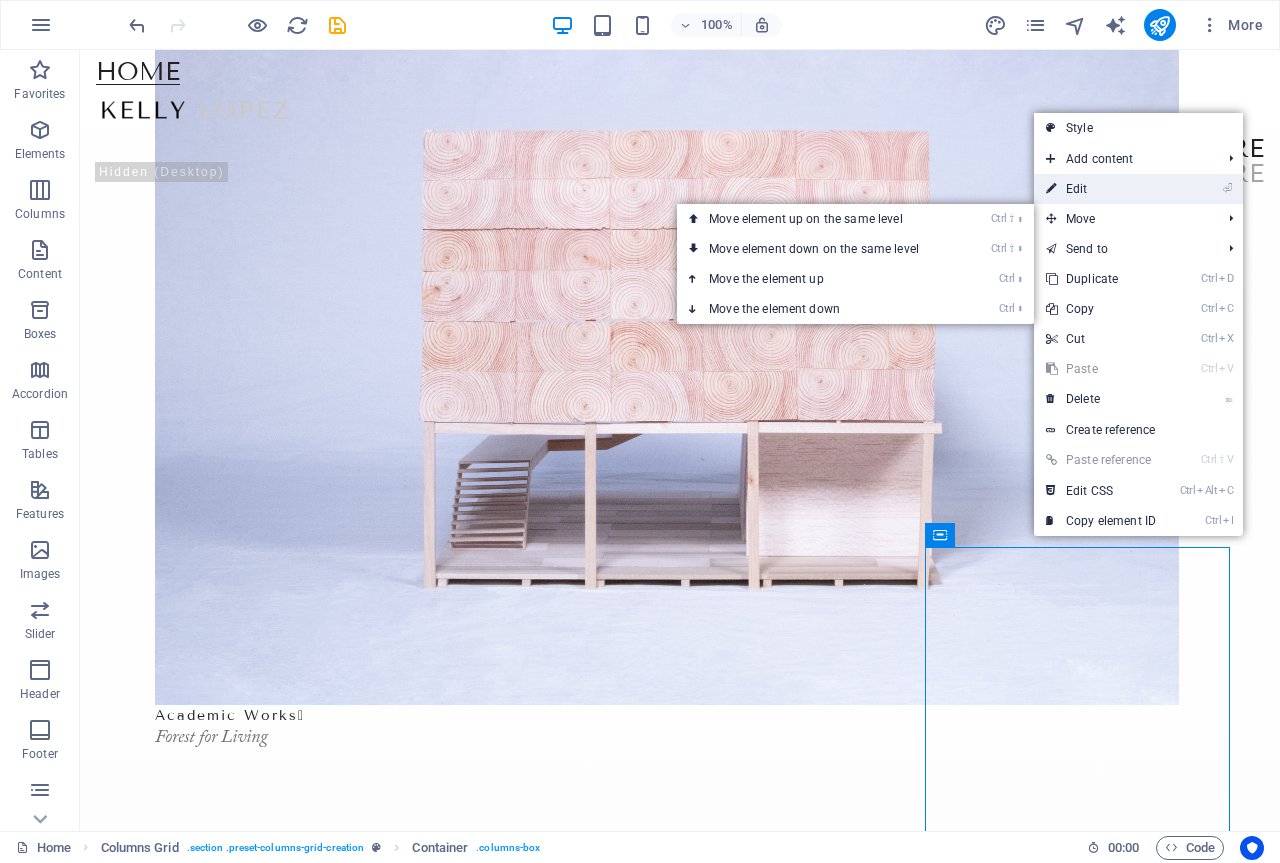 click on "⏎  Edit" at bounding box center [1101, 189] 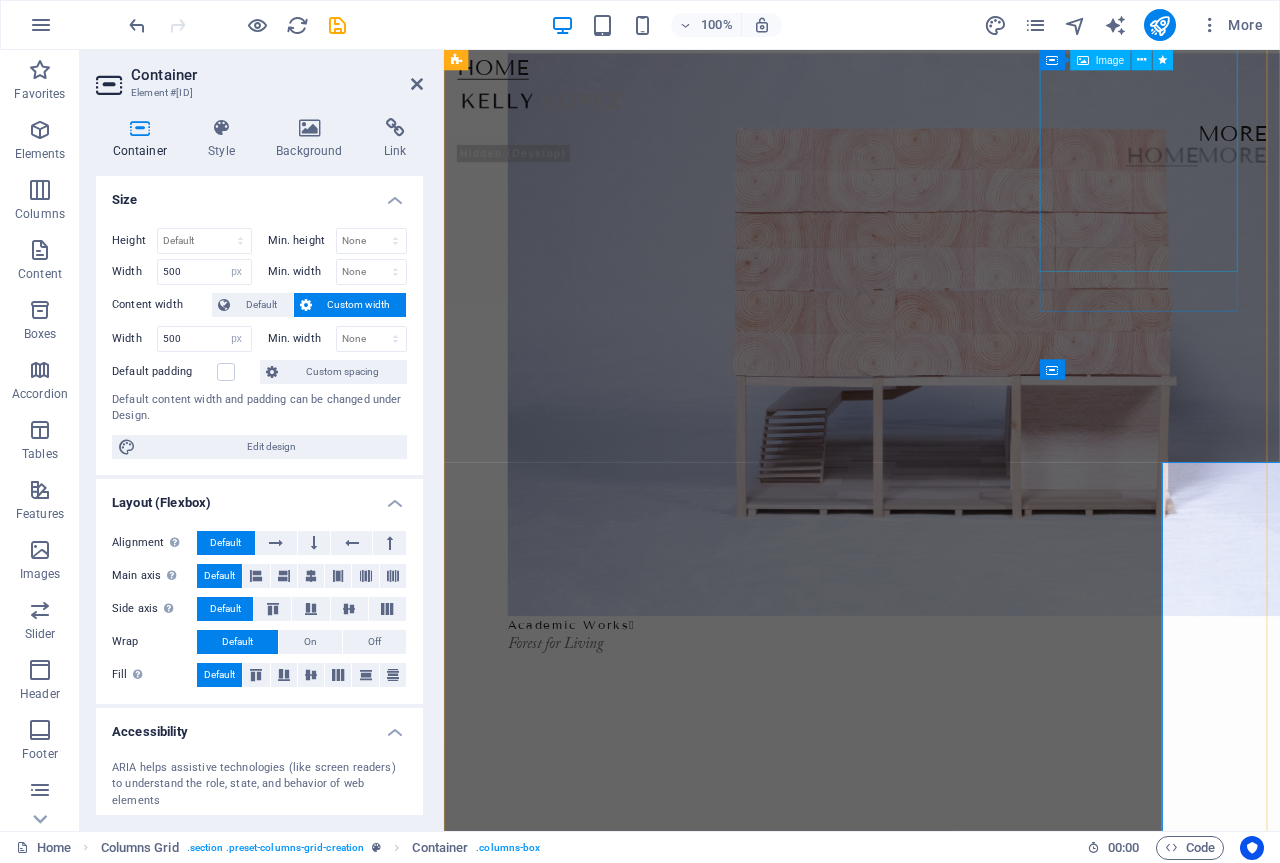 scroll, scrollTop: 212, scrollLeft: 0, axis: vertical 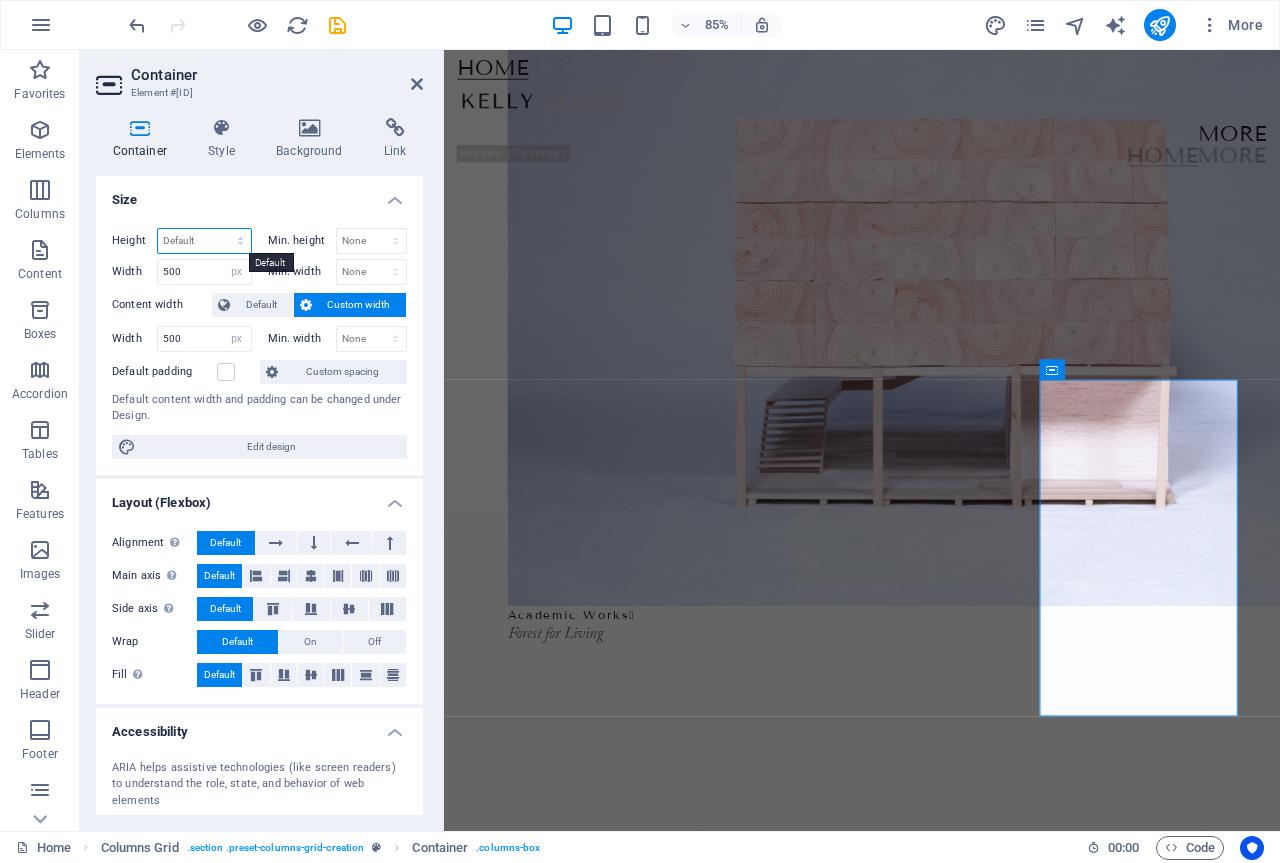 click on "Default px rem % vh vw" at bounding box center (204, 241) 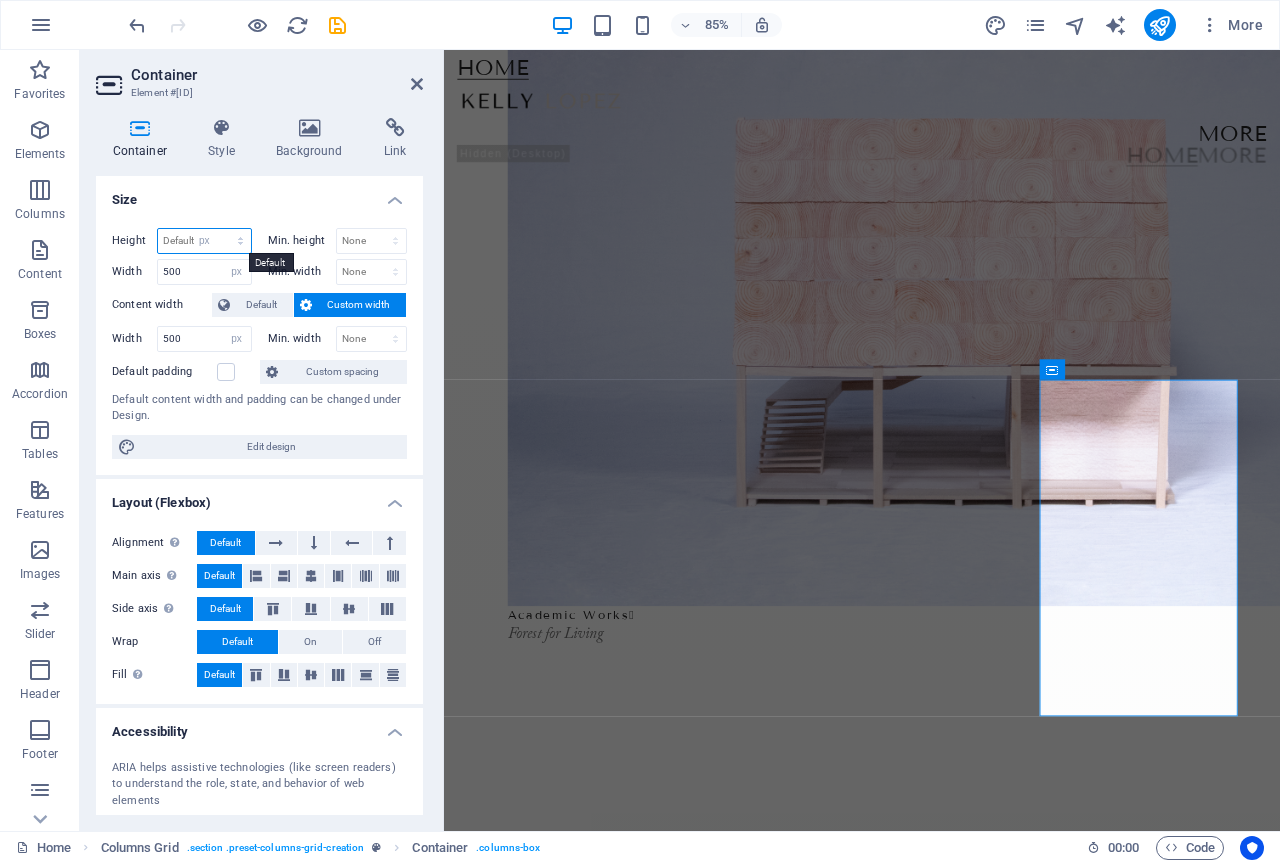 click on "Default px rem % vh vw" at bounding box center [204, 241] 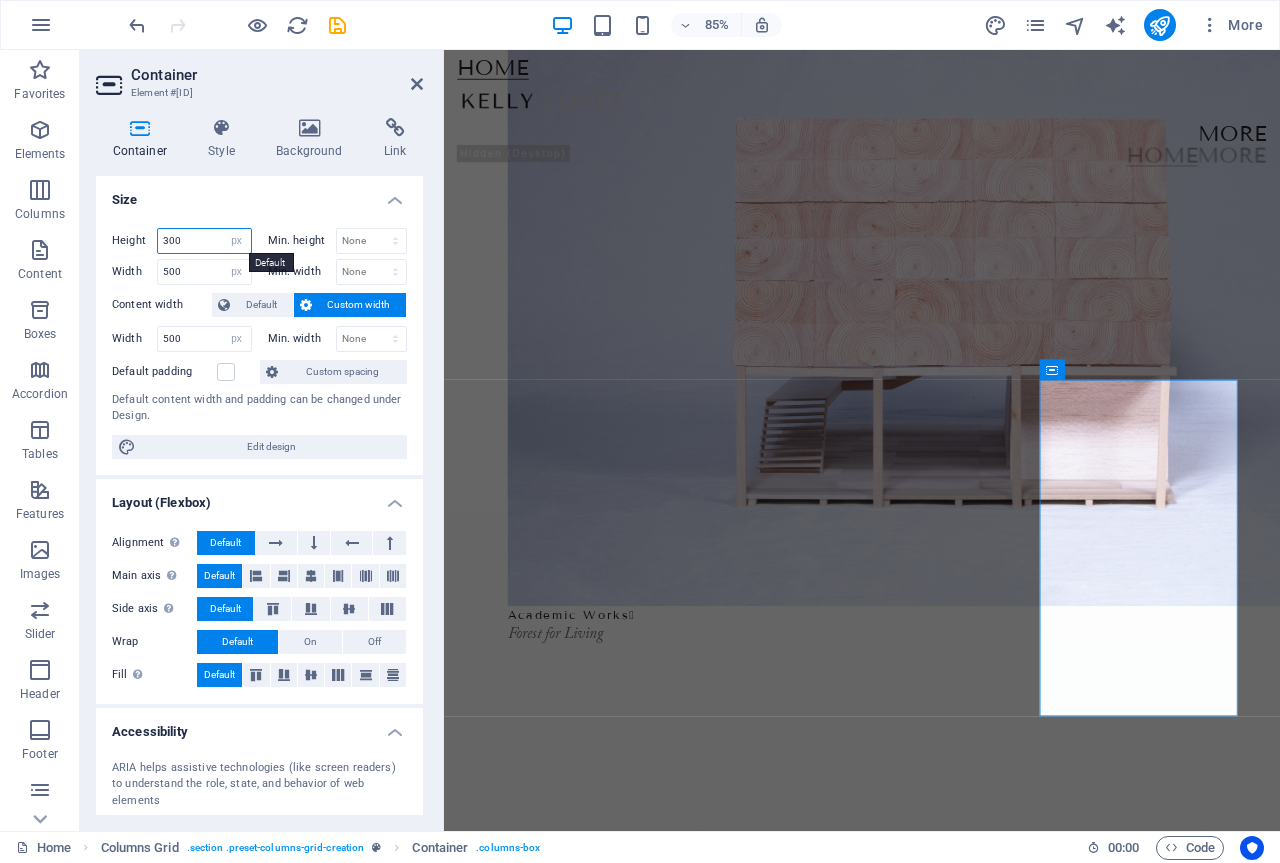 type on "300" 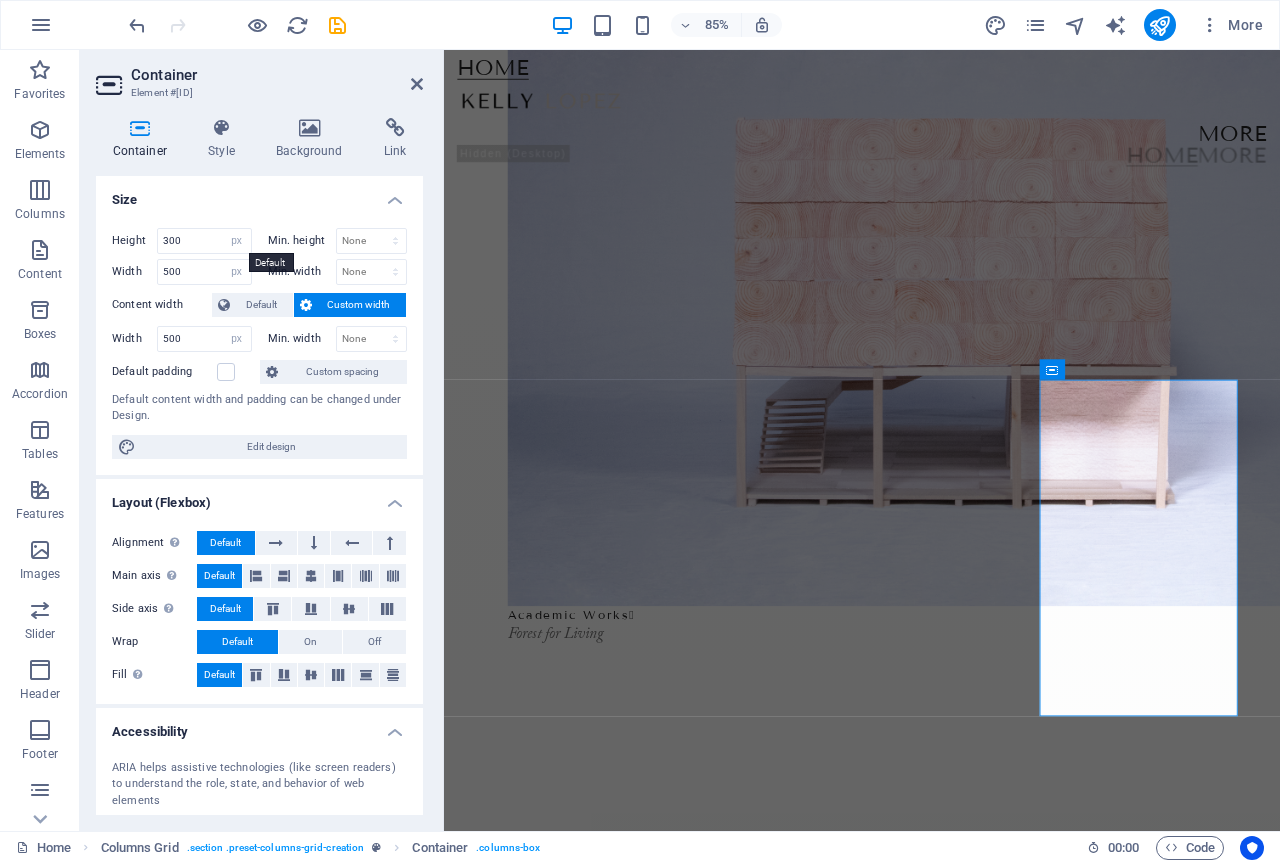 click on "Size" at bounding box center [259, 194] 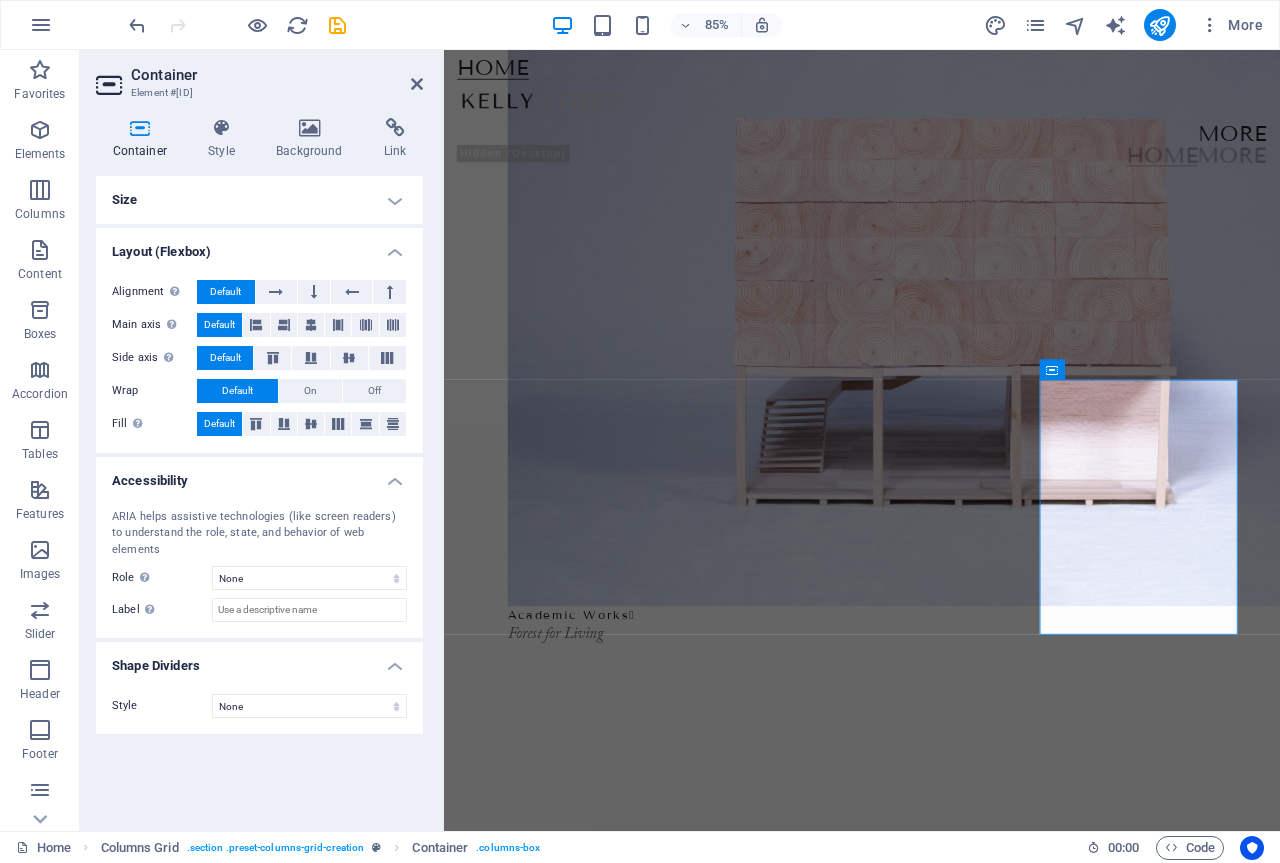 click on "Size" at bounding box center (259, 200) 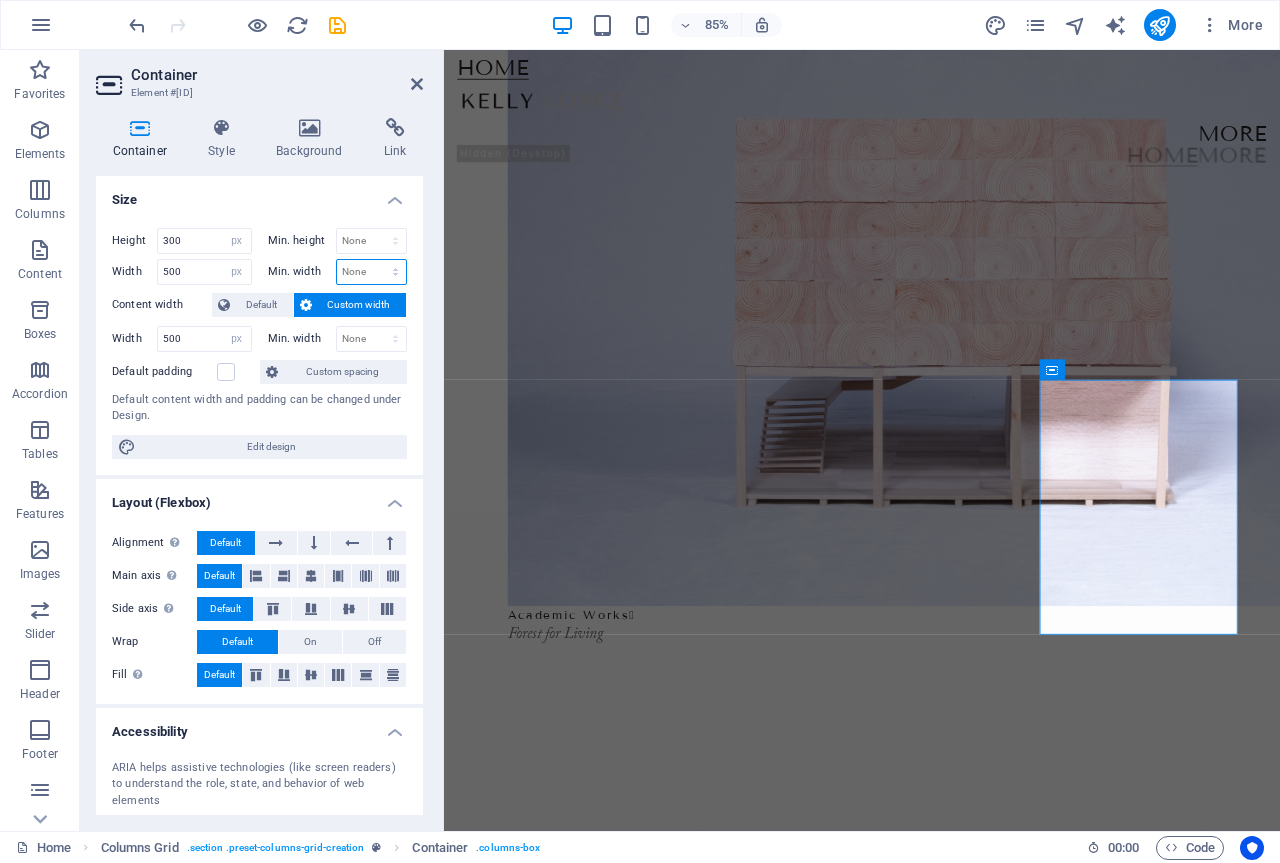 click on "None px rem % vh vw" at bounding box center [372, 272] 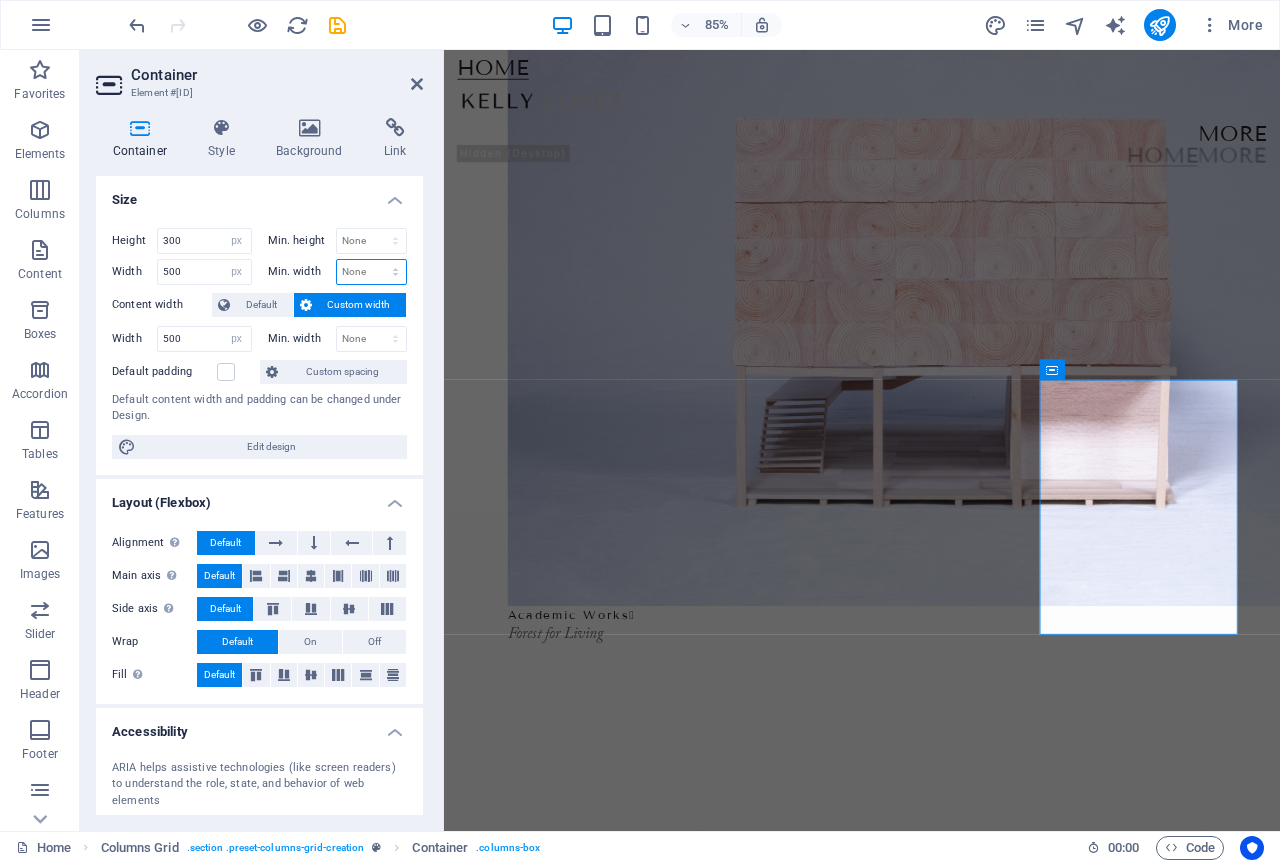 select on "px" 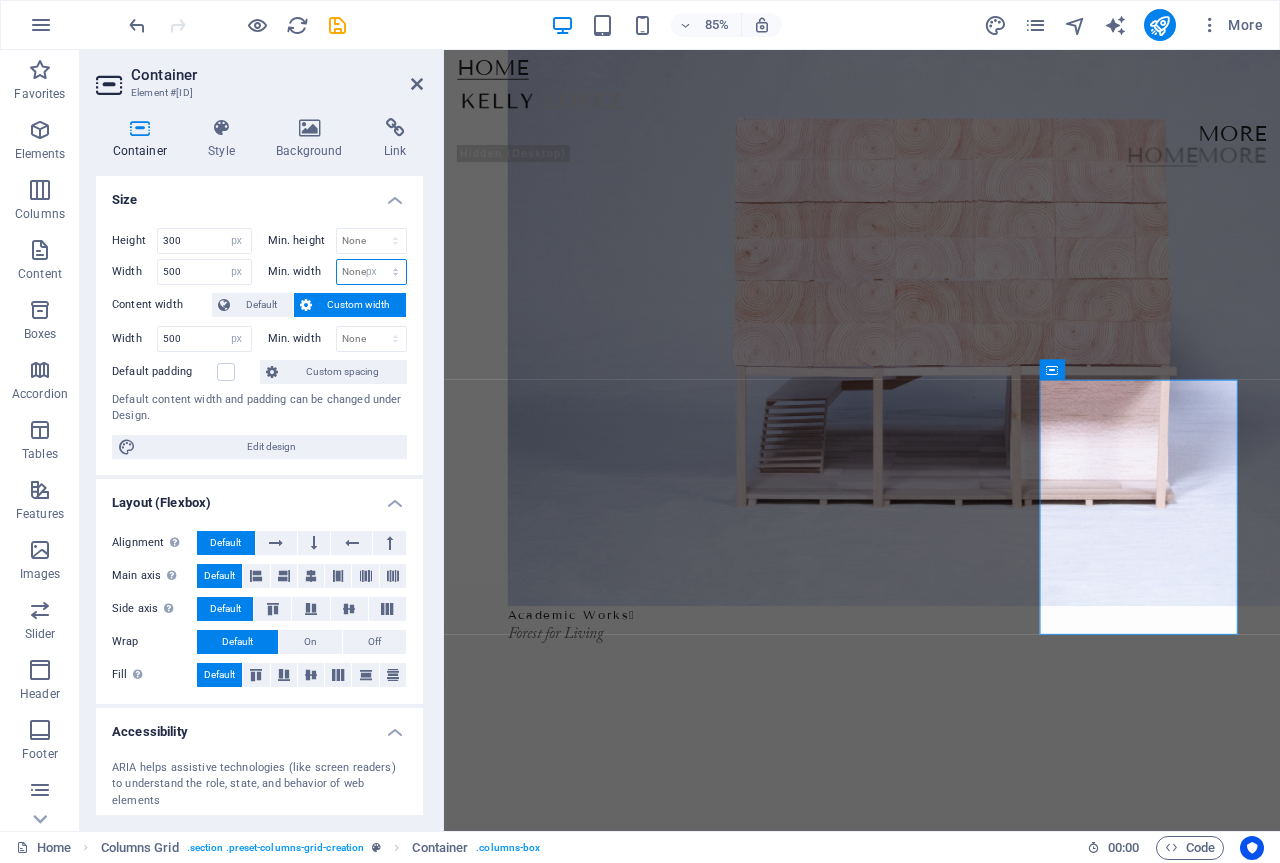 click on "None px rem % vh vw" at bounding box center [372, 272] 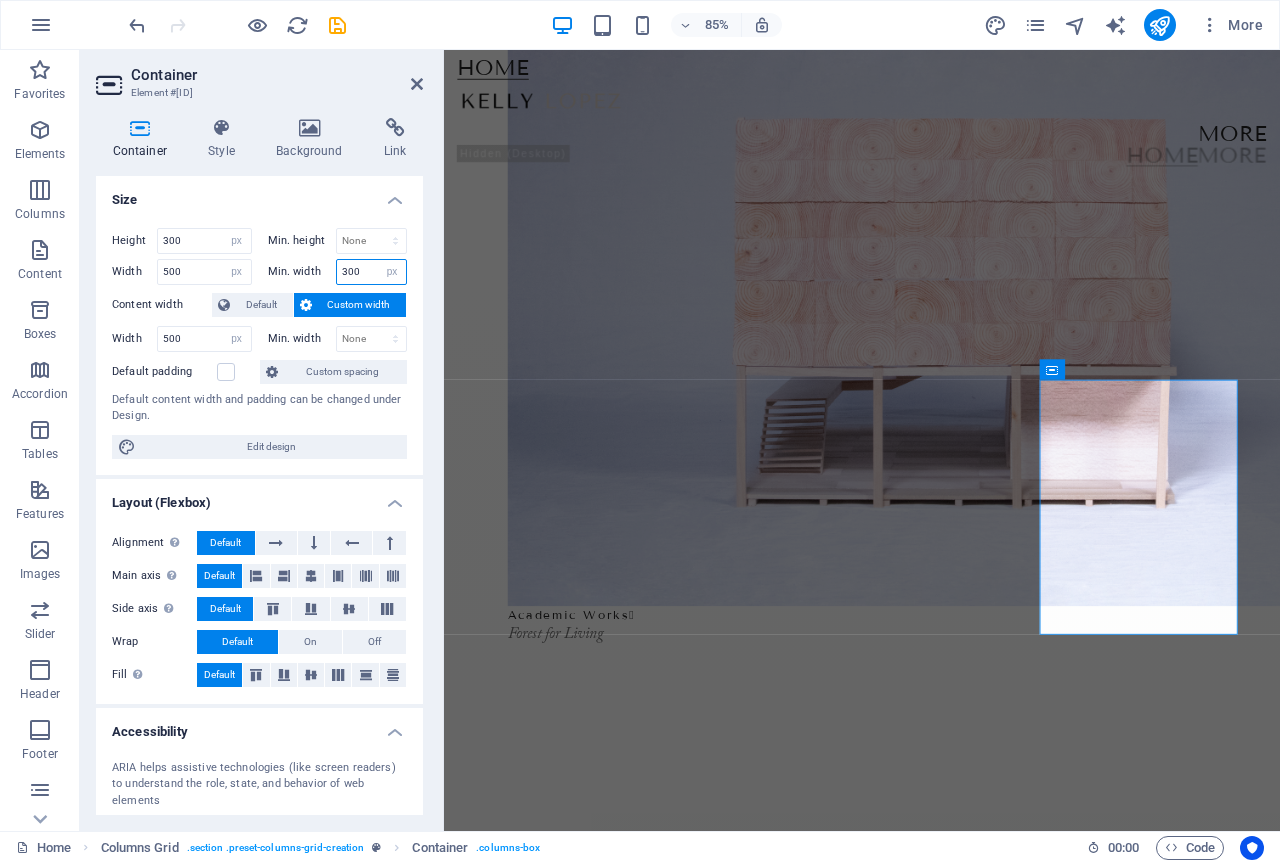 type on "300" 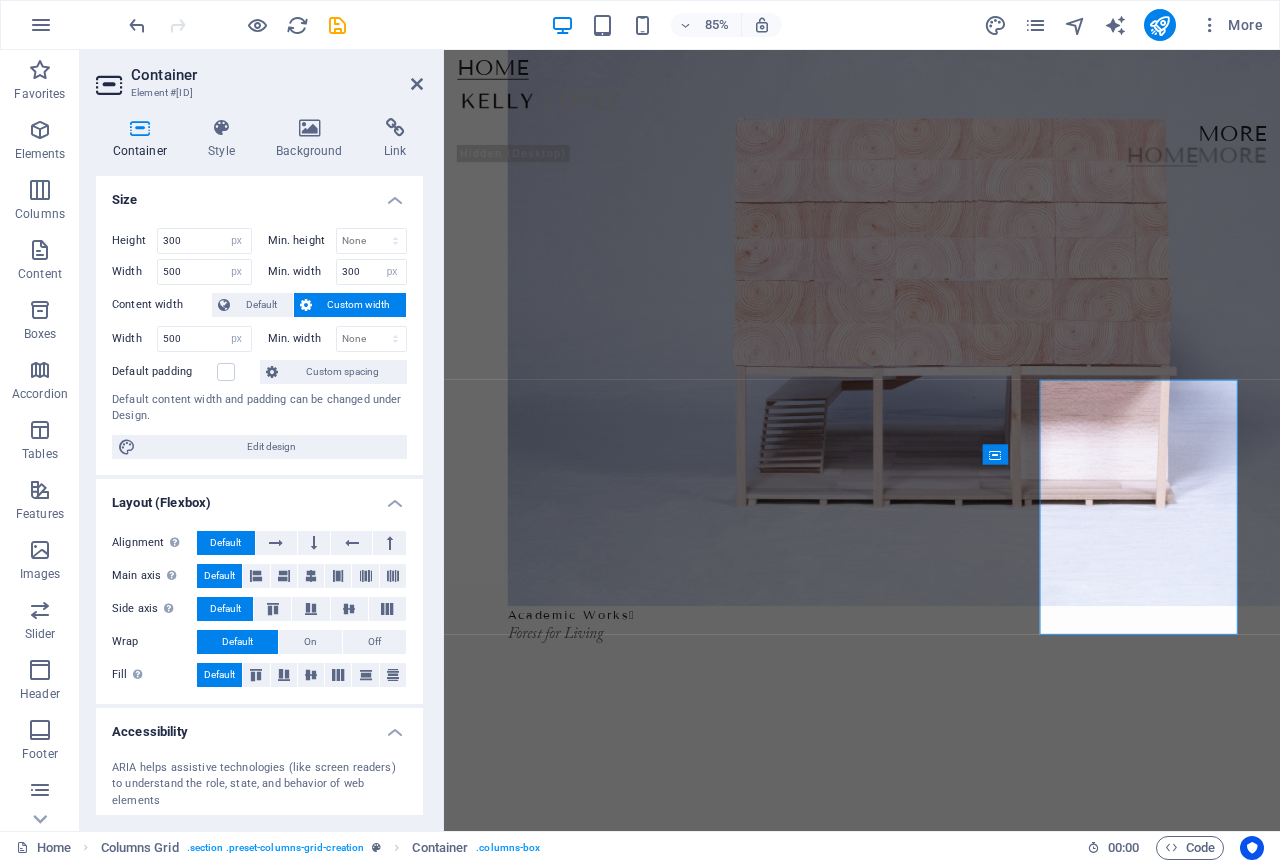 click on "Size" at bounding box center [259, 194] 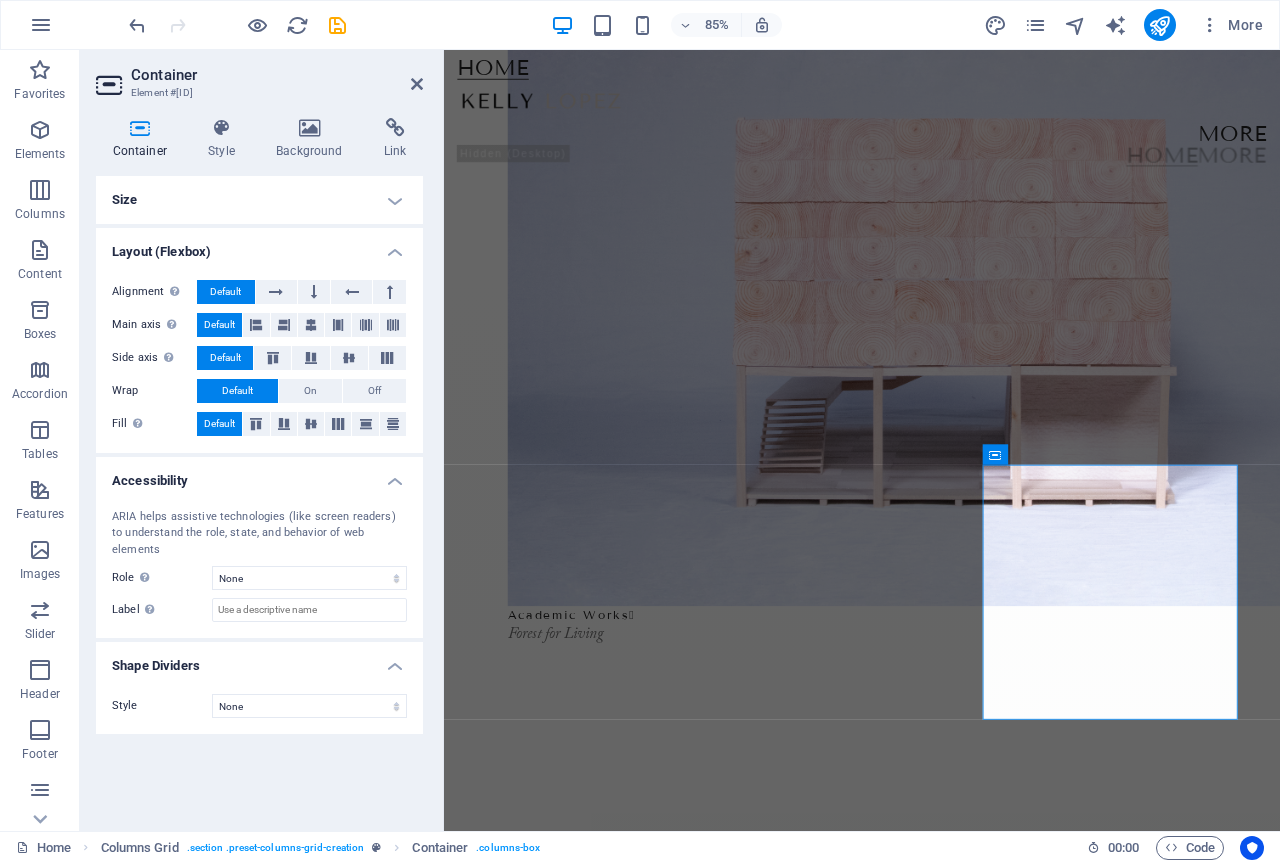 click on "Size" at bounding box center [259, 200] 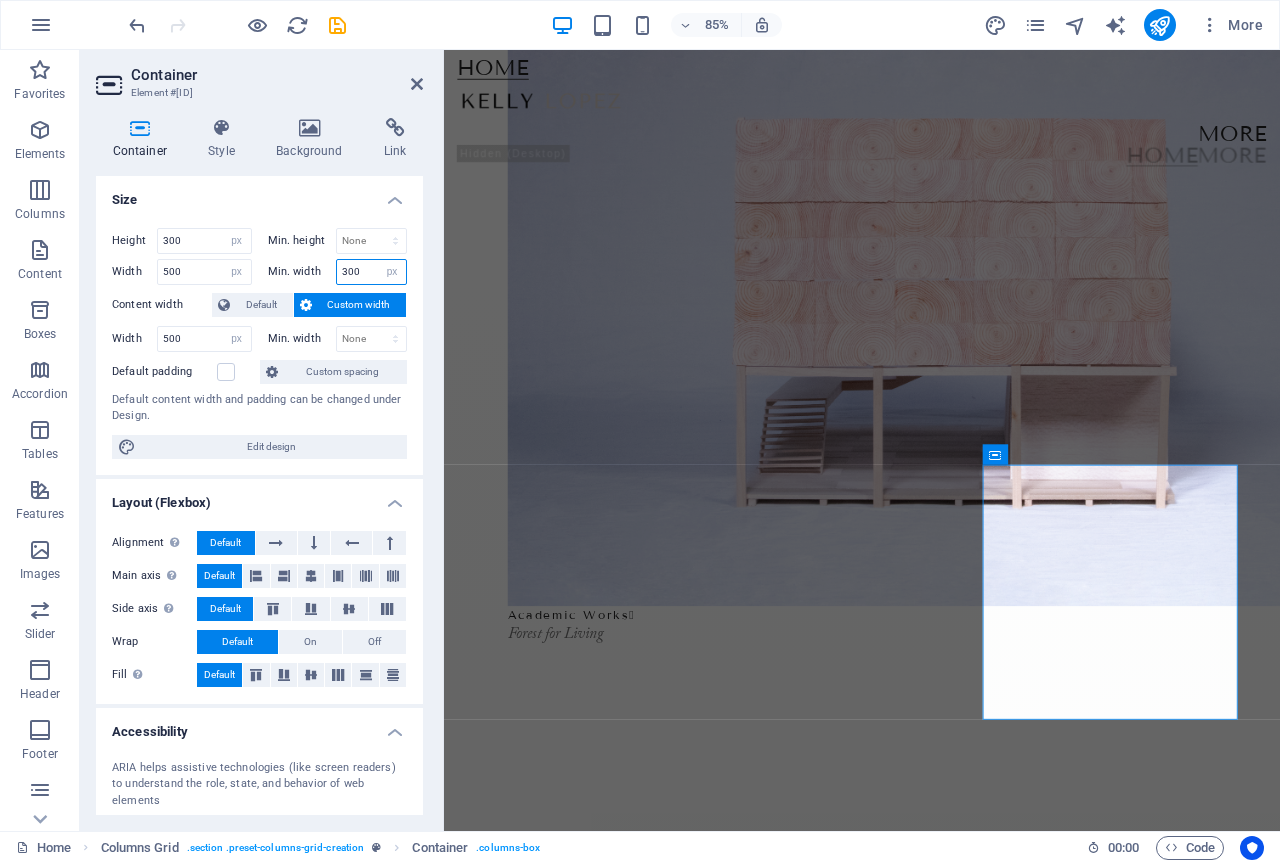 click on "300" at bounding box center (372, 272) 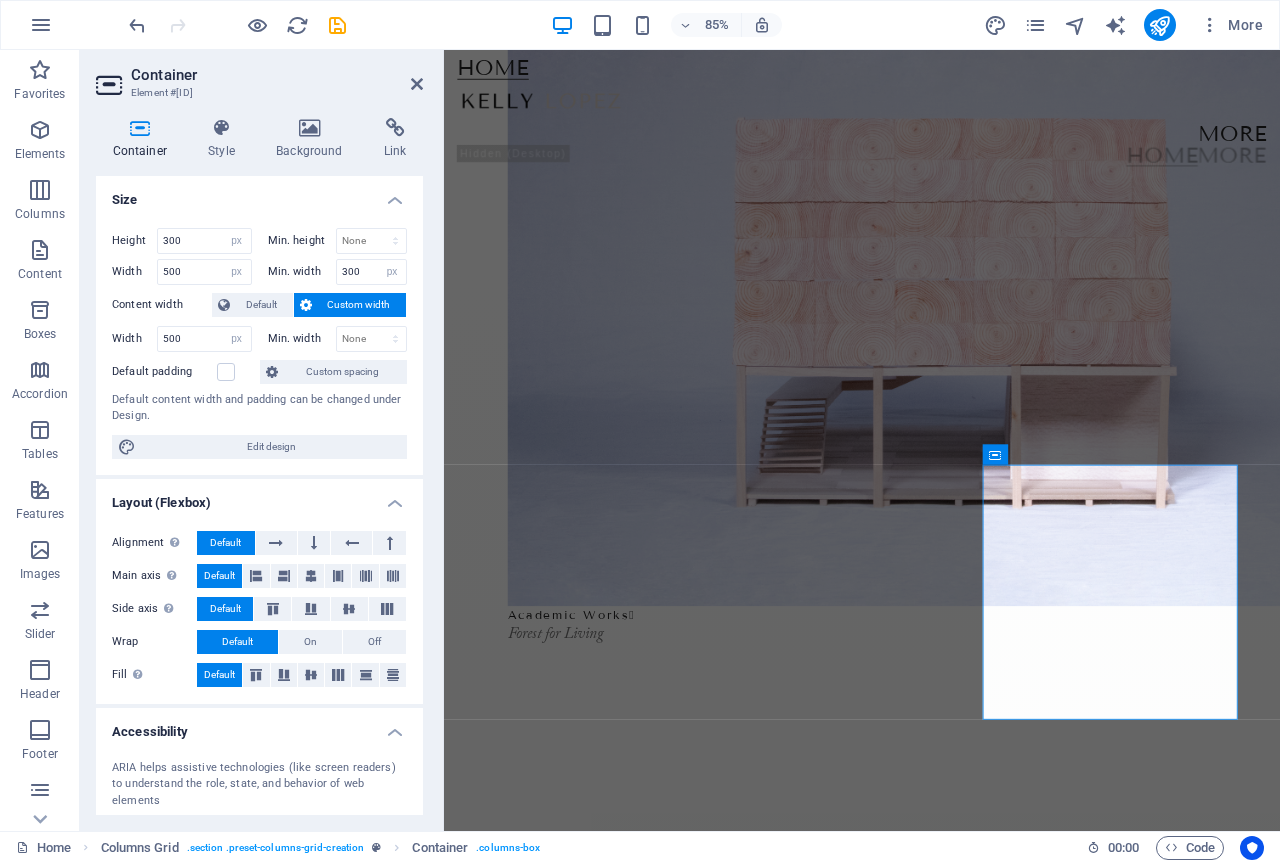 click on "Container Element #[ID]
Container Style Background Link Size Height [NUMBER] Default px rem % vh vw Min. height None px rem % vh vw Width [NUMBER] Default px rem % em vh vw Min. width [NUMBER] None px rem % vh vw Content width Default Custom width Width [NUMBER] Default px rem % em vh vw Min. width None px rem % vh vw Default padding Custom spacing Default content width and padding can be changed under Design. Edit design Layout (Flexbox) Alignment Determines the flex direction. Default Main axis Determine how elements should behave along the main axis inside this container (justify content). Default Side axis Control the vertical direction of the element inside of the container (align items). Default Wrap Default On Off Fill Controls the distances and direction of elements on the y-axis across several lines (align content). Default Accessibility ARIA helps assistive technologies (like screen readers) to understand the role, state, and behavior of web elements Role None Alert Article Banner Comment Timer" at bounding box center [262, 440] 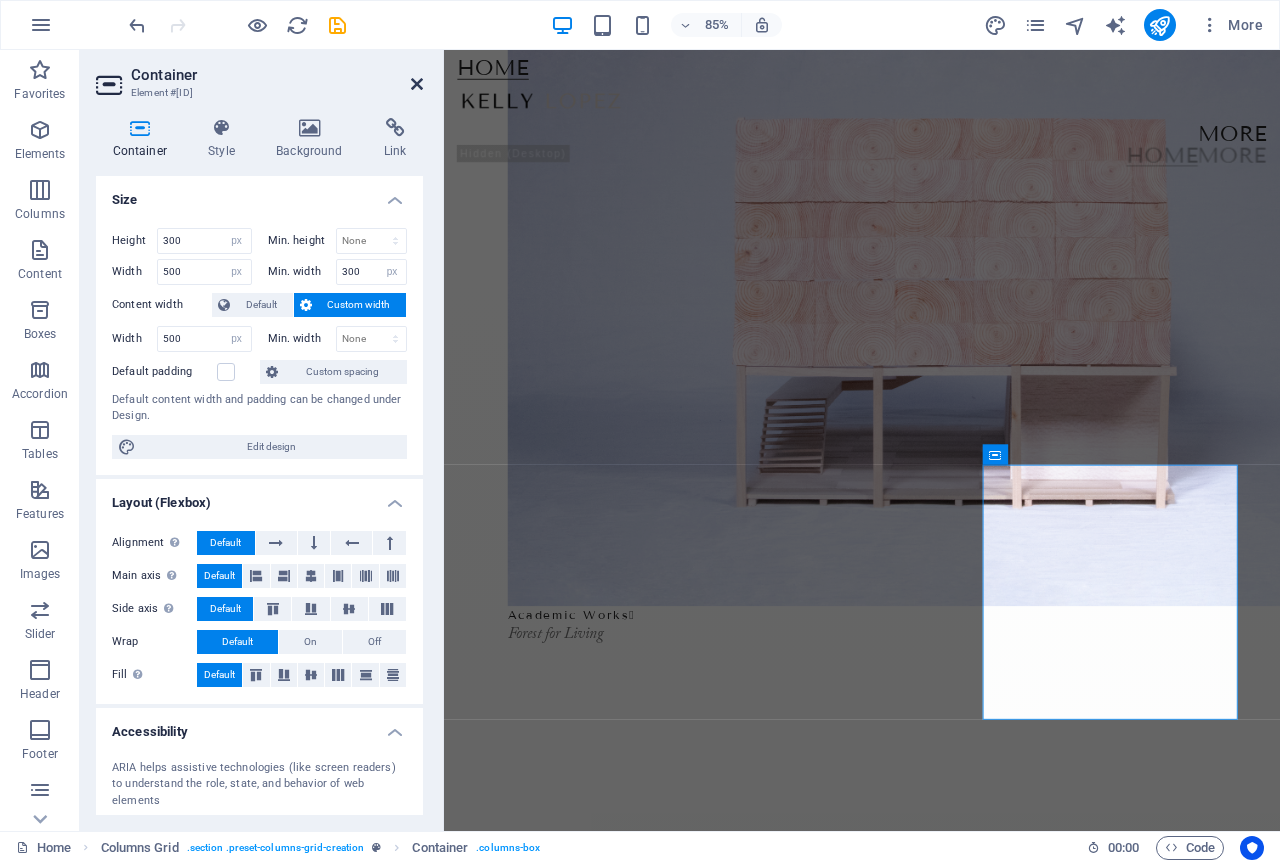 click at bounding box center [417, 84] 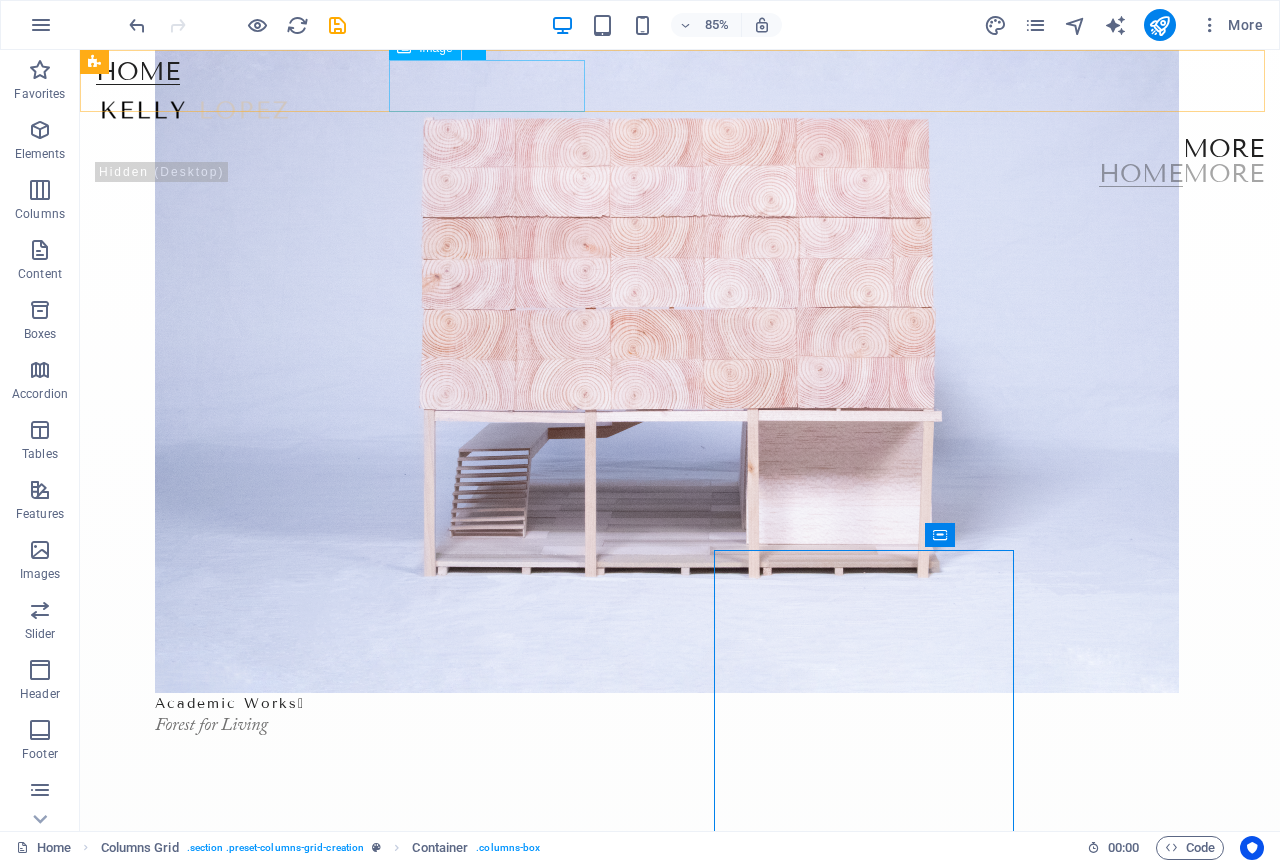 scroll, scrollTop: 200, scrollLeft: 0, axis: vertical 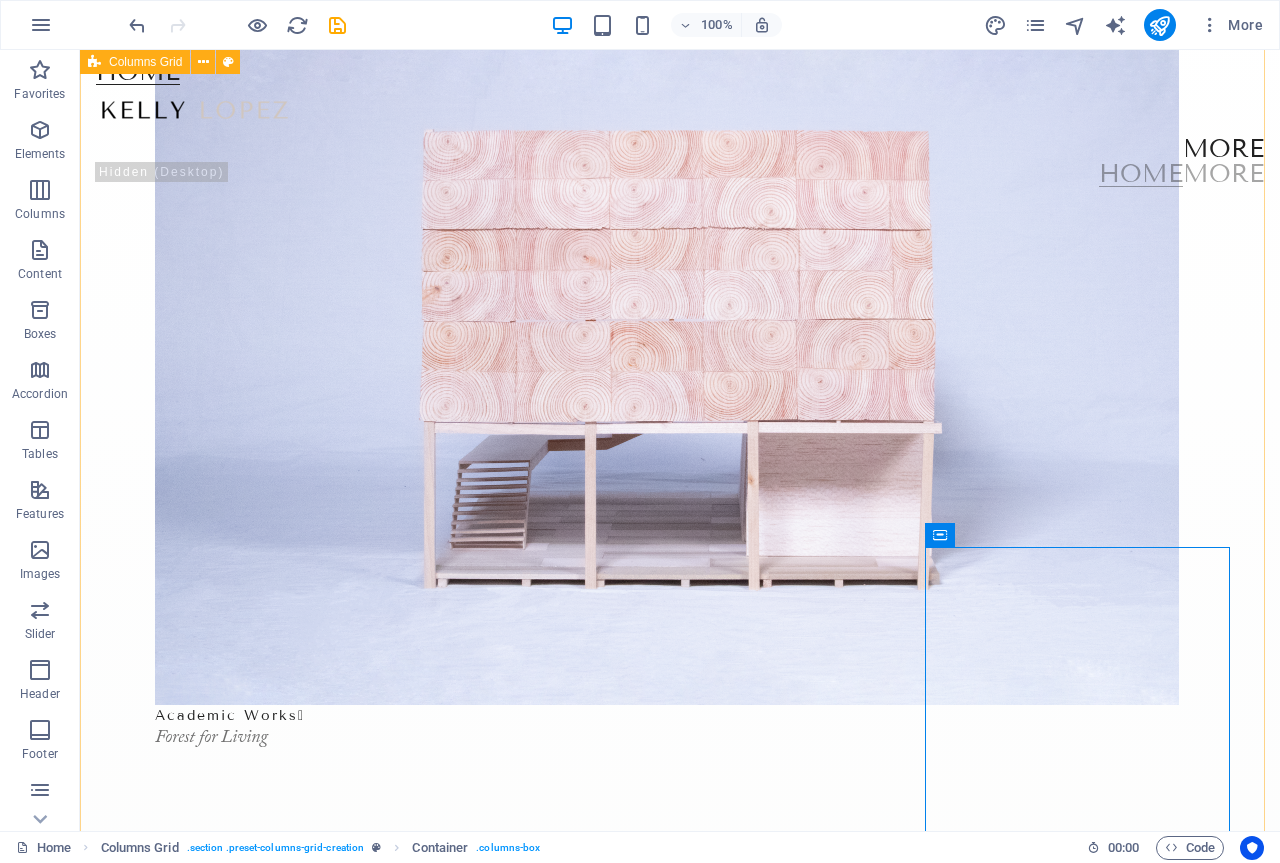 click on "Academic Works  Forest for Living suburbs    Image 0.1 fragments    Image 0.3 Module Magazine  Issue 01: Destruction Beauty    Image 0.7 Triangle    Image 0.6" at bounding box center [680, 3199] 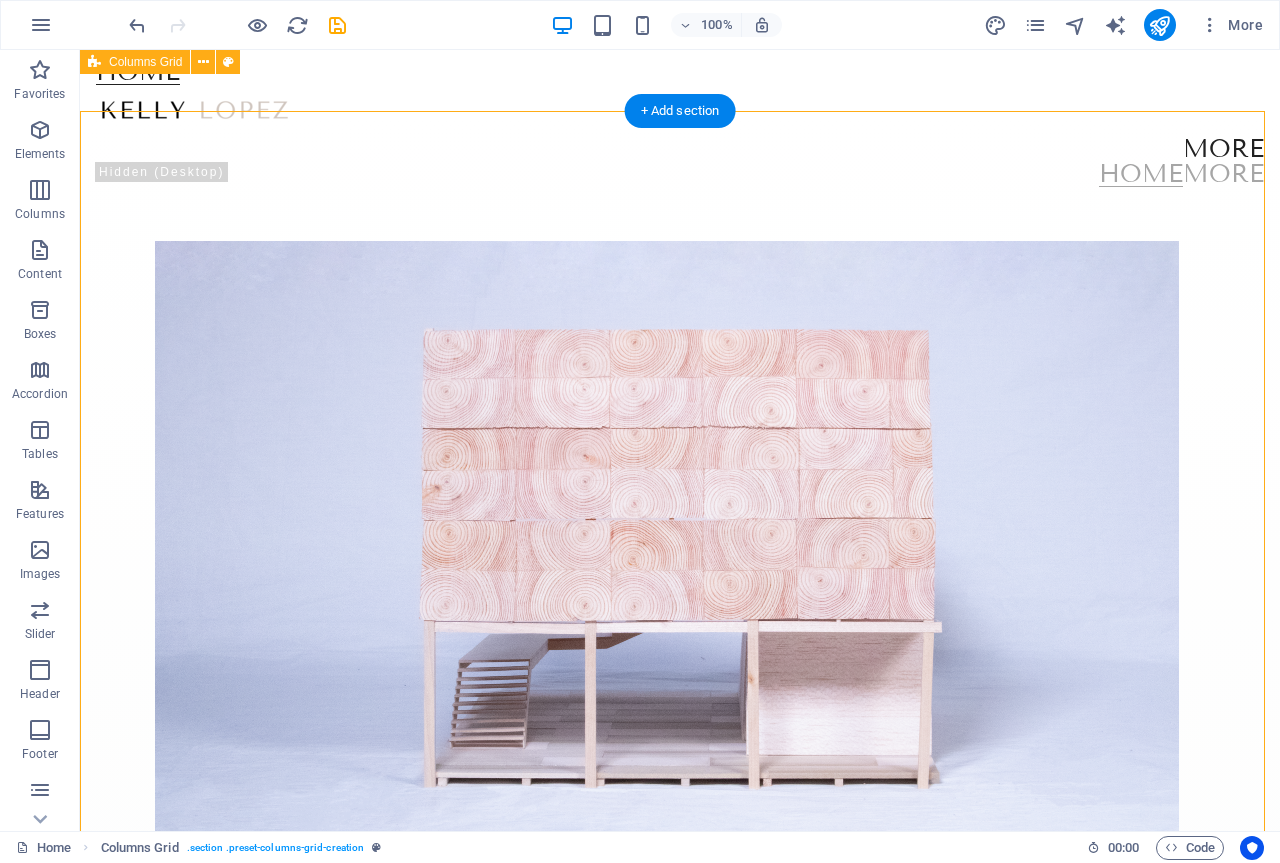 scroll, scrollTop: 0, scrollLeft: 0, axis: both 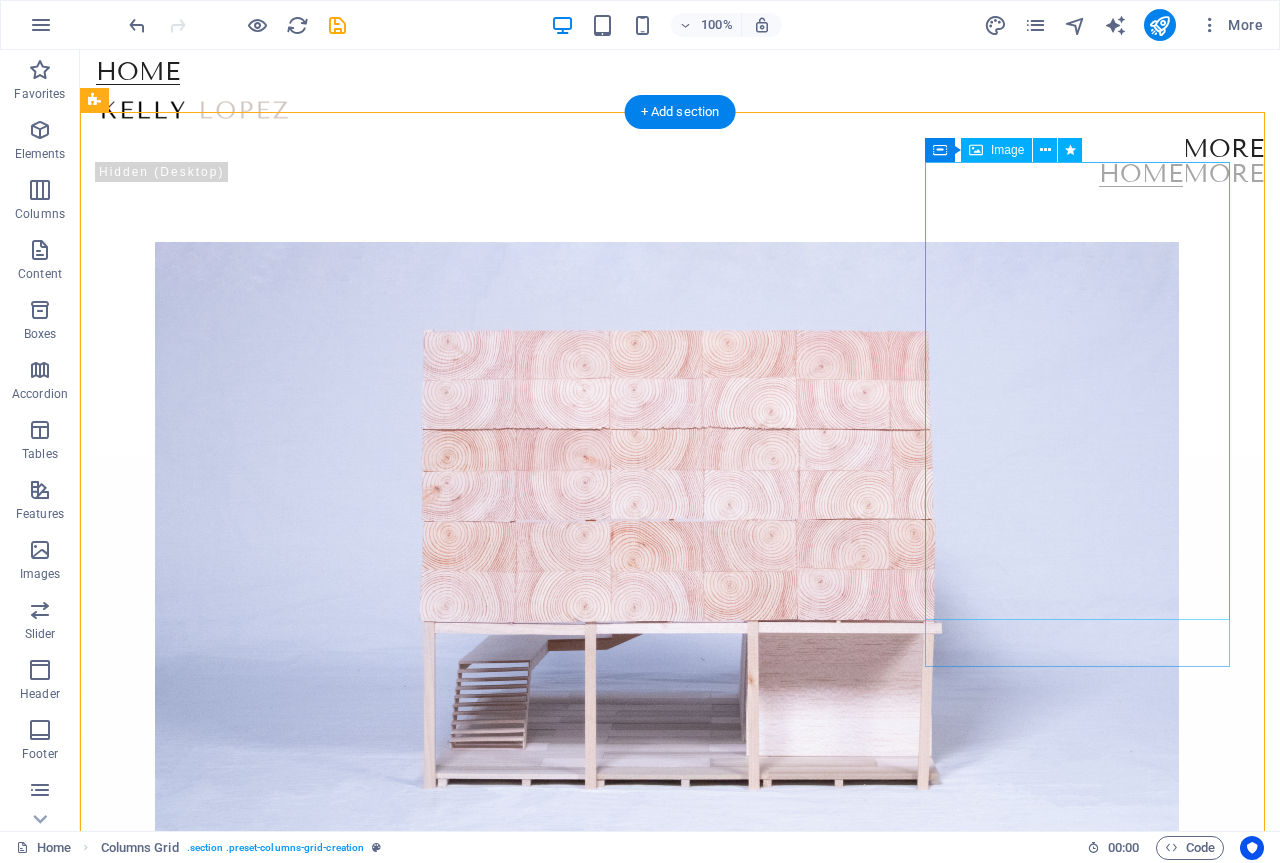 click at bounding box center (1931, 1062) 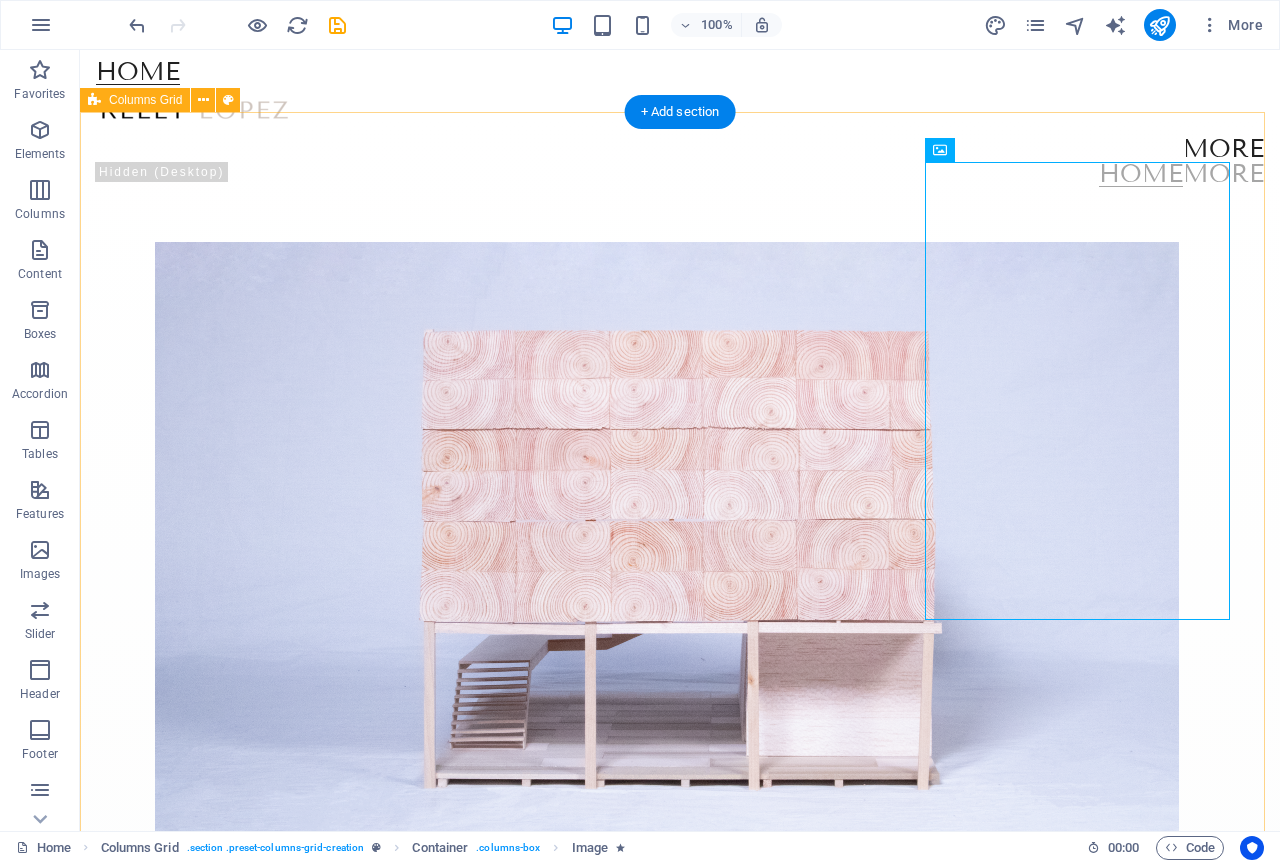 click on "Academic Works  Forest for Living suburbs    Image 0.1 fragments    Image 0.3 Module Magazine  Issue 01: Destruction Beauty    Image 0.7 Triangle    Image 0.6" at bounding box center [680, 3399] 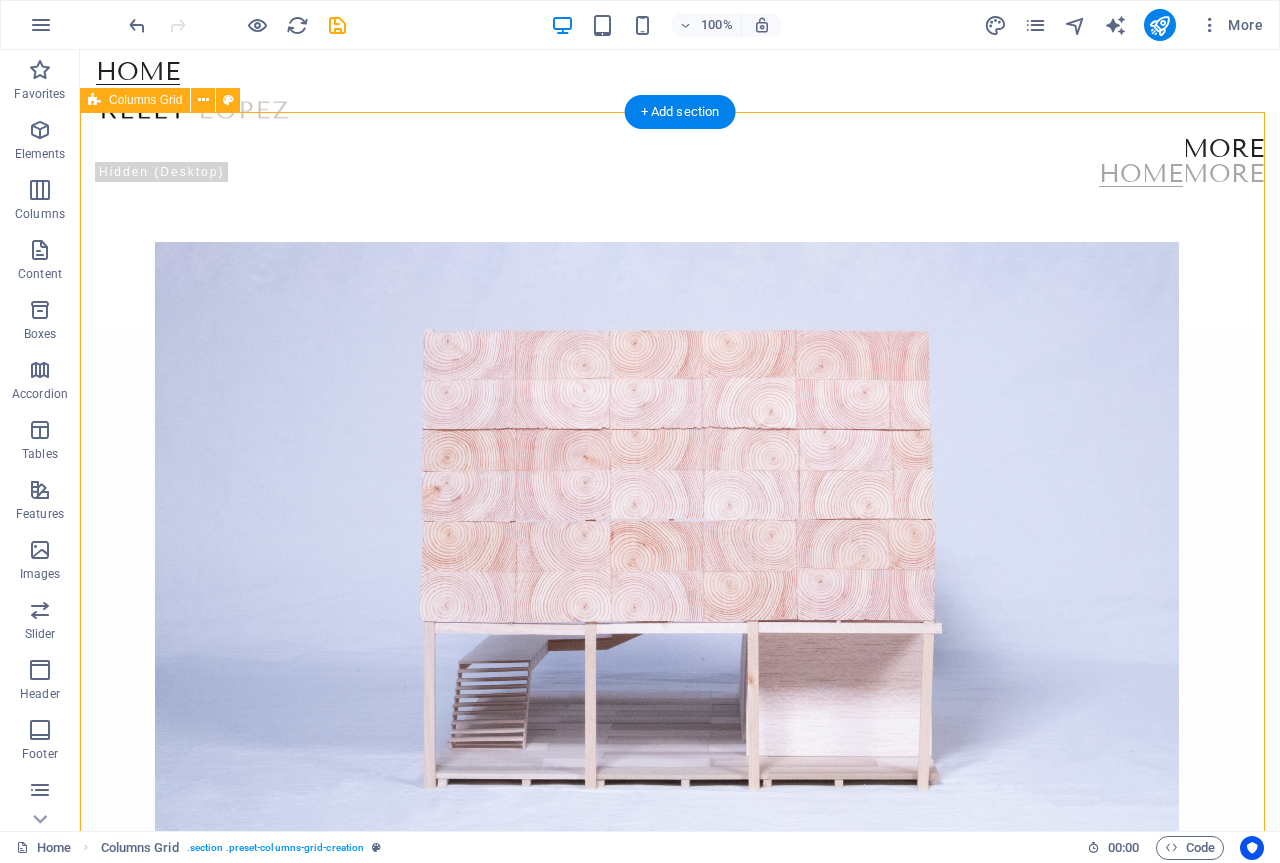 click on "Academic Works  Forest for Living suburbs    Image 0.1 fragments    Image 0.3 Module Magazine  Issue 01: Destruction Beauty    Image 0.7 Triangle    Image 0.6" at bounding box center [680, 3399] 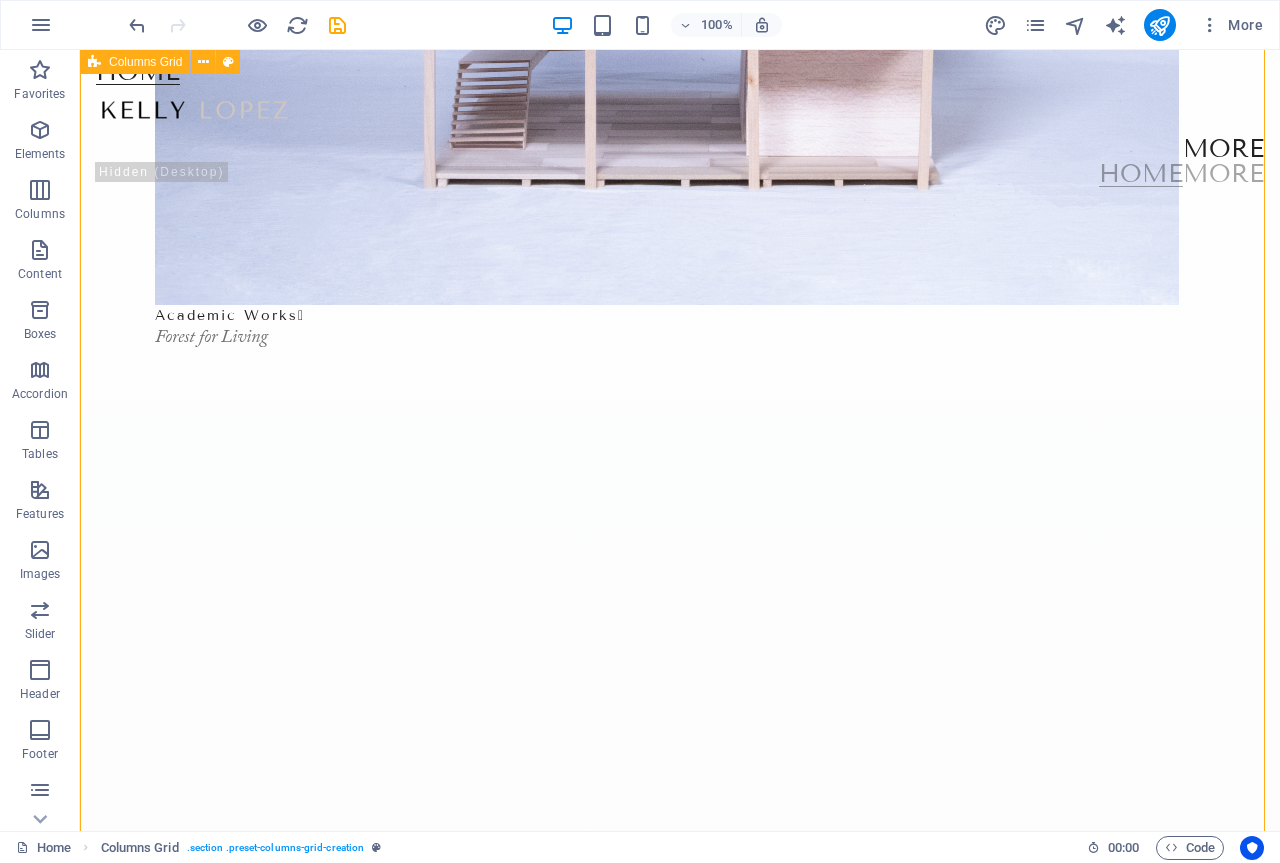 scroll, scrollTop: 900, scrollLeft: 0, axis: vertical 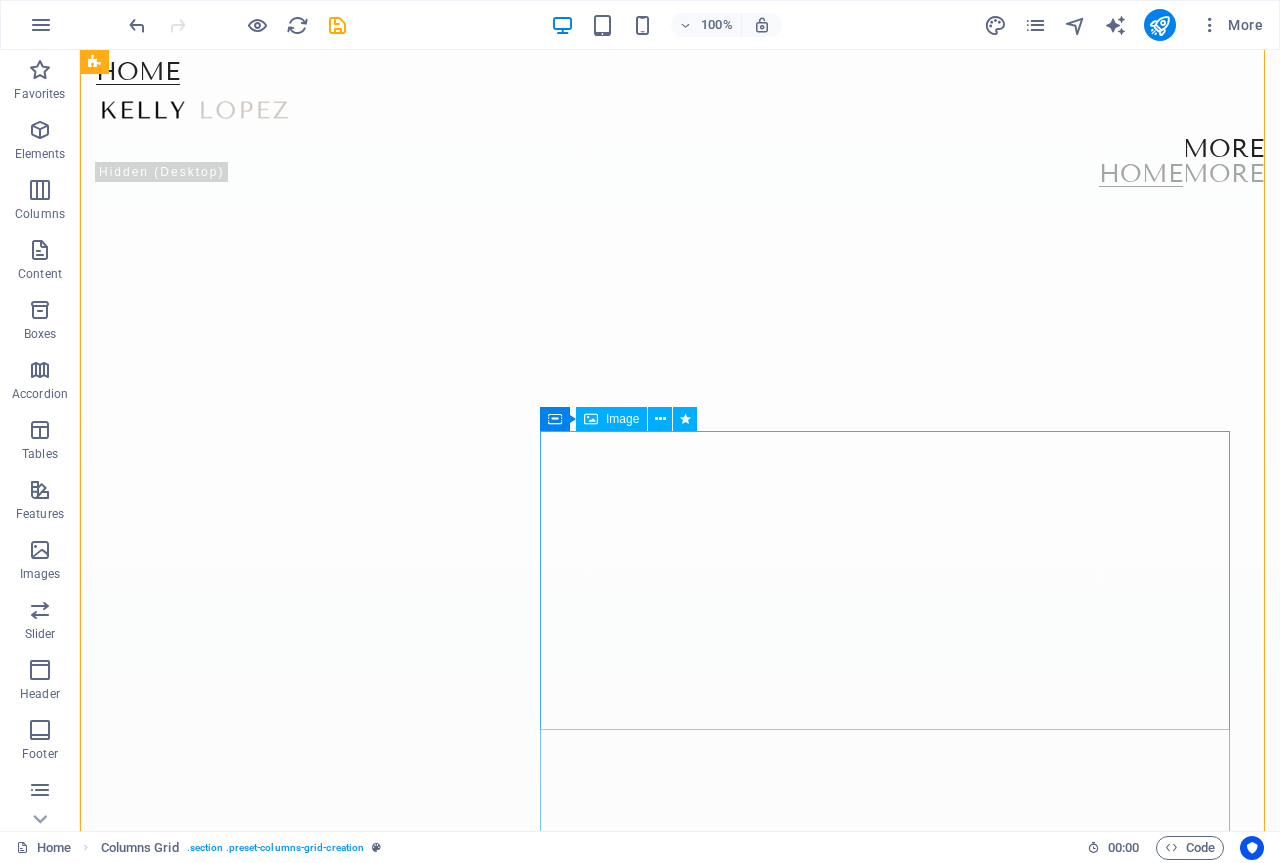 click at bounding box center [1911, 3265] 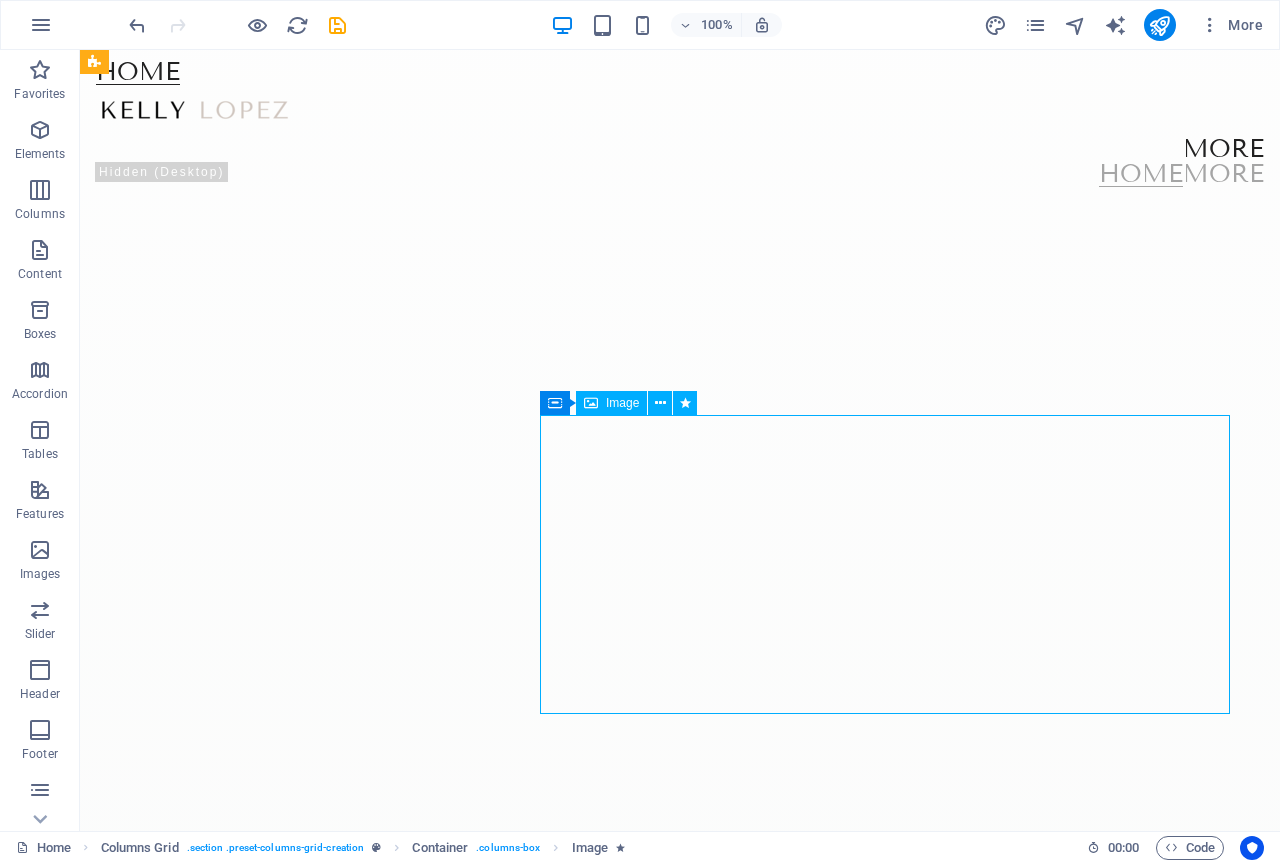 scroll, scrollTop: 1100, scrollLeft: 0, axis: vertical 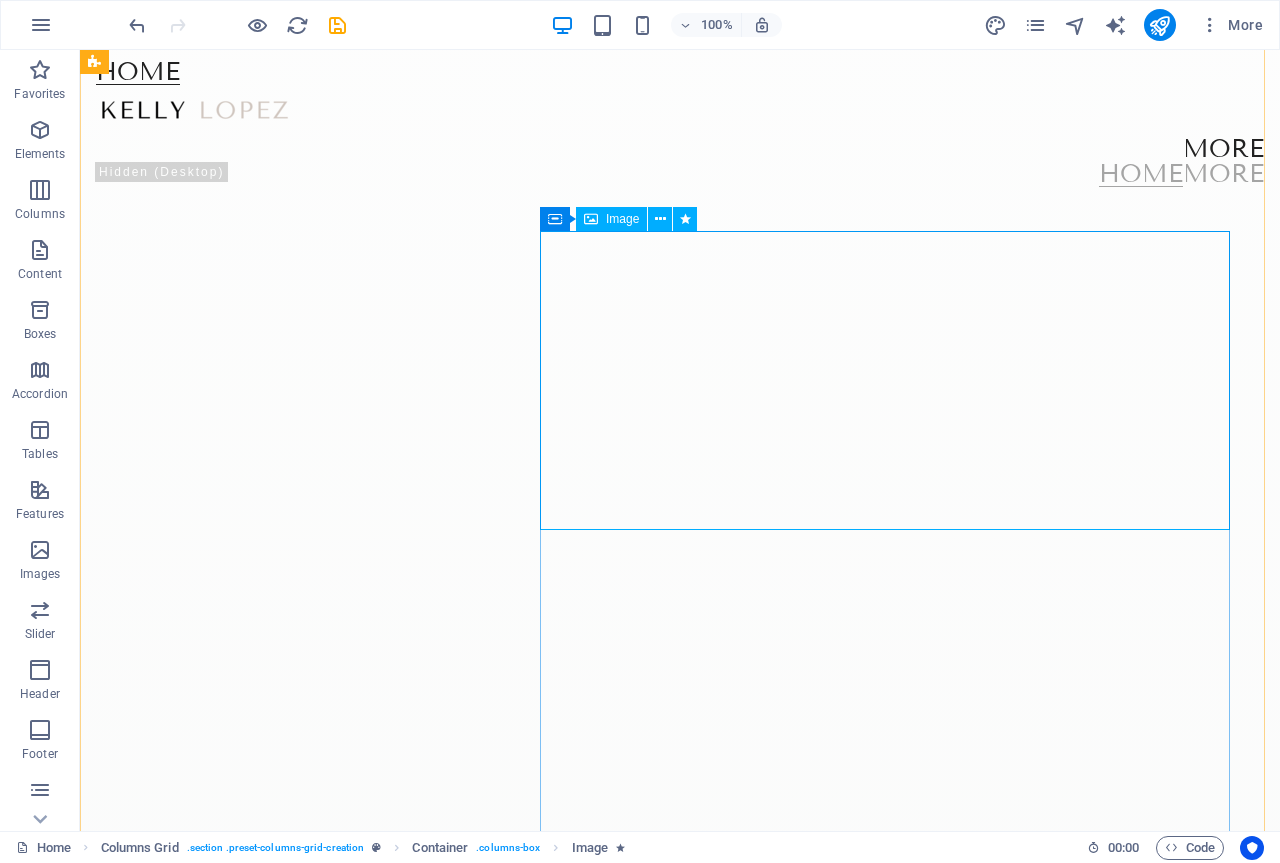 click at bounding box center (1911, 3065) 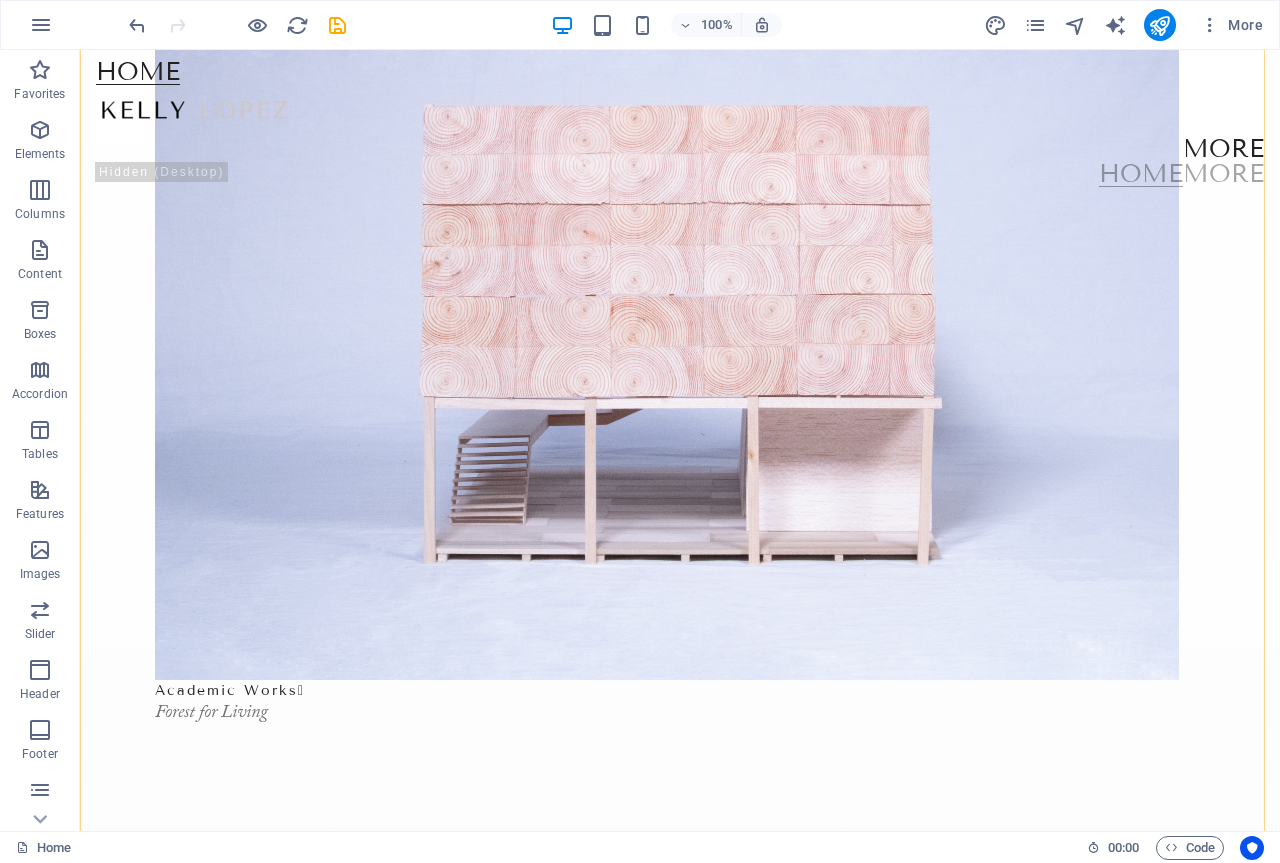 scroll, scrollTop: 300, scrollLeft: 0, axis: vertical 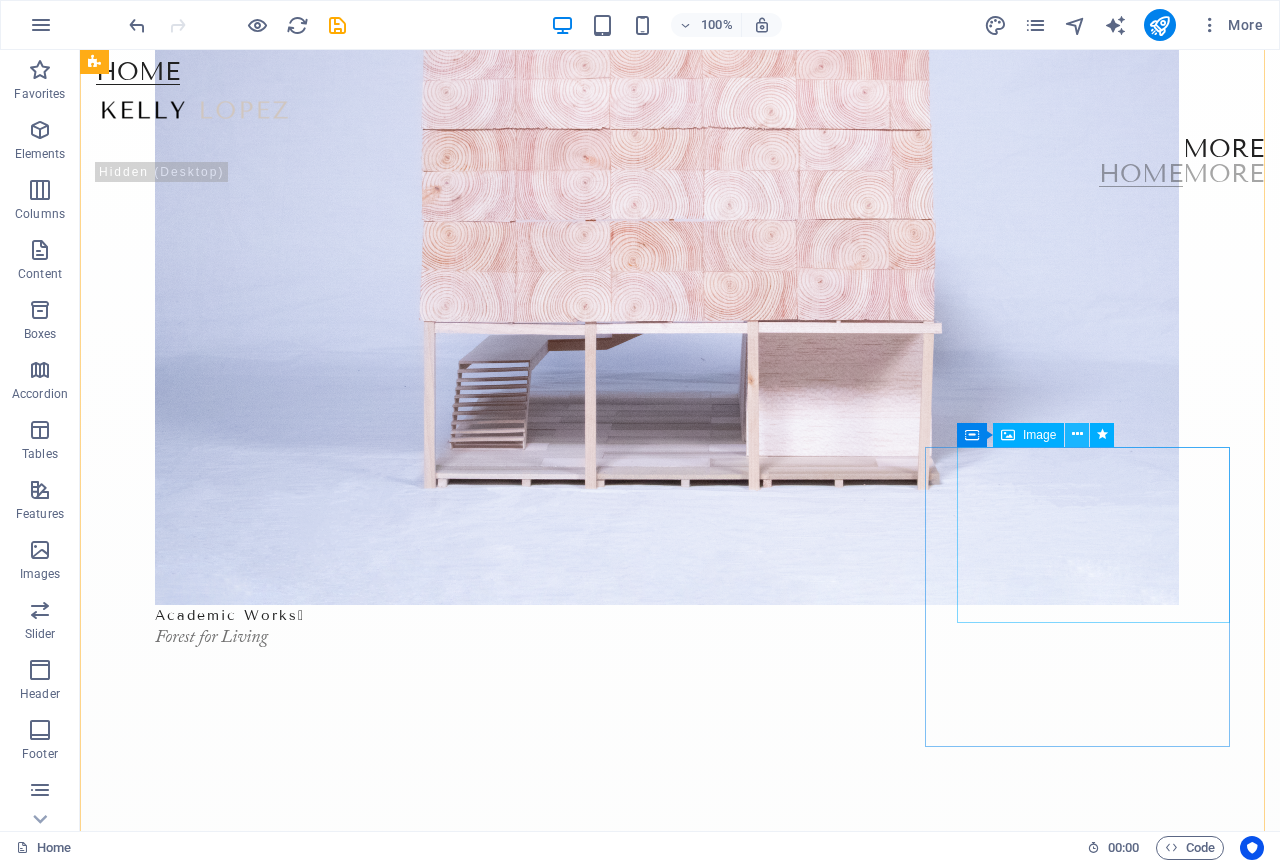 click at bounding box center (1077, 435) 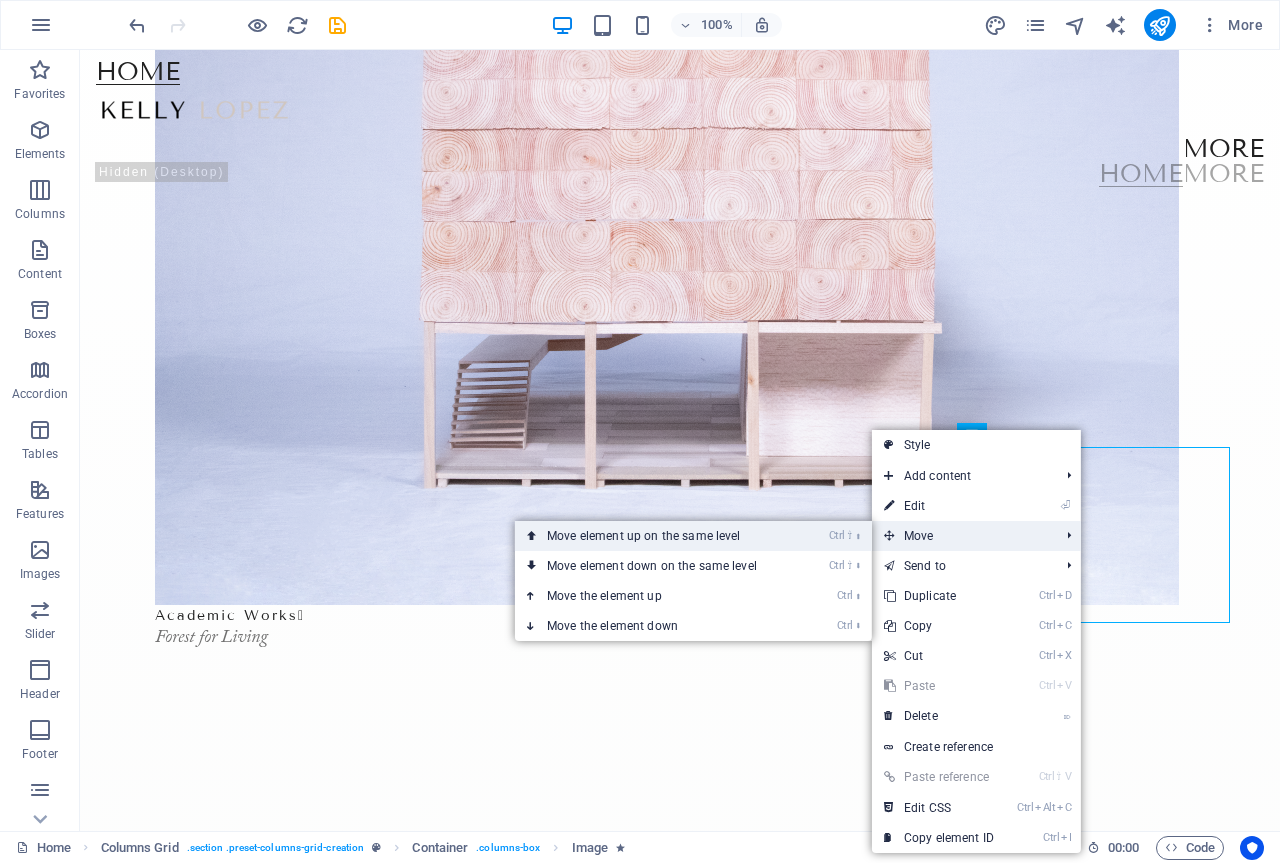 click on "Ctrl ⇧ ⬆  Move element up on the same level" at bounding box center [656, 536] 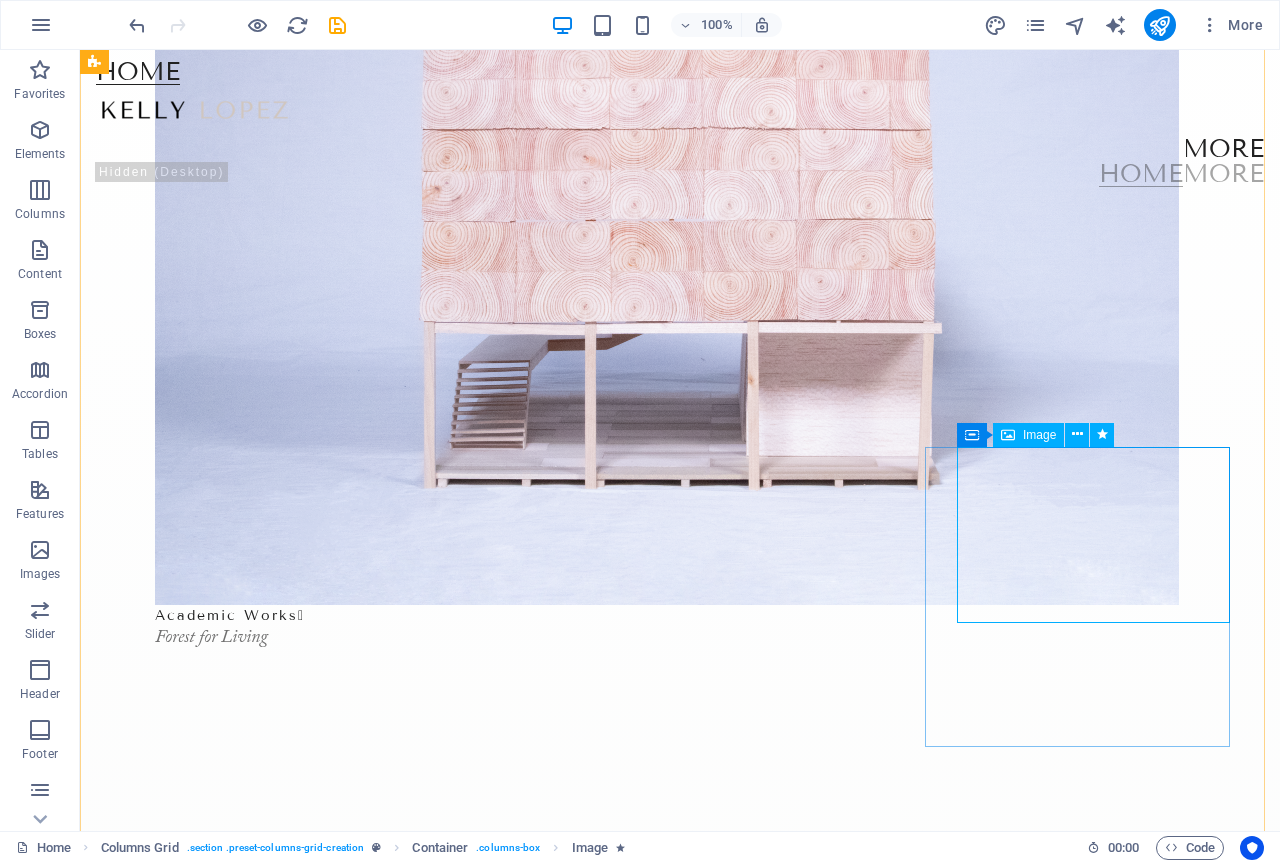 click at bounding box center (1597, 2120) 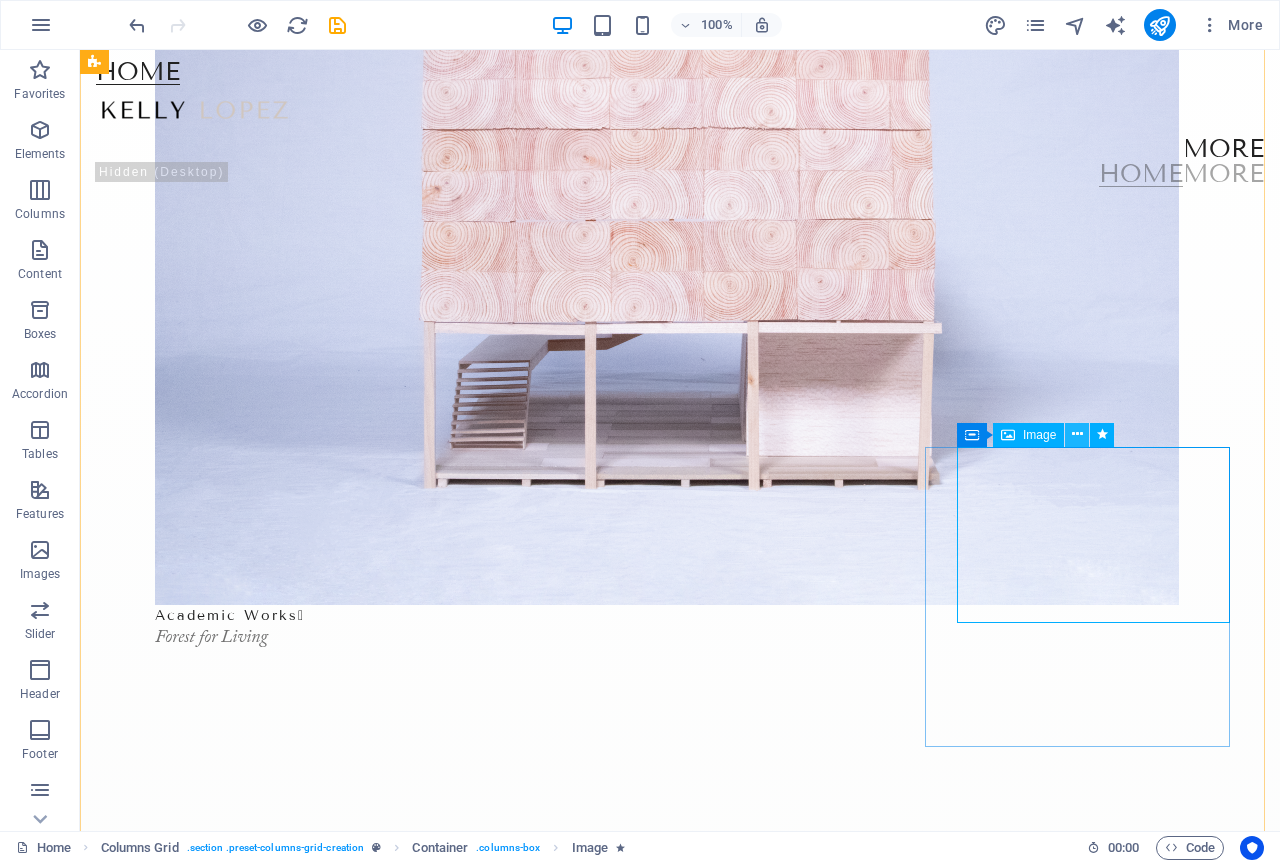 click at bounding box center (1077, 434) 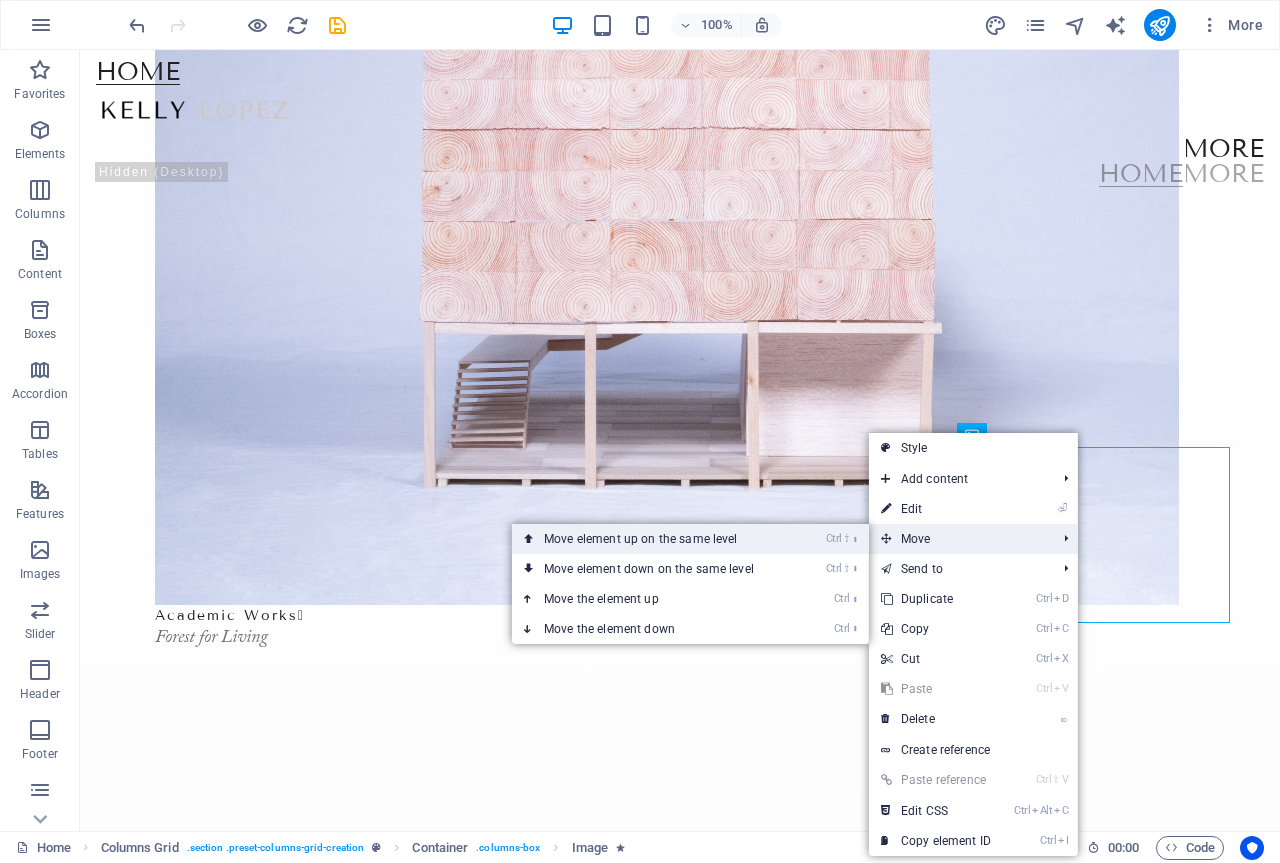 click on "Ctrl ⇧ ⬆  Move element up on the same level" at bounding box center (653, 539) 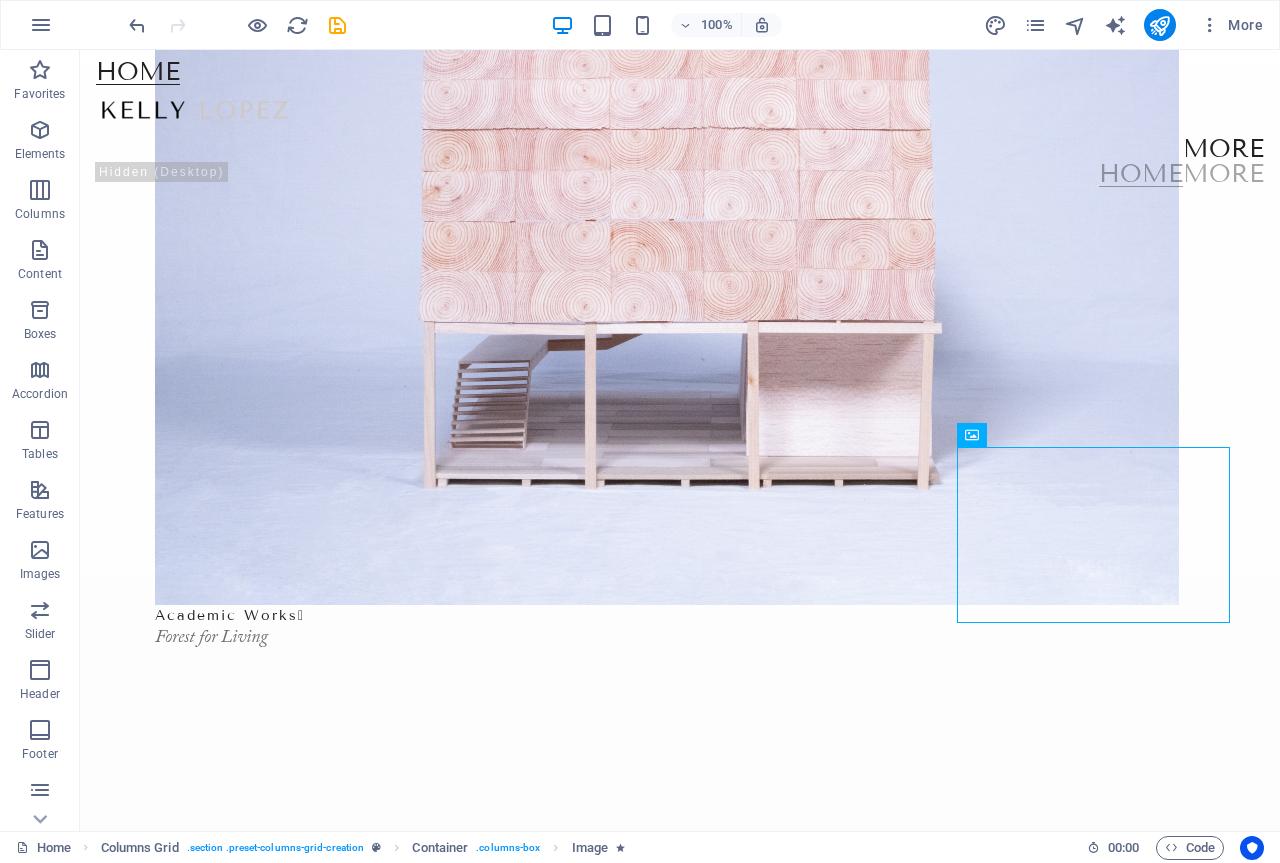 drag, startPoint x: 1016, startPoint y: 512, endPoint x: 980, endPoint y: 534, distance: 42.190044 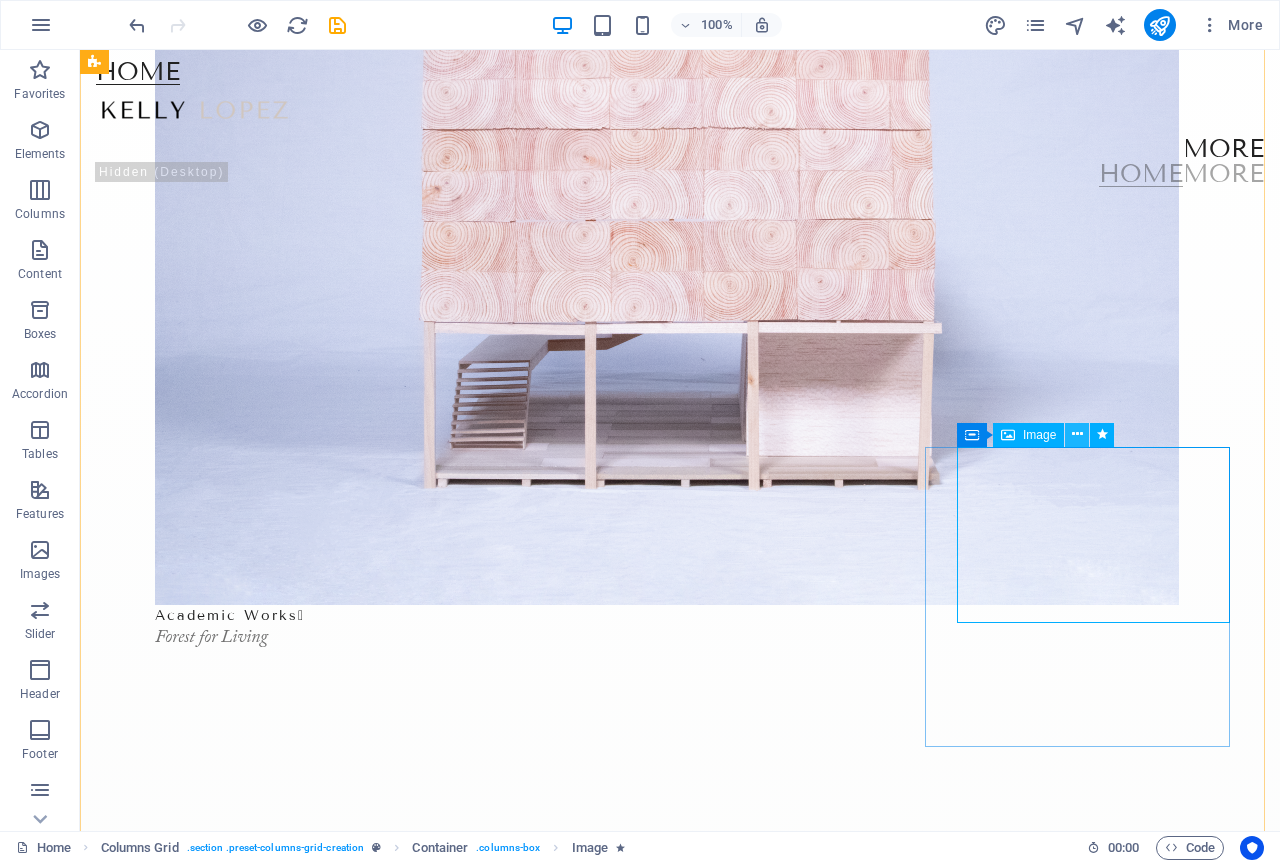 click at bounding box center [1077, 434] 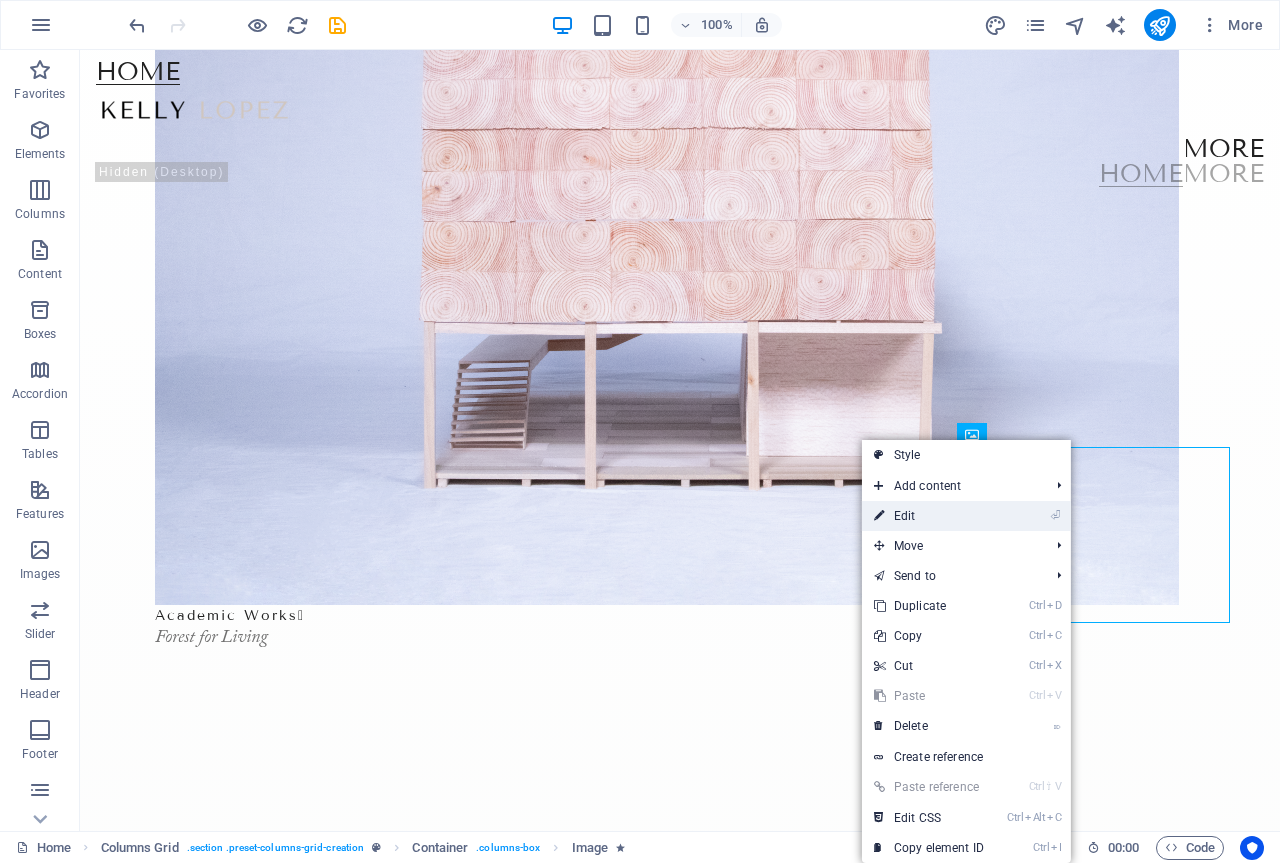click on "⏎  Edit" at bounding box center [929, 516] 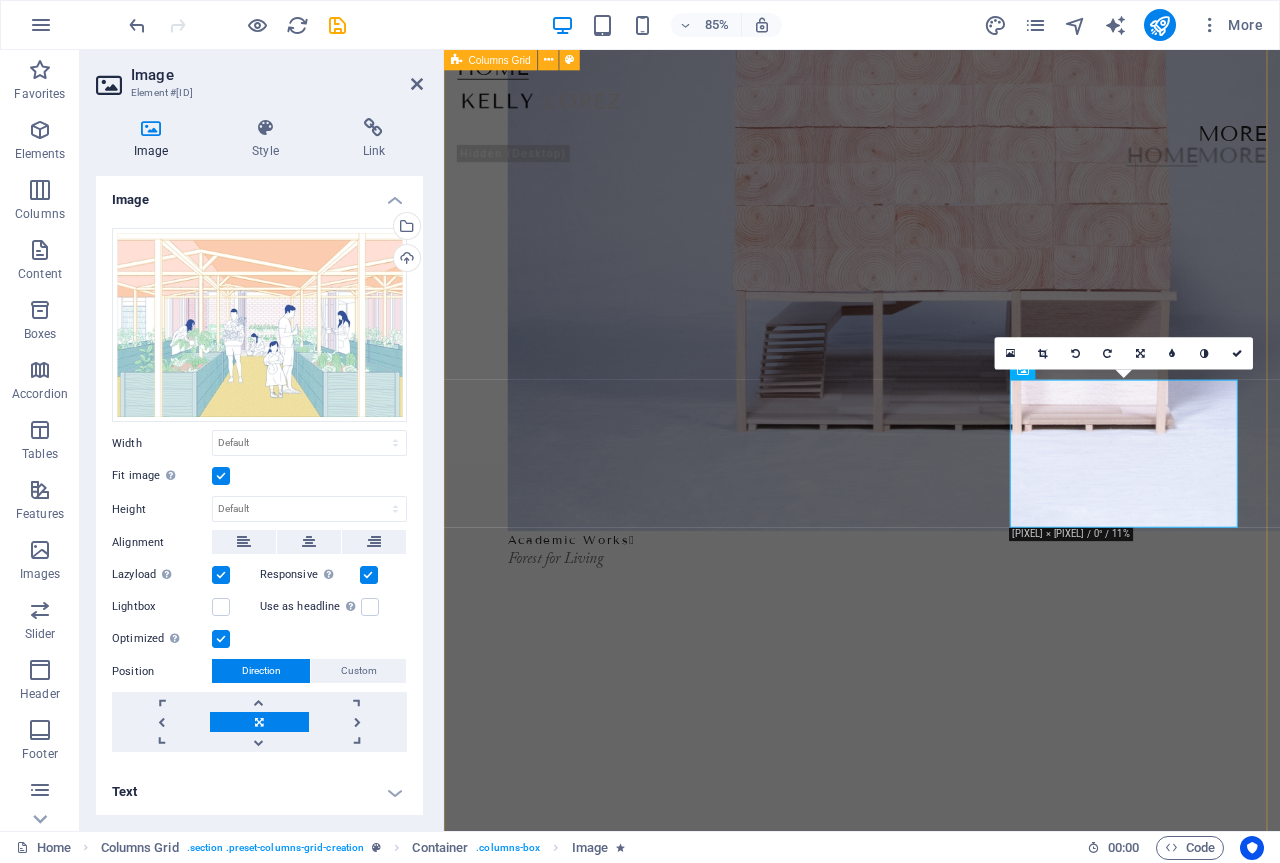 scroll, scrollTop: 312, scrollLeft: 0, axis: vertical 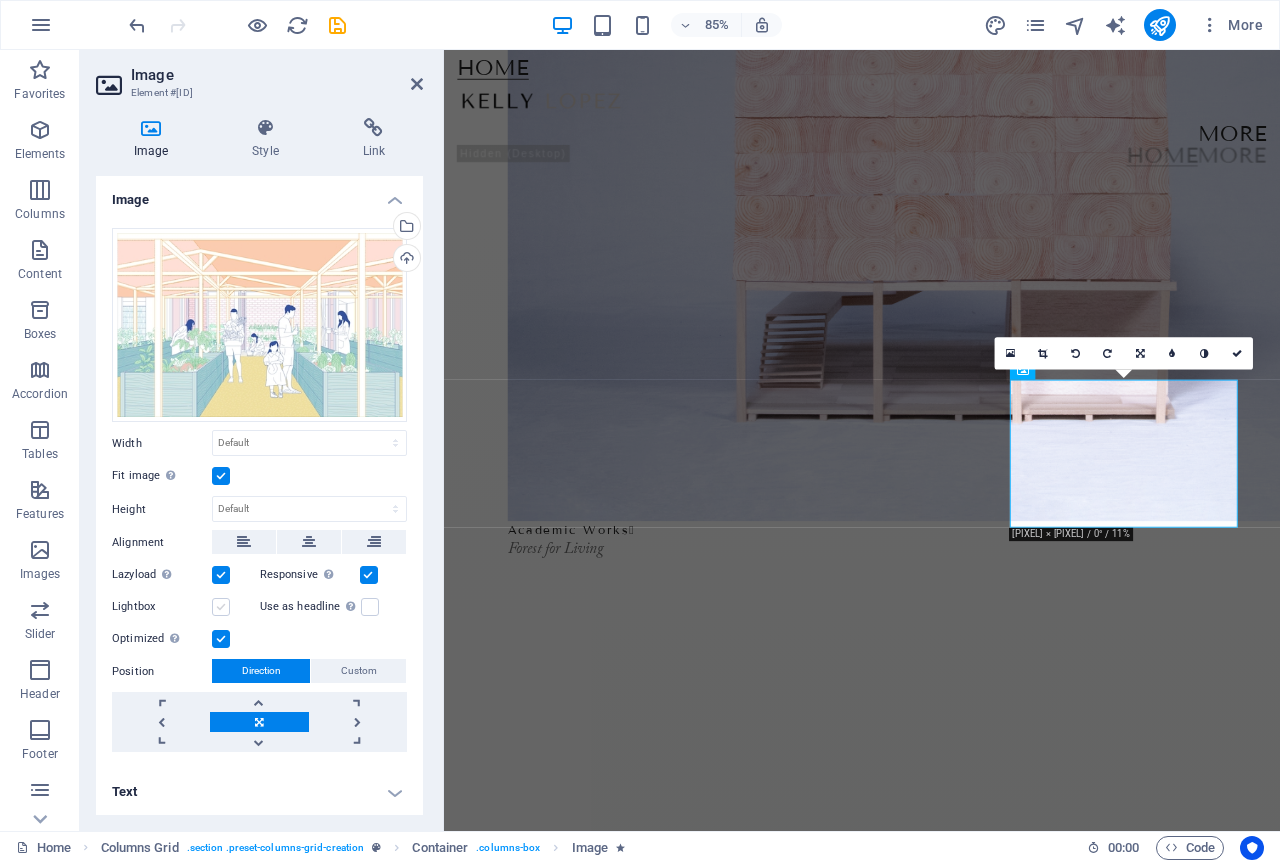 click at bounding box center [221, 607] 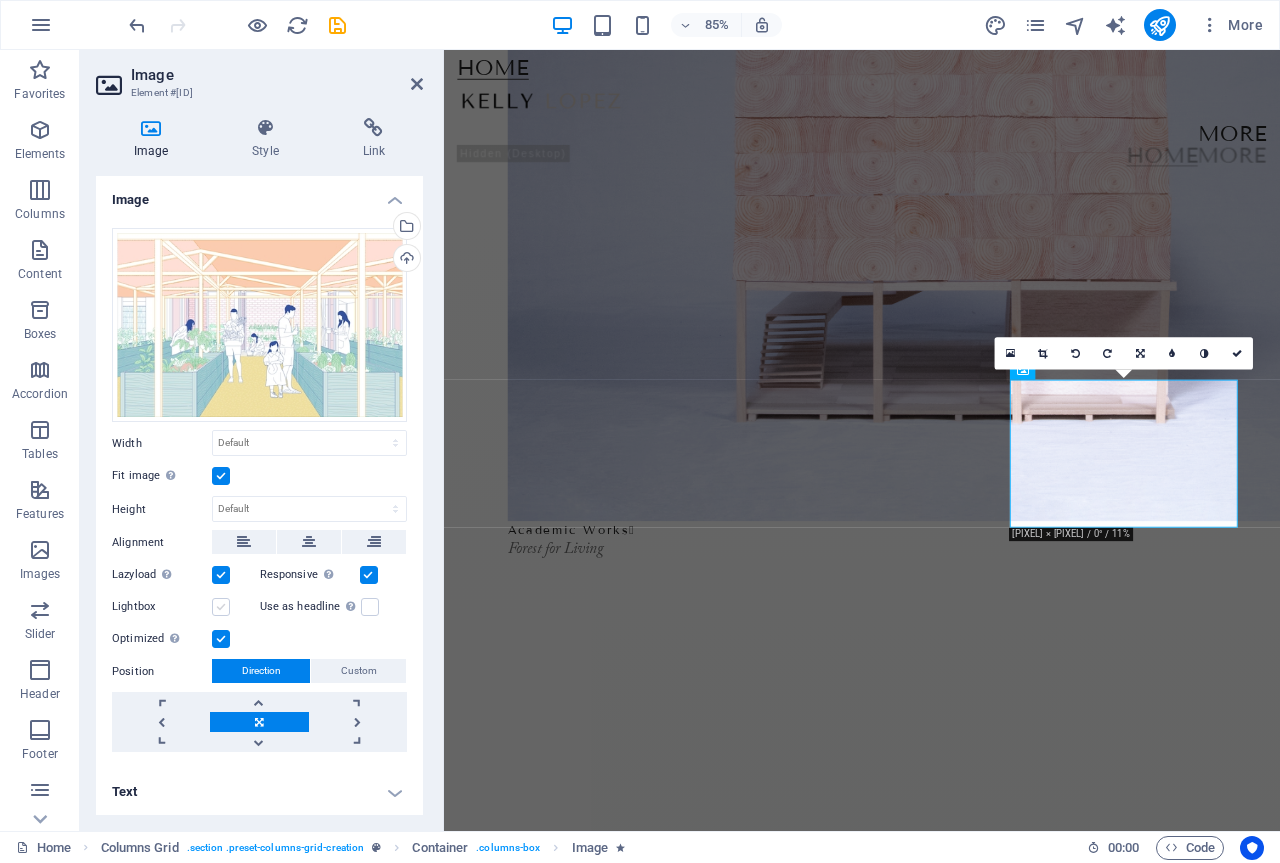 click on "Lightbox" at bounding box center (0, 0) 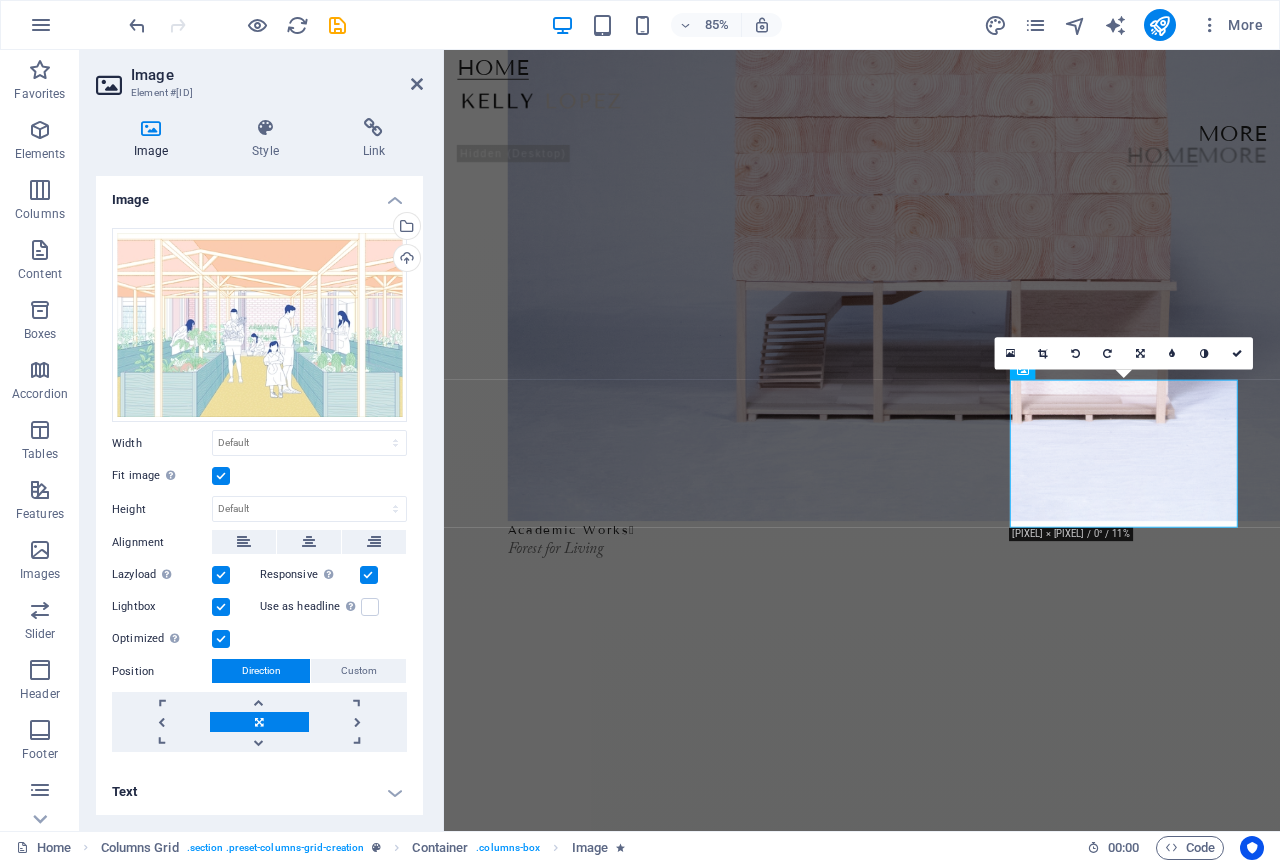 click at bounding box center (221, 607) 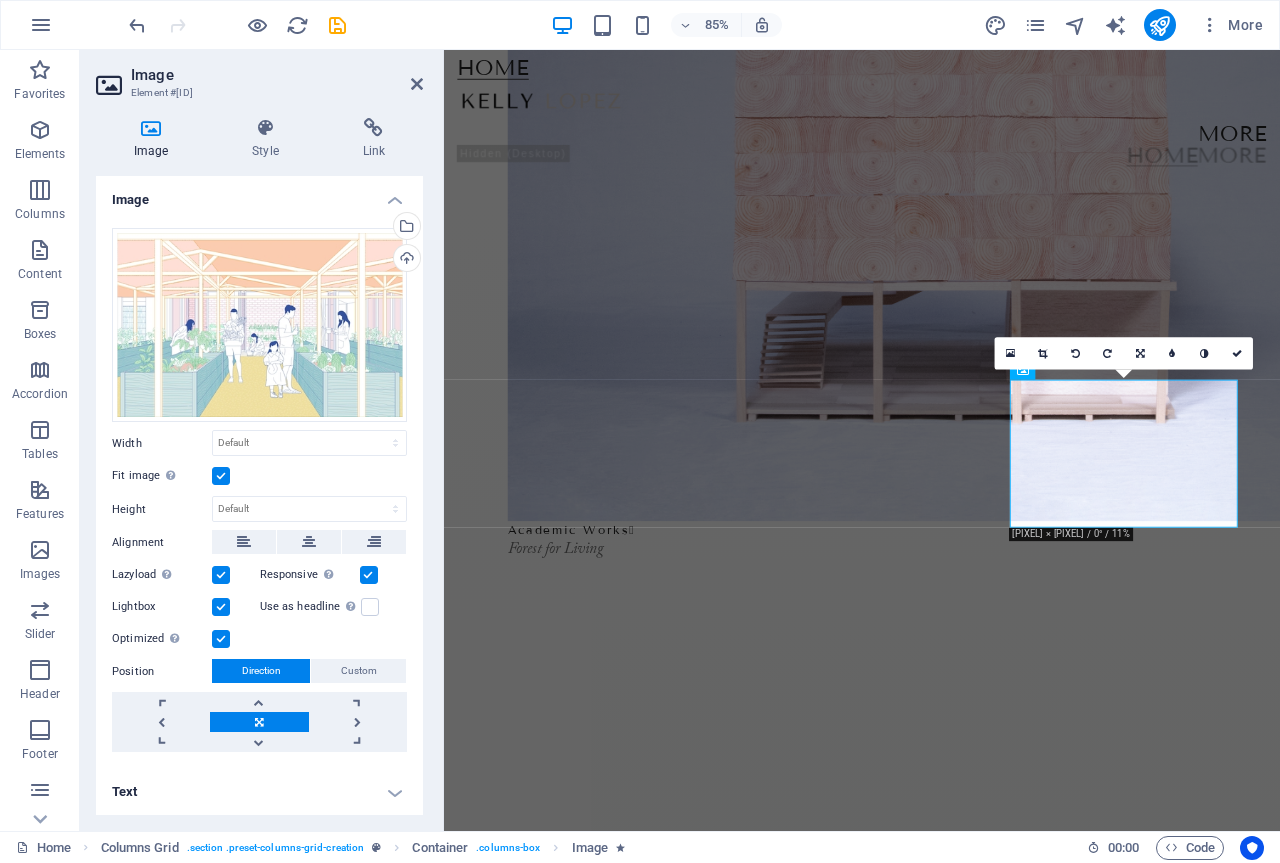 click on "Lightbox" at bounding box center [0, 0] 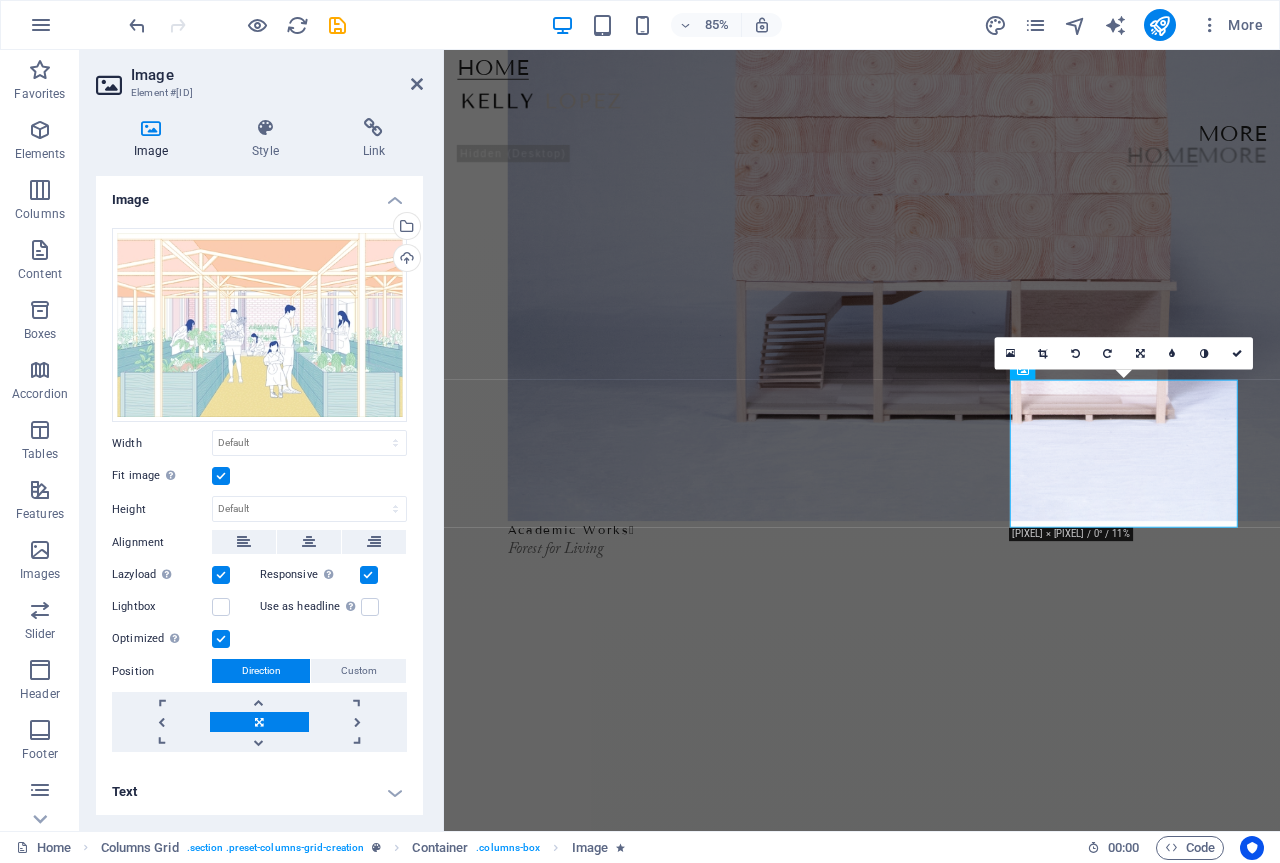 click at bounding box center [151, 128] 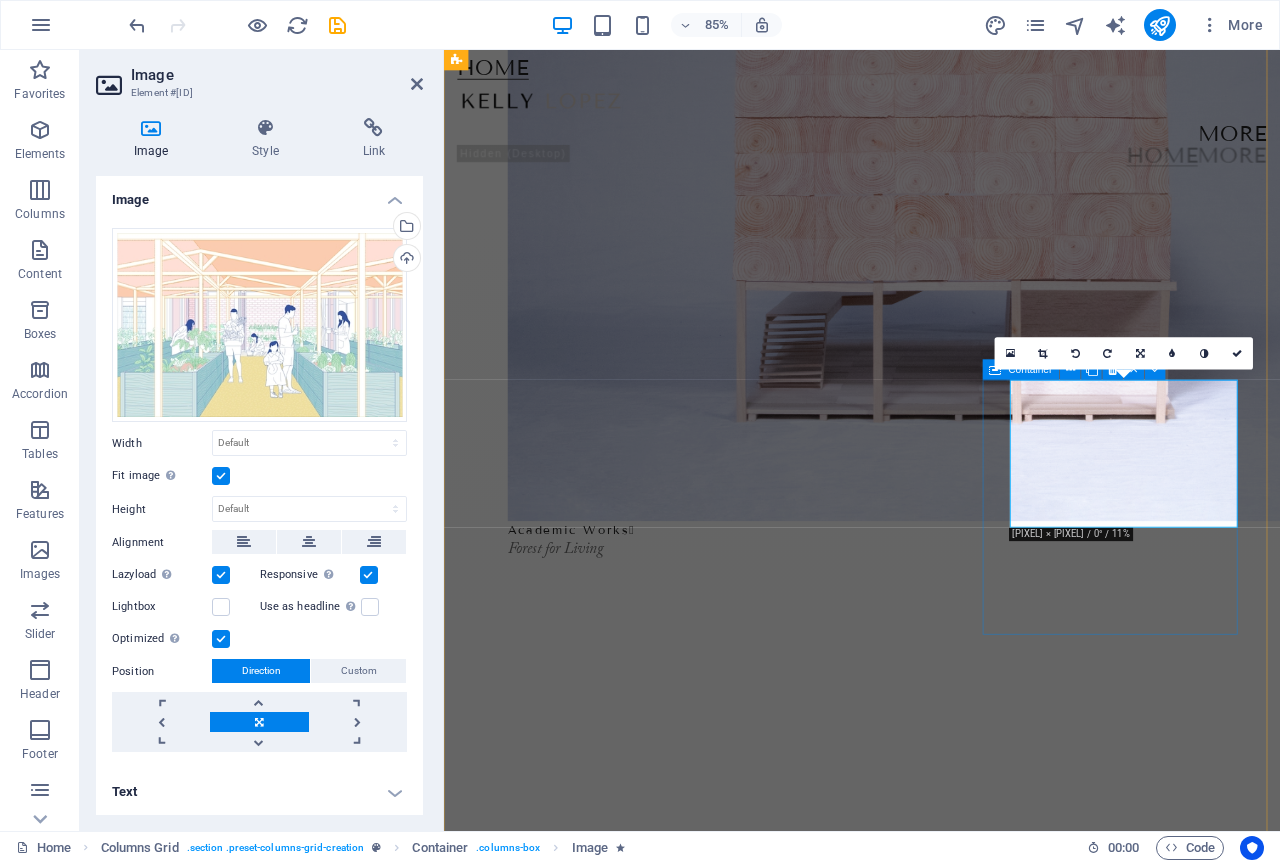 click on "fragments    Image 0.3" at bounding box center [1945, 1614] 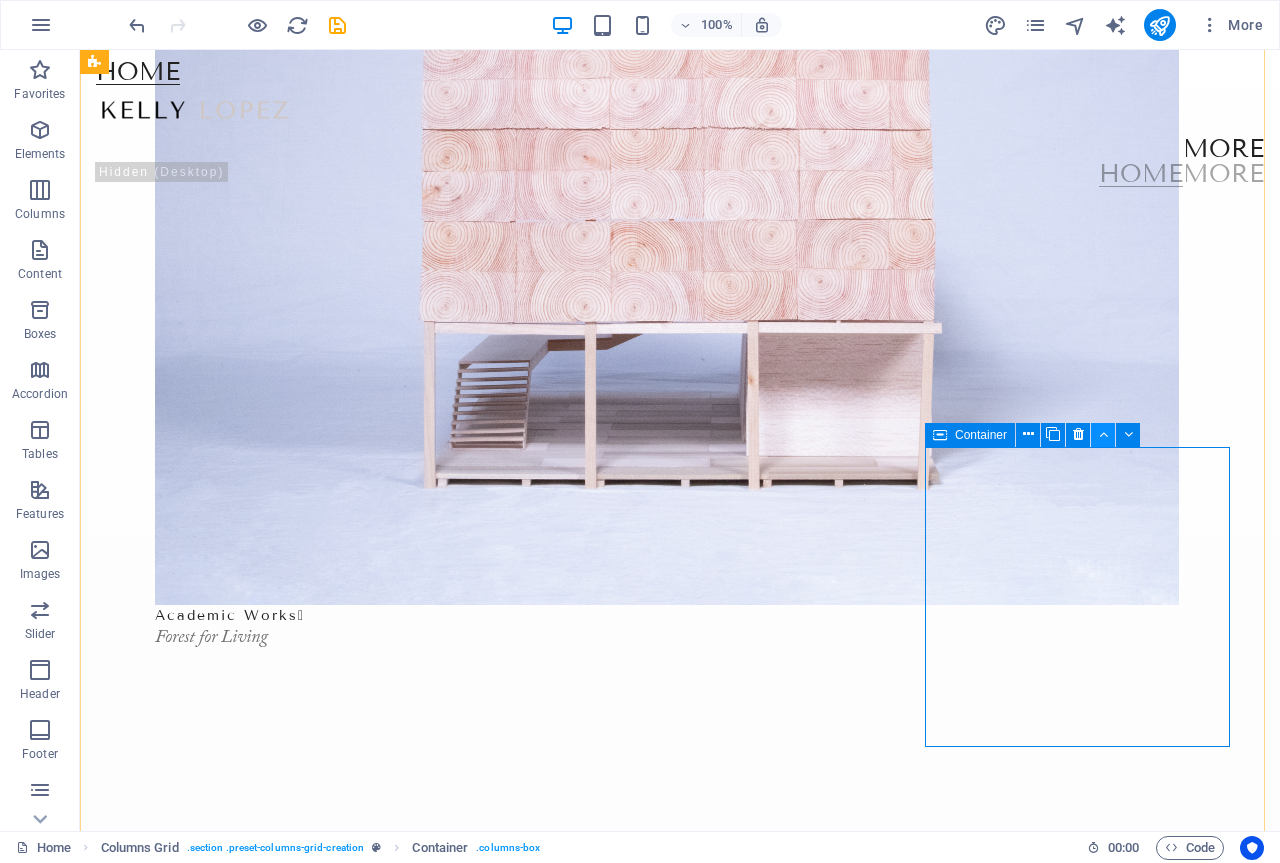 click at bounding box center [1103, 435] 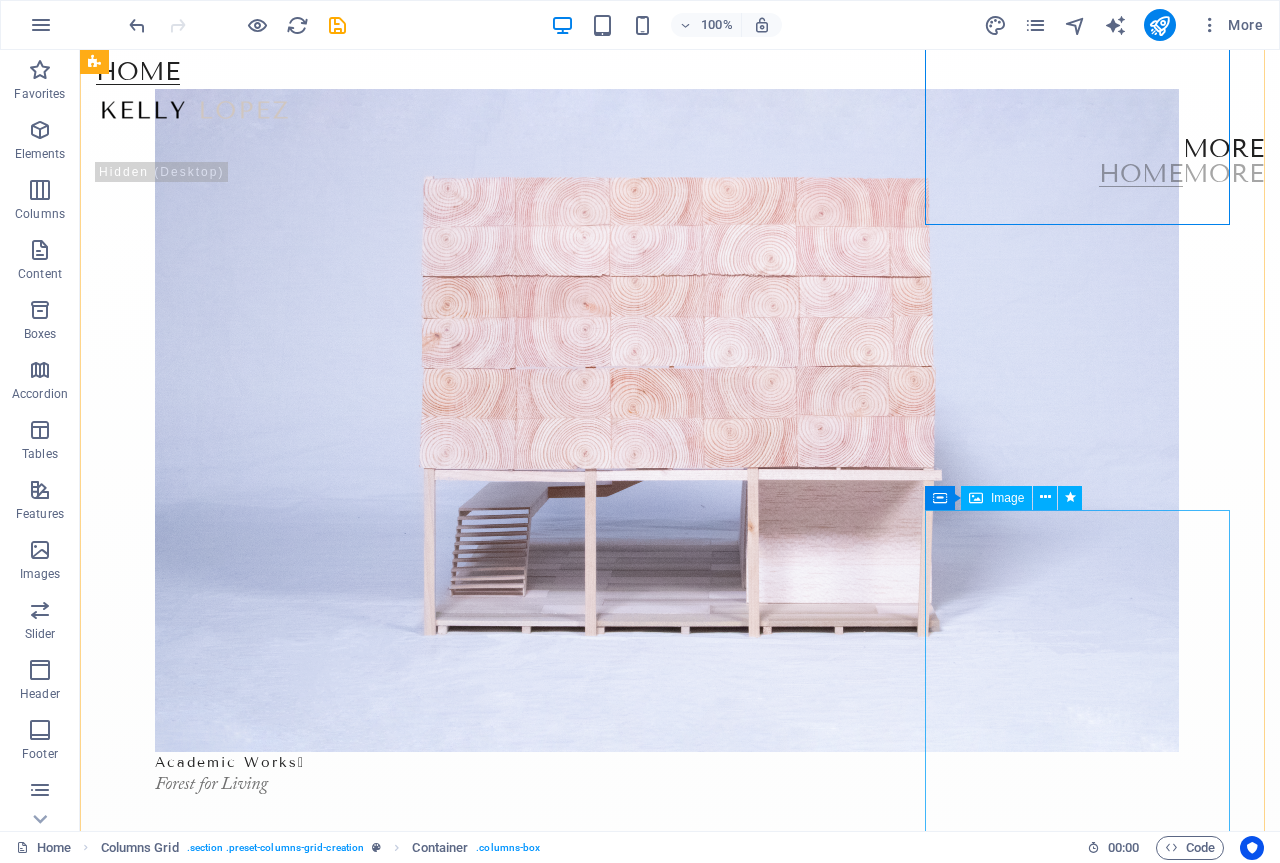 scroll, scrollTop: 0, scrollLeft: 0, axis: both 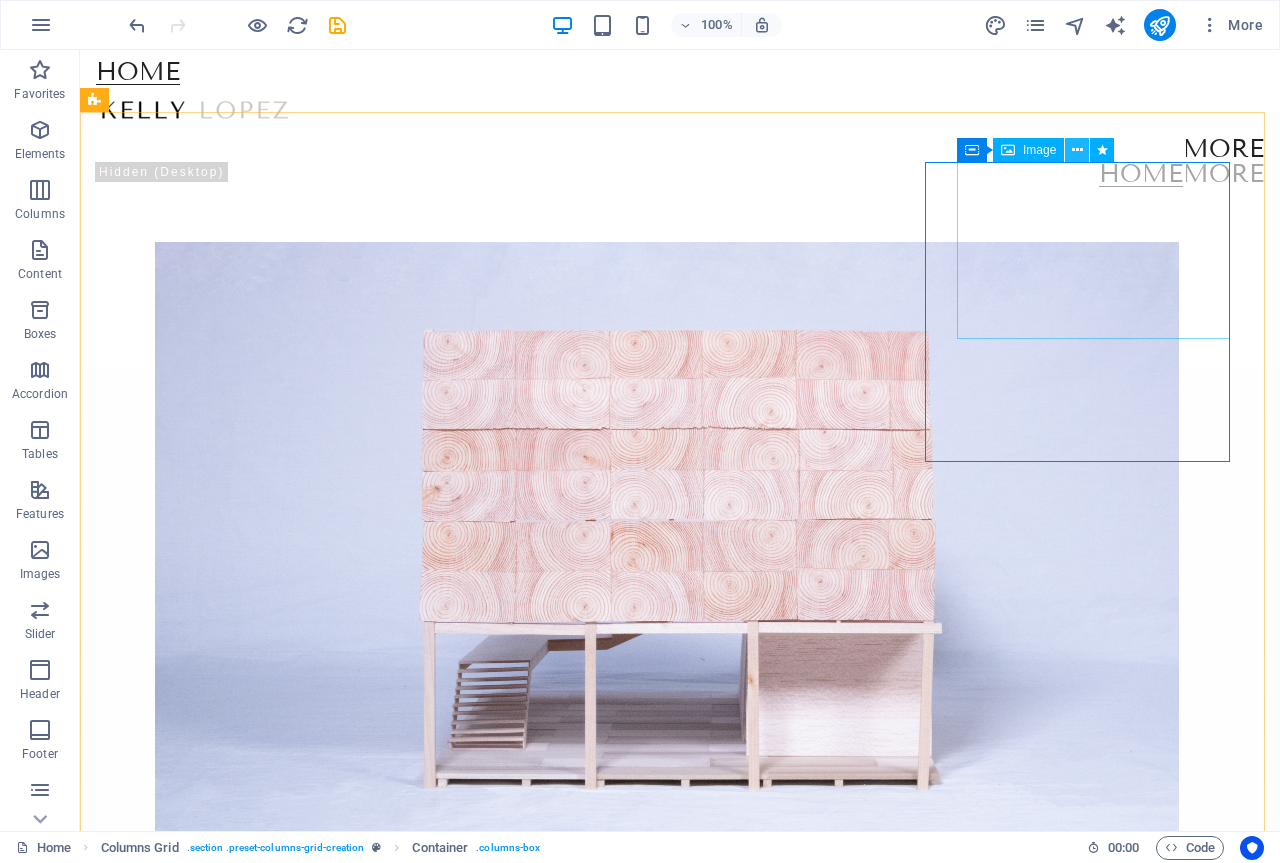 click at bounding box center [1077, 150] 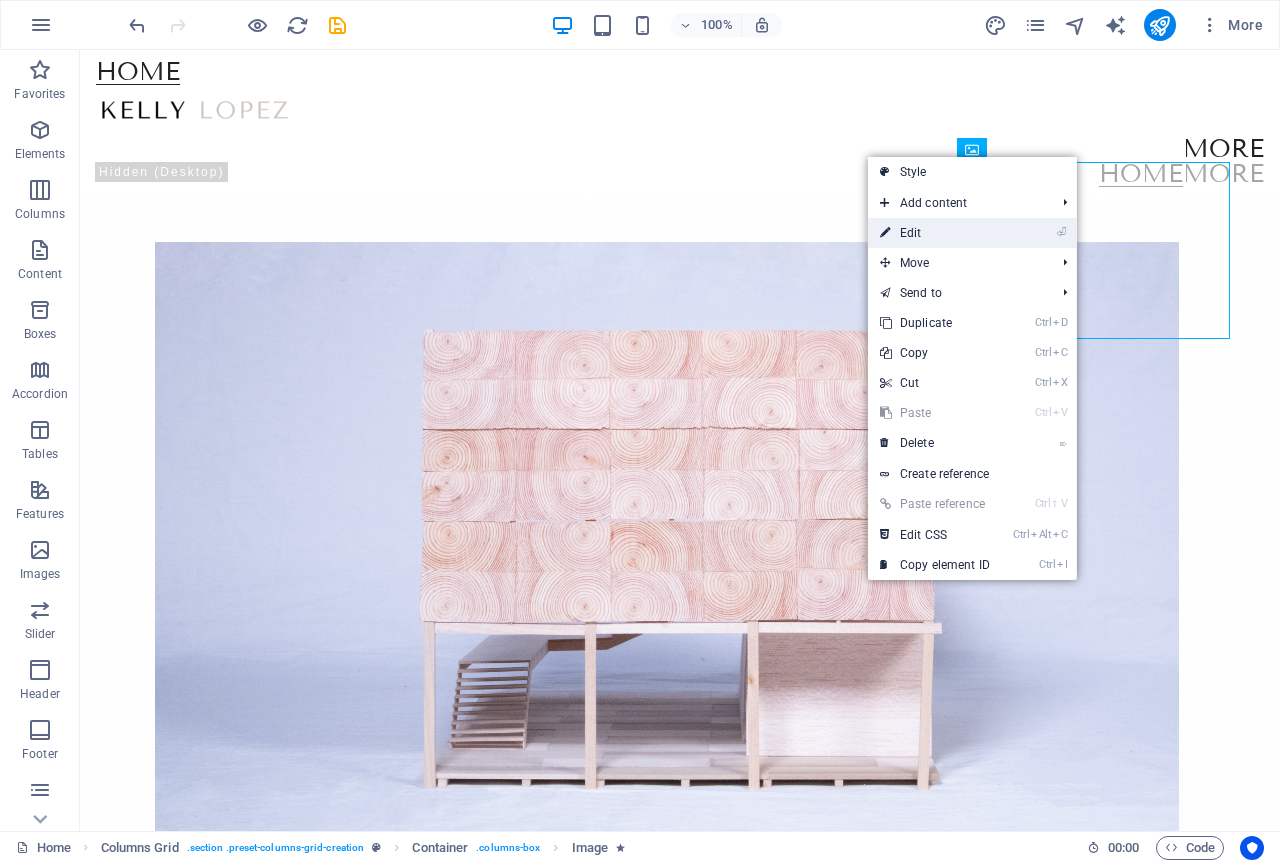 click on "⏎  Edit" at bounding box center (935, 233) 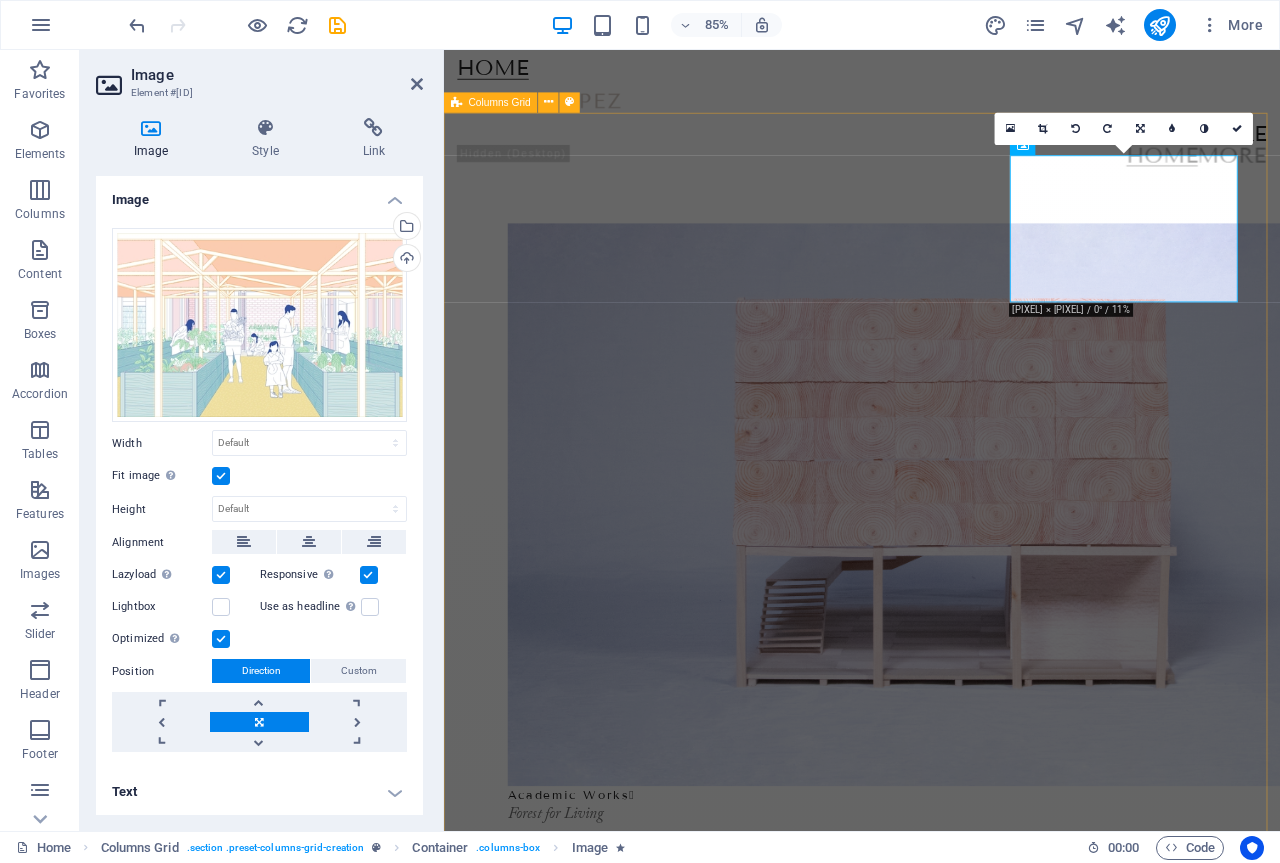 click on "Academic Works  Forest for Living fragments    Image 0.3 suburbs    Image 0.1 Module Magazine  Issue 01: Destruction Beauty    Image 0.7 Triangle    Image 0.6" at bounding box center [936, 3087] 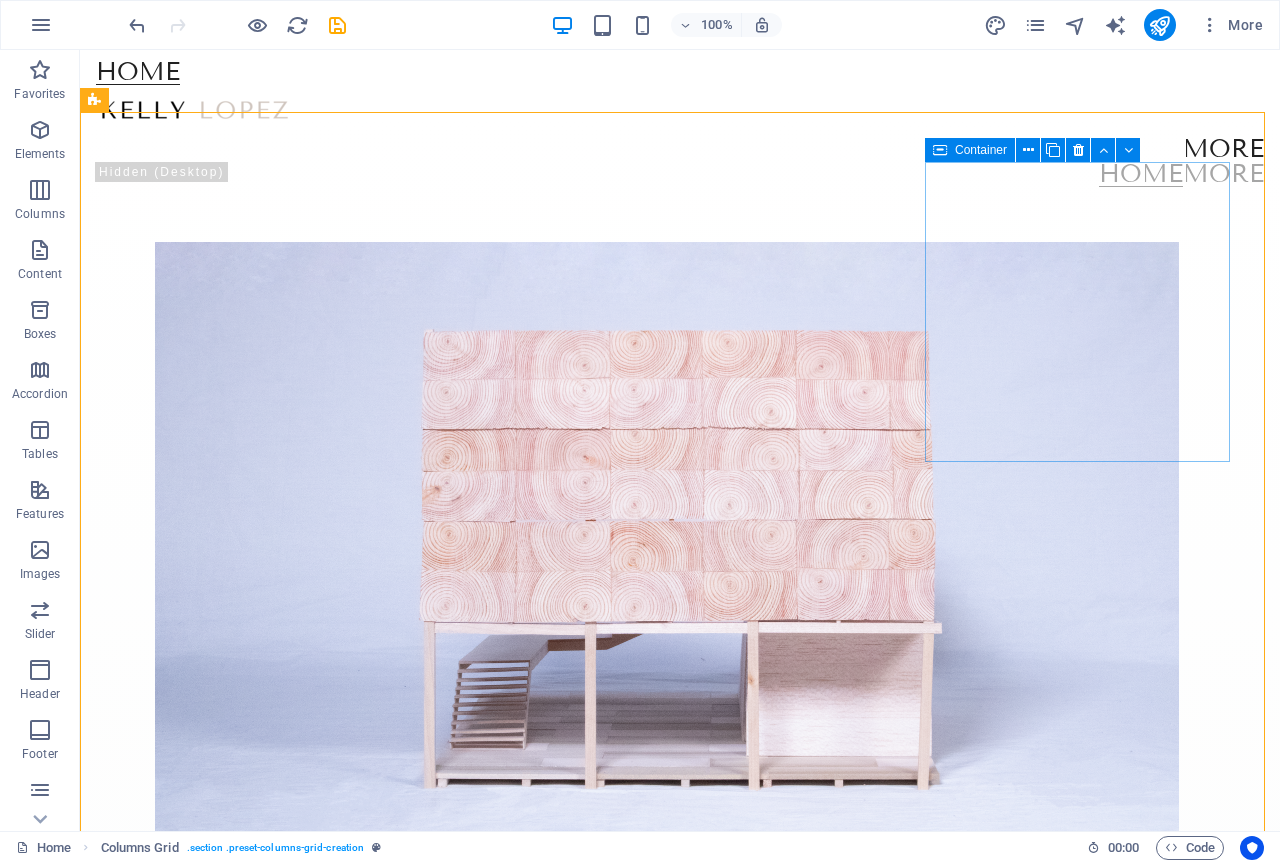 click on "Container" at bounding box center [981, 150] 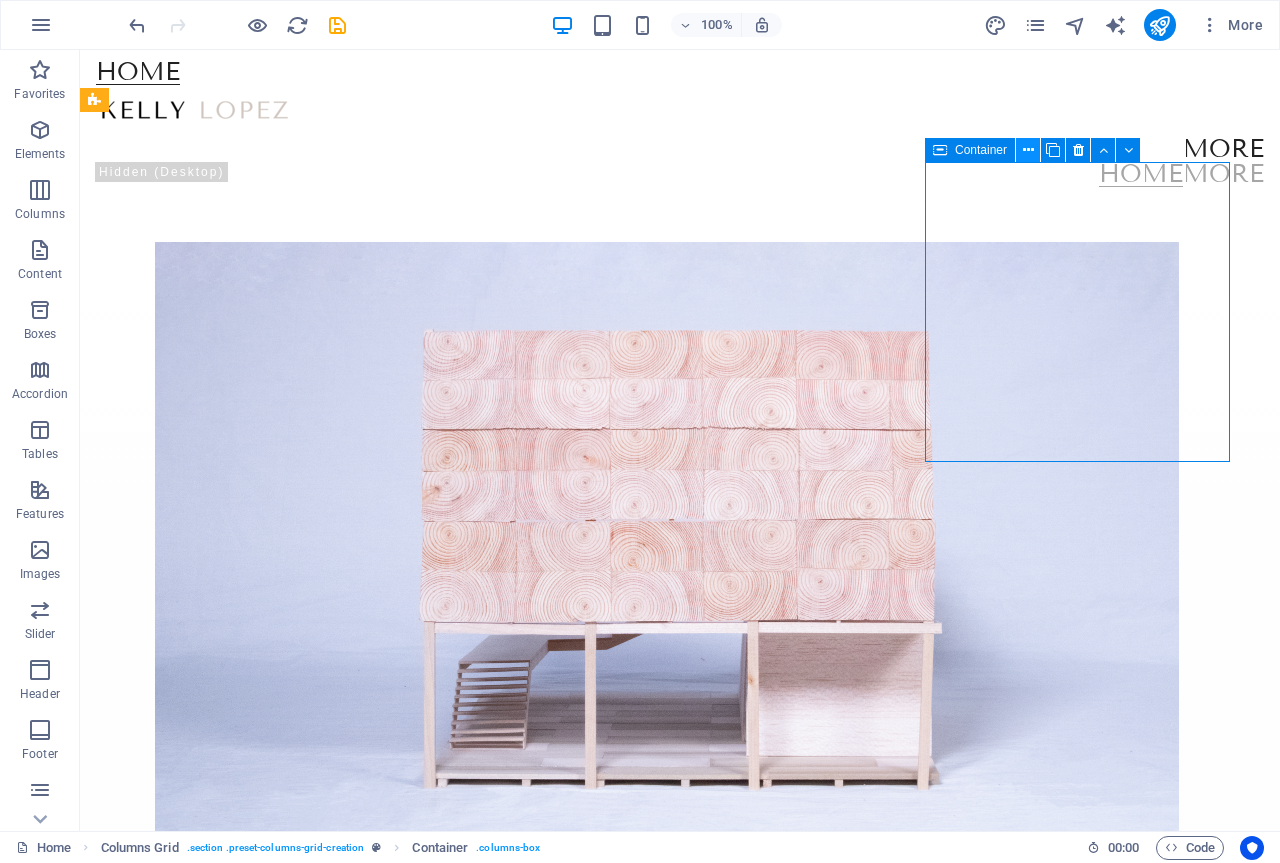 click at bounding box center [1028, 150] 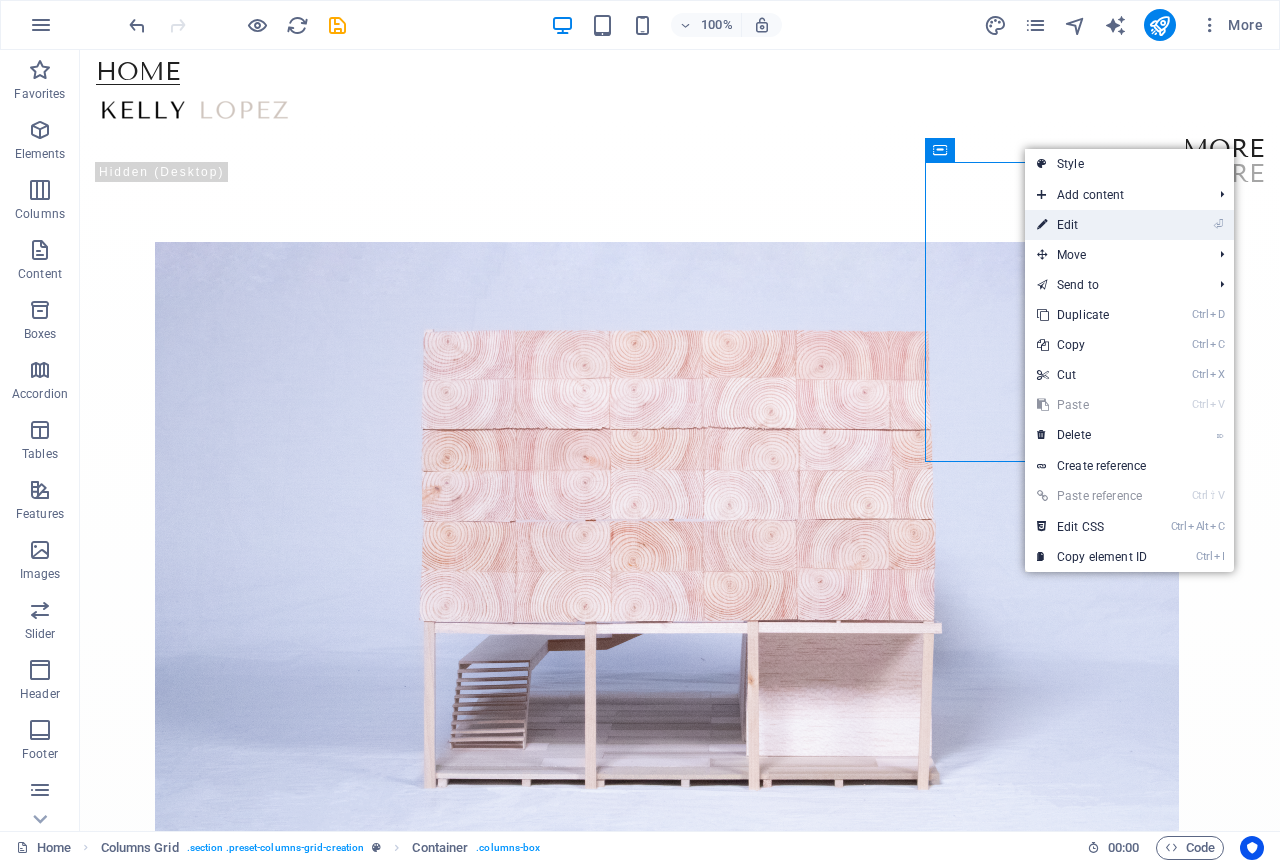 click on "⏎  Edit" at bounding box center [1092, 225] 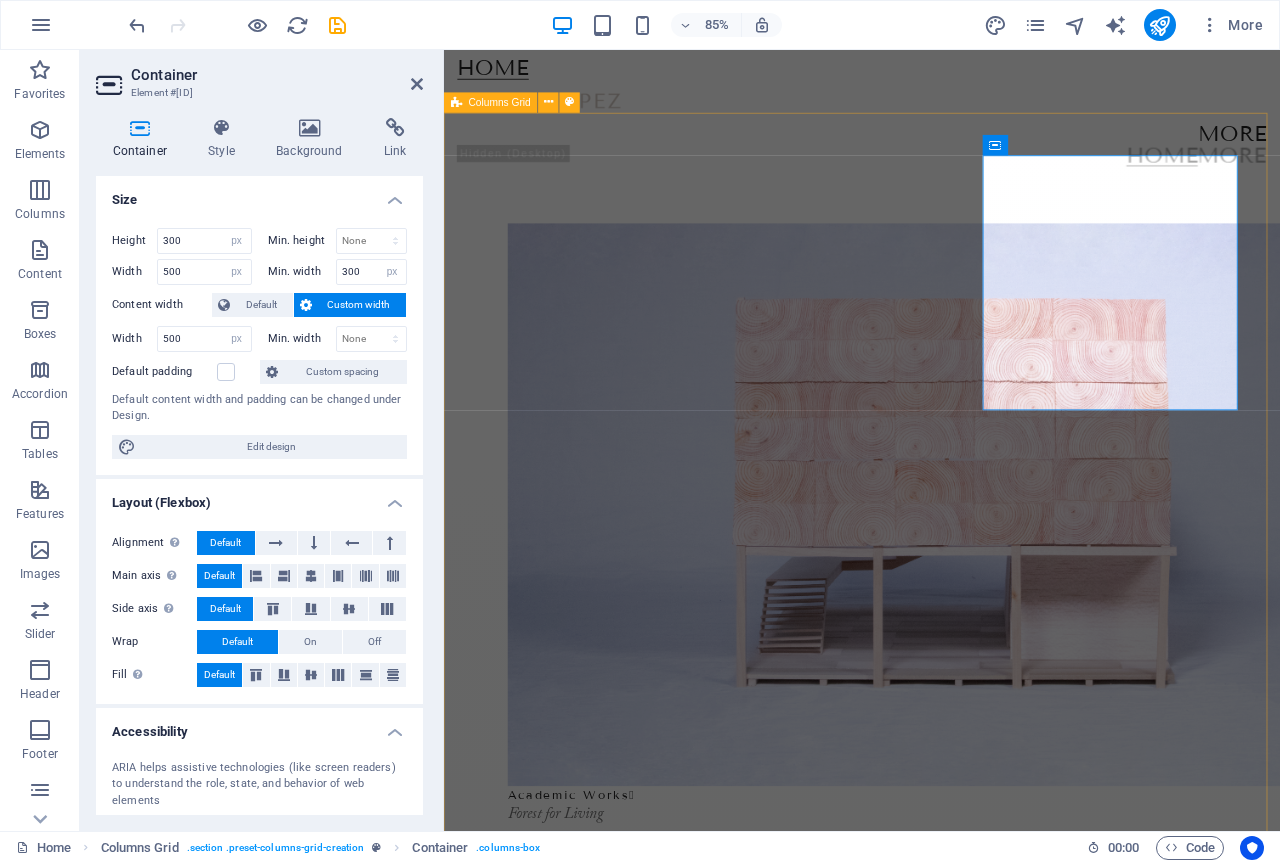 drag, startPoint x: 1079, startPoint y: 377, endPoint x: 1067, endPoint y: 378, distance: 12.0415945 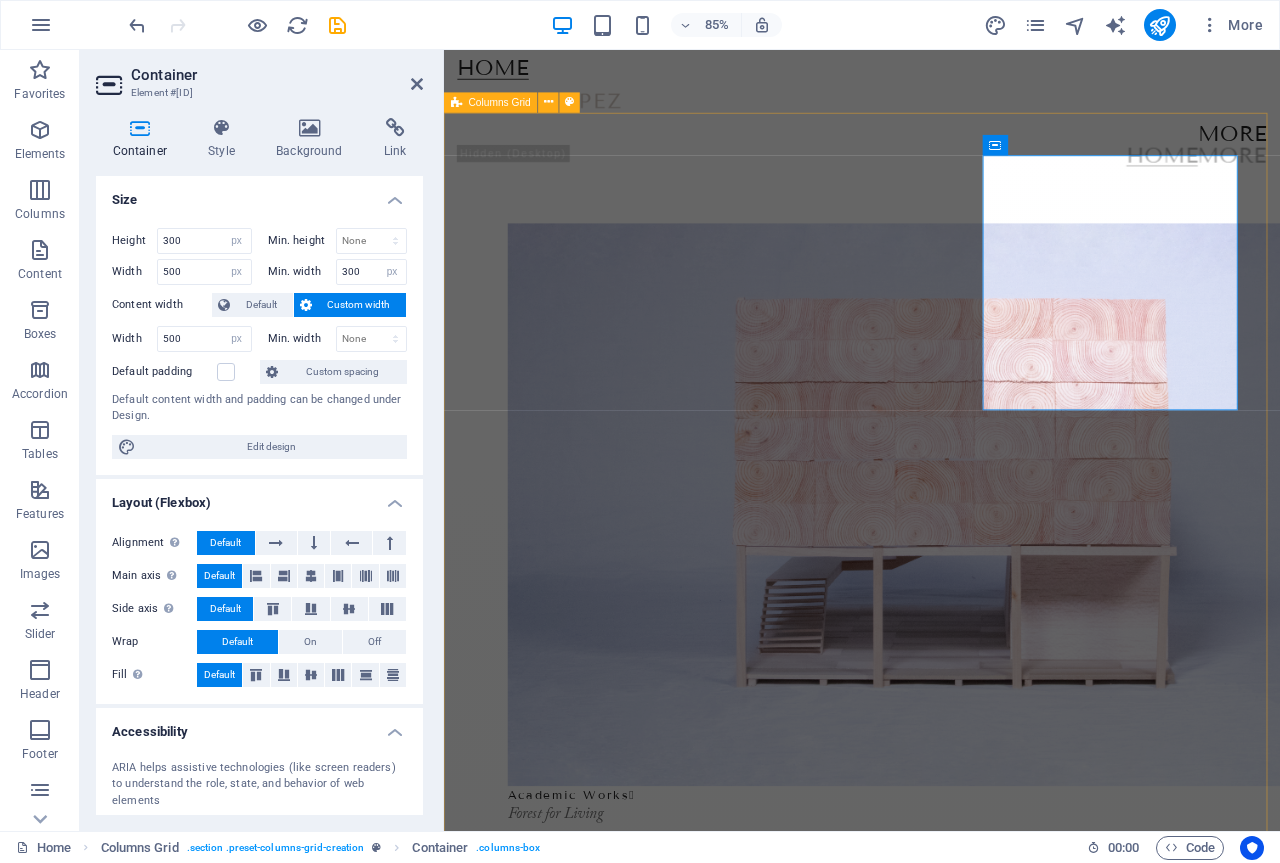 click on "Academic Works  Forest for Living fragments    Image 0.3 suburbs    Image 0.1 Module Magazine  Issue 01: Destruction Beauty    Image 0.7 Triangle    Image 0.6" at bounding box center [936, 3087] 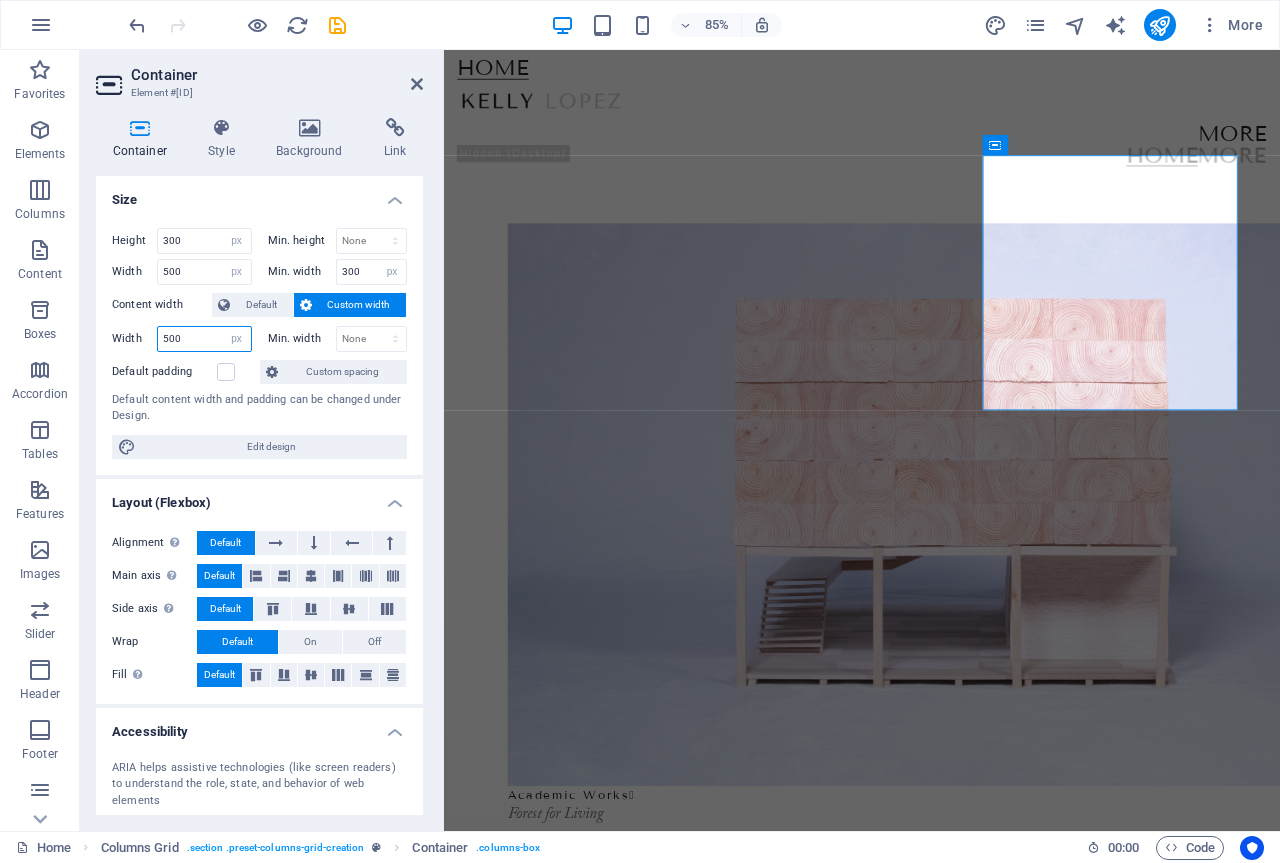 click on "500" at bounding box center [204, 339] 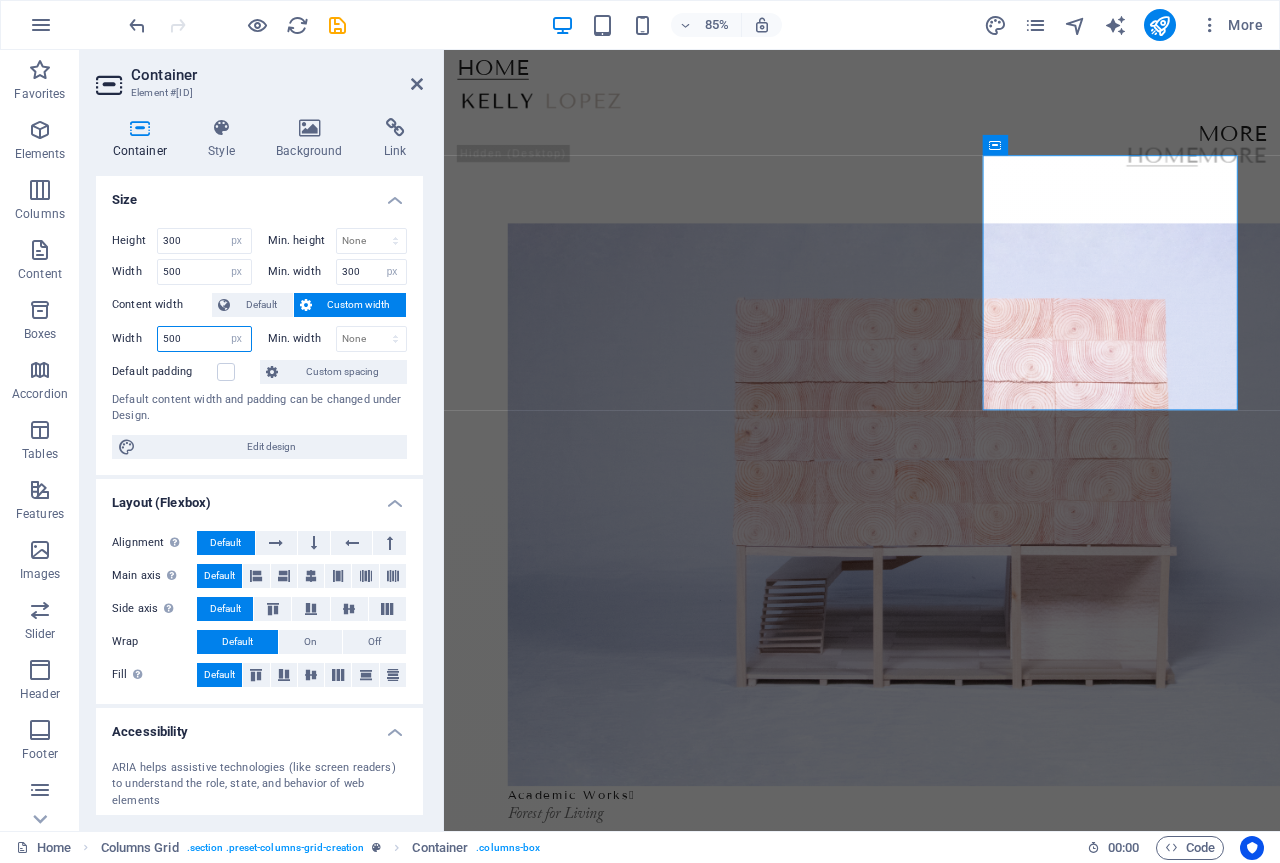 click on "500" at bounding box center [204, 339] 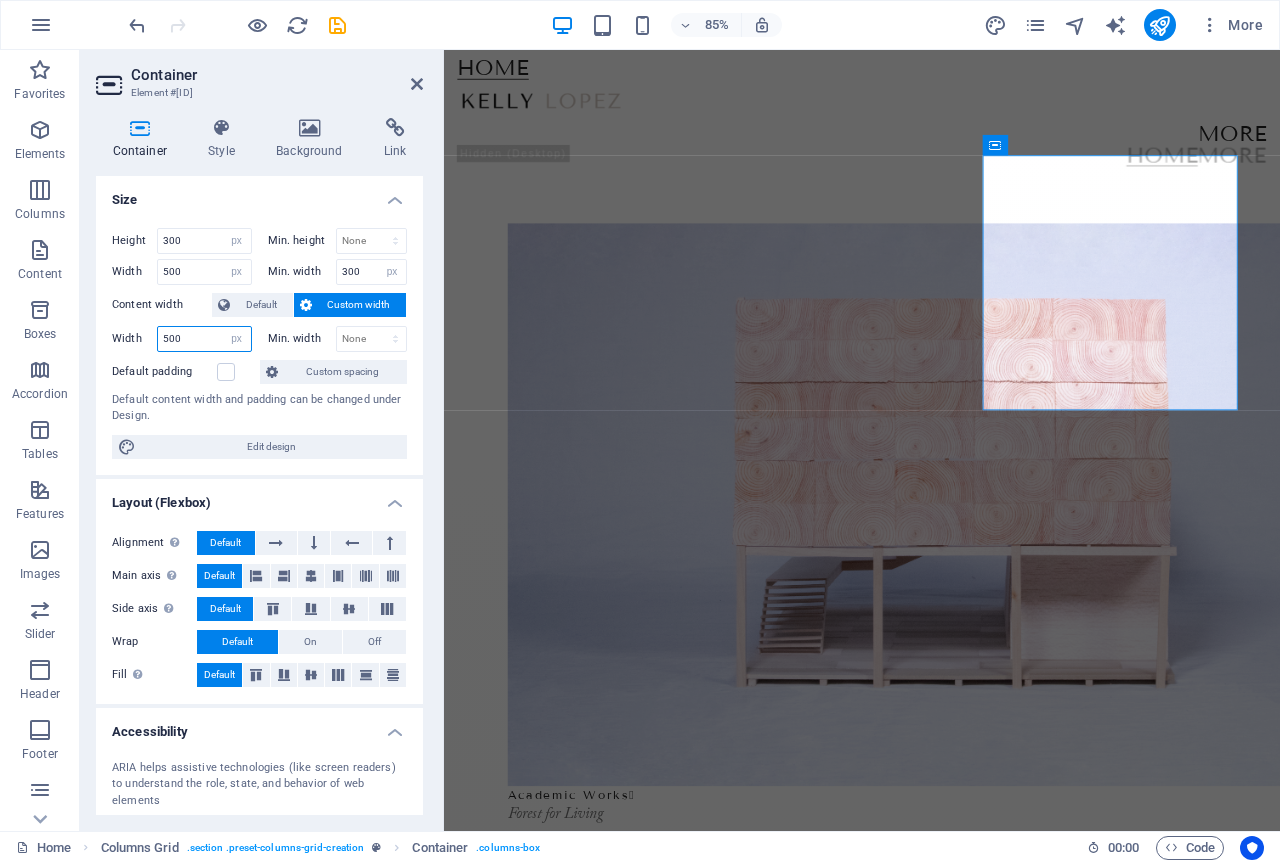 drag, startPoint x: 166, startPoint y: 333, endPoint x: 138, endPoint y: 351, distance: 33.286633 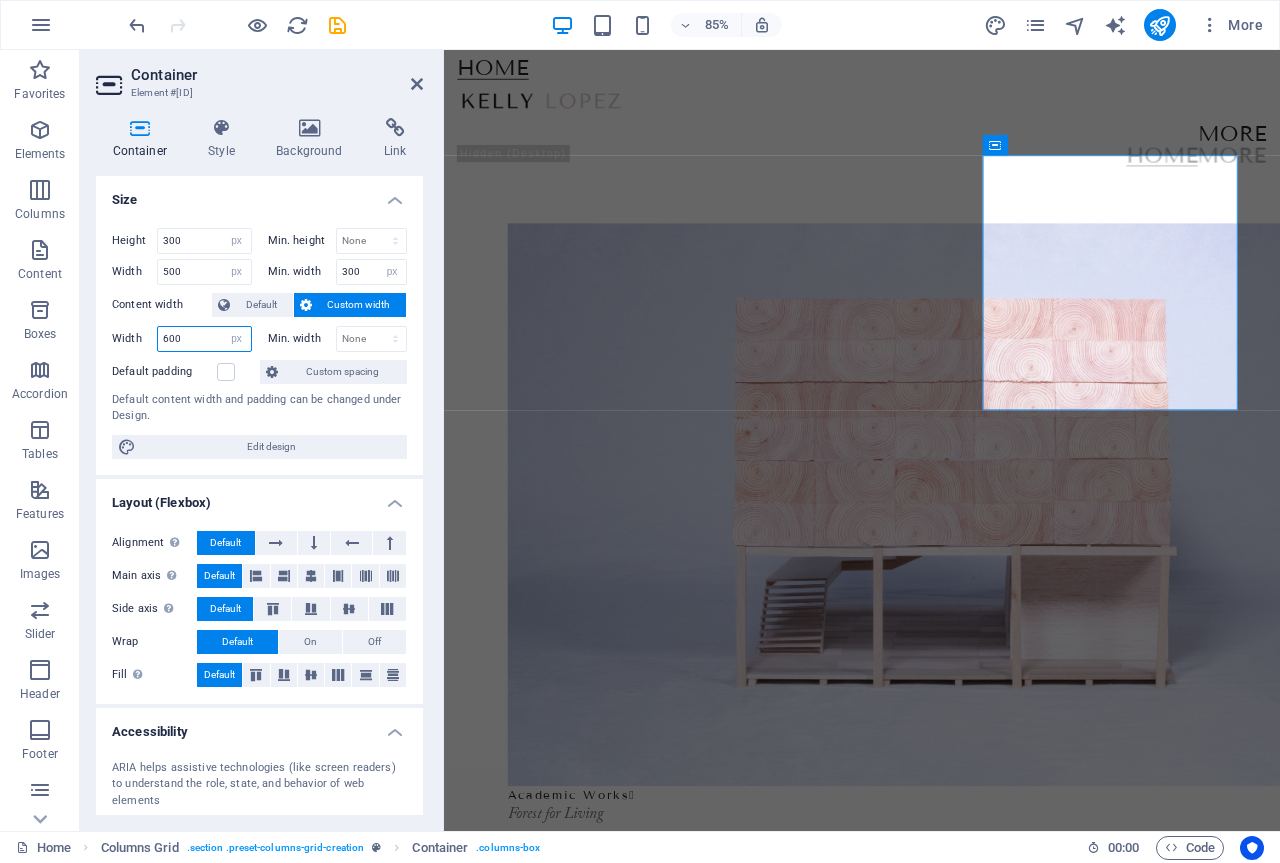 type on "600" 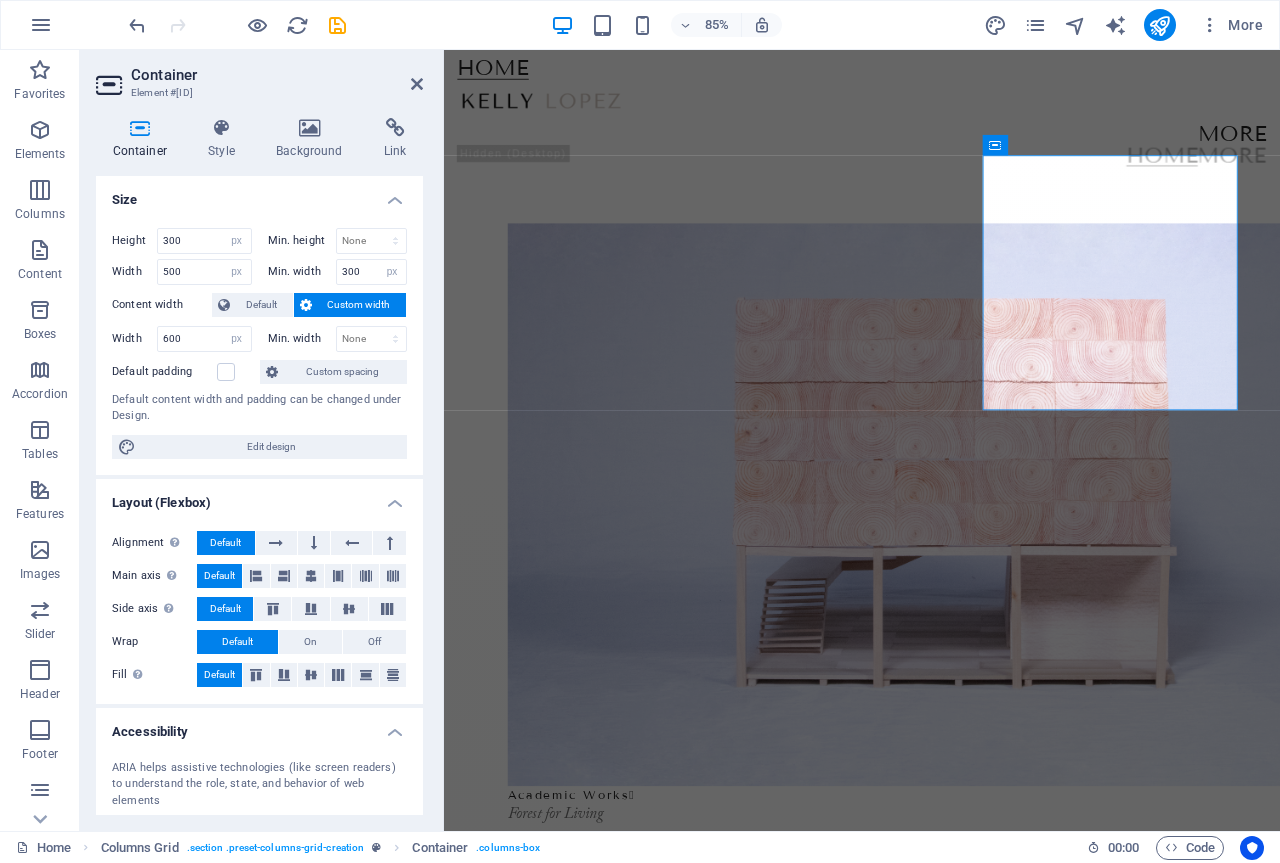 click on "Default content width and padding can be changed under Design." at bounding box center (259, 408) 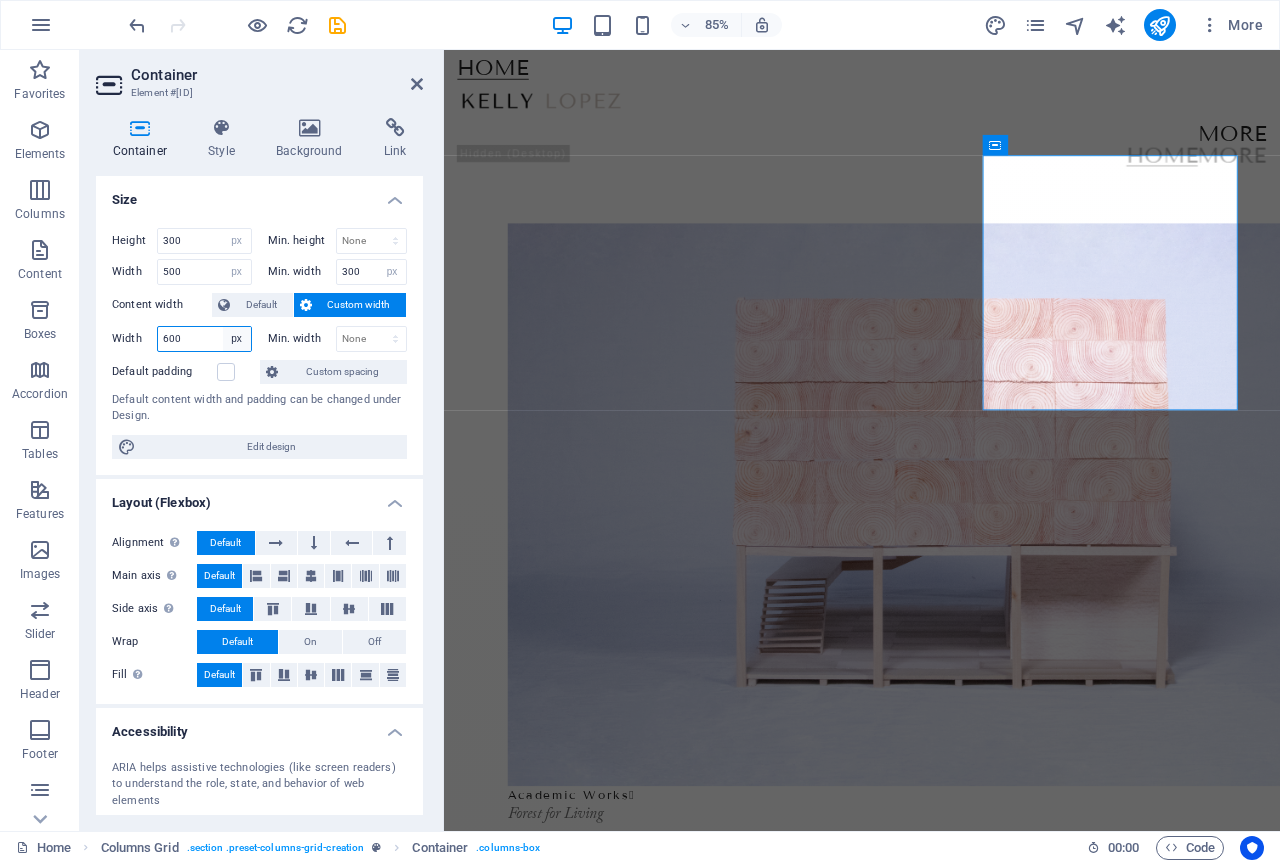 click on "Default px rem % em vh vw" at bounding box center [237, 339] 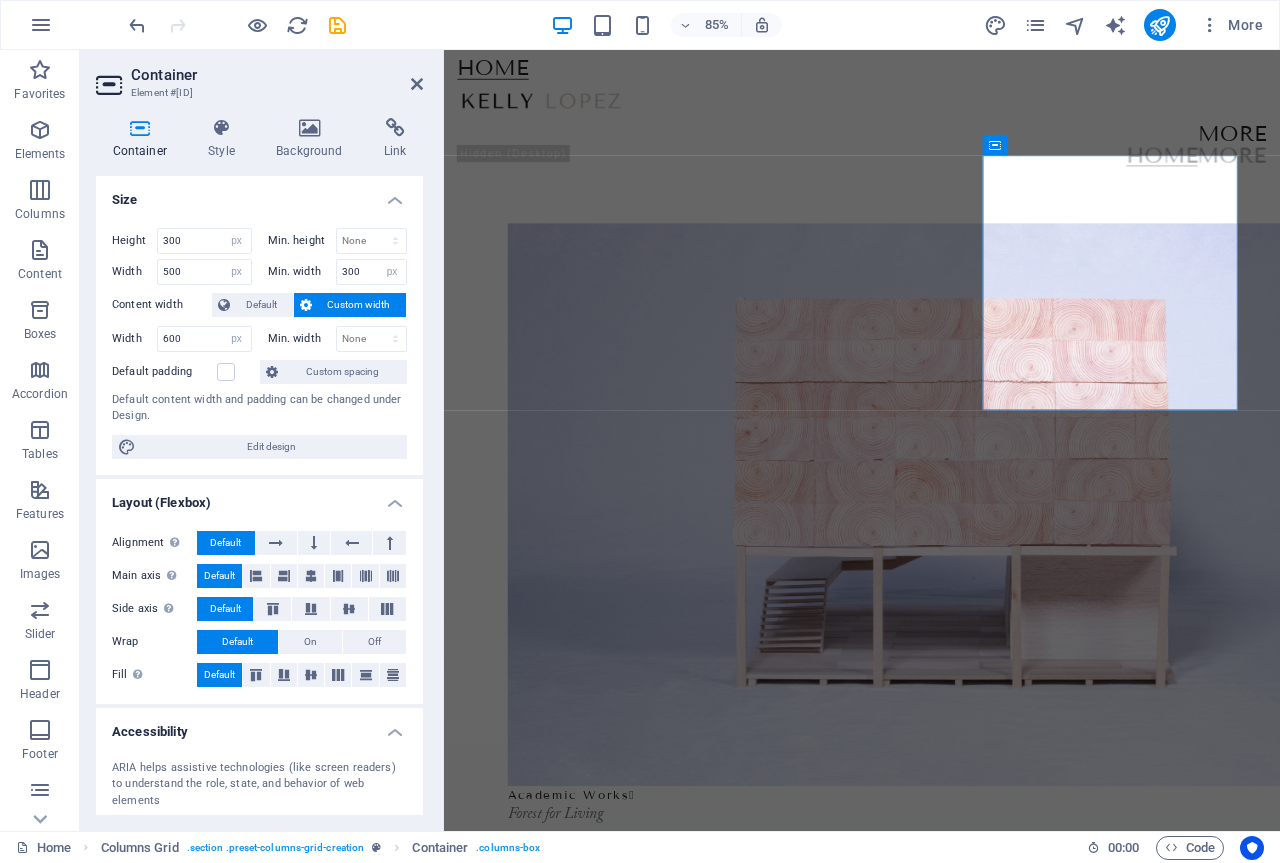 click on "Default content width and padding can be changed under Design." at bounding box center [259, 408] 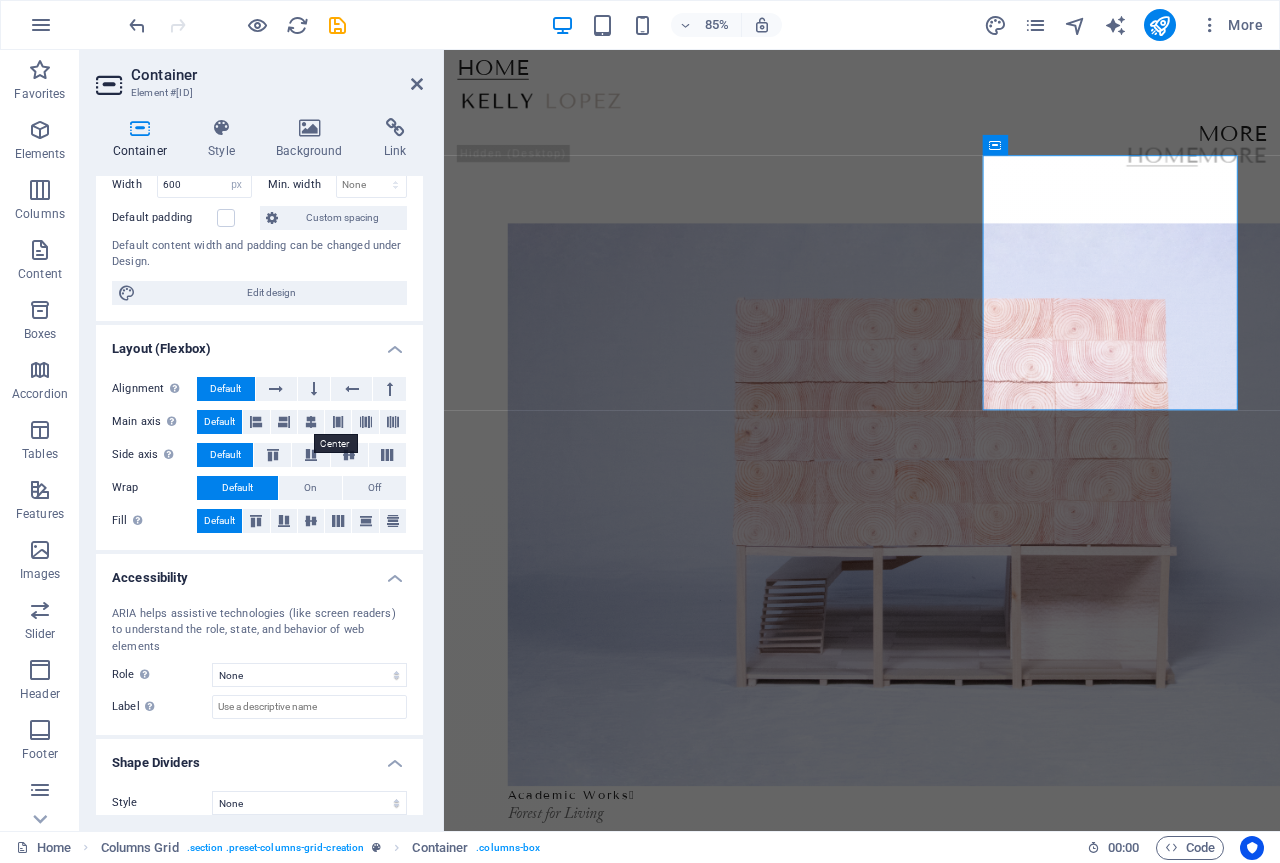 scroll, scrollTop: 0, scrollLeft: 0, axis: both 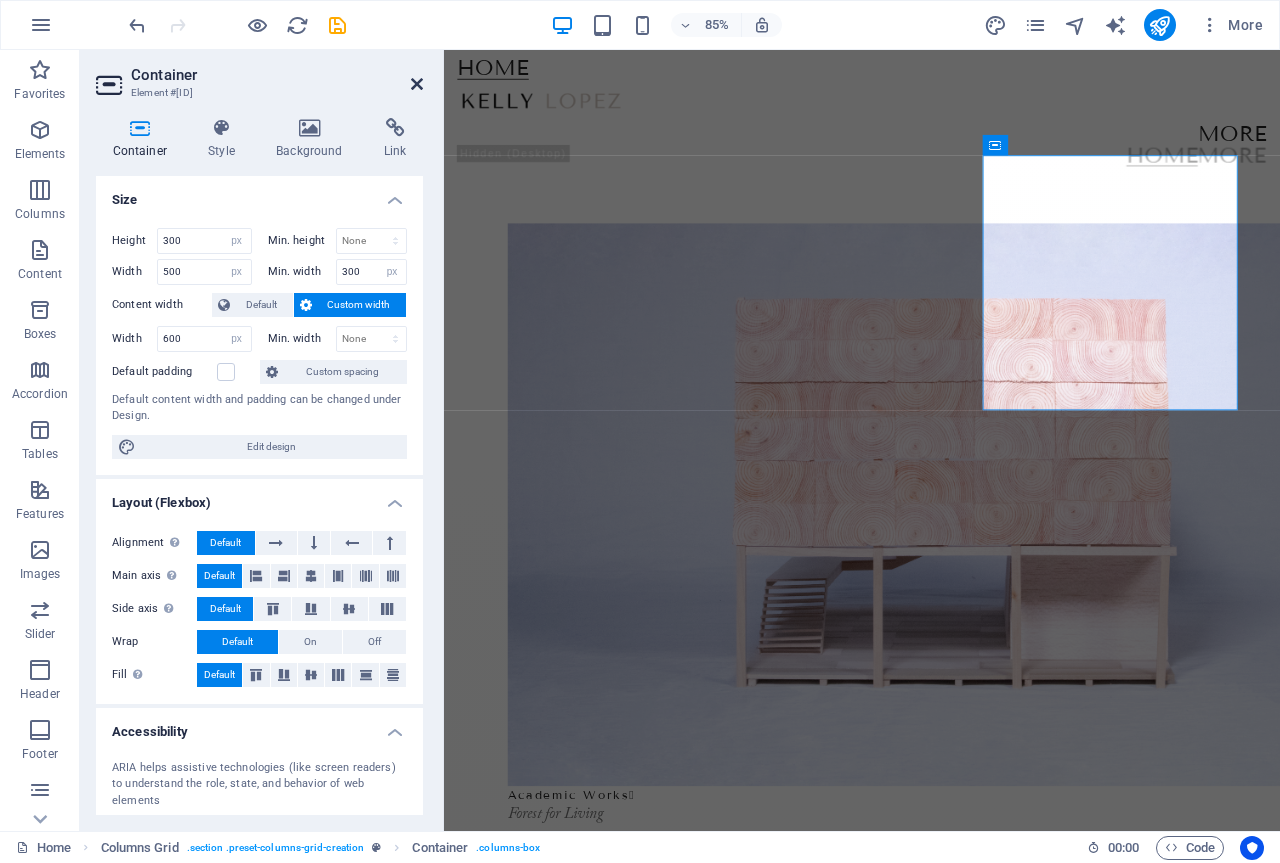 click at bounding box center (417, 84) 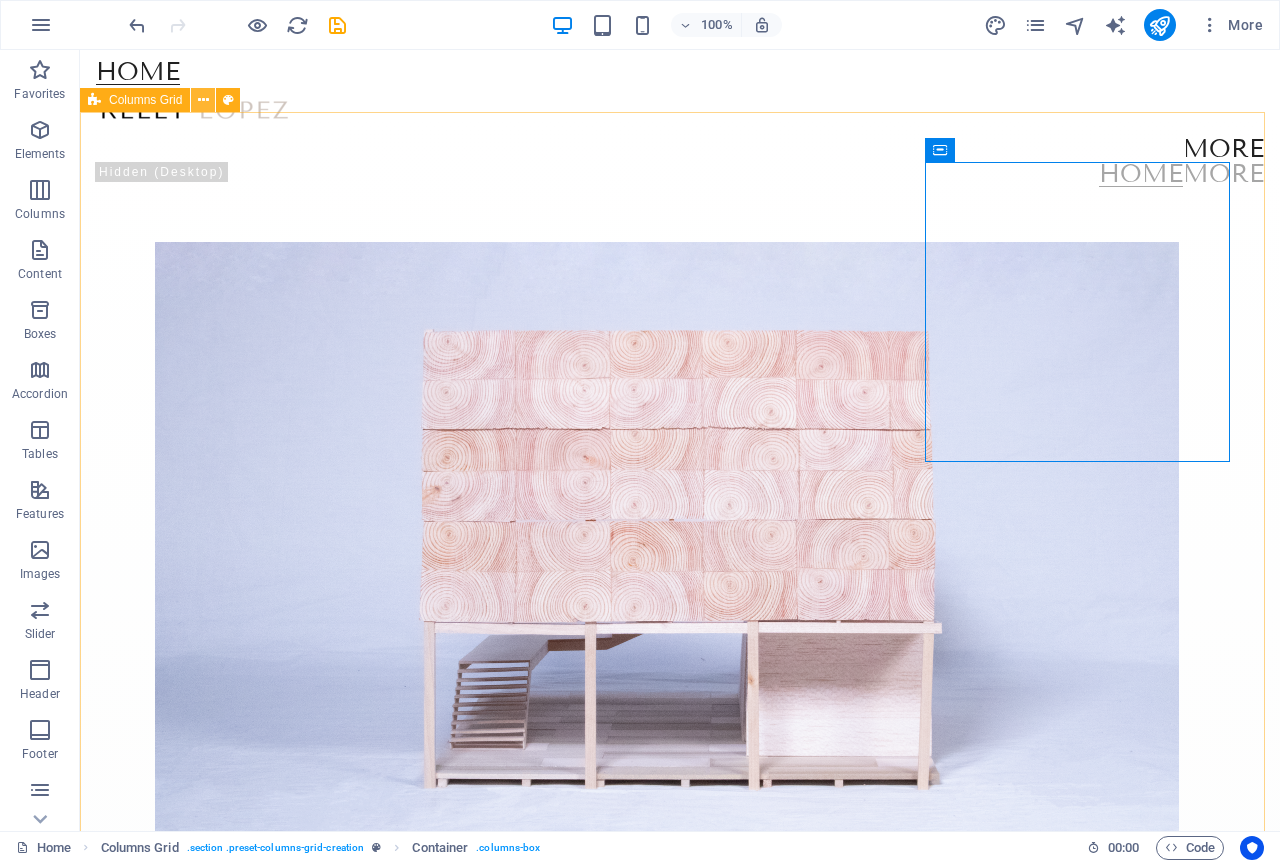 click at bounding box center [203, 100] 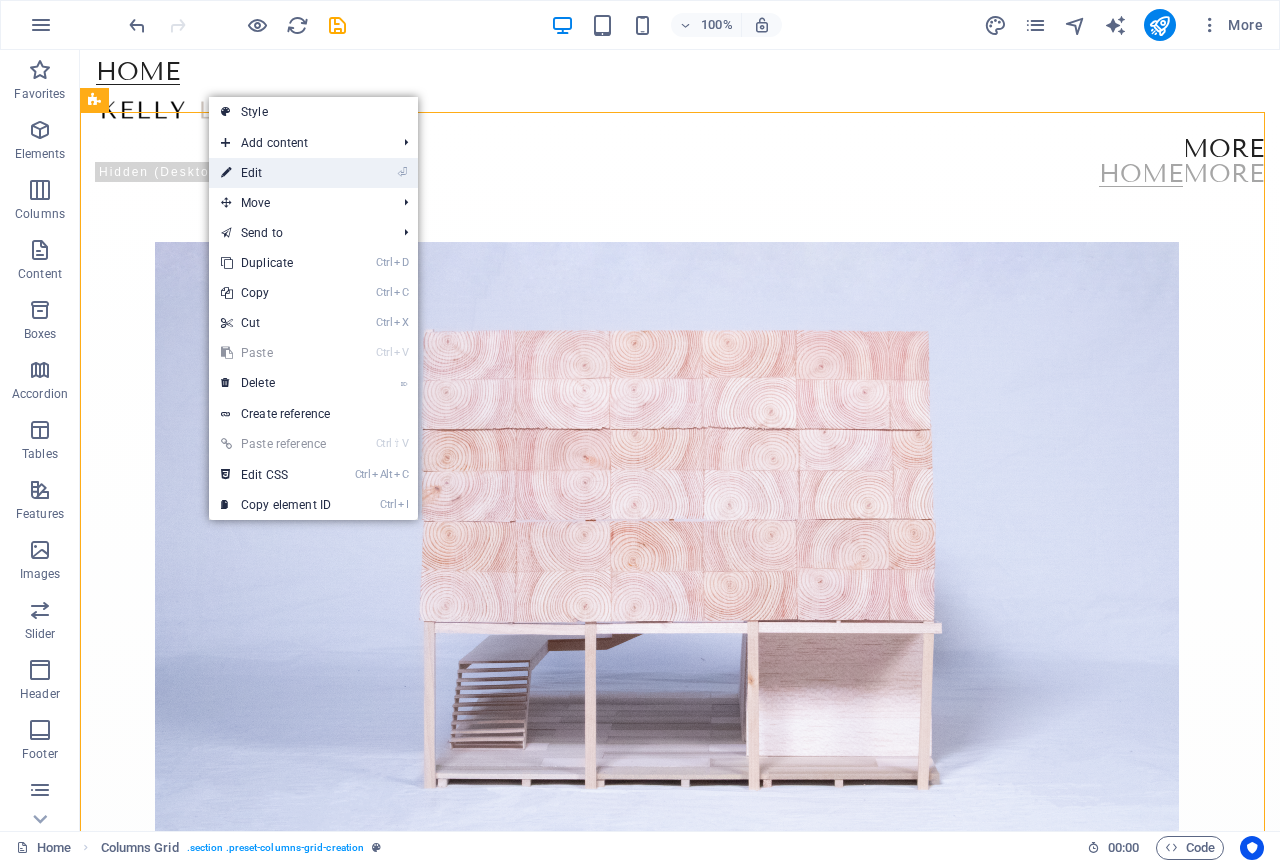 click at bounding box center (226, 173) 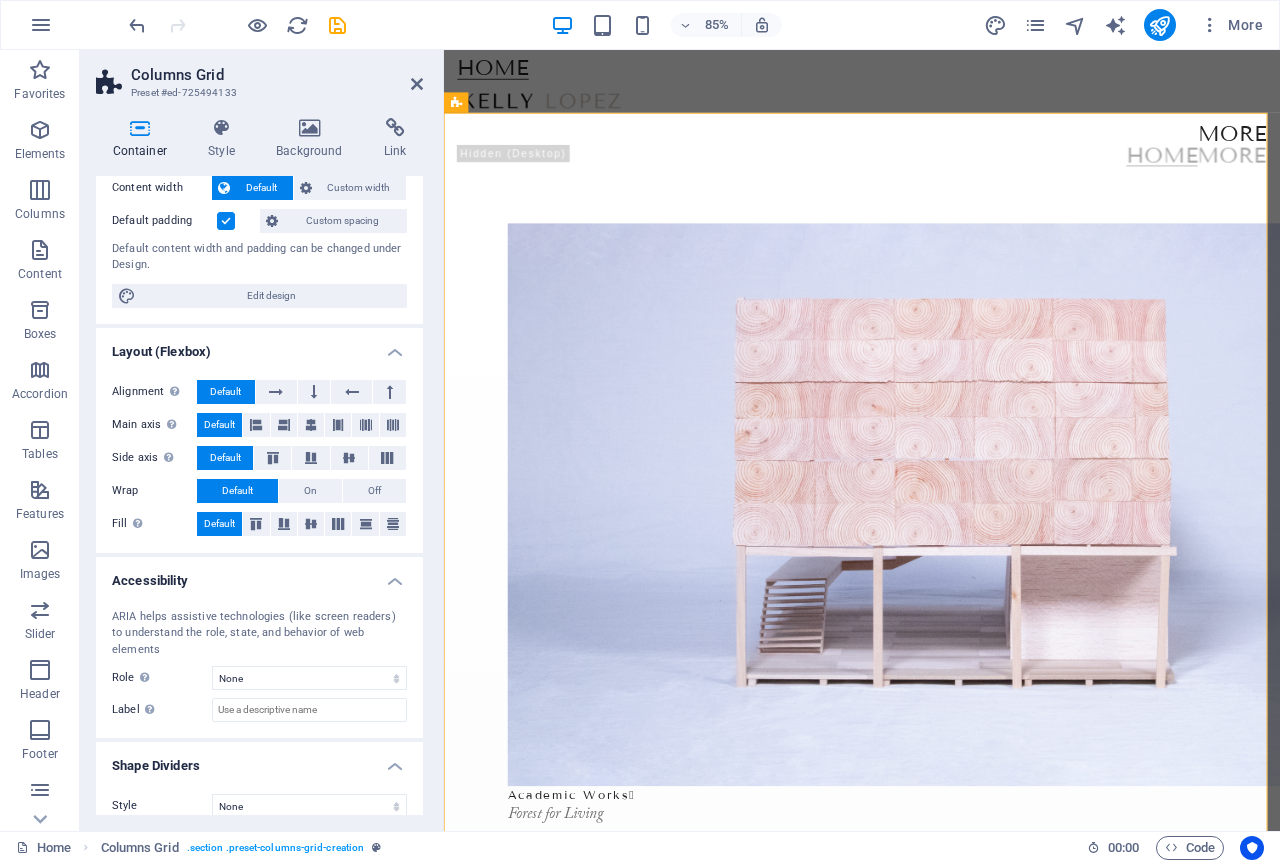 scroll, scrollTop: 120, scrollLeft: 0, axis: vertical 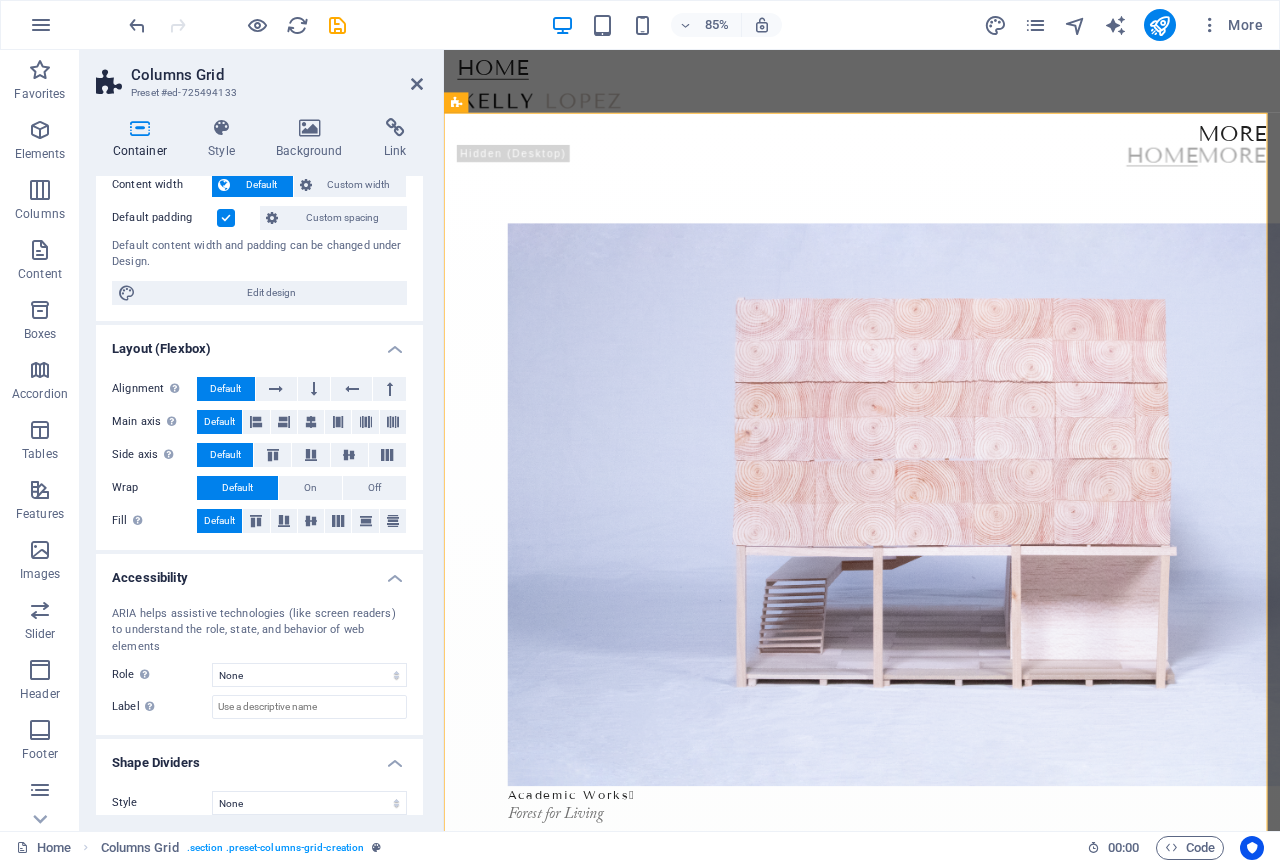 click on "Columns Grid" at bounding box center (277, 75) 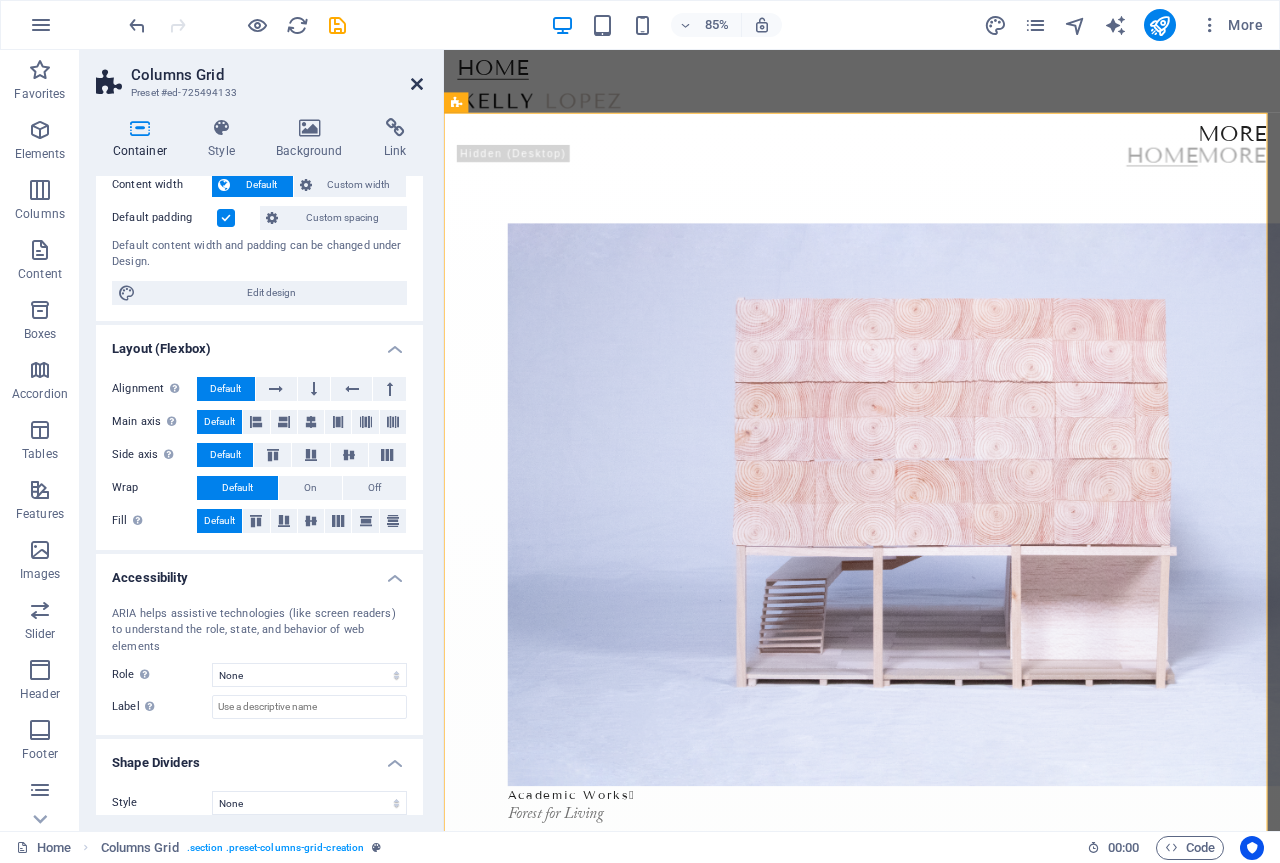 click at bounding box center [417, 84] 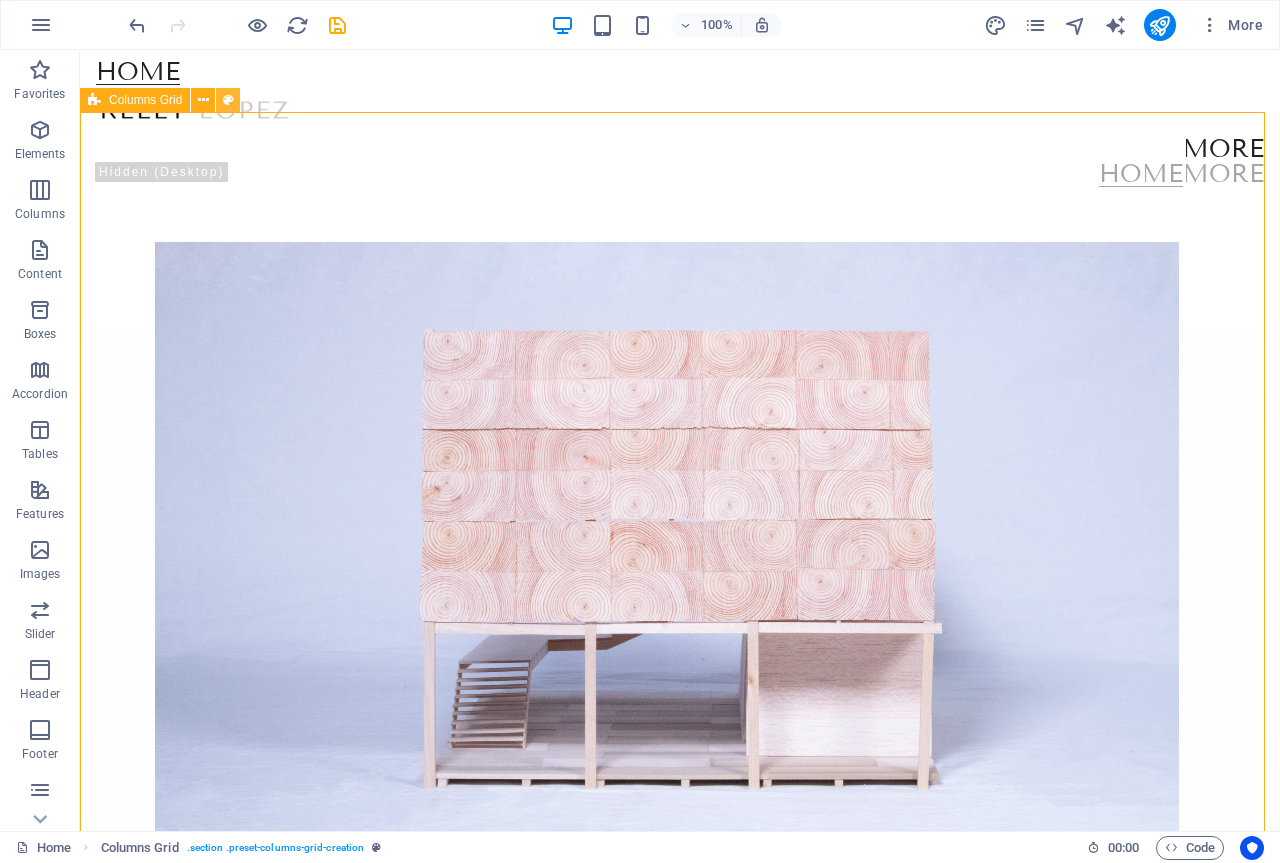 click at bounding box center [228, 100] 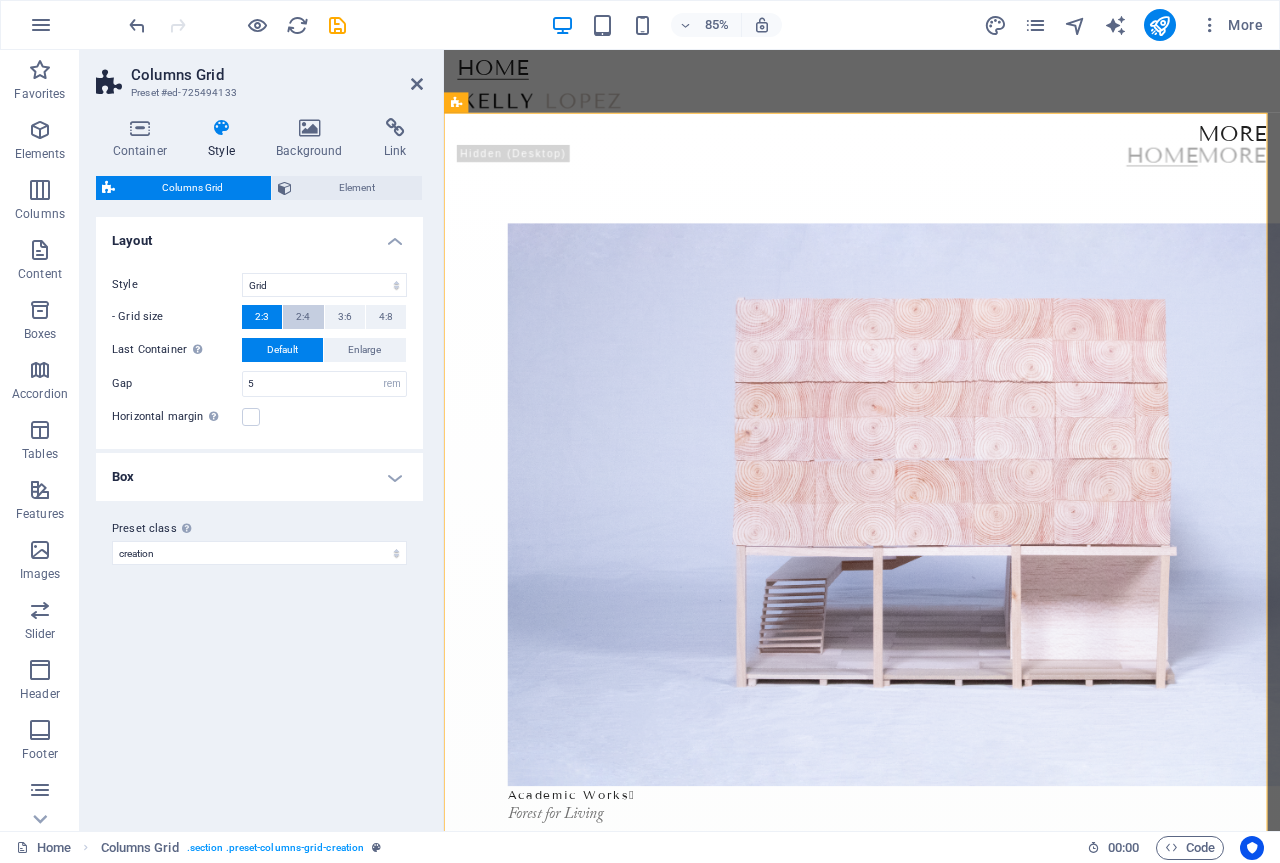 click on "2:4" at bounding box center (303, 317) 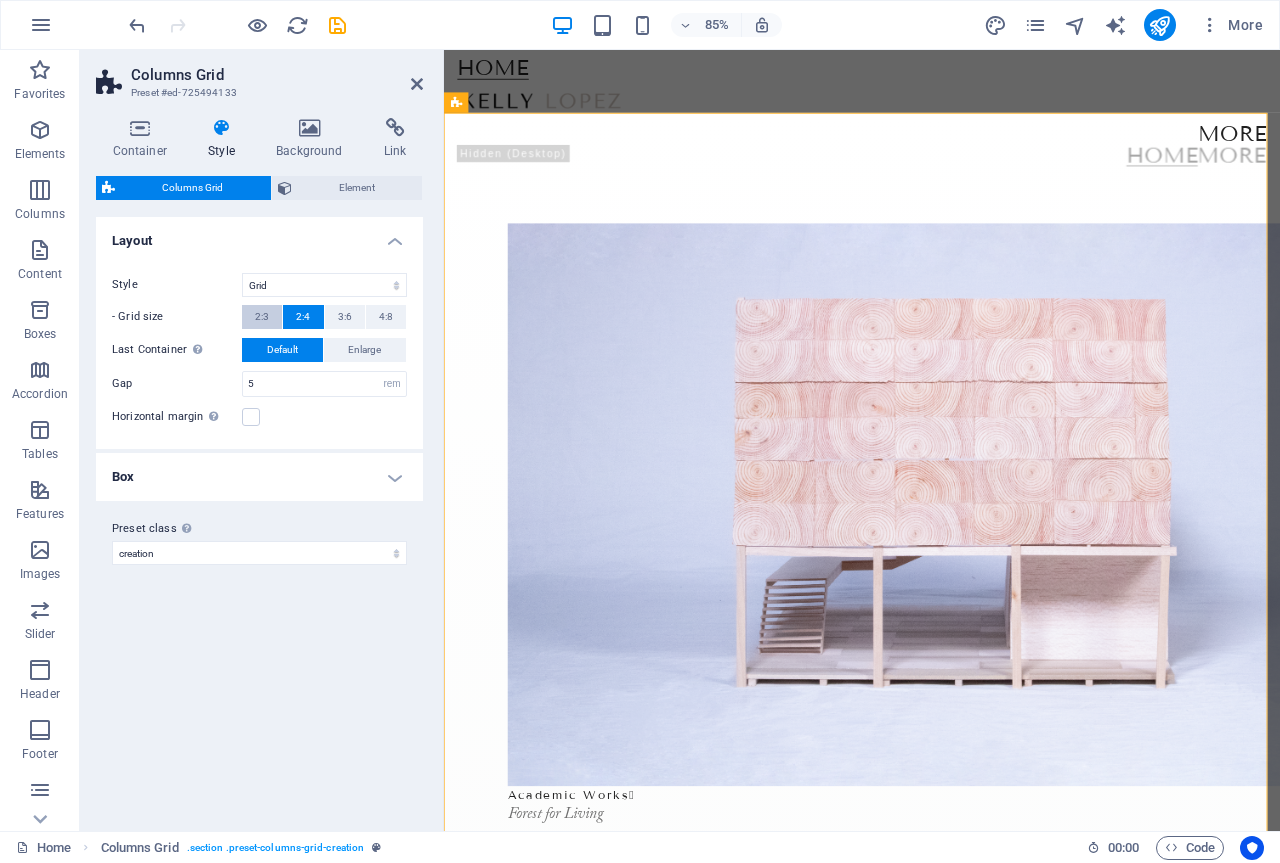 click on "2:3" at bounding box center (262, 317) 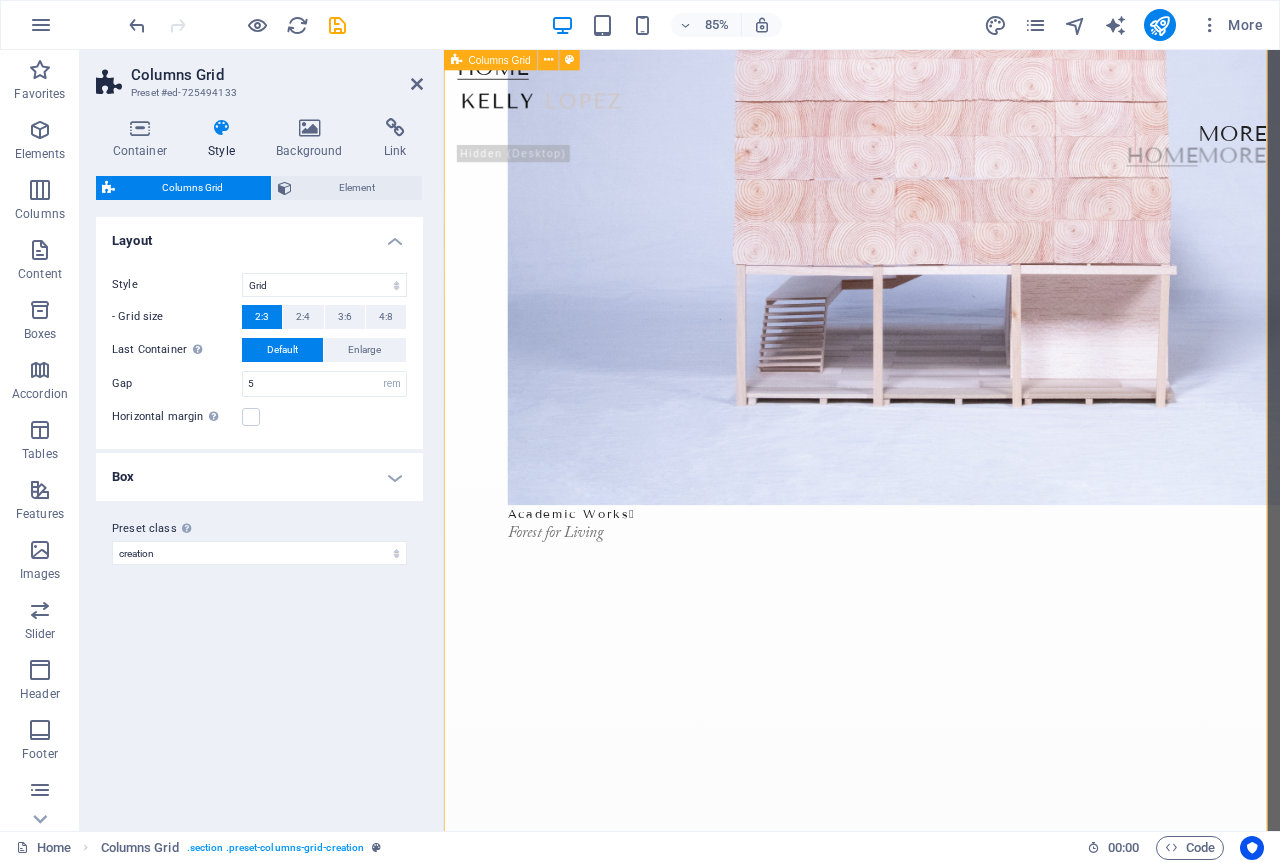 scroll, scrollTop: 200, scrollLeft: 0, axis: vertical 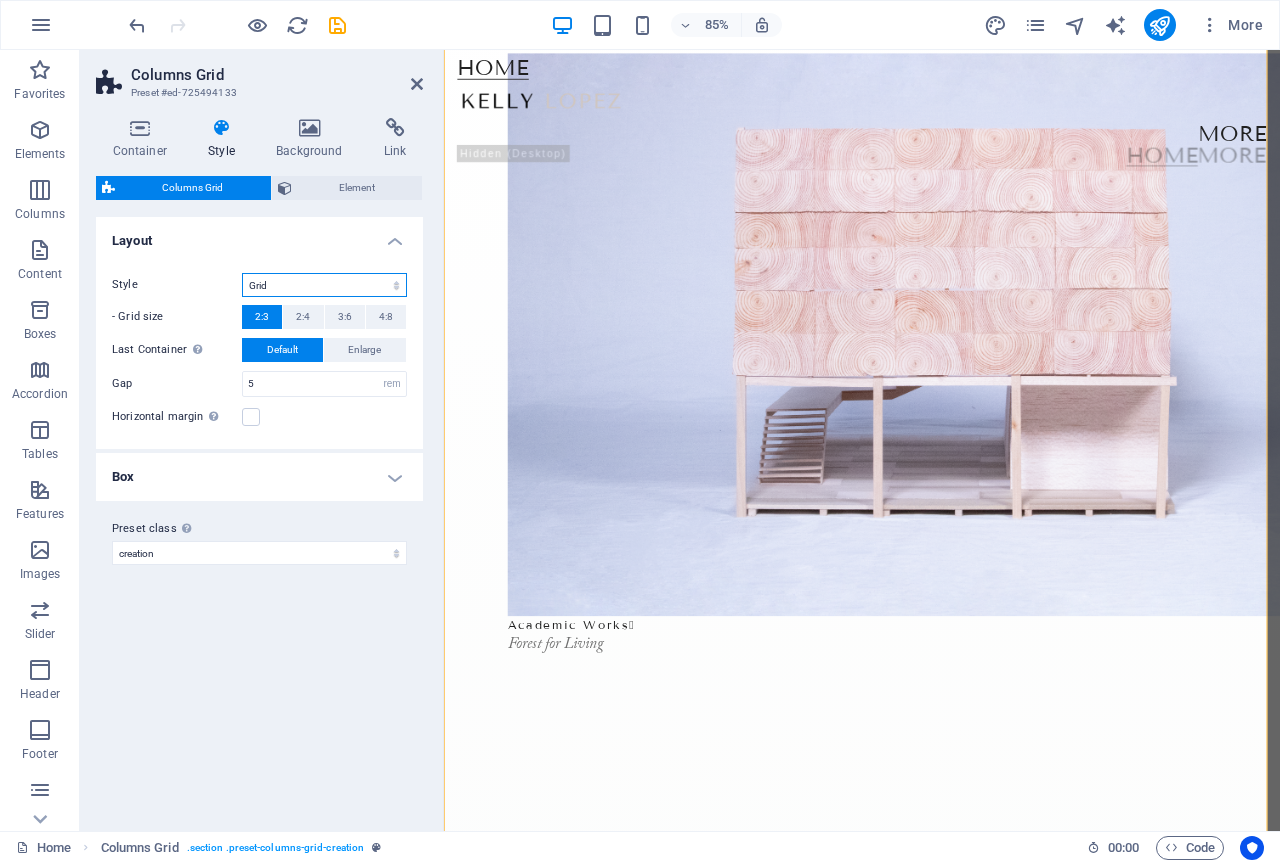 click on "Grid Grid reverse Grid shifted" at bounding box center (324, 285) 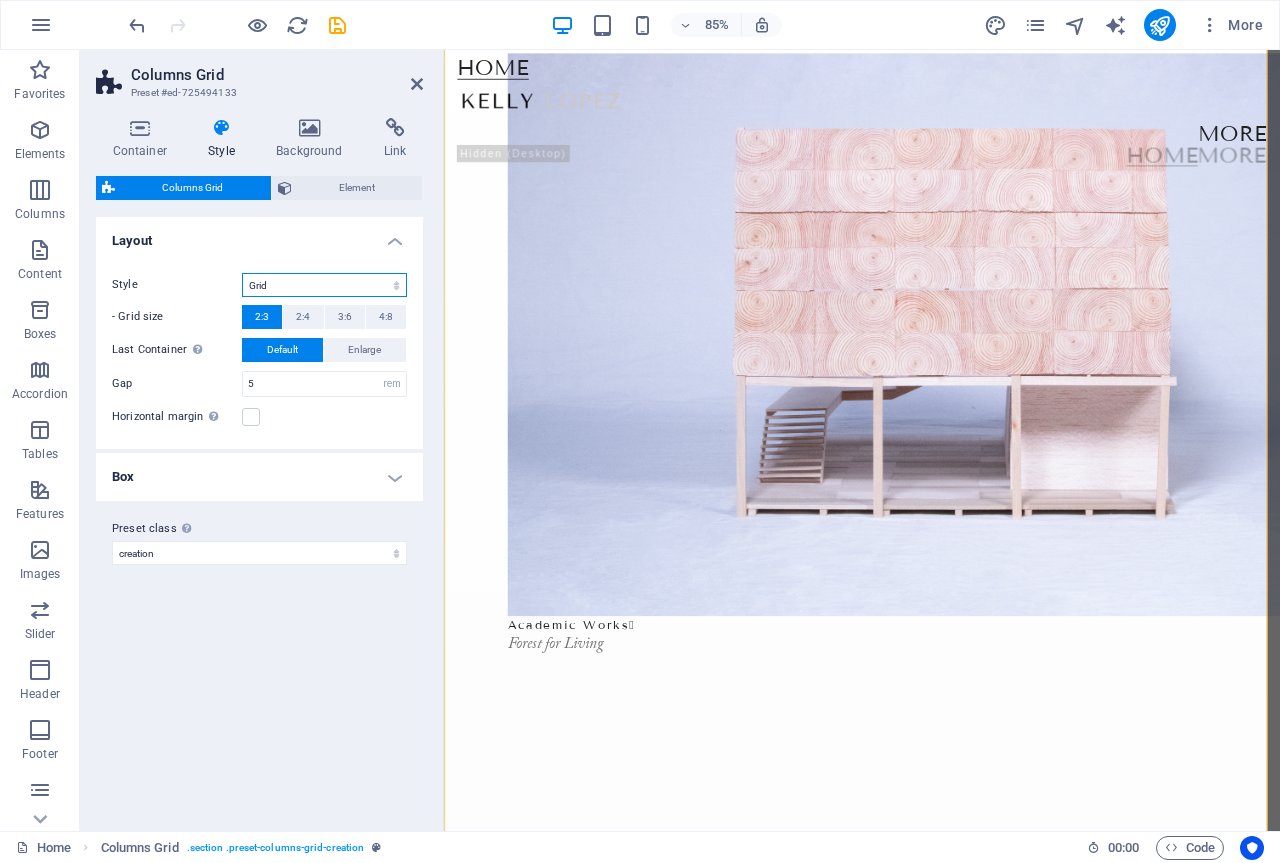 select on "grid-dense" 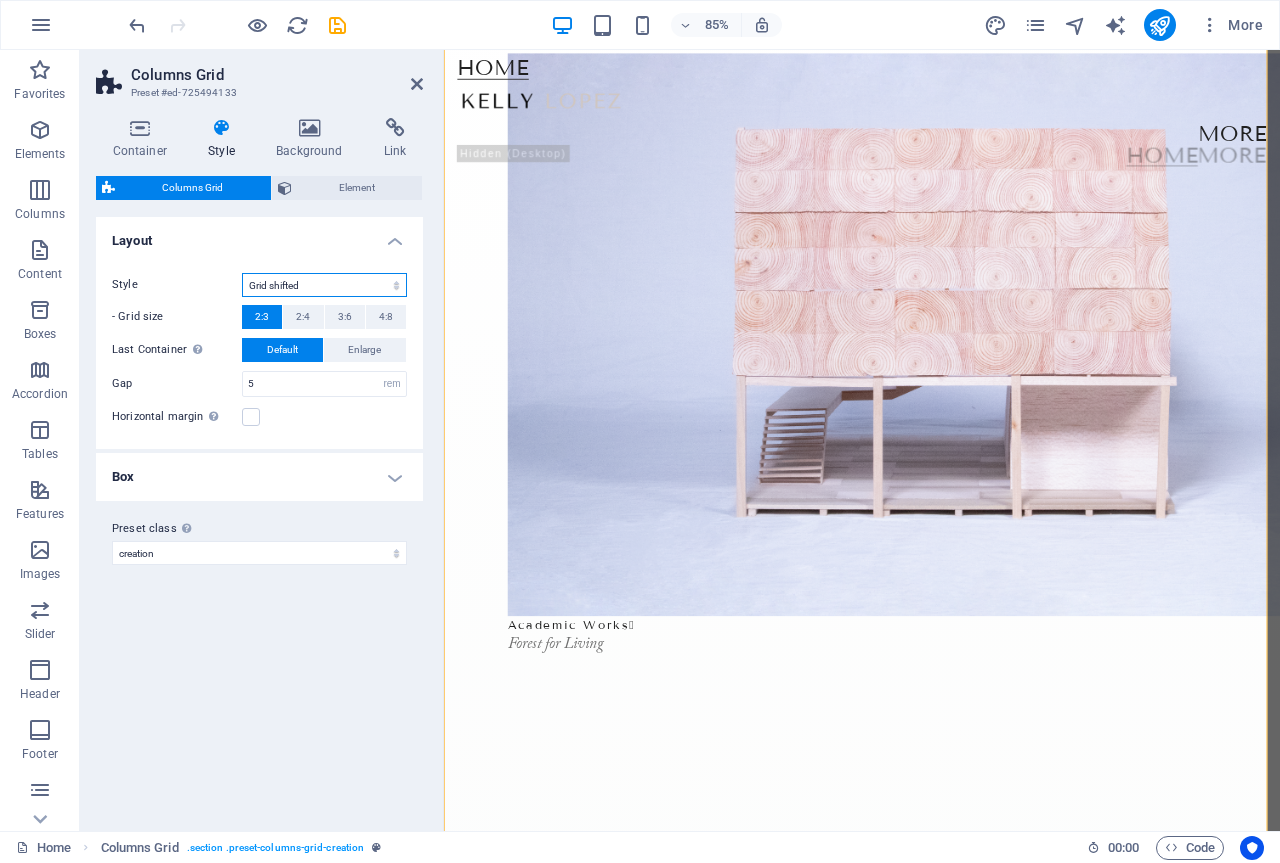 click on "Grid Grid reverse Grid shifted" at bounding box center [324, 285] 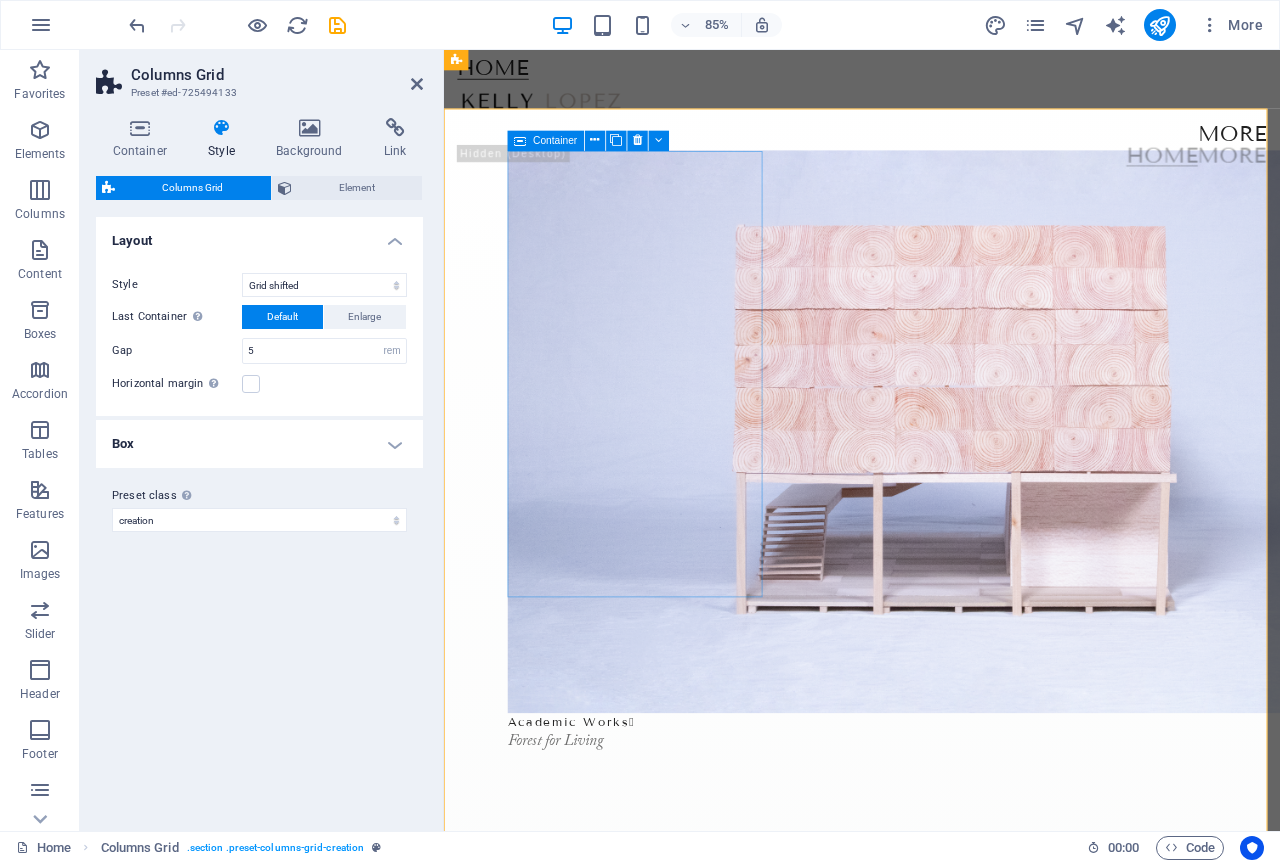 scroll, scrollTop: 0, scrollLeft: 0, axis: both 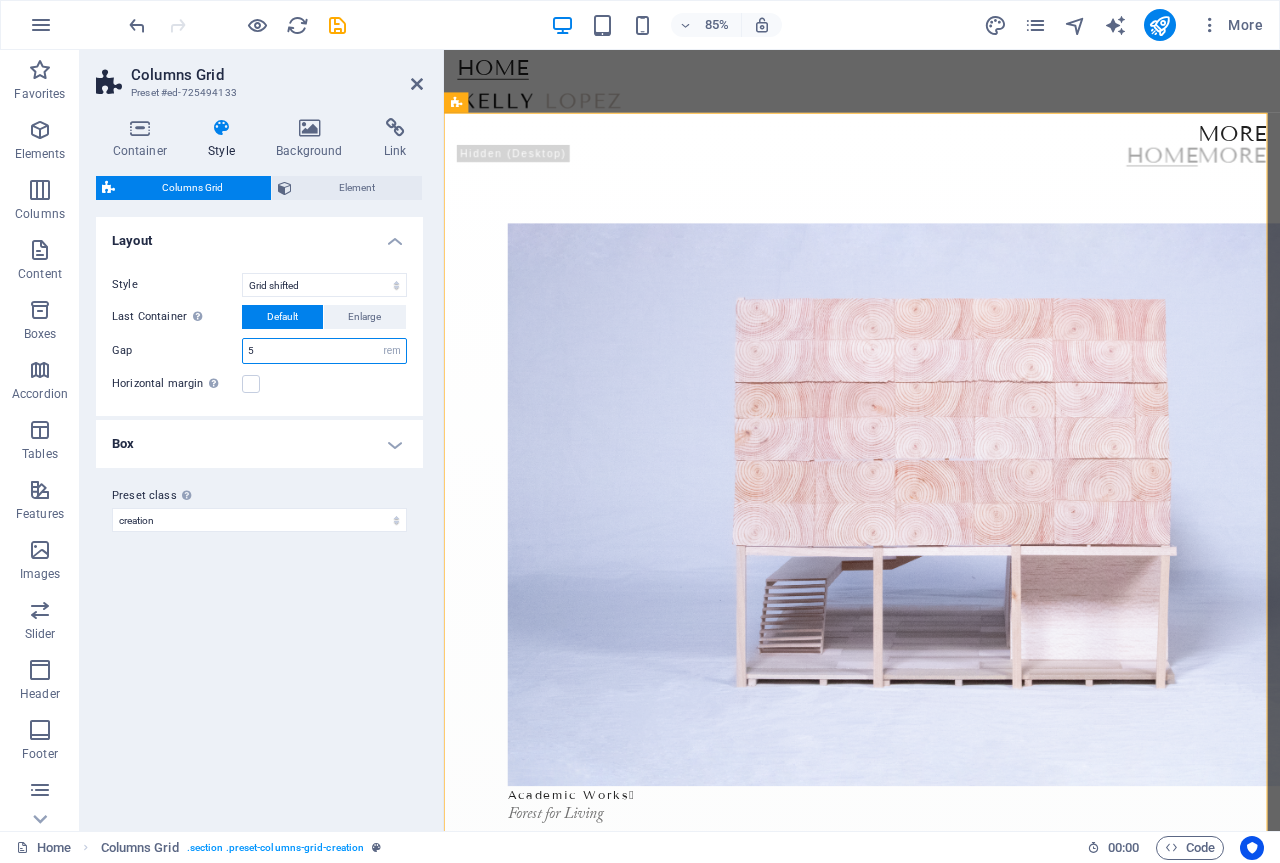 drag, startPoint x: 301, startPoint y: 350, endPoint x: 155, endPoint y: 346, distance: 146.05478 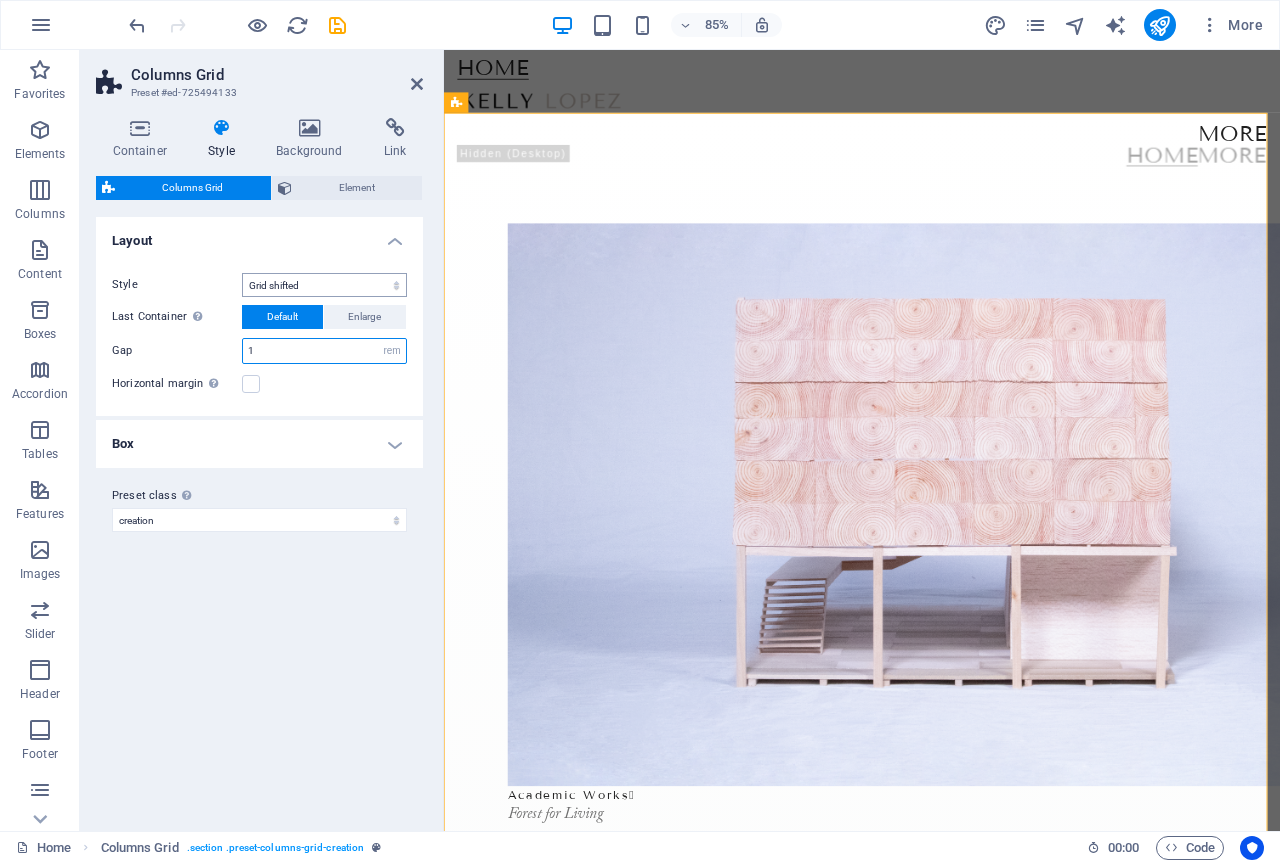type on "1" 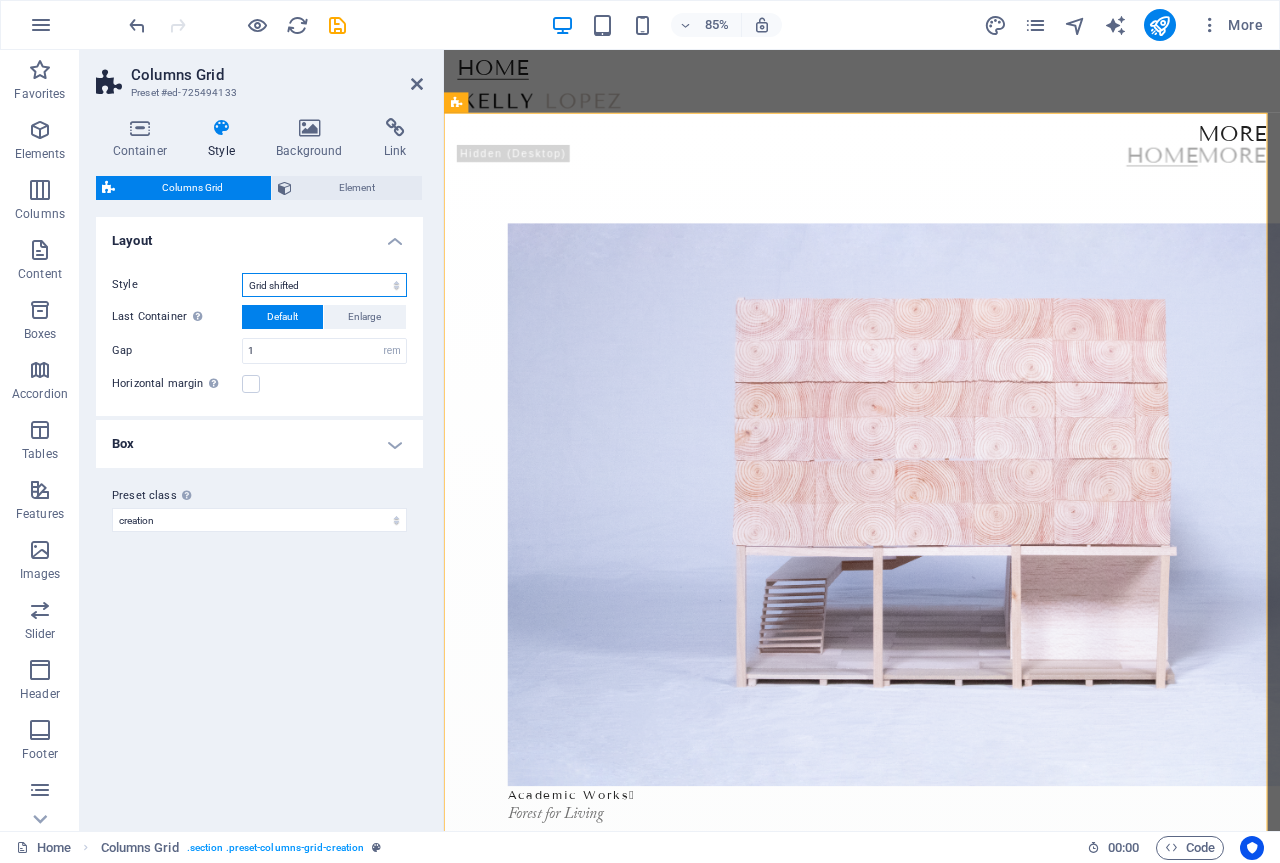 click on "Grid Grid reverse Grid shifted" at bounding box center [324, 285] 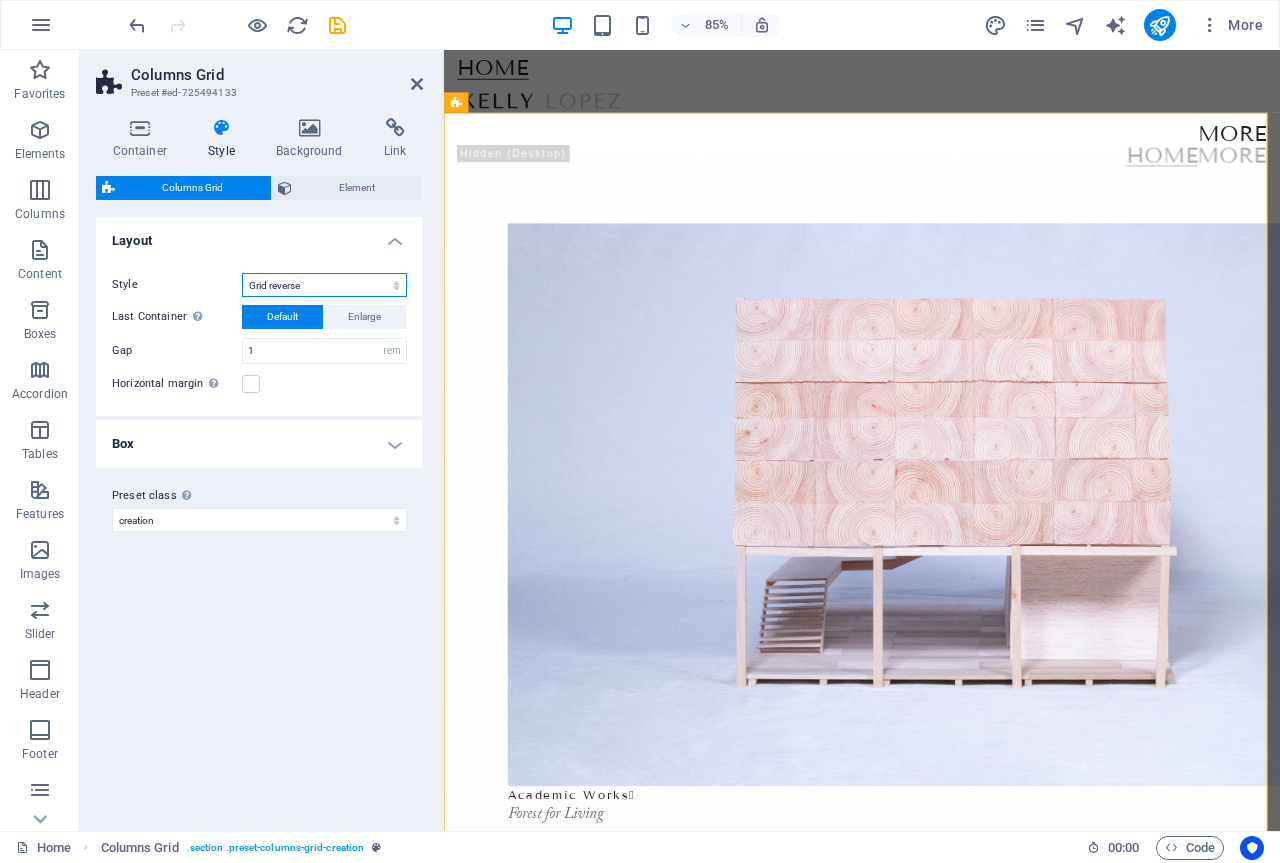 click on "Grid Grid reverse Grid shifted" at bounding box center [324, 285] 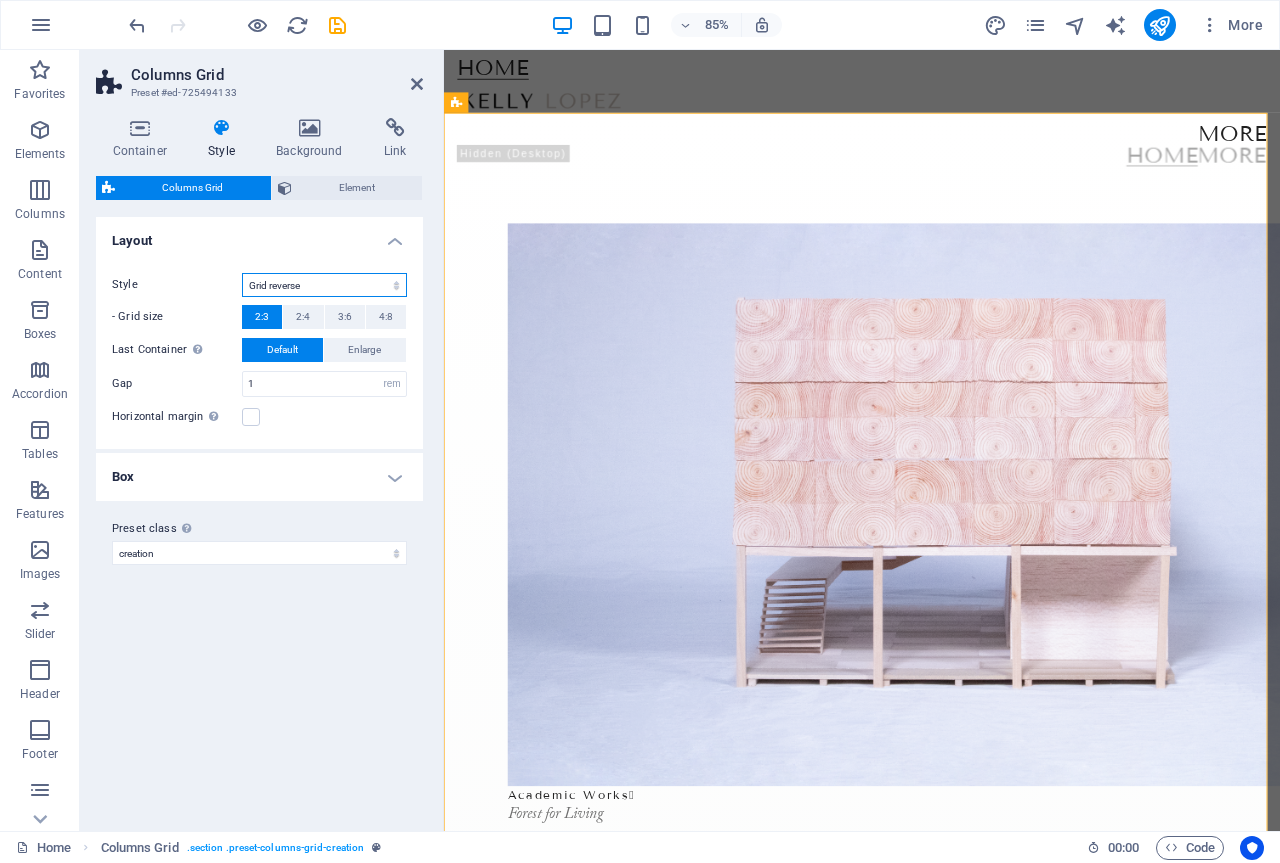 click on "Grid Grid reverse Grid shifted" at bounding box center [324, 285] 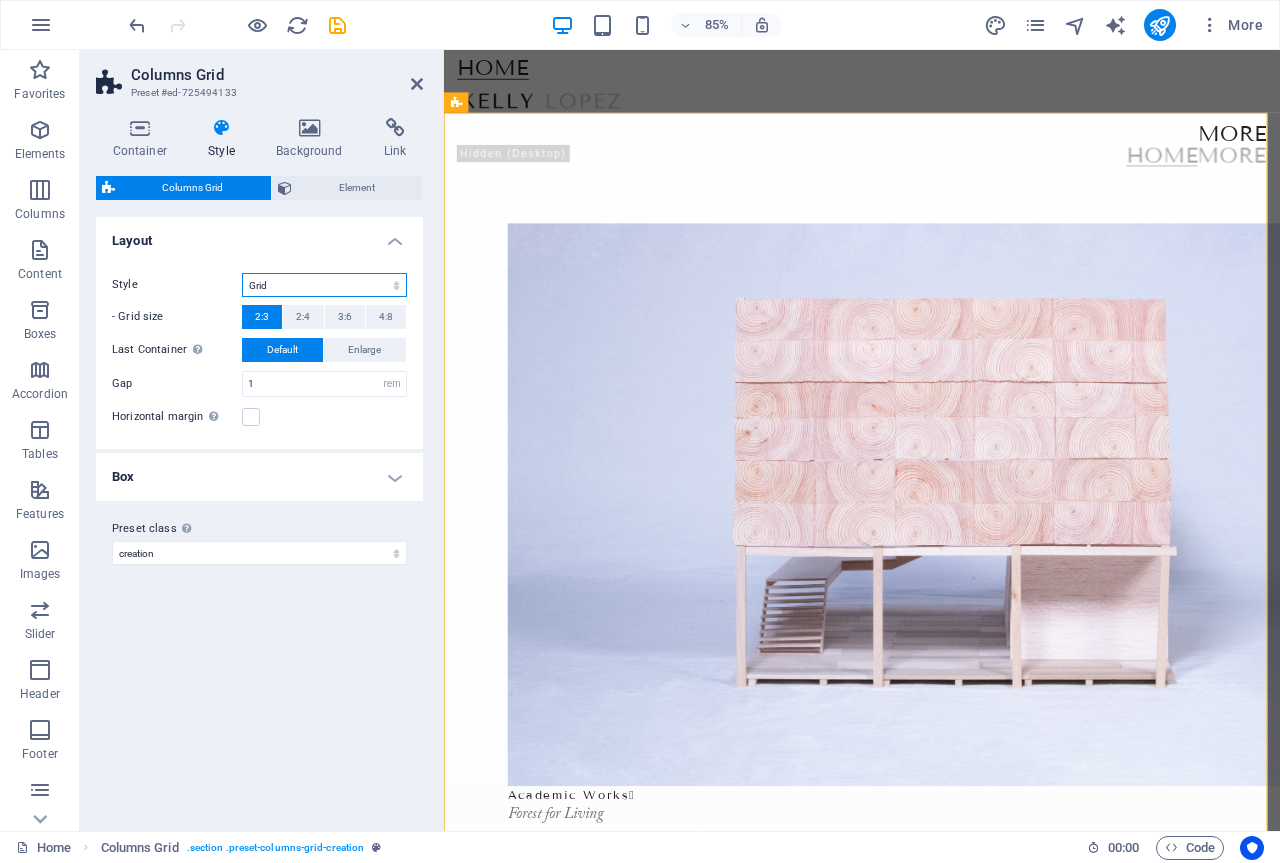 click on "Grid Grid reverse Grid shifted" at bounding box center [324, 285] 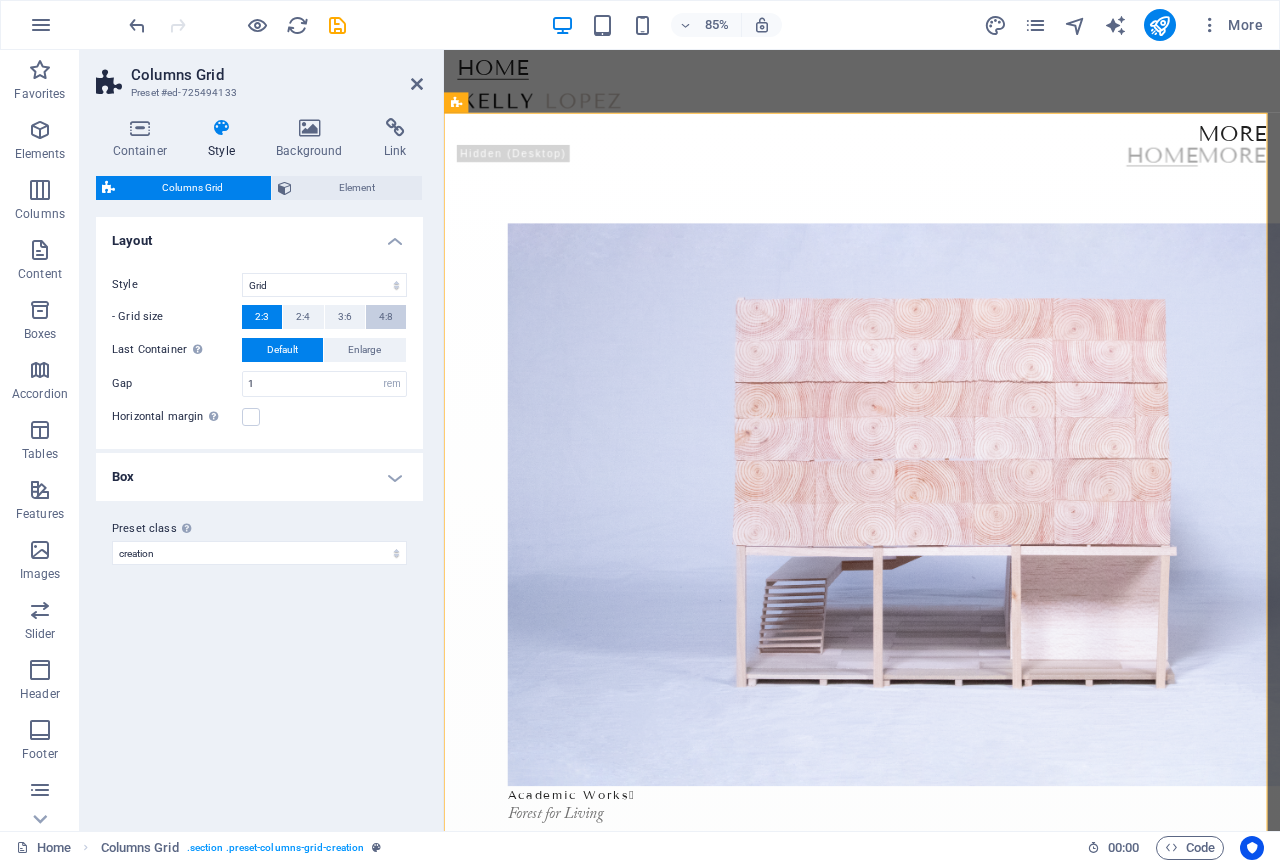 click on "4:8" at bounding box center [386, 317] 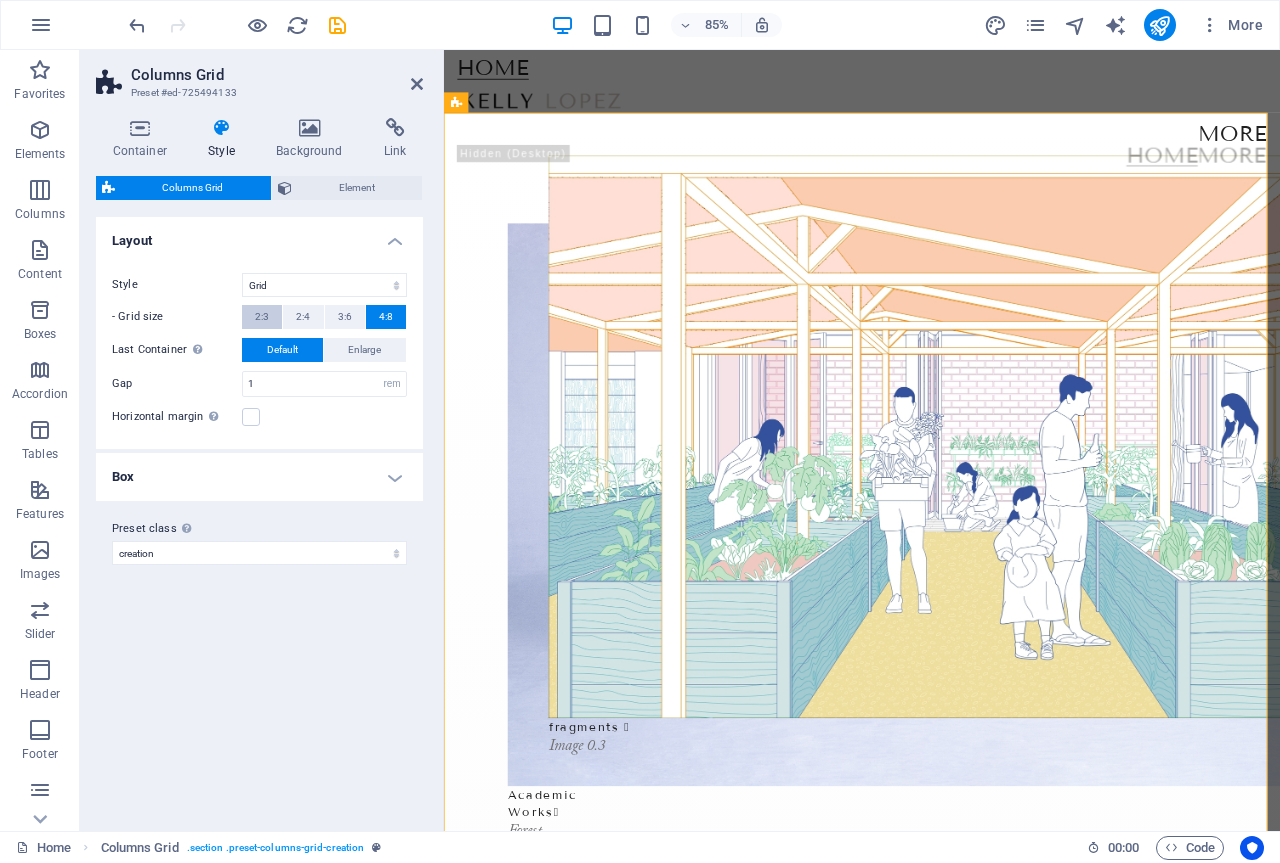 click on "2:3" at bounding box center (262, 317) 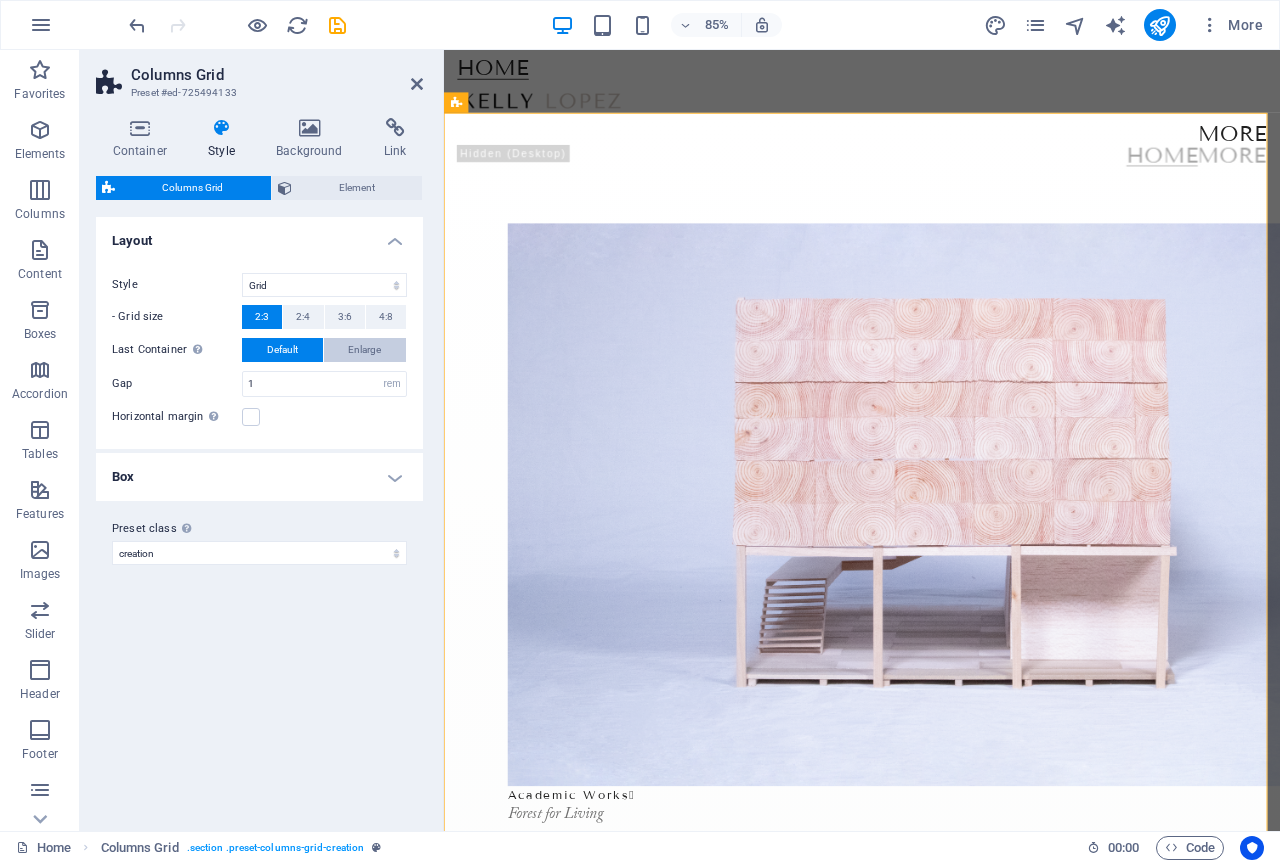 click on "Enlarge" at bounding box center [364, 350] 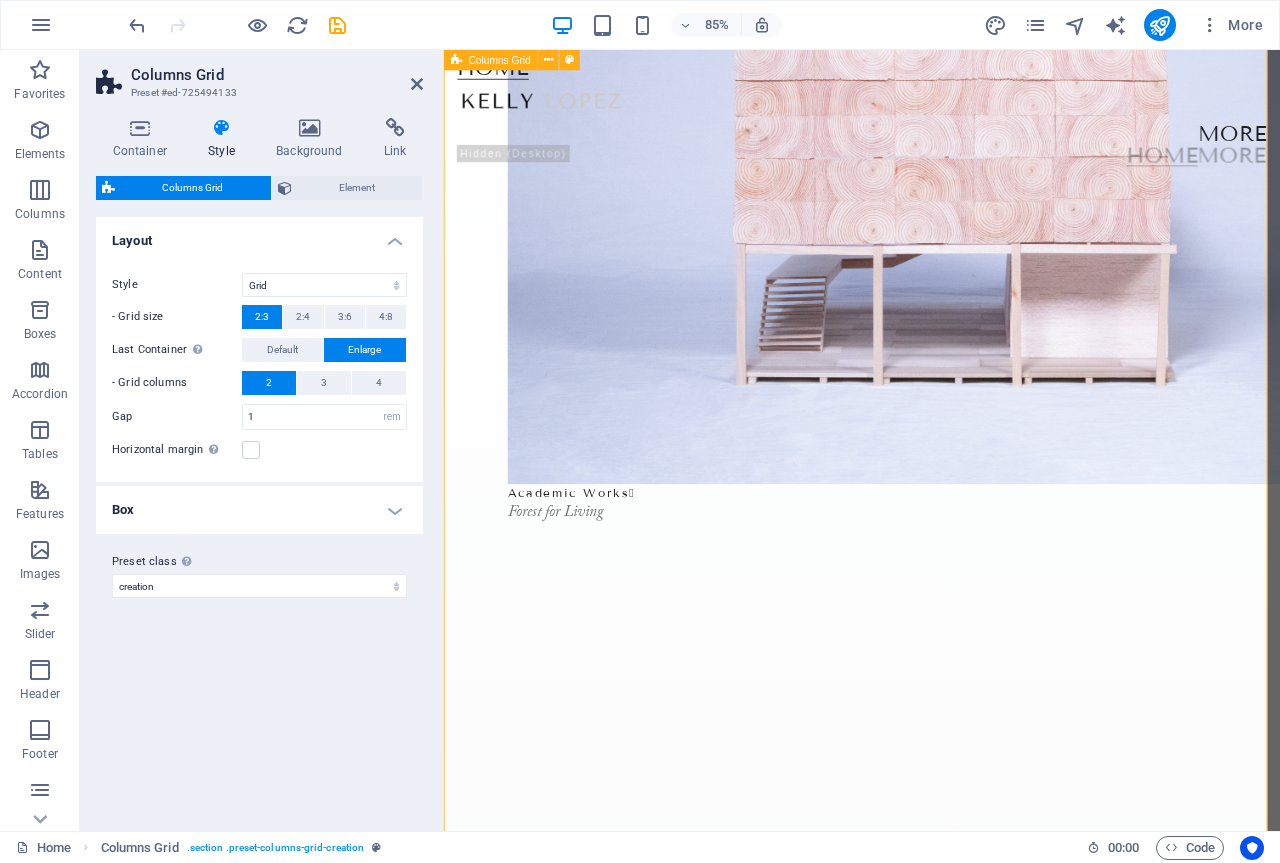 scroll, scrollTop: 0, scrollLeft: 0, axis: both 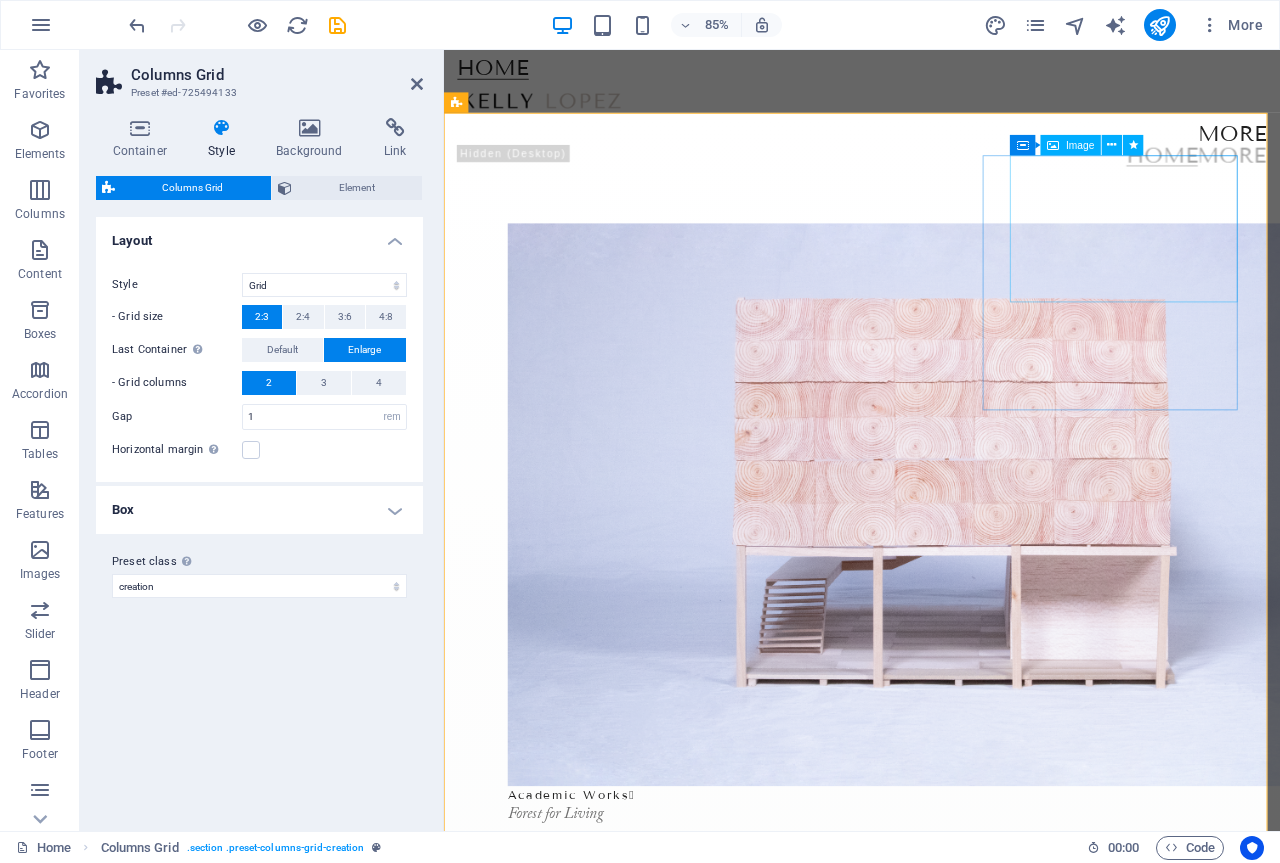 click at bounding box center (1817, 505) 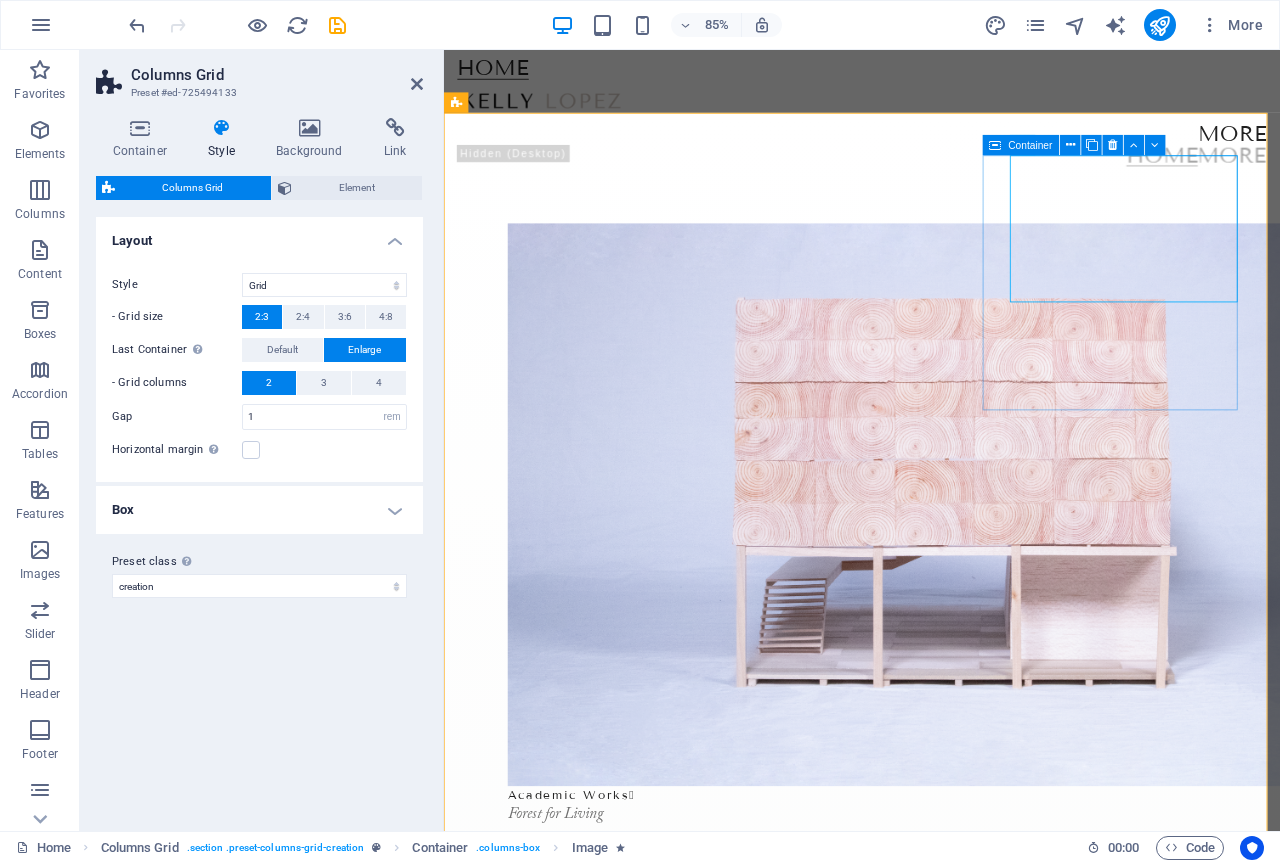 click on "fragments    Image 0.3" at bounding box center [1801, 324] 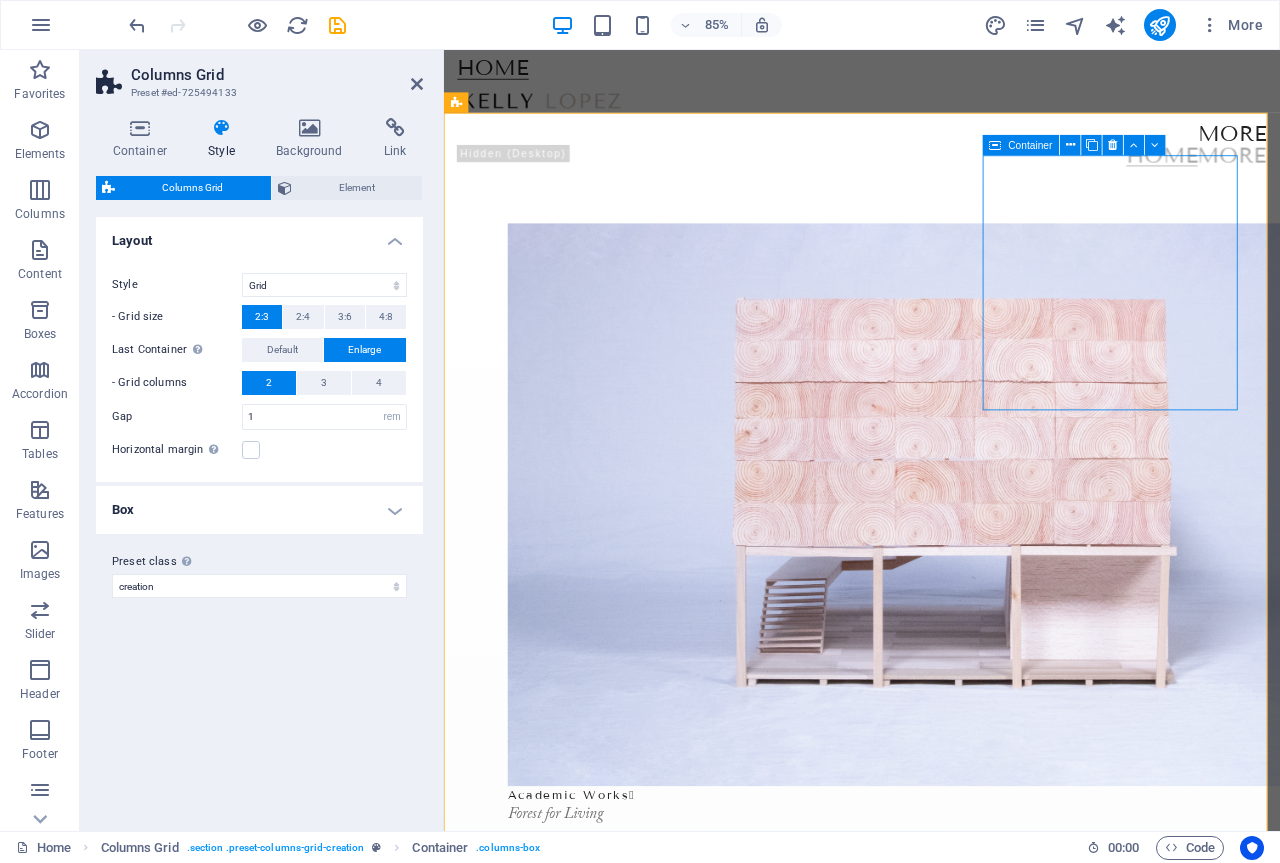 click on "Container" at bounding box center (1030, 145) 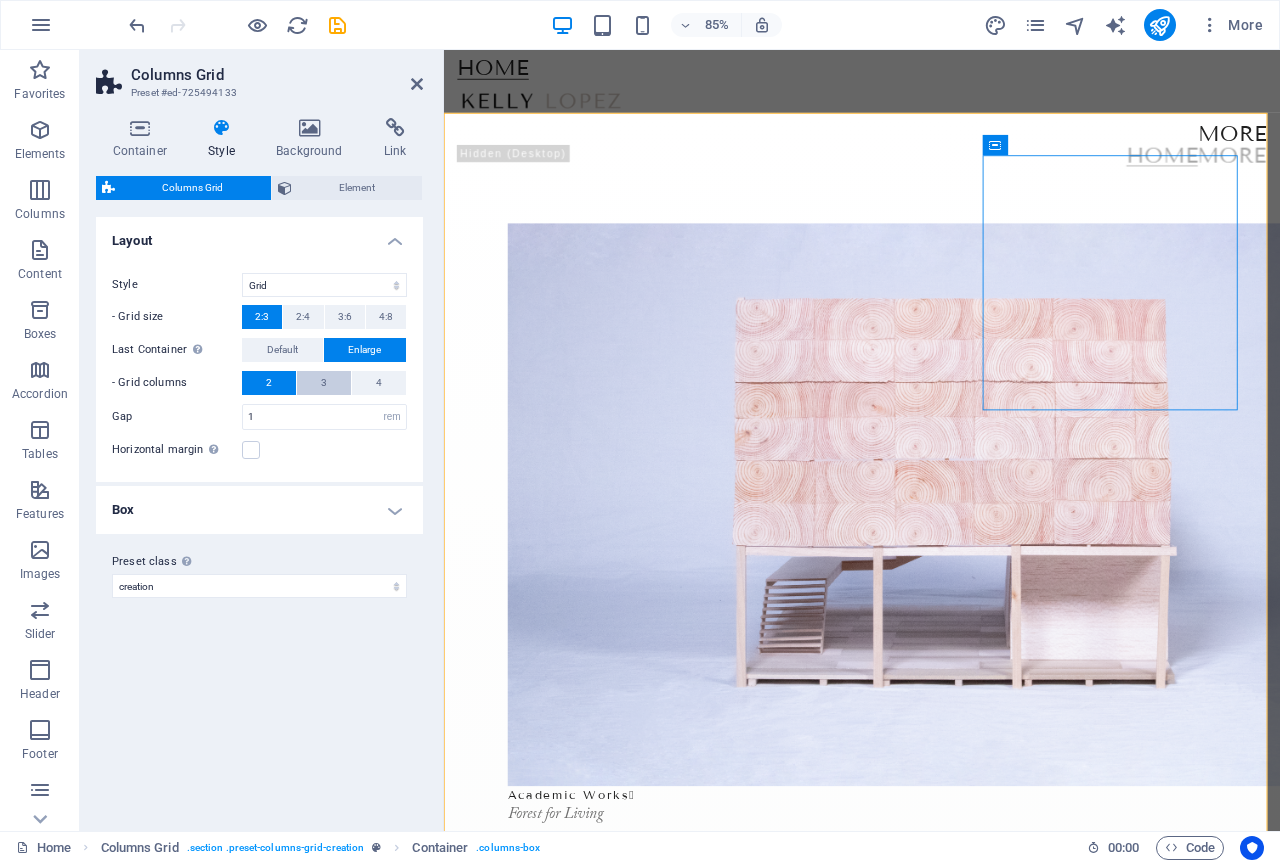 click on "3" at bounding box center [324, 383] 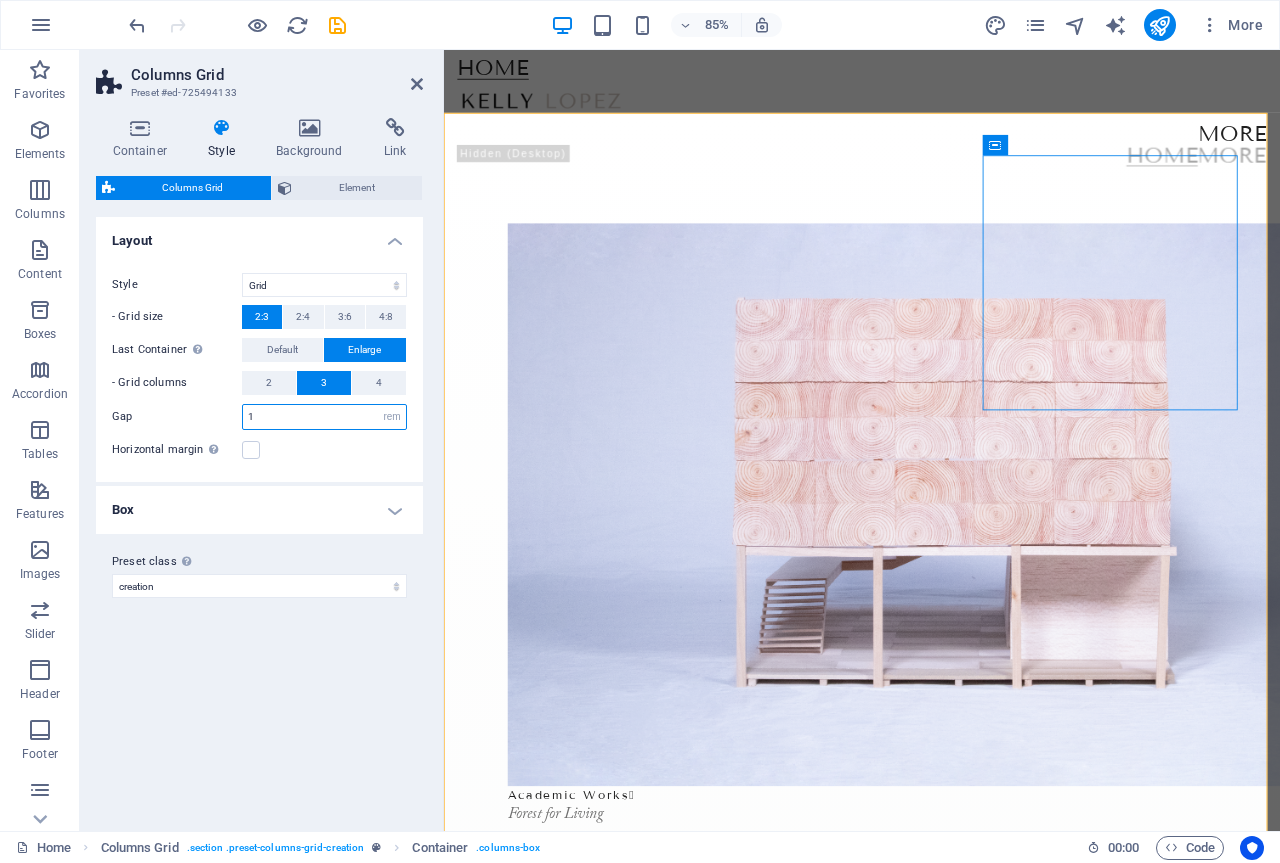 click on "1" at bounding box center [324, 417] 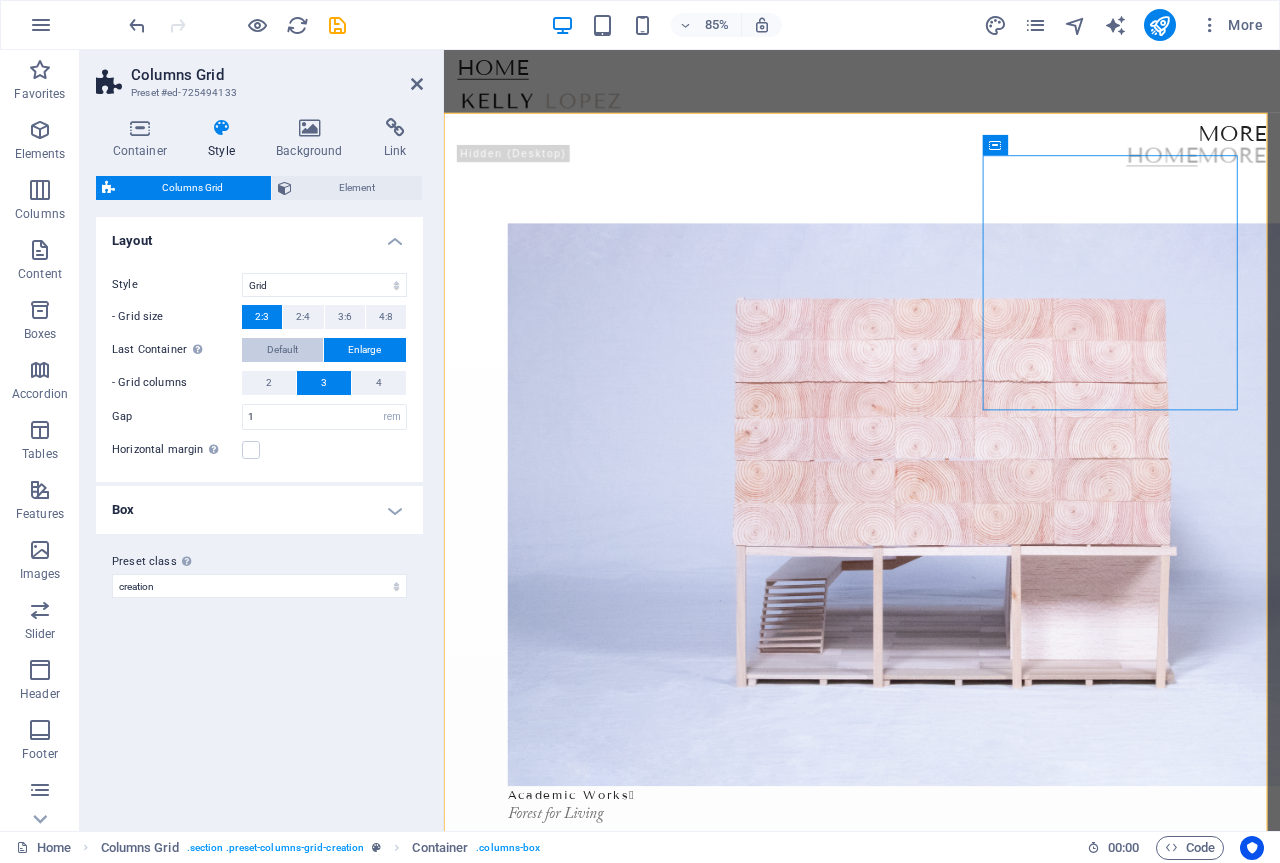 click on "Default" at bounding box center [282, 350] 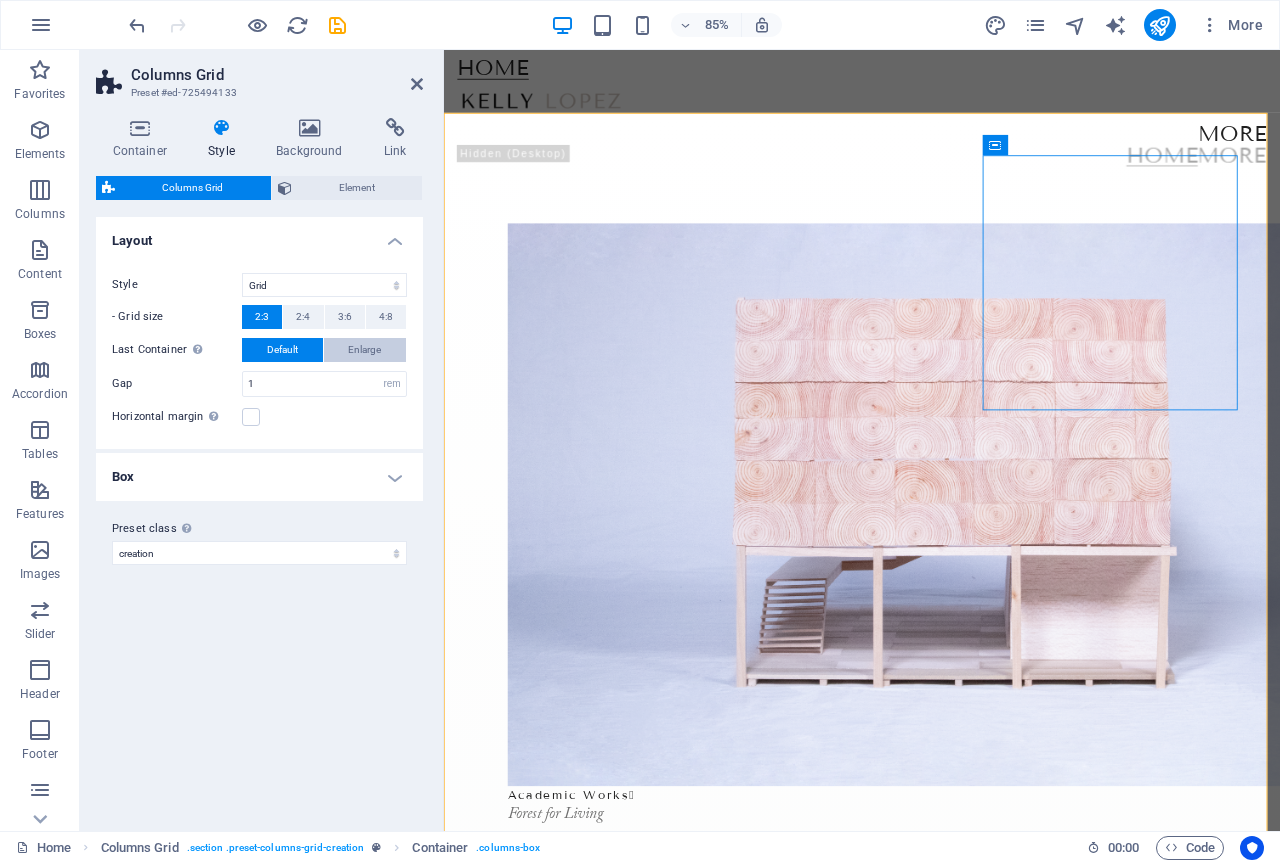 click on "Enlarge" at bounding box center (364, 350) 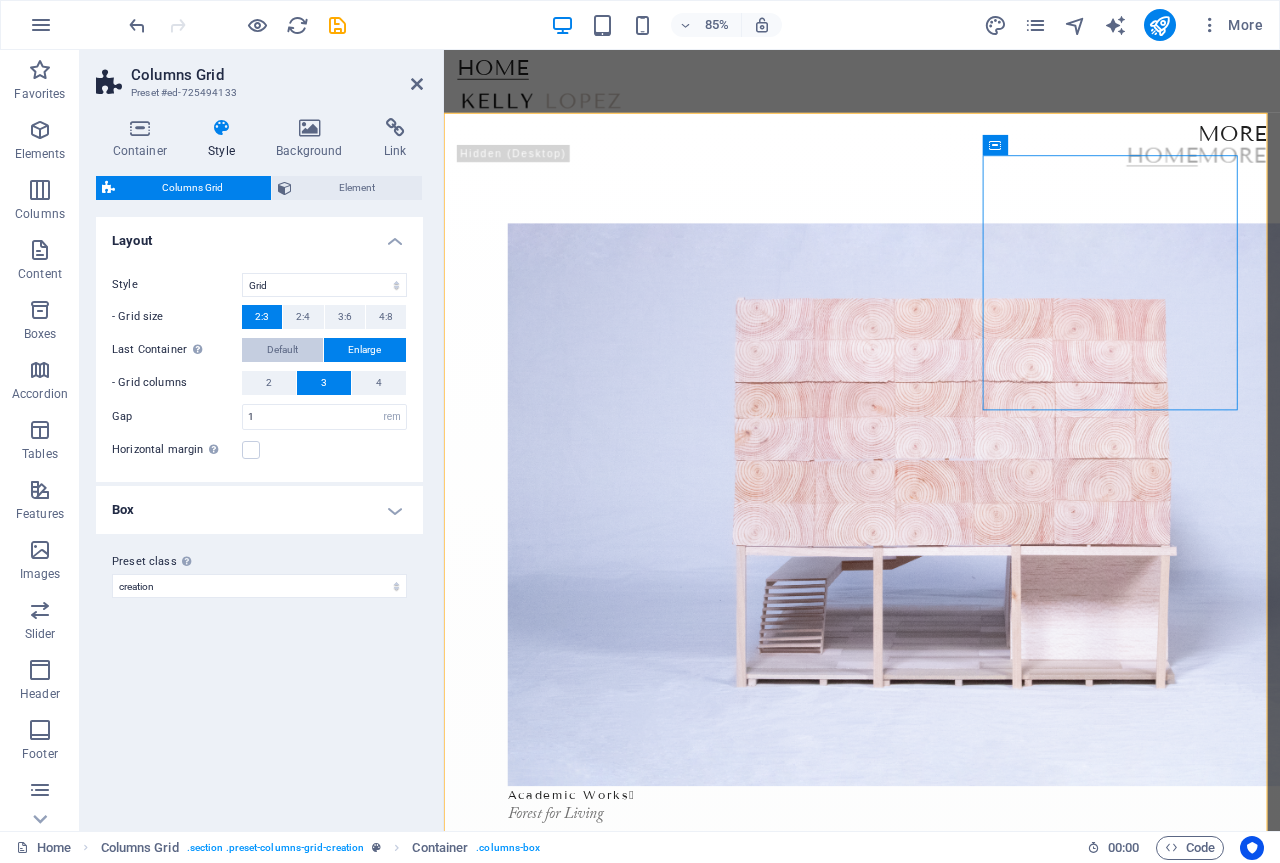 click on "Default" at bounding box center [282, 350] 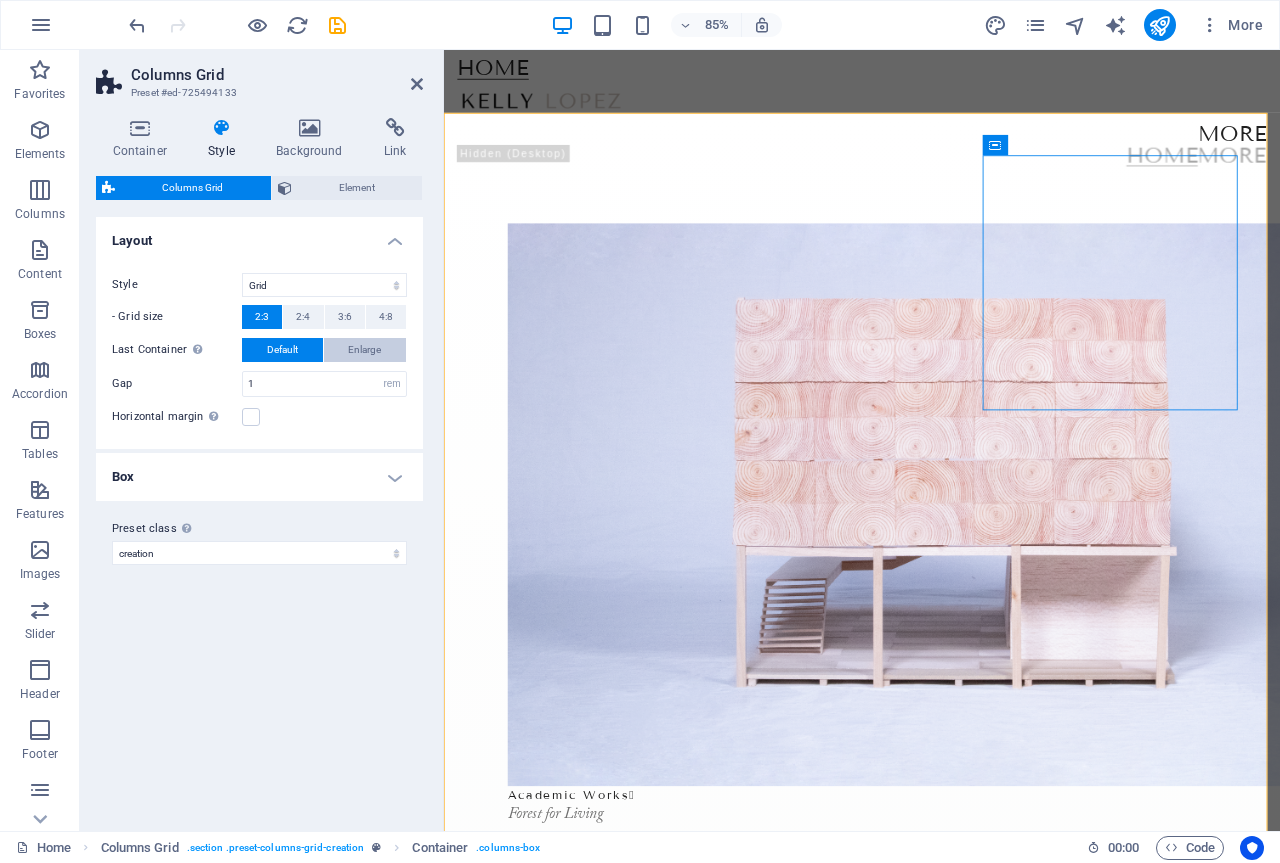 click on "Enlarge" at bounding box center (365, 350) 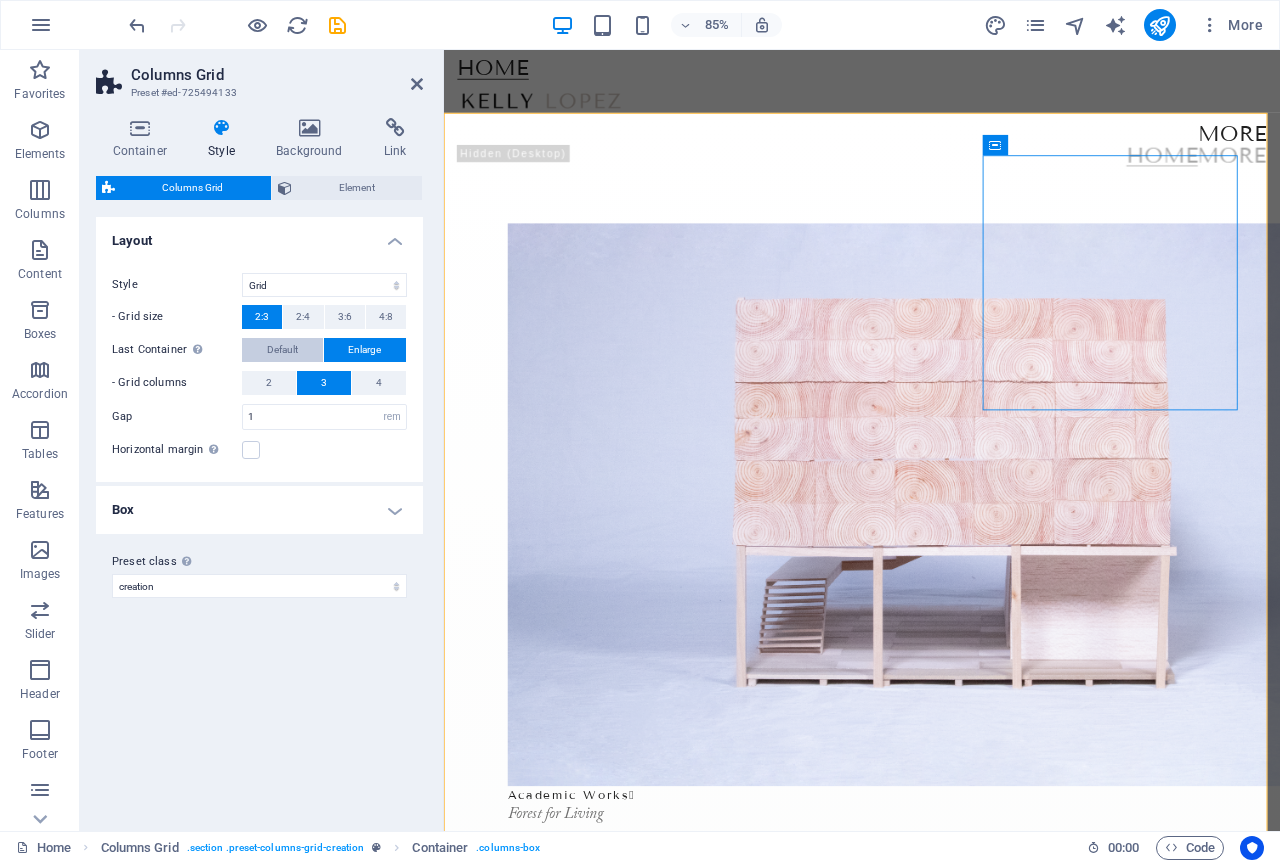 click on "Default" at bounding box center (282, 350) 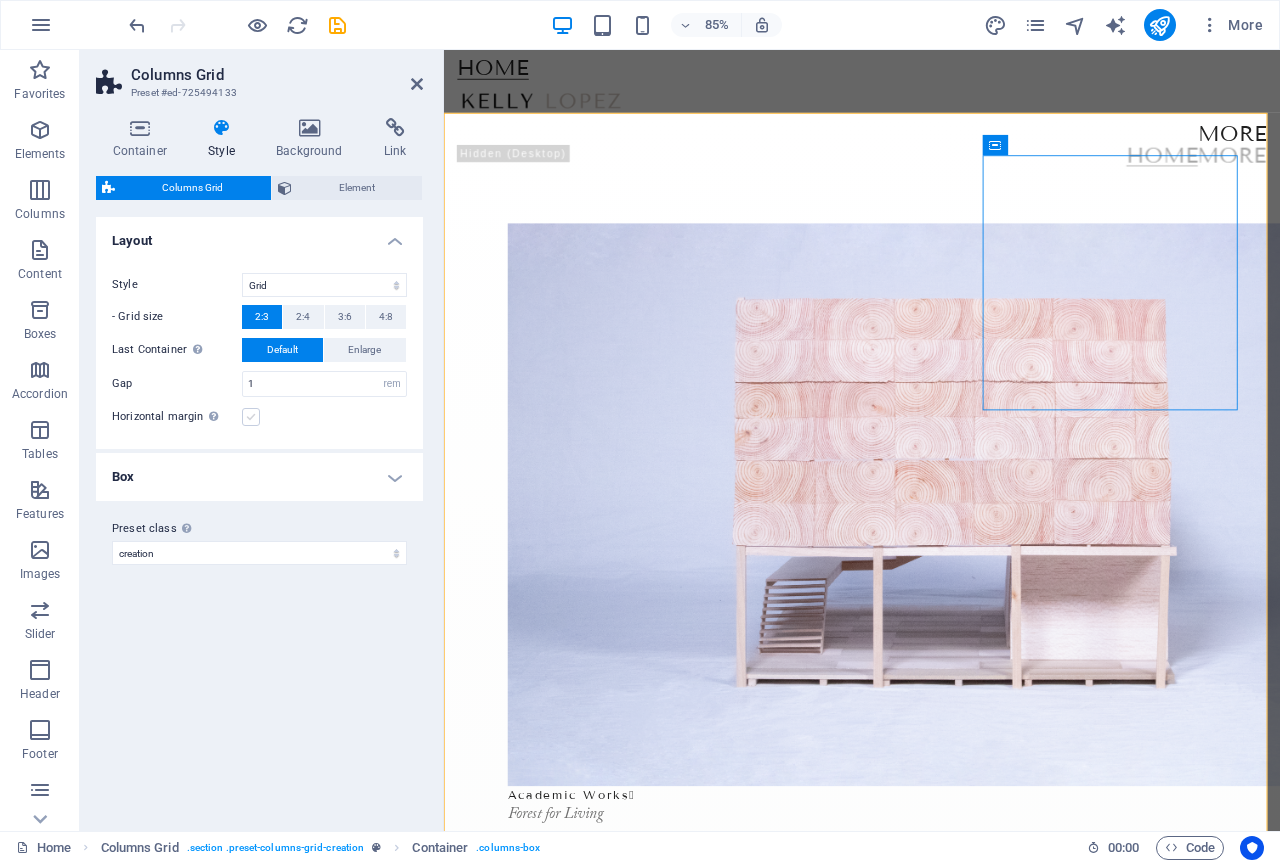 click at bounding box center [251, 417] 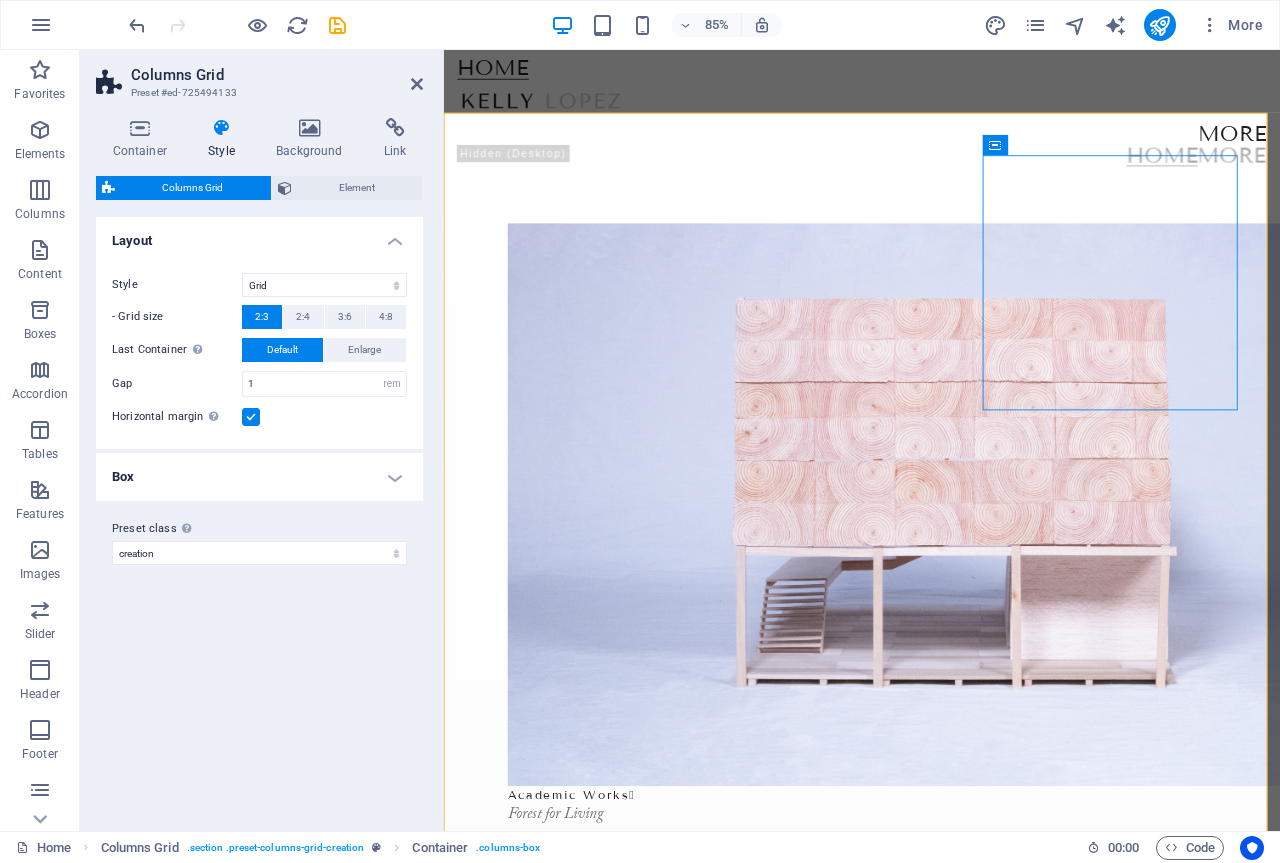 click at bounding box center (251, 417) 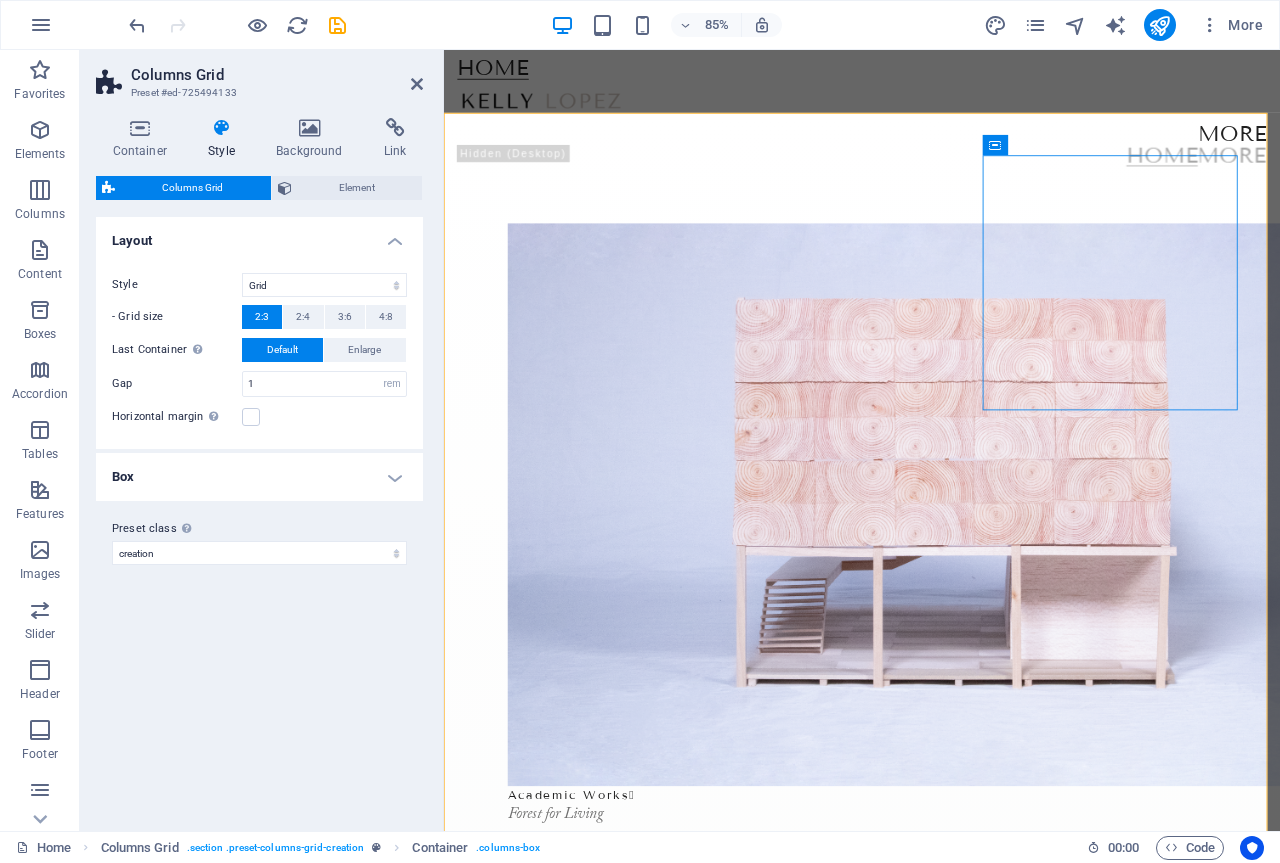 click on "Box" at bounding box center (259, 477) 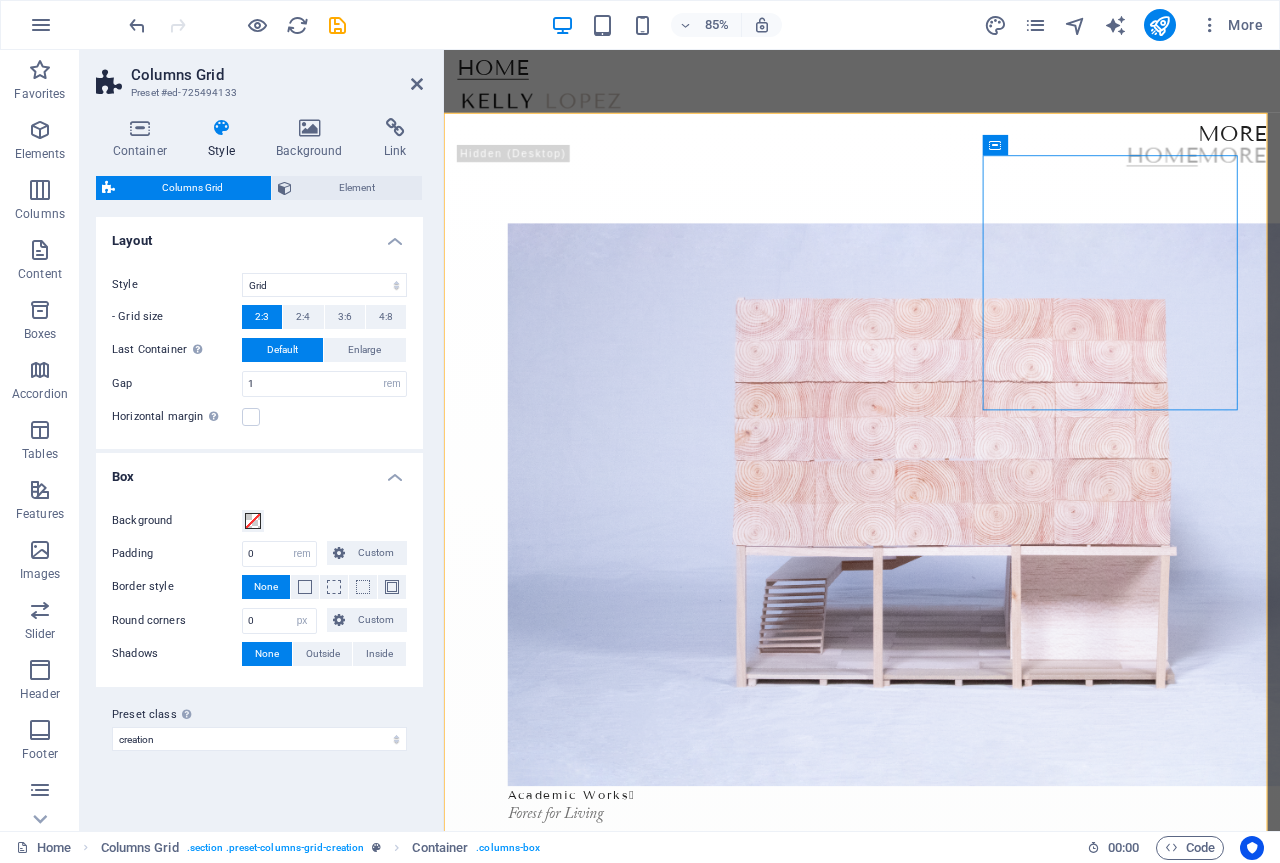 click on "Preset class Above chosen variant and settings affect all elements which carry this preset class." at bounding box center (259, 715) 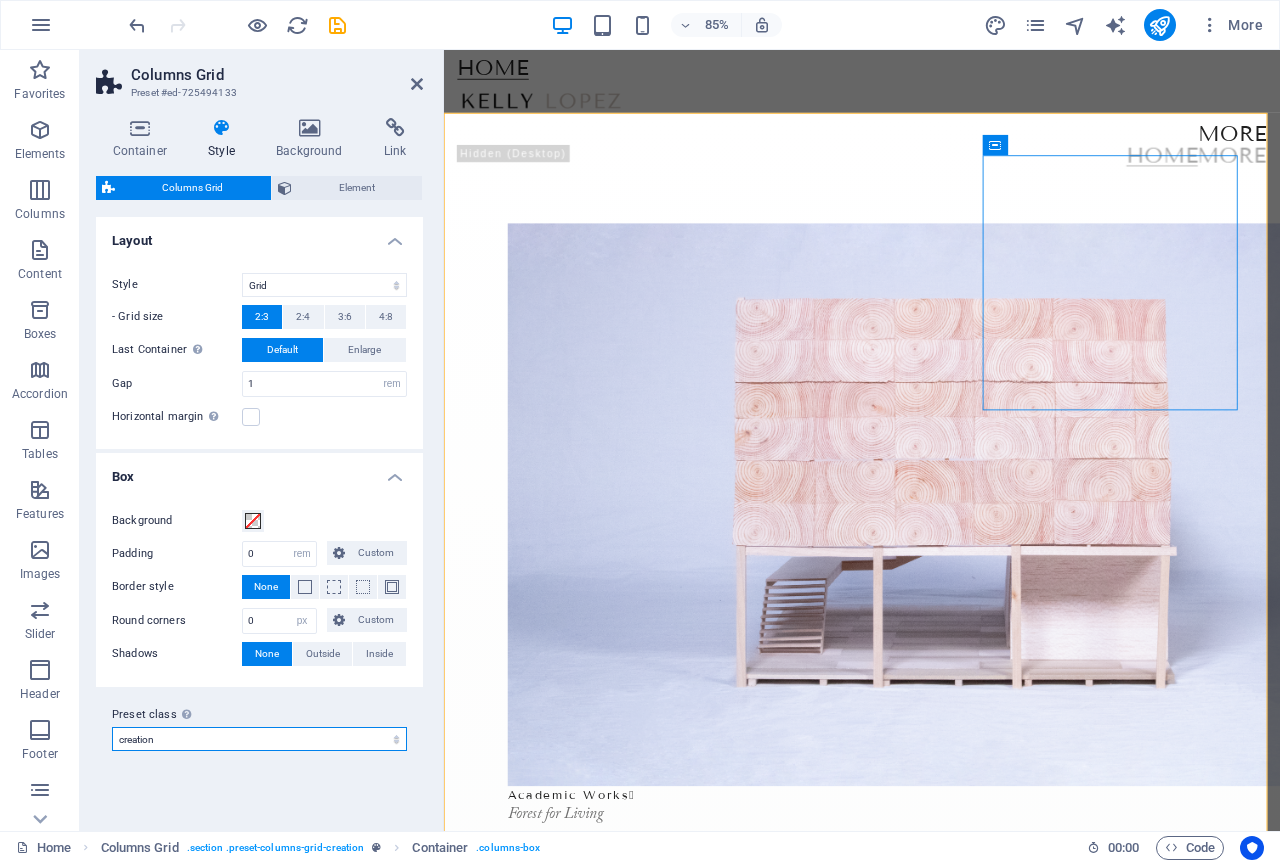 click on "creation more Add preset class" at bounding box center [259, 739] 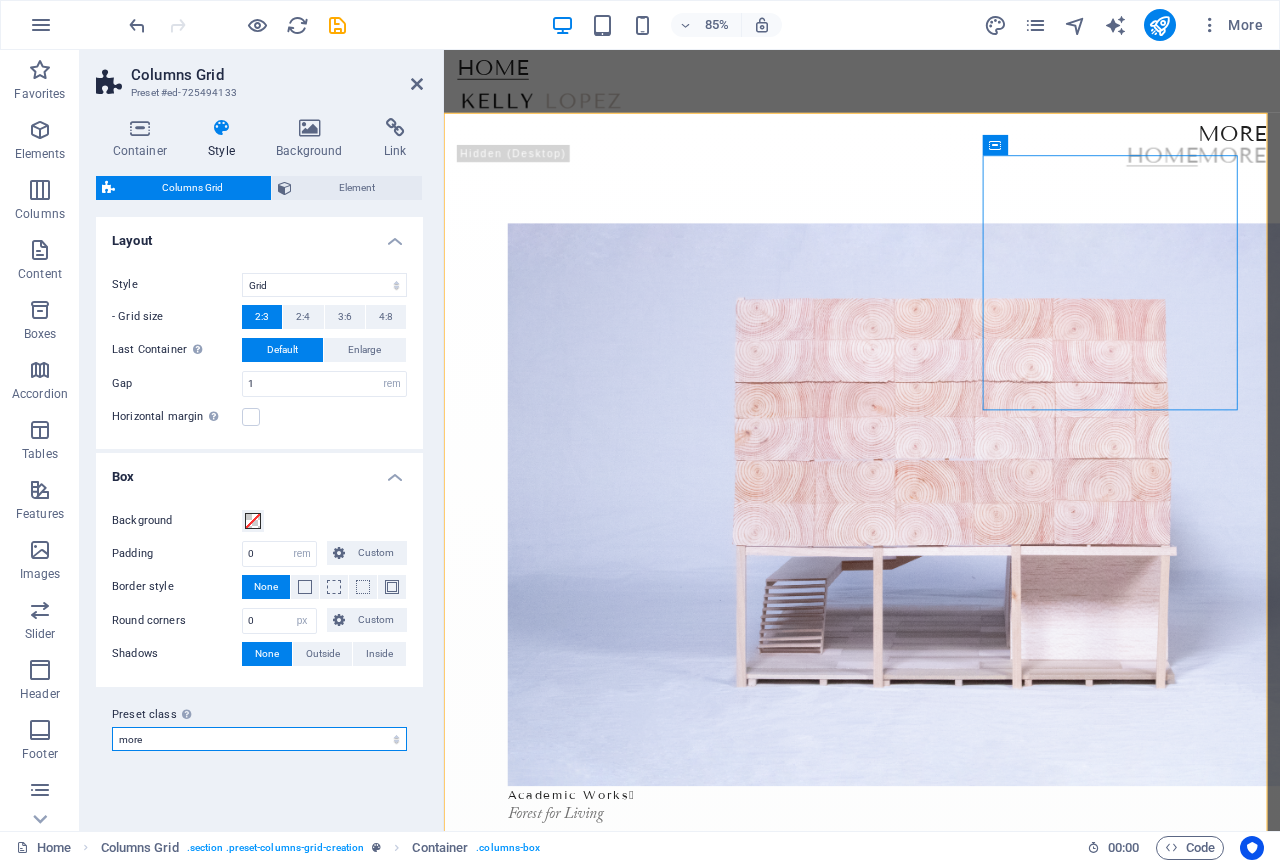 click on "creation more Add preset class" at bounding box center (259, 739) 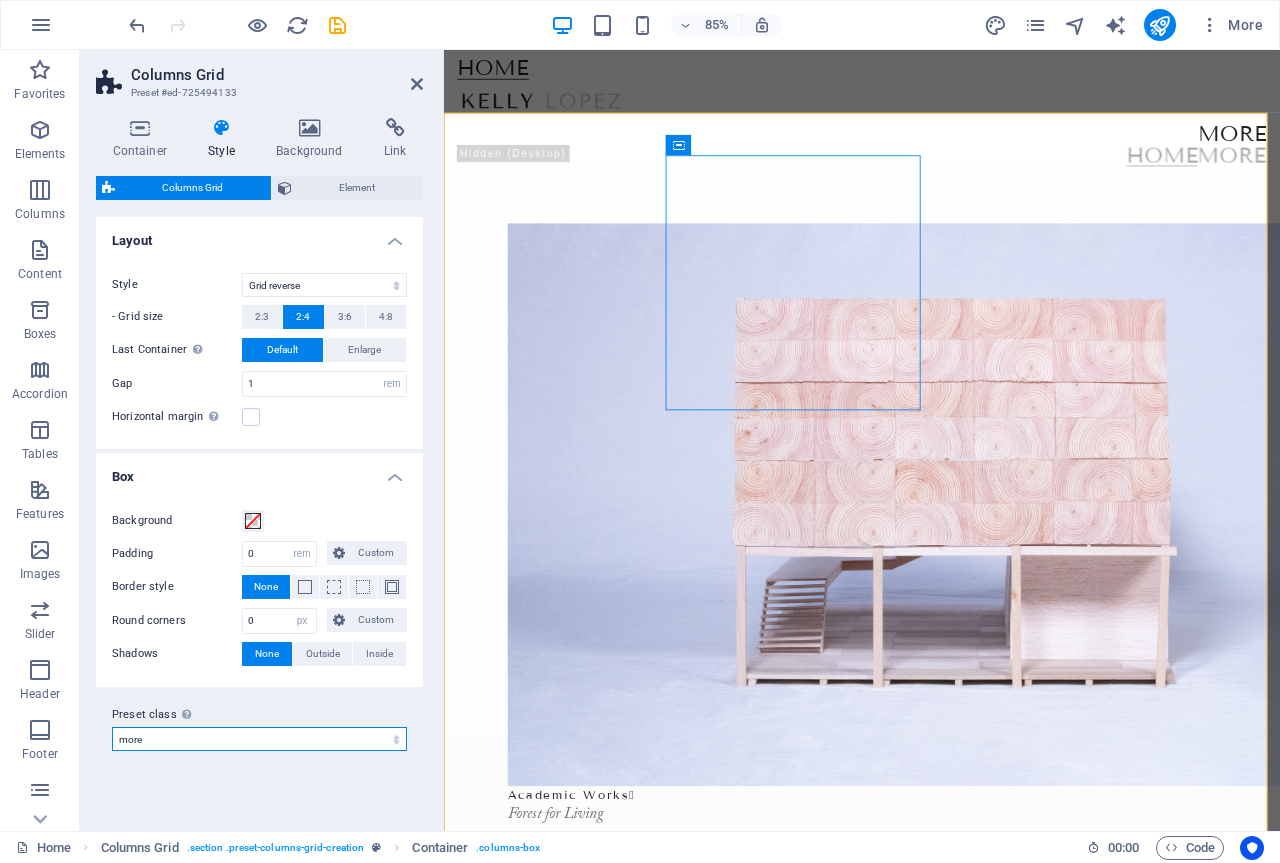 click on "creation more Add preset class" at bounding box center (259, 739) 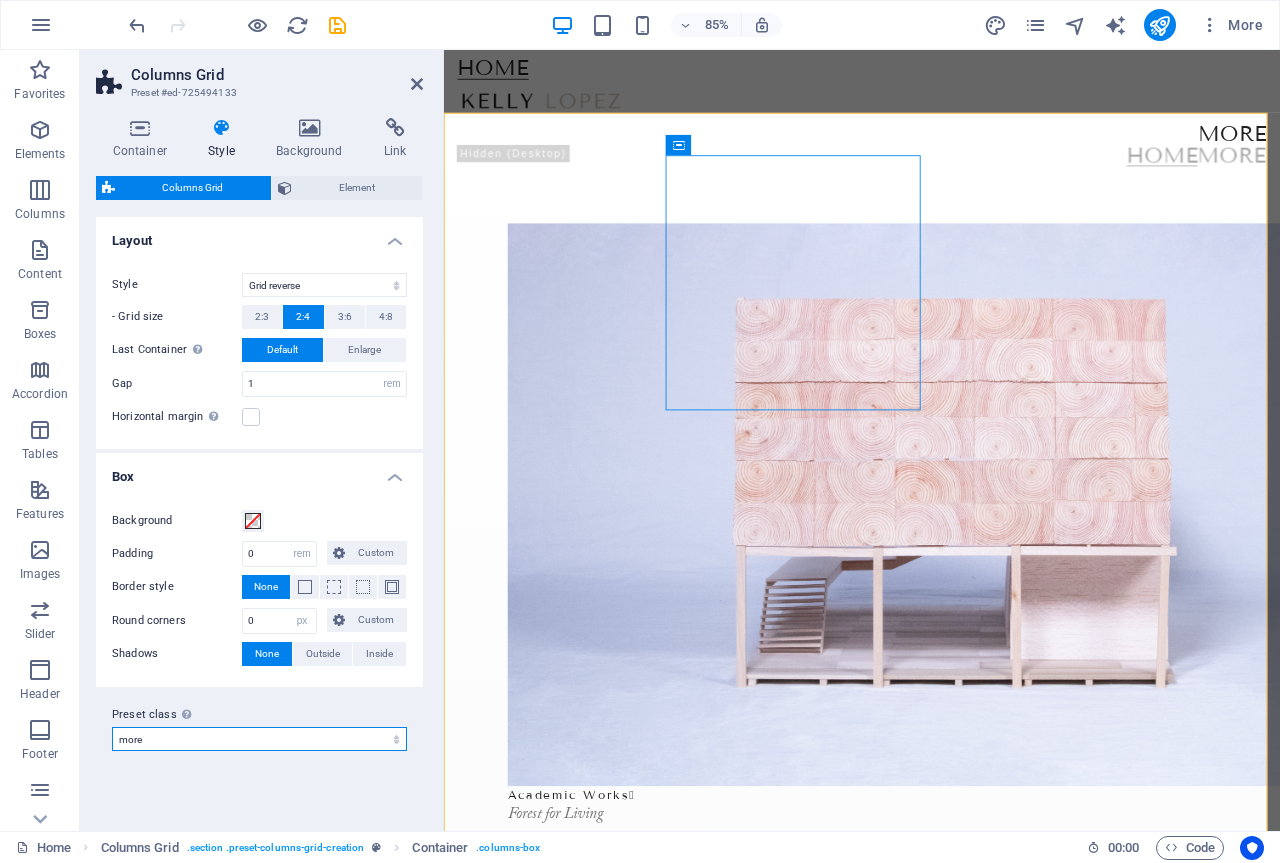 select on "preset-columns-grid-creation" 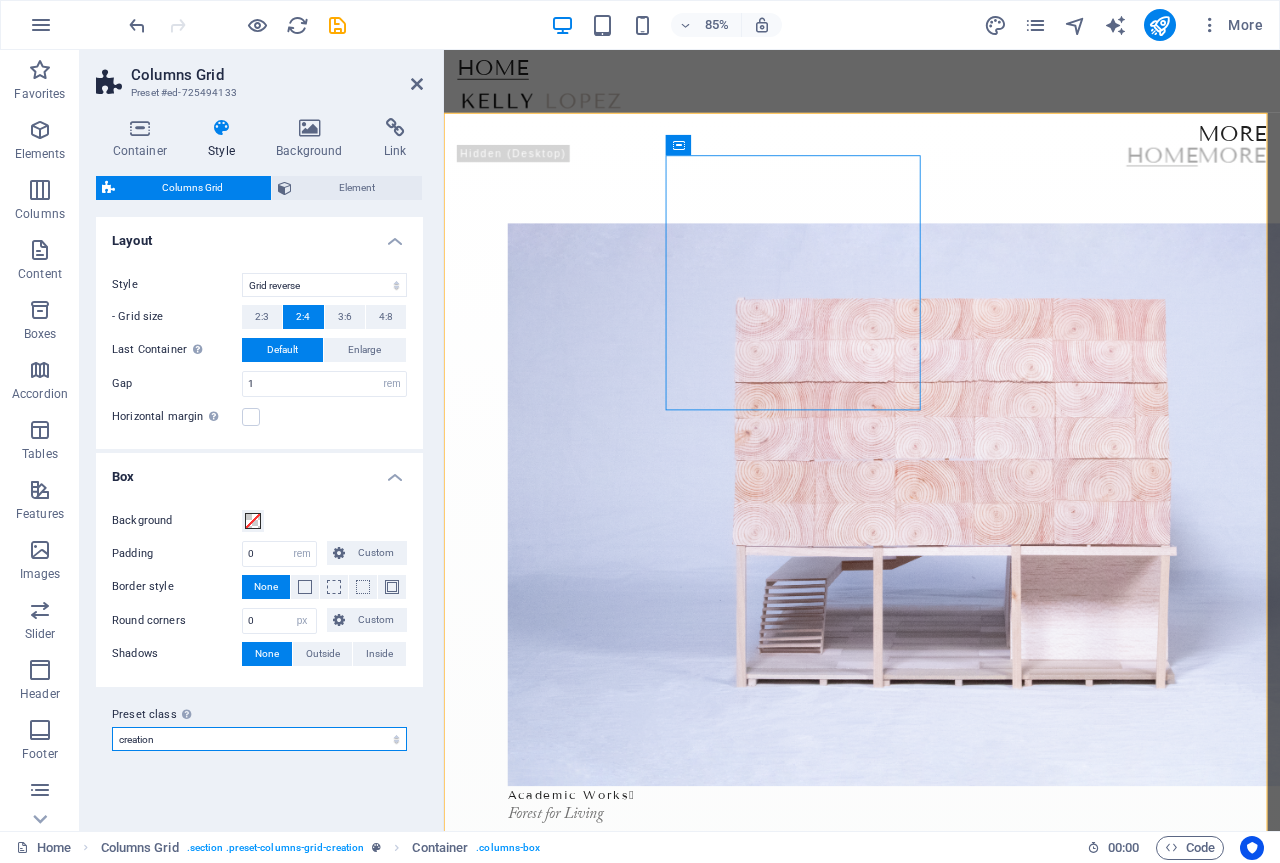 click on "creation more Add preset class" at bounding box center (259, 739) 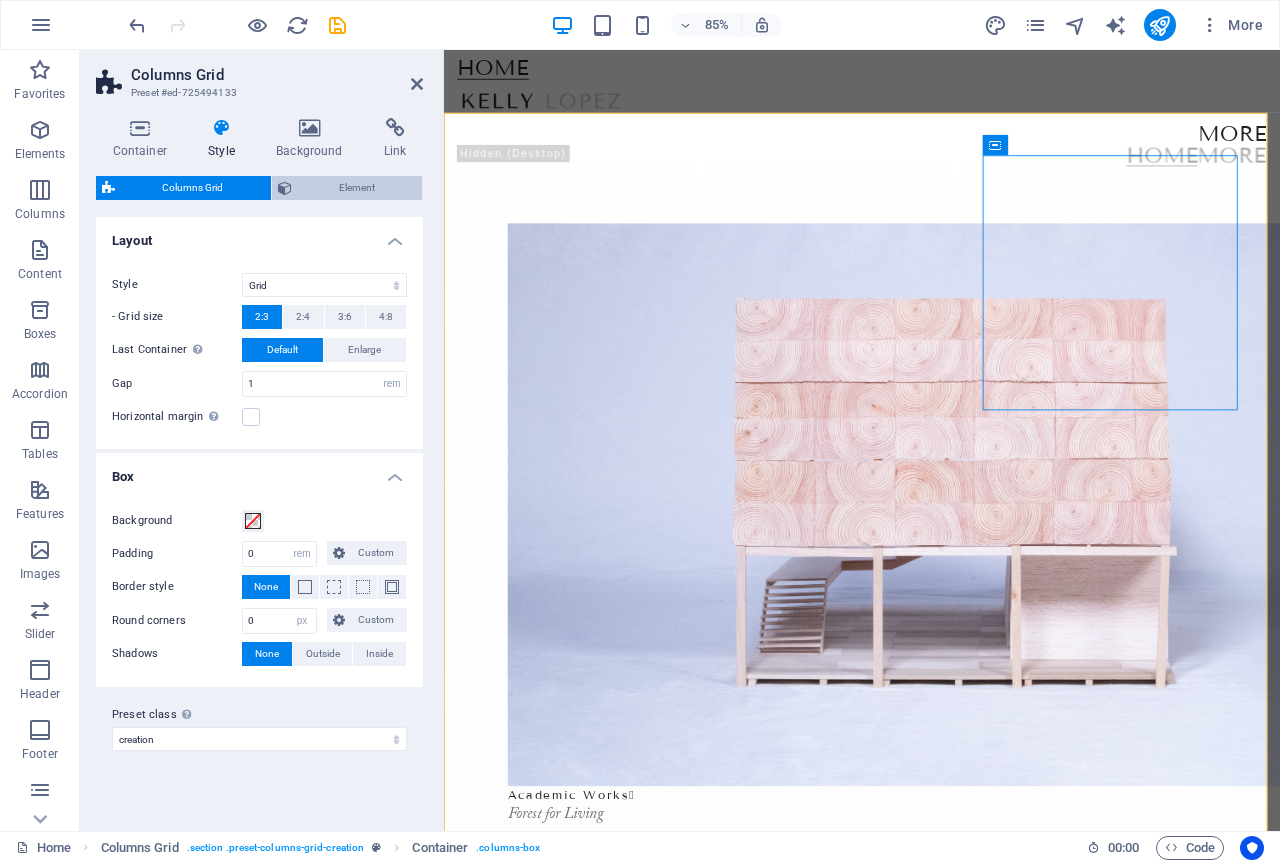 click on "Element" at bounding box center (357, 188) 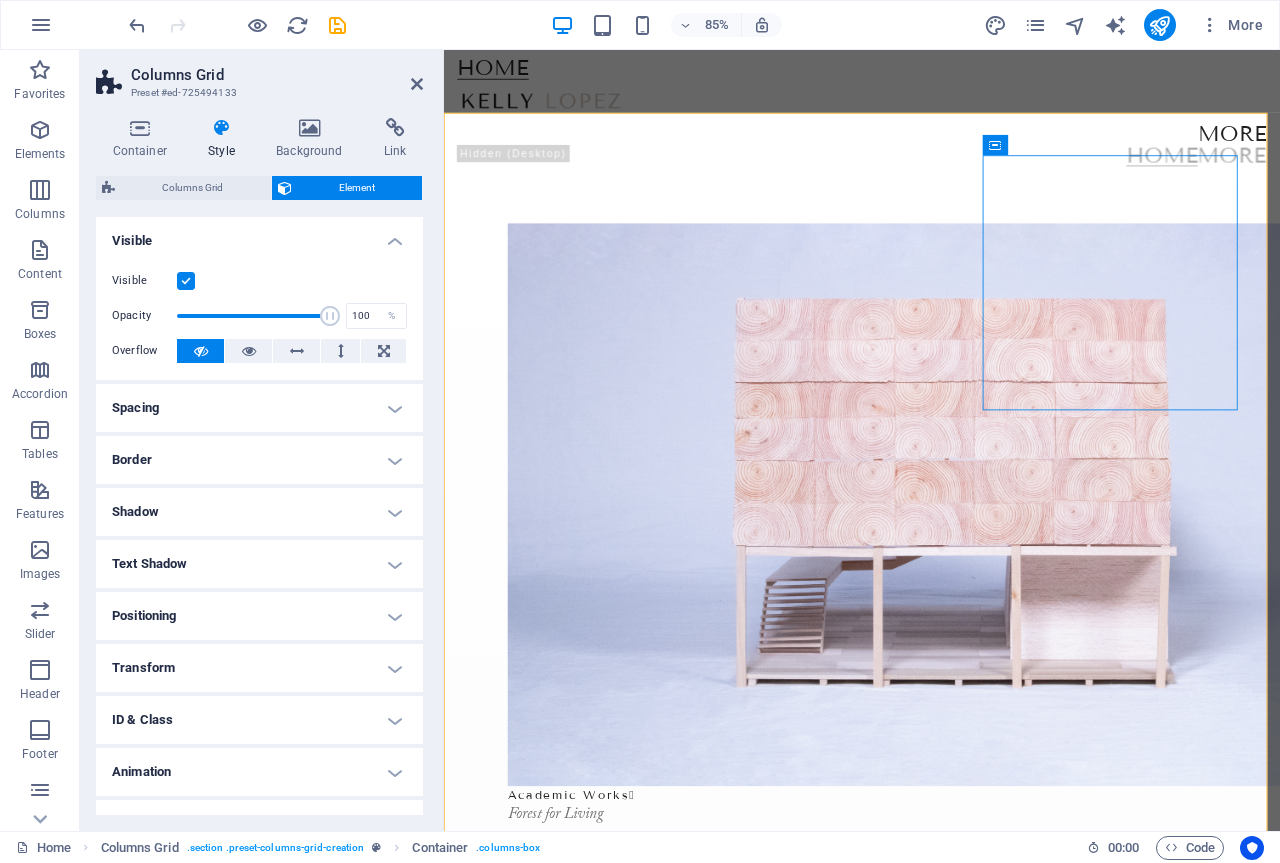click on "Spacing" at bounding box center (259, 408) 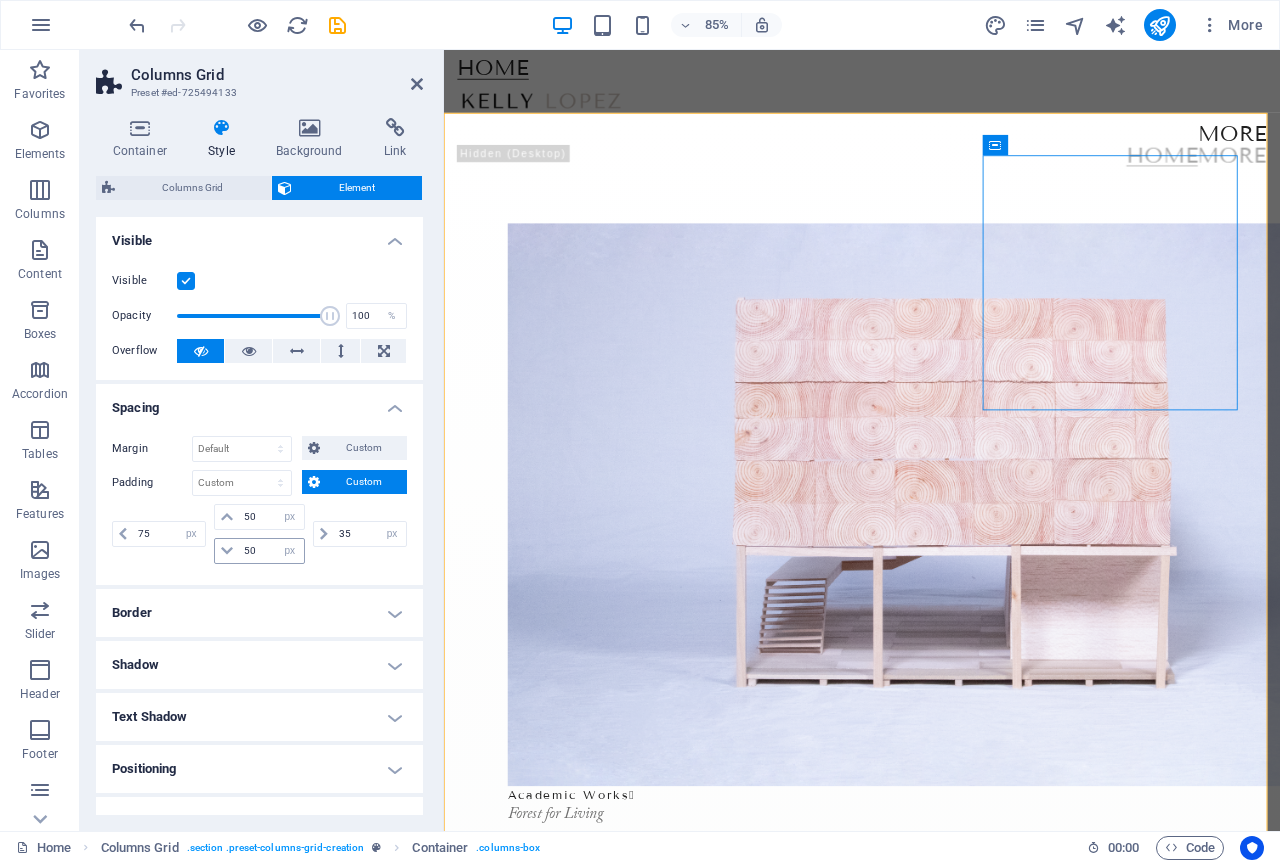 click at bounding box center [227, 551] 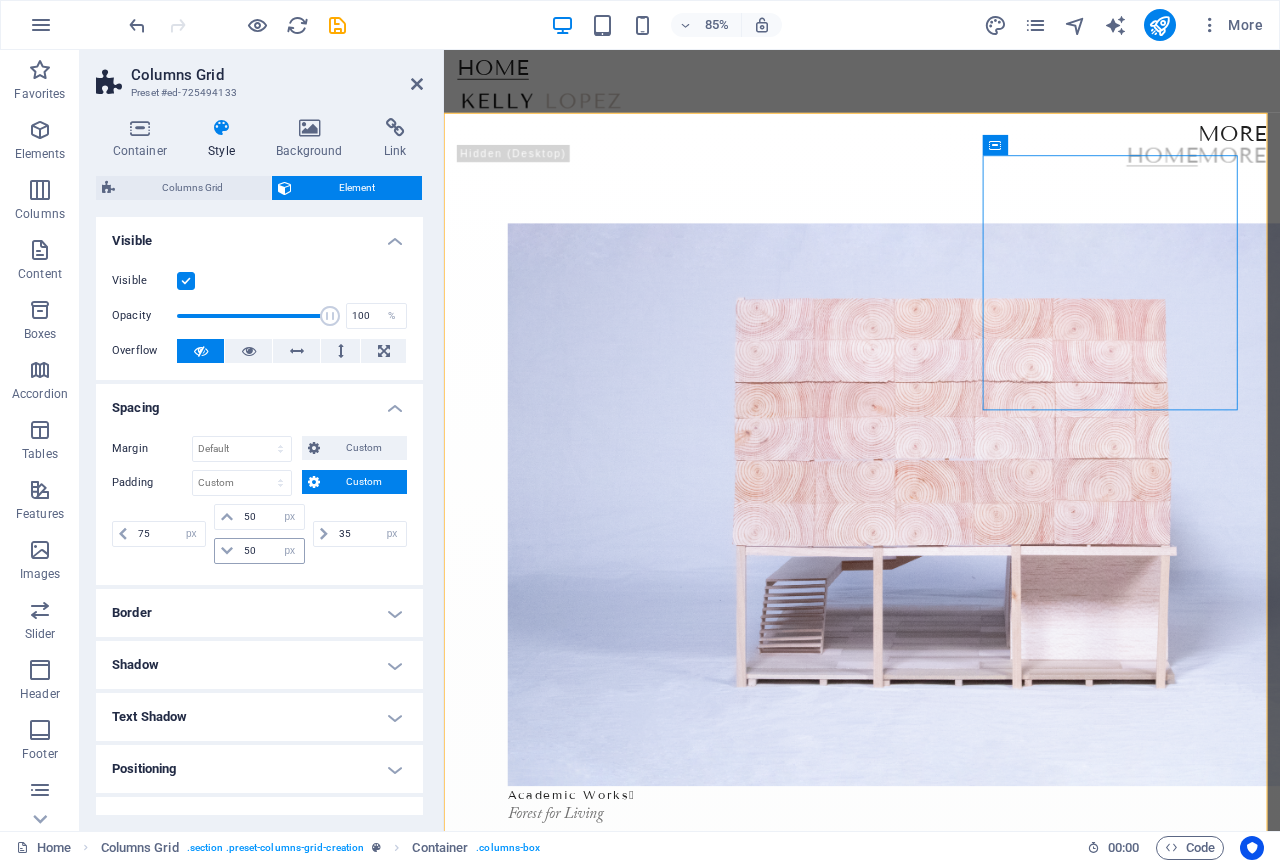 click at bounding box center (227, 551) 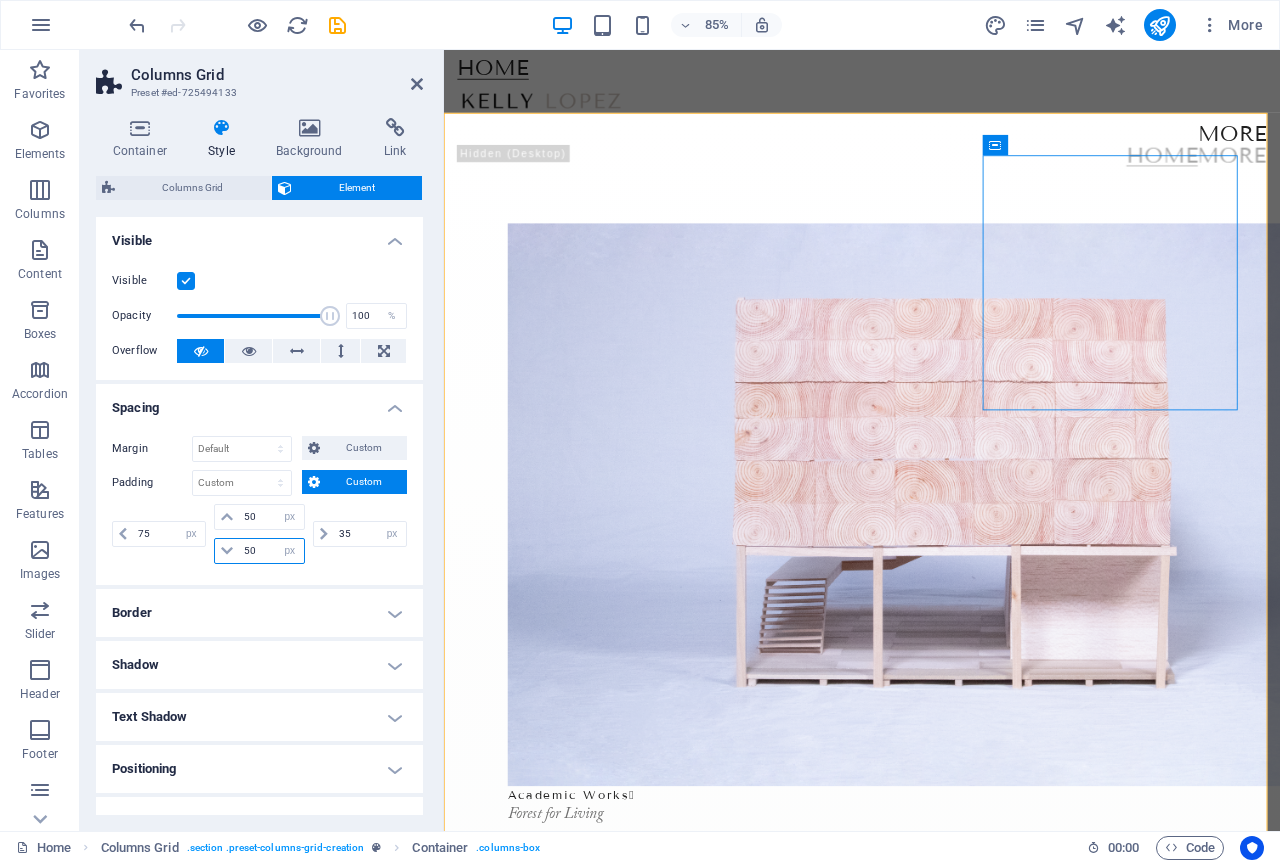 drag, startPoint x: 267, startPoint y: 542, endPoint x: 213, endPoint y: 535, distance: 54.451813 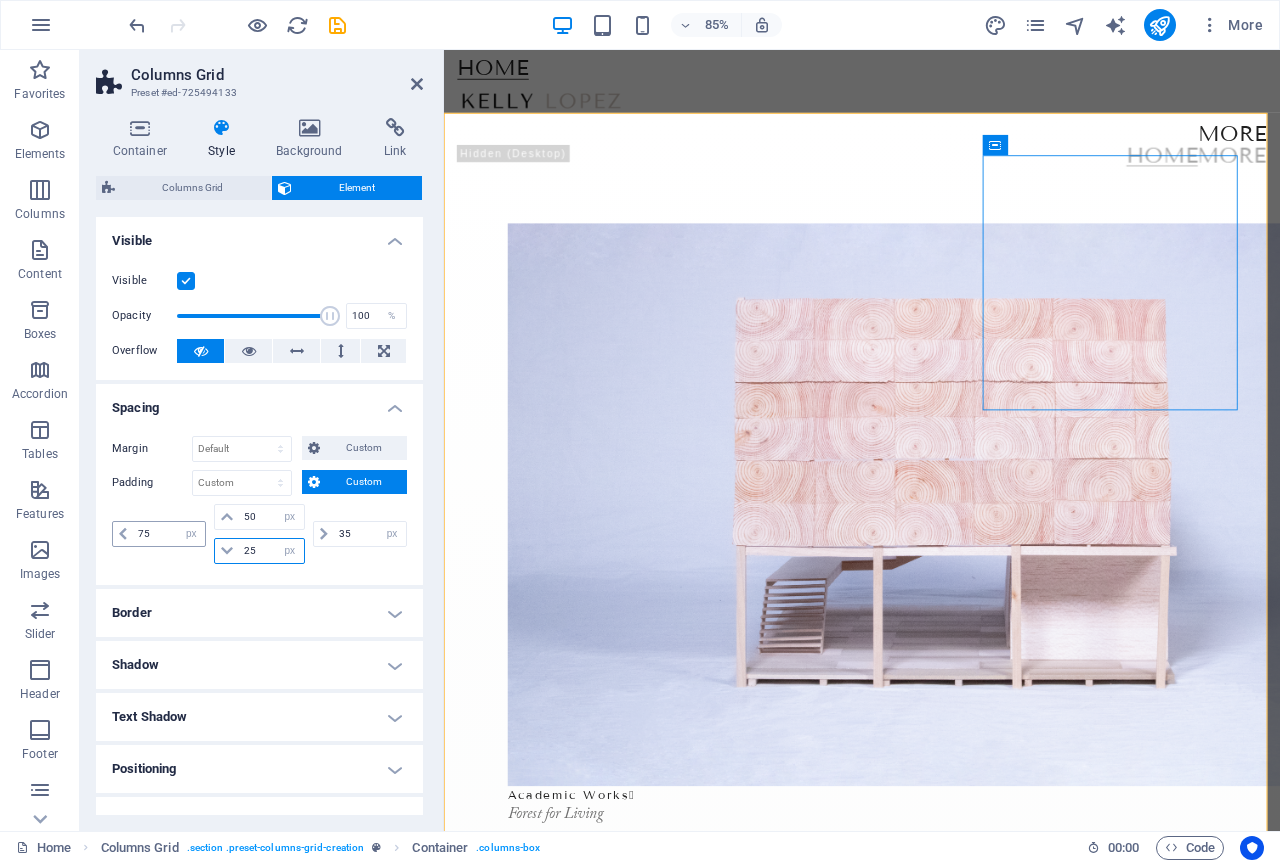 type on "25" 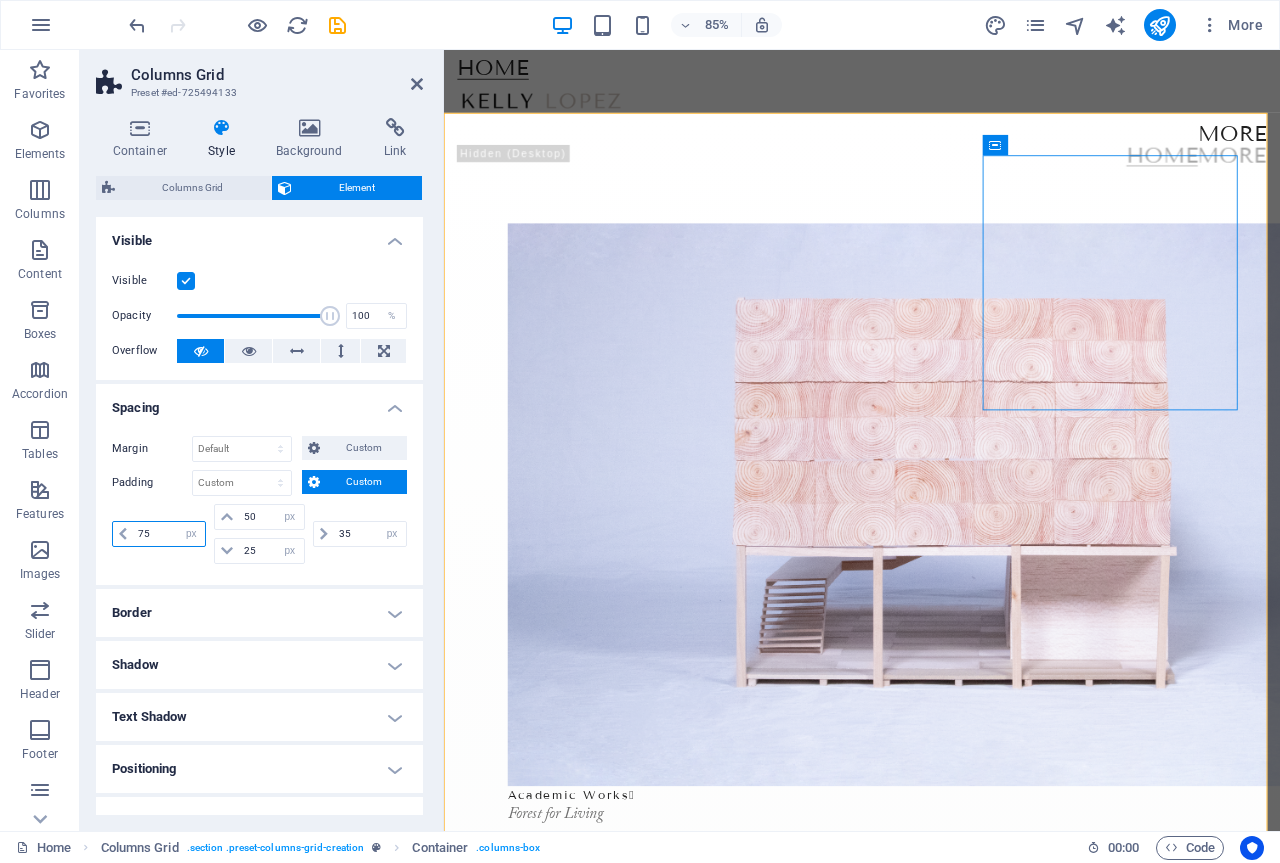 drag, startPoint x: 156, startPoint y: 524, endPoint x: 95, endPoint y: 528, distance: 61.13101 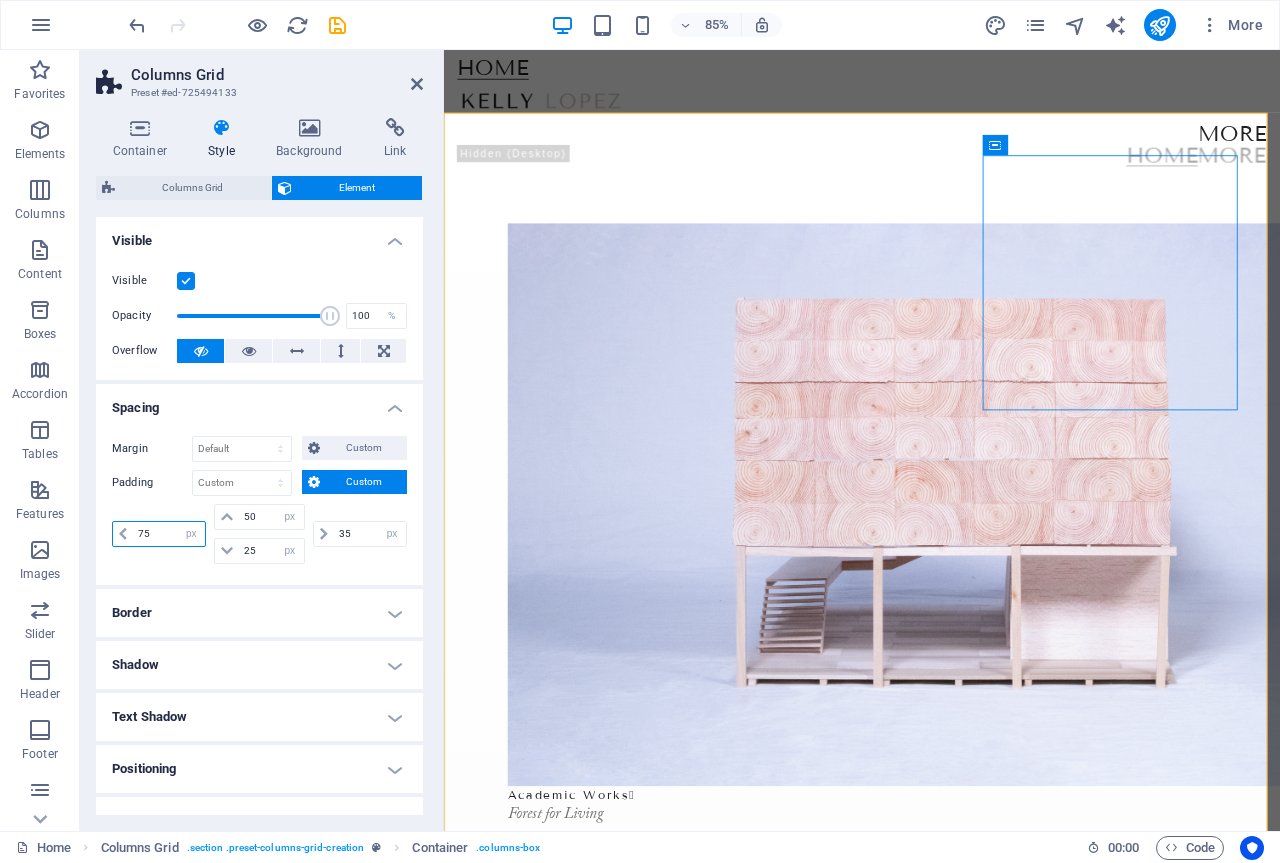 type on "0" 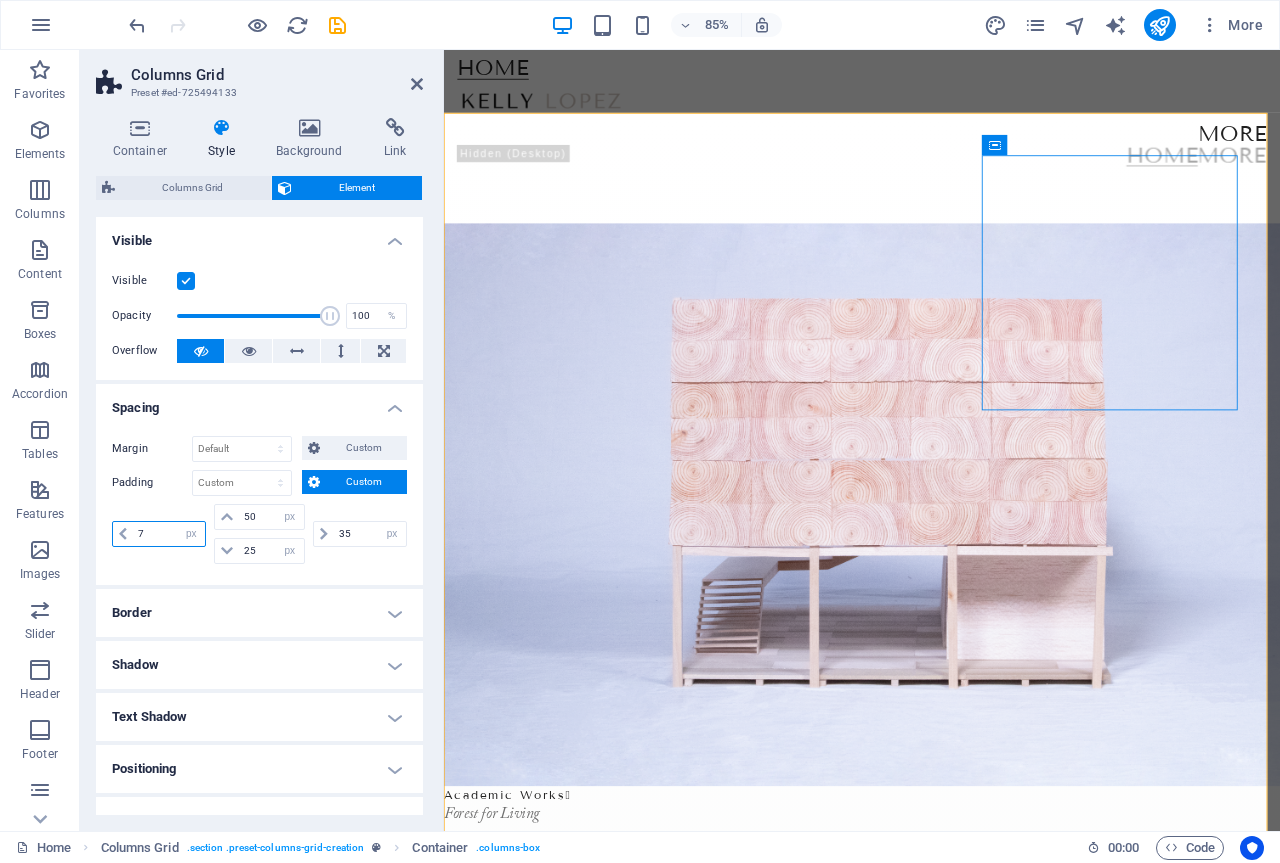type on "75" 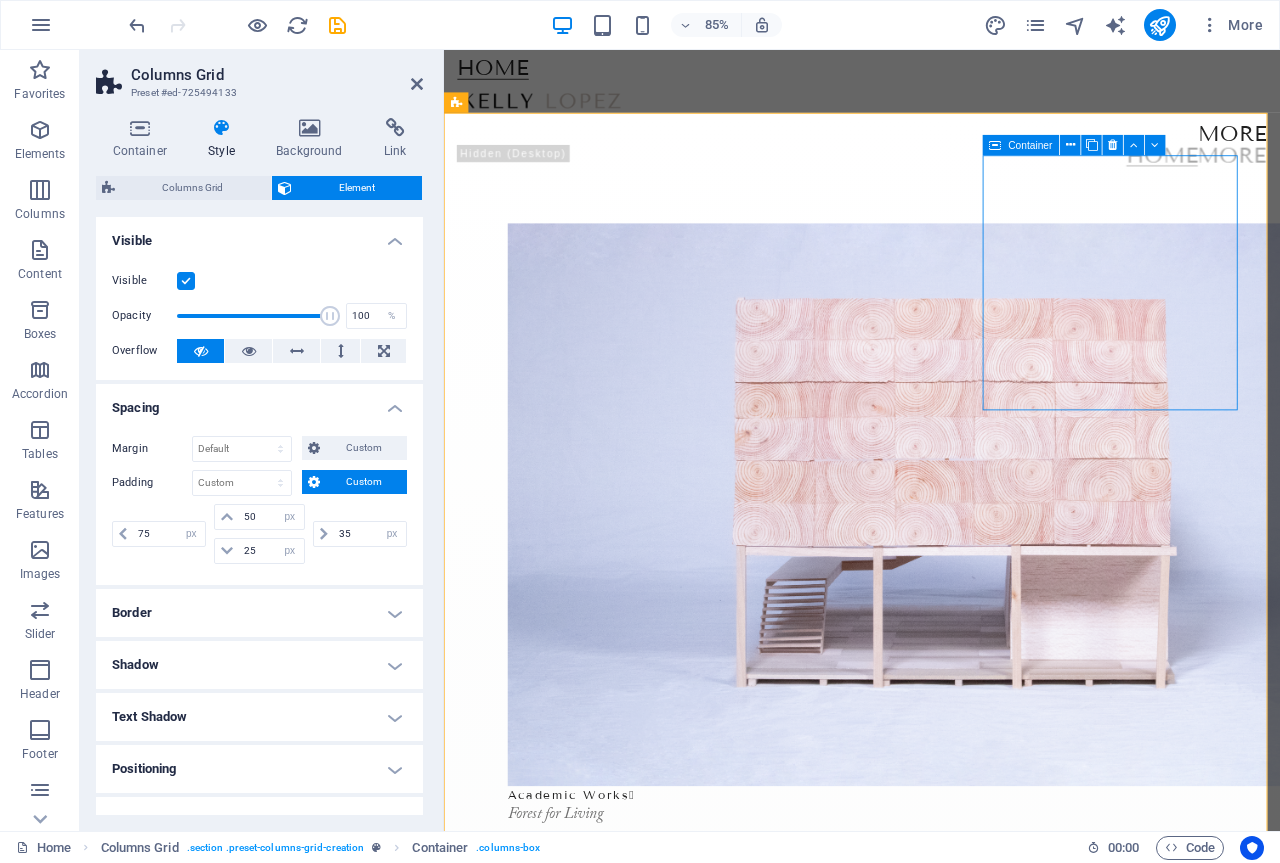 click on "fragments    Image 0.3" at bounding box center (1849, 324) 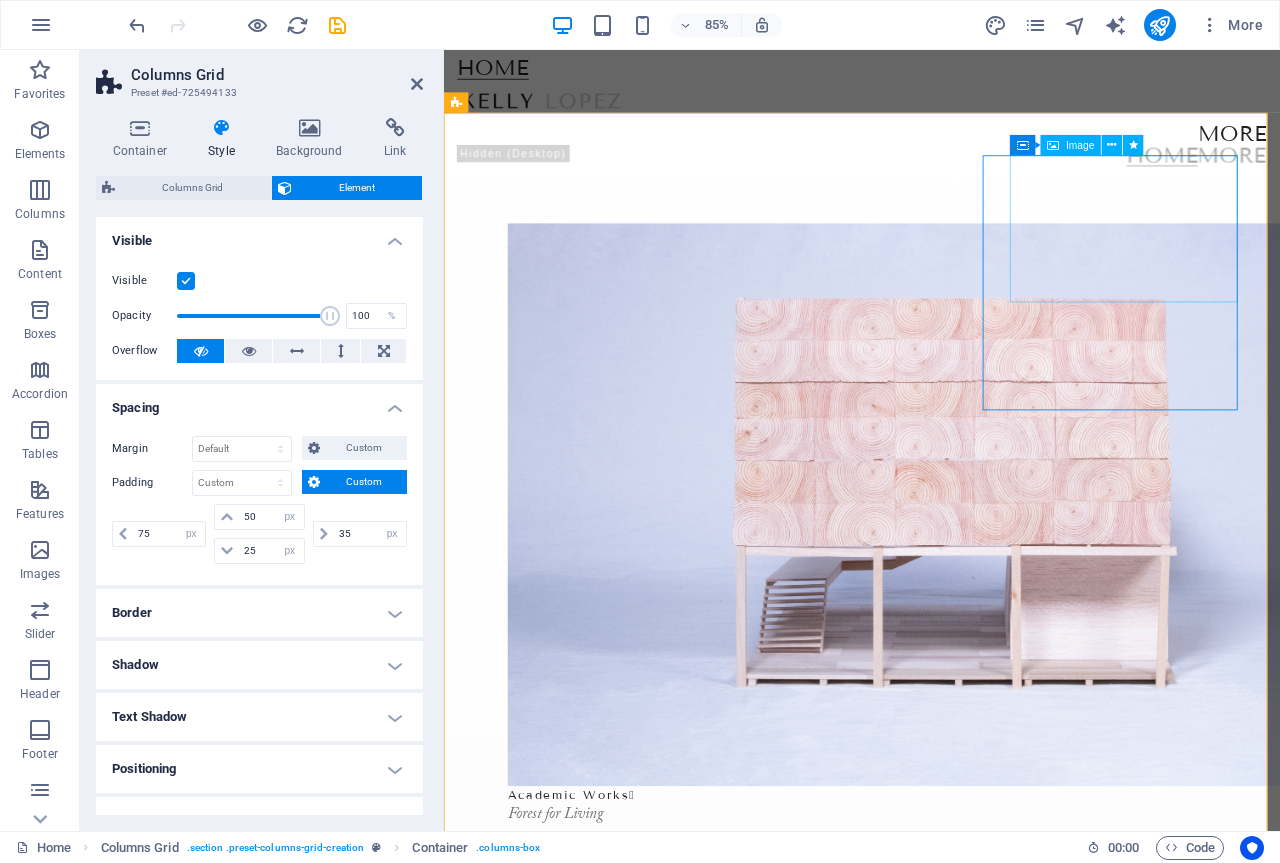 click at bounding box center [1865, 505] 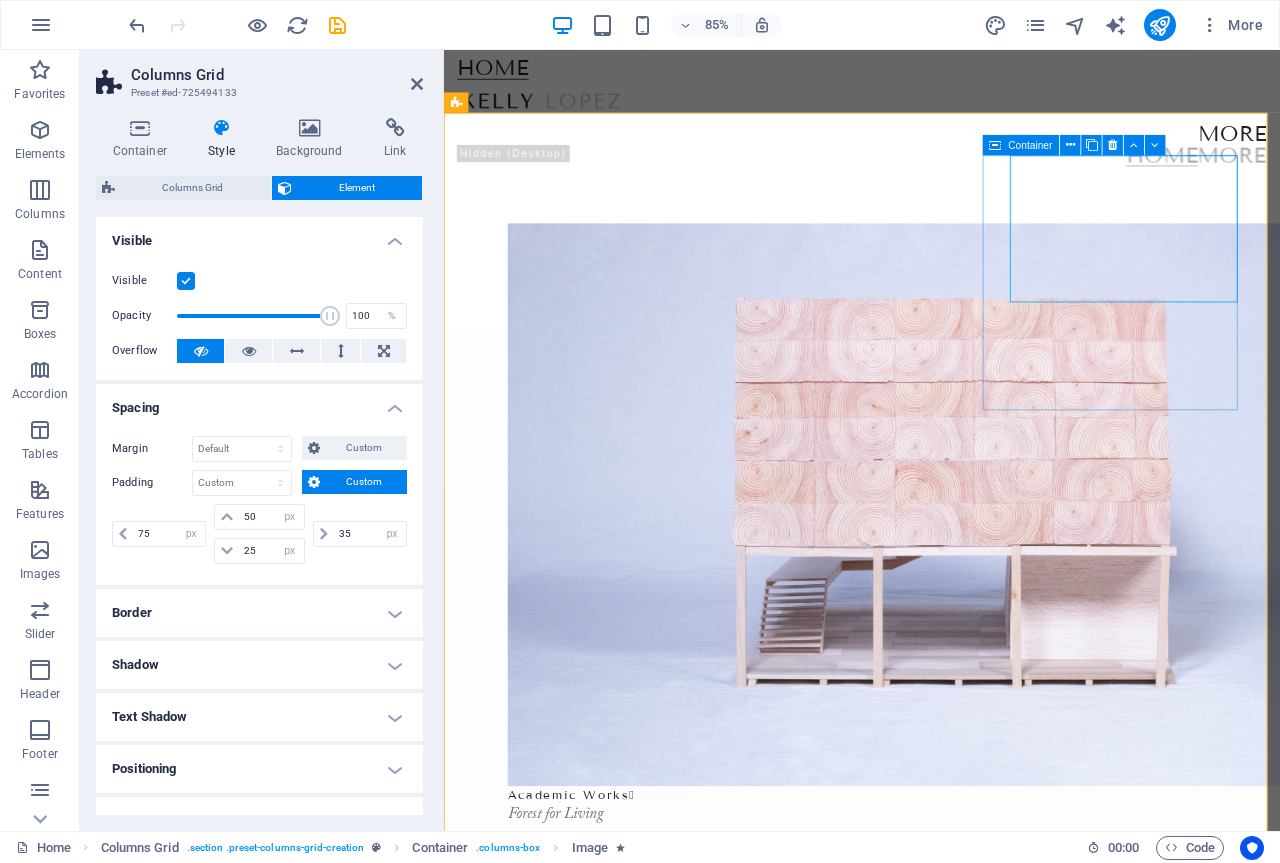 click on "fragments    Image 0.3" at bounding box center [1849, 324] 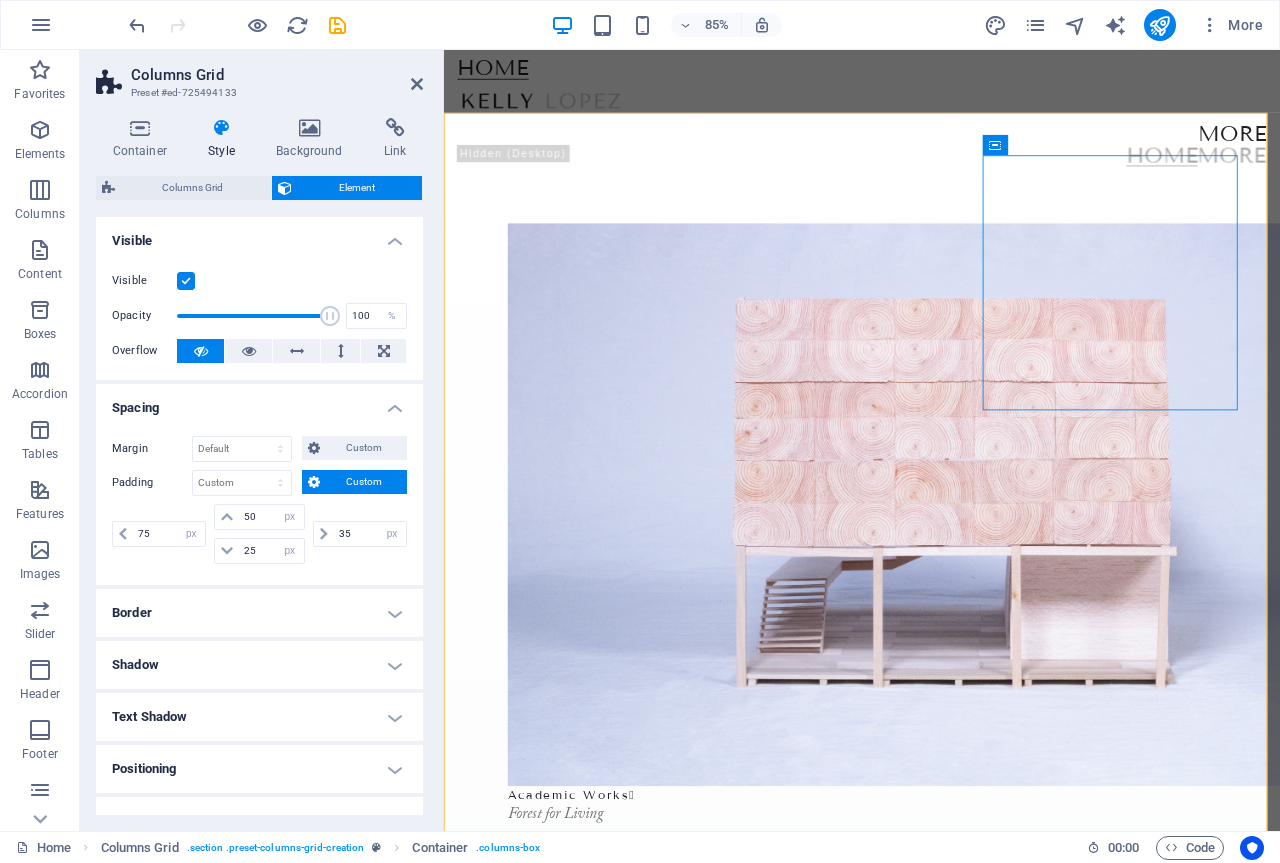 click on "Columns GridPreset #[ID]
Container Style Background Link Size Height Default px rem % vh vw Min. height None px rem % vh vw Width Default px rem % em vh vw Min. width None px rem % vh vw Content width Default Custom width Width Default px rem % em vh vw Min. width None px rem % vh vw Default padding Custom spacing Default content width and padding can be changed under Design. Edit design Layout (Flexbox) Alignment Determines the flex direction. Default Main axis Determine how elements should behave along the main axis inside this container (justify content). Default Side axis Control the vertical direction of the element inside of the container (align items). Default Wrap Default On Off Fill Controls the distances and direction of elements on the y-axis across several lines (align content). Default Accessibility ARIA helps assistive technologies (like screen readers) to understand the role, state, and behavior of web elements Role The ARIA role defines the purpose of an element.  Fan" at bounding box center [262, 440] 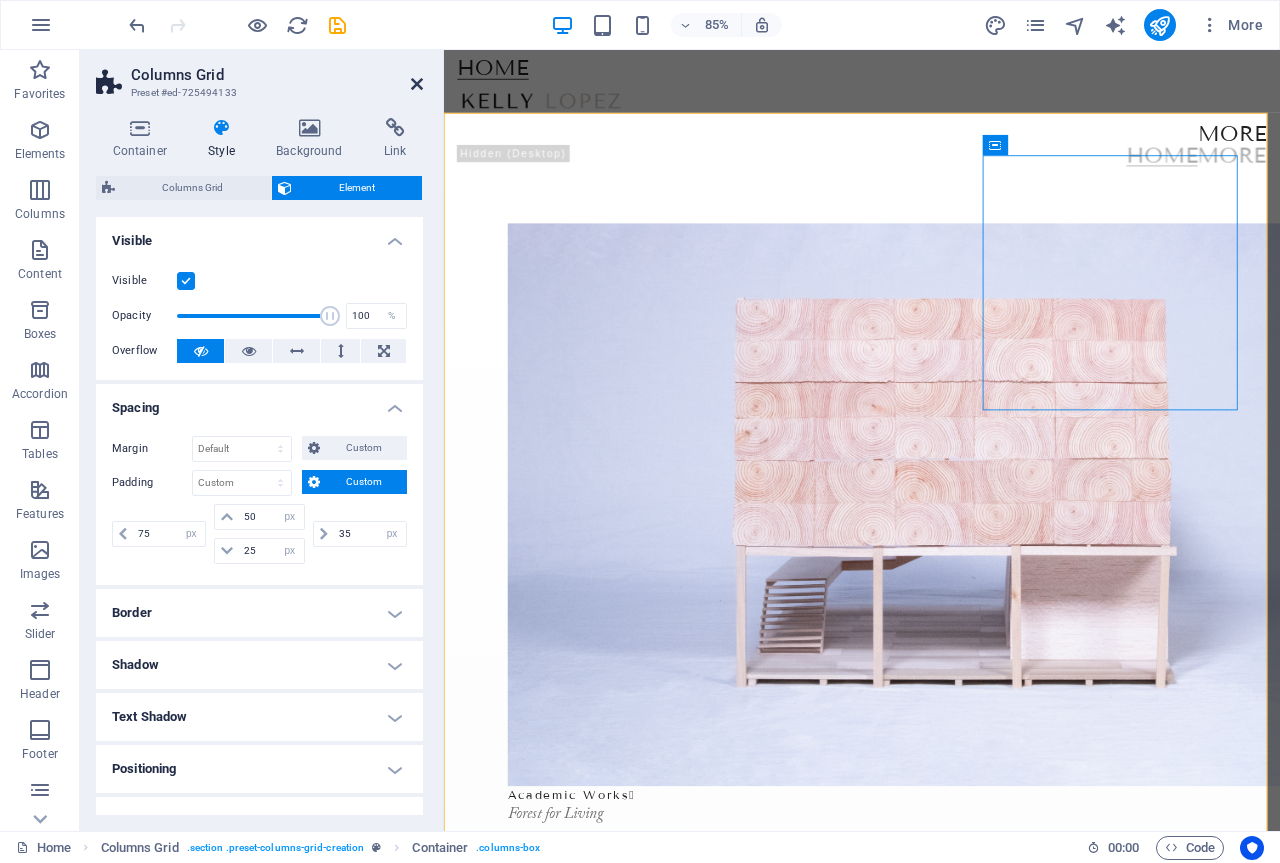 click at bounding box center [417, 84] 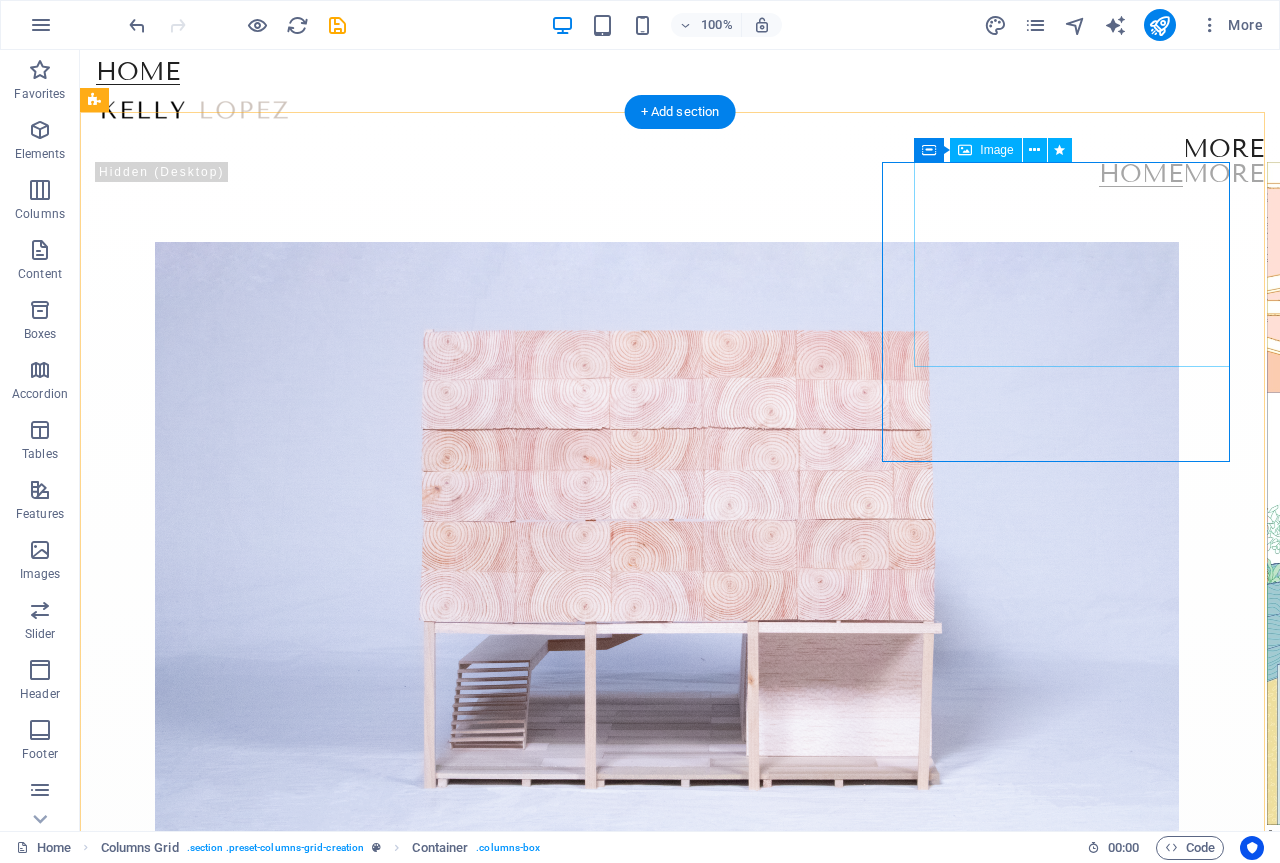 click at bounding box center (1501, 493) 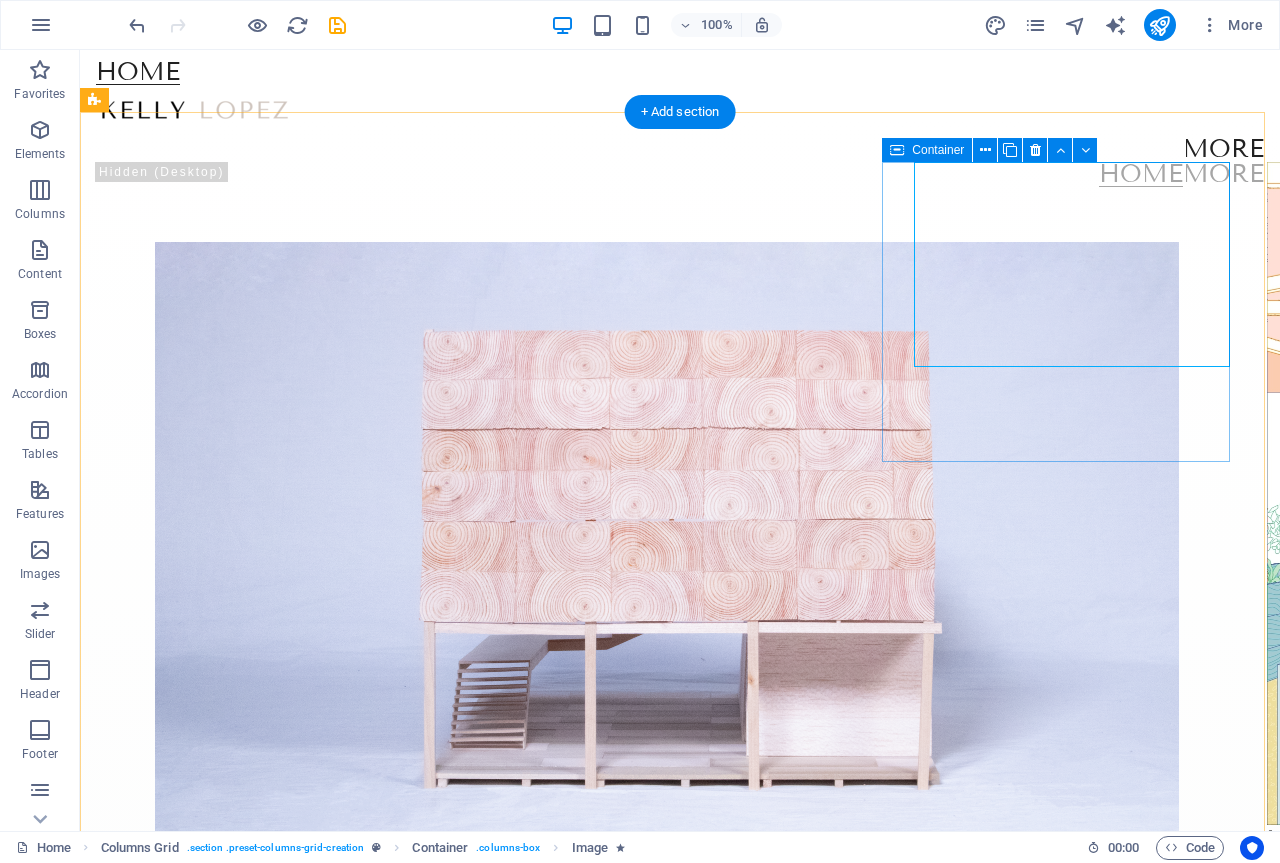 click on "fragments    Image 0.3" at bounding box center (1485, 312) 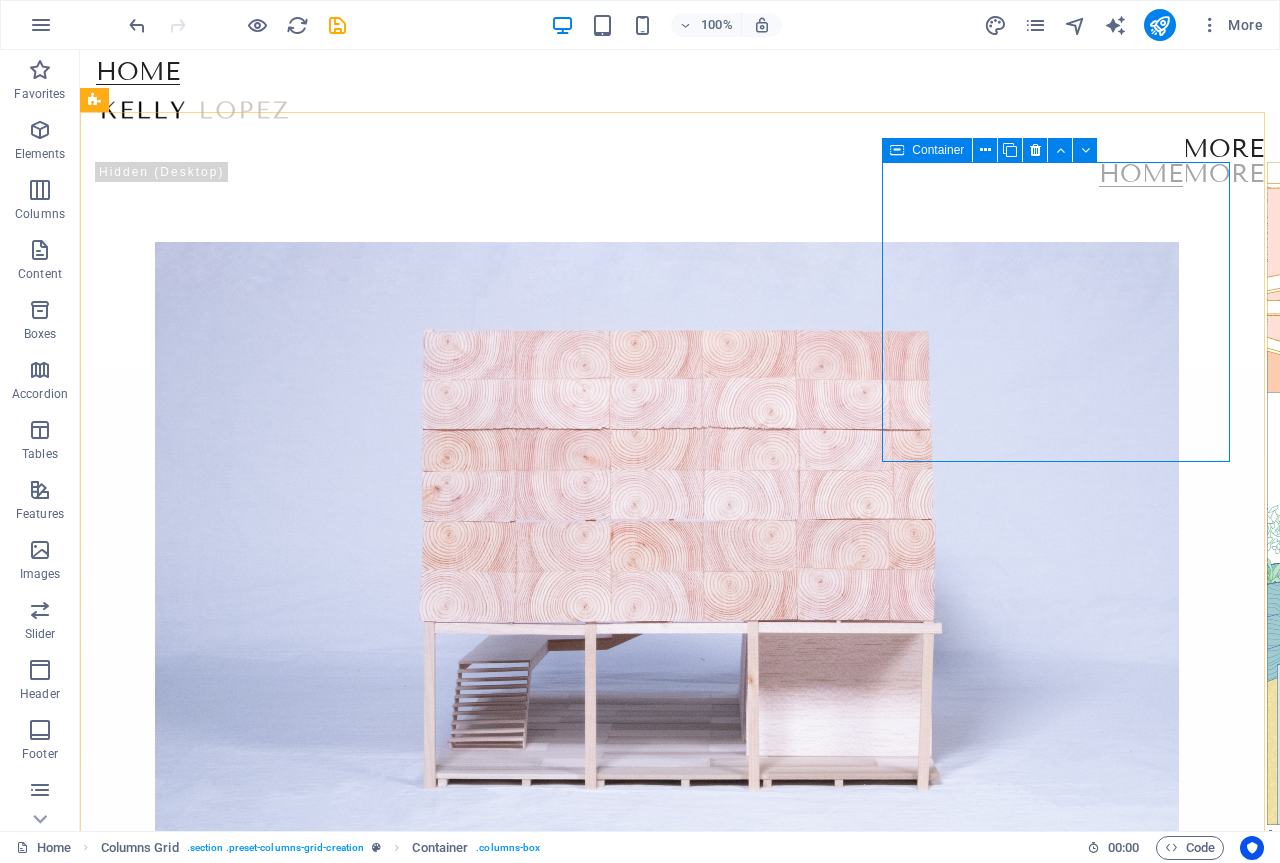 click on "Container" at bounding box center [927, 150] 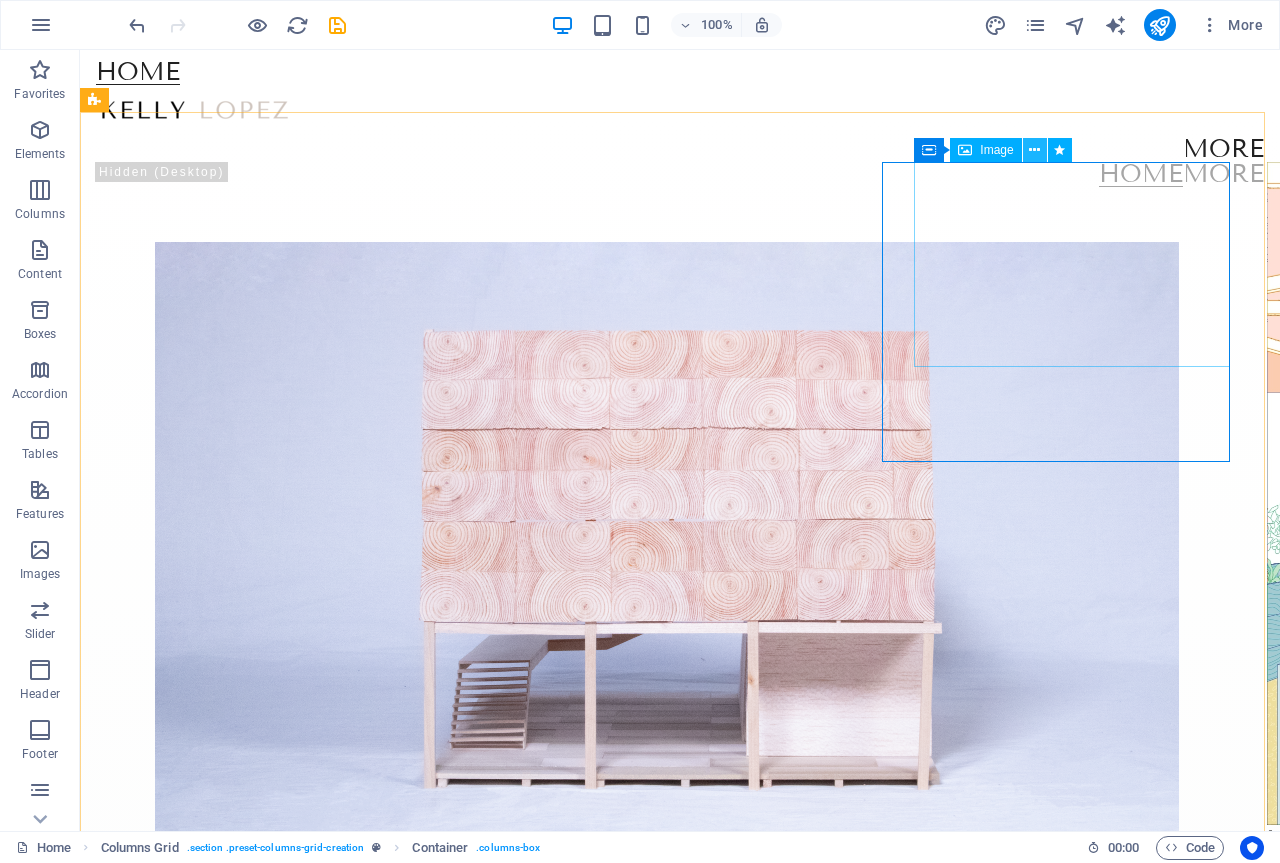 click at bounding box center (1034, 150) 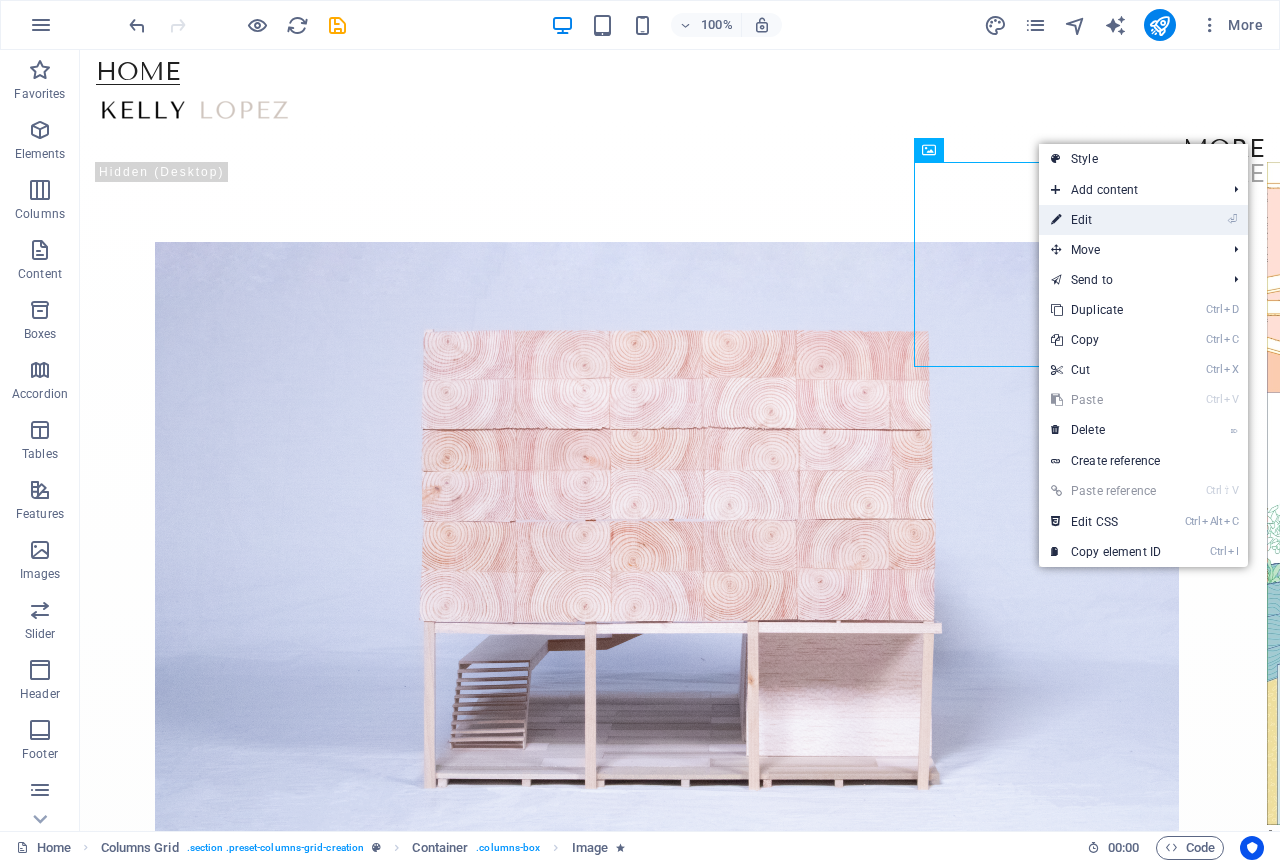 click on "⏎  Edit" at bounding box center [1106, 220] 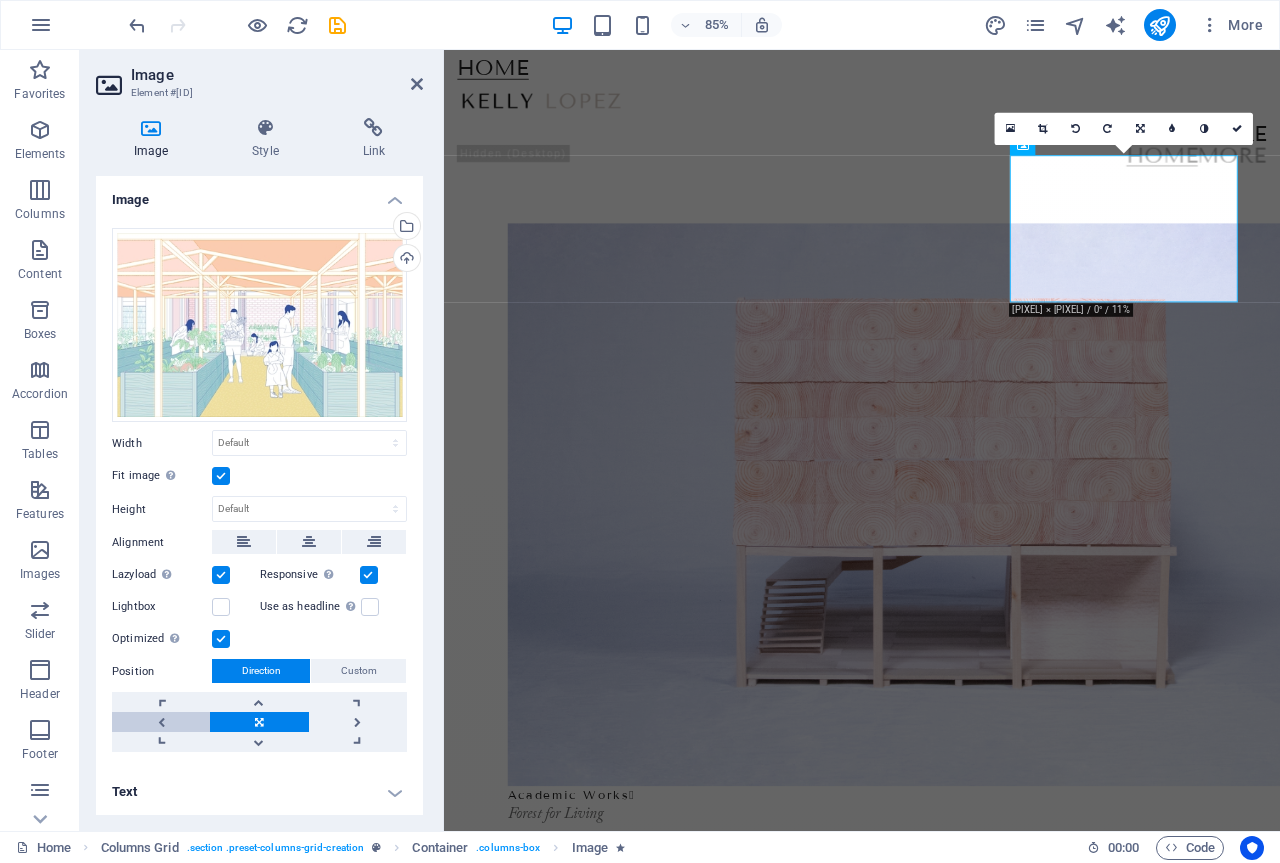 click at bounding box center (161, 722) 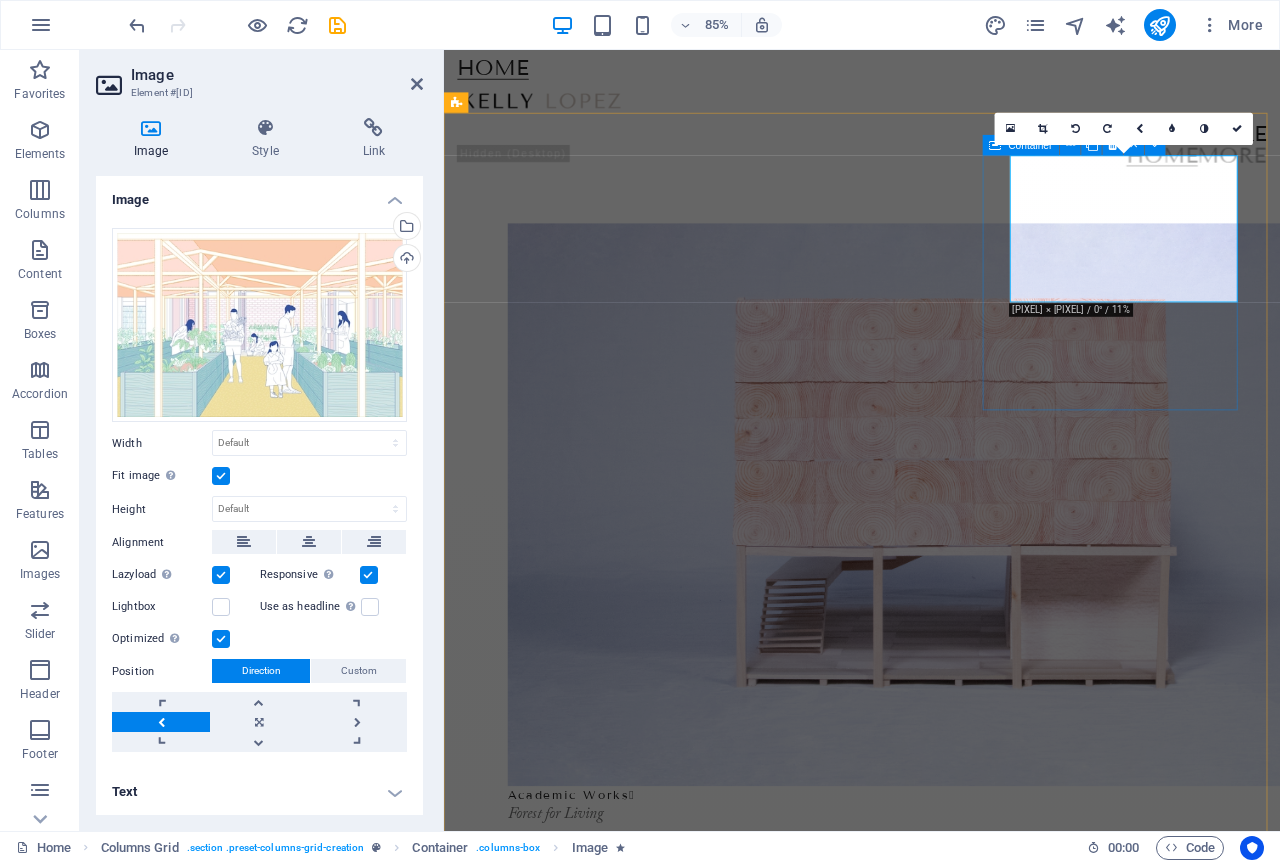 click on "fragments    Image 0.3" at bounding box center (1849, 324) 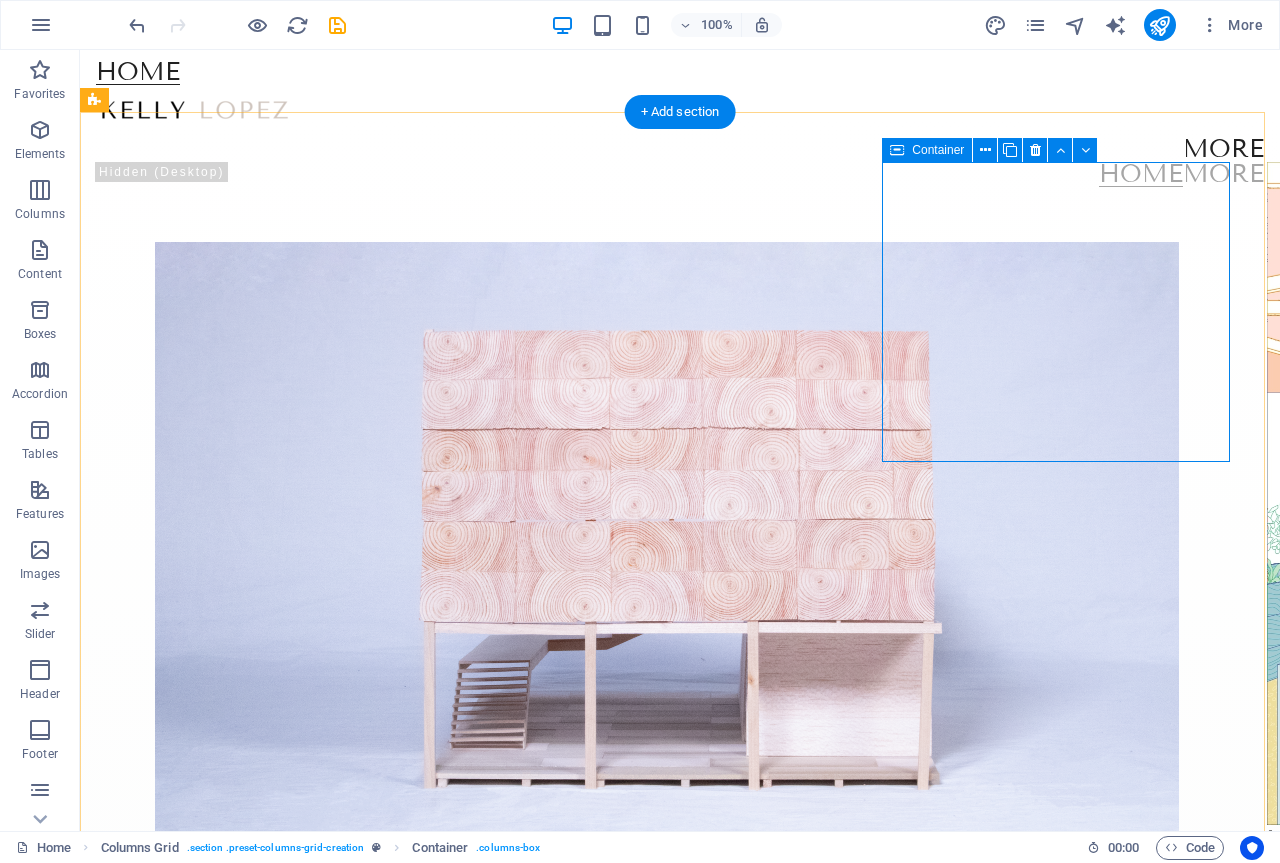 click on "fragments    Image 0.3" at bounding box center [1485, 312] 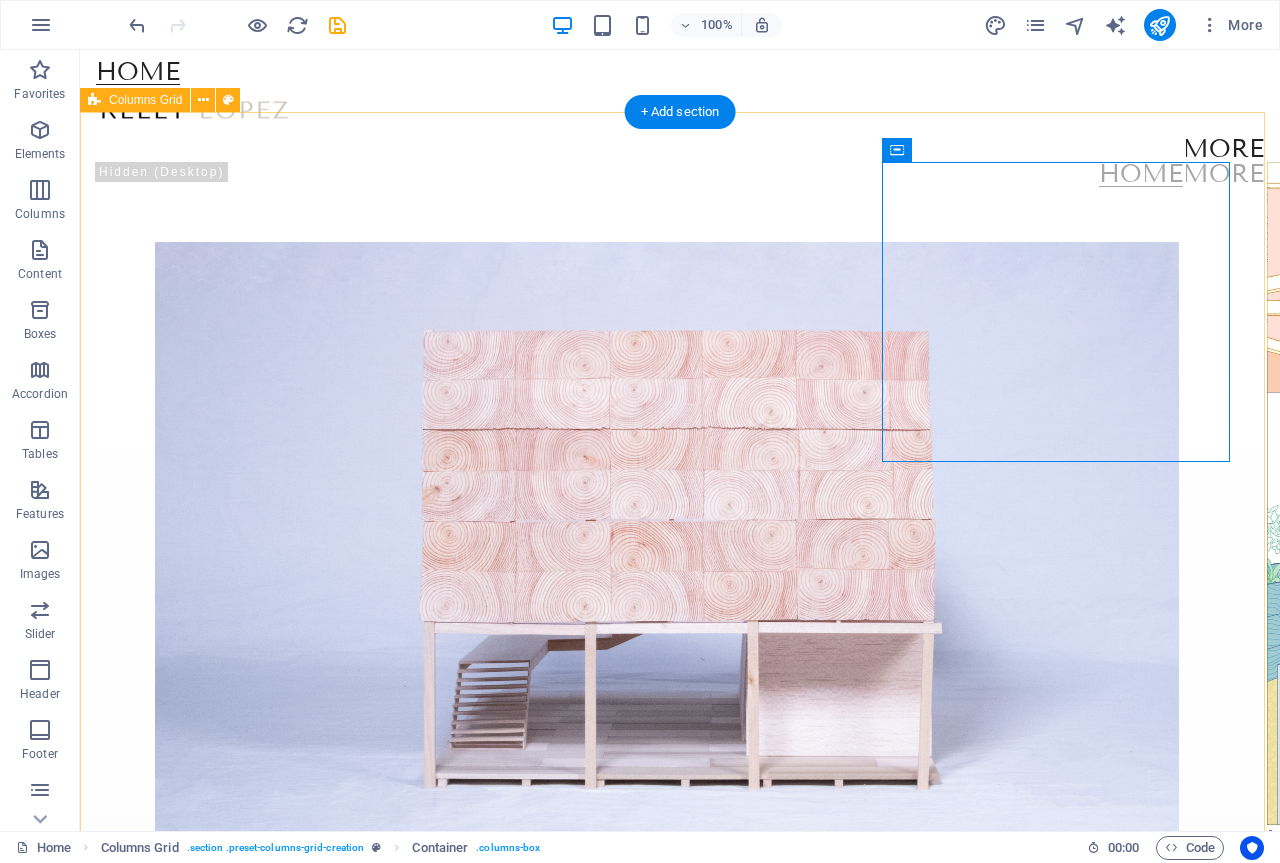 click on "Academic Works  Forest for Living fragments    Image 0.3 suburbs    Image 0.1 Module Magazine  Issue 01: Destruction Beauty    Image 0.7 Triangle    Image 0.6" at bounding box center (680, 3323) 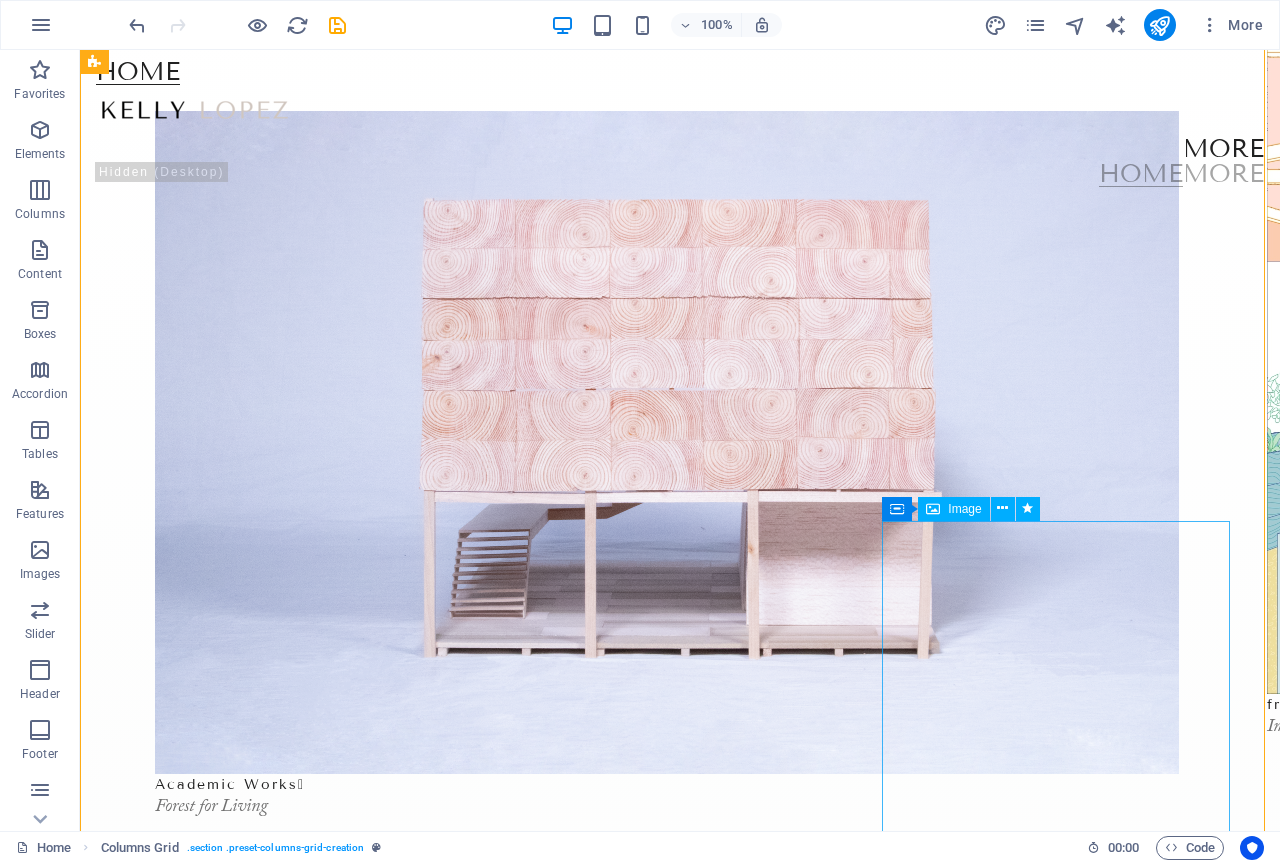 scroll, scrollTop: 0, scrollLeft: 0, axis: both 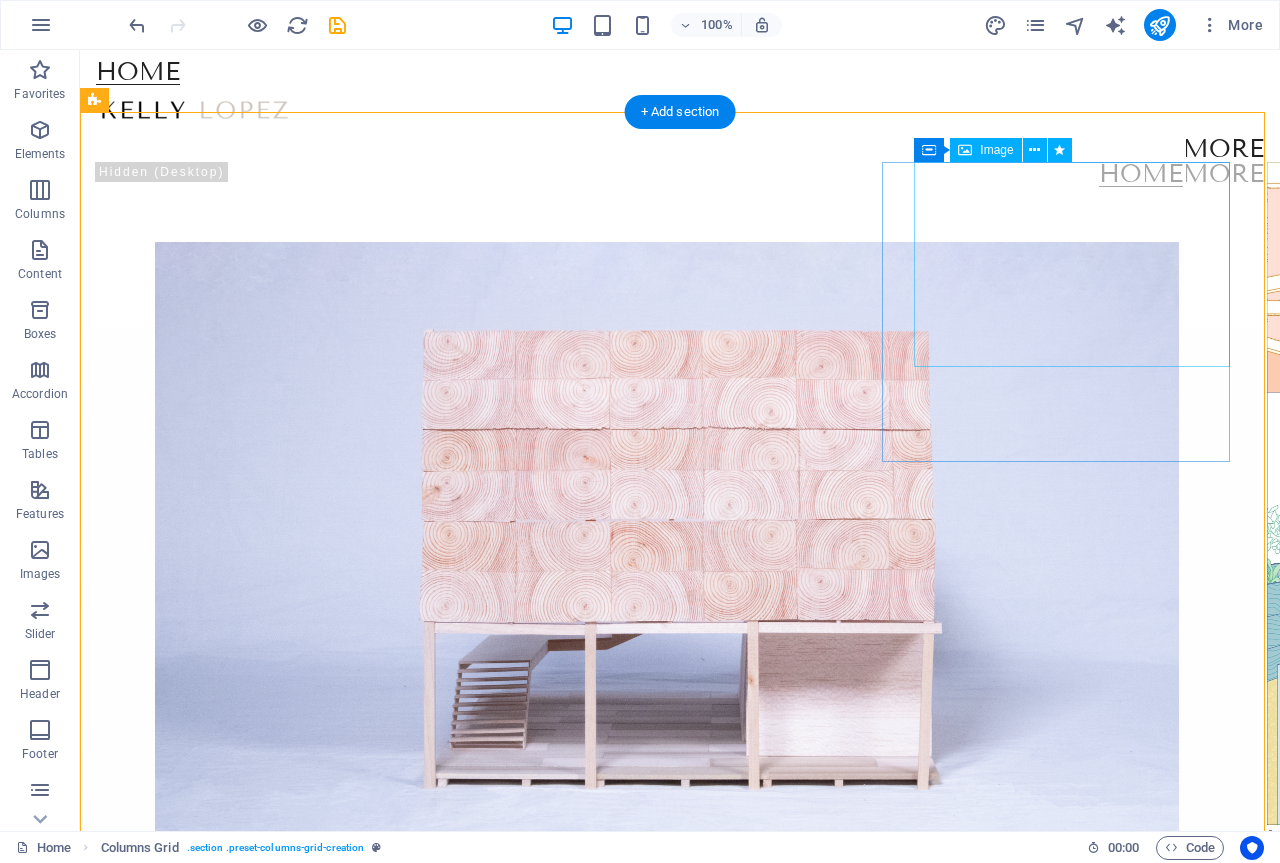 click at bounding box center [1501, 493] 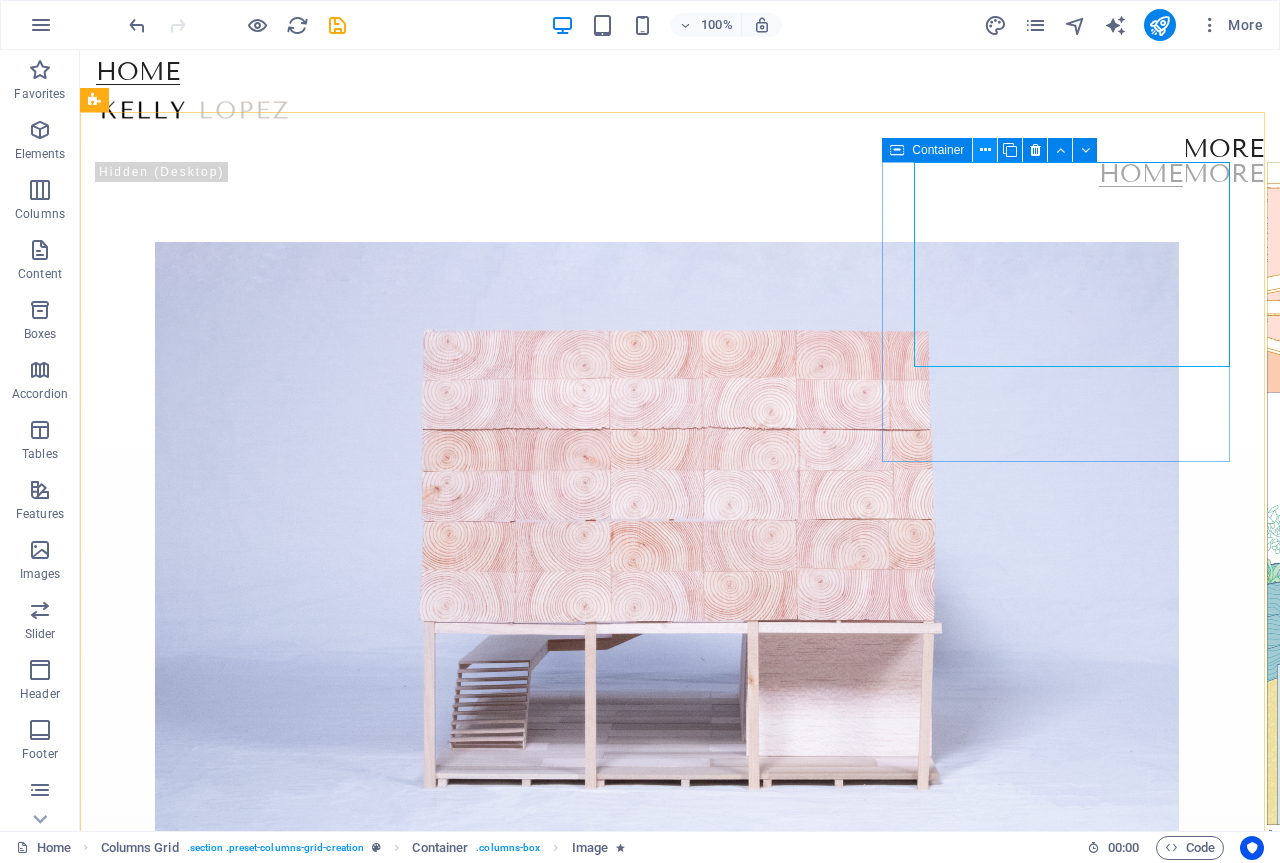 click at bounding box center (985, 150) 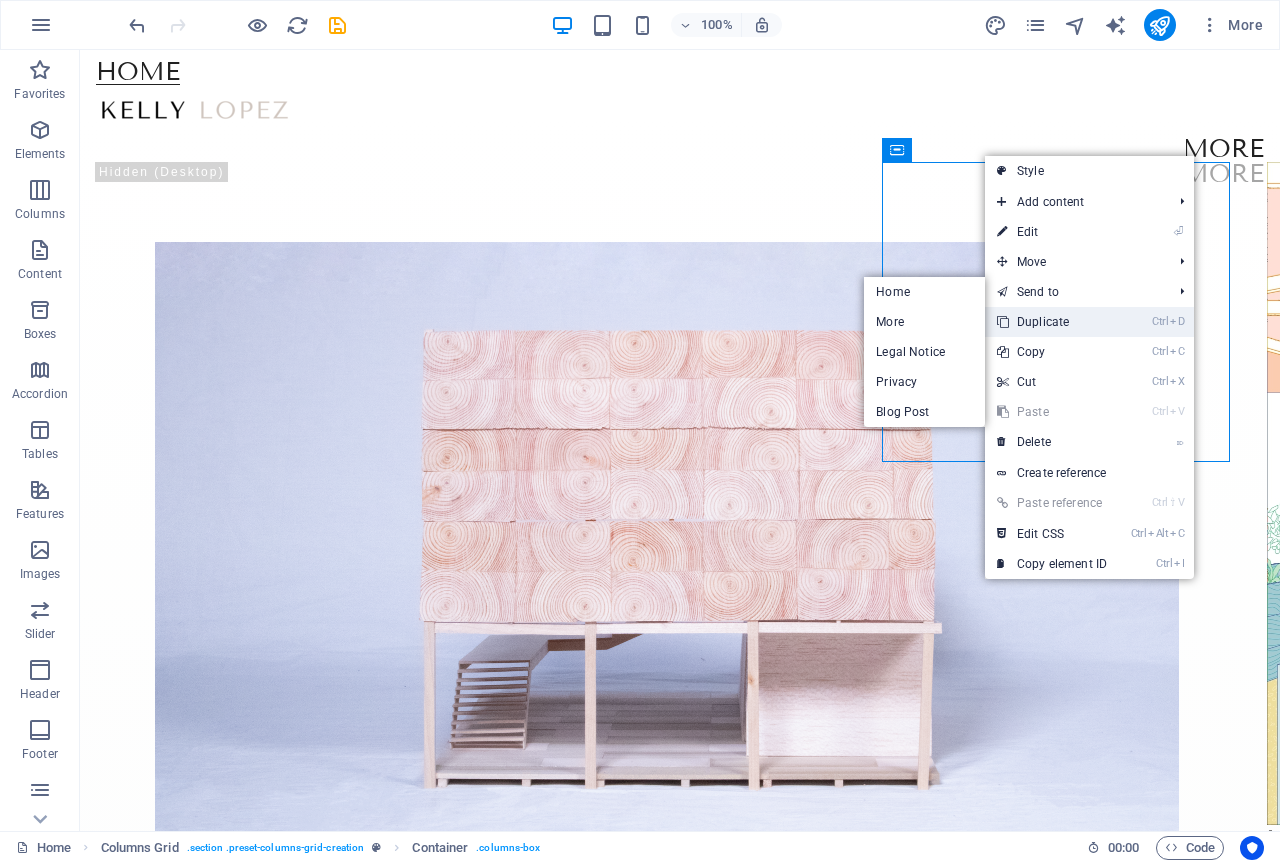 click on "Ctrl D  Duplicate" at bounding box center [1052, 322] 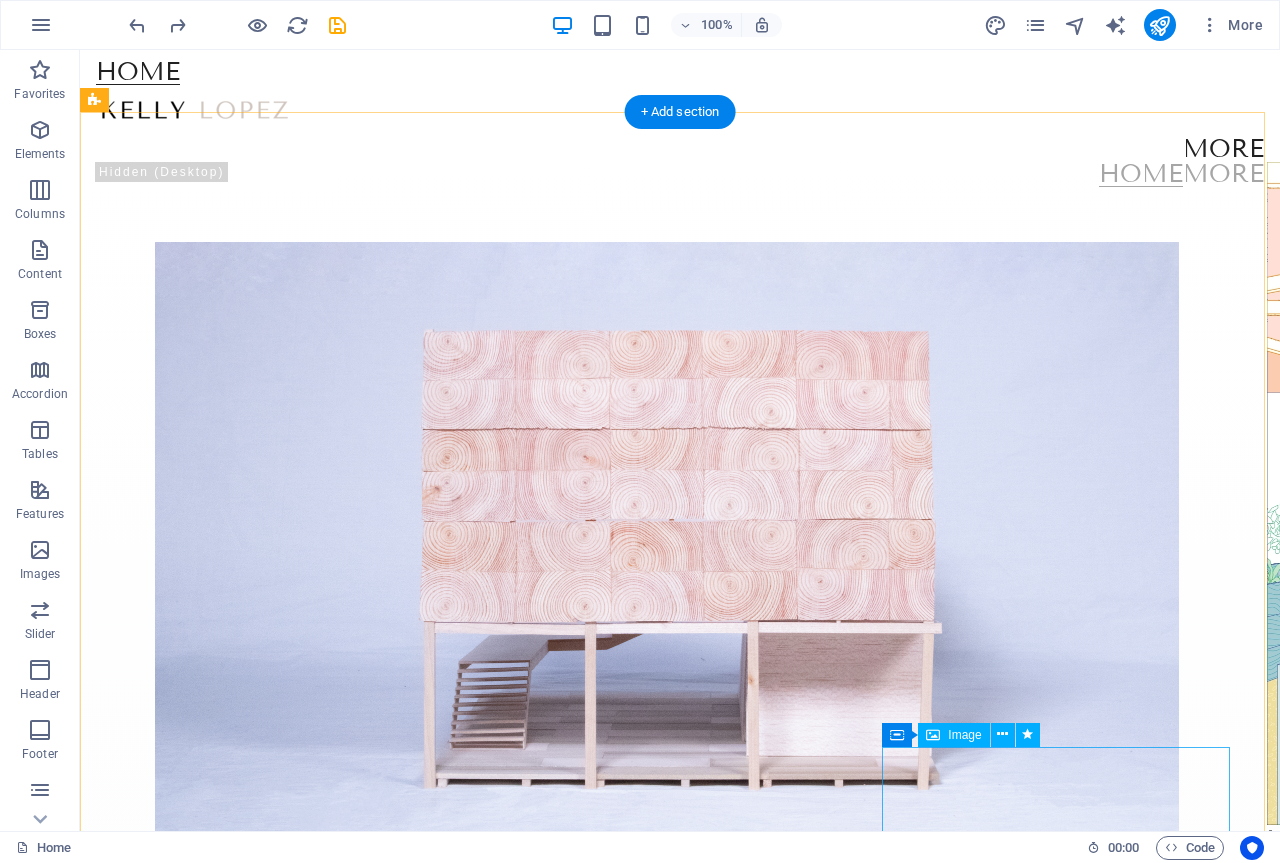 click at bounding box center (1835, 2925) 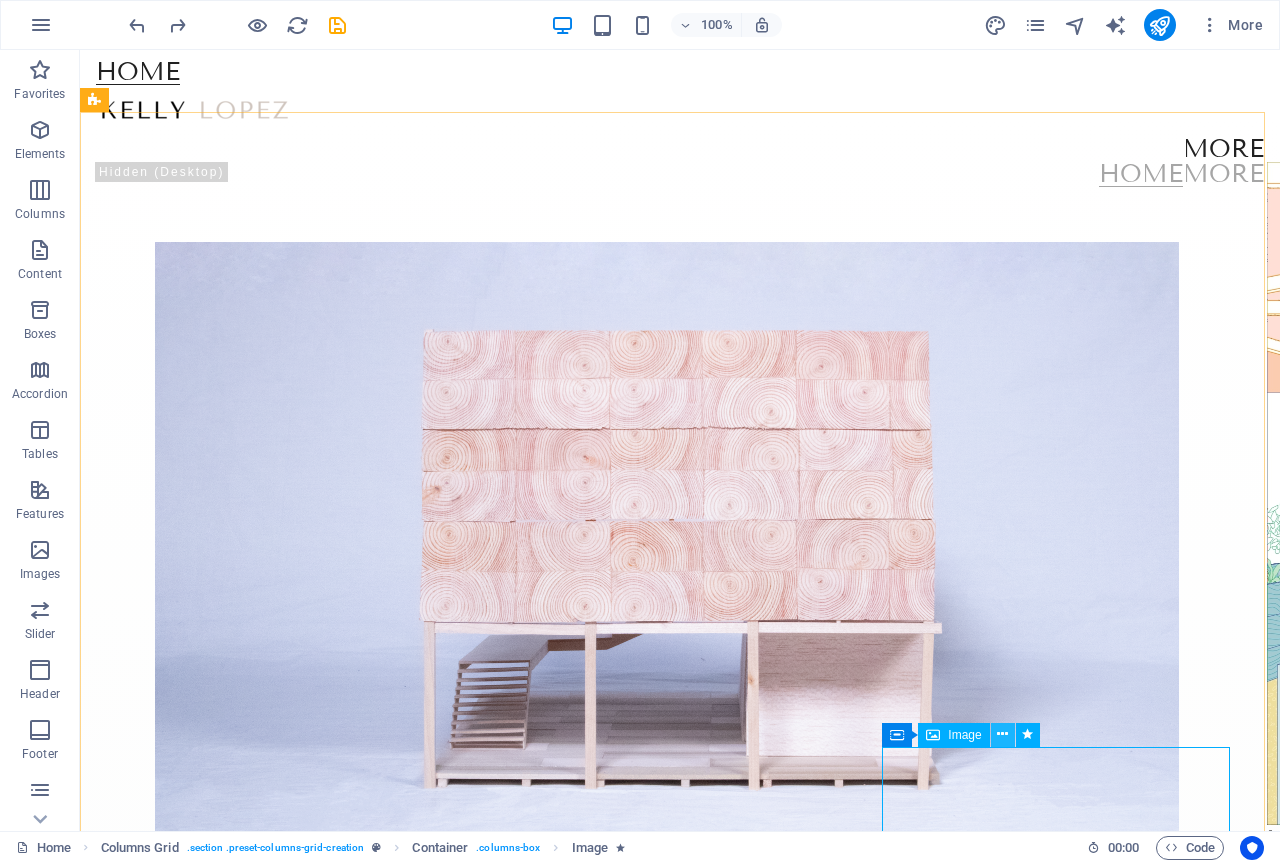 click at bounding box center (1002, 734) 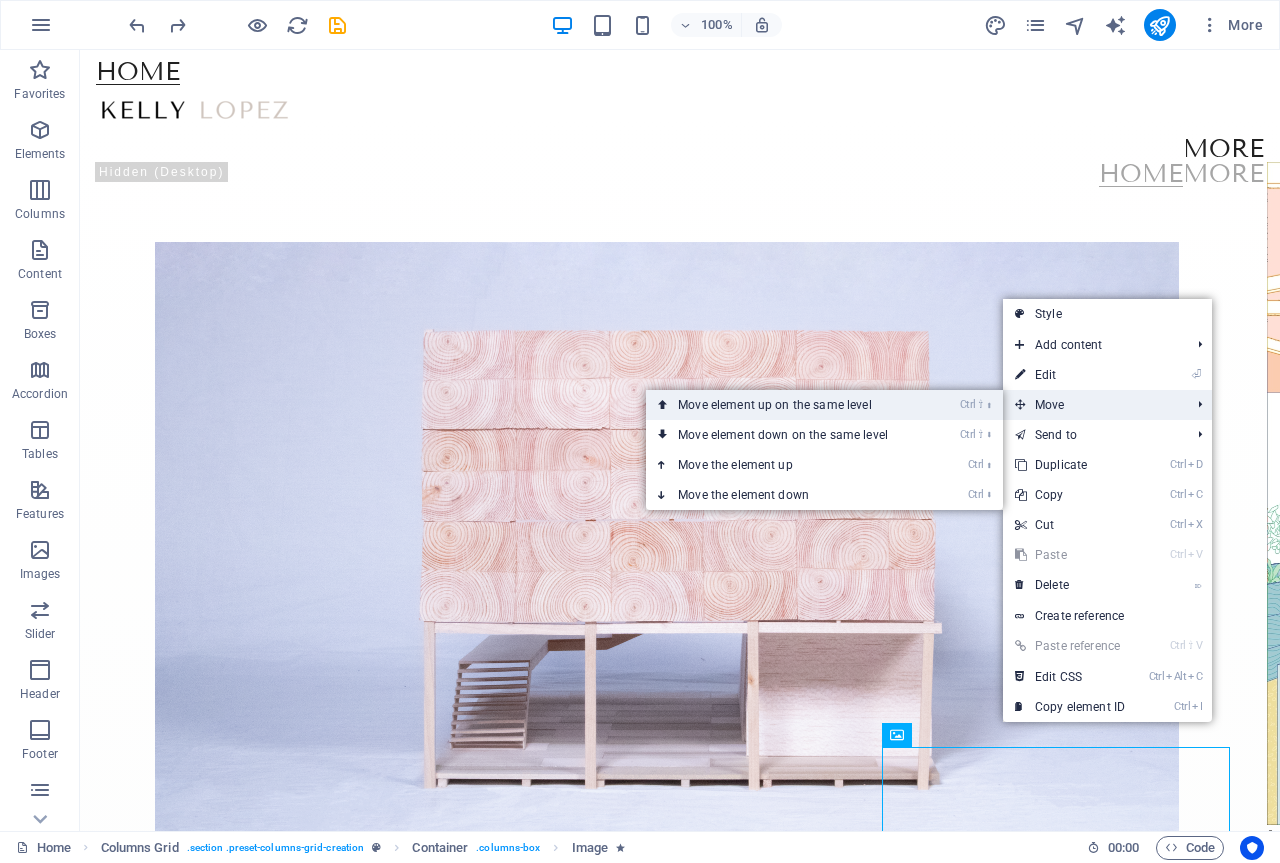click on "Ctrl ⇧ ⬆  Move element up on the same level" at bounding box center [787, 405] 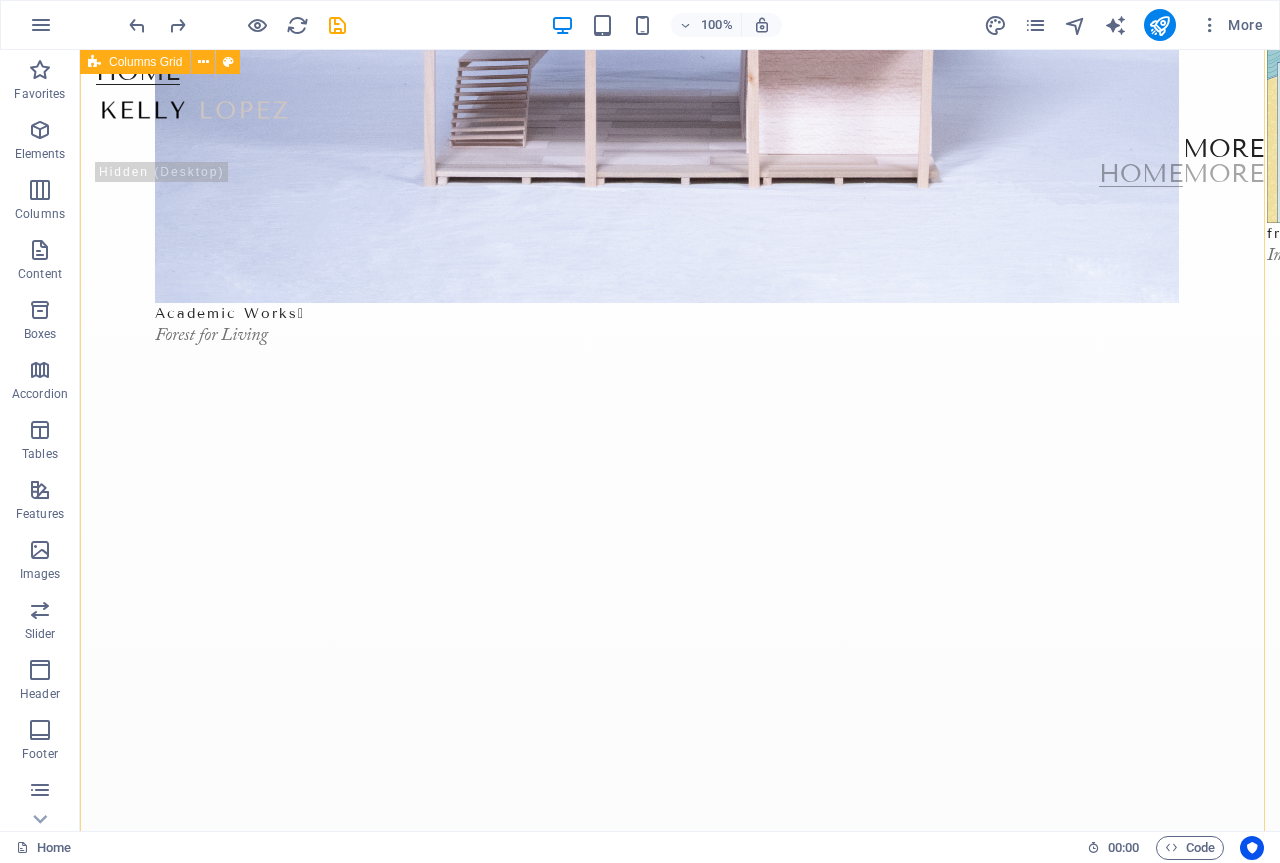 scroll, scrollTop: 800, scrollLeft: 0, axis: vertical 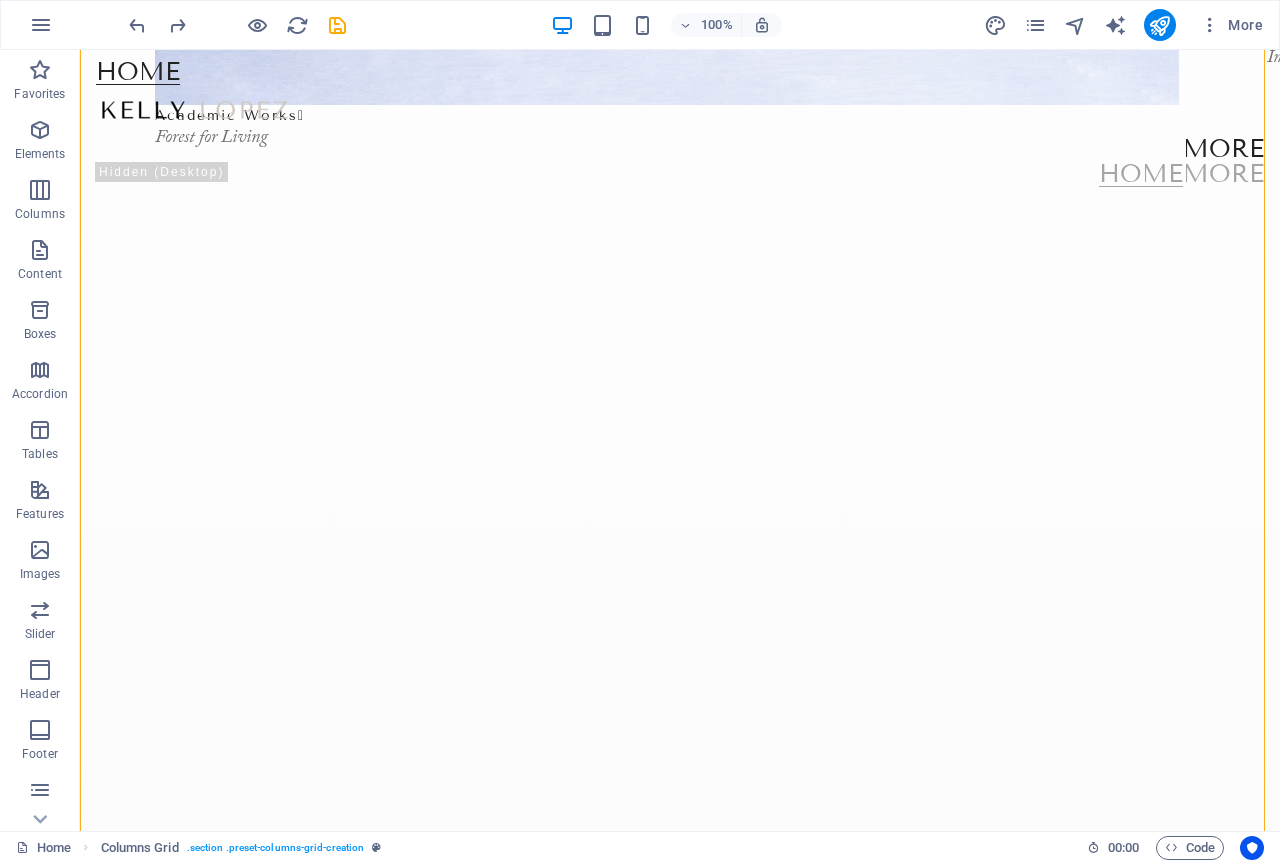 drag, startPoint x: 361, startPoint y: 642, endPoint x: 714, endPoint y: 354, distance: 455.57986 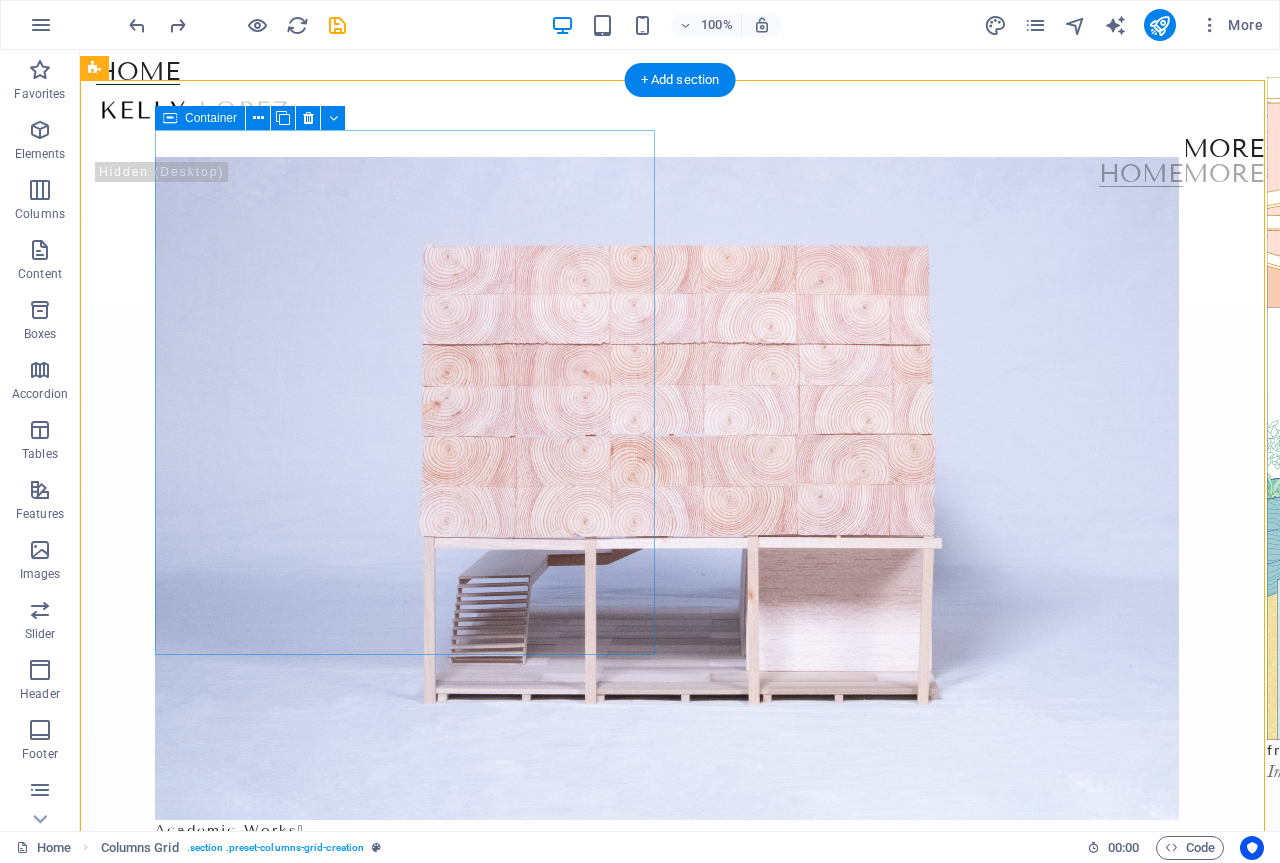 scroll, scrollTop: 0, scrollLeft: 0, axis: both 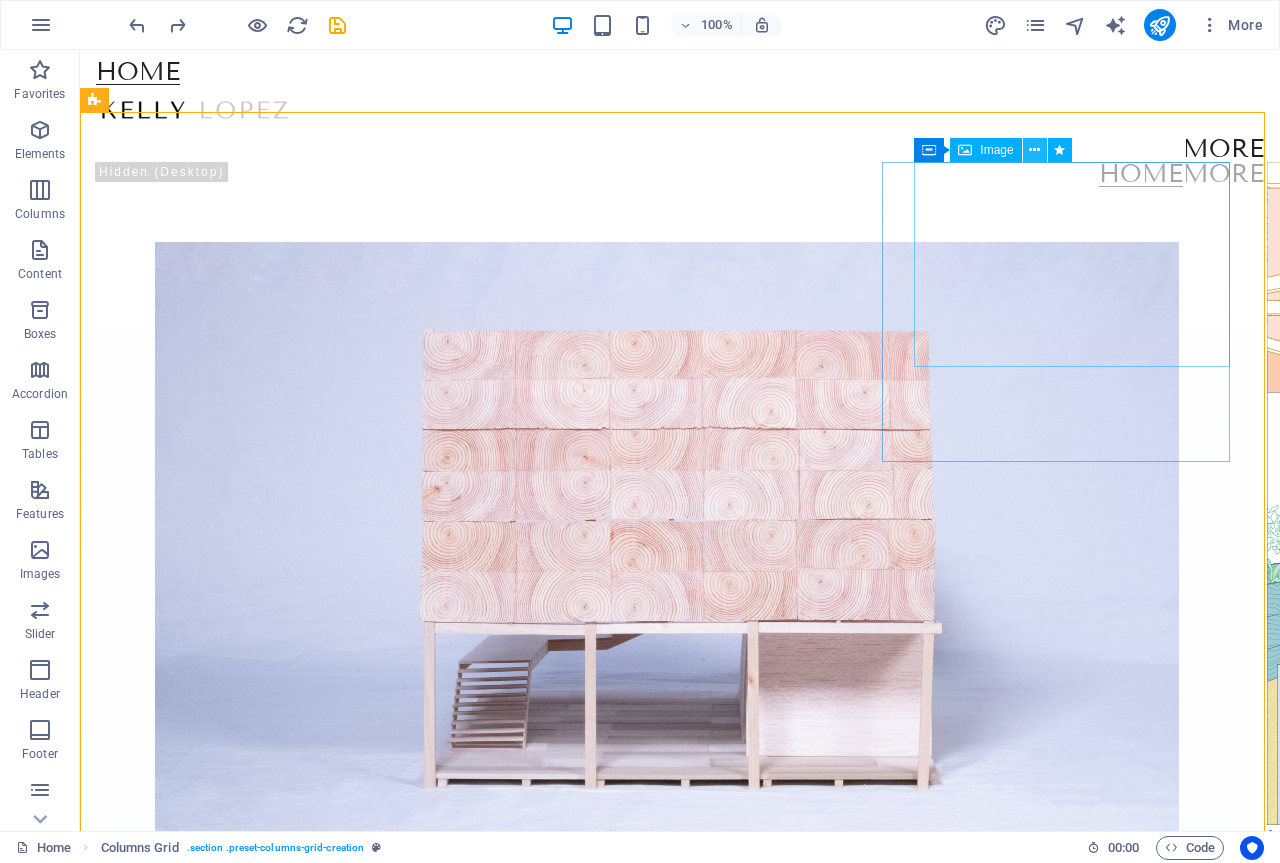click at bounding box center (1034, 150) 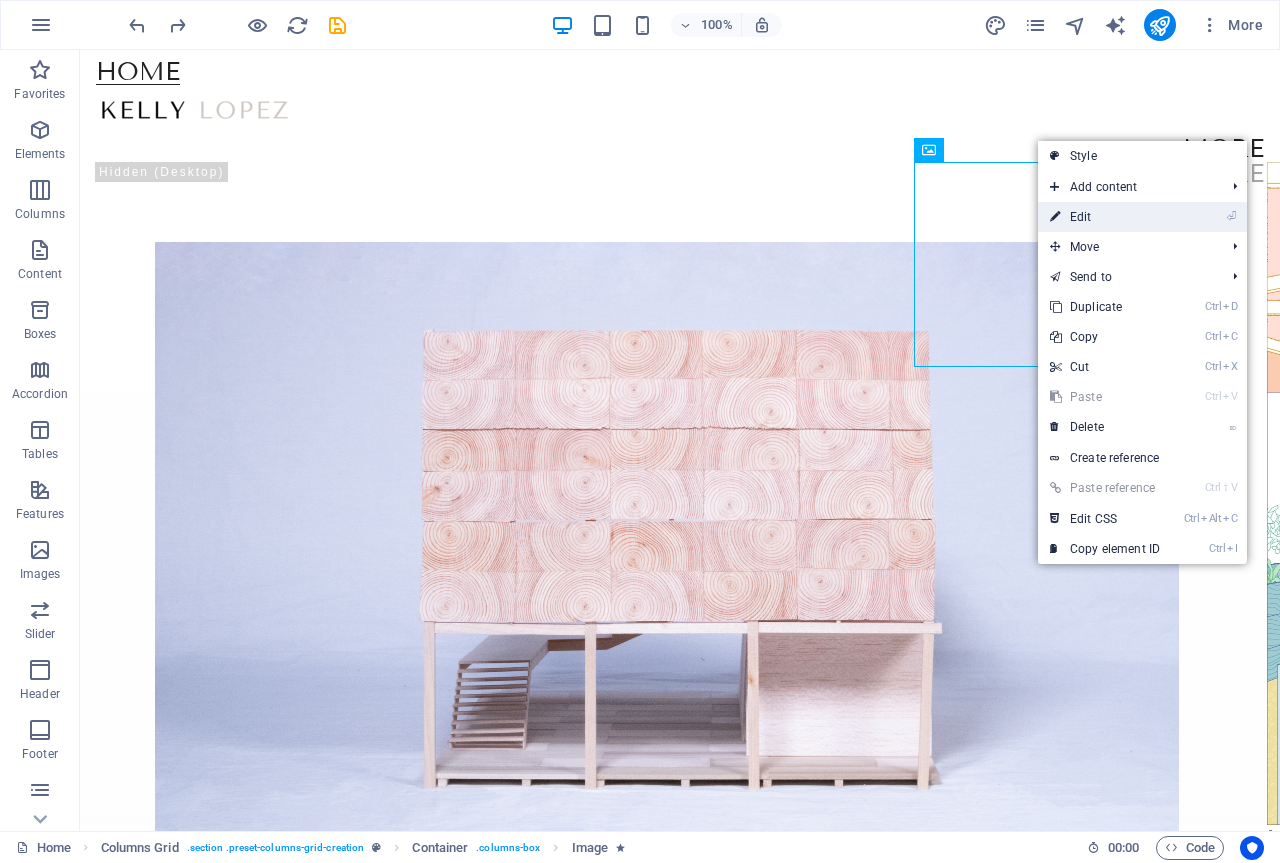 click on "⏎  Edit" at bounding box center [1105, 217] 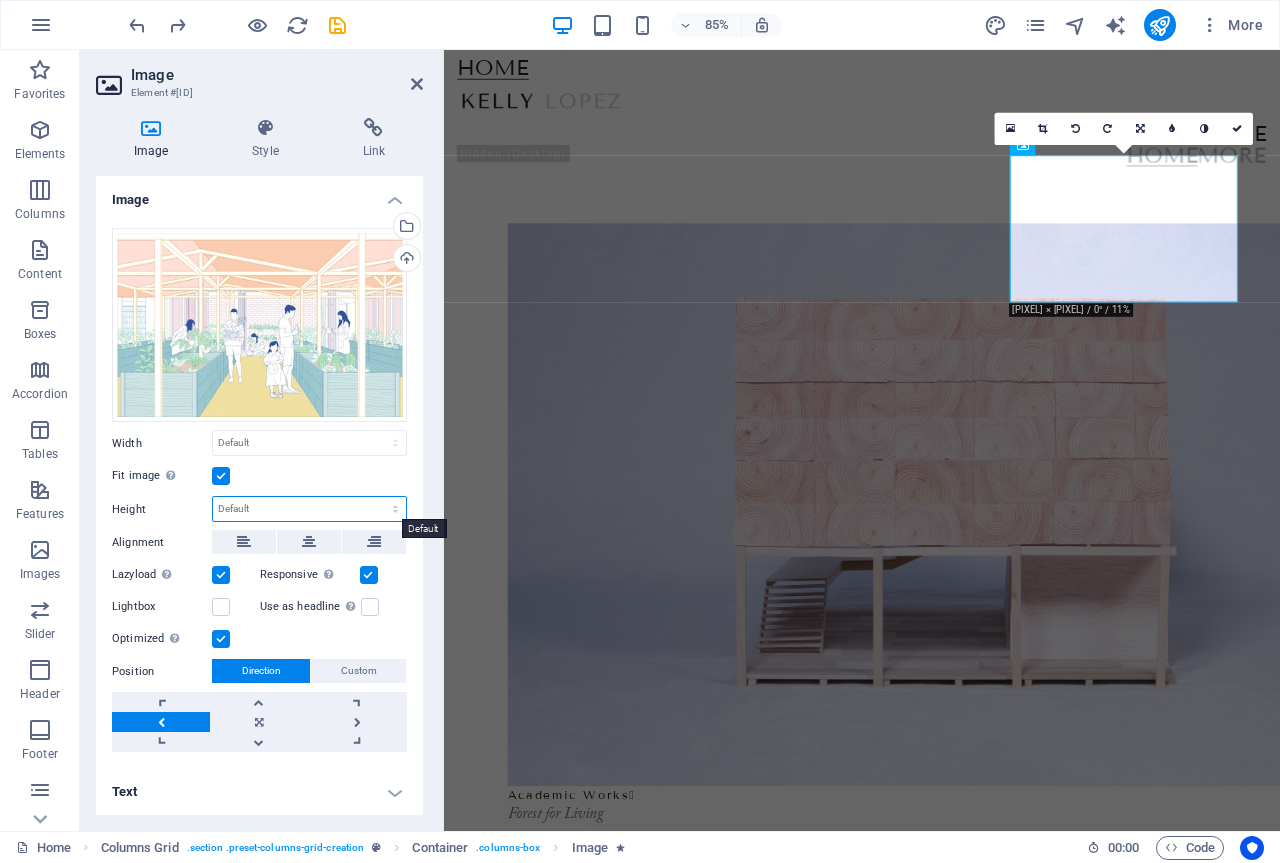 click on "Default auto px" at bounding box center (309, 509) 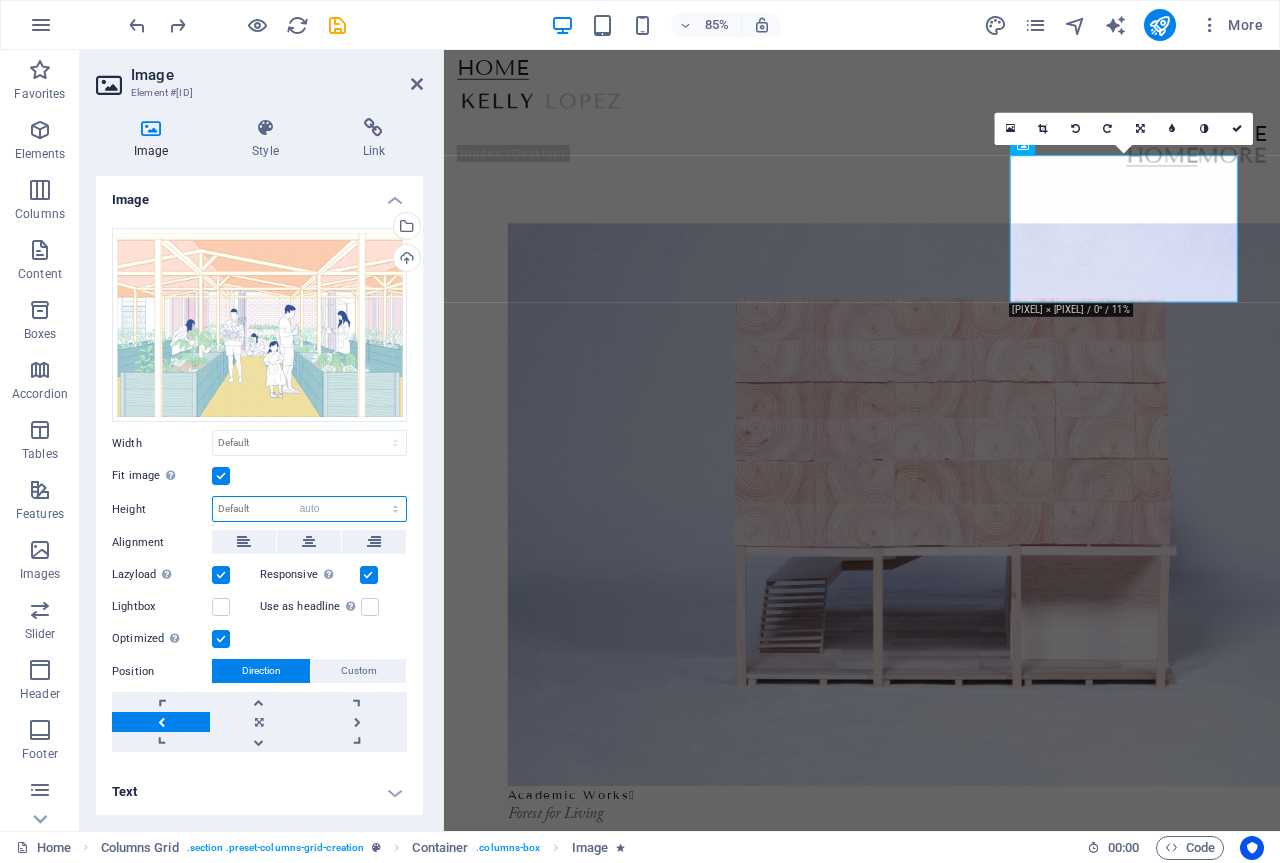 click on "Default auto px" at bounding box center (309, 509) 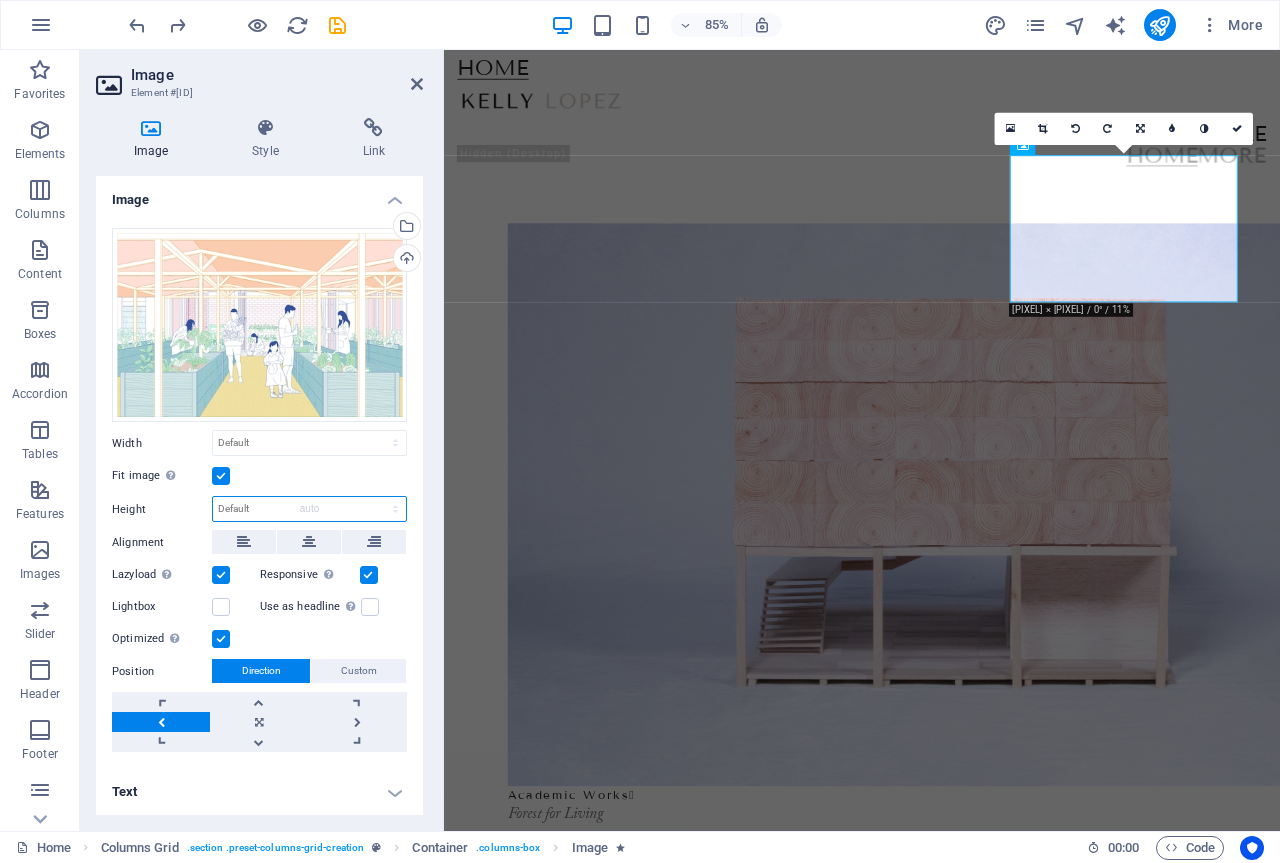 select on "DISABLED_OPTION_VALUE" 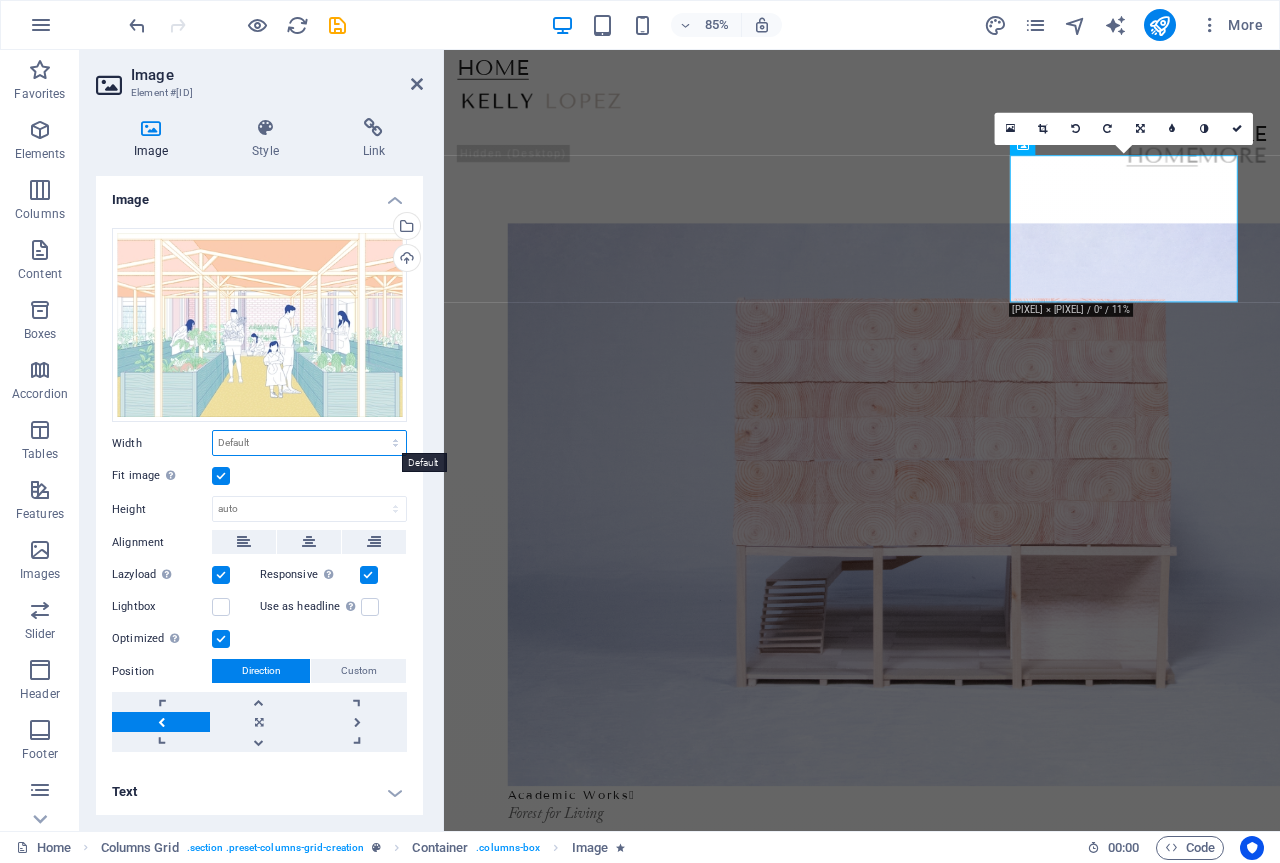 click on "Default auto px rem % em vh vw" at bounding box center (309, 443) 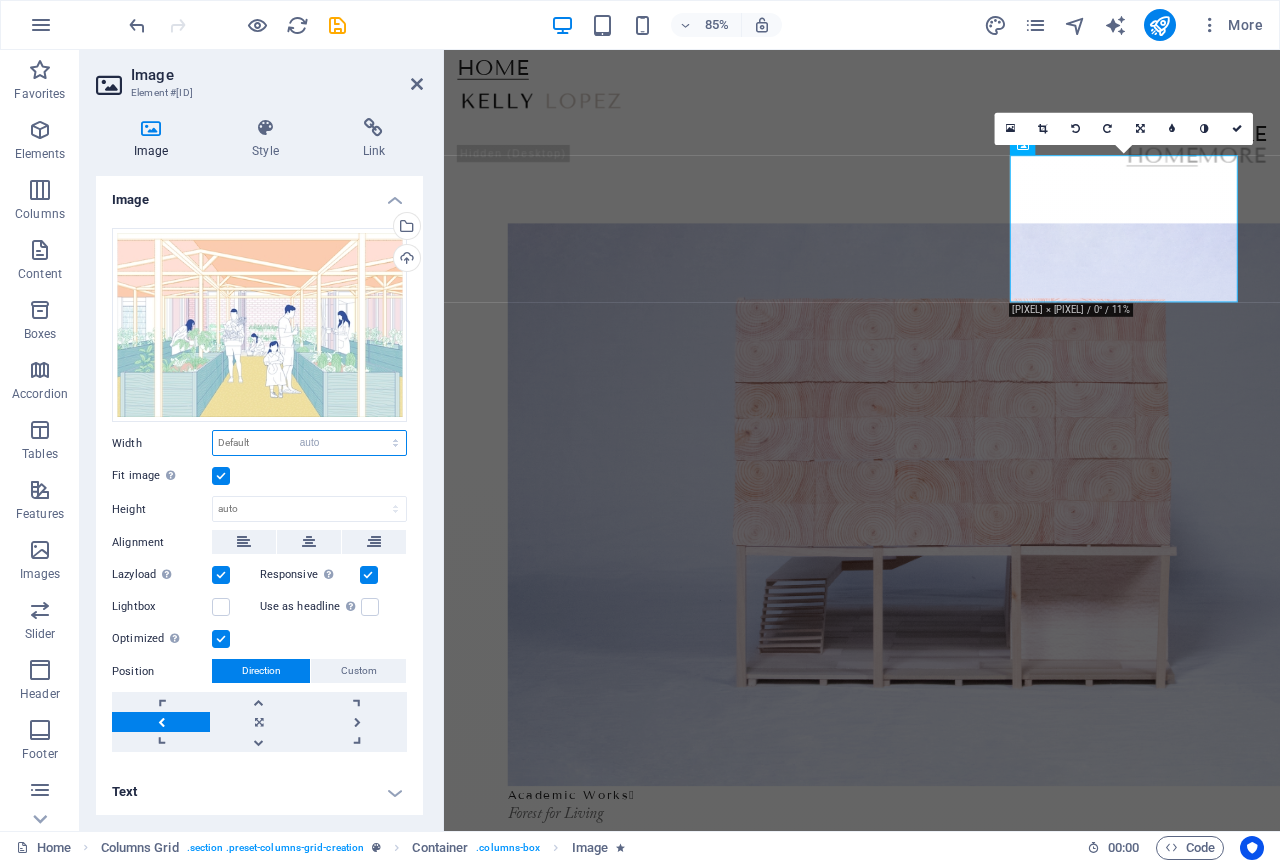 click on "Default auto px rem % em vh vw" at bounding box center [309, 443] 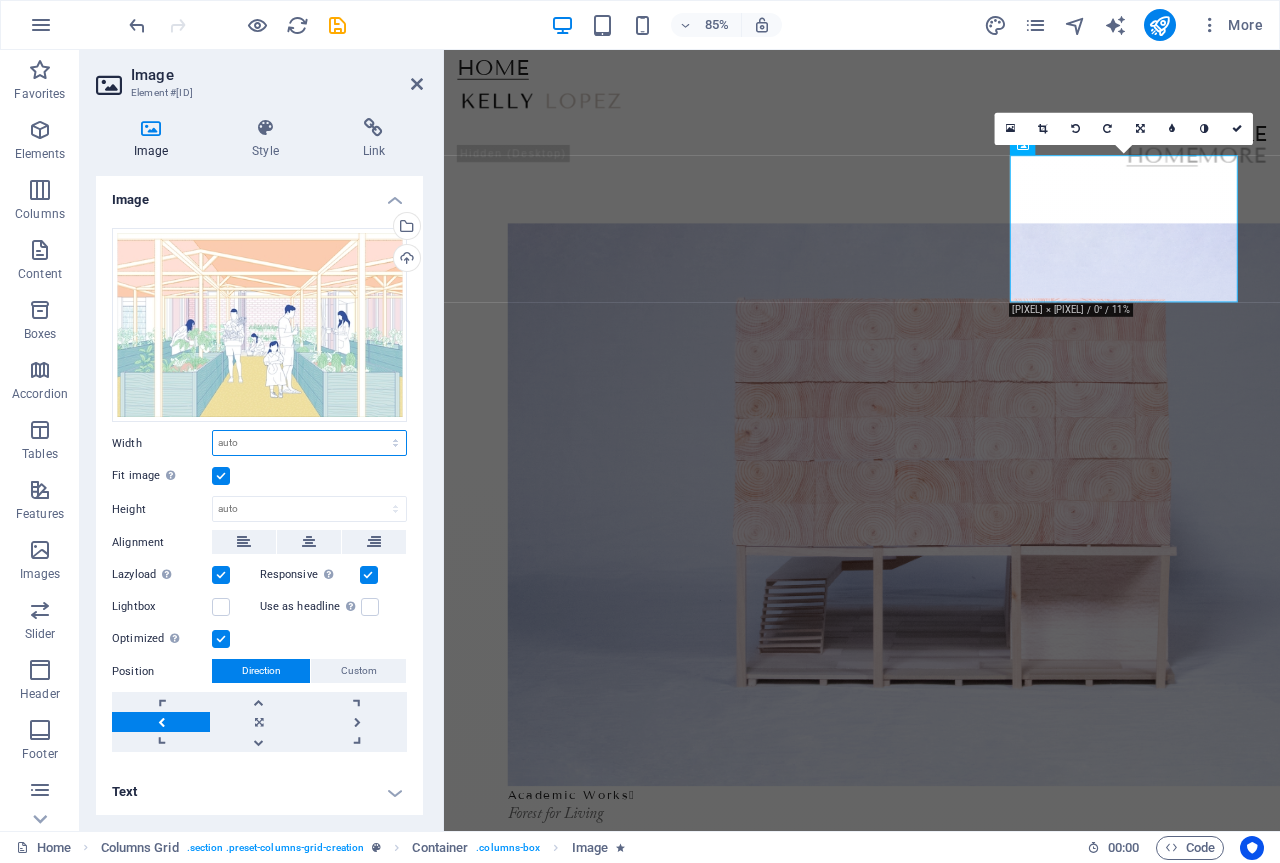 click on "Default auto px rem % em vh vw" at bounding box center [309, 443] 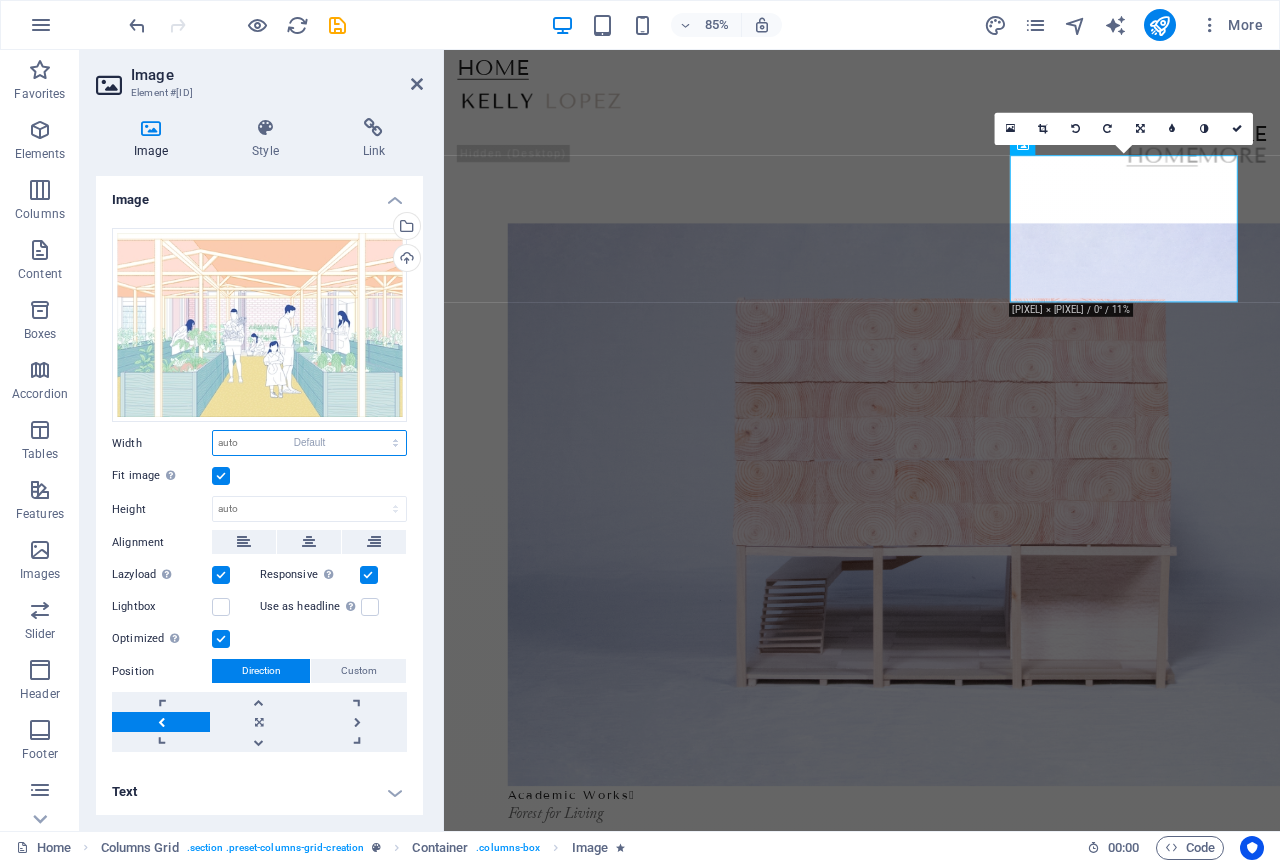 click on "Default auto px rem % em vh vw" at bounding box center (309, 443) 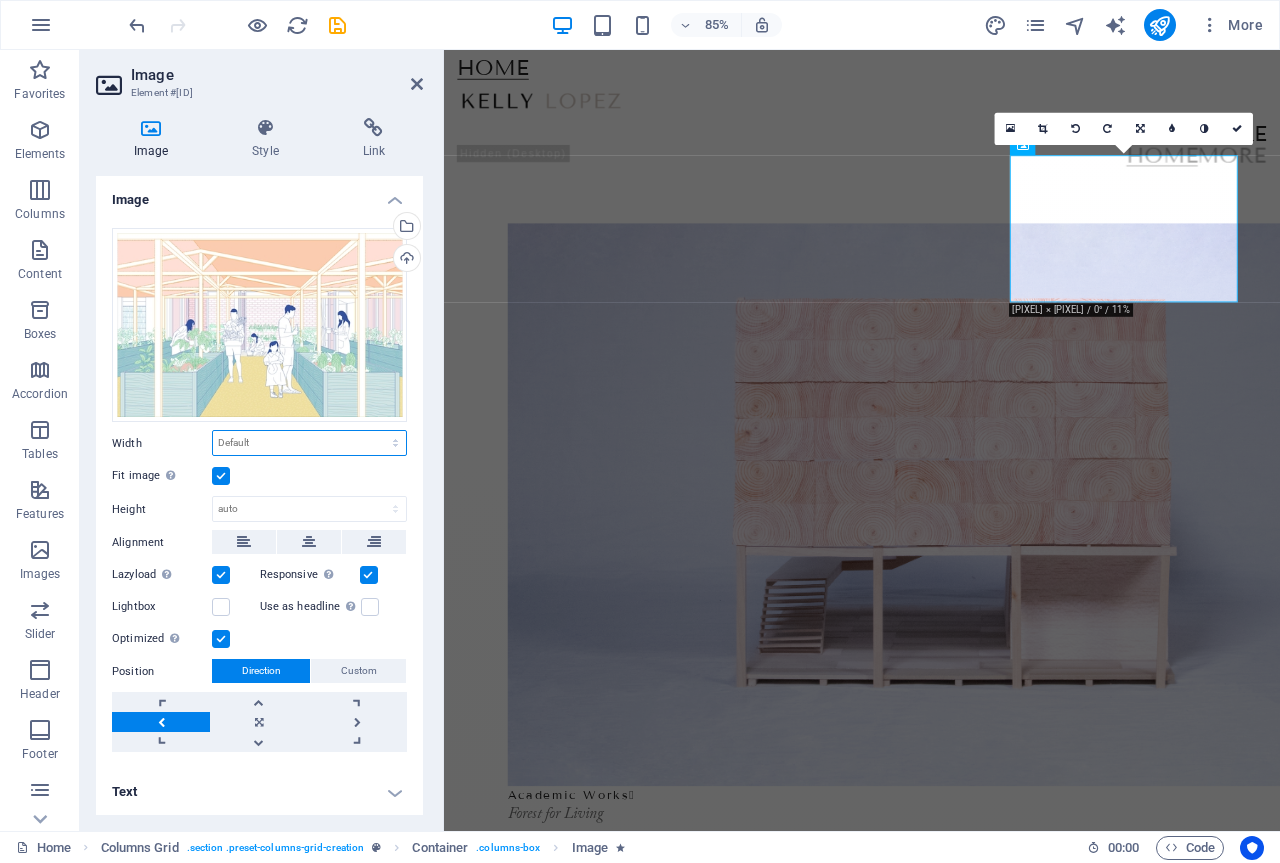 click on "Default auto px rem % em vh vw" at bounding box center [309, 443] 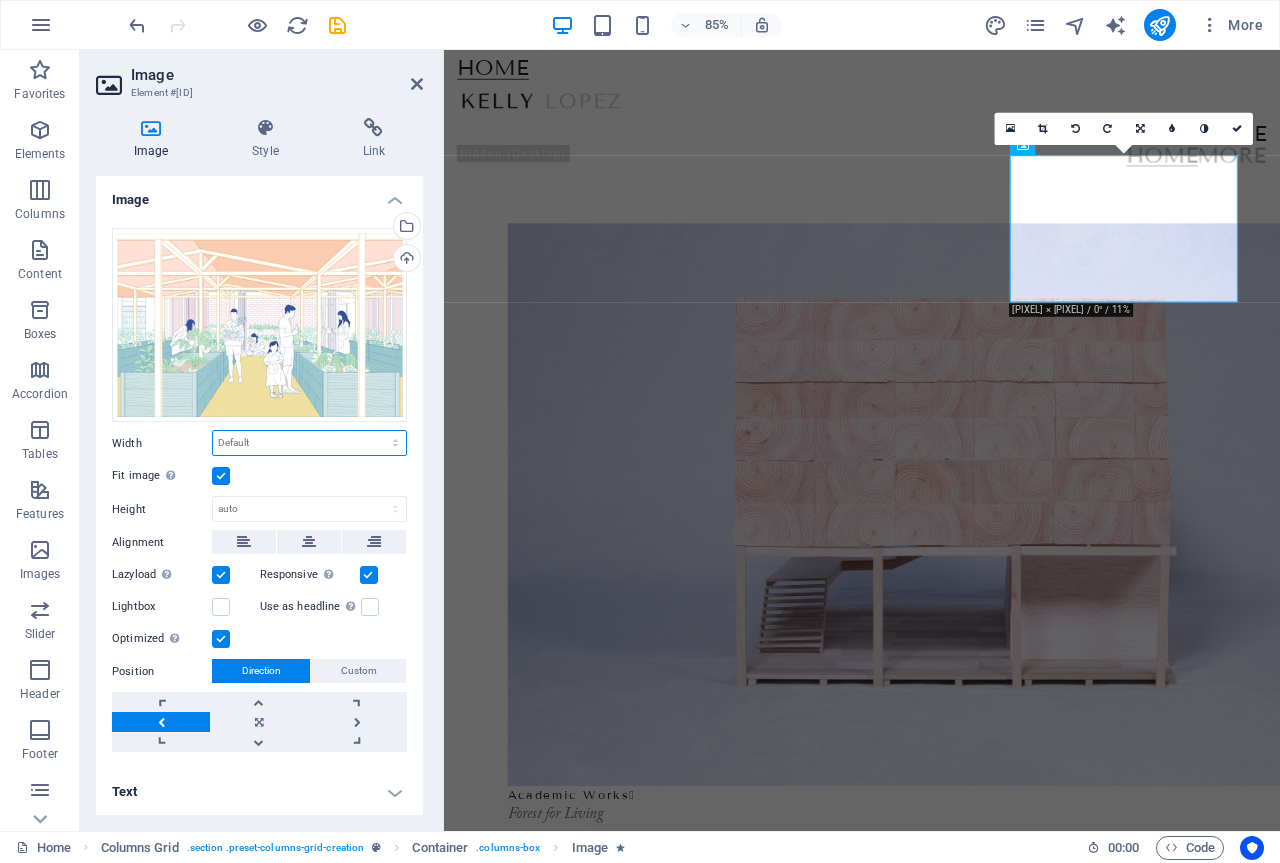 select on "px" 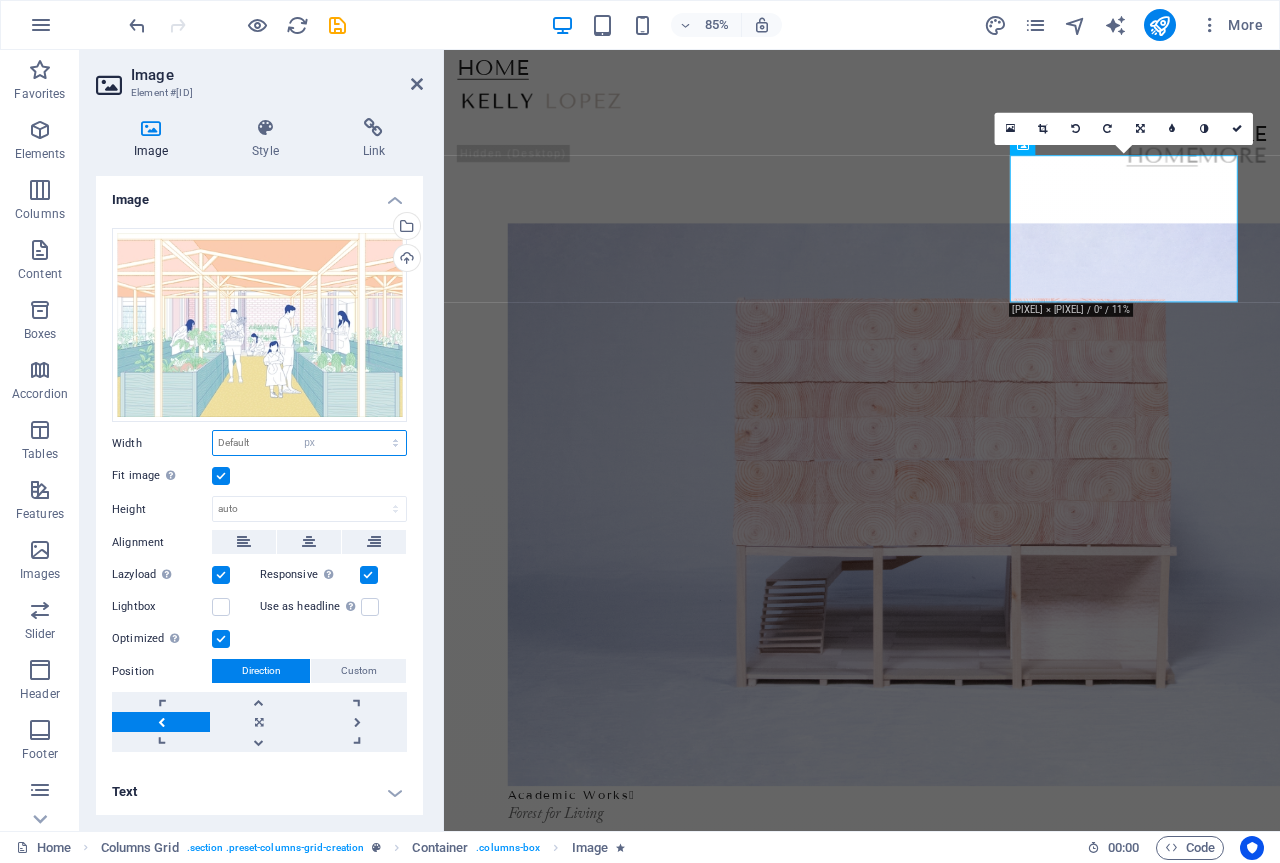 click on "Default auto px rem % em vh vw" at bounding box center (309, 443) 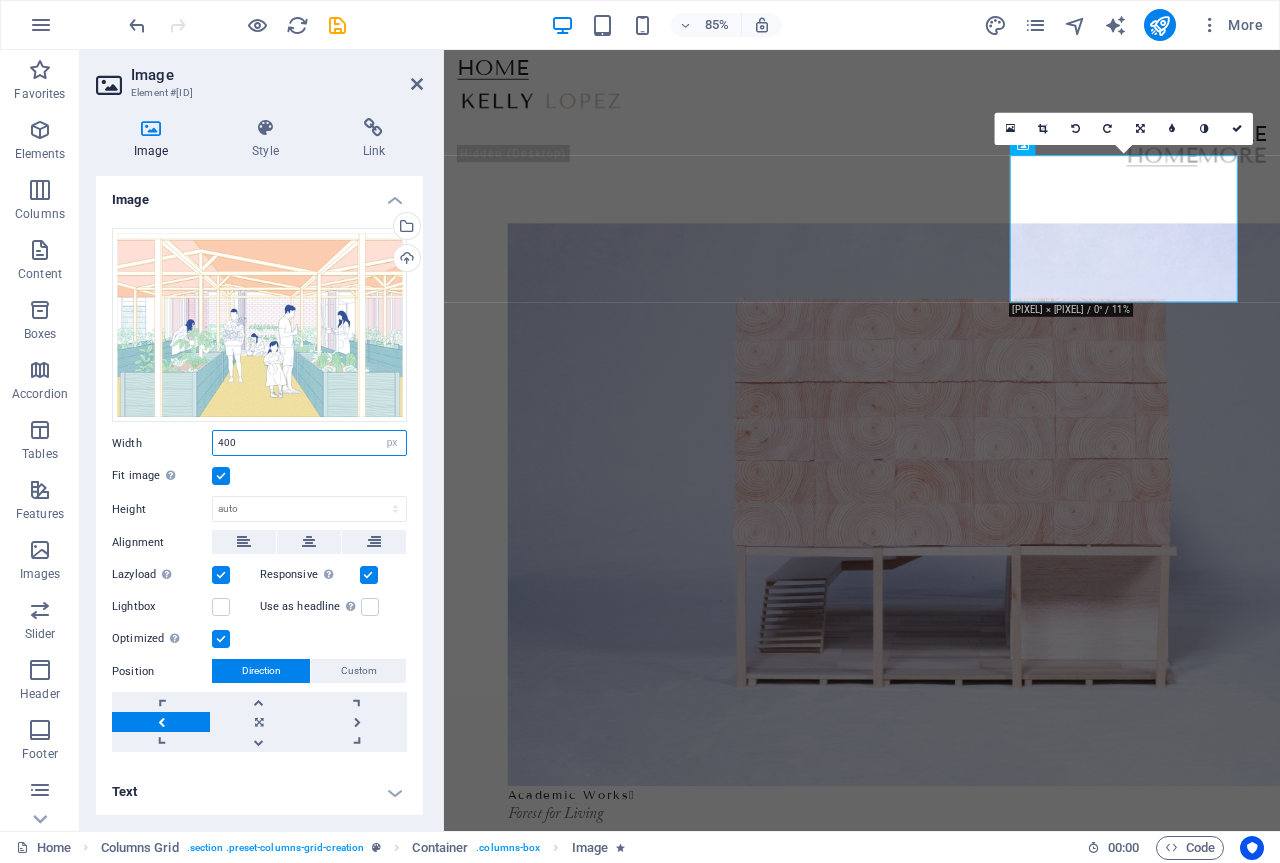 type on "400" 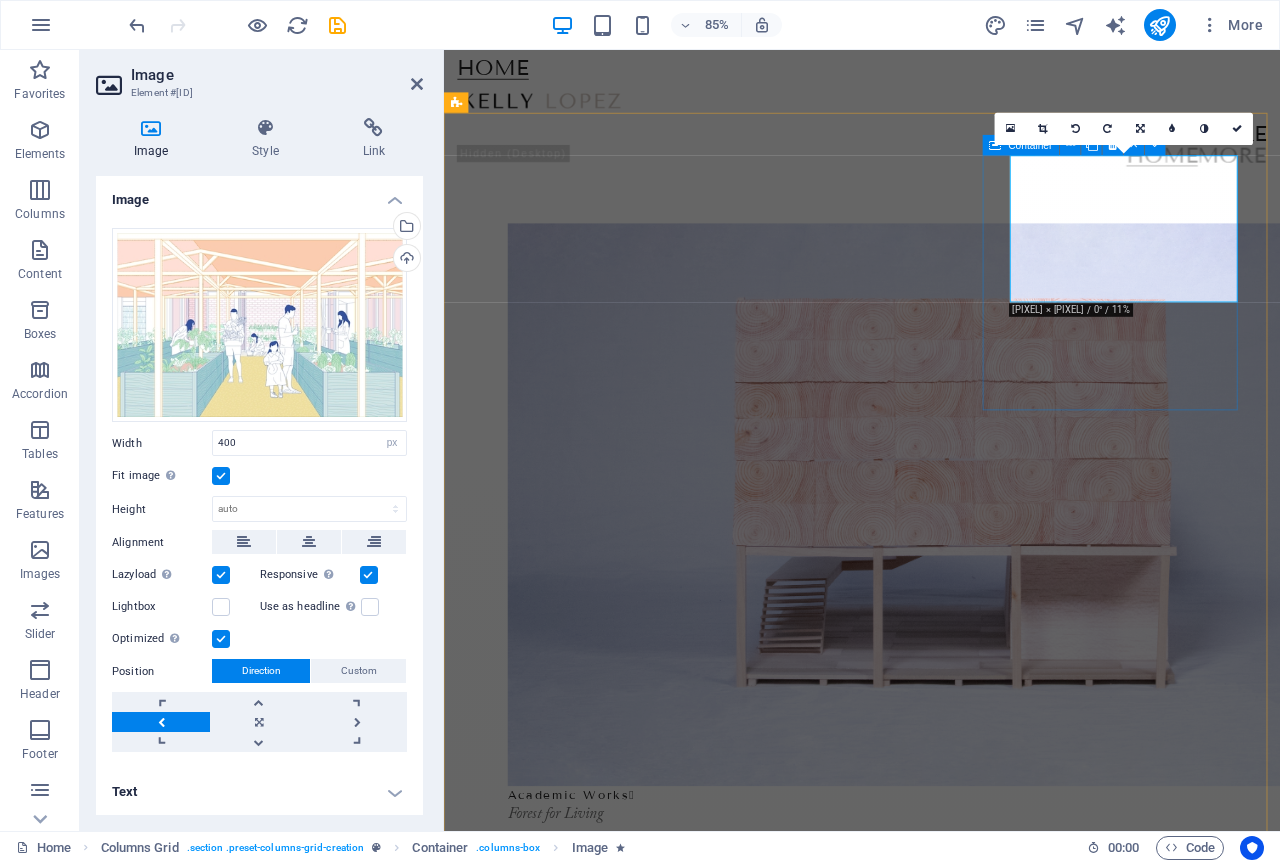 click on "Academic Works  Forest for Living fragments    Image 0.3 suburbs    Image 0.1 Module Magazine  Issue 01: Destruction Beauty    Image 0.7 Triangle    Image 0.6" at bounding box center [936, 3011] 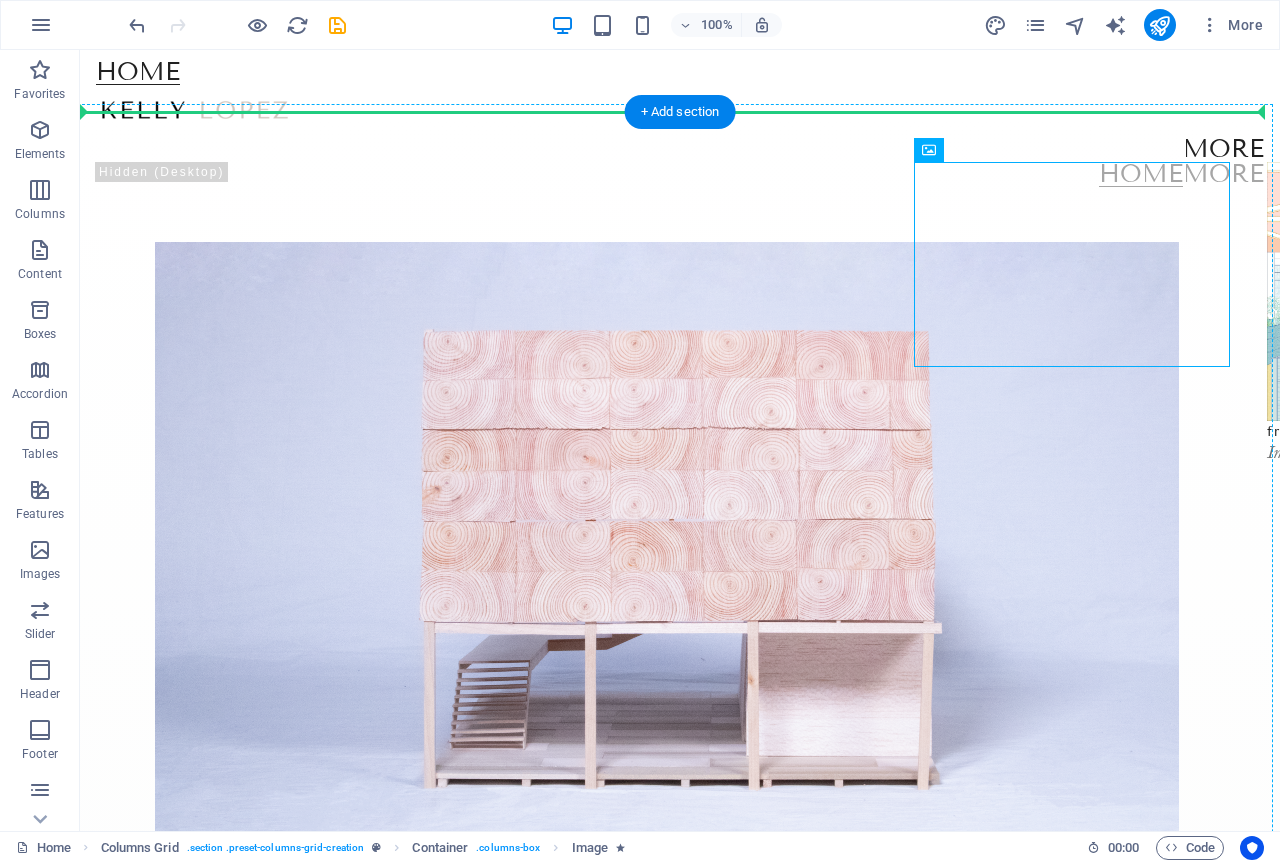 drag, startPoint x: 929, startPoint y: 337, endPoint x: 895, endPoint y: 172, distance: 168.46661 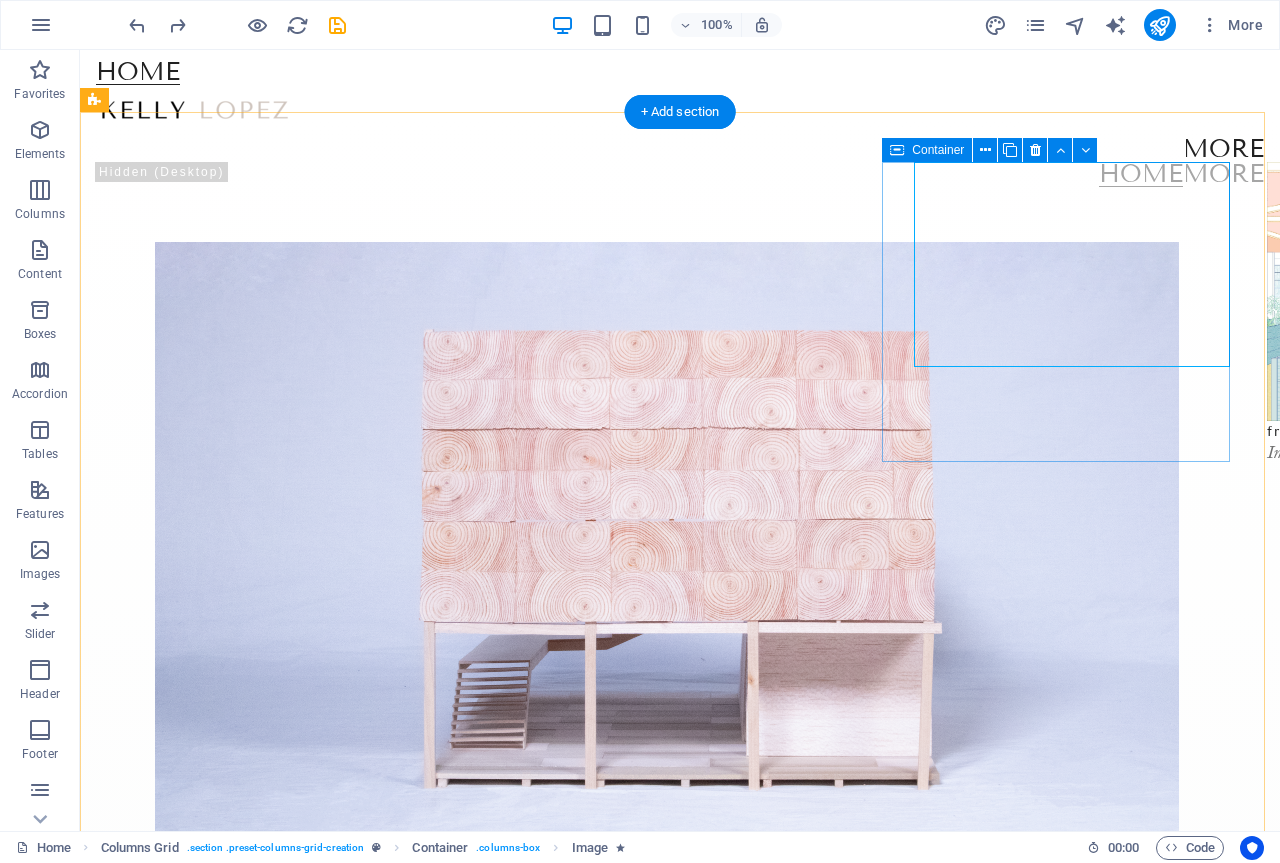 click on "fragments    Image 0.3" at bounding box center [1485, 312] 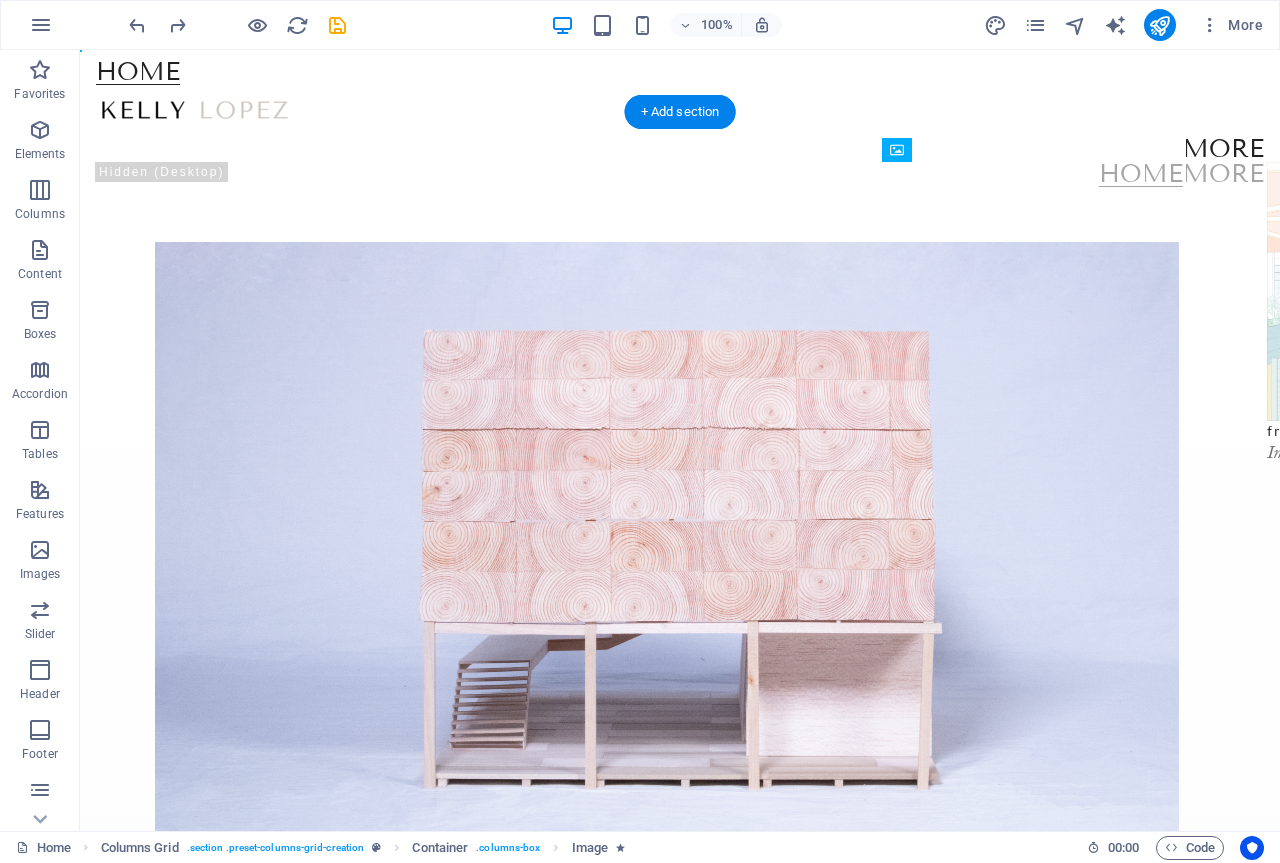 drag, startPoint x: 1034, startPoint y: 306, endPoint x: 923, endPoint y: 166, distance: 178.66449 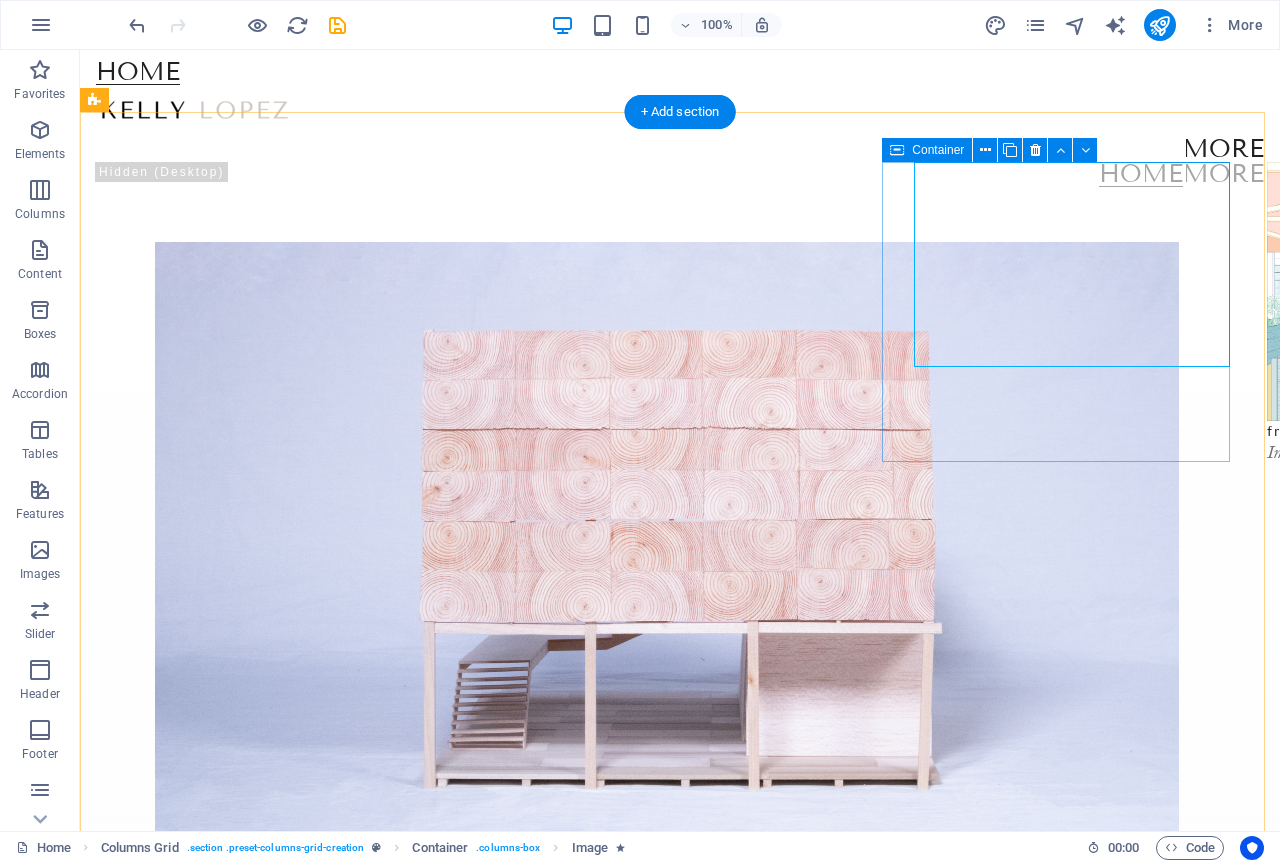 click on "fragments    Image 0.3" at bounding box center (1485, 312) 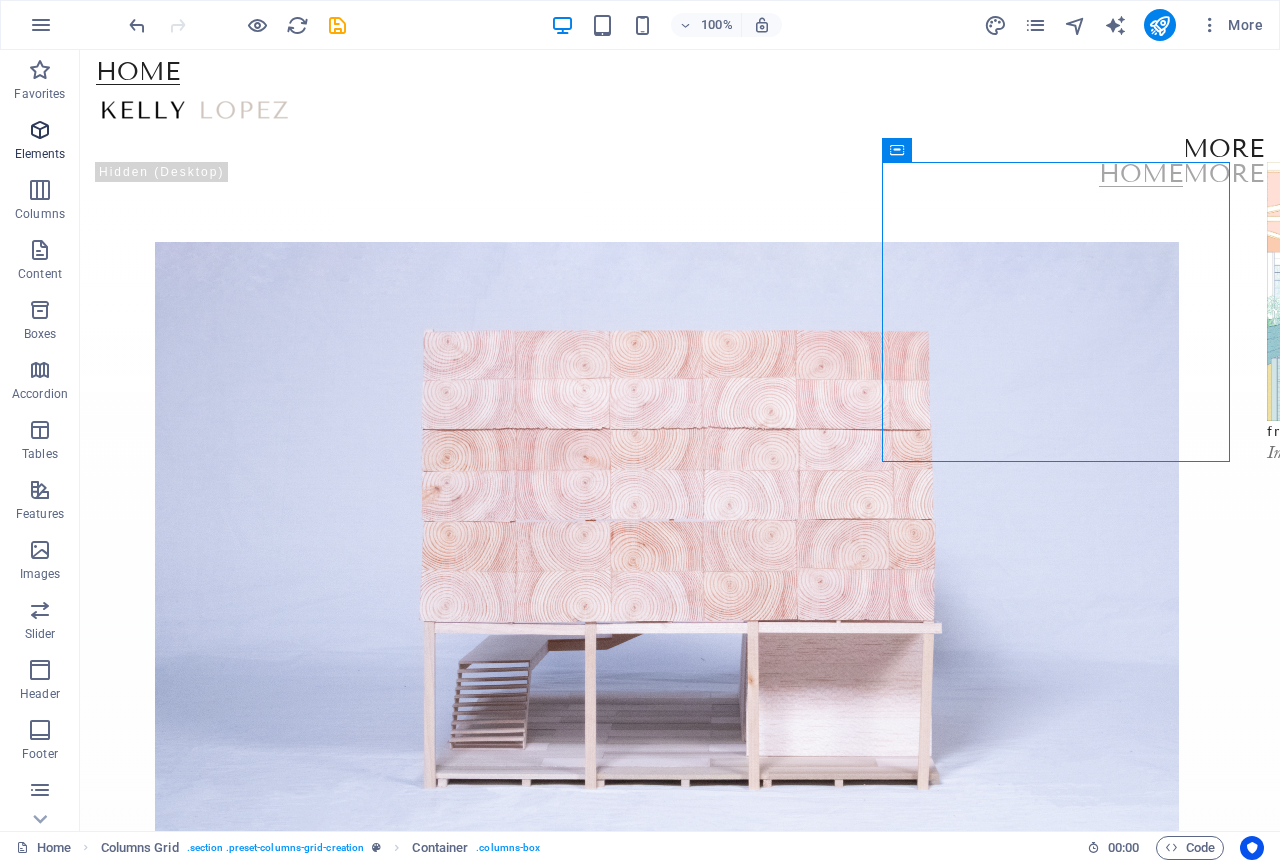 click at bounding box center (40, 130) 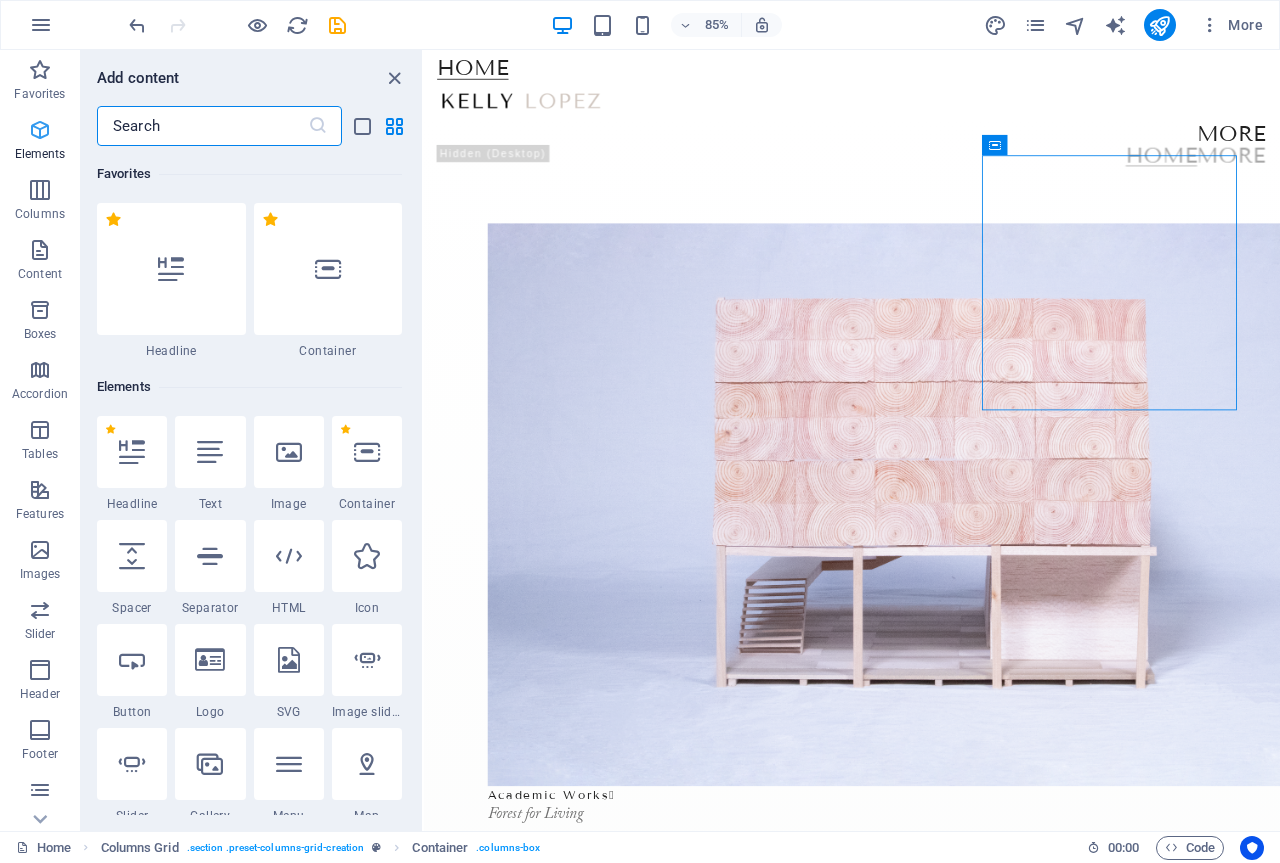 scroll, scrollTop: 213, scrollLeft: 0, axis: vertical 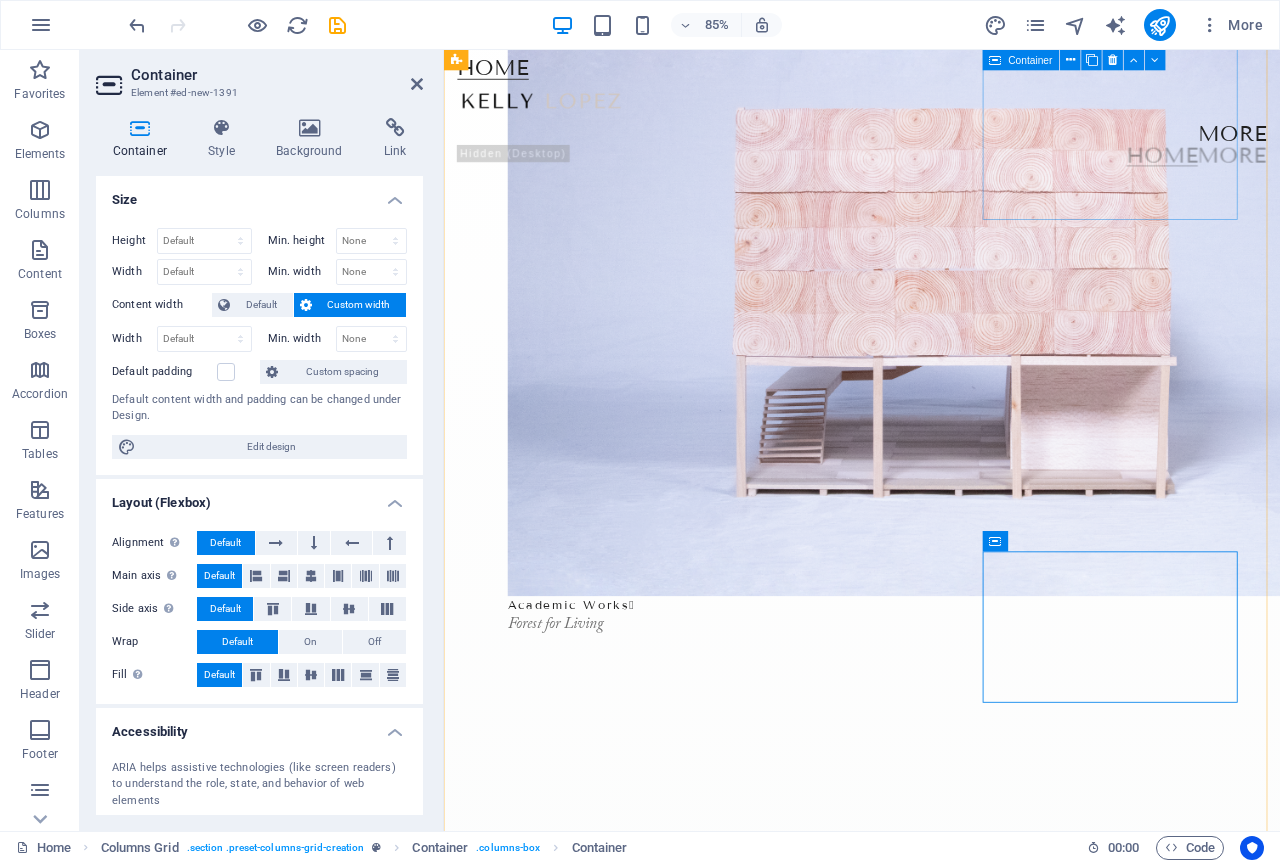 drag, startPoint x: 1444, startPoint y: 591, endPoint x: 1100, endPoint y: 142, distance: 565.62976 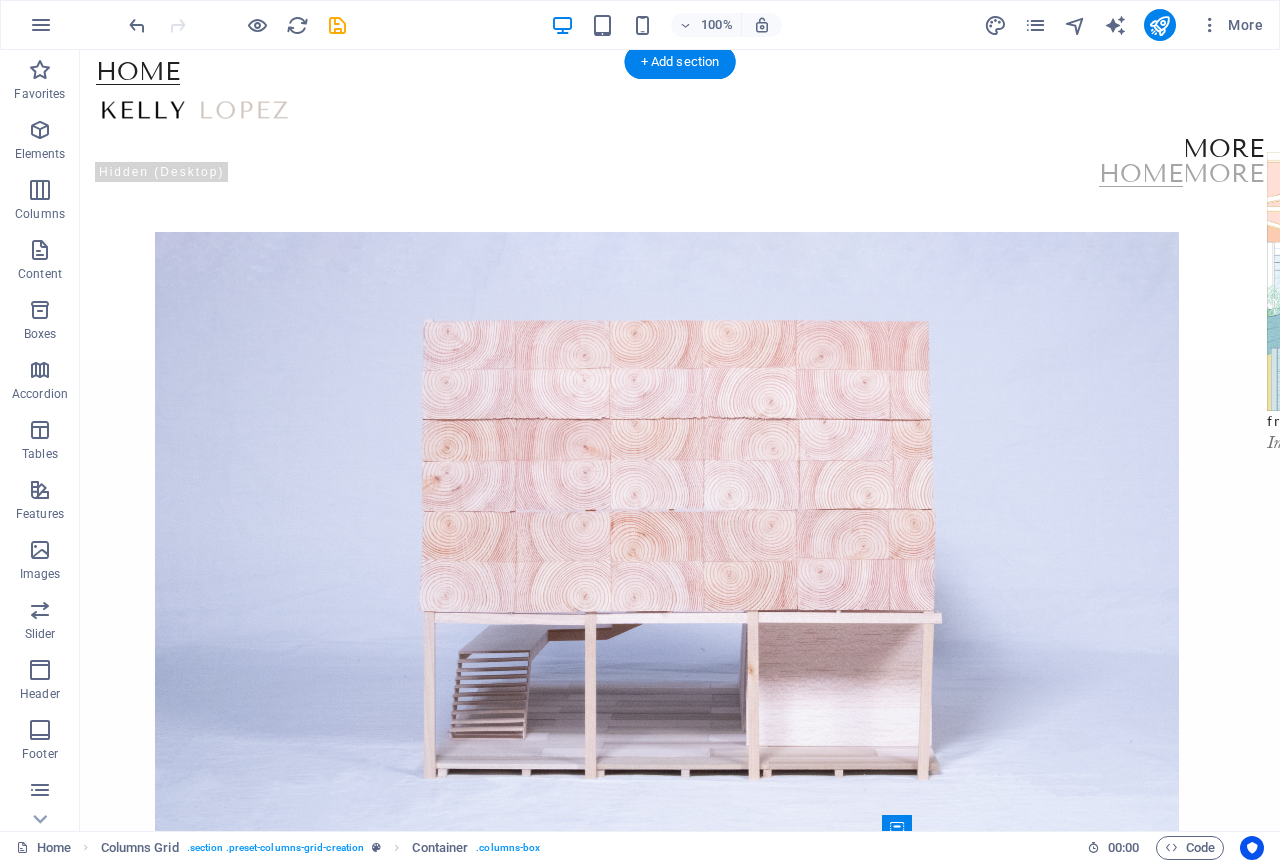 scroll, scrollTop: 0, scrollLeft: 0, axis: both 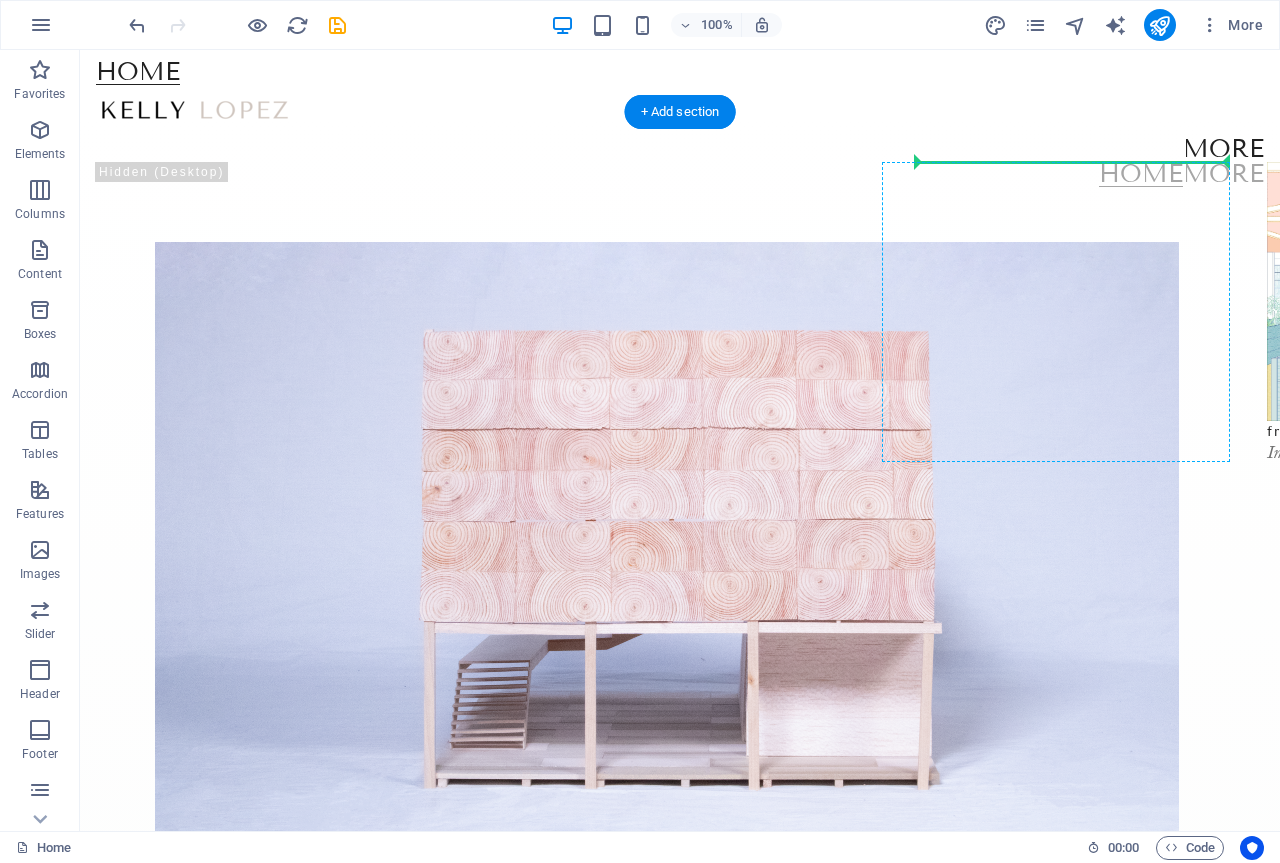 drag, startPoint x: 1070, startPoint y: 595, endPoint x: 934, endPoint y: 172, distance: 444.32532 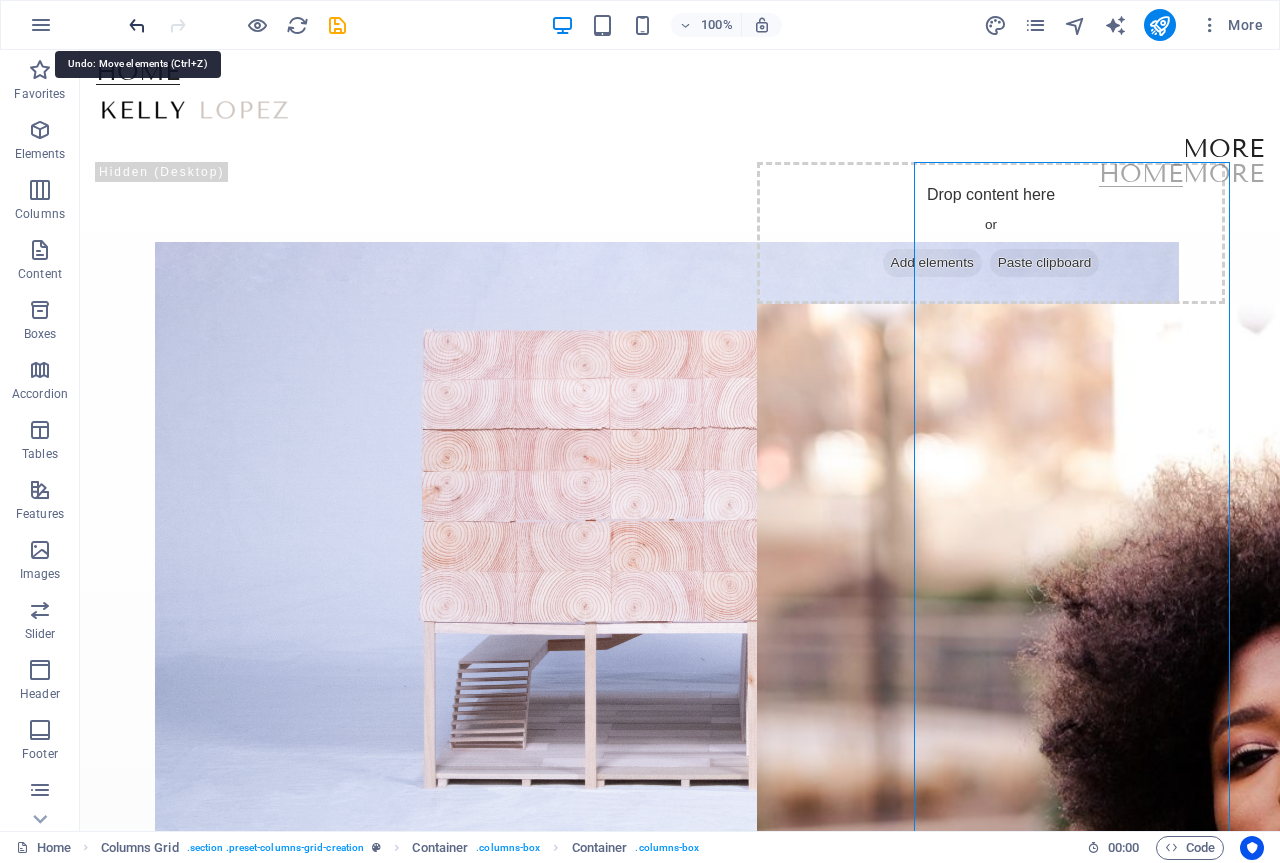 click at bounding box center [137, 25] 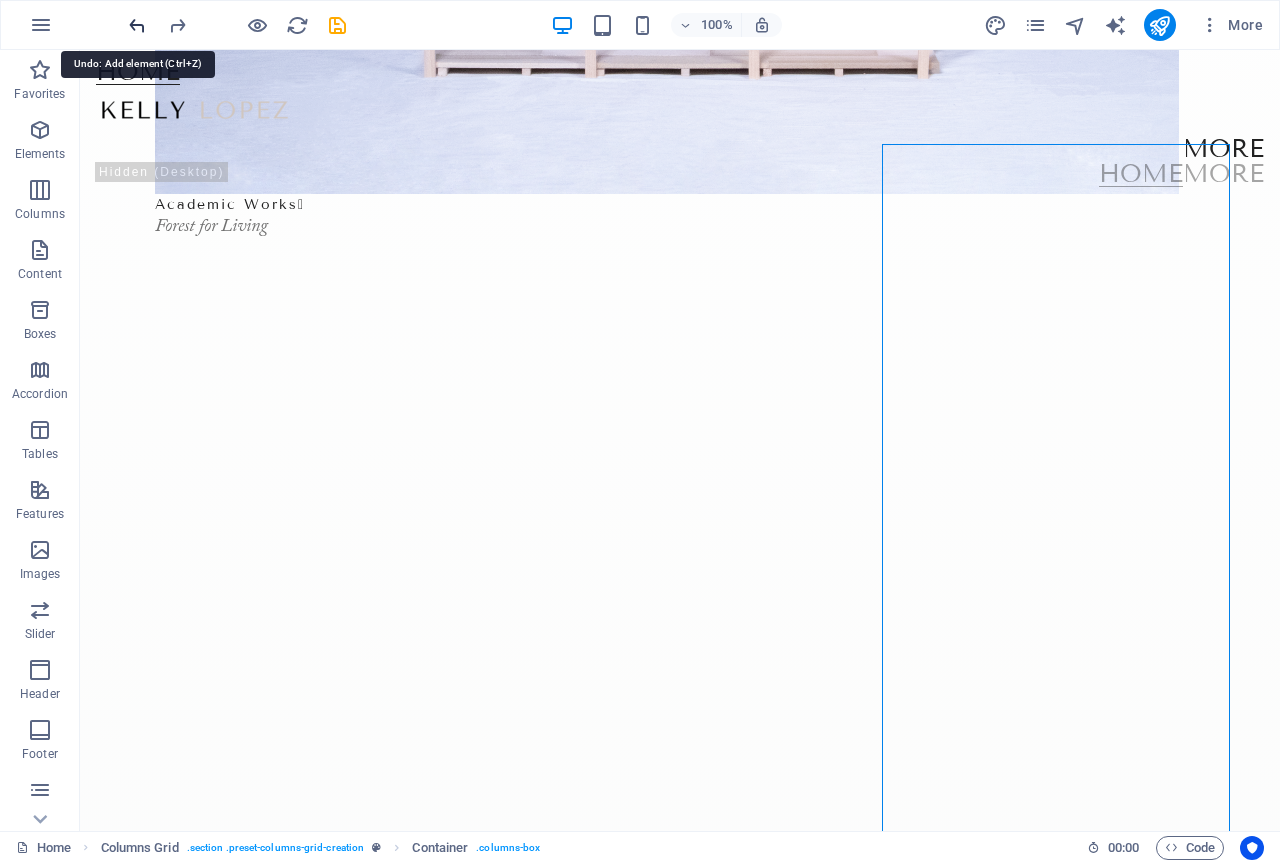scroll, scrollTop: 803, scrollLeft: 0, axis: vertical 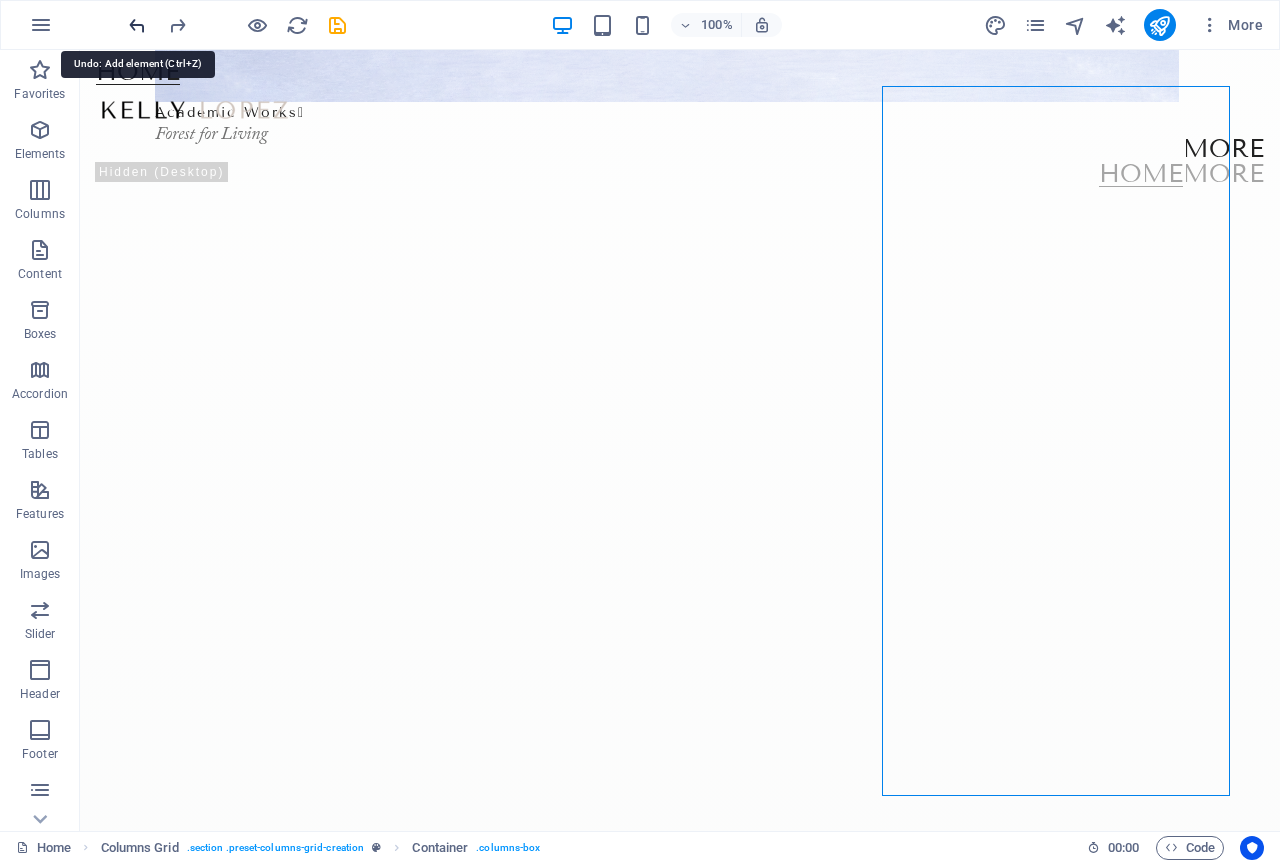 click at bounding box center (137, 25) 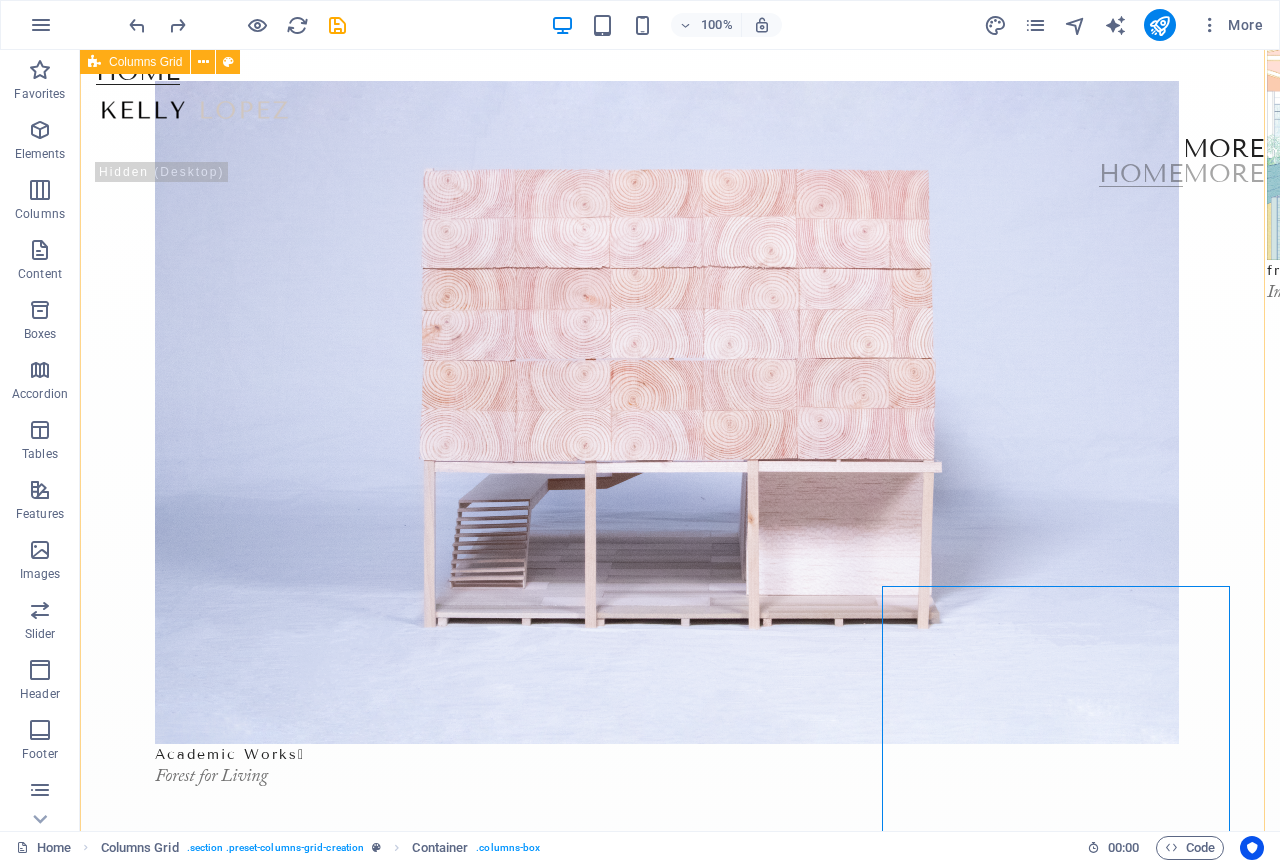 scroll, scrollTop: 61, scrollLeft: 0, axis: vertical 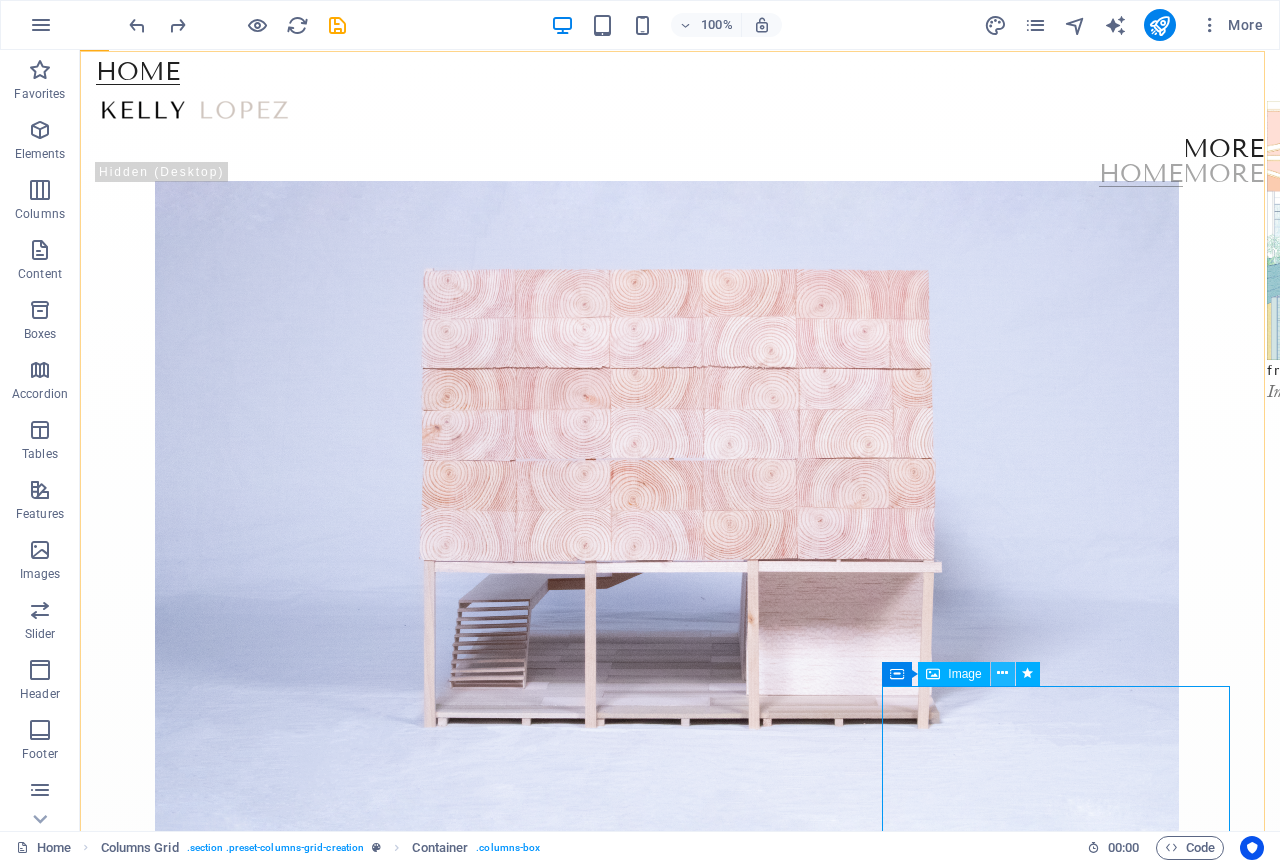click at bounding box center (1002, 673) 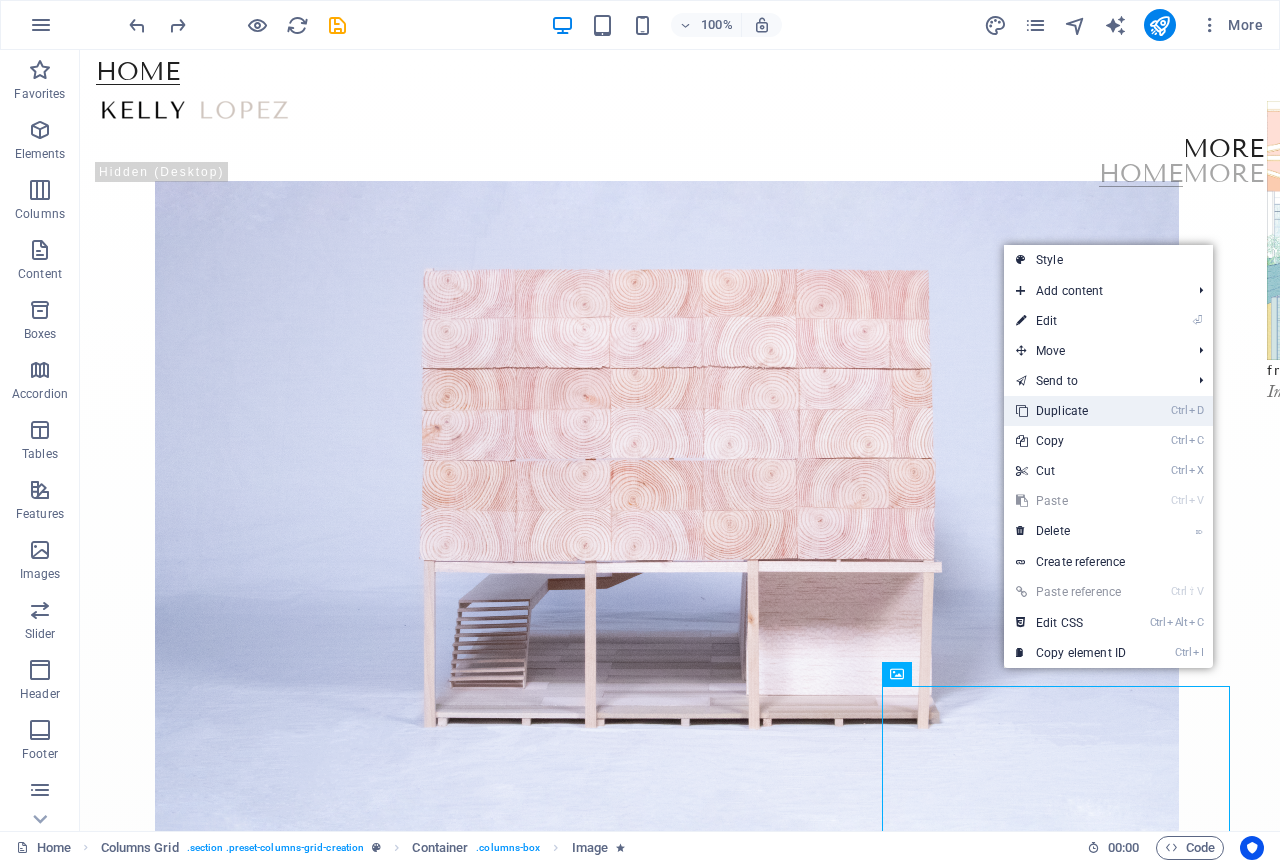 click on "Ctrl D  Duplicate" at bounding box center [1071, 411] 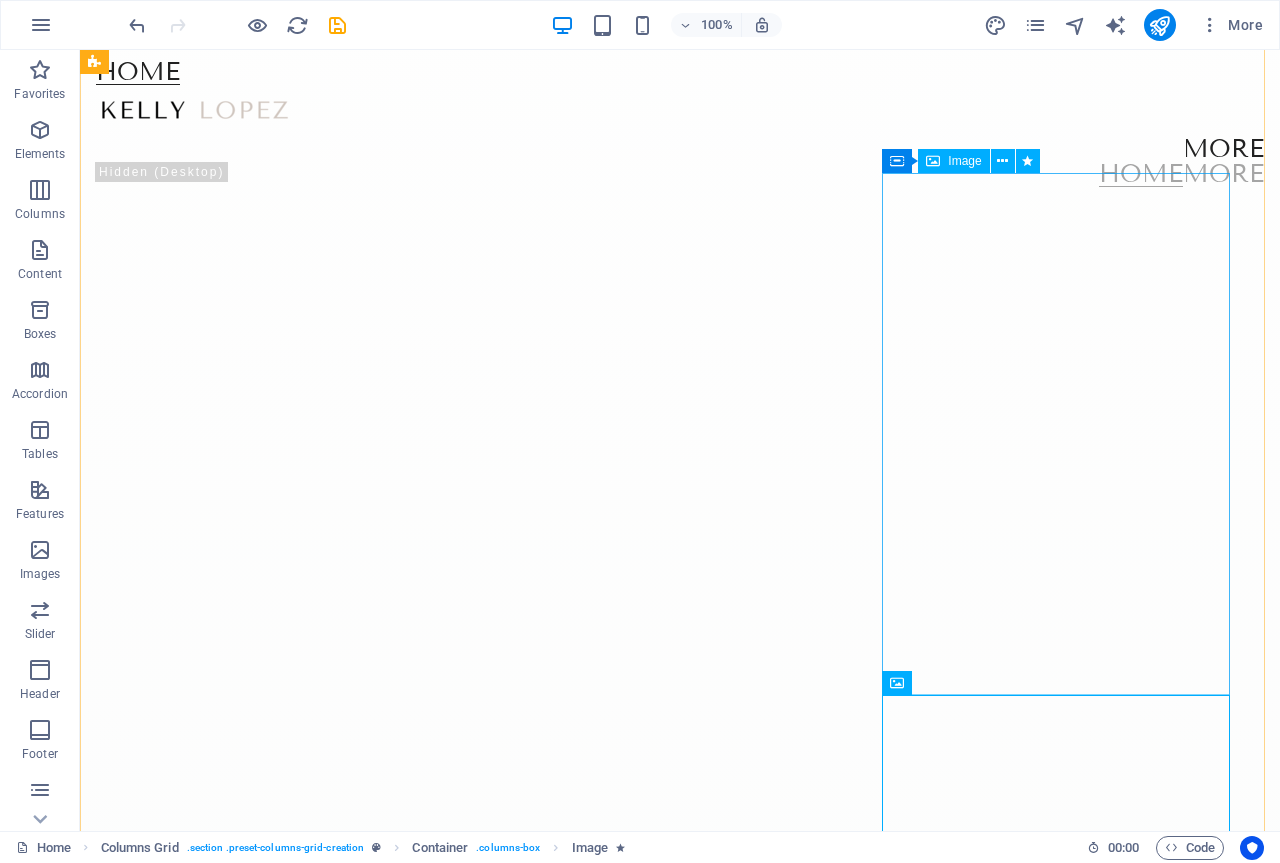 scroll, scrollTop: 910, scrollLeft: 0, axis: vertical 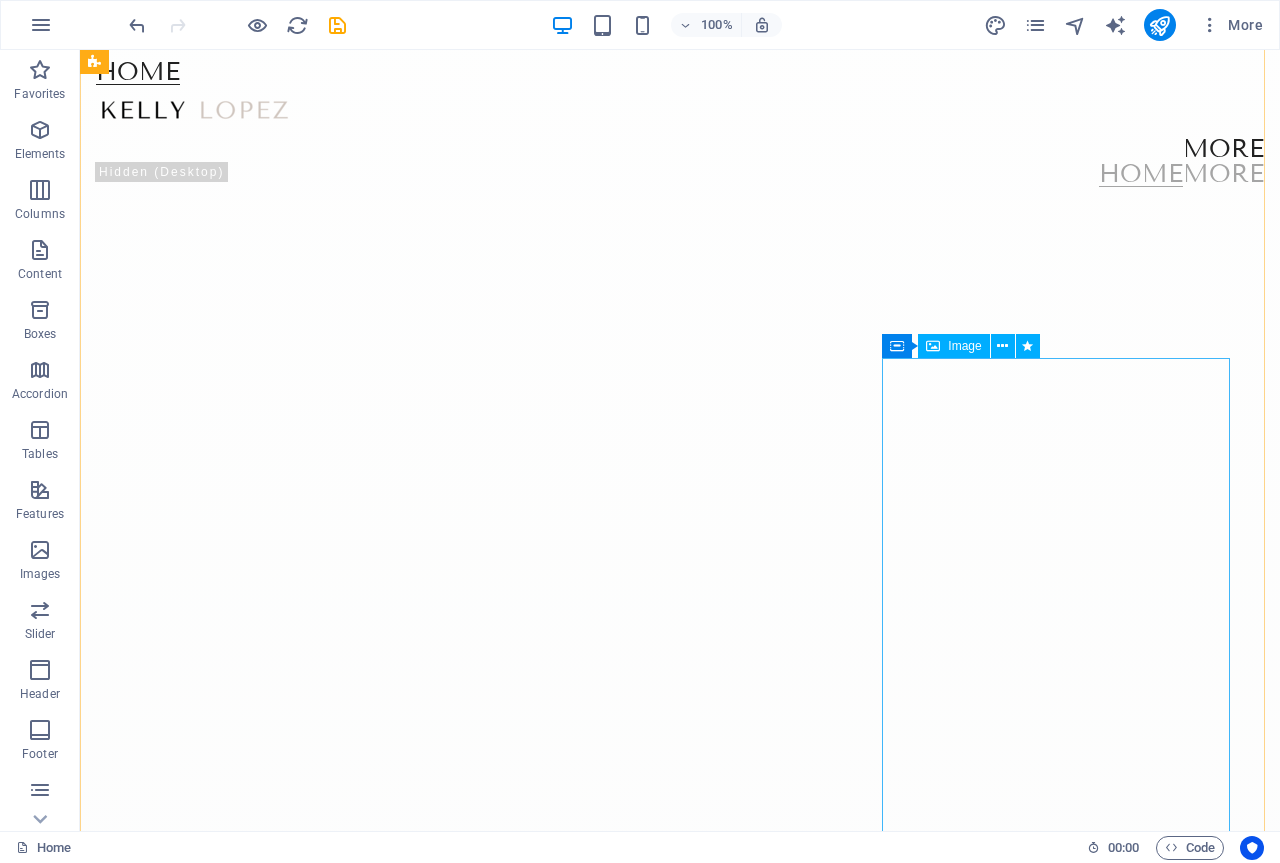 click at bounding box center (1835, 3815) 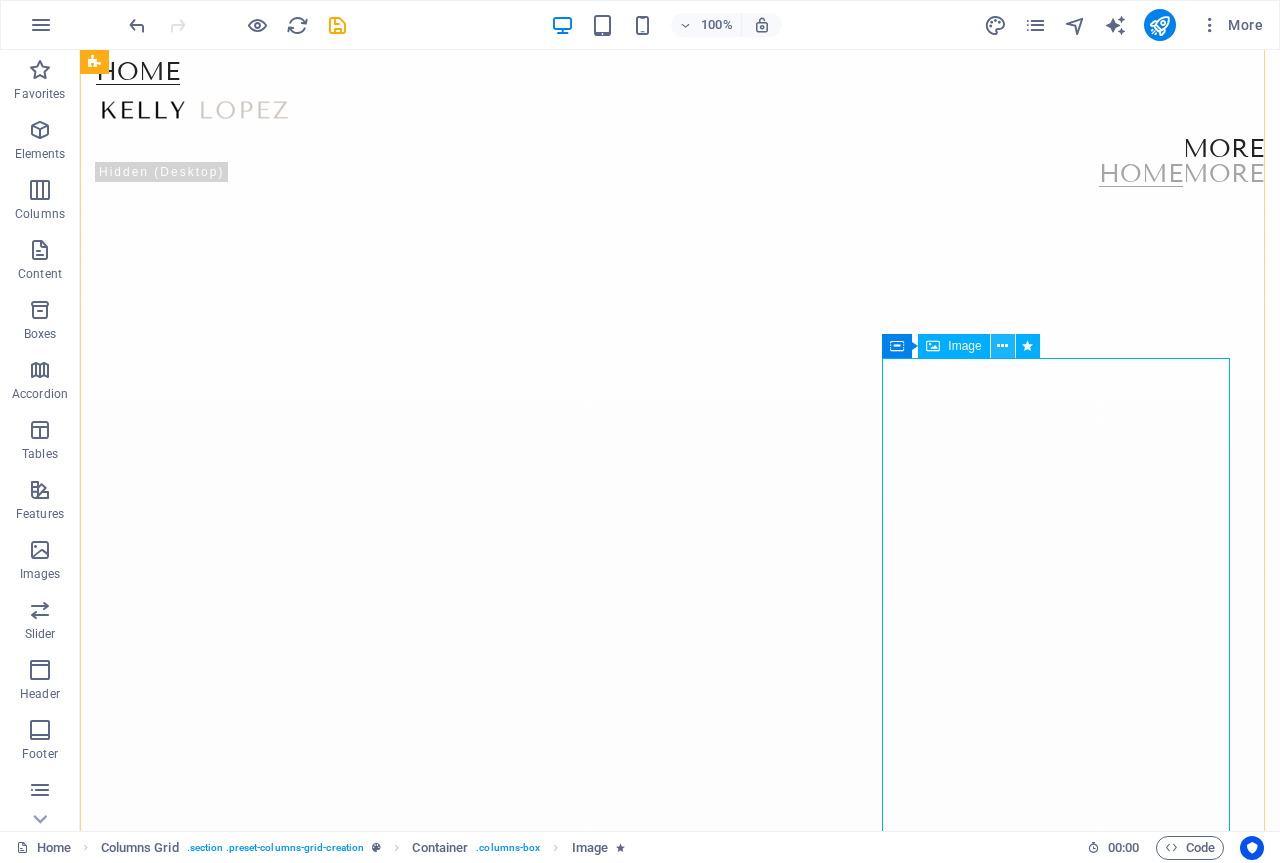 click at bounding box center (1002, 346) 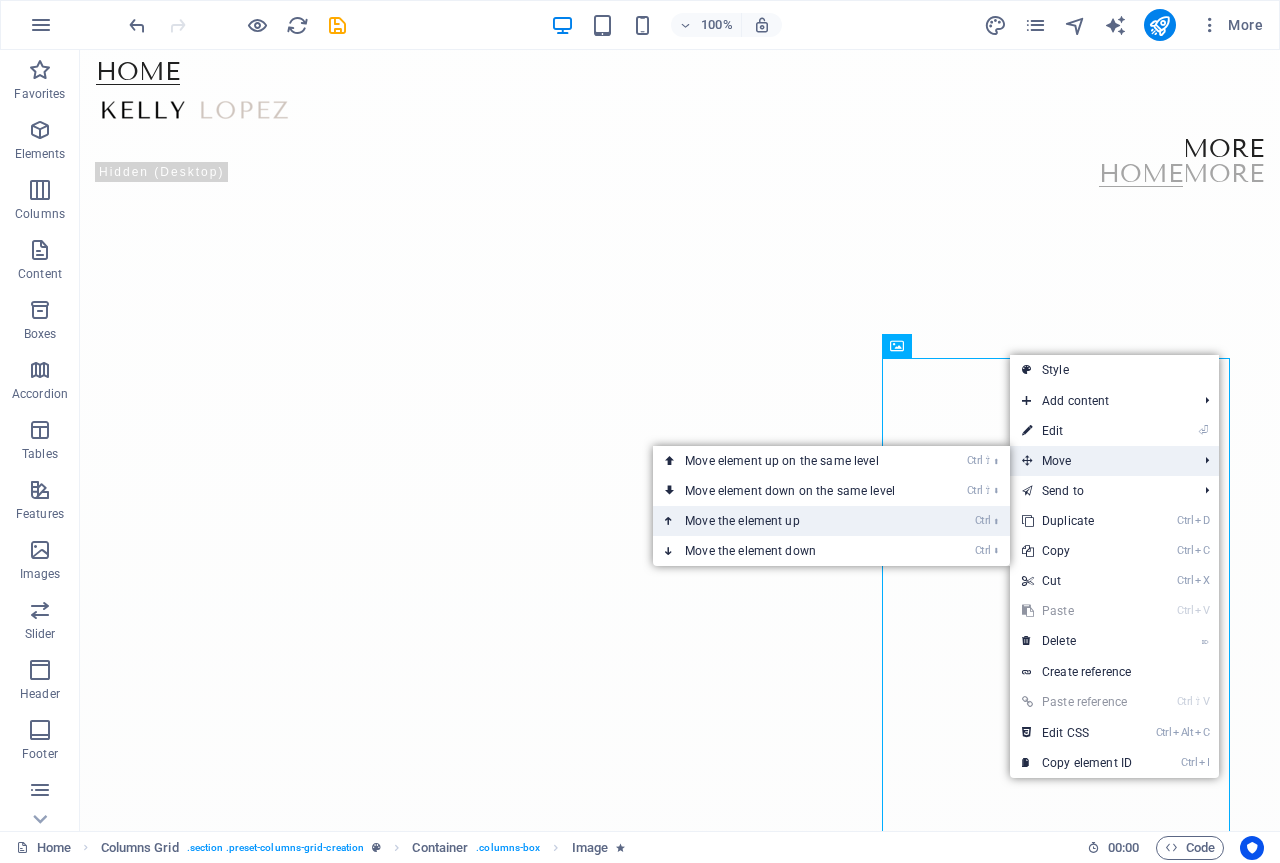 click on "Ctrl ⬆  Move the element up" at bounding box center (794, 521) 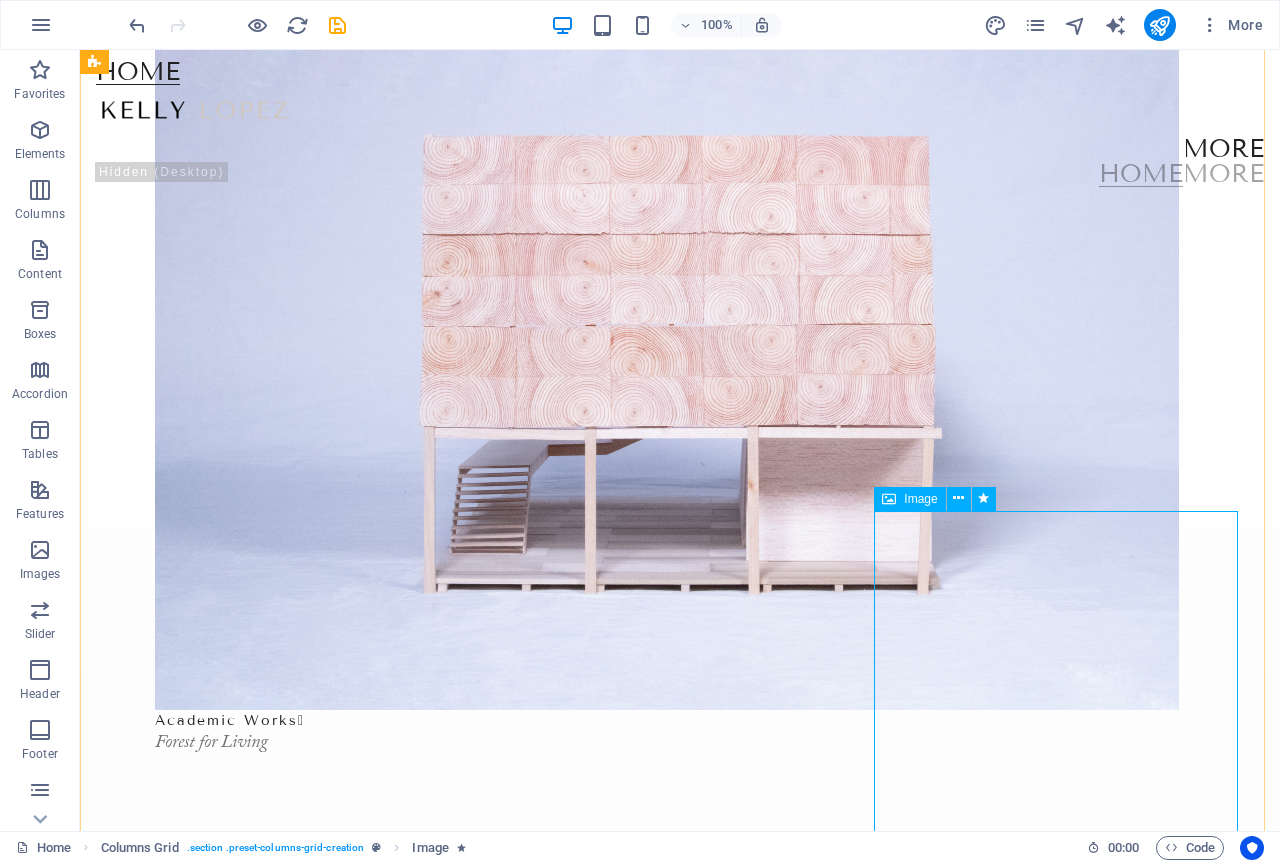 scroll, scrollTop: 0, scrollLeft: 0, axis: both 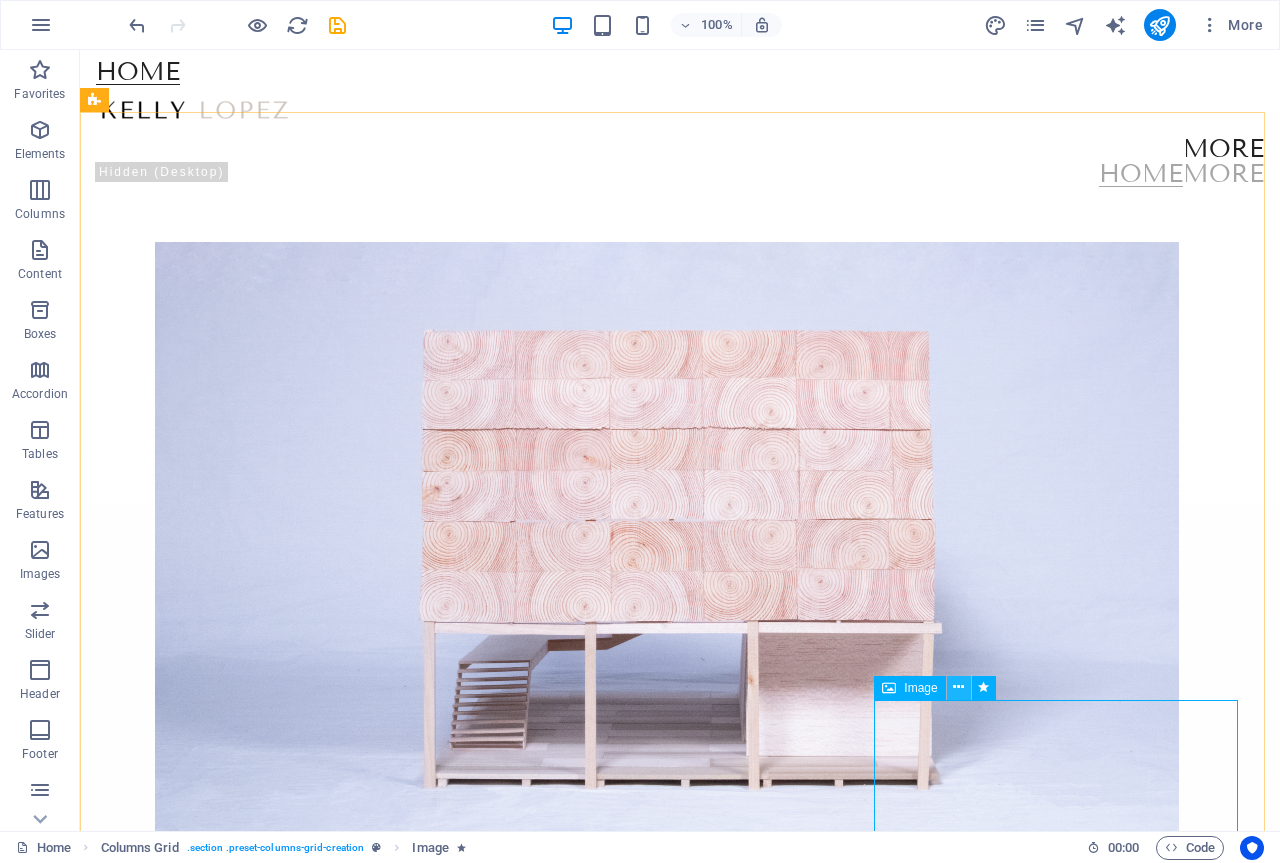 click at bounding box center (959, 688) 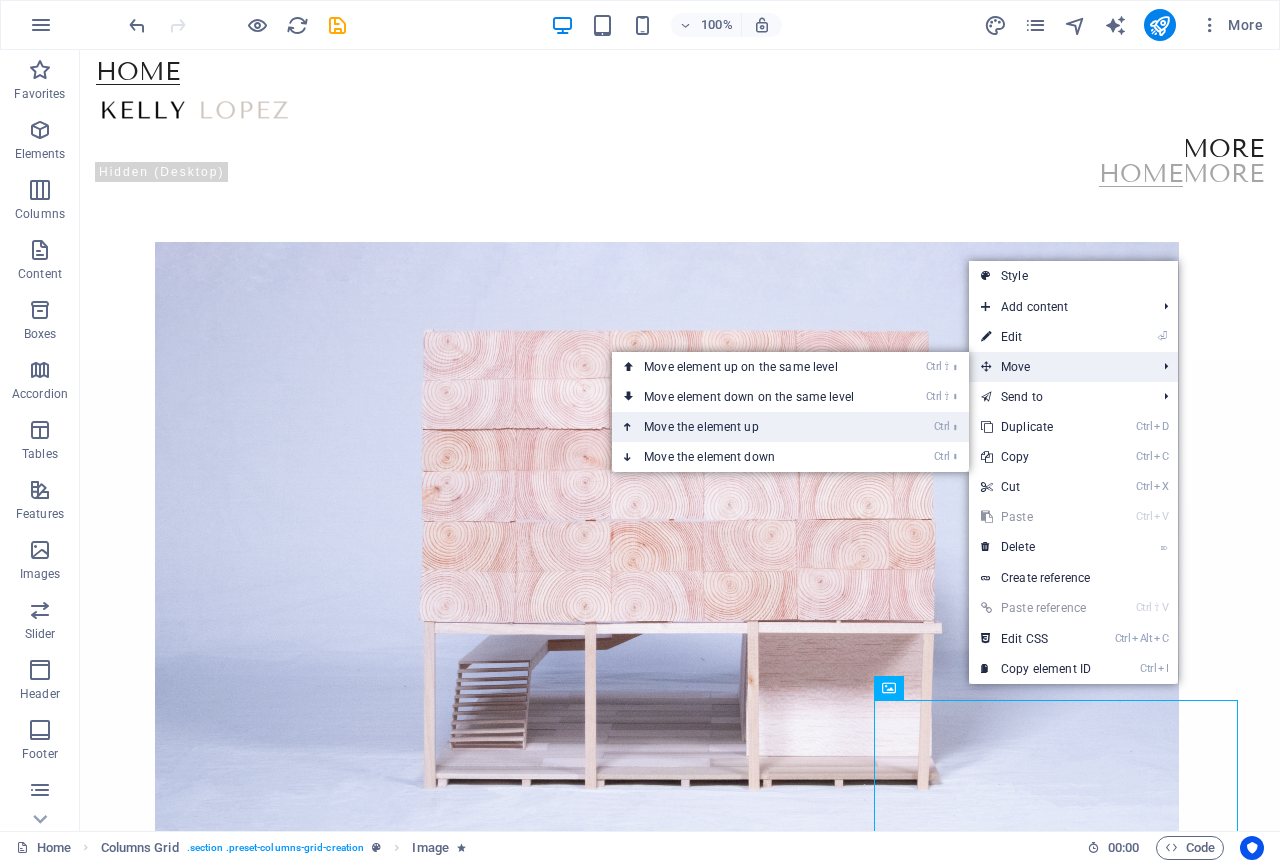 click on "Ctrl ⬆  Move the element up" at bounding box center (753, 427) 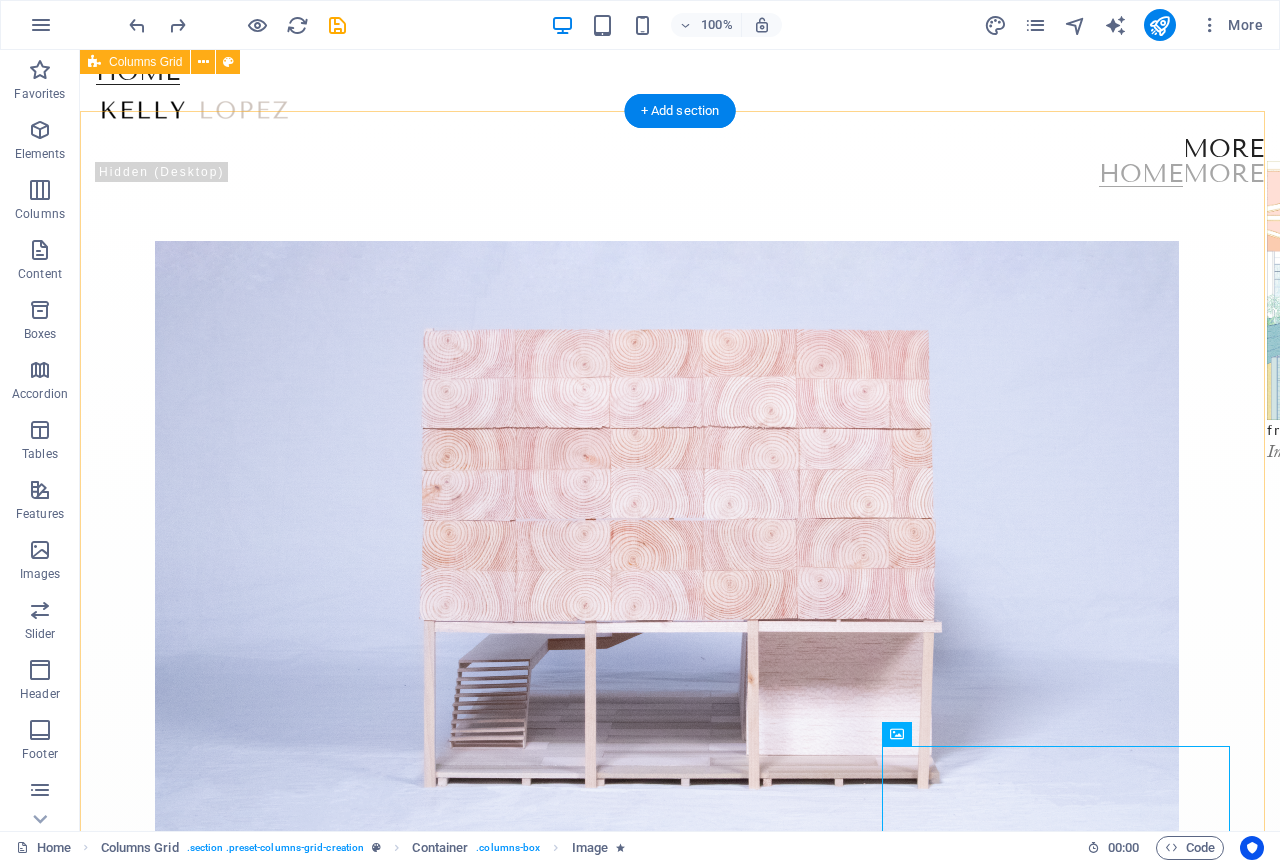 scroll, scrollTop: 0, scrollLeft: 0, axis: both 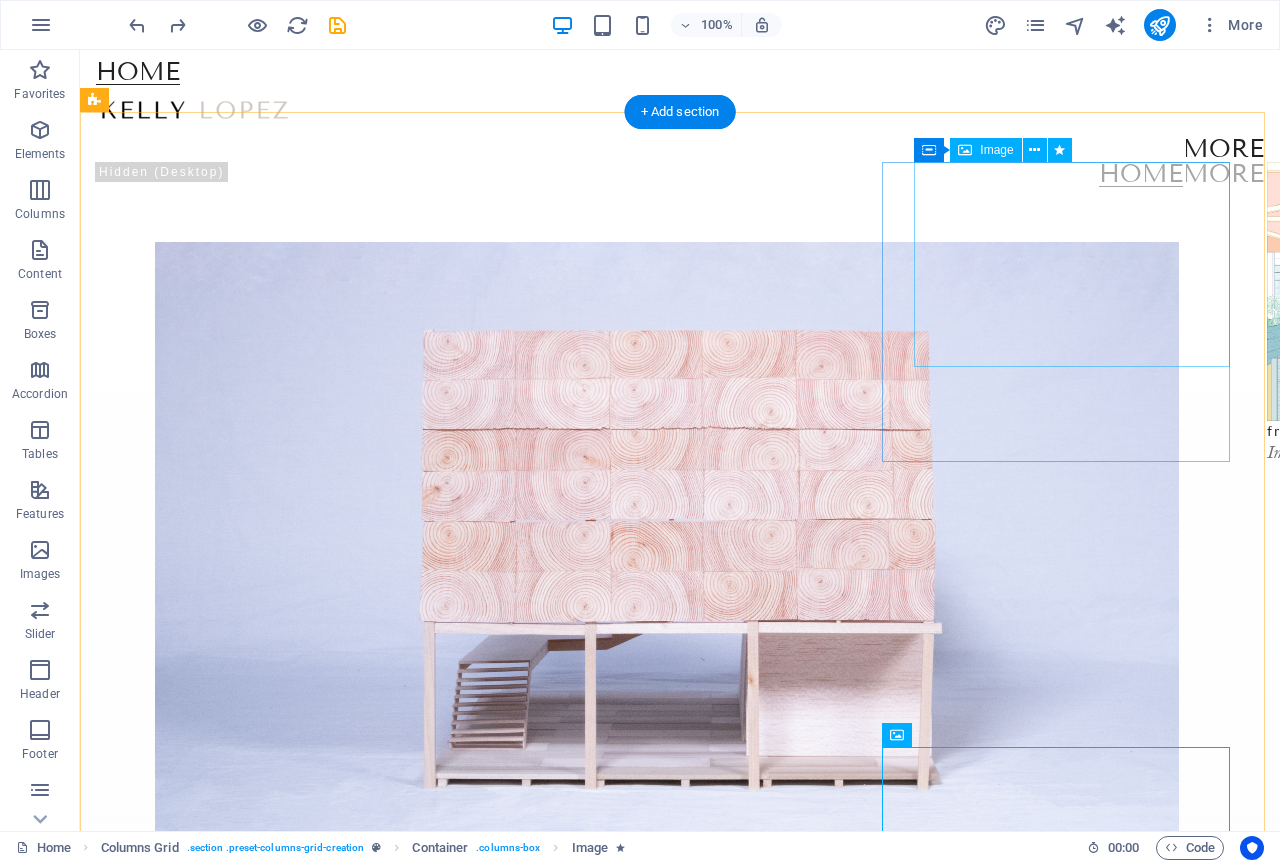 click at bounding box center [1501, 291] 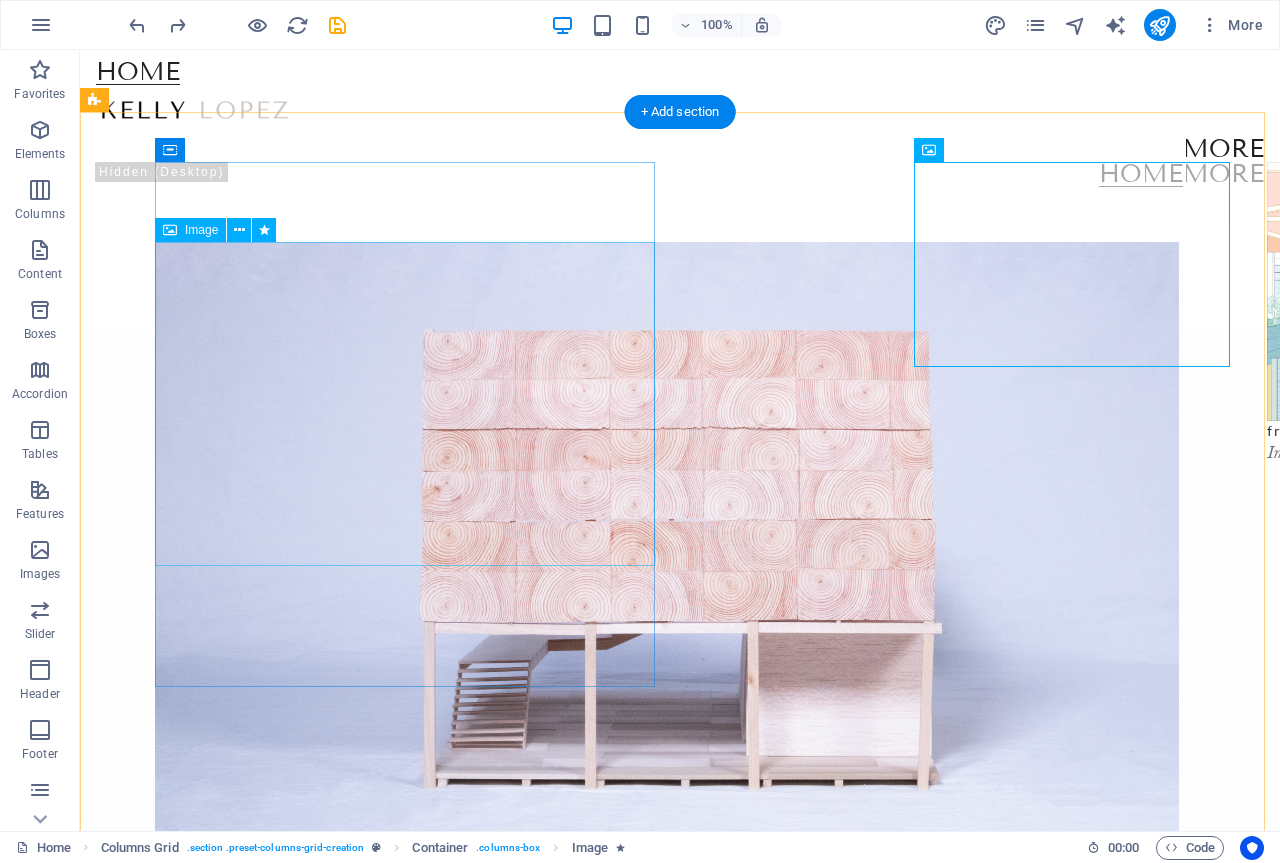 click at bounding box center (405, 573) 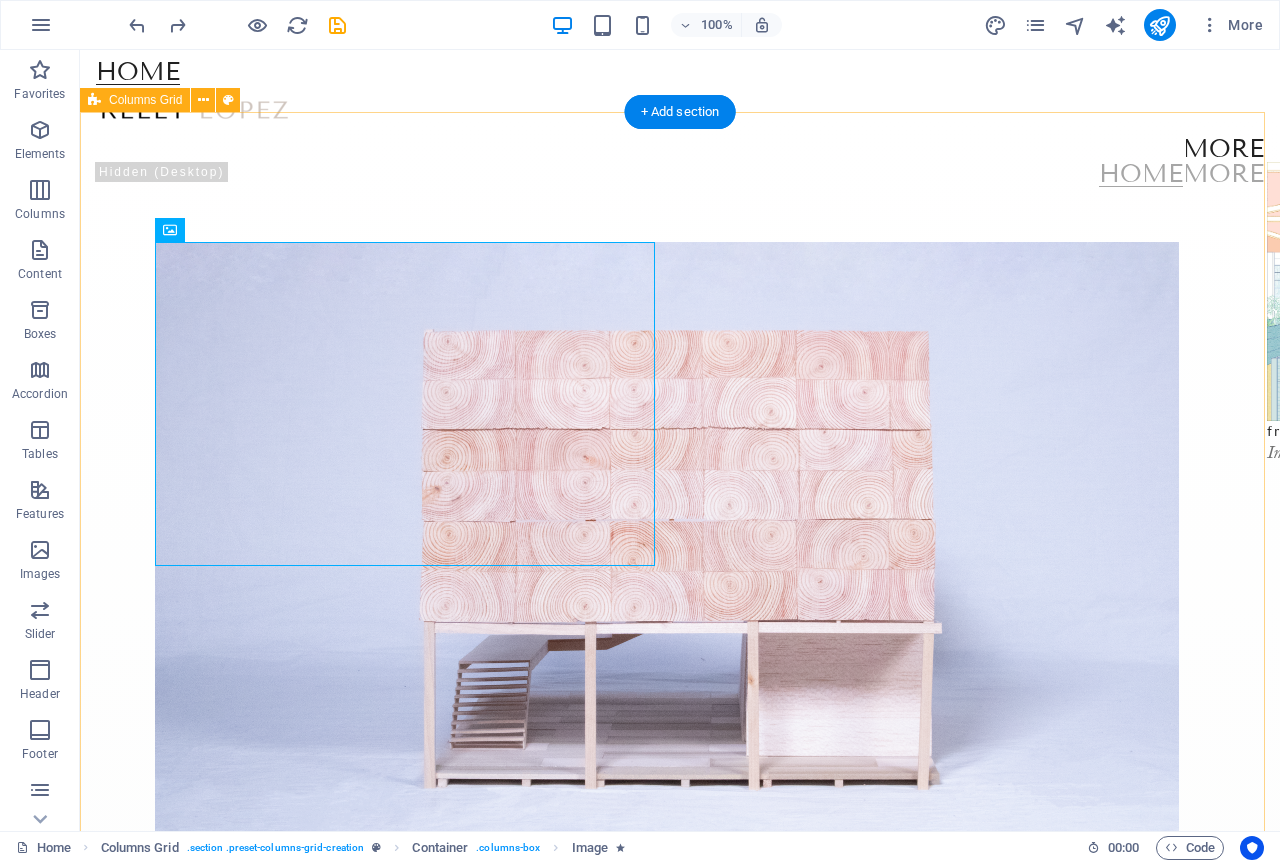 click on "Academic Works  Forest for Living fragments    Image 0.3 suburbs    Image 0.1 Module Magazine  Issue 01: Destruction Beauty    Image 0.7 Triangle    Image 0.6" at bounding box center [680, 3323] 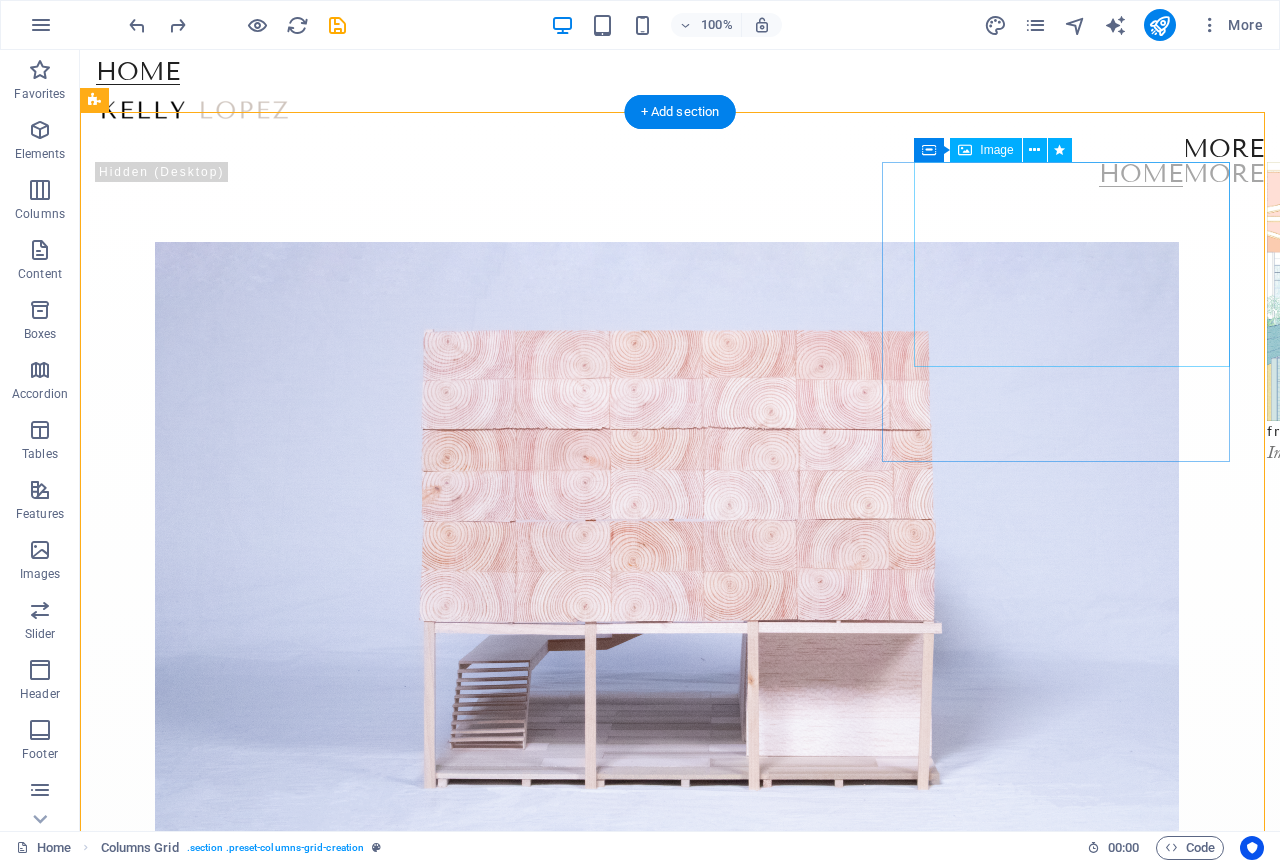 click at bounding box center (1501, 291) 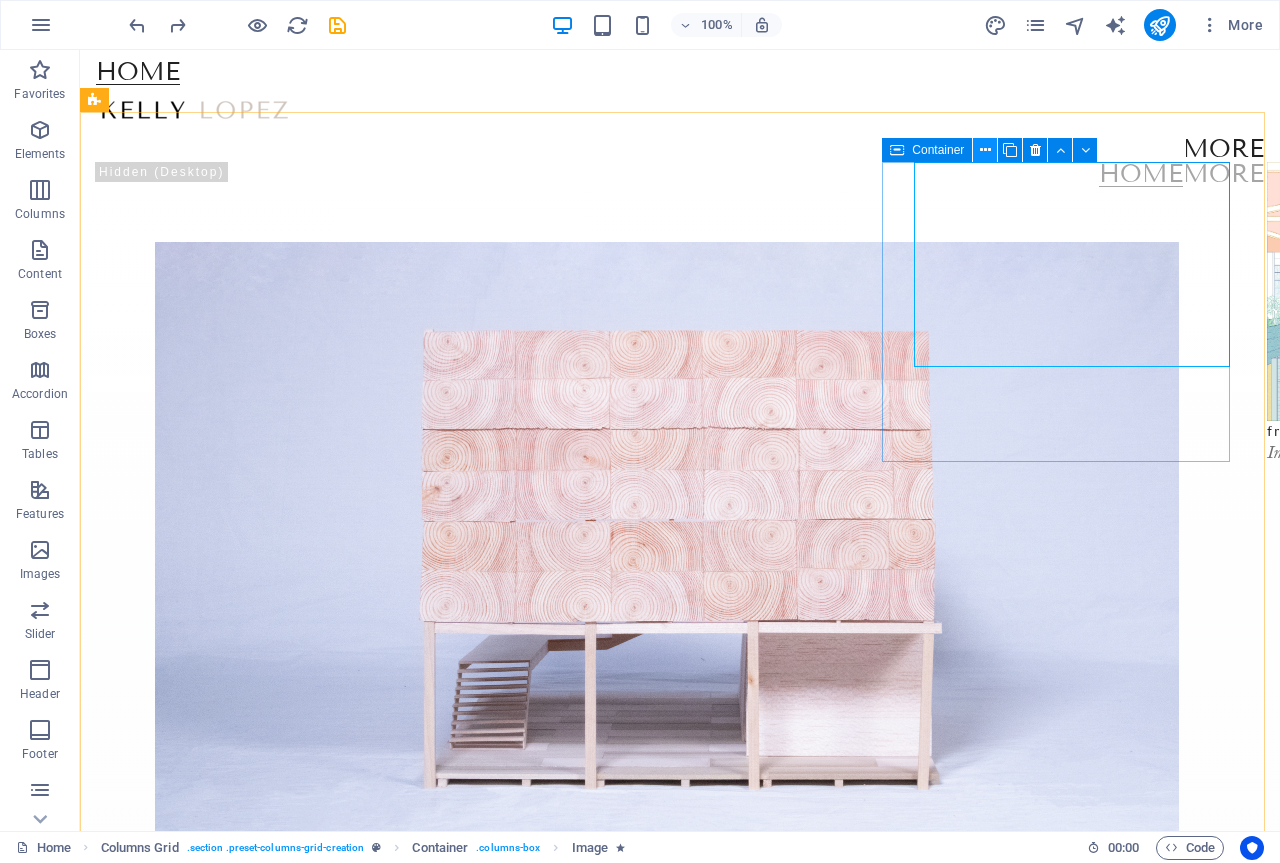 click at bounding box center (985, 150) 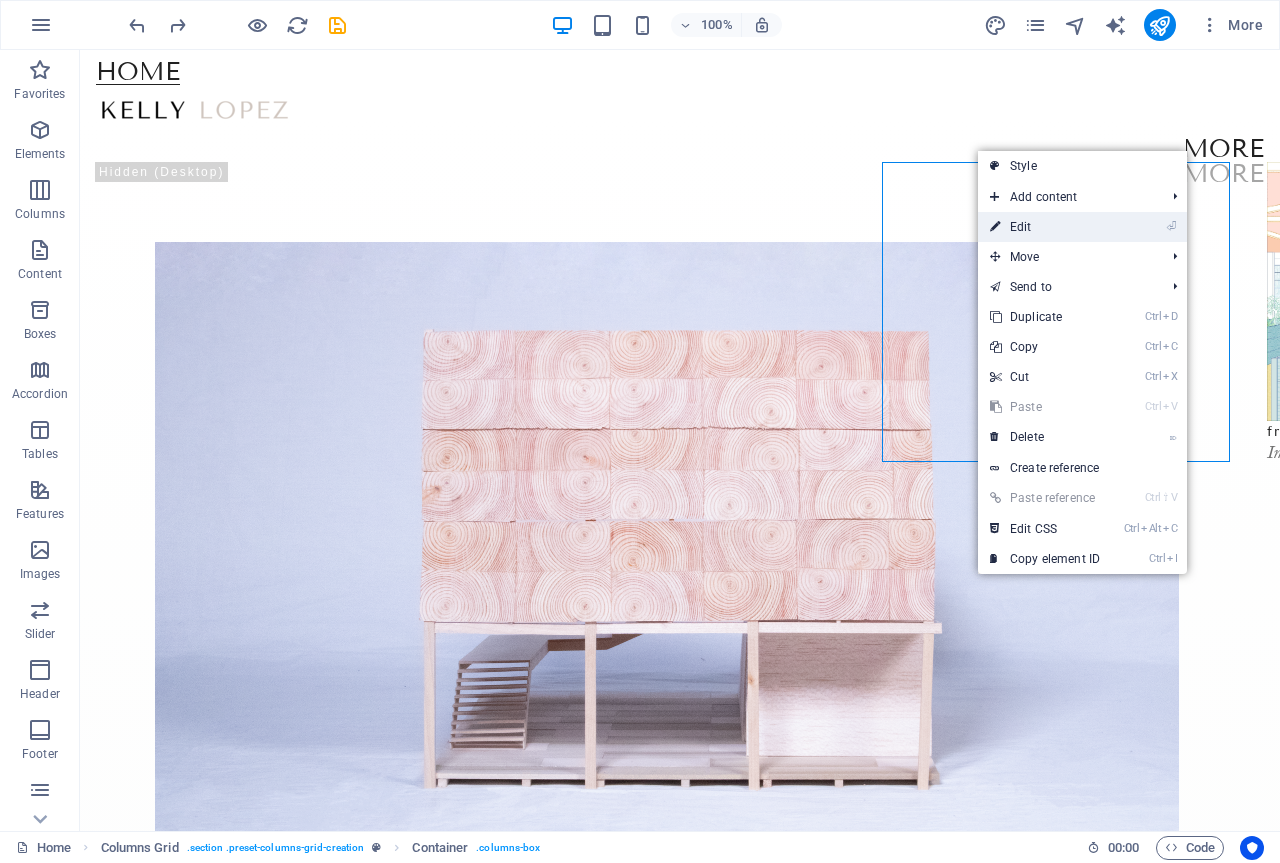 click on "⏎  Edit" at bounding box center [1045, 227] 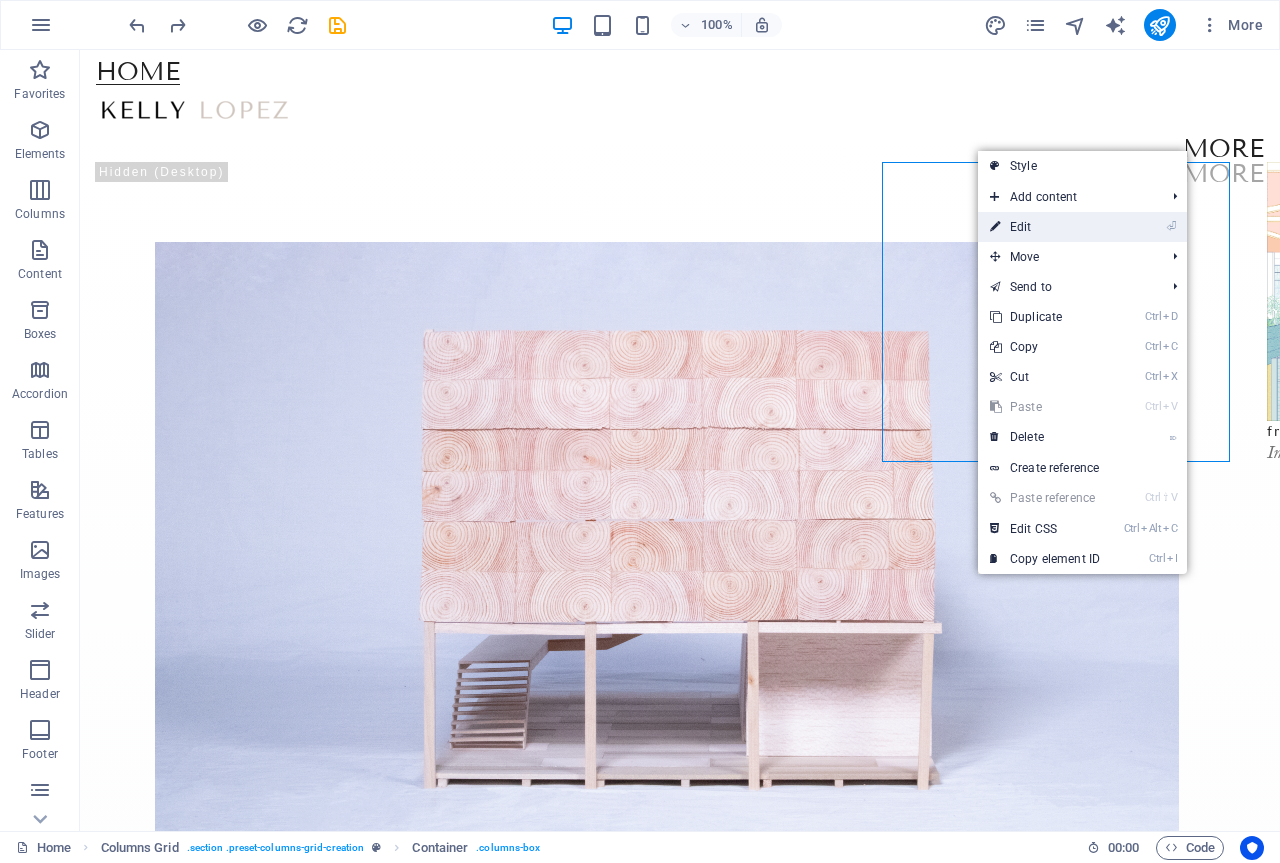 select on "px" 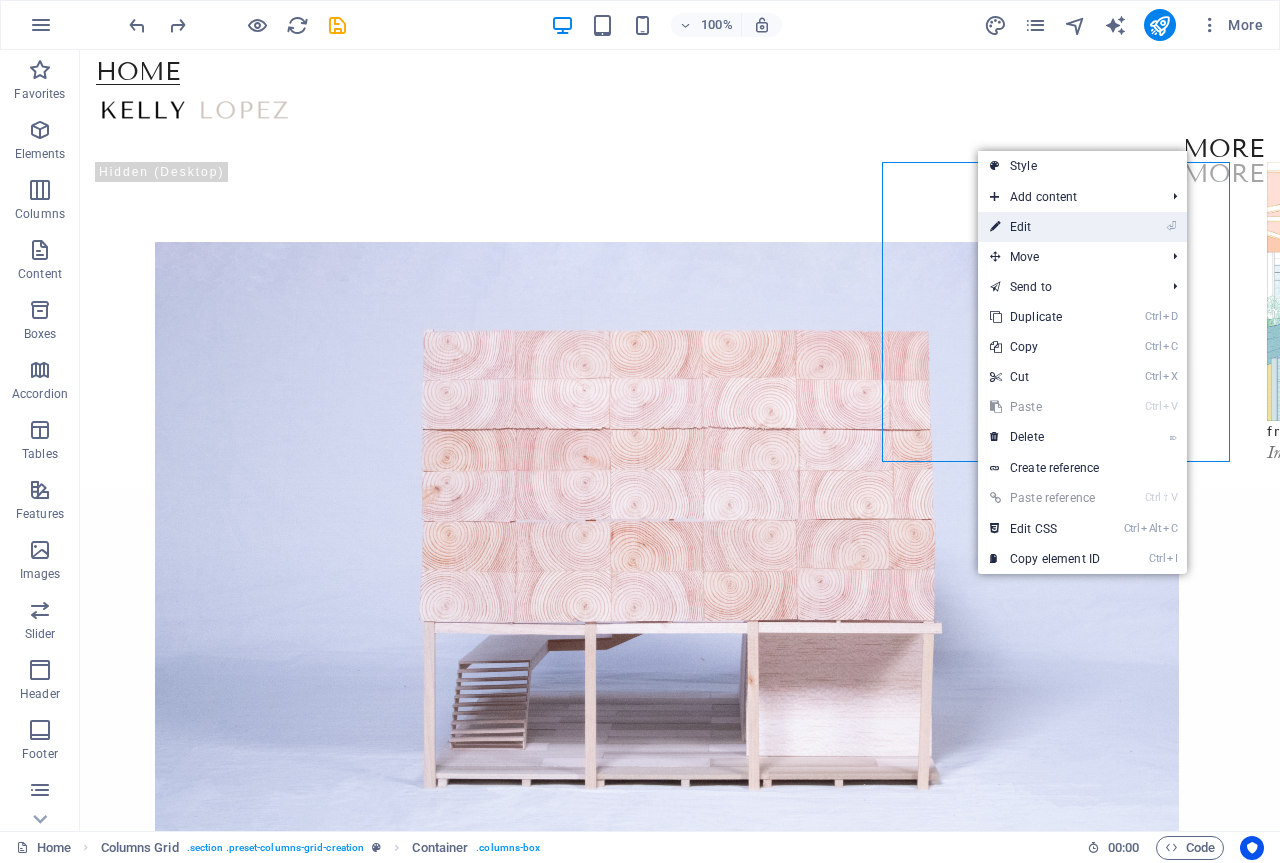 select on "px" 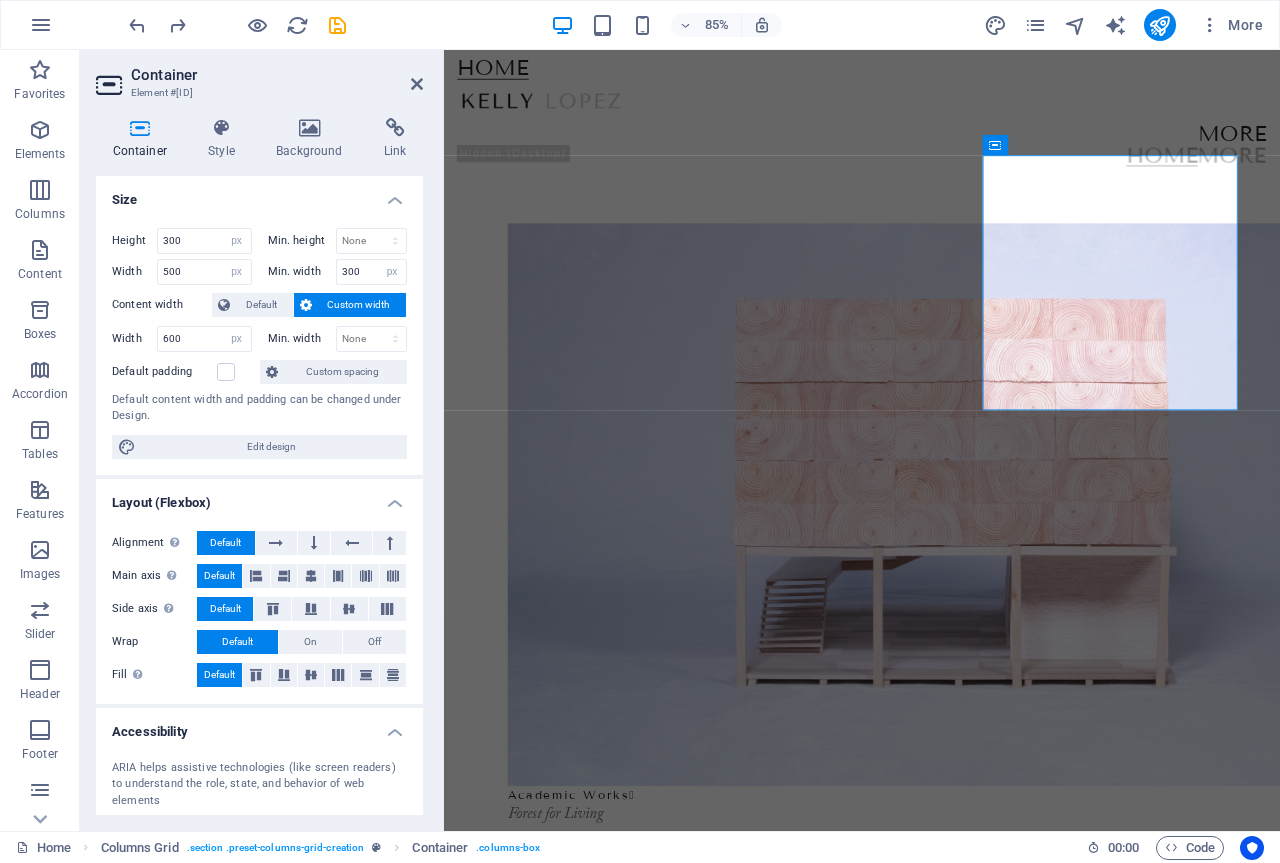 click on "Default padding" at bounding box center [183, 372] 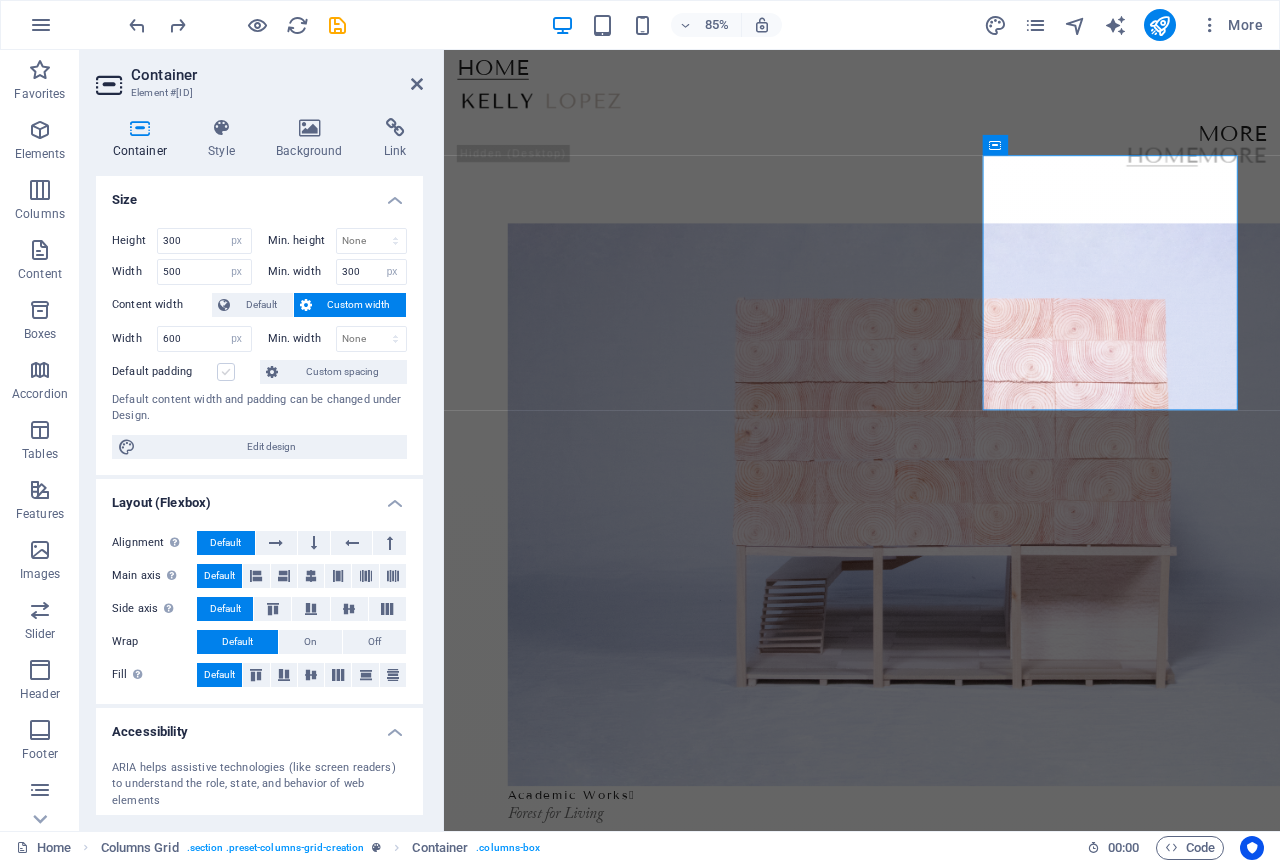 click at bounding box center [226, 372] 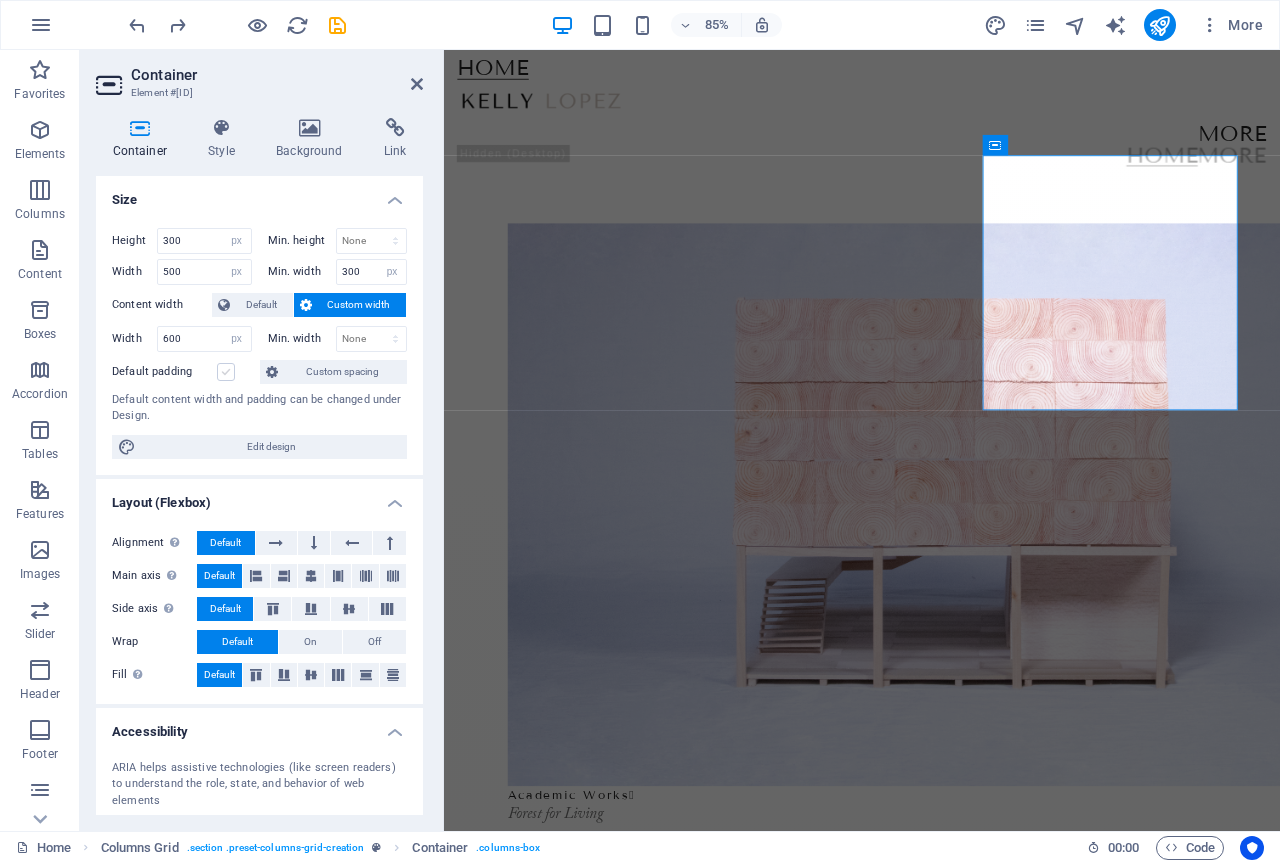 click on "Default padding" at bounding box center (0, 0) 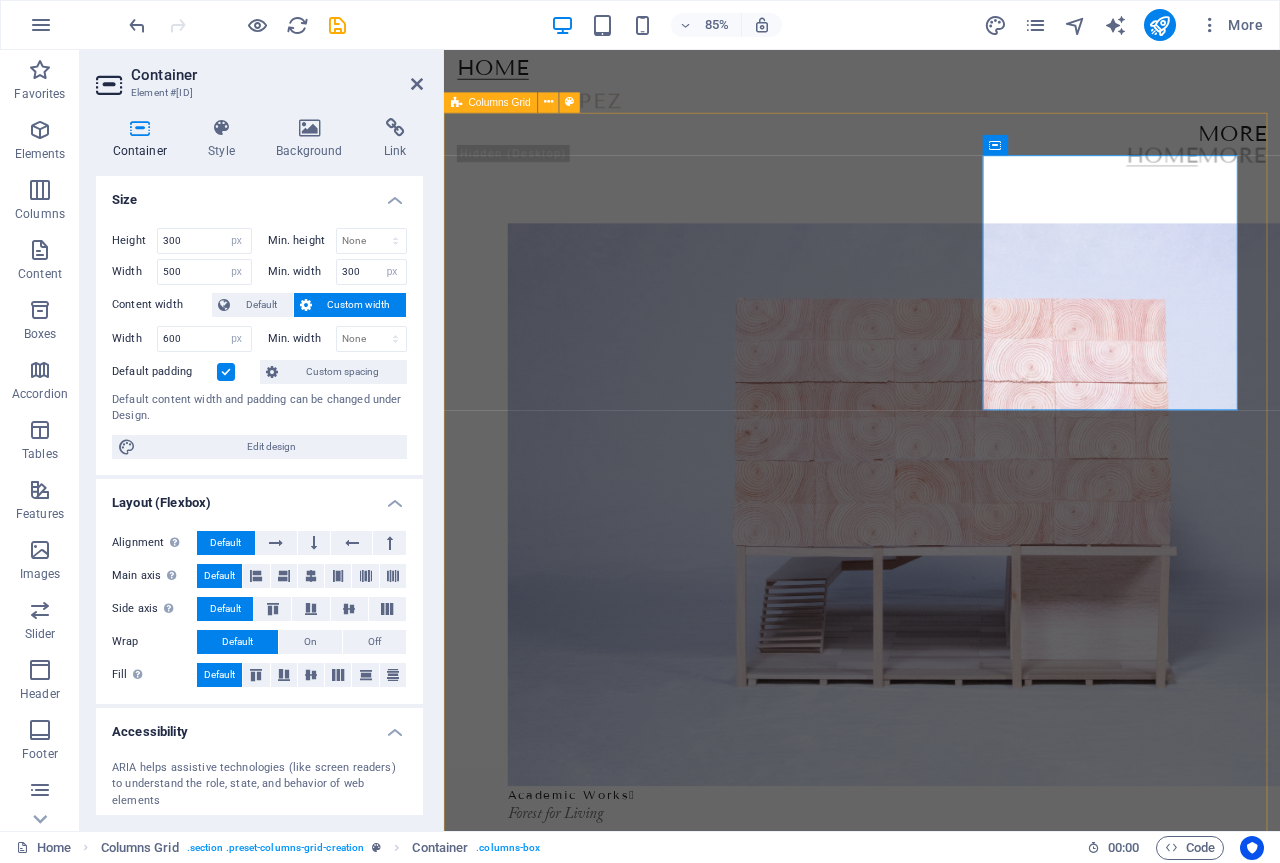 click on "Academic Works  Forest for Living fragments    Image 0.3 suburbs    Image 0.1 Module Magazine  Issue 01: Destruction Beauty    Image 0.7 Triangle    Image 0.6" at bounding box center (936, 3011) 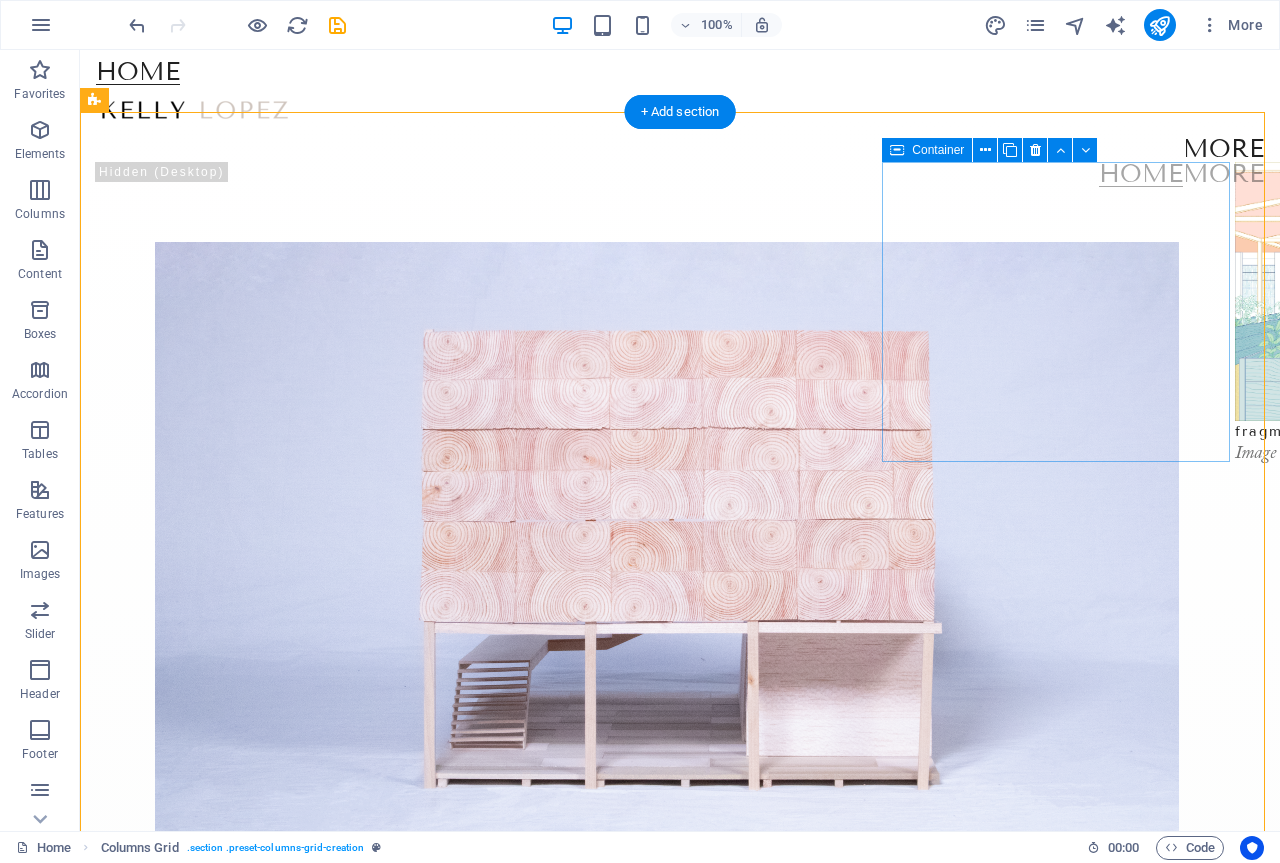 click on "fragments    Image 0.3" at bounding box center (1485, 312) 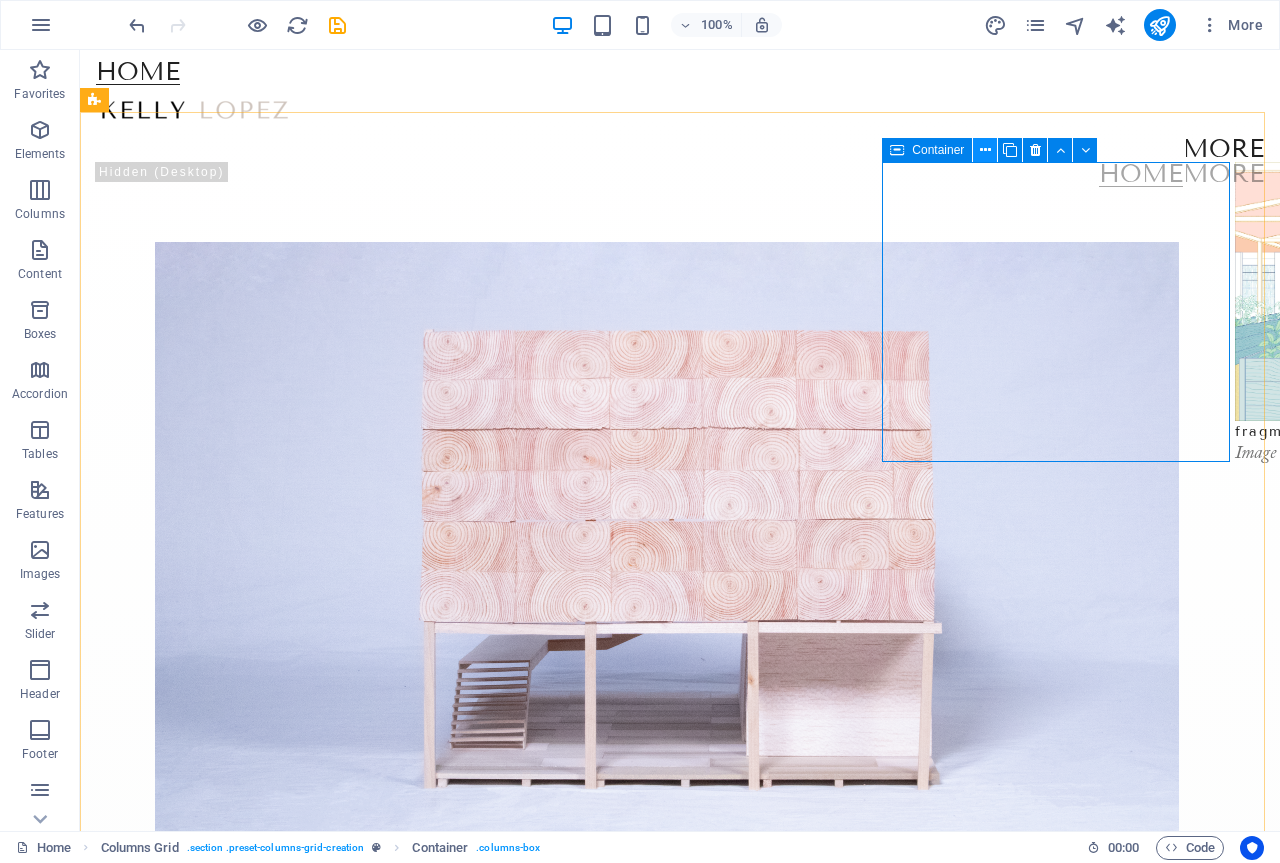 click at bounding box center [985, 150] 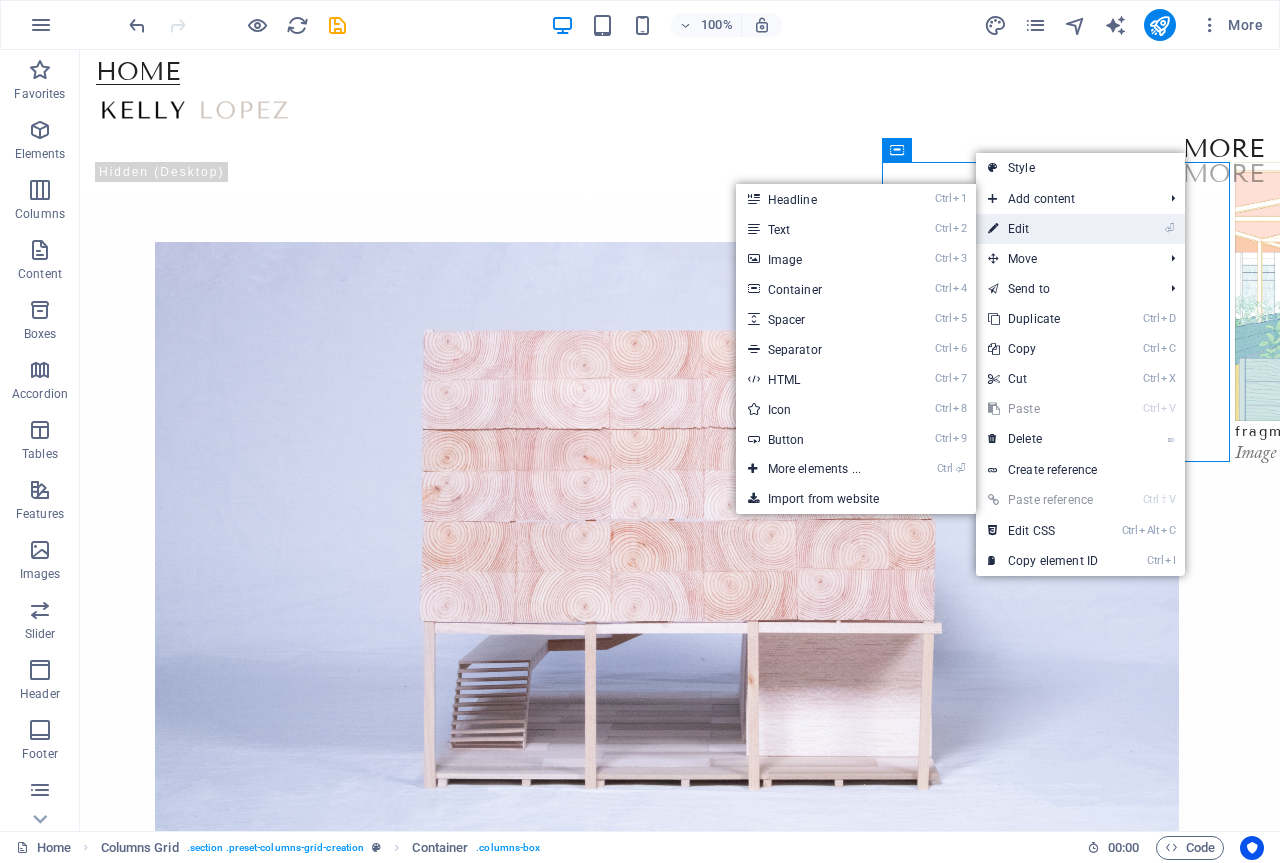 click on "⏎  Edit" at bounding box center (1043, 229) 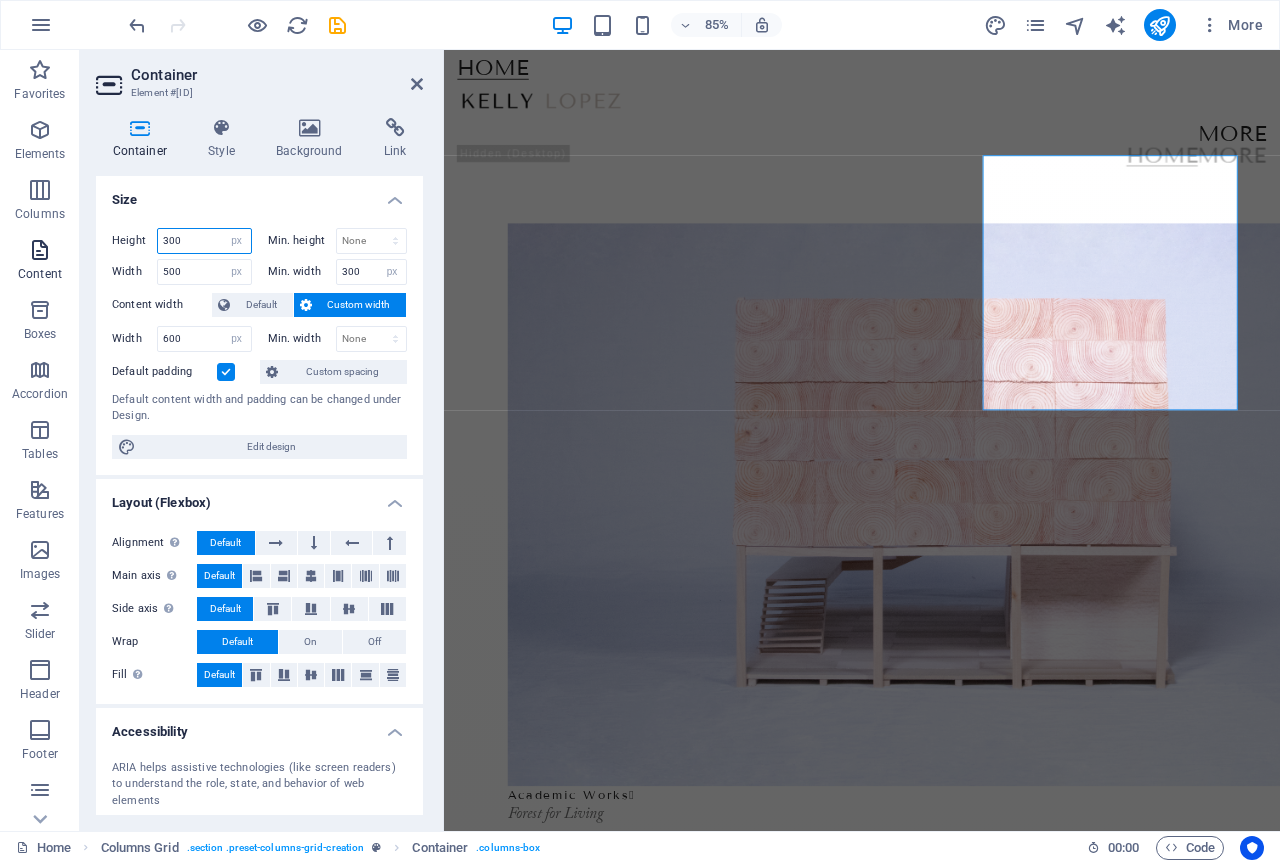 drag, startPoint x: 186, startPoint y: 240, endPoint x: 15, endPoint y: 240, distance: 171 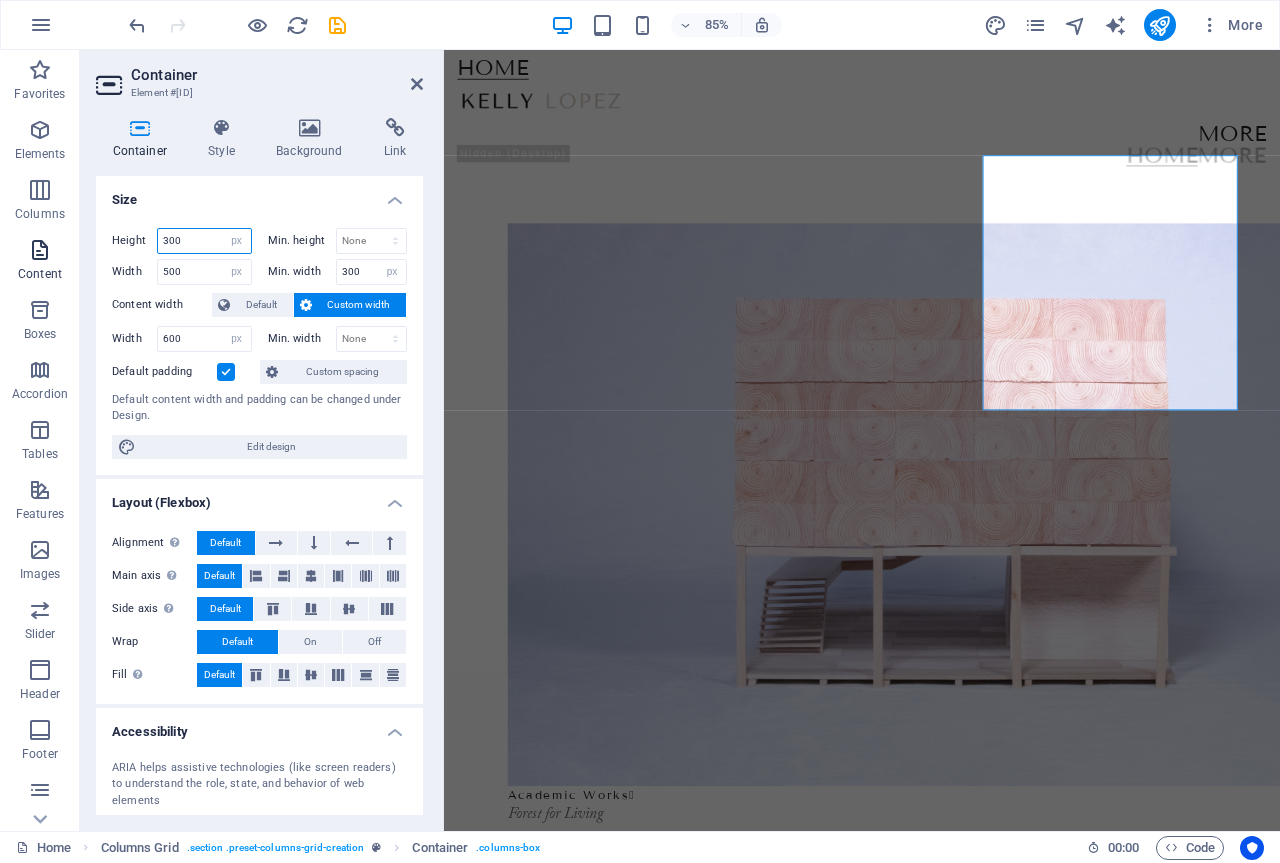click on "[PIXEL] × [PIXEL] / 0° / 8%
Container Style Background Link Size Height [NUMBER] Default px rem % vh vw Min. height None px rem % vh vw Width [NUMBER] Default px rem % em vh vw Min. width None px rem % vh vw Content width Default Custom width Width [NUMBER] Default px rem % em vh vw Min. width None px rem % vh vw Default padding Custom spacing Default content width and padding can be changed under Design. Edit design Layout (Flexbox) Alignment Determines the flex direction. Default Main axis Determine how elements should behave along the main axis inside this container (justify content). Default Side axis Control the vertical direction of the element inside of the container (align items). Default Wrap Default On Off Fill Controls the distances and direction of elements on the y-axis across several lines (align content). Default Accessibility Role None Alert Article Banner Dialog" at bounding box center (640, 440) 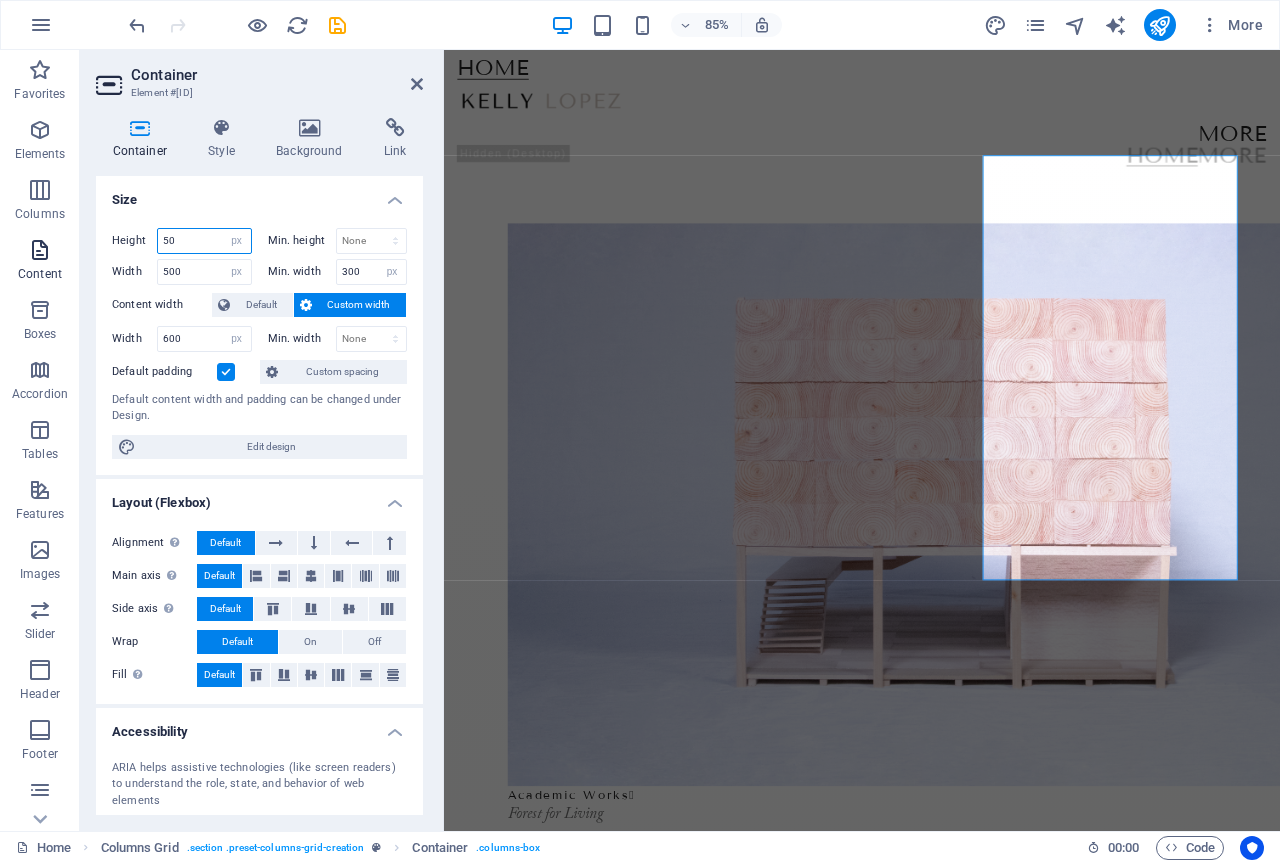 type on "5" 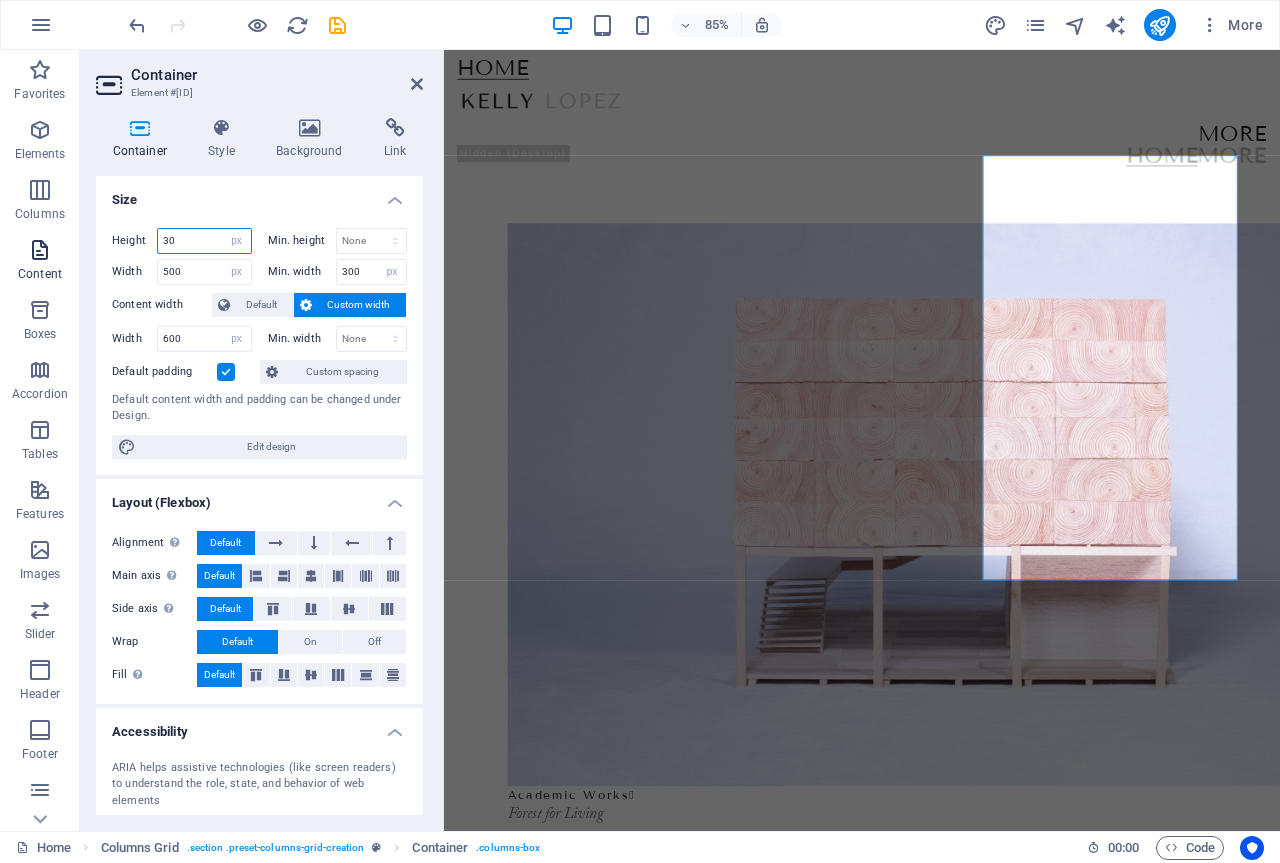 type on "300" 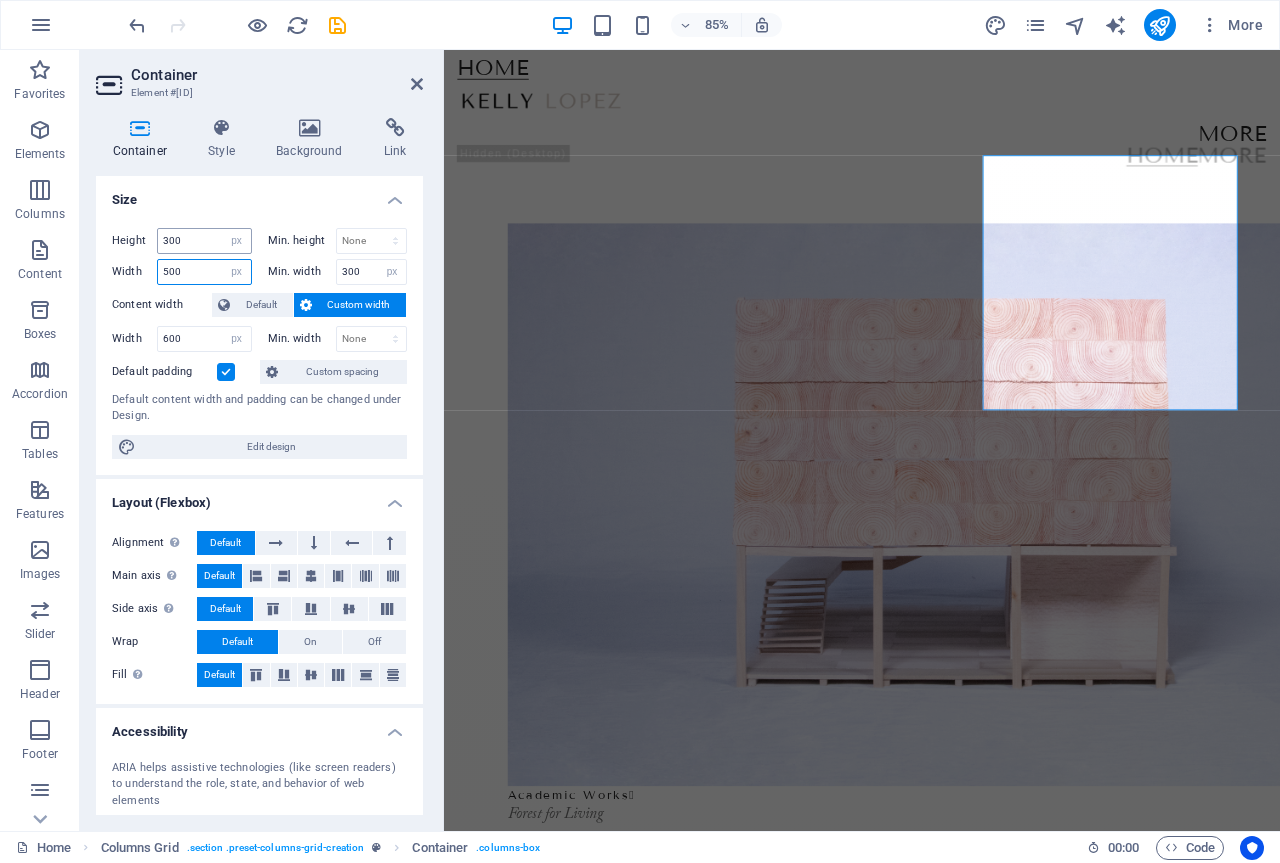 drag, startPoint x: 194, startPoint y: 270, endPoint x: 162, endPoint y: 252, distance: 36.71512 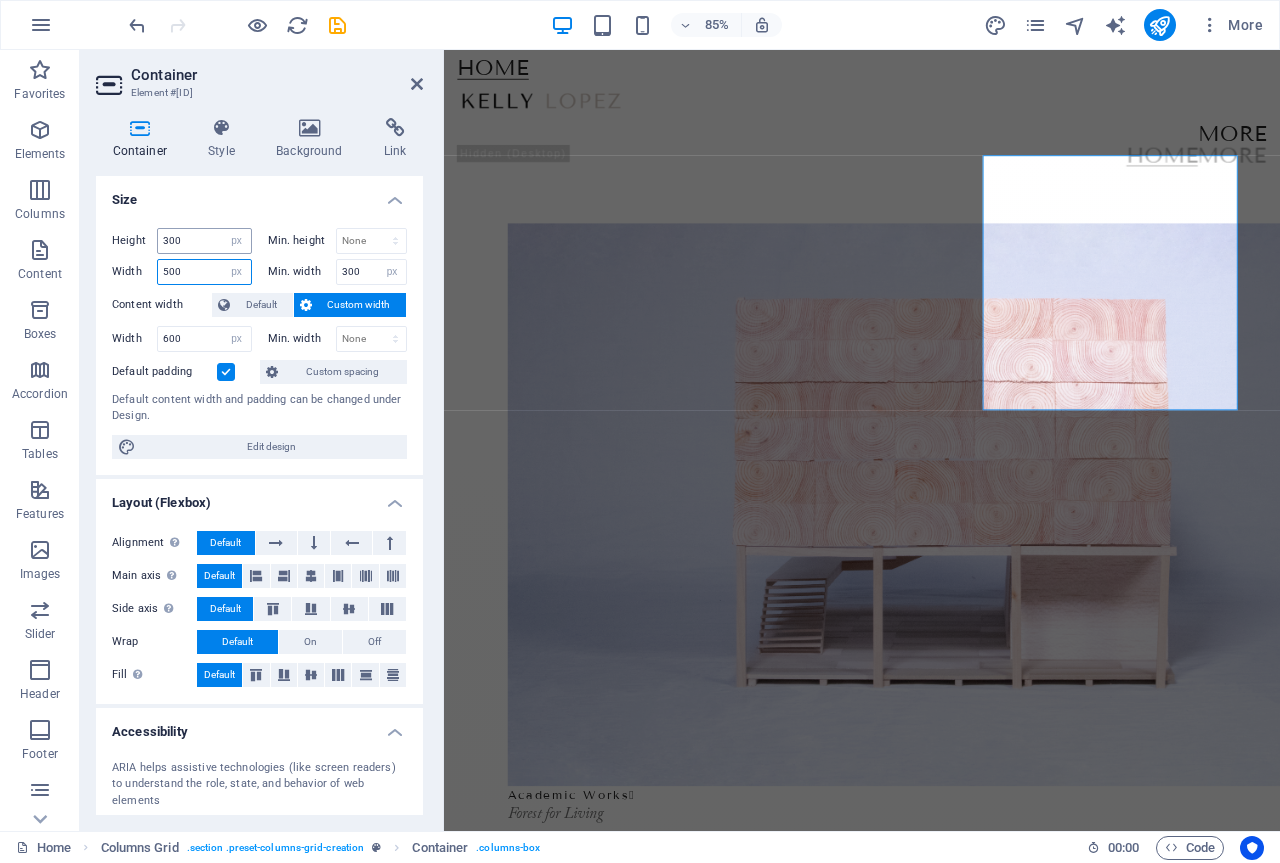 click on "Height [NUMBER] Default px rem % vh vw Min. height None px rem % vh vw Width [NUMBER] Default px rem % em vh vw Min. width [NUMBER] None px rem % vh vw" at bounding box center (259, 256) 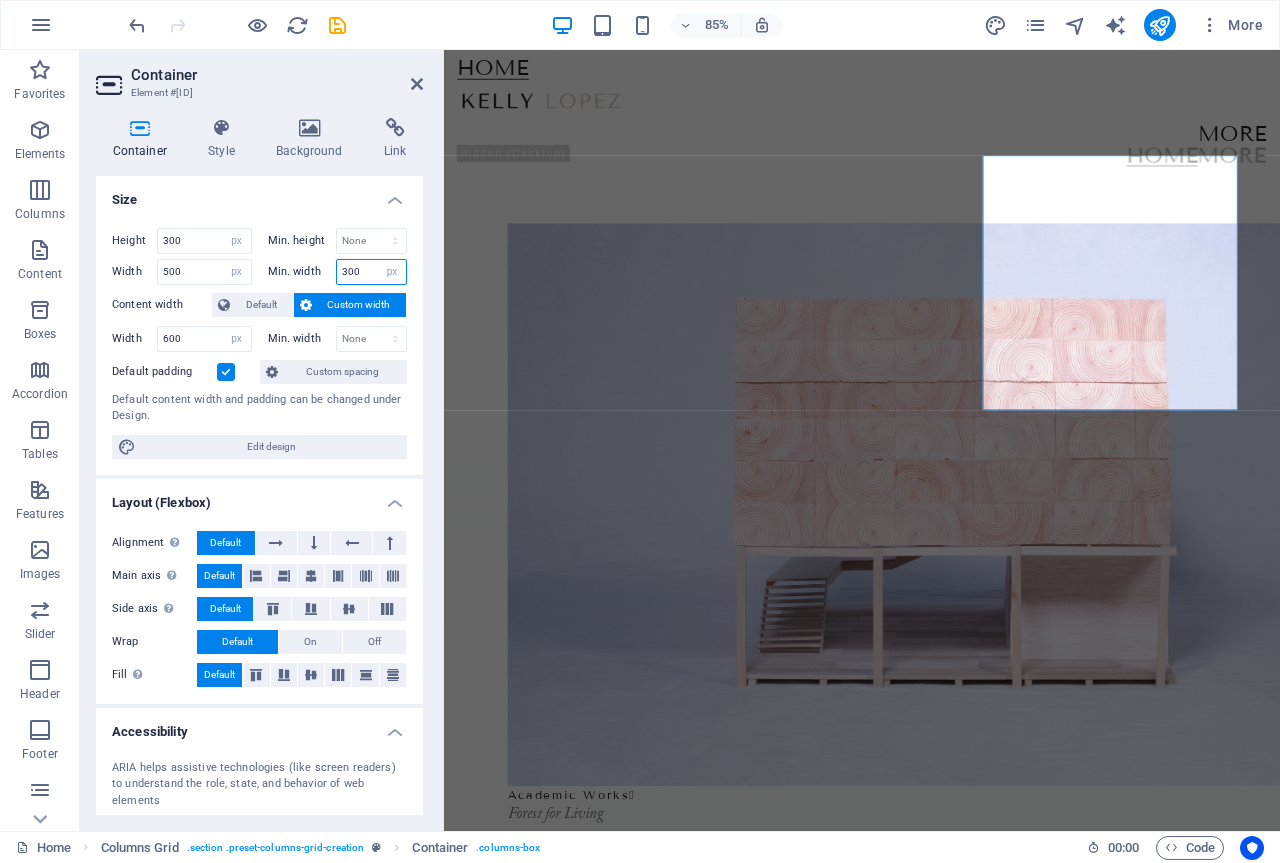 drag, startPoint x: 362, startPoint y: 271, endPoint x: 325, endPoint y: 256, distance: 39.92493 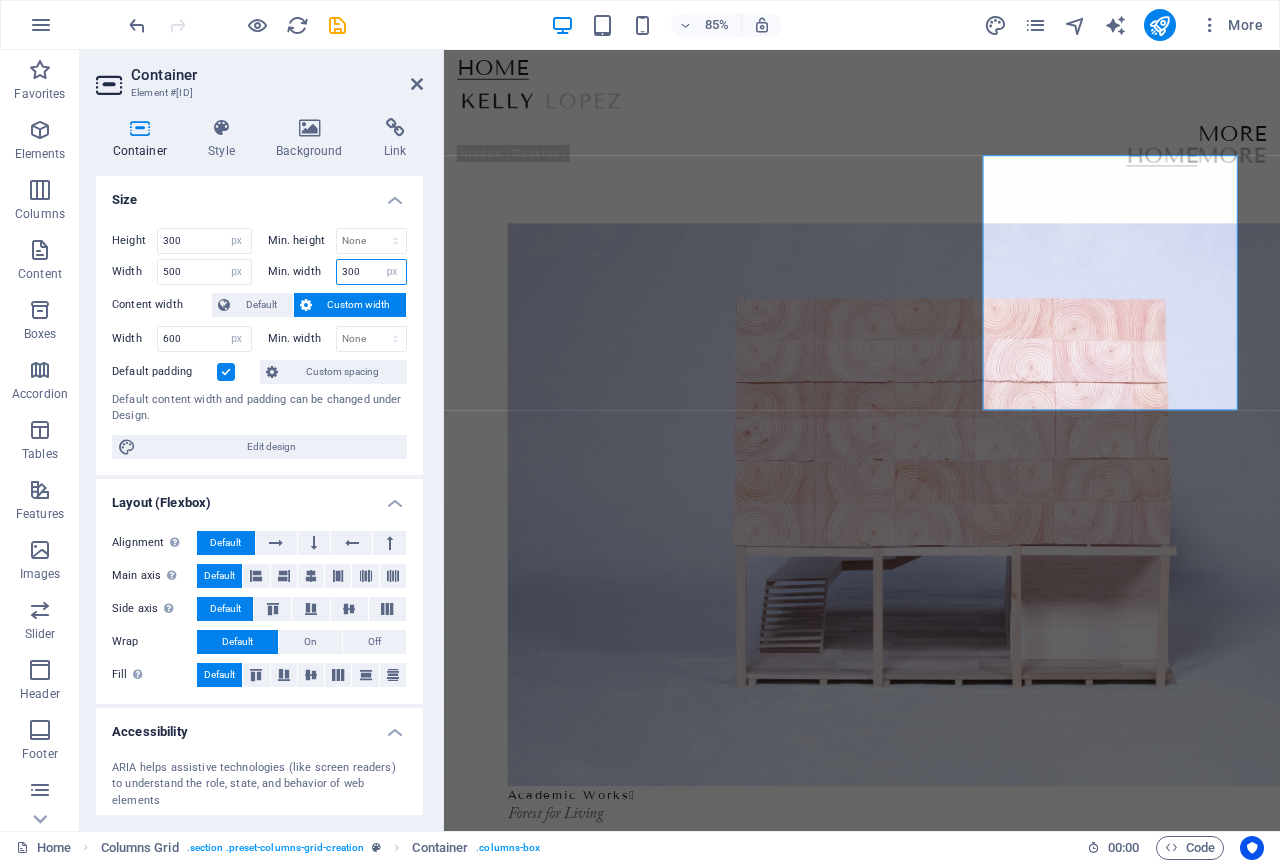 click on "Height [NUMBER] Default px rem % vh vw Min. height None px rem % vh vw Width [NUMBER] Default px rem % em vh vw Min. width [NUMBER] None px rem % vh vw" at bounding box center [259, 256] 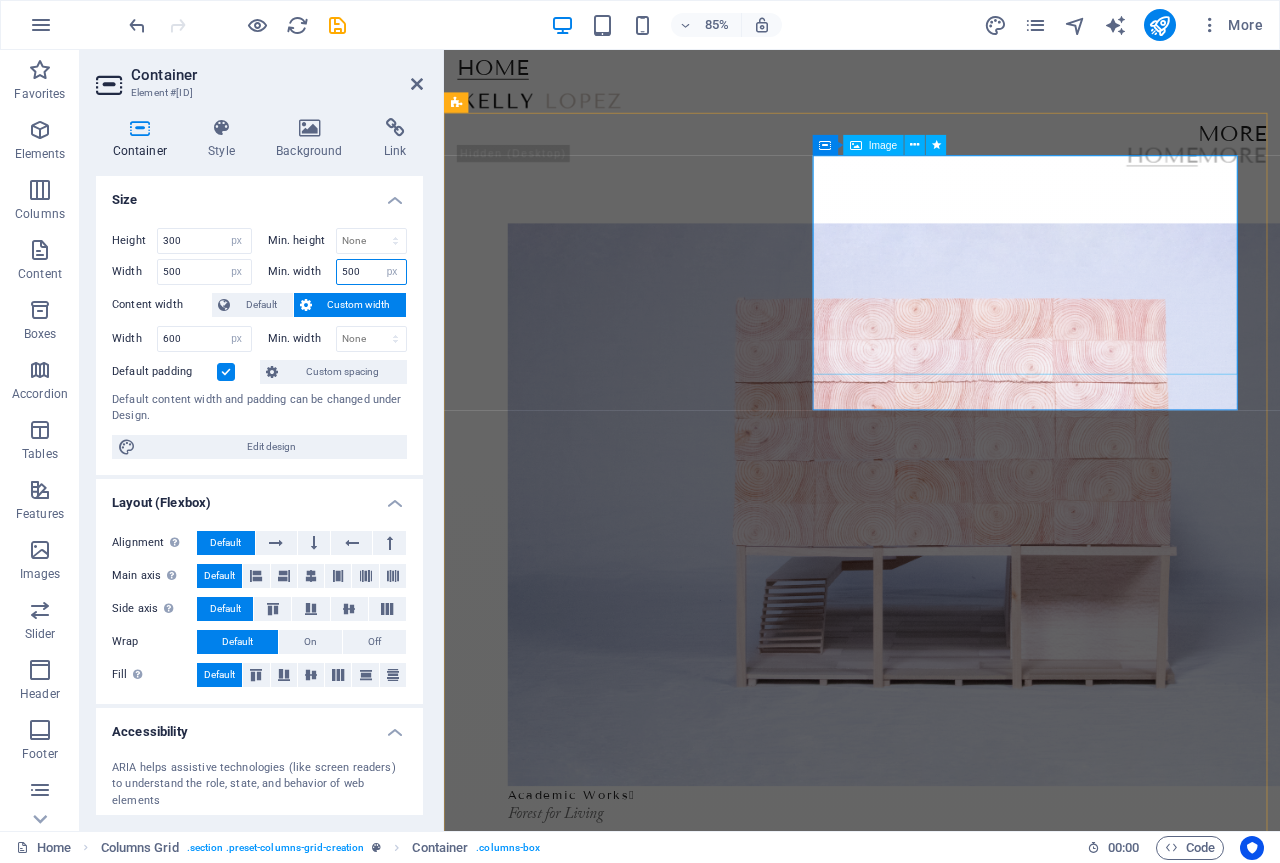 type on "500" 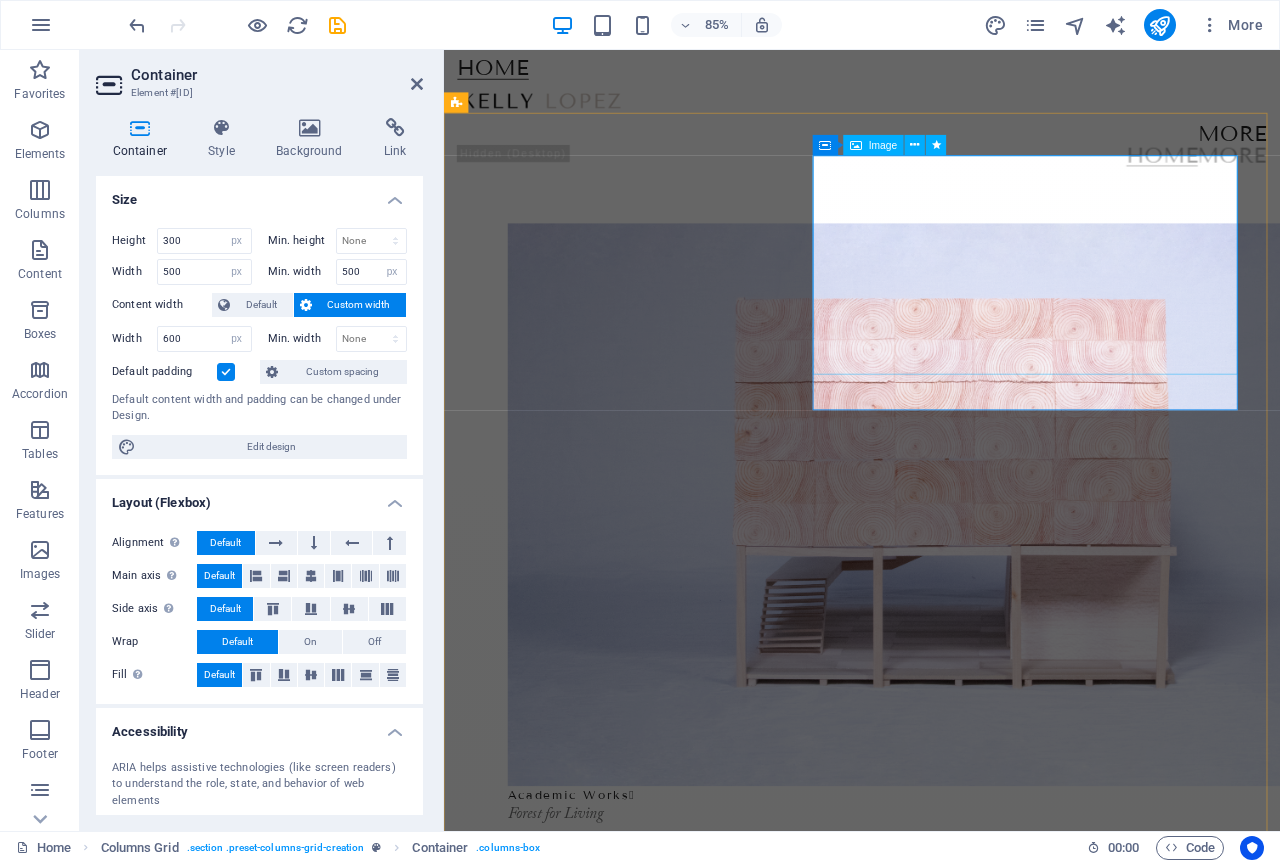 click at bounding box center (1849, 303) 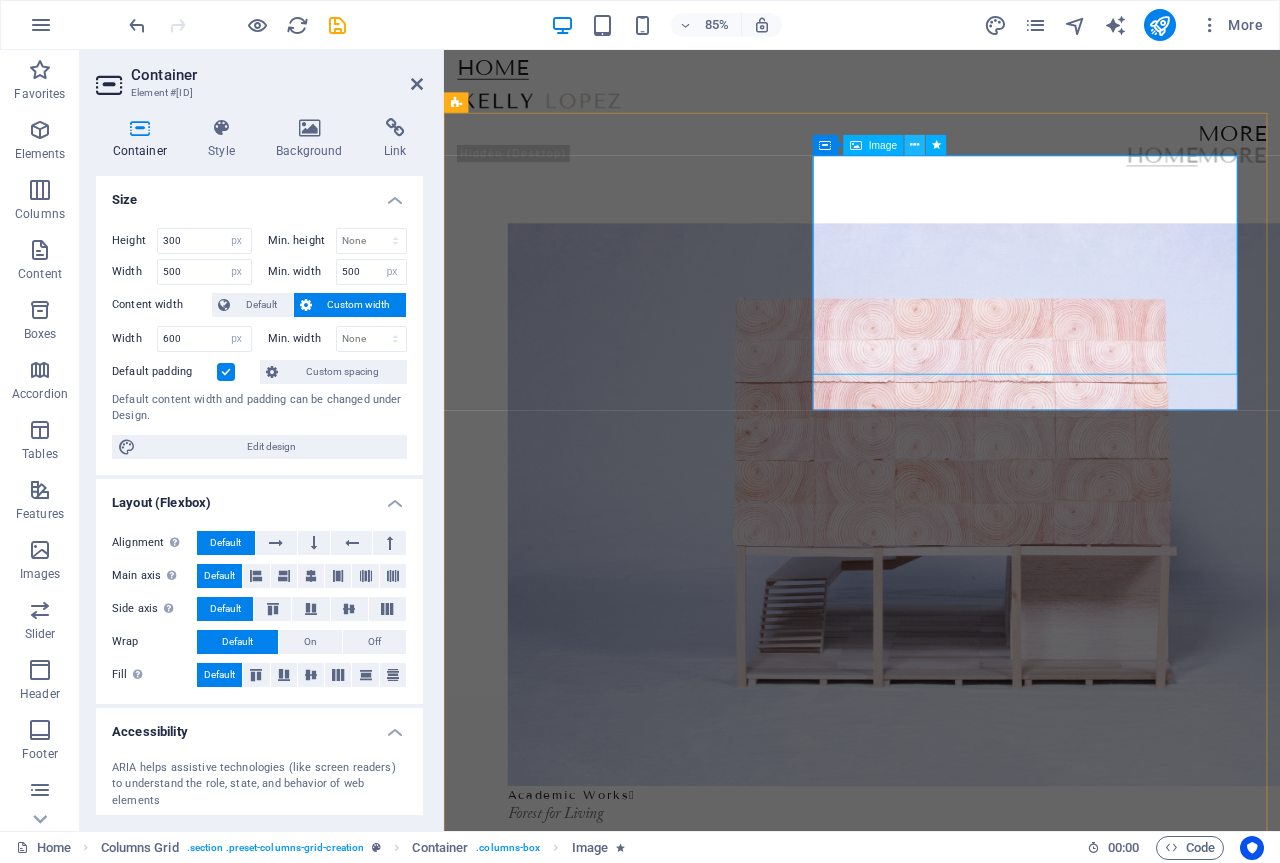 click at bounding box center [915, 145] 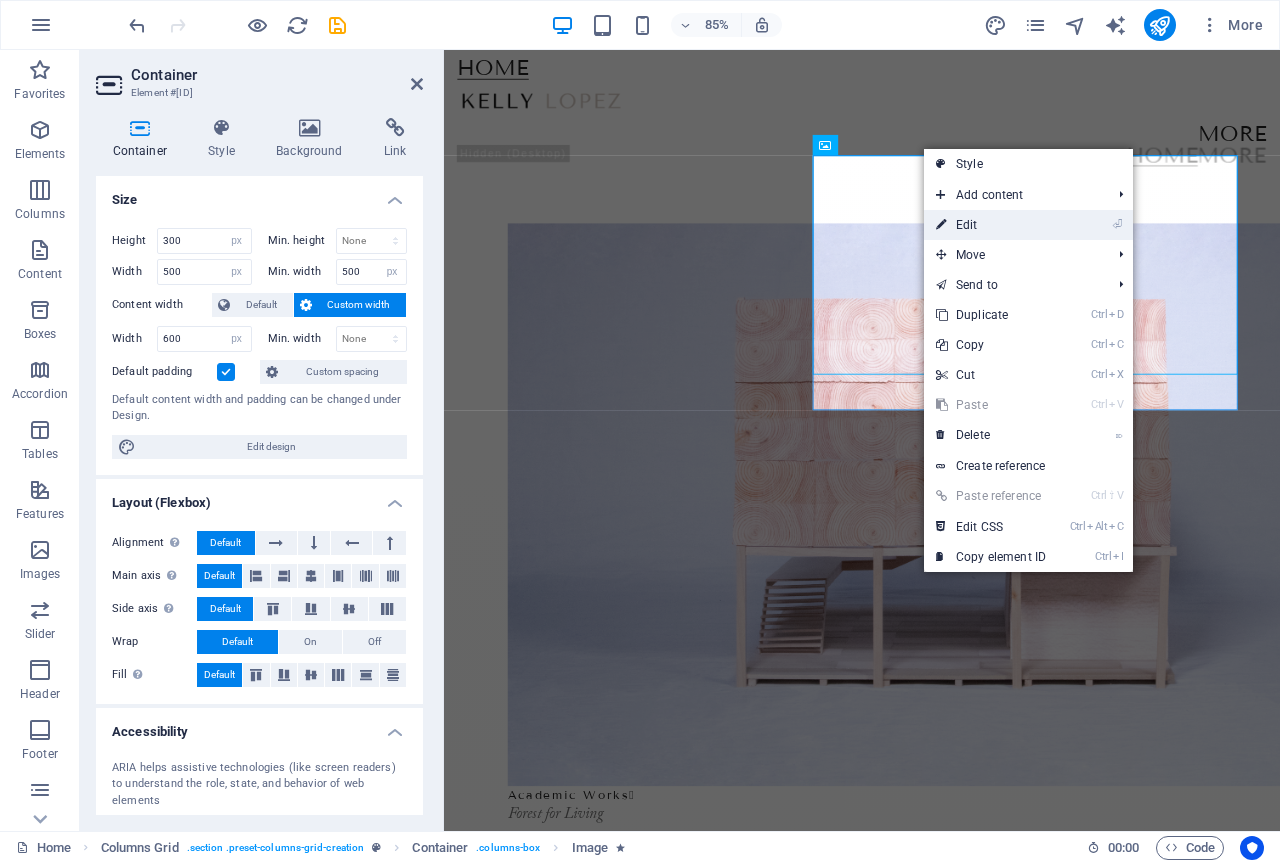 click on "⏎  Edit" at bounding box center (991, 225) 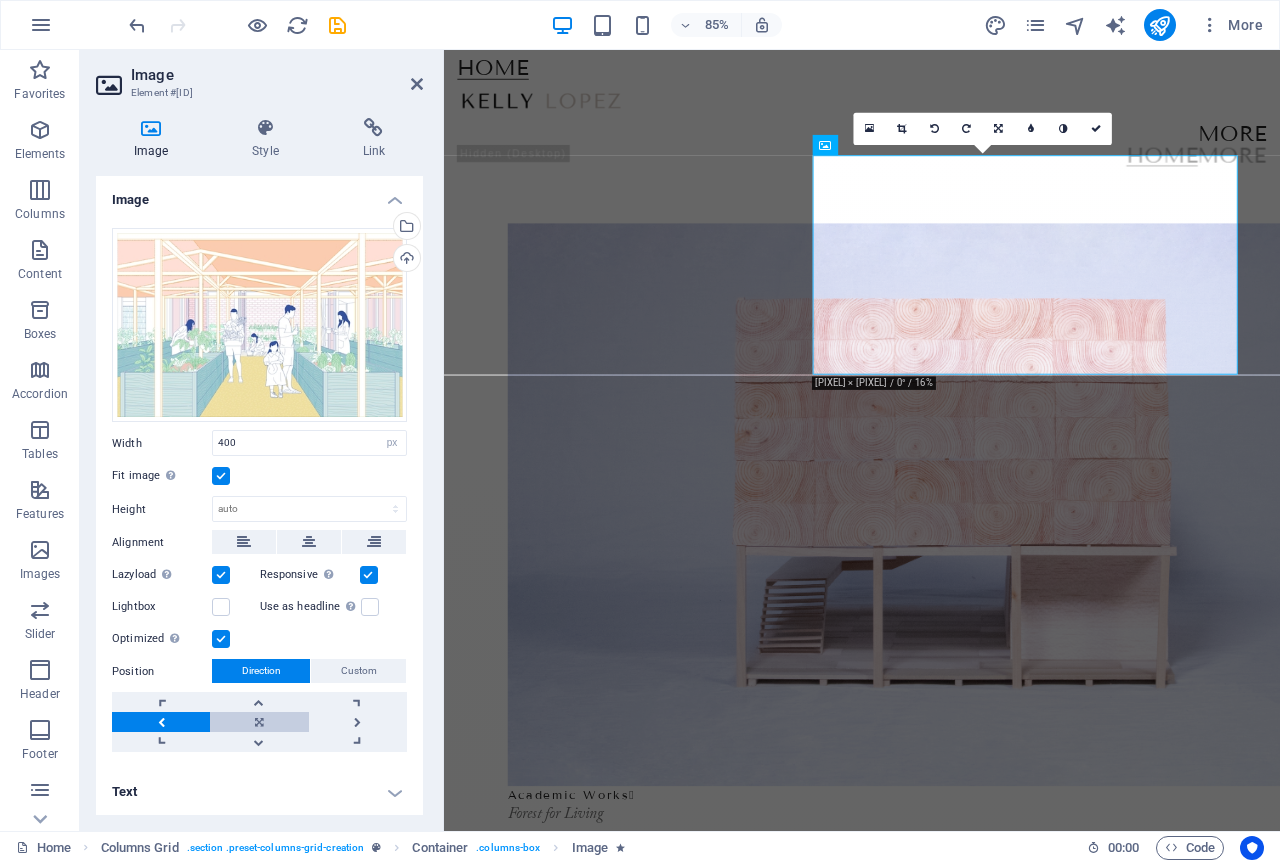 click at bounding box center [259, 722] 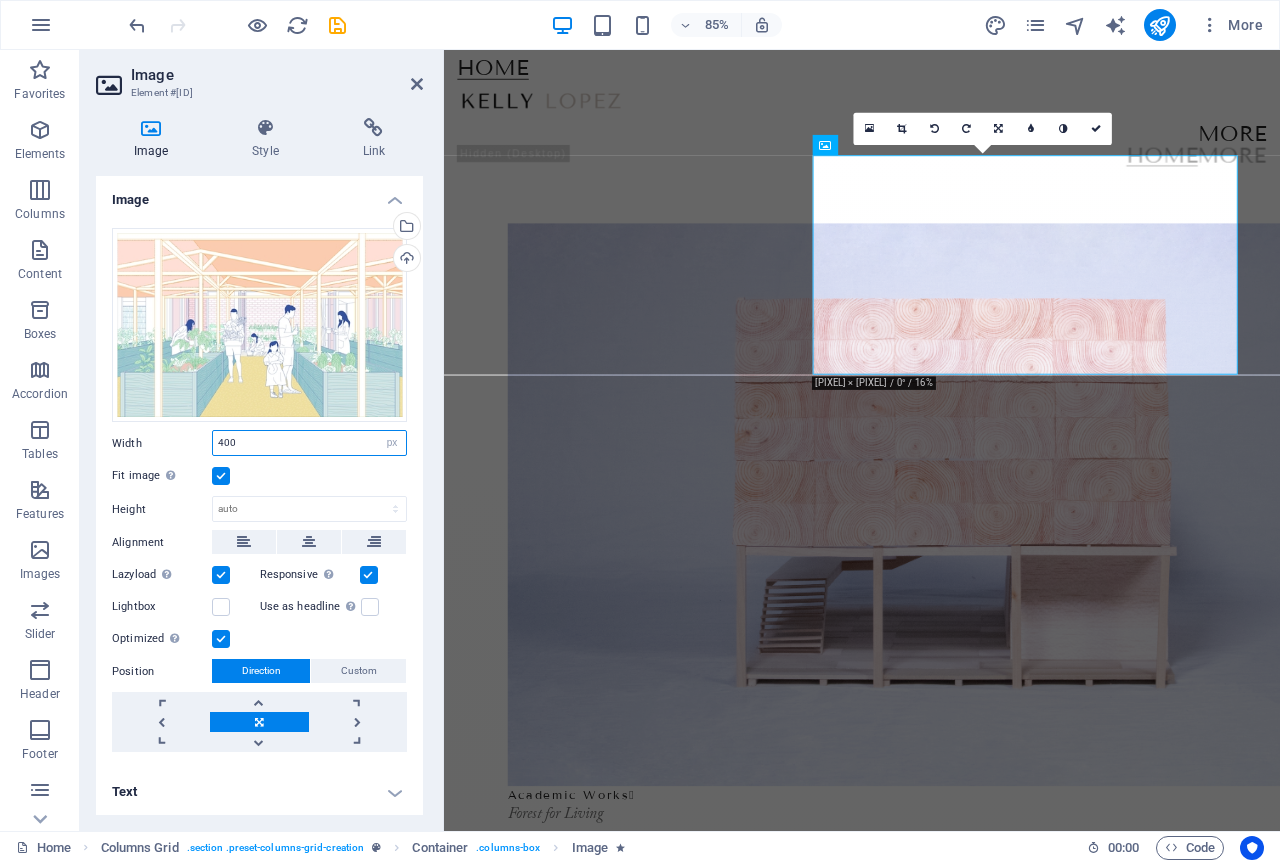 drag, startPoint x: 255, startPoint y: 438, endPoint x: 195, endPoint y: 452, distance: 61.611687 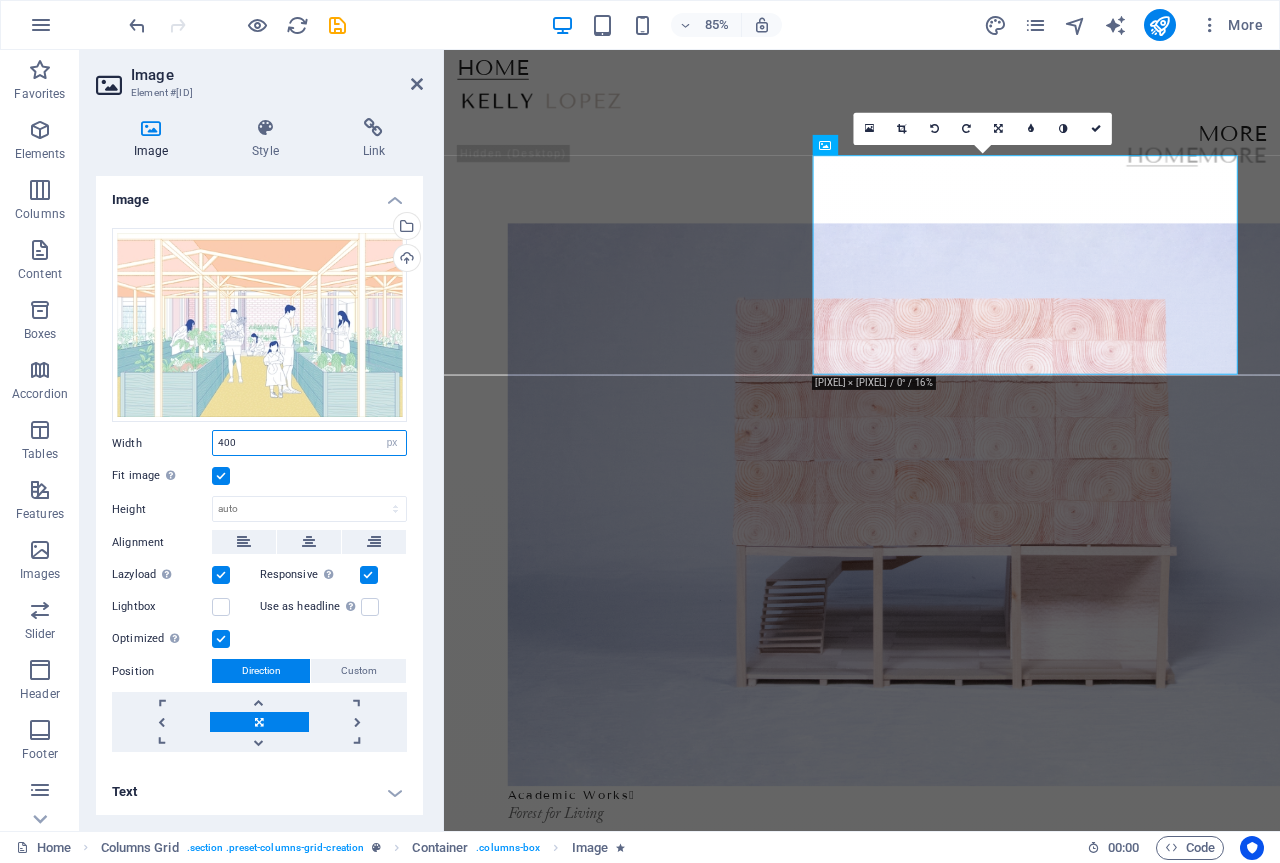 click on "Width 400 Default auto px rem % em vh vw" at bounding box center [259, 443] 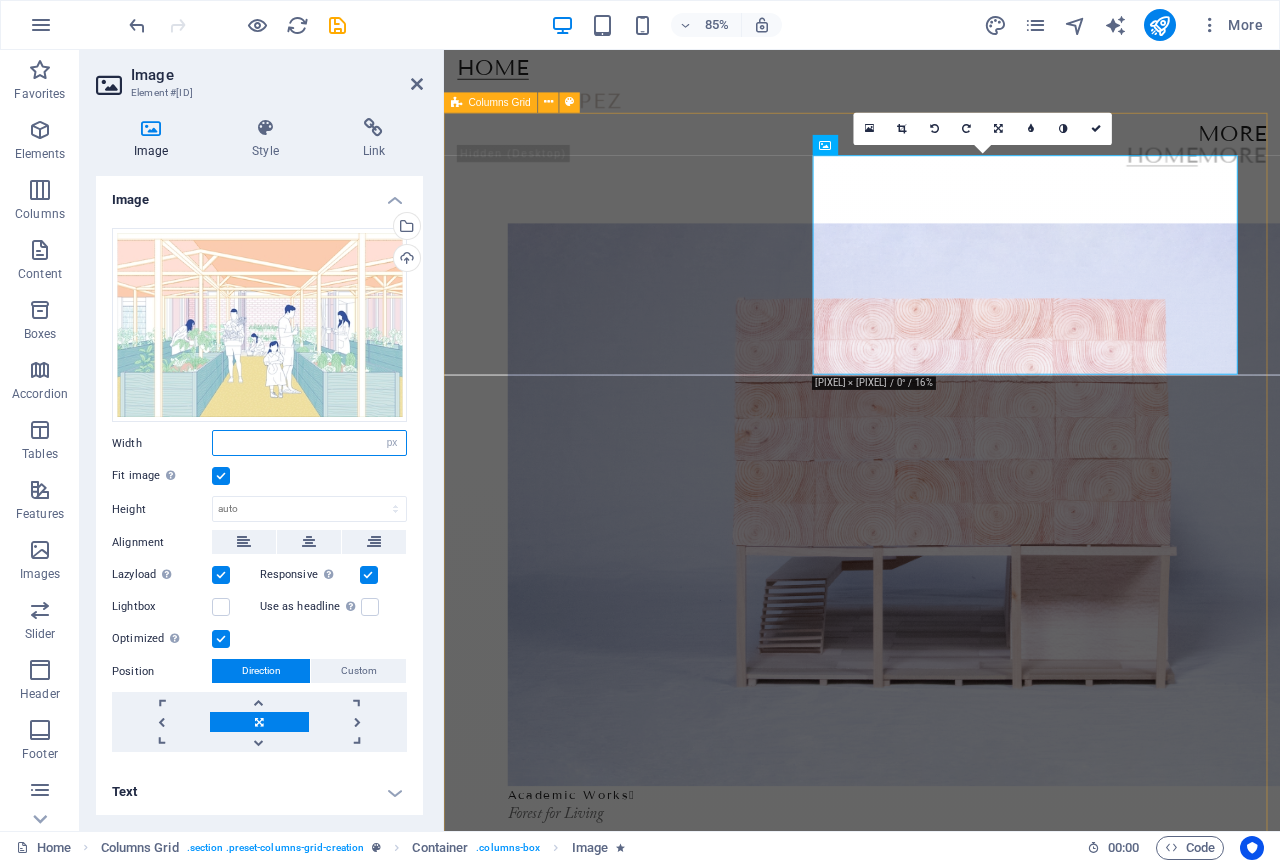 type 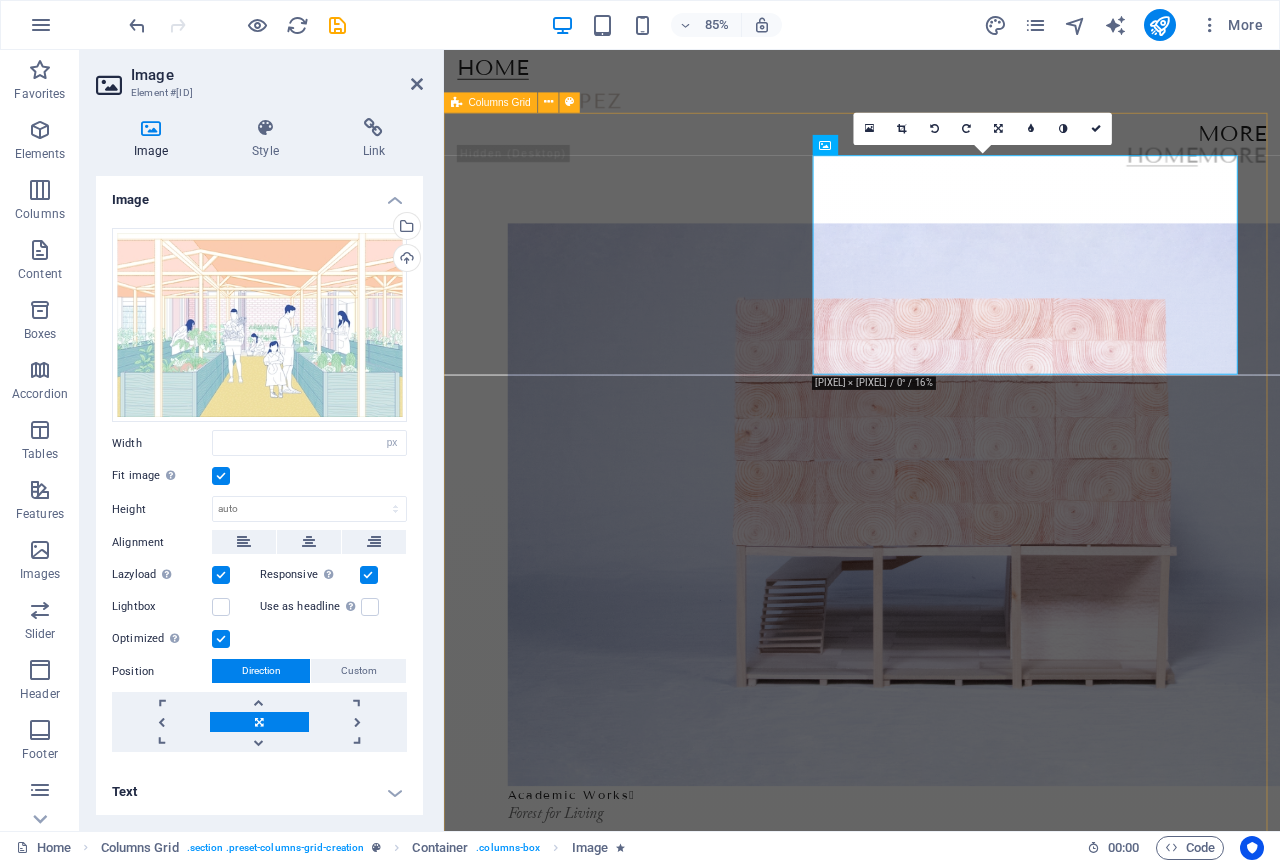 click on "Academic Works  Forest for Living fragments    Image 0.3 suburbs    Image 0.1 Module Magazine  Issue 01: Destruction Beauty    Image 0.7 Triangle    Image 0.6" at bounding box center [936, 3011] 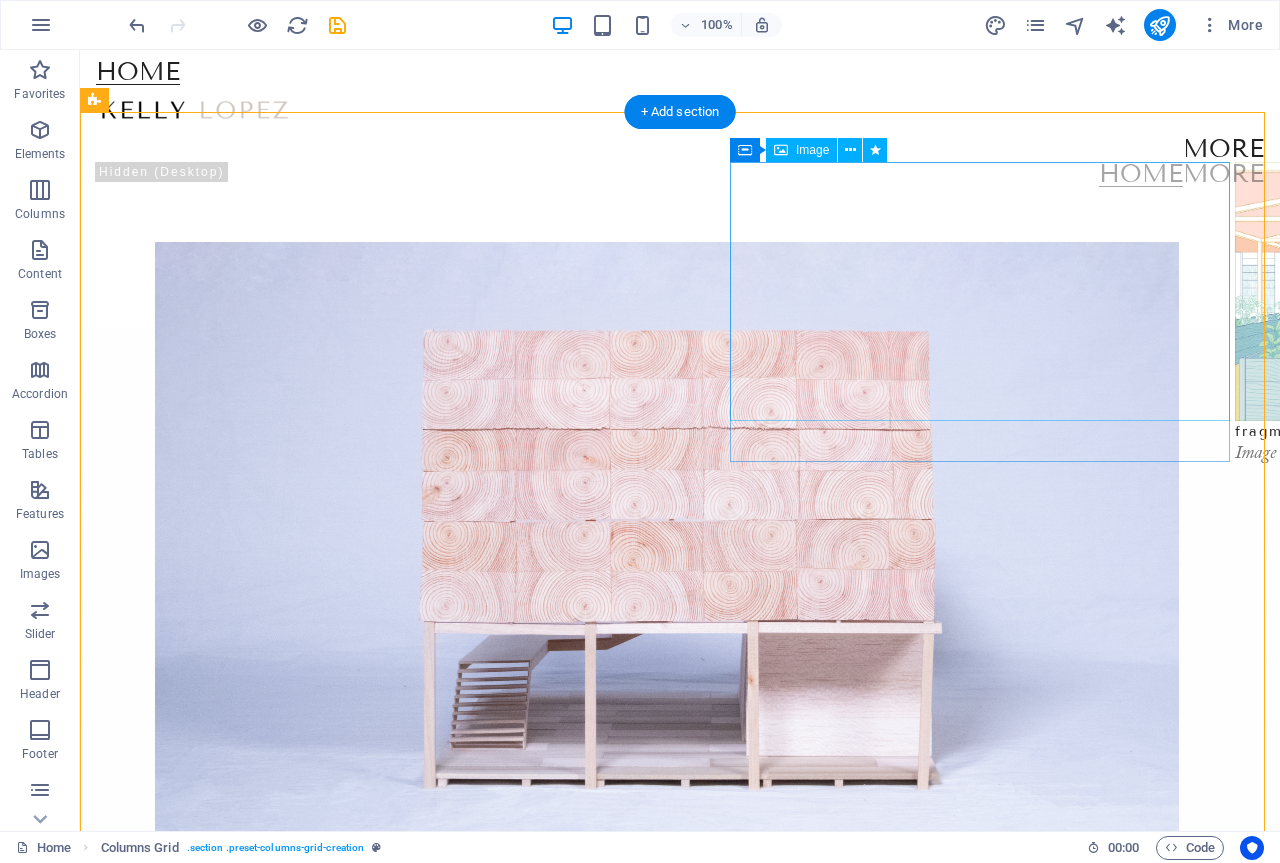 click at bounding box center [1485, 291] 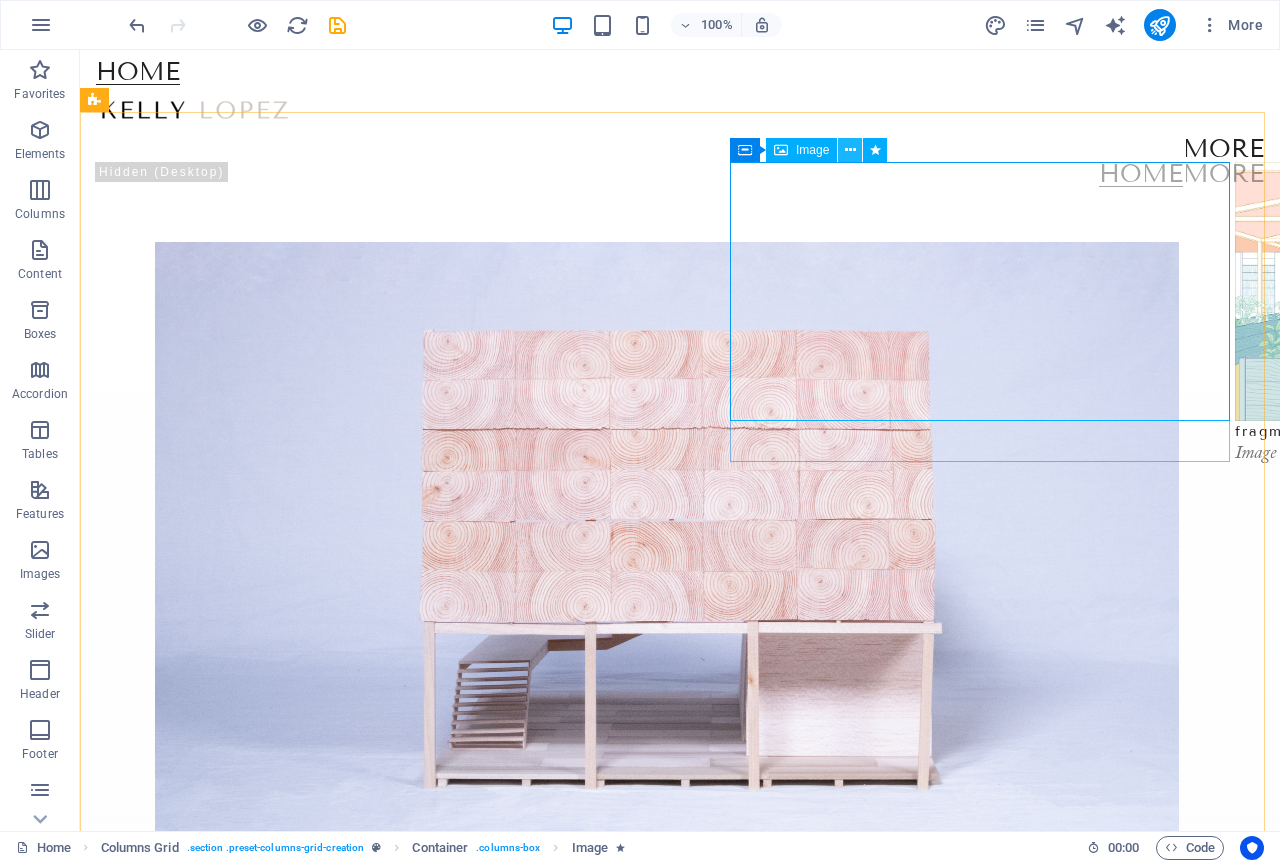 click at bounding box center [850, 150] 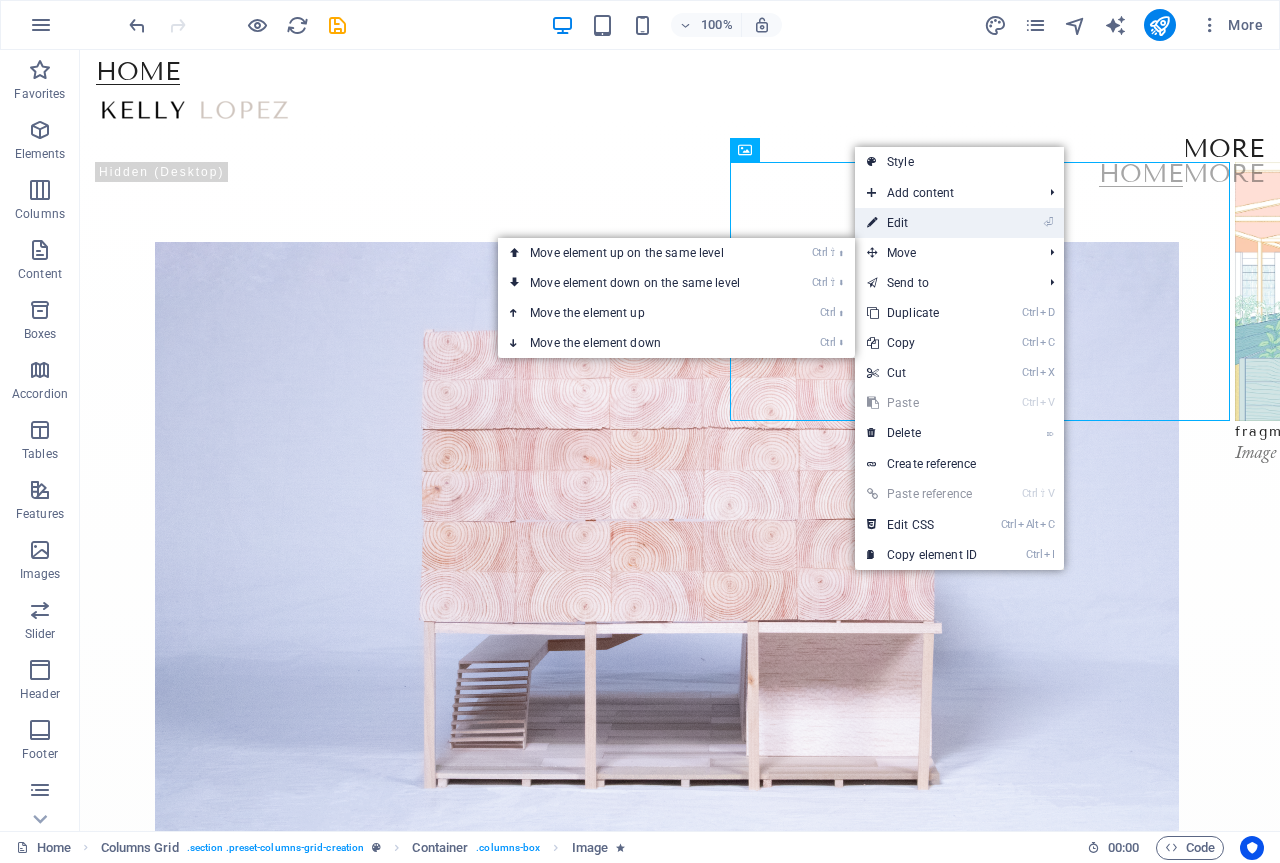 click on "⏎  Edit" at bounding box center (922, 223) 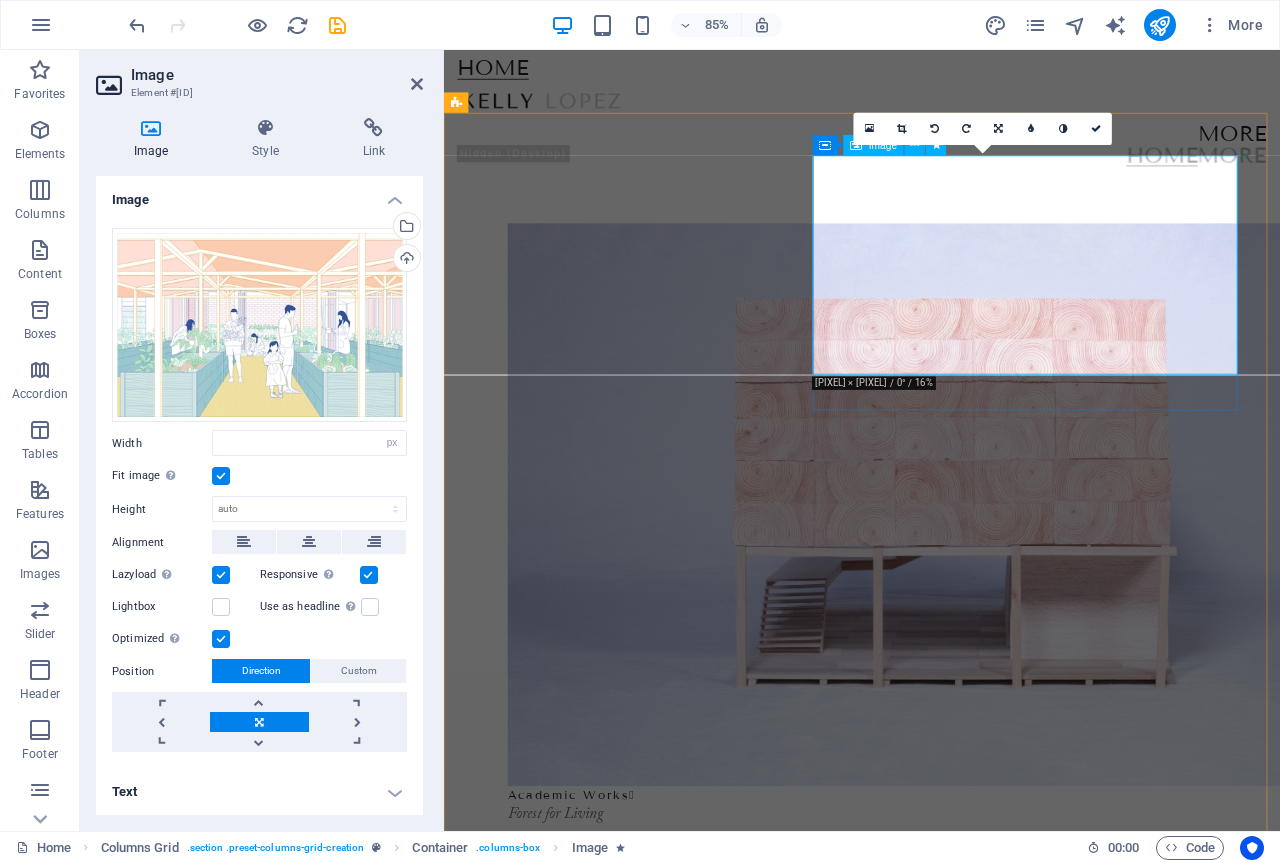 type on "400" 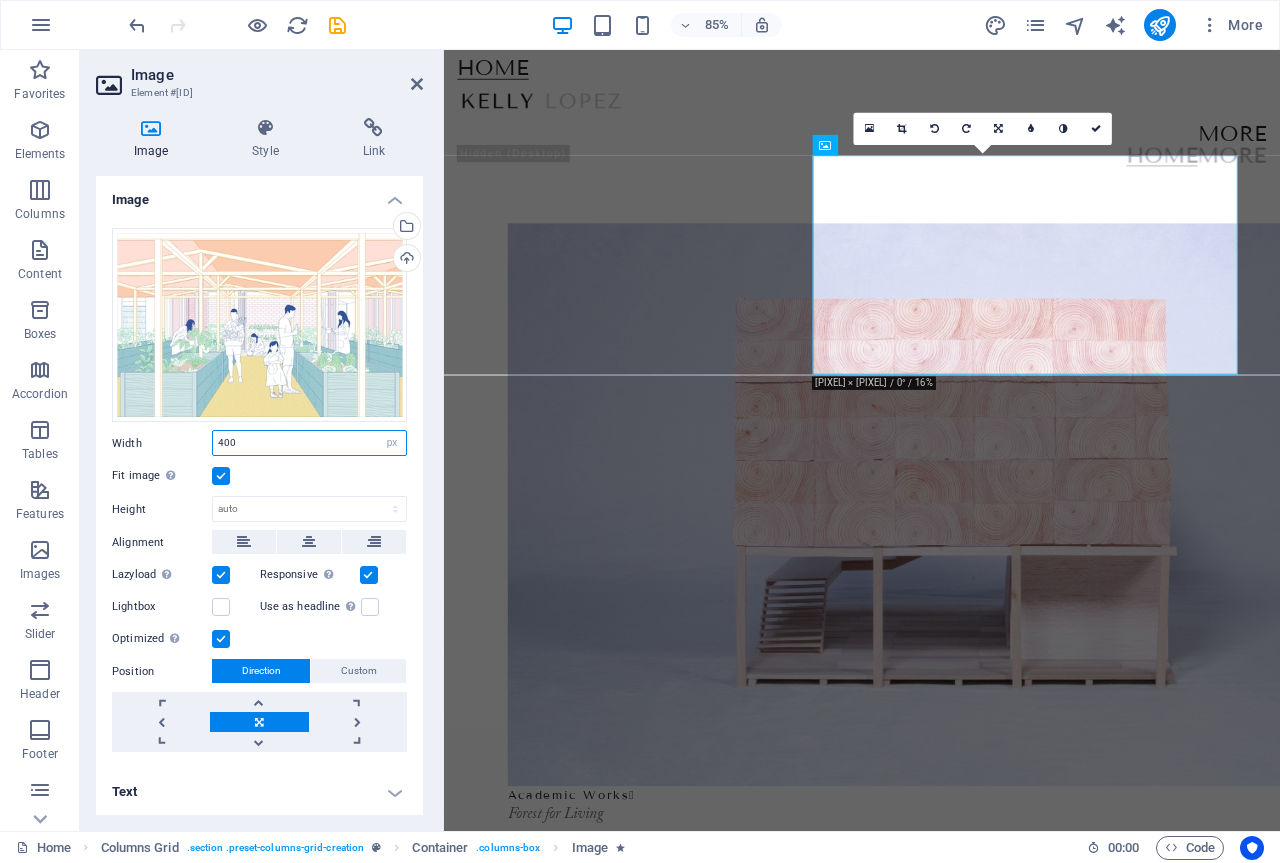 click on "400" at bounding box center (309, 443) 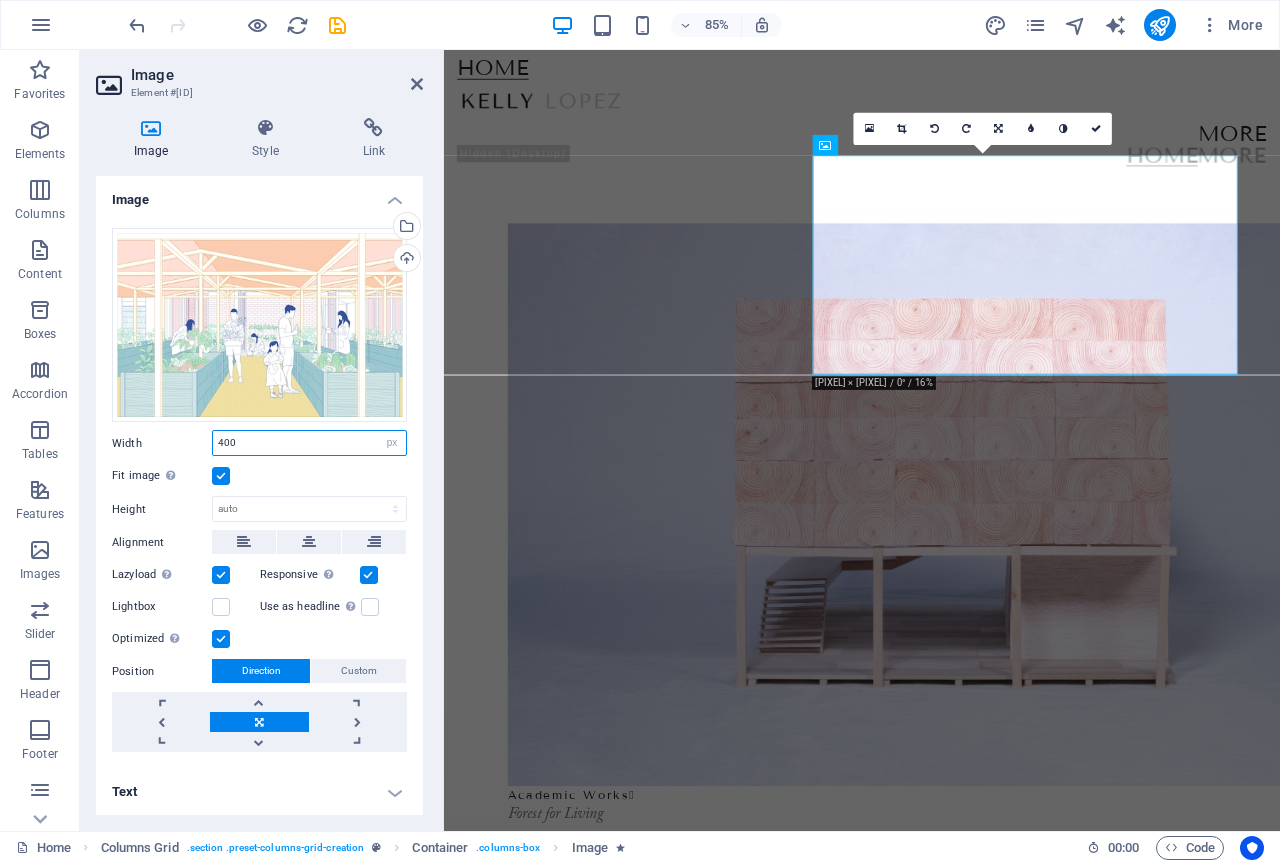 click on "400" at bounding box center [309, 443] 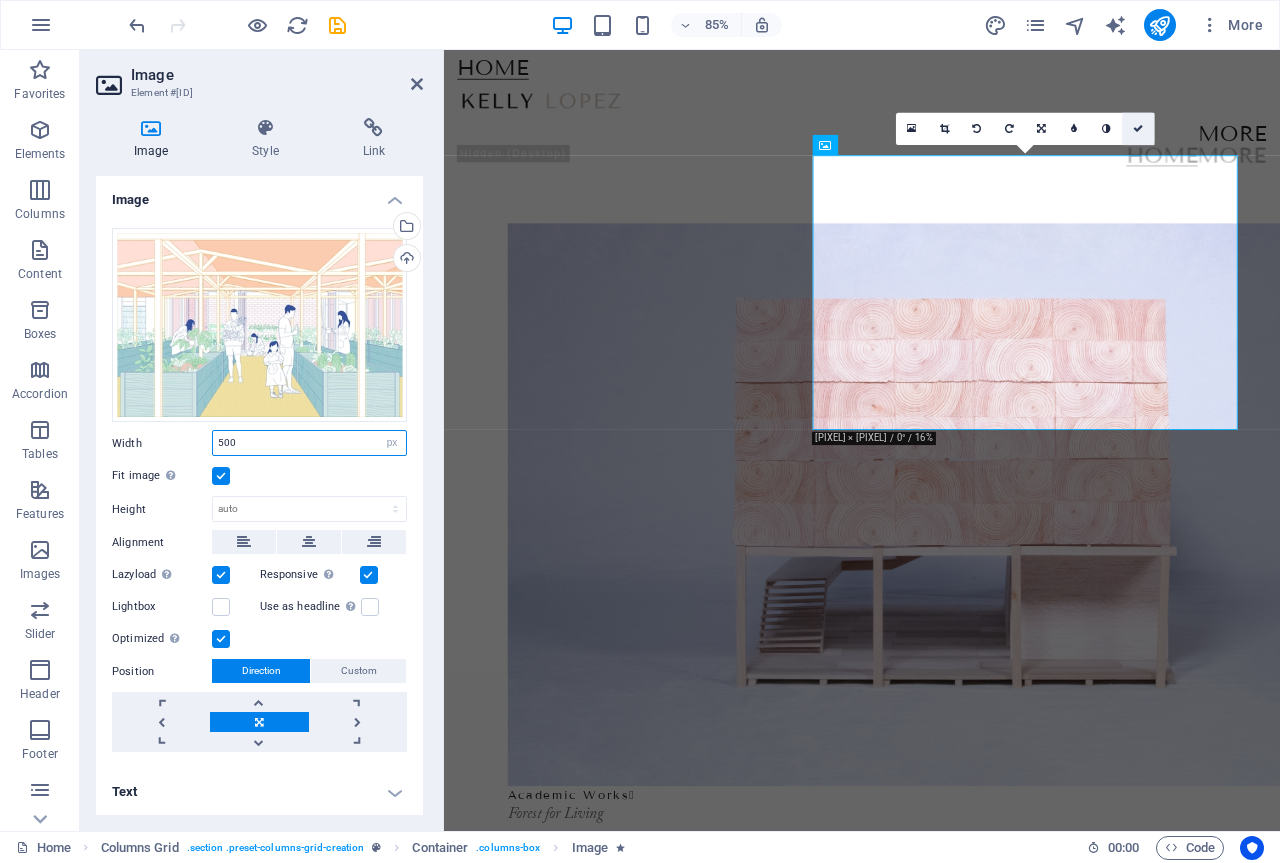 type on "500" 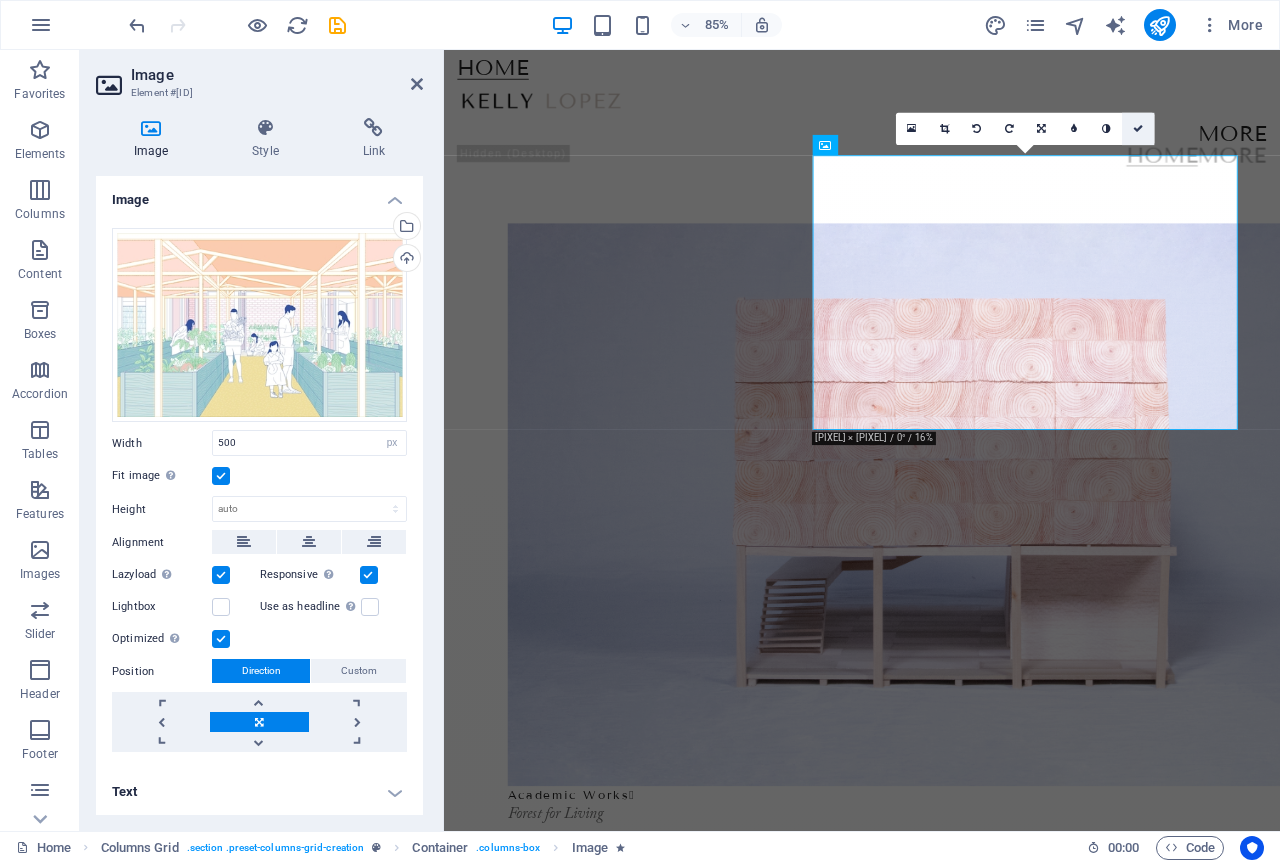 drag, startPoint x: 1141, startPoint y: 126, endPoint x: 1061, endPoint y: 77, distance: 93.813644 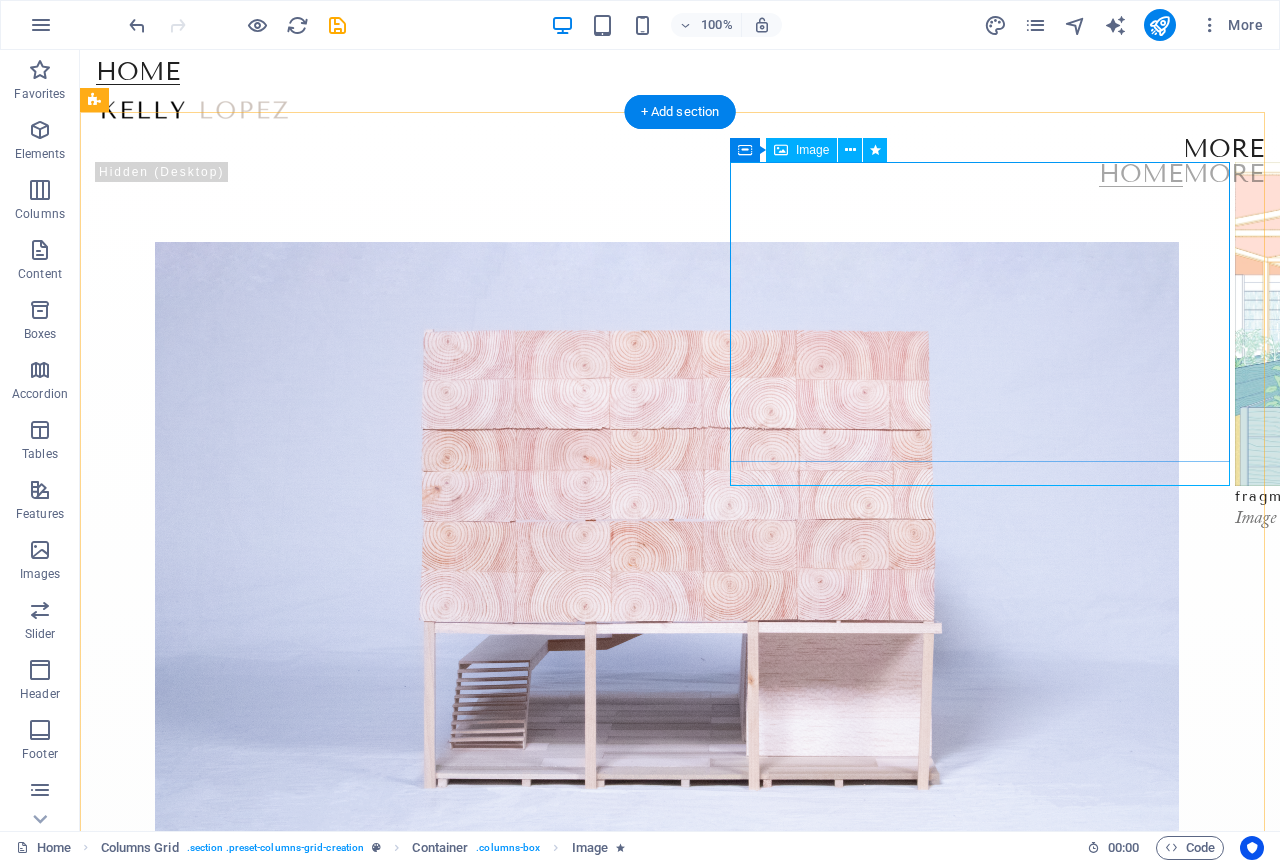 click at bounding box center (1485, 324) 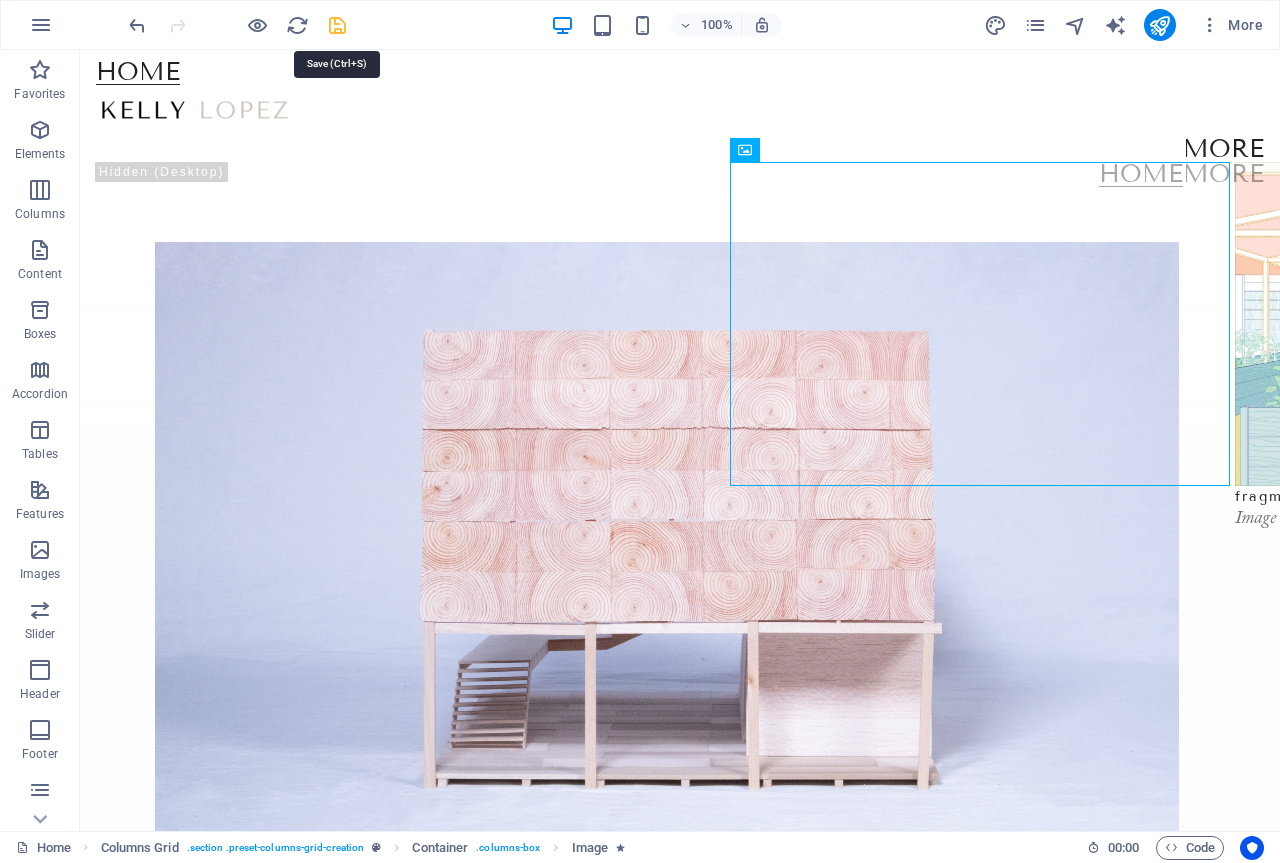 click at bounding box center (337, 25) 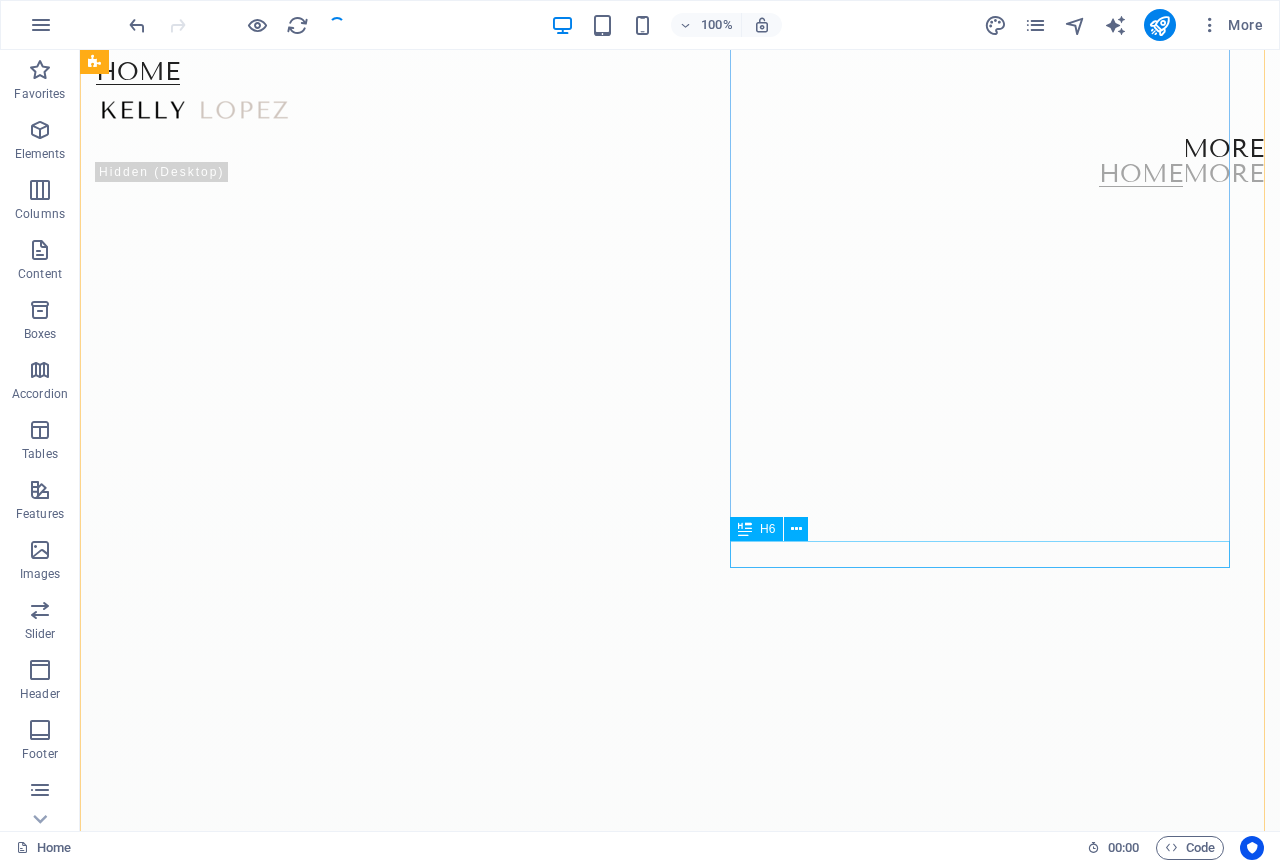 scroll, scrollTop: 1300, scrollLeft: 0, axis: vertical 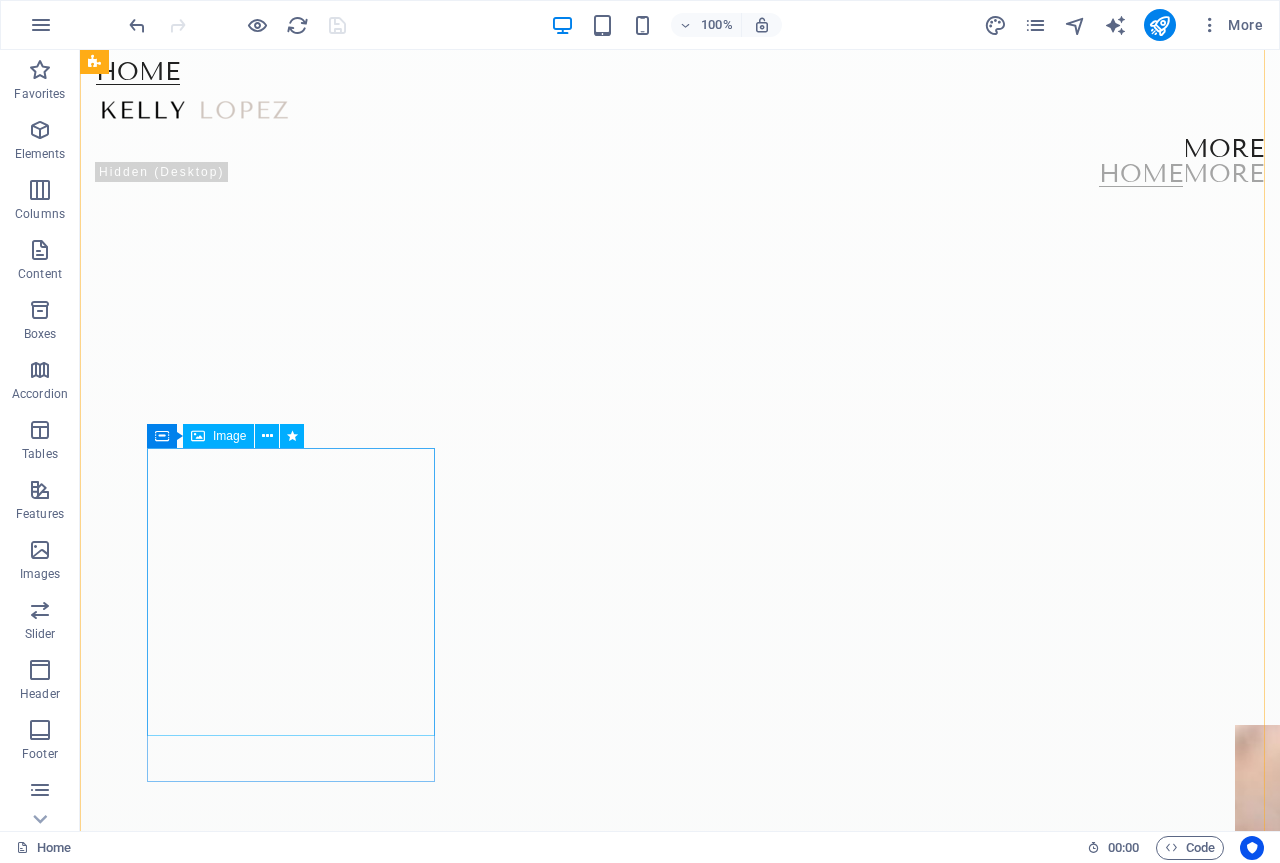 click at bounding box center (683, 3060) 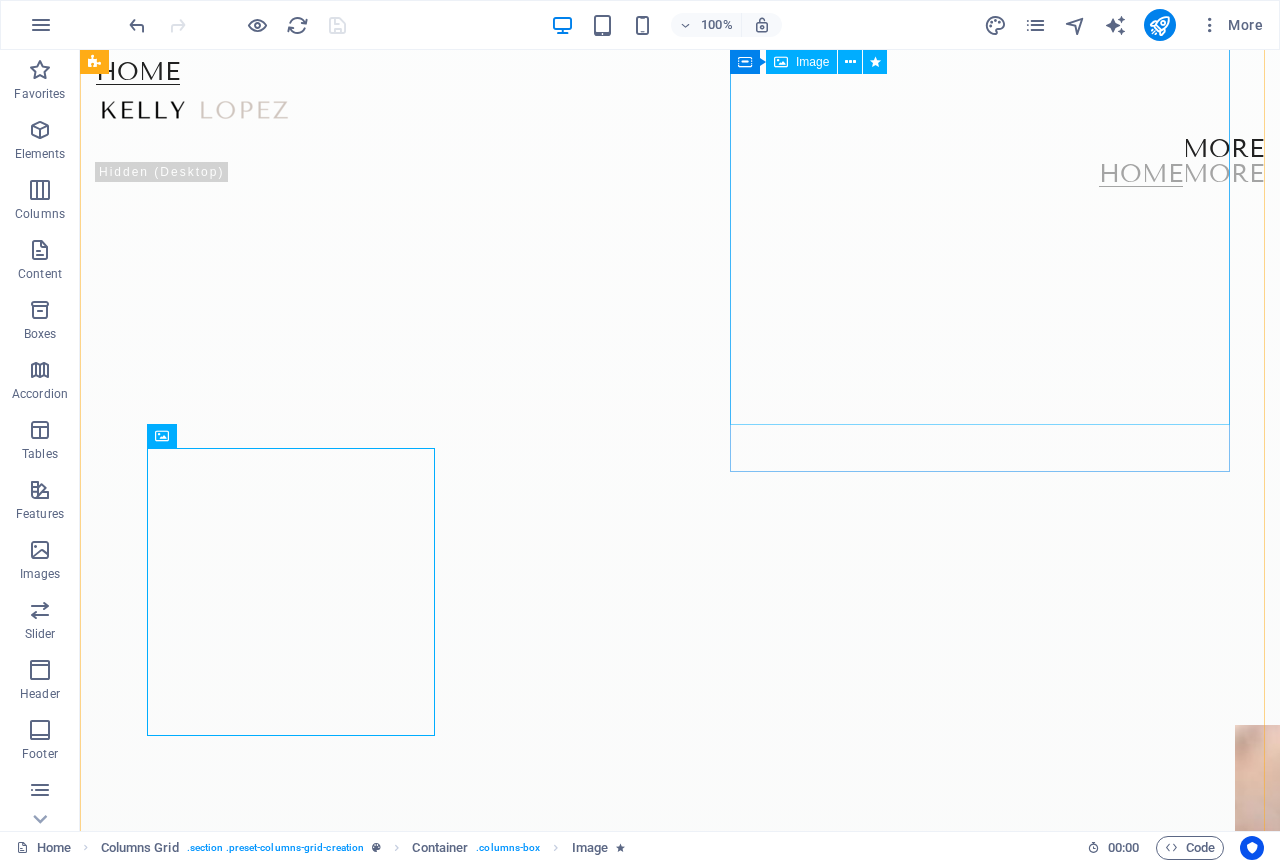 click at bounding box center [1835, 1625] 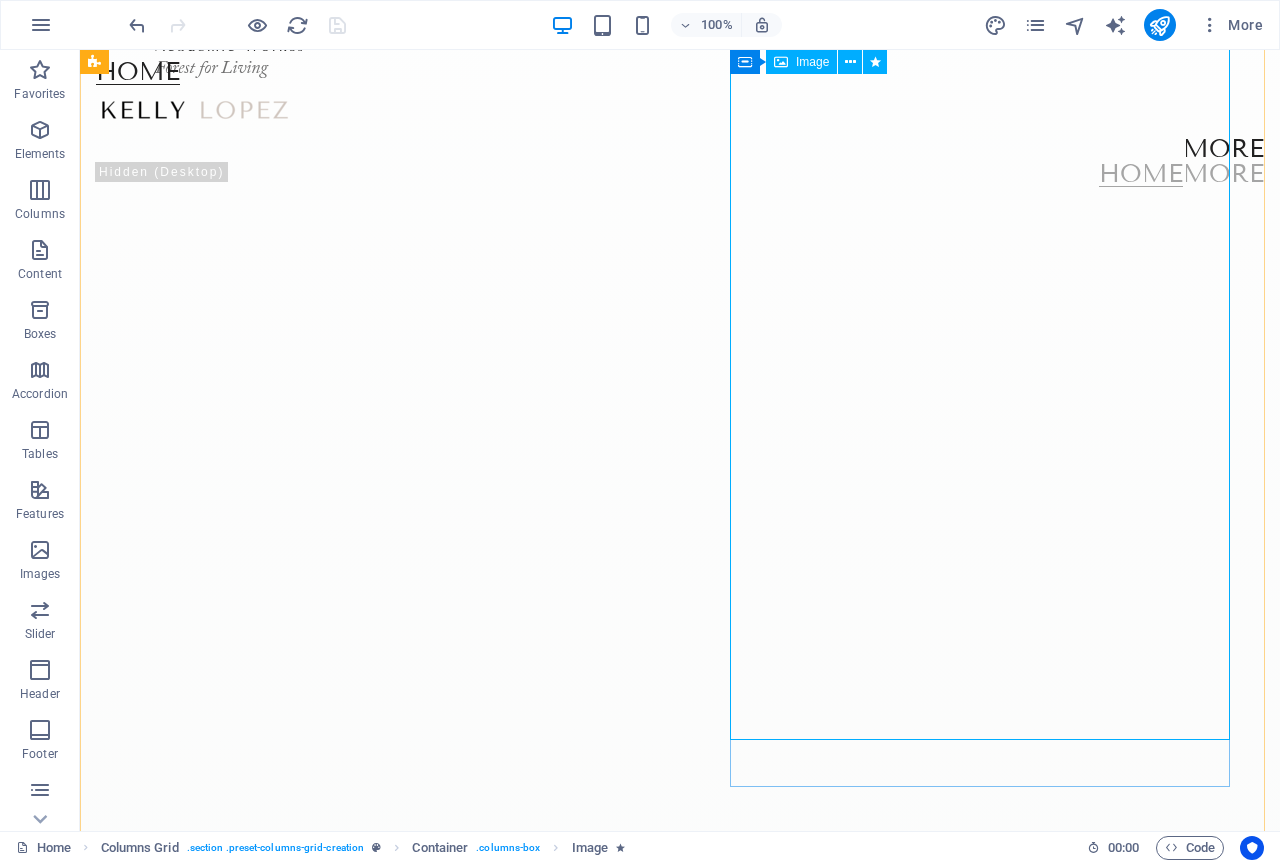 scroll, scrollTop: 700, scrollLeft: 0, axis: vertical 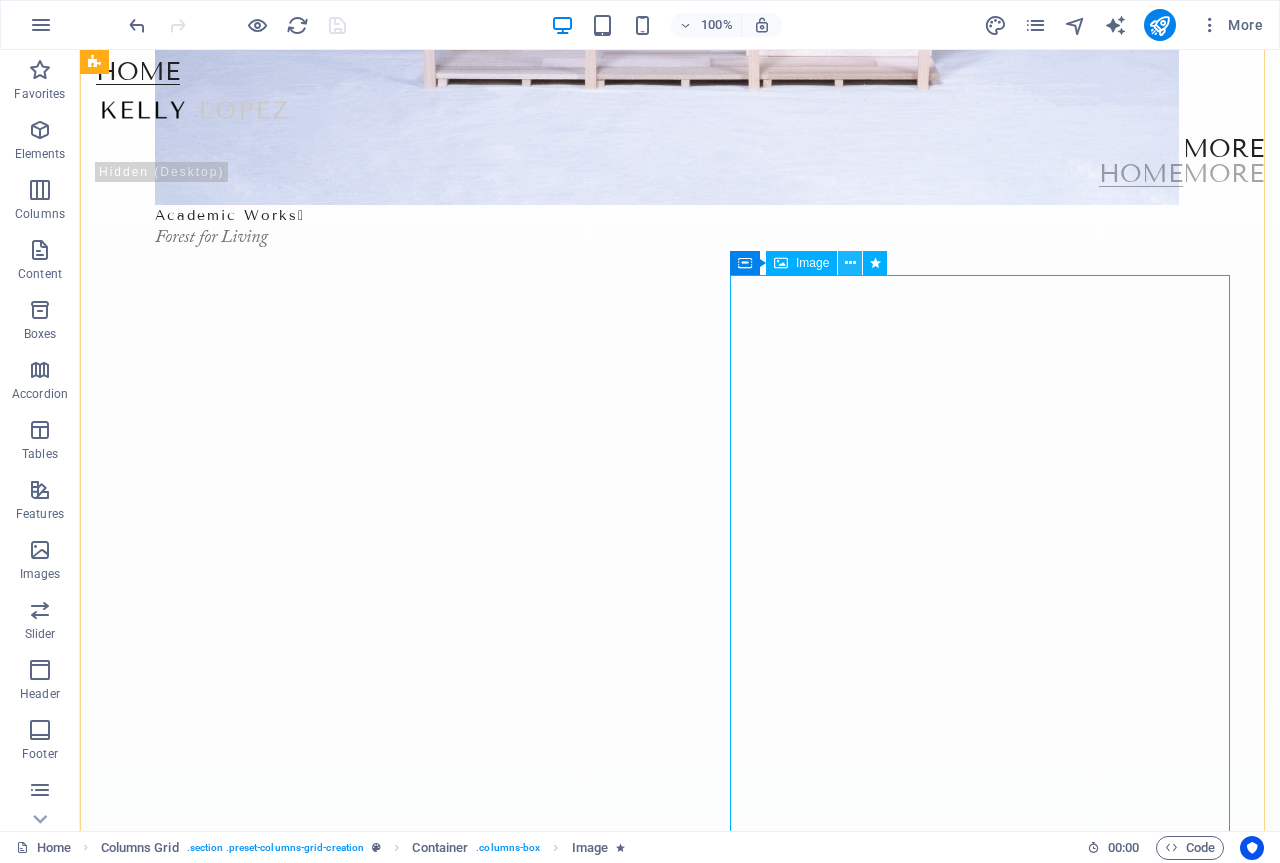 click at bounding box center [850, 263] 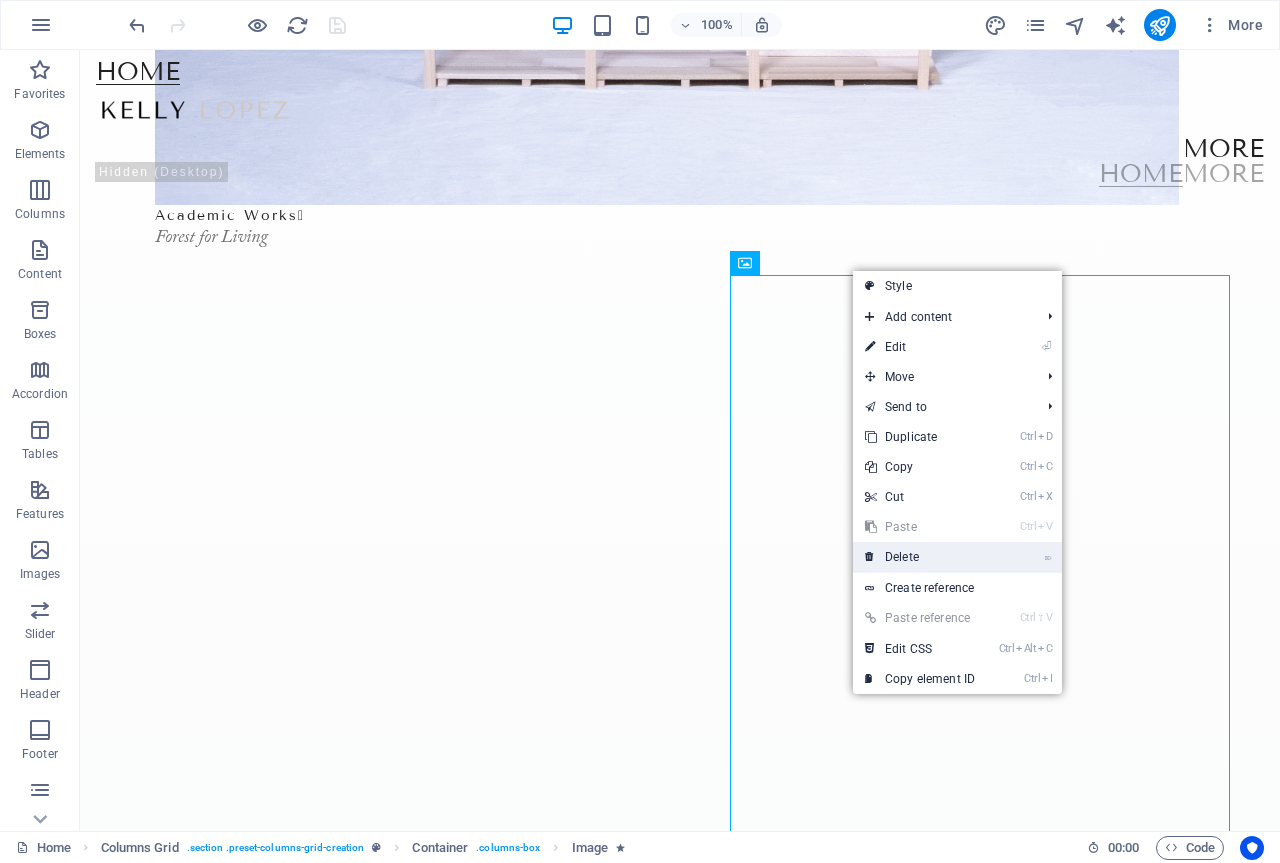 click on "⌦  Delete" at bounding box center [920, 557] 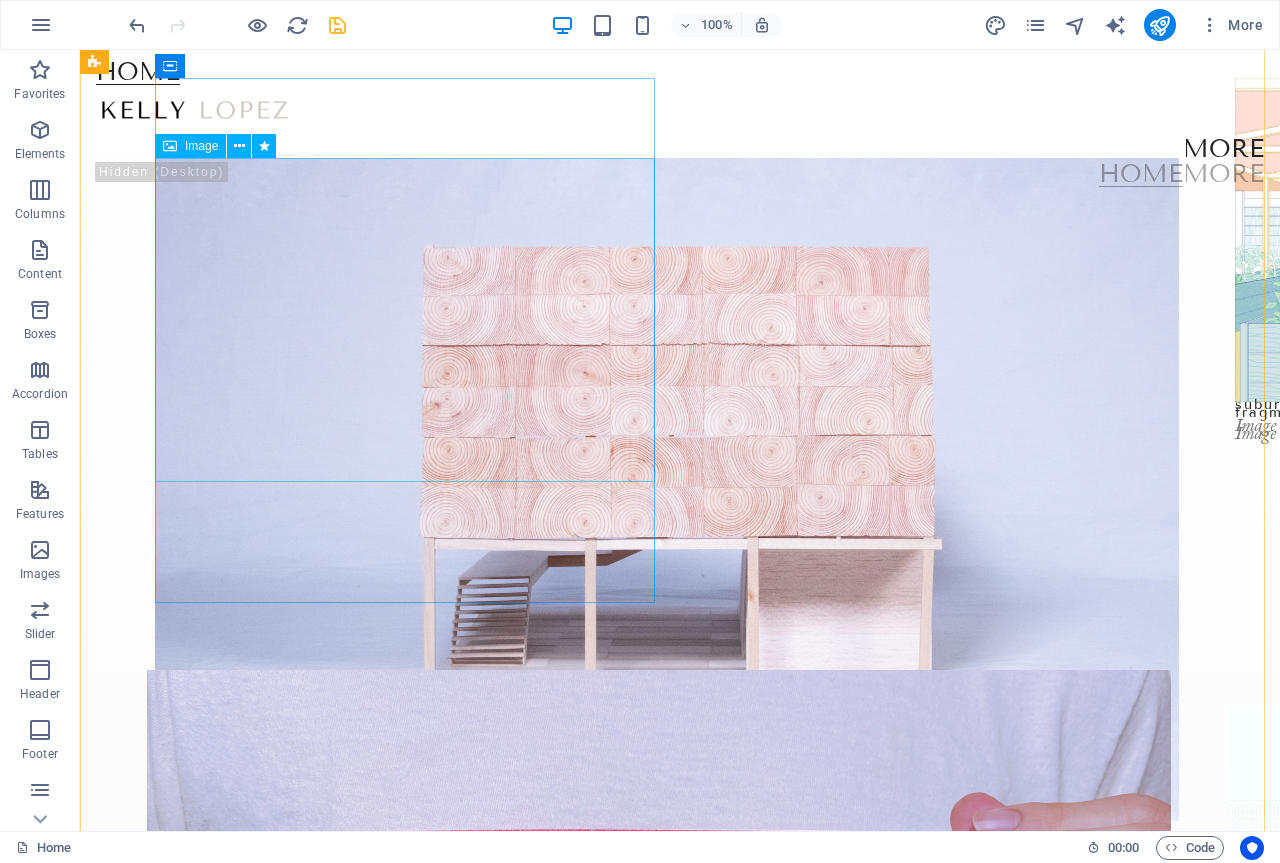 scroll, scrollTop: 0, scrollLeft: 0, axis: both 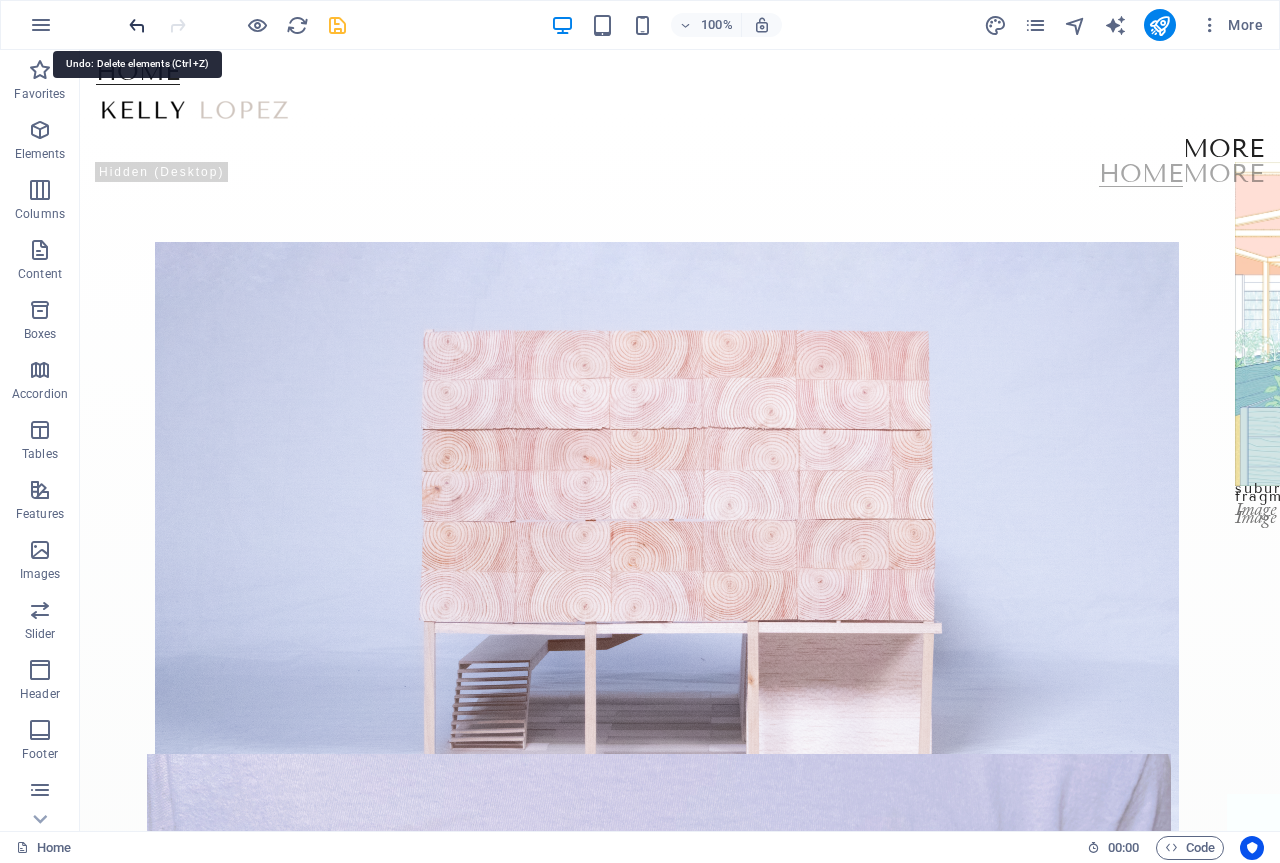 click at bounding box center (137, 25) 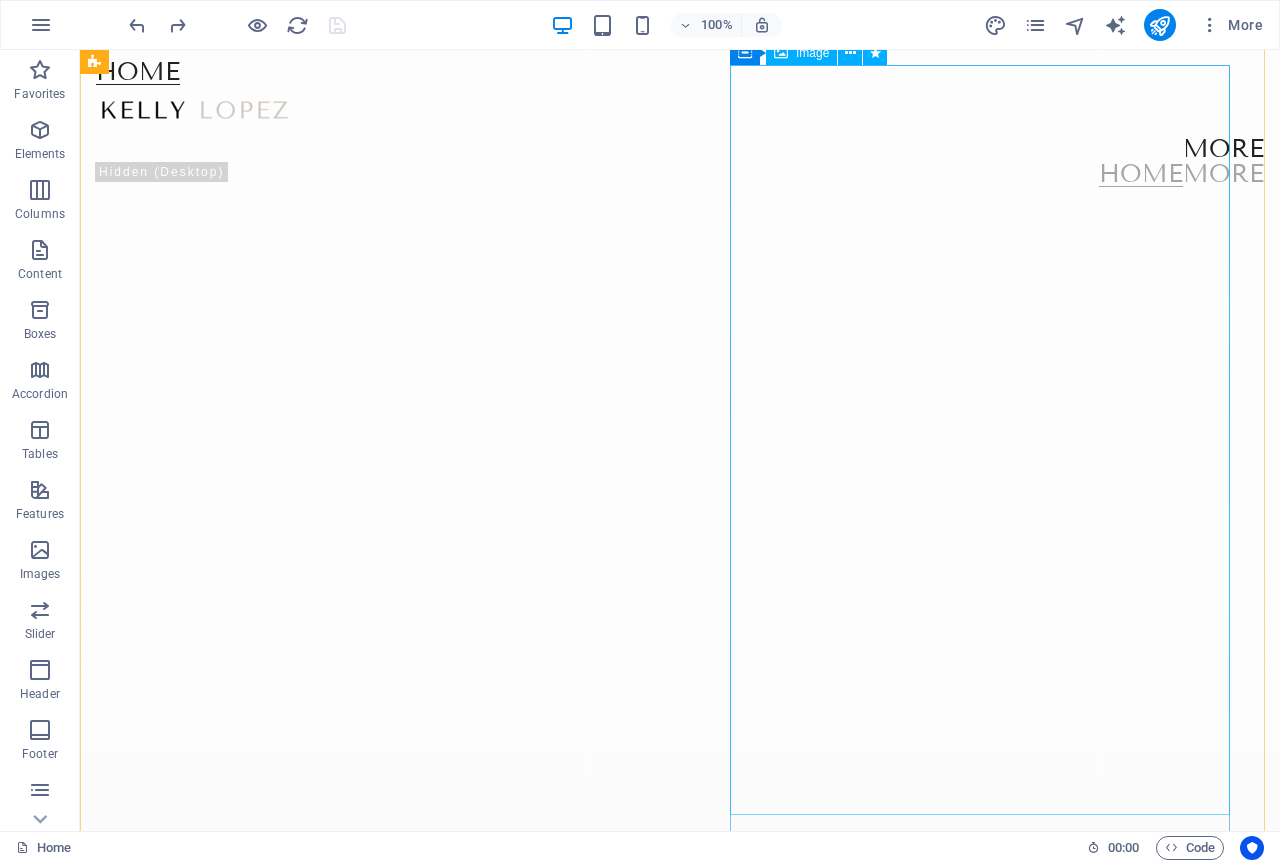 scroll, scrollTop: 1210, scrollLeft: 0, axis: vertical 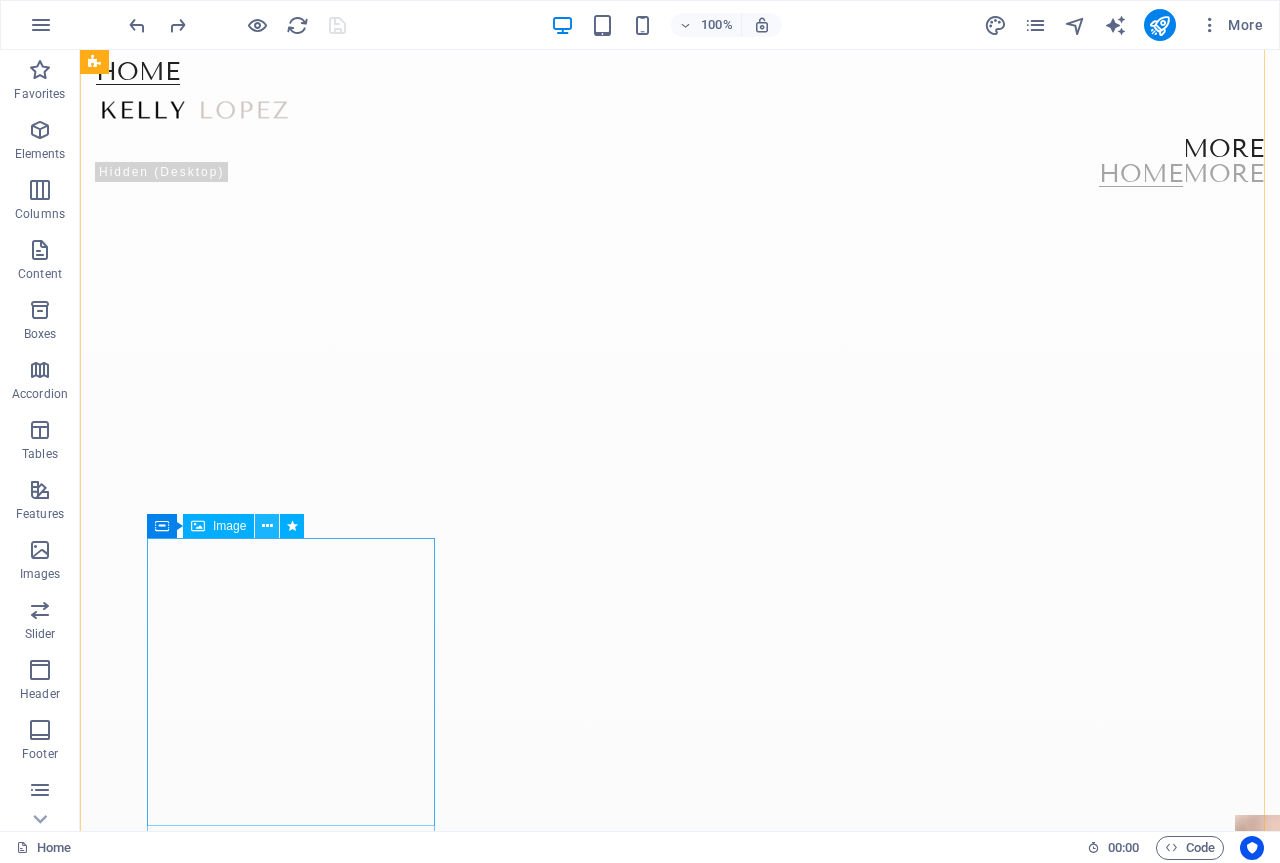 click at bounding box center [267, 526] 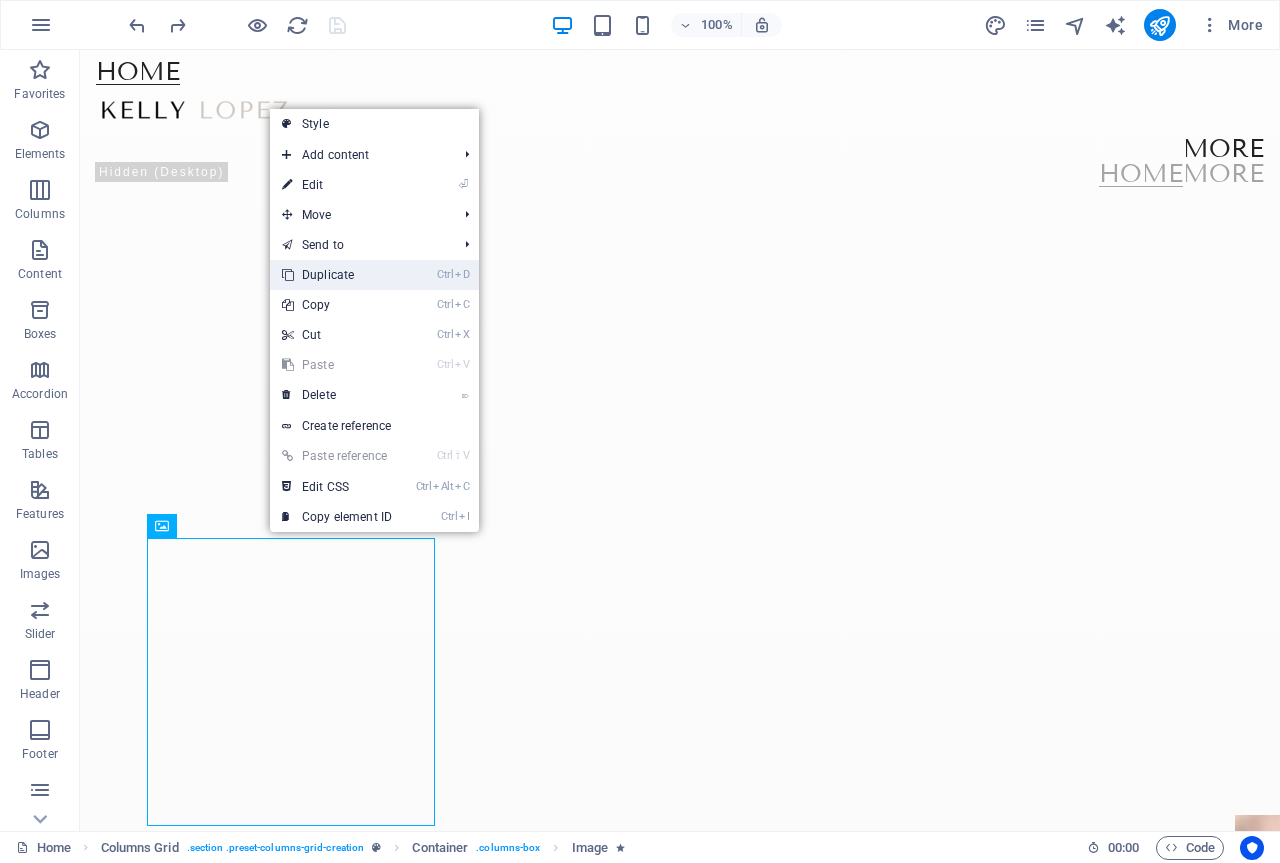 click on "Ctrl D  Duplicate" at bounding box center (337, 275) 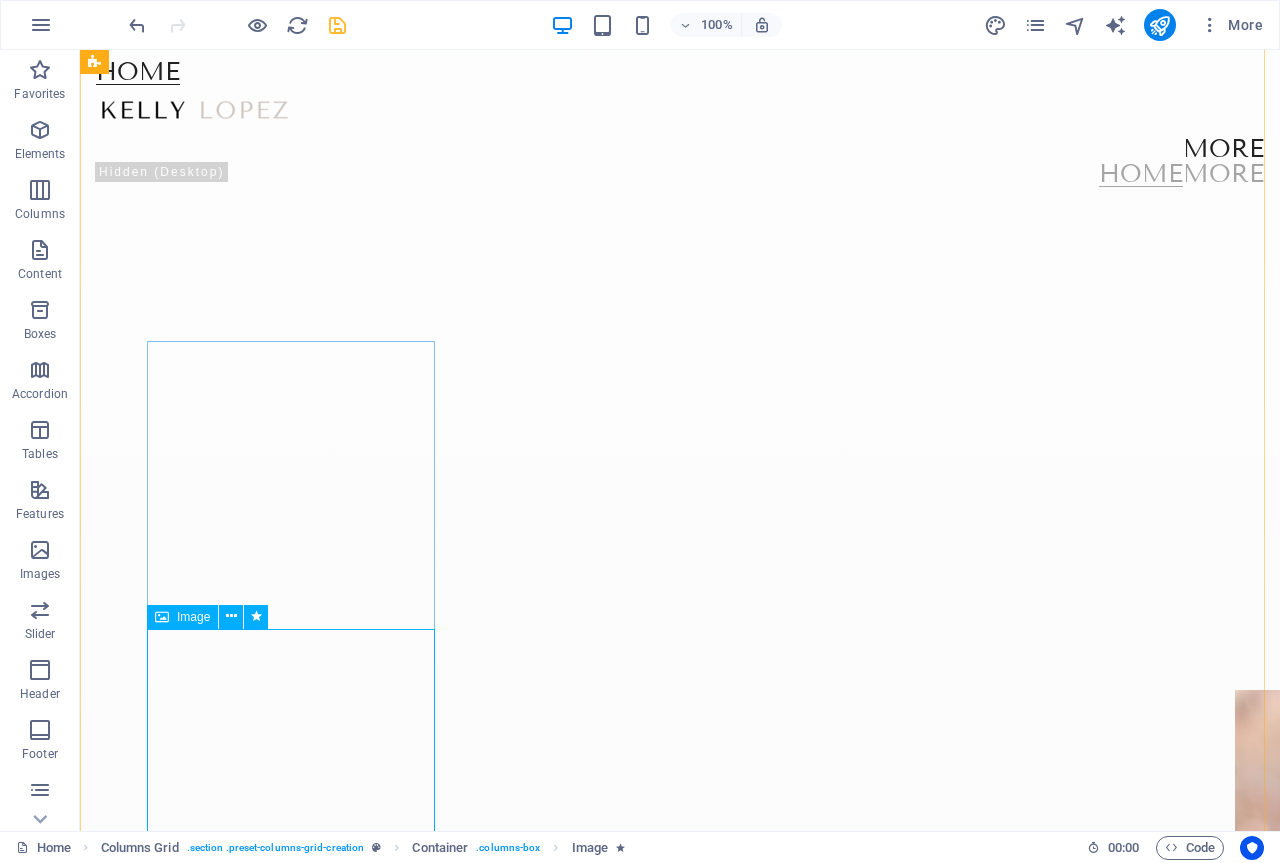 scroll, scrollTop: 1510, scrollLeft: 0, axis: vertical 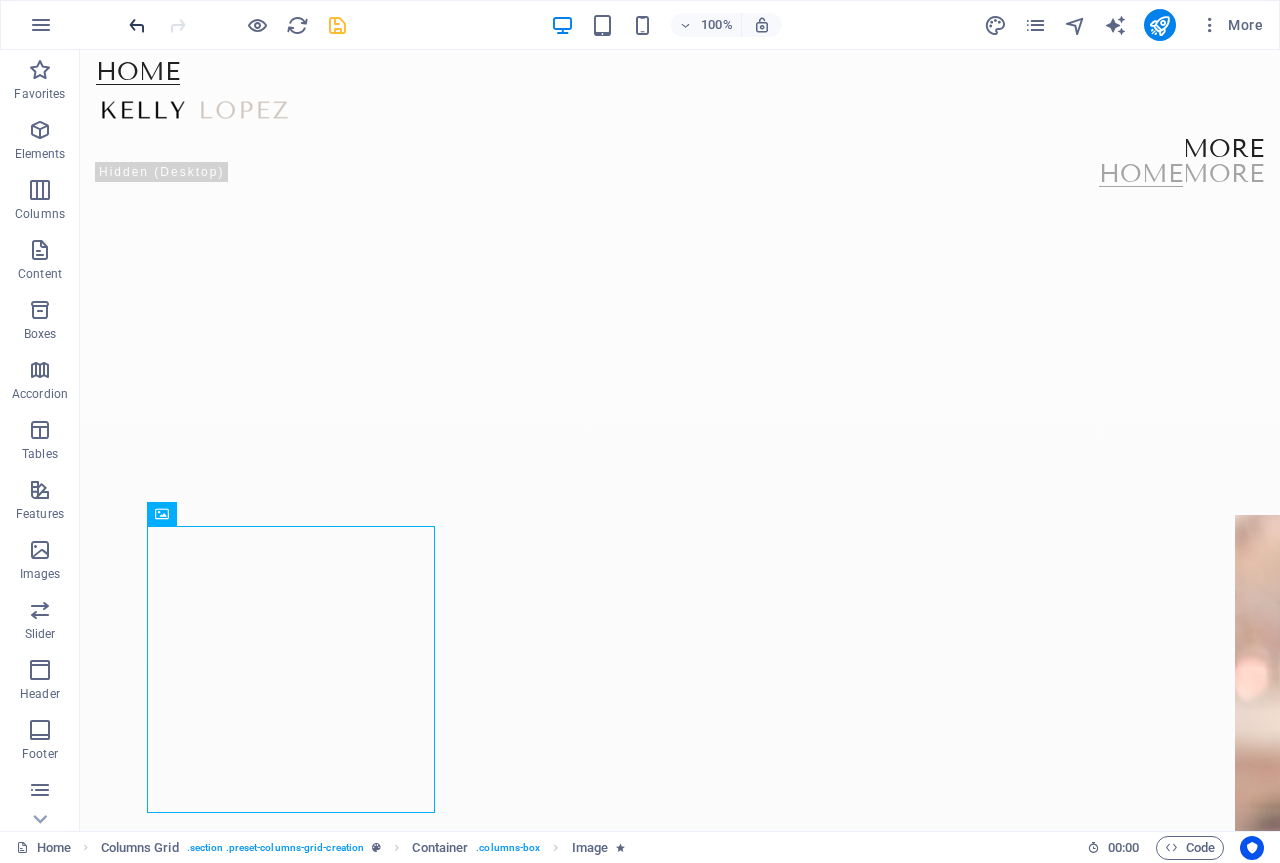 click at bounding box center (137, 25) 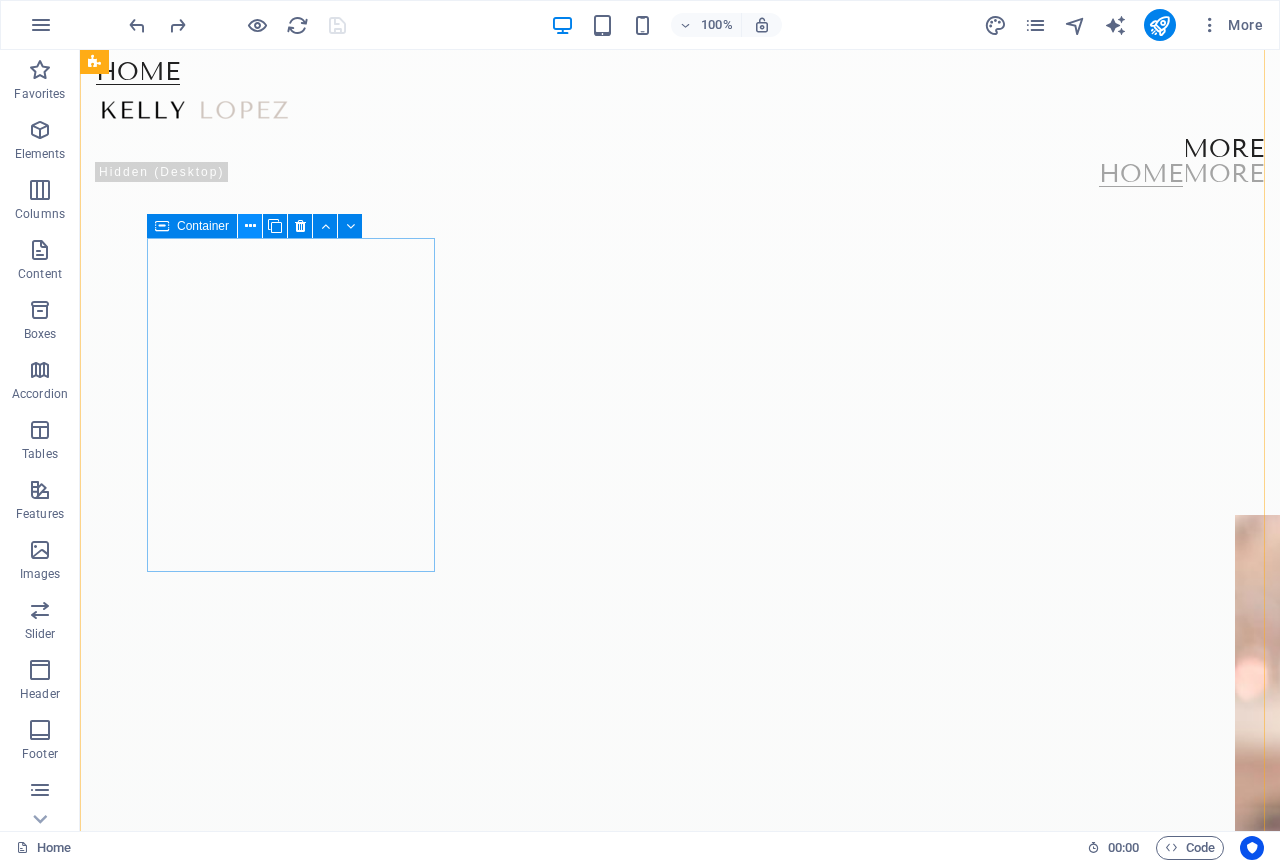 click at bounding box center [250, 226] 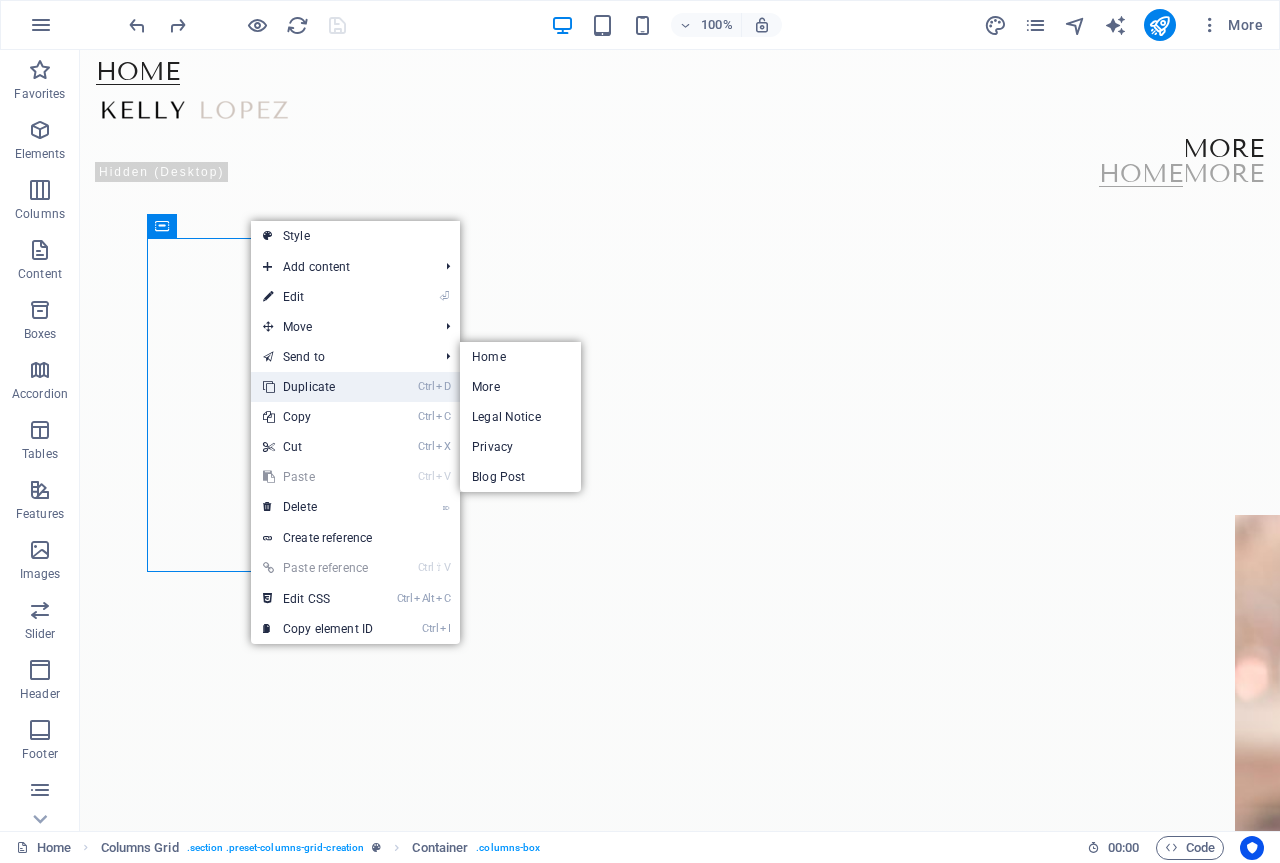click on "Ctrl D  Duplicate" at bounding box center (318, 387) 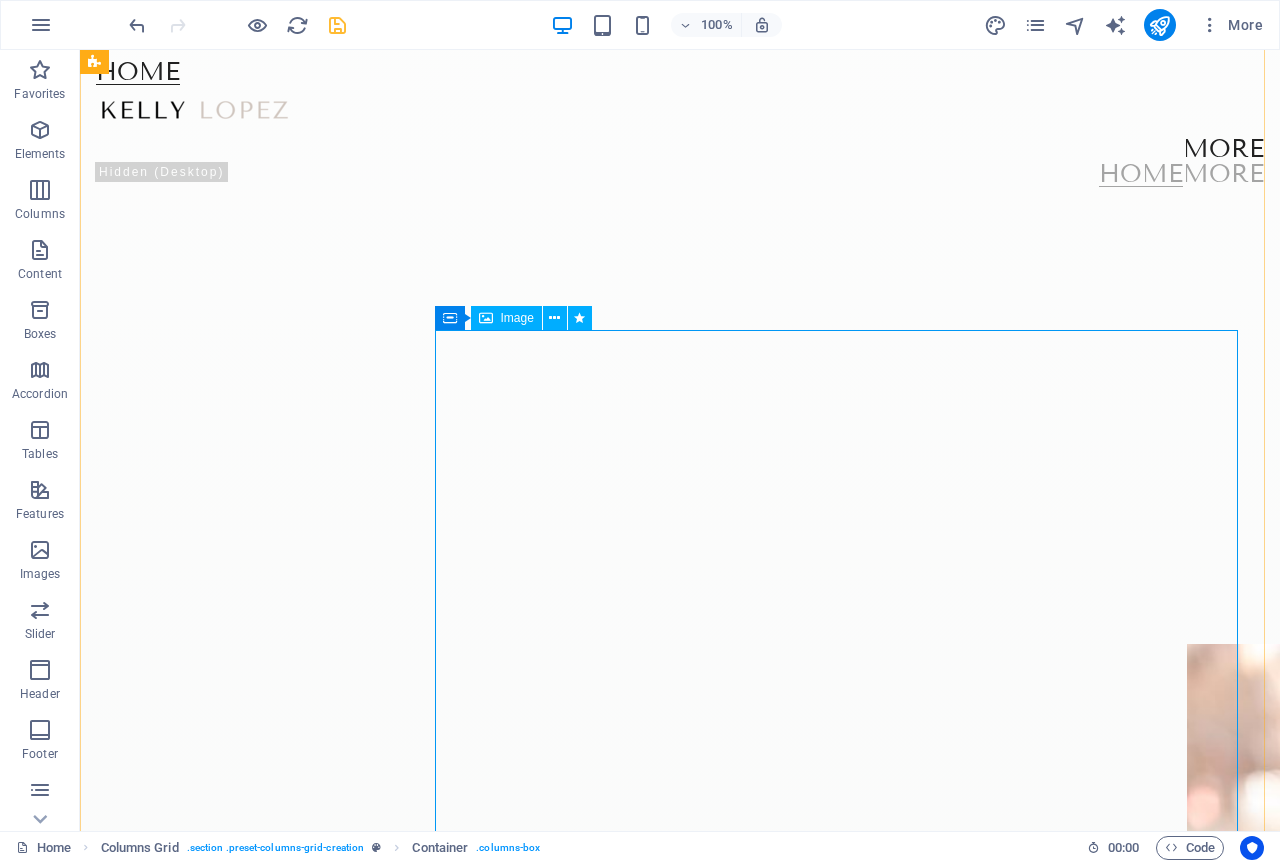 scroll, scrollTop: 1210, scrollLeft: 0, axis: vertical 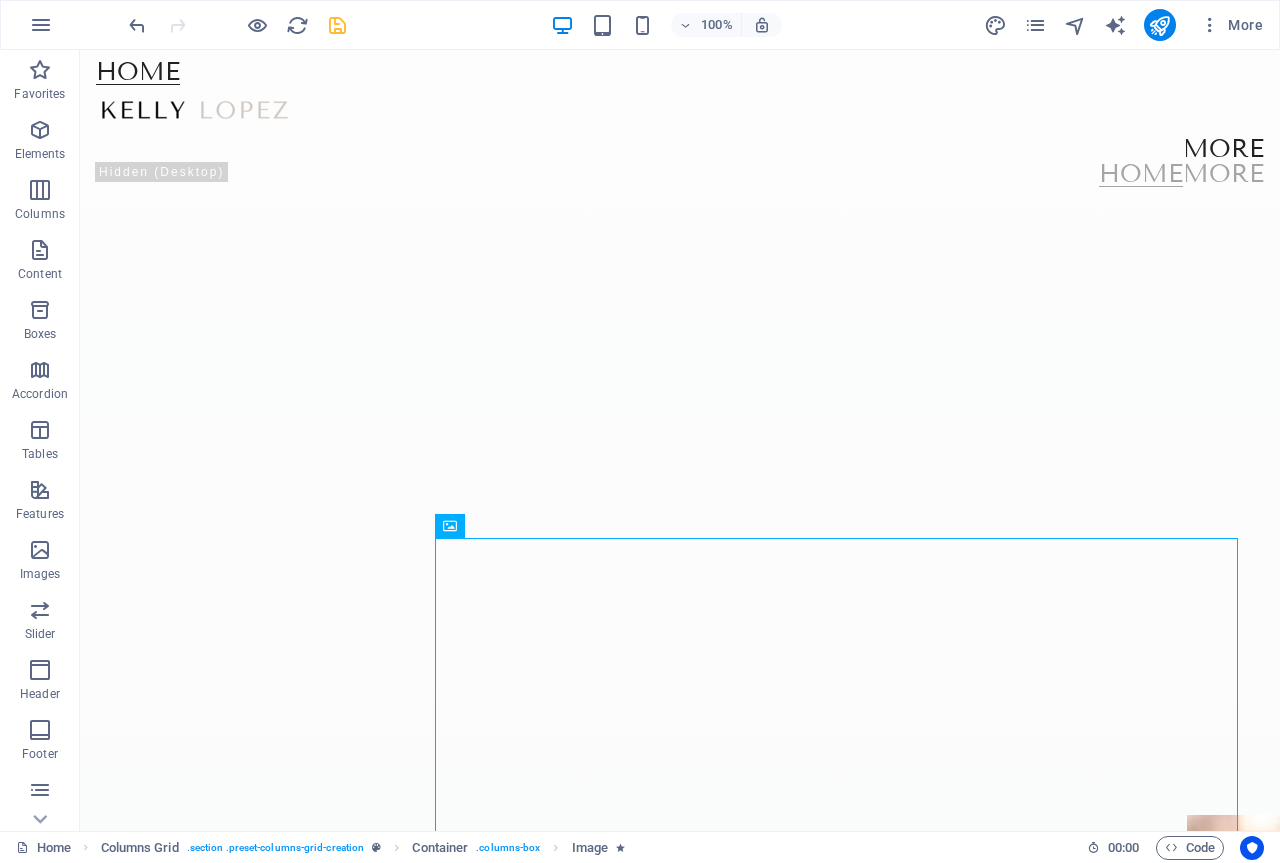 drag, startPoint x: 585, startPoint y: 577, endPoint x: 117, endPoint y: 403, distance: 499.2995 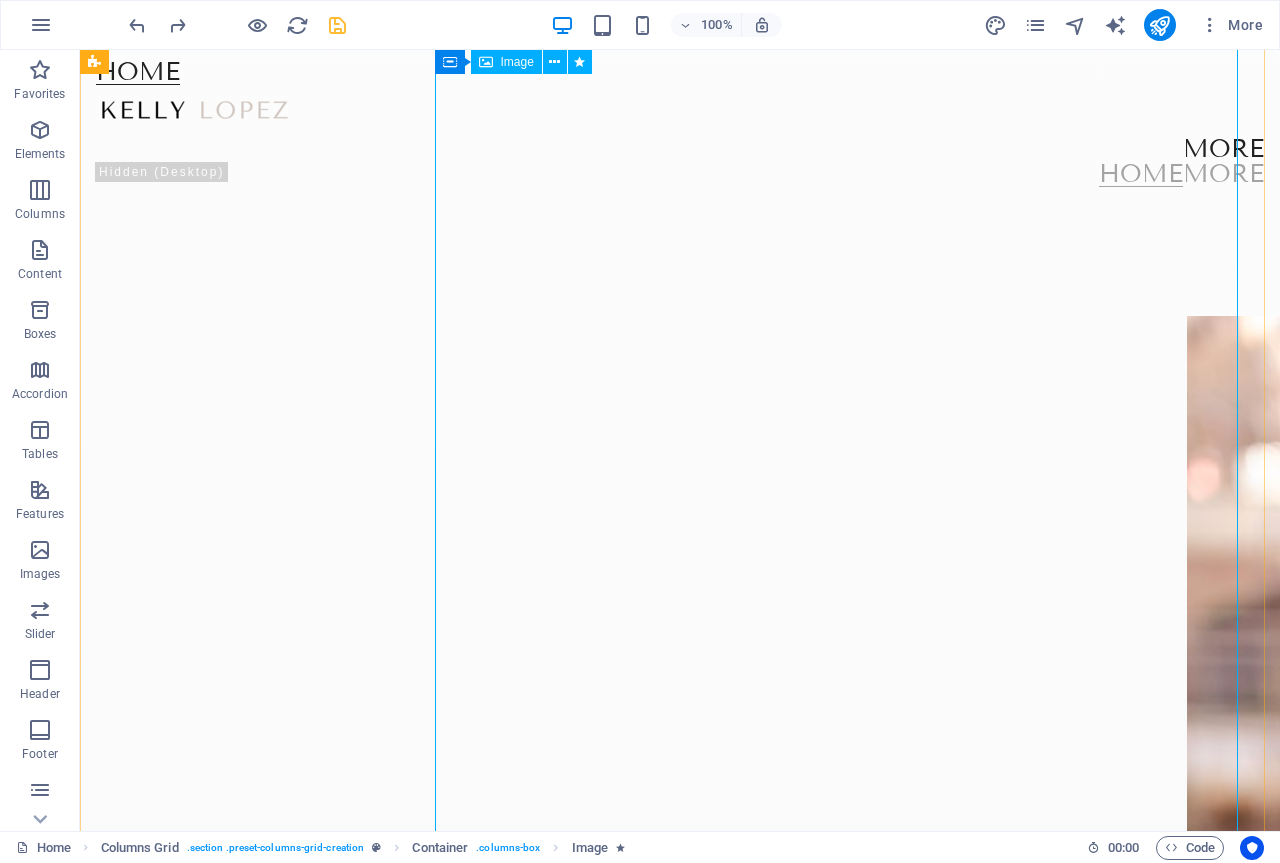 scroll, scrollTop: 1409, scrollLeft: 0, axis: vertical 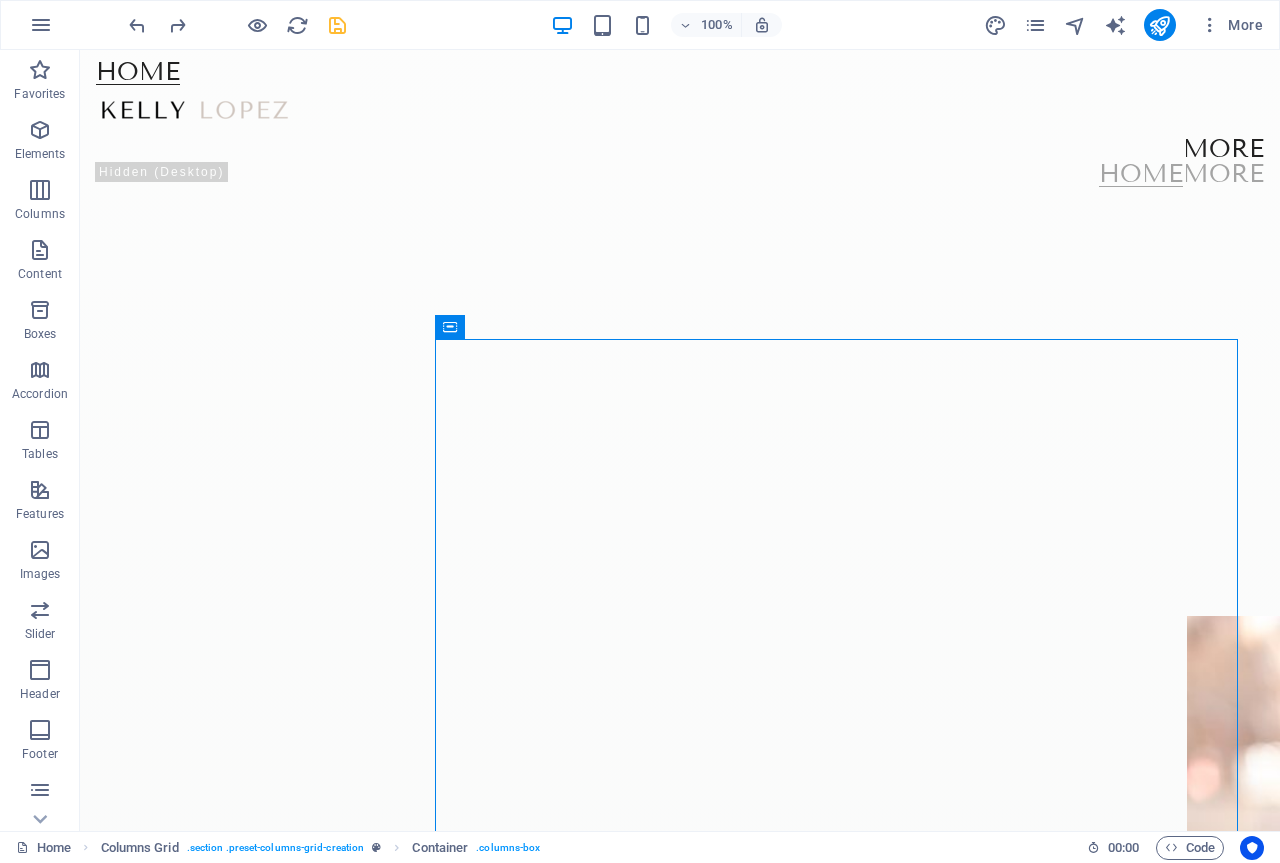 drag, startPoint x: 527, startPoint y: 379, endPoint x: 357, endPoint y: 272, distance: 200.8706 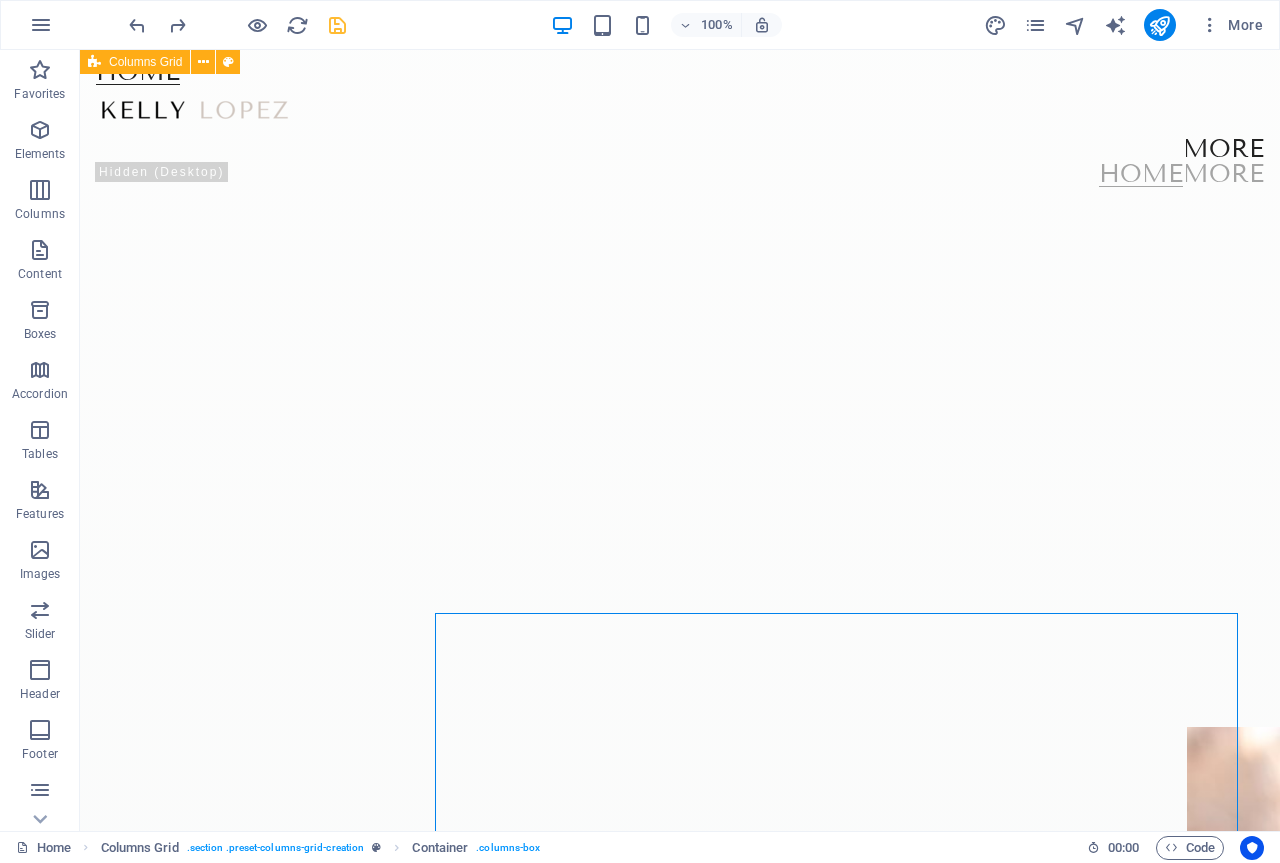 scroll, scrollTop: 1109, scrollLeft: 0, axis: vertical 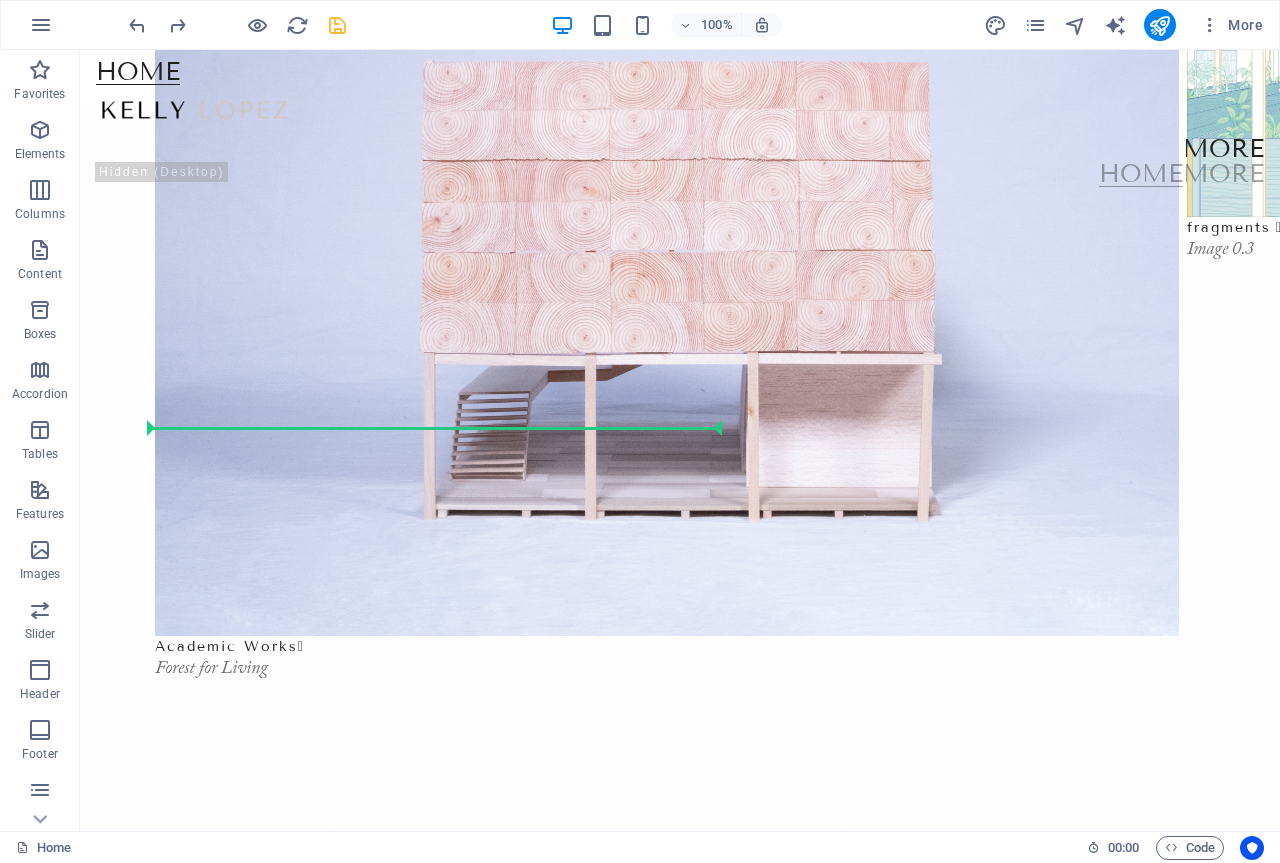 drag, startPoint x: 536, startPoint y: 677, endPoint x: 191, endPoint y: 412, distance: 435.02875 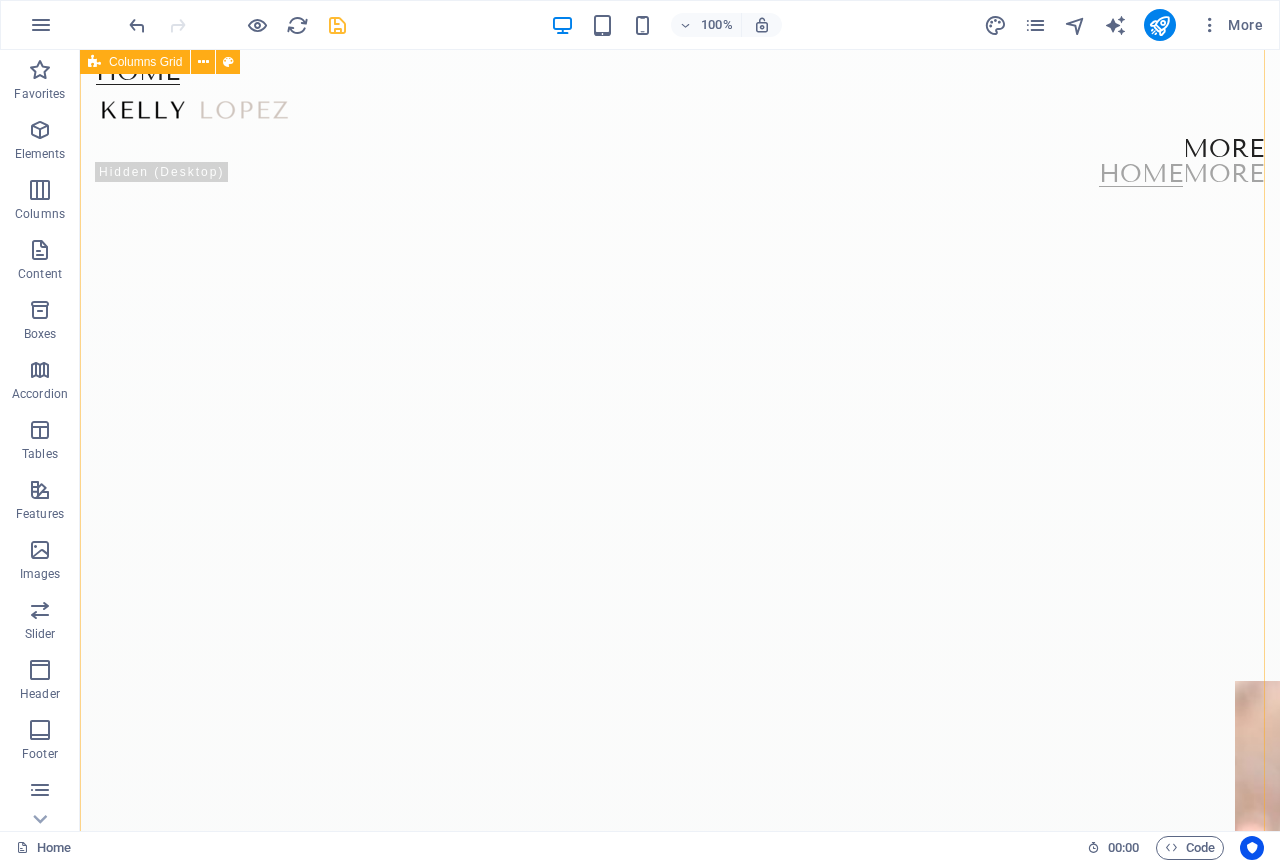 scroll, scrollTop: 1469, scrollLeft: 0, axis: vertical 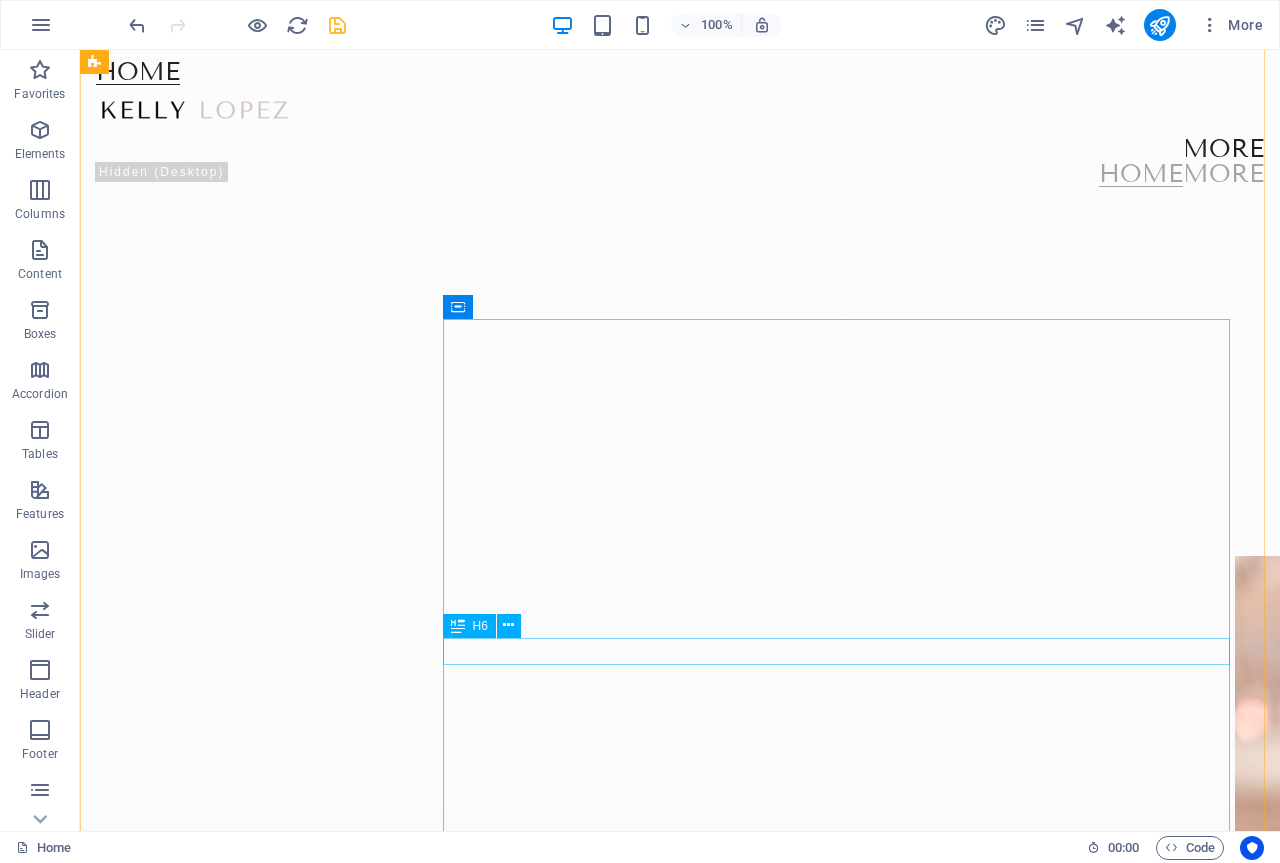 drag, startPoint x: 459, startPoint y: 311, endPoint x: 464, endPoint y: 635, distance: 324.03857 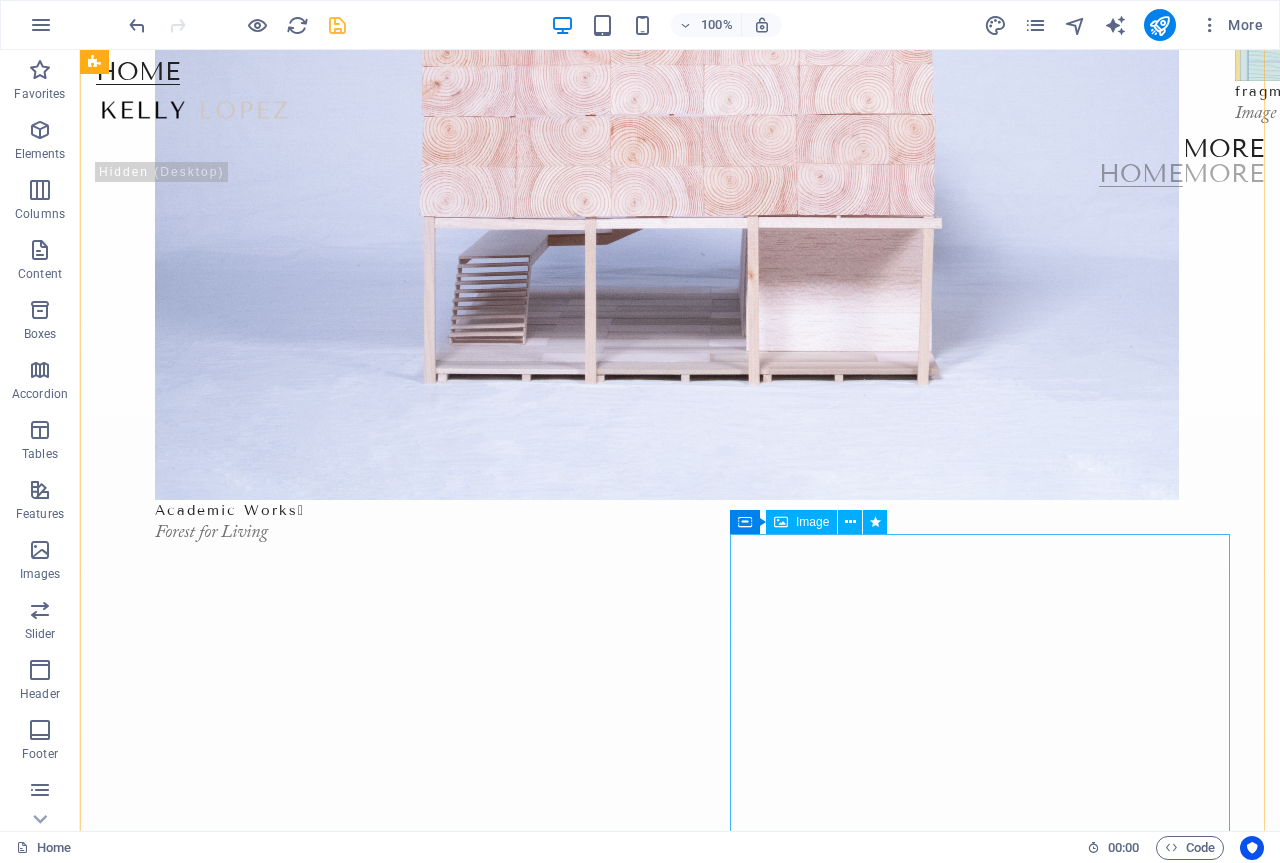 scroll, scrollTop: 469, scrollLeft: 0, axis: vertical 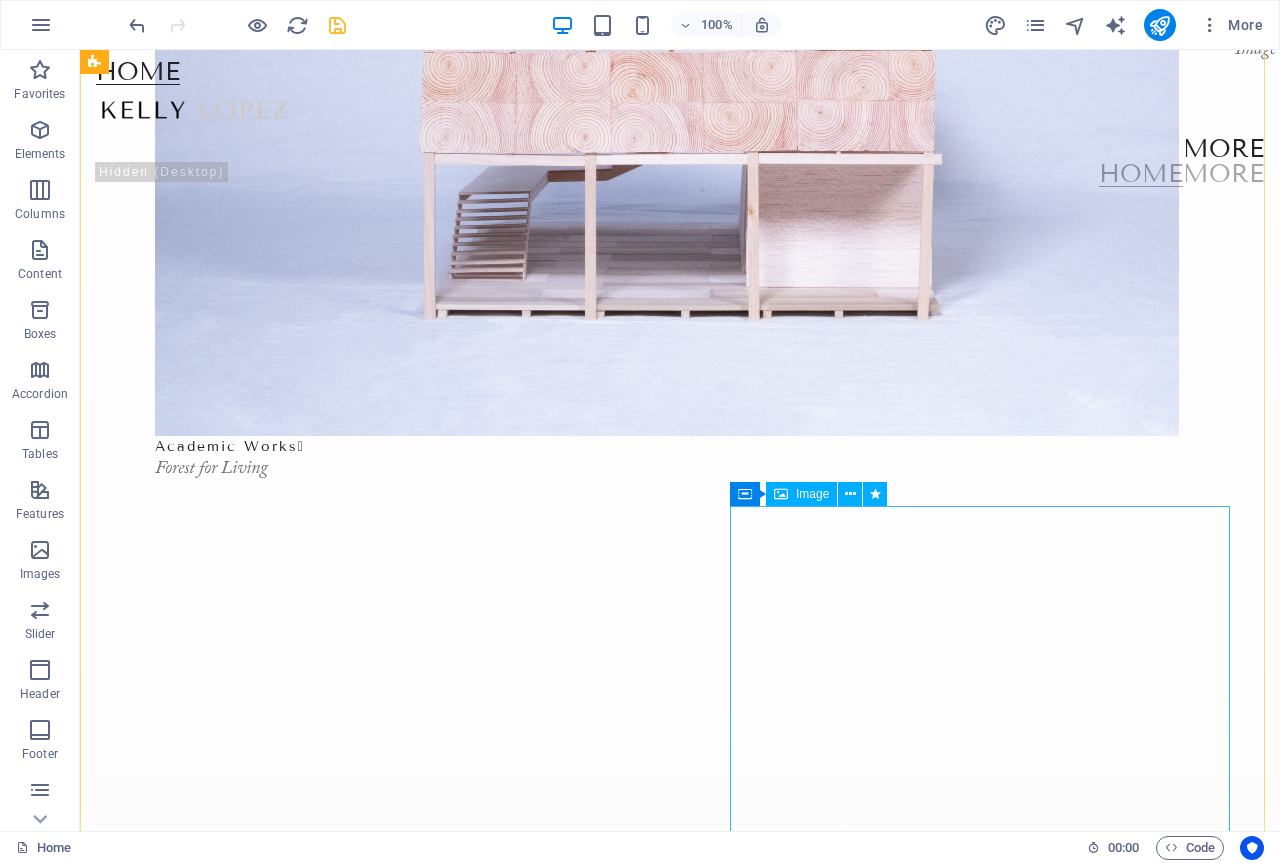 click at bounding box center (1835, 2456) 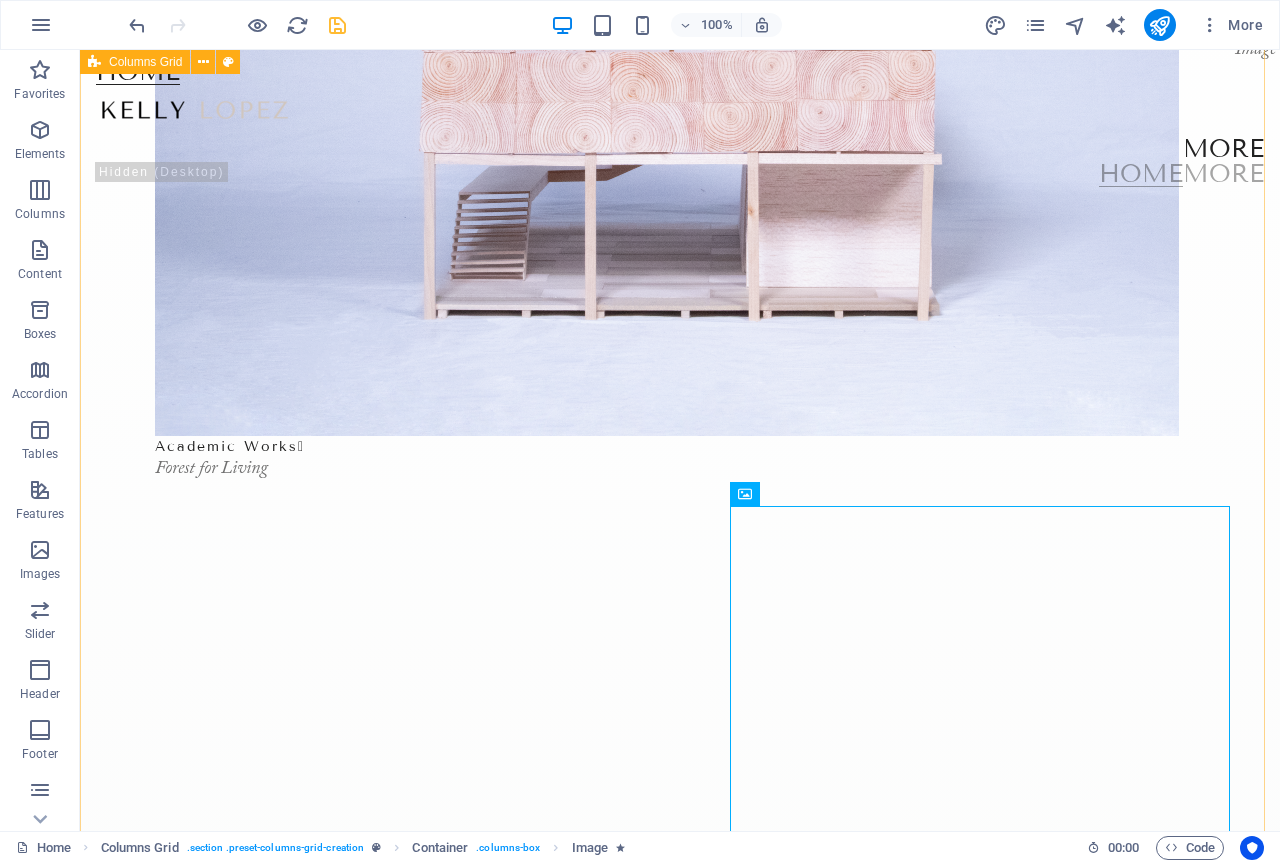 click on "Academic Works  Forest for Living fragments    Image 0.3 suburbs    Image 0.1 Module Magazine  Issue 01: Destruction Beauty    Image 0.7 Triangle    Image 0.6" at bounding box center (680, 2854) 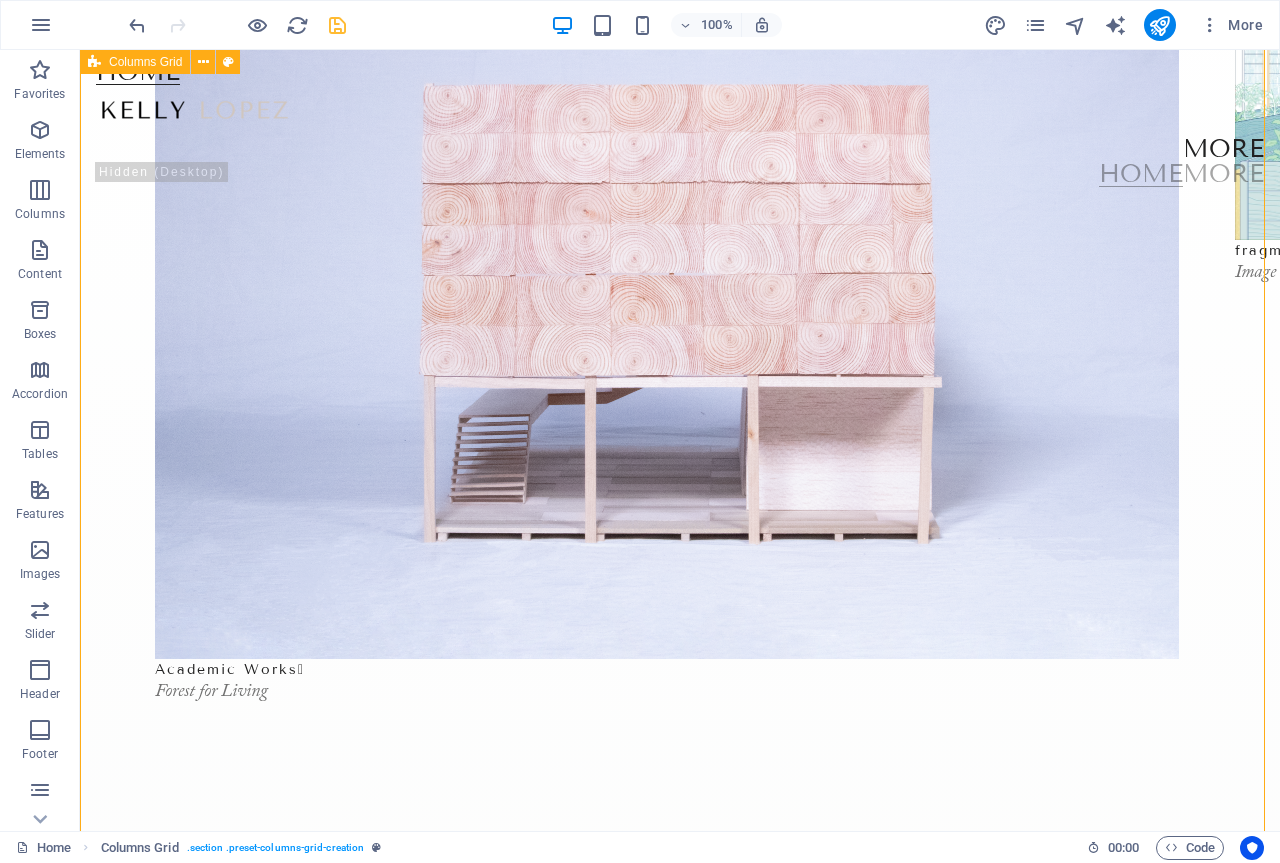 scroll, scrollTop: 169, scrollLeft: 0, axis: vertical 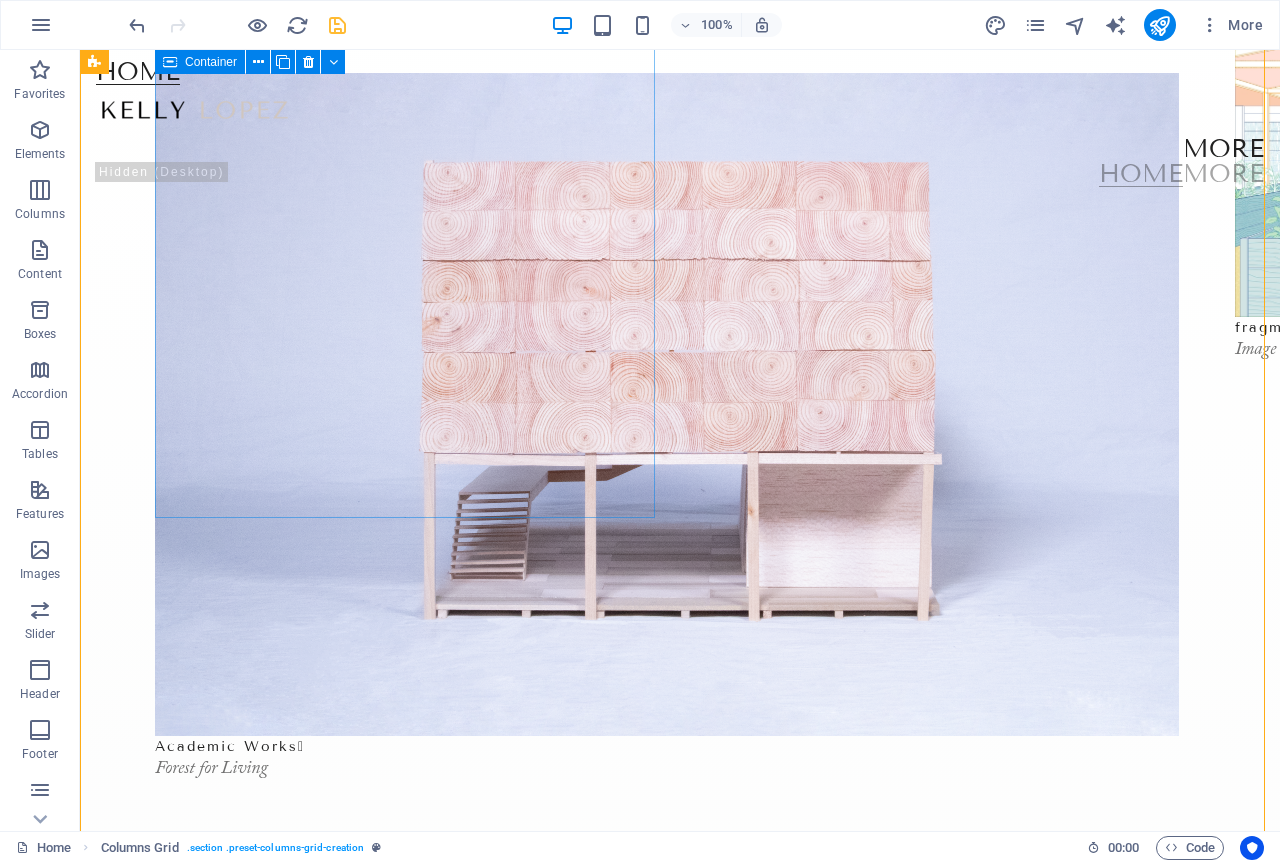 click on "Academic Works  Forest for Living" at bounding box center [405, 255] 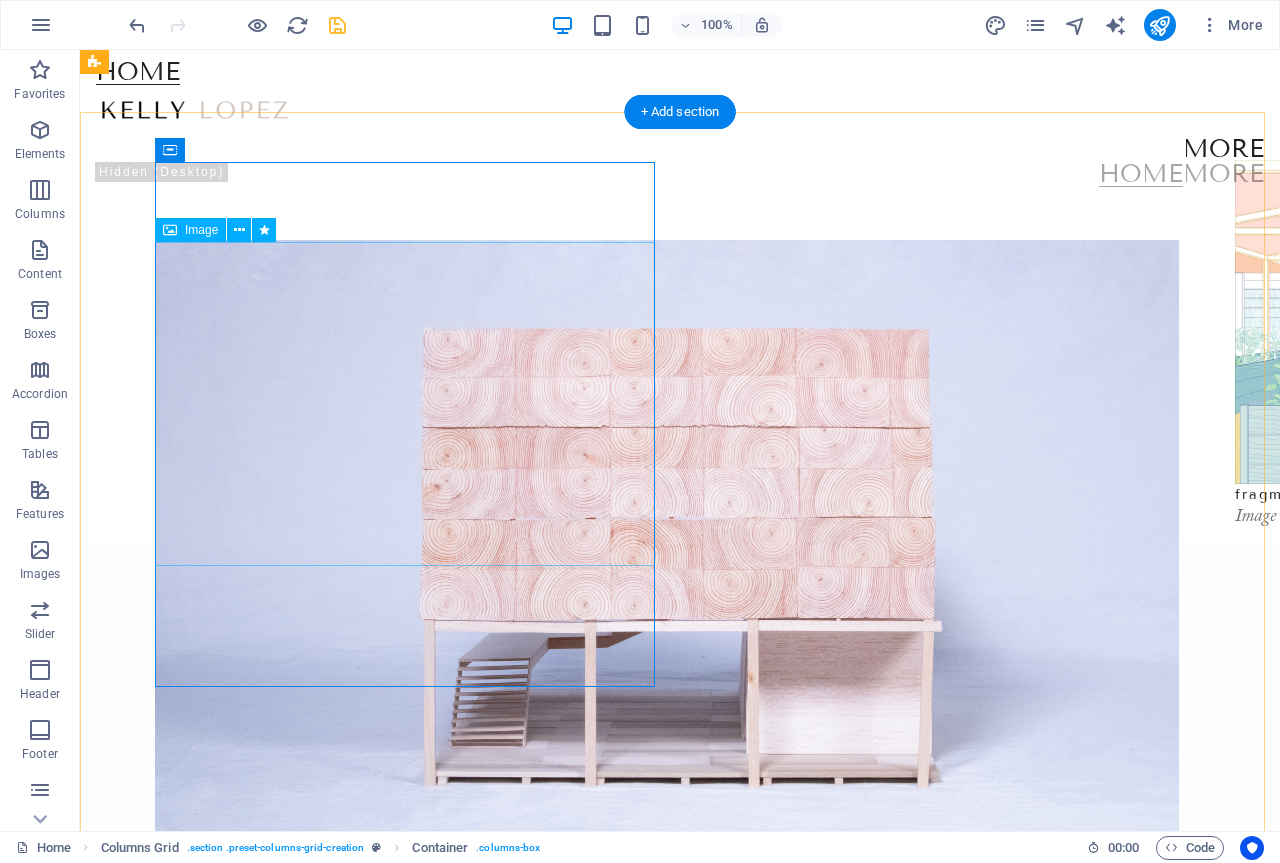 scroll, scrollTop: 0, scrollLeft: 0, axis: both 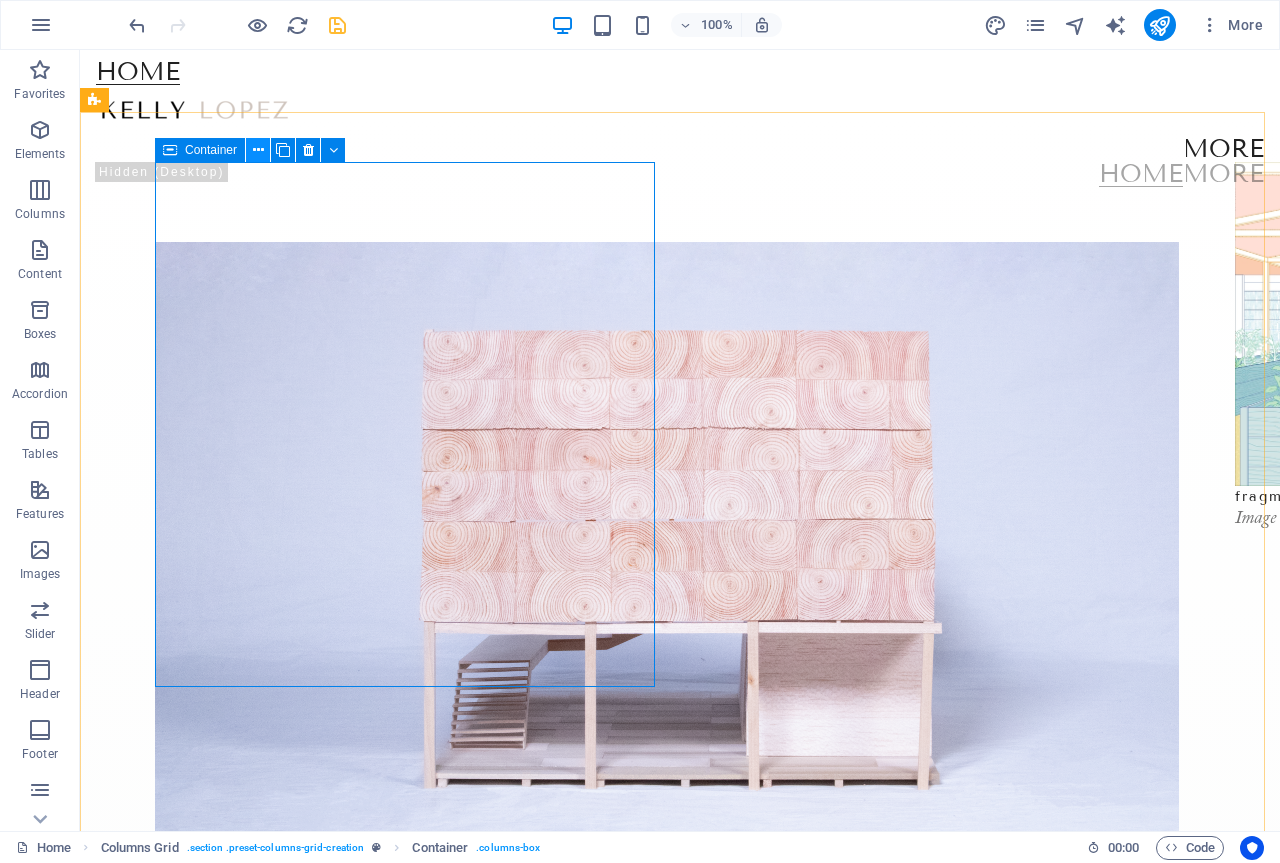 click at bounding box center (258, 150) 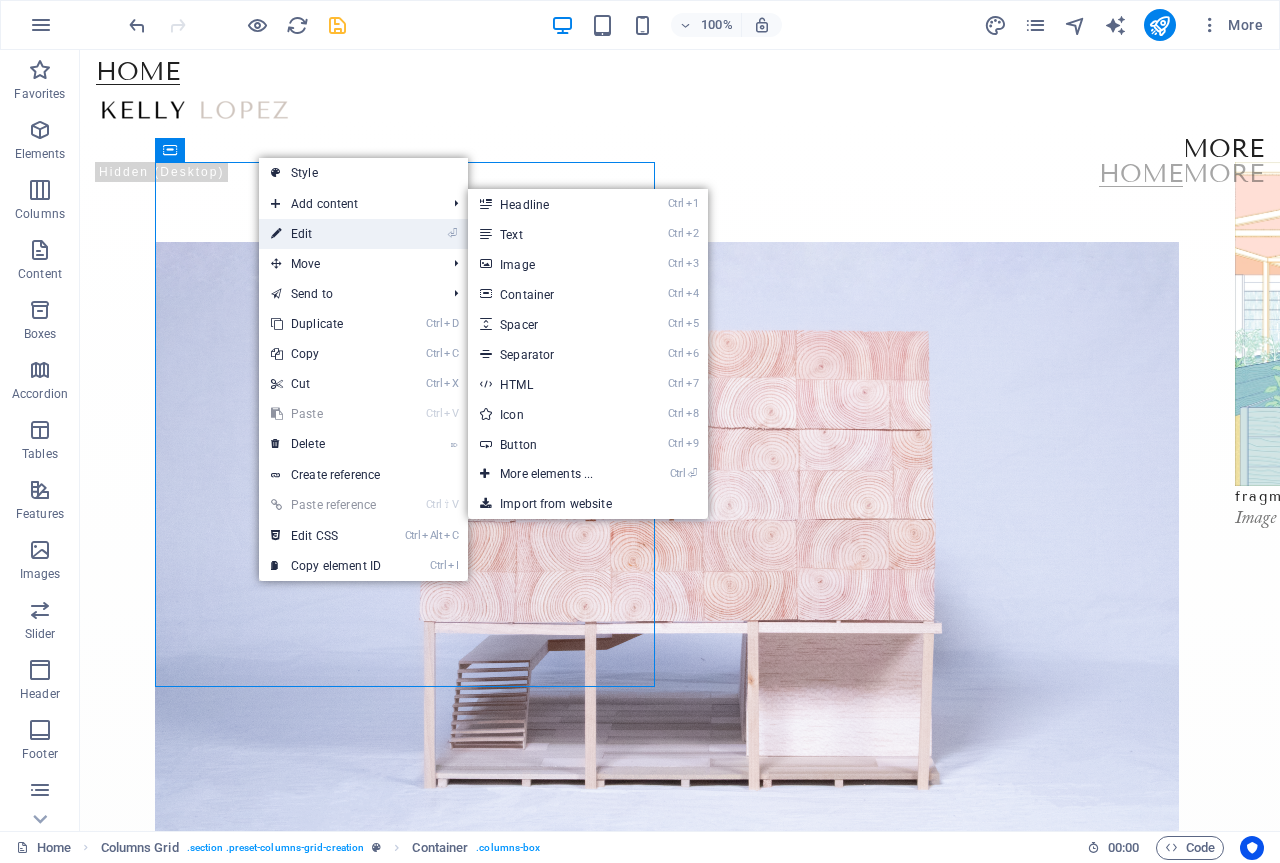 click on "⏎  Edit" at bounding box center [326, 234] 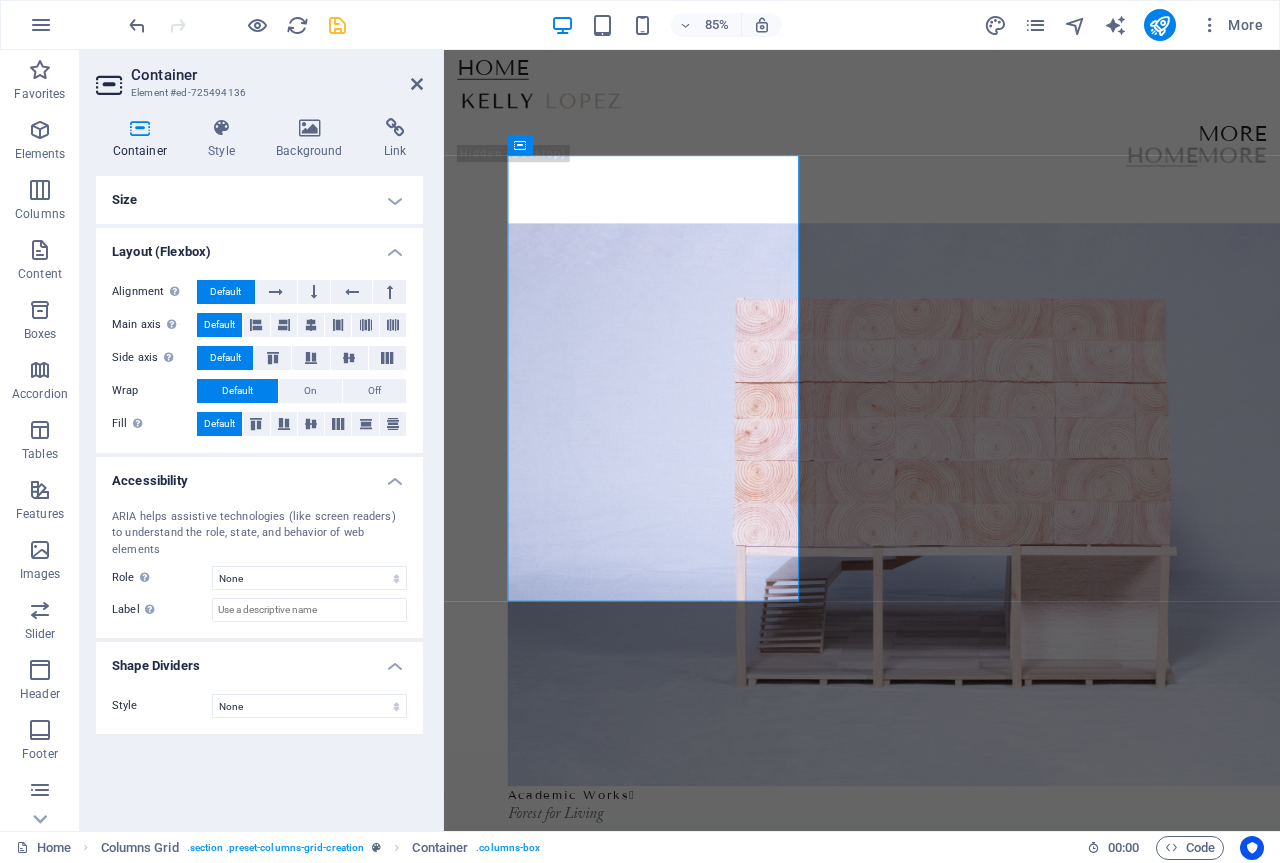 click on "Size" at bounding box center (259, 200) 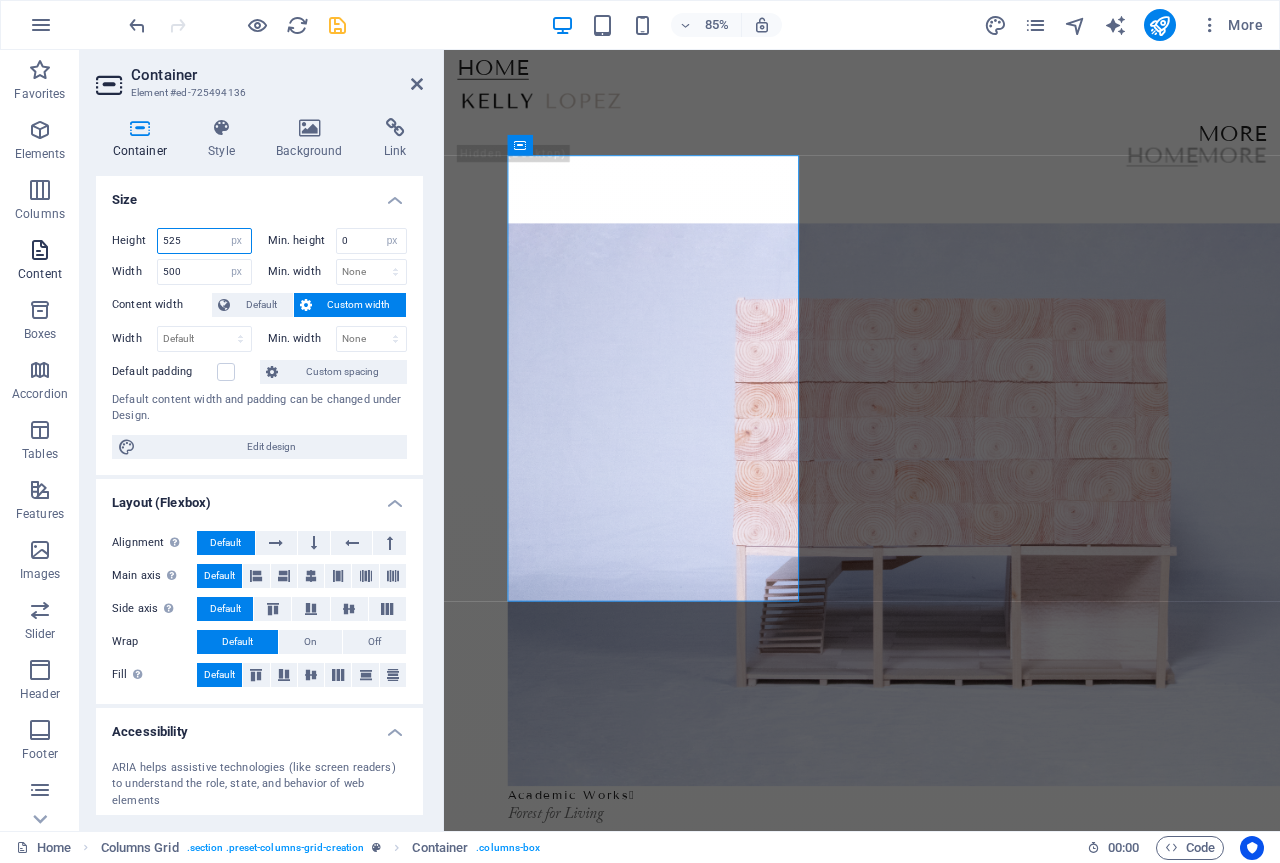 drag, startPoint x: 197, startPoint y: 240, endPoint x: 73, endPoint y: 249, distance: 124.32619 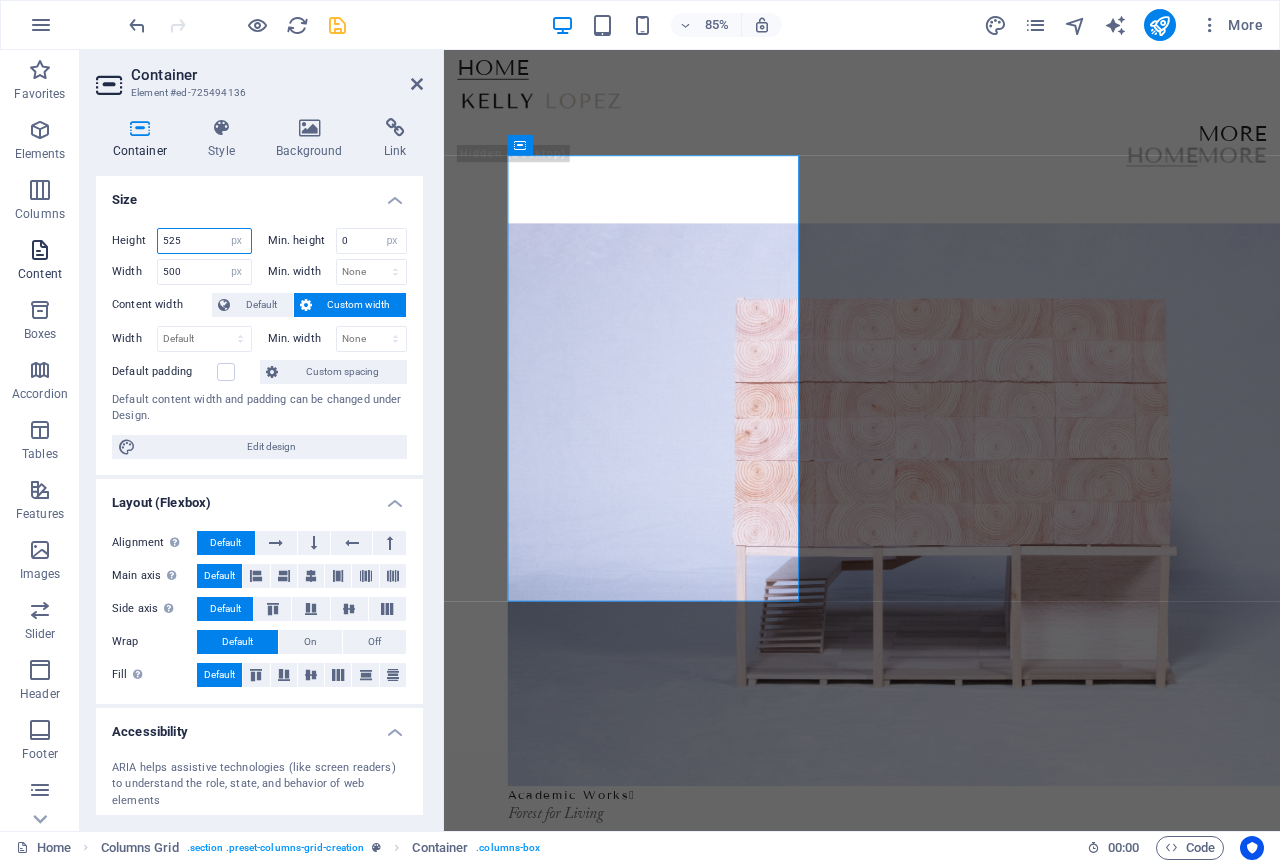 click on "[PIXEL] × [PIXEL] / 0° / 8%
Container Style Background Link Size Height [NUMBER] Default px rem % vh vw Min. height [NUMBER] None px rem % vh vw Width [NUMBER] Default px rem % em vh vw Min. width None px rem % vh vw Content width Default Custom width Width Default px rem % em vh vw Min. width None px rem % vh vw Default padding Custom spacing Default content width and padding can be changed under Design. Edit design Layout (Flexbox) Alignment Determines the flex direction. Default Main axis Determine how elements should behave along the main axis inside this container (justify content). Default Side axis Control the vertical direction of the element inside of the container (align items). Default Wrap Default On Off Fill Controls the distances and direction of elements on the y-axis across several lines (align content). Default Accessibility Role None Alert Article Banner Comment None" at bounding box center (640, 440) 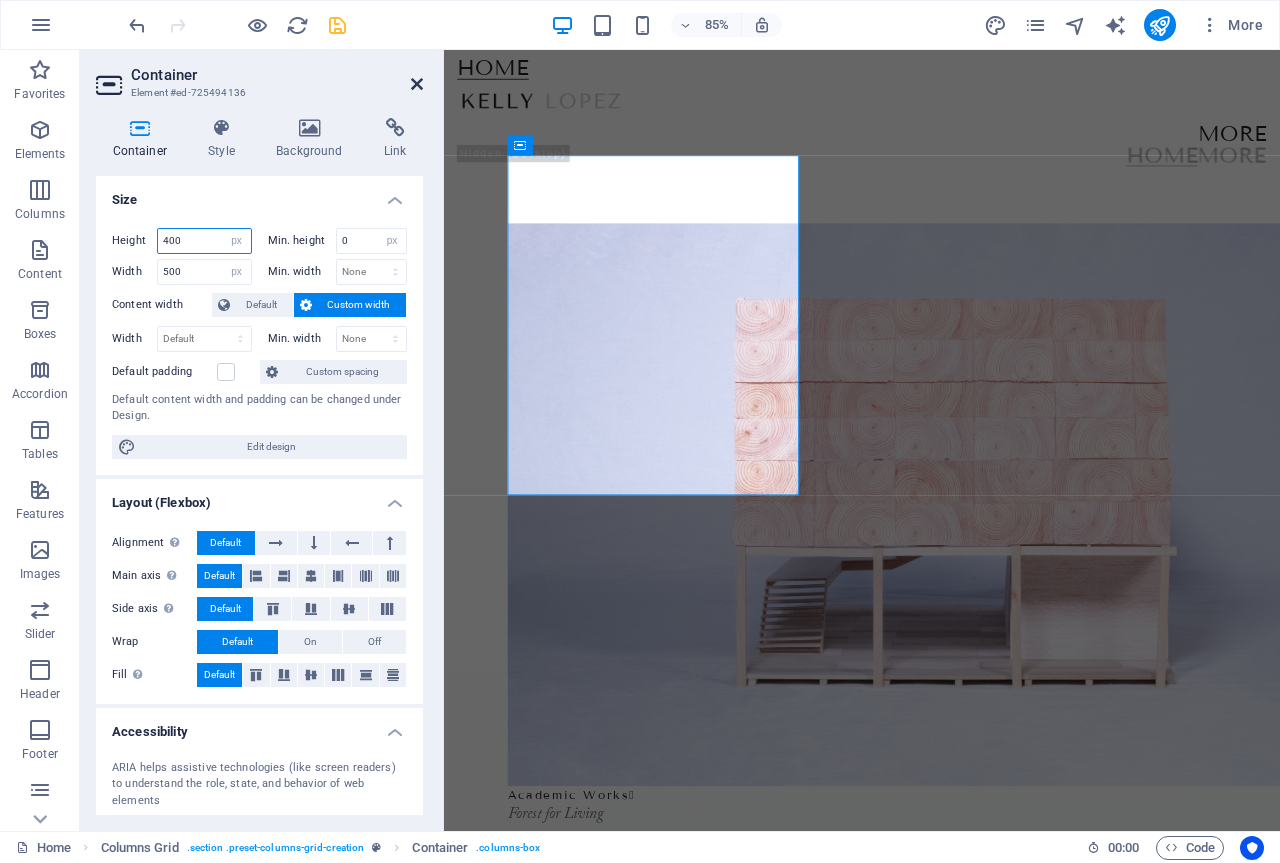 type on "400" 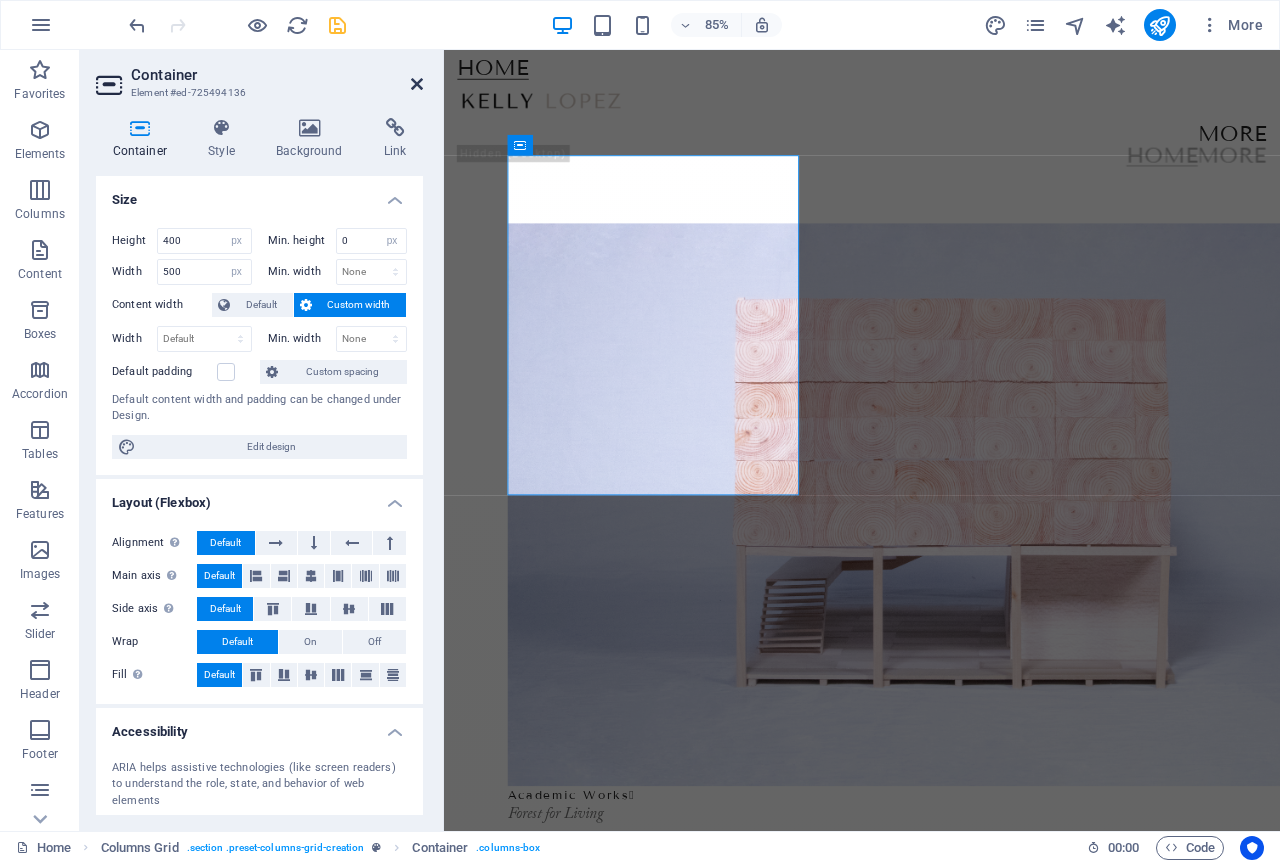 click at bounding box center [417, 84] 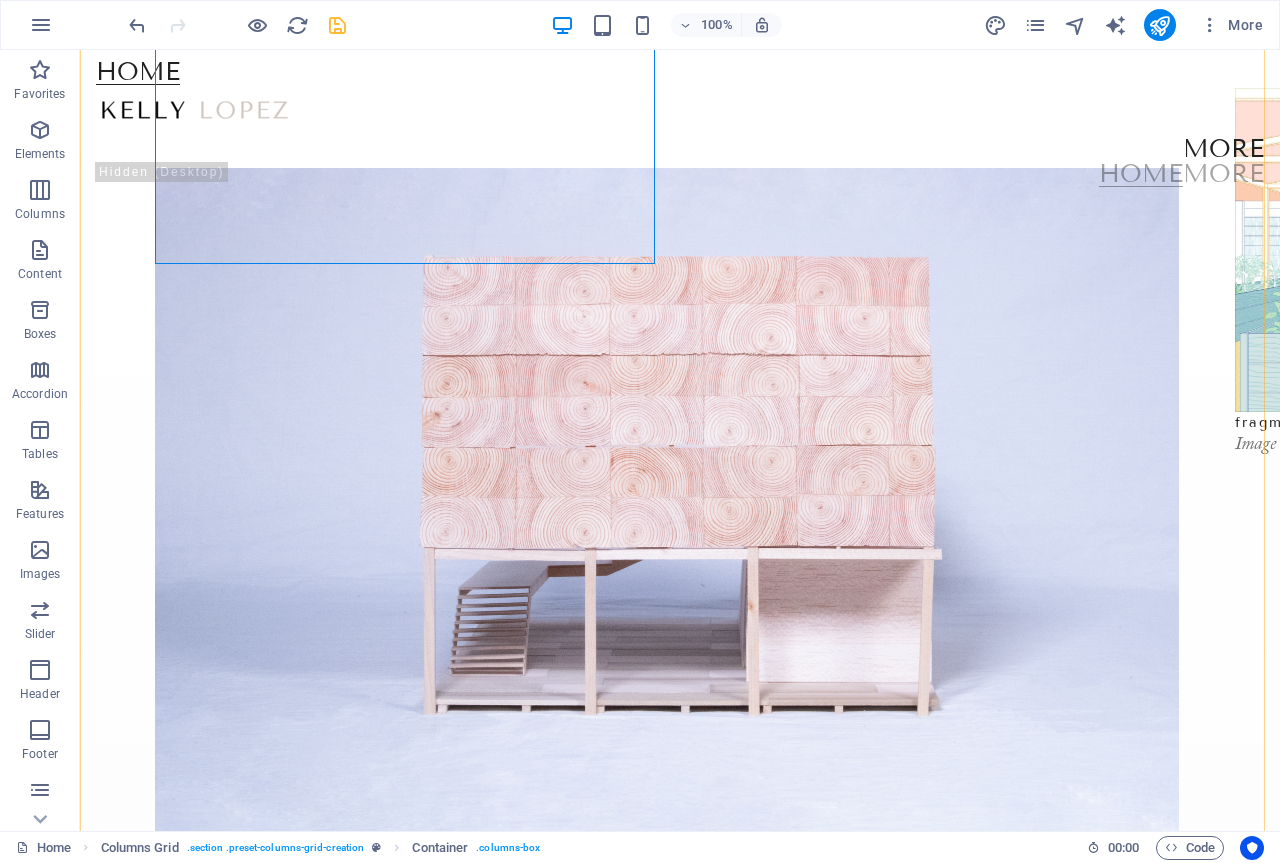 scroll, scrollTop: 300, scrollLeft: 0, axis: vertical 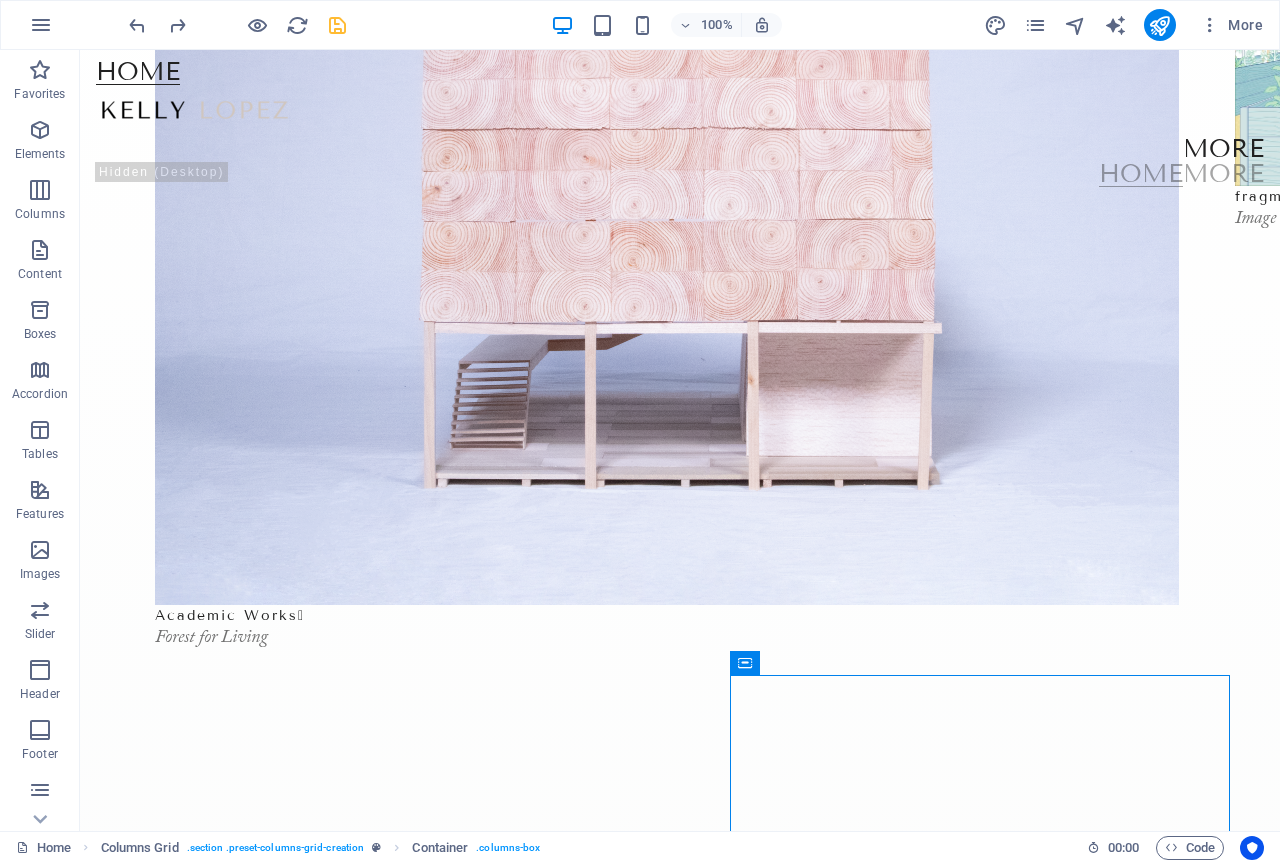 drag, startPoint x: 819, startPoint y: 720, endPoint x: 808, endPoint y: 235, distance: 485.12473 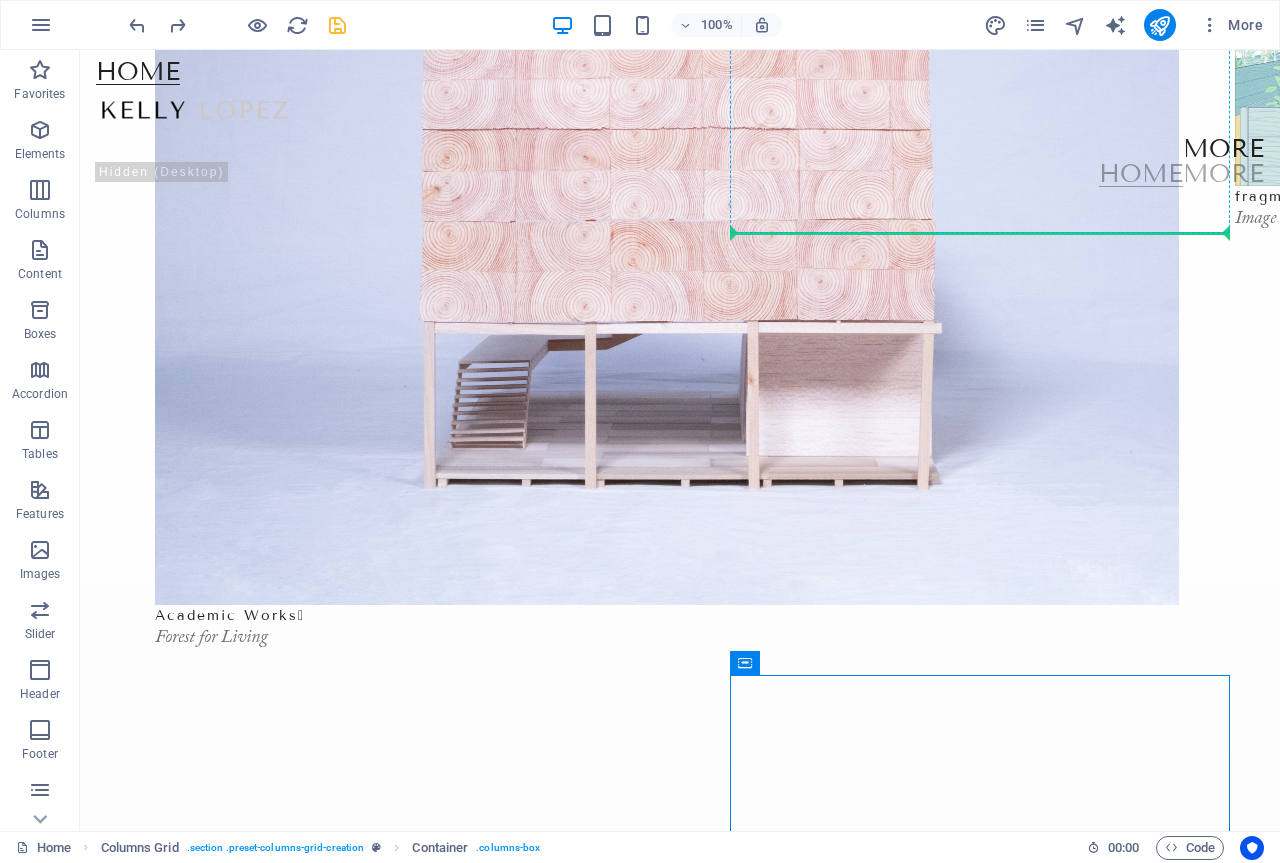 drag, startPoint x: 821, startPoint y: 718, endPoint x: 817, endPoint y: 279, distance: 439.01822 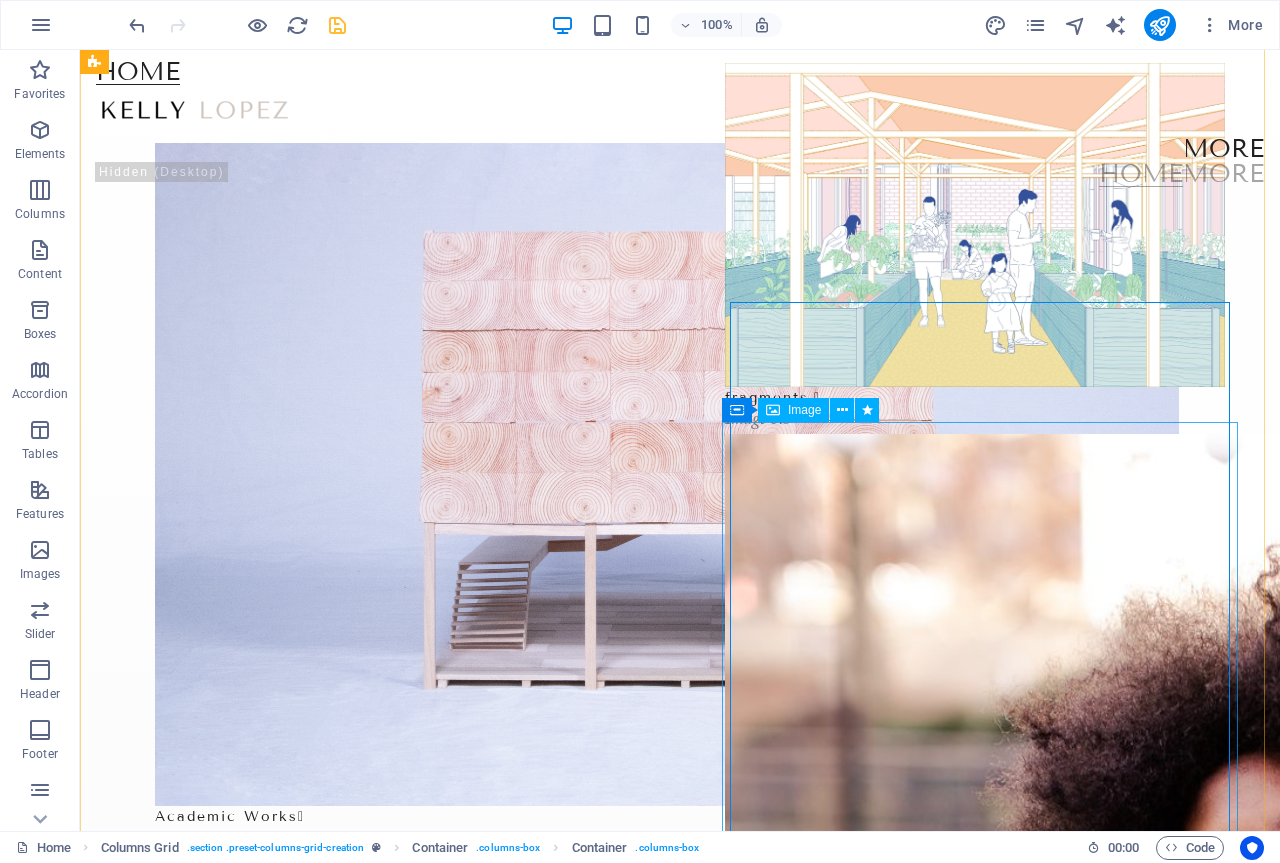 scroll, scrollTop: 0, scrollLeft: 0, axis: both 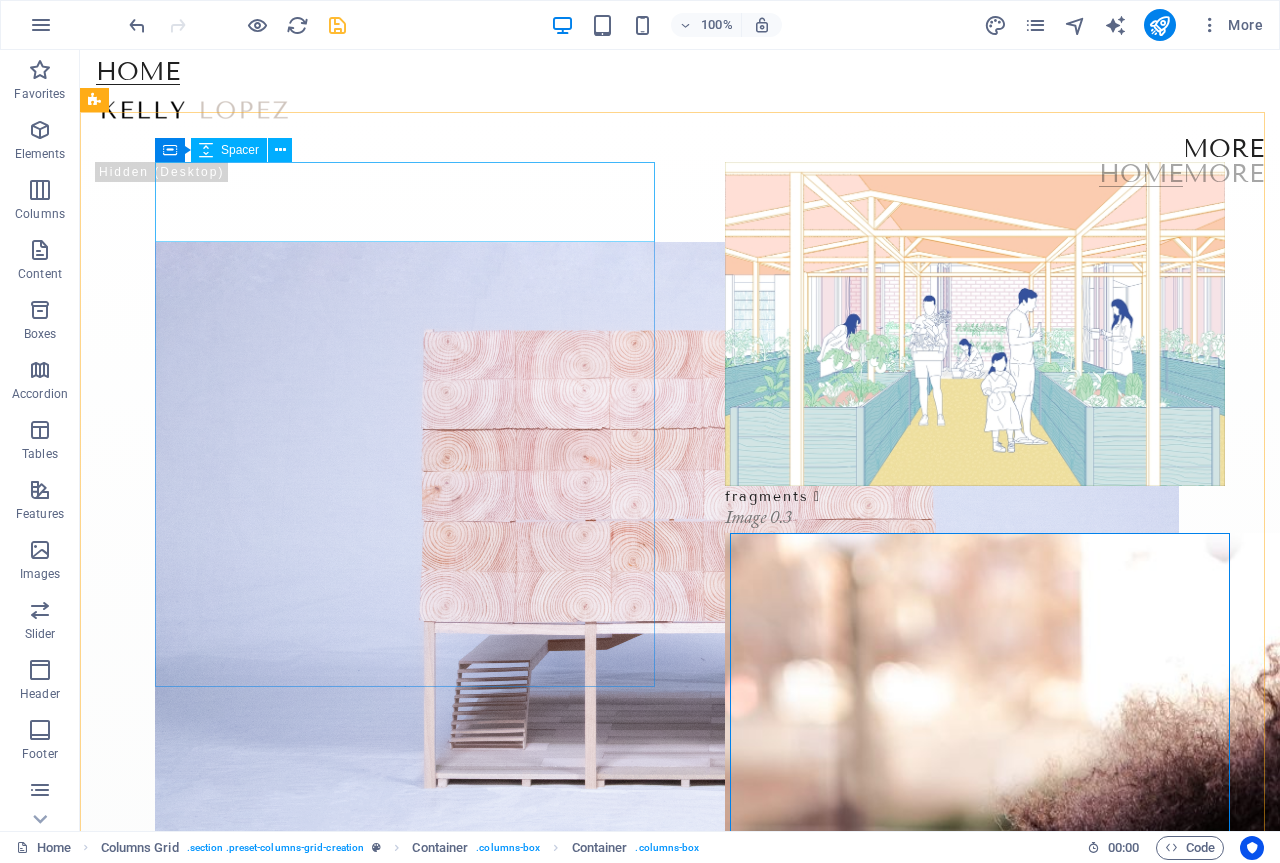click on "Spacer" at bounding box center [240, 150] 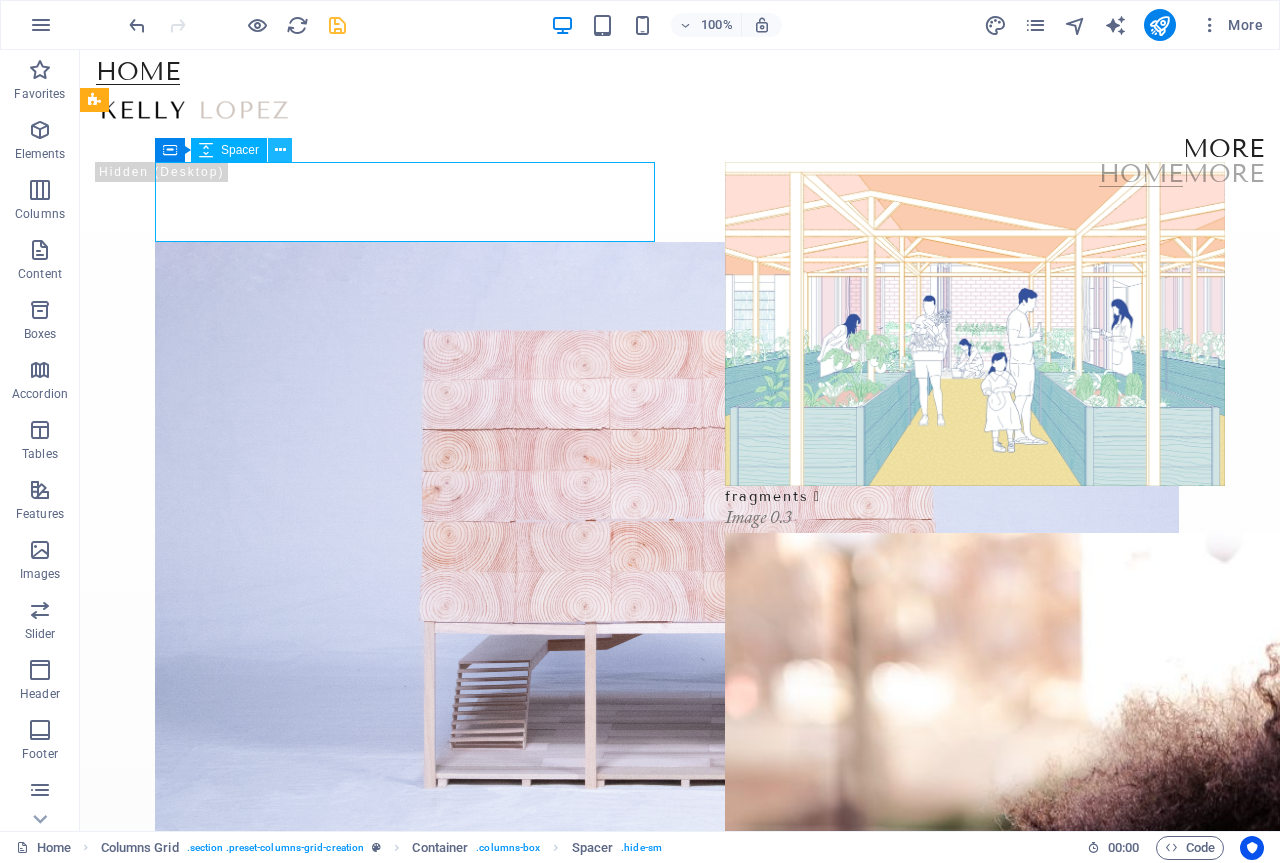 click at bounding box center (280, 150) 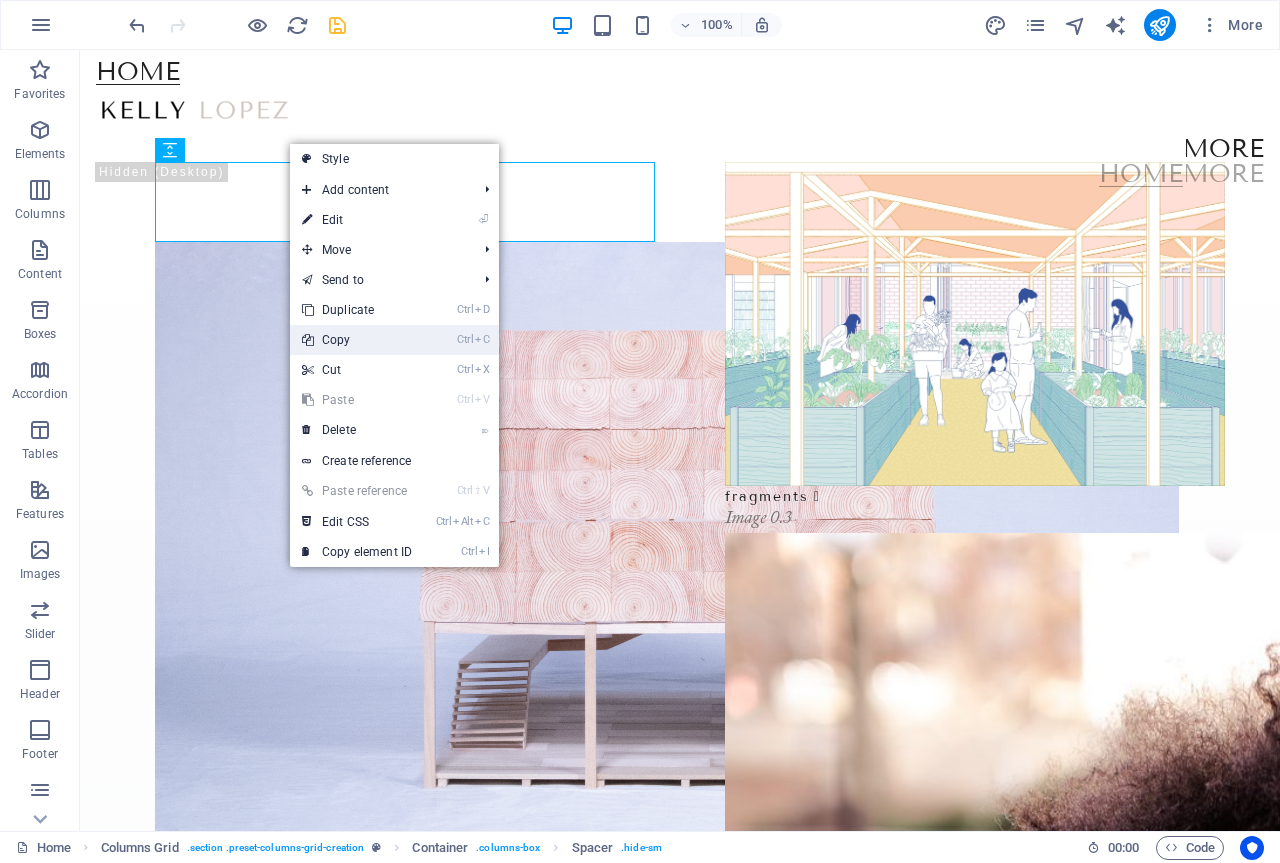 click on "Ctrl C  Copy" at bounding box center (357, 340) 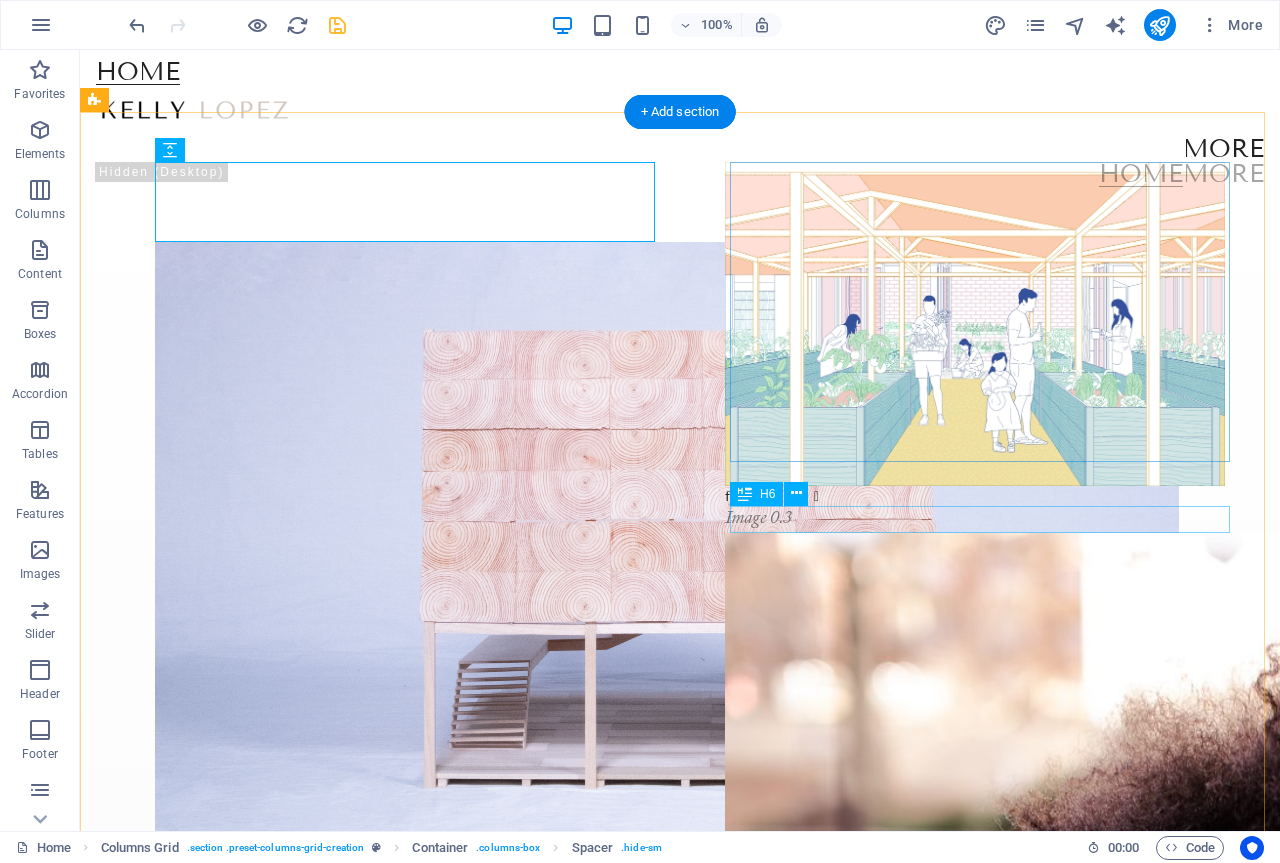 click on "Image 0.3" at bounding box center [975, 519] 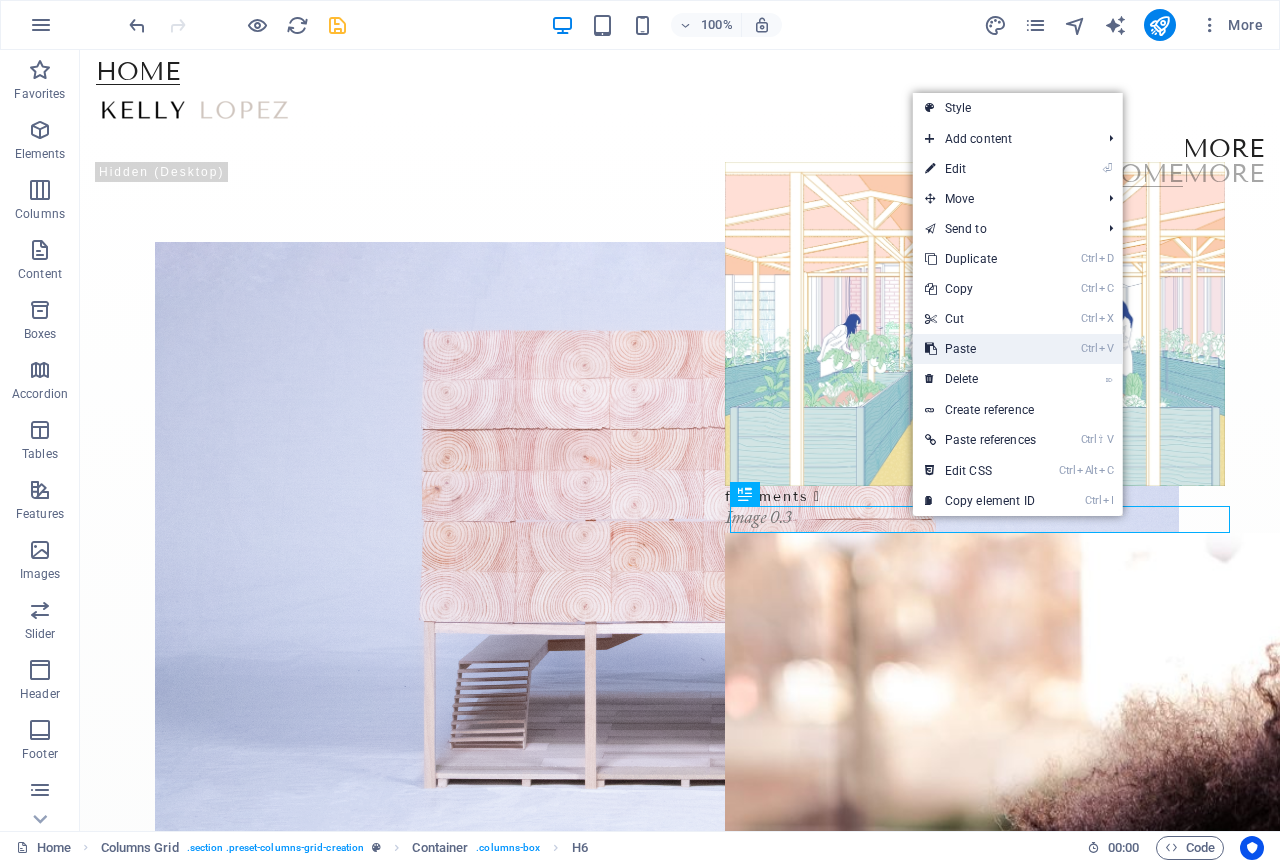 click on "Ctrl V  Paste" at bounding box center [980, 349] 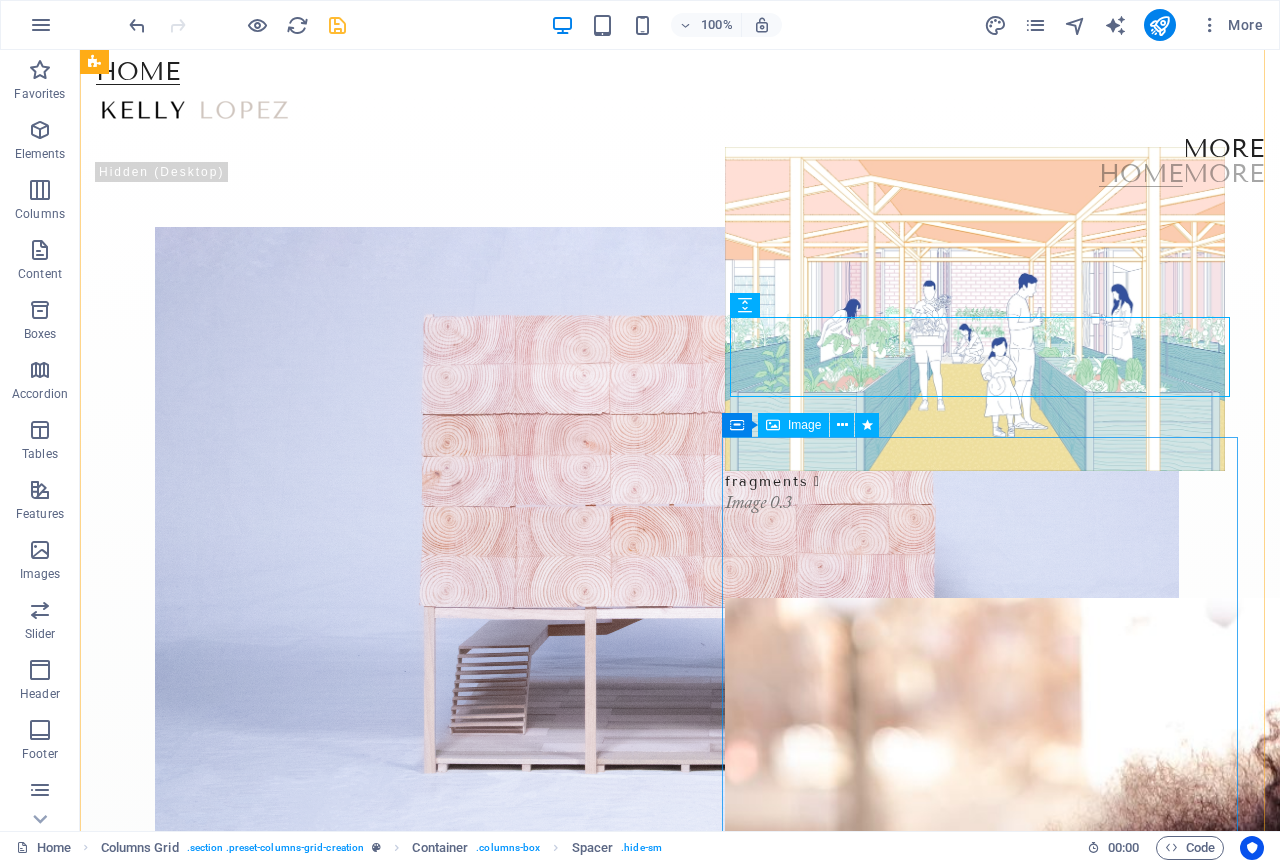scroll, scrollTop: 300, scrollLeft: 0, axis: vertical 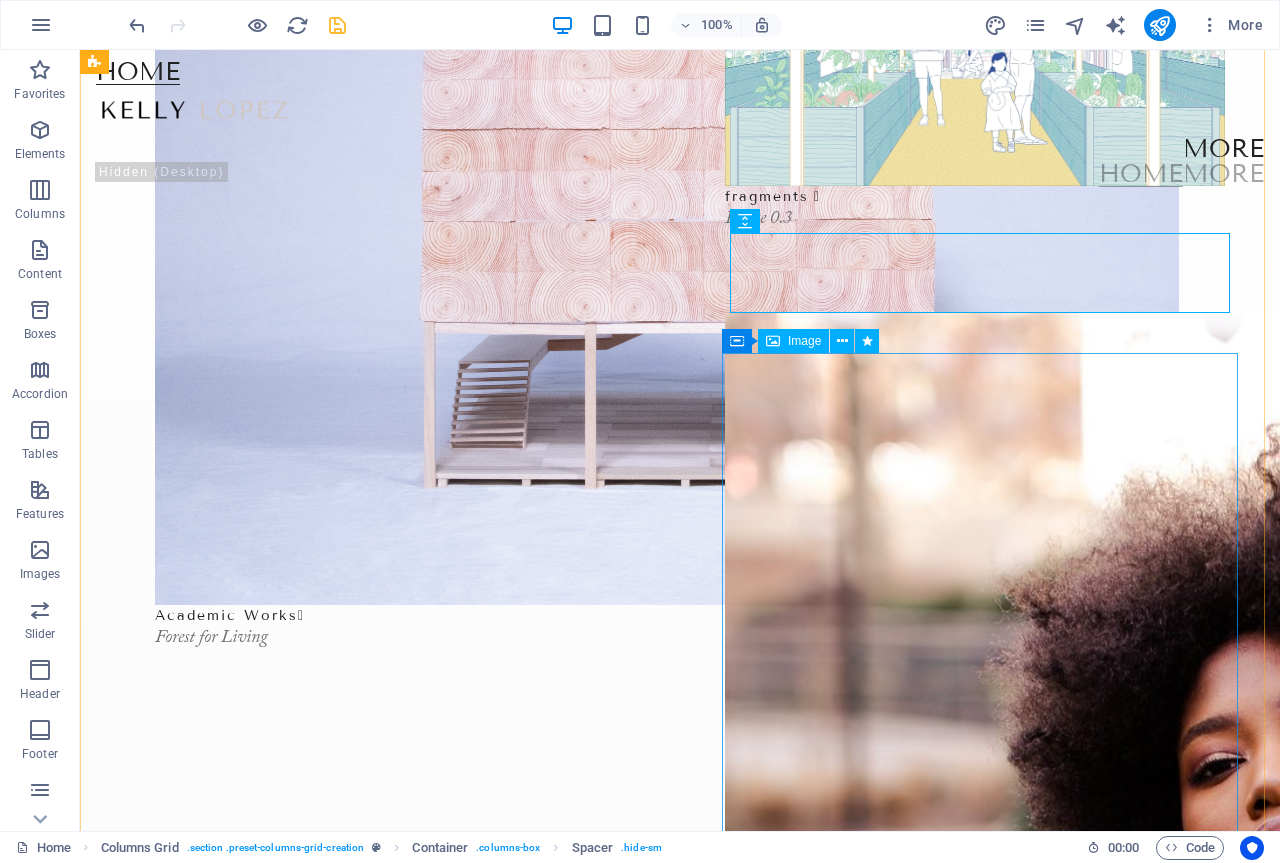 click at bounding box center (1229, 1373) 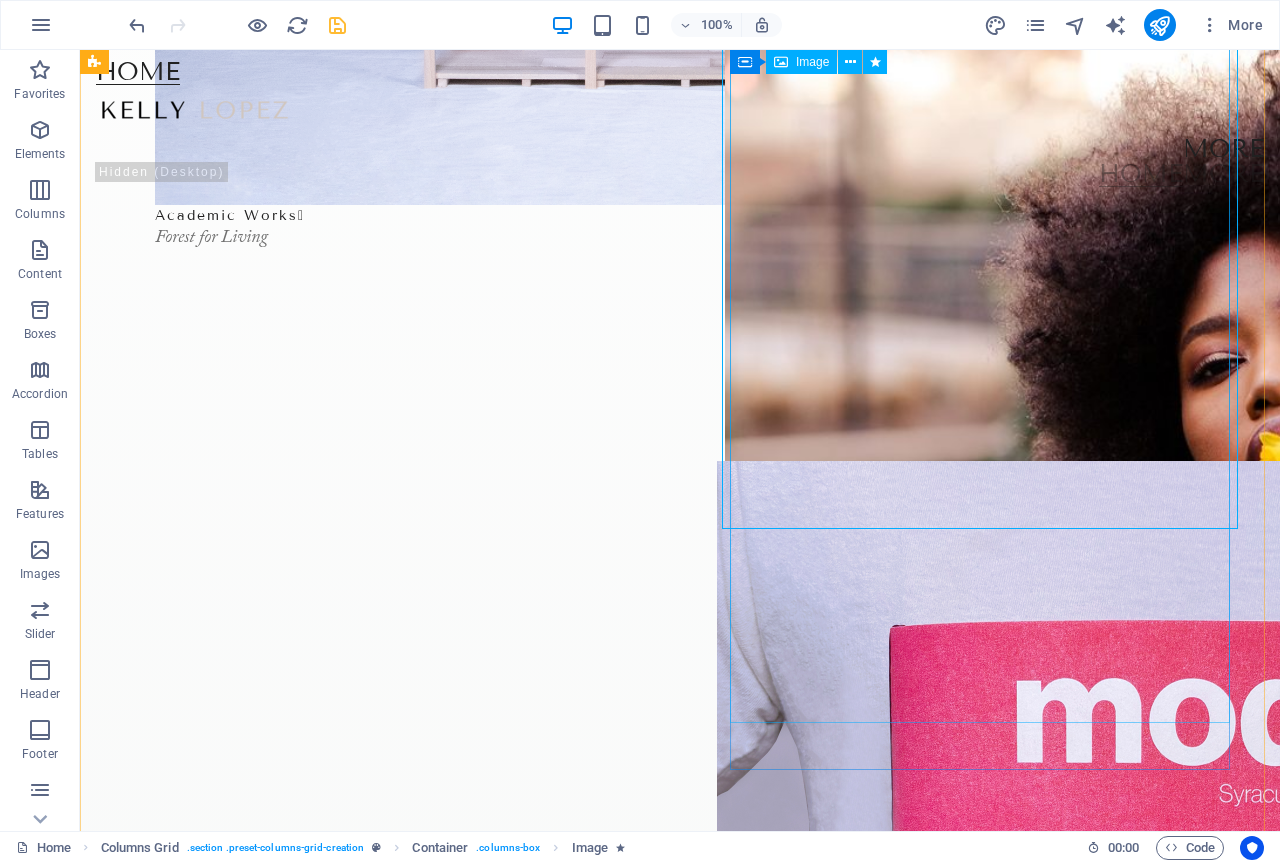 scroll, scrollTop: 400, scrollLeft: 0, axis: vertical 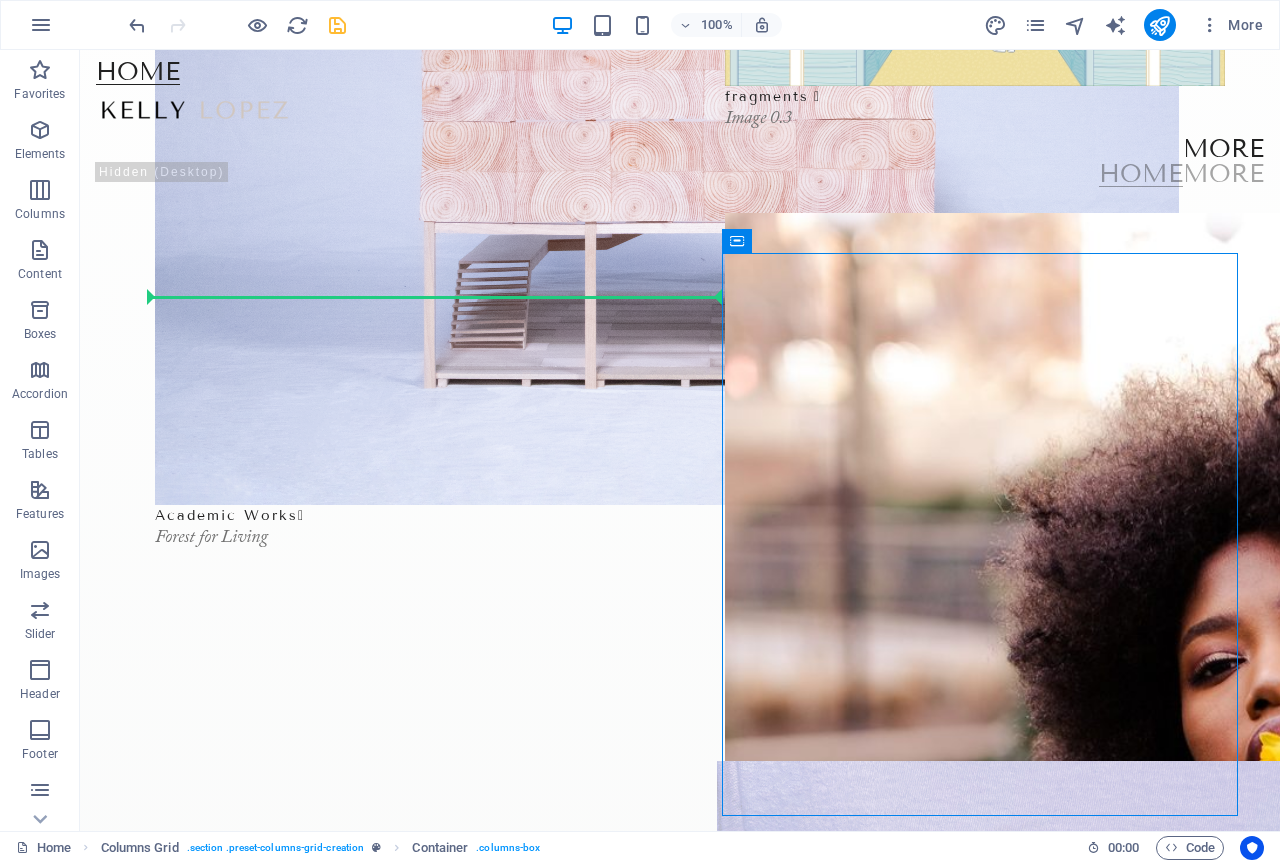 drag, startPoint x: 820, startPoint y: 293, endPoint x: 194, endPoint y: 287, distance: 626.02875 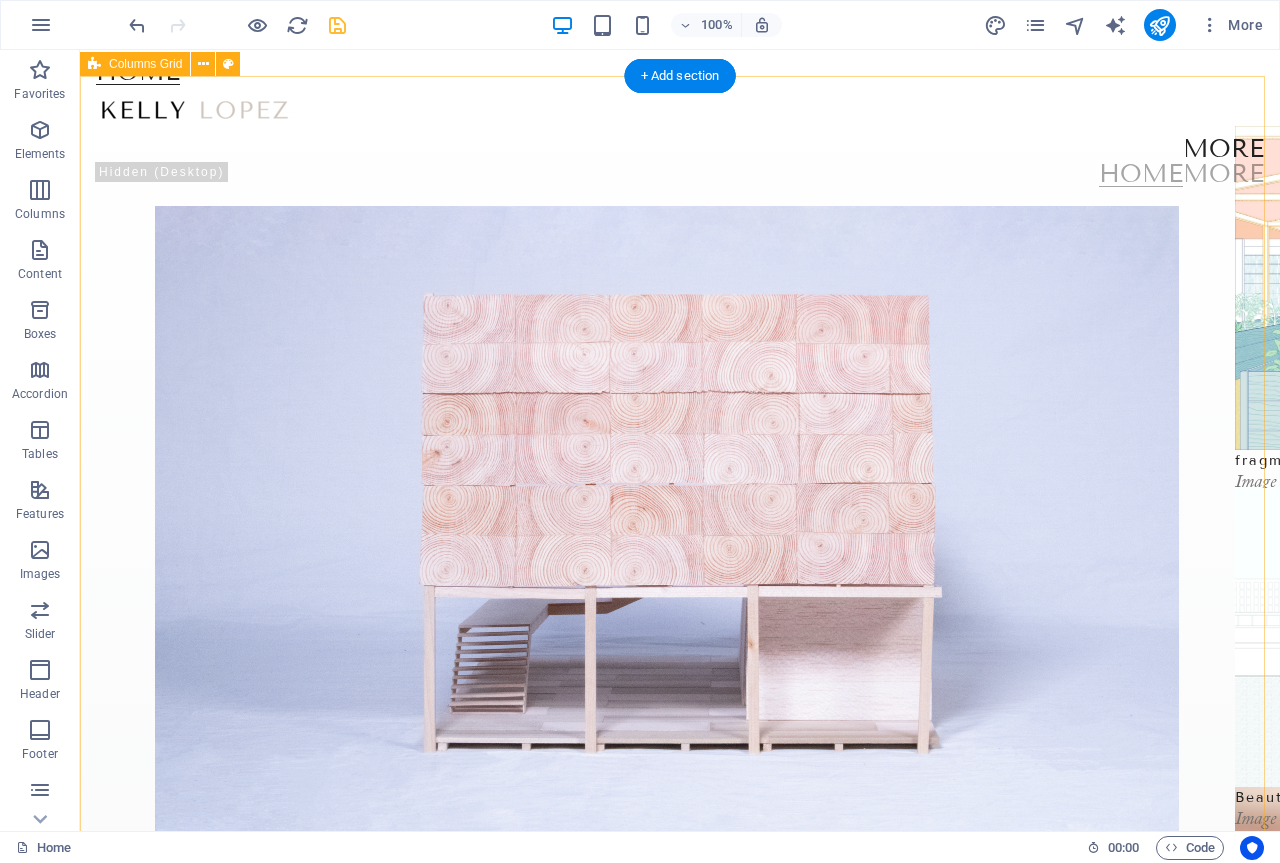scroll, scrollTop: 0, scrollLeft: 0, axis: both 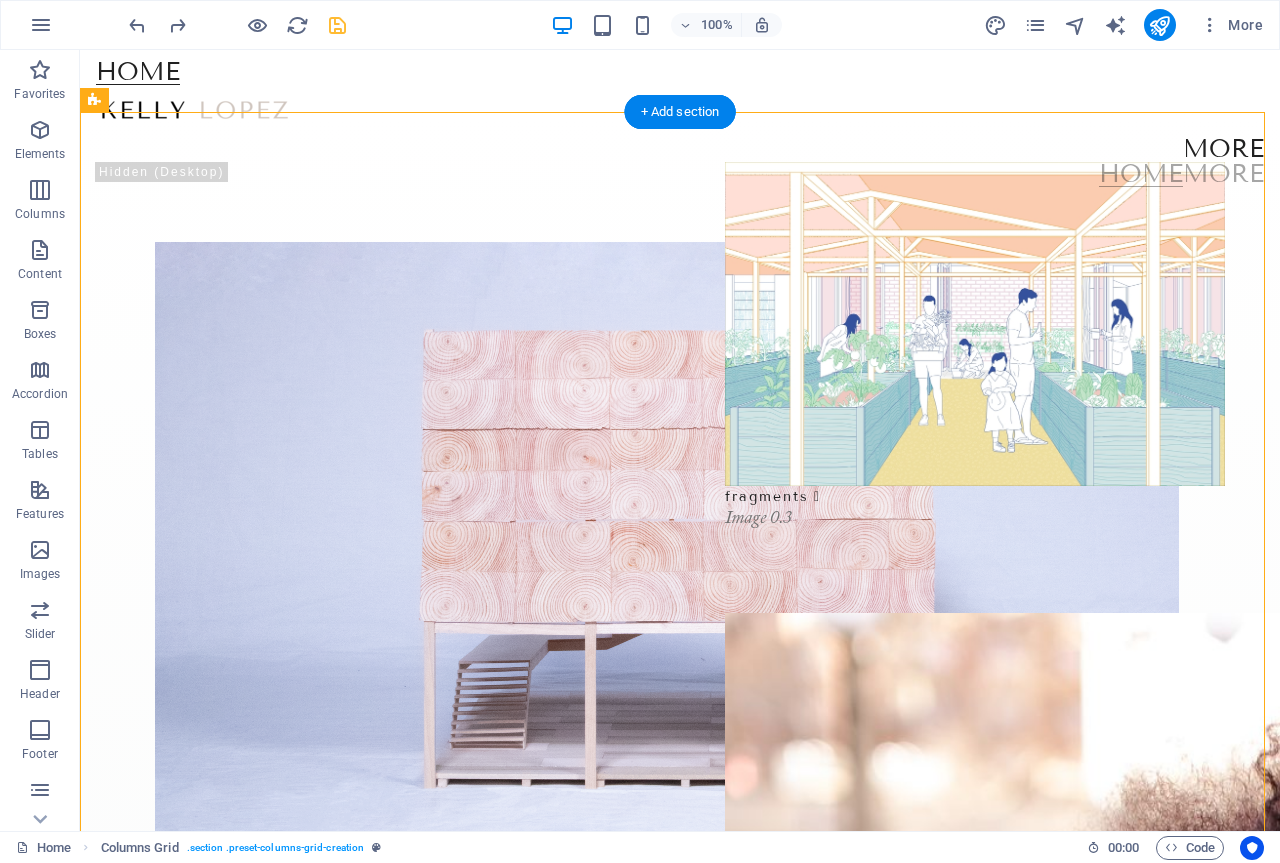 drag, startPoint x: 827, startPoint y: 649, endPoint x: 562, endPoint y: 636, distance: 265.31866 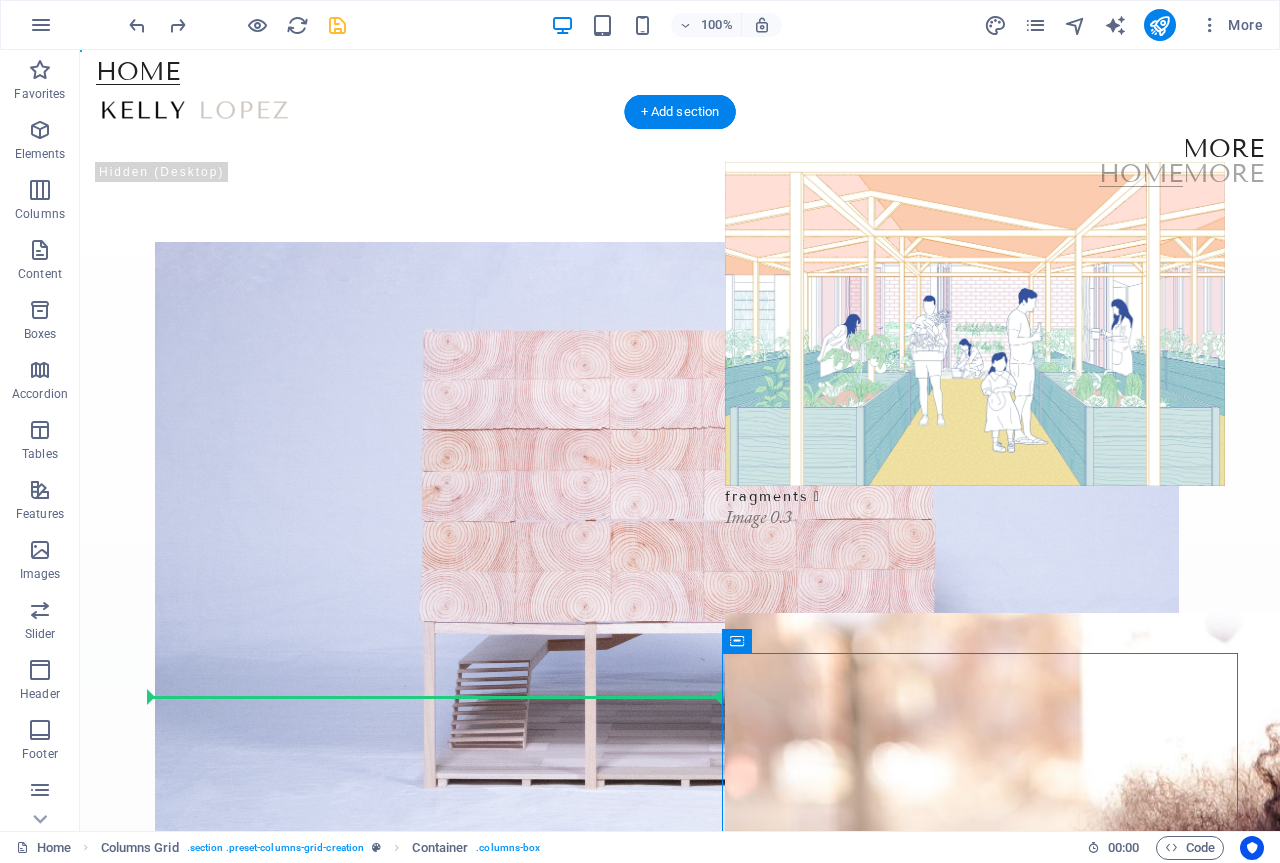 drag, startPoint x: 826, startPoint y: 690, endPoint x: 554, endPoint y: 662, distance: 273.43738 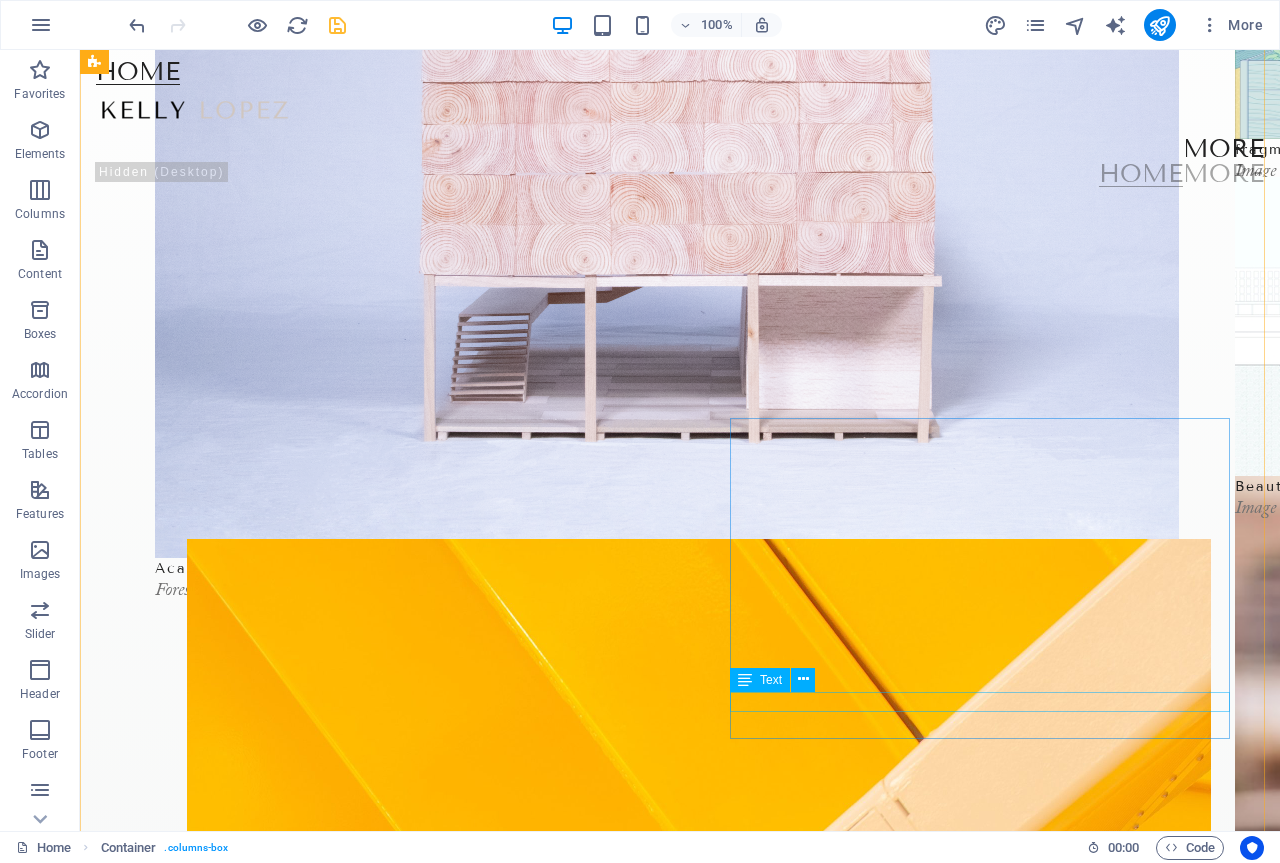 scroll, scrollTop: 400, scrollLeft: 0, axis: vertical 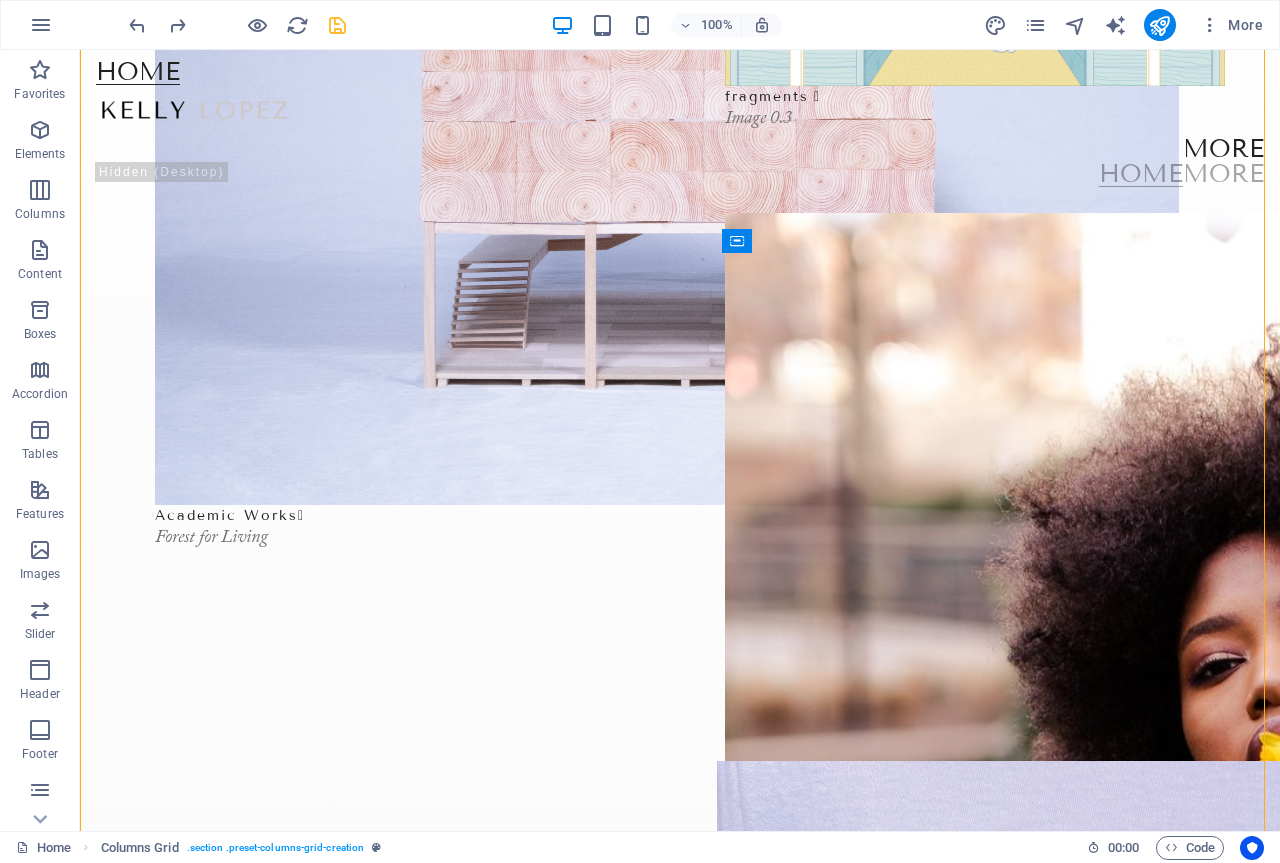drag, startPoint x: 833, startPoint y: 295, endPoint x: 712, endPoint y: 270, distance: 123.55566 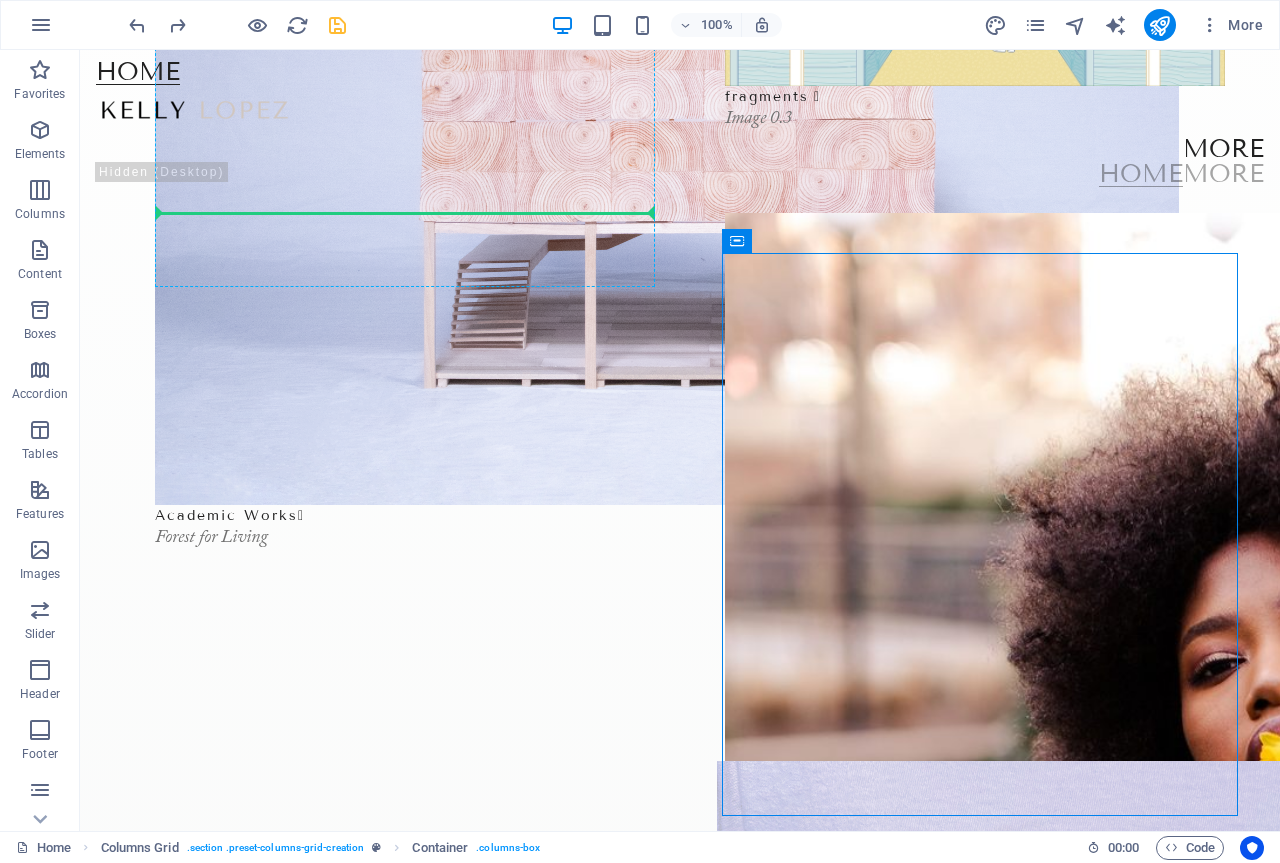 drag, startPoint x: 824, startPoint y: 290, endPoint x: 396, endPoint y: 209, distance: 435.5973 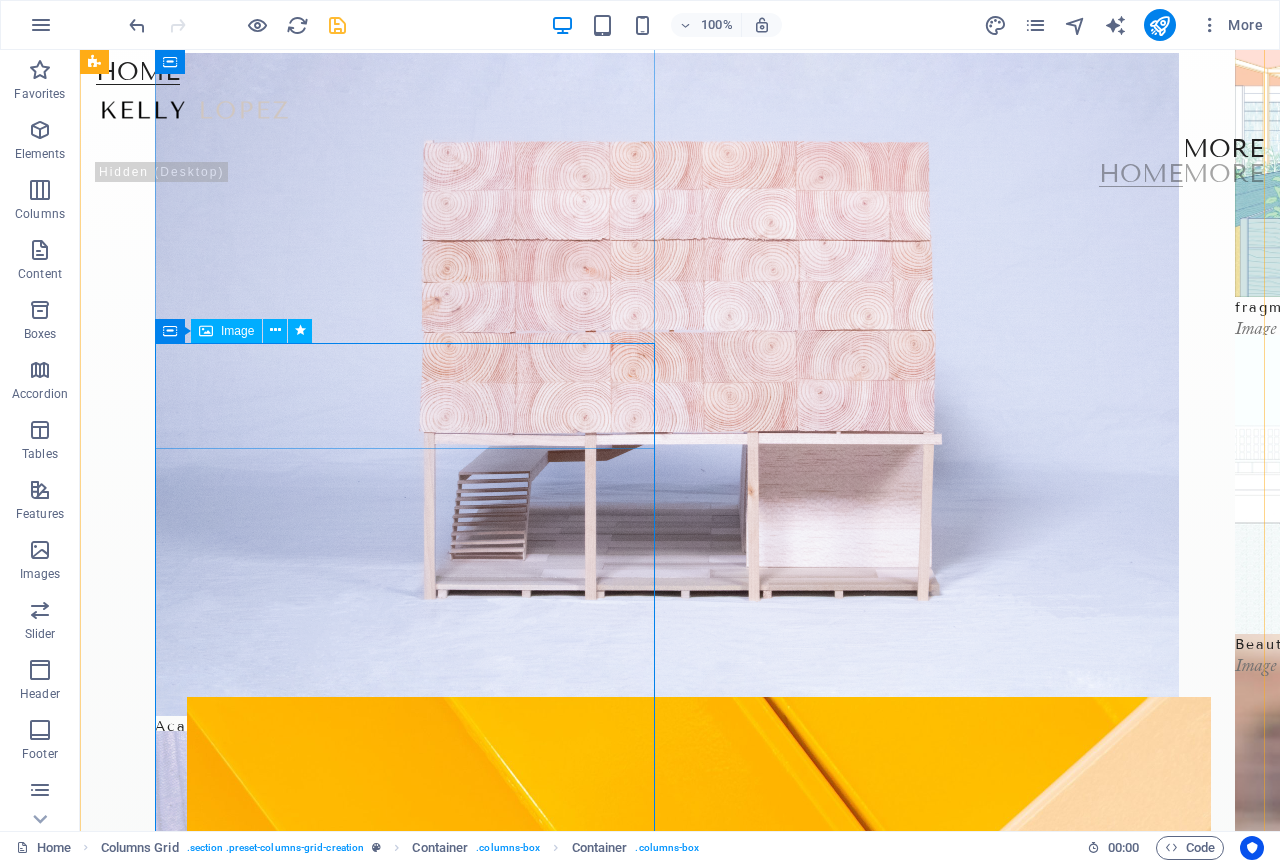 scroll, scrollTop: 0, scrollLeft: 0, axis: both 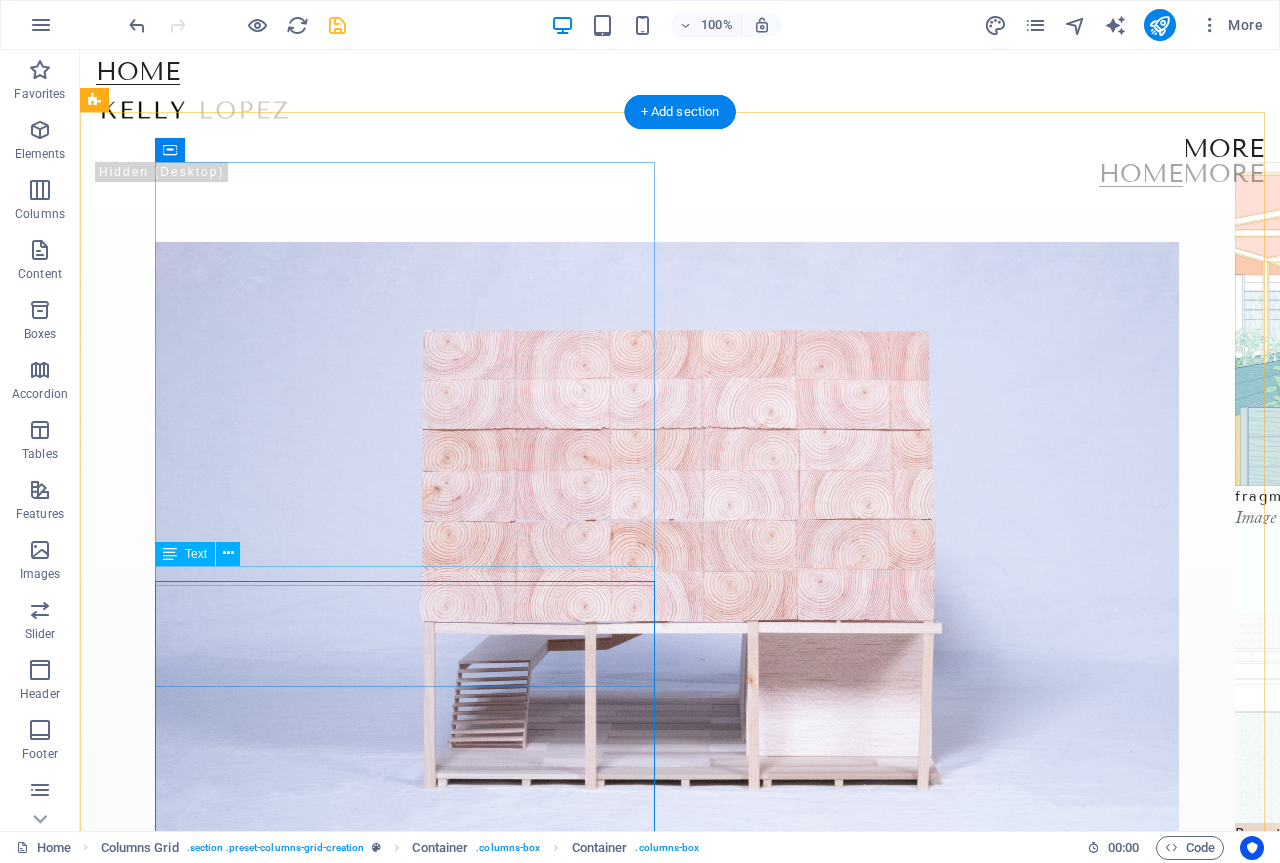 click on "Academic Works " at bounding box center [405, 915] 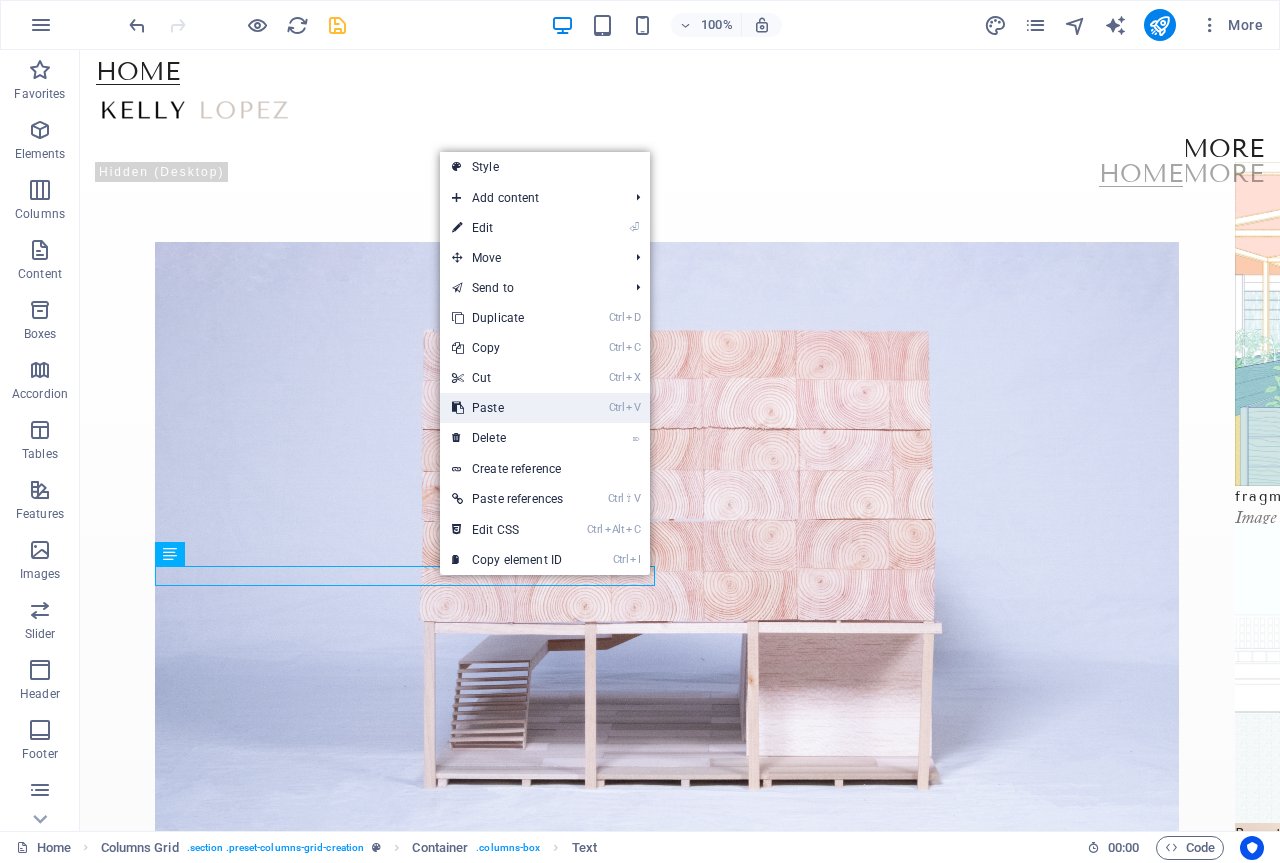 click on "Ctrl V  Paste" at bounding box center (507, 408) 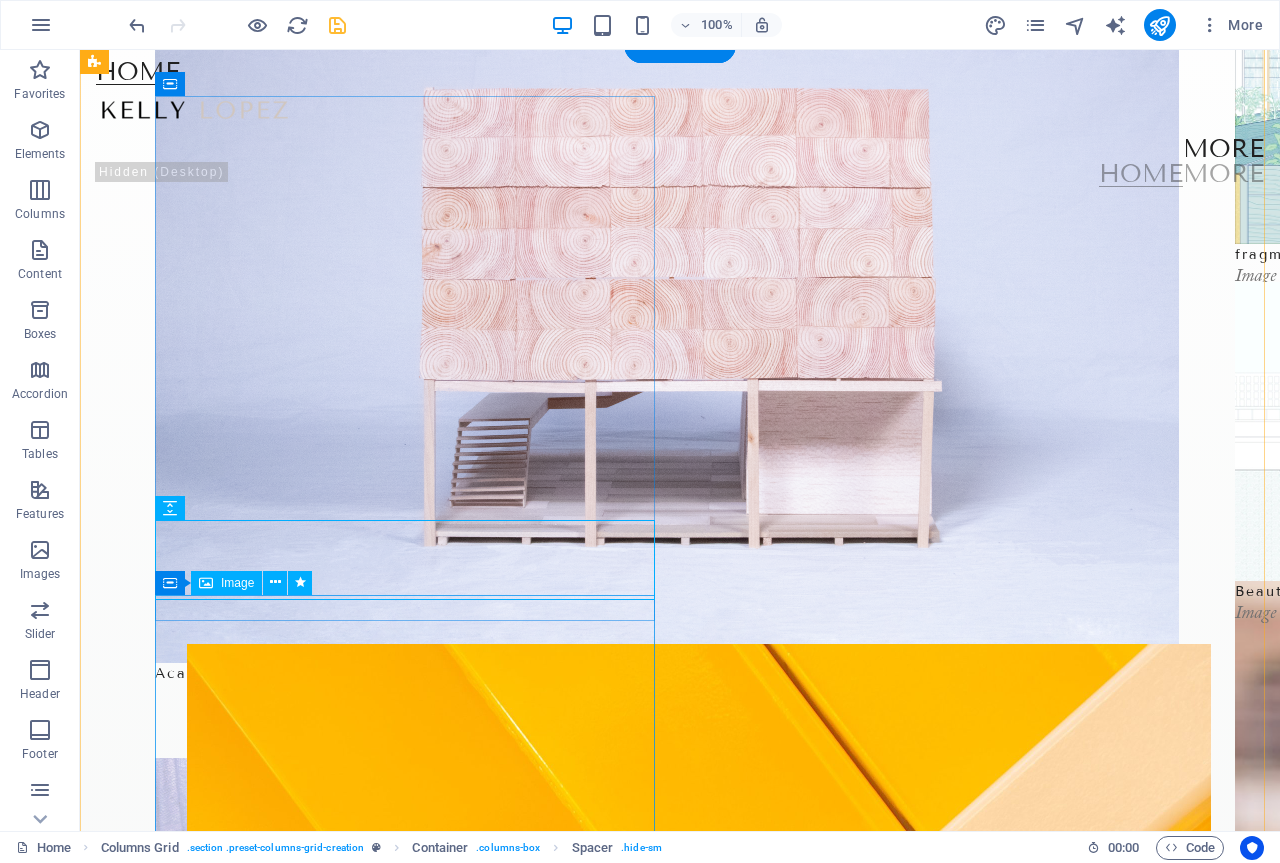 scroll, scrollTop: 300, scrollLeft: 0, axis: vertical 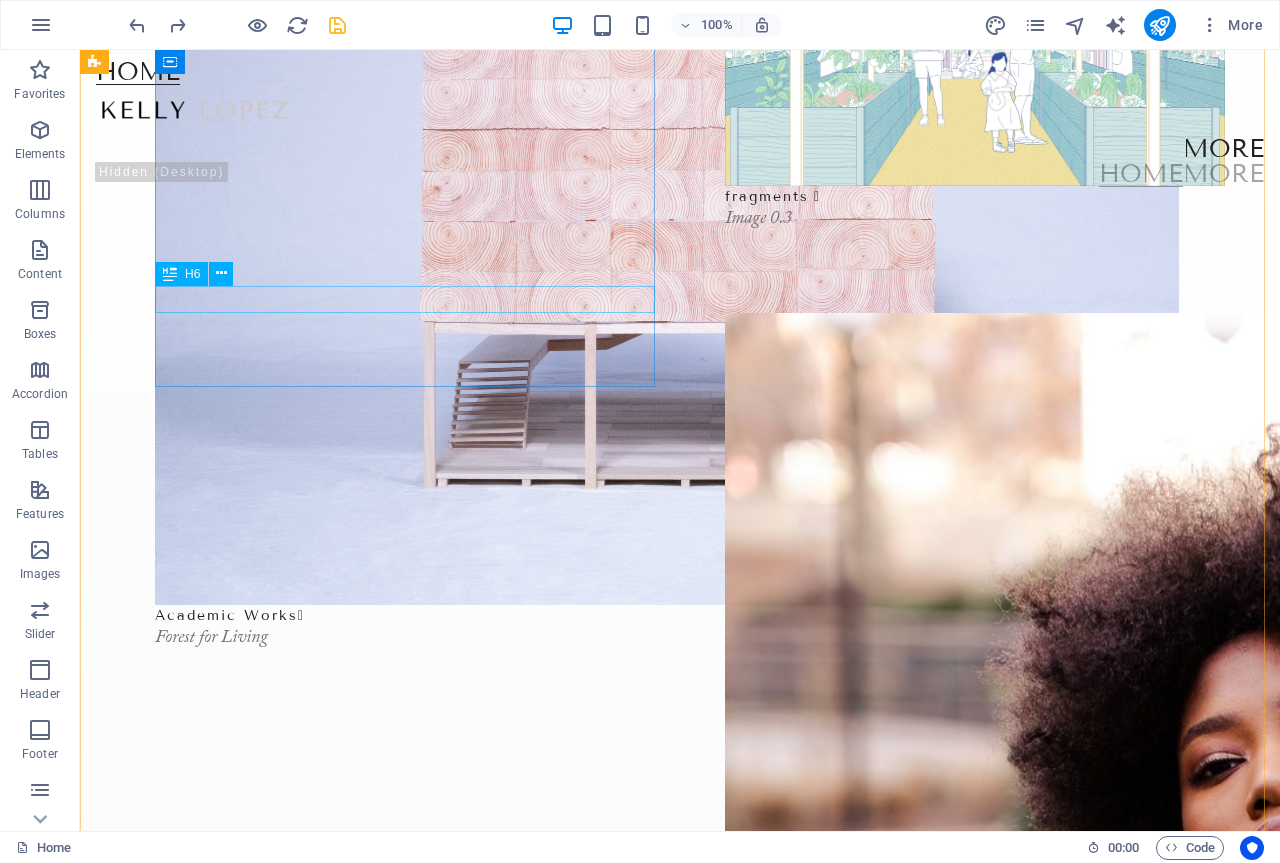 click on "Forest for Living" at bounding box center [405, 638] 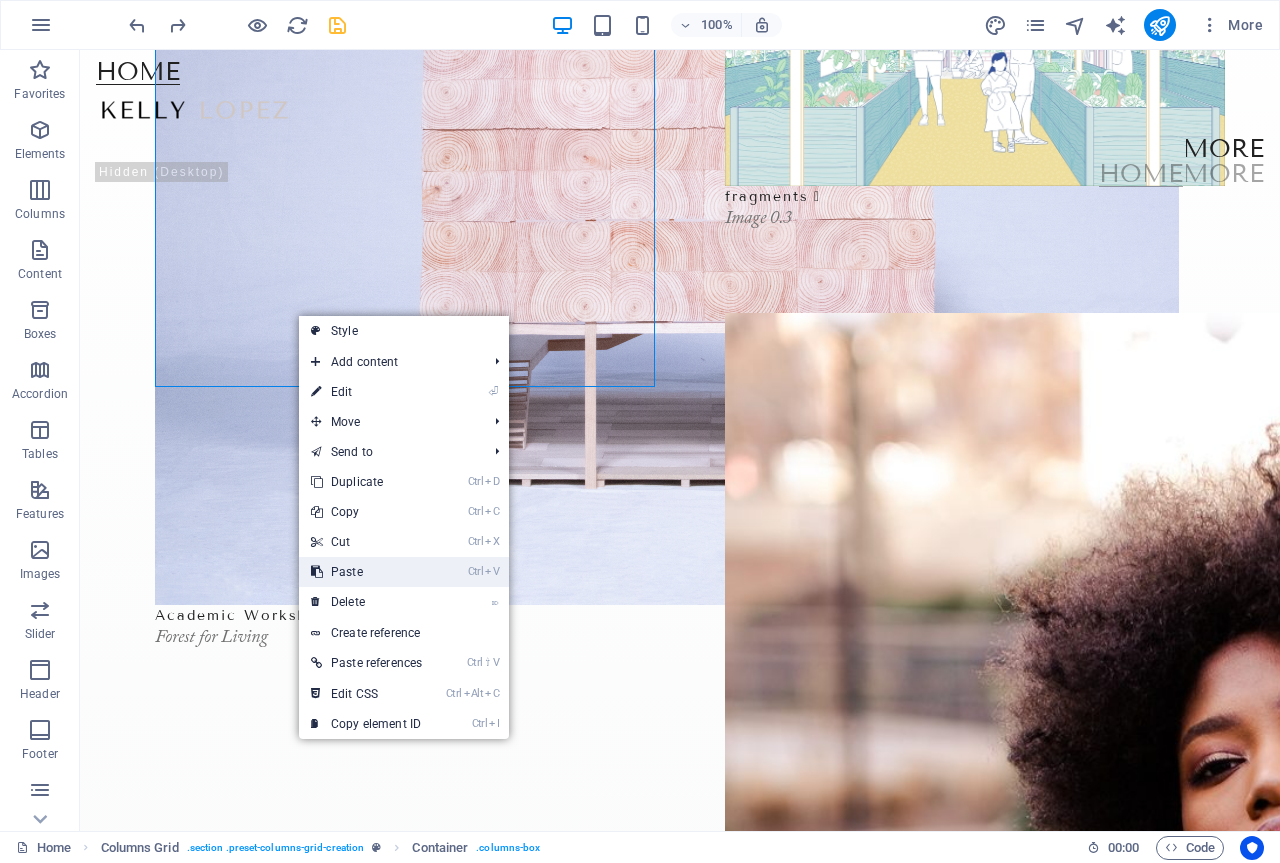 click on "Ctrl V  Paste" at bounding box center (366, 572) 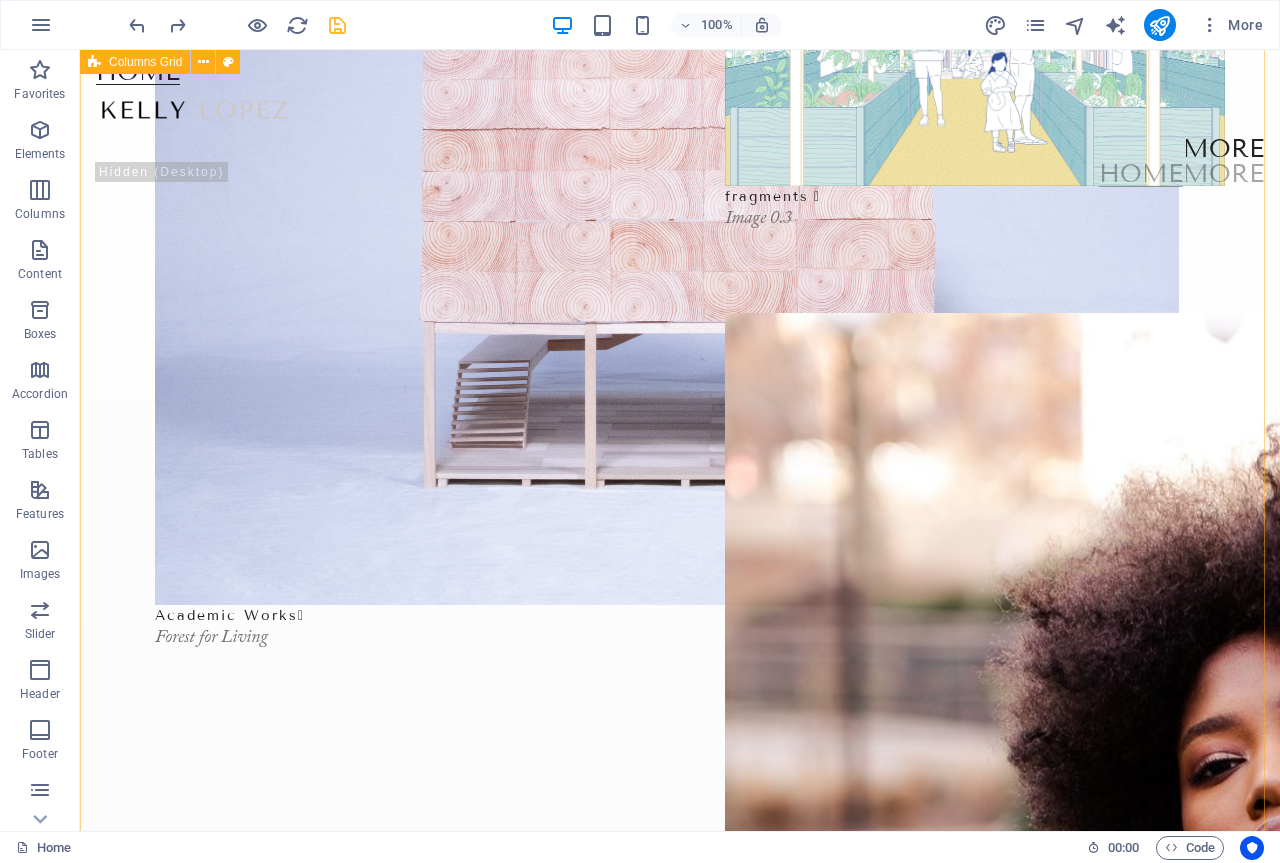 scroll, scrollTop: 100, scrollLeft: 0, axis: vertical 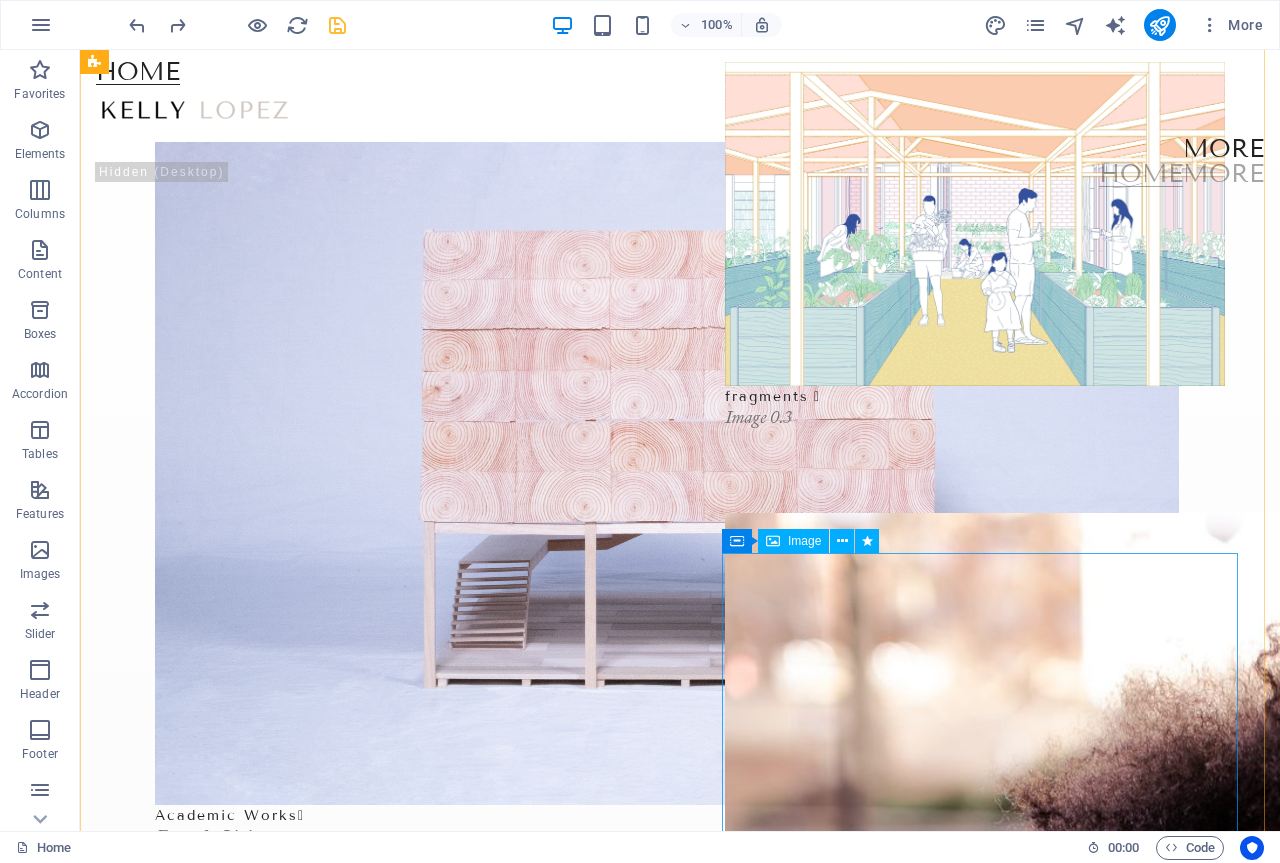click at bounding box center (1229, 1573) 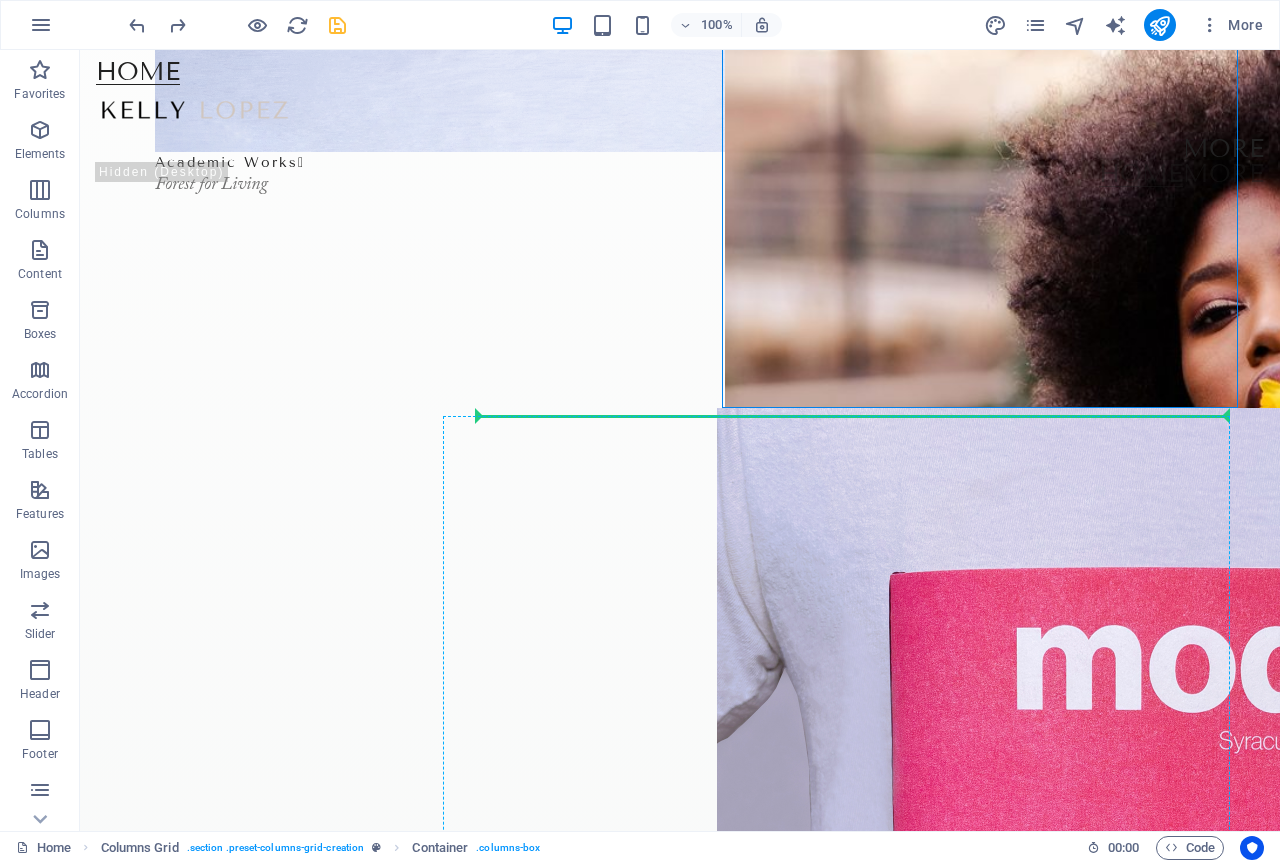 scroll, scrollTop: 814, scrollLeft: 0, axis: vertical 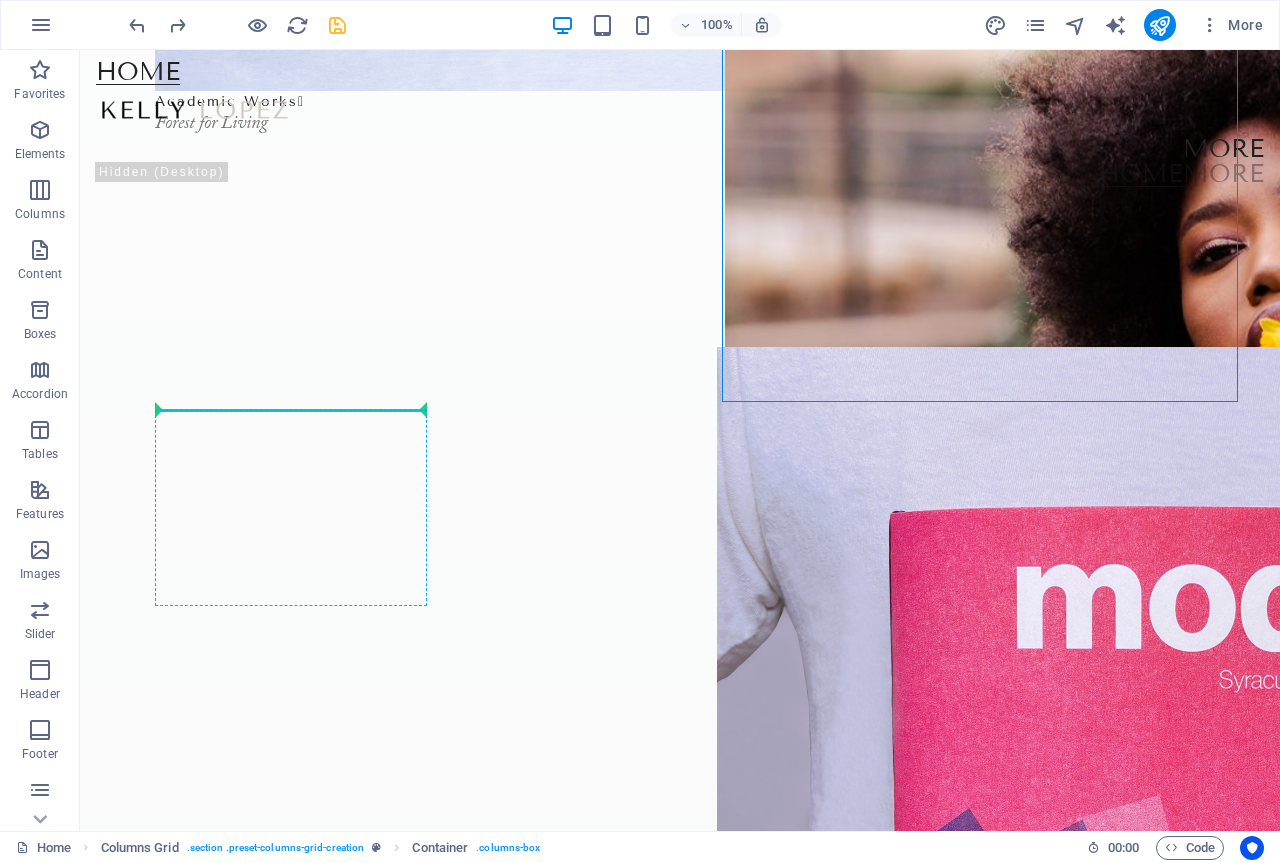 drag, startPoint x: 830, startPoint y: 293, endPoint x: 378, endPoint y: 450, distance: 478.49033 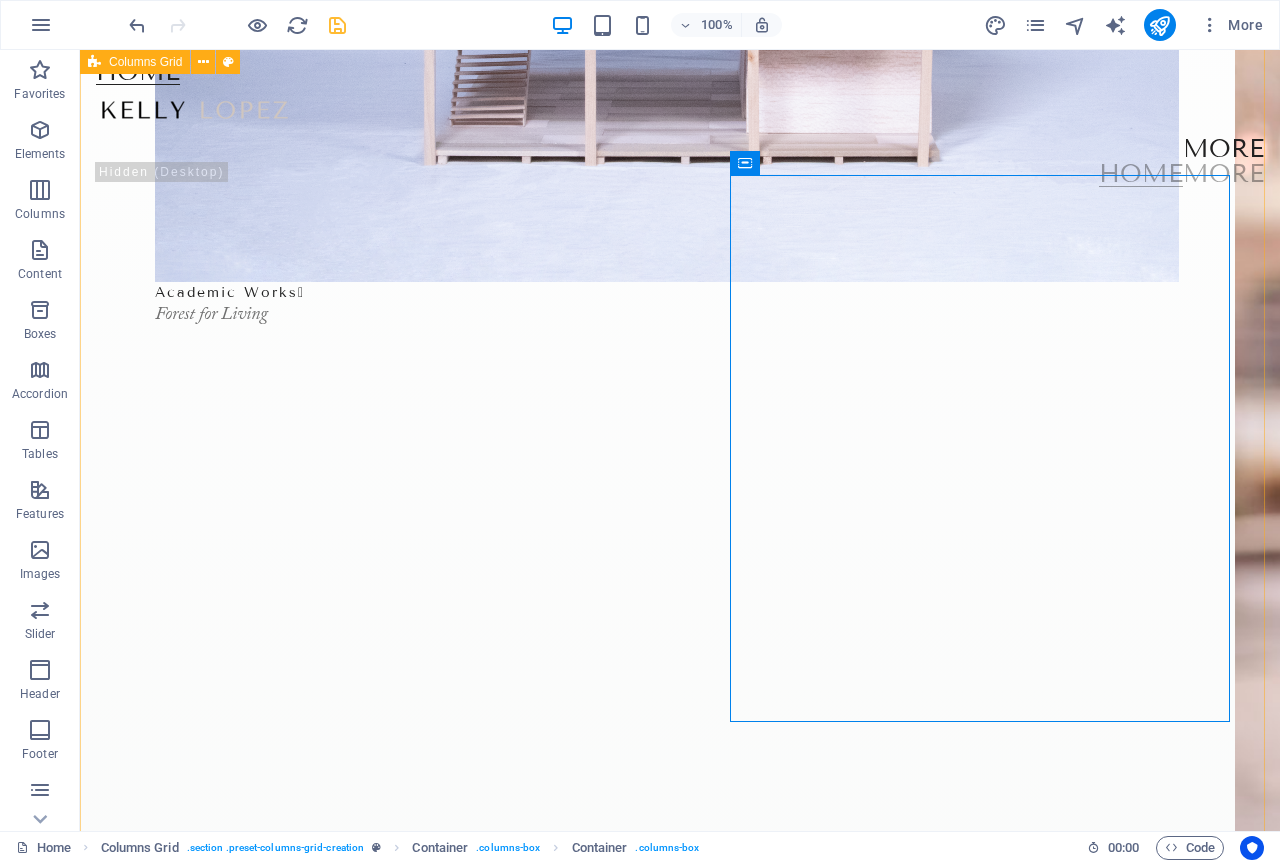 scroll, scrollTop: 414, scrollLeft: 0, axis: vertical 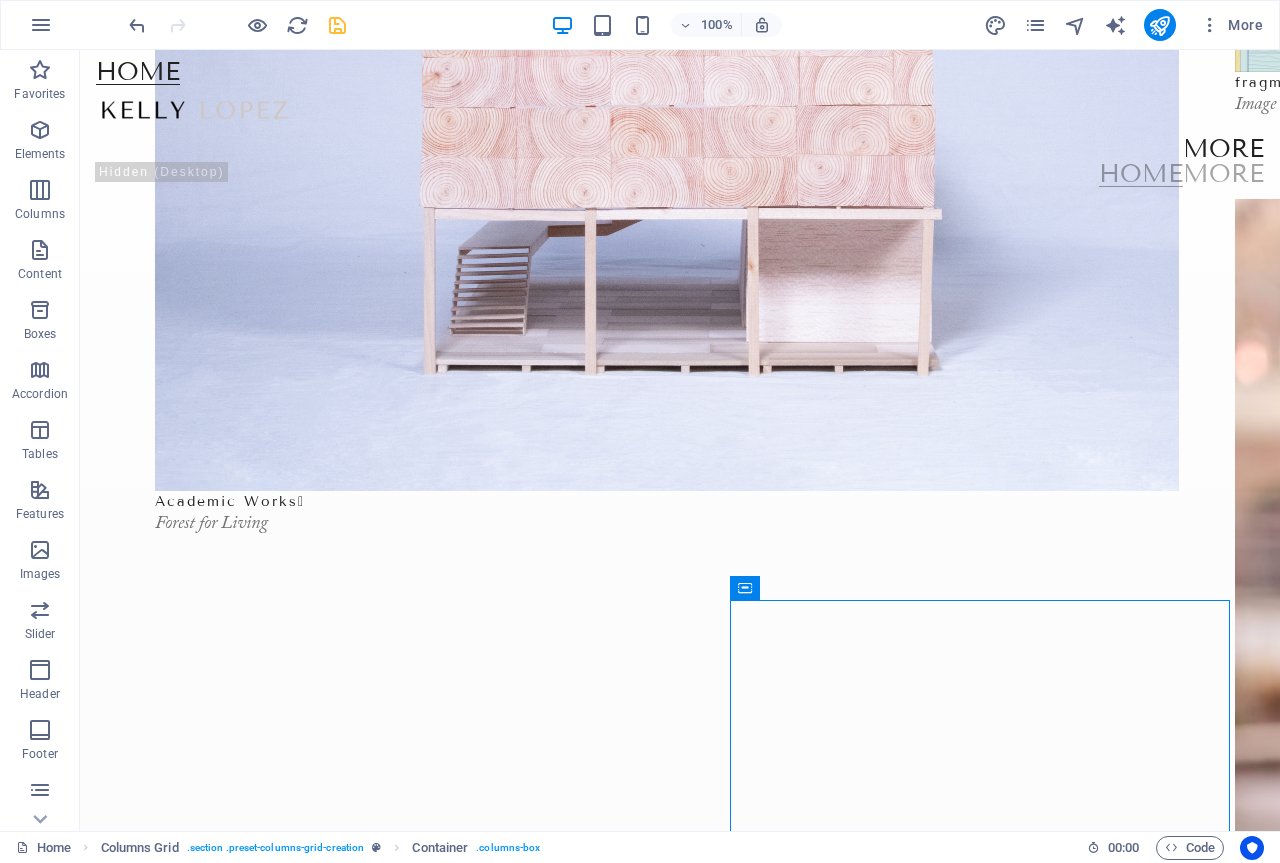 drag, startPoint x: 831, startPoint y: 637, endPoint x: 446, endPoint y: 716, distance: 393.02164 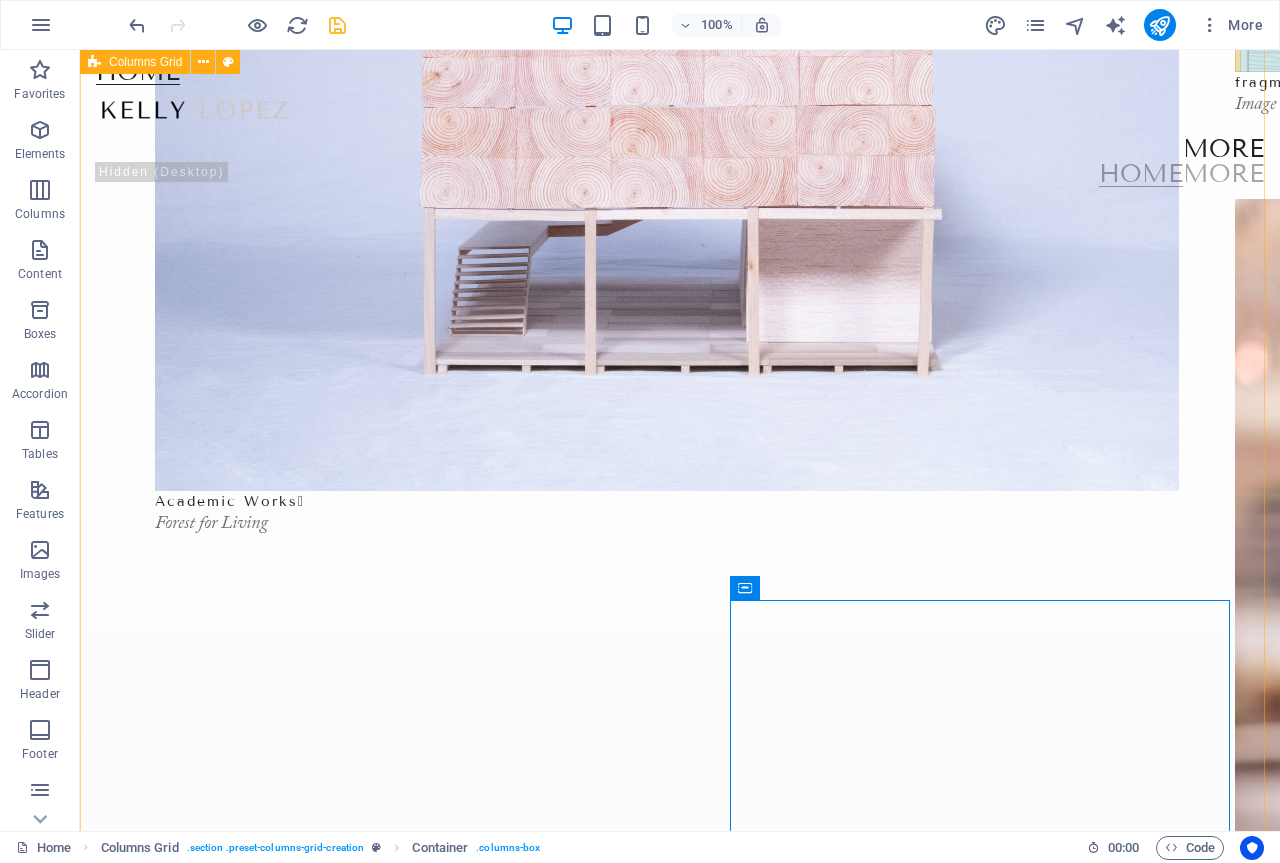 drag, startPoint x: 818, startPoint y: 634, endPoint x: 226, endPoint y: 284, distance: 687.72375 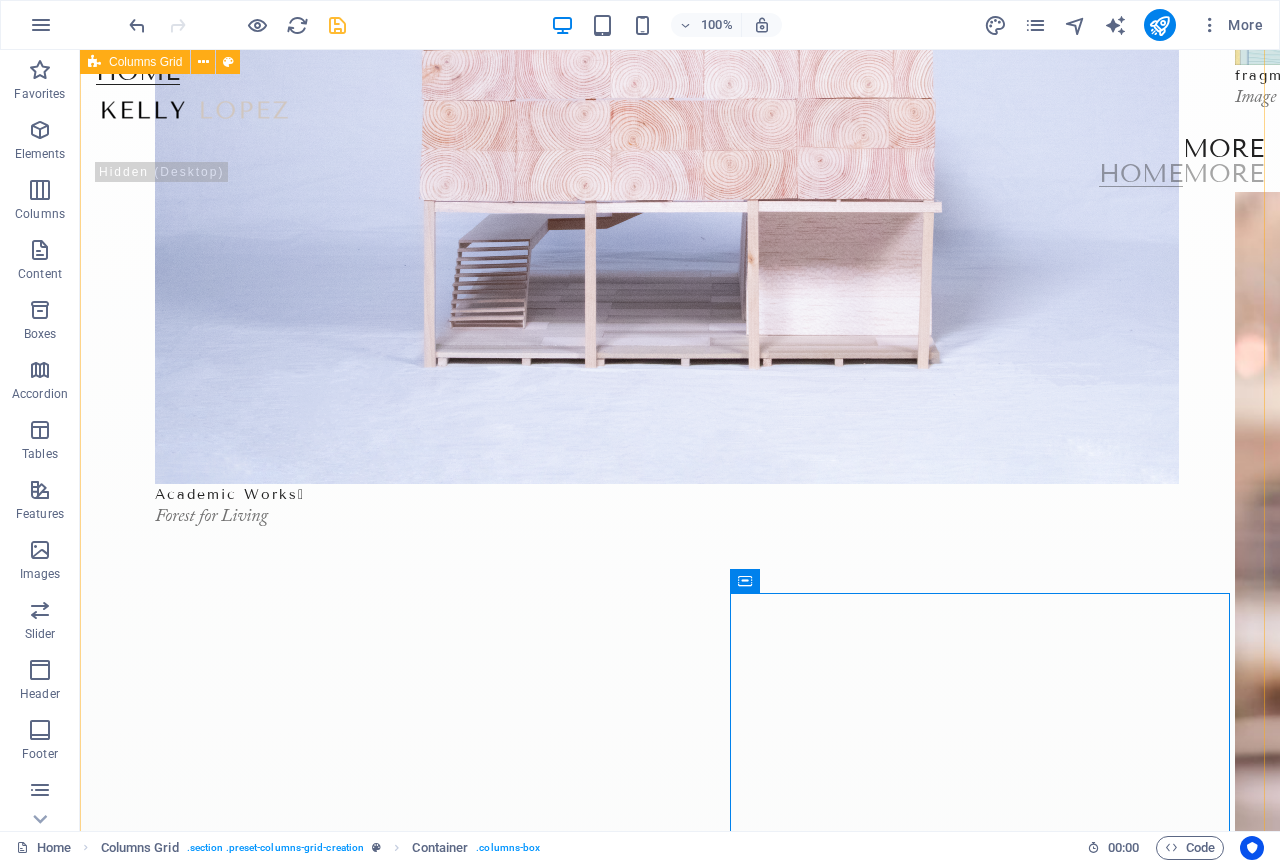 scroll, scrollTop: 414, scrollLeft: 0, axis: vertical 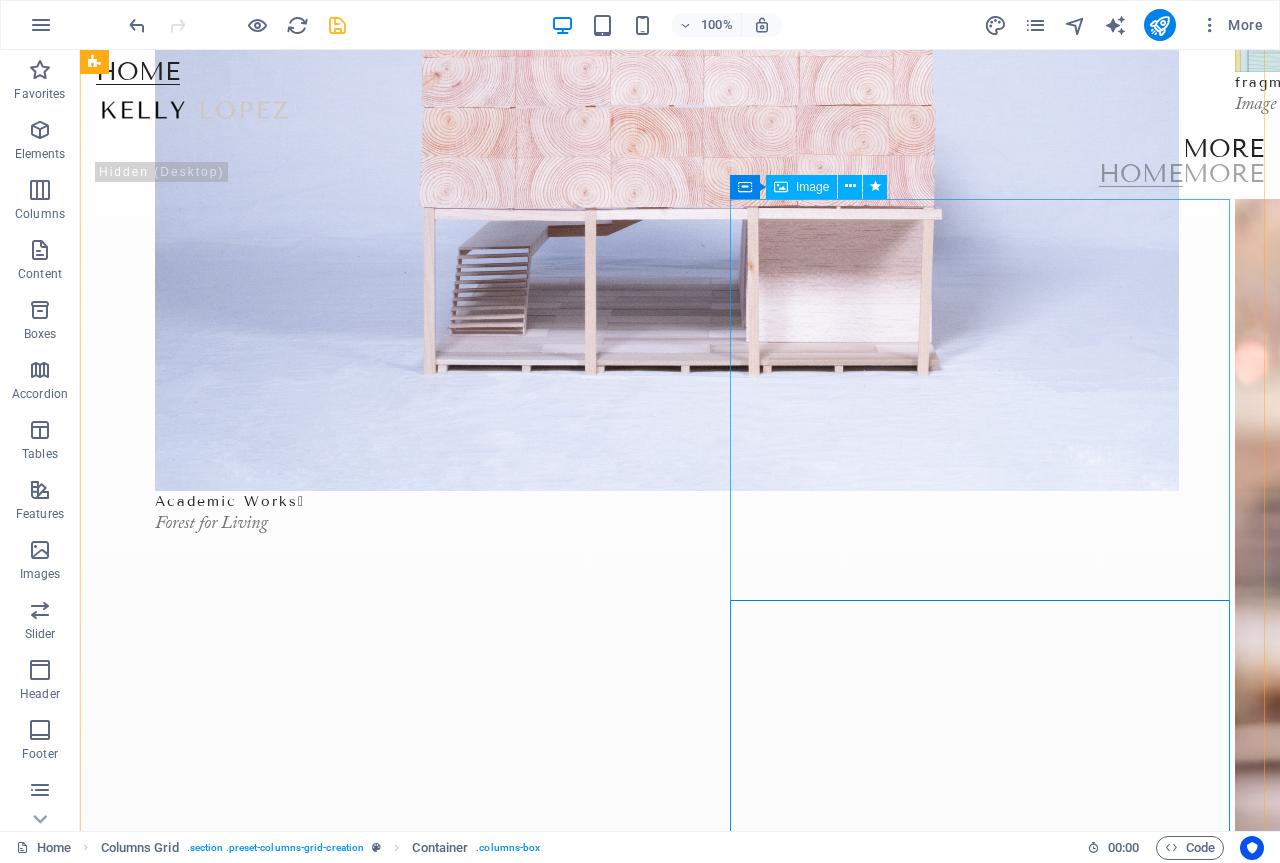 click at bounding box center [1485, 1099] 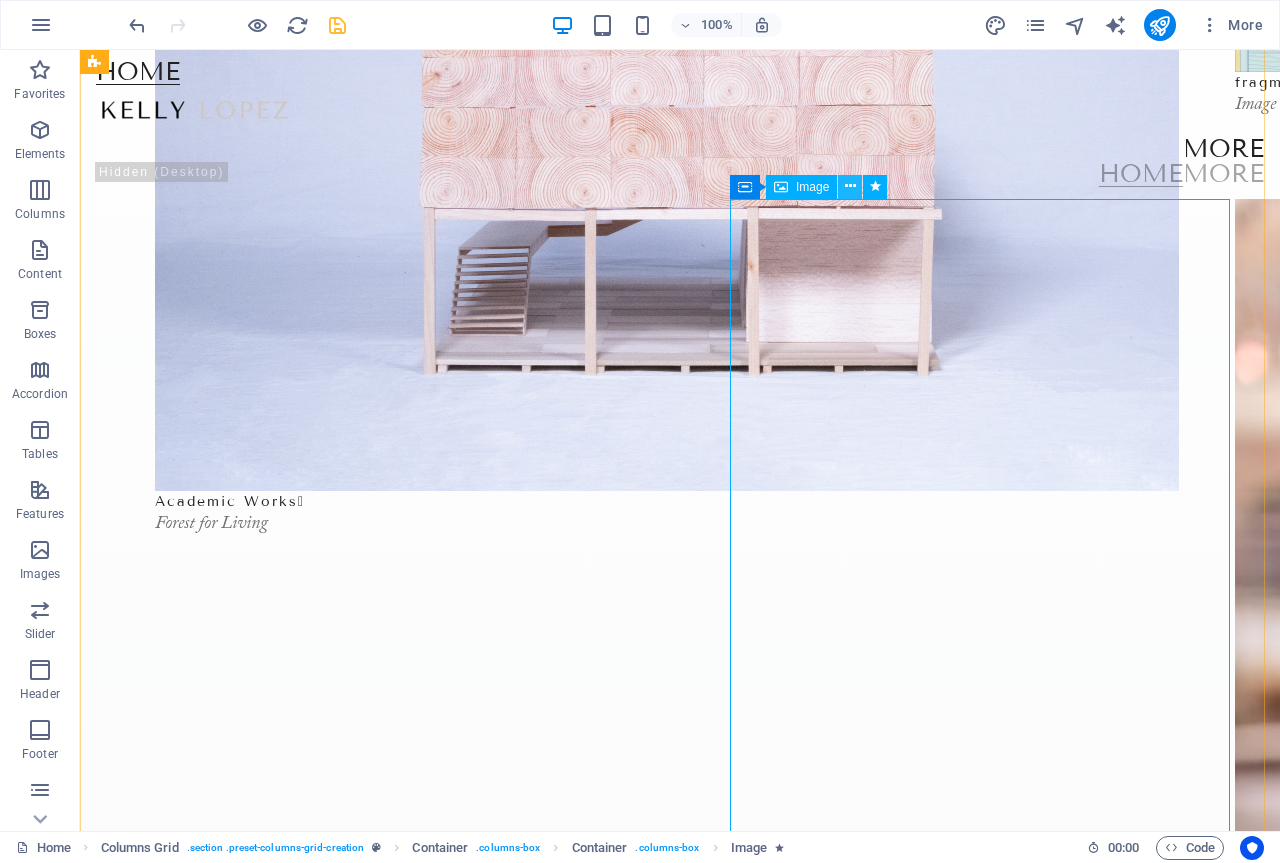 click at bounding box center (850, 186) 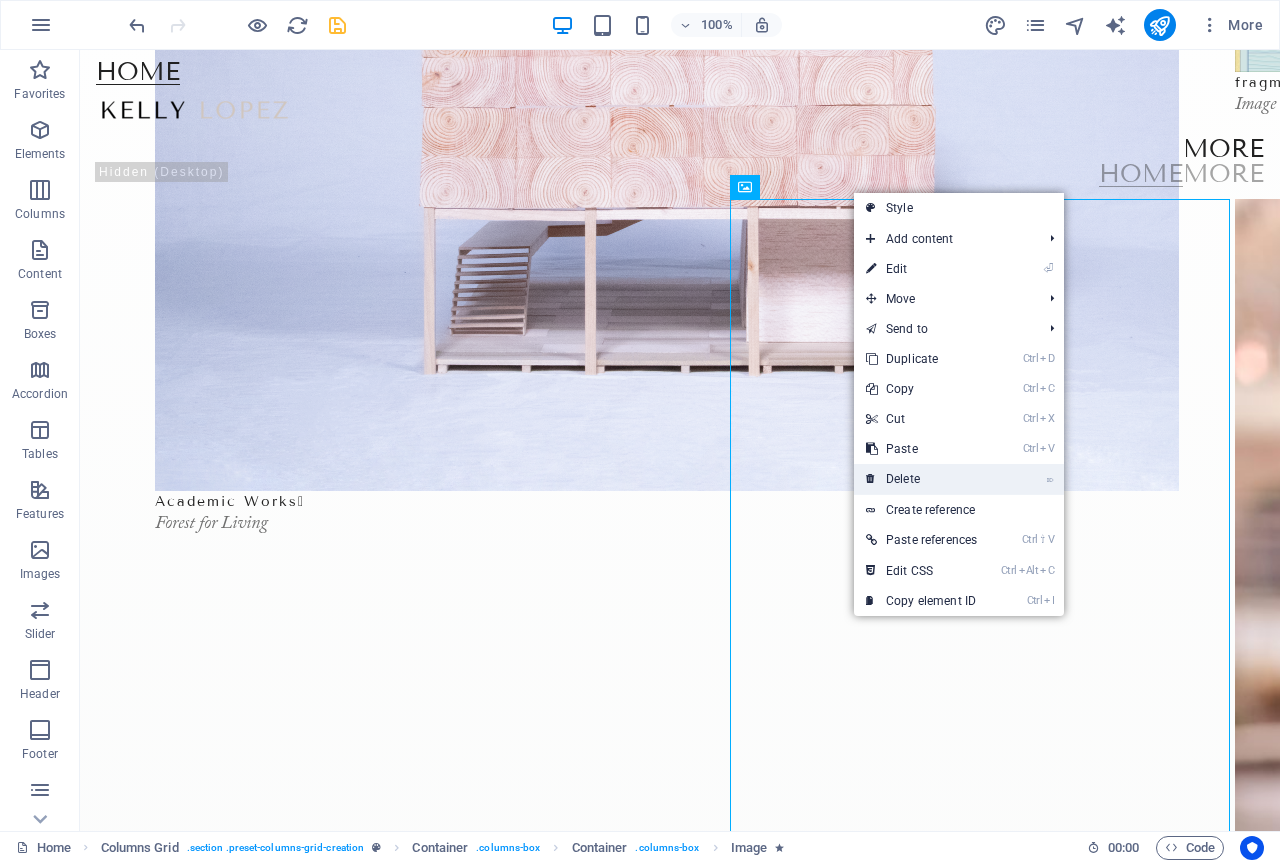 click on "⌦  Delete" at bounding box center (921, 479) 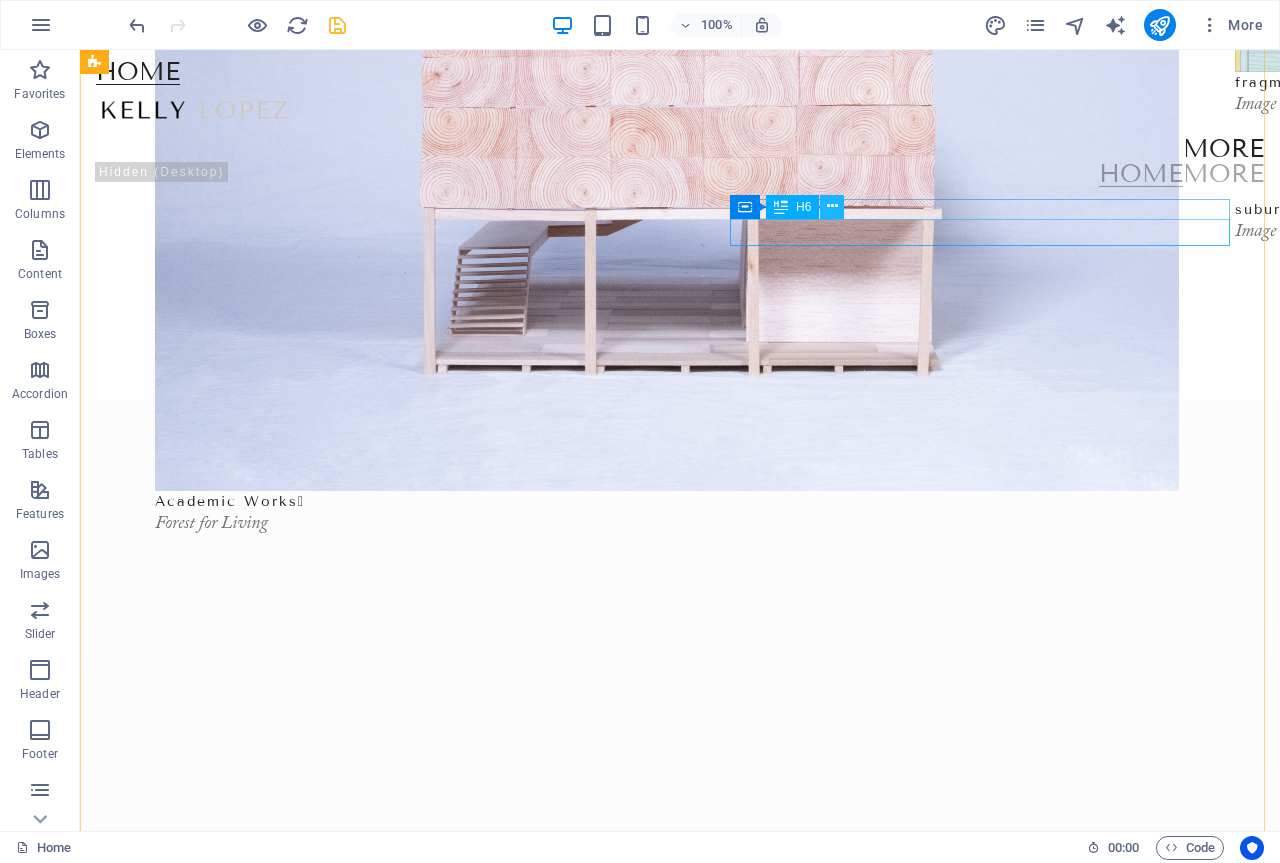 click at bounding box center [832, 206] 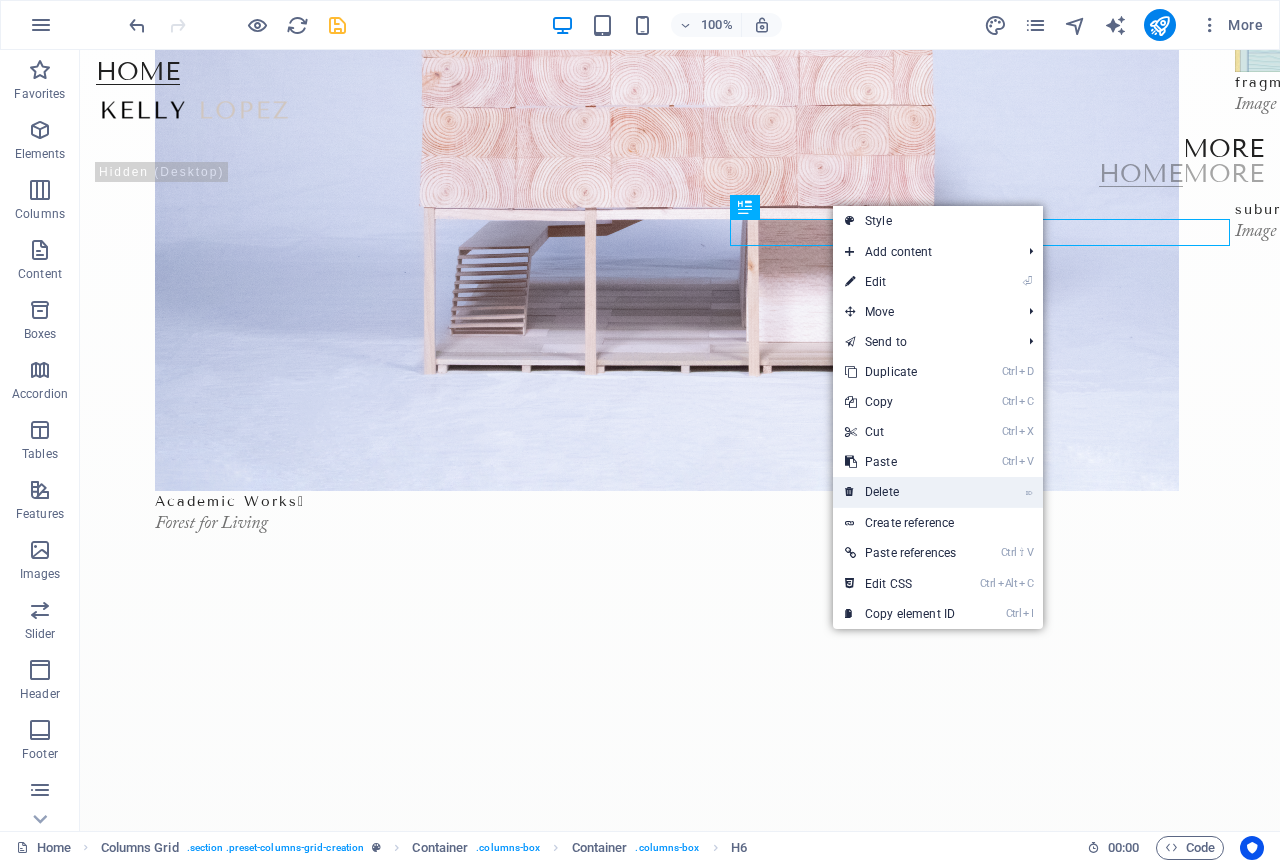 click on "⌦  Delete" at bounding box center [900, 492] 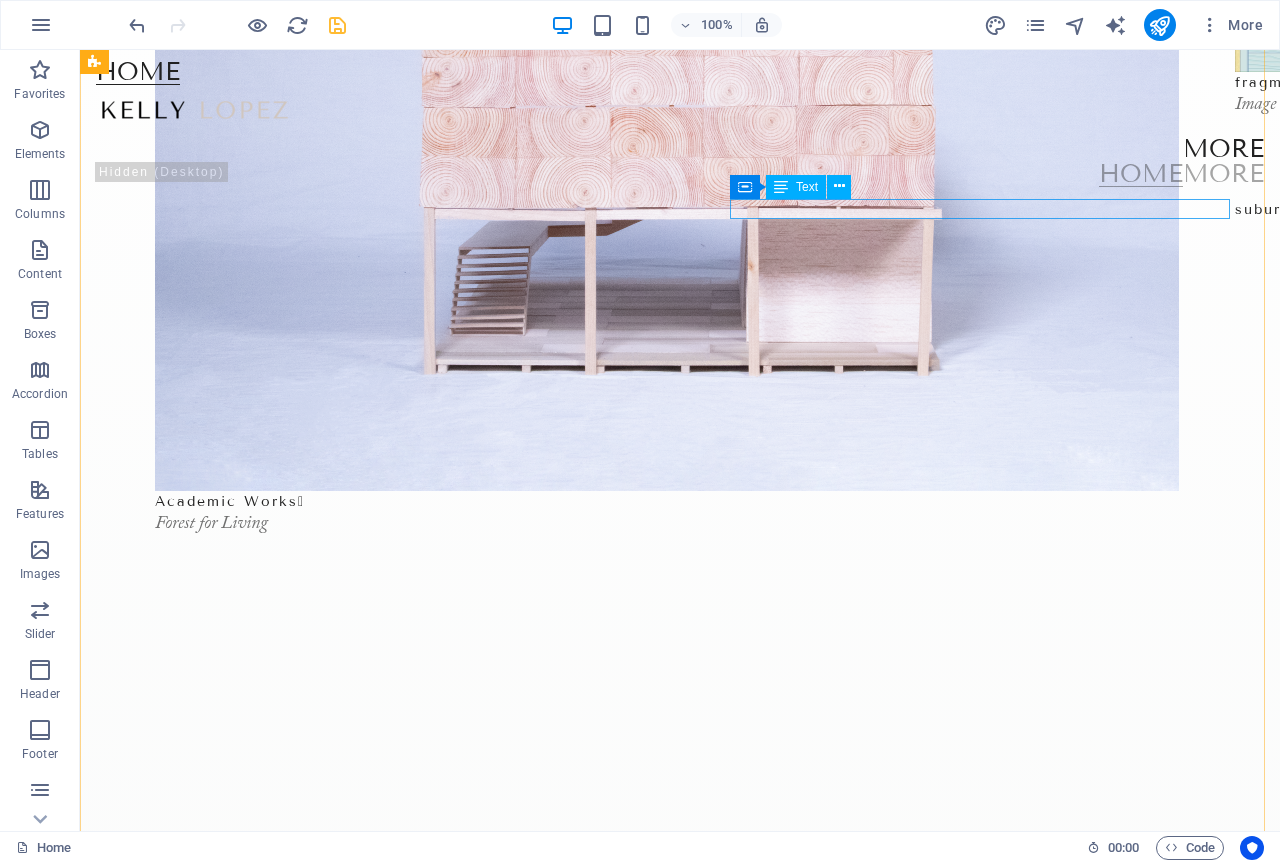click on "suburbs   " at bounding box center [1485, 209] 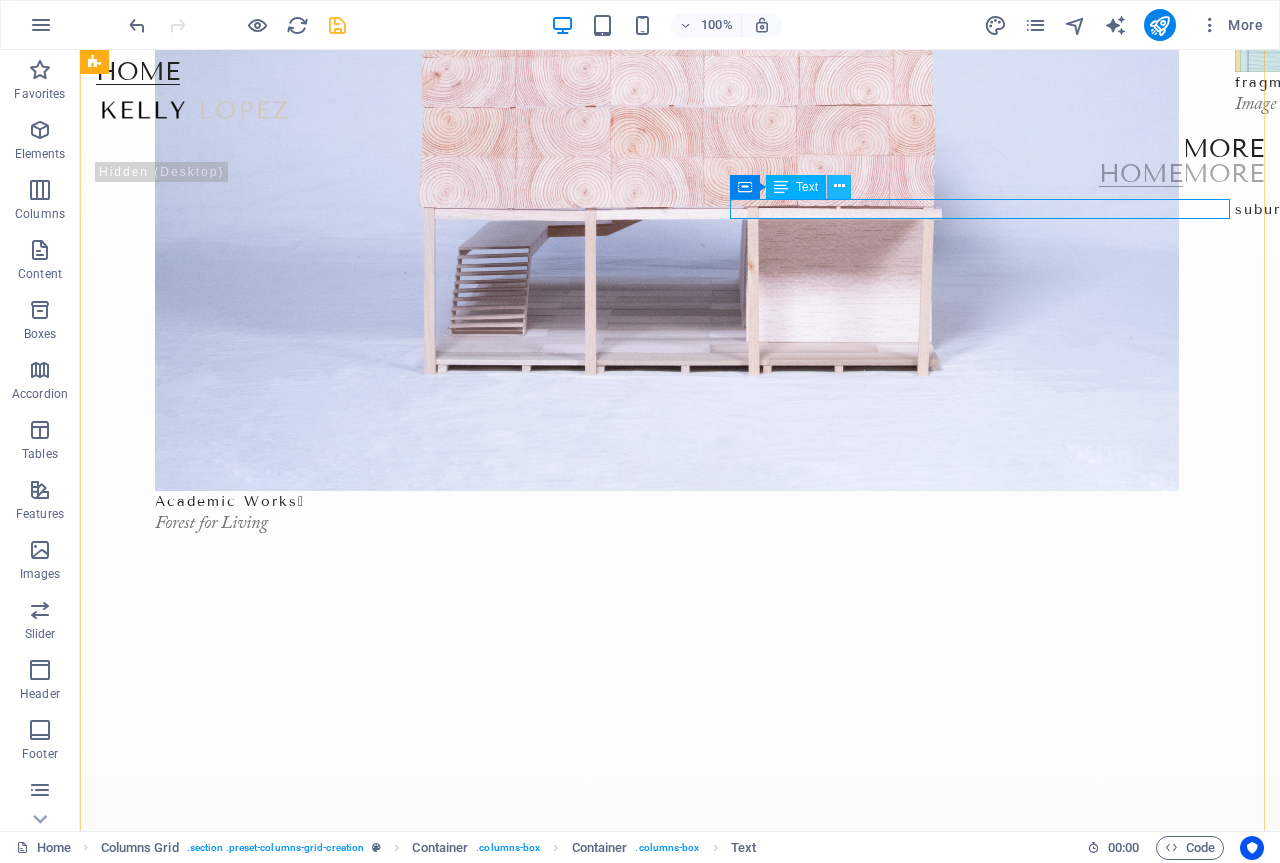 click at bounding box center [839, 186] 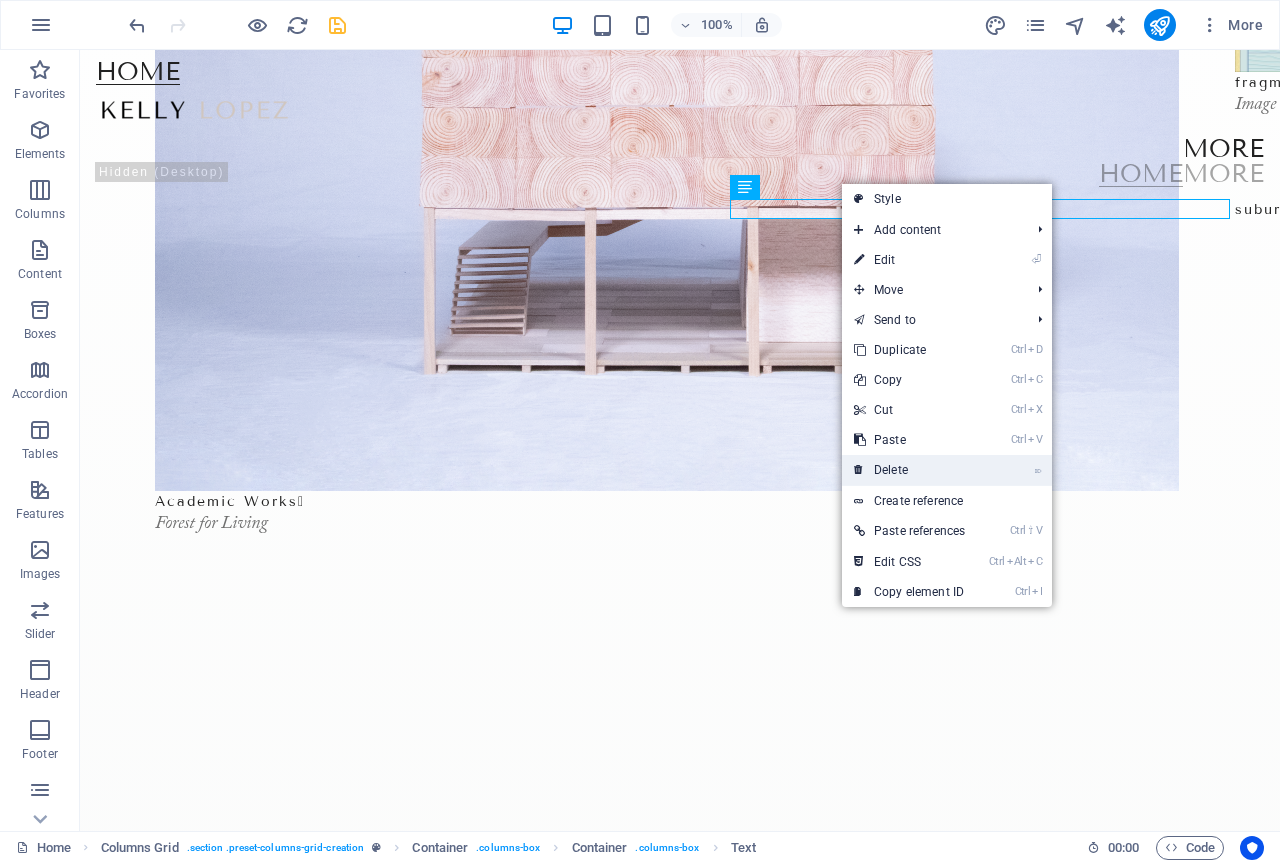 click on "⌦  Delete" at bounding box center (909, 470) 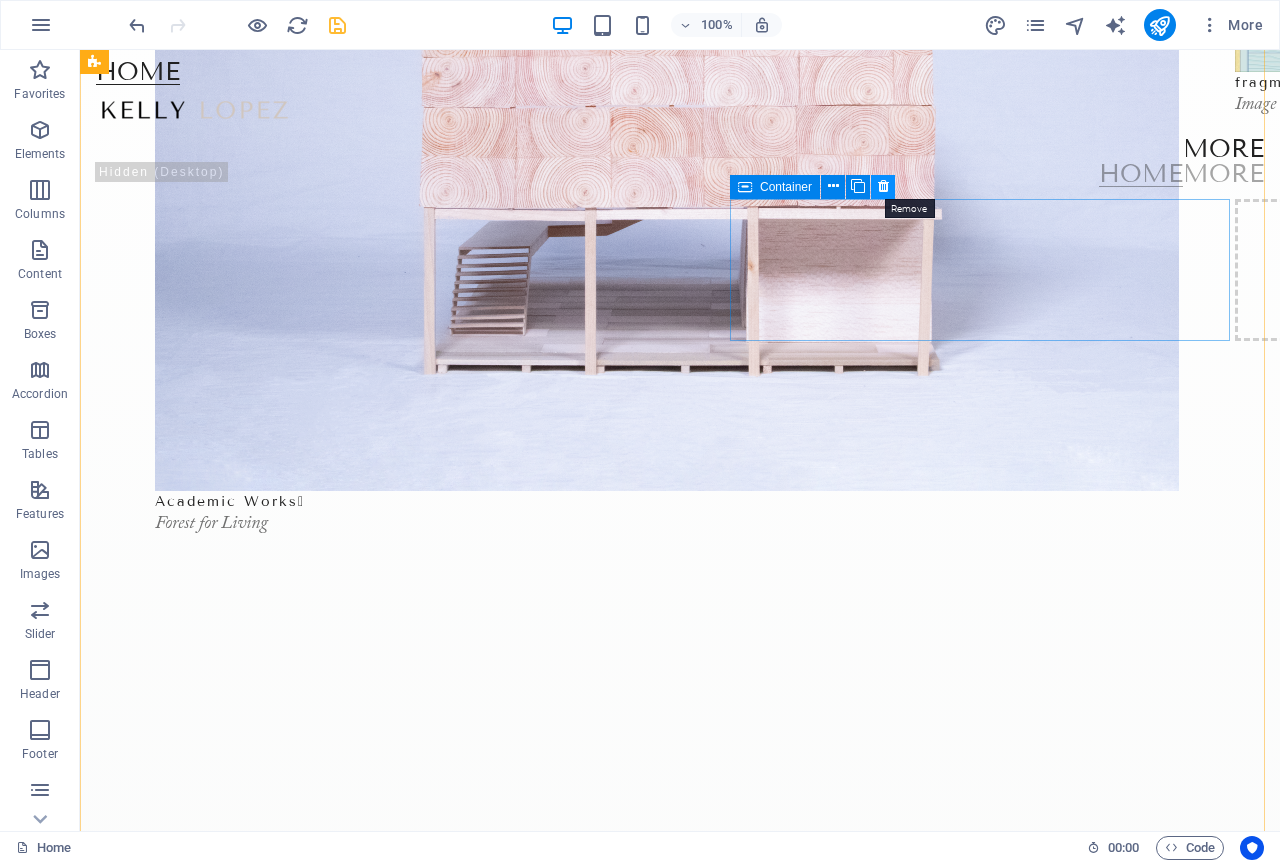 click at bounding box center [883, 186] 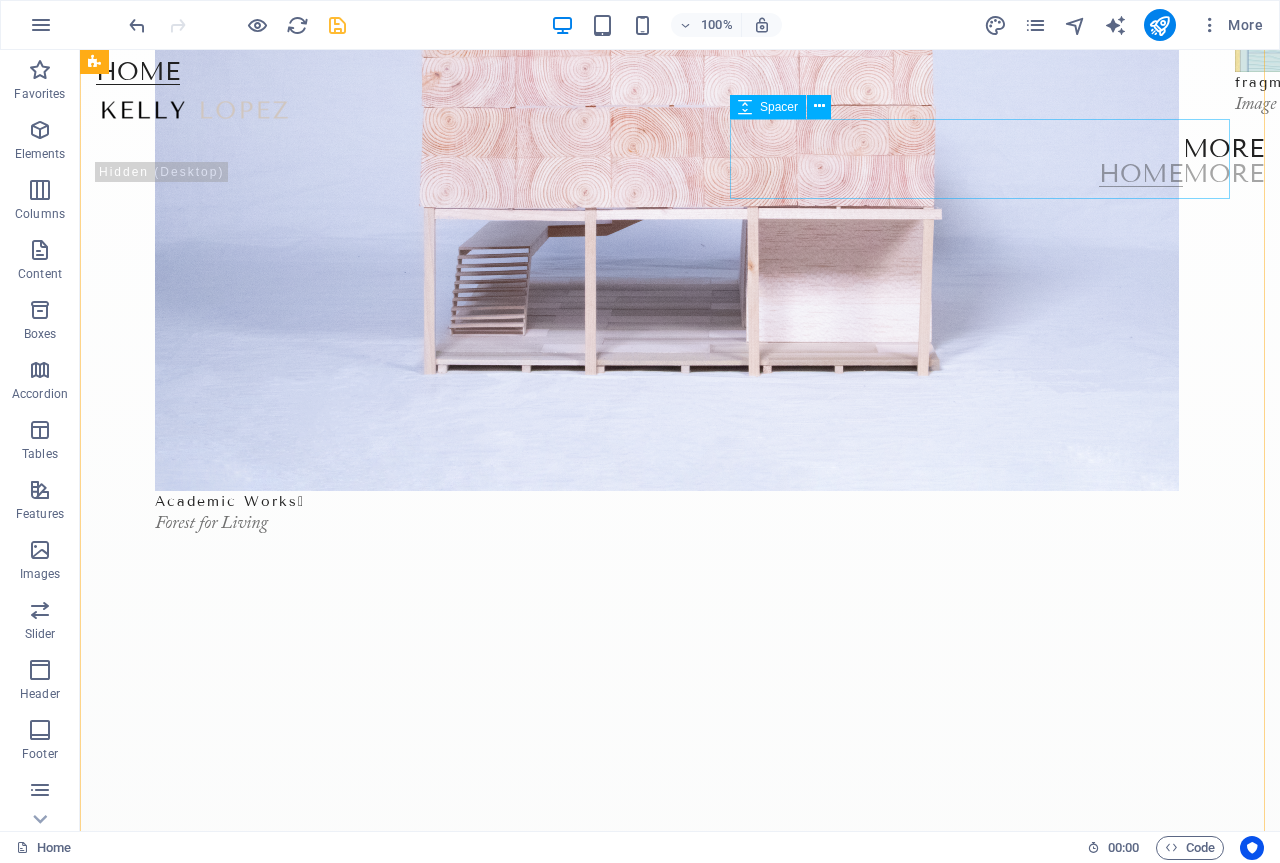 click at bounding box center [1485, 159] 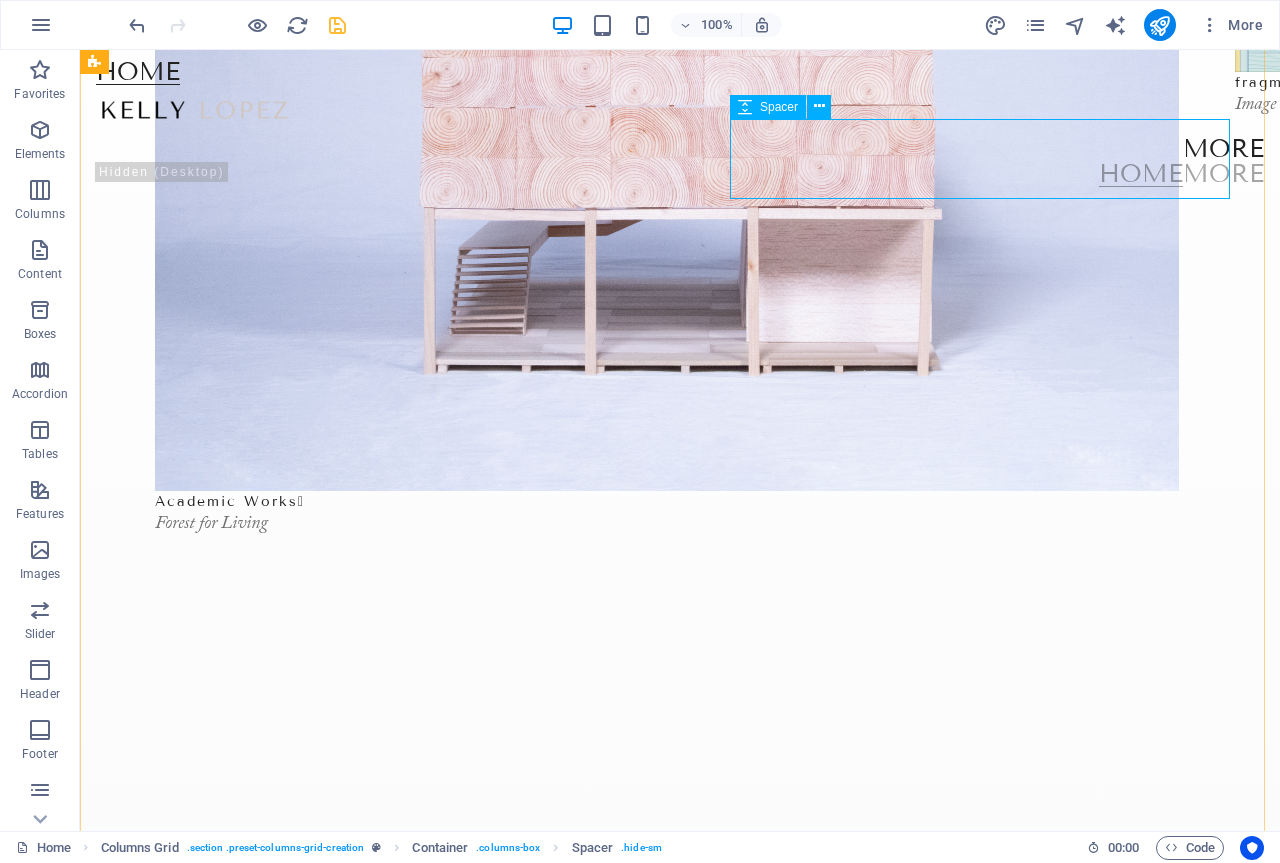 drag, startPoint x: 830, startPoint y: 636, endPoint x: 725, endPoint y: 497, distance: 174.20103 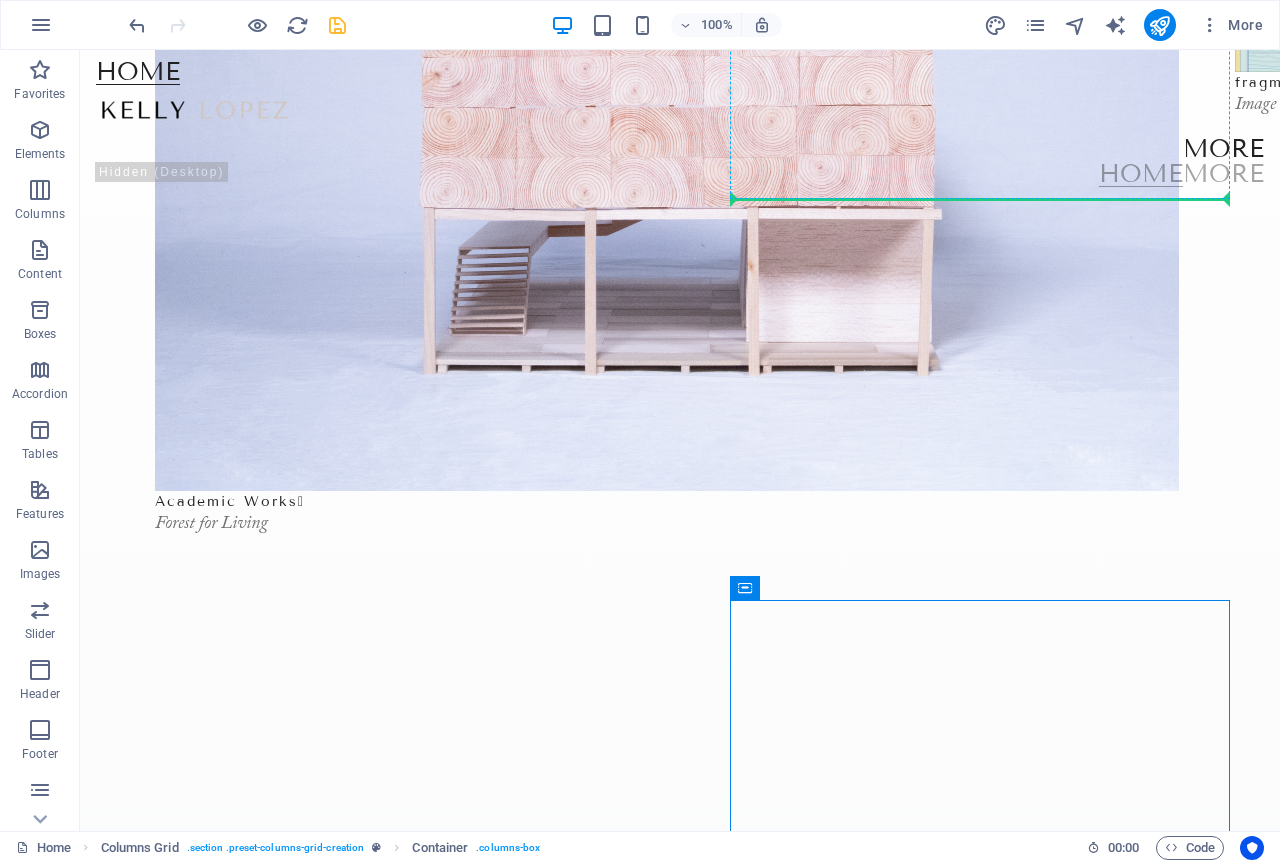 drag, startPoint x: 824, startPoint y: 635, endPoint x: 842, endPoint y: 236, distance: 399.40582 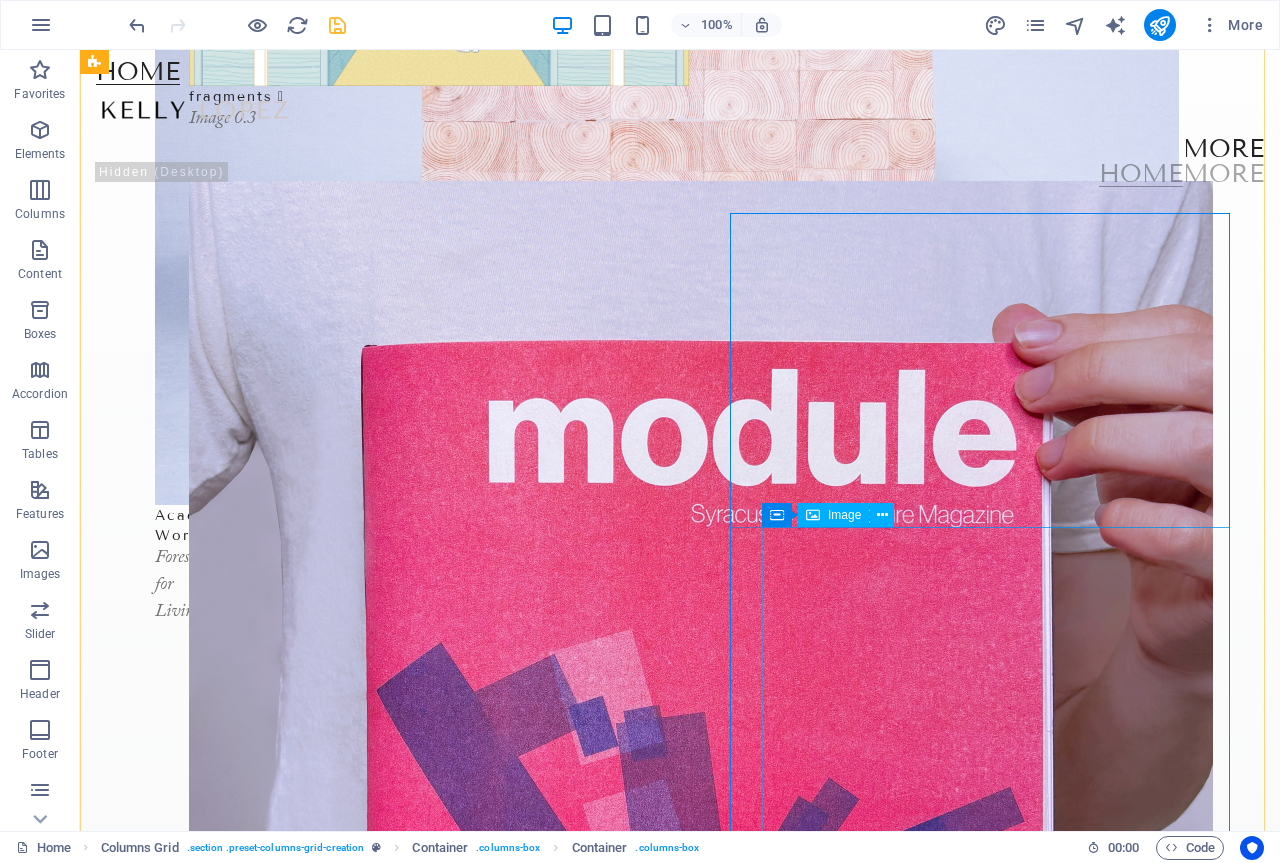 scroll, scrollTop: 700, scrollLeft: 0, axis: vertical 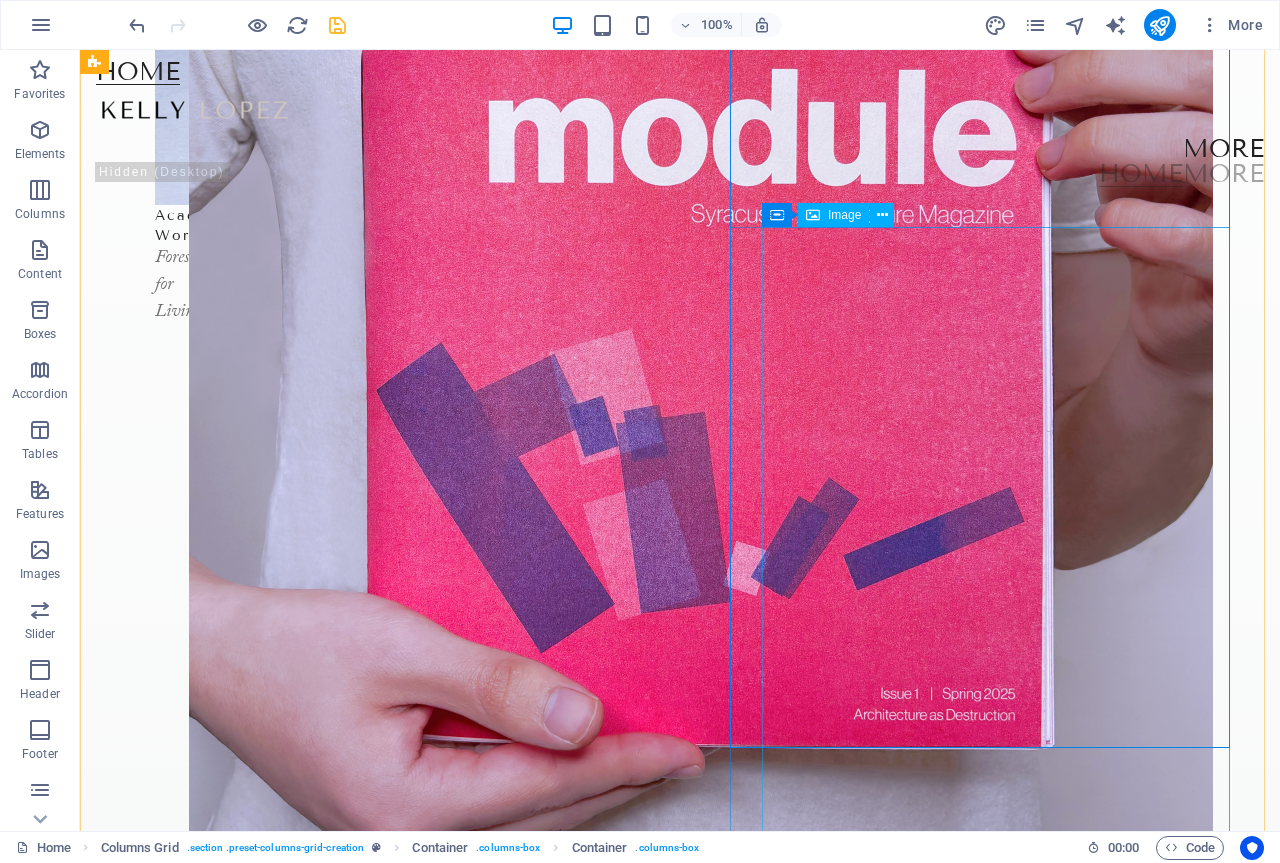 click at bounding box center (733, 1829) 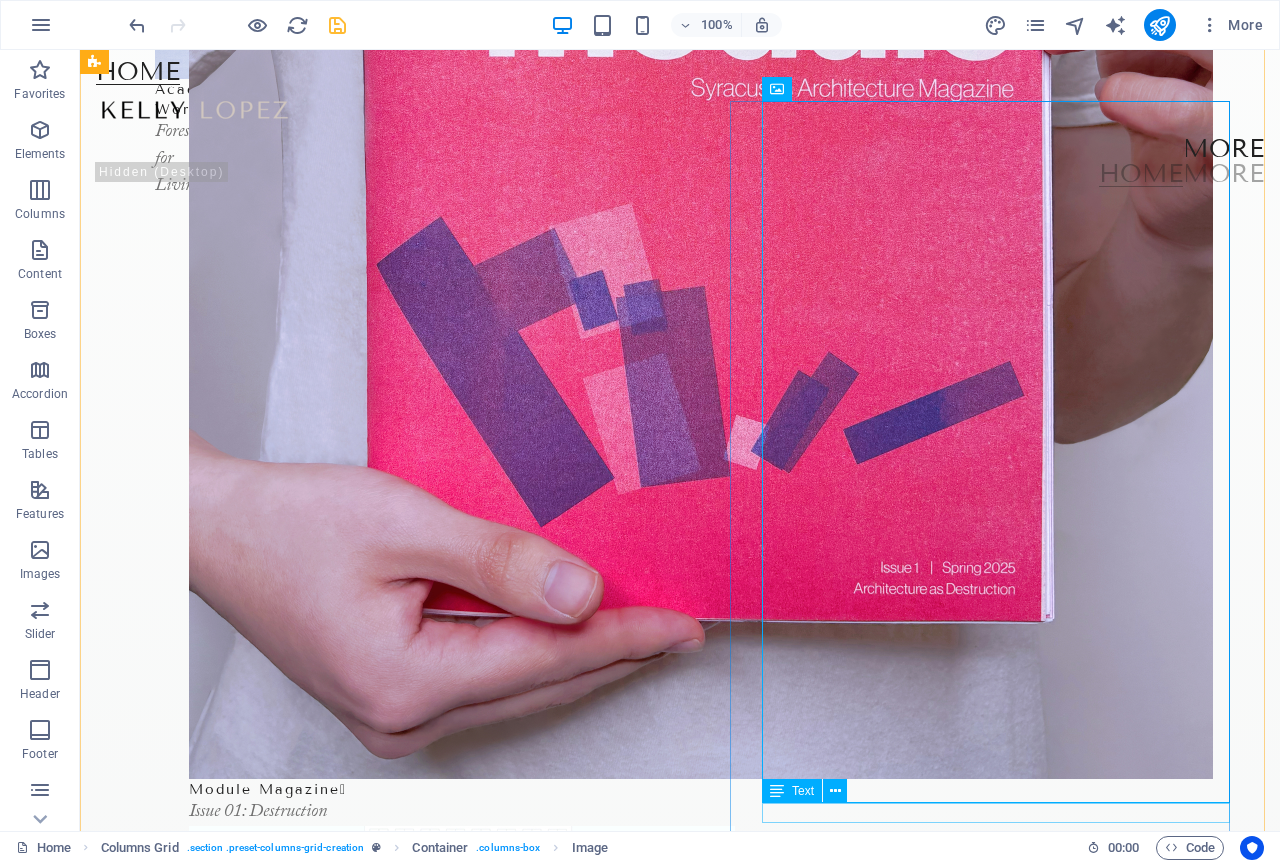 scroll, scrollTop: 870, scrollLeft: 0, axis: vertical 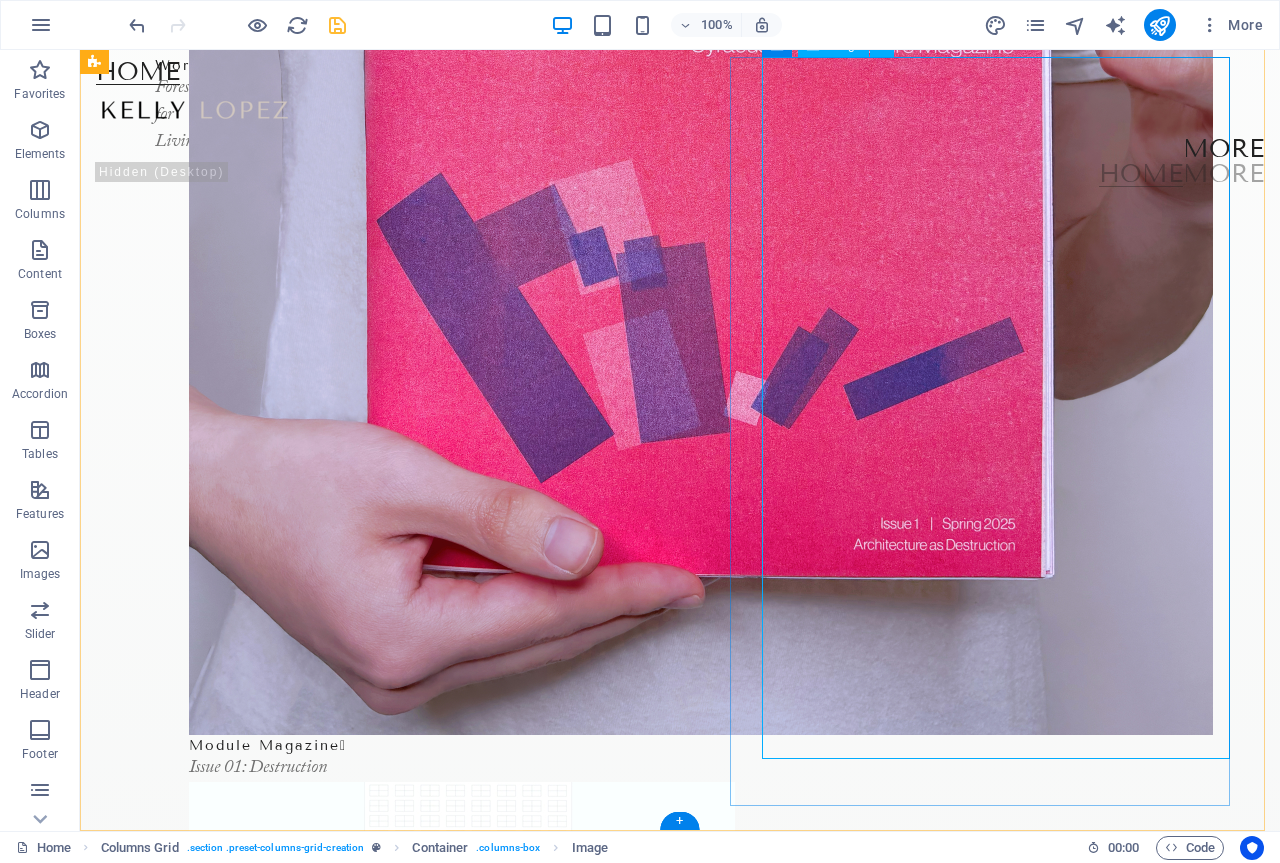 click at bounding box center [733, 1659] 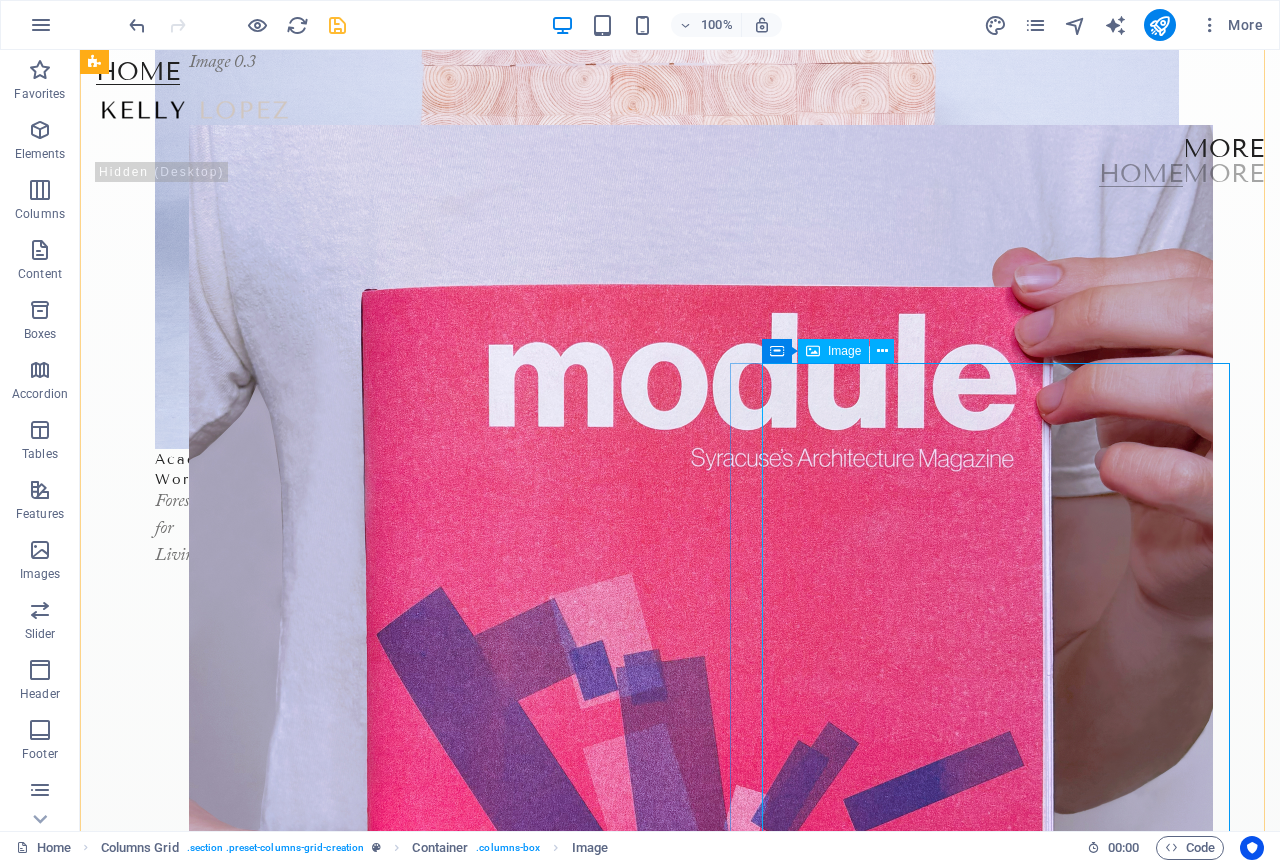 scroll, scrollTop: 370, scrollLeft: 0, axis: vertical 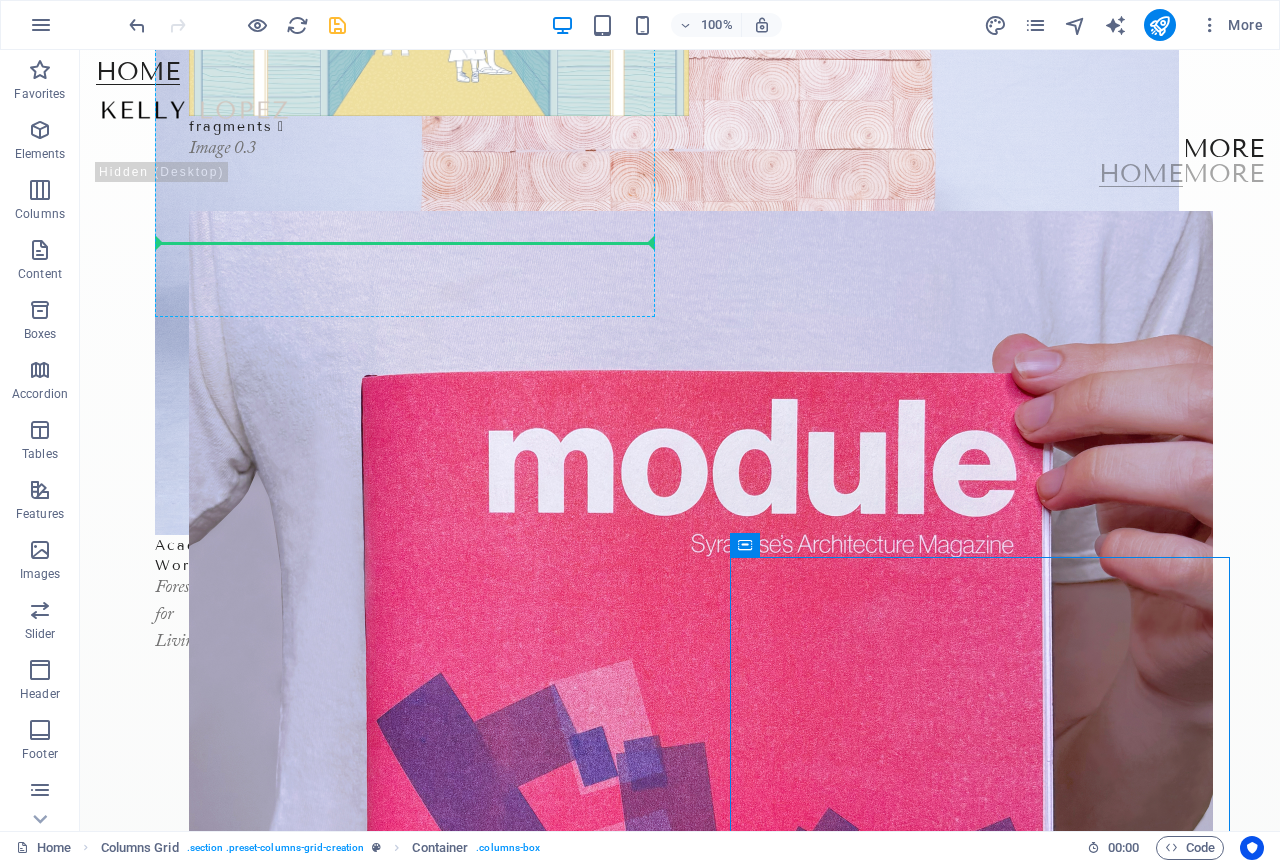 drag, startPoint x: 865, startPoint y: 599, endPoint x: 242, endPoint y: 236, distance: 721.03955 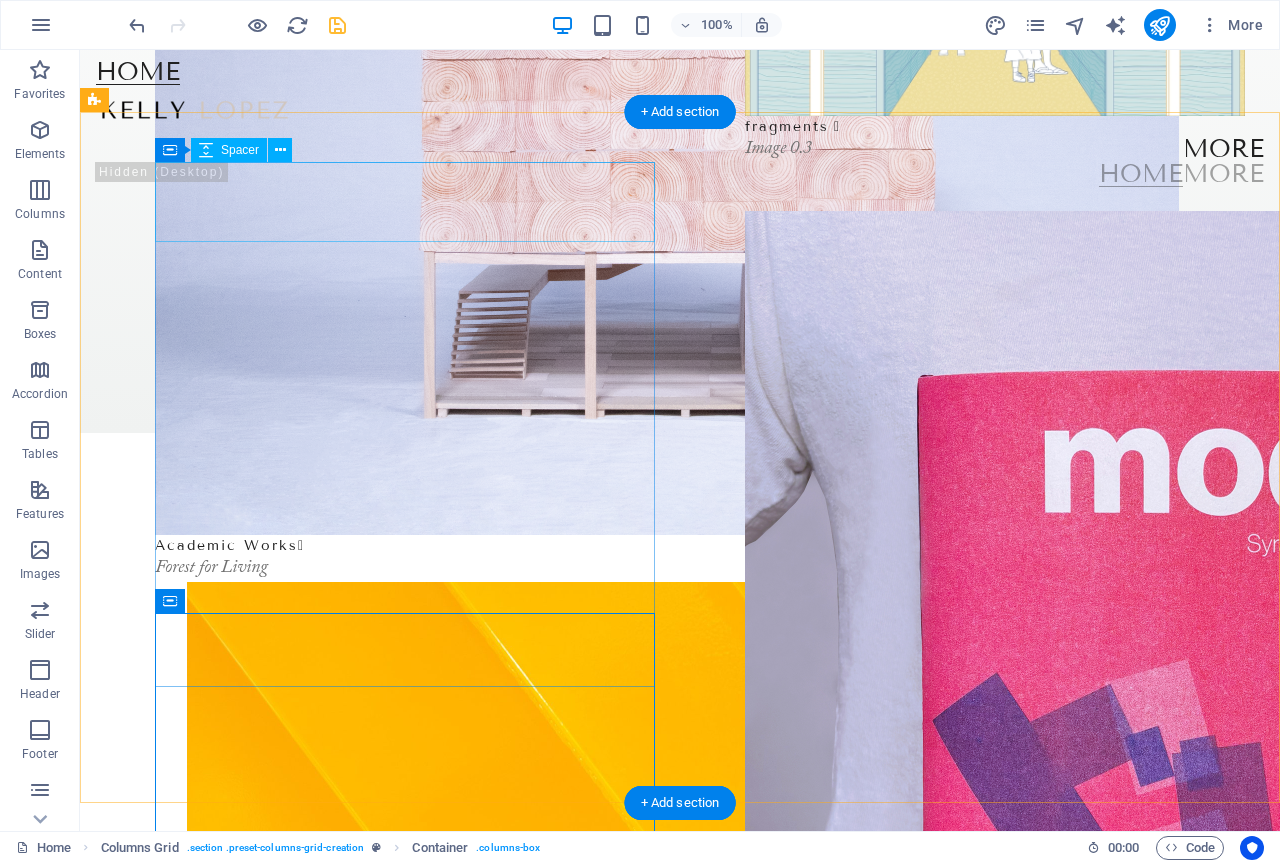 scroll, scrollTop: 0, scrollLeft: 0, axis: both 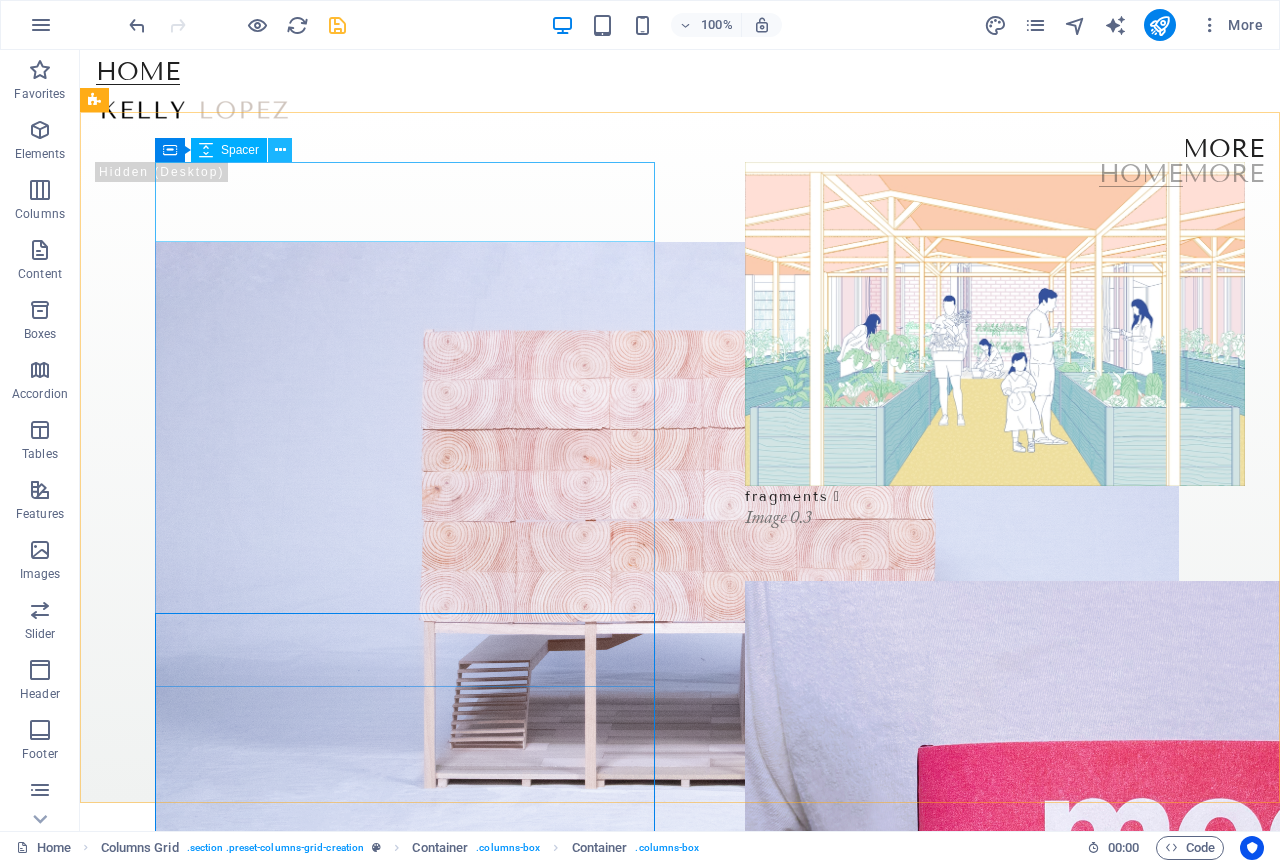 click at bounding box center [280, 150] 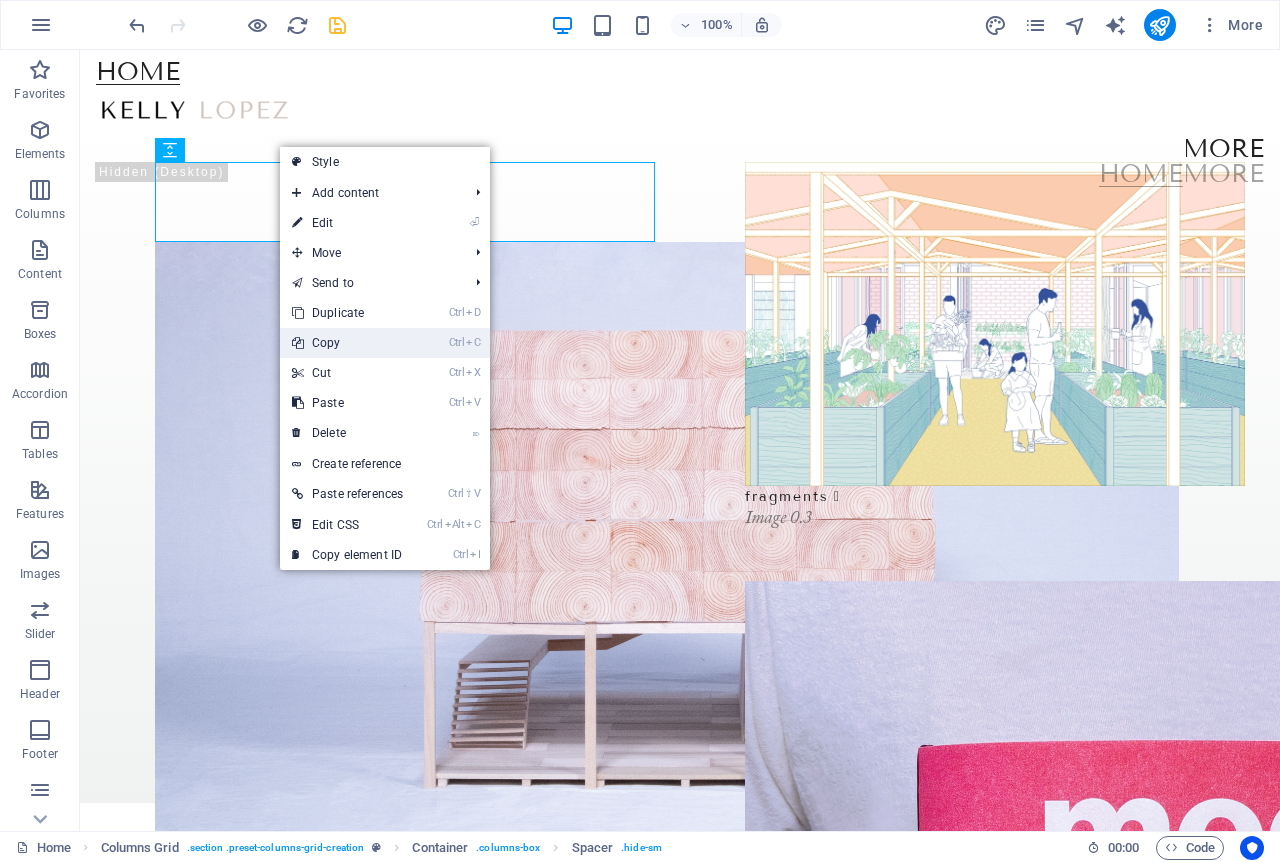 click on "Ctrl C  Copy" at bounding box center (347, 343) 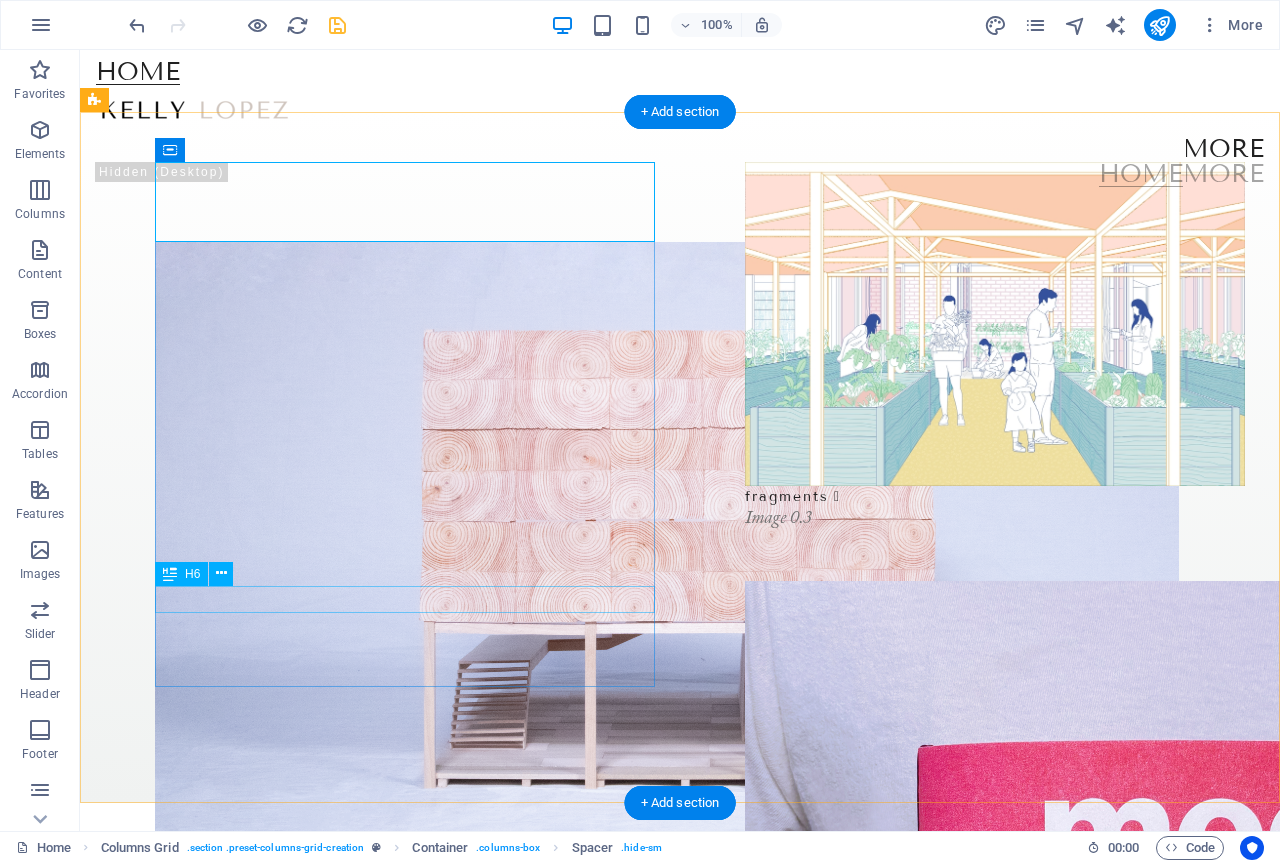 click on "Forest for Living" at bounding box center [405, 938] 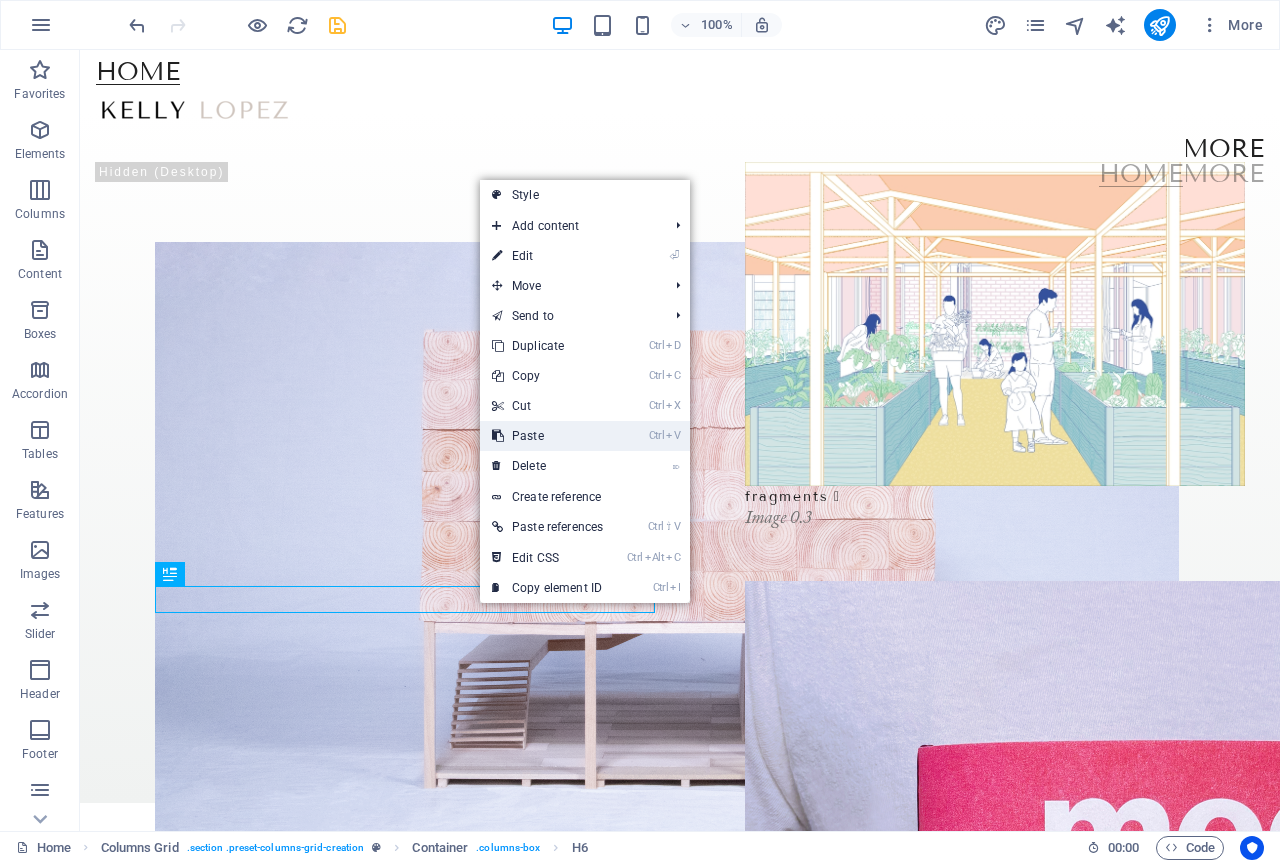 click on "Ctrl V  Paste" at bounding box center (547, 436) 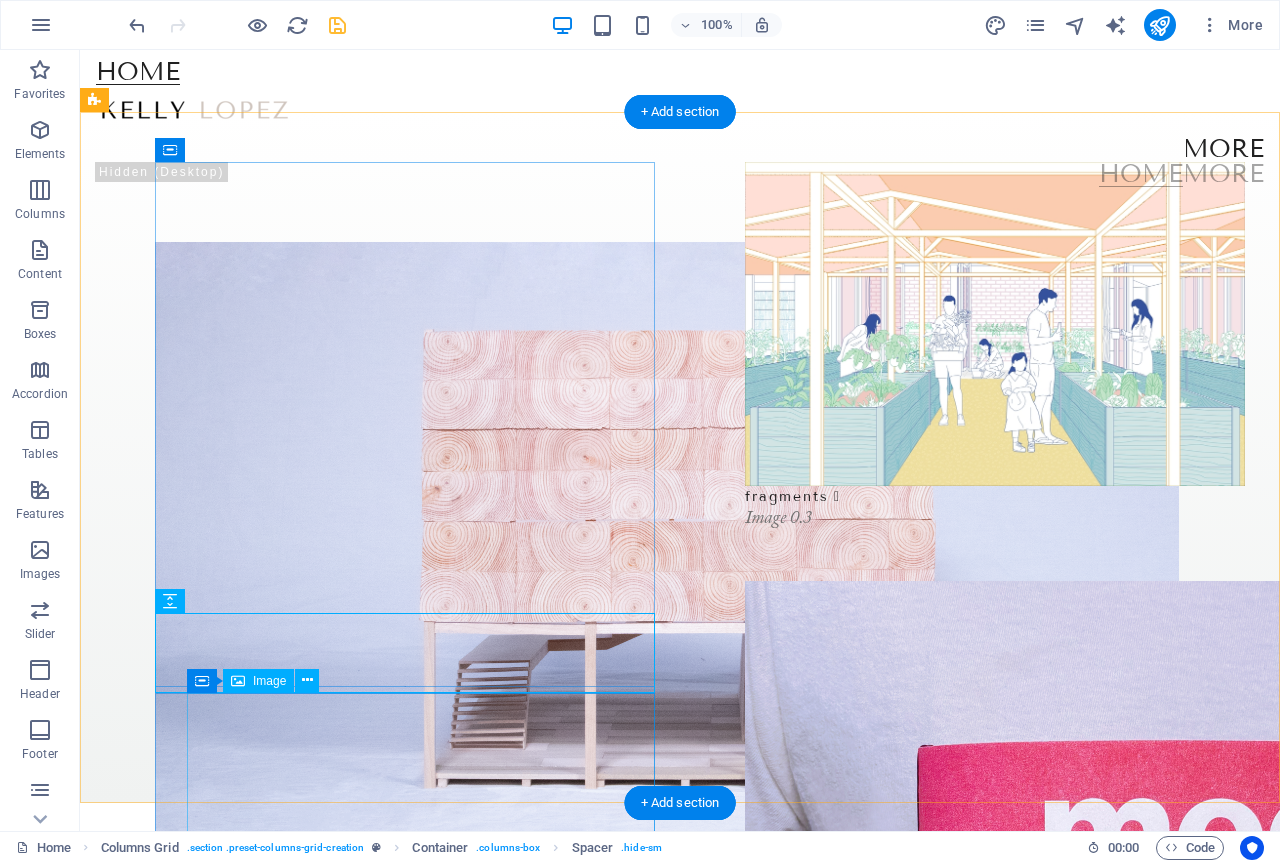 click at bounding box center (421, 1800) 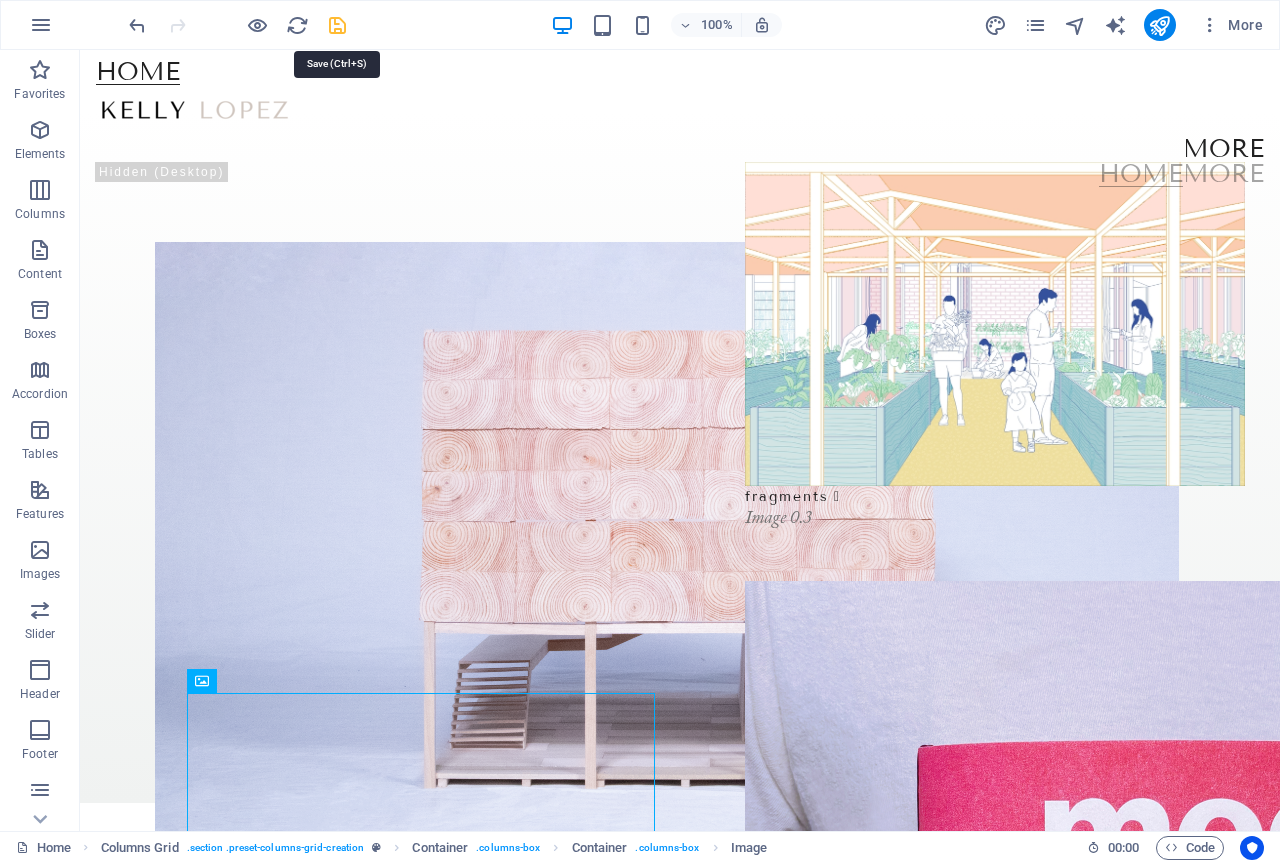 click at bounding box center [337, 25] 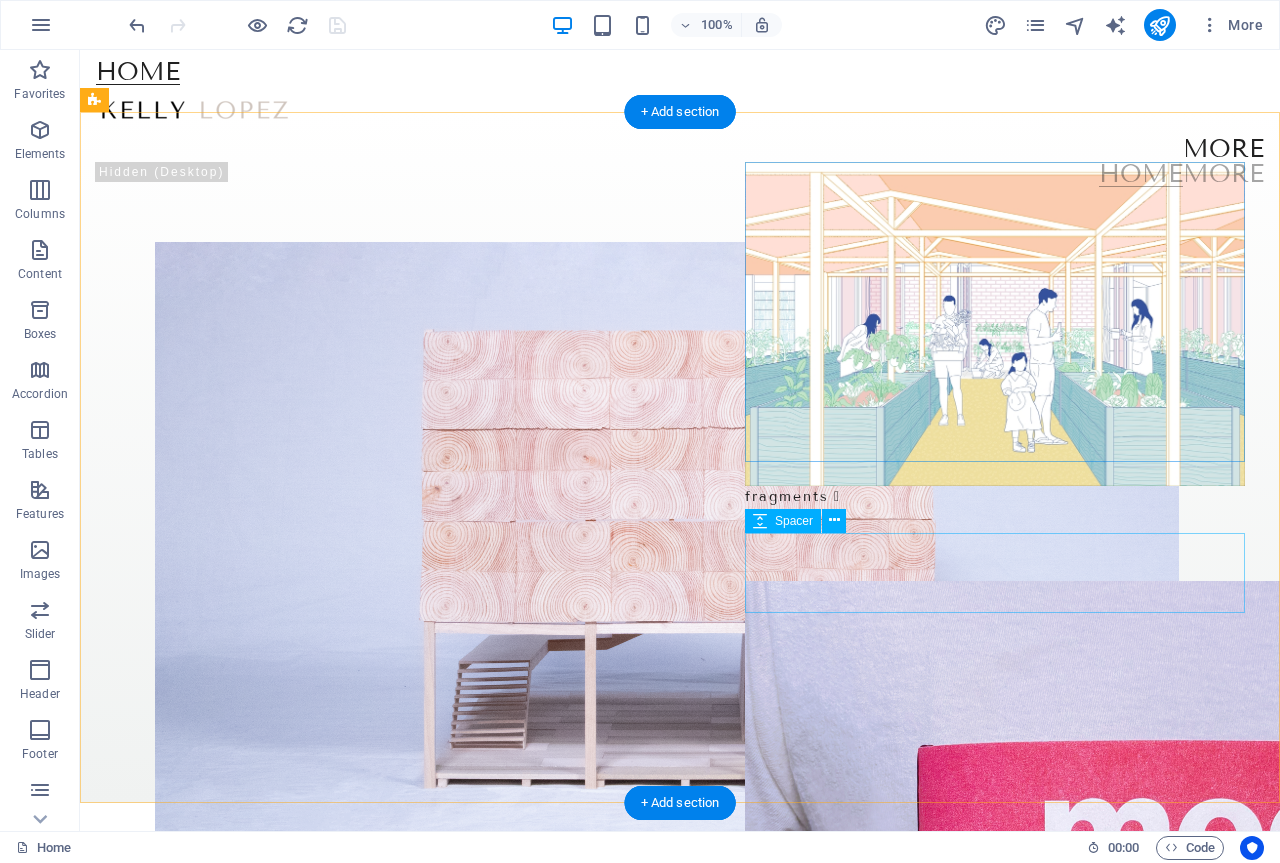 click at bounding box center [995, 573] 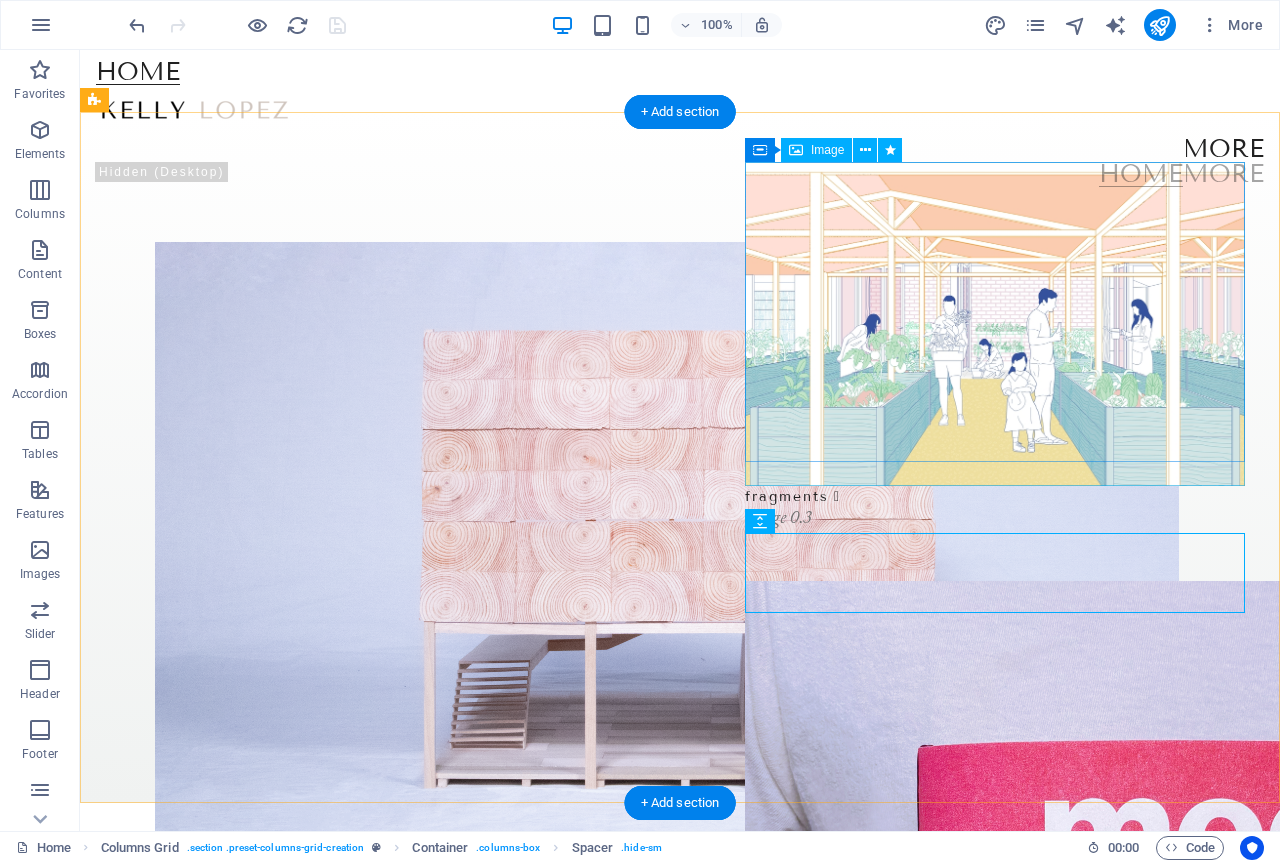 click at bounding box center (995, 324) 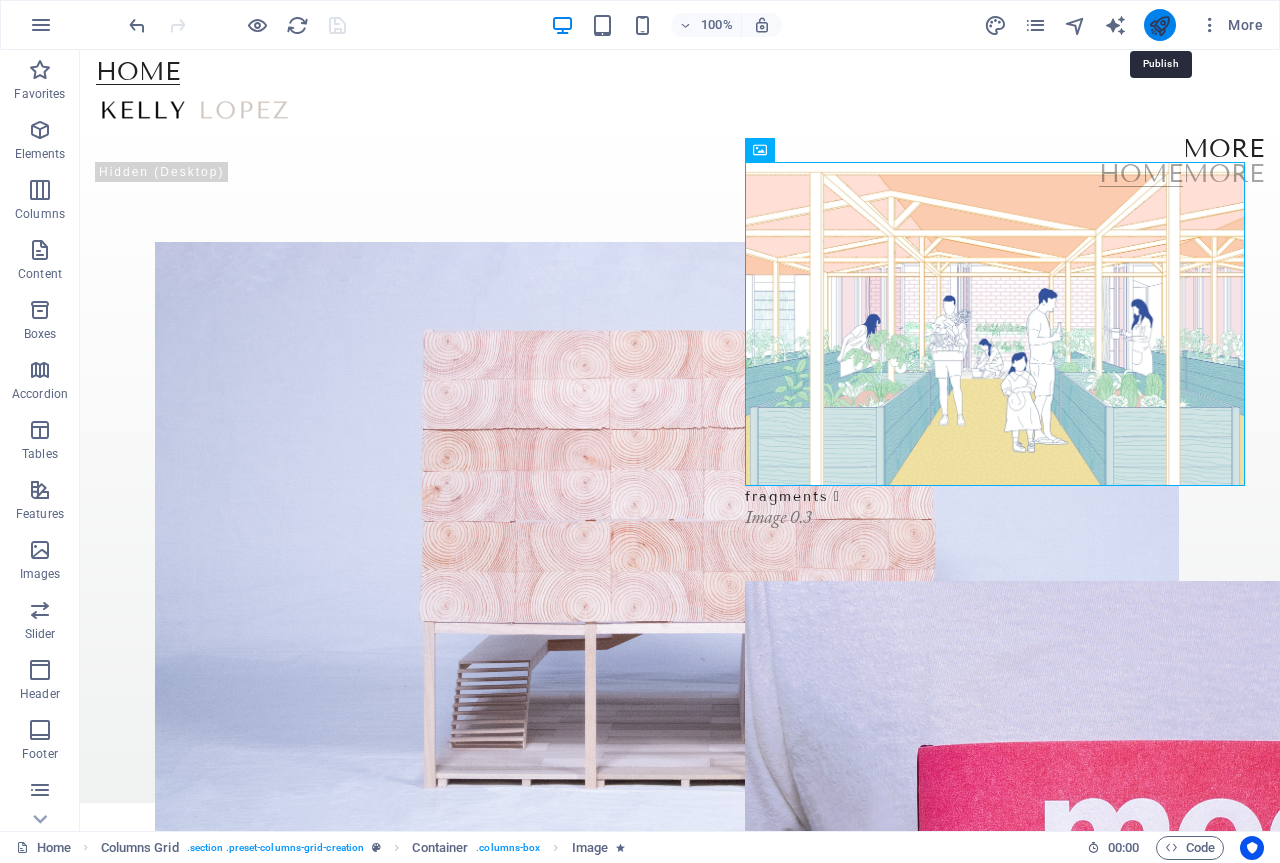 click at bounding box center [1159, 25] 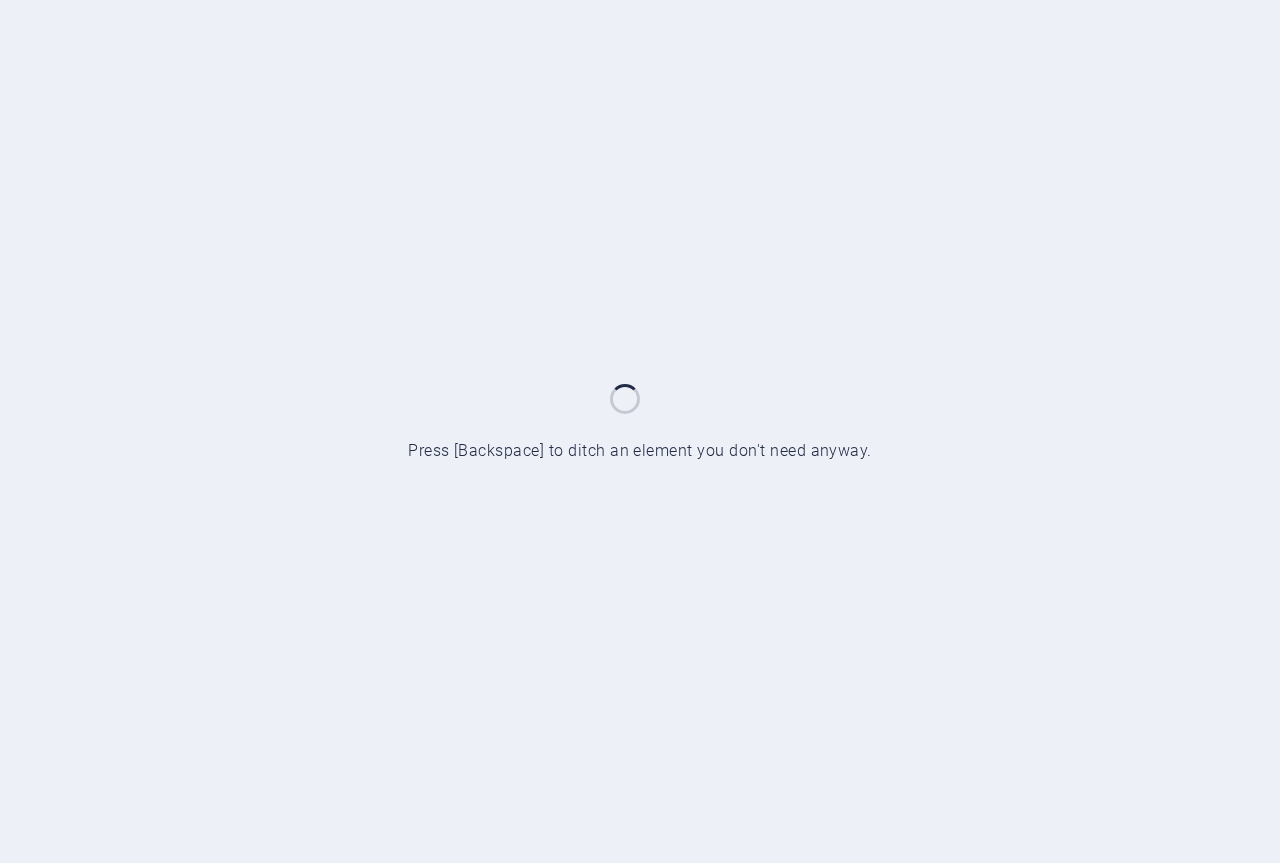 scroll, scrollTop: 0, scrollLeft: 0, axis: both 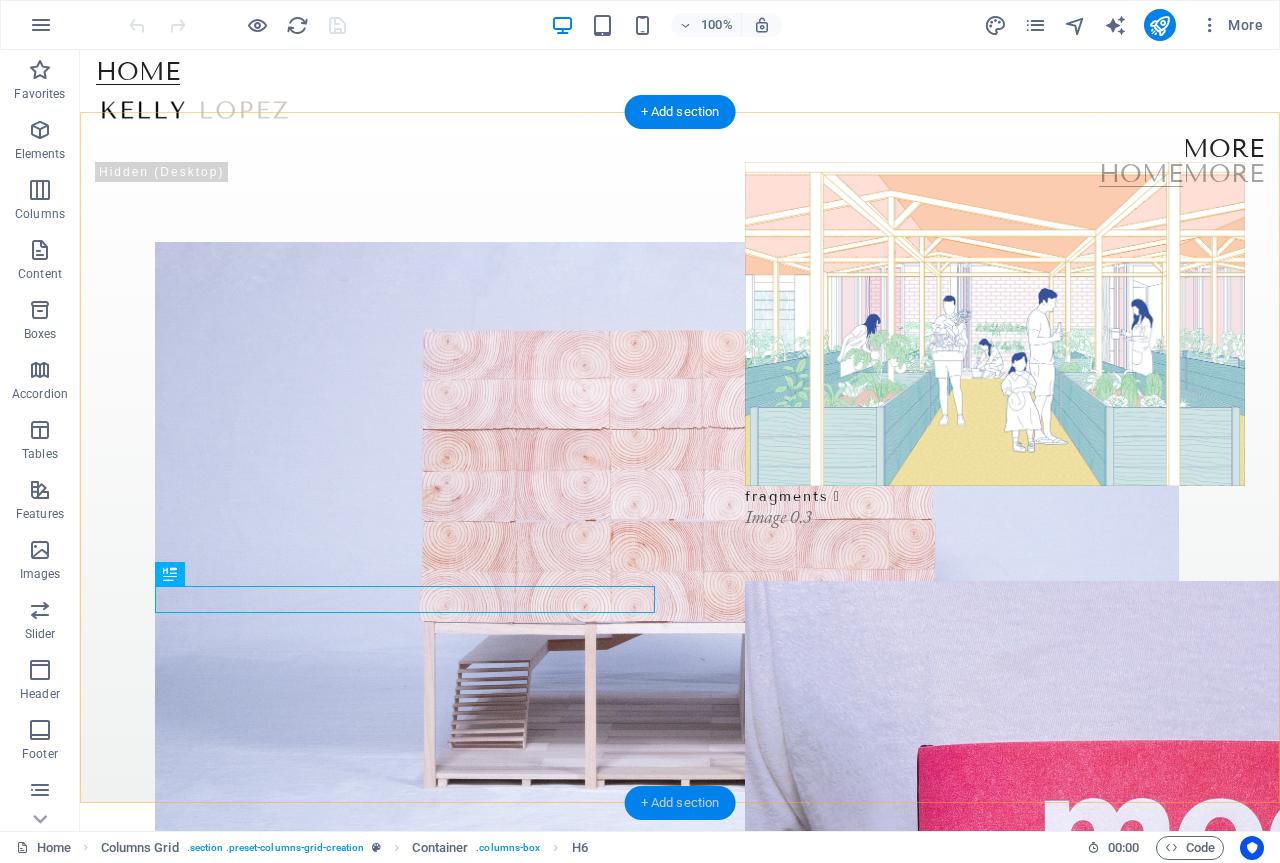 drag, startPoint x: 669, startPoint y: 800, endPoint x: 319, endPoint y: 851, distance: 353.6962 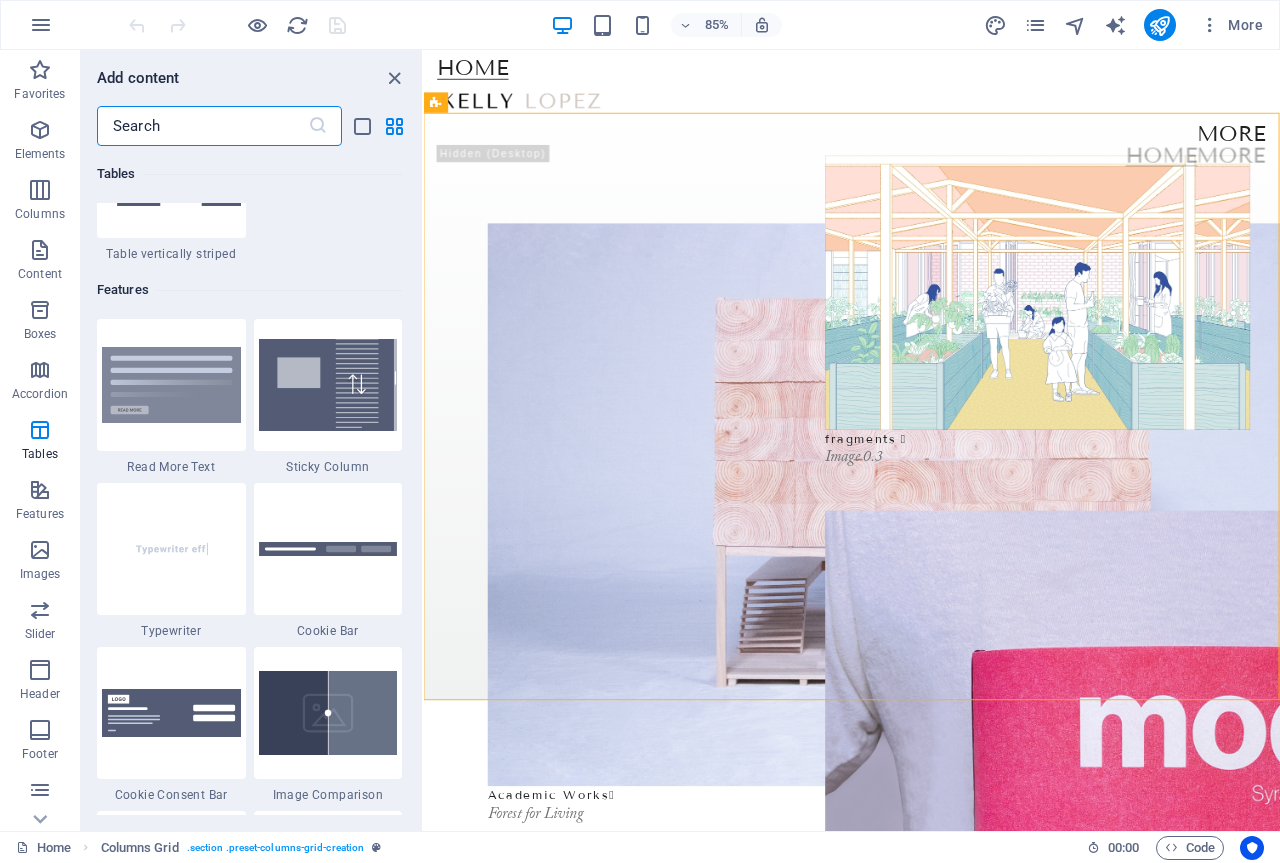 scroll, scrollTop: 7799, scrollLeft: 0, axis: vertical 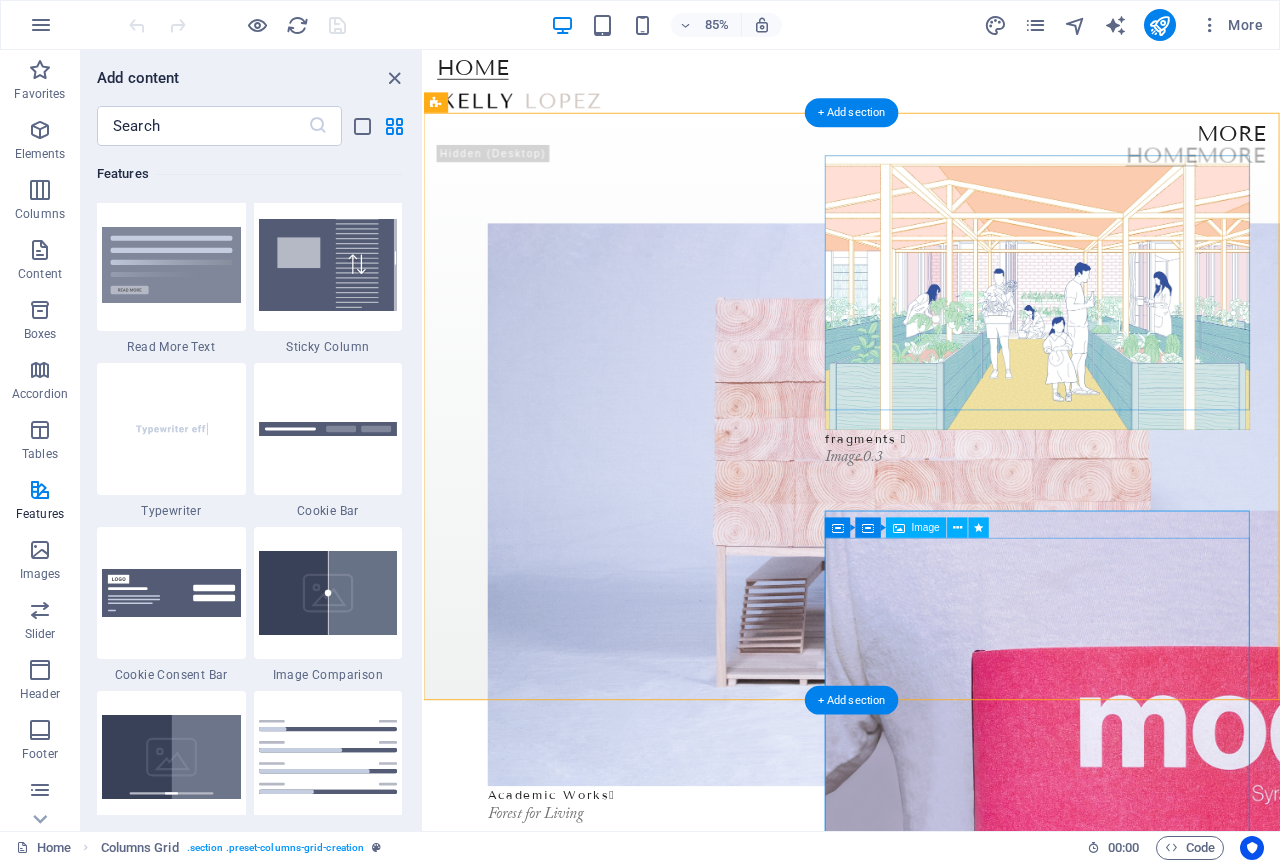 click at bounding box center (1146, 1104) 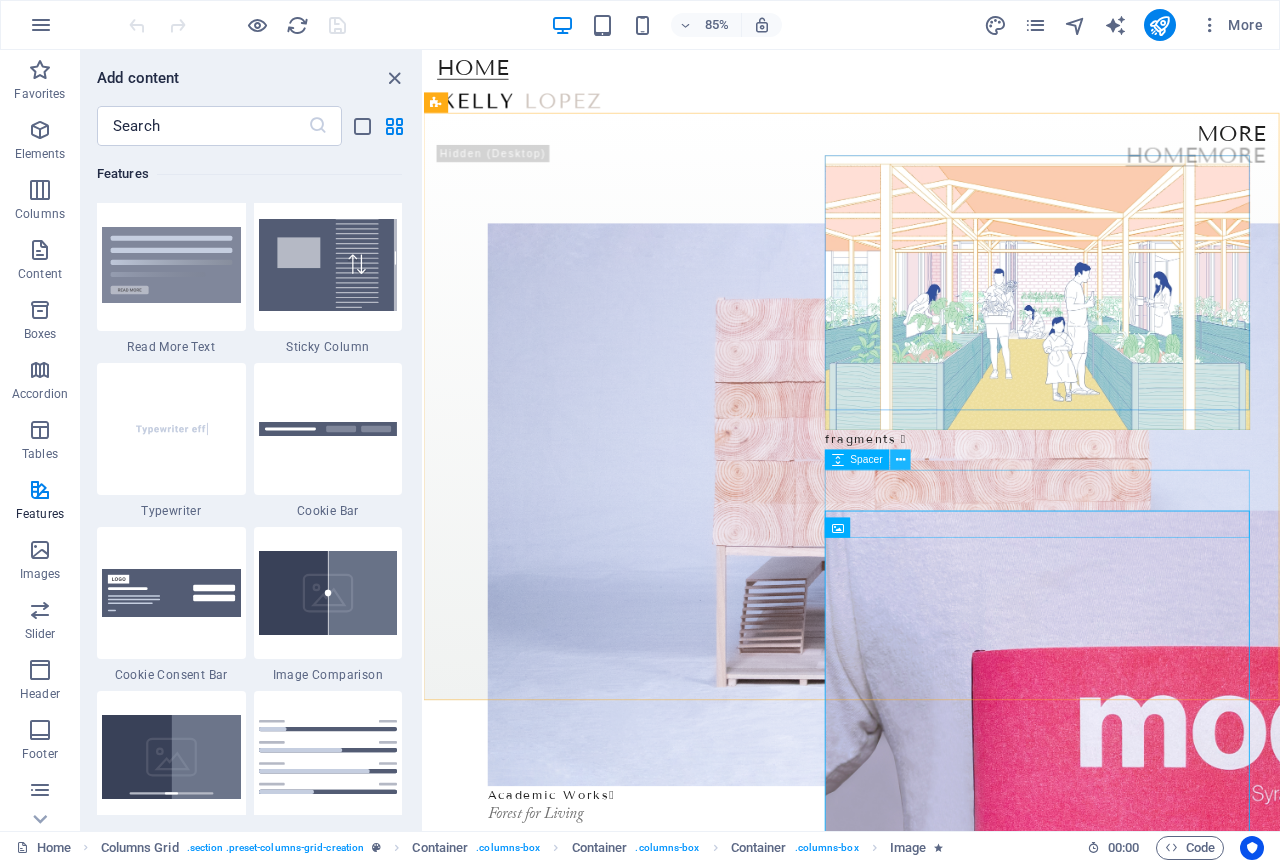 click at bounding box center (900, 460) 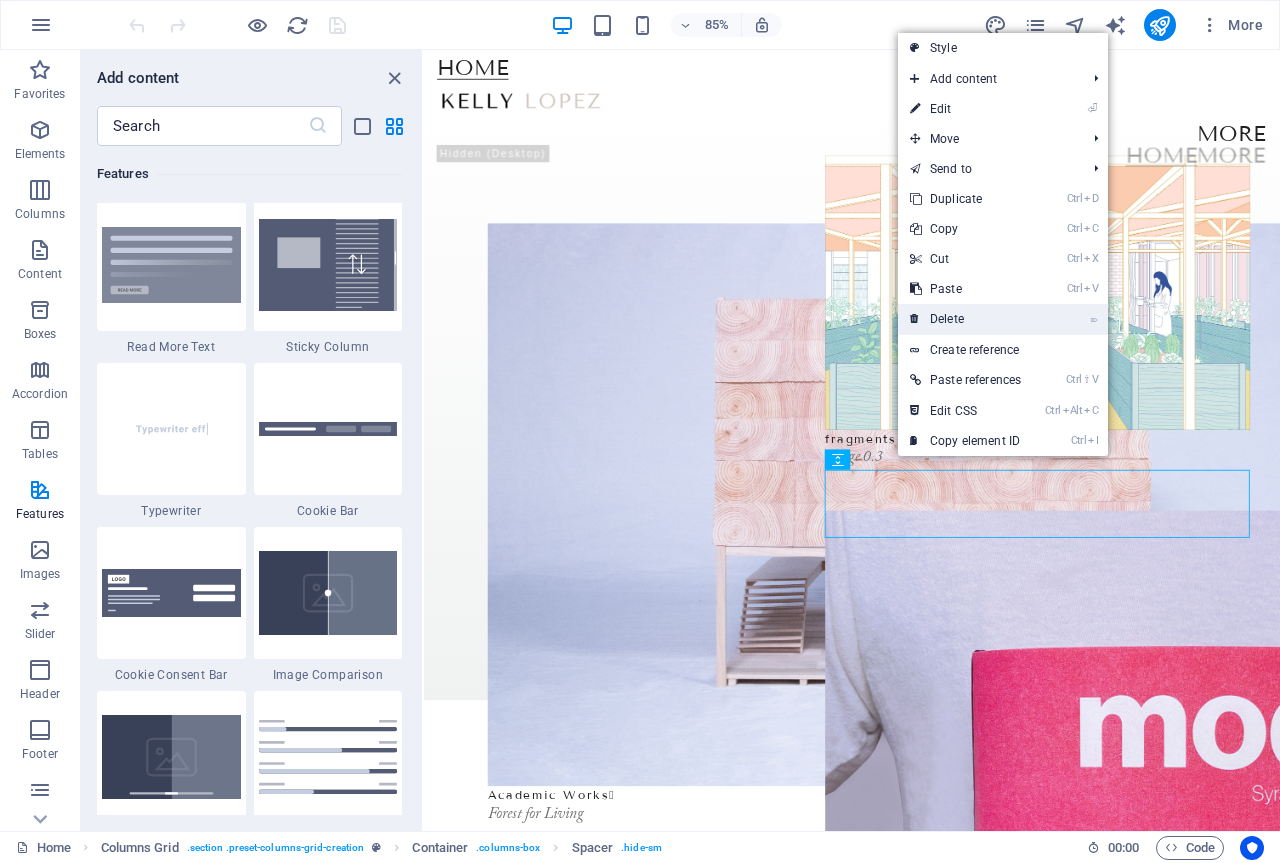 click on "⌦  Delete" at bounding box center (965, 319) 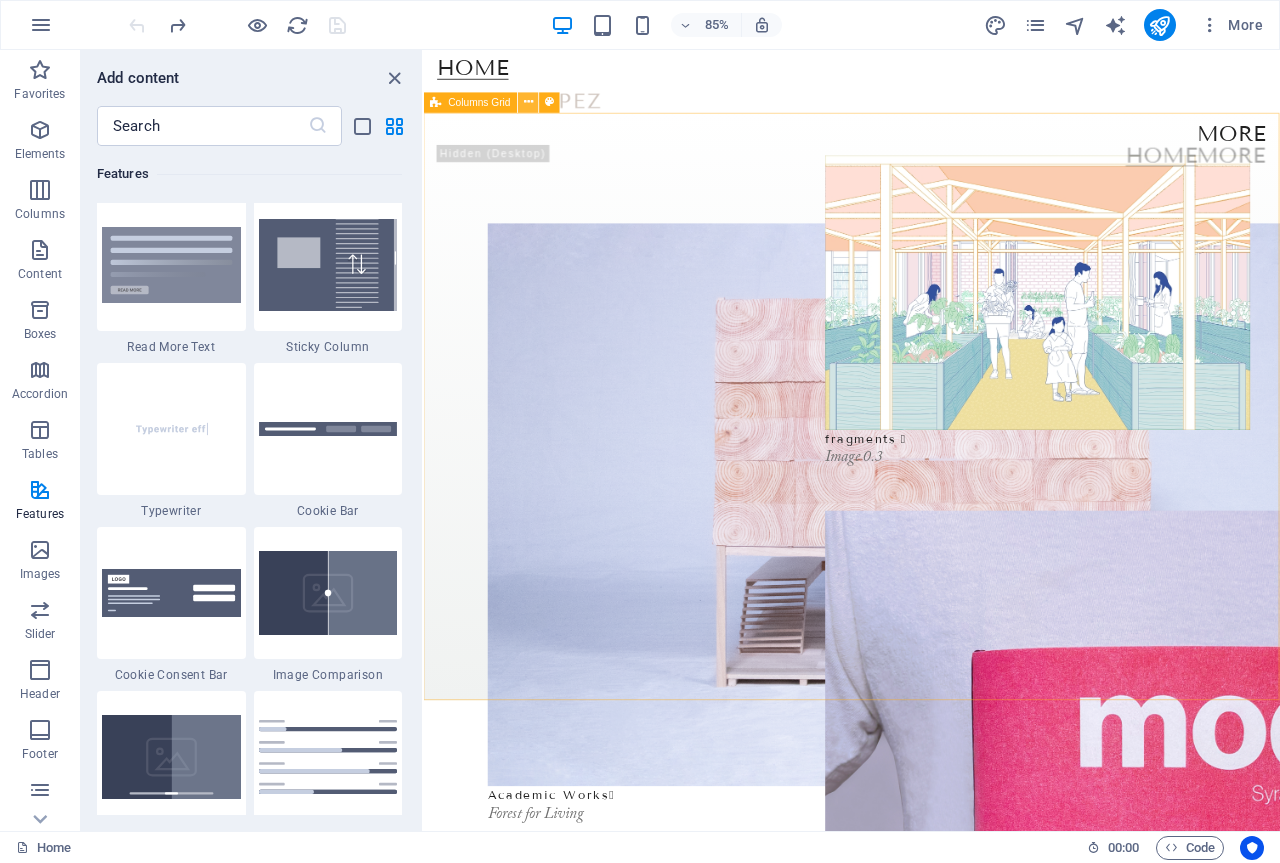 click at bounding box center (528, 102) 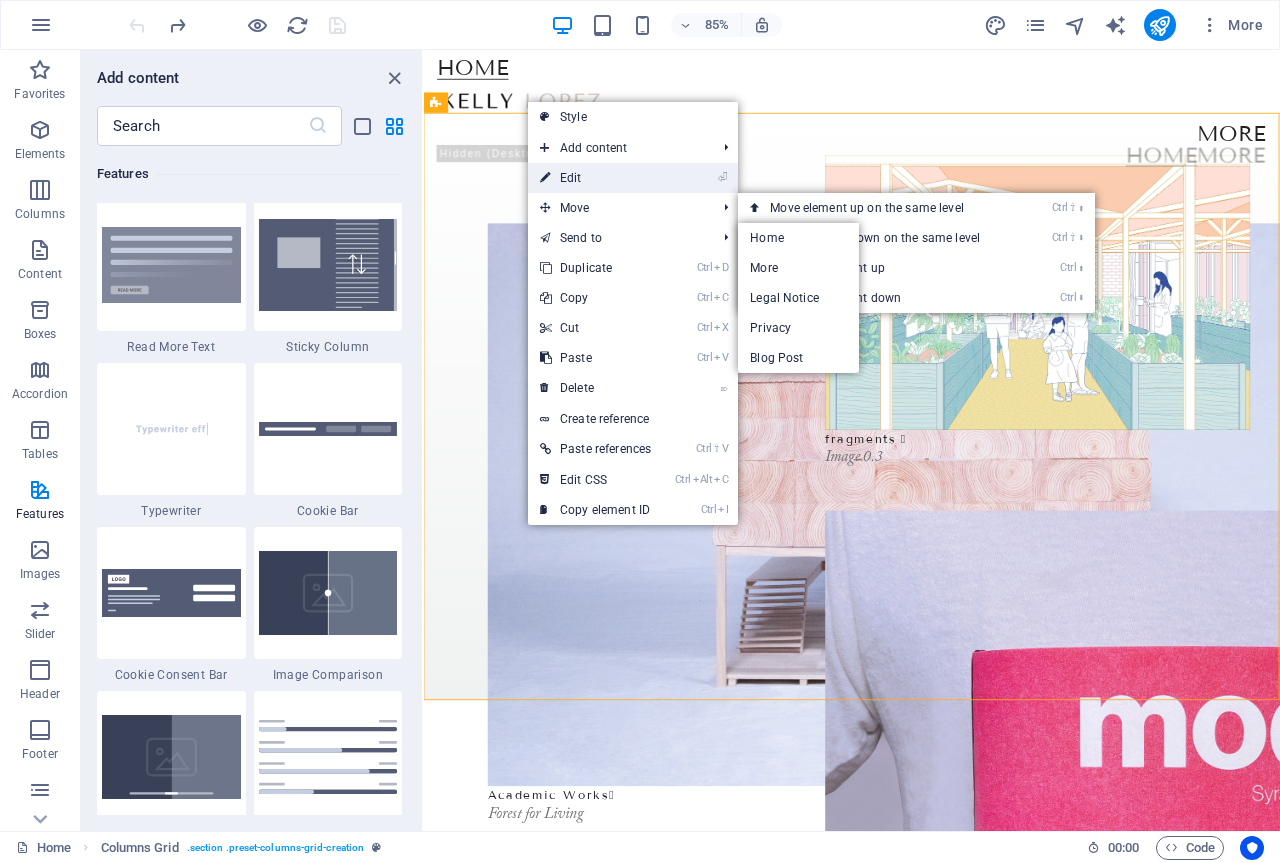 click on "⏎  Edit" at bounding box center [595, 178] 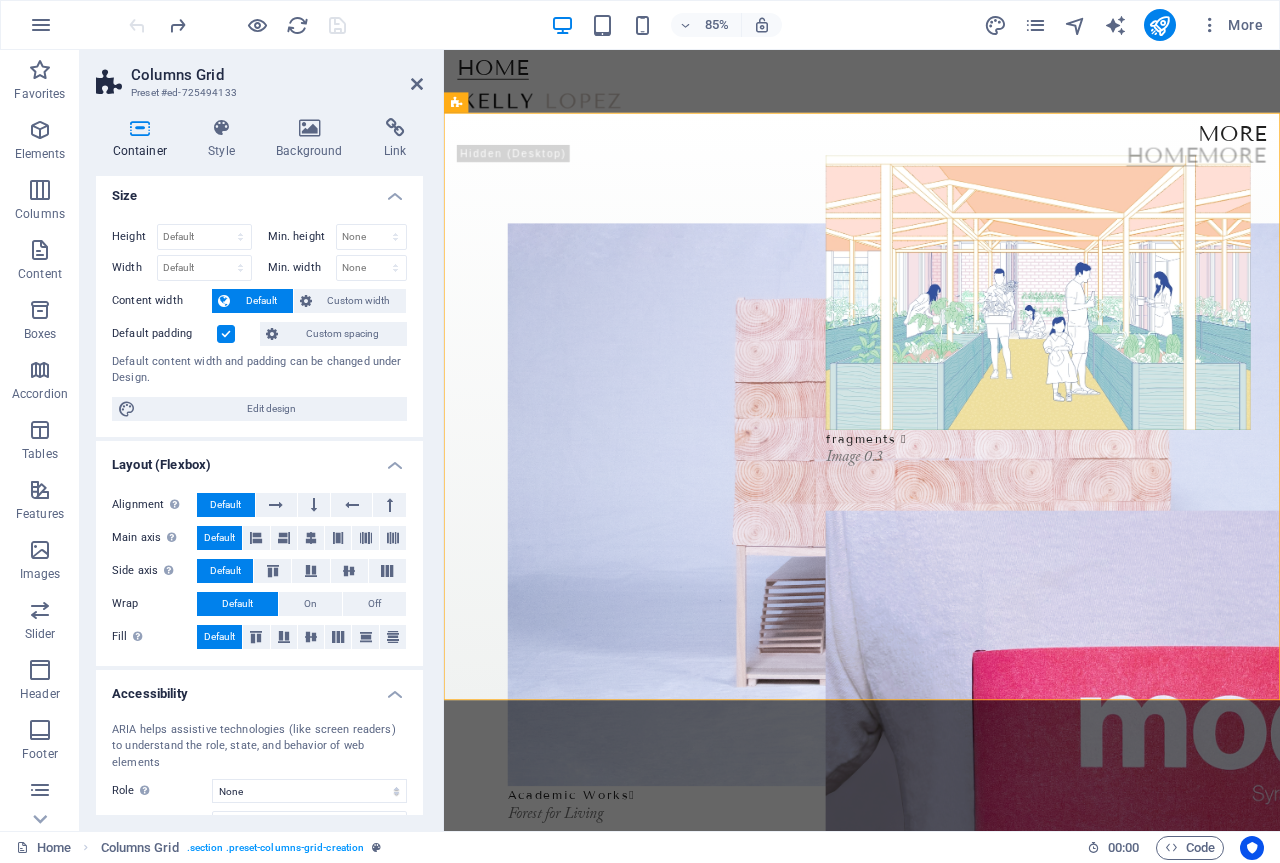 scroll, scrollTop: 0, scrollLeft: 0, axis: both 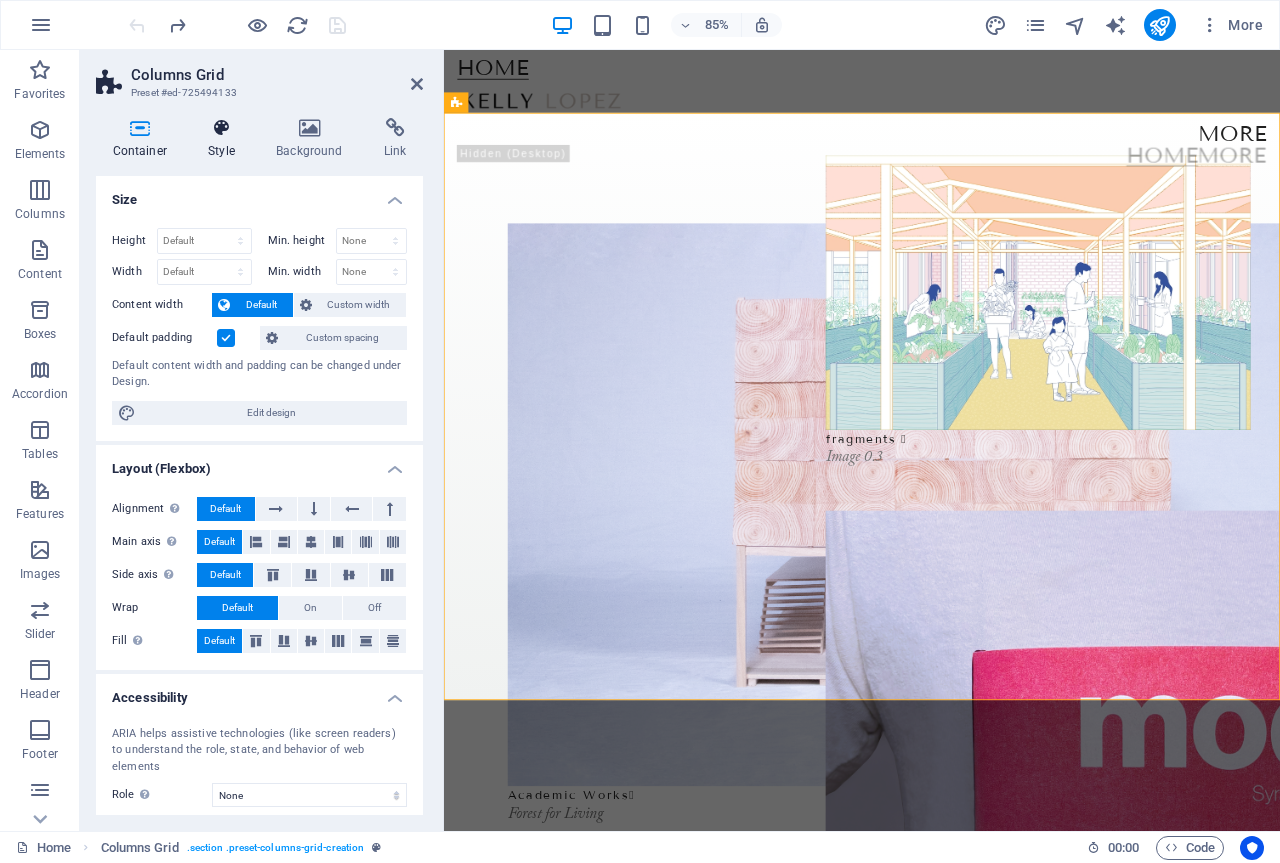 click on "Style" at bounding box center (226, 139) 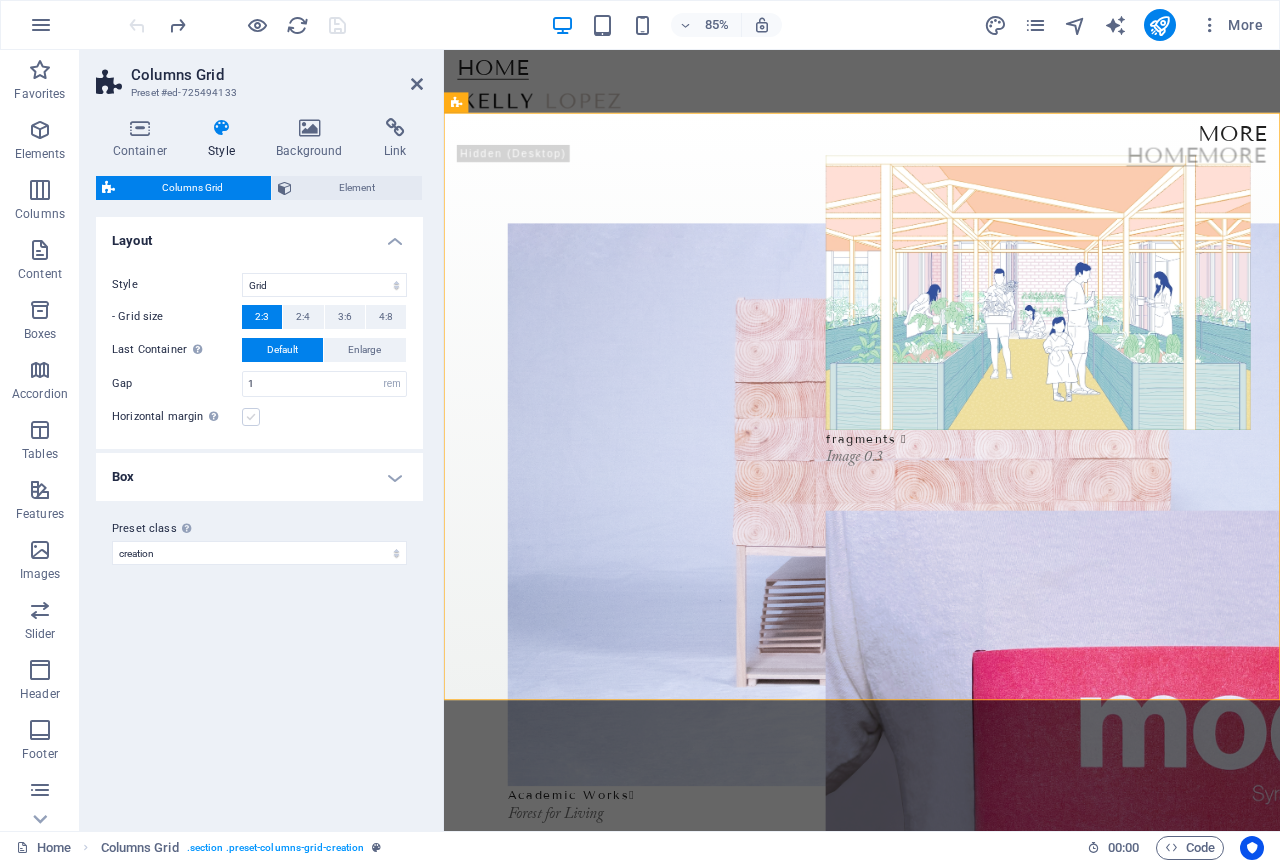 click at bounding box center (251, 417) 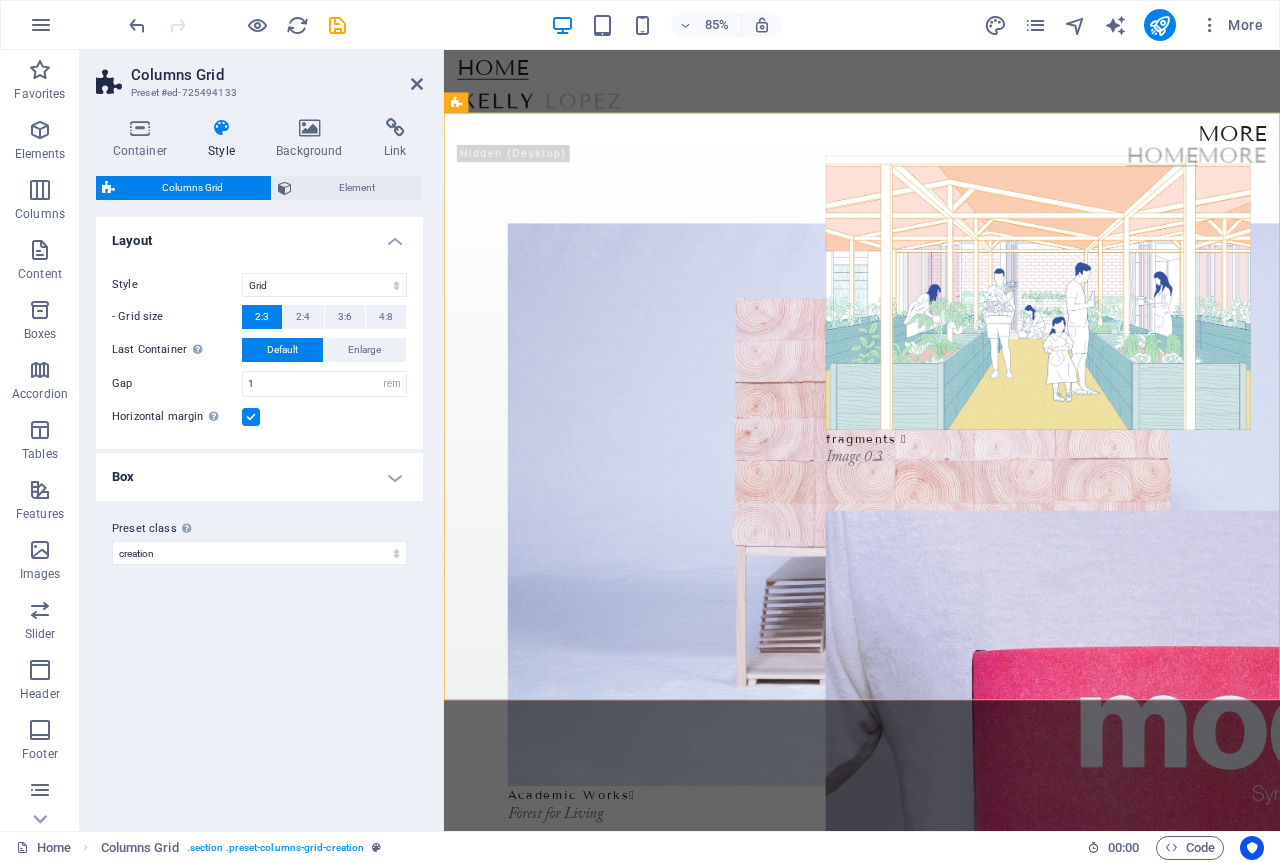 click at bounding box center (251, 417) 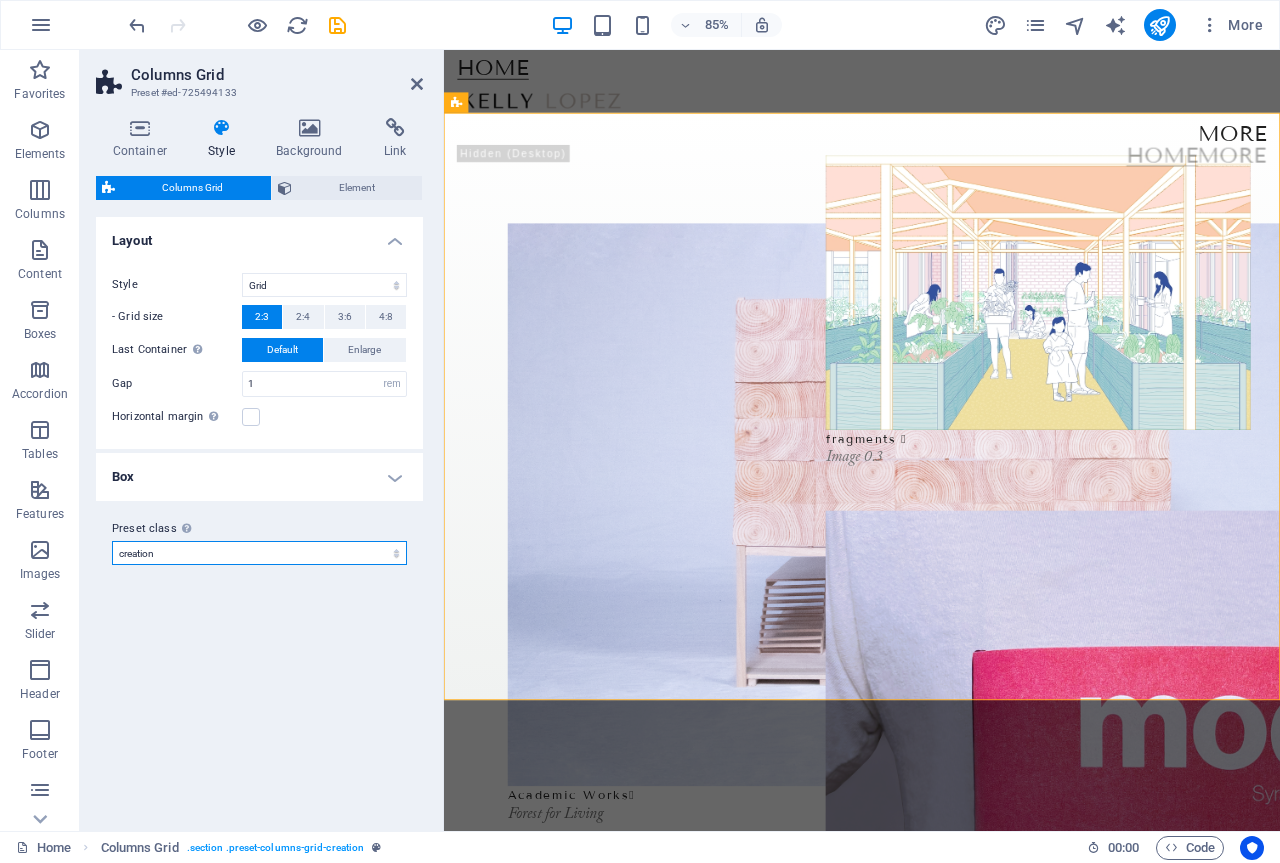 click on "creation more Add preset class" at bounding box center (259, 553) 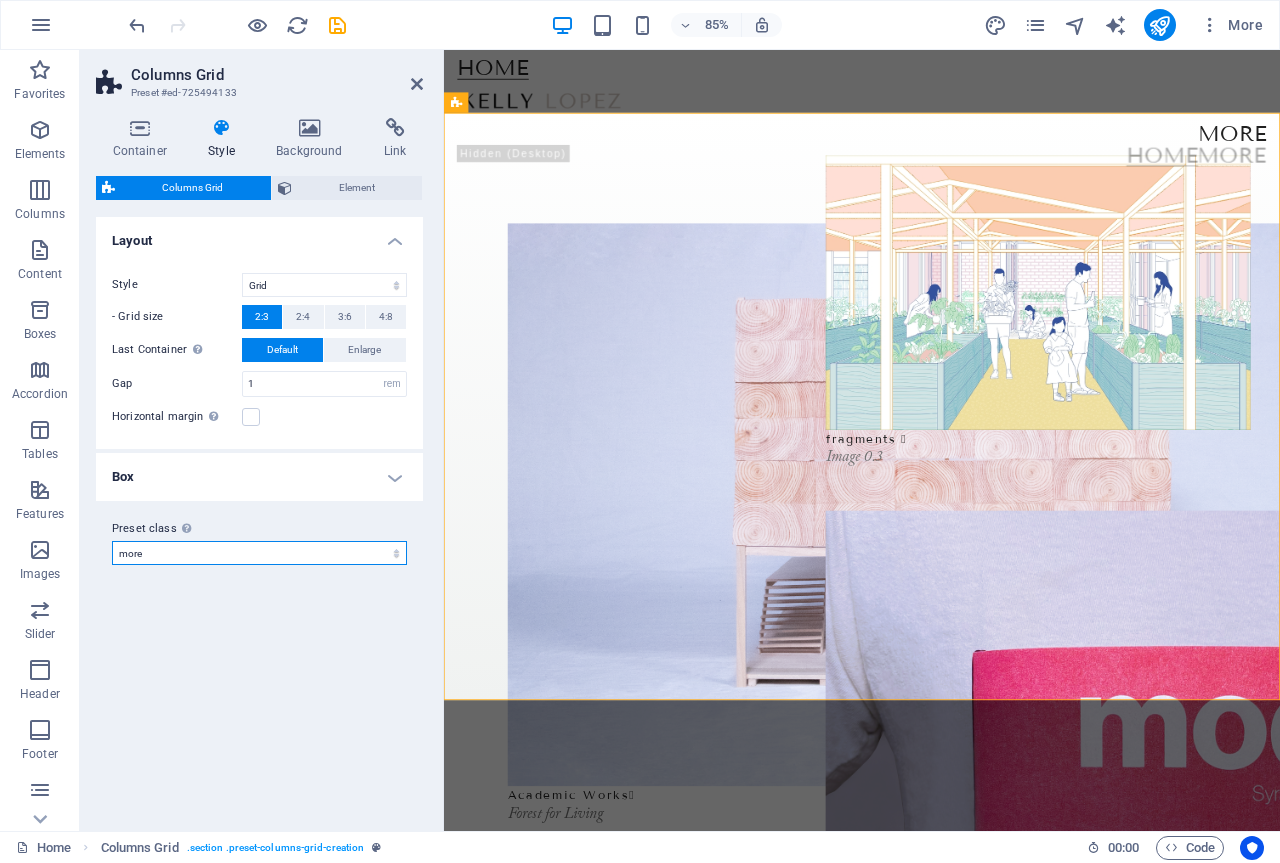 click on "creation more Add preset class" at bounding box center [259, 553] 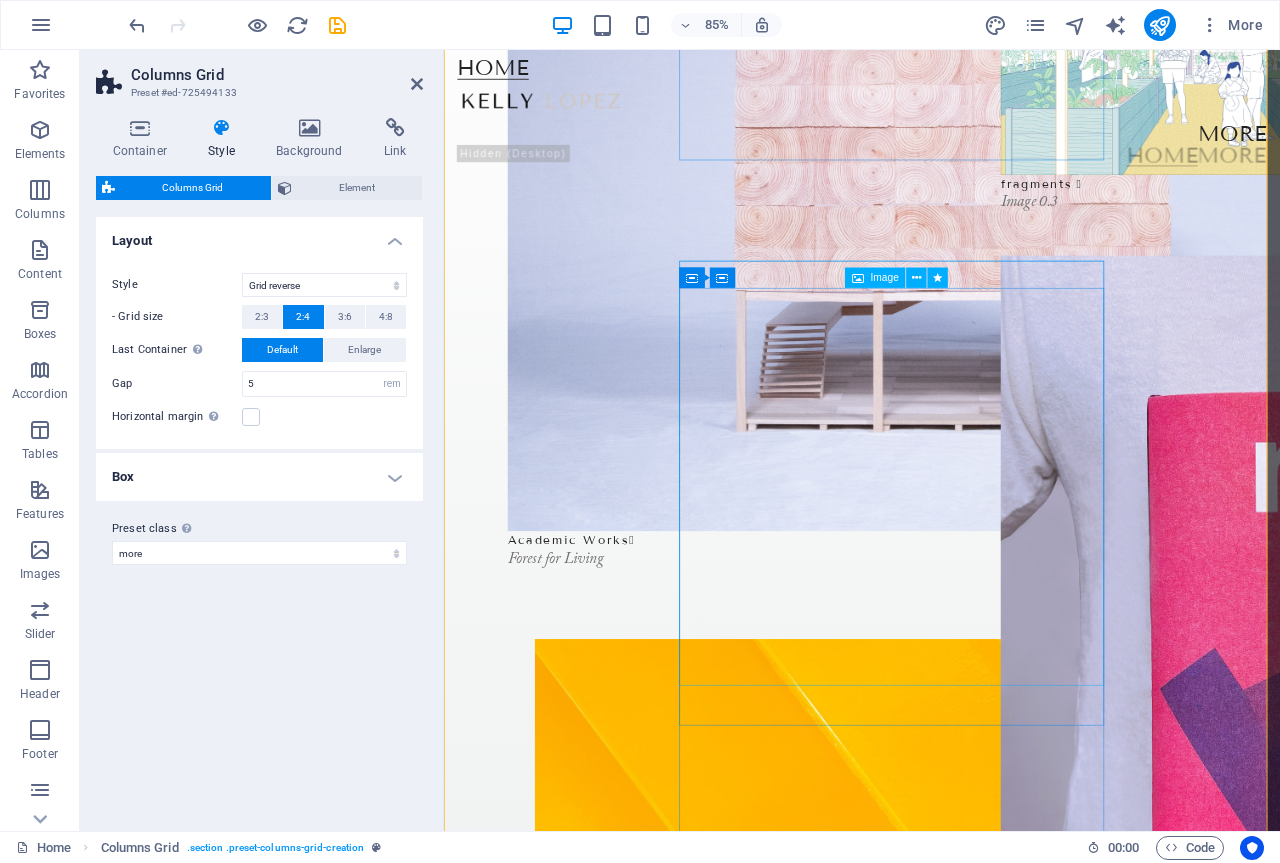 scroll, scrollTop: 360, scrollLeft: 0, axis: vertical 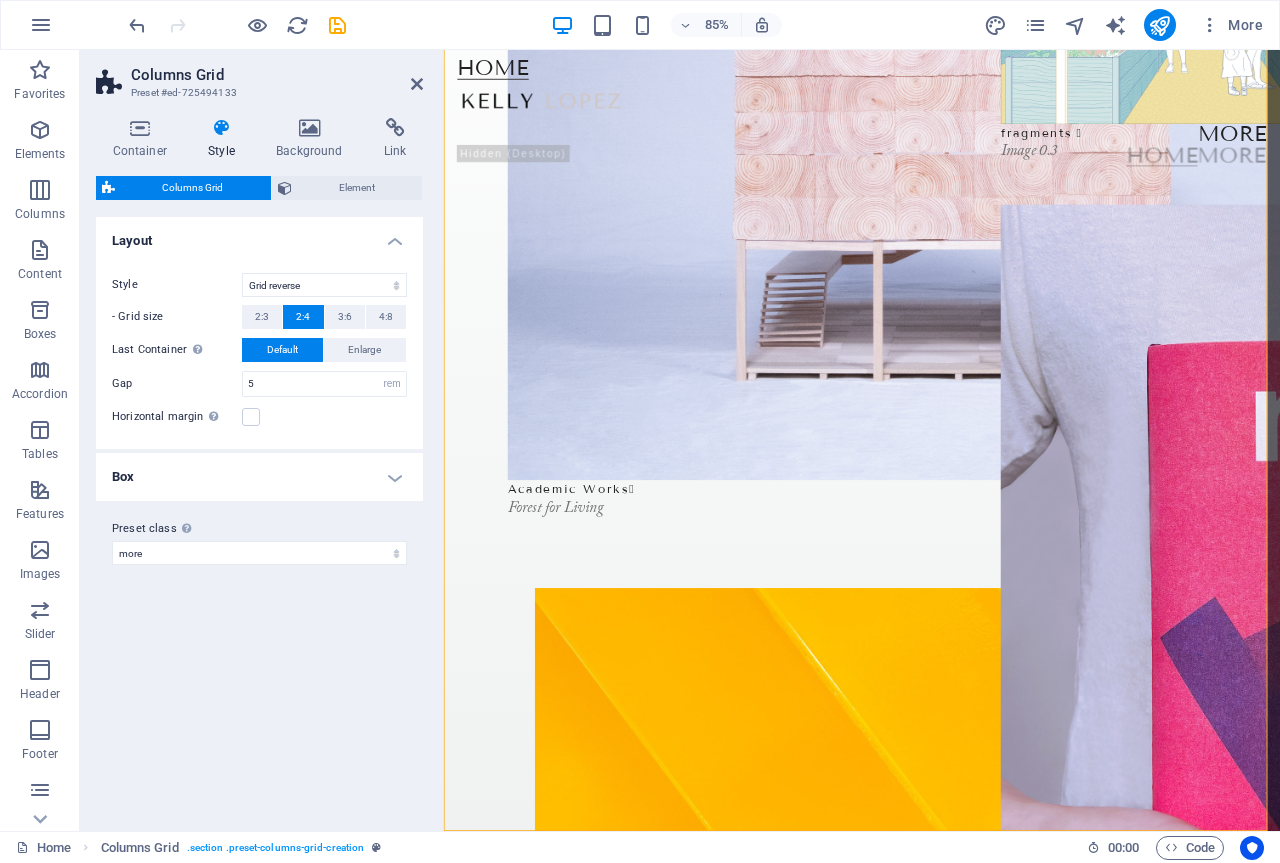 click on "Box" at bounding box center (259, 477) 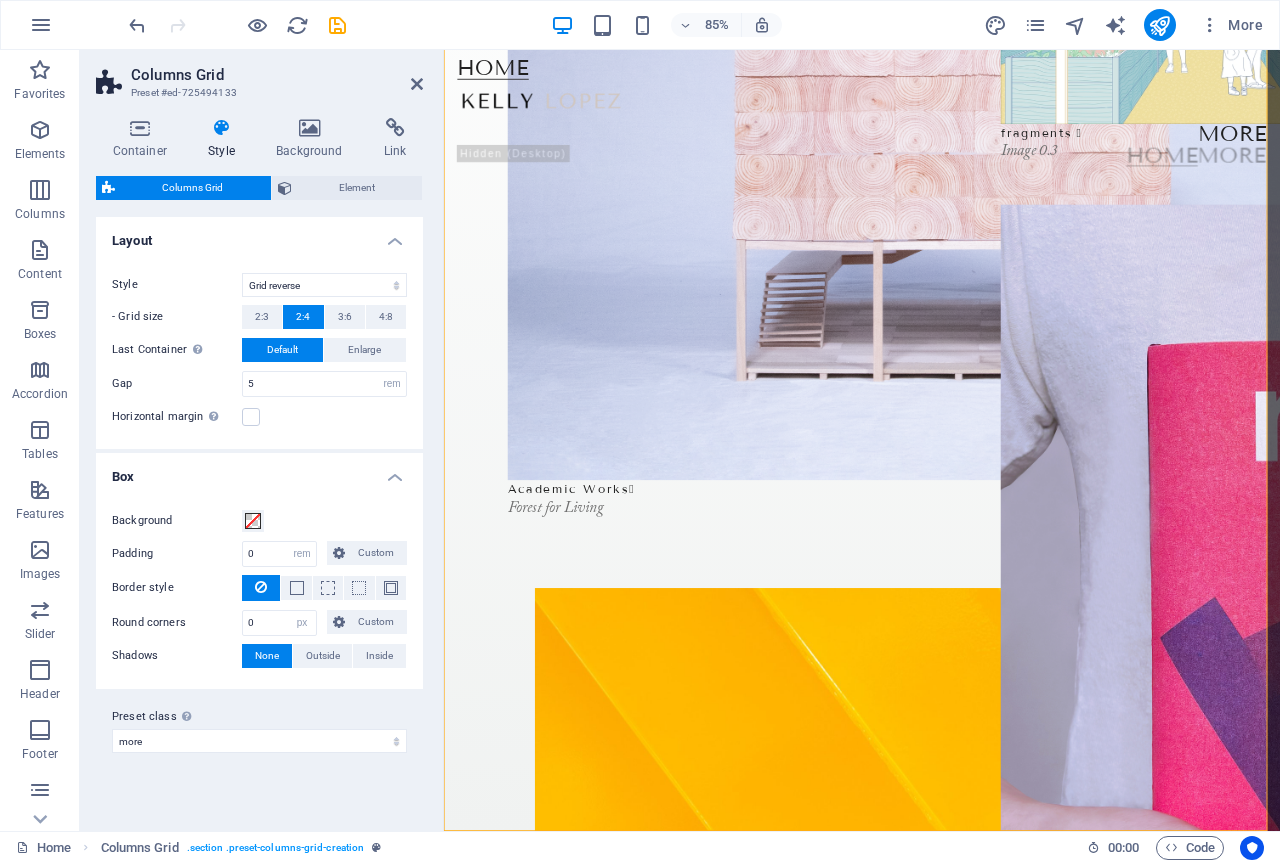 click on "Box" at bounding box center (259, 471) 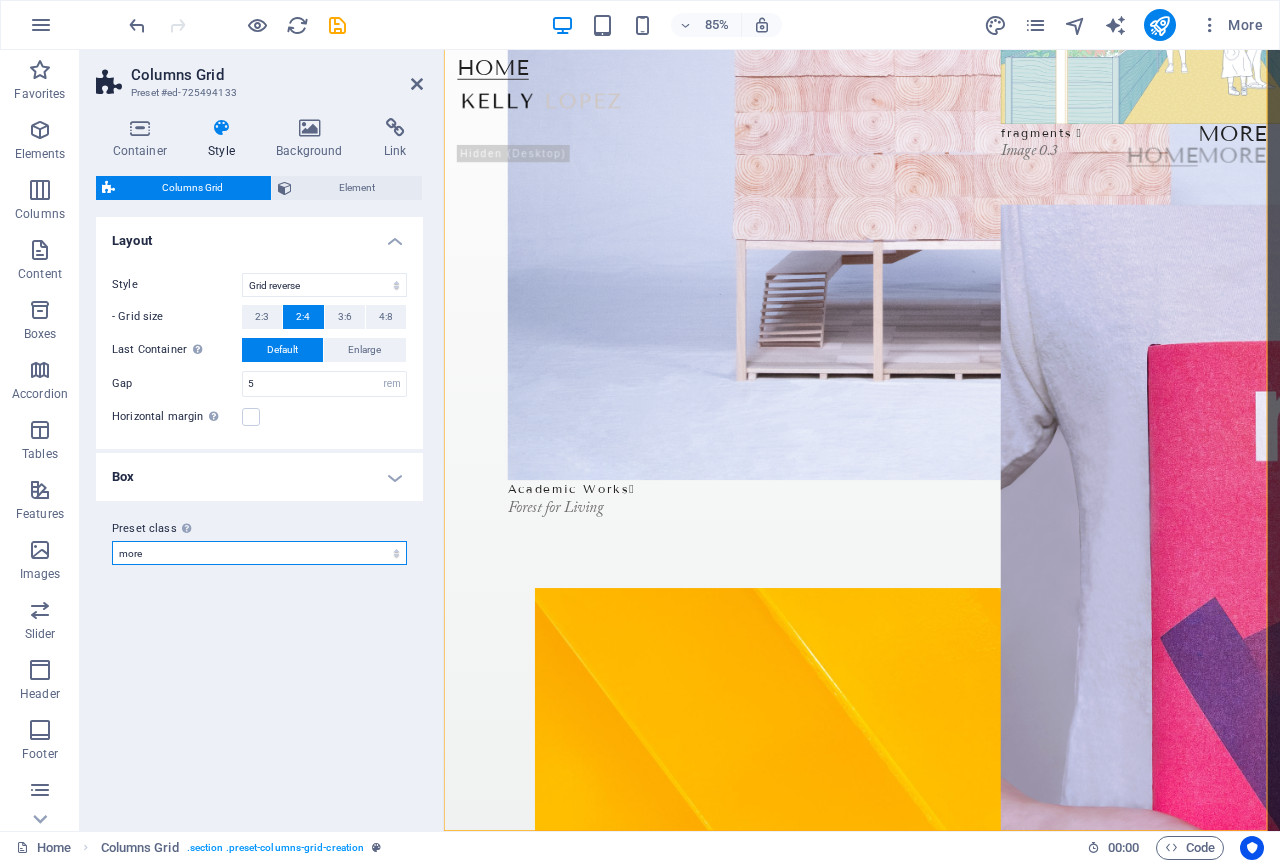 click on "creation more Add preset class" at bounding box center (259, 553) 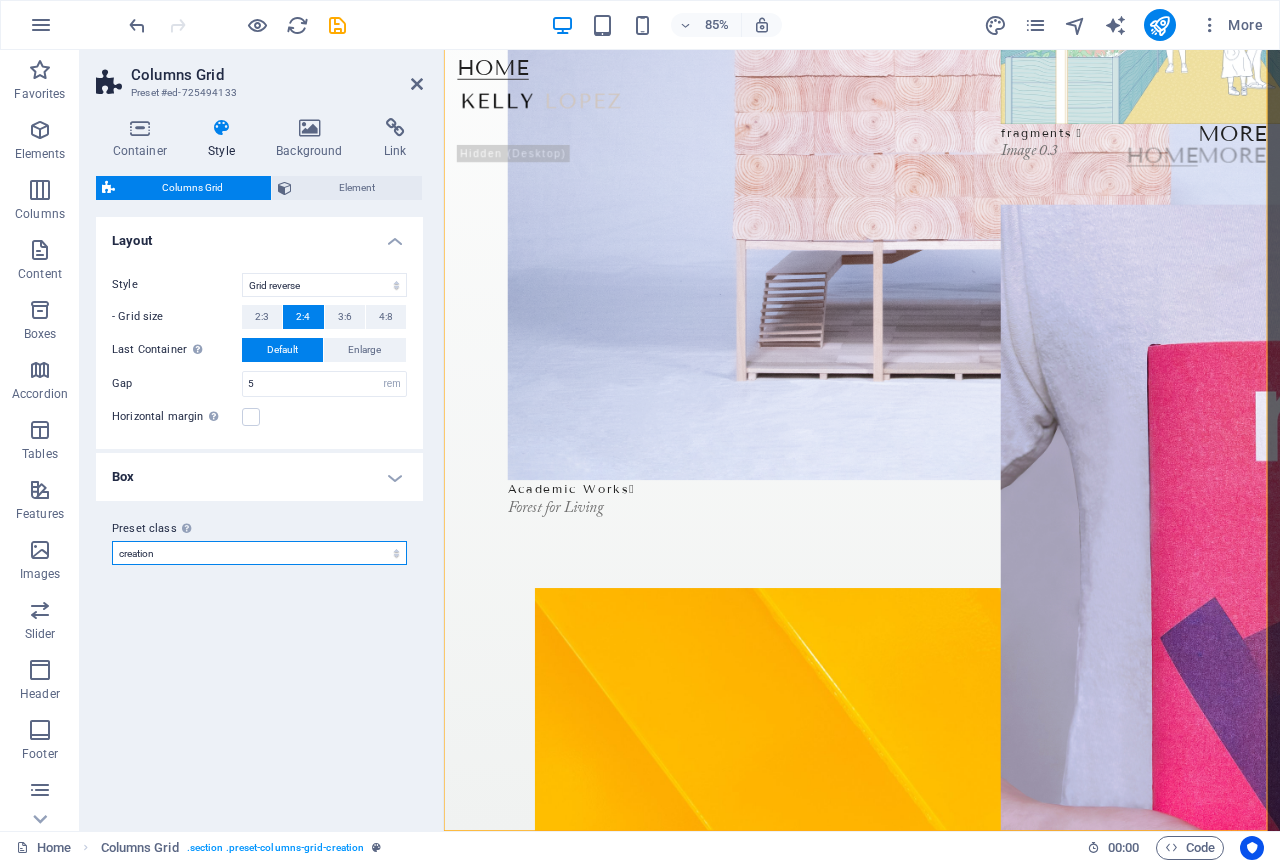 click on "creation more Add preset class" at bounding box center [259, 553] 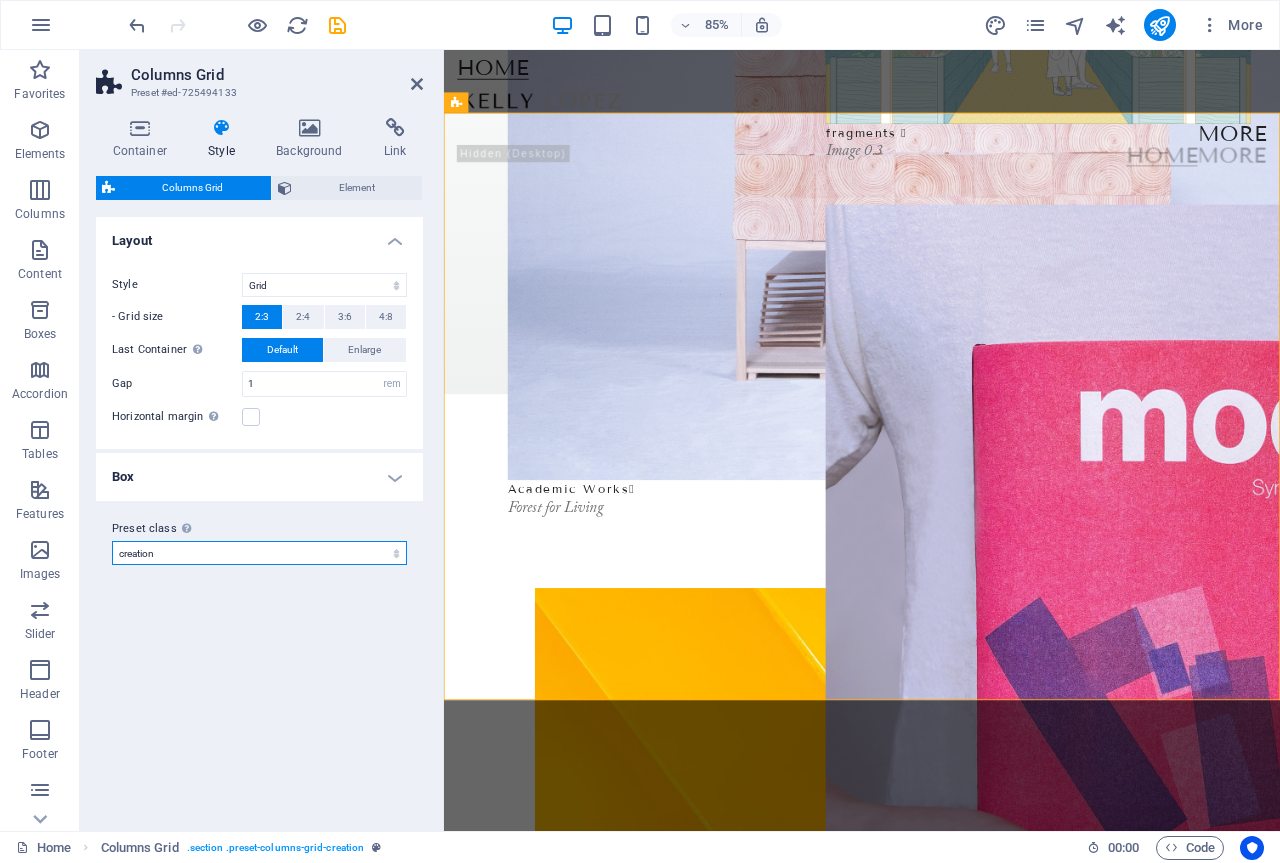 scroll, scrollTop: 0, scrollLeft: 0, axis: both 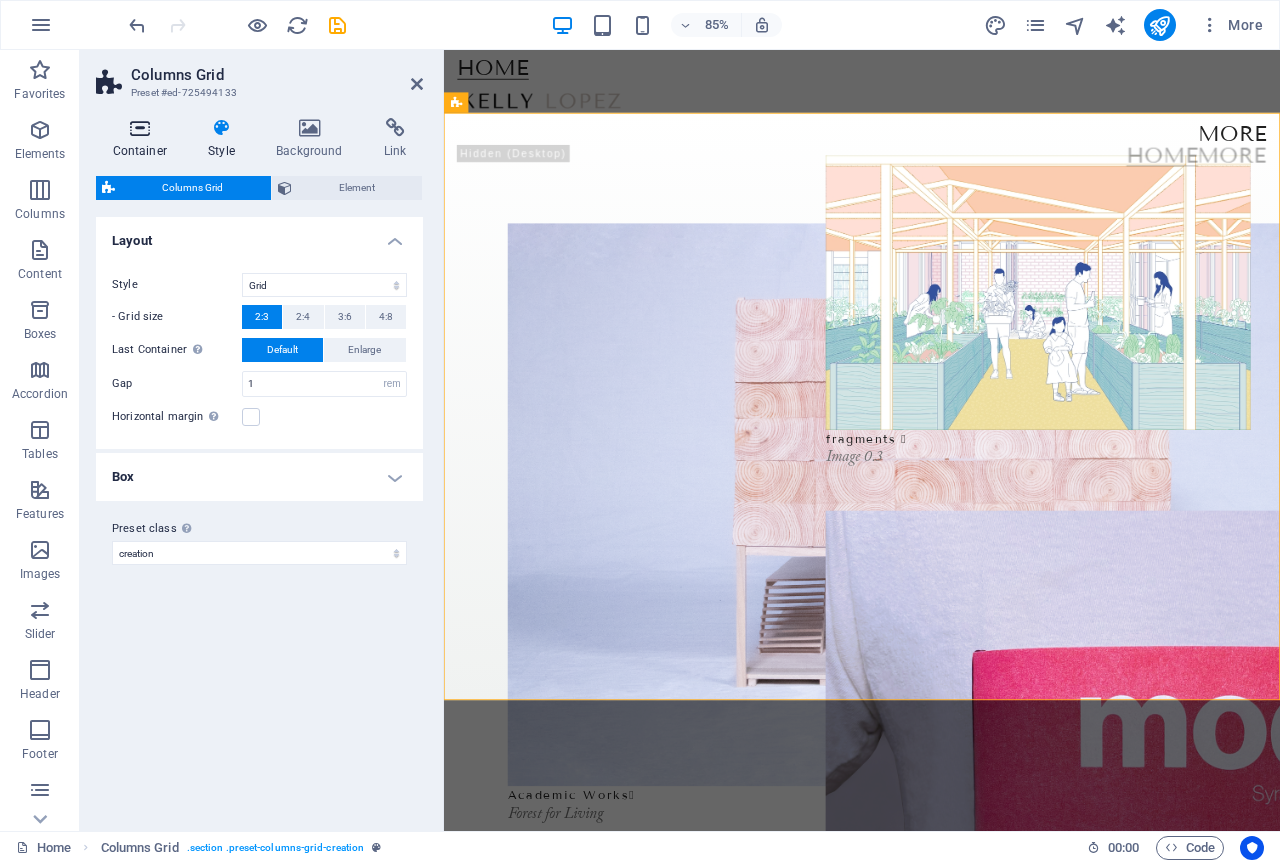 click on "Container" at bounding box center (144, 139) 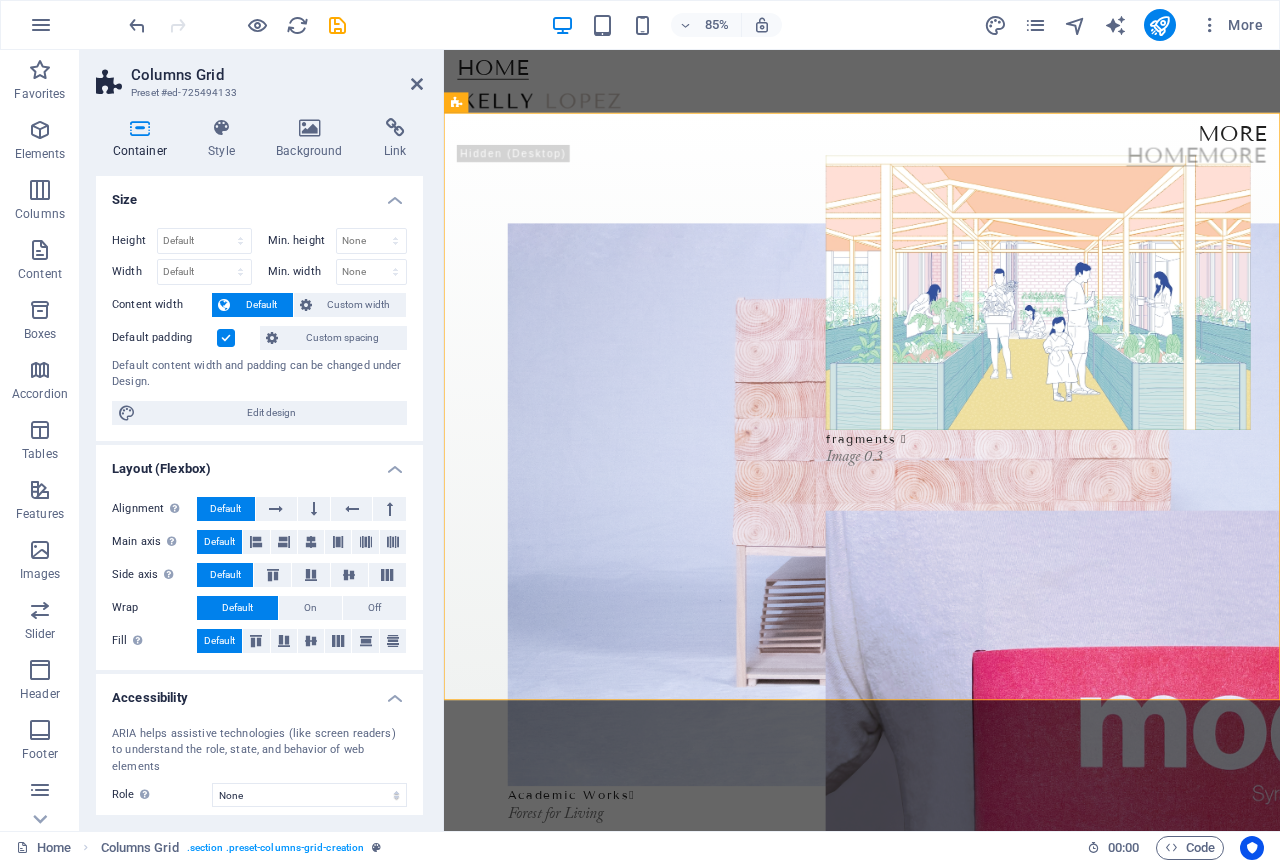 click on "Default padding" at bounding box center [183, 338] 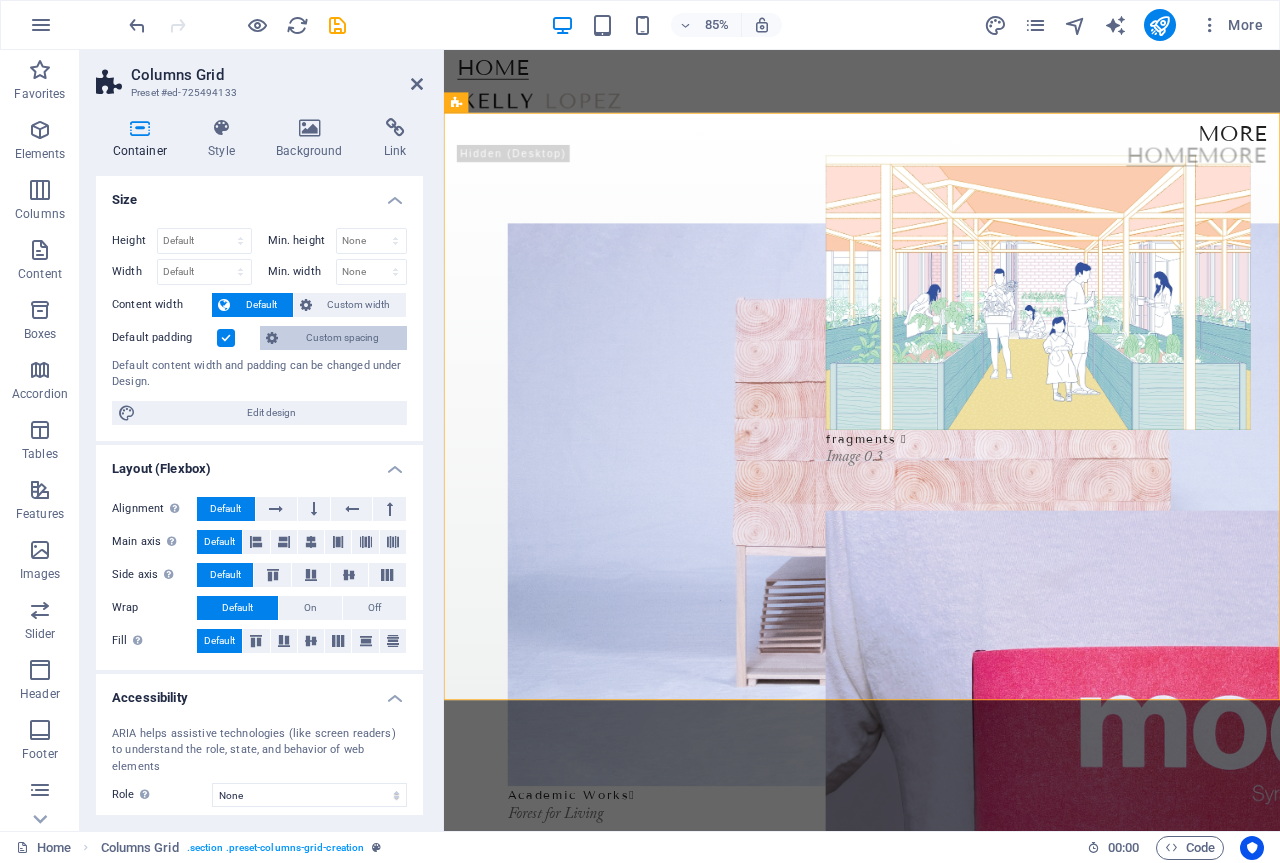 click on "Custom spacing" at bounding box center (342, 338) 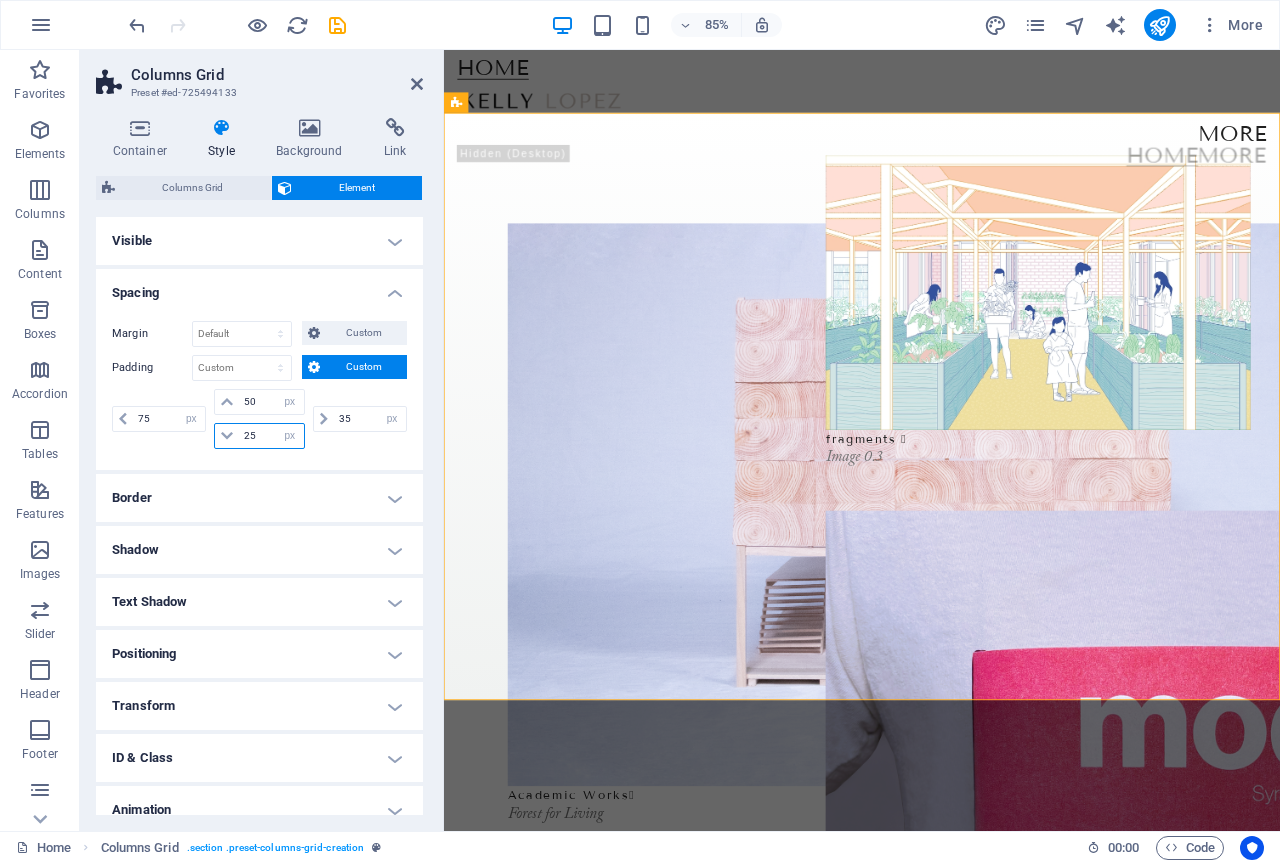 drag, startPoint x: 256, startPoint y: 430, endPoint x: 199, endPoint y: 458, distance: 63.505905 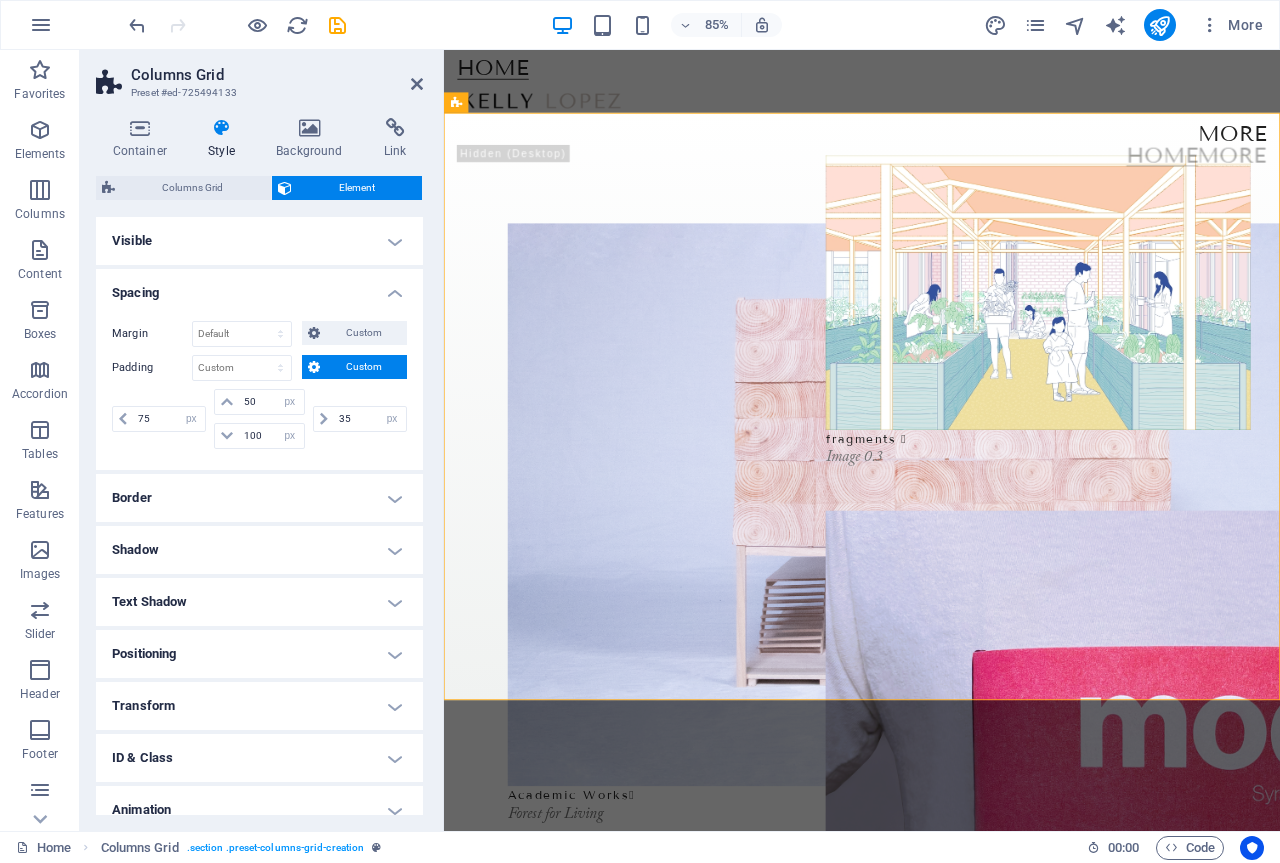click on "35 px rem % vh vw" at bounding box center [358, 419] 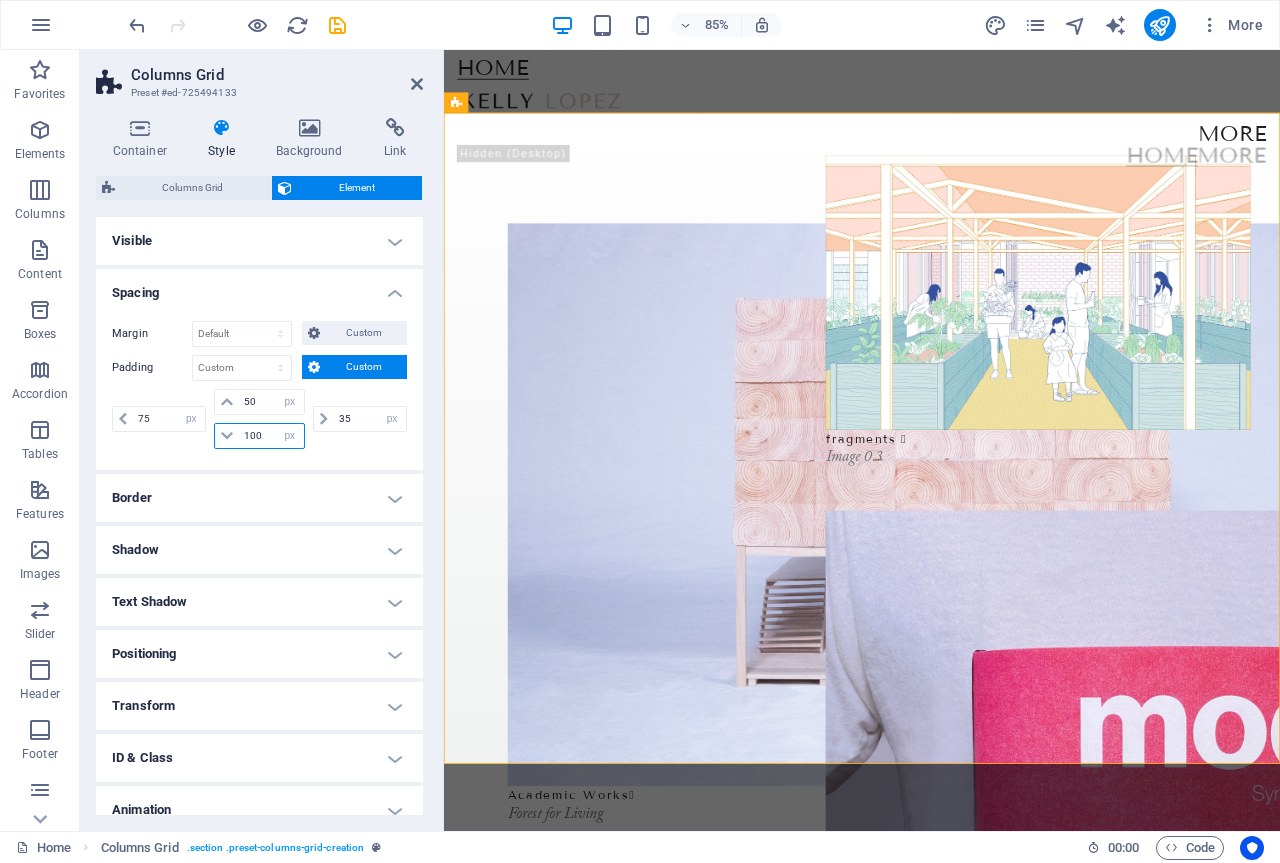 drag, startPoint x: 271, startPoint y: 437, endPoint x: 201, endPoint y: 452, distance: 71.5891 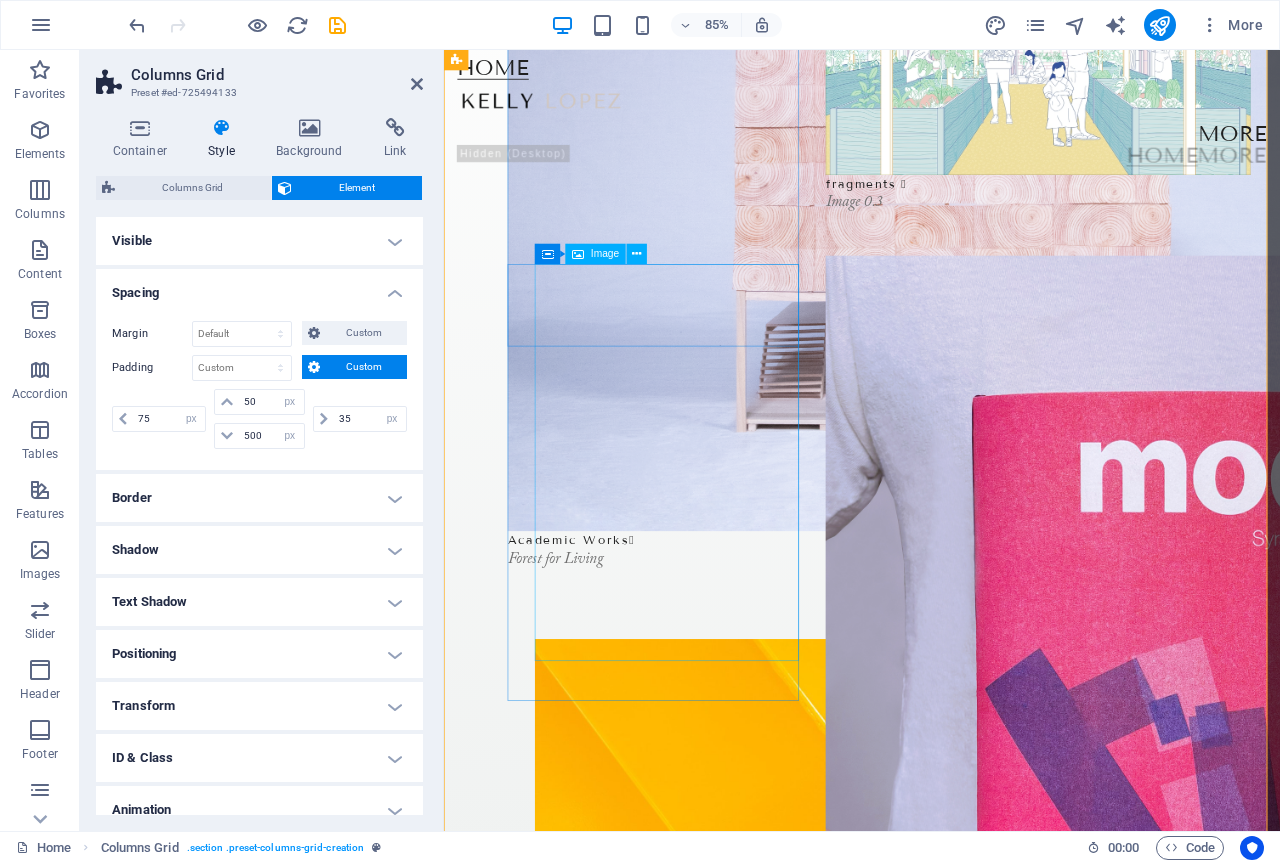 scroll, scrollTop: 321, scrollLeft: 0, axis: vertical 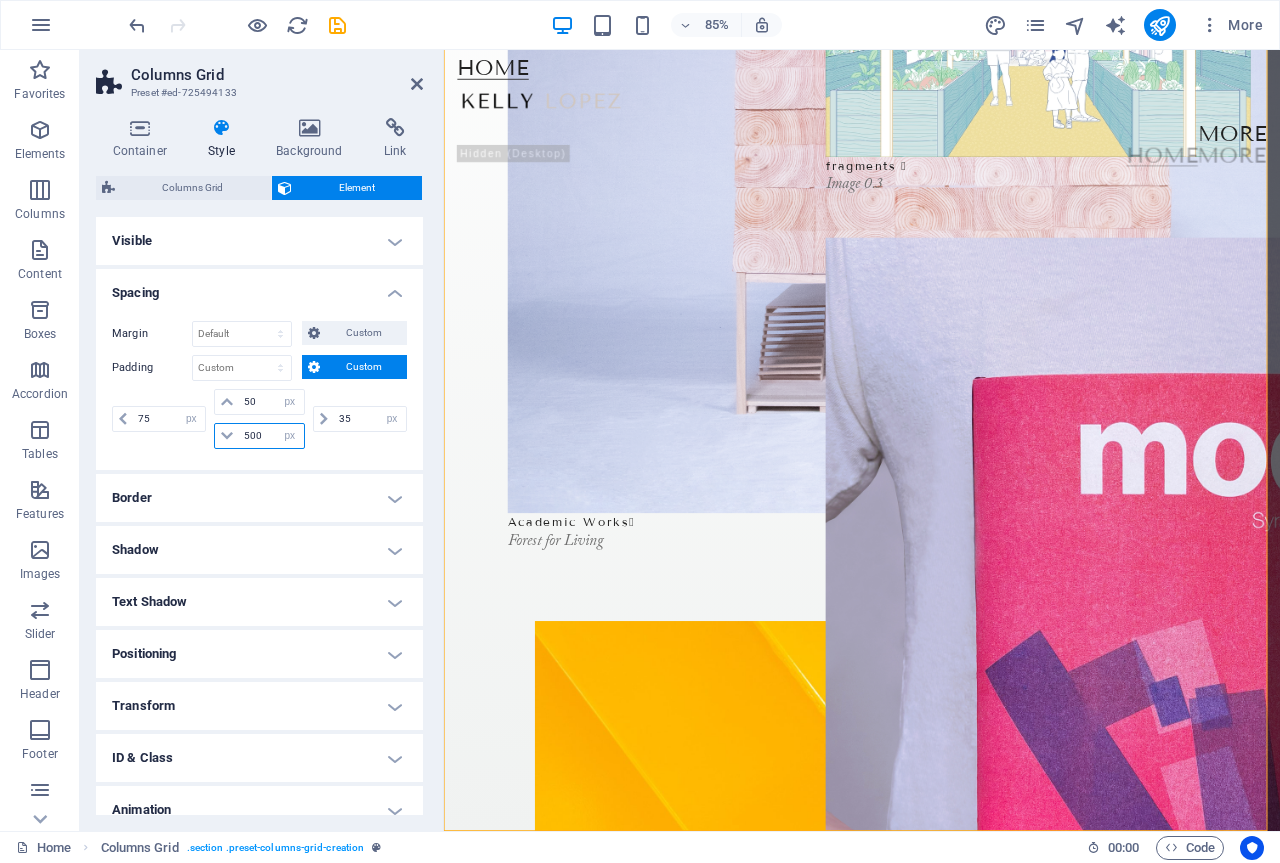 click on "75 px rem % vh vw 50 px rem % vh vw 500 px rem % vh vw 35 px rem % vh vw" at bounding box center (259, 419) 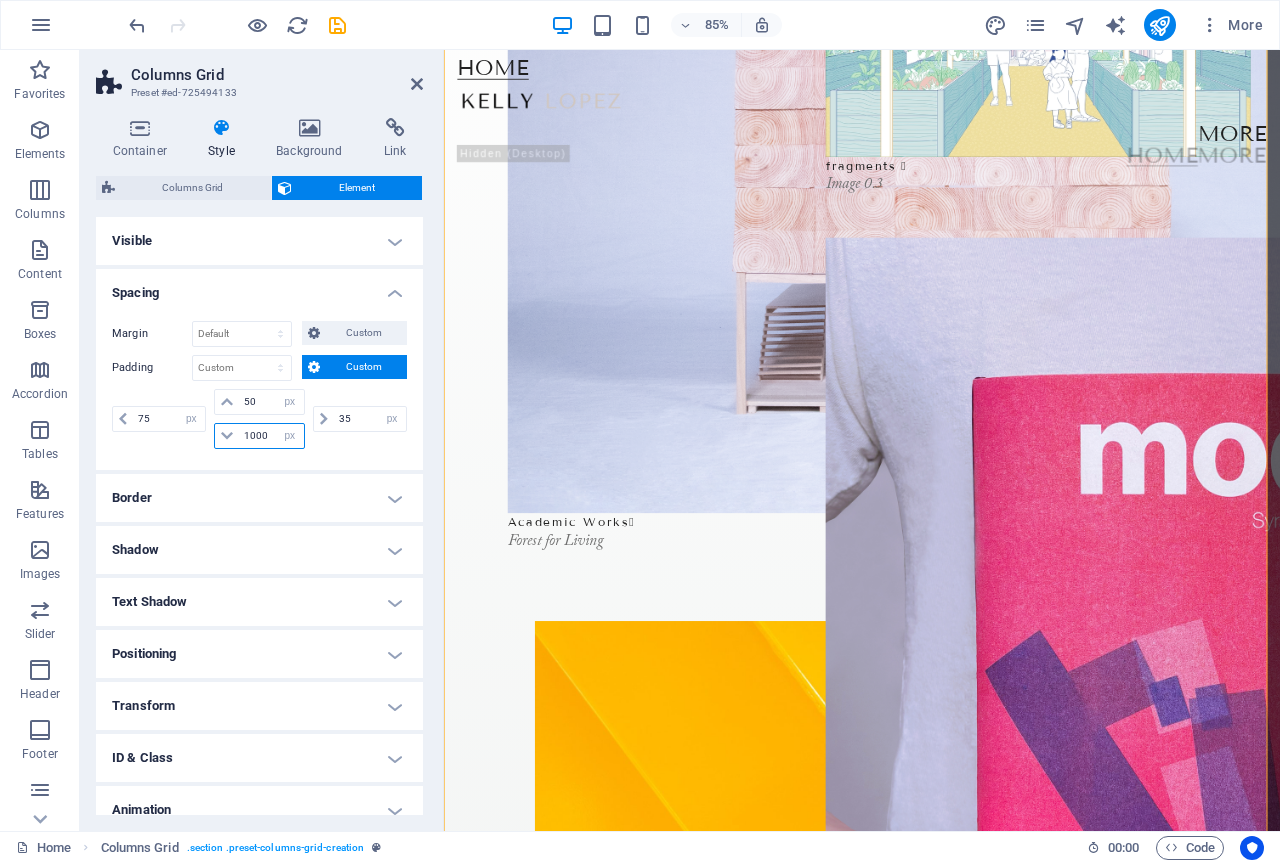 type on "1000" 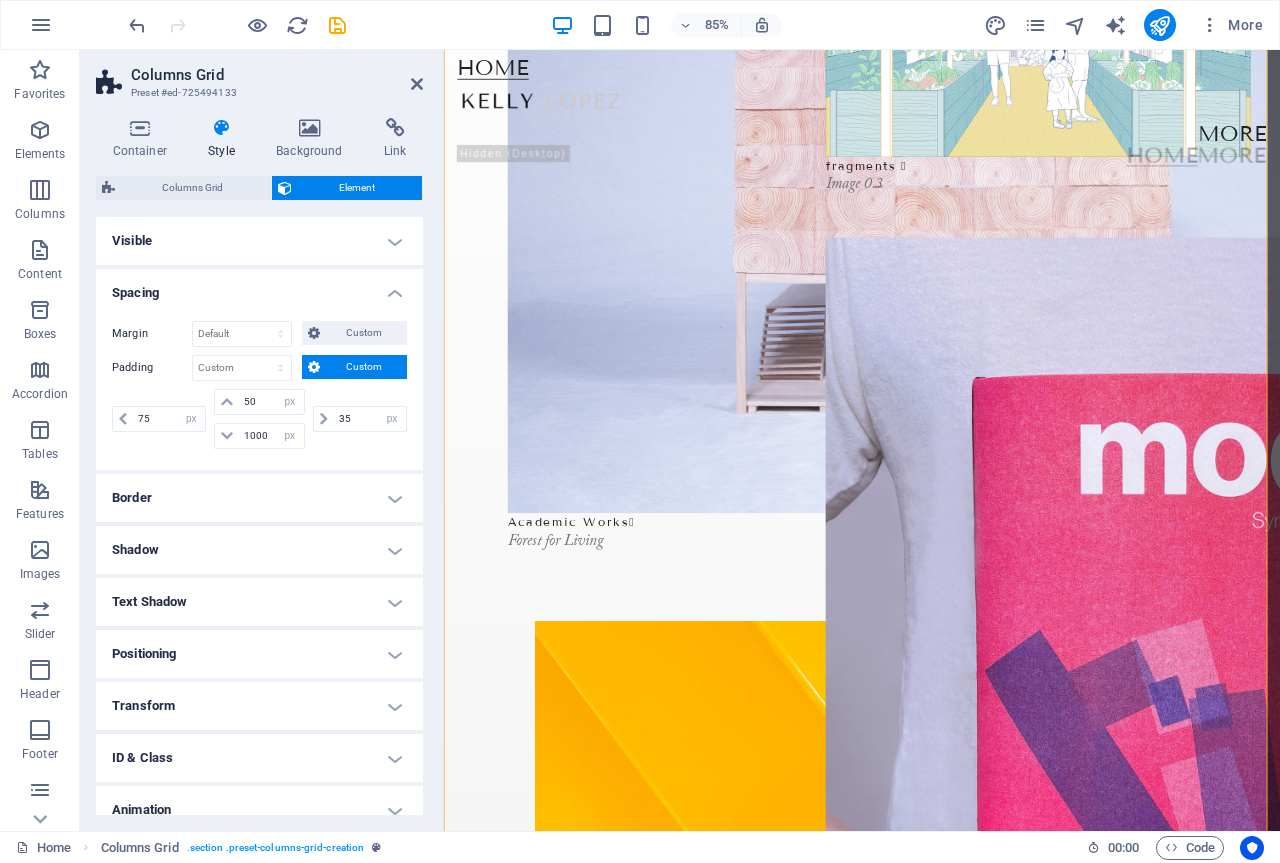 click on "75 px rem % vh vw 50 px rem % vh vw 1000 px rem % vh vw 35 px rem % vh vw" at bounding box center (259, 421) 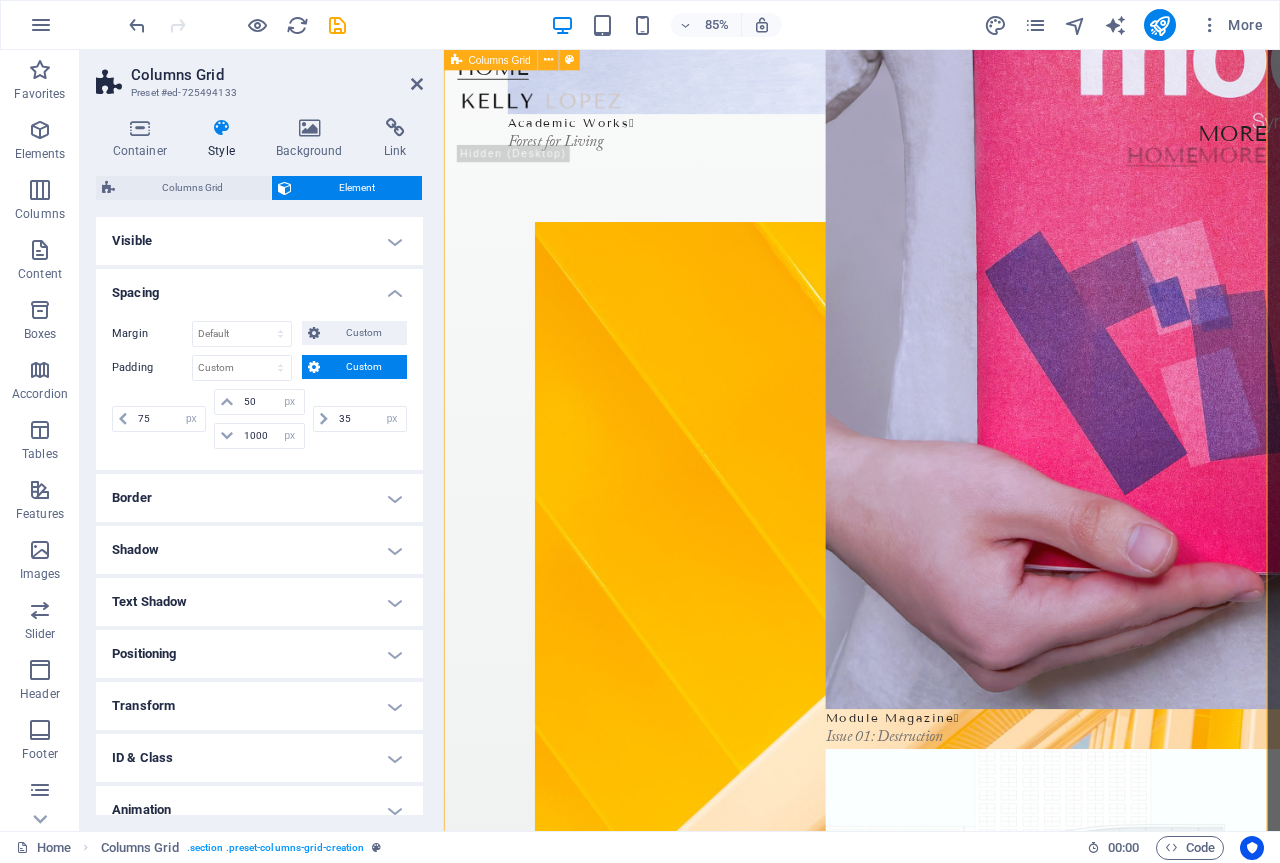 scroll, scrollTop: 821, scrollLeft: 0, axis: vertical 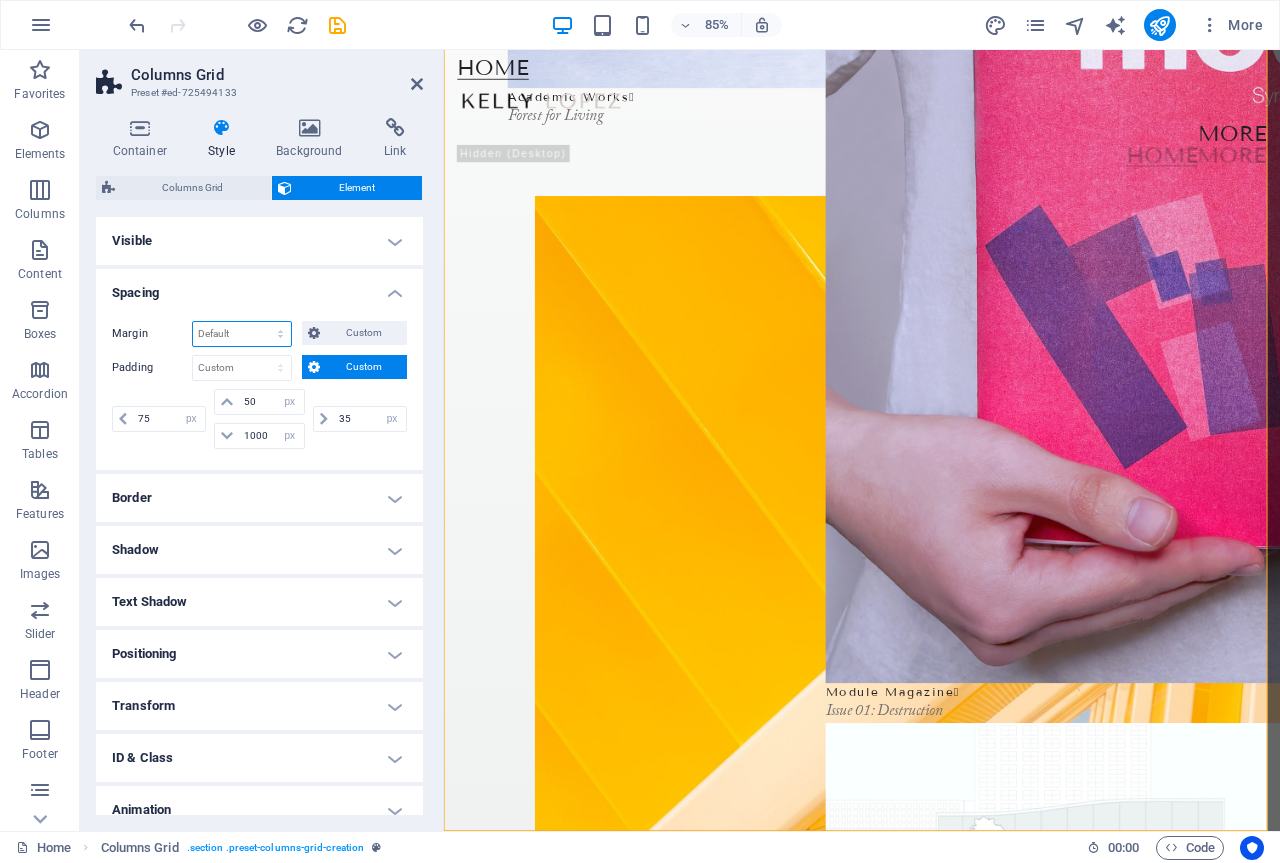 click on "Default auto px % rem vw vh Custom" at bounding box center [242, 334] 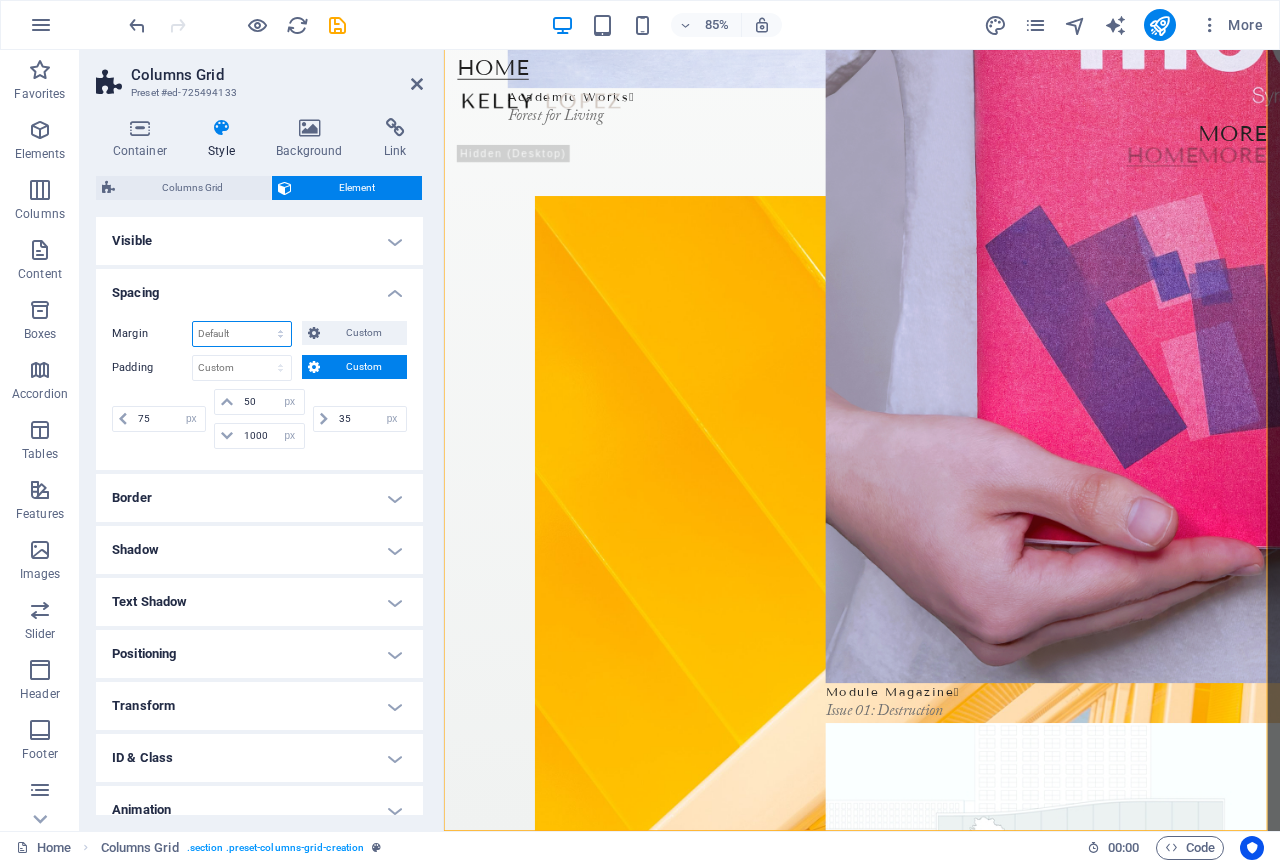 select on "%" 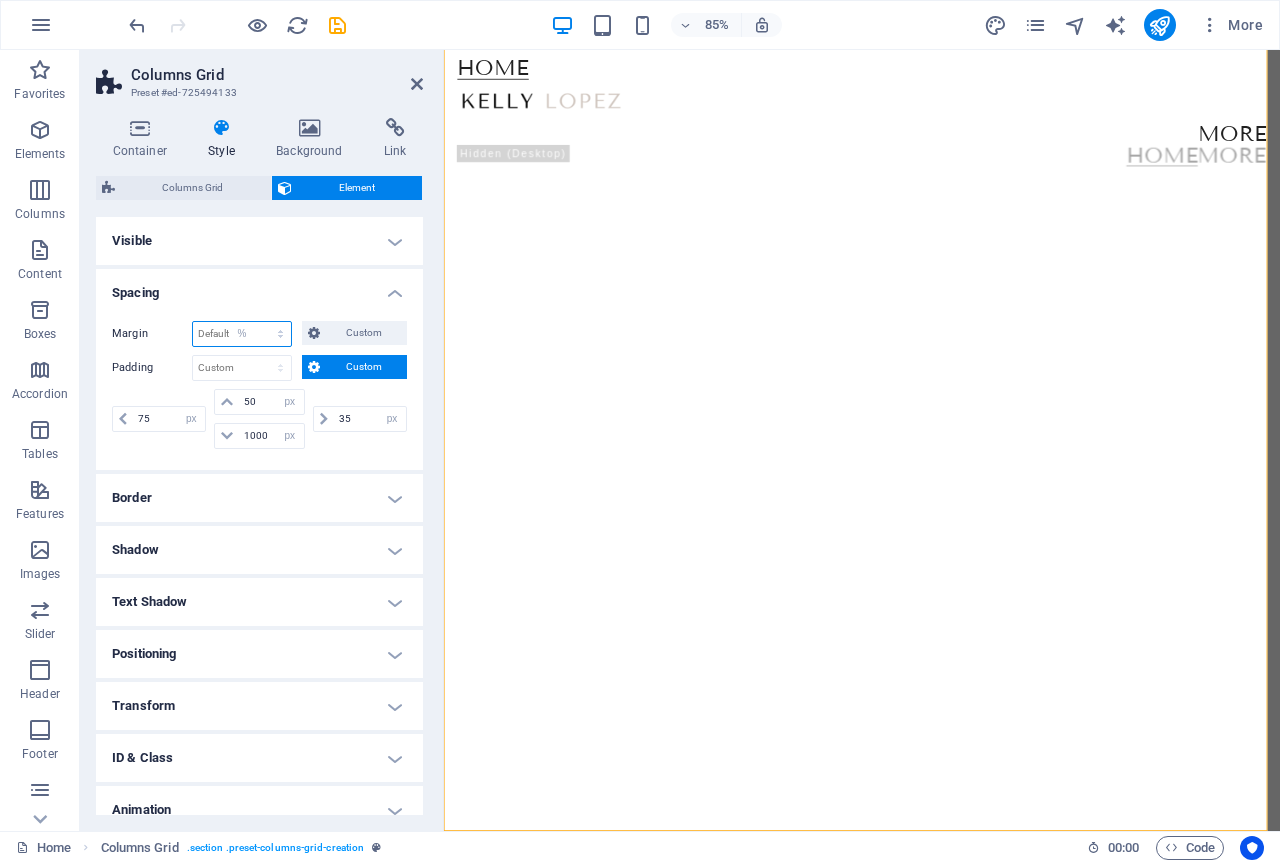 click on "Default auto px % rem vw vh Custom" at bounding box center (242, 334) 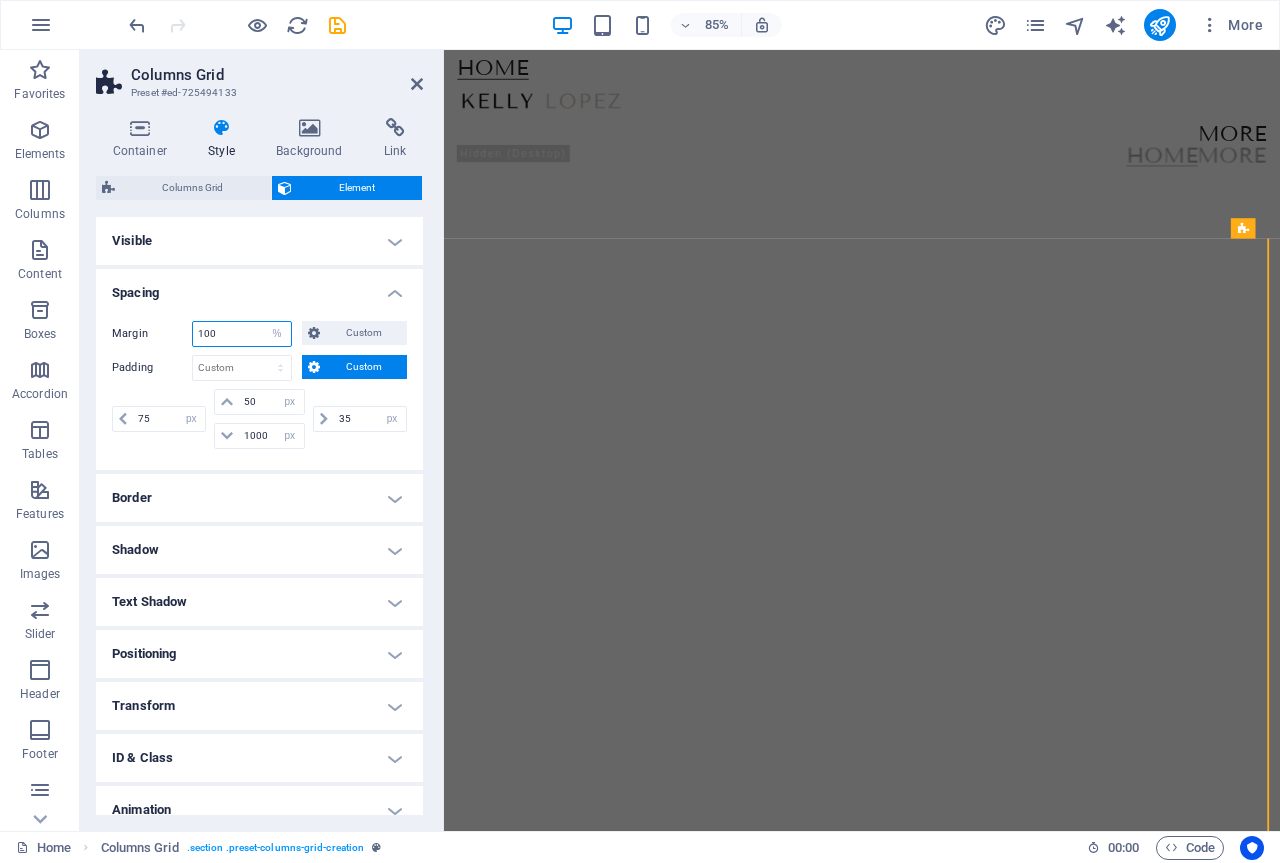 click on "100" at bounding box center (242, 334) 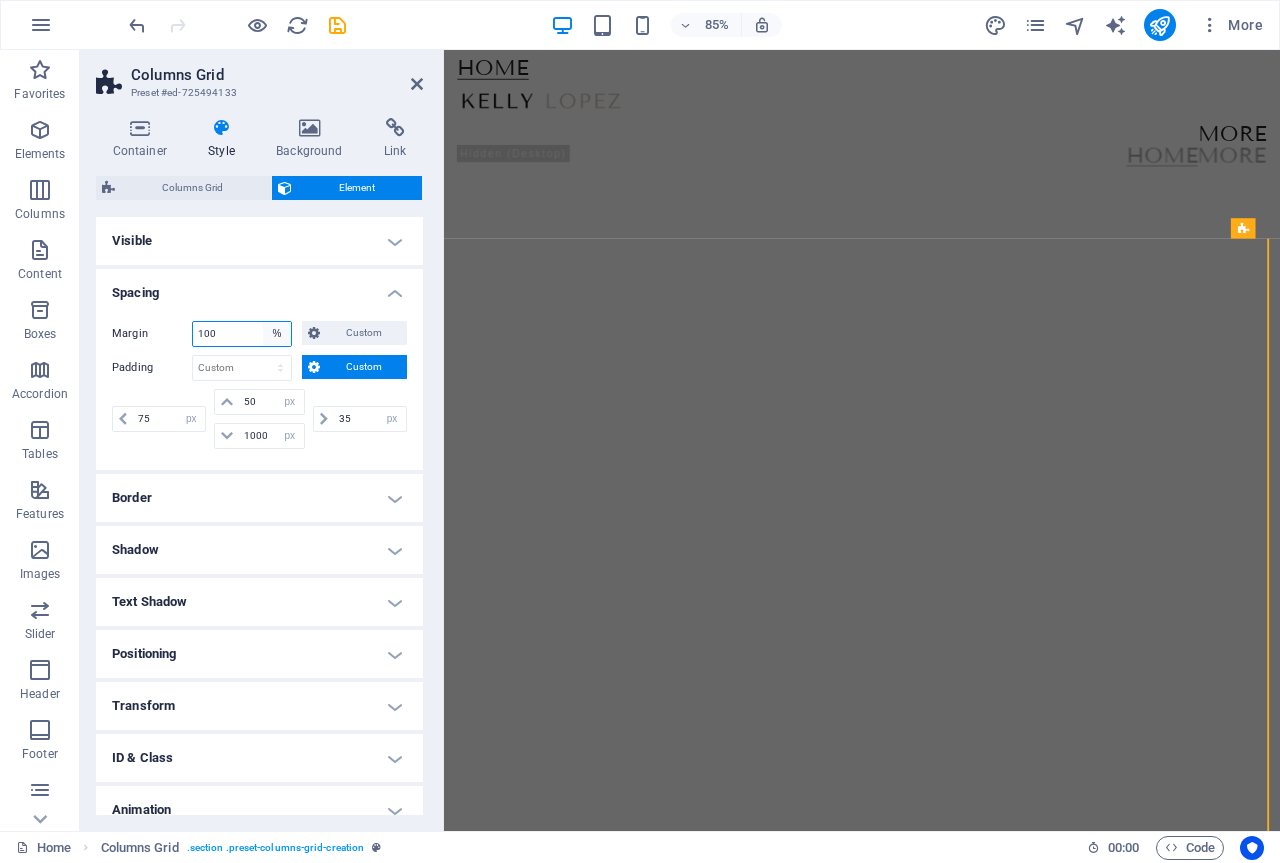 click on "Default auto px % rem vw vh Custom" at bounding box center [277, 334] 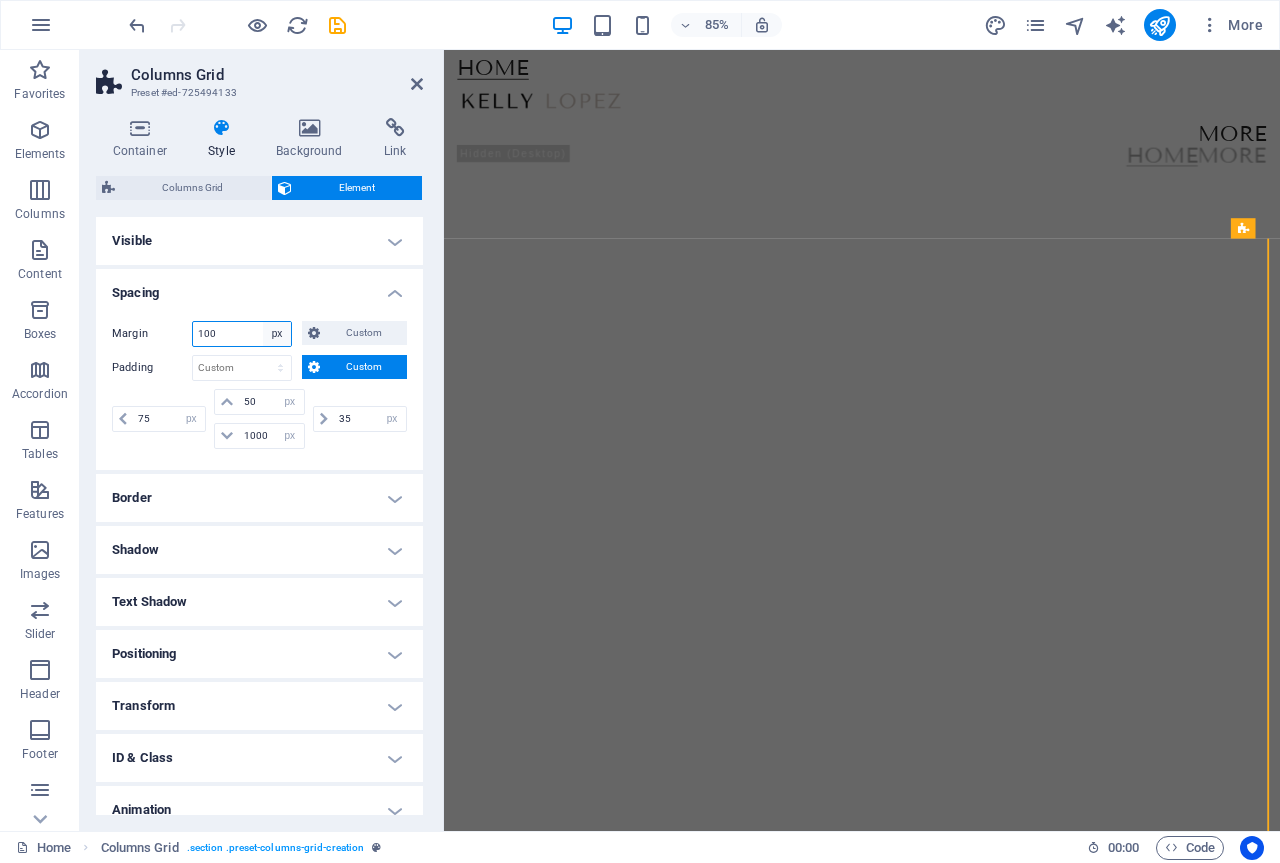 click on "Default auto px % rem vw vh Custom" at bounding box center [277, 334] 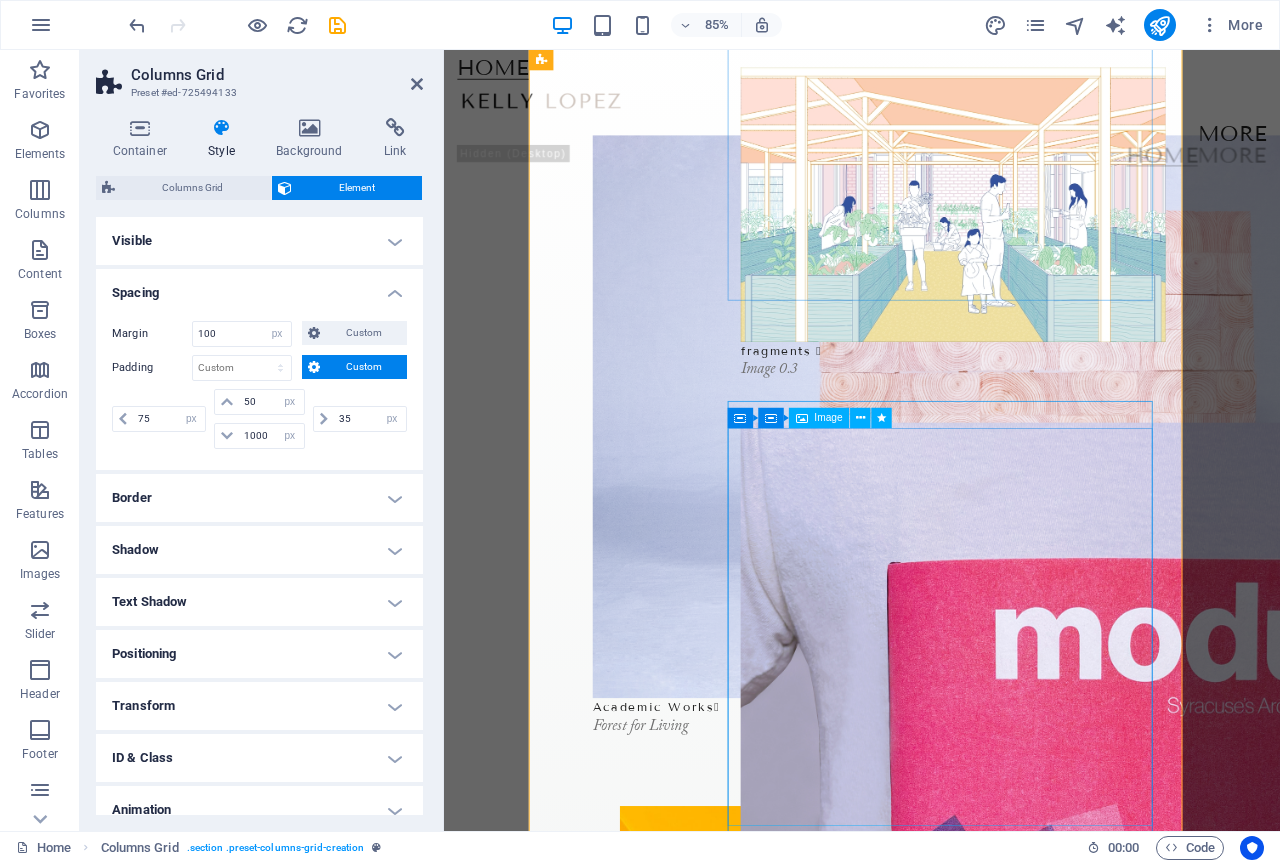 scroll, scrollTop: 0, scrollLeft: 0, axis: both 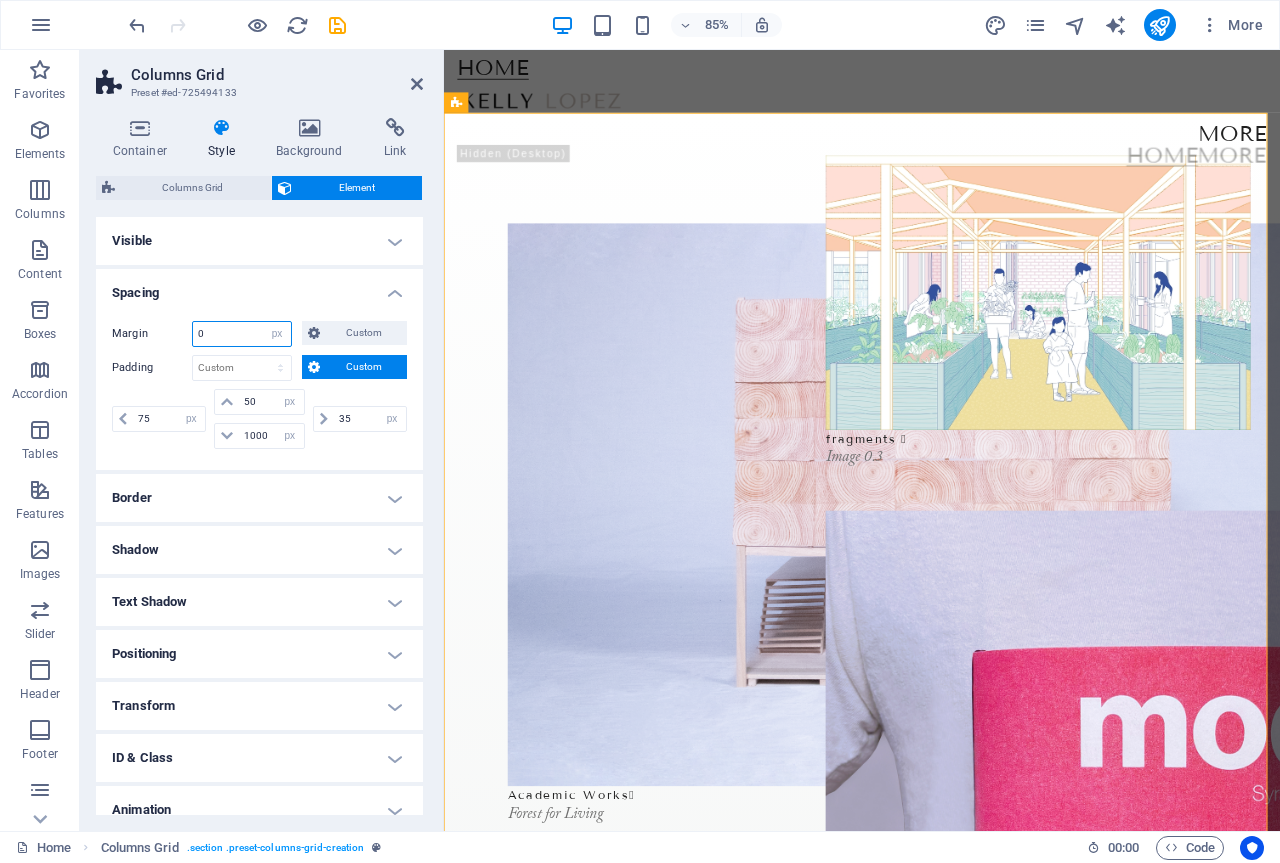 type on "0" 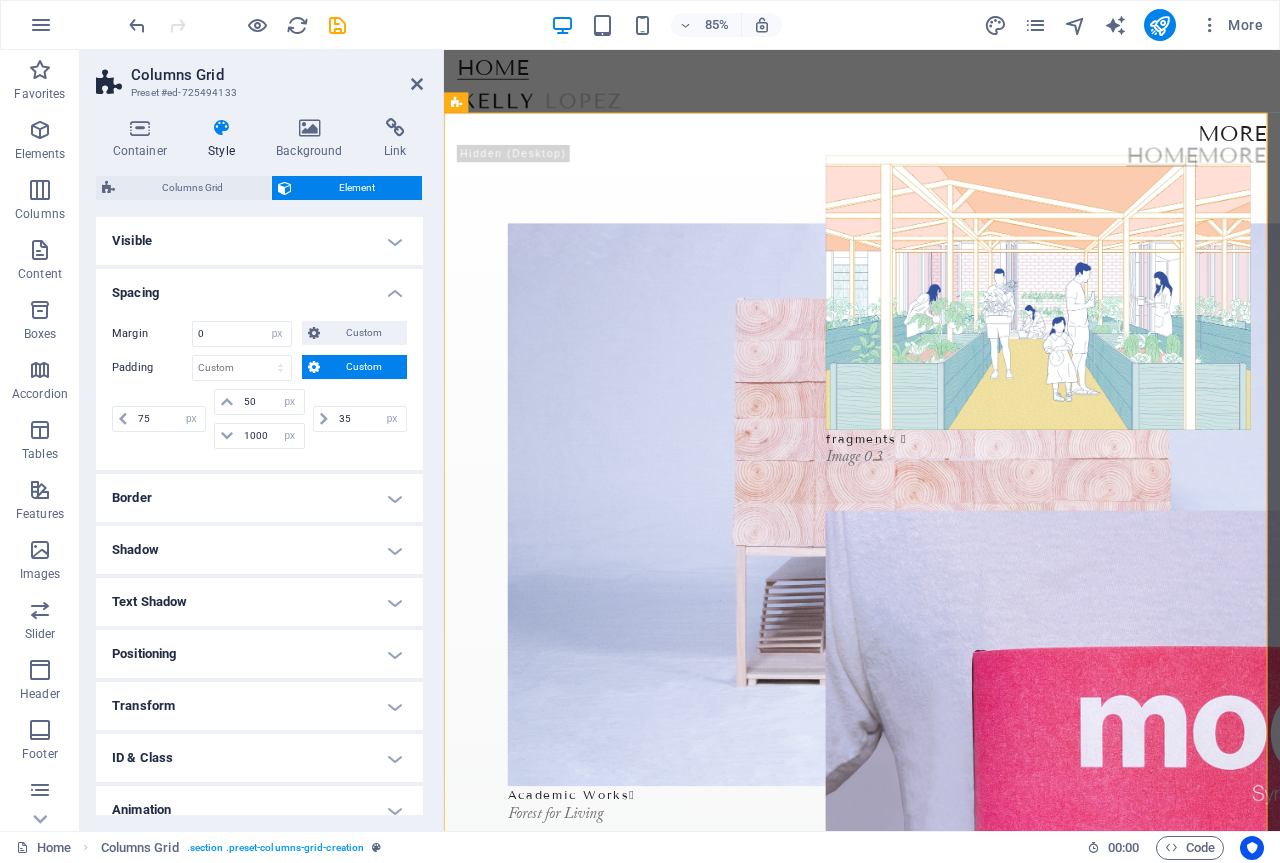 click on "Spacing" at bounding box center (259, 287) 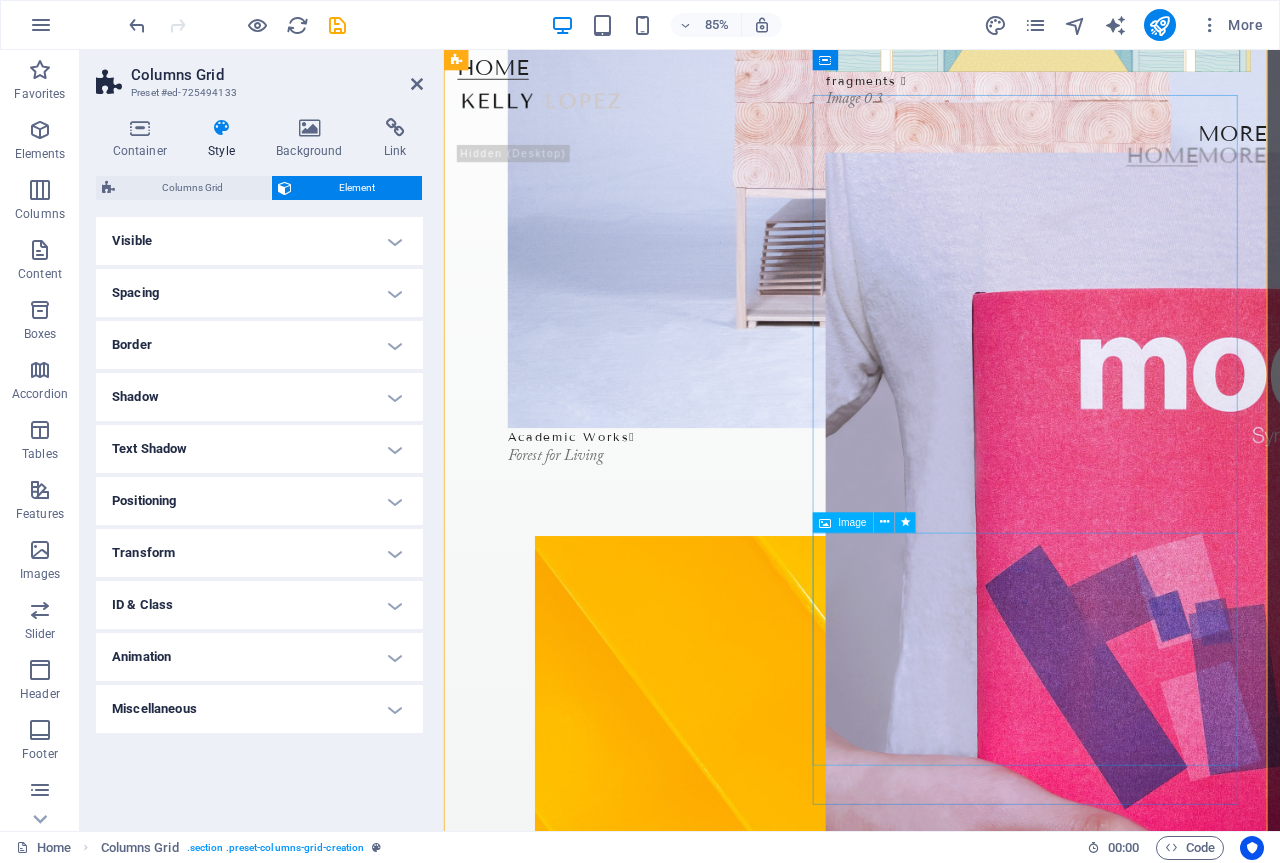 scroll, scrollTop: 221, scrollLeft: 0, axis: vertical 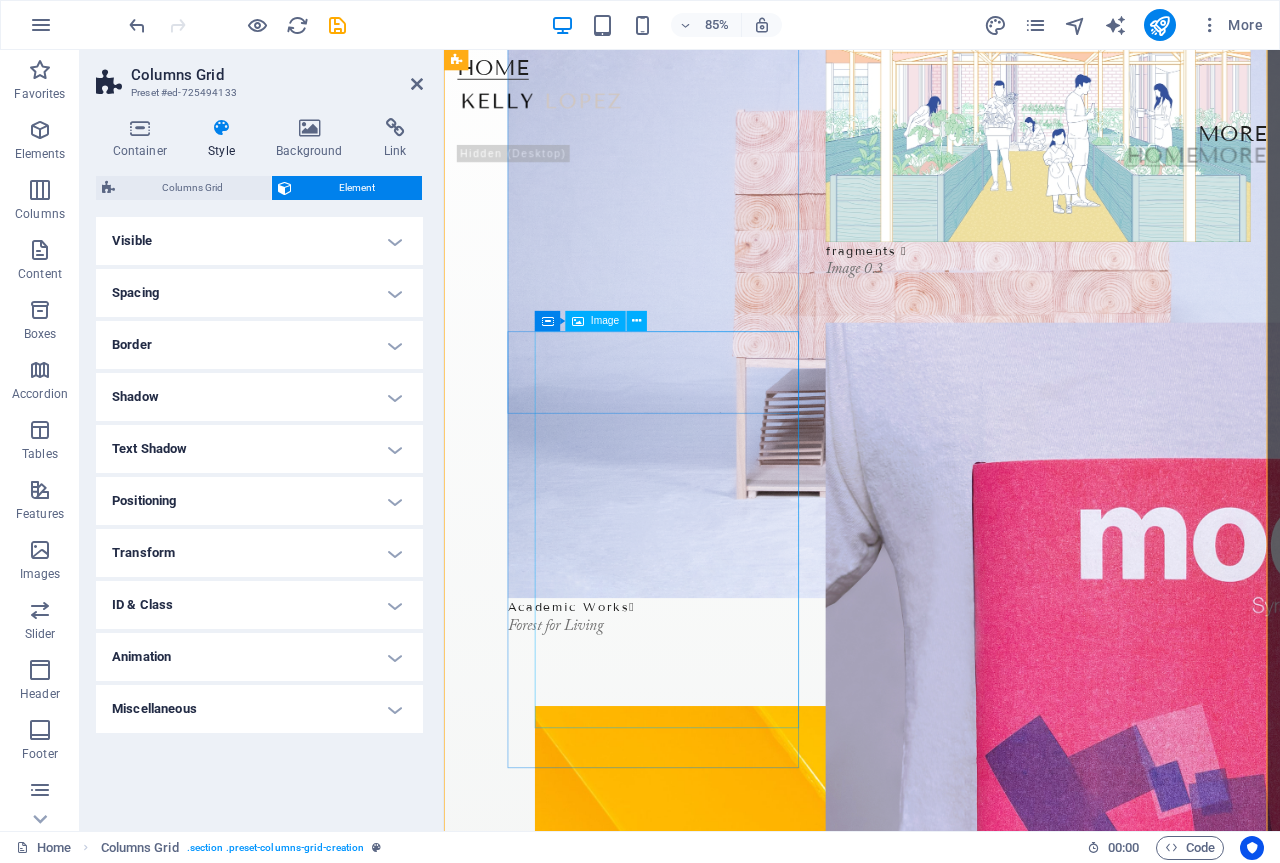 click at bounding box center [714, 1590] 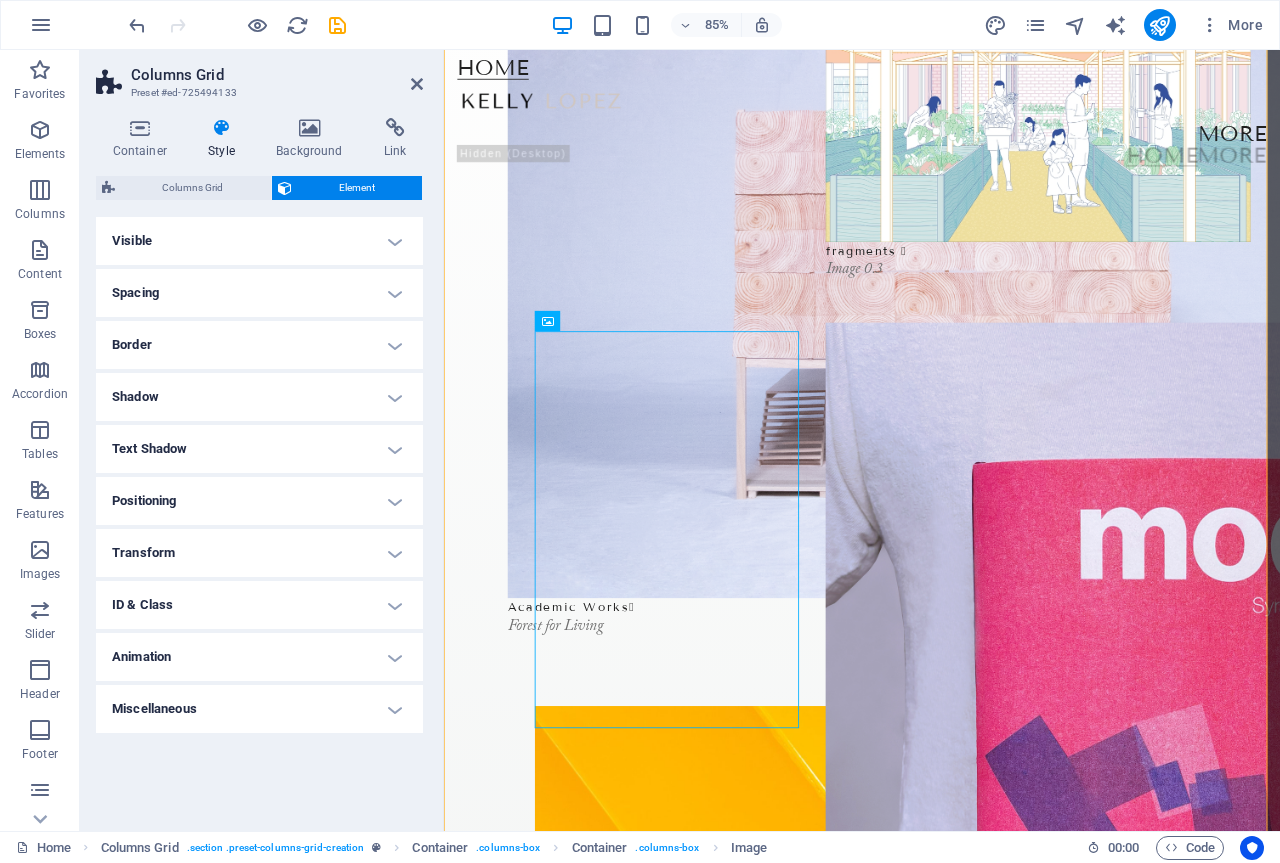 click on "85% More" at bounding box center [698, 25] 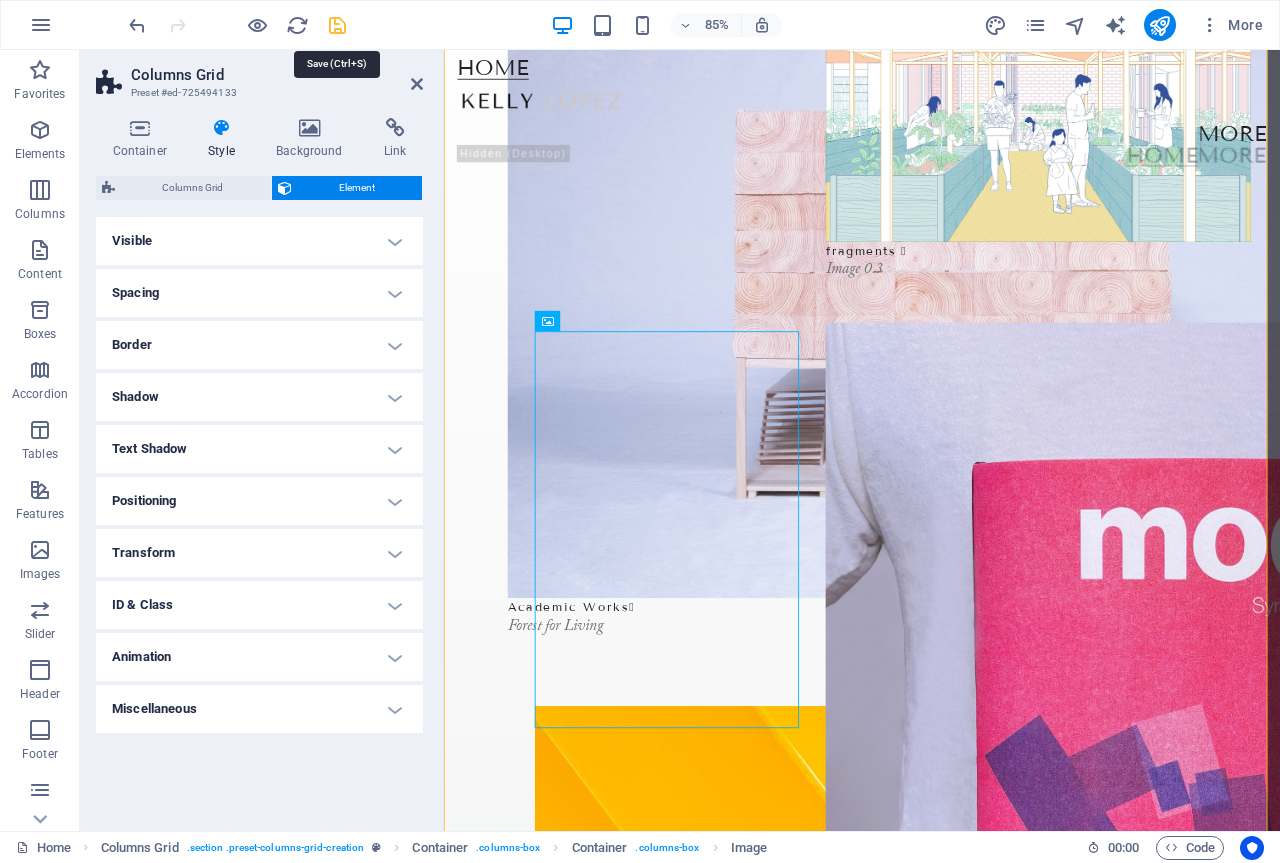 click at bounding box center (337, 25) 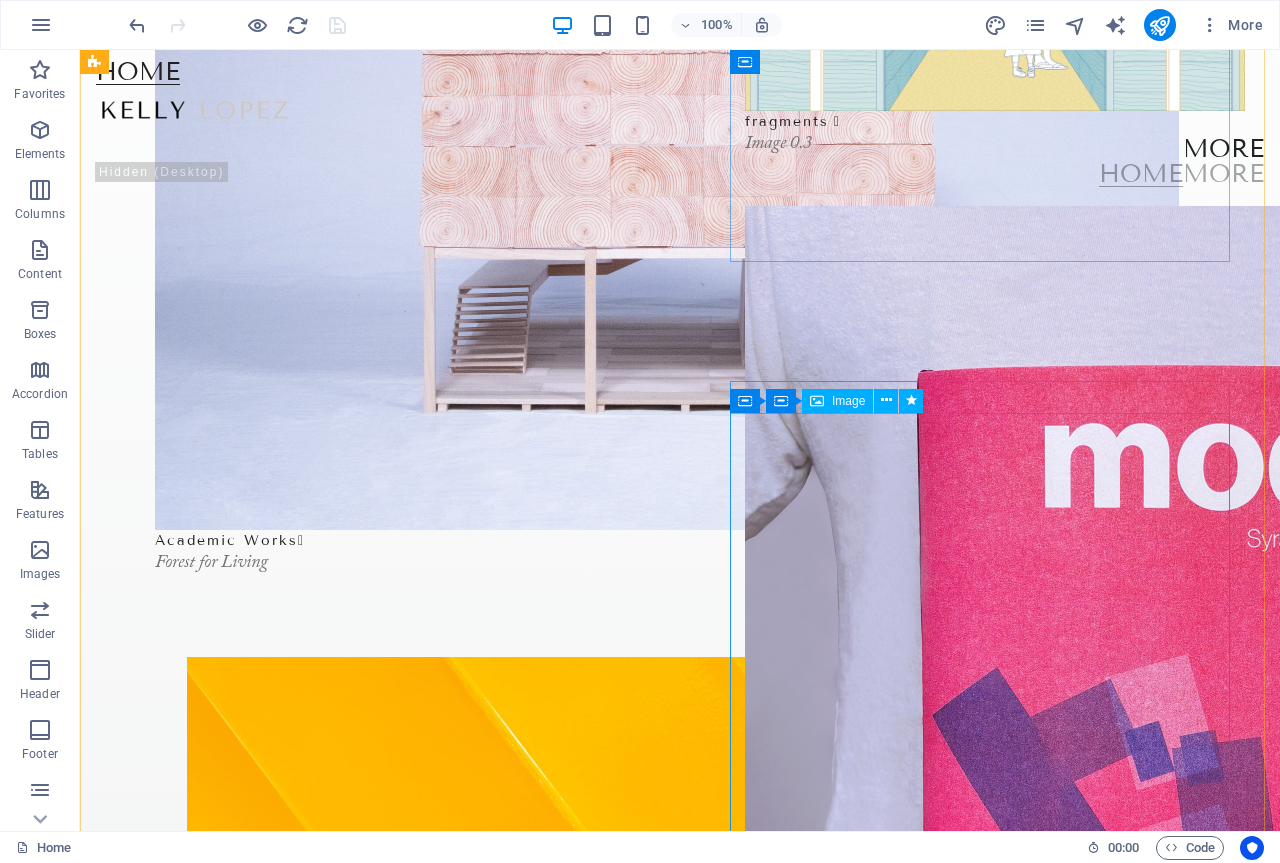 scroll, scrollTop: 200, scrollLeft: 0, axis: vertical 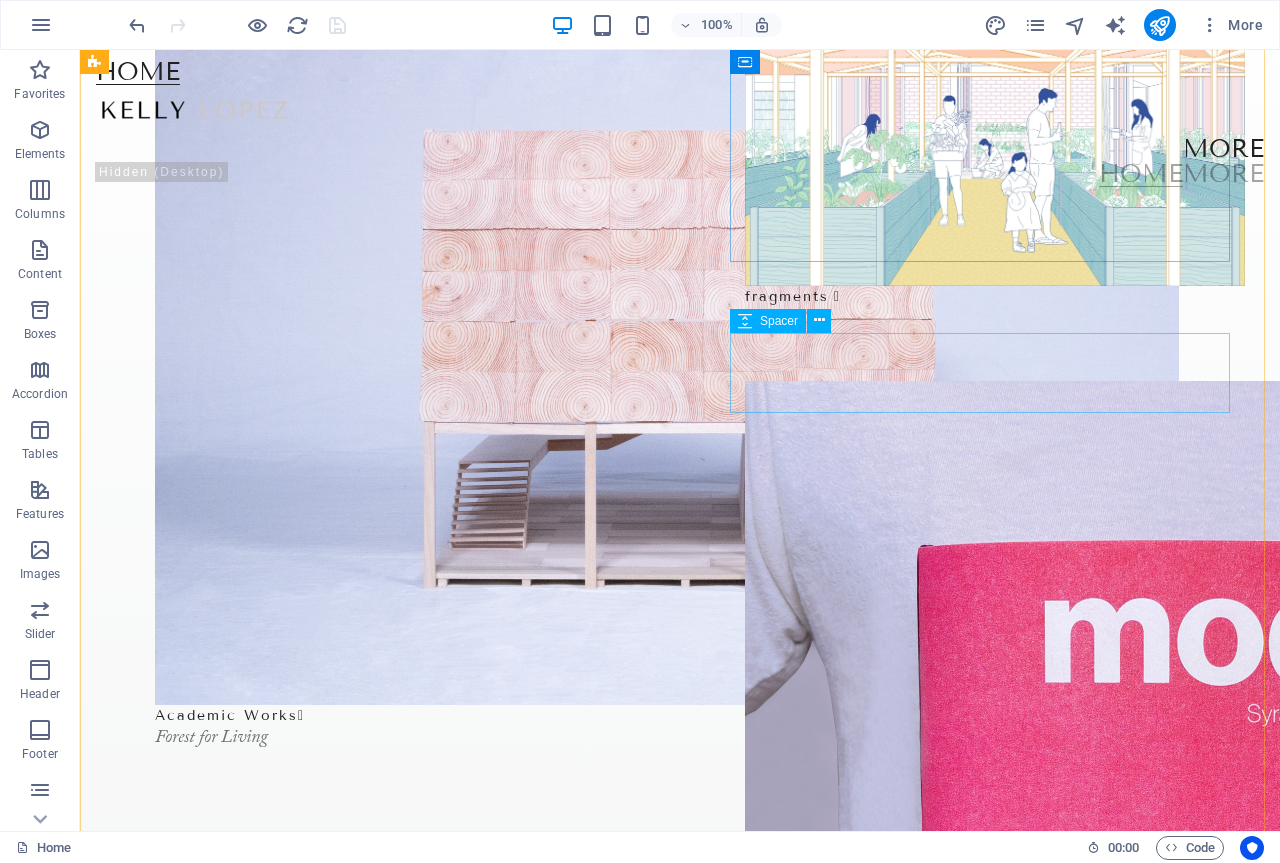 click at bounding box center [995, 373] 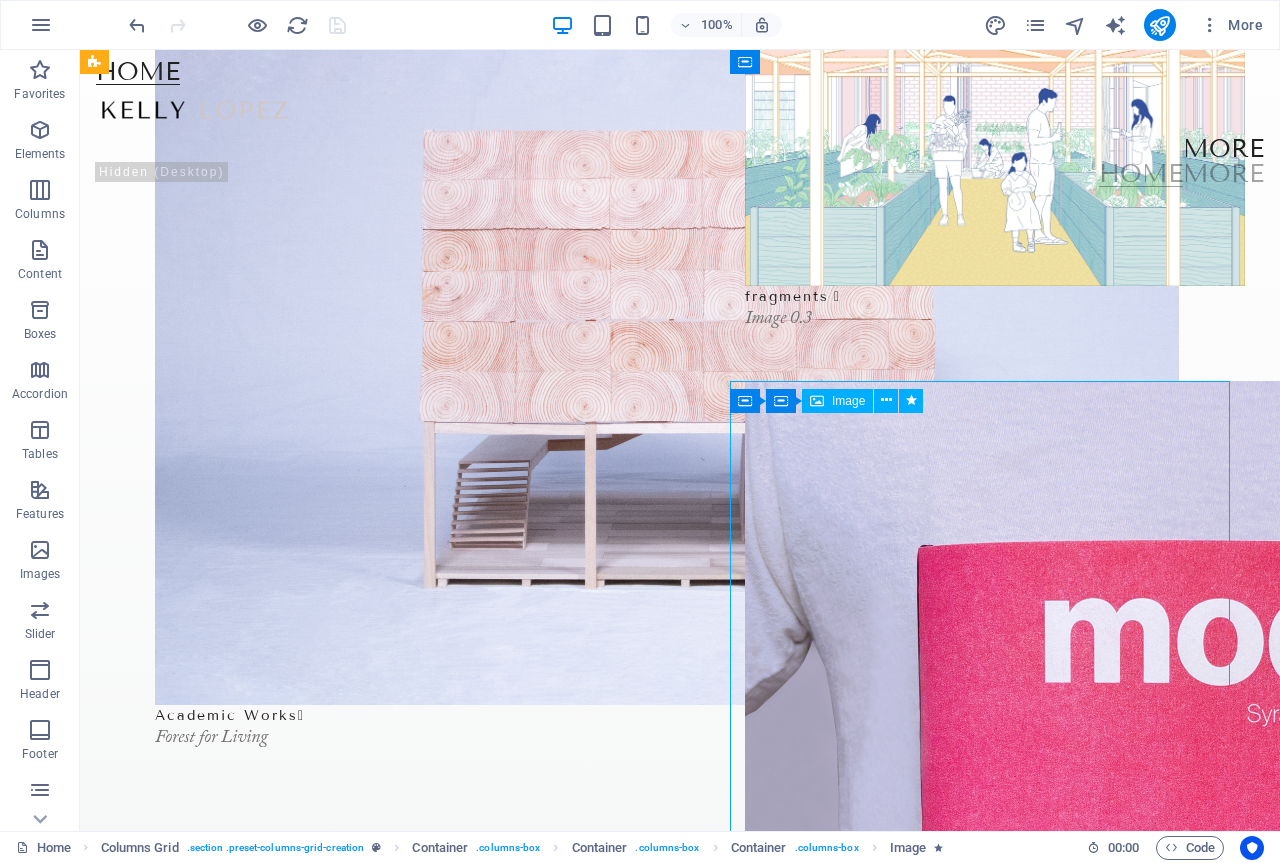 drag, startPoint x: 792, startPoint y: 478, endPoint x: 774, endPoint y: 568, distance: 91.78235 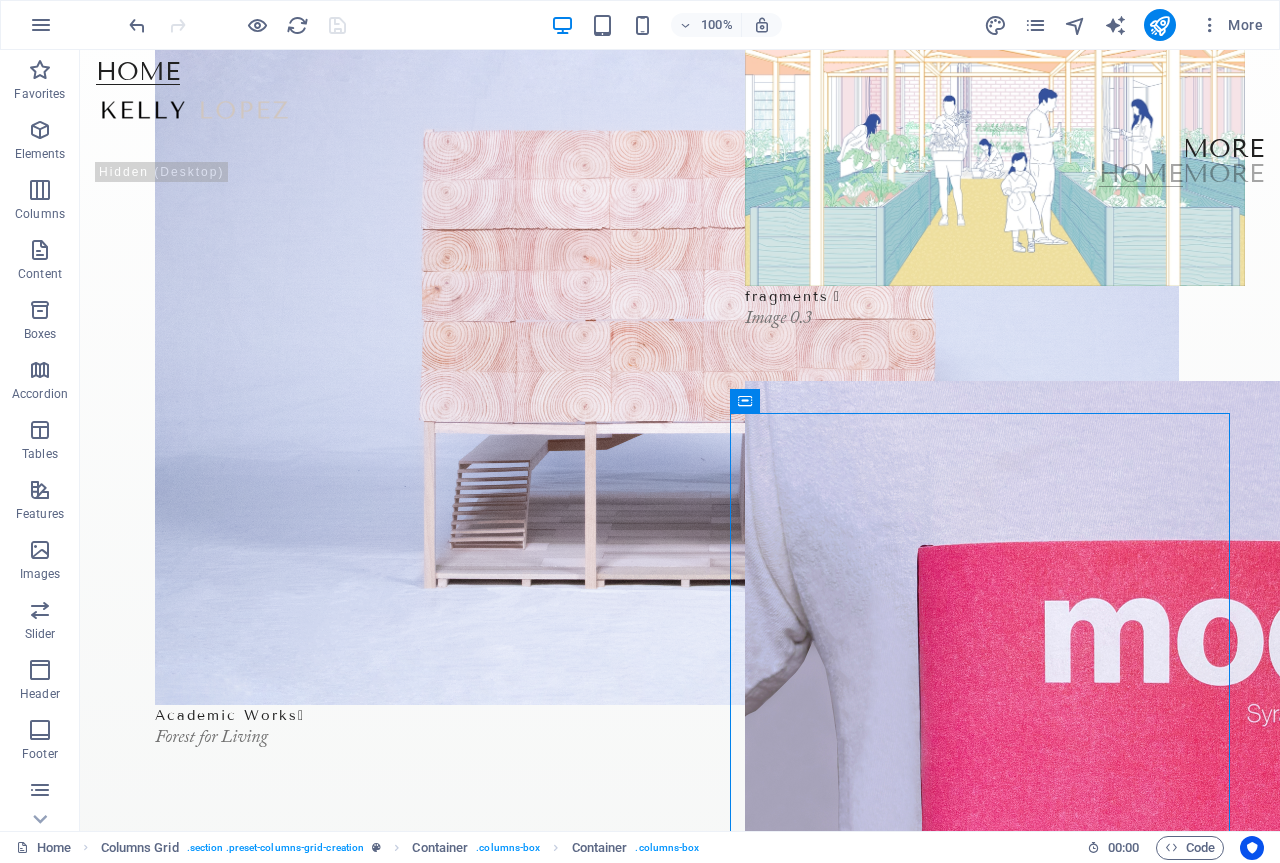 drag, startPoint x: 826, startPoint y: 453, endPoint x: 761, endPoint y: 430, distance: 68.94926 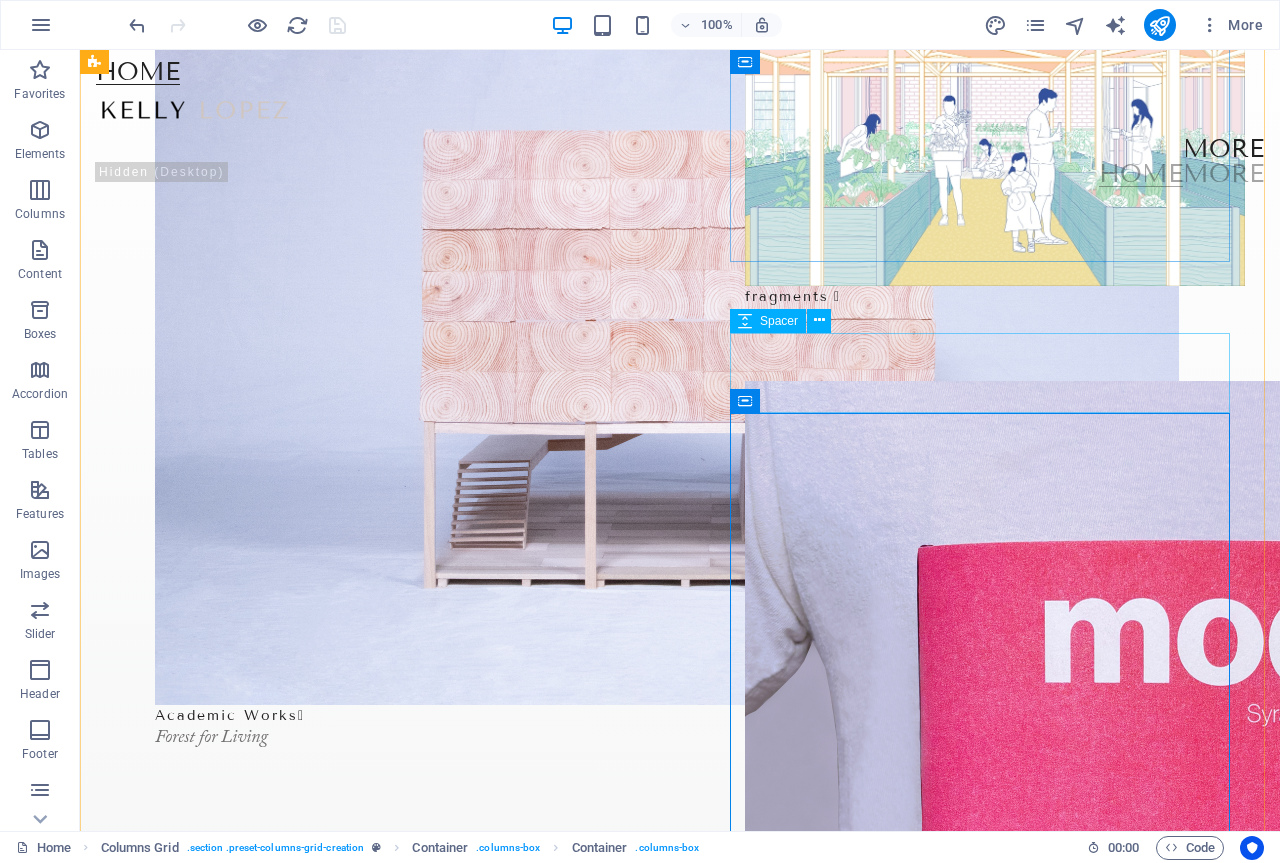 click at bounding box center [995, 373] 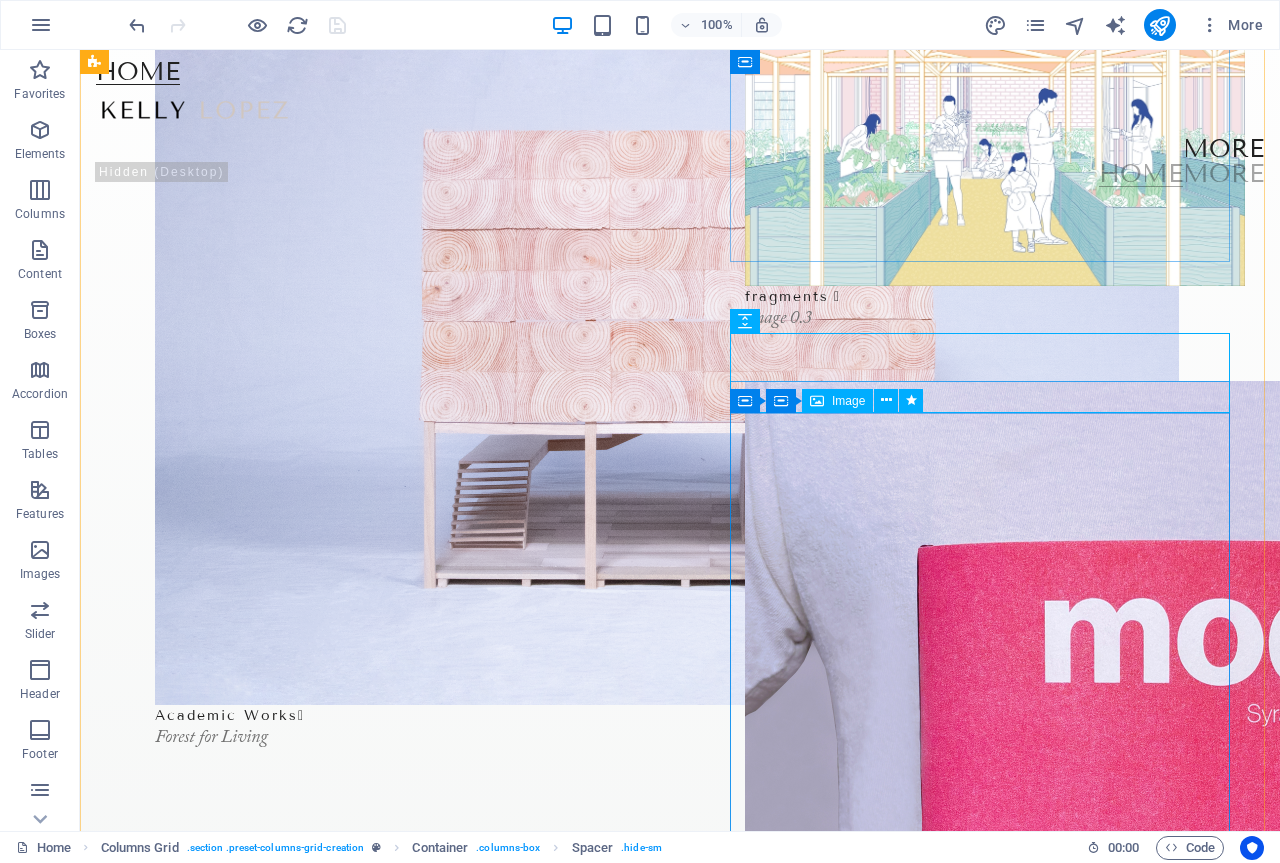 click at bounding box center [995, 893] 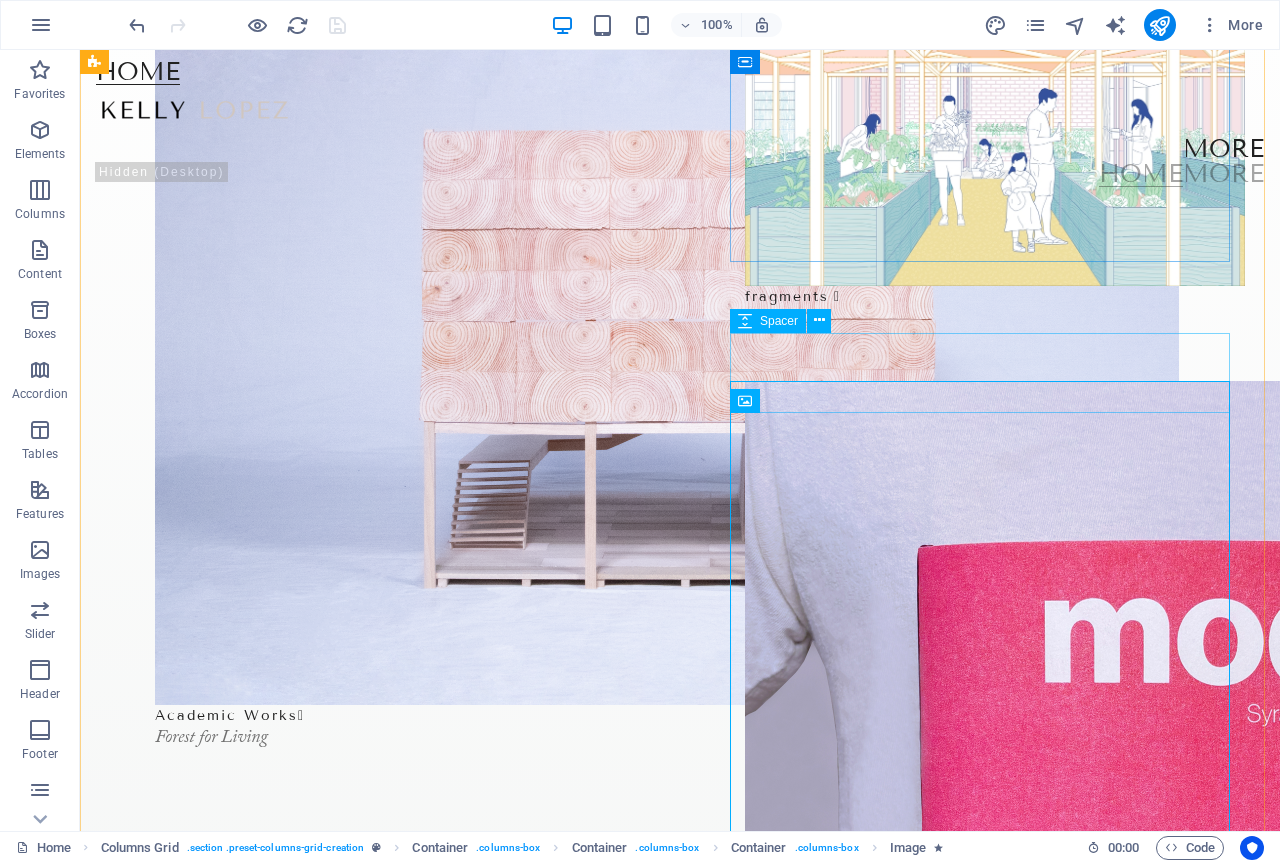 click at bounding box center (995, 373) 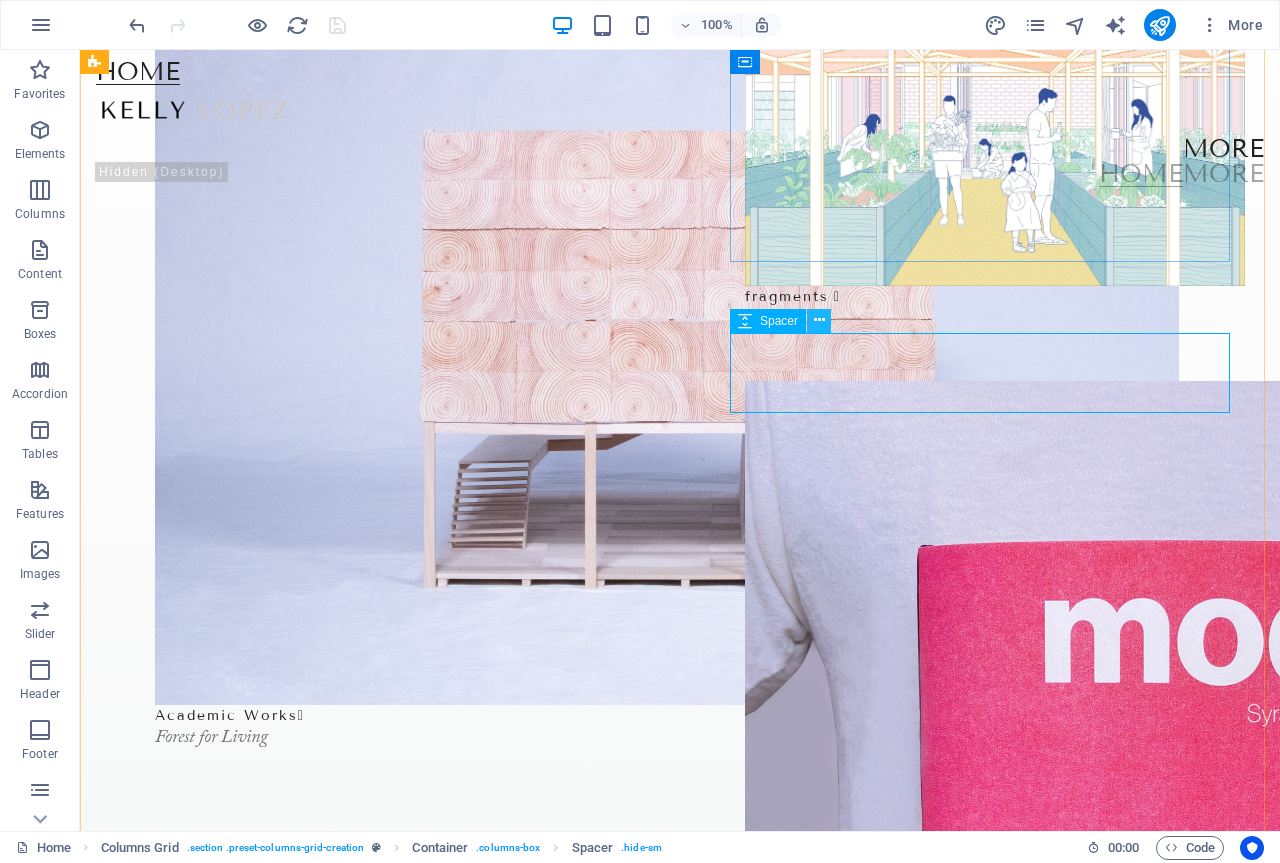 click at bounding box center (819, 320) 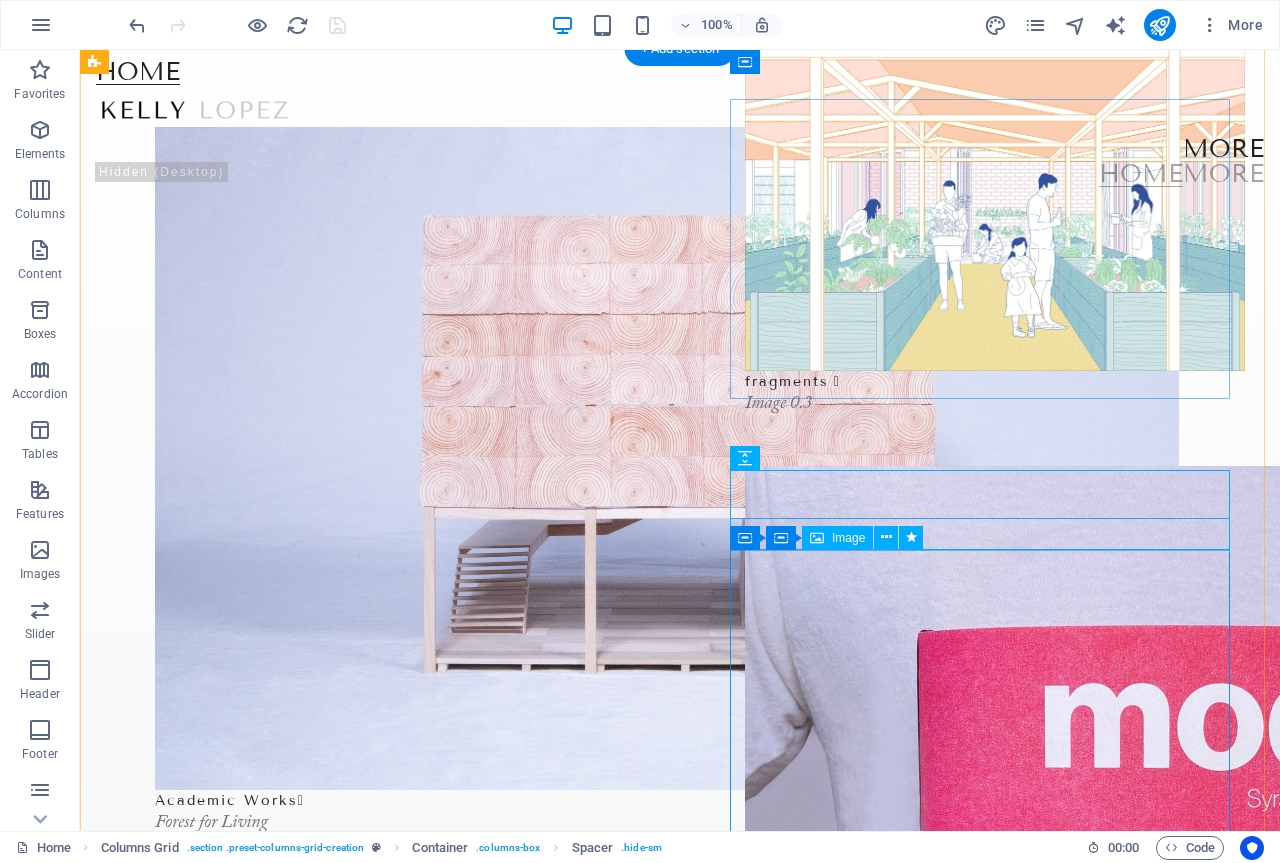 scroll, scrollTop: 0, scrollLeft: 0, axis: both 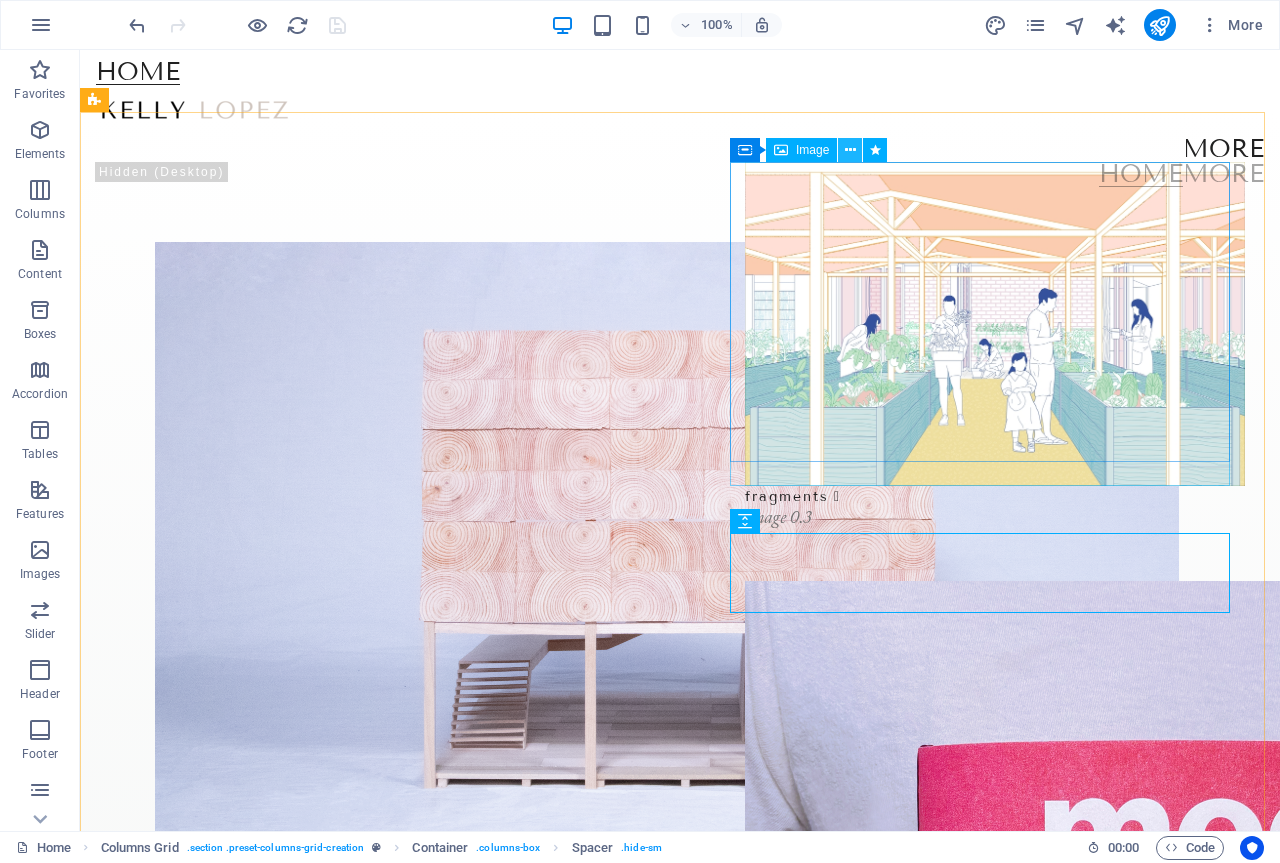 click at bounding box center (850, 150) 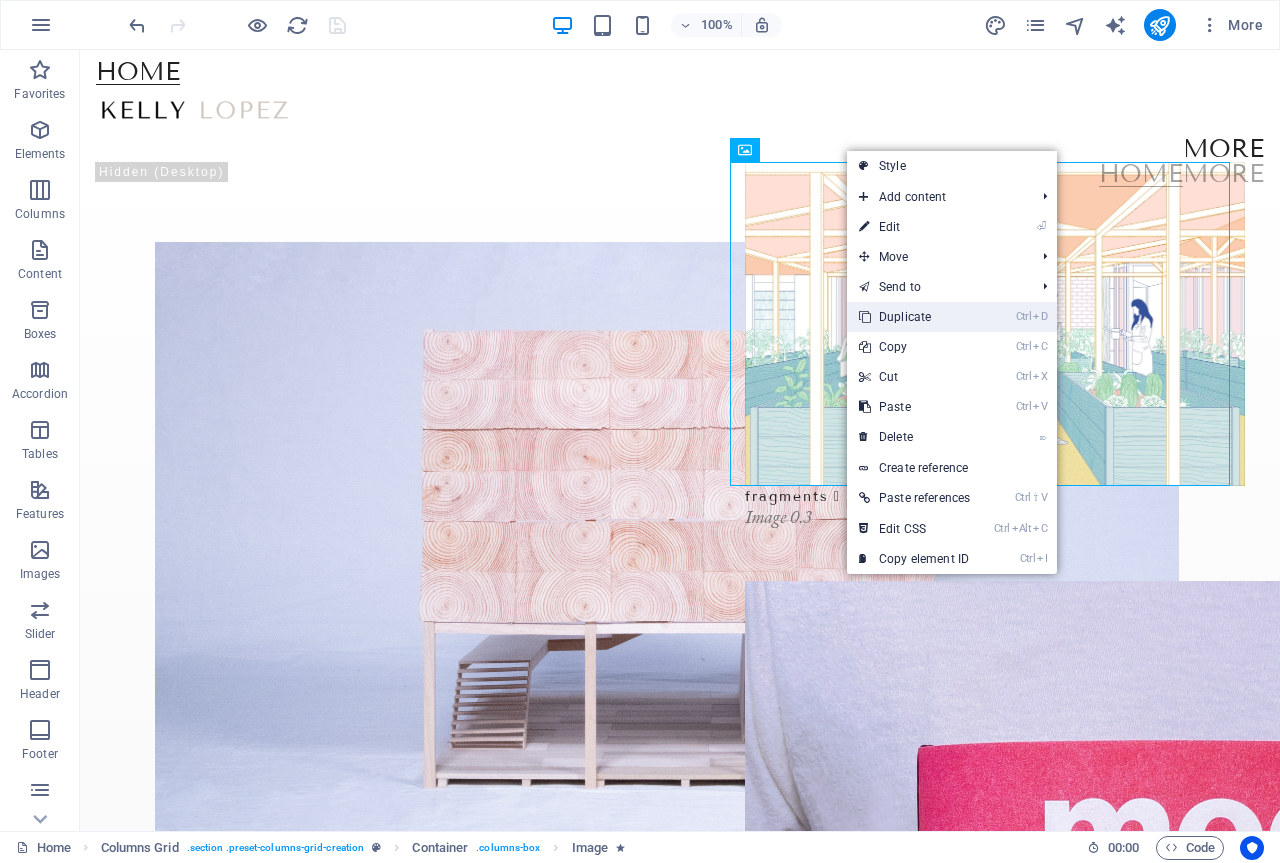 click on "Ctrl D  Duplicate" at bounding box center [914, 317] 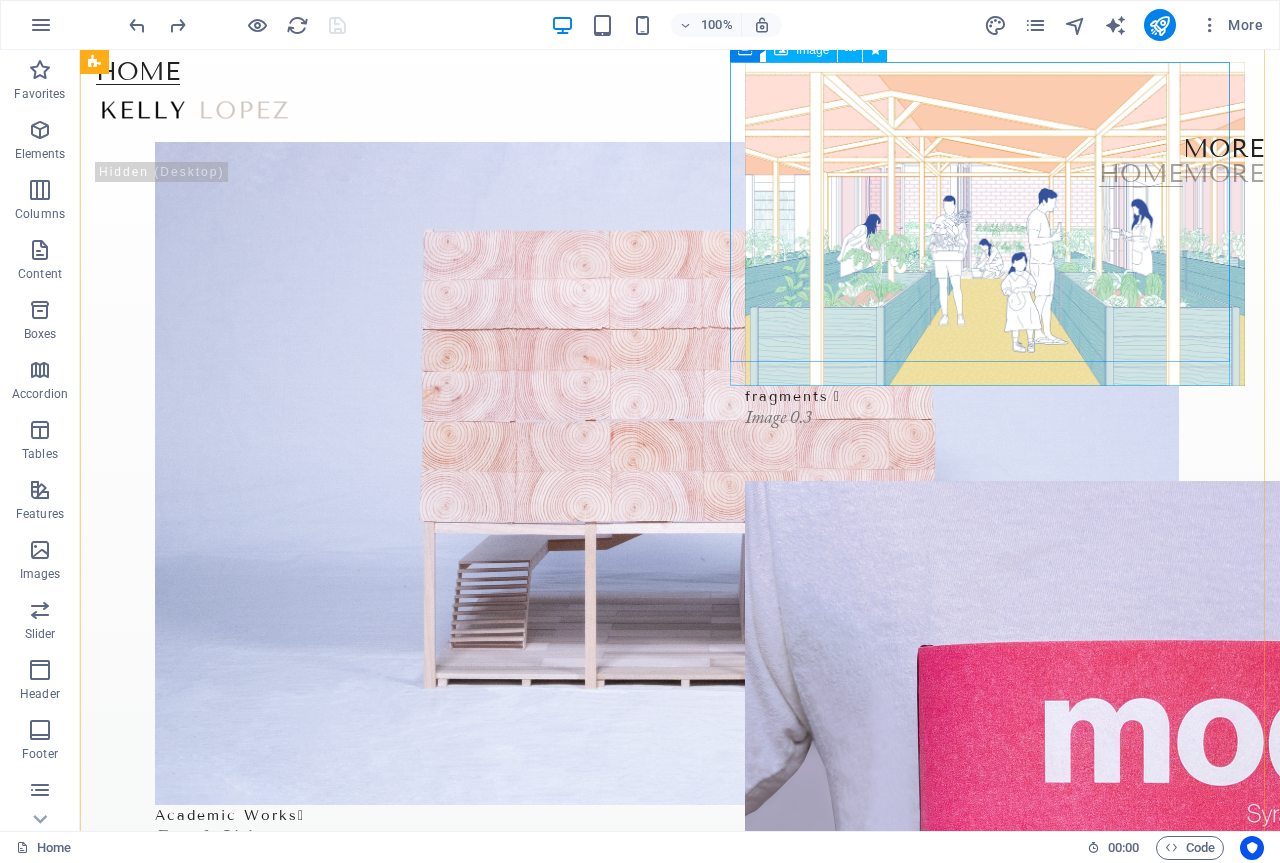 scroll, scrollTop: 0, scrollLeft: 0, axis: both 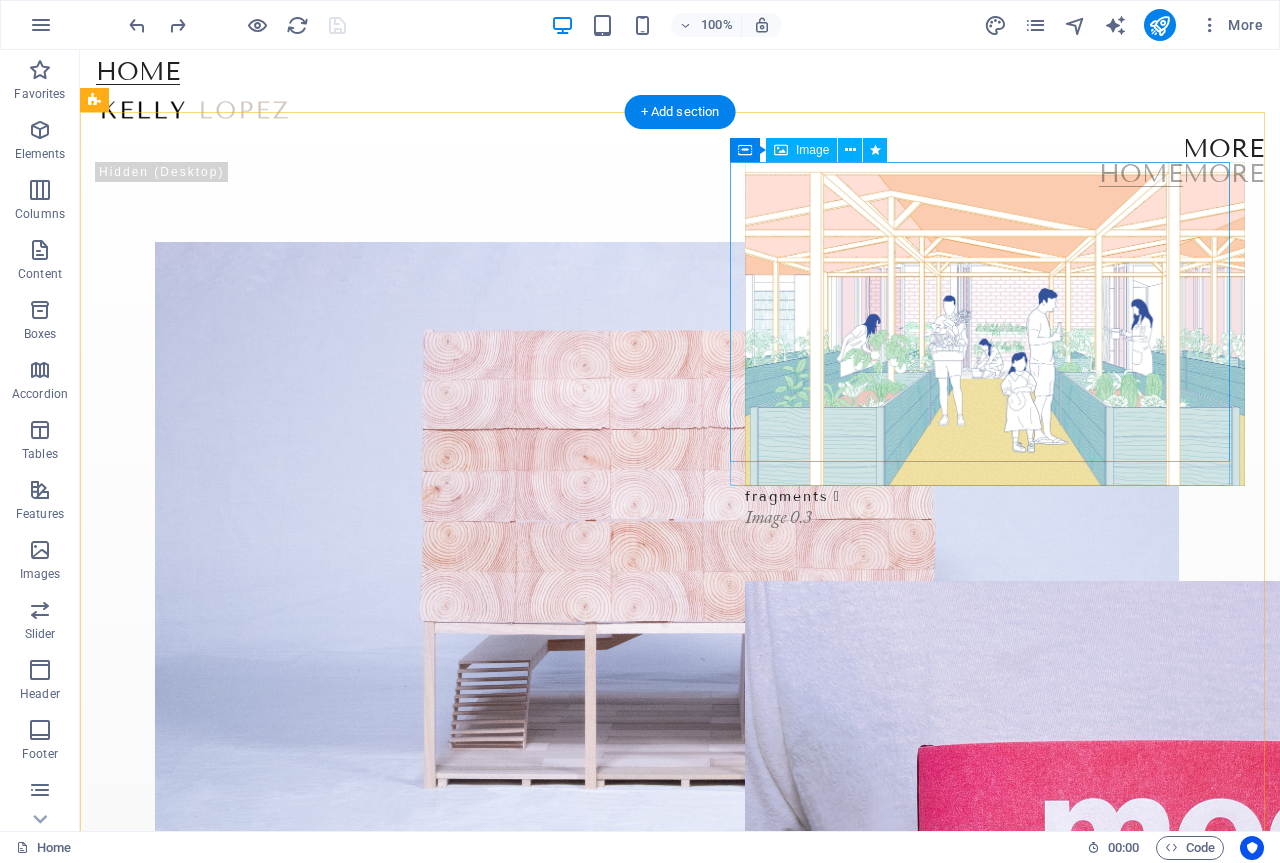 click at bounding box center [995, 324] 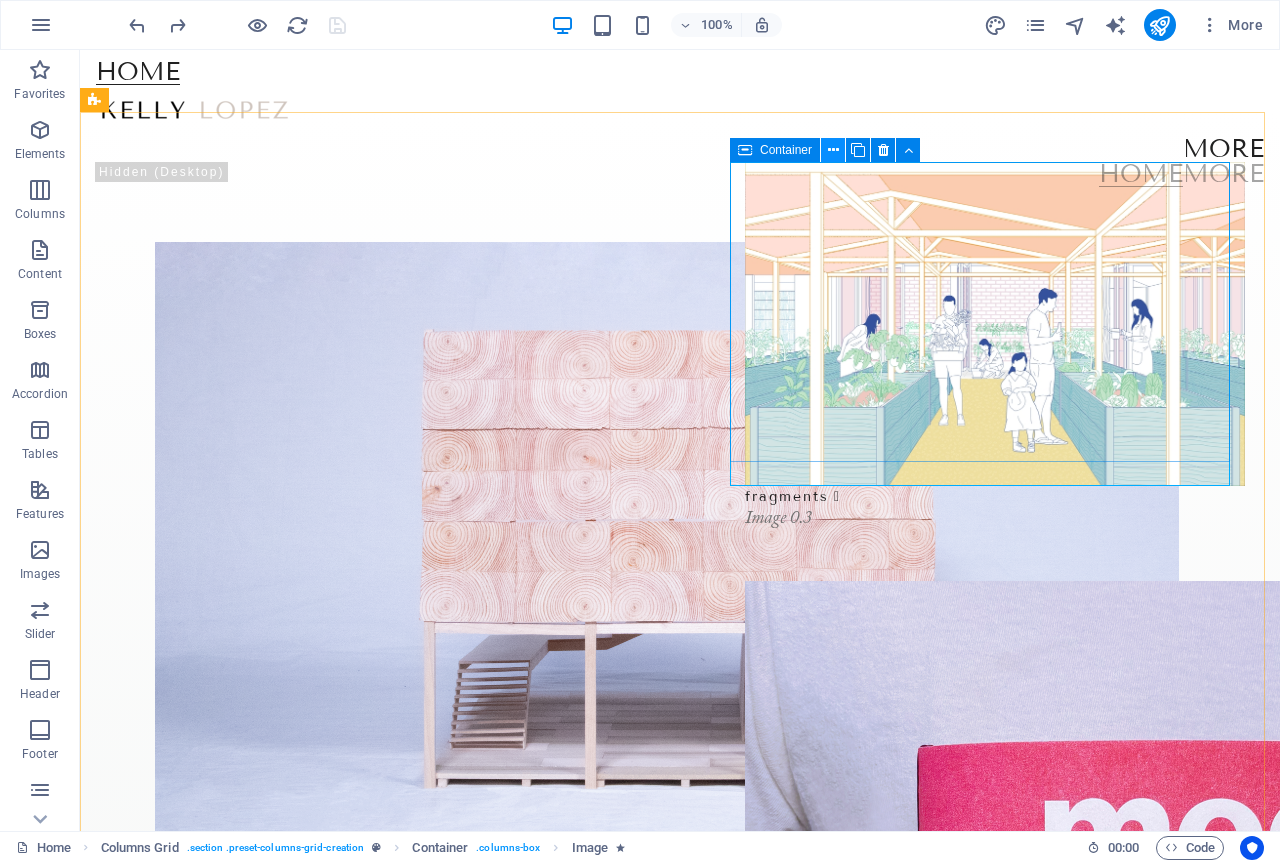 click at bounding box center (833, 150) 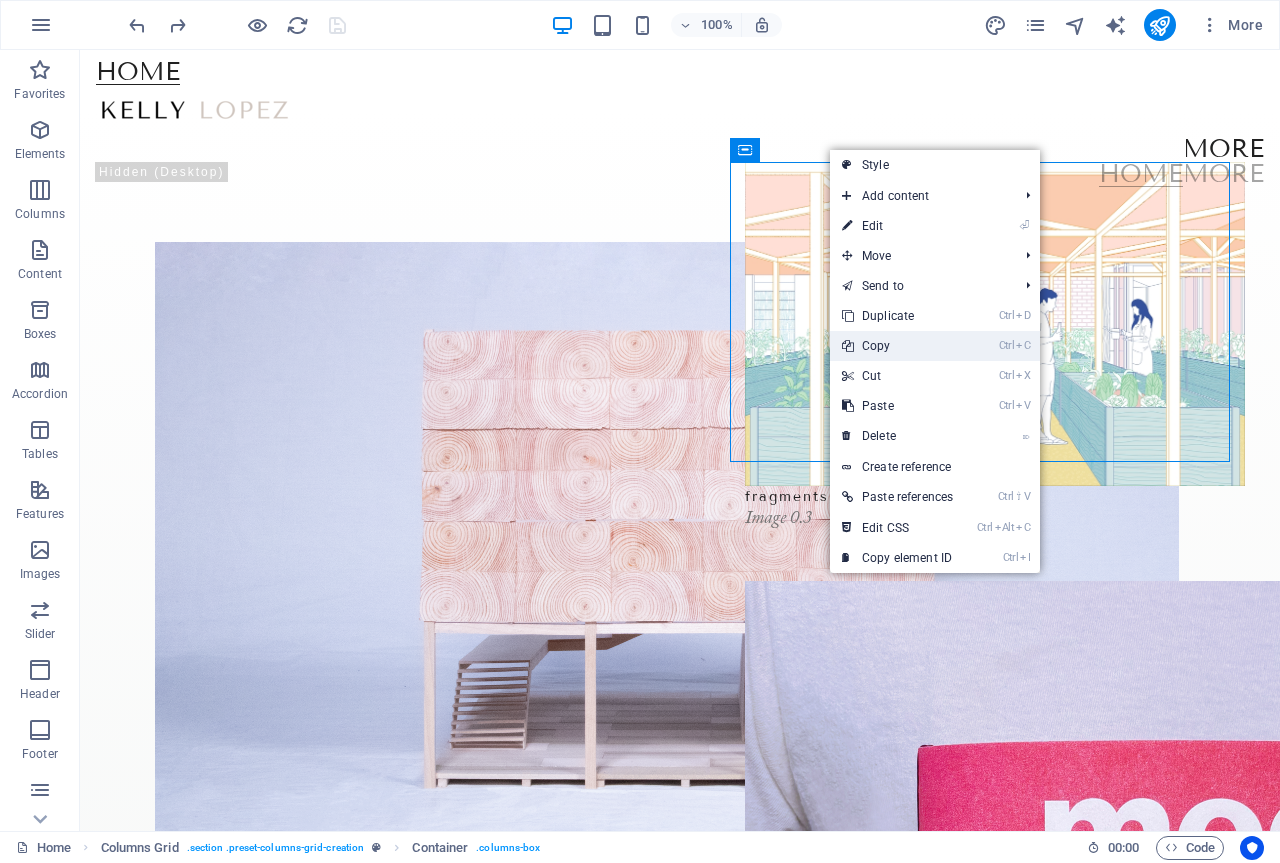 click on "Ctrl C  Copy" at bounding box center (897, 346) 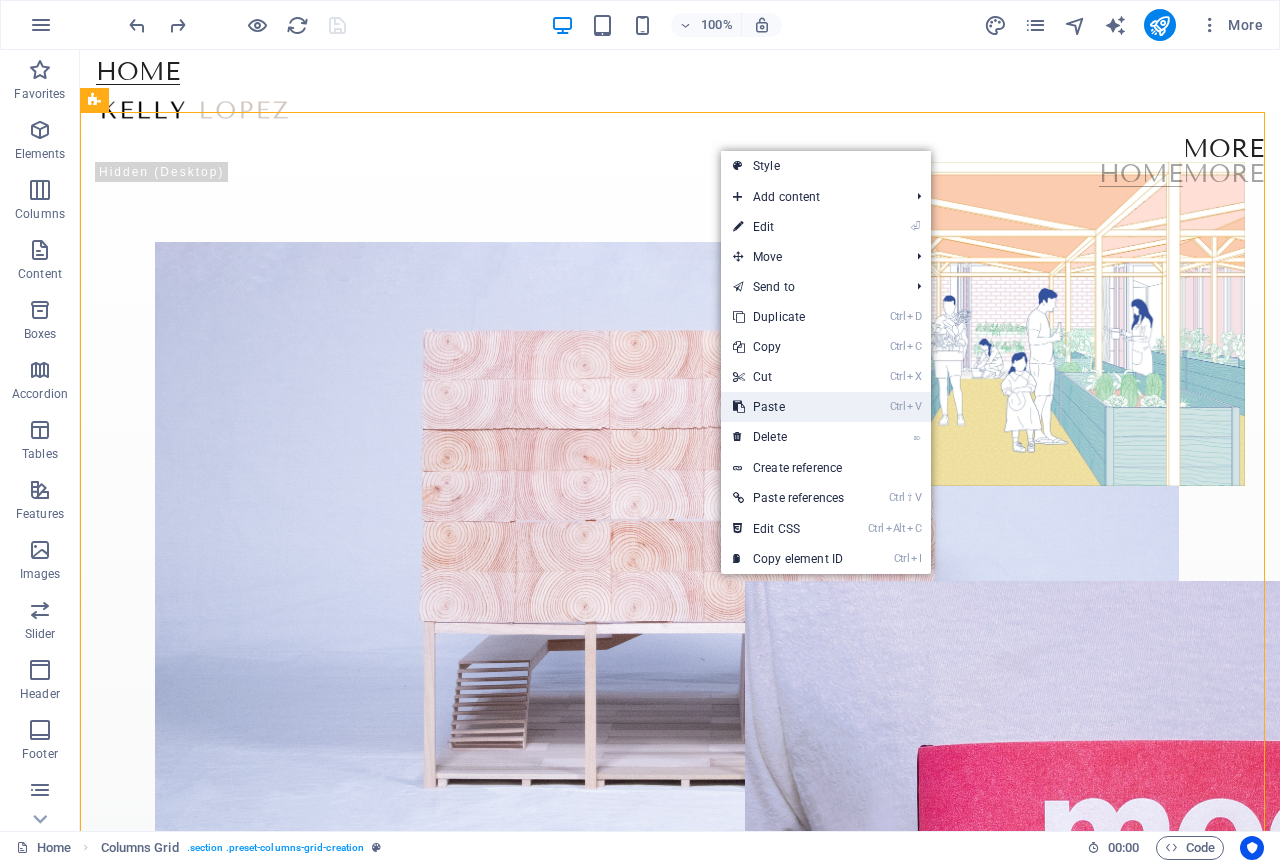 click on "Ctrl V  Paste" at bounding box center [788, 407] 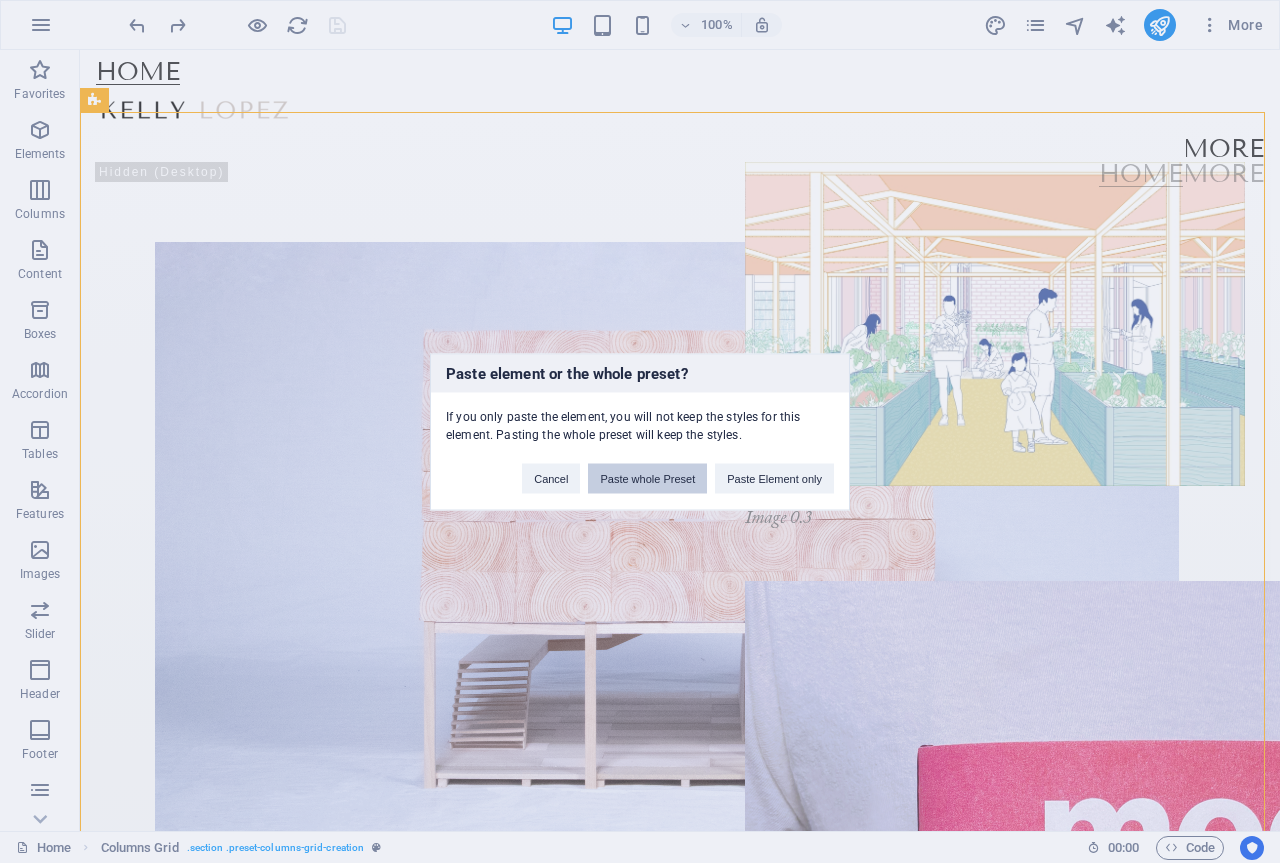 click on "Paste whole Preset" at bounding box center [647, 478] 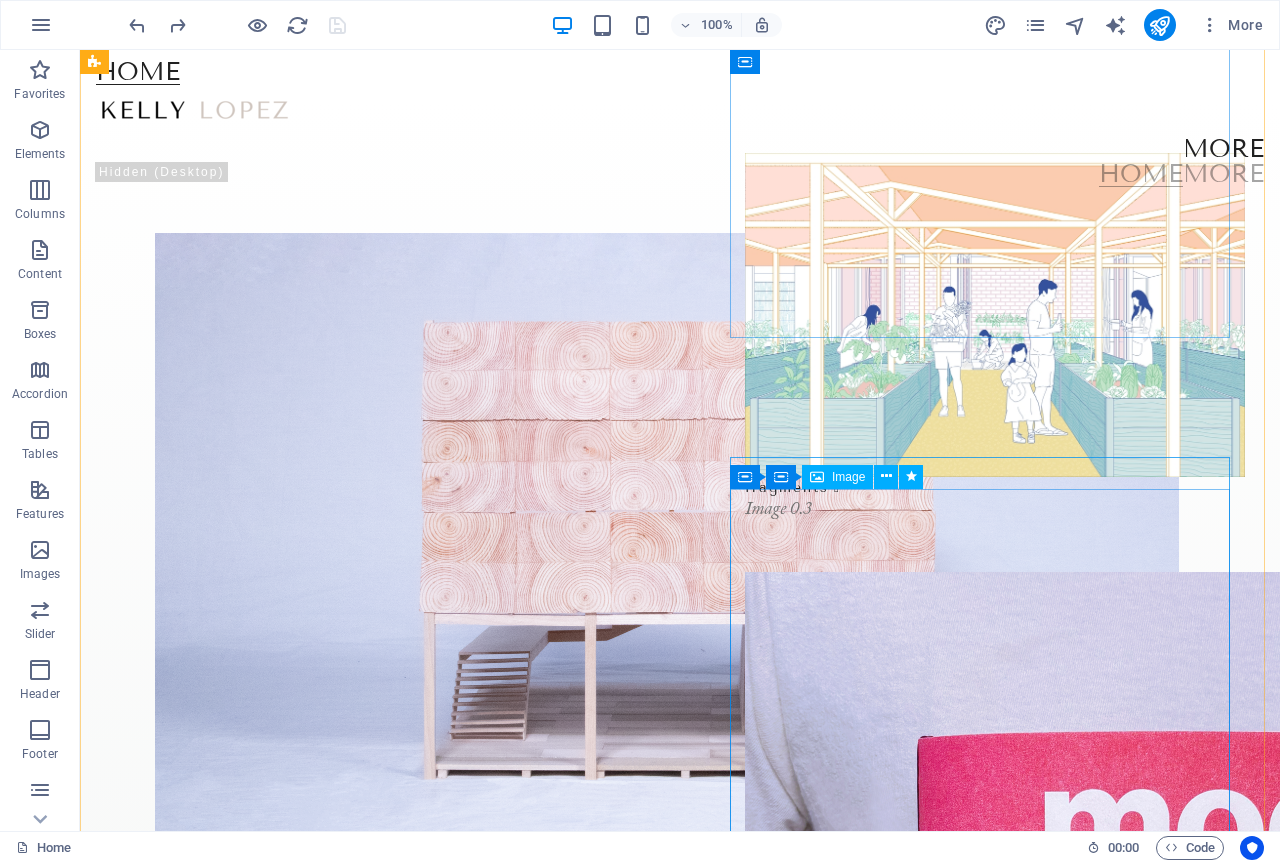 scroll, scrollTop: 0, scrollLeft: 0, axis: both 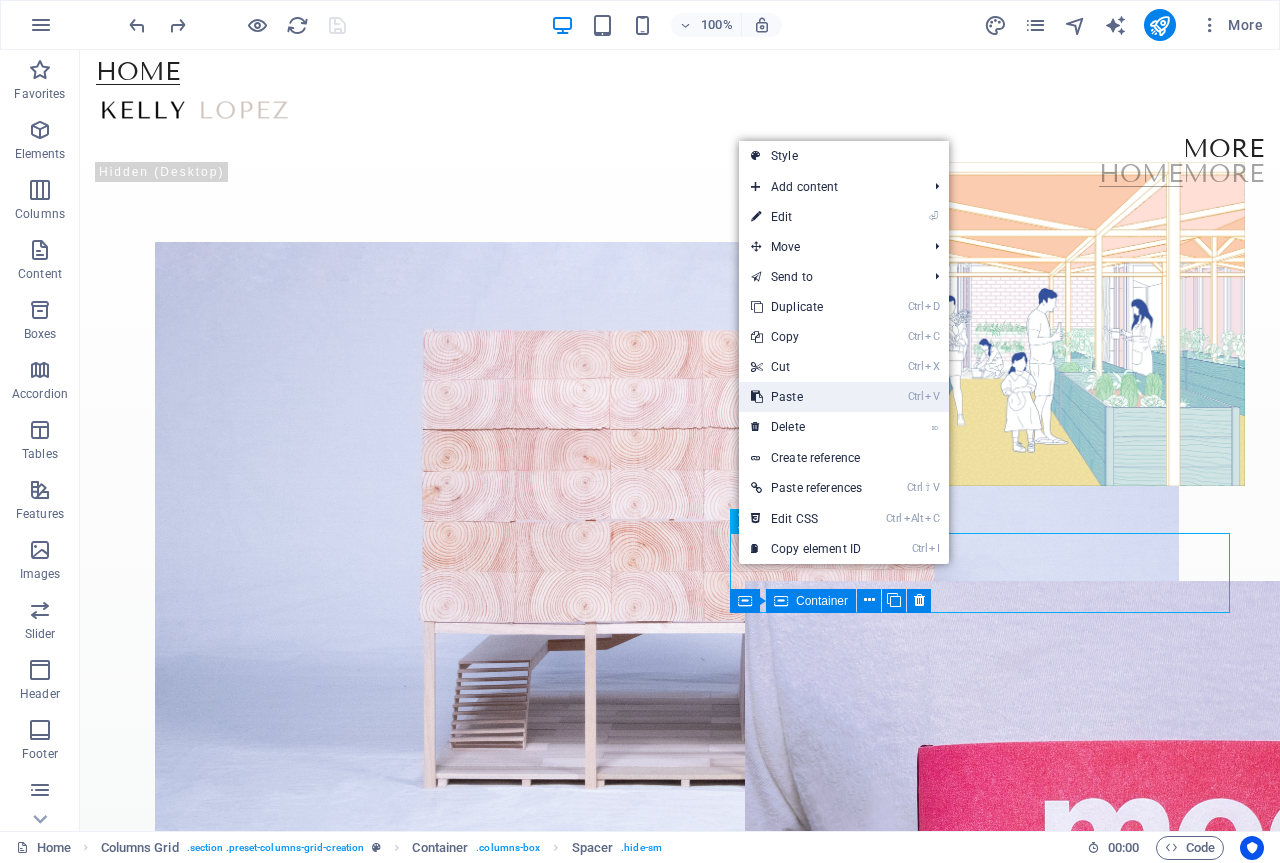 click on "Ctrl V  Paste" at bounding box center [806, 397] 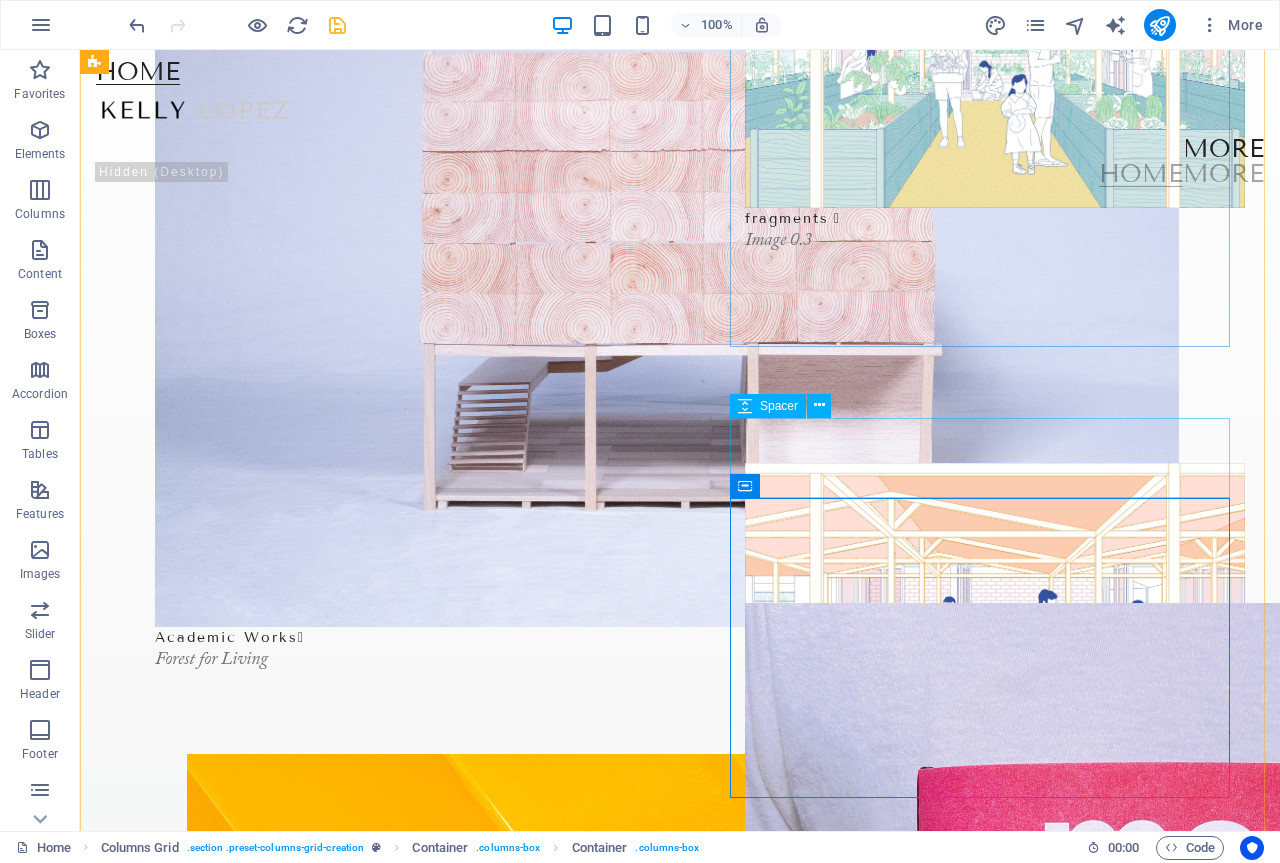 scroll, scrollTop: 400, scrollLeft: 0, axis: vertical 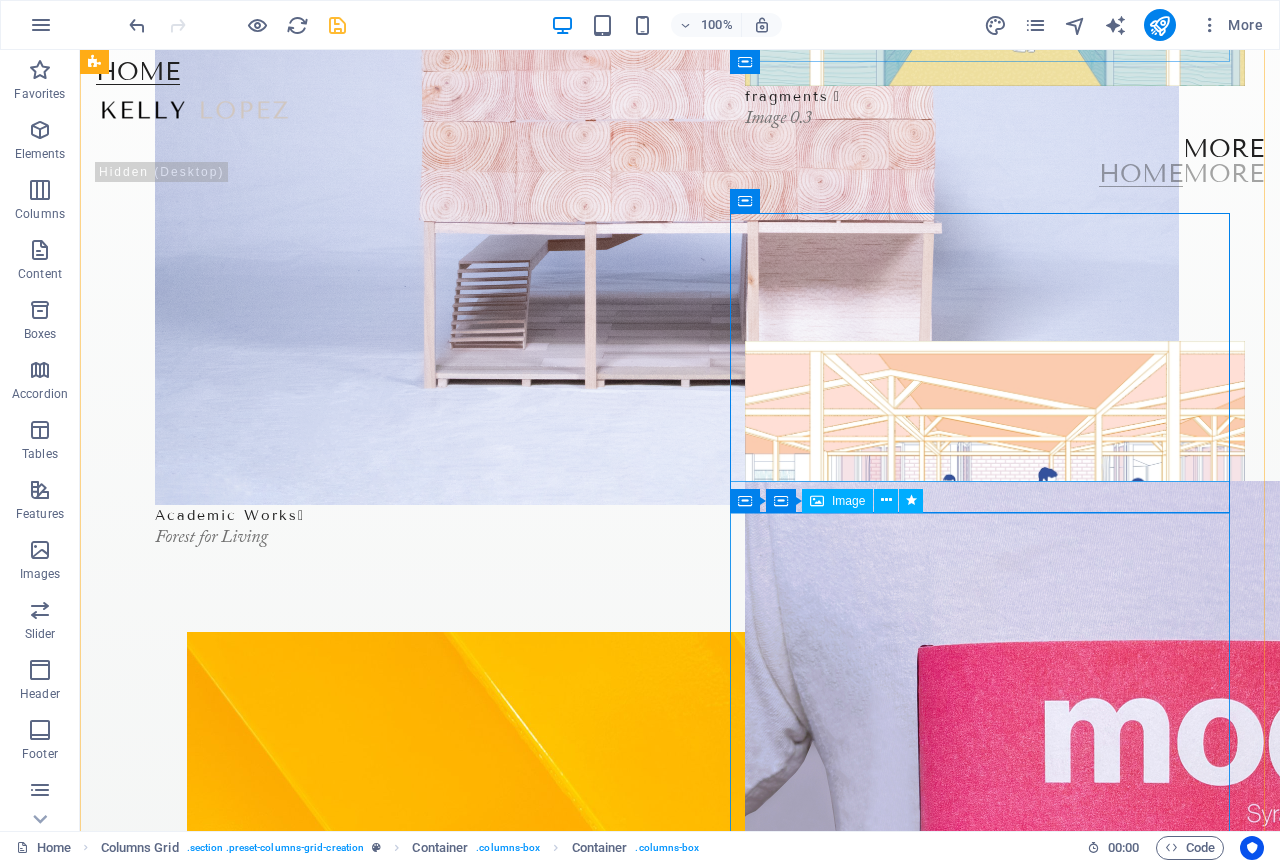 click at bounding box center (995, 993) 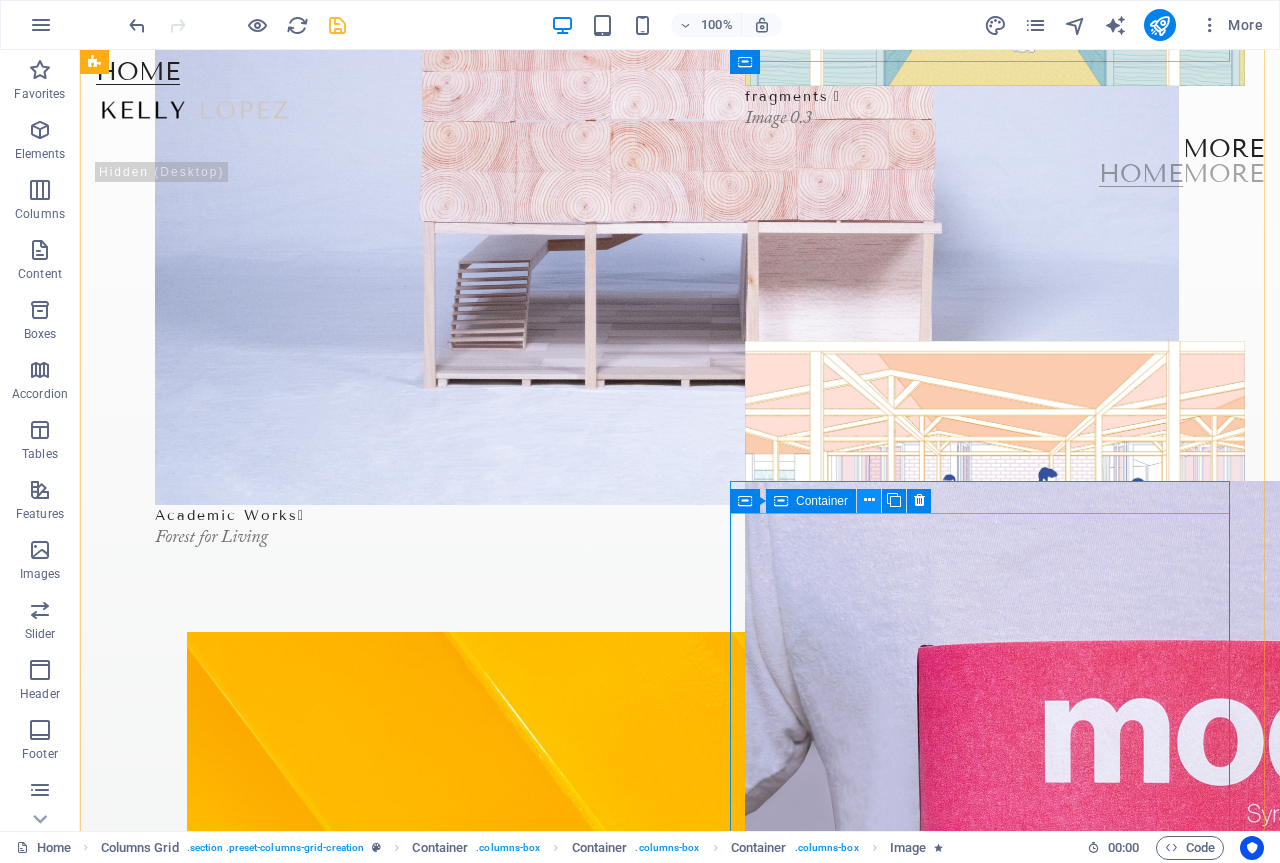 click at bounding box center (869, 500) 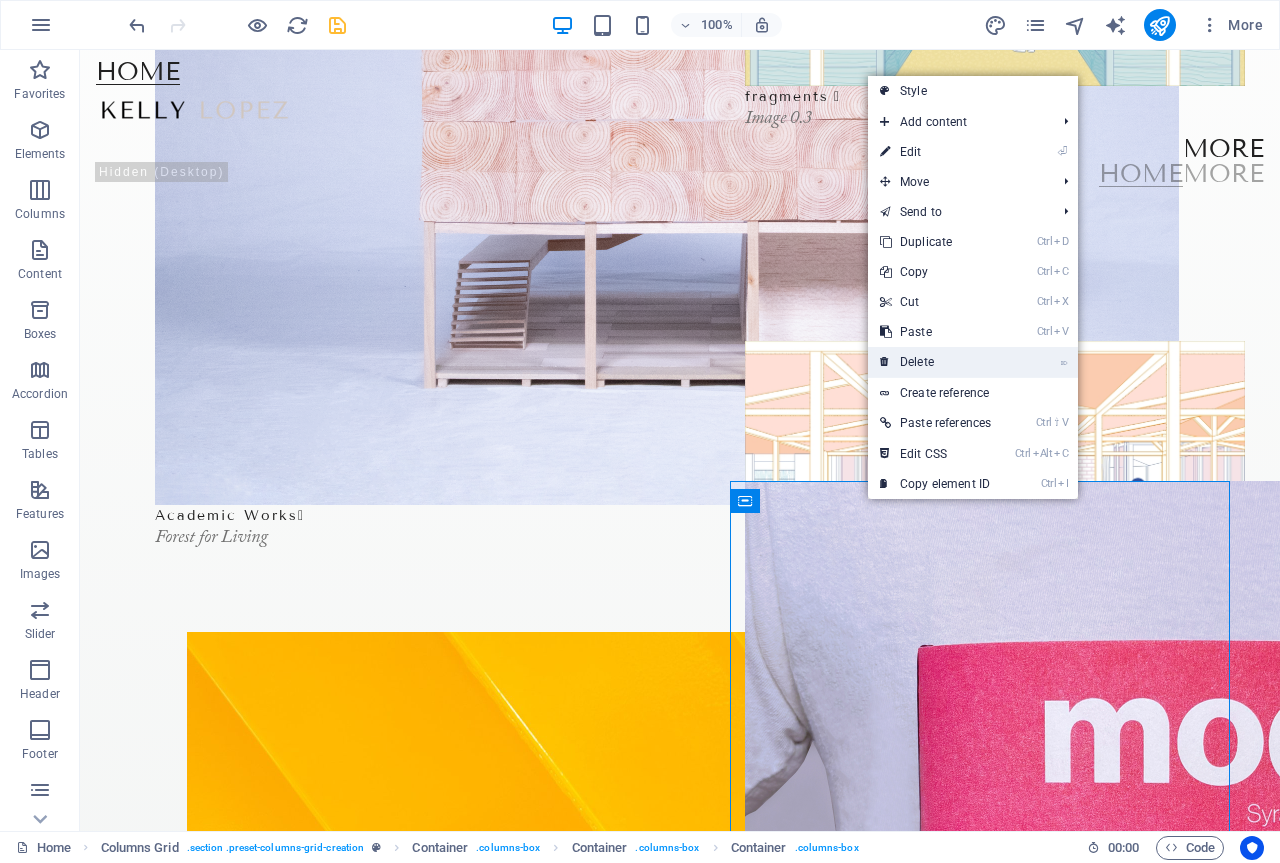 click on "⌦  Delete" at bounding box center (935, 362) 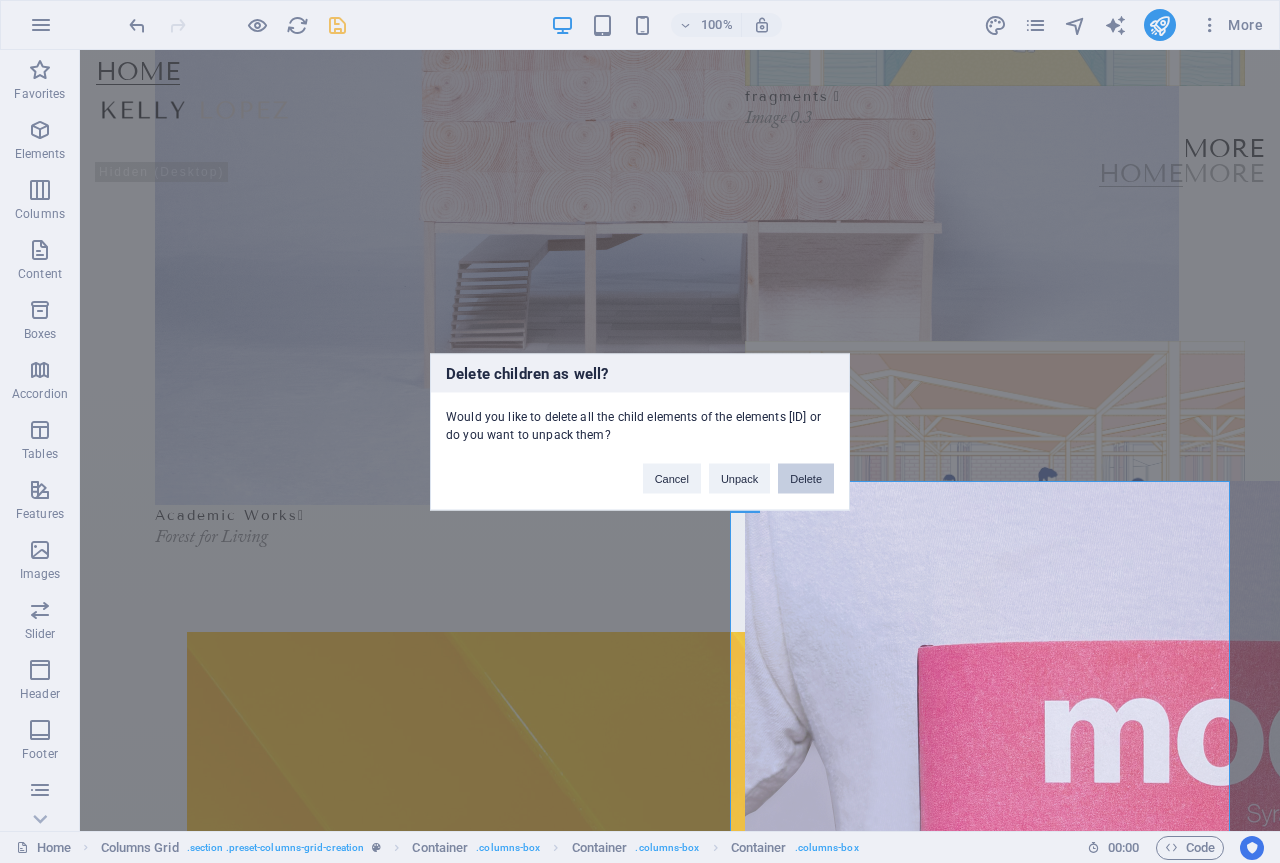 click on "Delete" at bounding box center [806, 478] 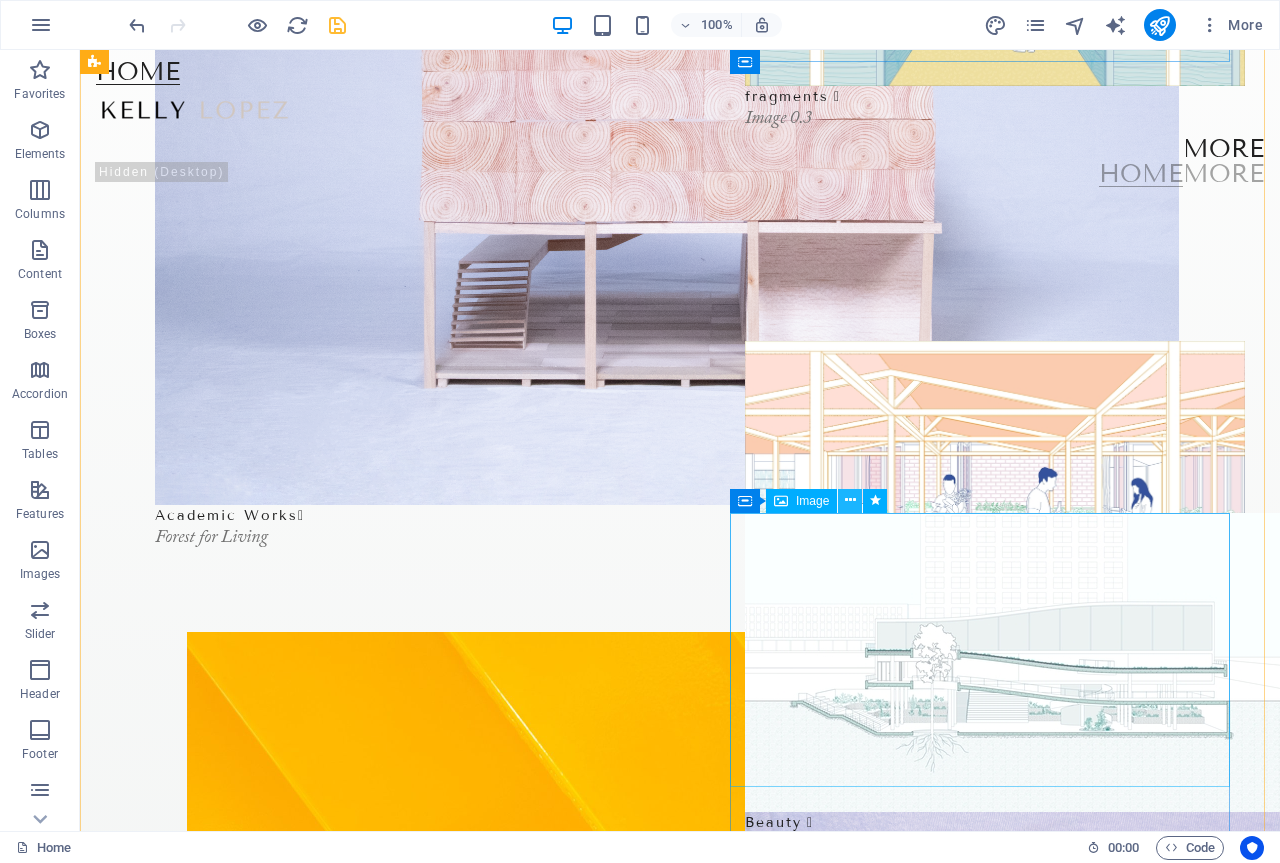 click at bounding box center [850, 500] 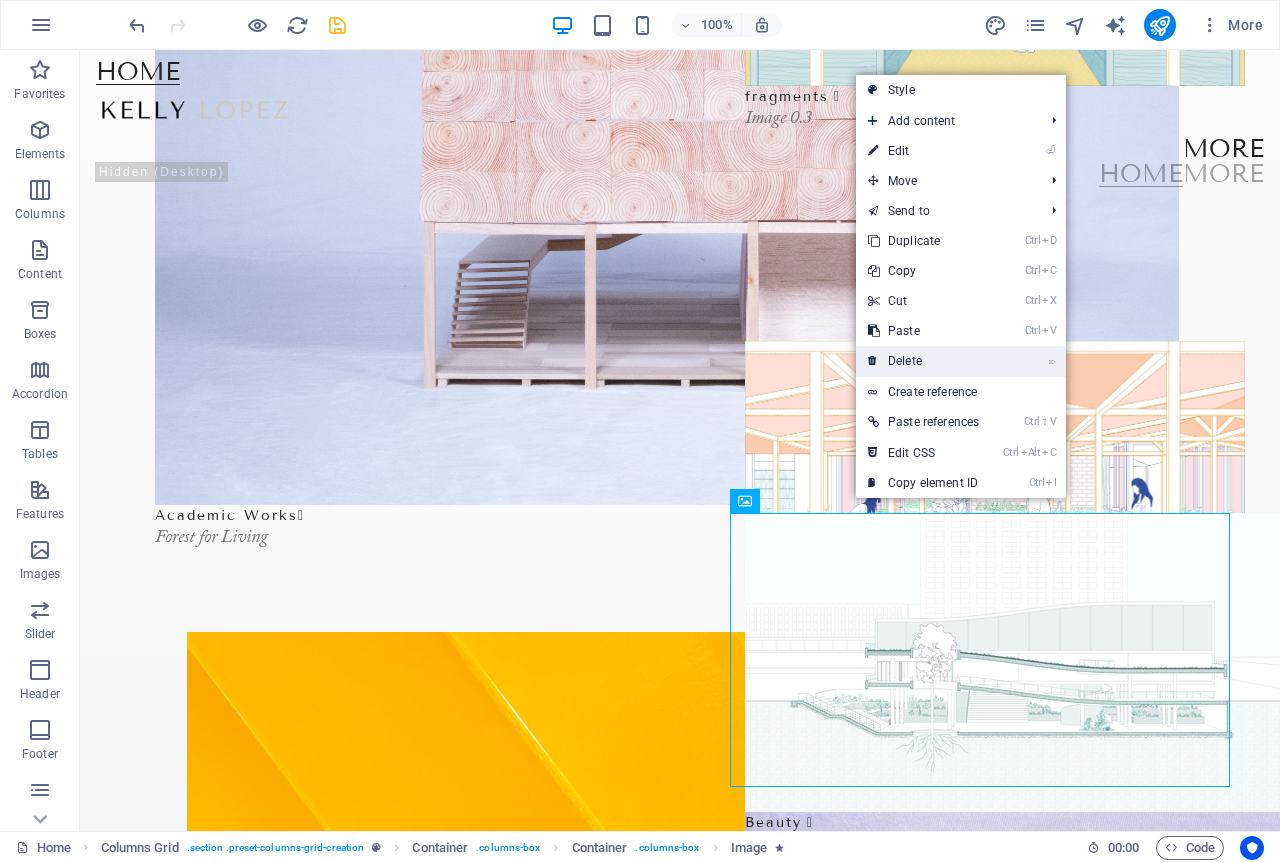 click on "⌦  Delete" at bounding box center (923, 361) 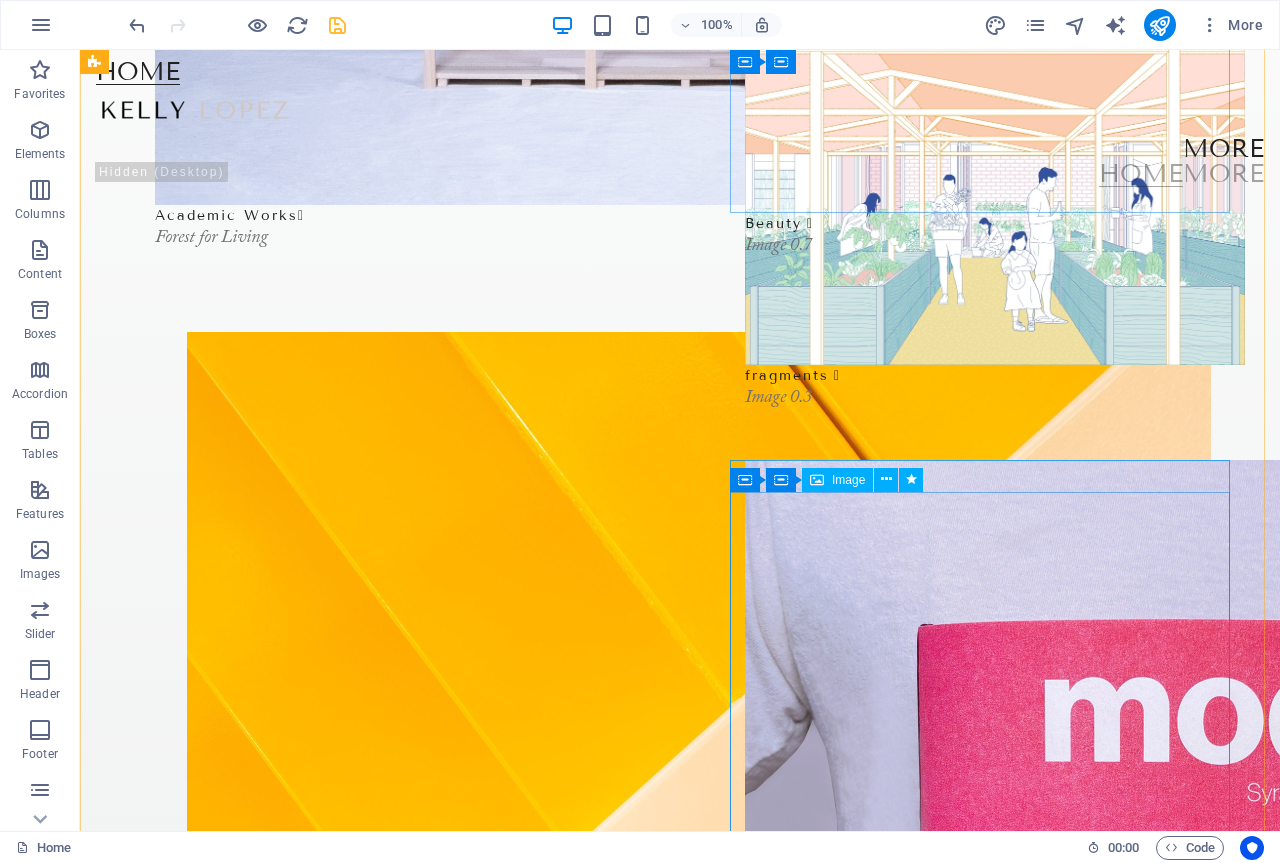 scroll, scrollTop: 947, scrollLeft: 0, axis: vertical 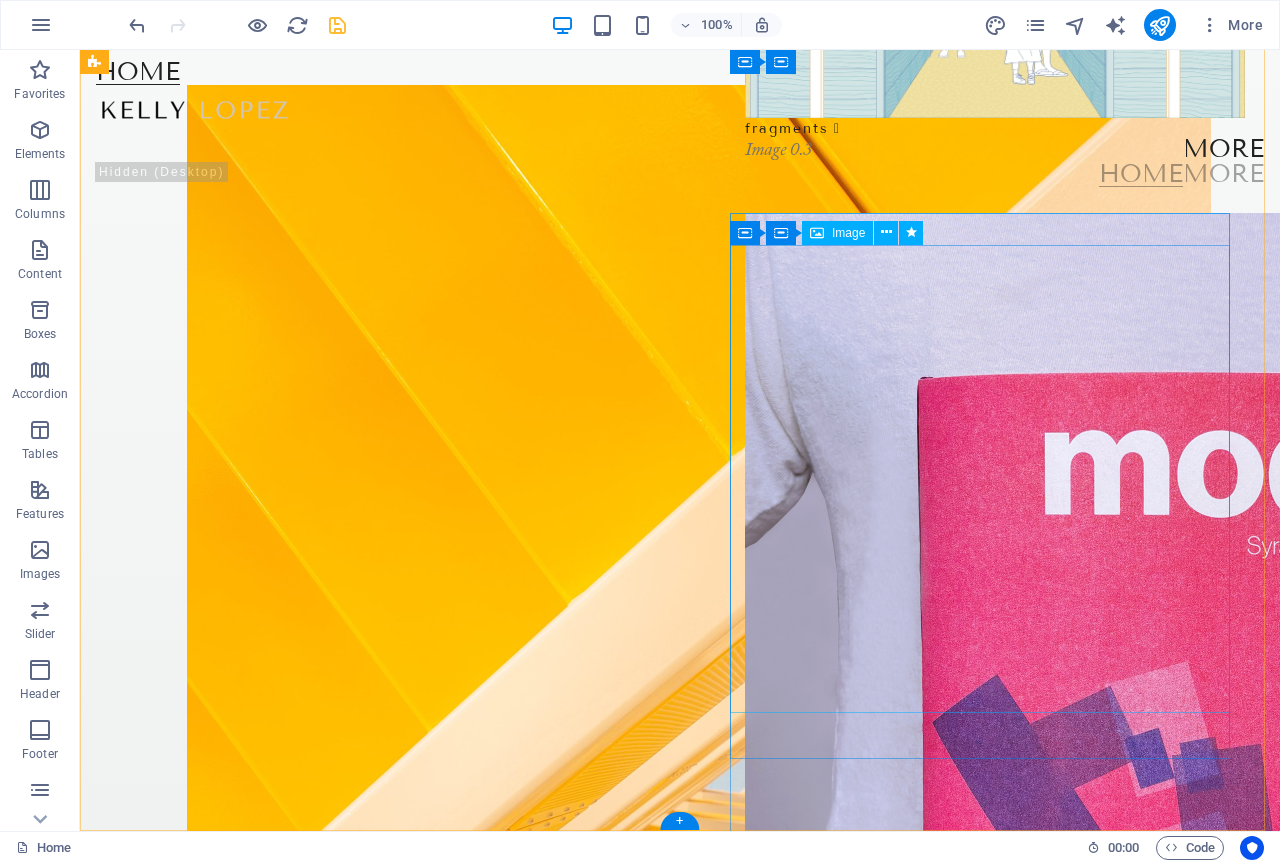 click at bounding box center [995, 725] 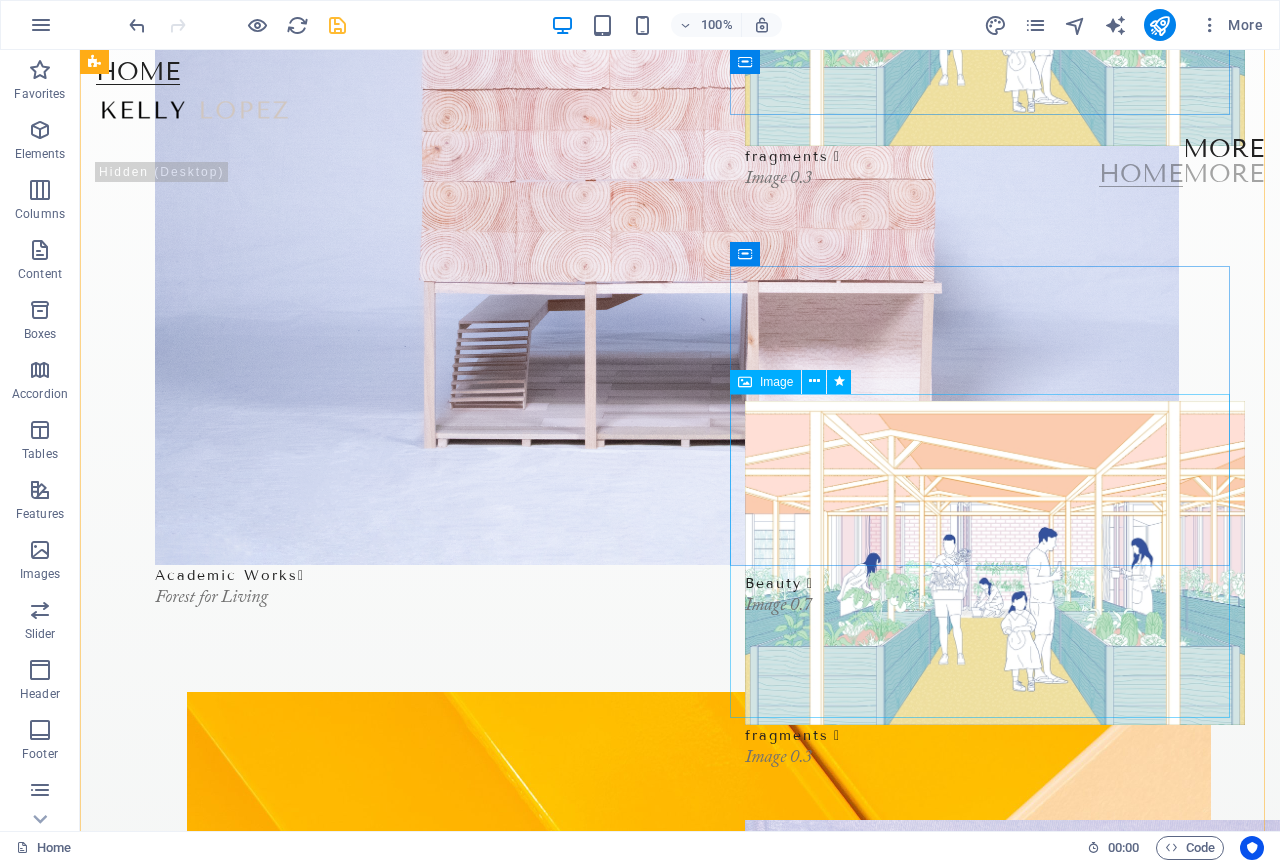 scroll, scrollTop: 347, scrollLeft: 0, axis: vertical 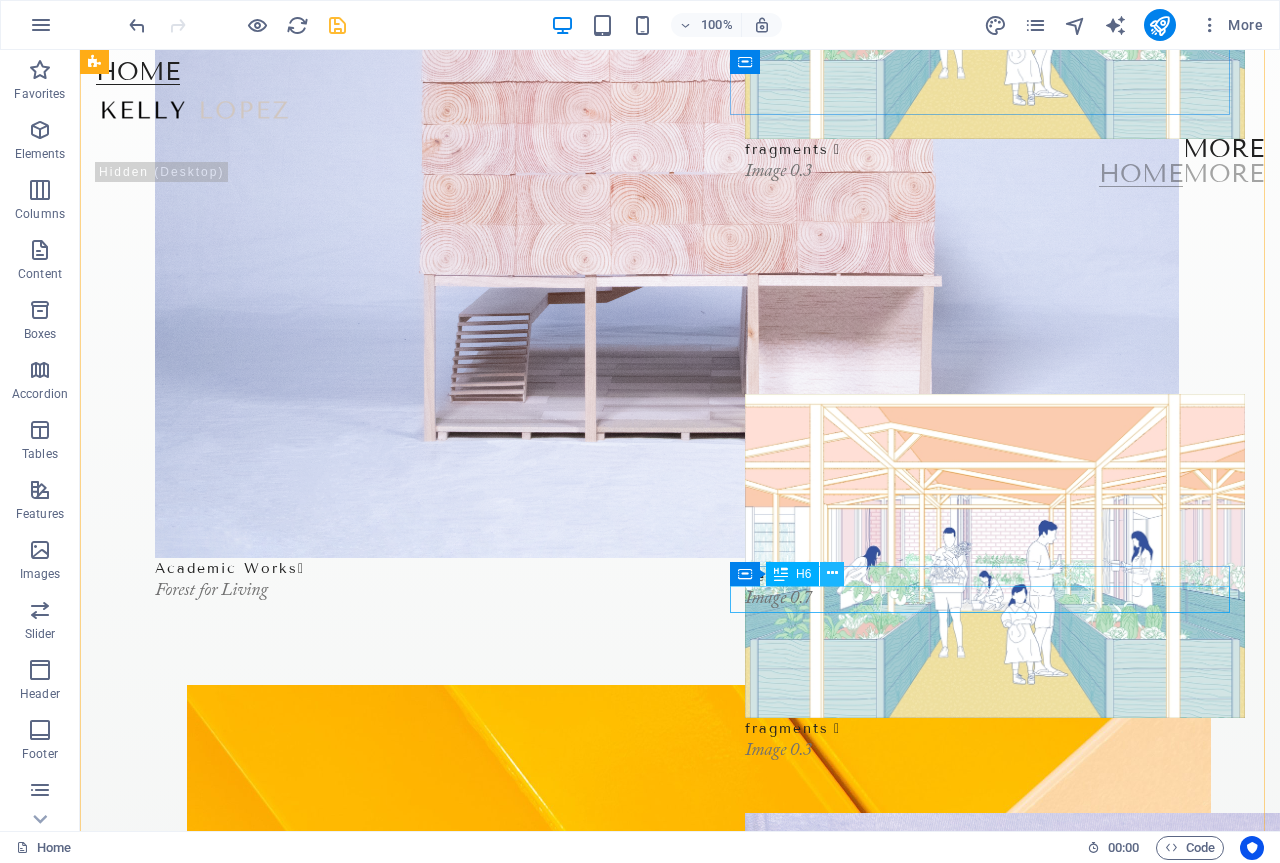 click at bounding box center (832, 574) 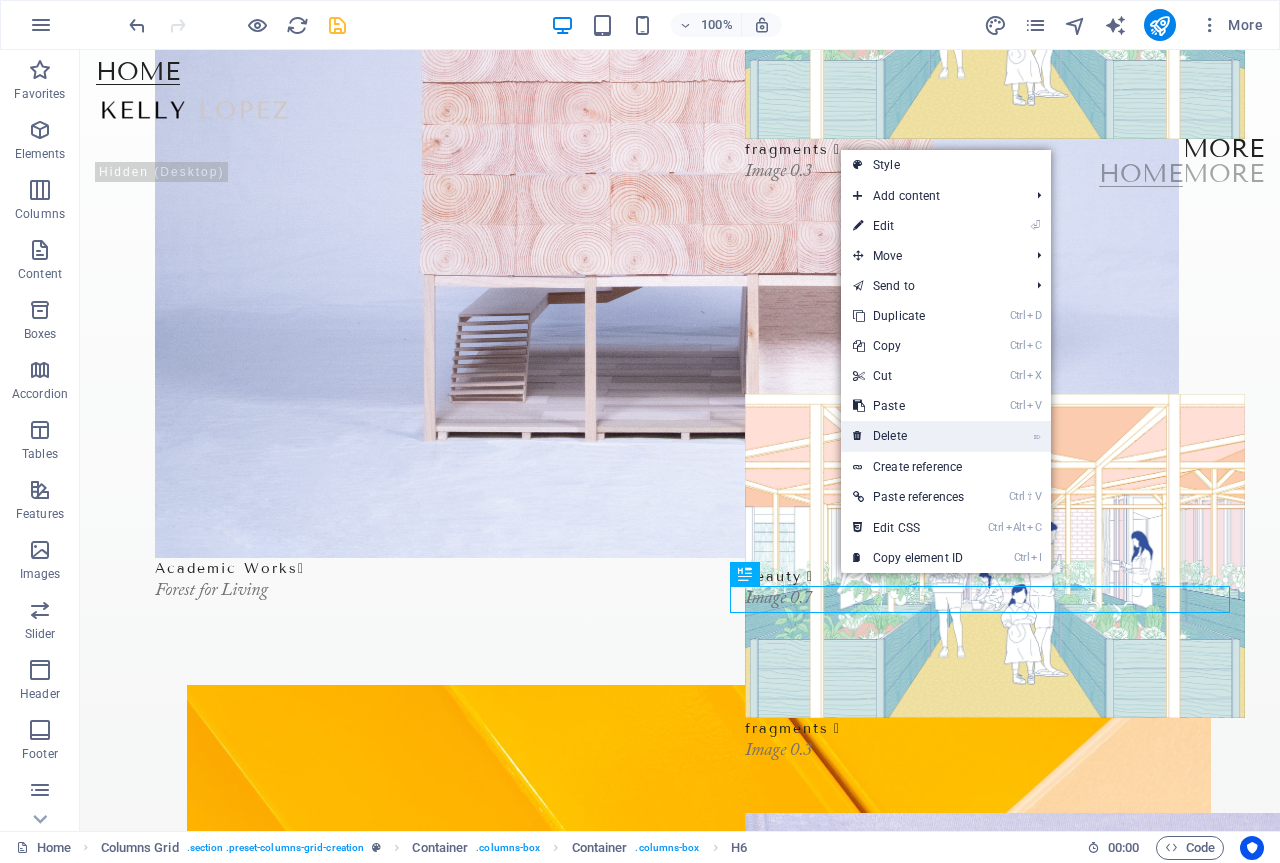 click on "⌦  Delete" at bounding box center (908, 436) 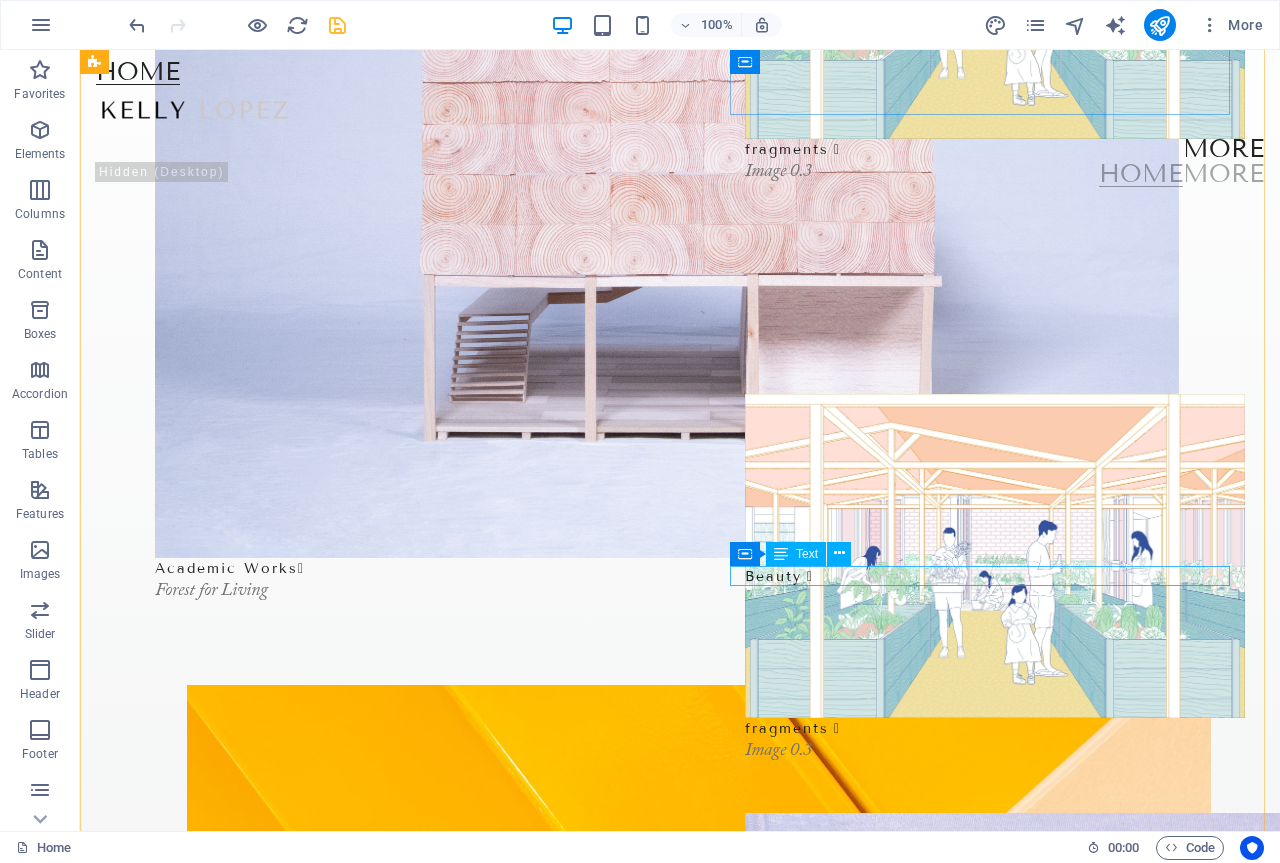 click on "Beauty   " at bounding box center [995, 576] 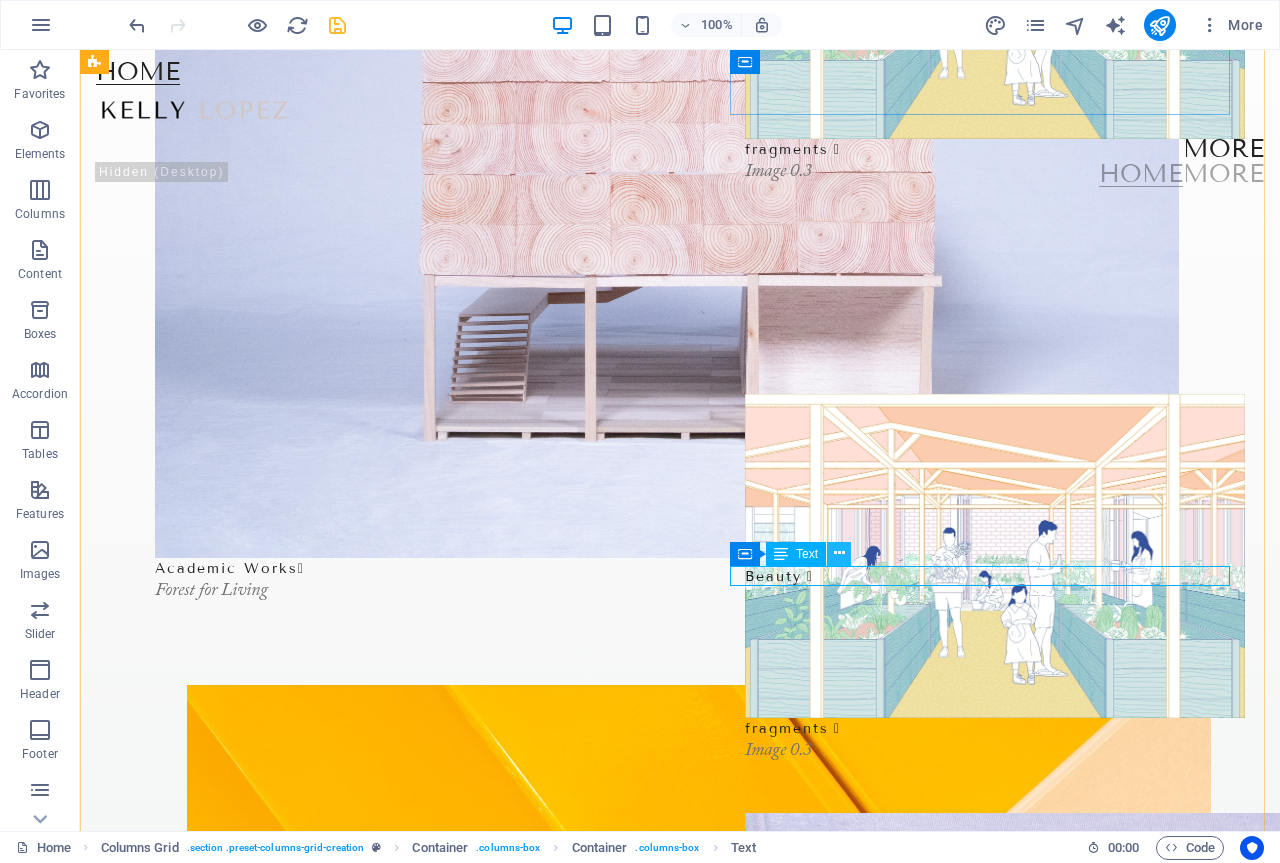 click at bounding box center [839, 554] 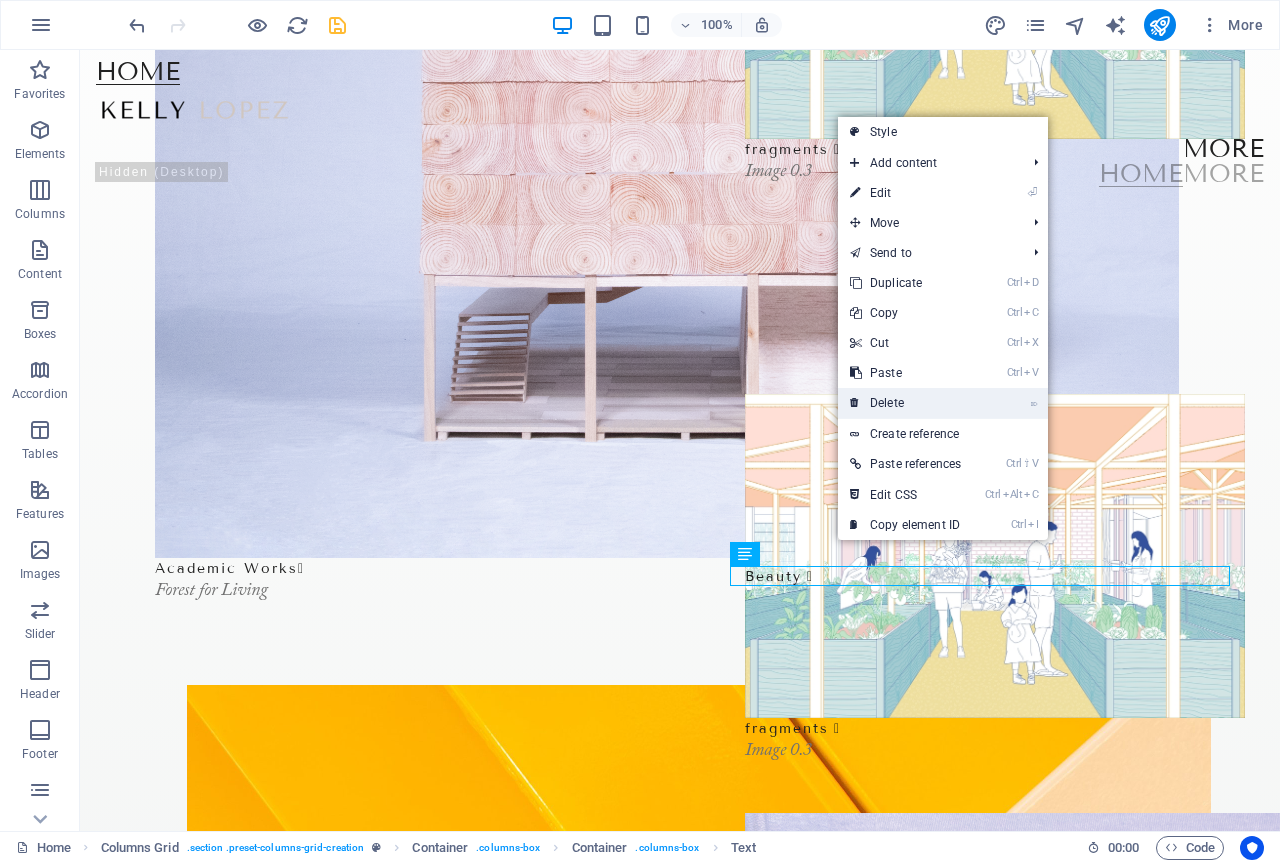 click on "⌦  Delete" at bounding box center [905, 403] 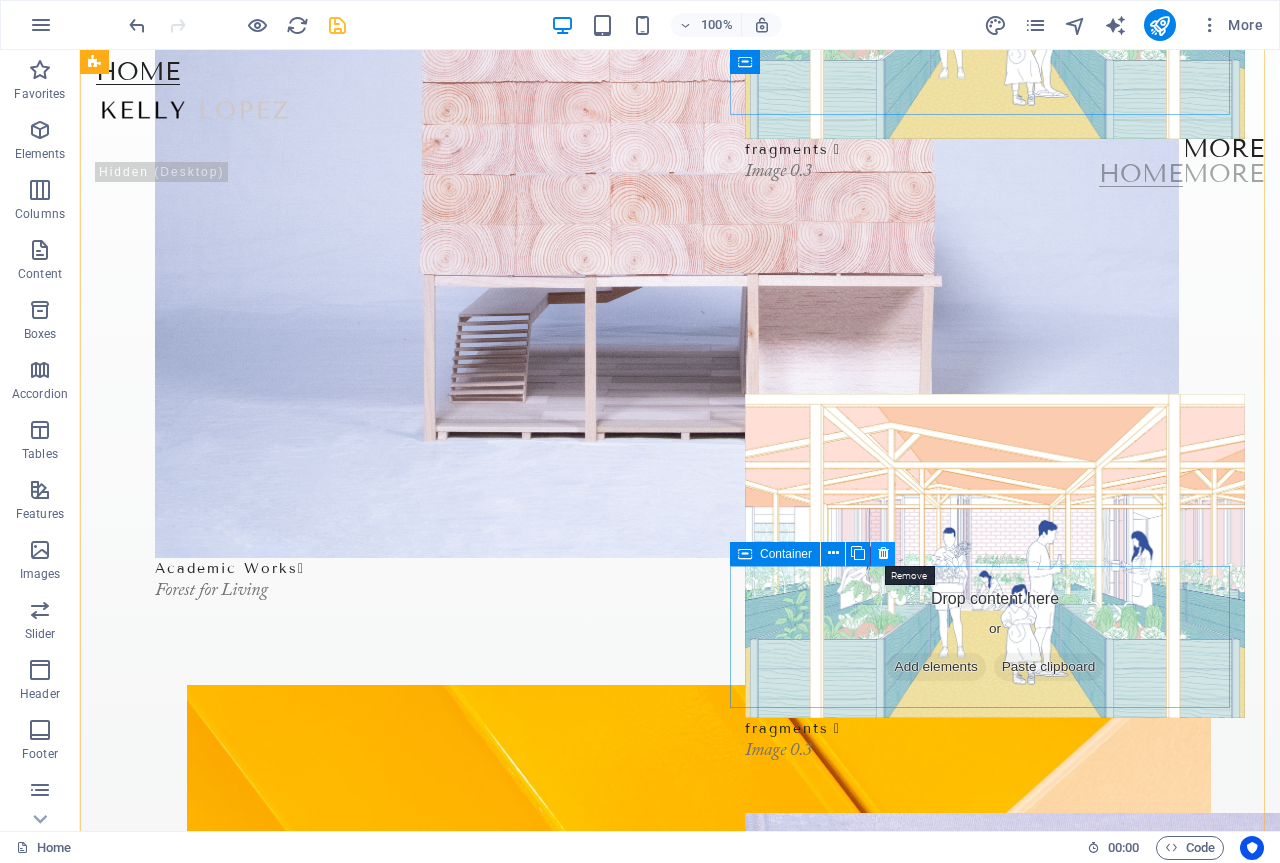 click at bounding box center (883, 553) 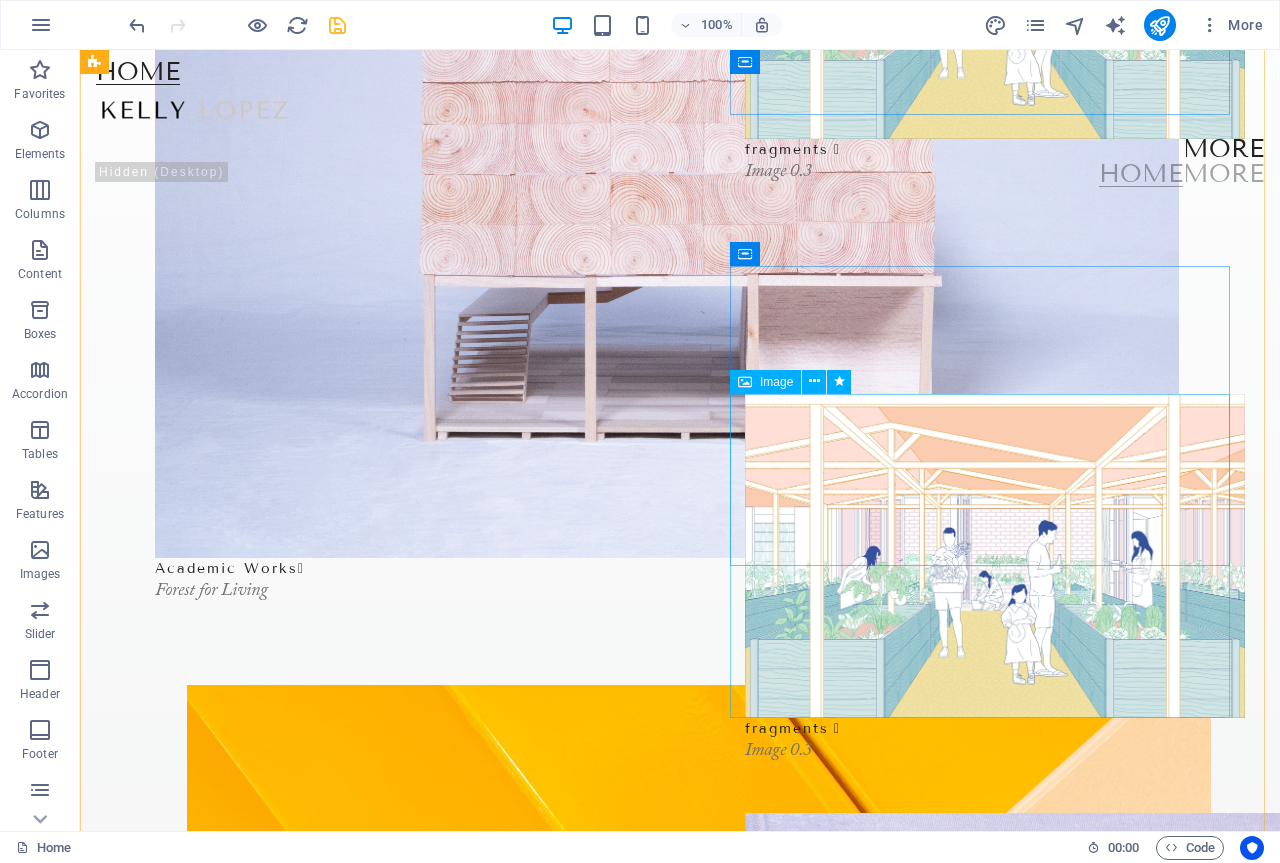 click at bounding box center [995, 556] 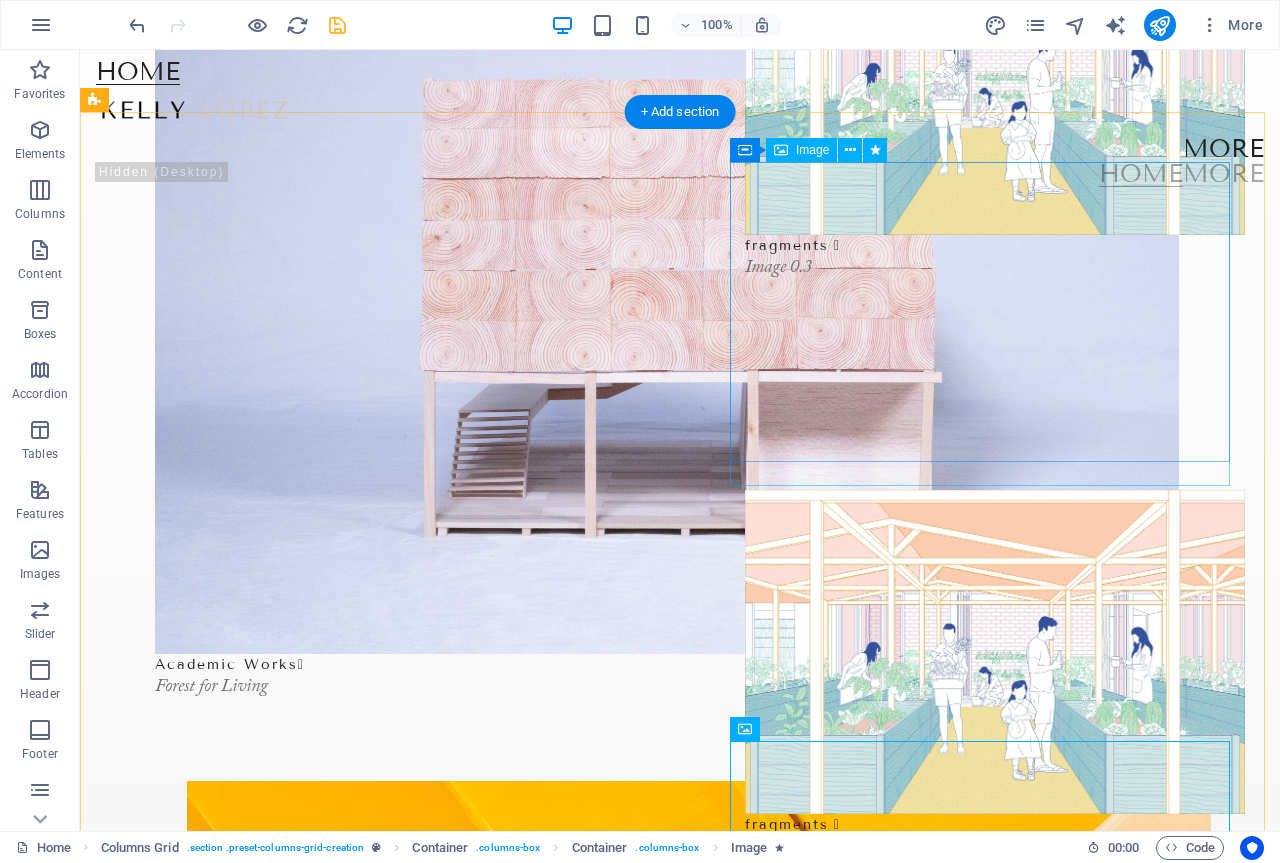 scroll, scrollTop: 400, scrollLeft: 0, axis: vertical 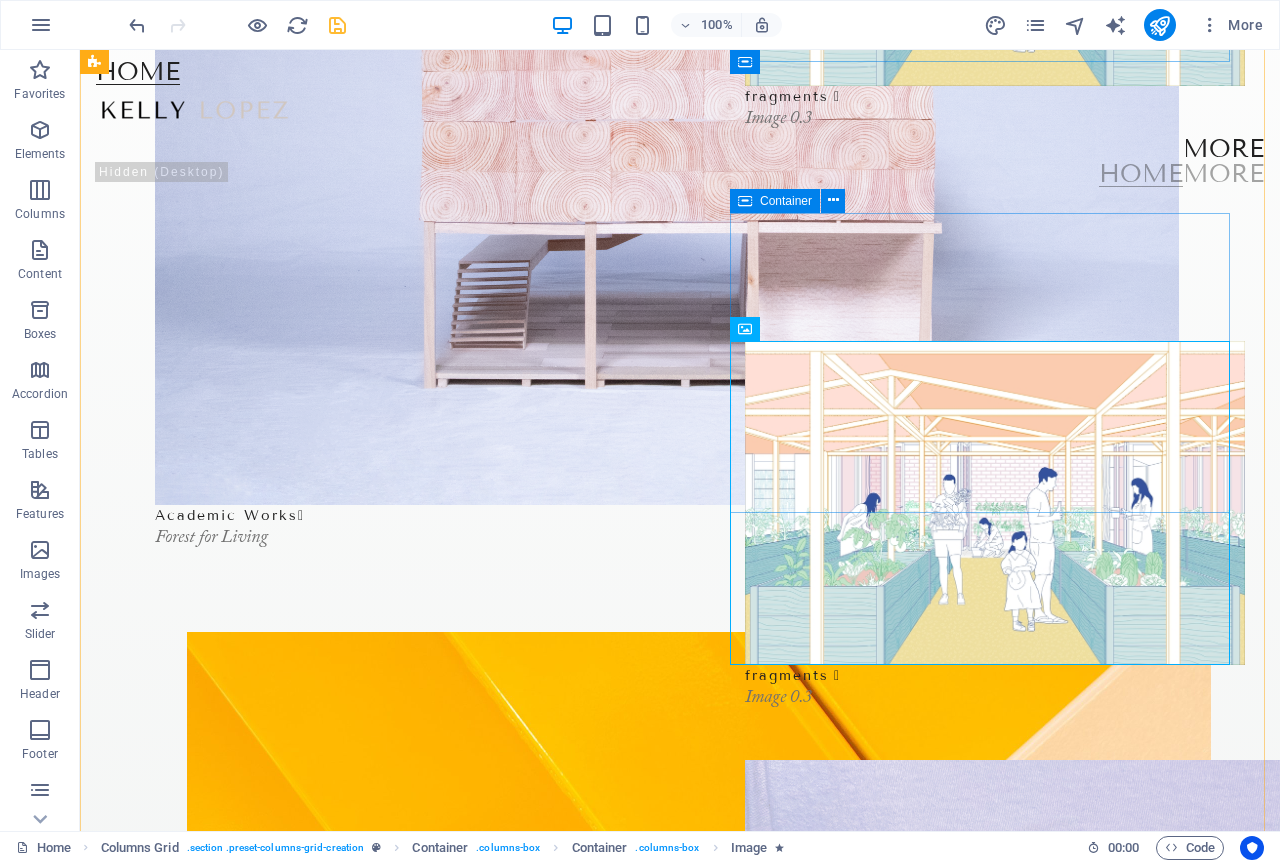 click on "fragments    Image 0.3 Module Magazine  Issue 01: Destruction Beauty    Image 0.7" at bounding box center (995, 363) 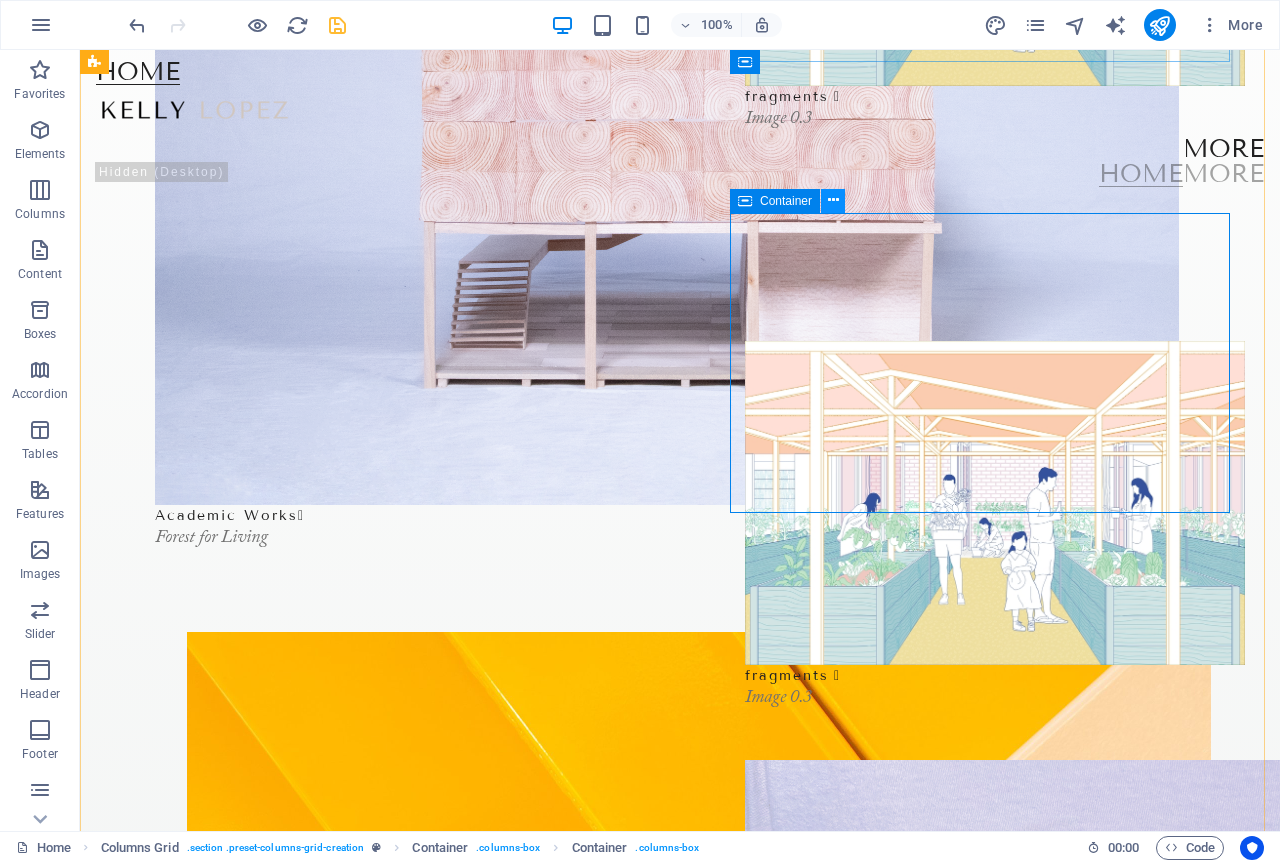 click at bounding box center [833, 201] 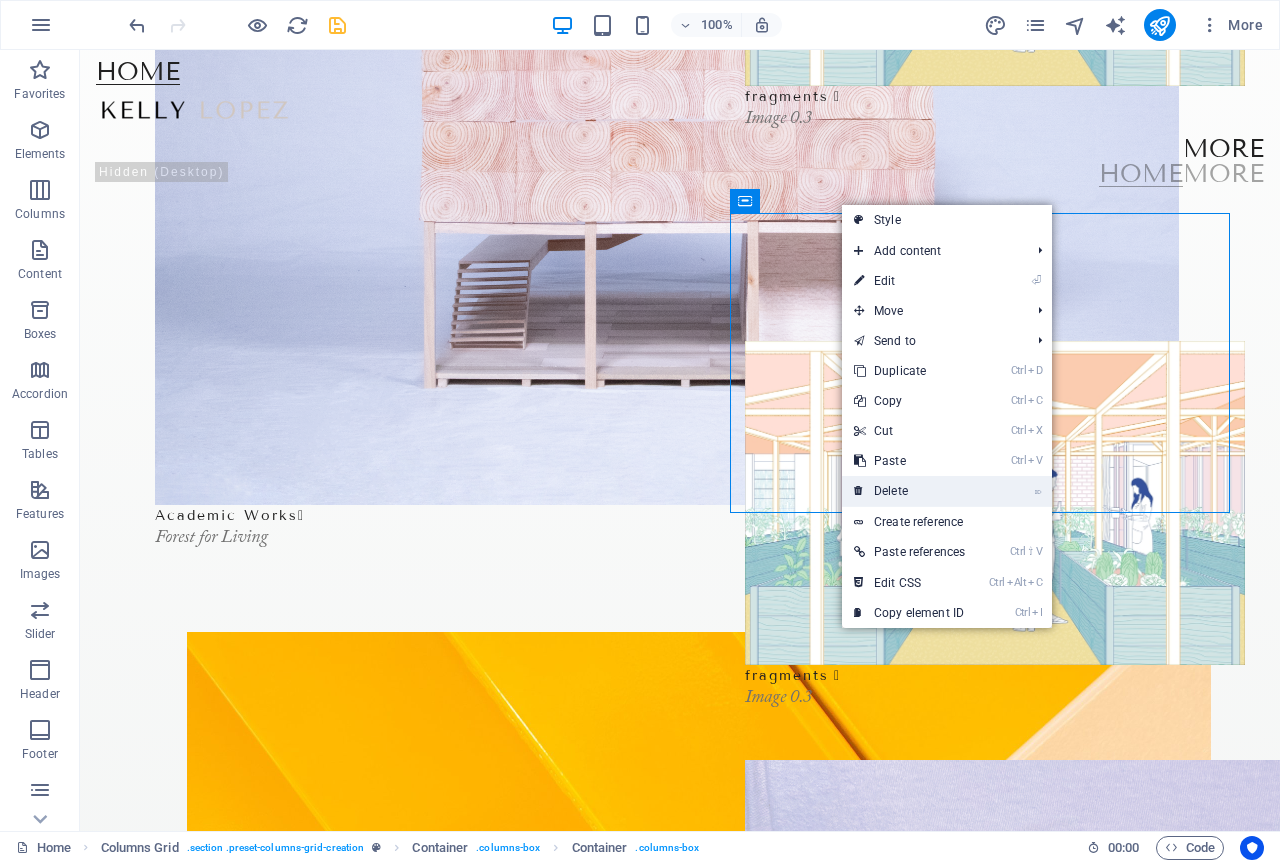 click on "⌦  Delete" at bounding box center (909, 491) 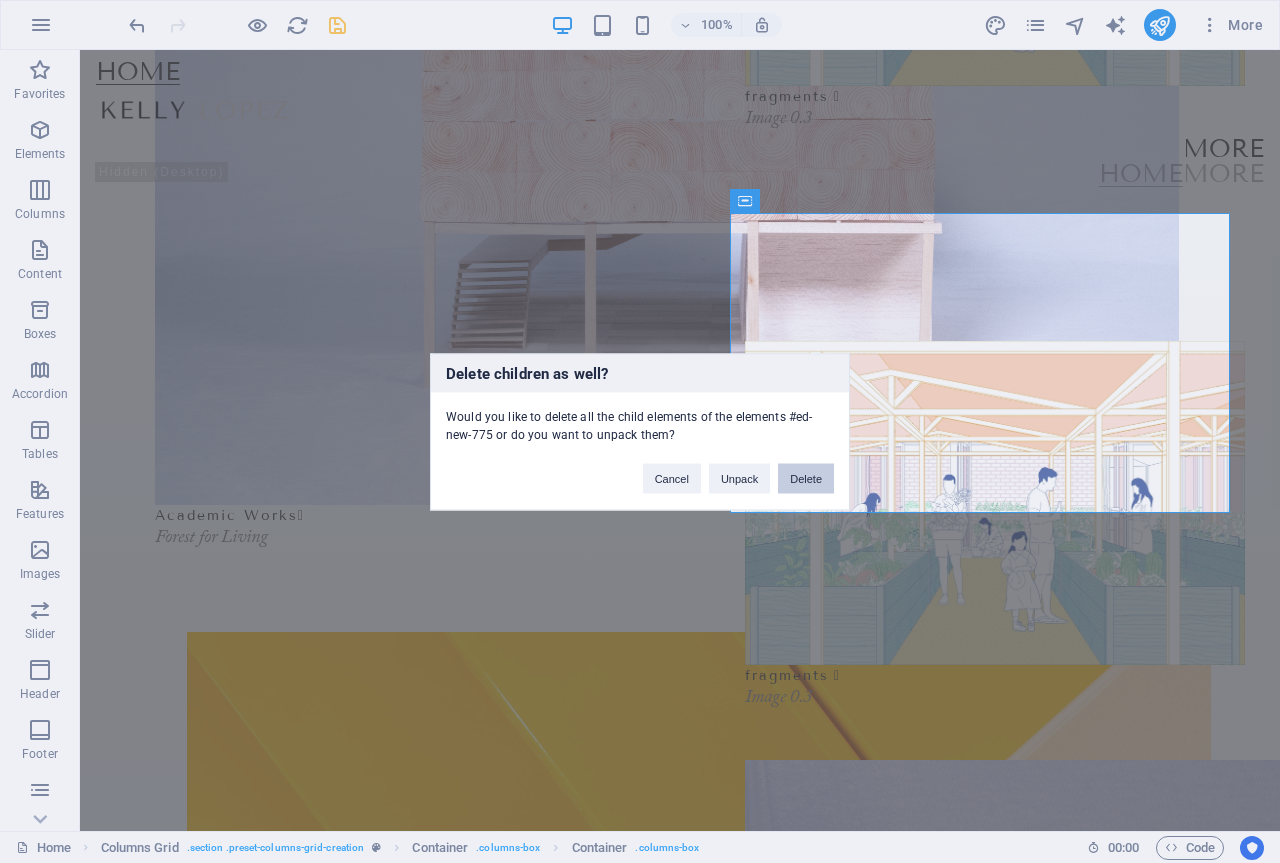 click on "Delete" at bounding box center [806, 478] 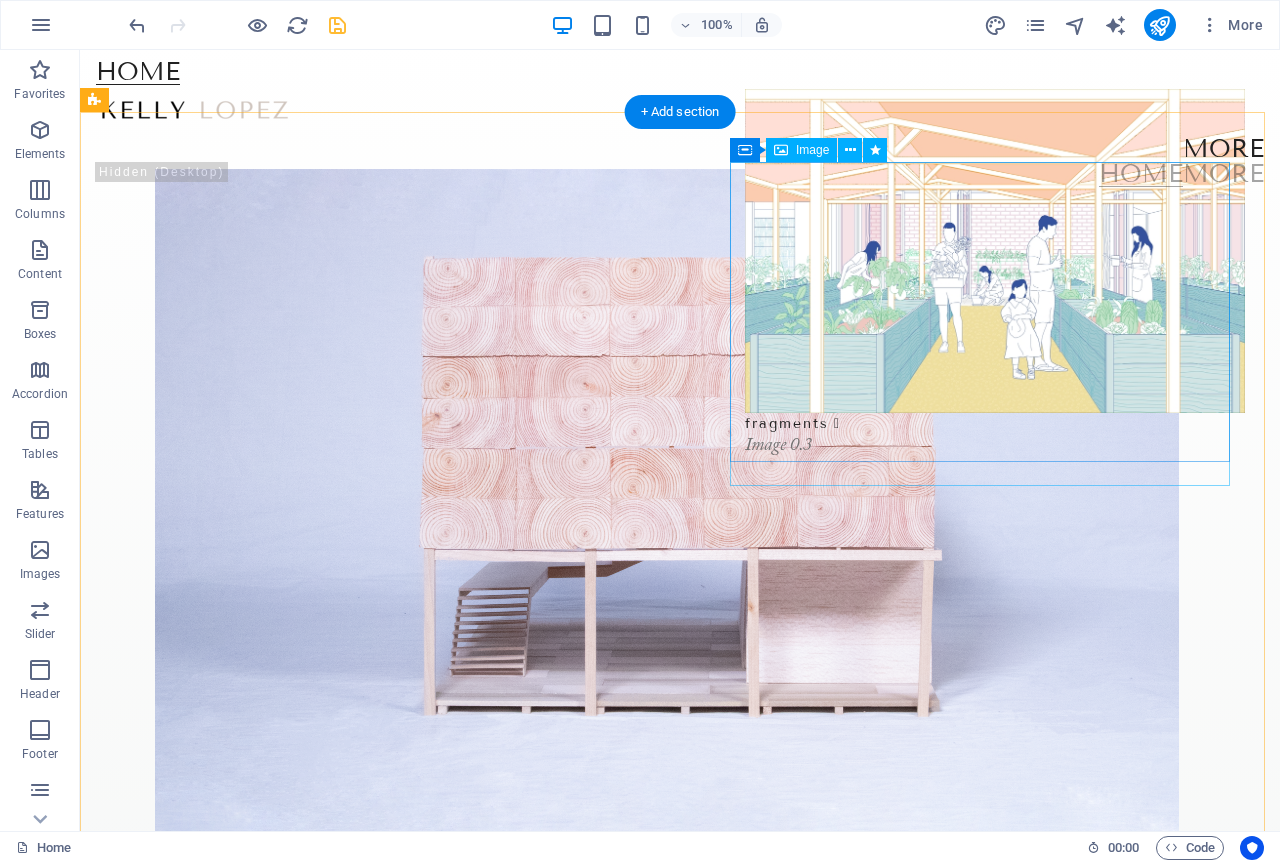 scroll, scrollTop: 0, scrollLeft: 0, axis: both 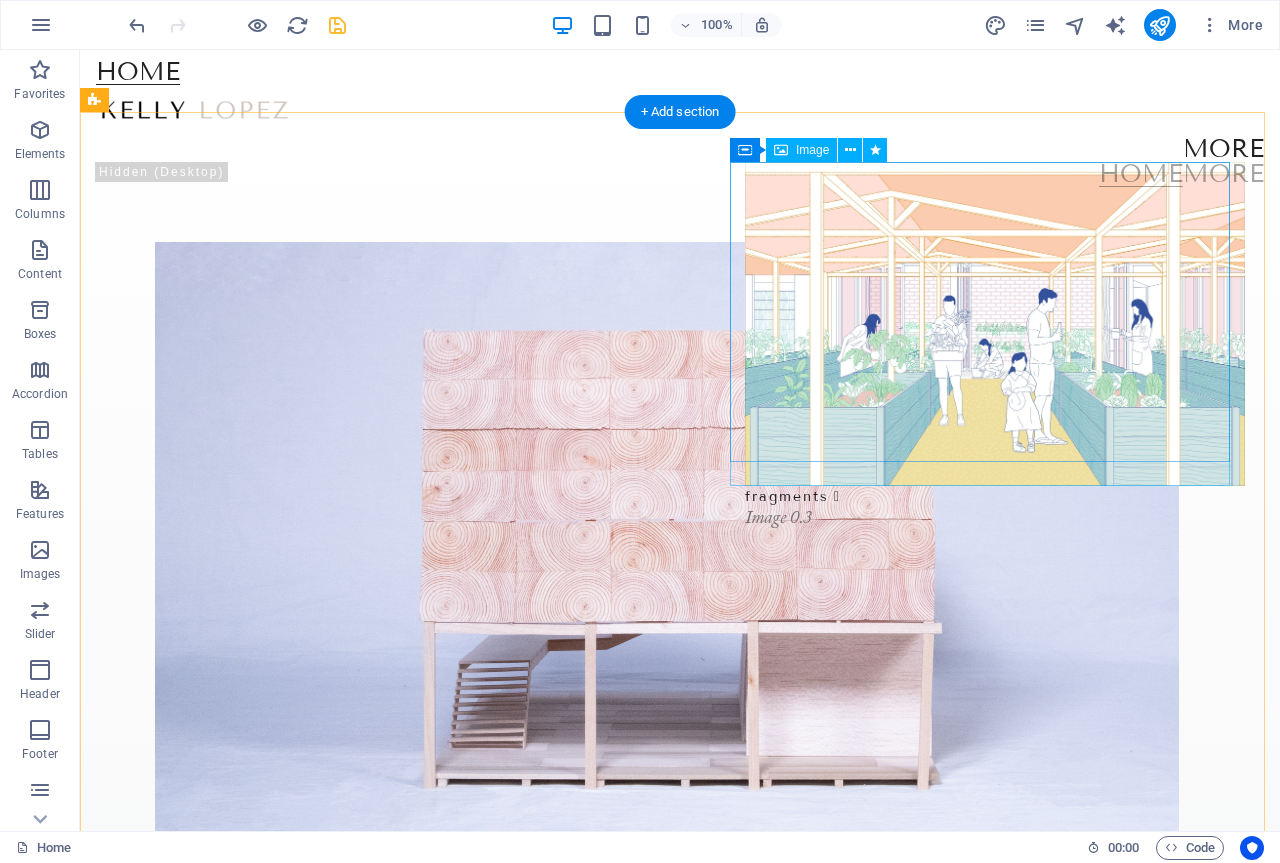 click at bounding box center [995, 324] 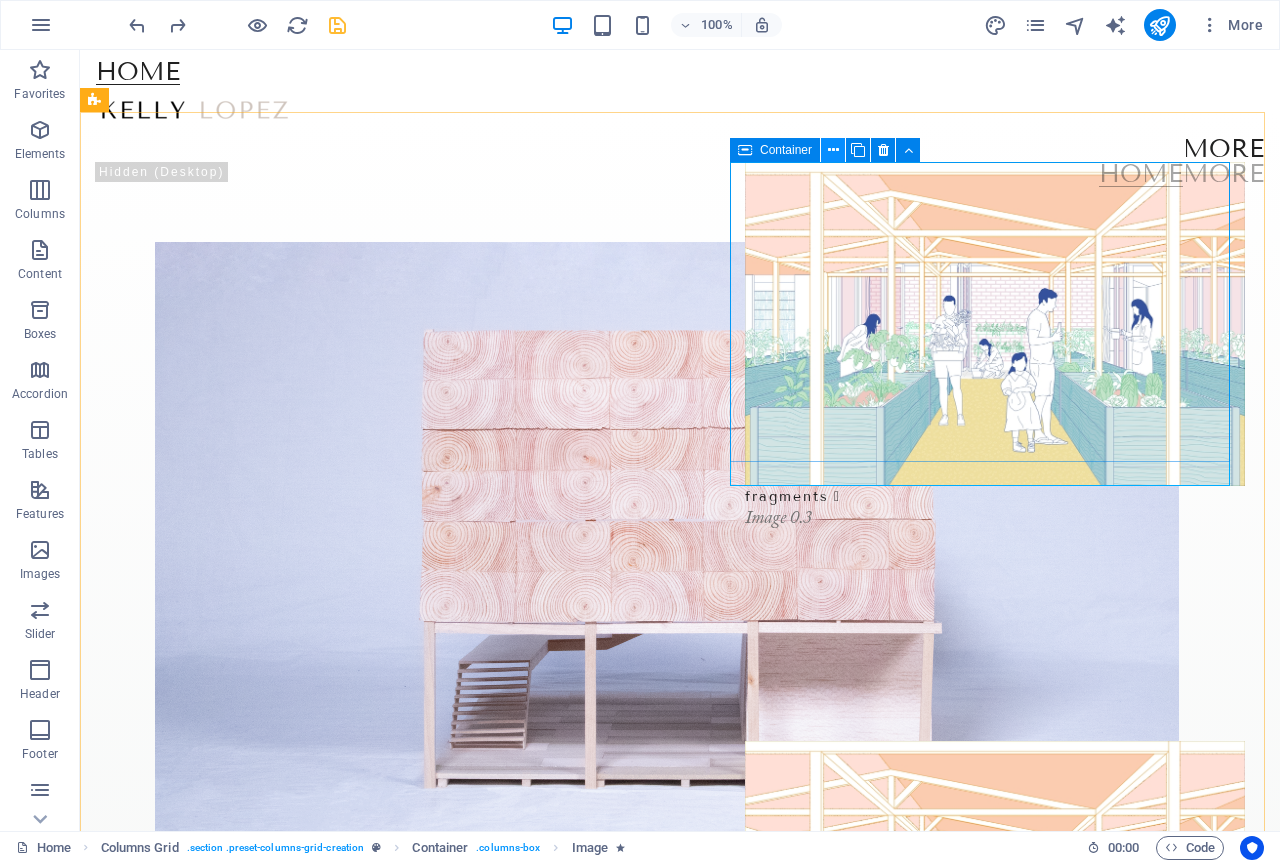 click at bounding box center [833, 150] 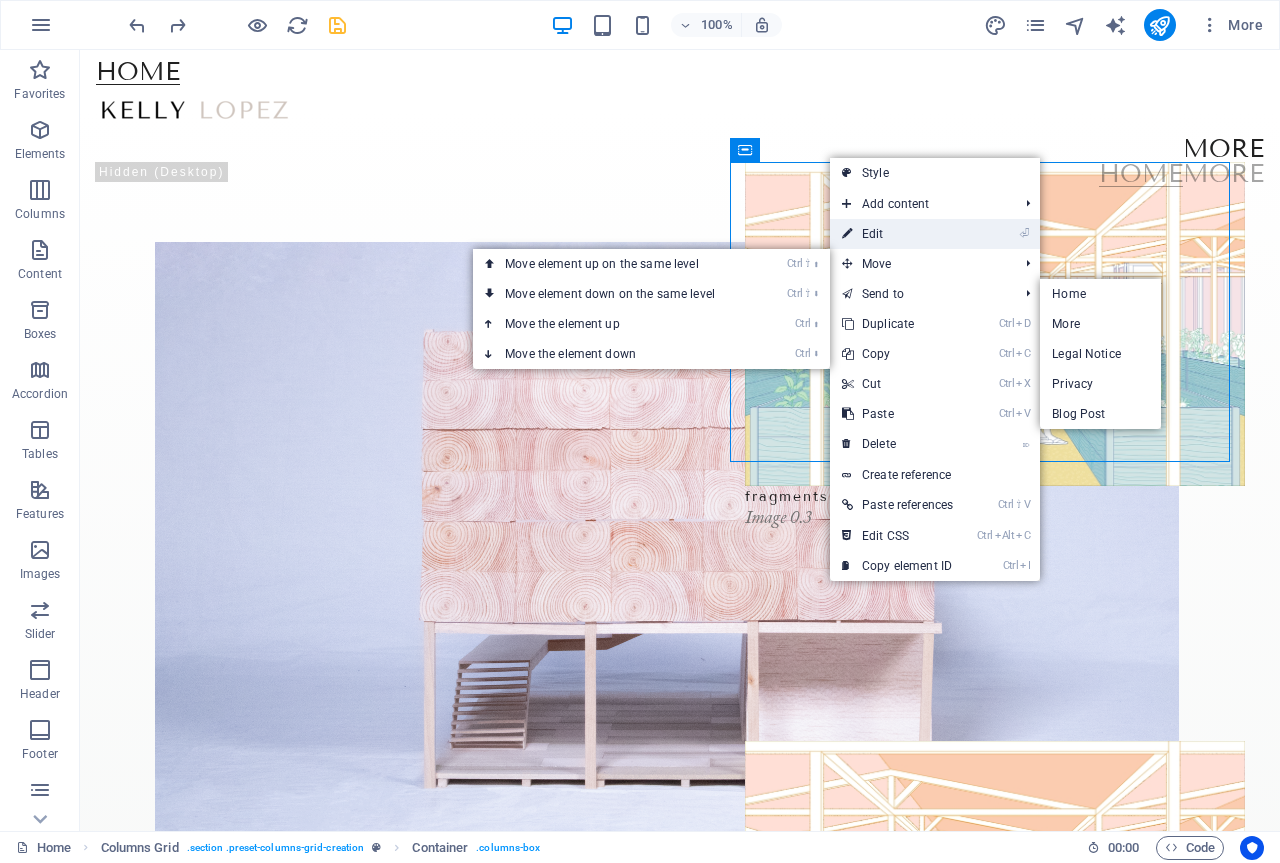 click on "⏎  Edit" at bounding box center (897, 234) 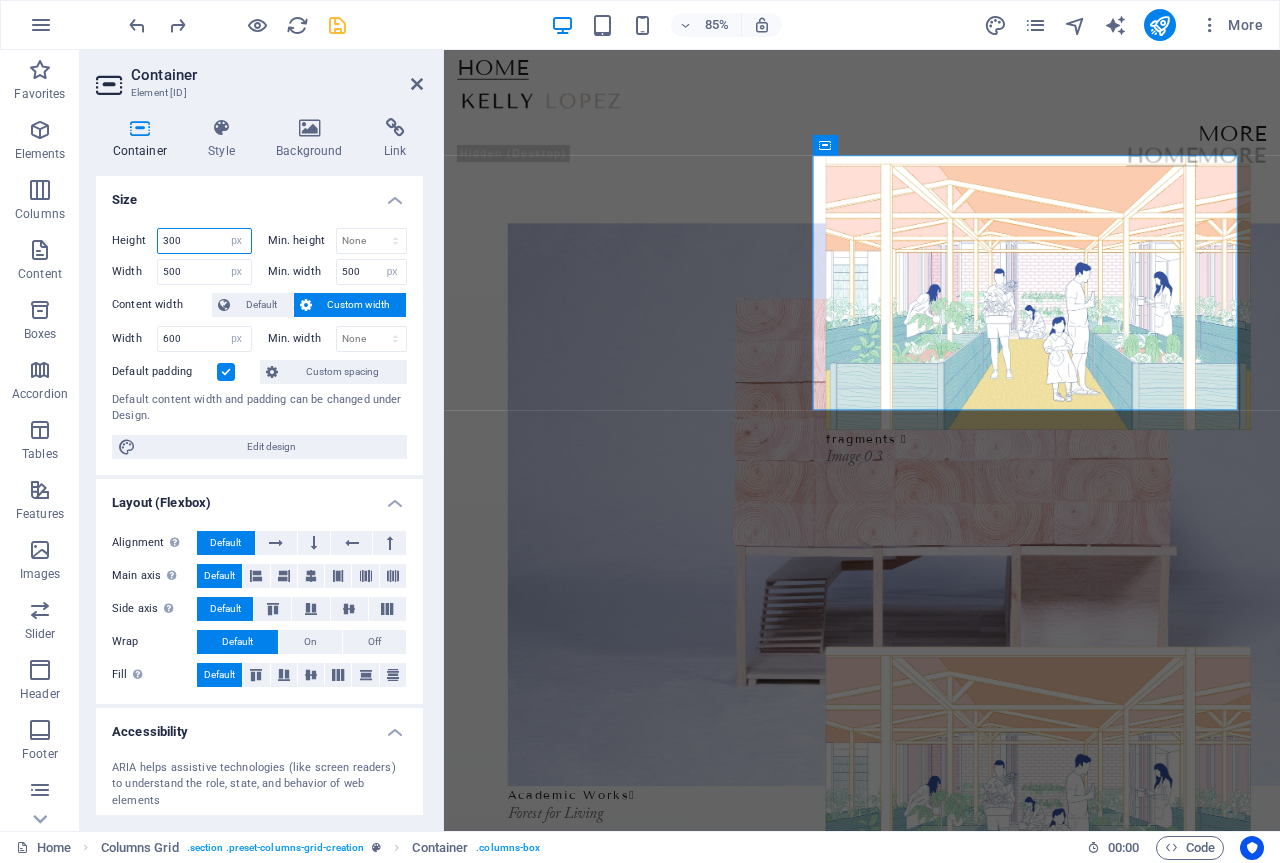 drag, startPoint x: 216, startPoint y: 245, endPoint x: 104, endPoint y: 257, distance: 112.64102 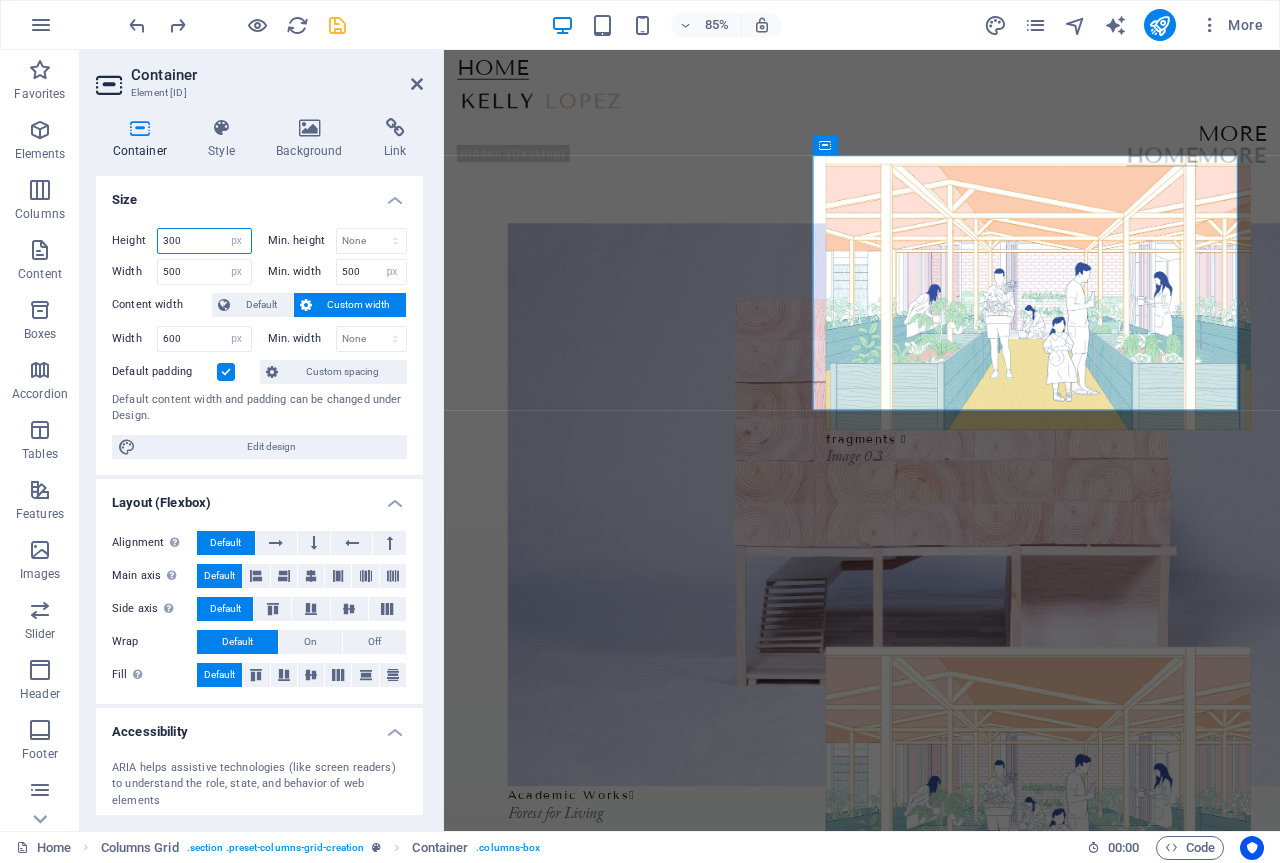click on "Height 300 Default px rem % vh vw Min. height None px rem % vh vw Width 500 Default px rem % em vh vw Min. width 500 None px rem % vh vw Content width Default Custom width Width 600 Default px rem % em vh vw Min. width None px rem % vh vw Default padding Custom spacing Default content width and padding can be changed under Design. Edit design" at bounding box center [259, 343] 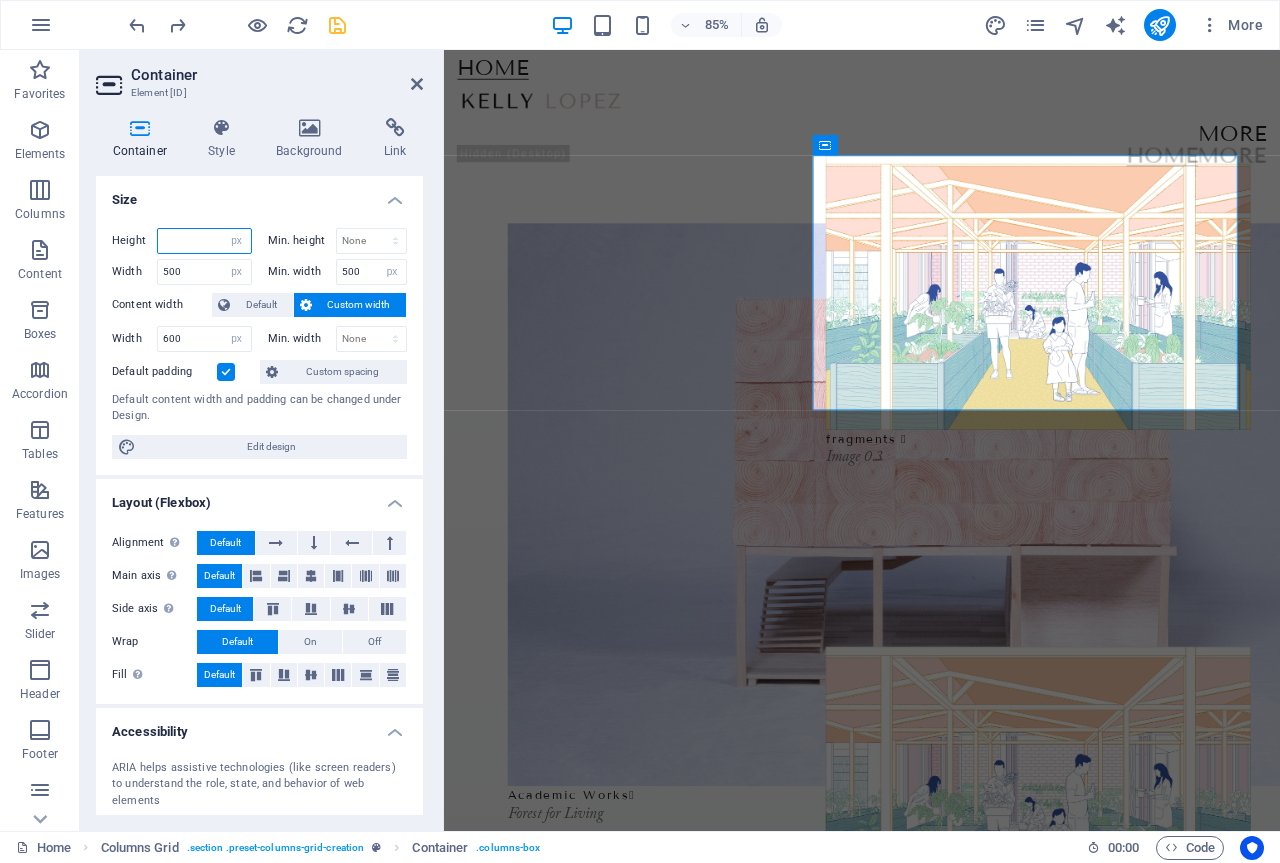 type 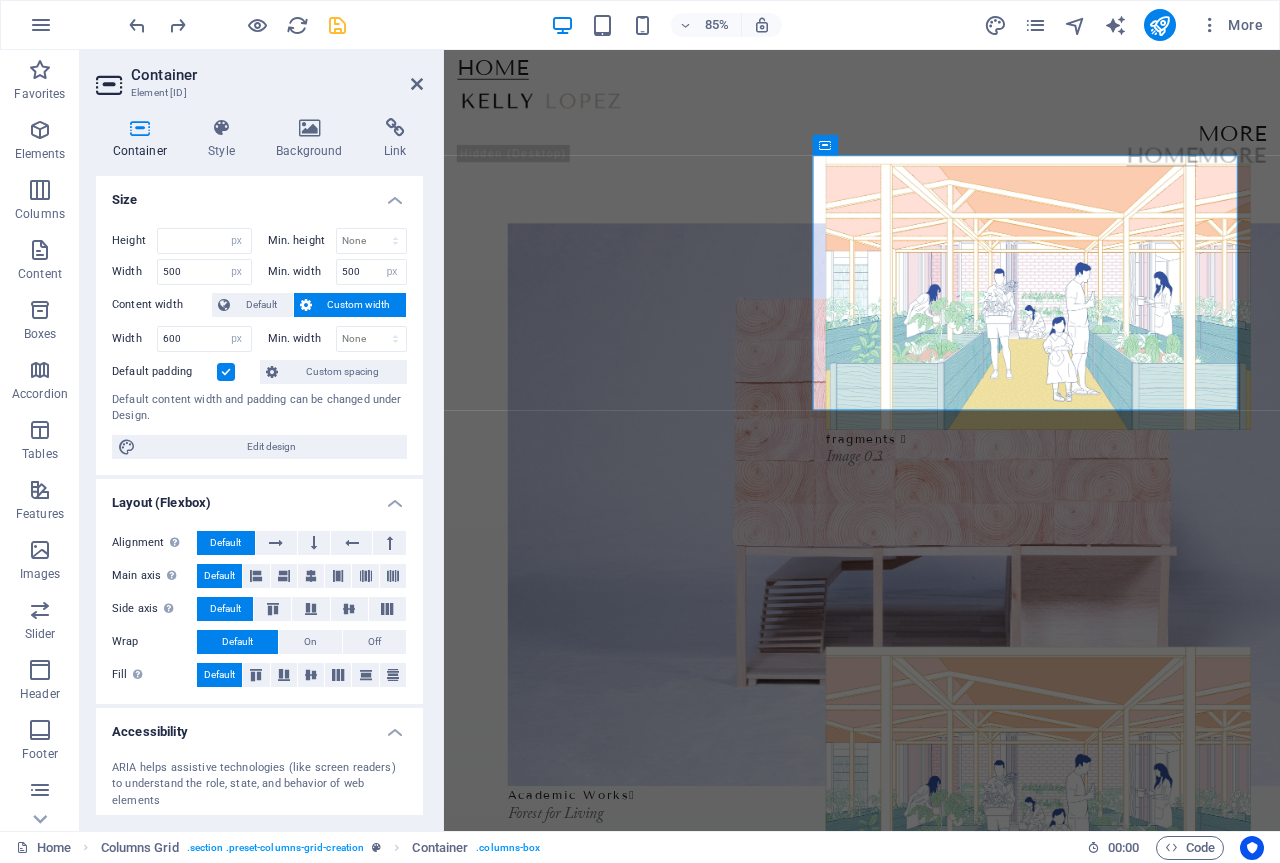 click on "Size" at bounding box center [259, 194] 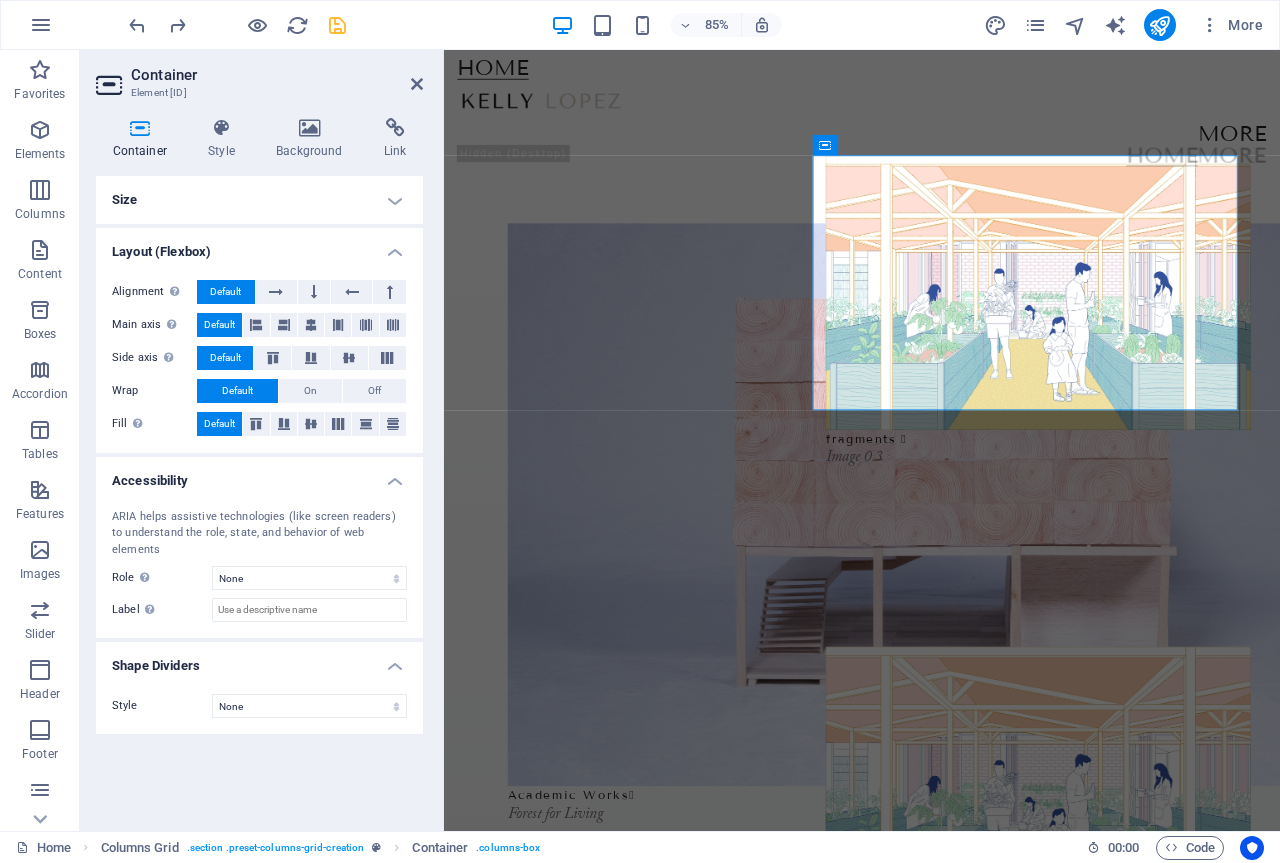 click on "Size" at bounding box center (259, 200) 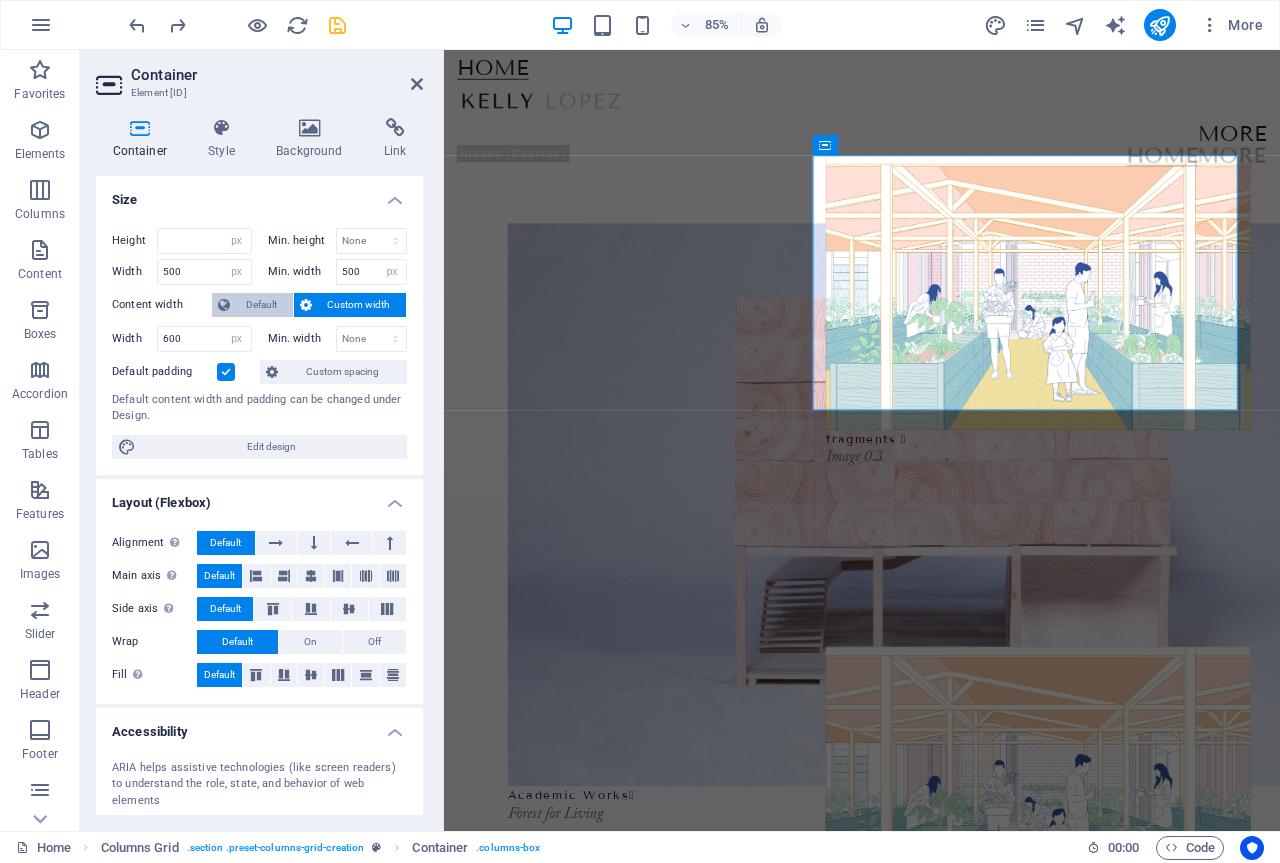 click on "Default" at bounding box center [261, 305] 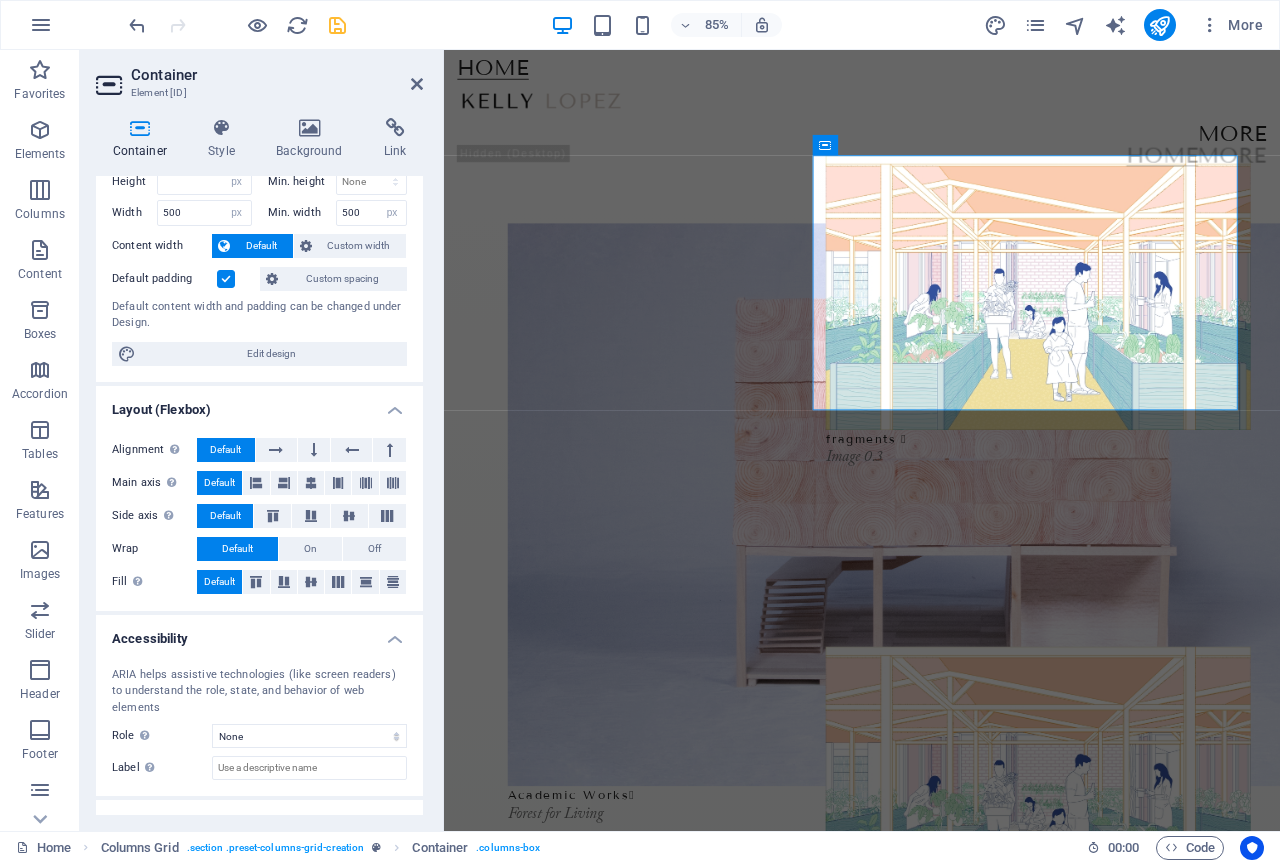 scroll, scrollTop: 0, scrollLeft: 0, axis: both 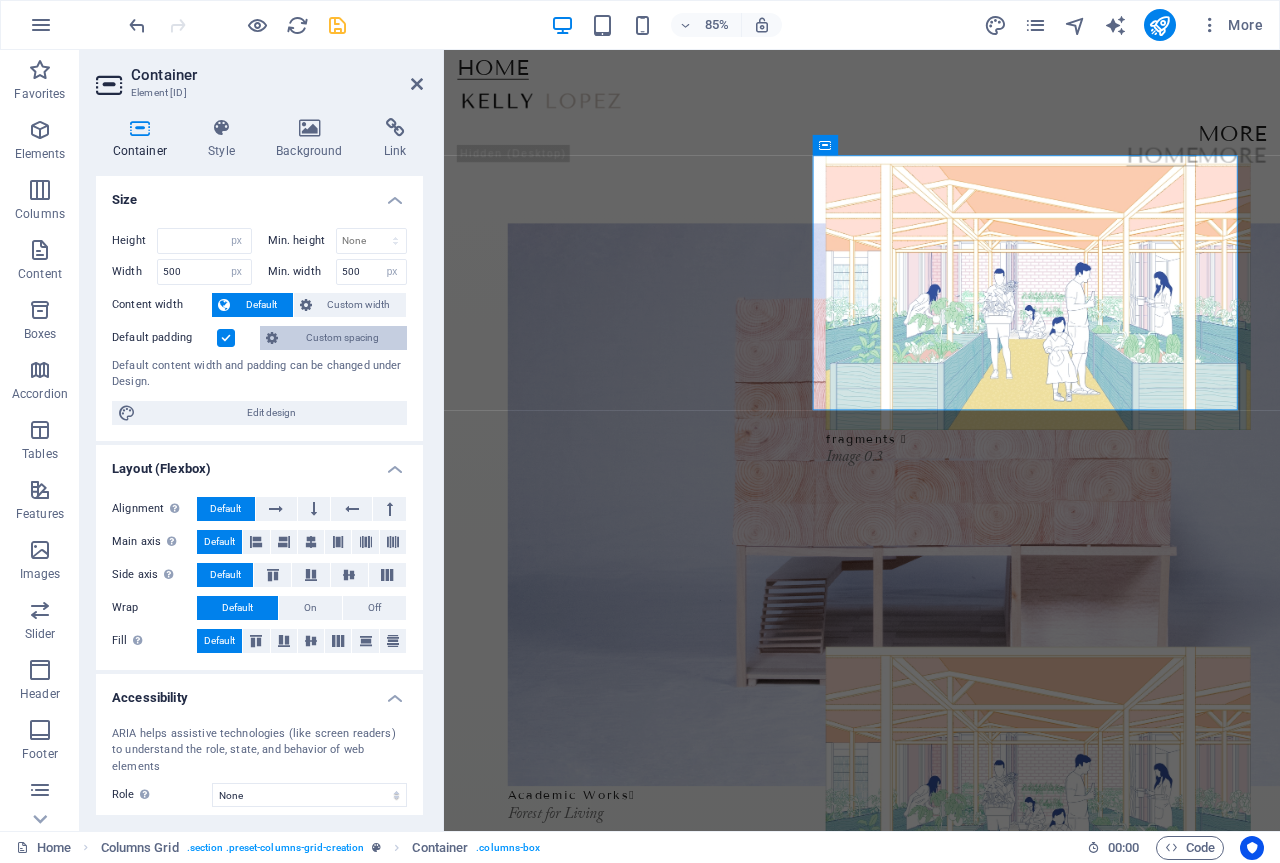 click on "Custom spacing" at bounding box center (342, 338) 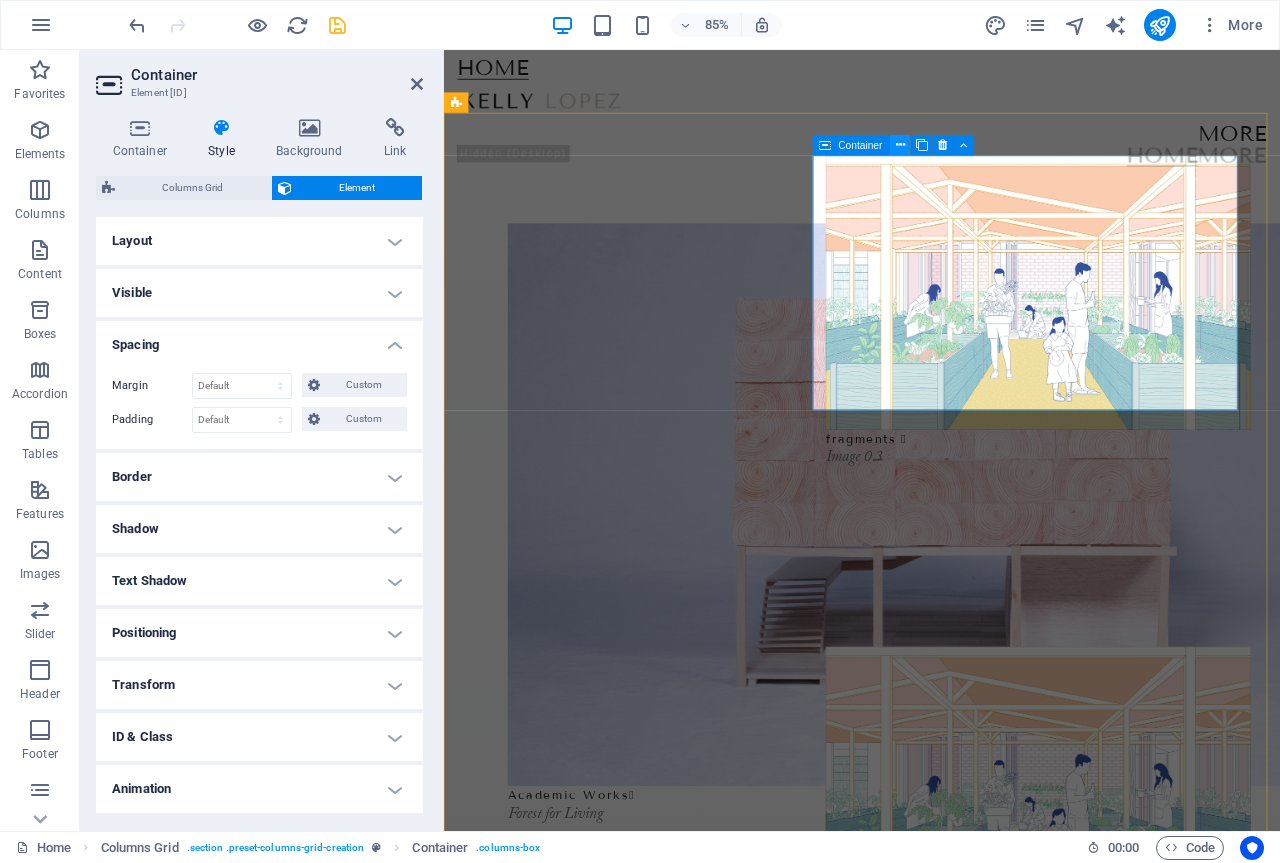 click at bounding box center [900, 145] 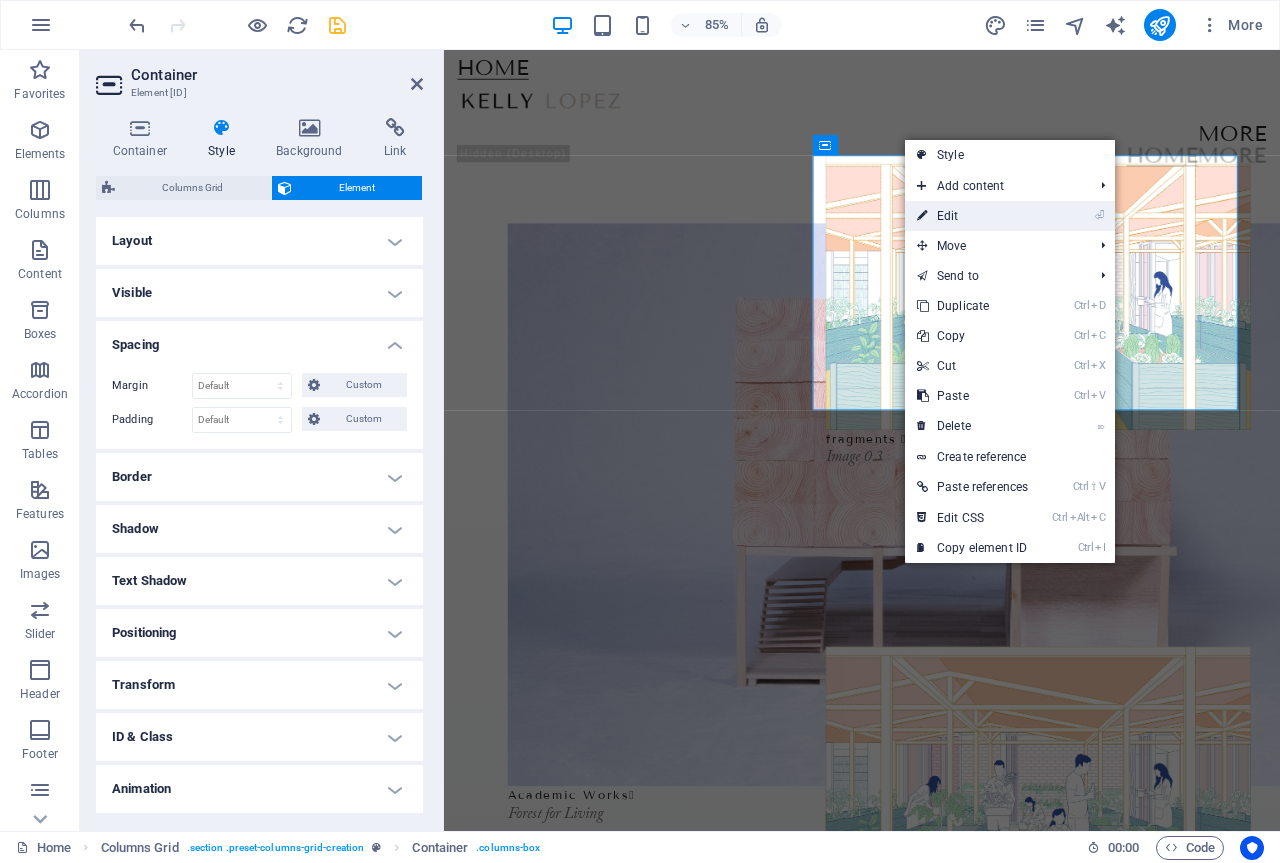 click on "⏎  Edit" at bounding box center [972, 216] 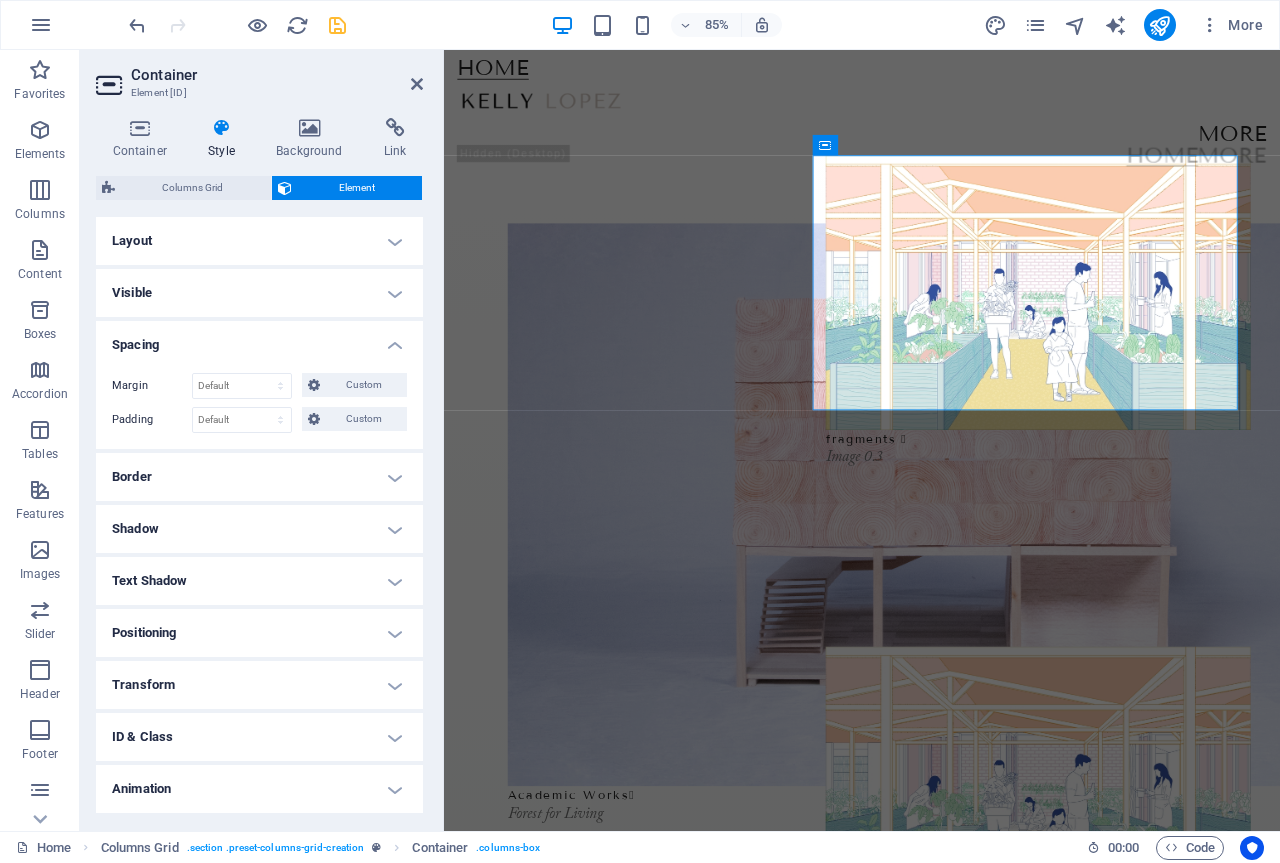 click on "Layout How this element expands within the layout (Flexbox). Size Default auto px % 1/1 1/2 1/3 1/4 1/5 1/6 1/7 1/8 1/9 1/10 Grow Shrink Order Container layout Visible Visible Opacity 100 % Overflow Spacing Margin Default auto px % rem vw vh Custom Custom auto px % rem vw vh auto px % rem vw vh auto px % rem vw vh auto px % rem vw vh Padding Default px rem % vh vw Custom Custom px rem % vh vw px rem % vh vw px rem % vh vw px rem % vh vw Border Style              - Width 1 auto px rem % vh vw Custom Custom 1 auto px rem % vh vw 1 auto px rem % vh vw 1 auto px rem % vh vw 1 auto px rem % vh vw  - Color Round corners For background overlay and background images, the overflow must be hidden so that the round corners are visible Default px rem % vh vw Custom Custom px rem % vh vw px rem % vh vw px rem % vh vw px rem % vh vw Shadow Default None Outside Inside Color X offset 0 px rem vh vw Y offset 0 px rem vh vw Blur 0 px rem % vh vw Spread 0 px rem vh vw Text Shadow Default None Outside Color X offset 0" at bounding box center (259, 541) 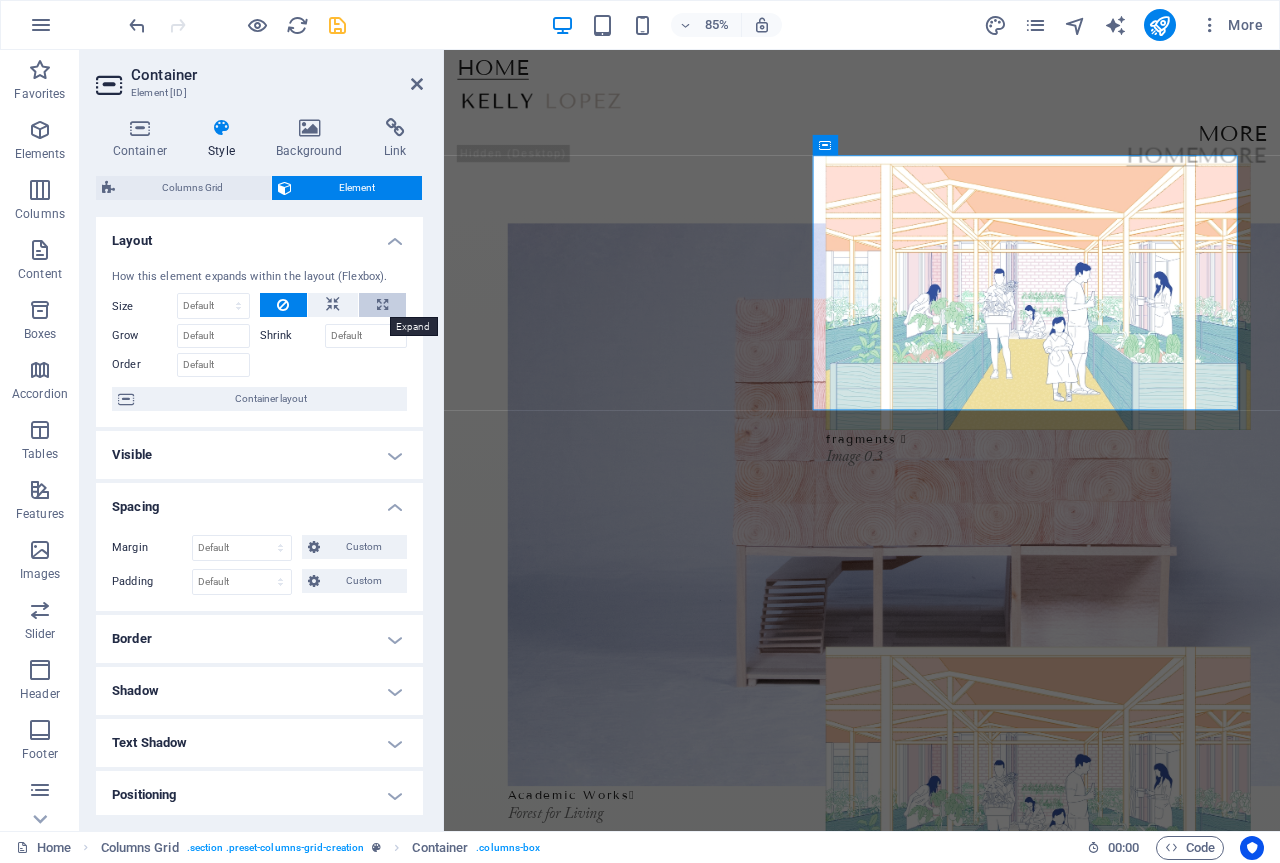 click at bounding box center (382, 305) 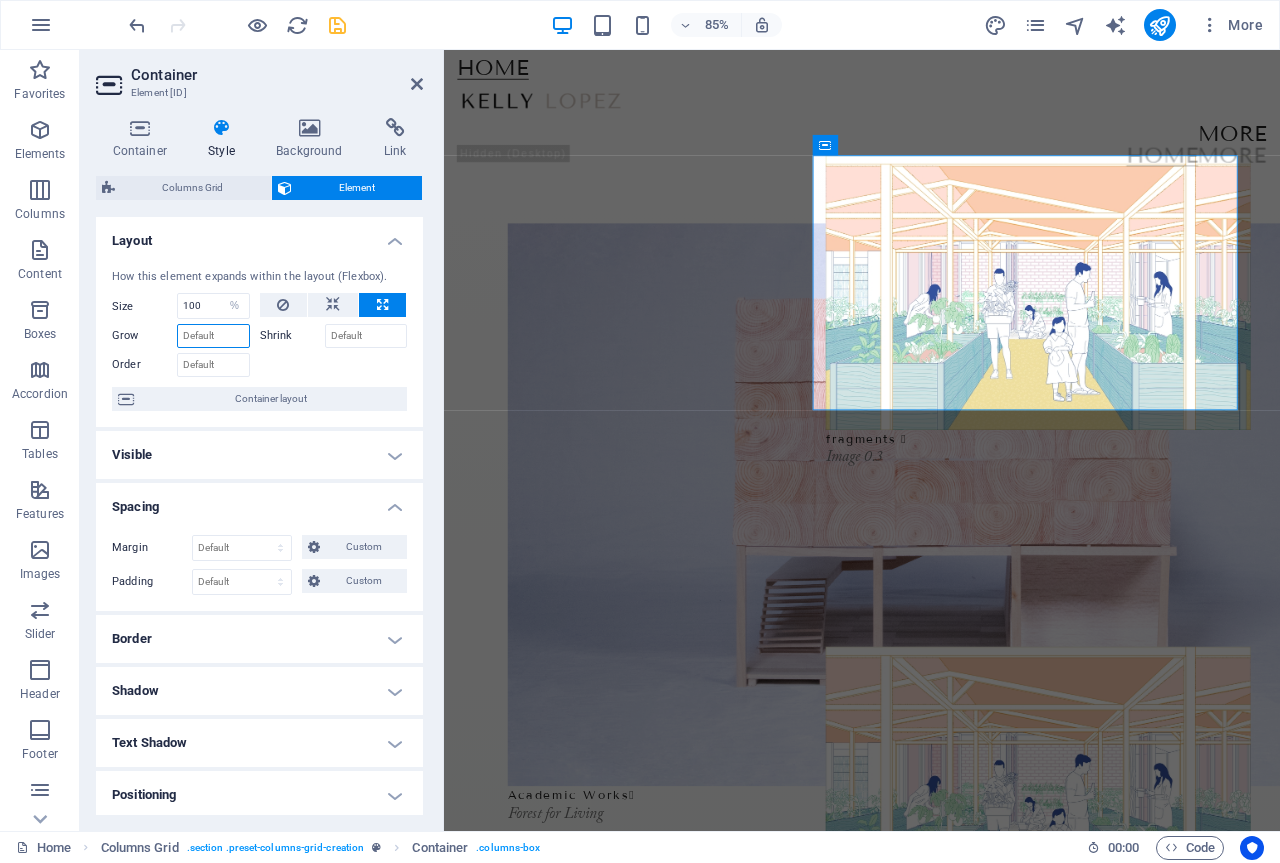 click on "Grow" at bounding box center (213, 336) 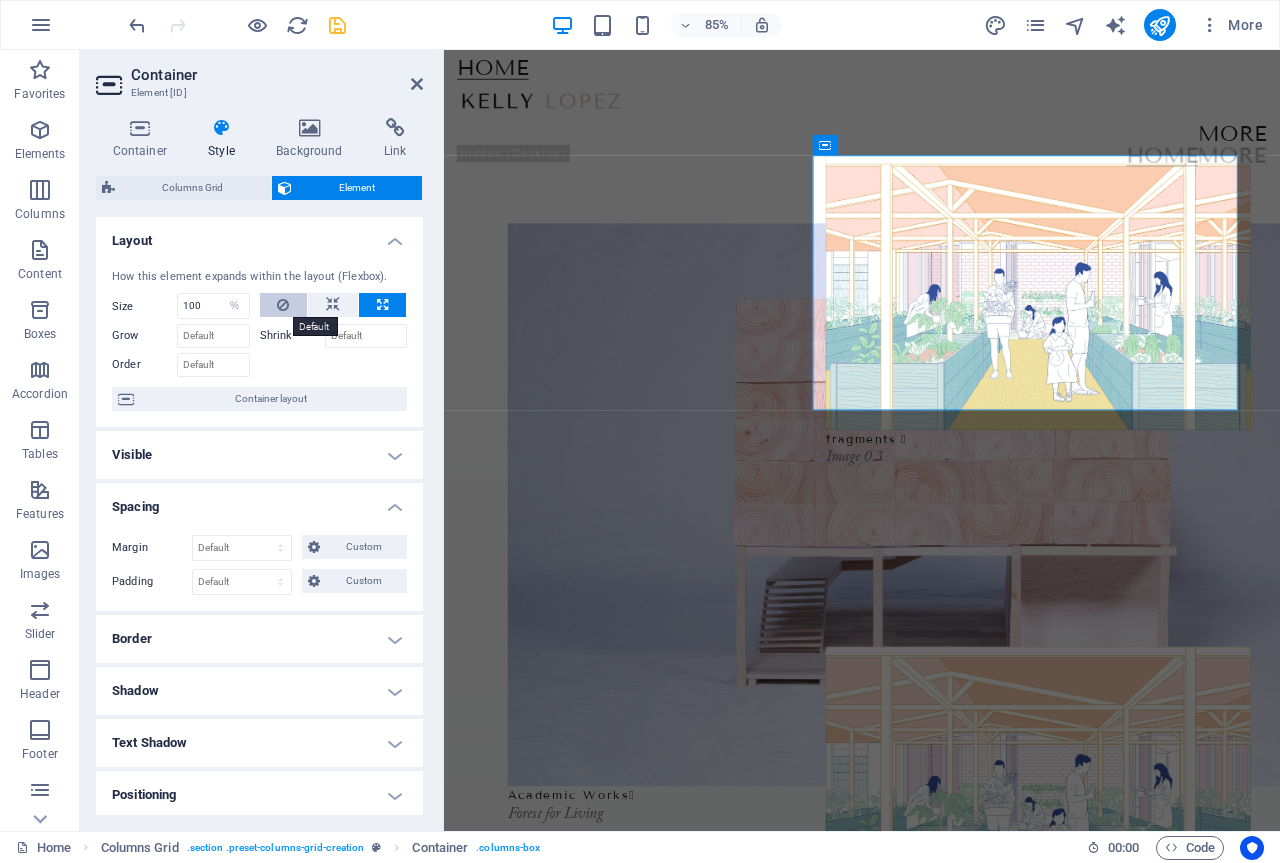 click at bounding box center (284, 305) 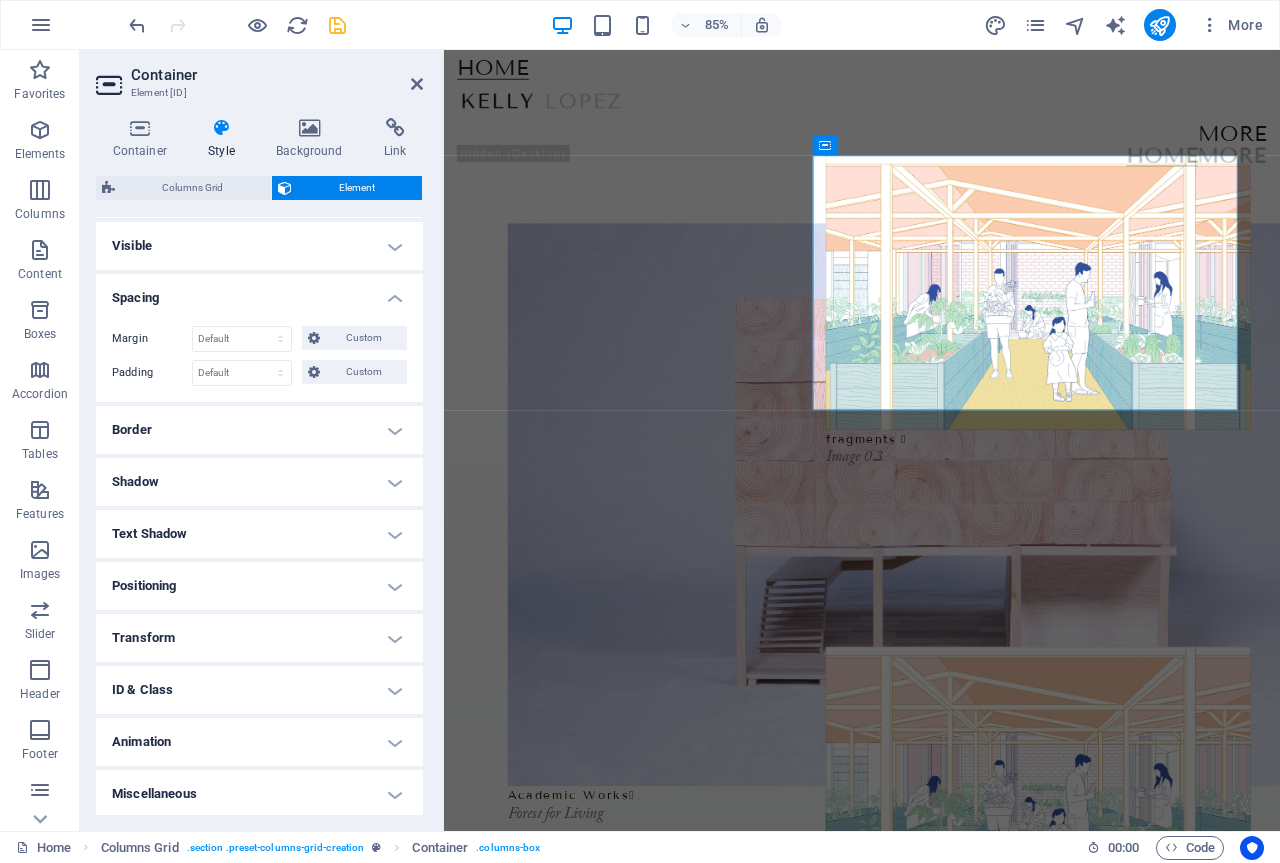 scroll, scrollTop: 212, scrollLeft: 0, axis: vertical 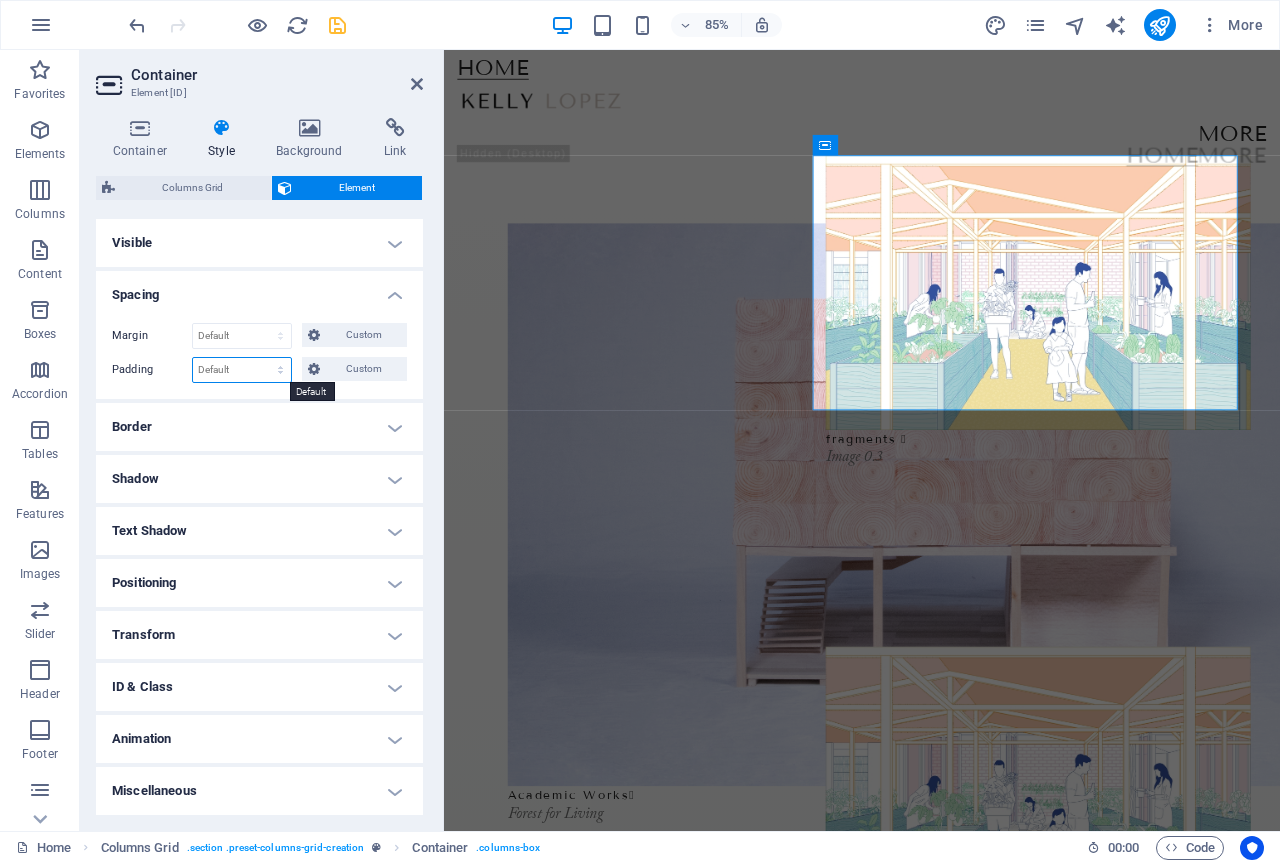 click on "Default px rem % vh vw Custom" at bounding box center (242, 370) 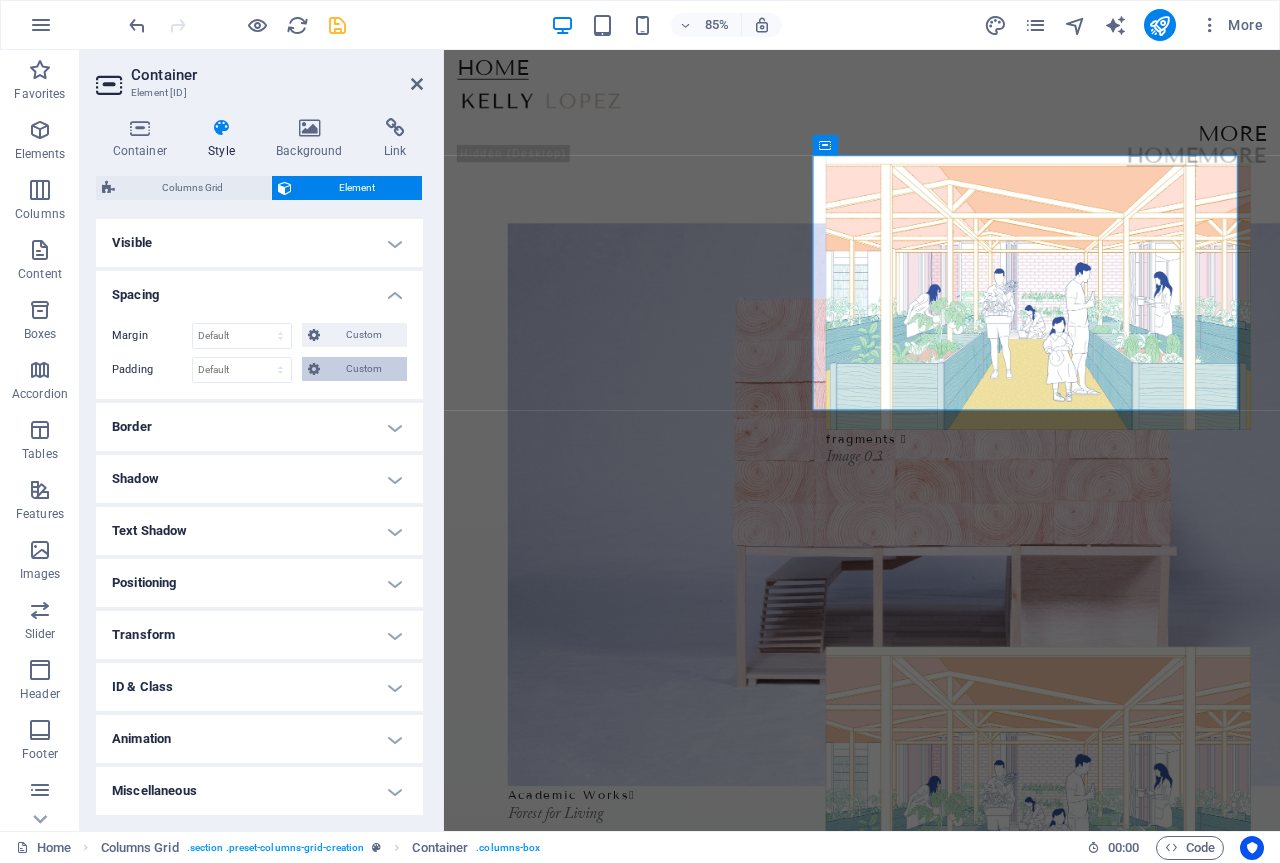 click on "Custom" at bounding box center (354, 369) 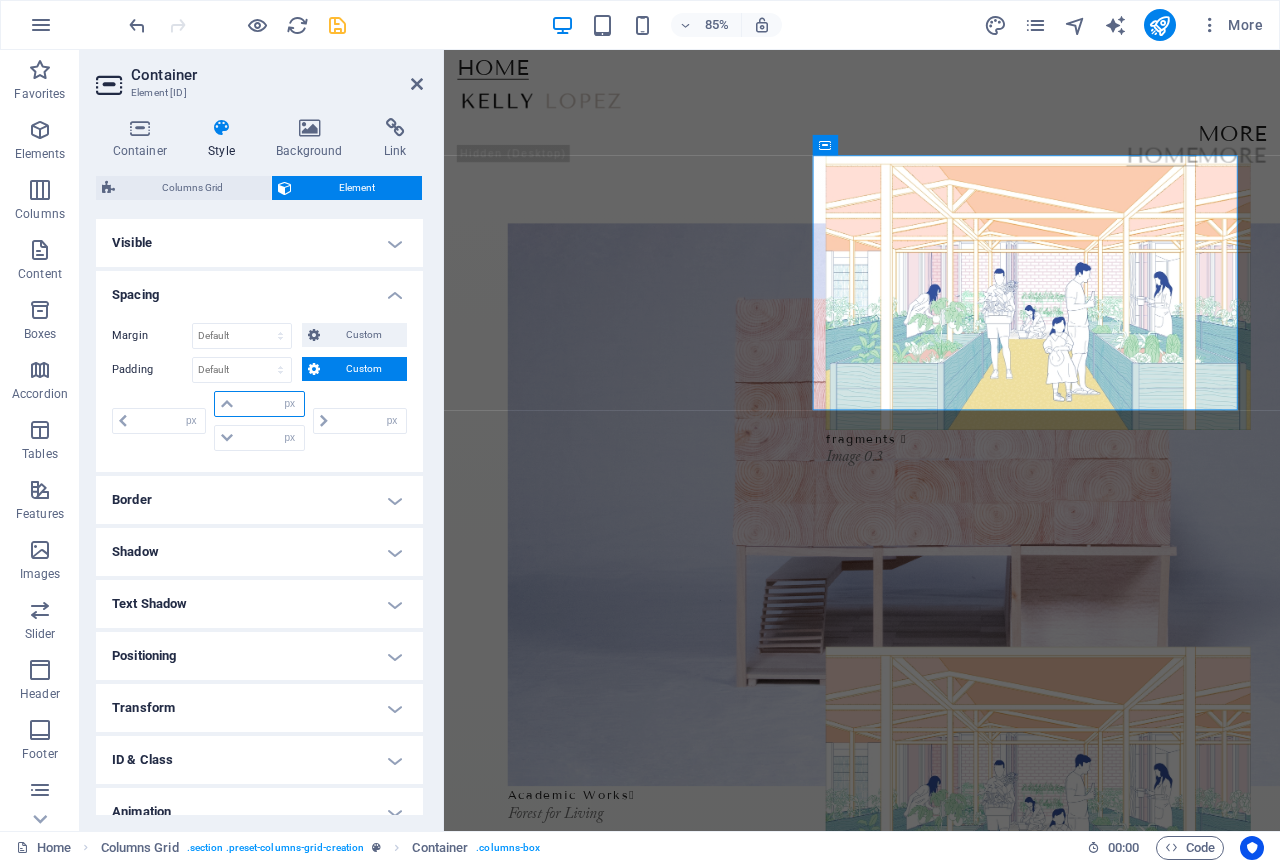click at bounding box center [271, 404] 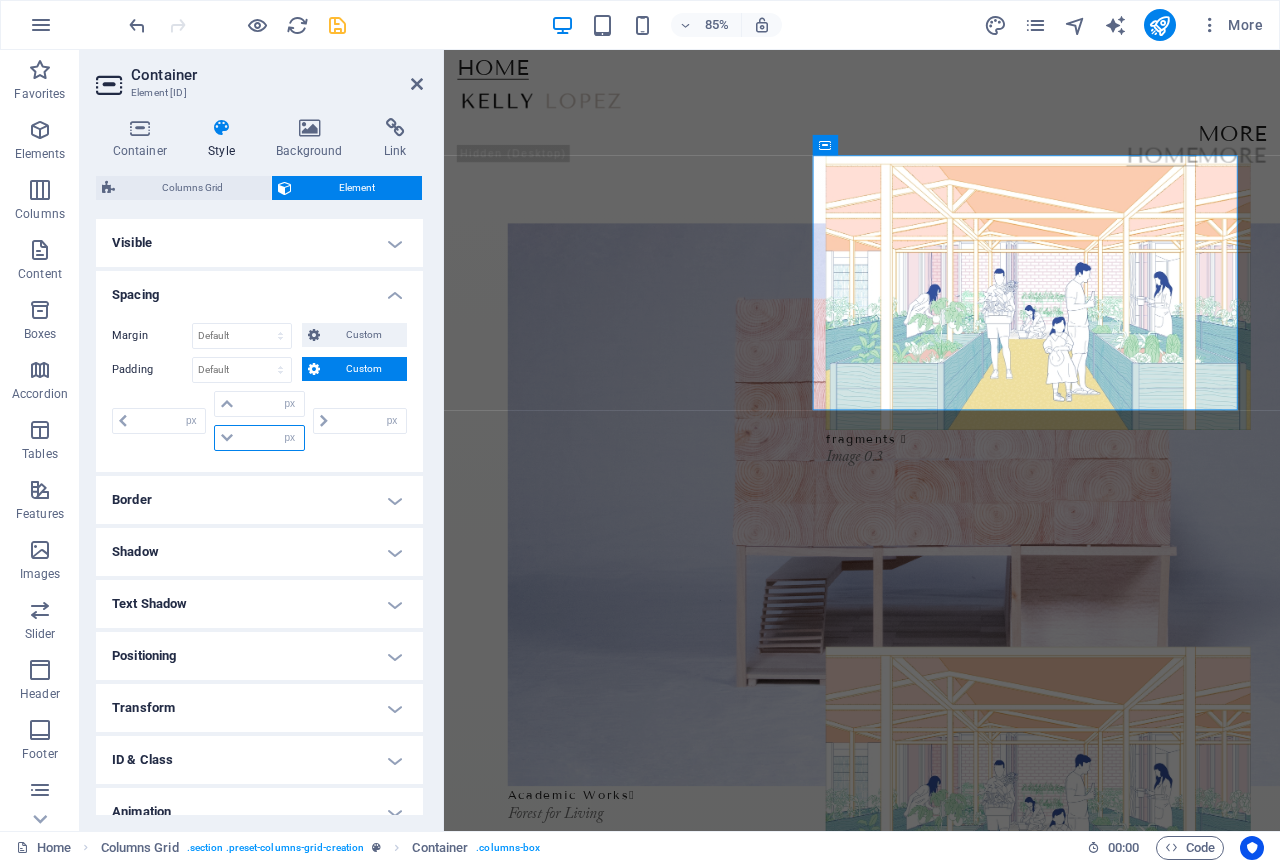 click at bounding box center (271, 438) 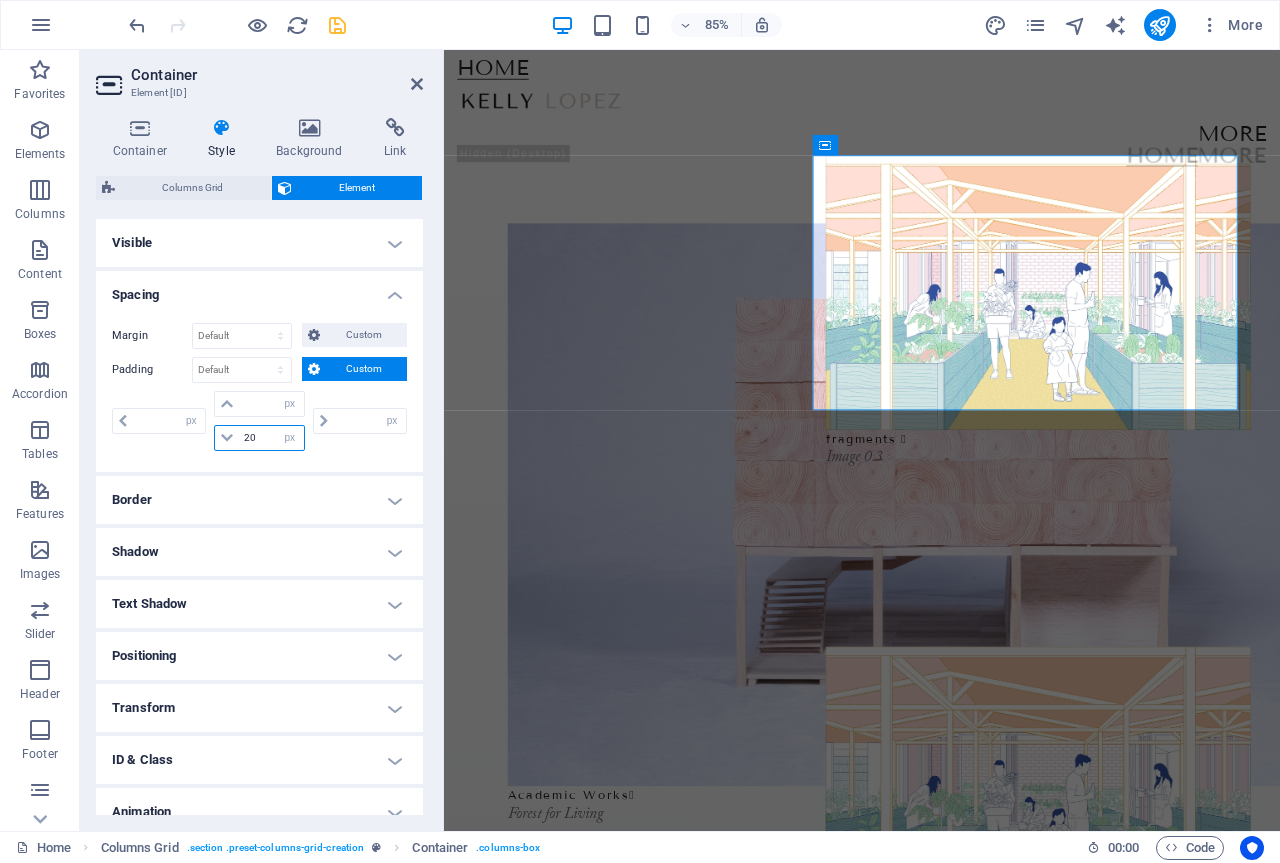 type on "200" 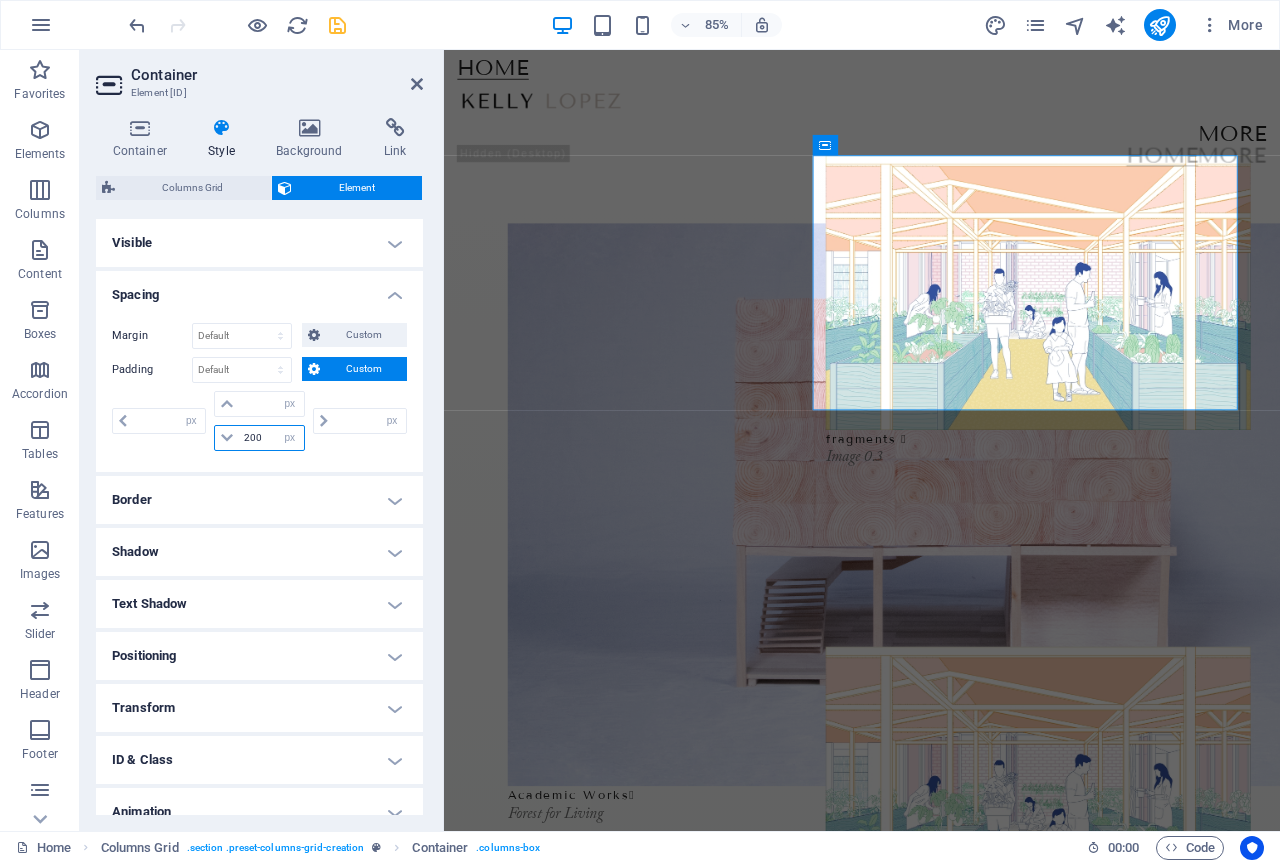 type on "0" 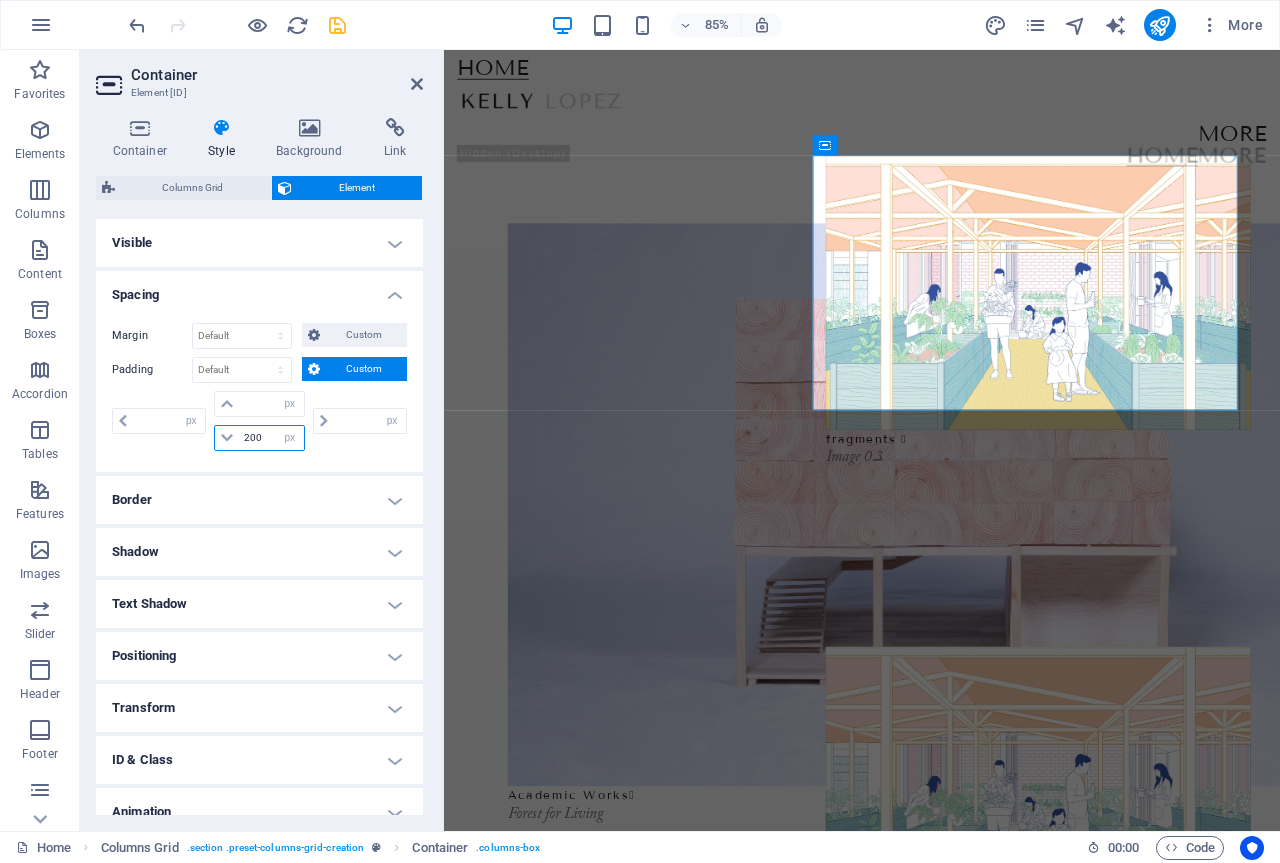 type on "0" 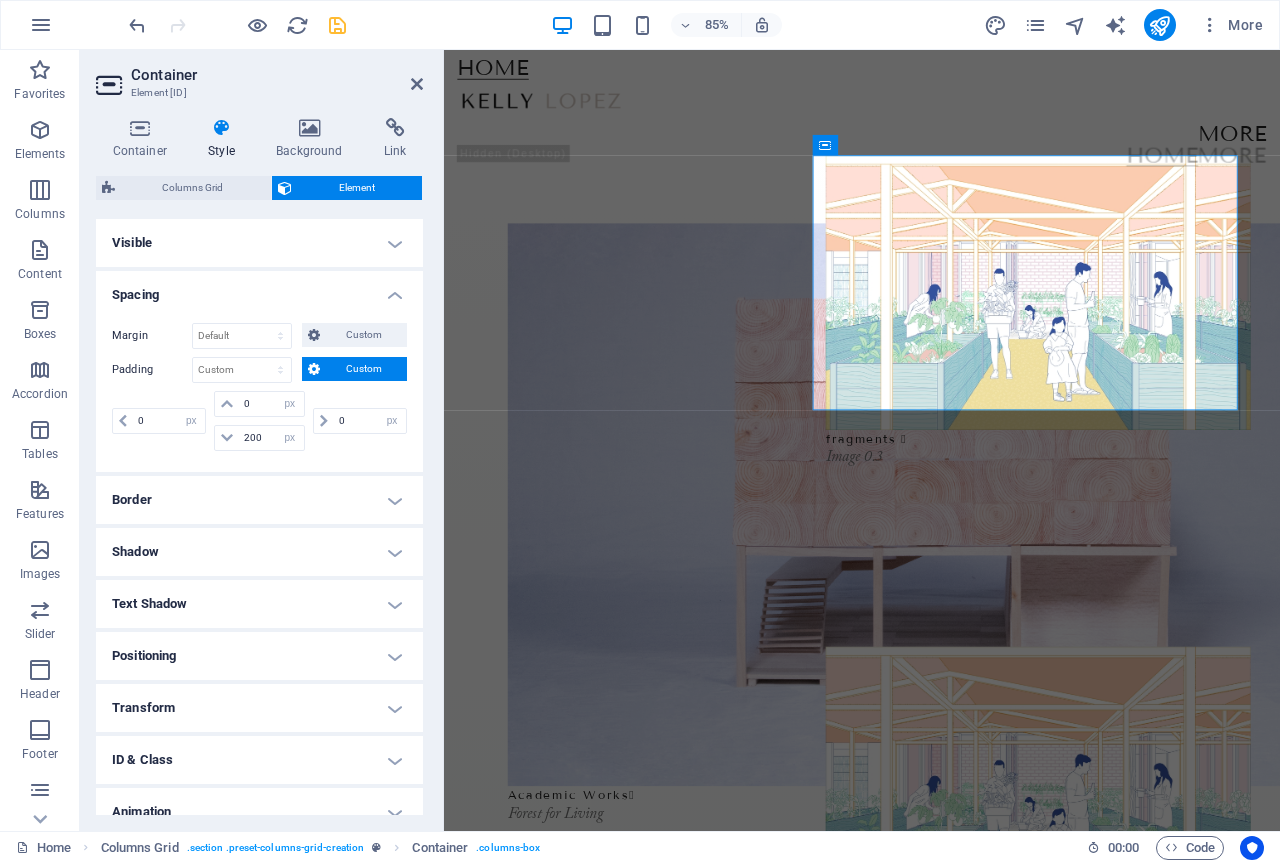 click on "0 px rem % vh vw" at bounding box center [358, 421] 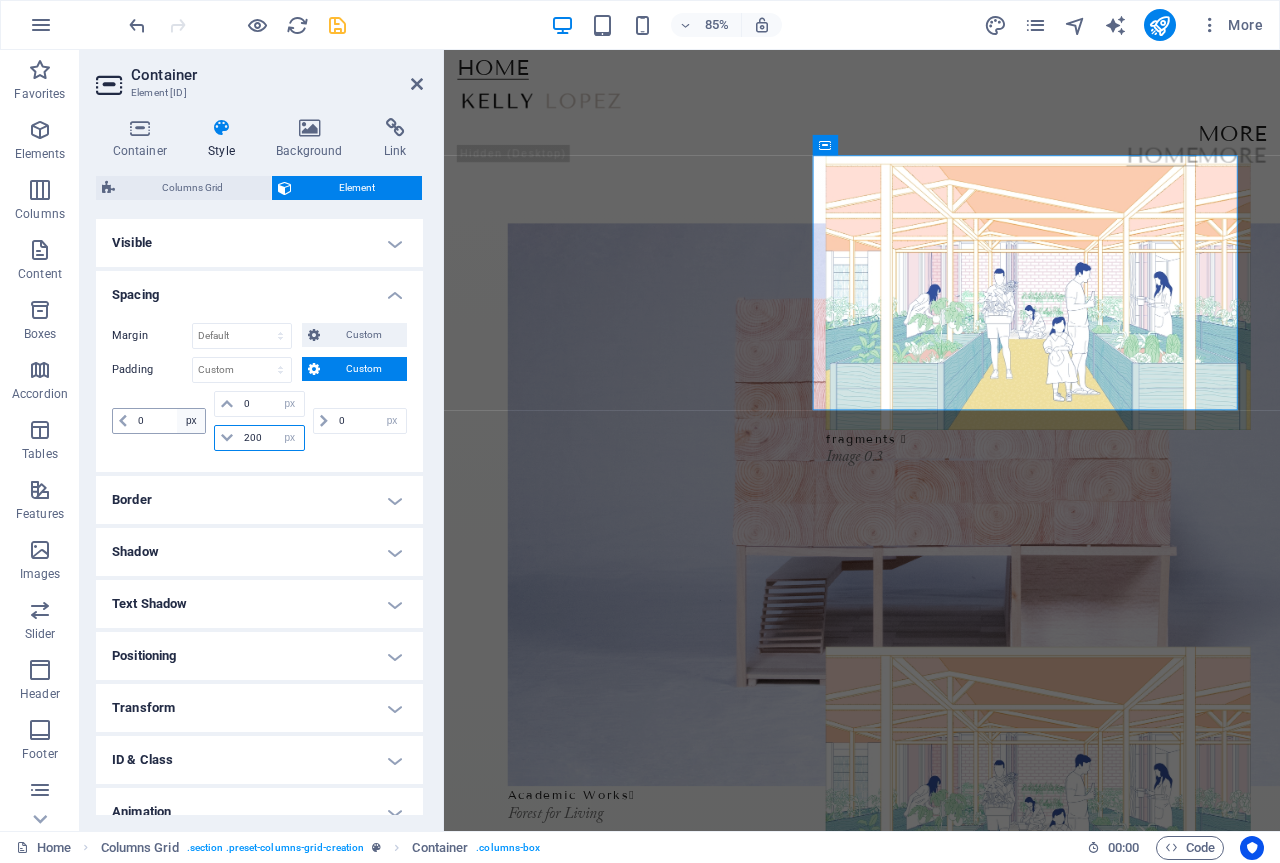 drag, startPoint x: 273, startPoint y: 434, endPoint x: 187, endPoint y: 424, distance: 86.579445 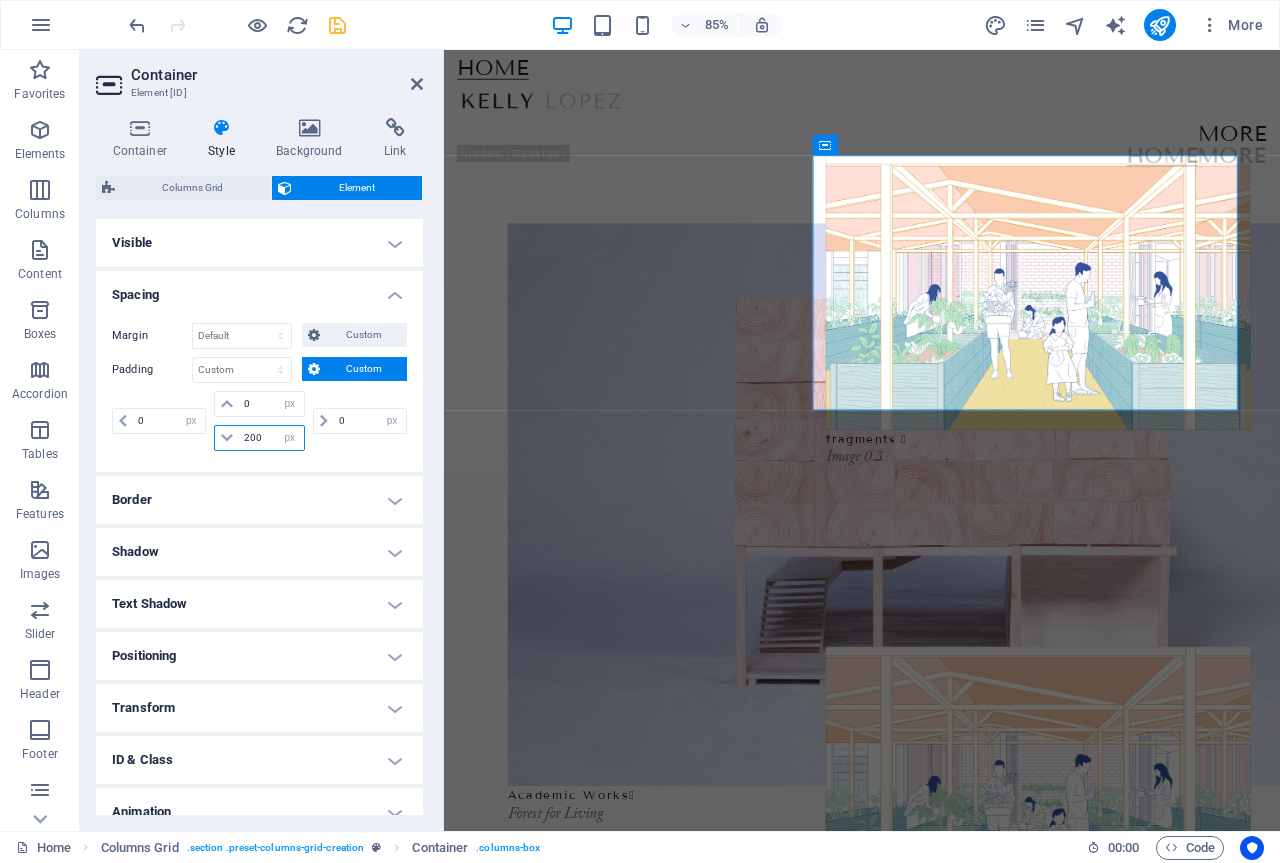 click on "200" at bounding box center (271, 438) 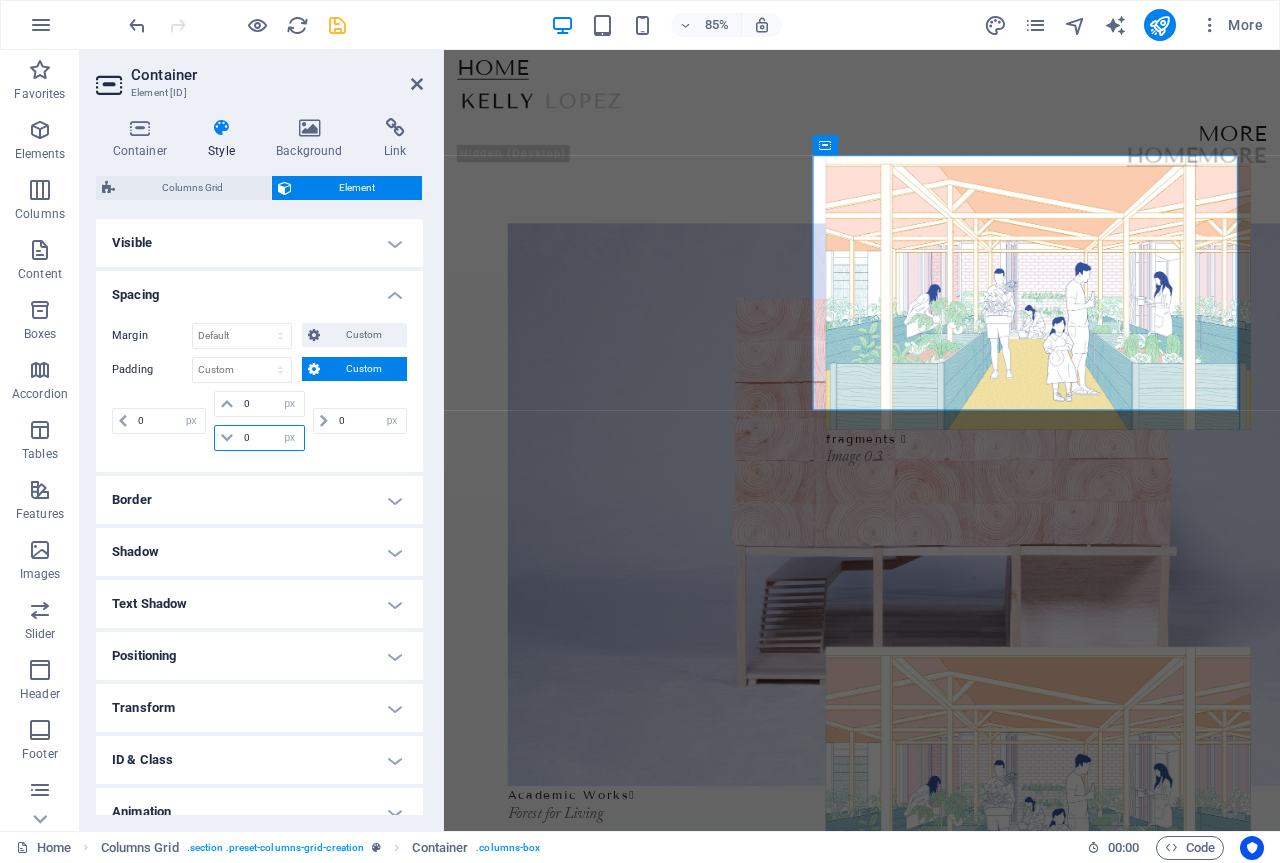 type on "0" 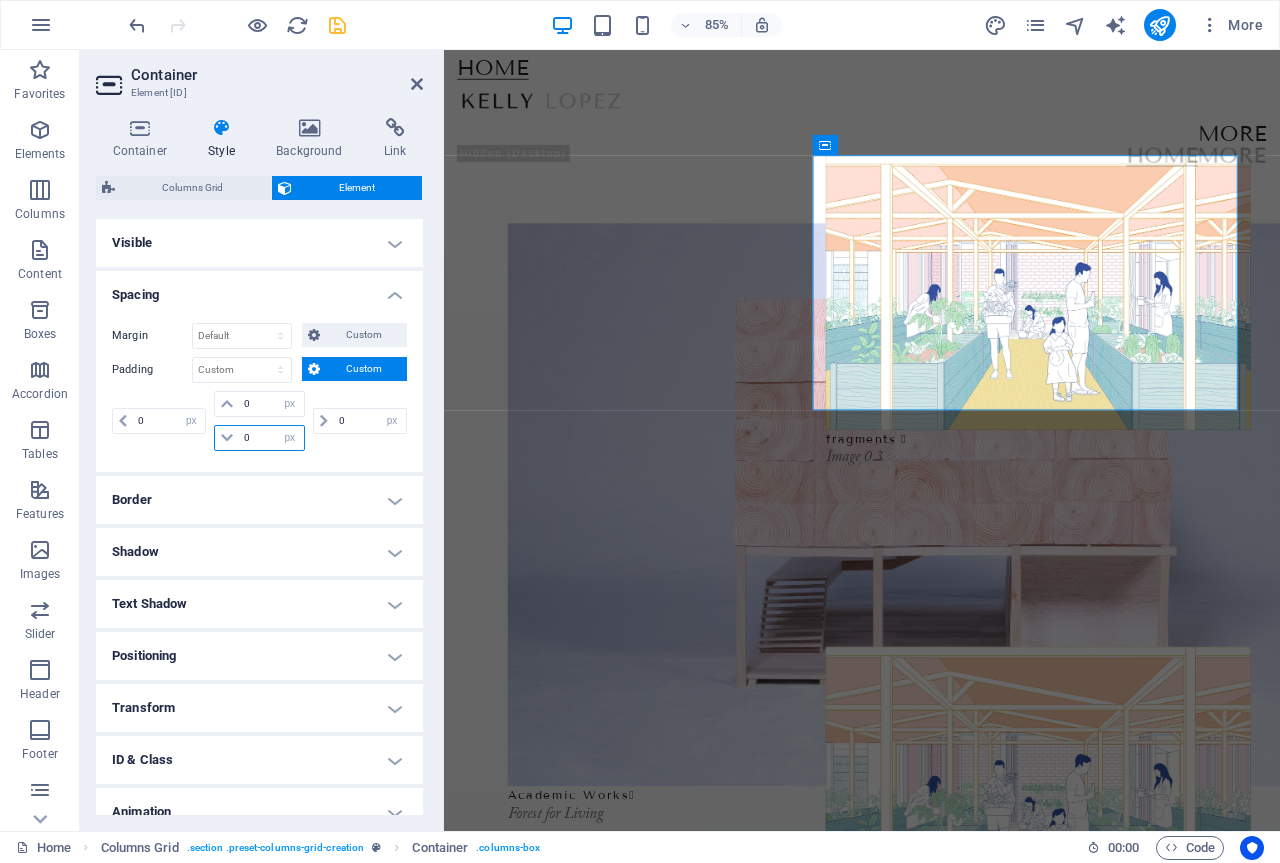 select on "px" 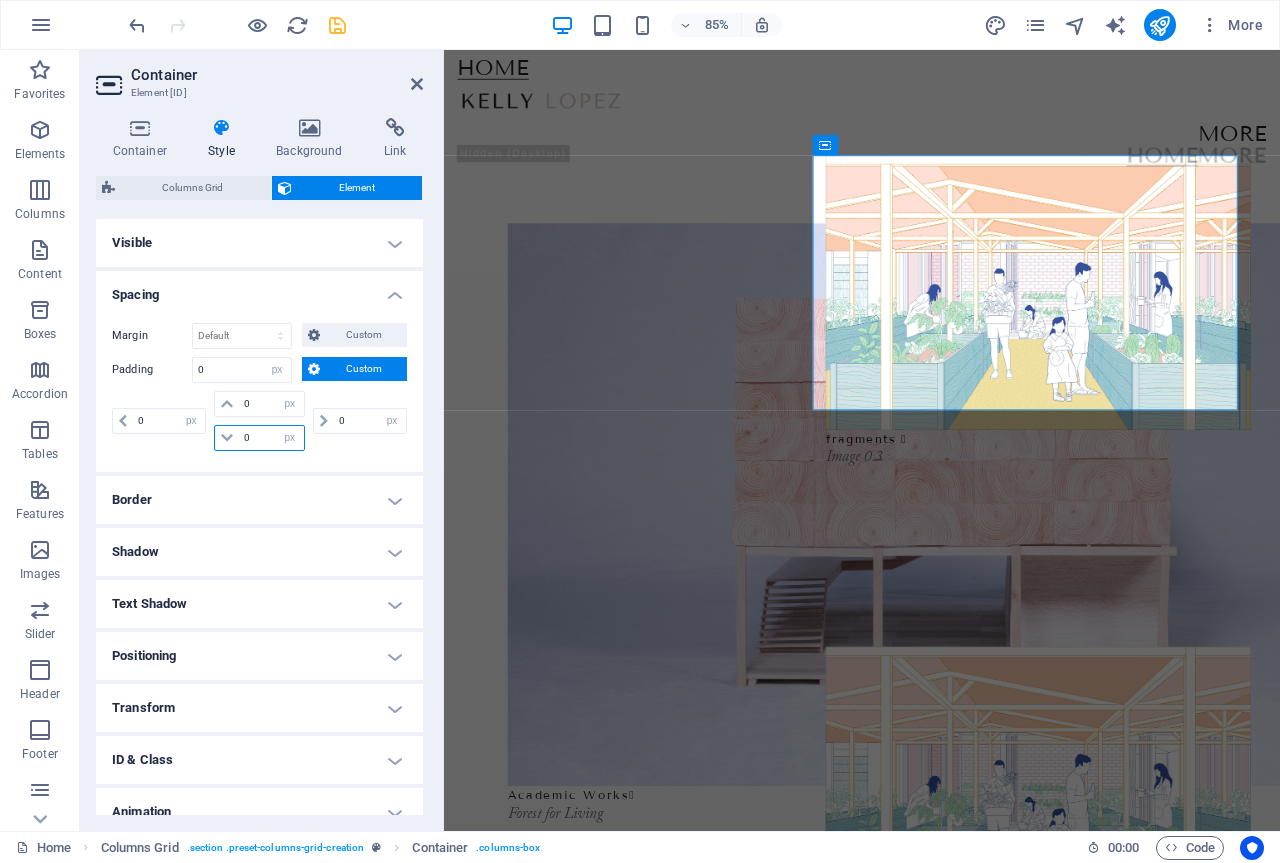 type on "0" 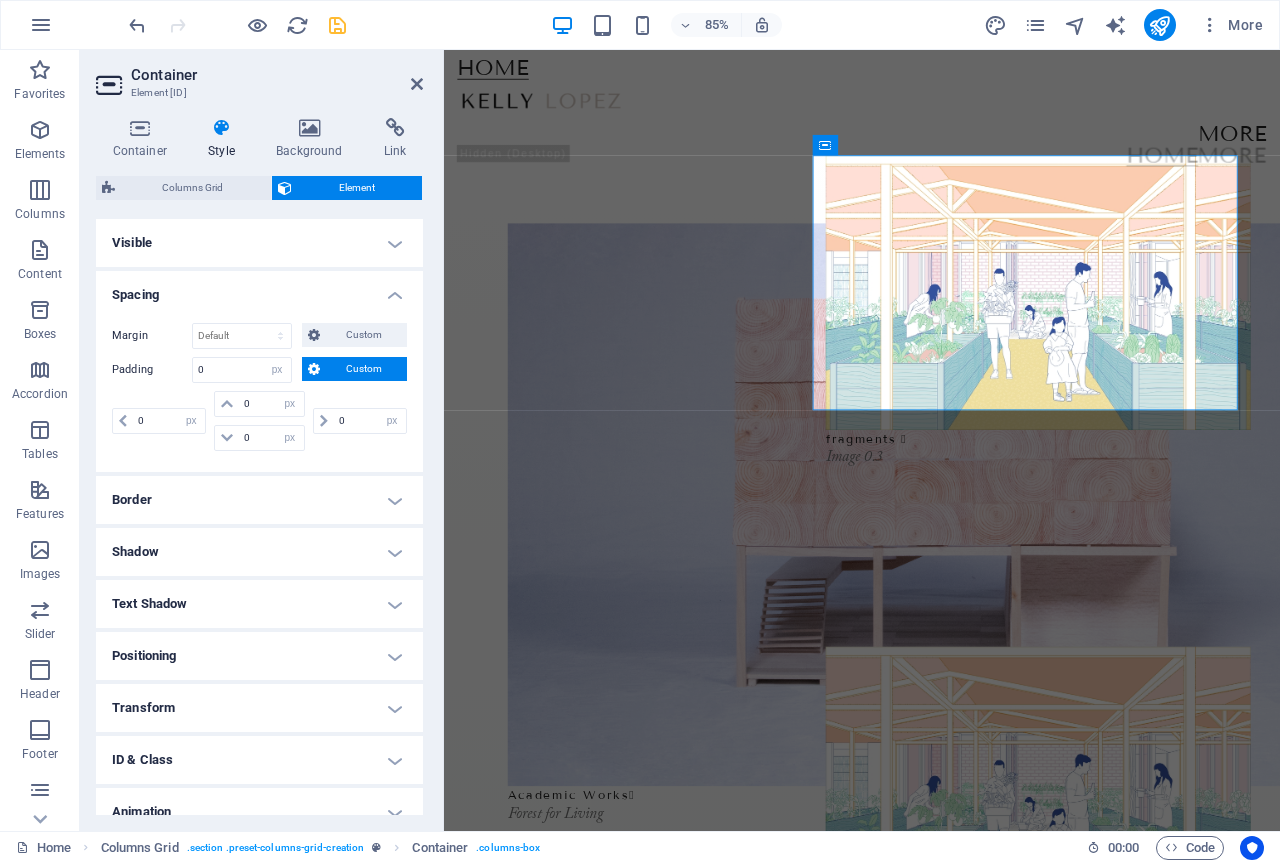 click on "Transform" at bounding box center (259, 708) 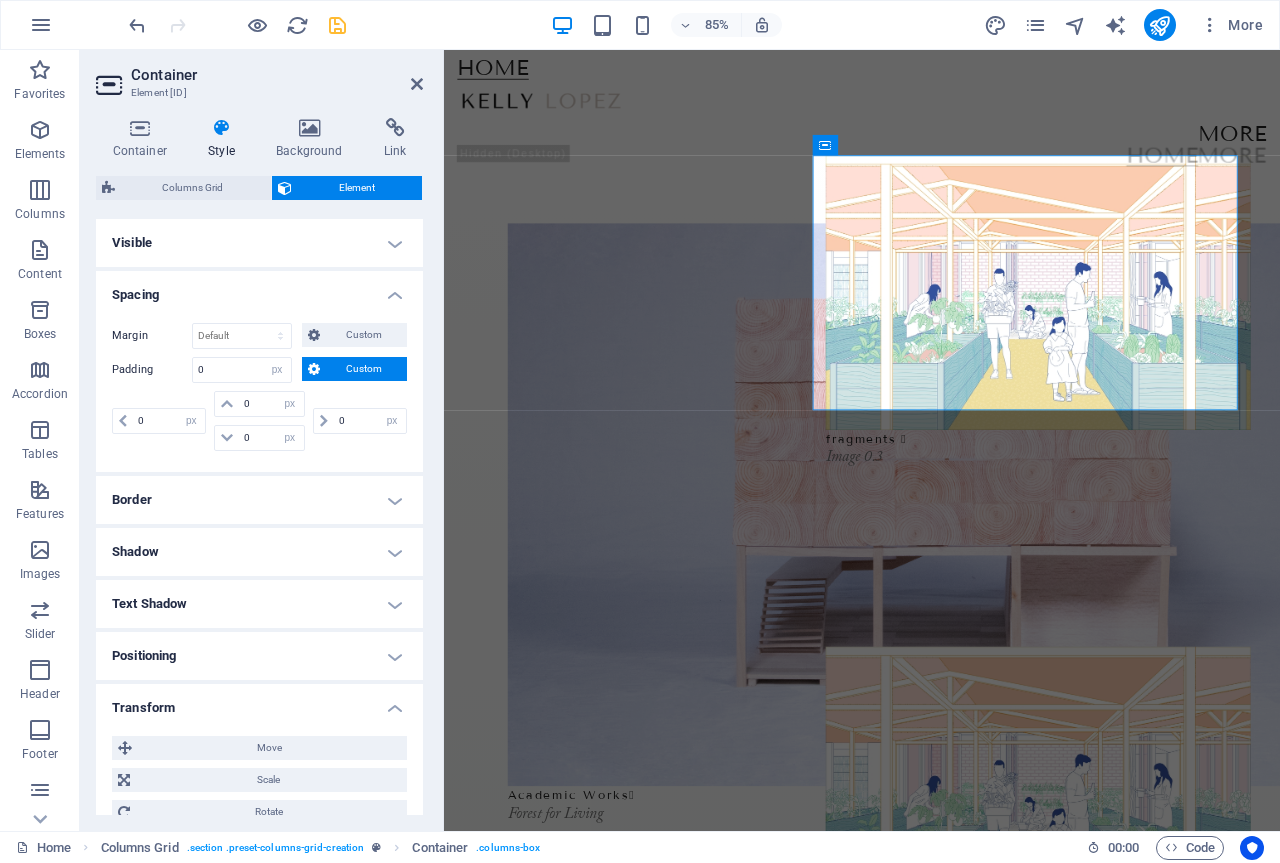 scroll, scrollTop: 412, scrollLeft: 0, axis: vertical 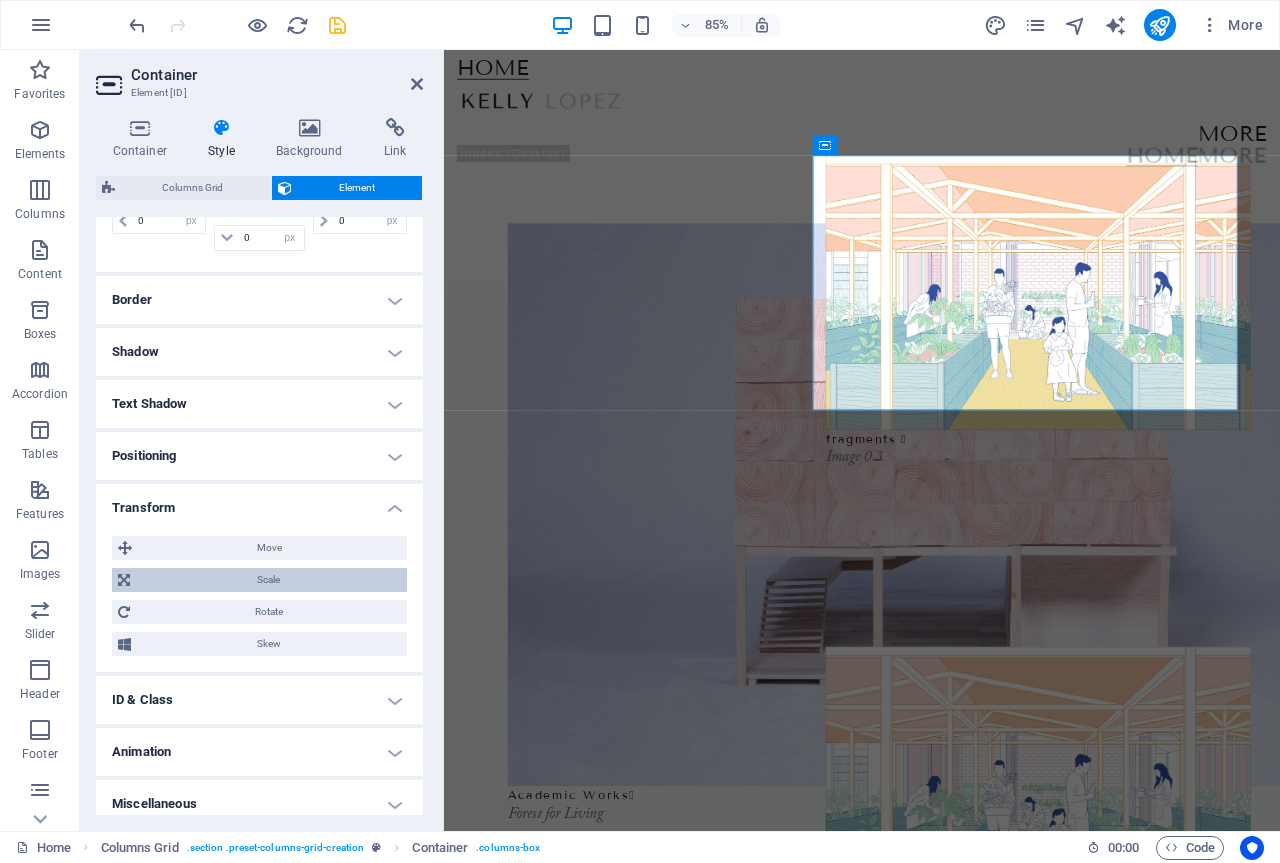 click on "Scale" at bounding box center (268, 580) 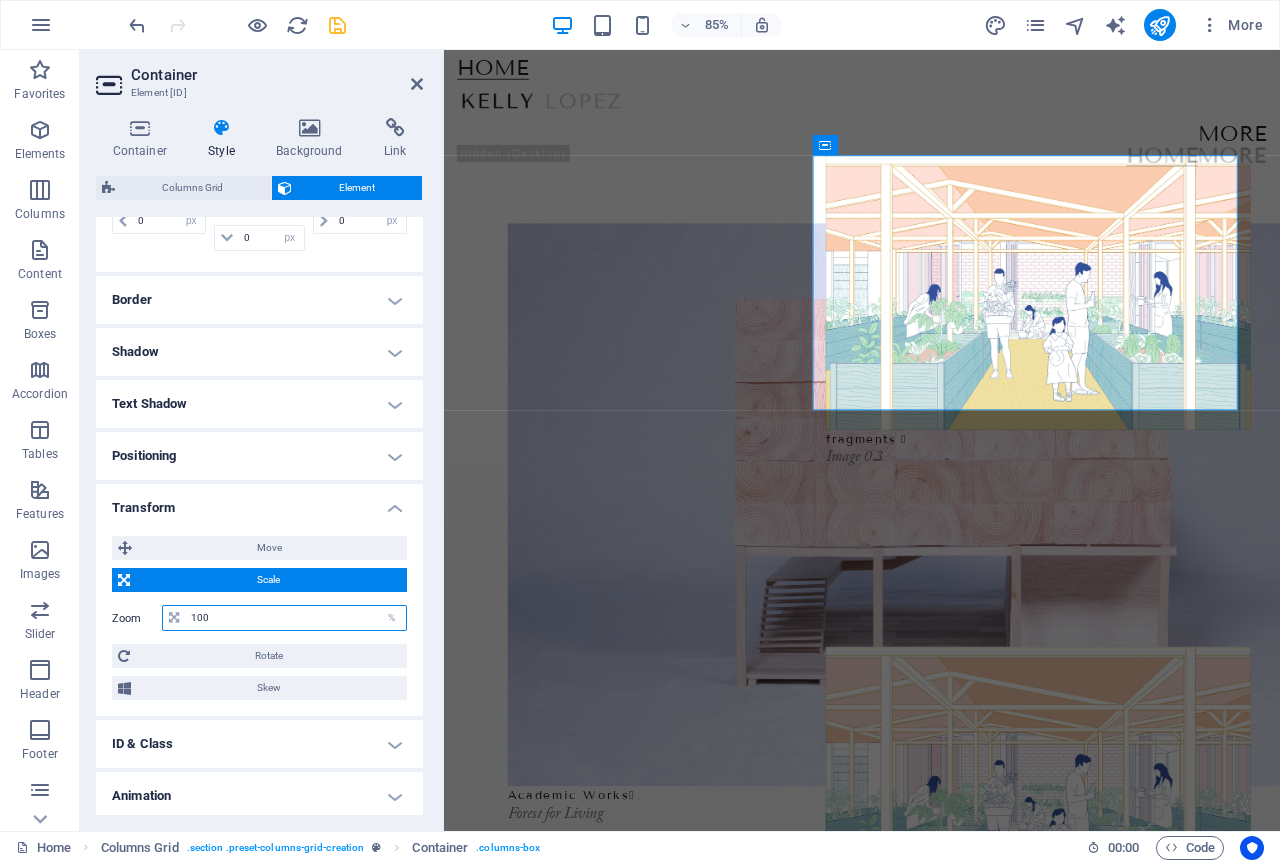 click on "100" at bounding box center [296, 618] 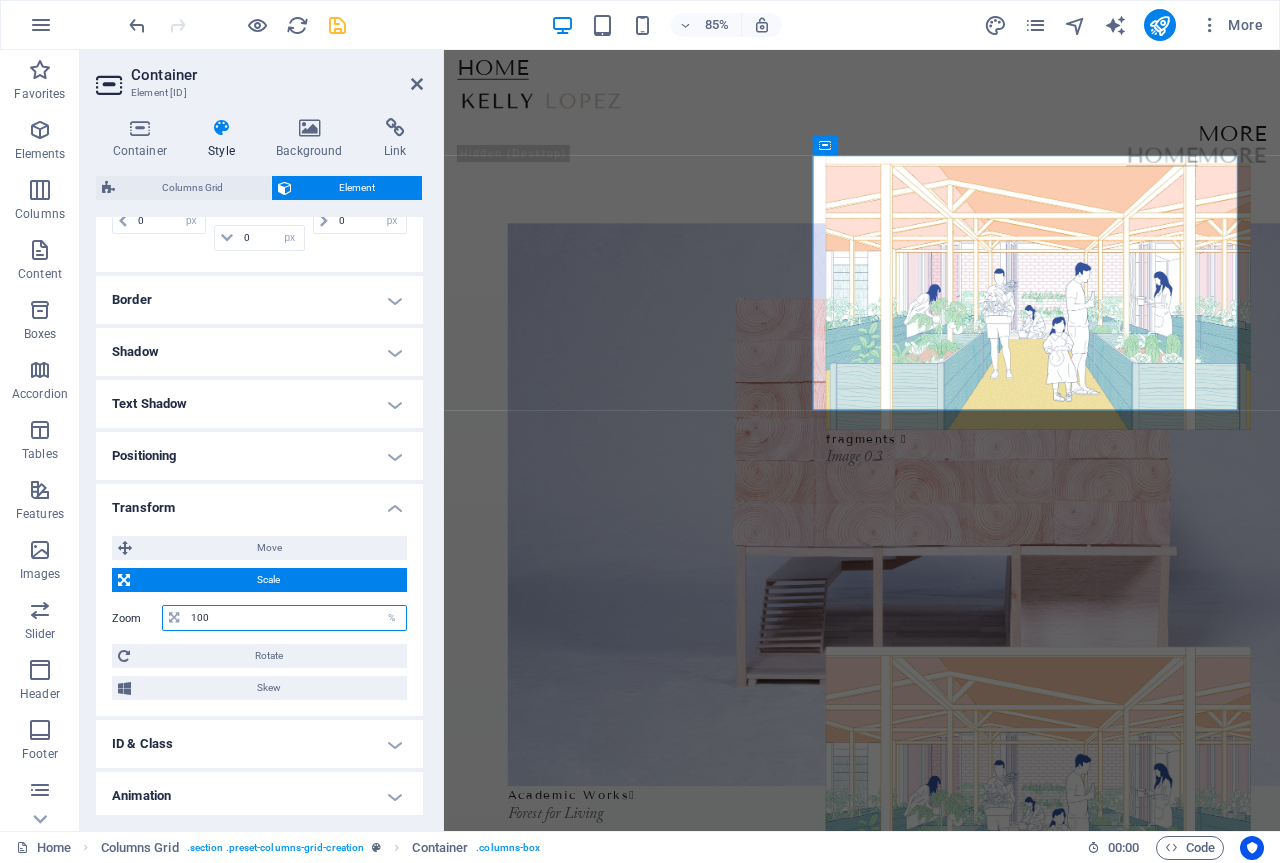 click on "100" at bounding box center [296, 618] 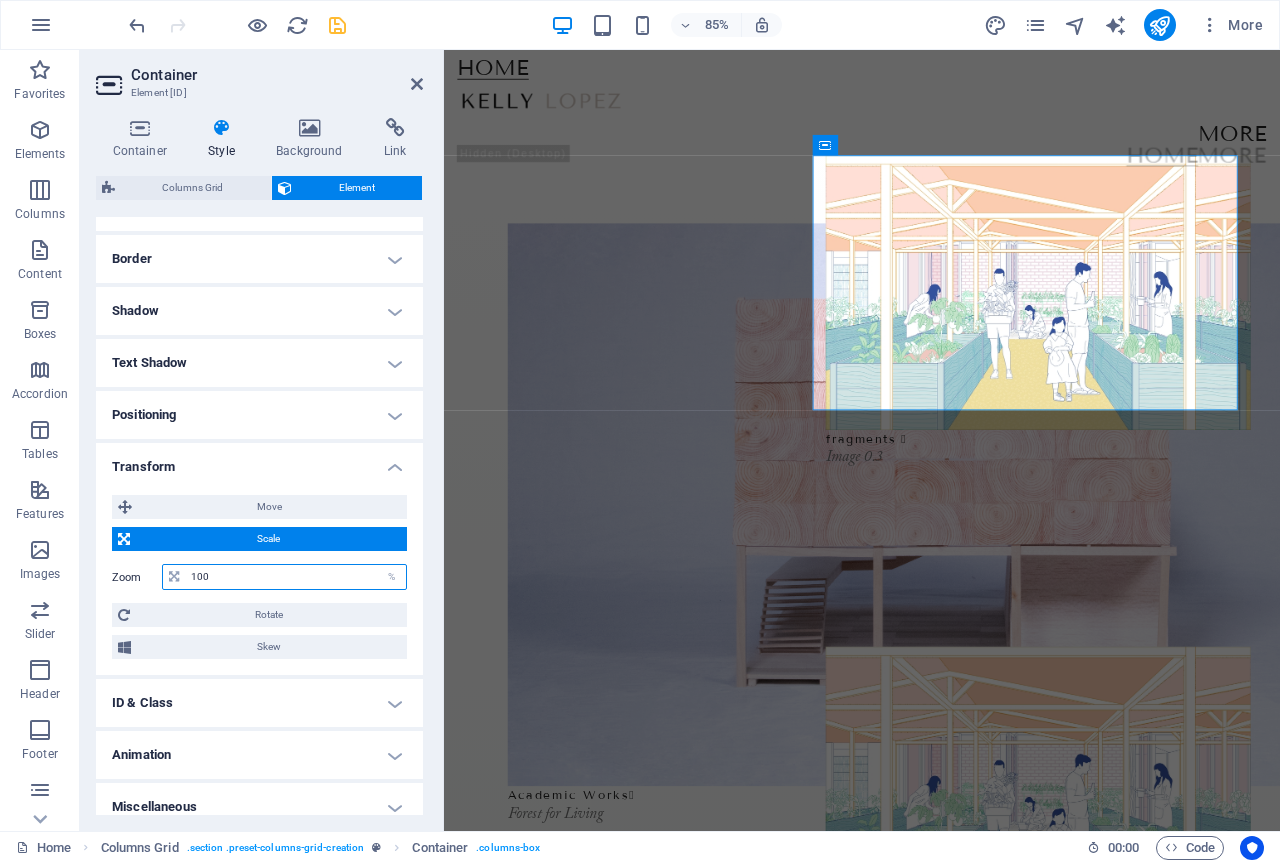 scroll, scrollTop: 469, scrollLeft: 0, axis: vertical 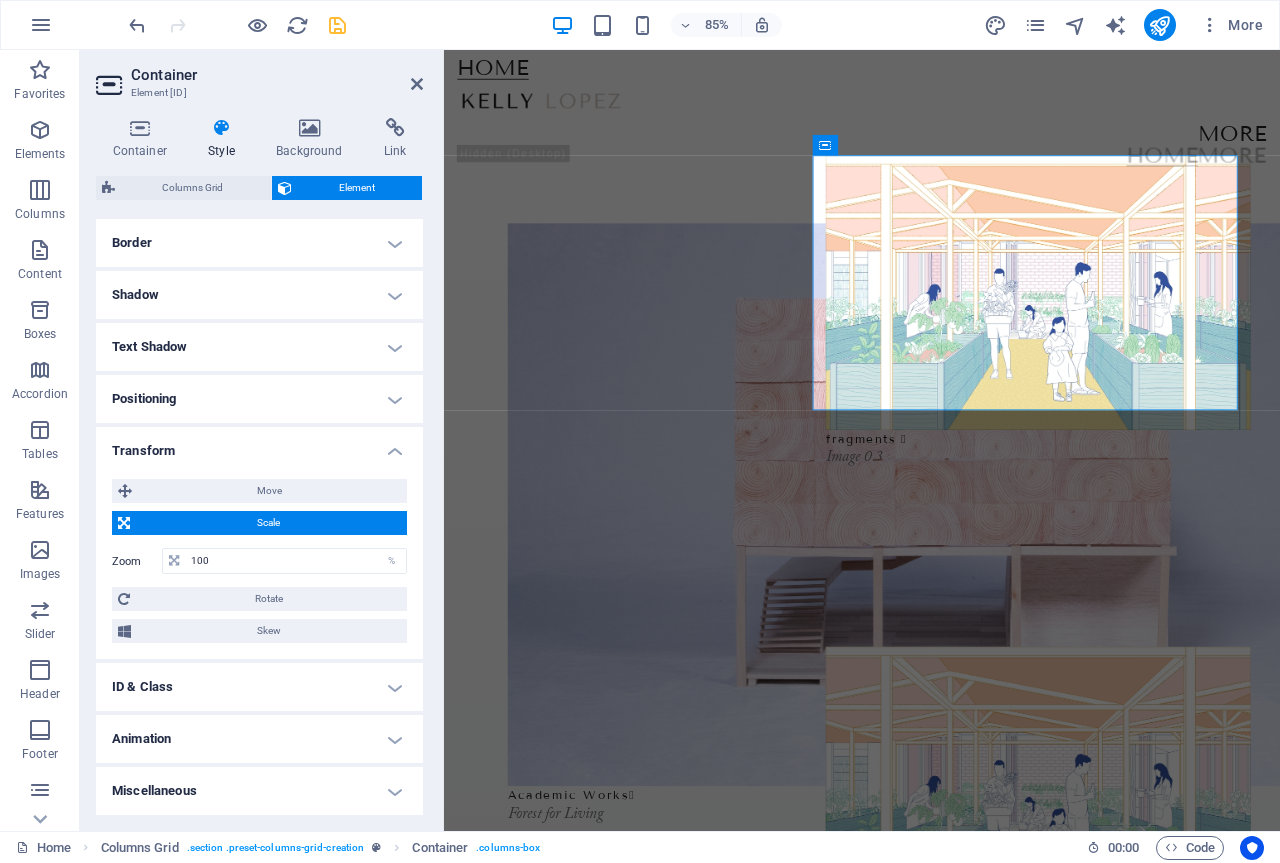 click on "Miscellaneous" at bounding box center [259, 791] 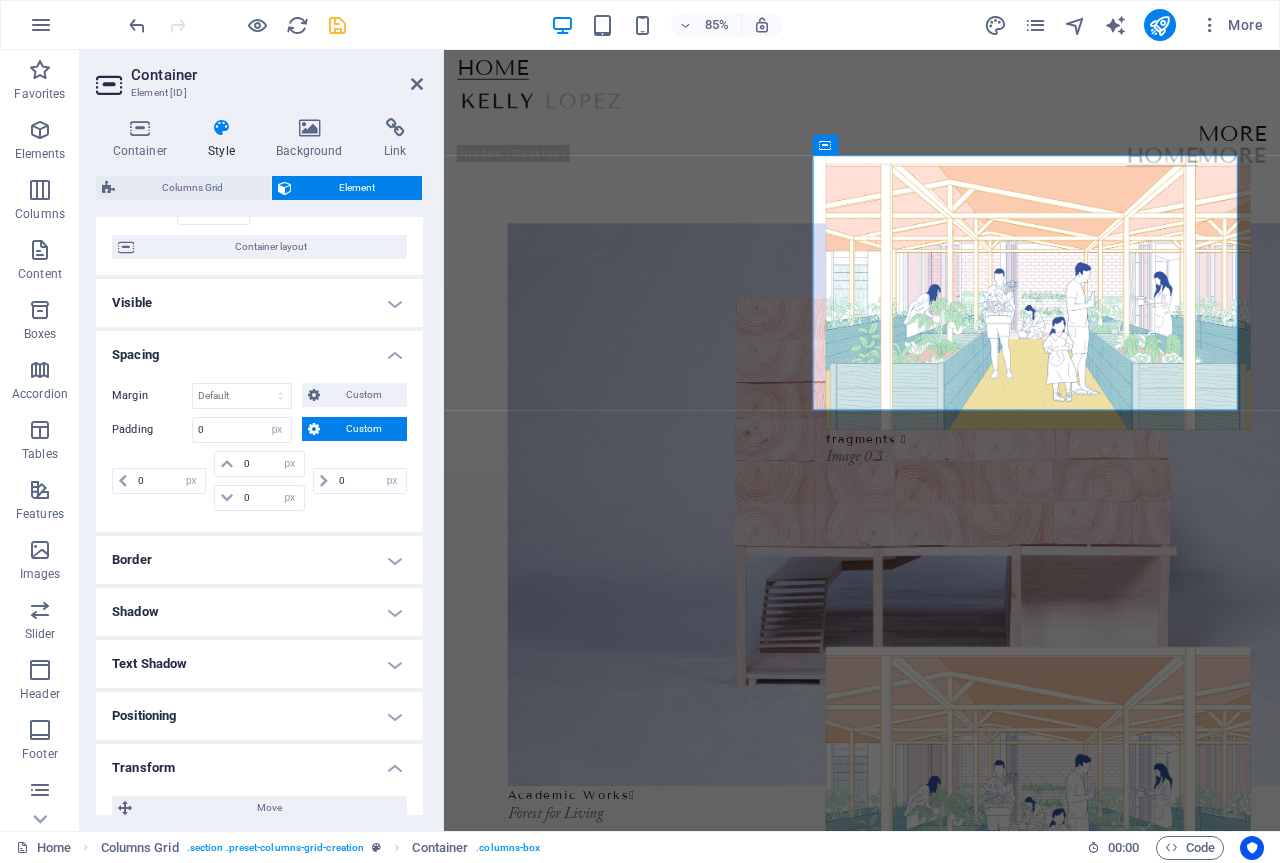 scroll, scrollTop: 0, scrollLeft: 0, axis: both 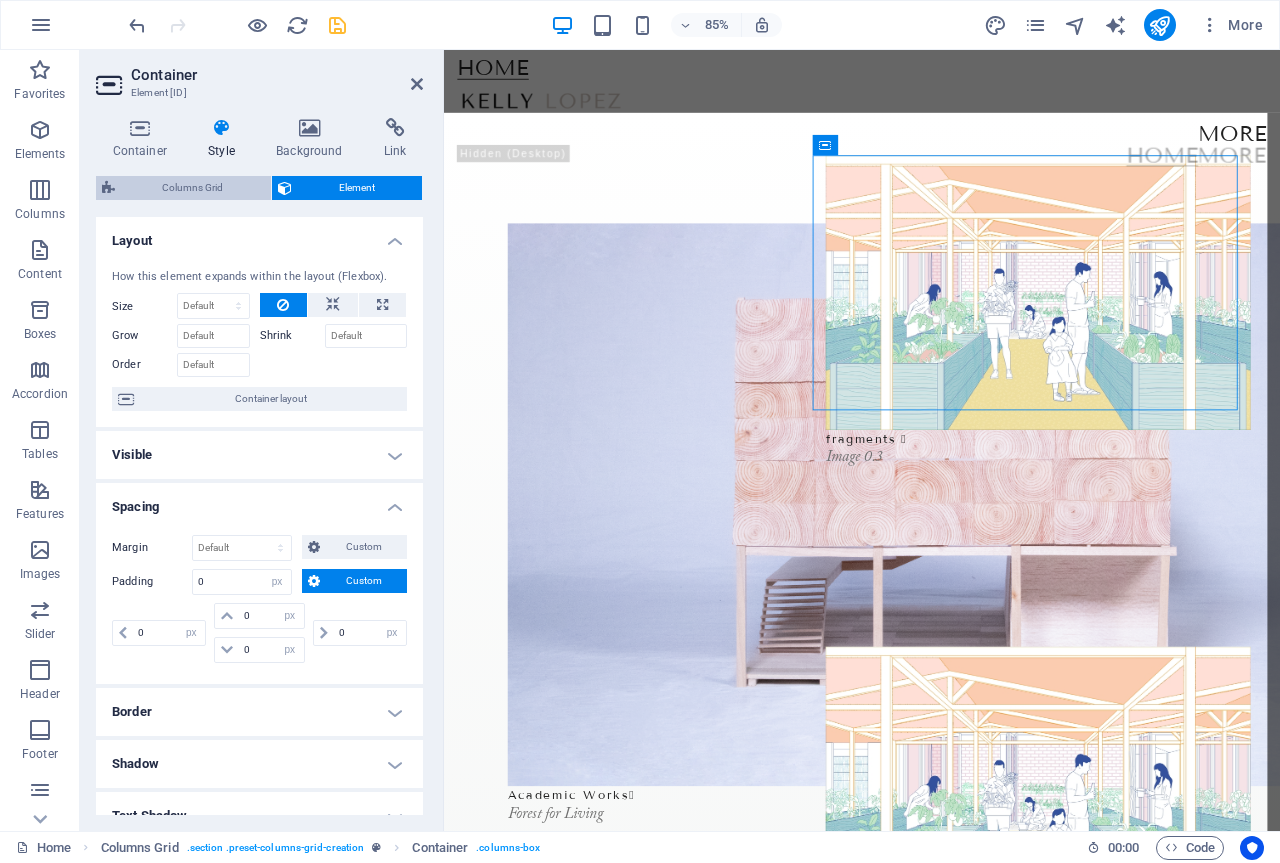 click on "Columns Grid" at bounding box center (193, 188) 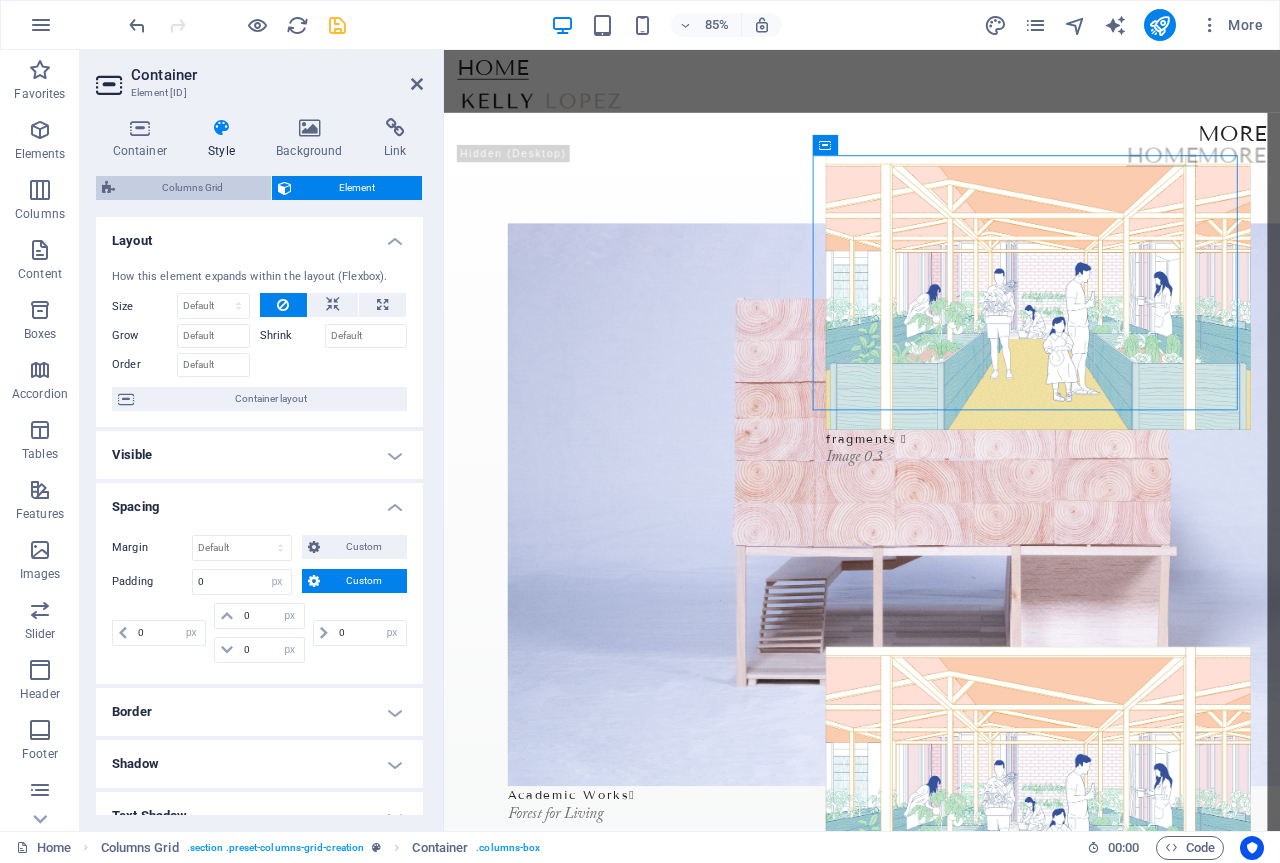 select on "rem" 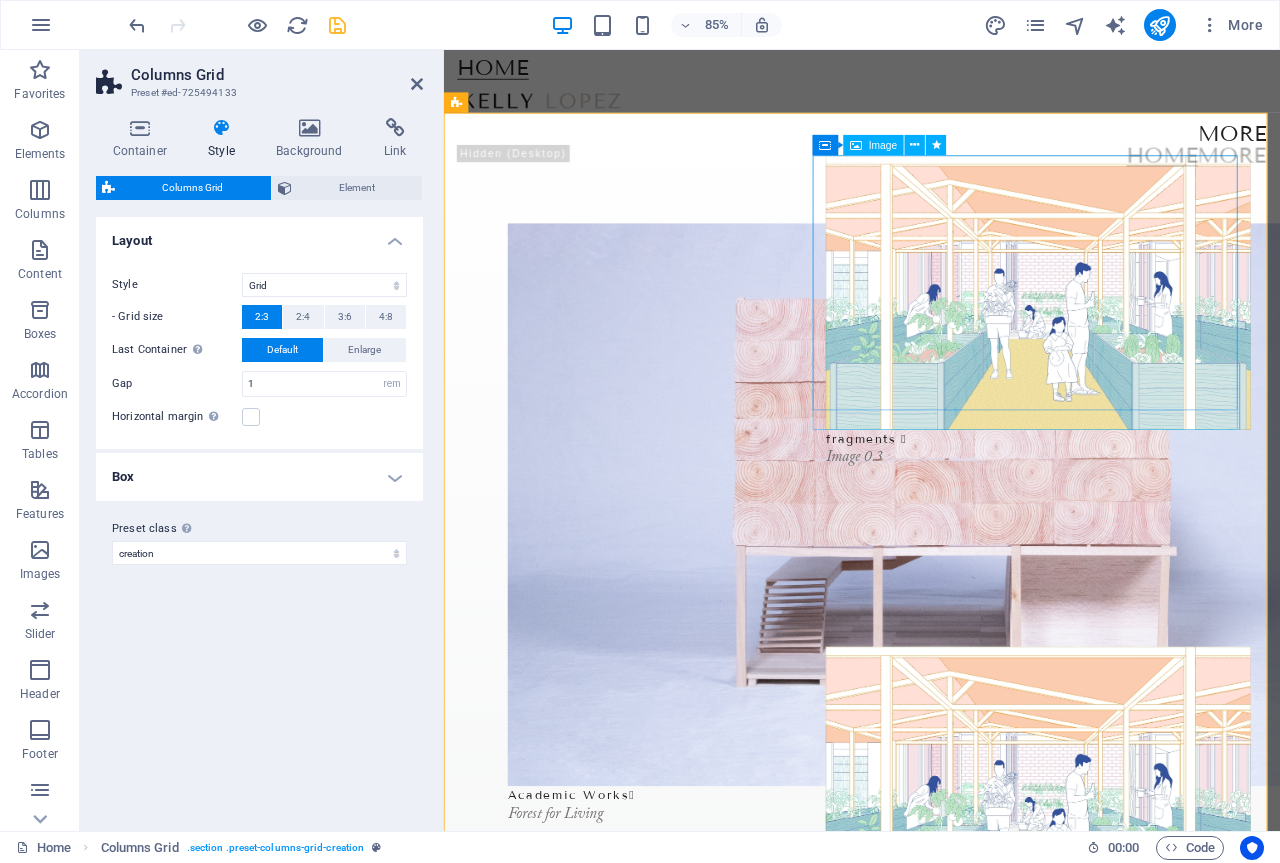 click at bounding box center [1143, 336] 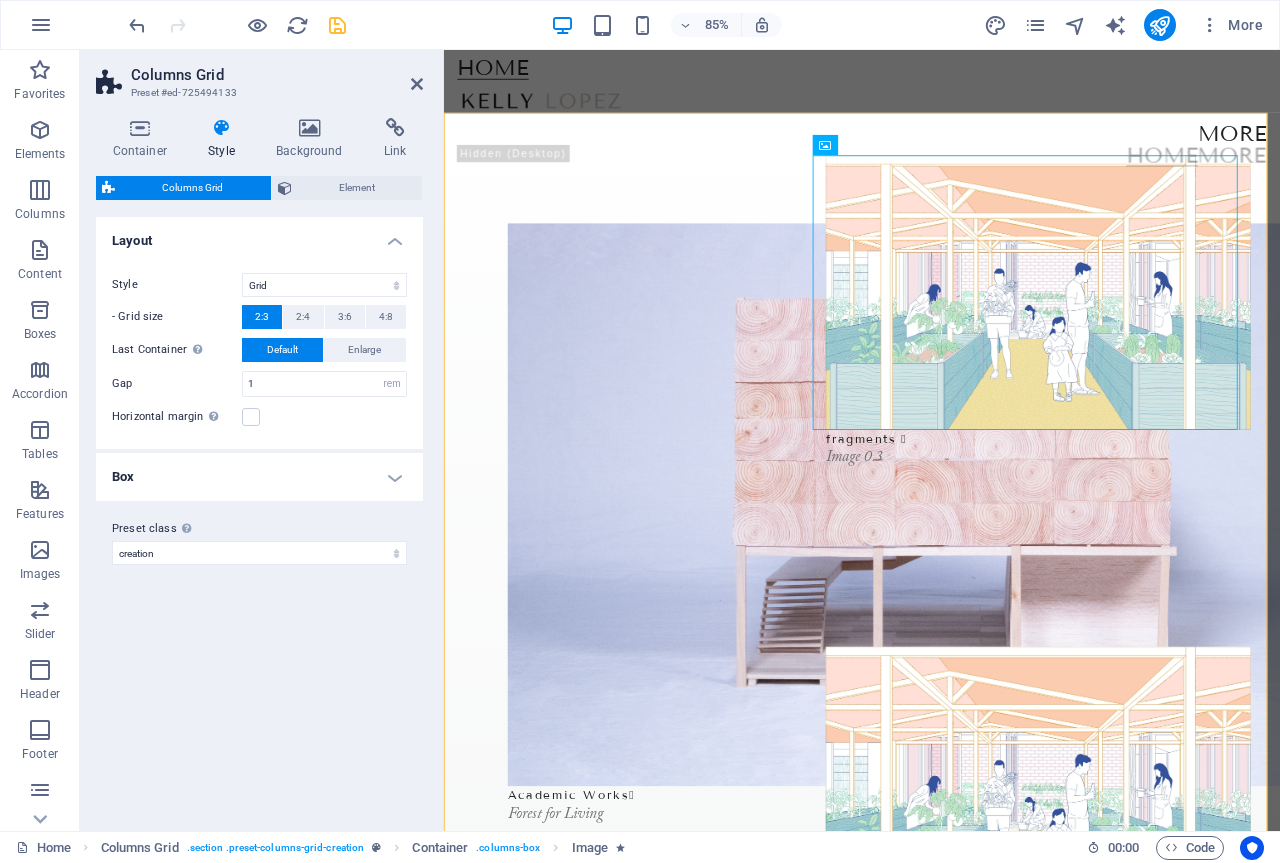 click on "Container Style Background Link Size Height Default px rem % vh vw Min. height None px rem % vh vw Width Default px rem % em vh vw Min. width None px rem % vh vw Content width Default Custom width Width Default px rem % em vh vw Min. width None px rem % vh vw Default padding Custom spacing Default content width and padding can be changed under Design. Edit design Layout (Flexbox) Alignment Determines the flex direction. Default Main axis Determine how elements should behave along the main axis inside this container (justify content). Default Side axis Control the vertical direction of the element inside of the container (align items). Default Wrap Default On Off Fill Controls the distances and direction of elements on the y-axis across several lines (align content). Default Accessibility ARIA helps assistive technologies (like screen readers) to understand the role, state, and behavior of web elements Role The ARIA role defines the purpose of an element.  None Alert Article Banner Comment Fan" at bounding box center (259, 466) 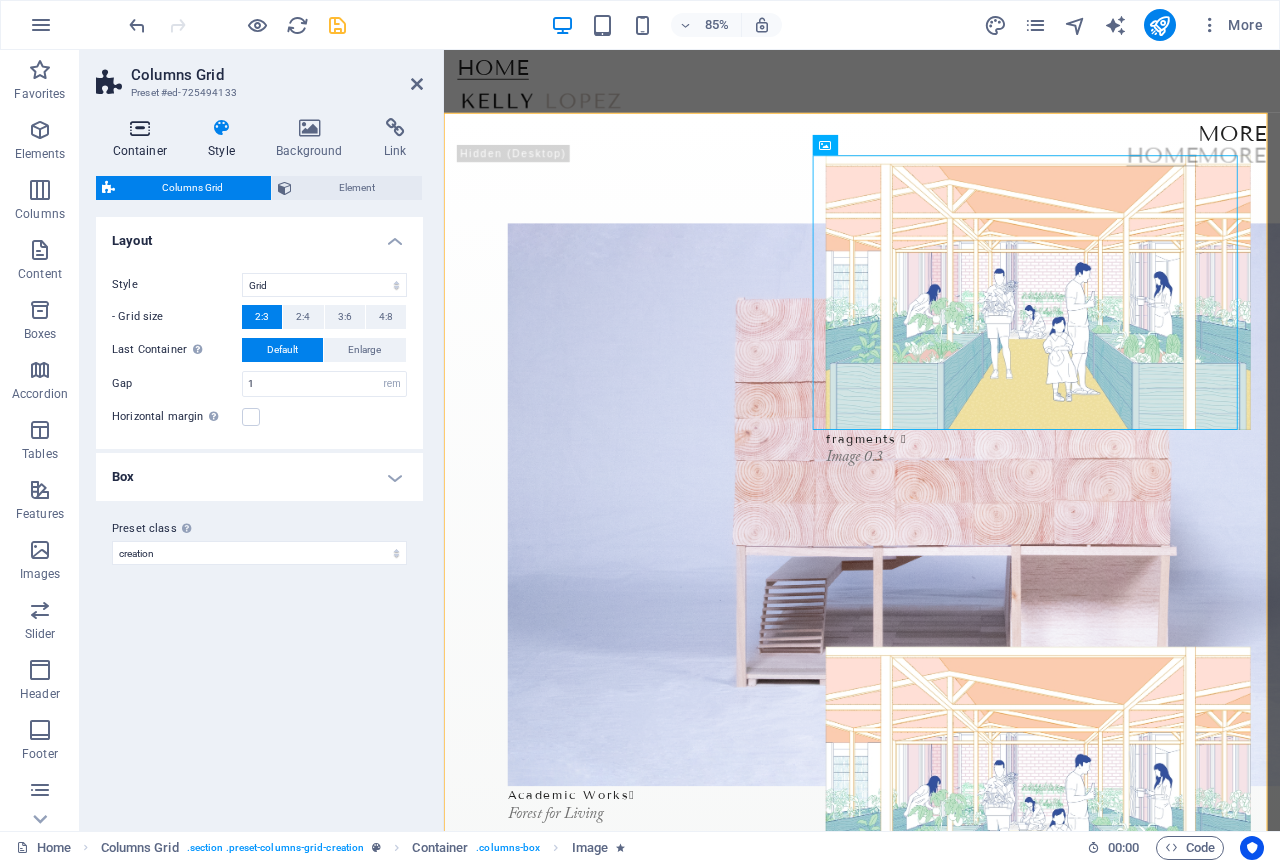 click at bounding box center (140, 128) 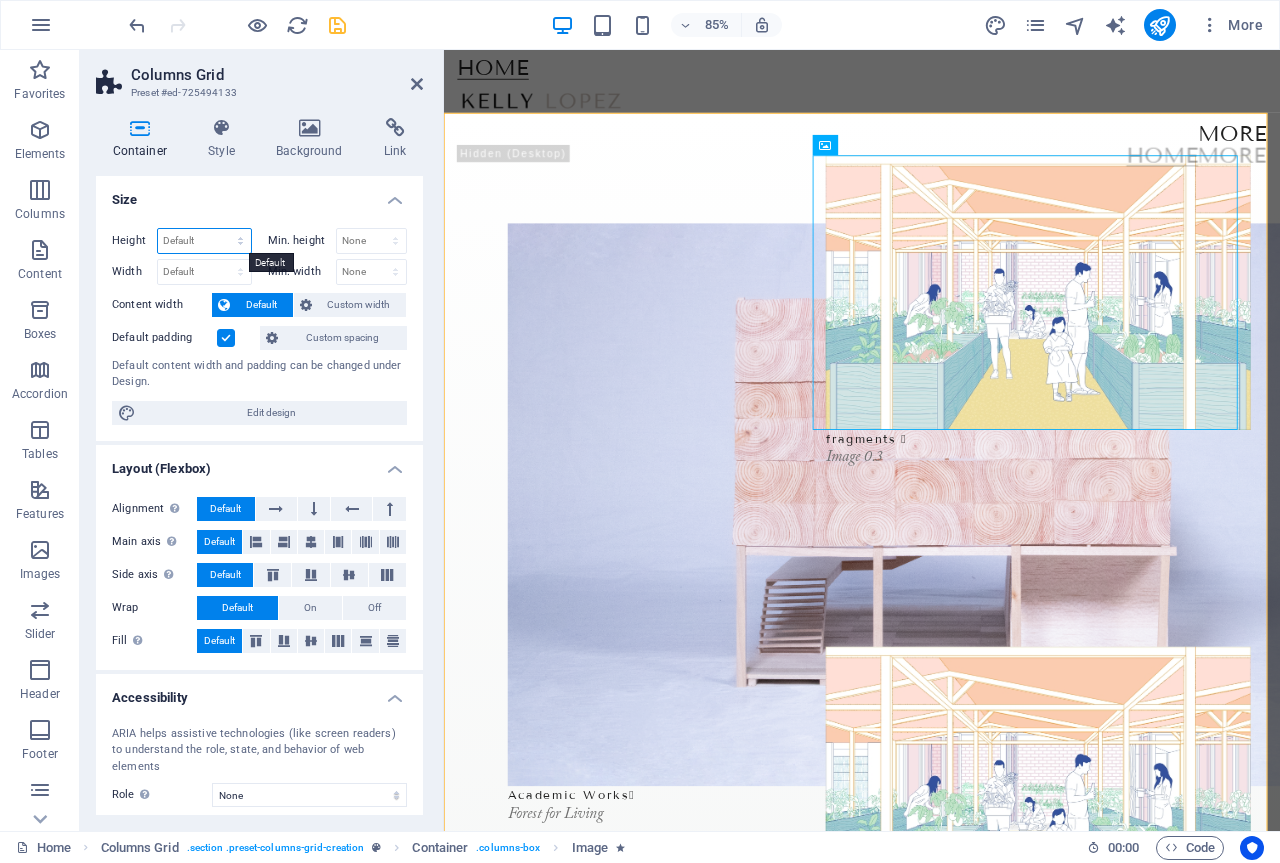 click on "Default px rem % vh vw" at bounding box center (204, 241) 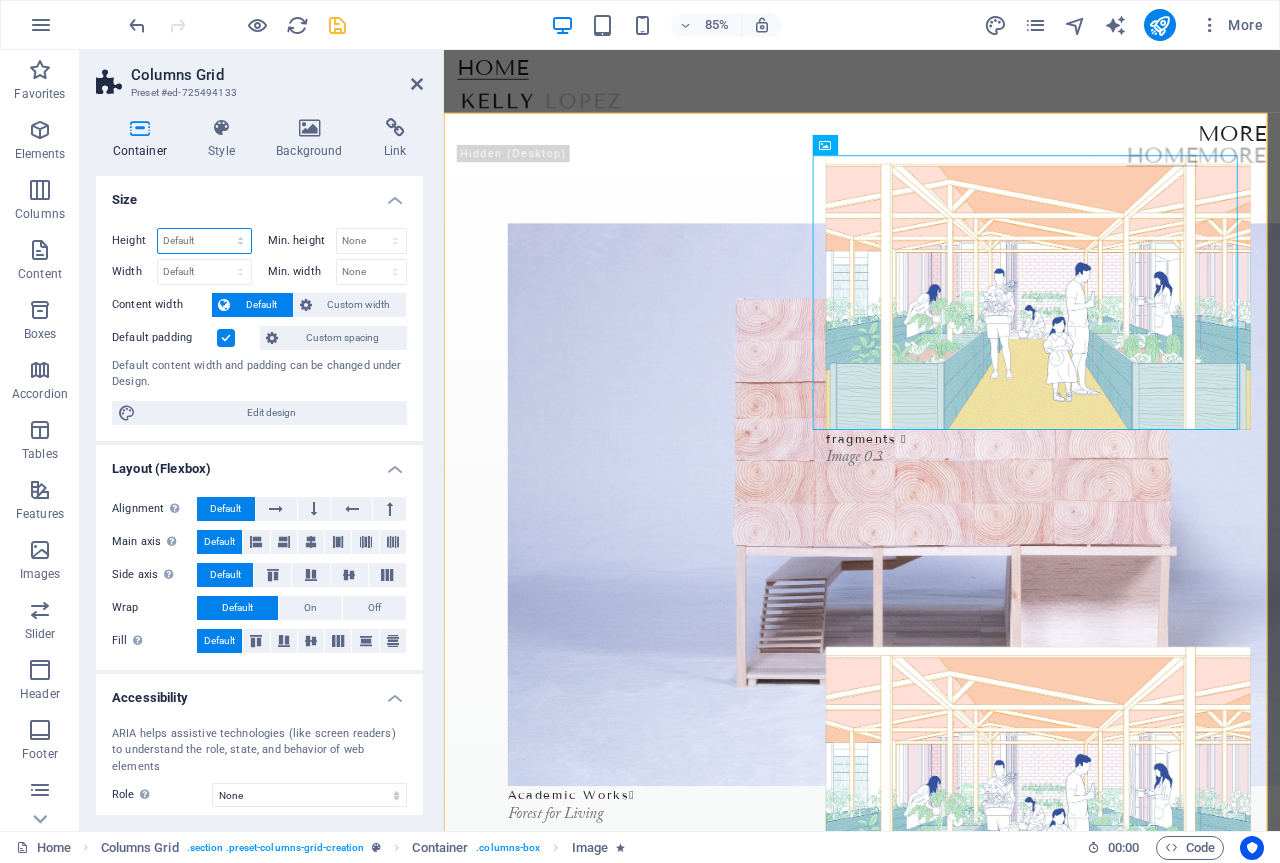 select on "px" 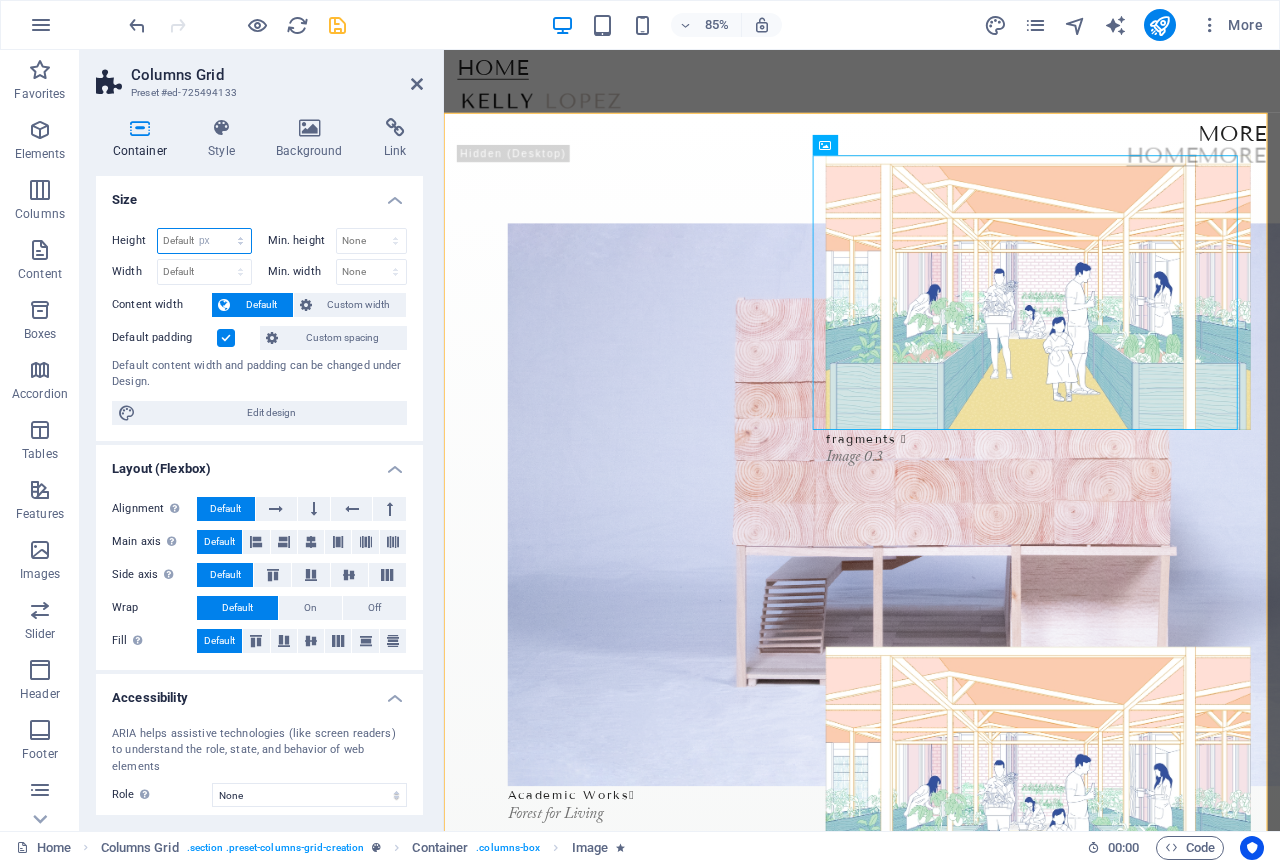 click on "Default px rem % vh vw" at bounding box center (204, 241) 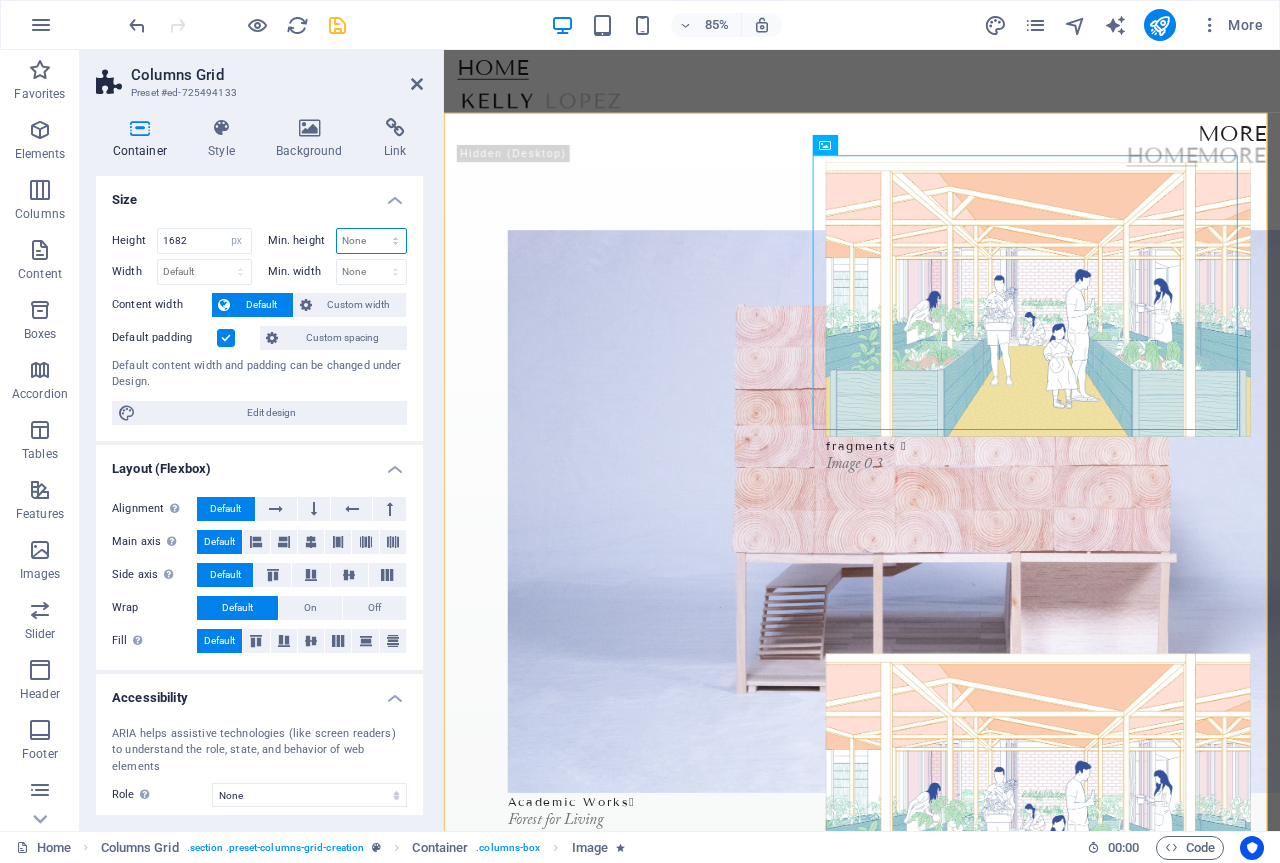 click on "None px rem % vh vw" at bounding box center (372, 241) 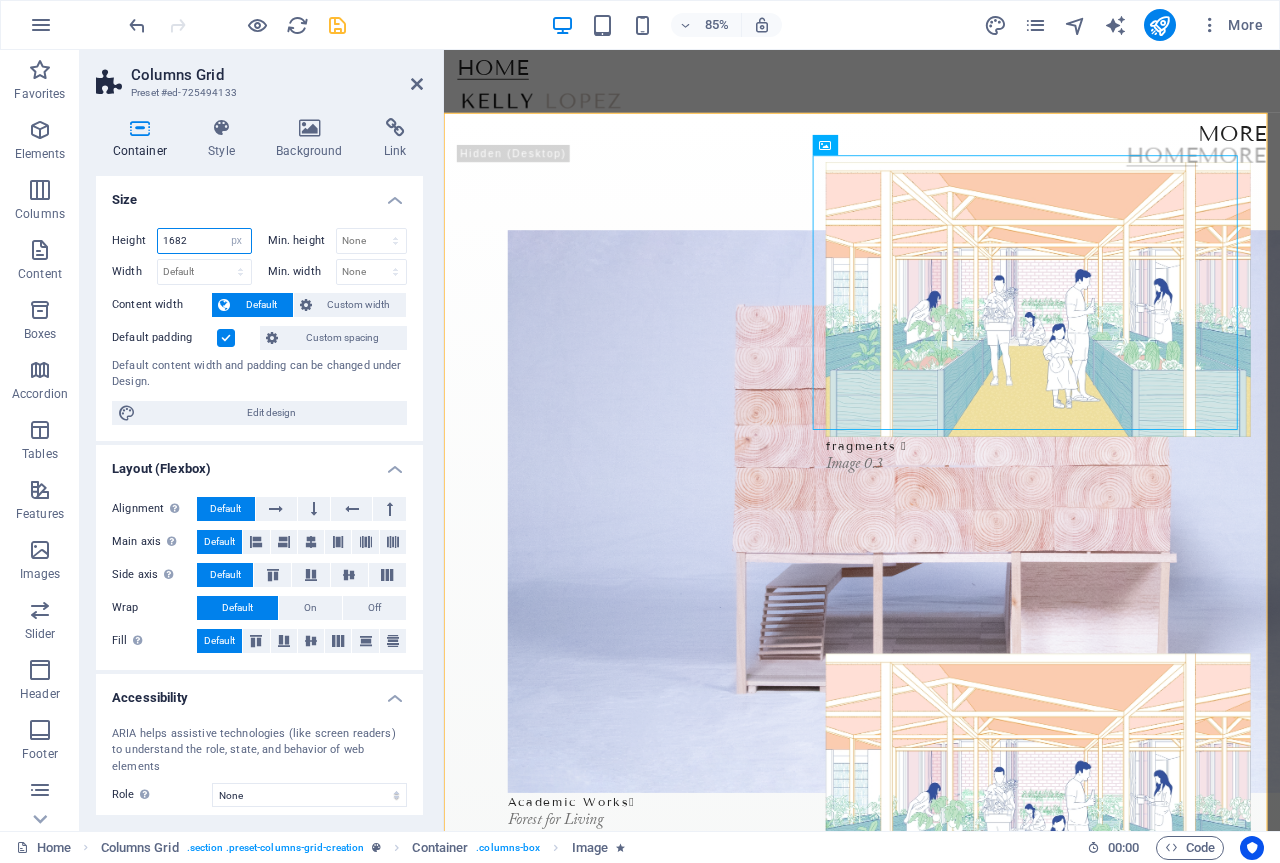 click on "1682" at bounding box center (204, 241) 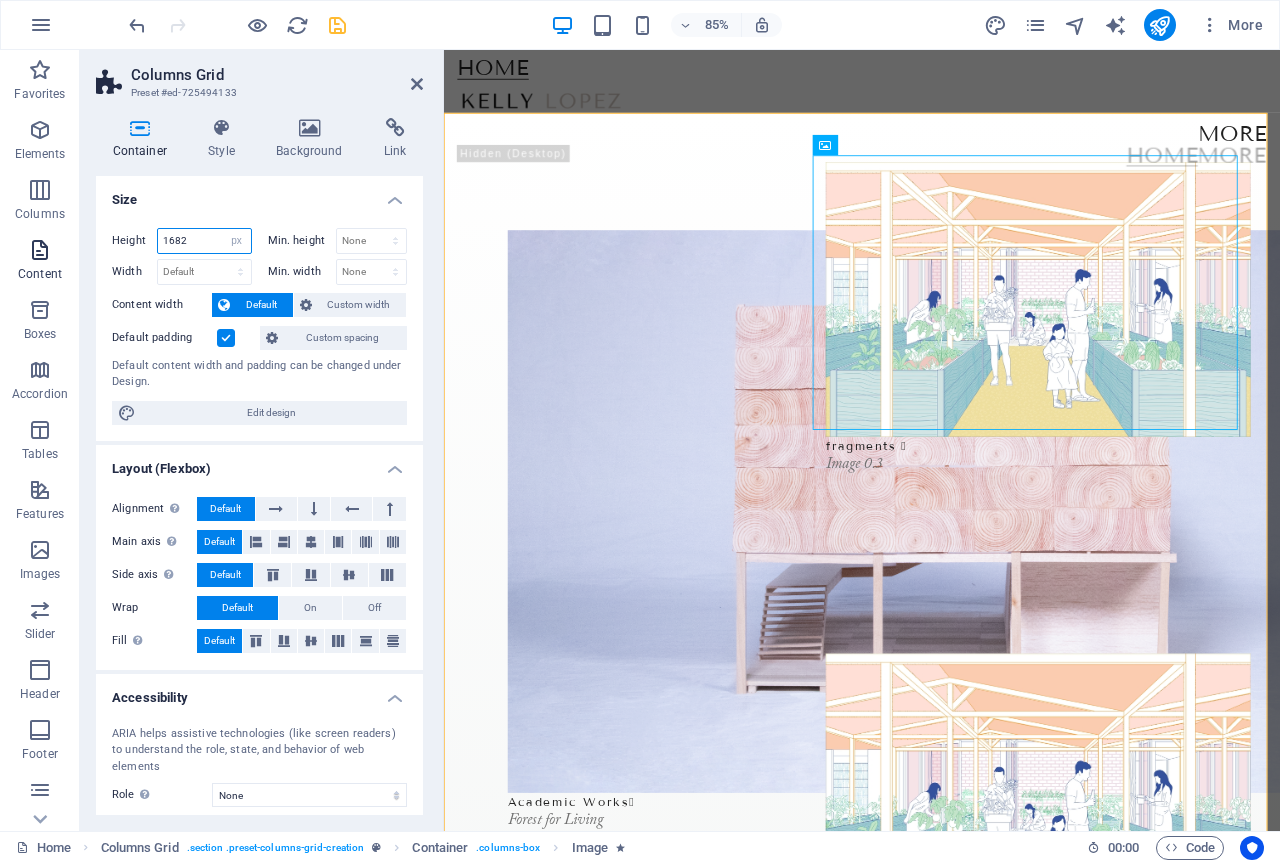 drag, startPoint x: 200, startPoint y: 236, endPoint x: 77, endPoint y: 237, distance: 123.00407 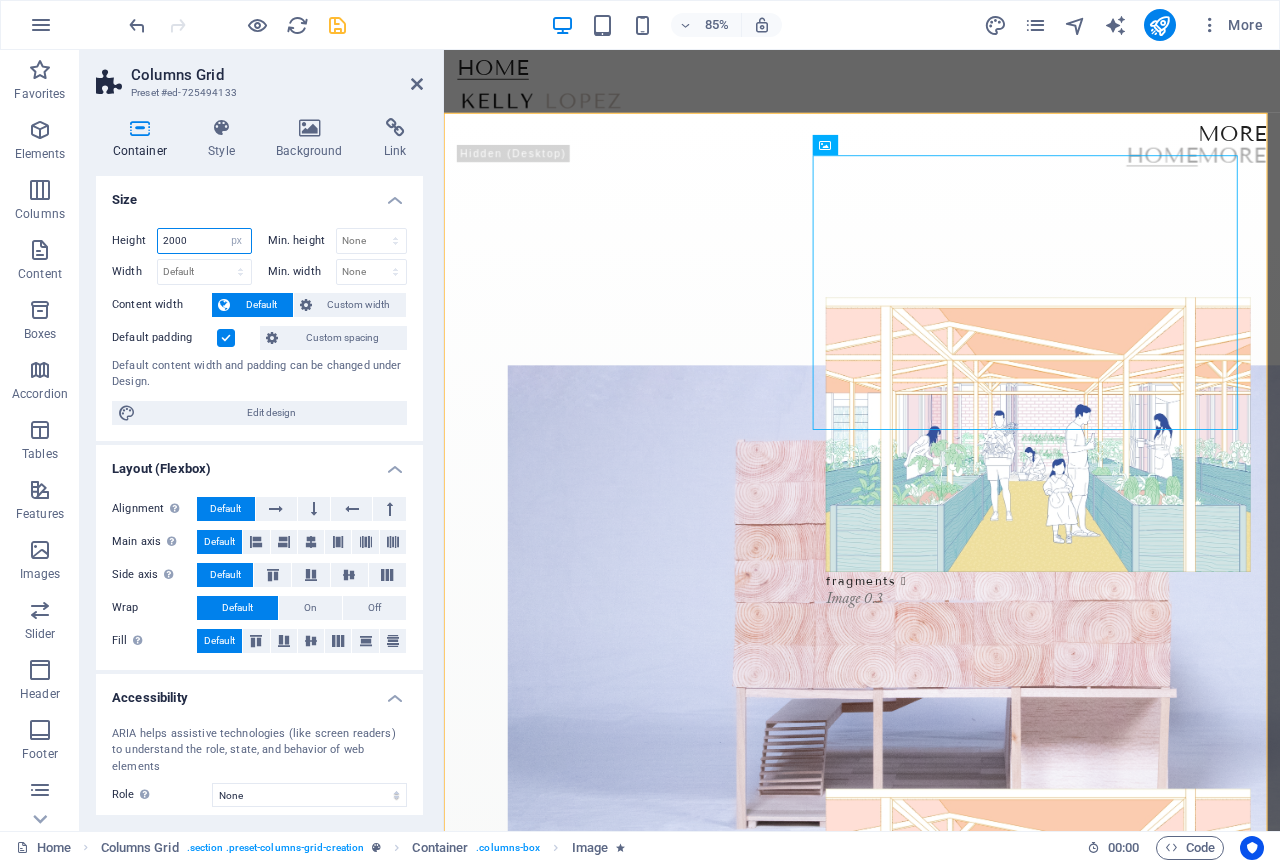type on "2000" 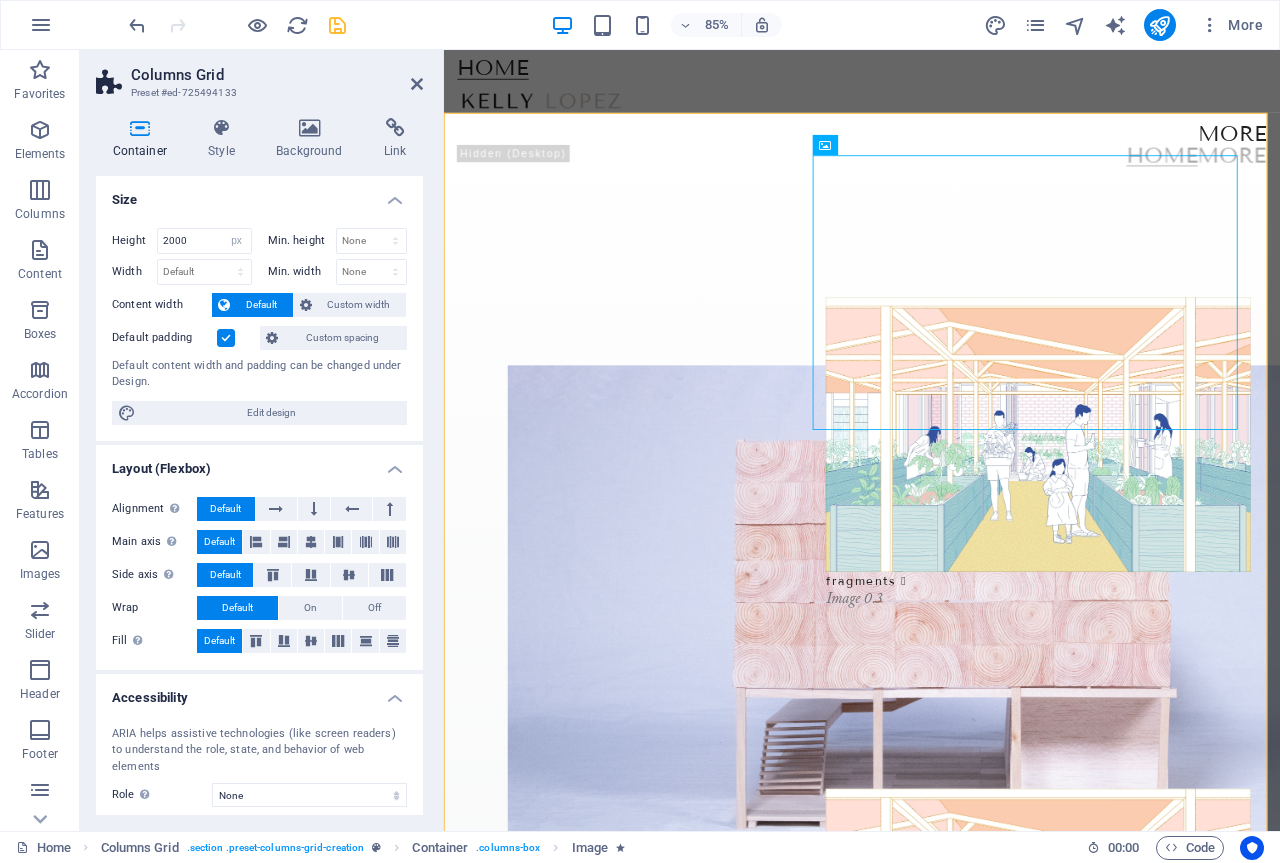 click on "Size" at bounding box center [259, 194] 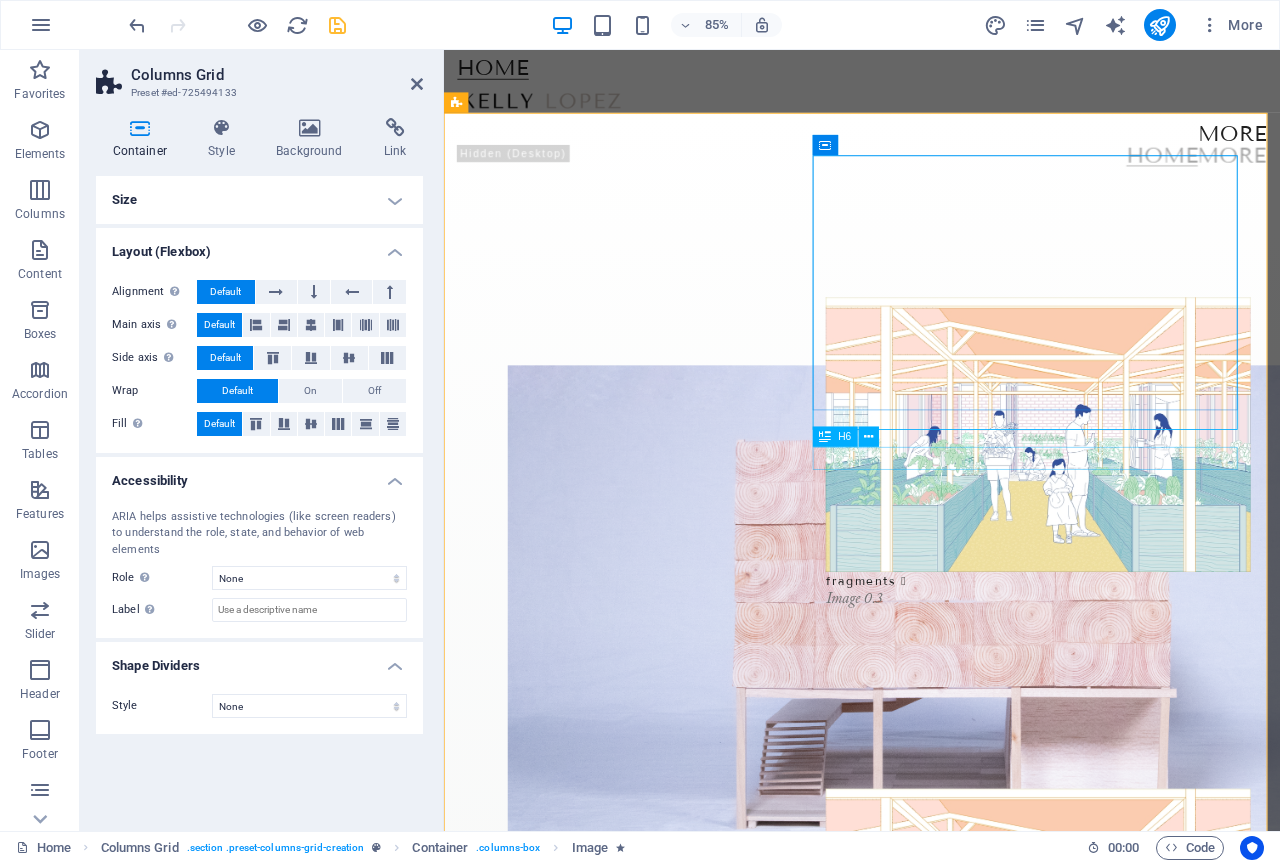 click on "Image 0.3" at bounding box center (1143, 697) 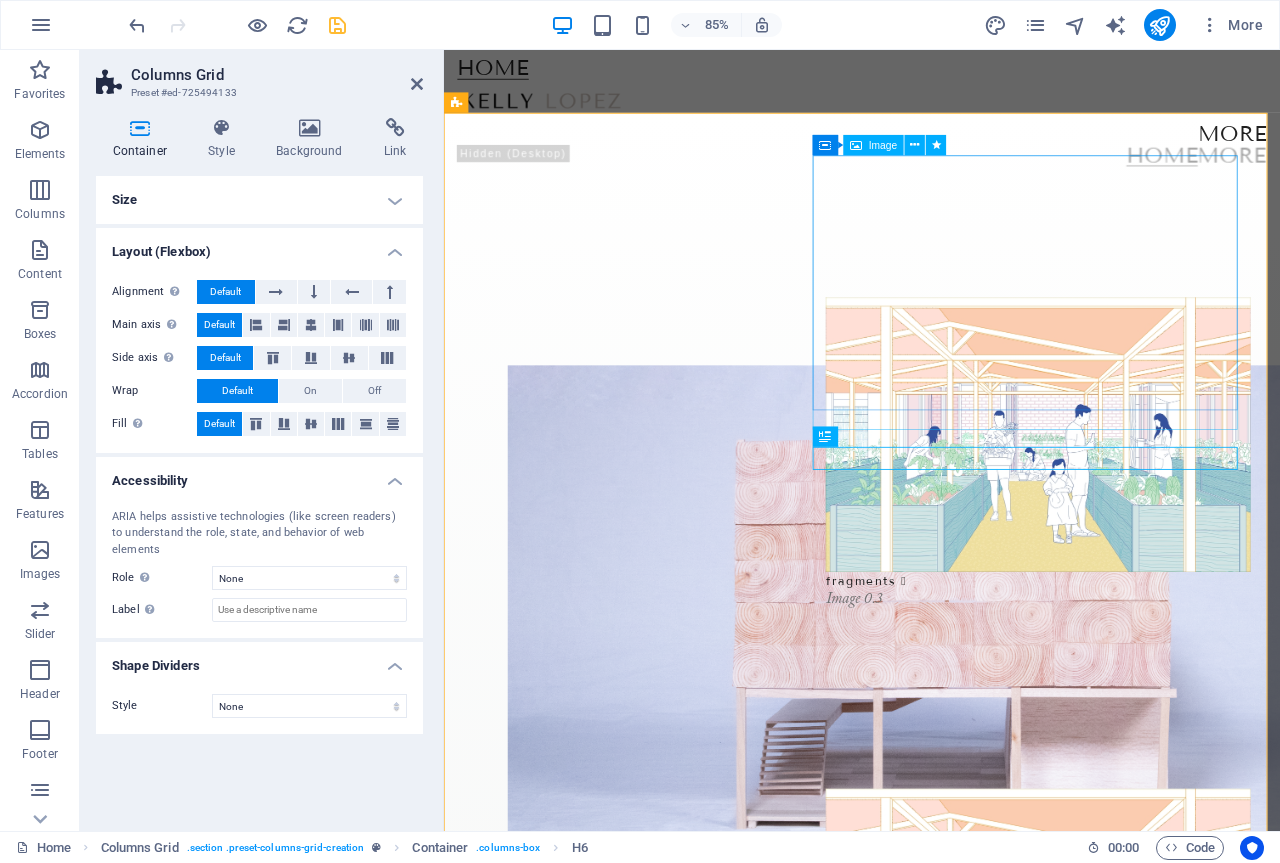click at bounding box center [1143, 503] 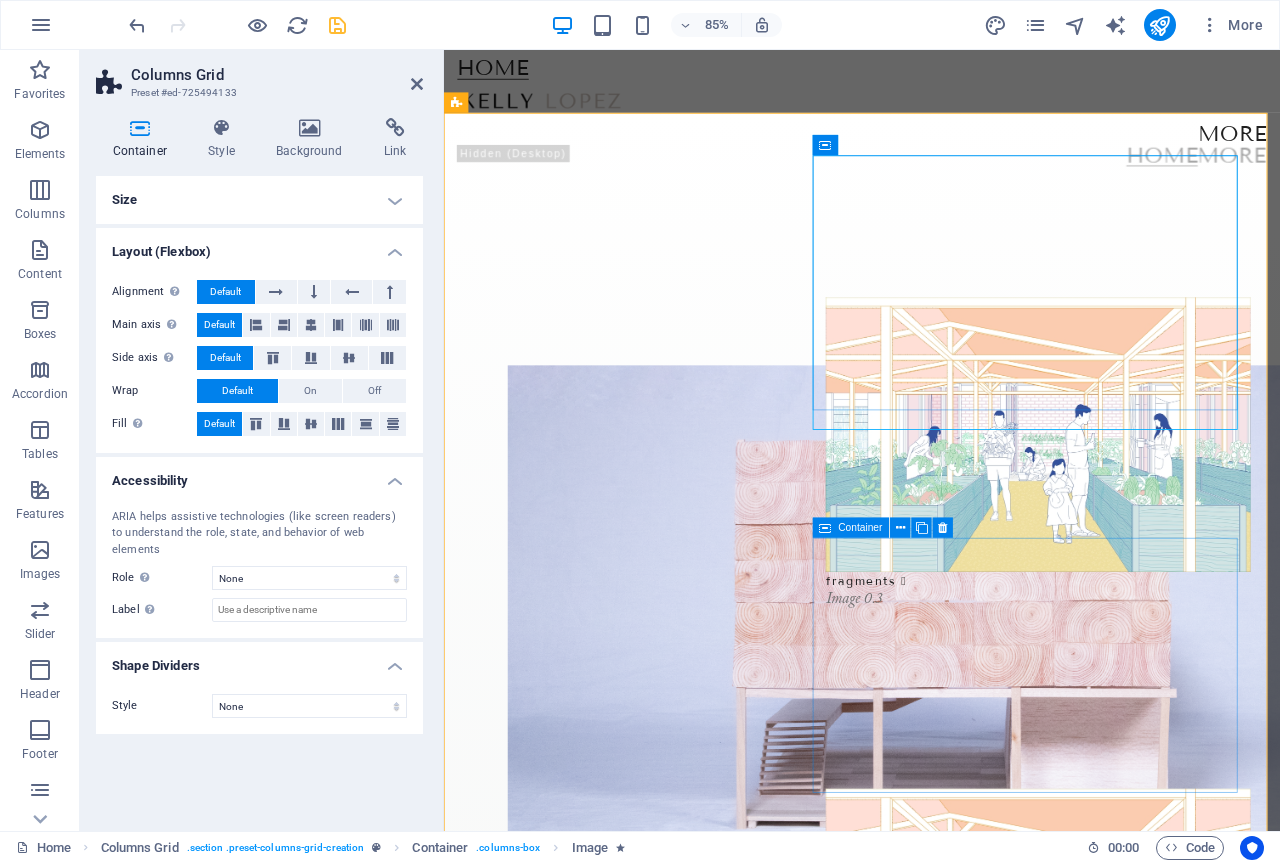 click on "fragments    Image 0.3 Module Magazine  Issue 01: Destruction Beauty    Image 0.7" at bounding box center [1143, 941] 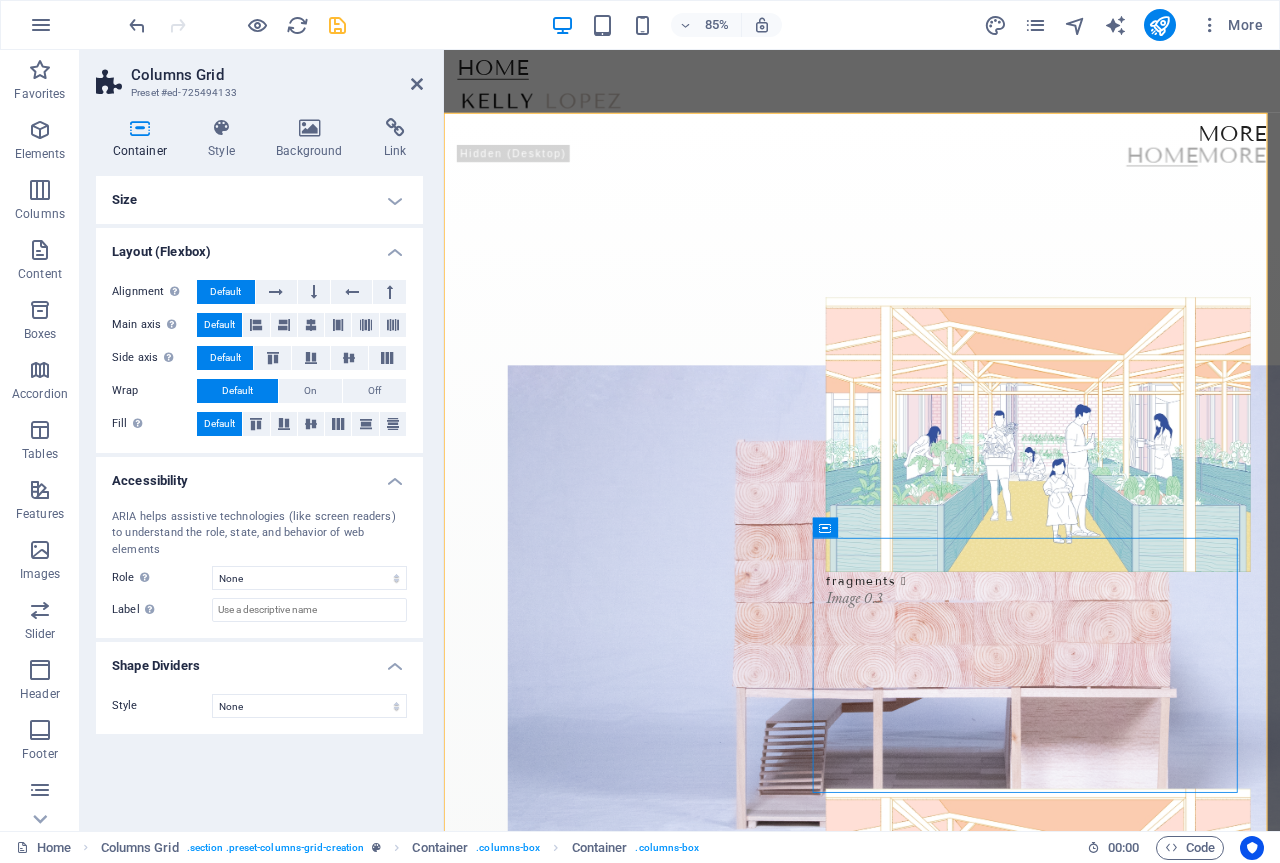 click on "Columns Grid" at bounding box center [277, 75] 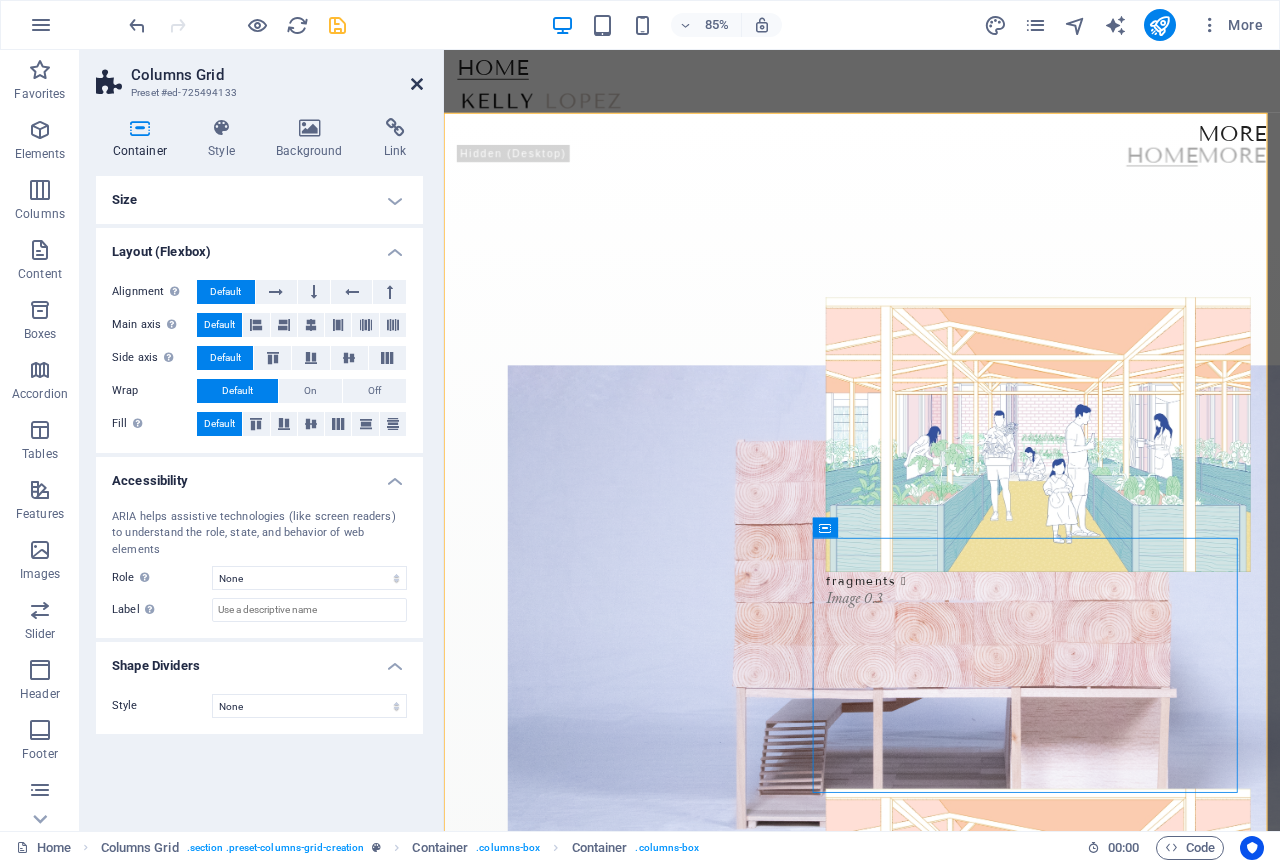 click at bounding box center [417, 84] 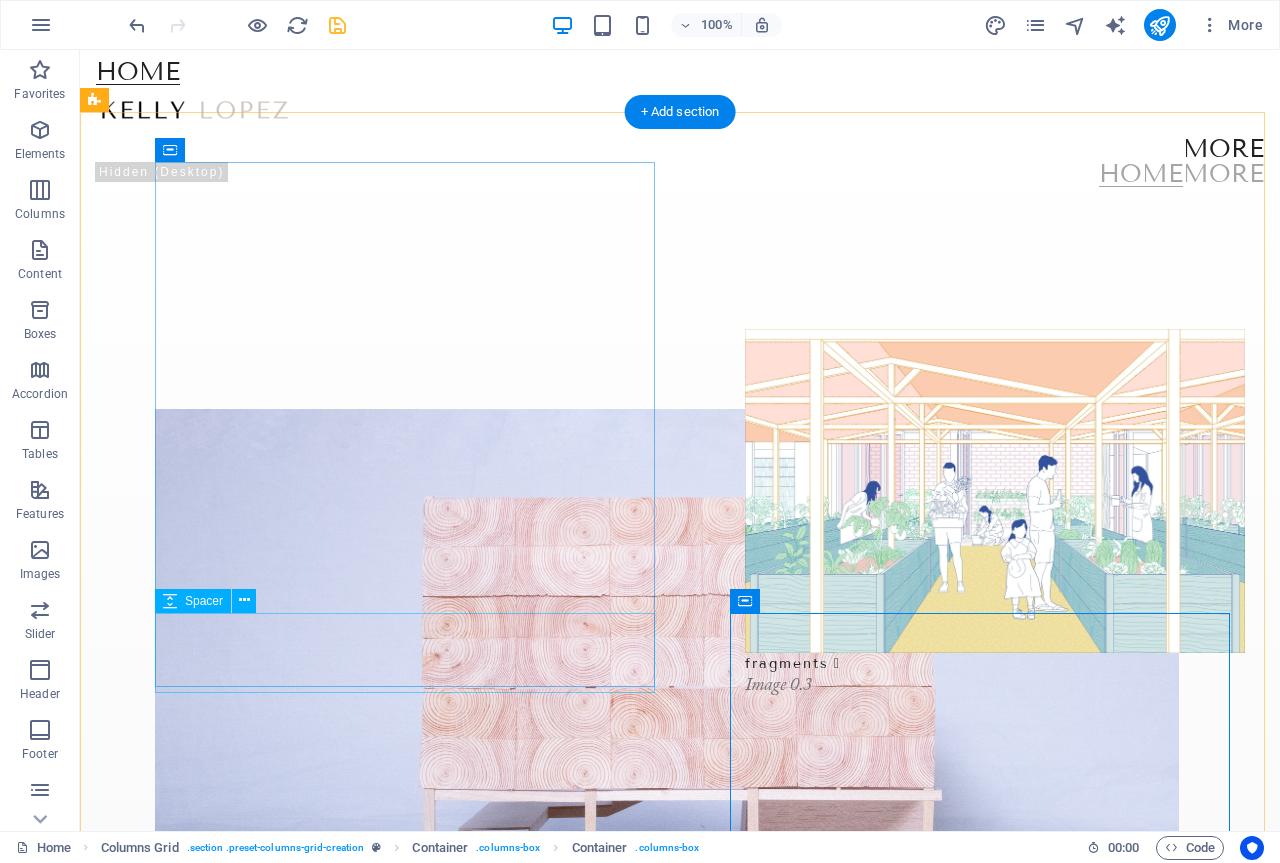 click at bounding box center [405, 1159] 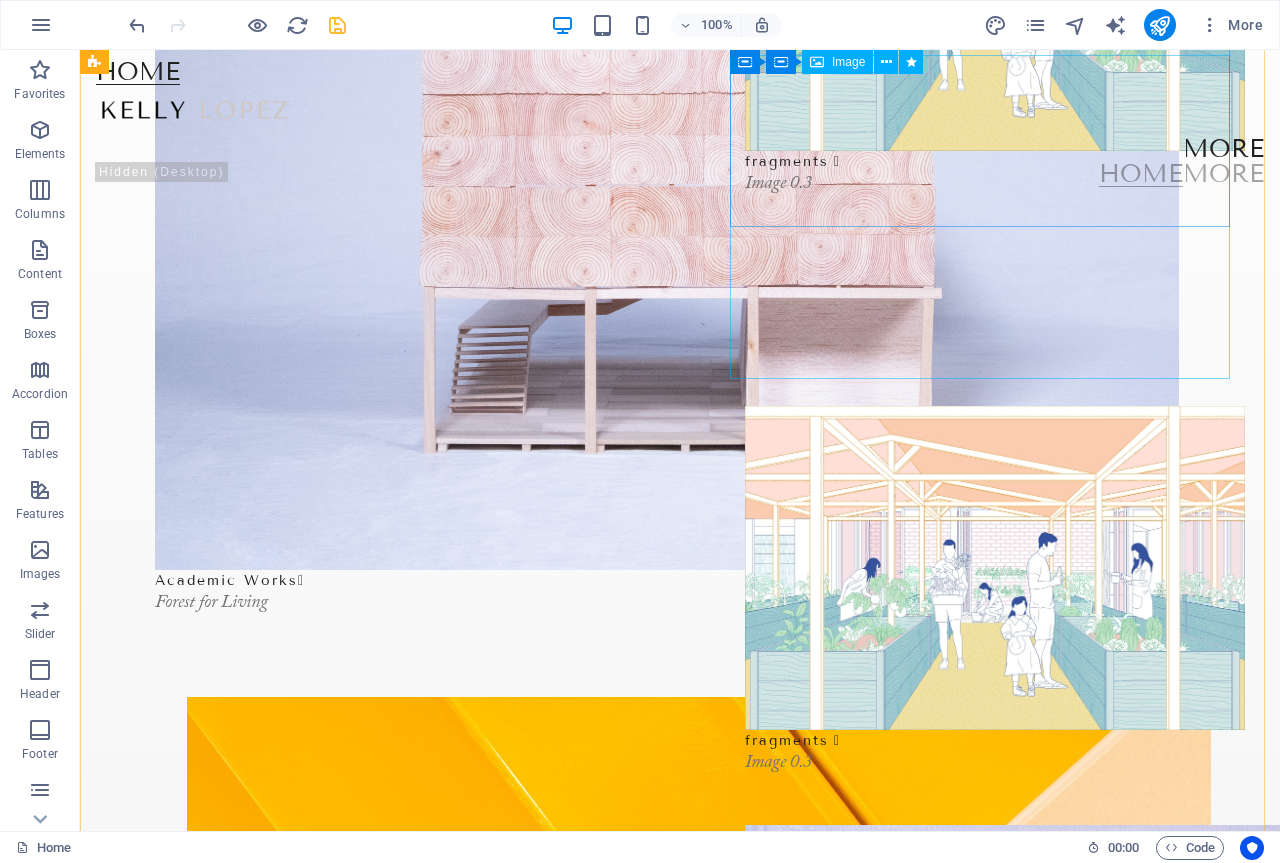 scroll, scrollTop: 400, scrollLeft: 0, axis: vertical 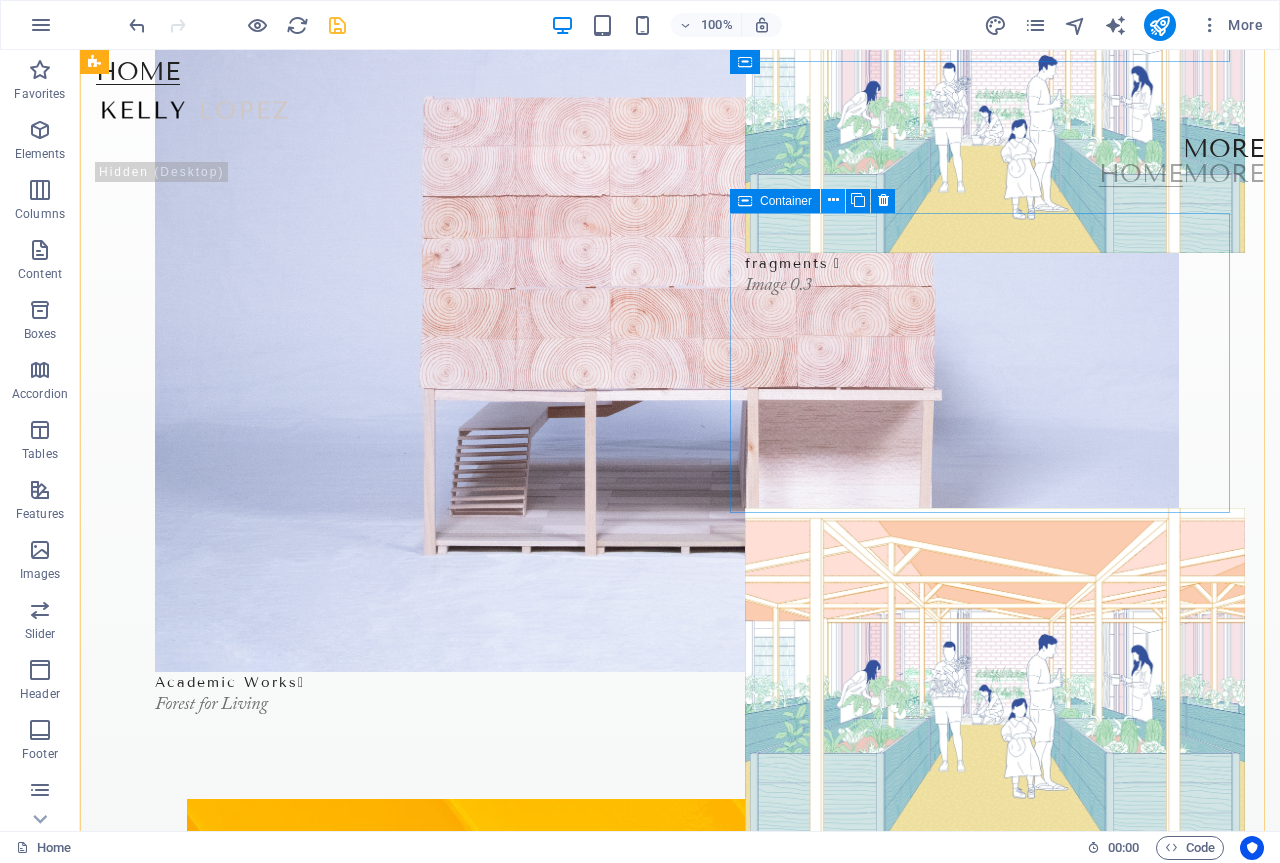 click at bounding box center [833, 200] 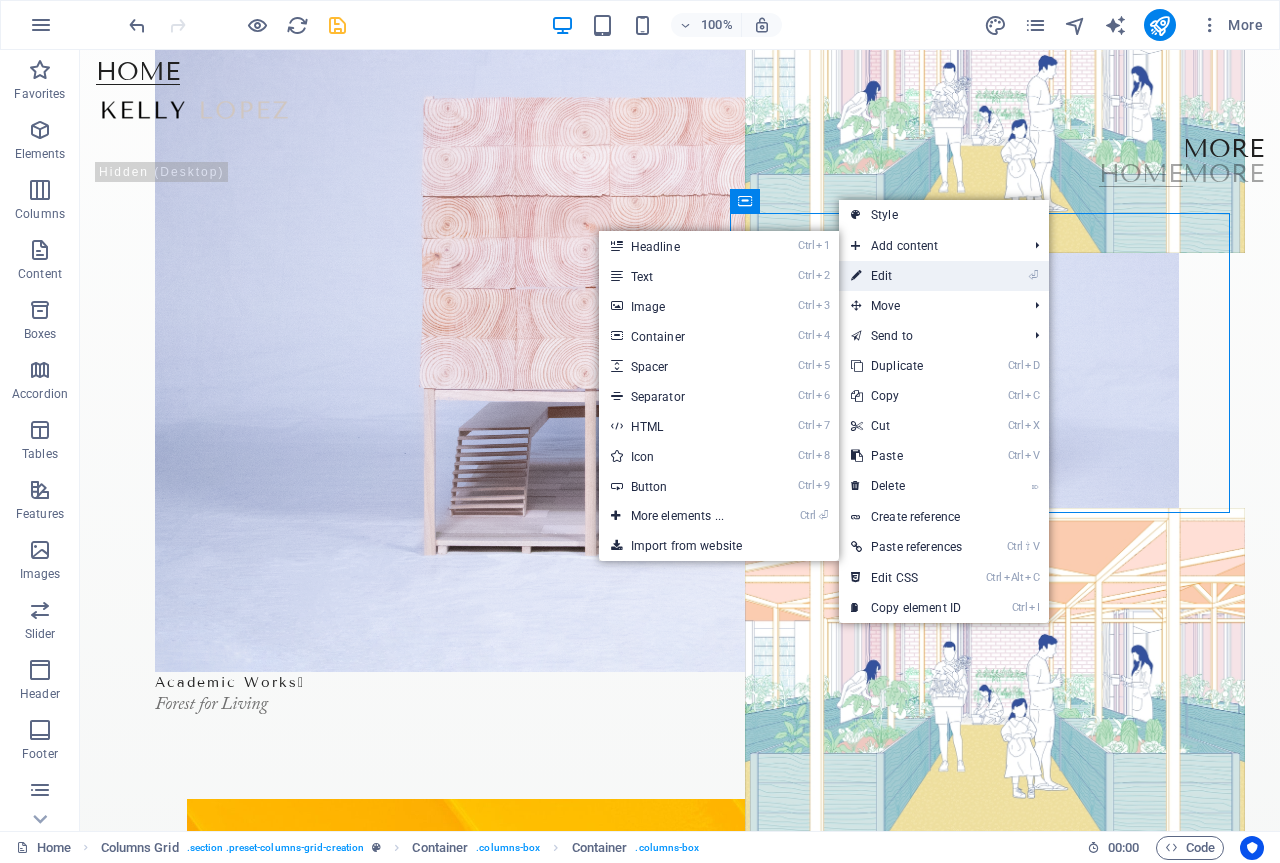 click on "⏎  Edit" at bounding box center (906, 276) 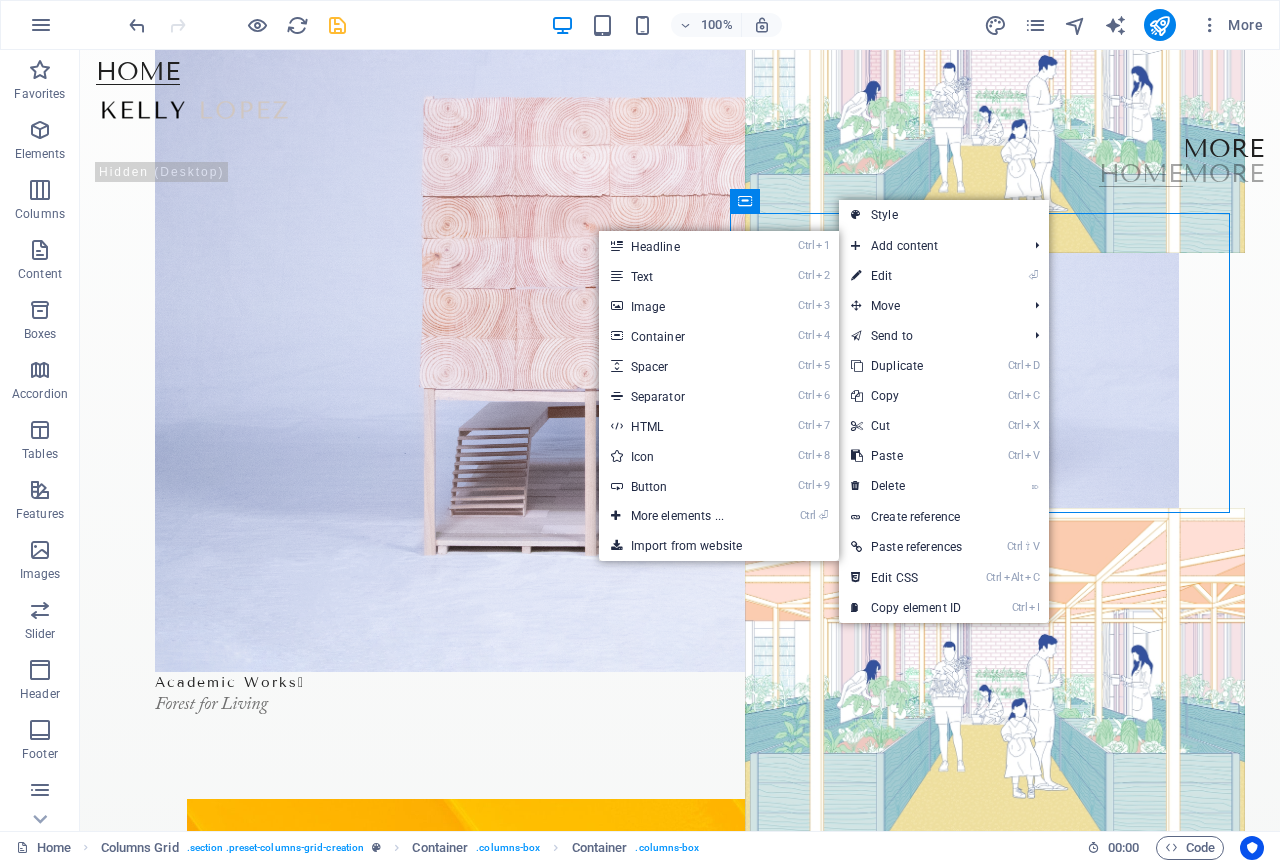 select on "px" 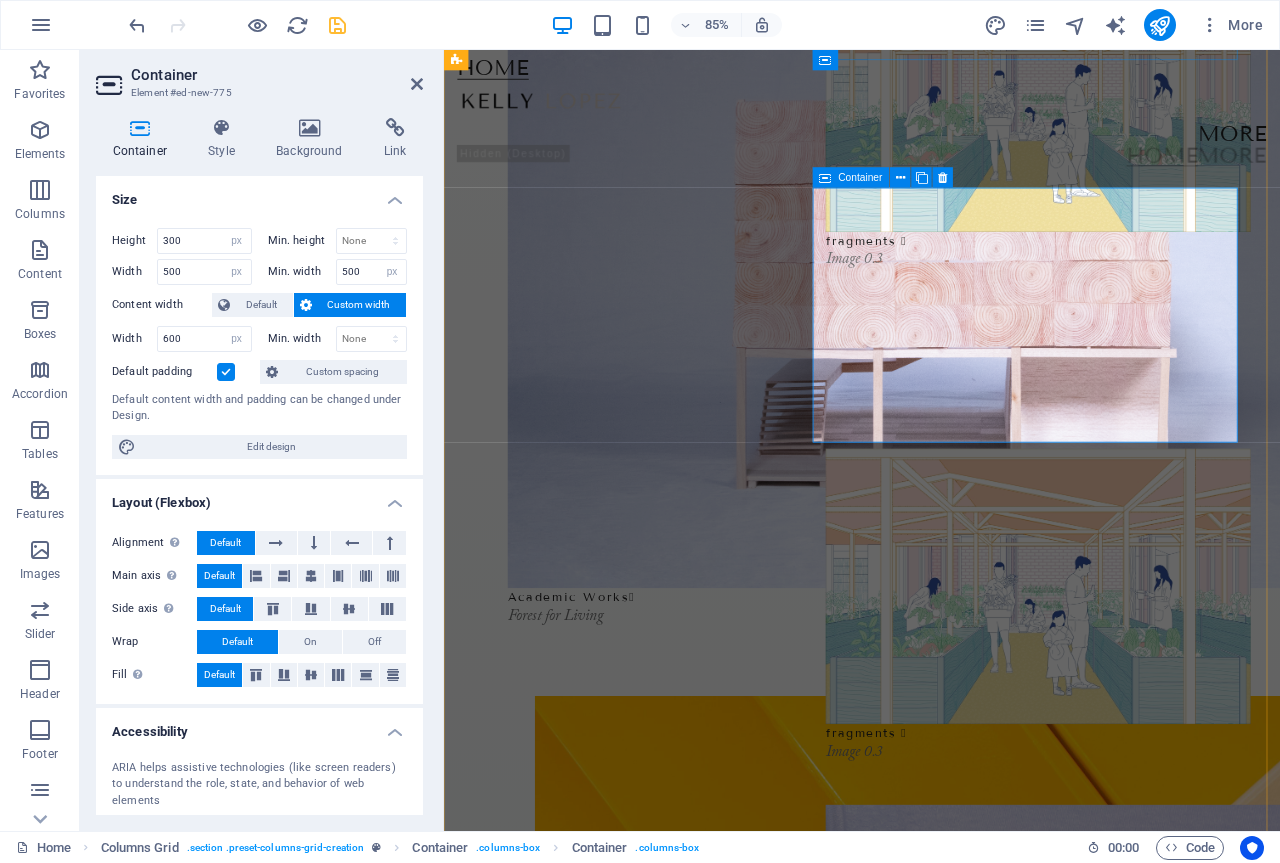 scroll, scrollTop: 412, scrollLeft: 0, axis: vertical 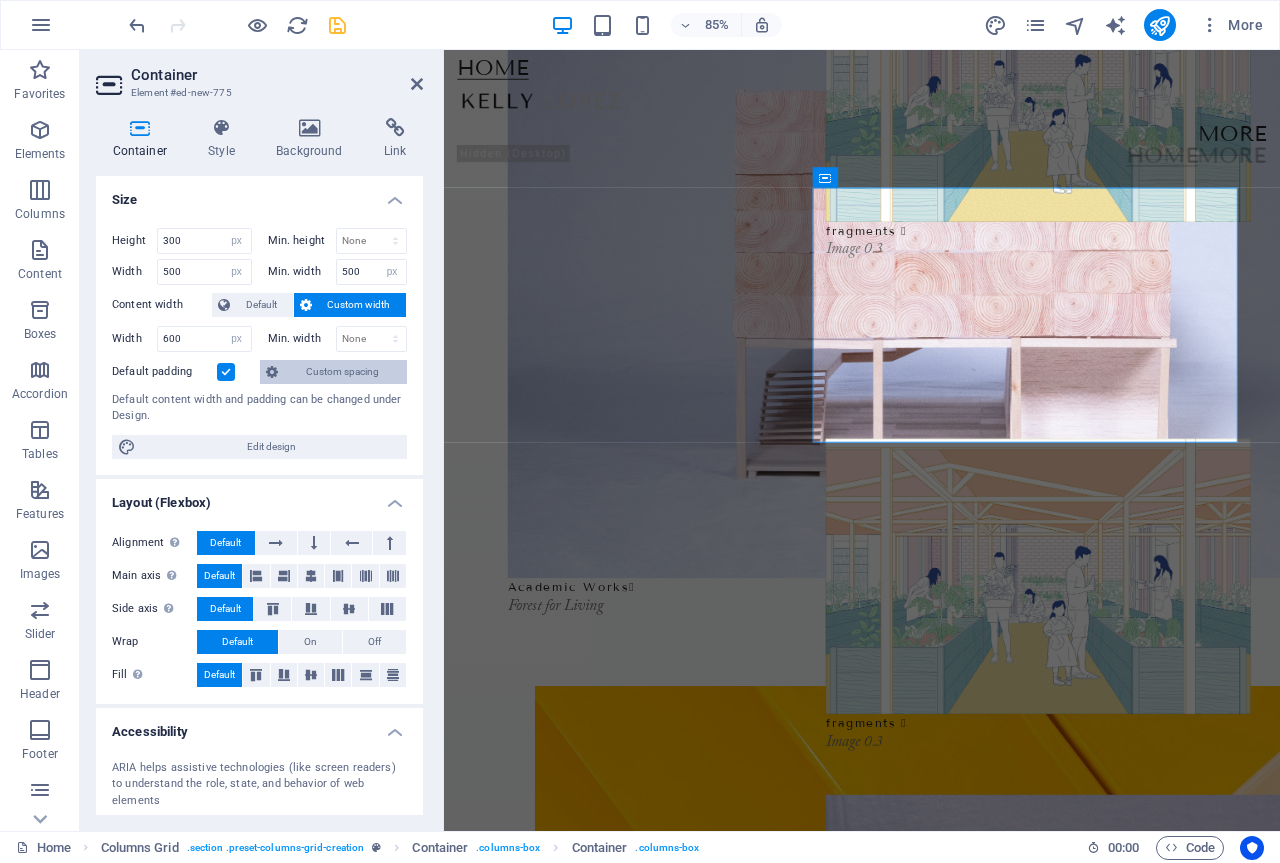 click on "Custom spacing" at bounding box center [342, 372] 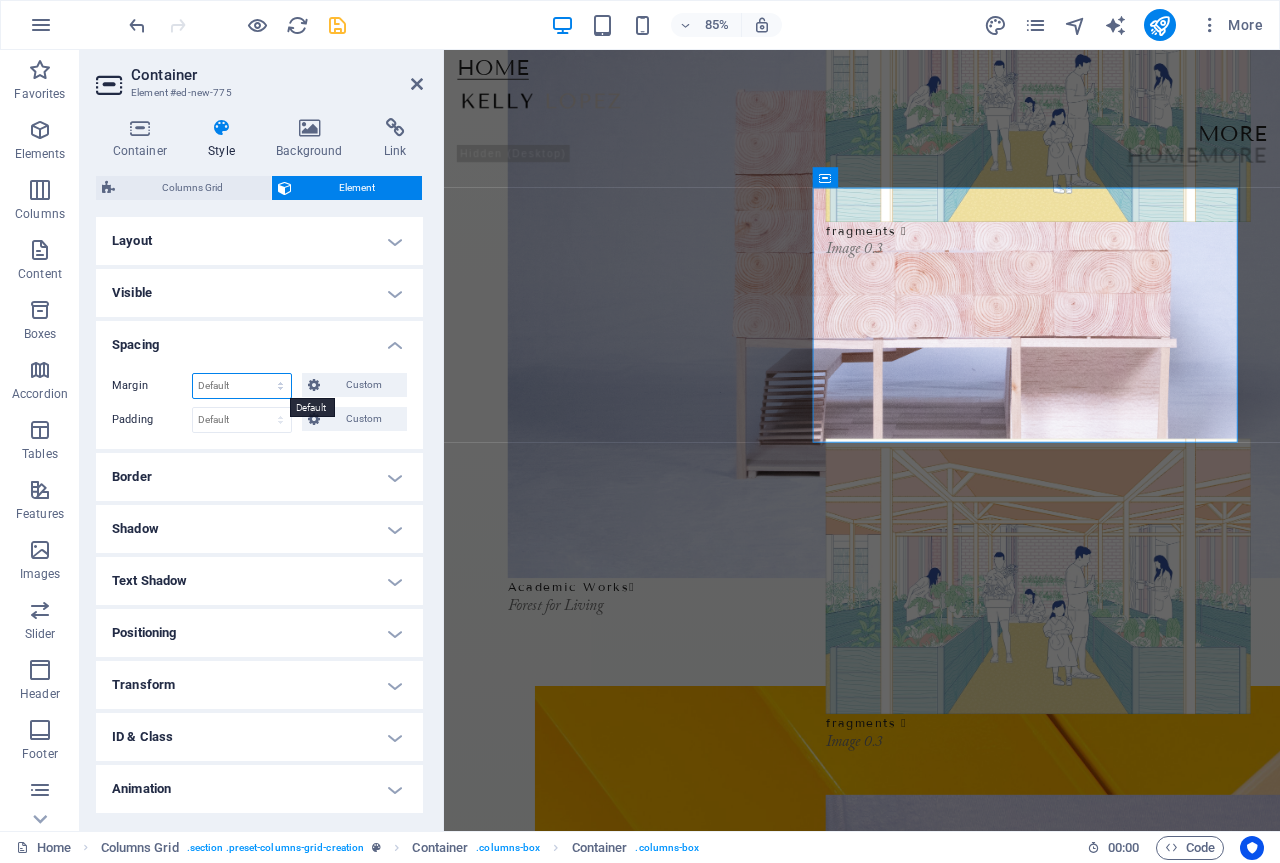 click on "Default auto px % rem vw vh Custom" at bounding box center (242, 386) 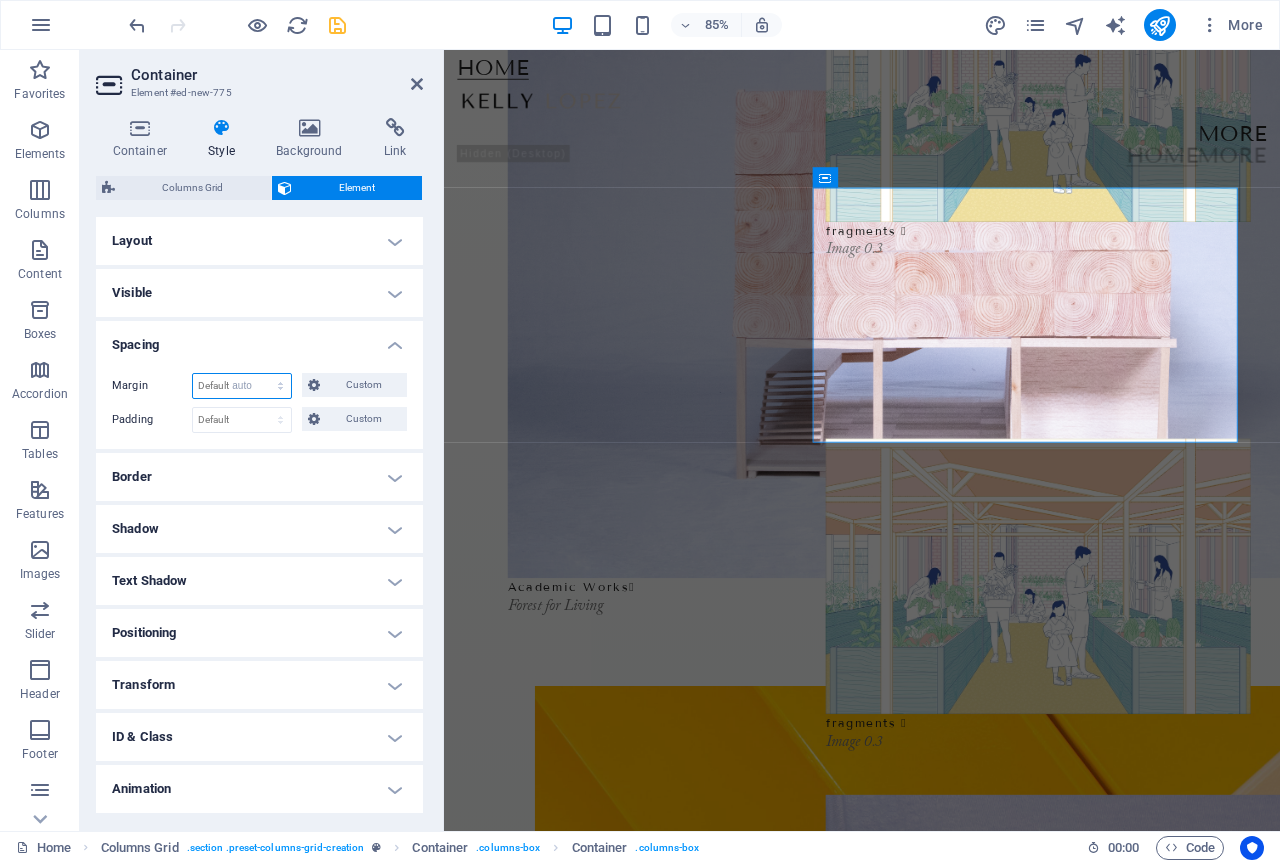 click on "Default auto px % rem vw vh Custom" at bounding box center (242, 386) 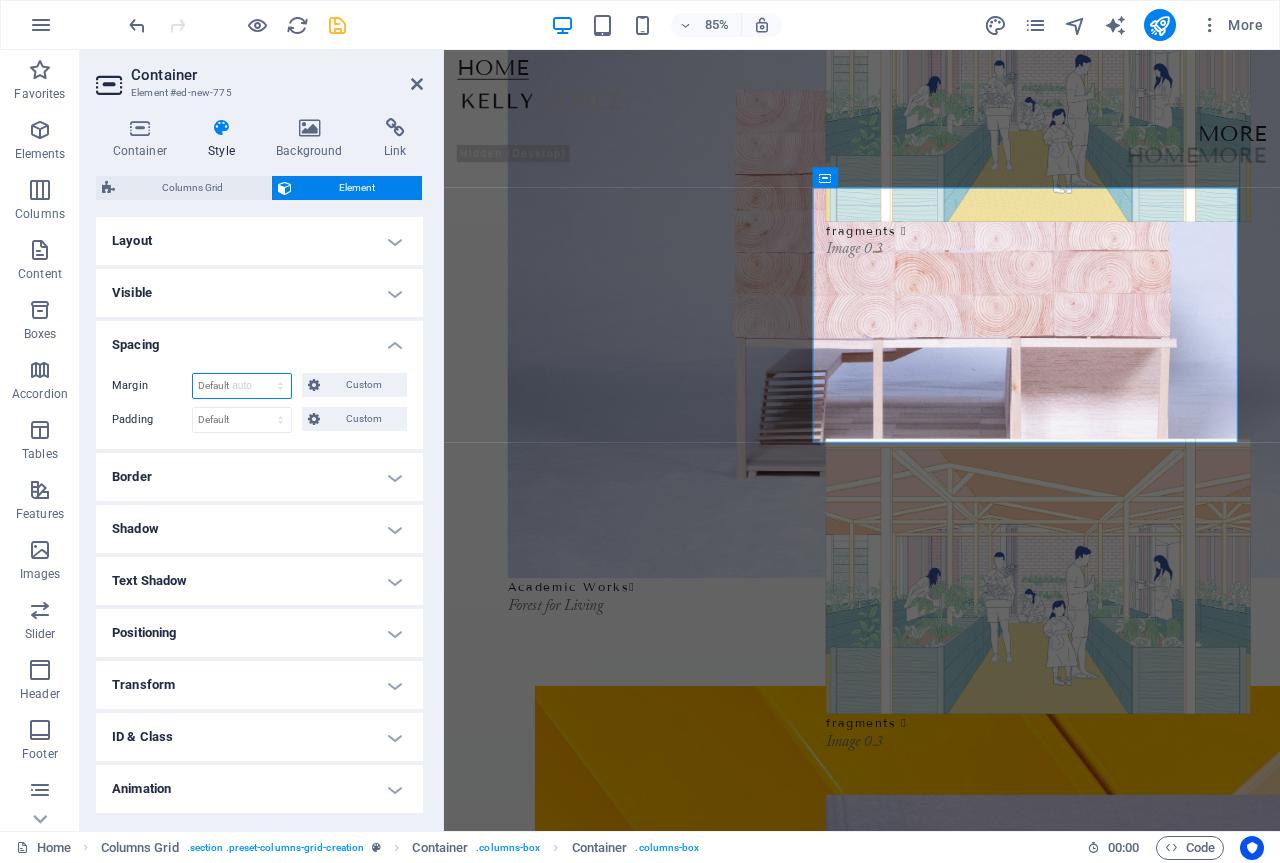 select on "DISABLED_OPTION_VALUE" 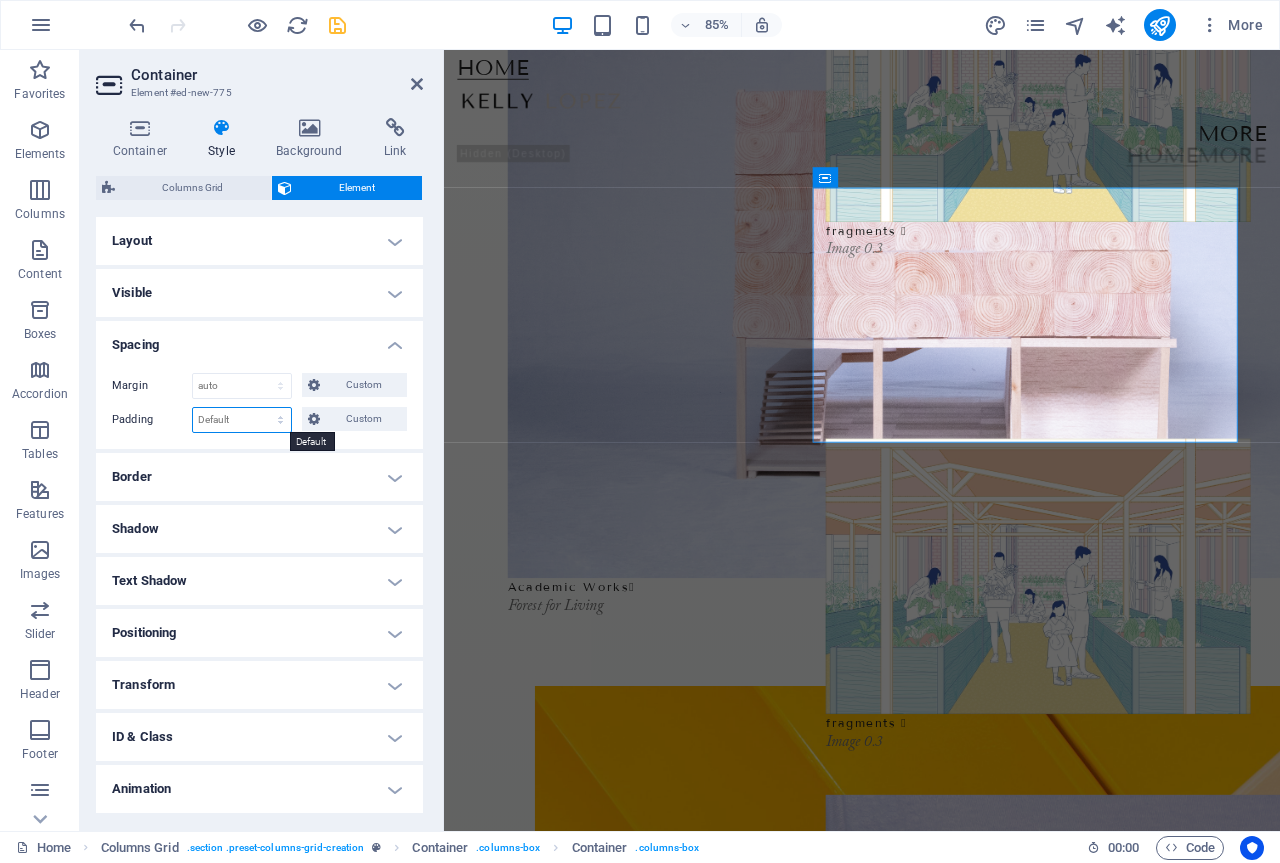 click on "Default px rem % vh vw Custom" at bounding box center (242, 420) 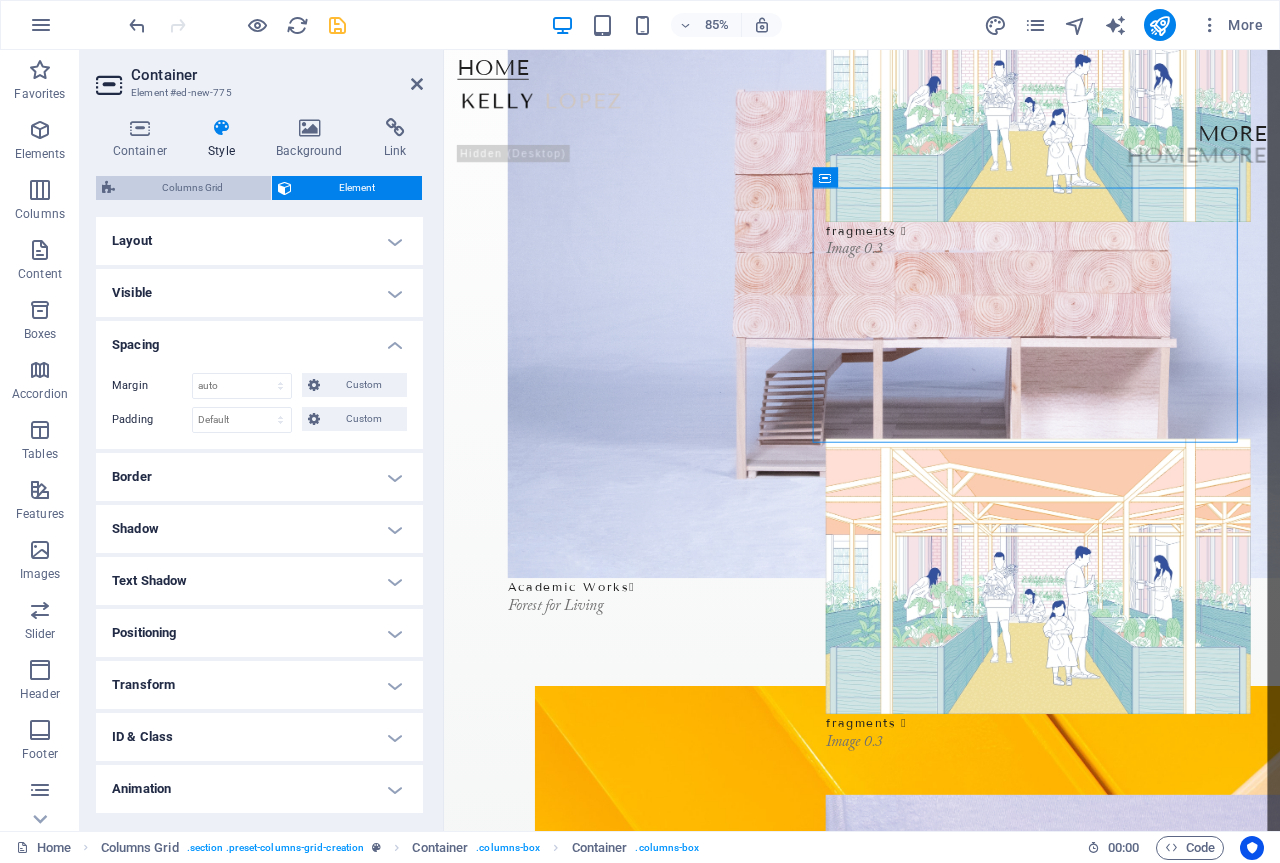 click on "Columns Grid" at bounding box center [193, 188] 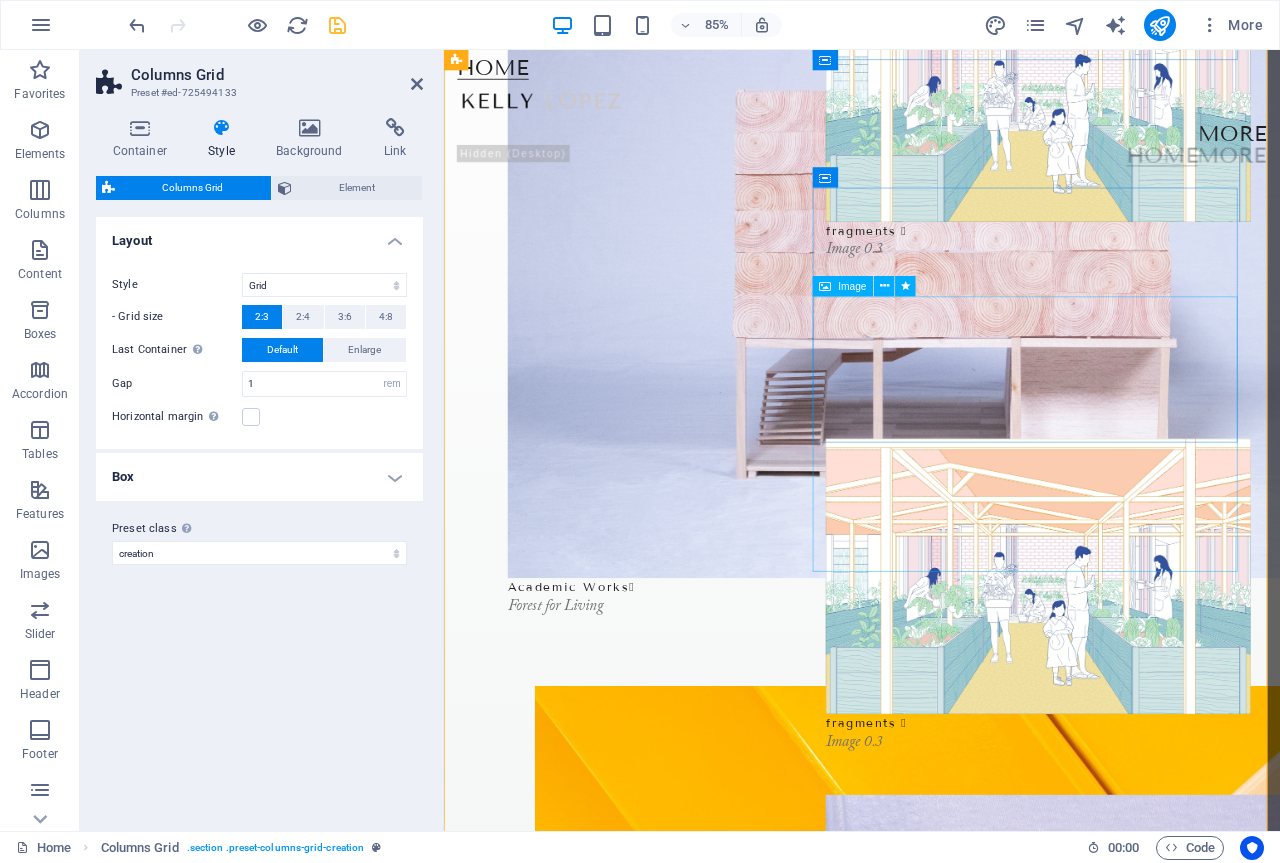 click at bounding box center (1143, 669) 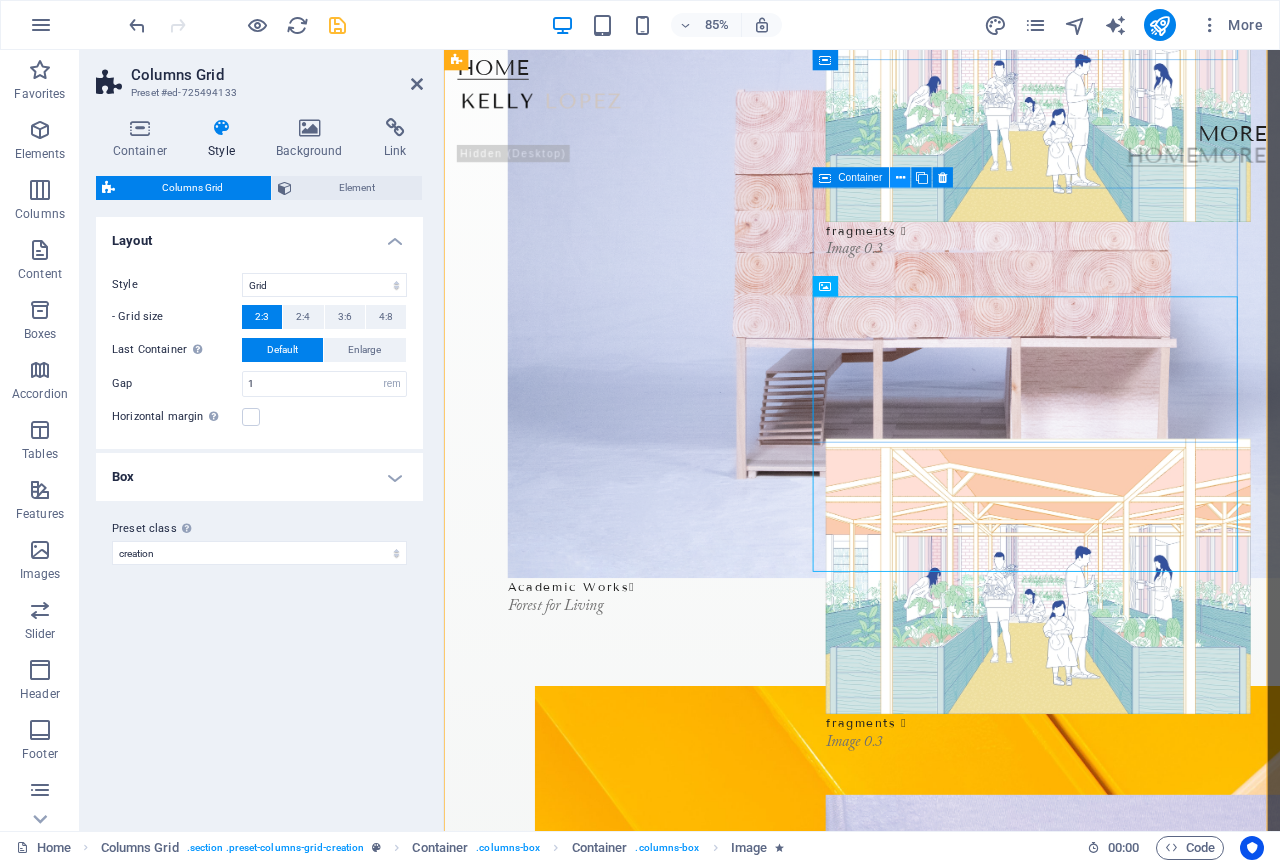 click at bounding box center (900, 178) 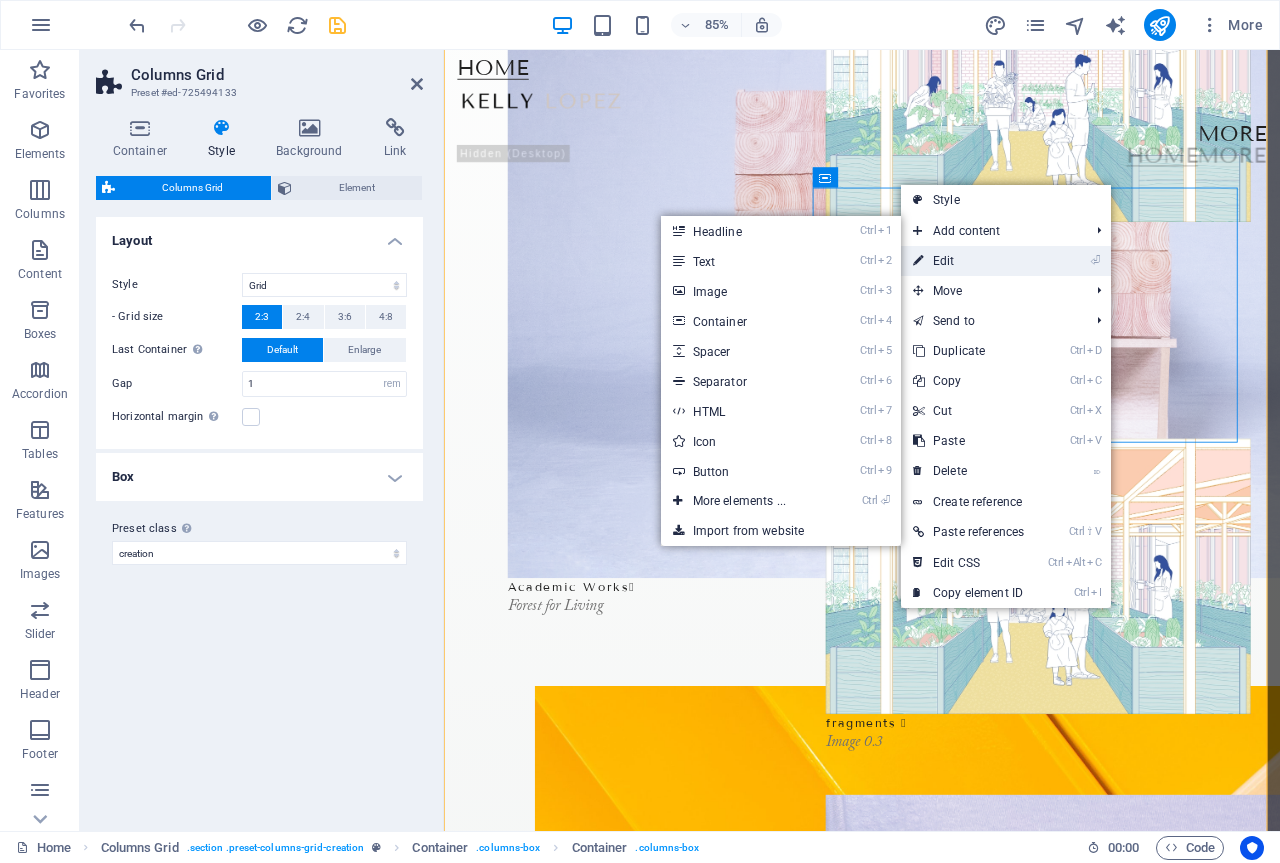 click at bounding box center (918, 261) 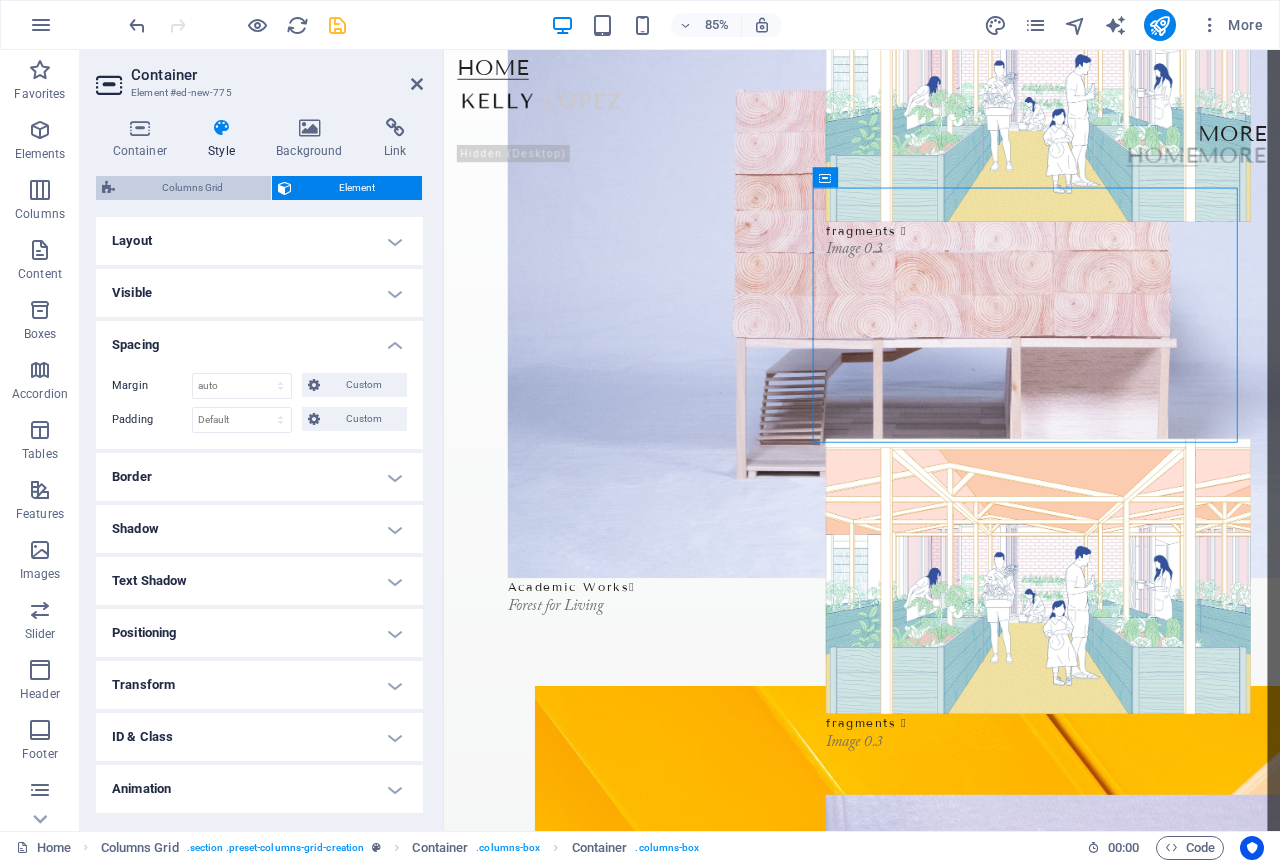 click on "Columns Grid" at bounding box center [193, 188] 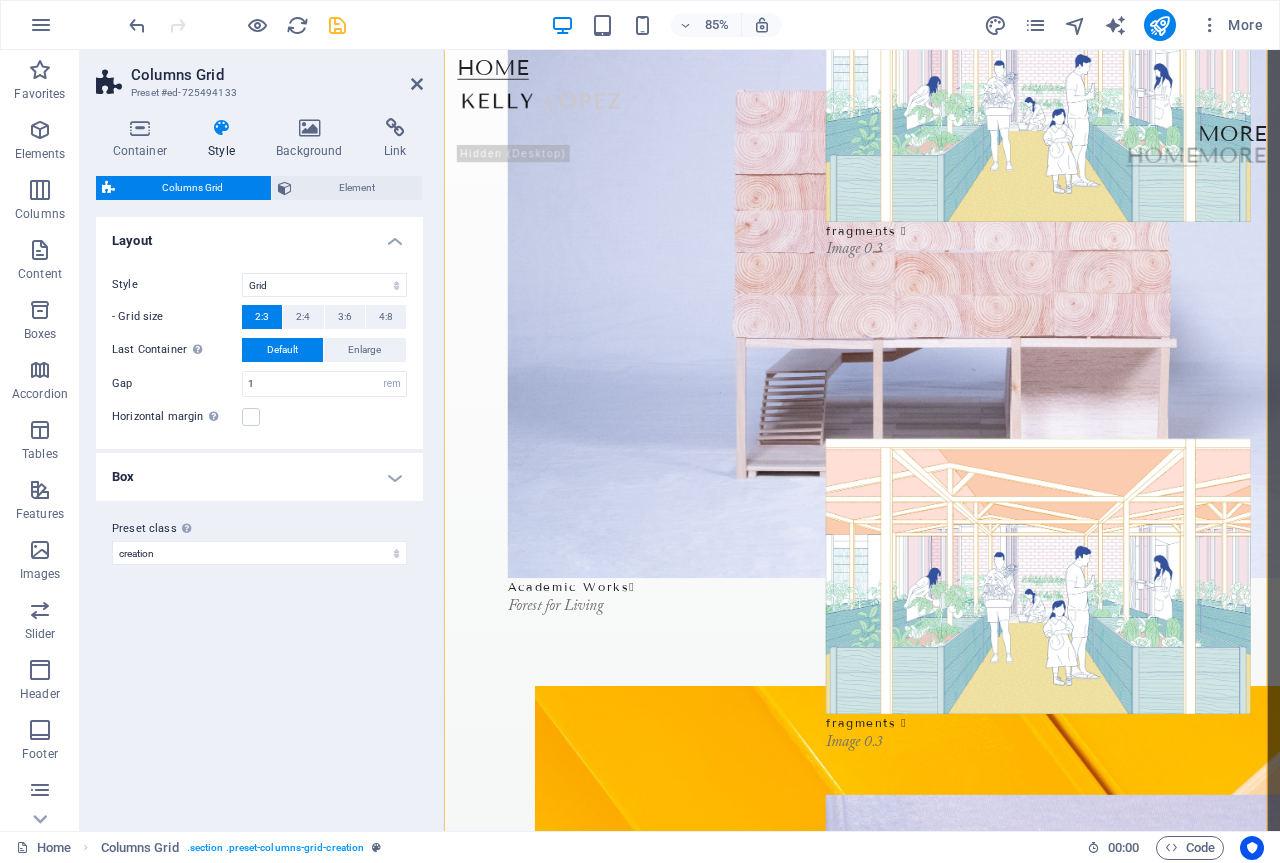 click on "Box" at bounding box center [259, 477] 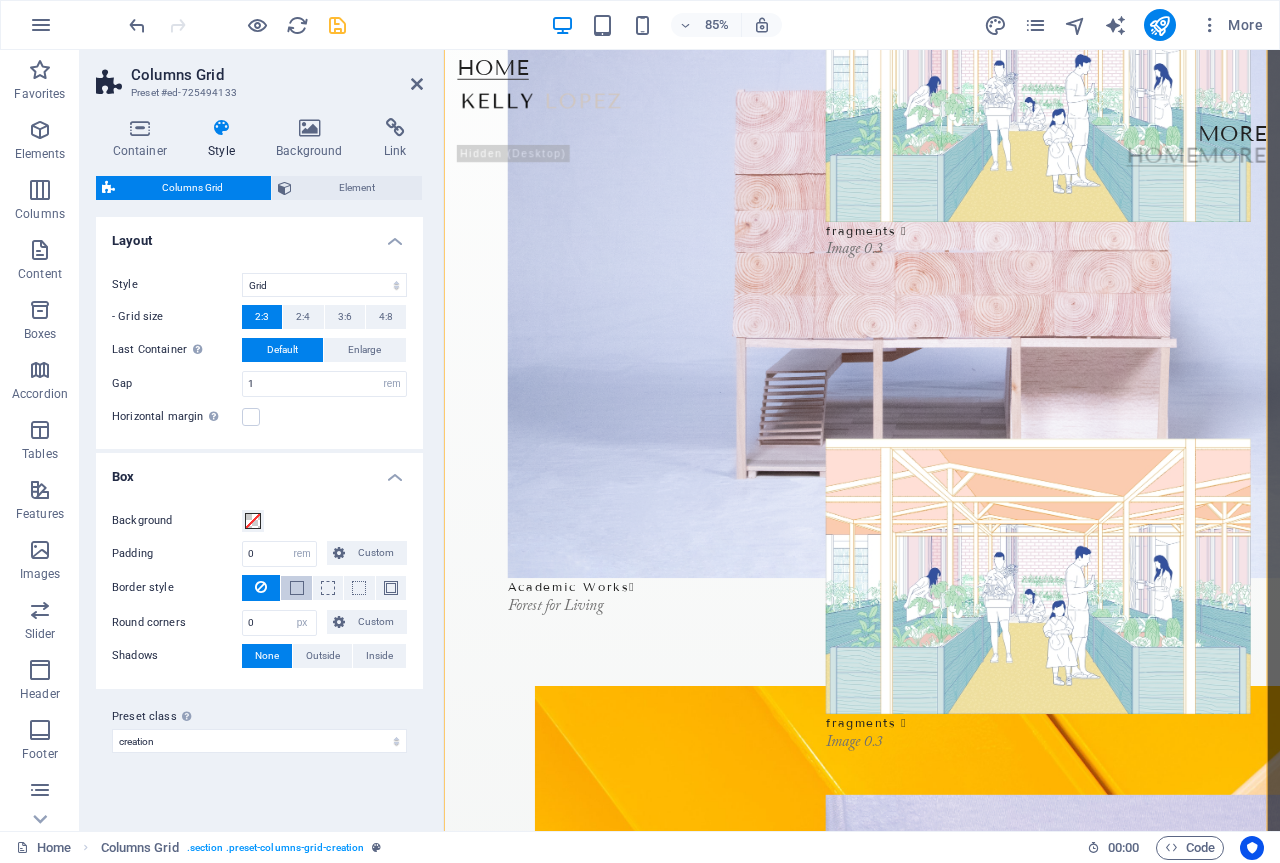 click at bounding box center (297, 588) 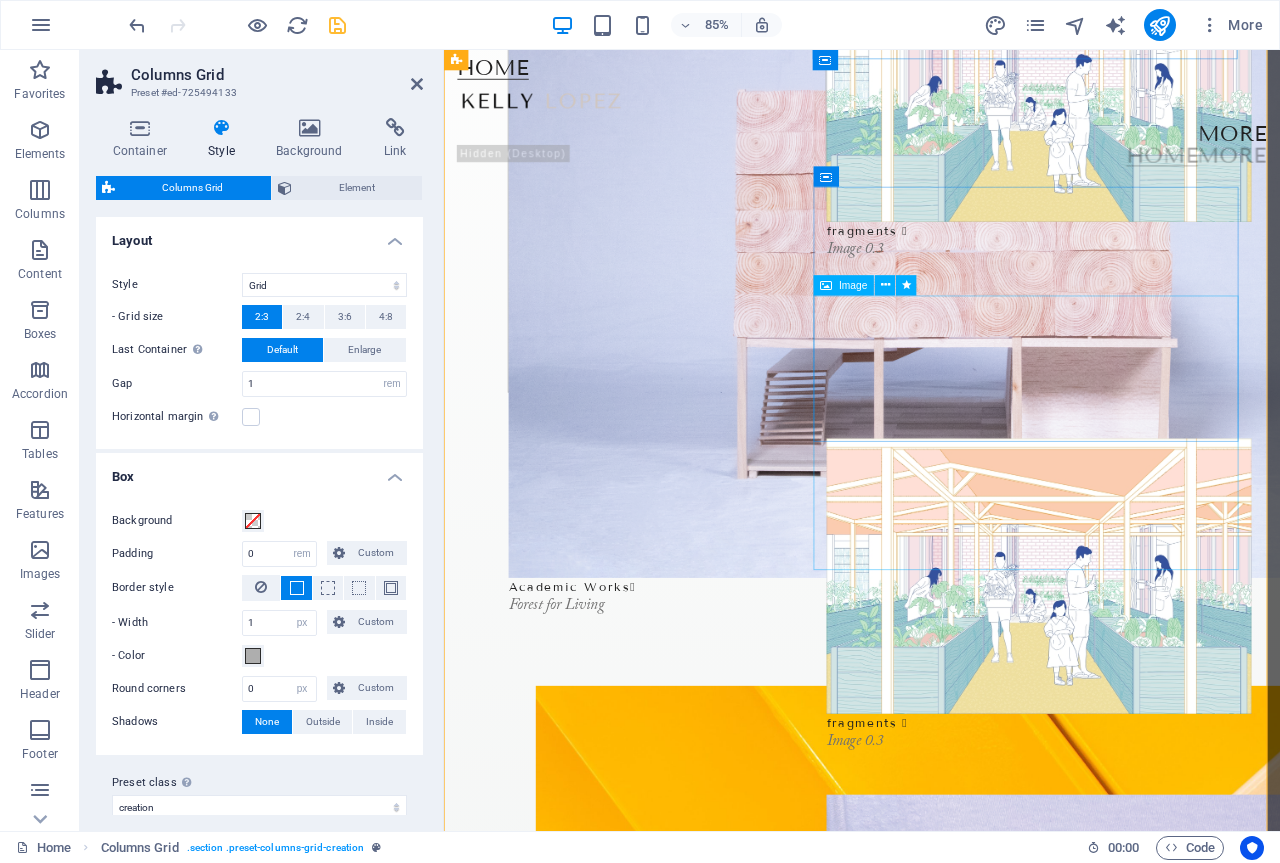 scroll, scrollTop: 13, scrollLeft: 0, axis: vertical 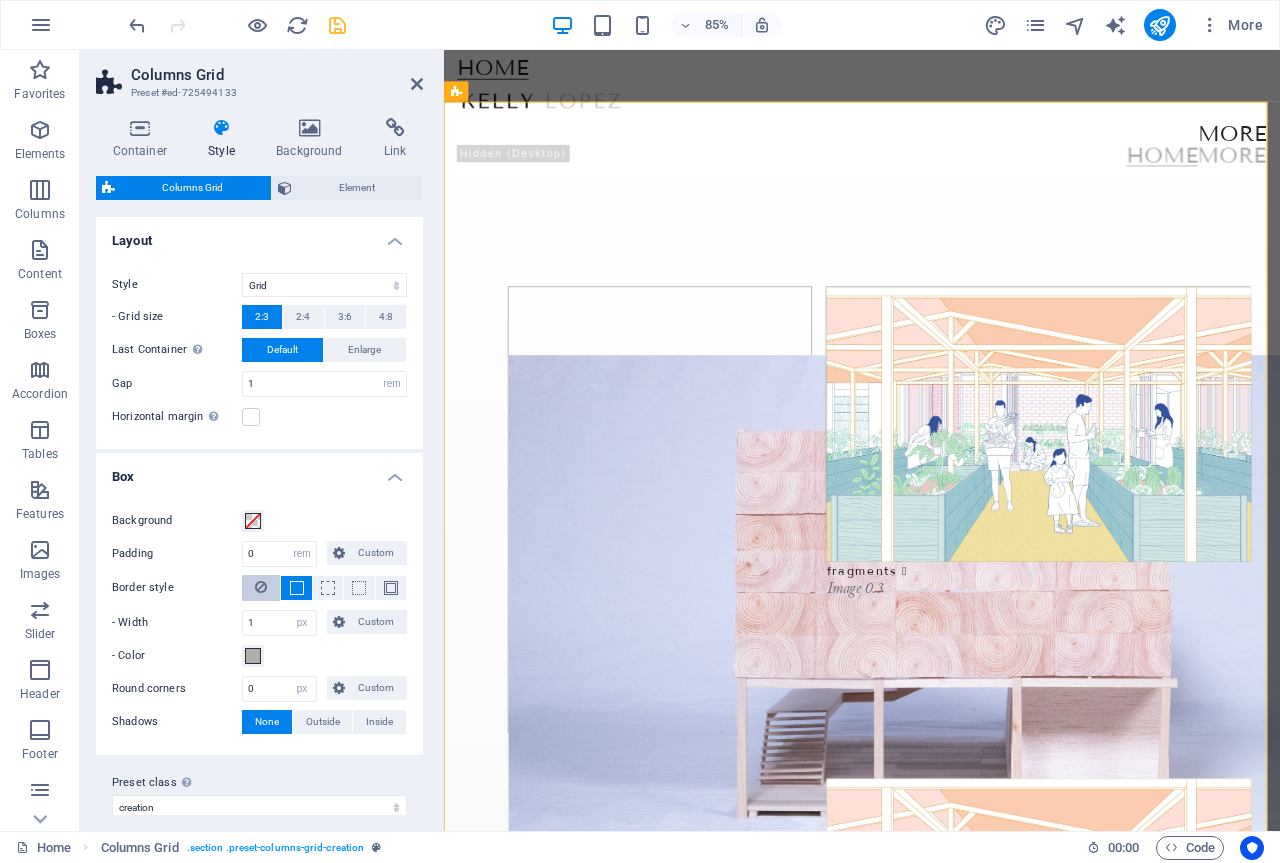 click at bounding box center (261, 588) 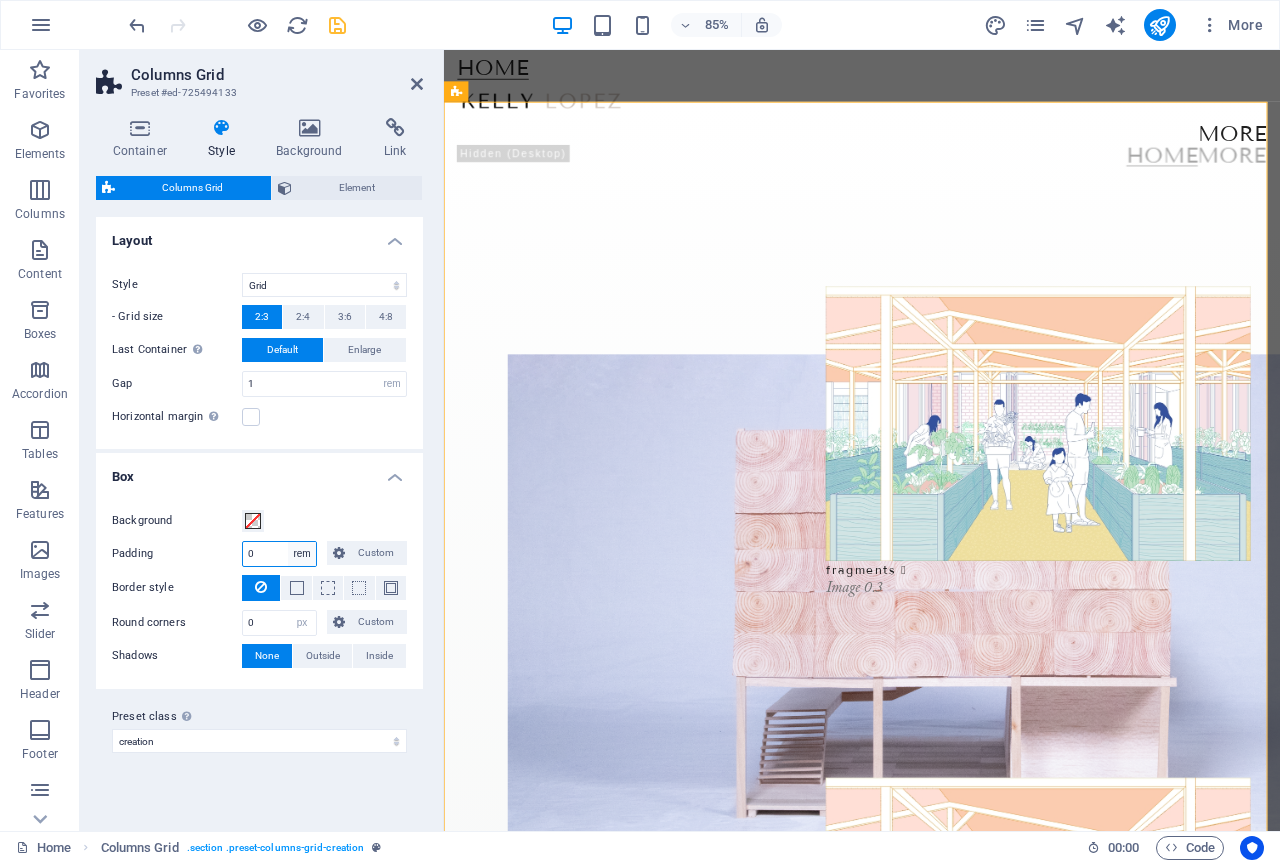 click on "px rem % vw vh Custom" at bounding box center (302, 554) 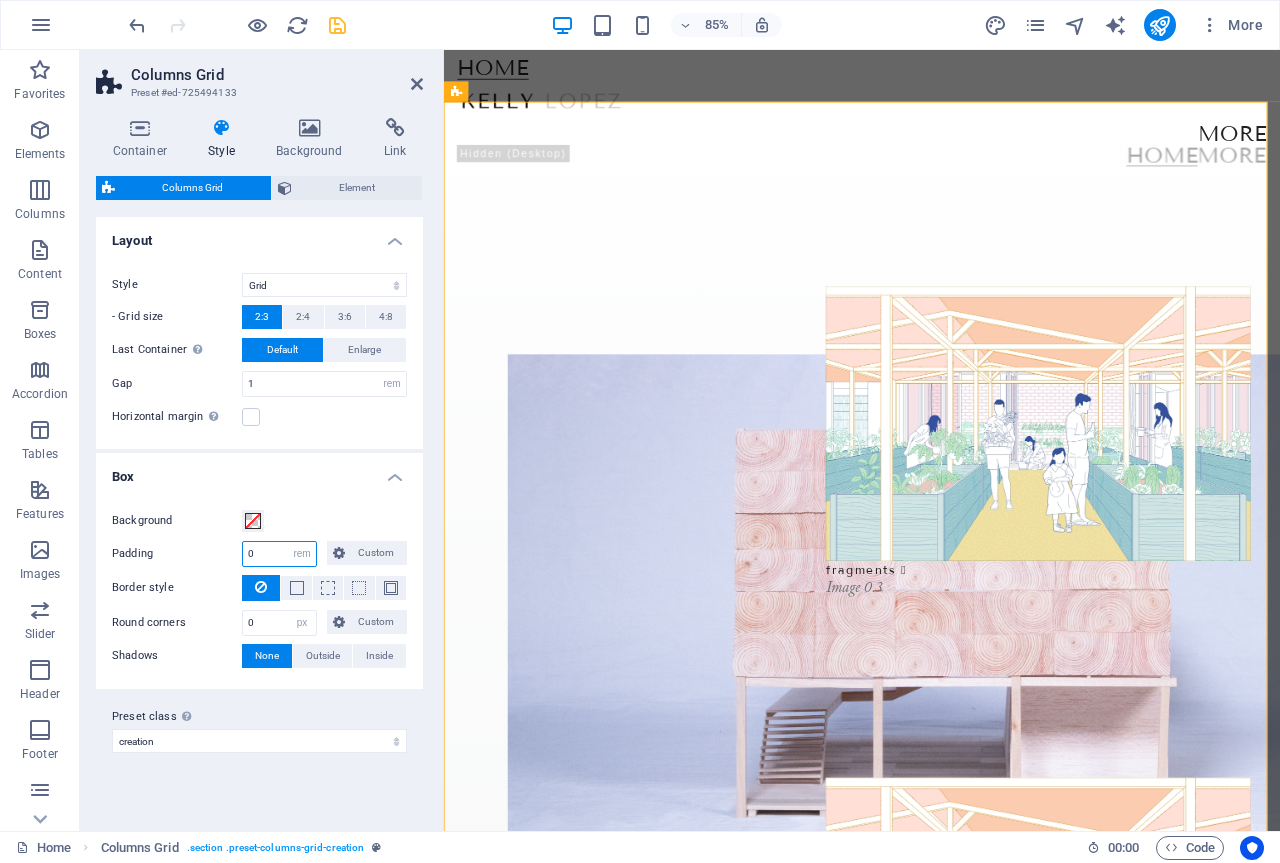 click on "0" at bounding box center (279, 554) 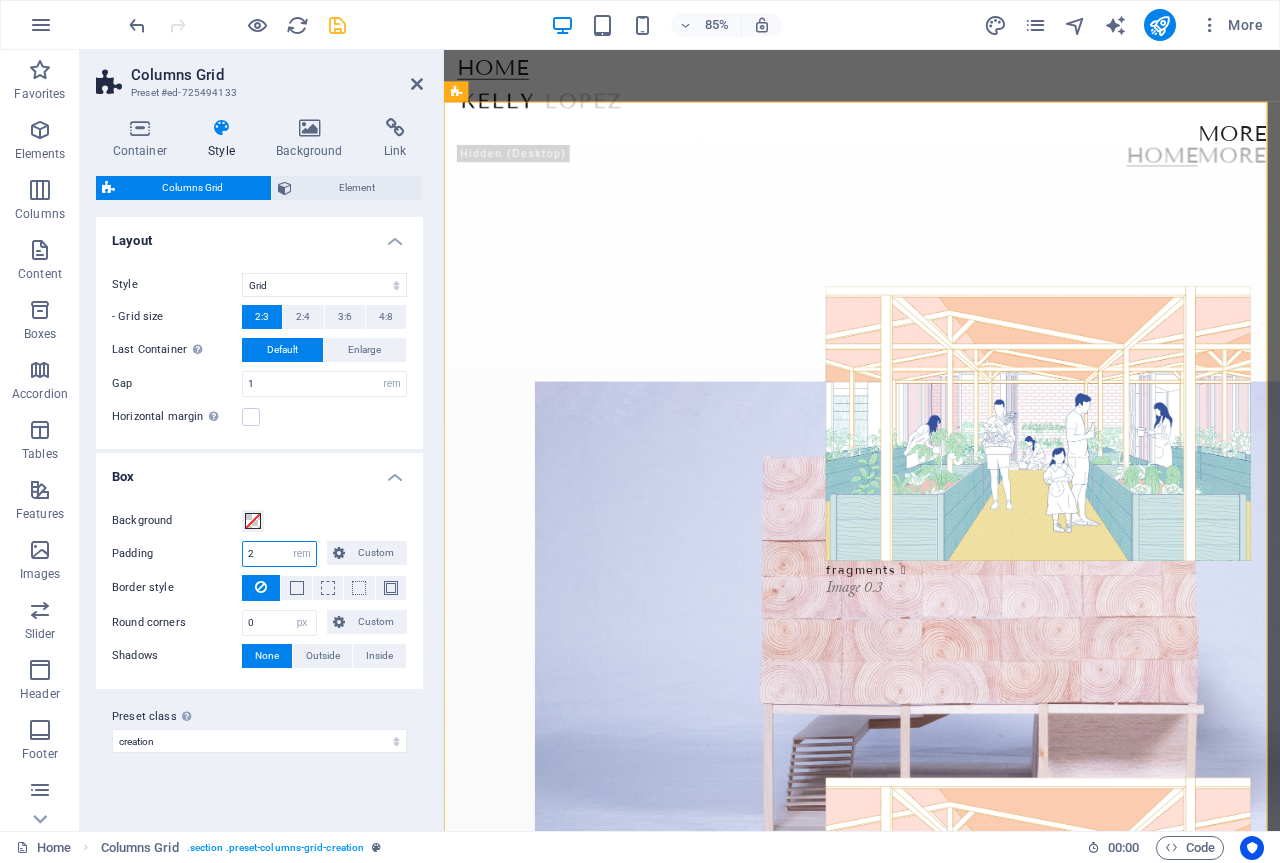 drag, startPoint x: 260, startPoint y: 551, endPoint x: 204, endPoint y: 551, distance: 56 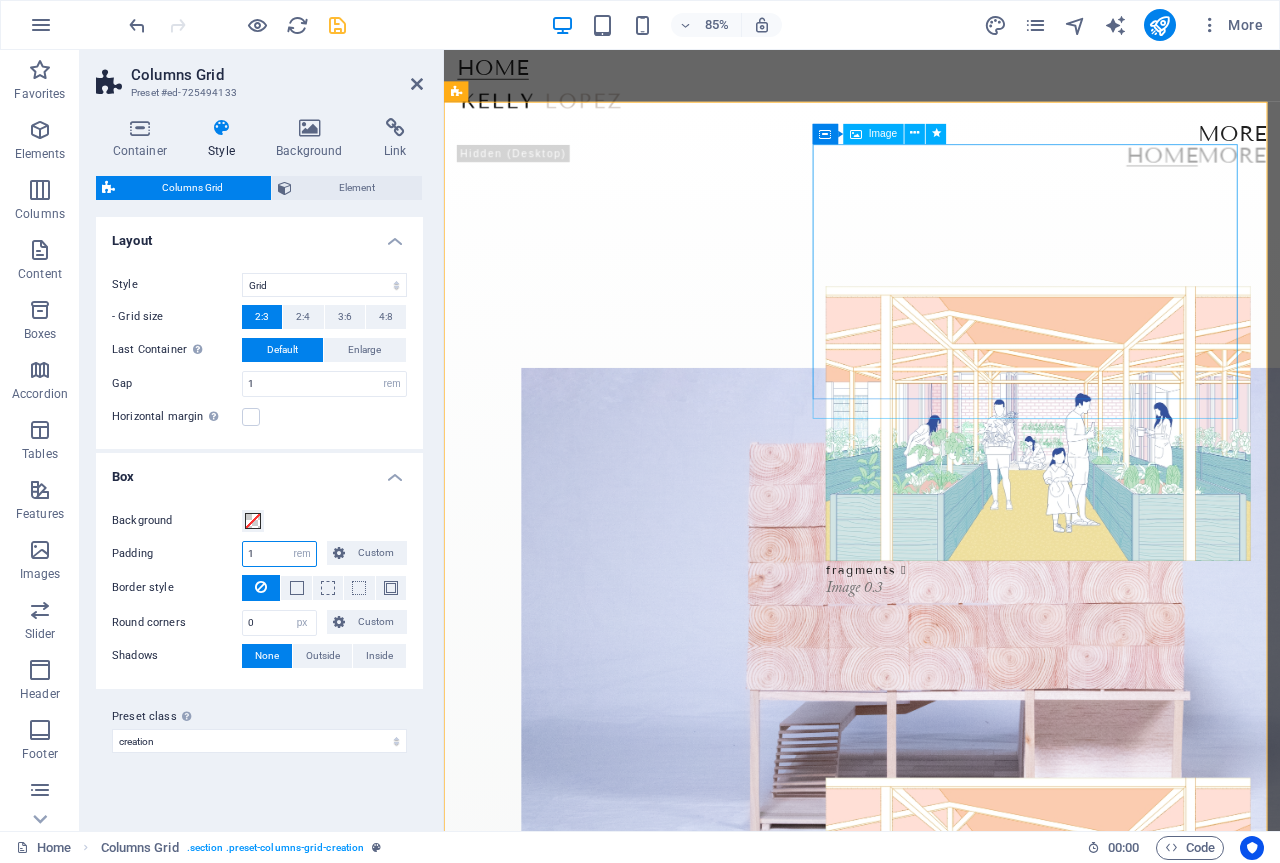 type on "1" 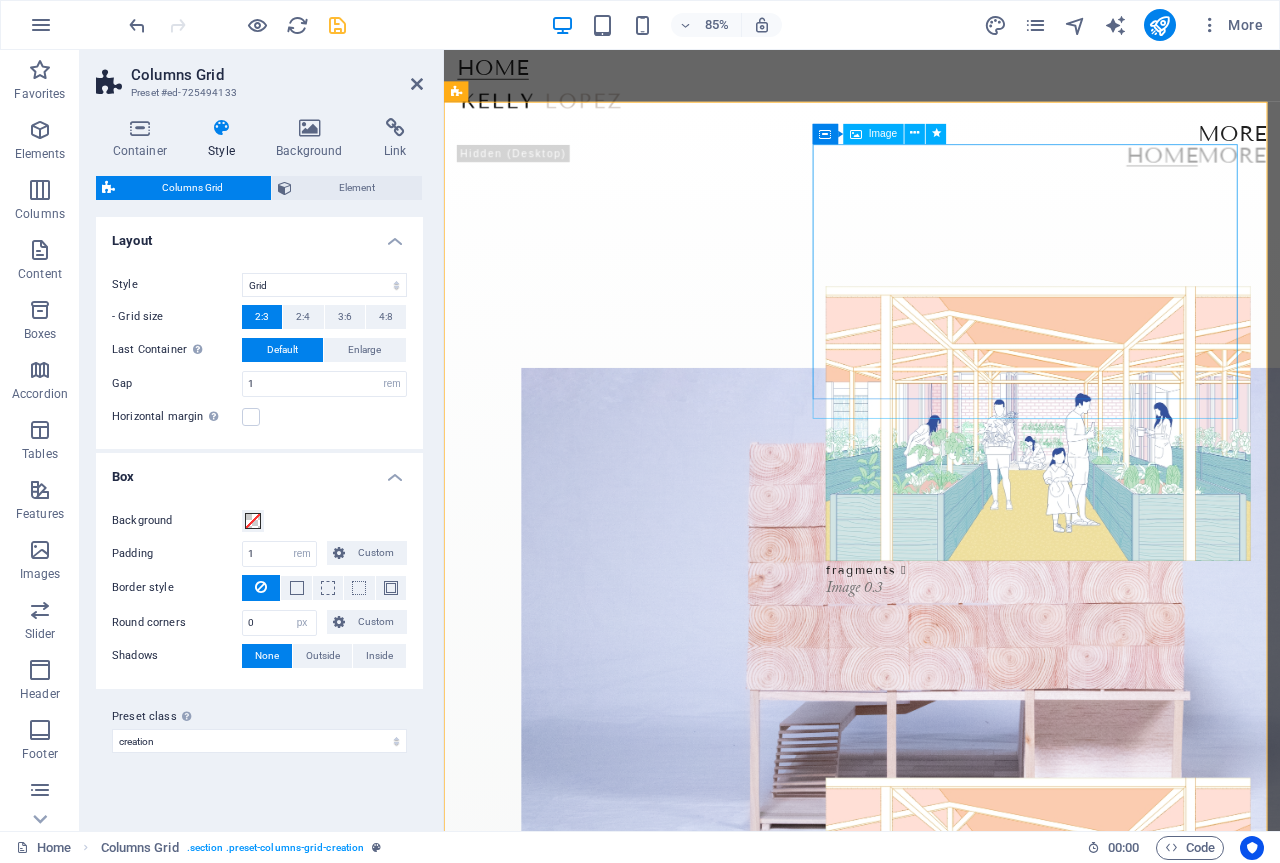 click at bounding box center [1143, 490] 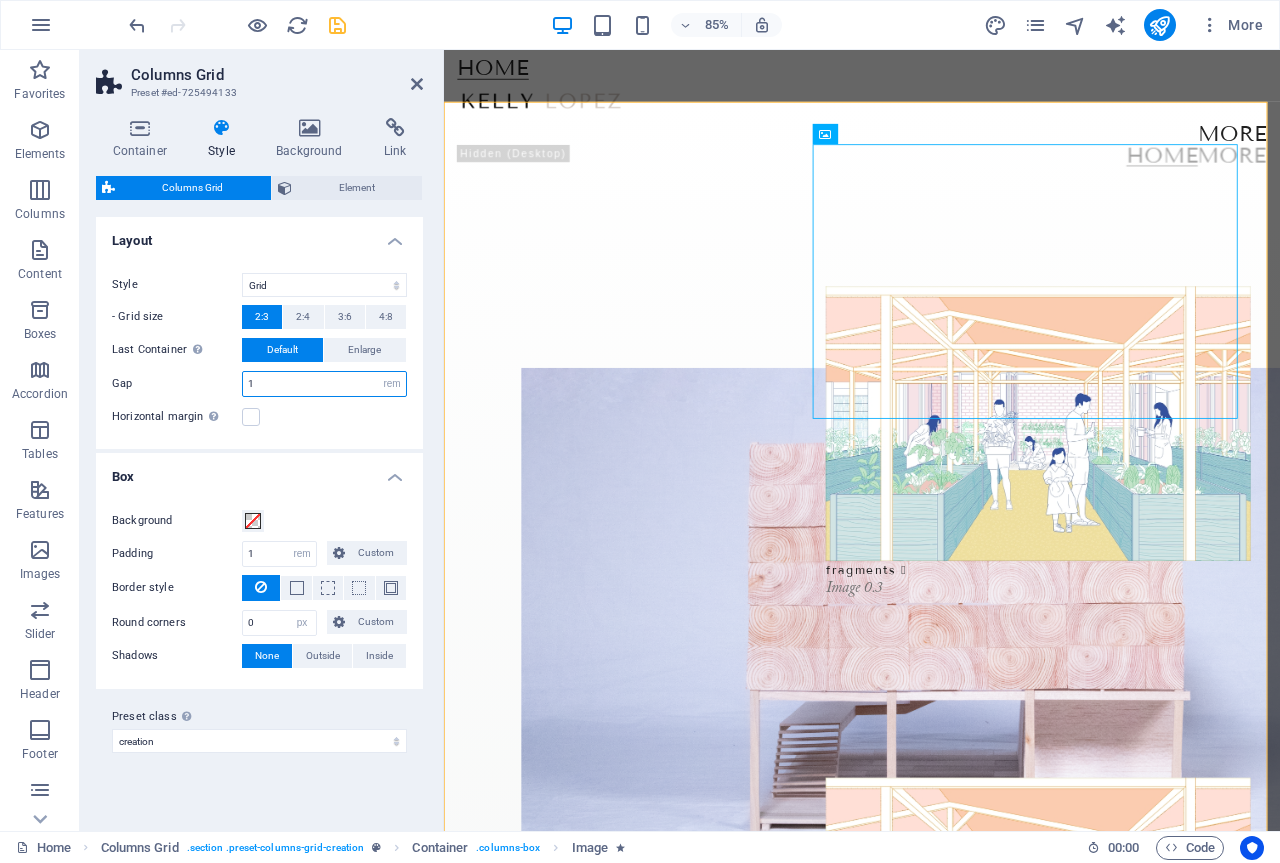 click on "1" at bounding box center [324, 384] 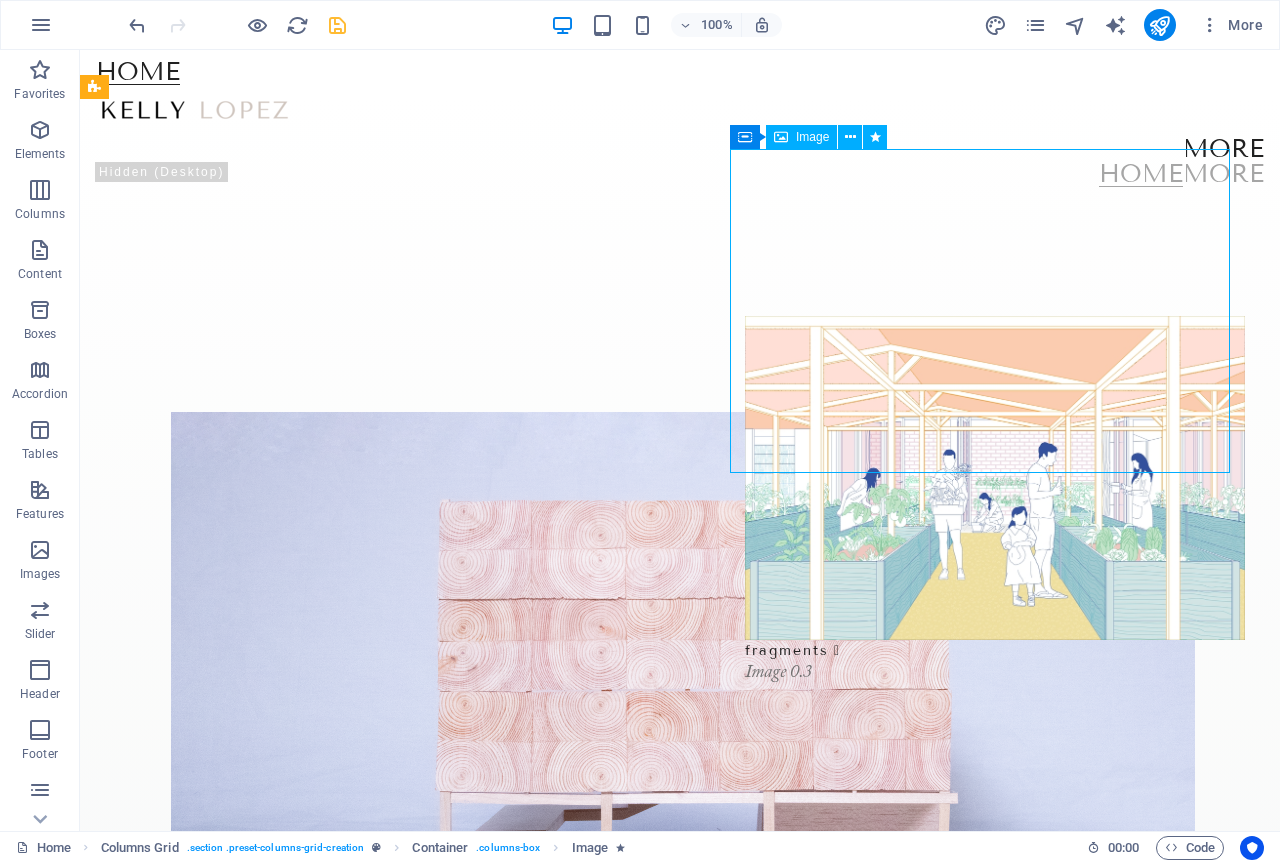 drag, startPoint x: 609, startPoint y: 354, endPoint x: 864, endPoint y: 206, distance: 294.83725 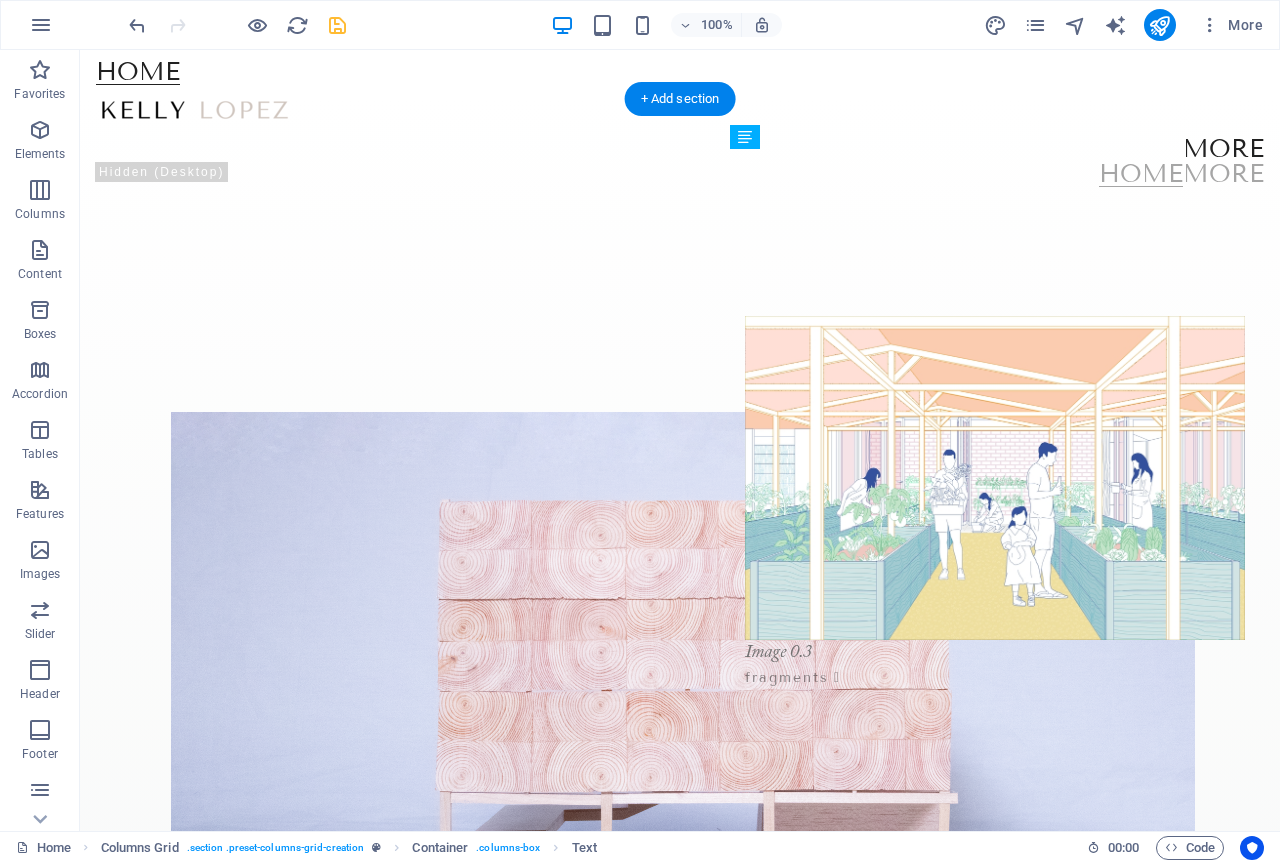 drag, startPoint x: 828, startPoint y: 476, endPoint x: 799, endPoint y: 494, distance: 34.132095 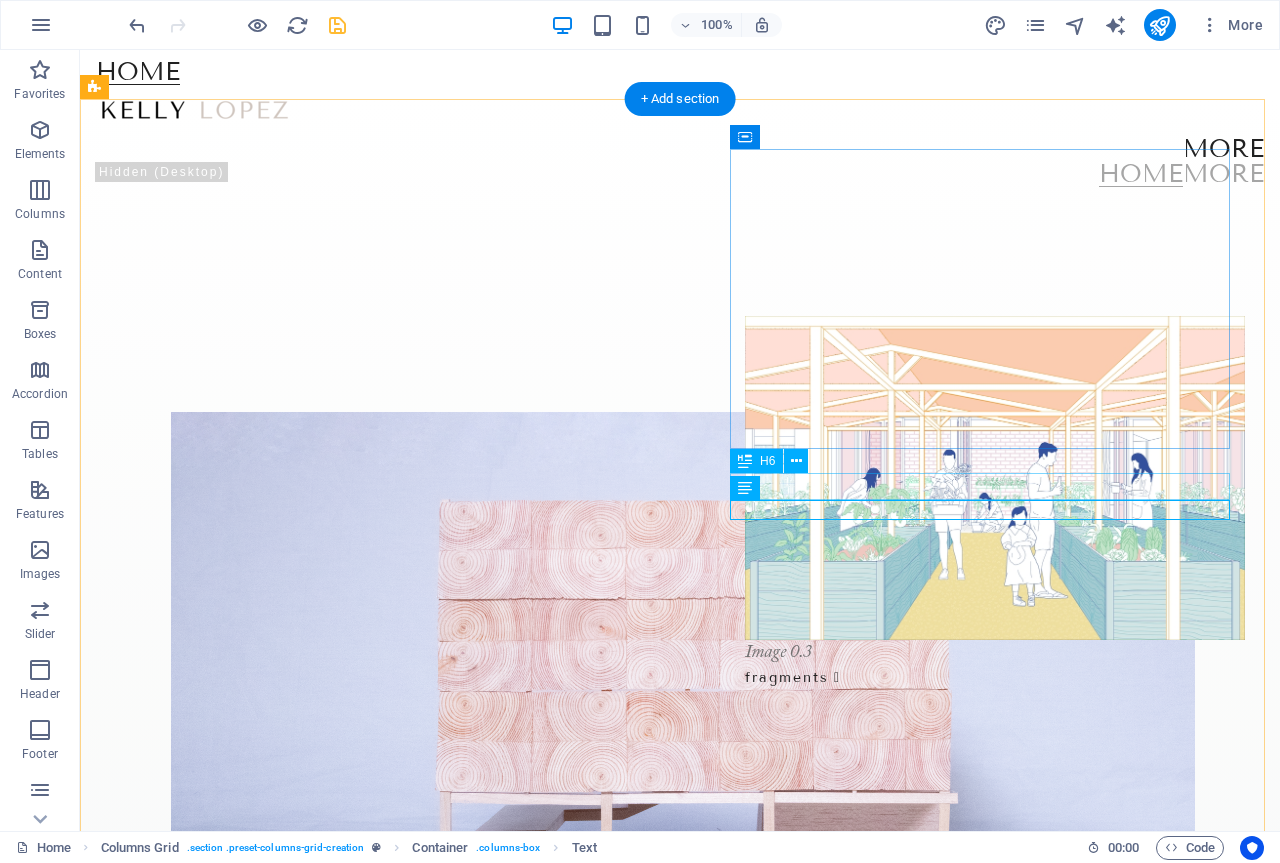 drag, startPoint x: 777, startPoint y: 503, endPoint x: 813, endPoint y: 479, distance: 43.266617 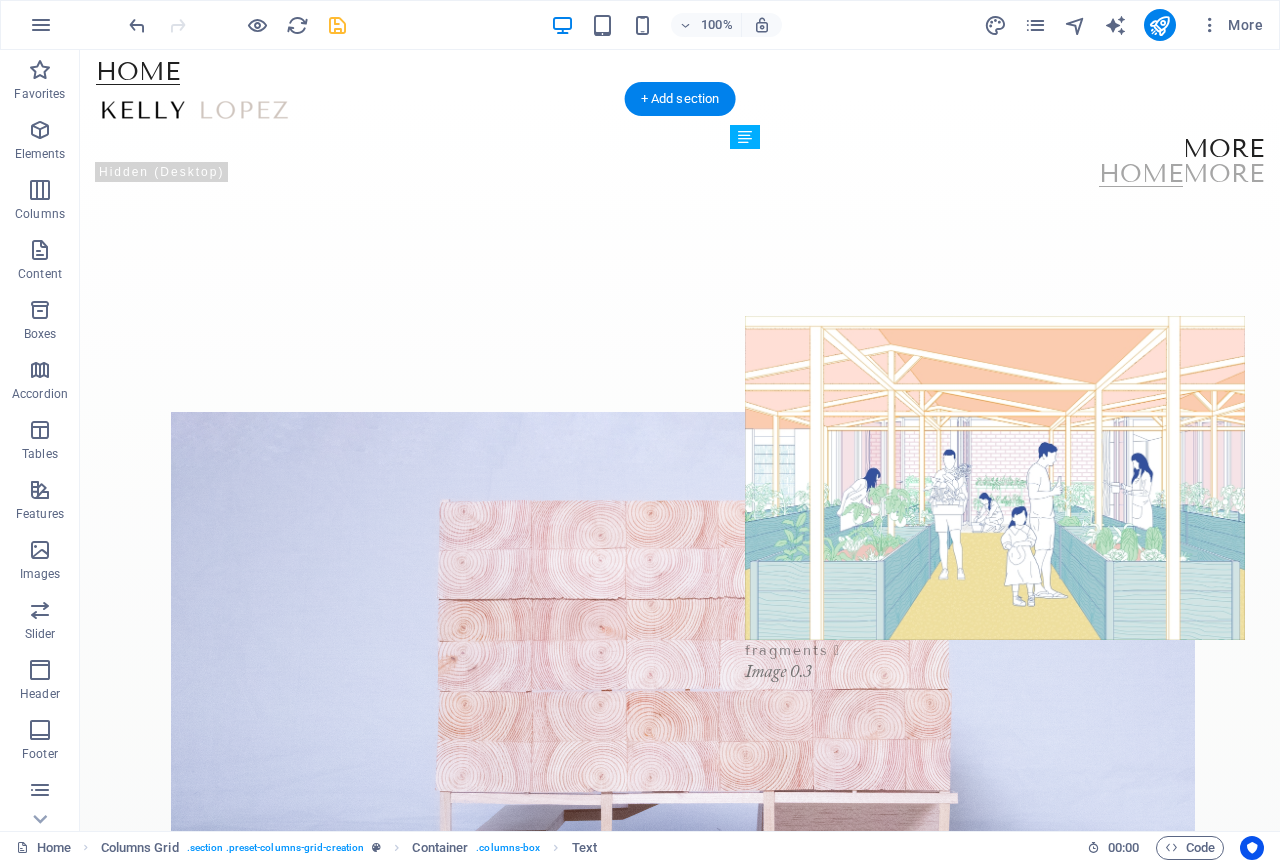 drag, startPoint x: 813, startPoint y: 507, endPoint x: 828, endPoint y: 478, distance: 32.649654 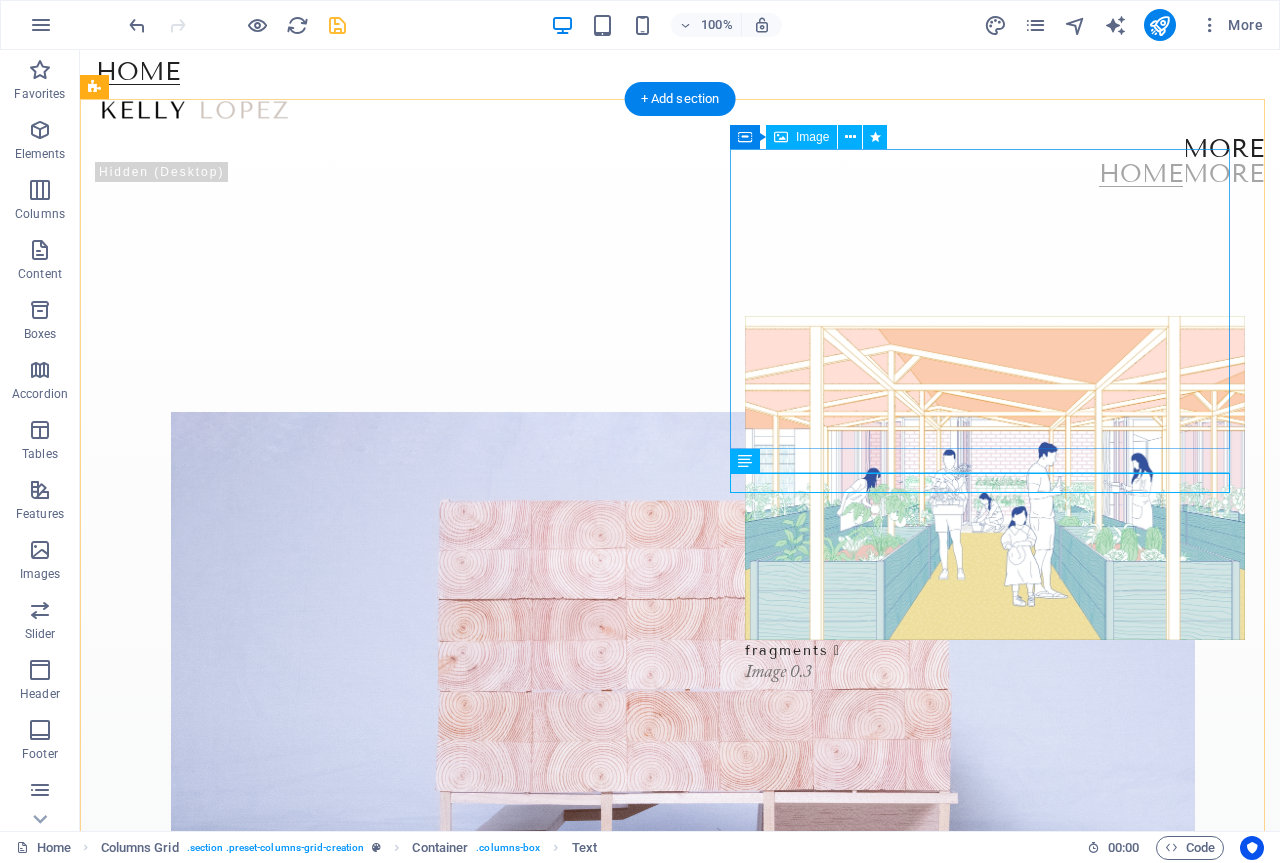 click at bounding box center (995, 478) 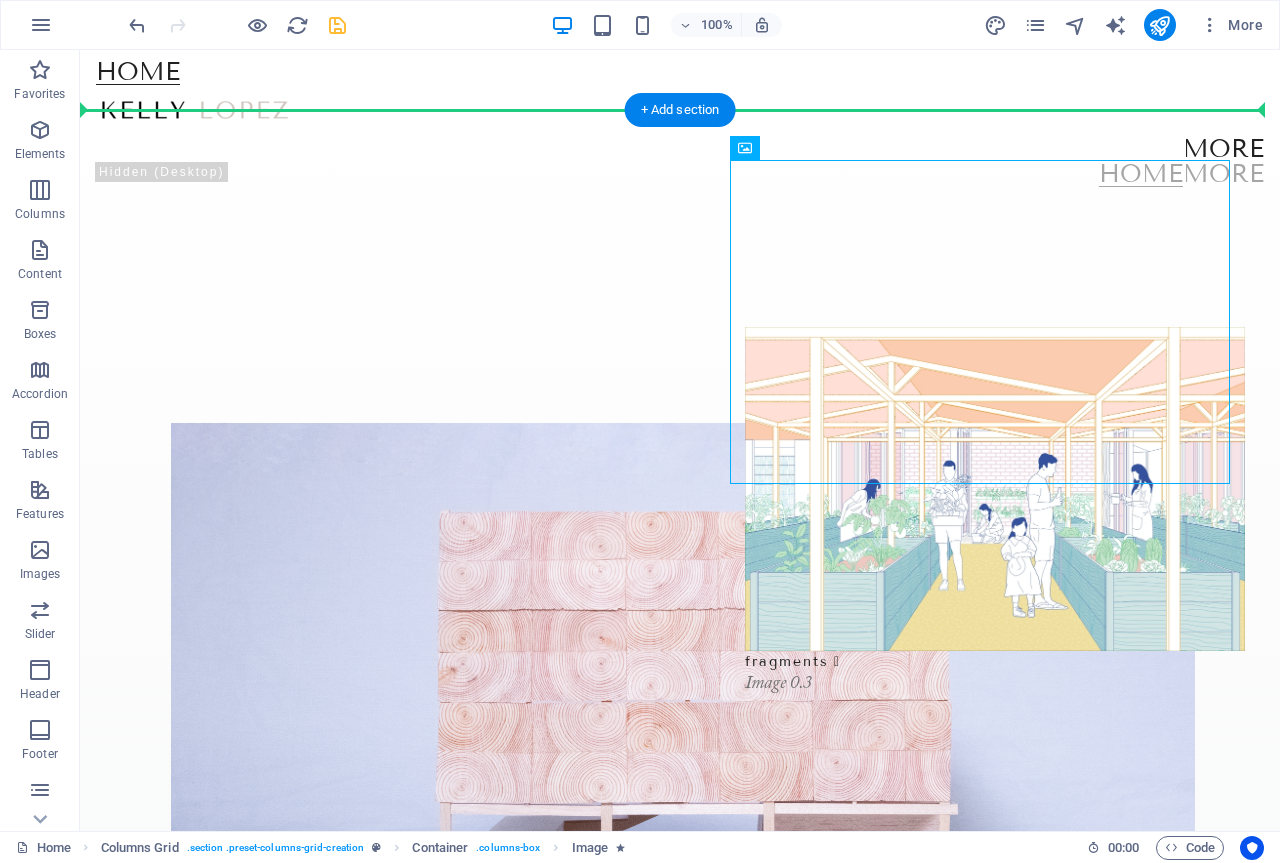 scroll, scrollTop: 0, scrollLeft: 0, axis: both 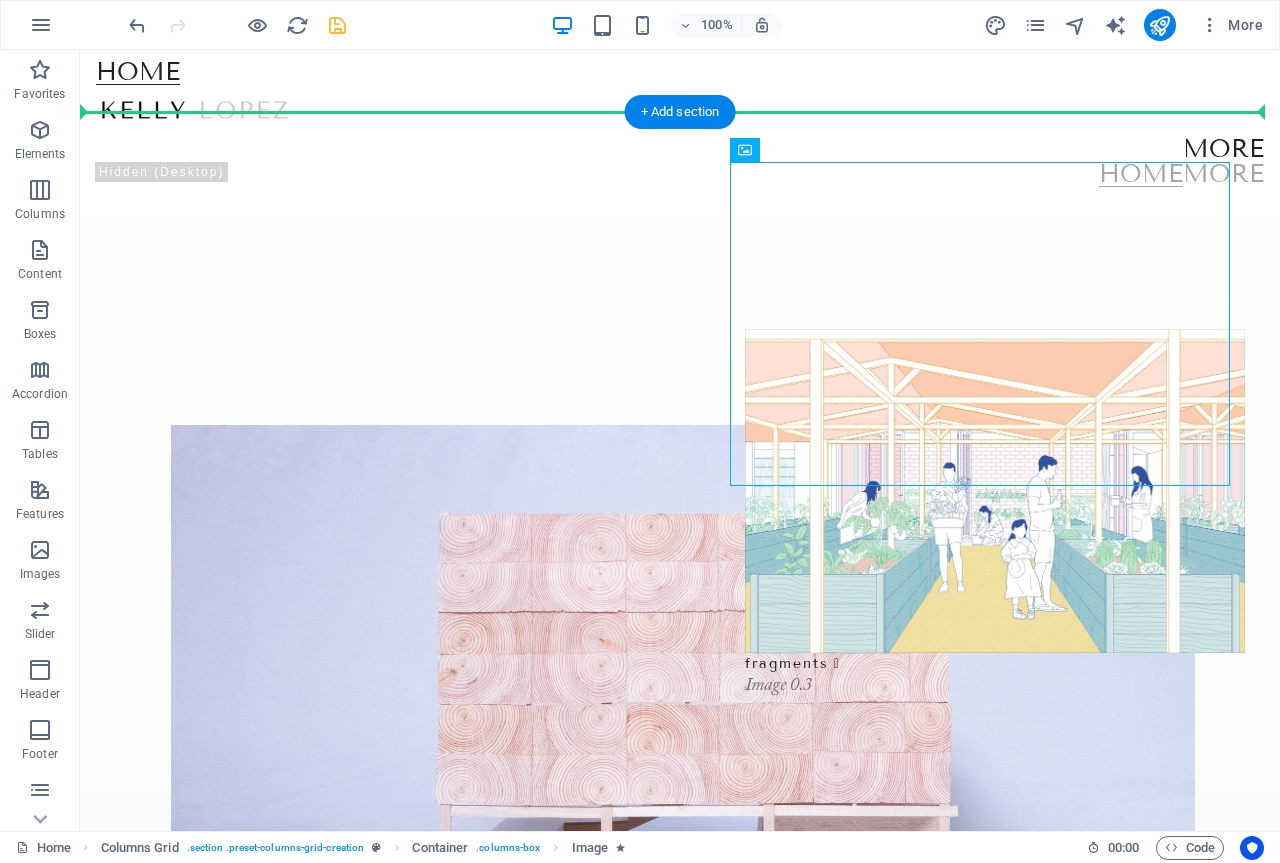 drag, startPoint x: 781, startPoint y: 247, endPoint x: 821, endPoint y: 161, distance: 94.847244 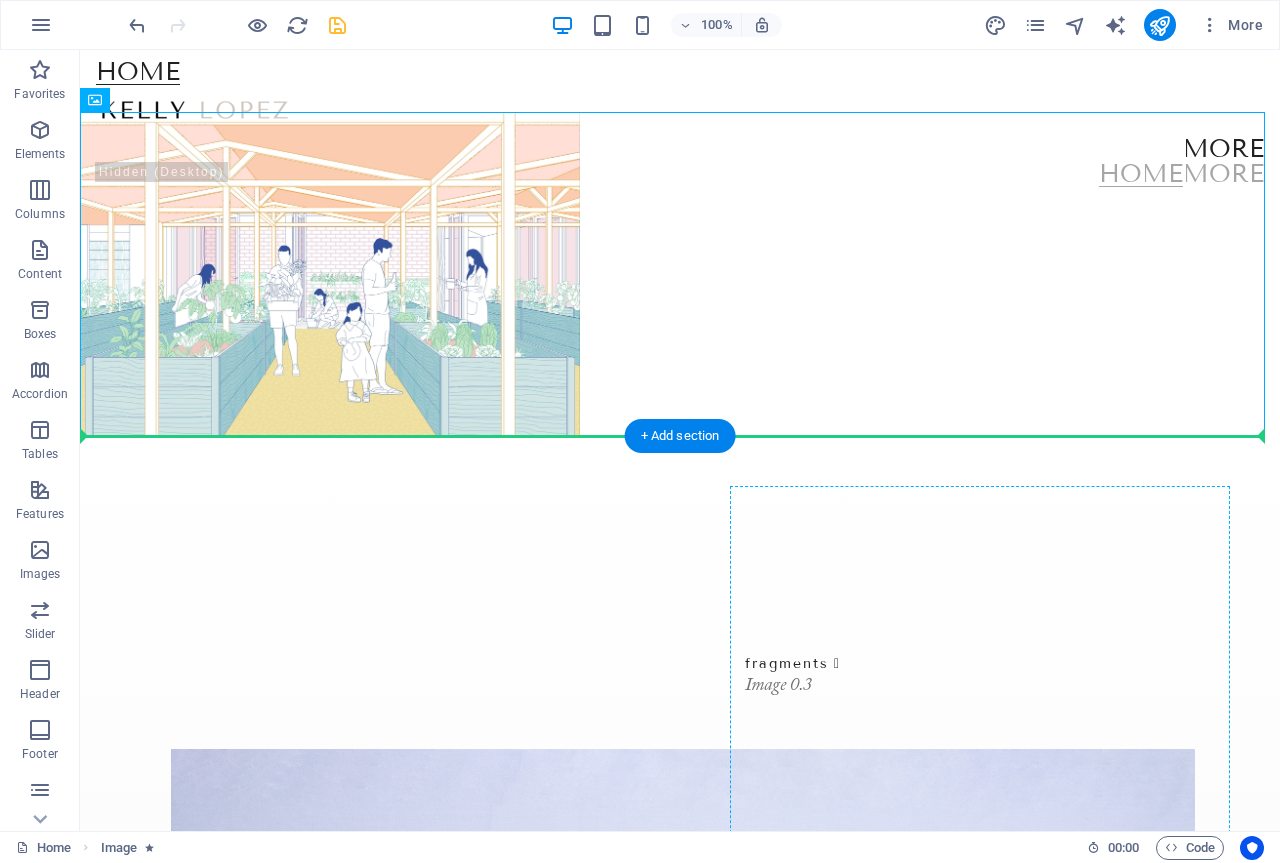 drag, startPoint x: 461, startPoint y: 285, endPoint x: 807, endPoint y: 508, distance: 411.63696 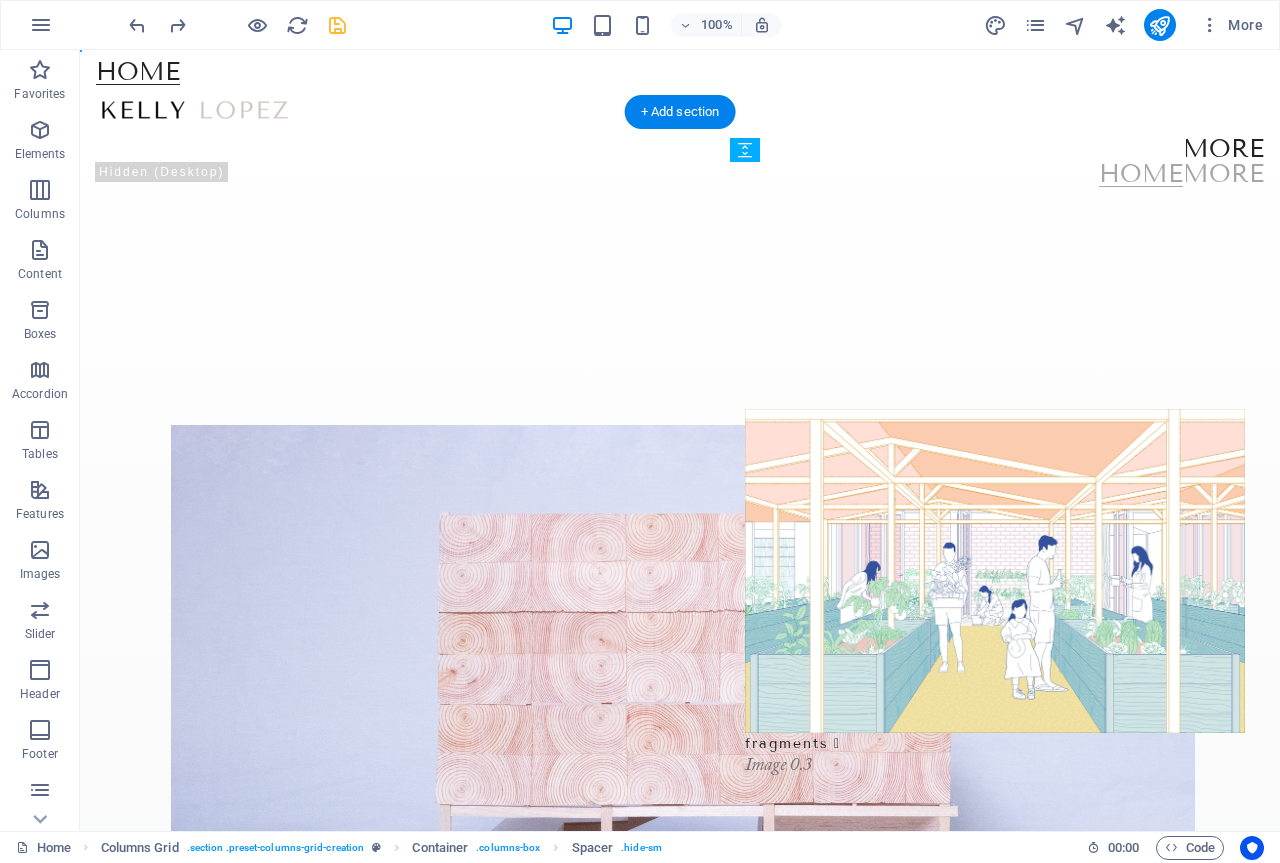 drag, startPoint x: 816, startPoint y: 564, endPoint x: 763, endPoint y: 226, distance: 342.1301 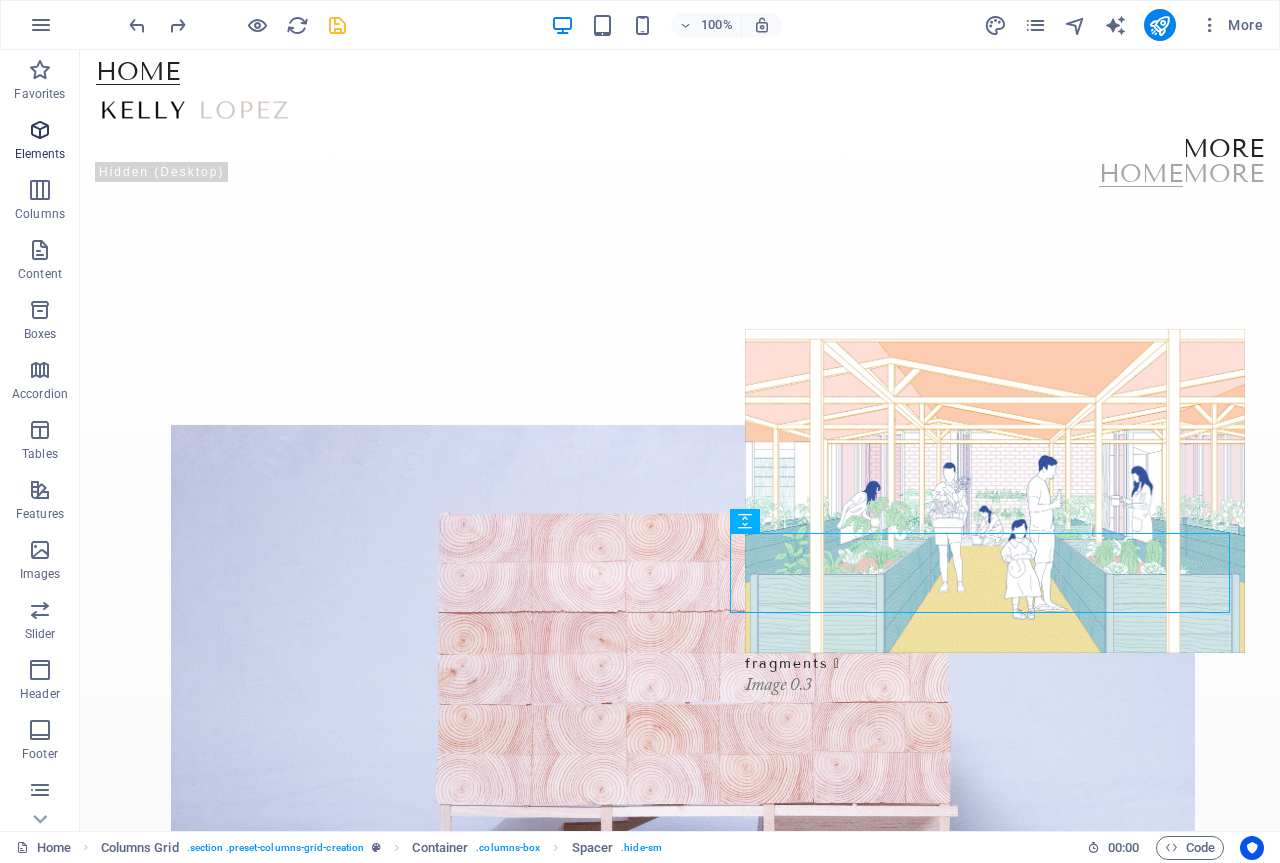 click on "Elements" at bounding box center (40, 142) 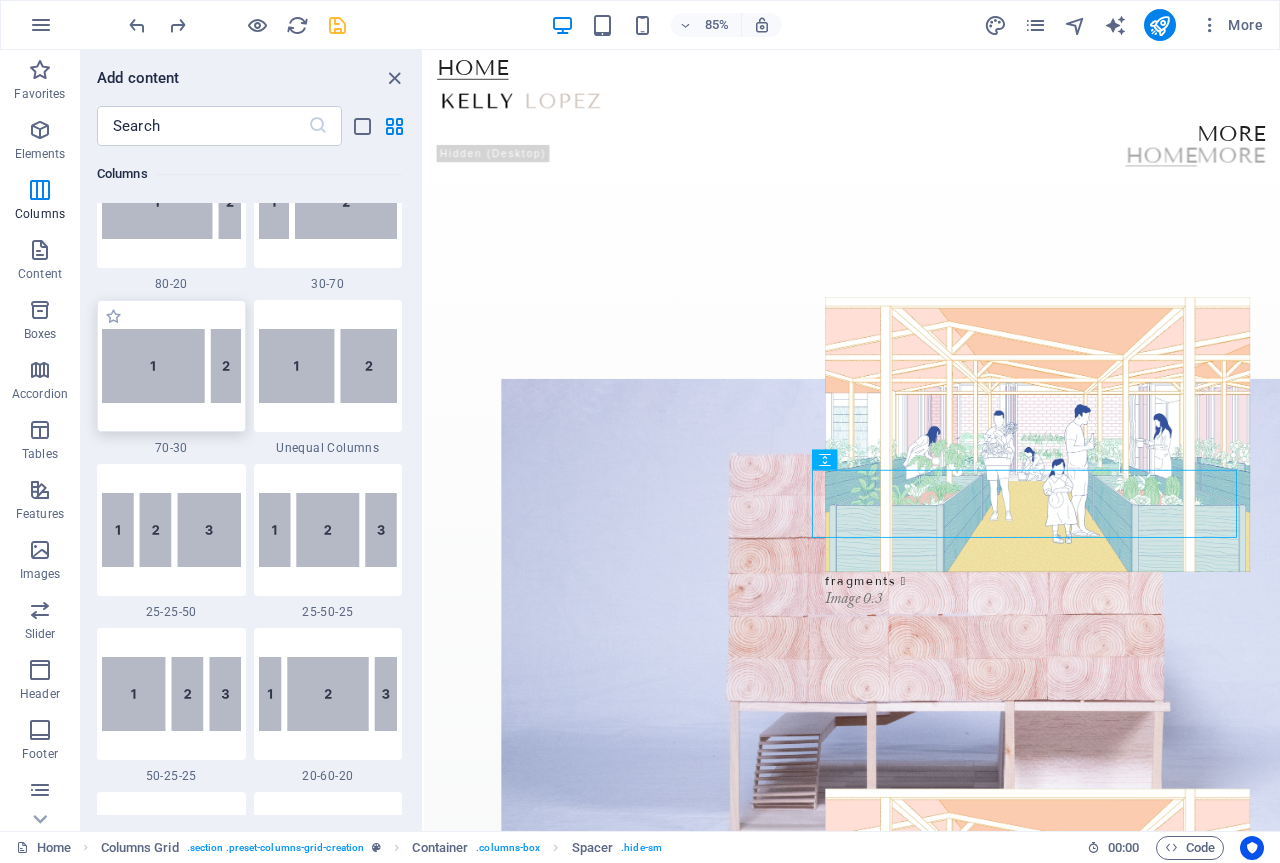 scroll, scrollTop: 1513, scrollLeft: 0, axis: vertical 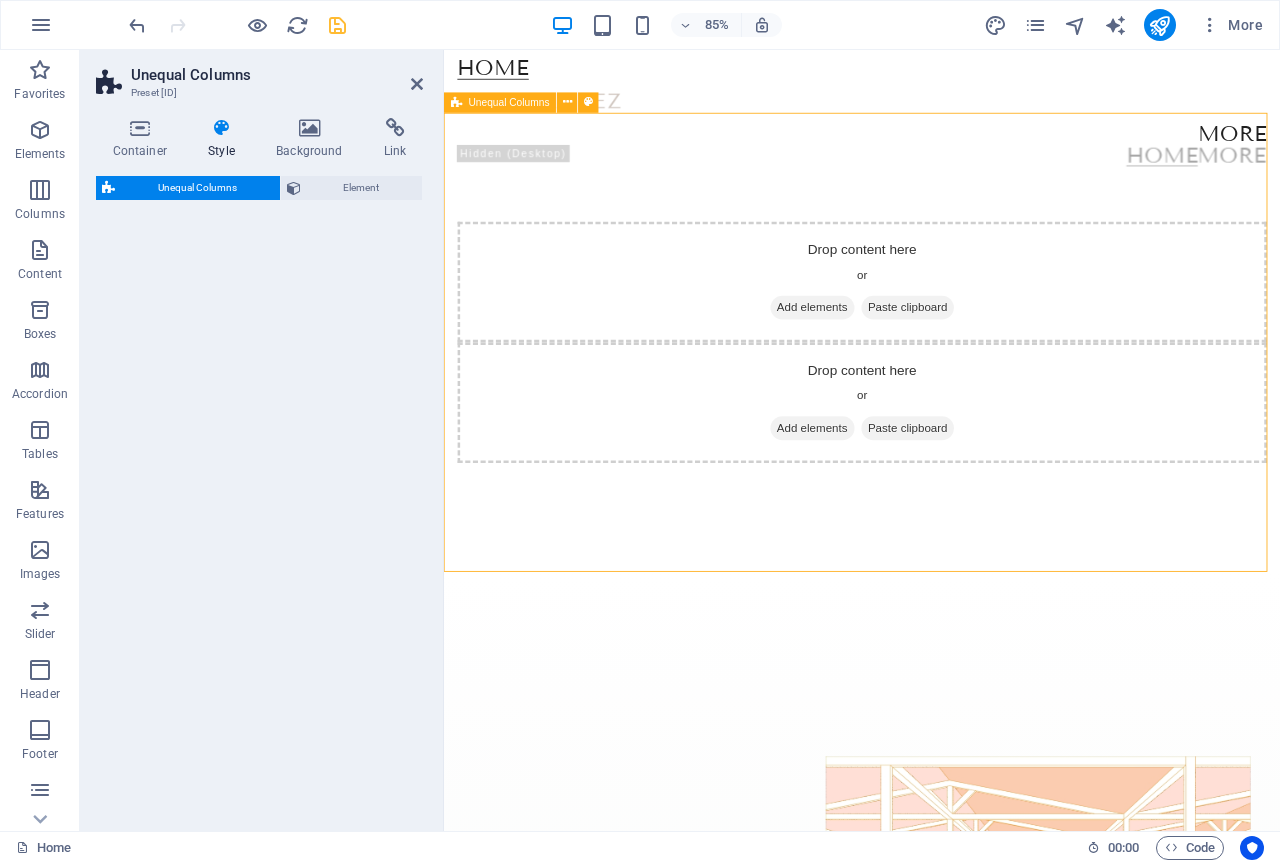 select on "%" 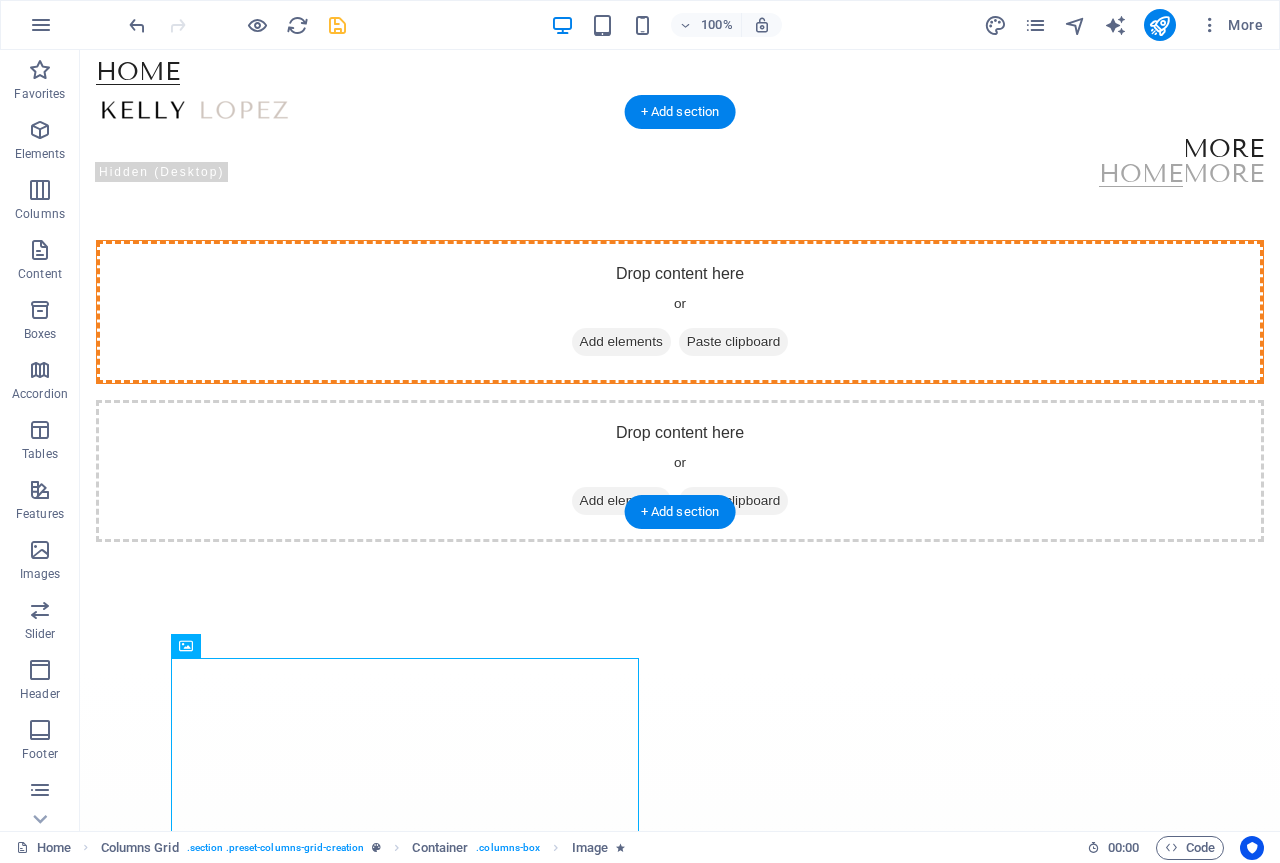 drag, startPoint x: 342, startPoint y: 785, endPoint x: 368, endPoint y: 315, distance: 470.7186 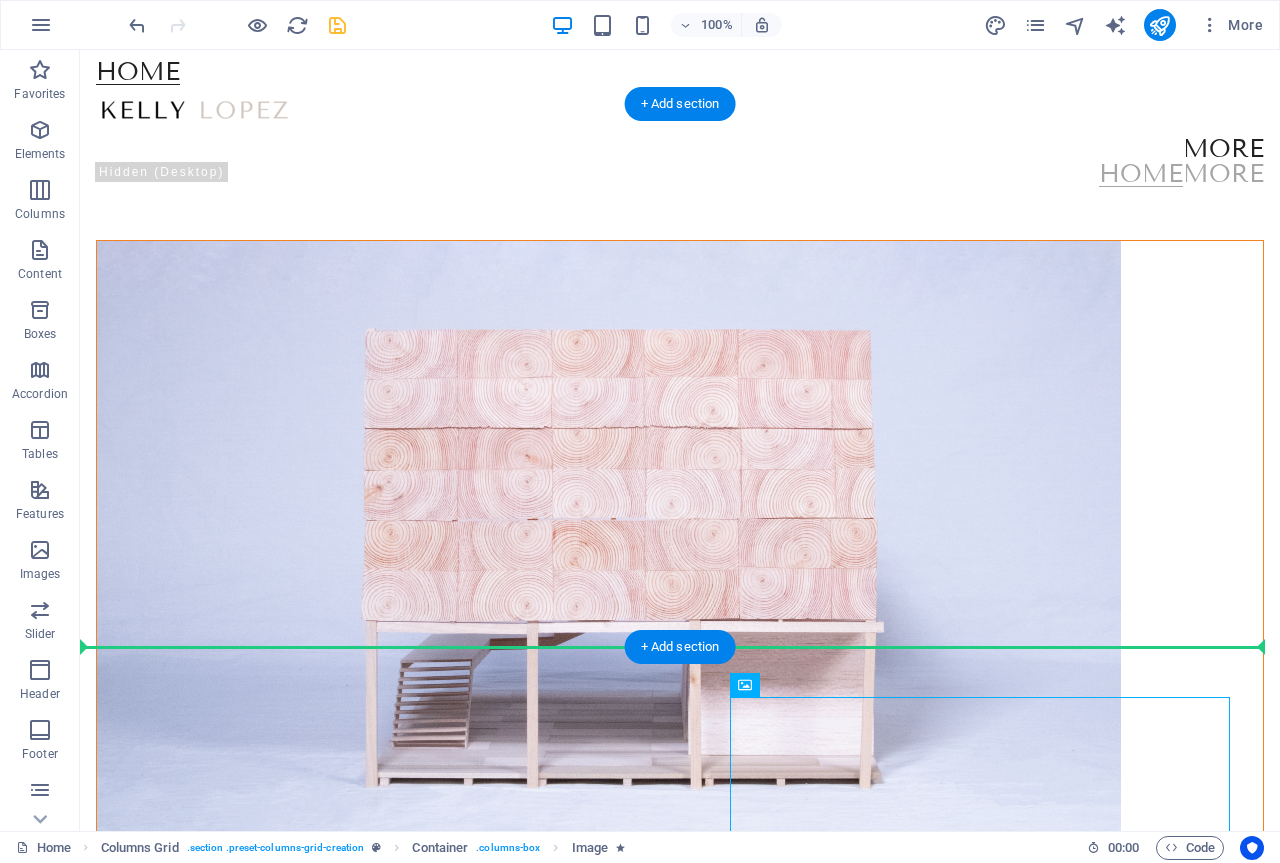 scroll, scrollTop: 8, scrollLeft: 0, axis: vertical 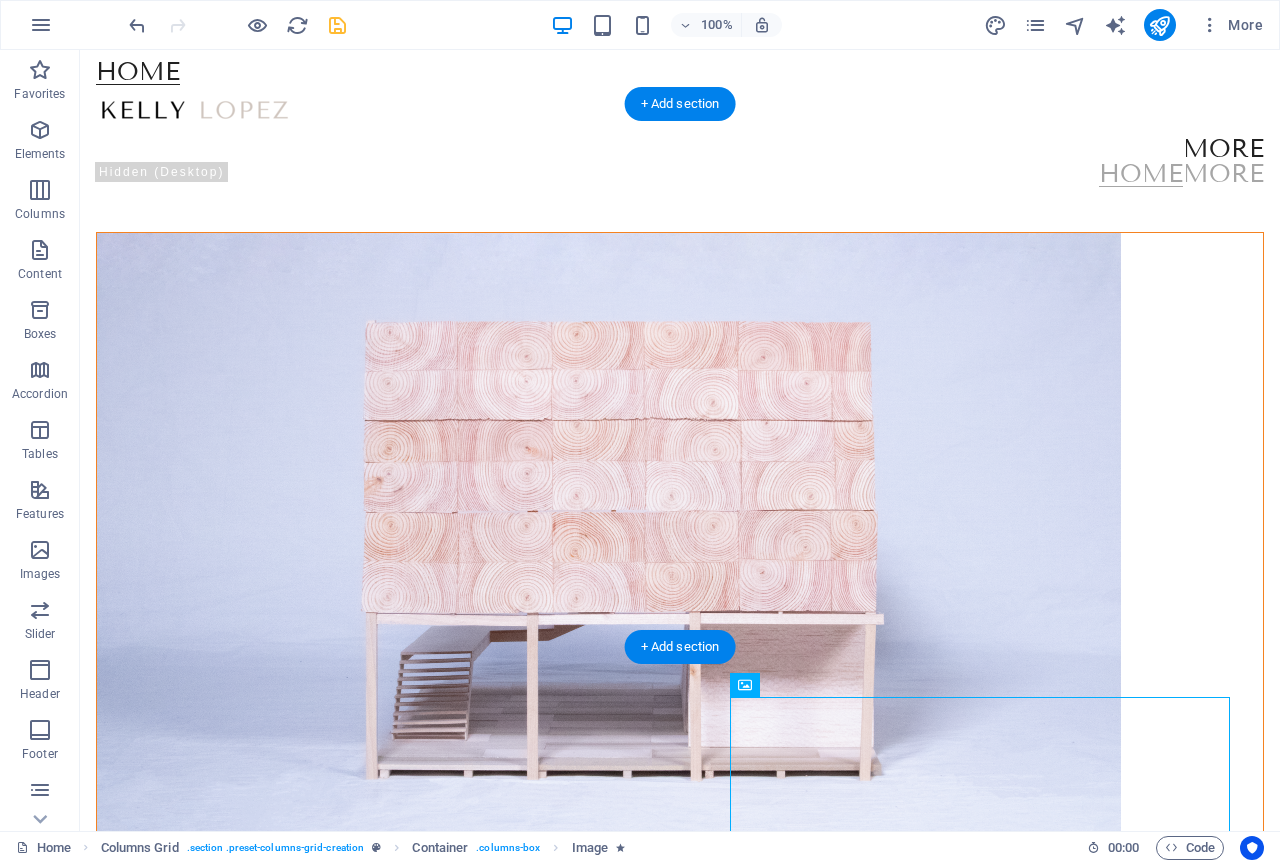 drag, startPoint x: 941, startPoint y: 804, endPoint x: 842, endPoint y: 297, distance: 516.57526 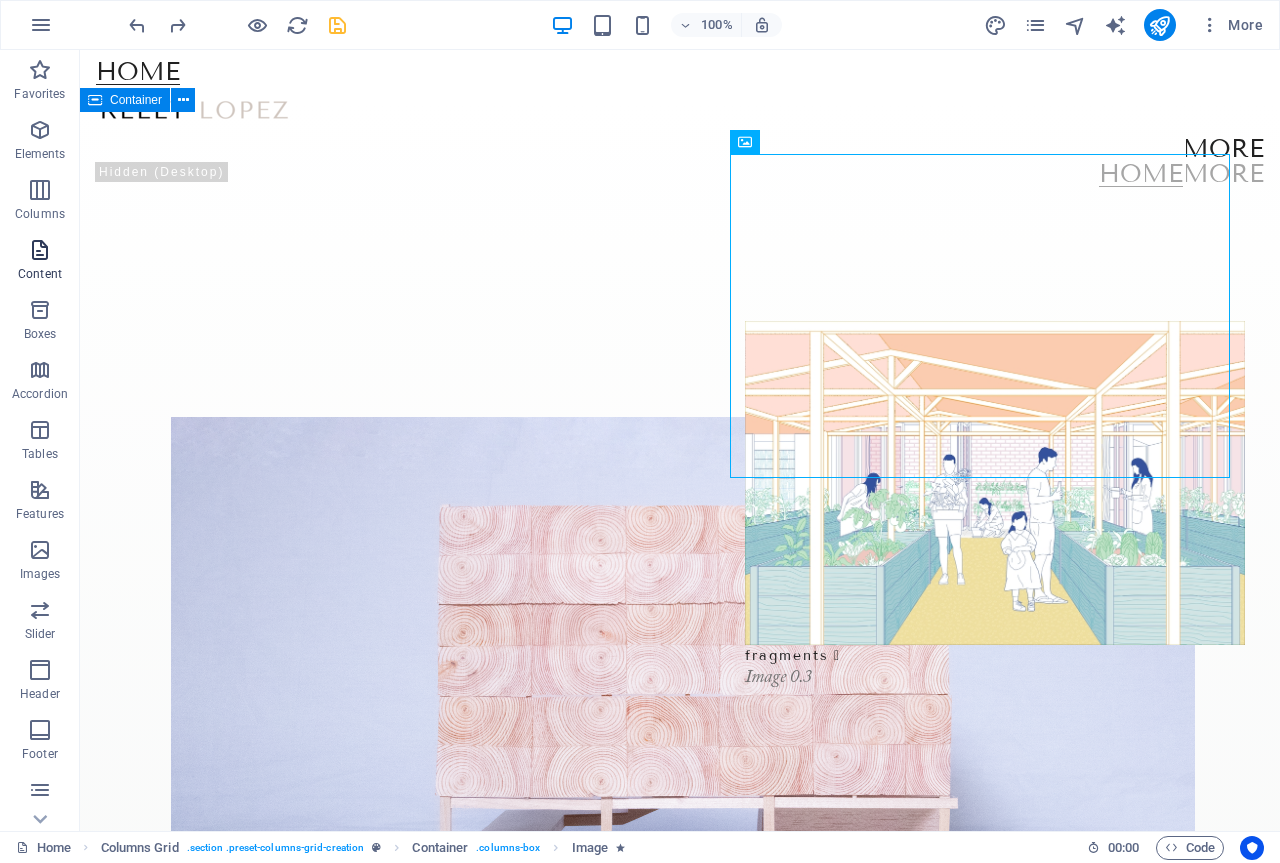 click at bounding box center (40, 250) 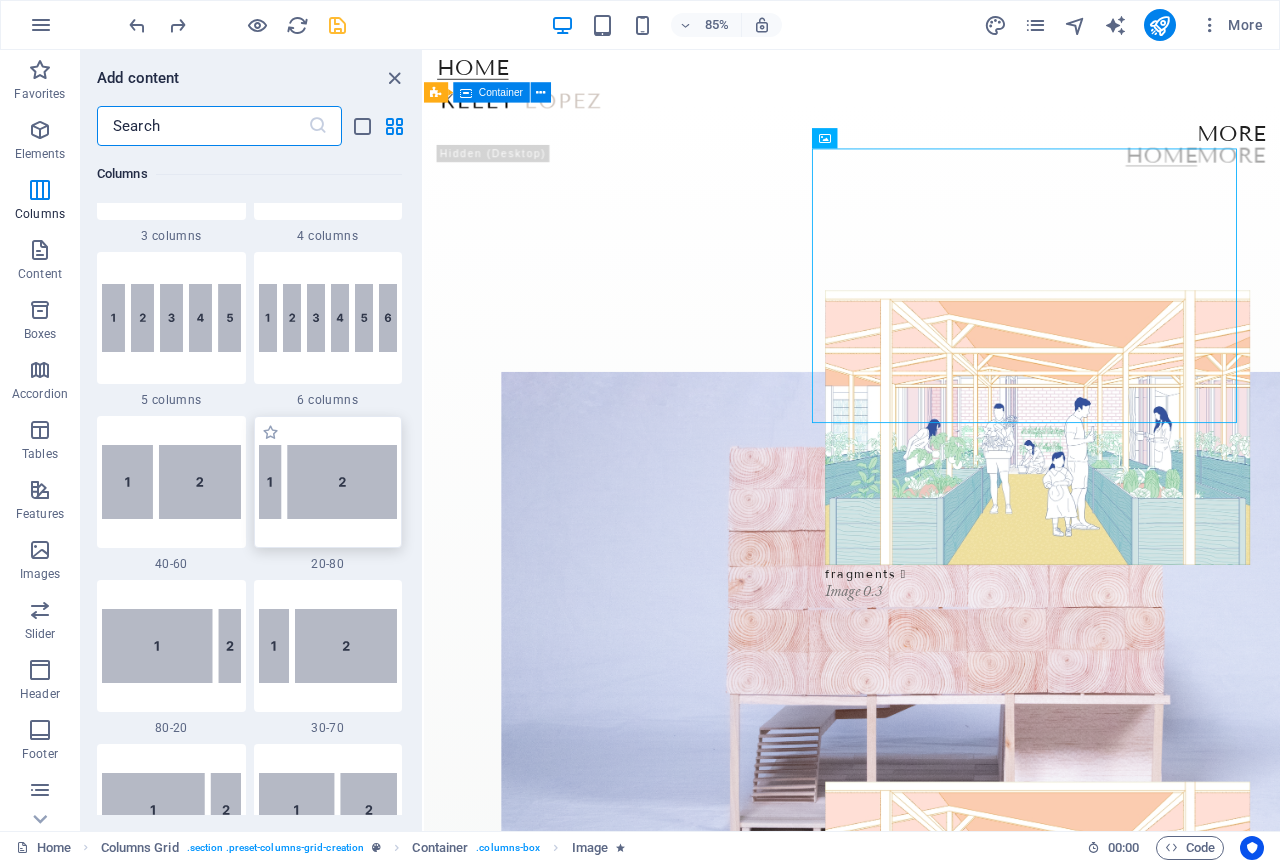 scroll, scrollTop: 1299, scrollLeft: 0, axis: vertical 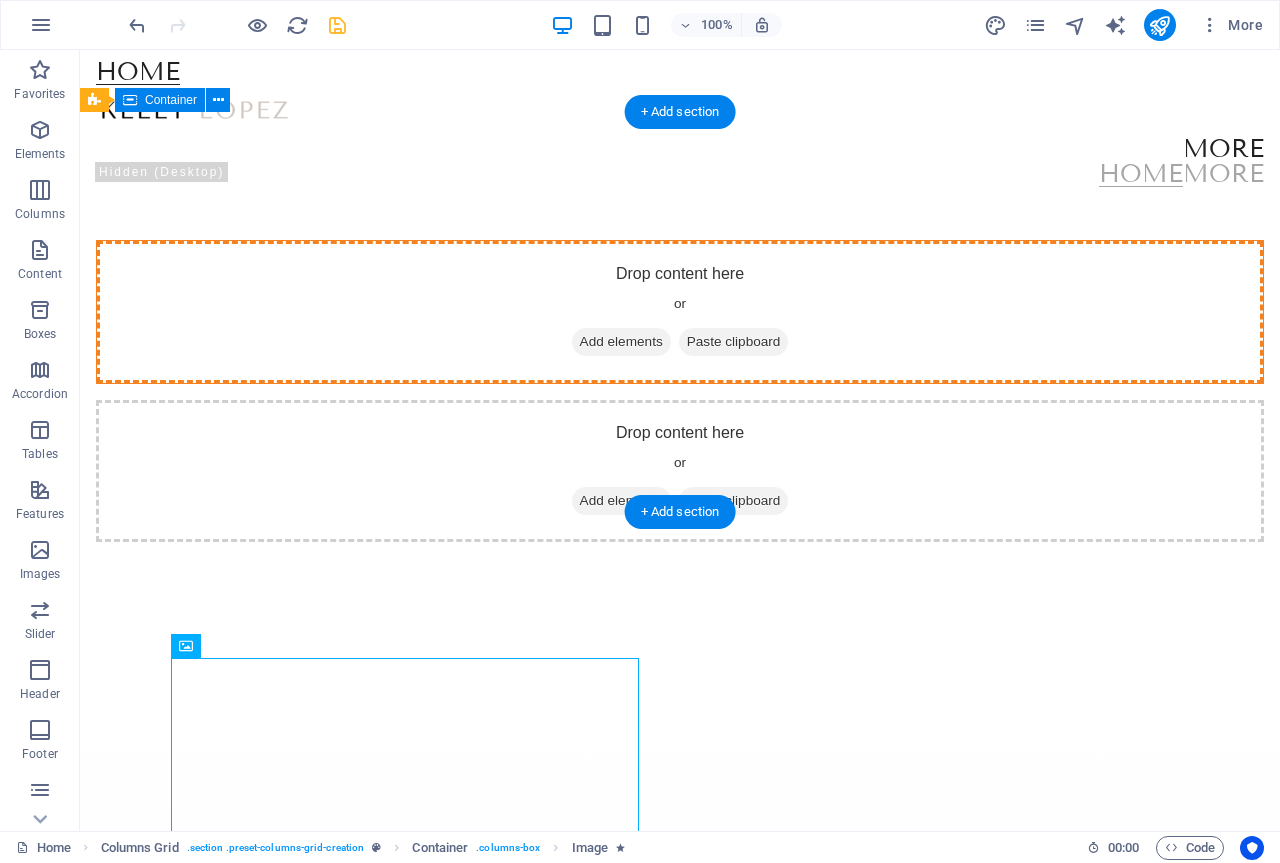 drag, startPoint x: 335, startPoint y: 828, endPoint x: 418, endPoint y: 326, distance: 508.81528 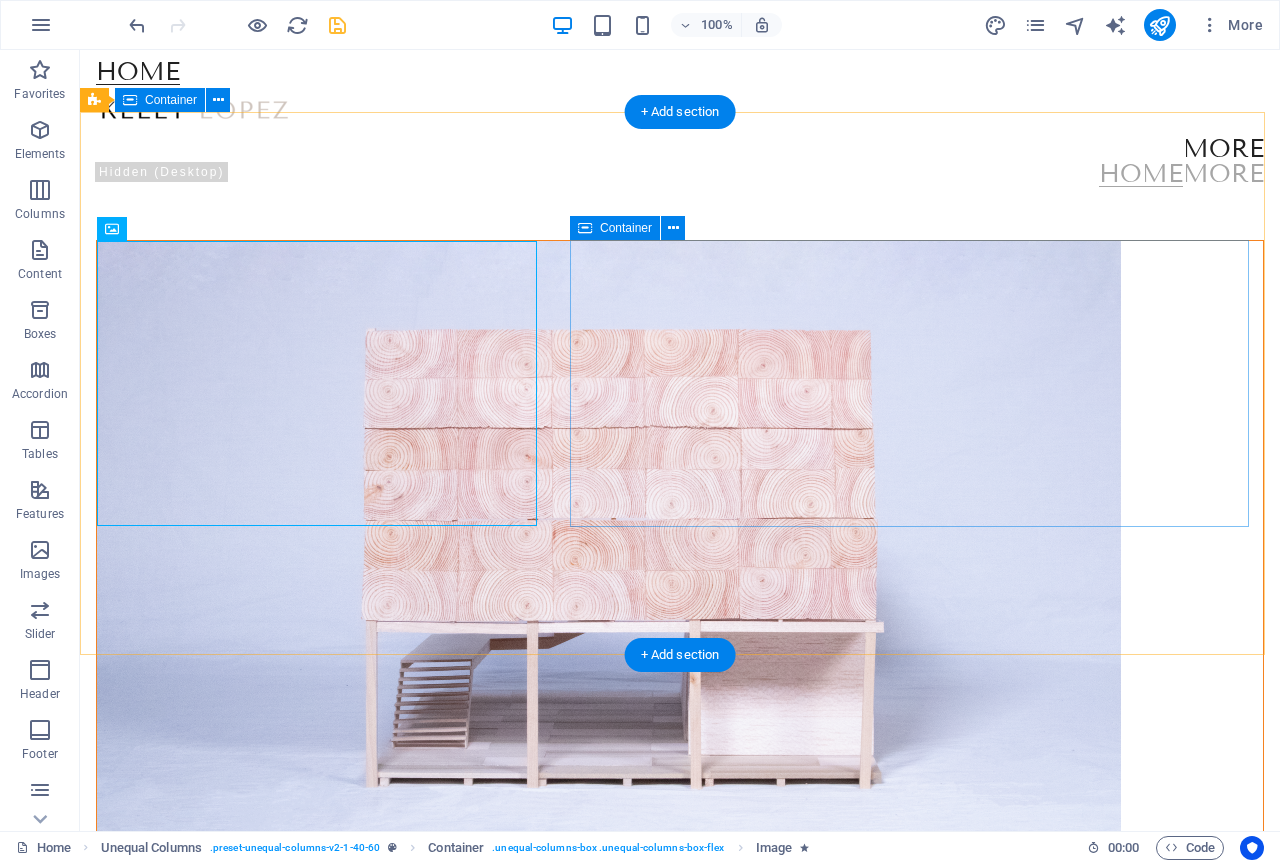 scroll, scrollTop: 200, scrollLeft: 0, axis: vertical 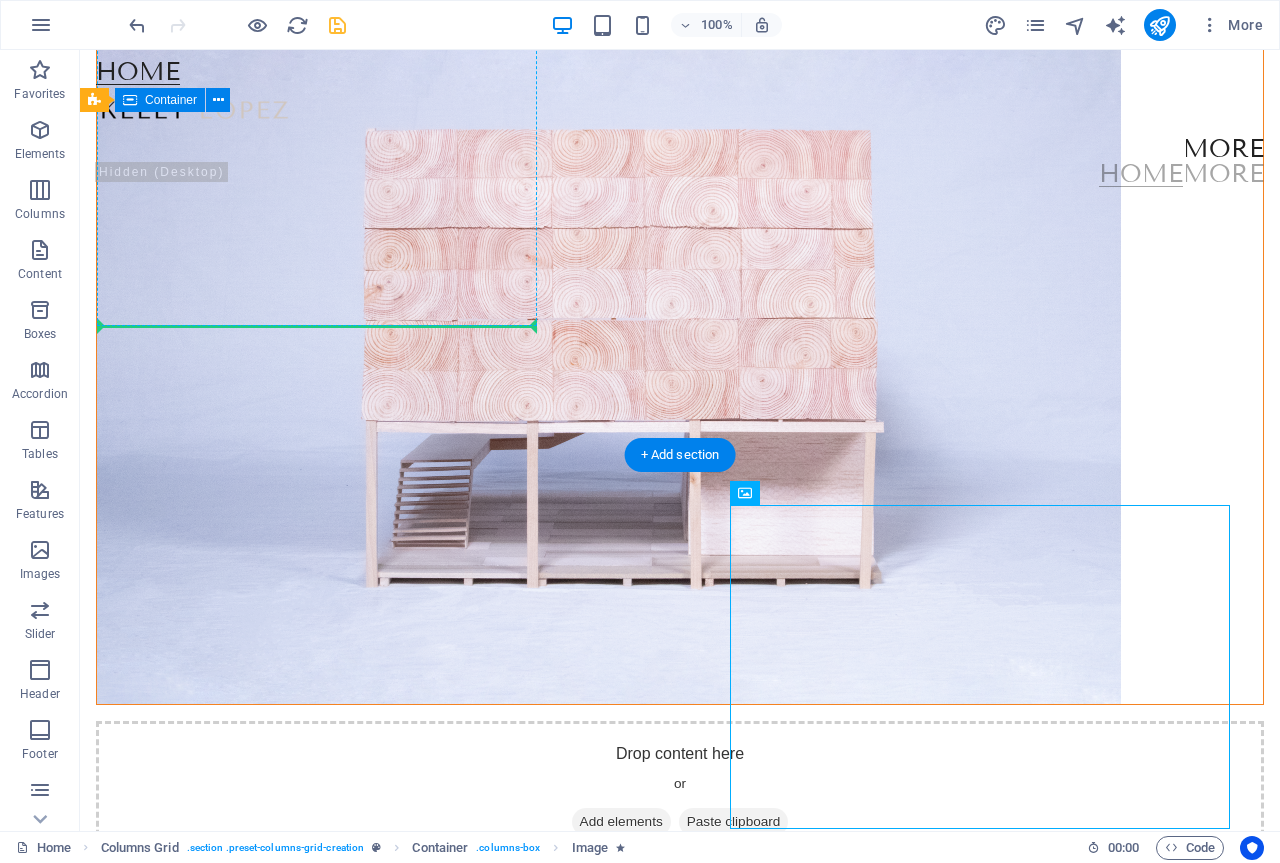 drag, startPoint x: 863, startPoint y: 637, endPoint x: 465, endPoint y: 267, distance: 543.4188 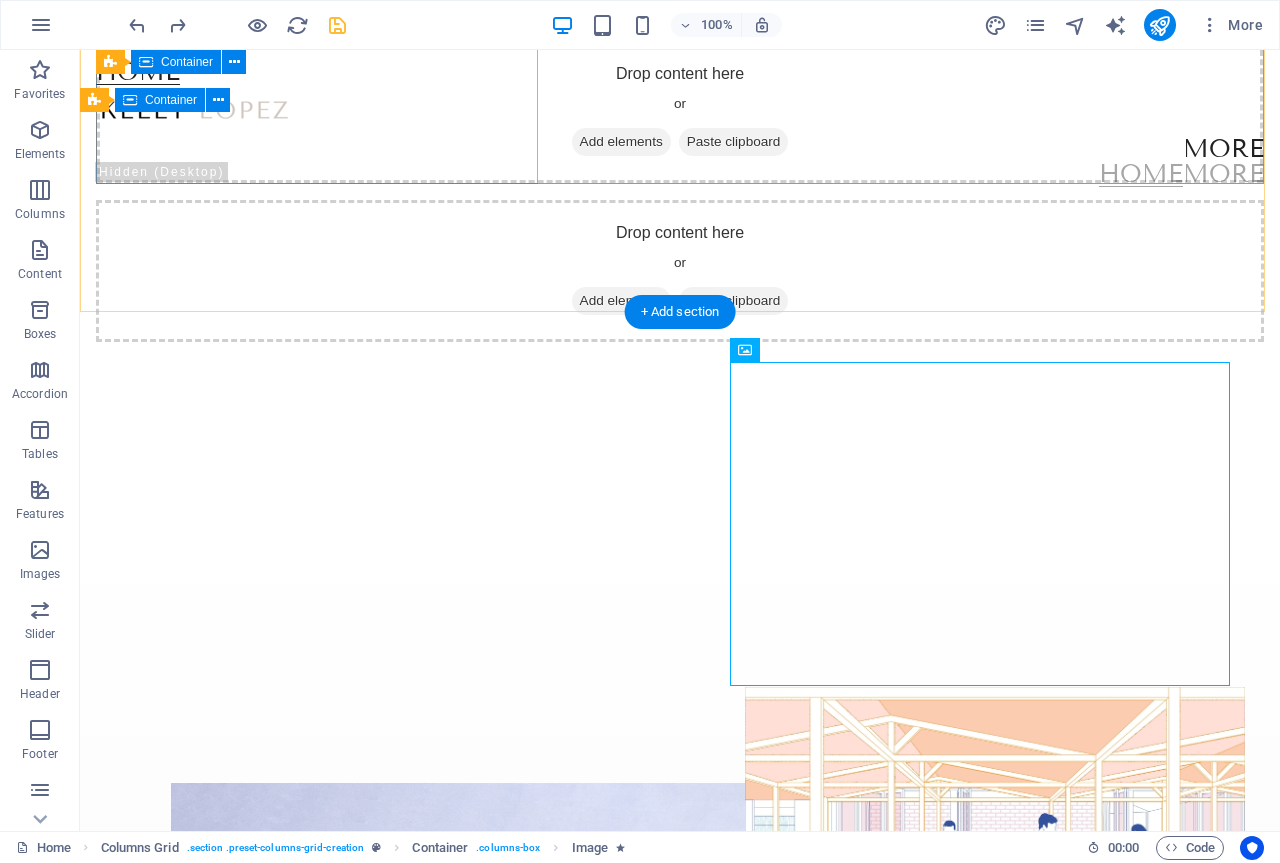 drag, startPoint x: 888, startPoint y: 546, endPoint x: 455, endPoint y: 140, distance: 593.5697 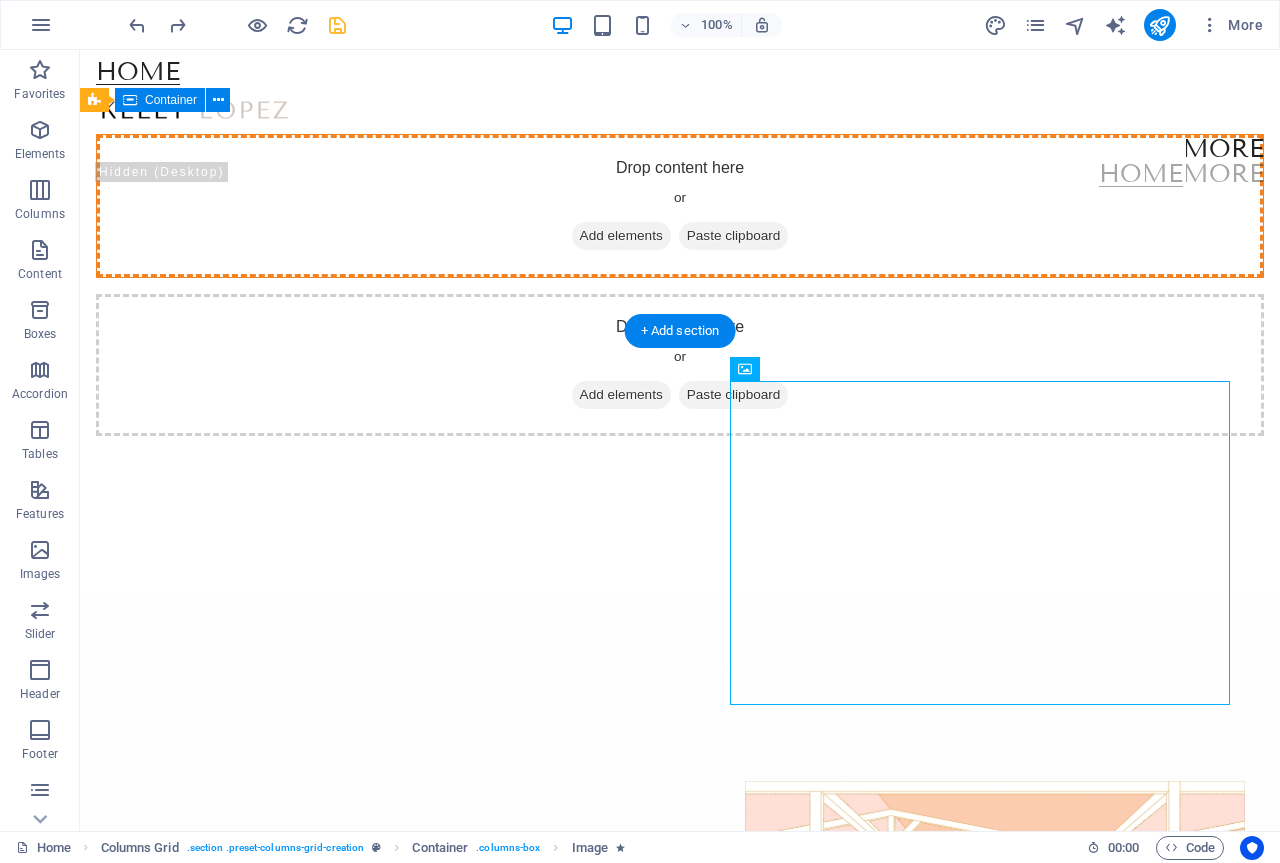drag, startPoint x: 868, startPoint y: 486, endPoint x: 466, endPoint y: 131, distance: 536.31055 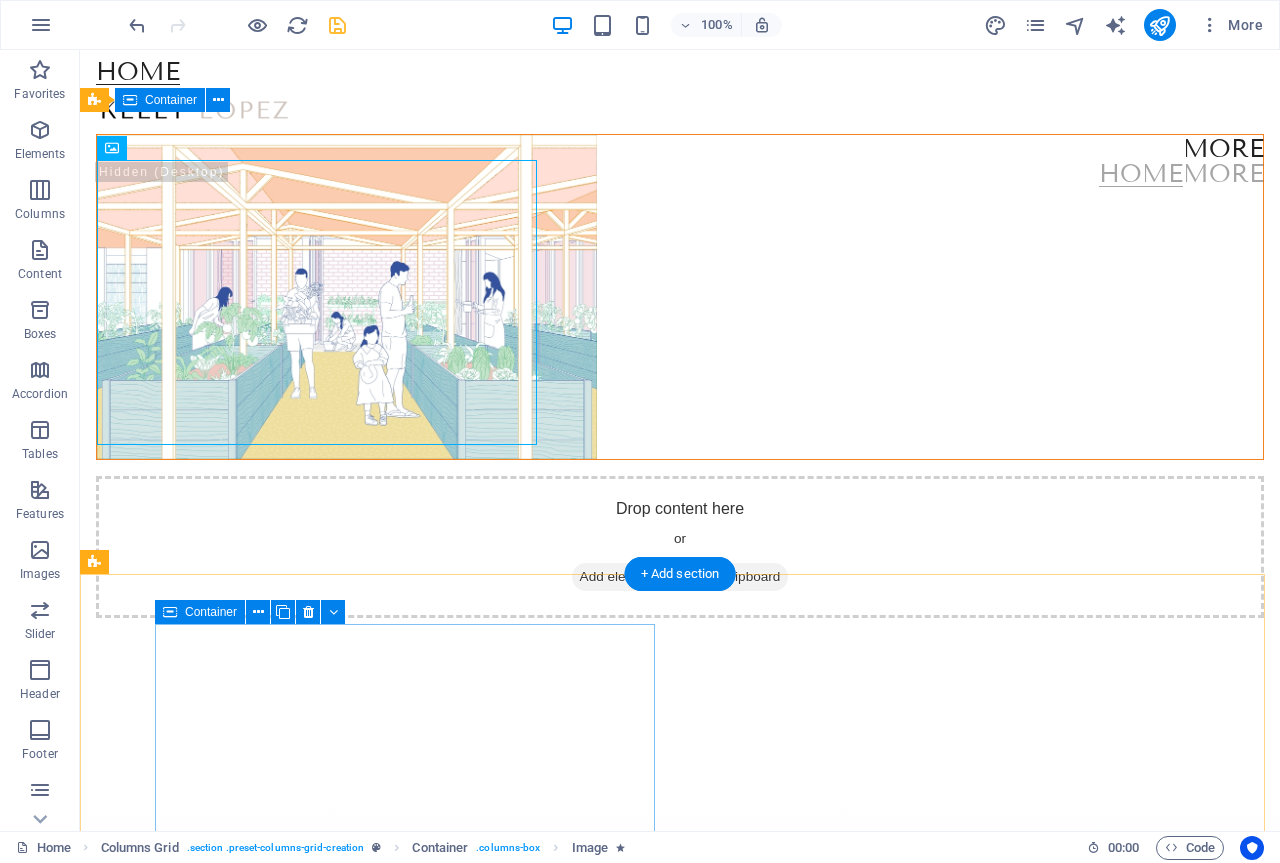 scroll, scrollTop: 81, scrollLeft: 0, axis: vertical 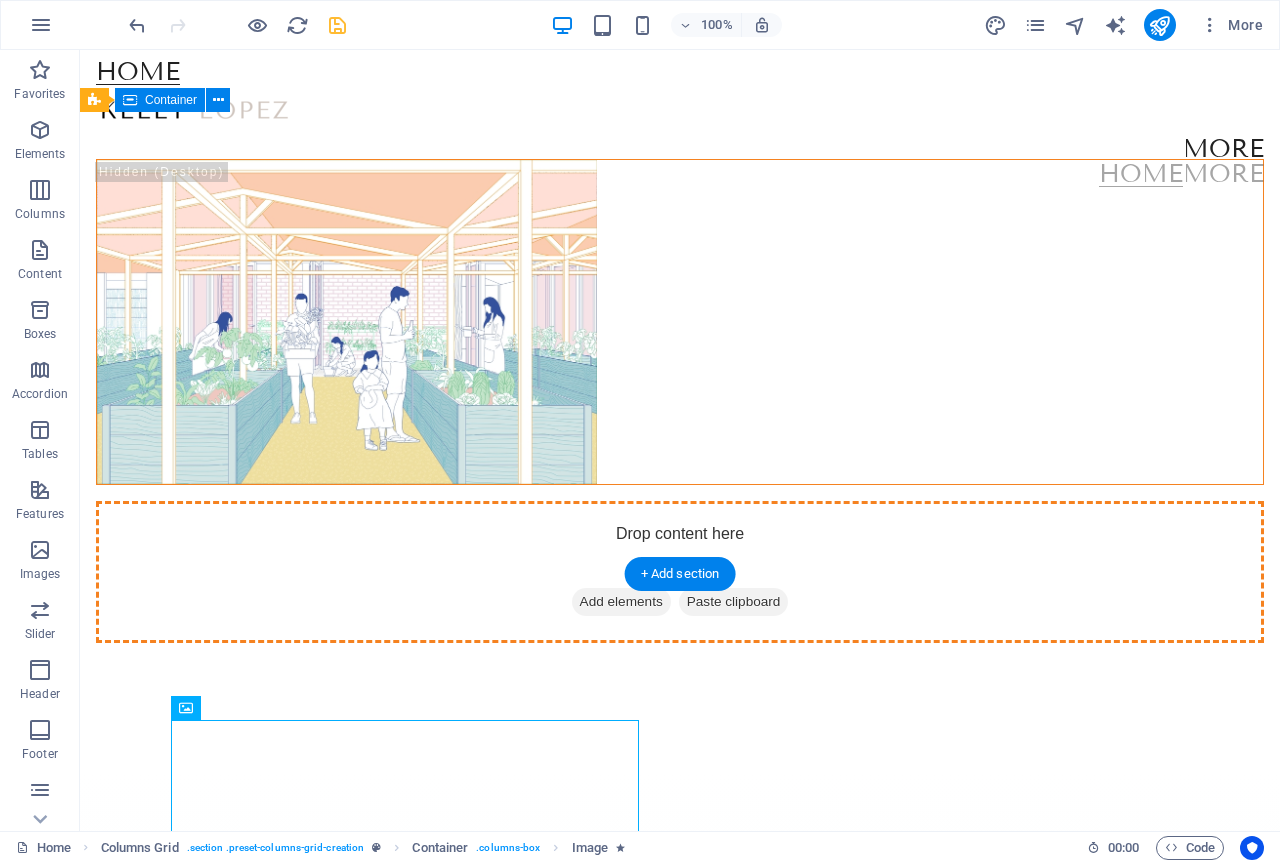 drag, startPoint x: 507, startPoint y: 783, endPoint x: 760, endPoint y: 233, distance: 605.39984 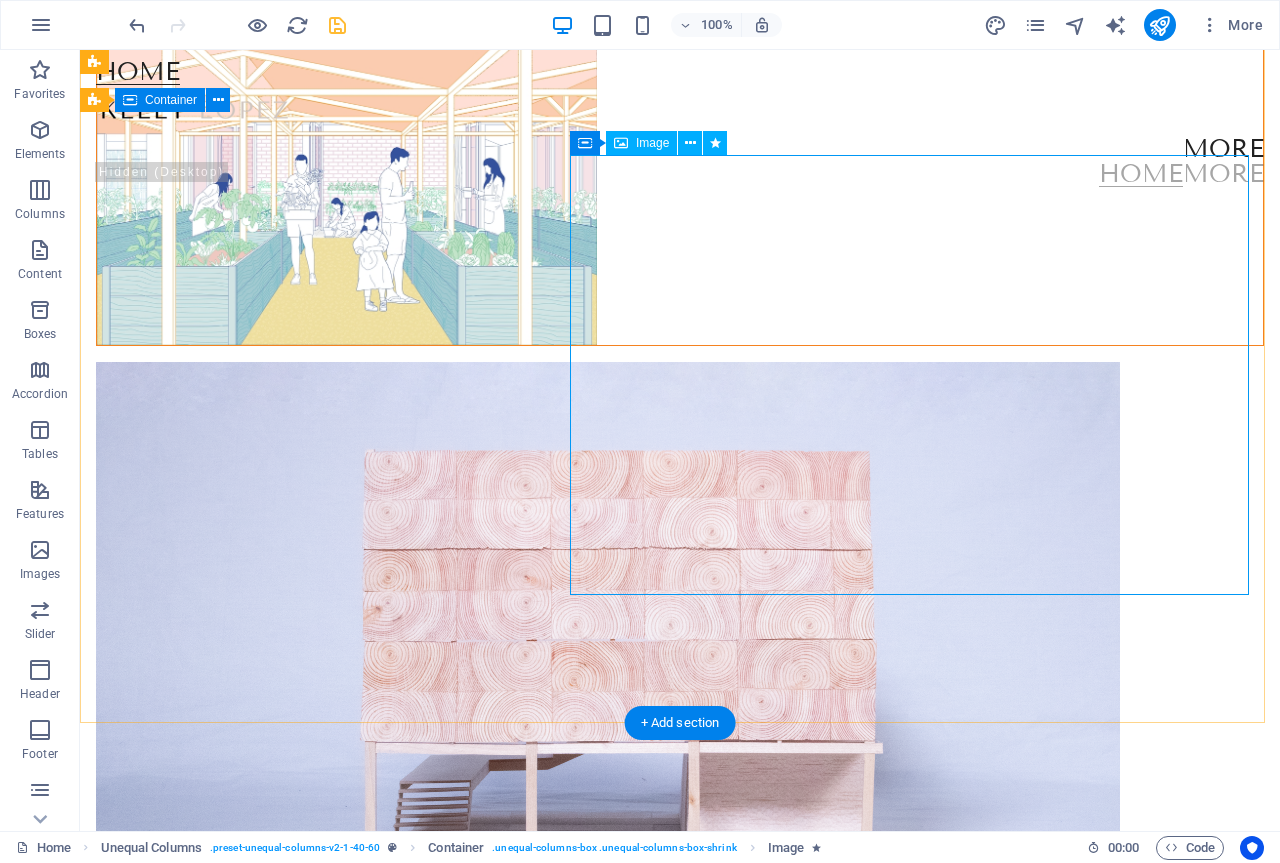 scroll, scrollTop: 381, scrollLeft: 0, axis: vertical 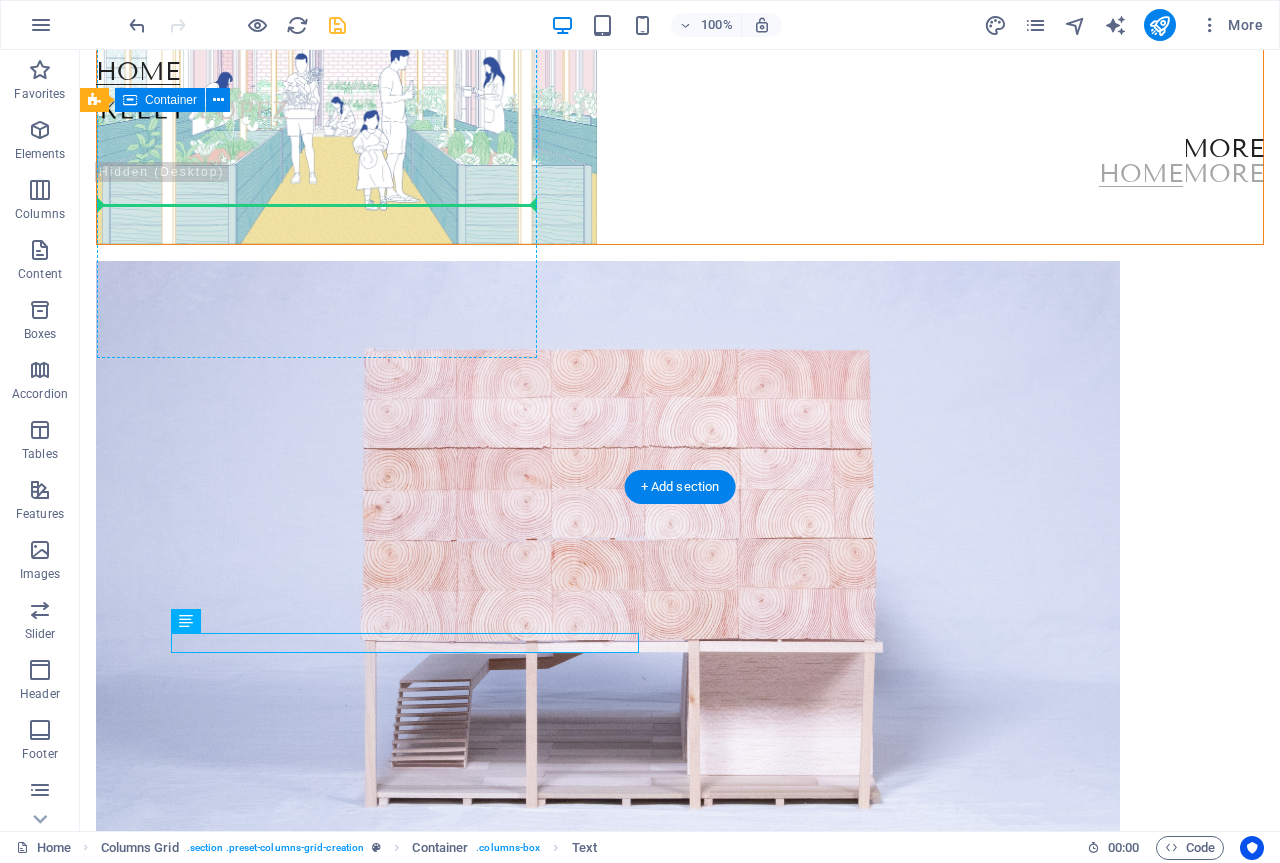 drag, startPoint x: 297, startPoint y: 583, endPoint x: 200, endPoint y: 180, distance: 414.50934 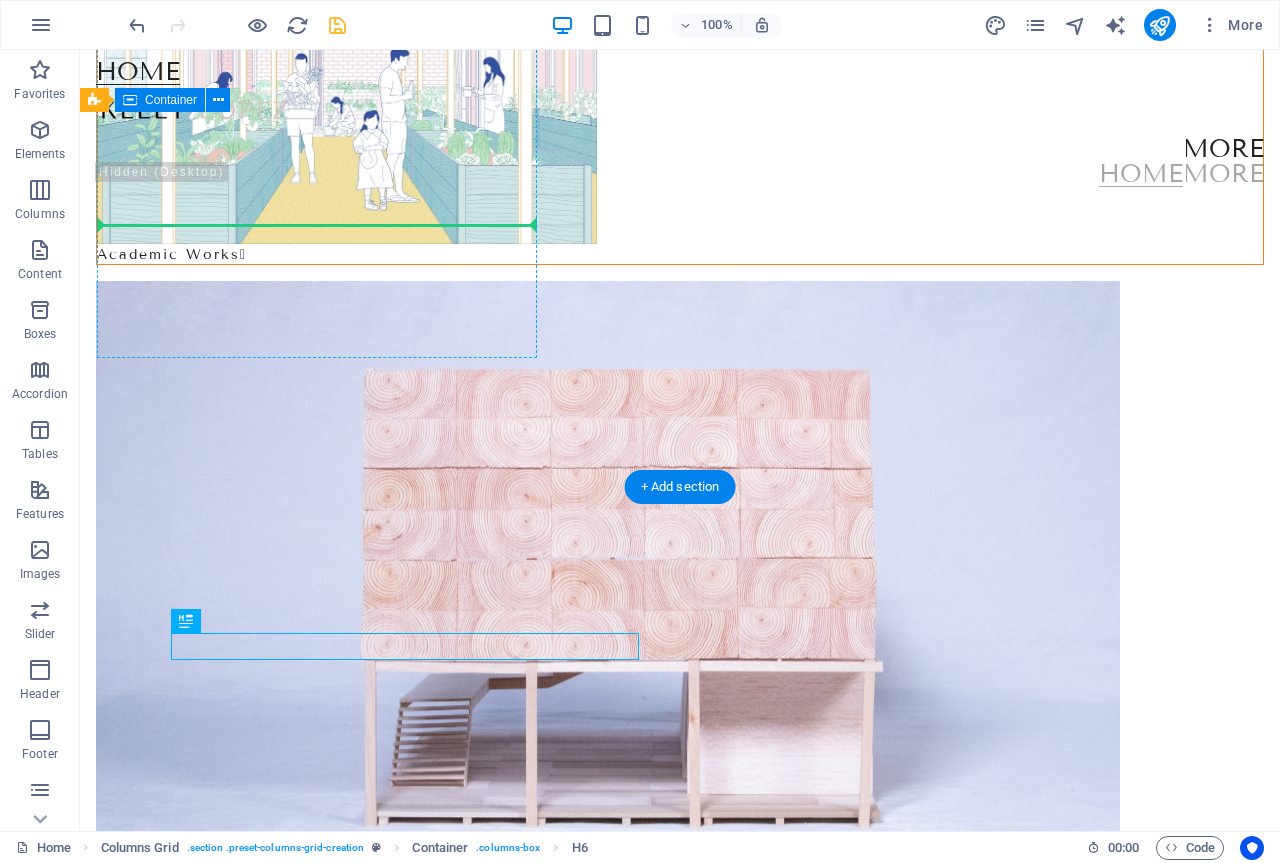 drag, startPoint x: 294, startPoint y: 643, endPoint x: 262, endPoint y: 218, distance: 426.203 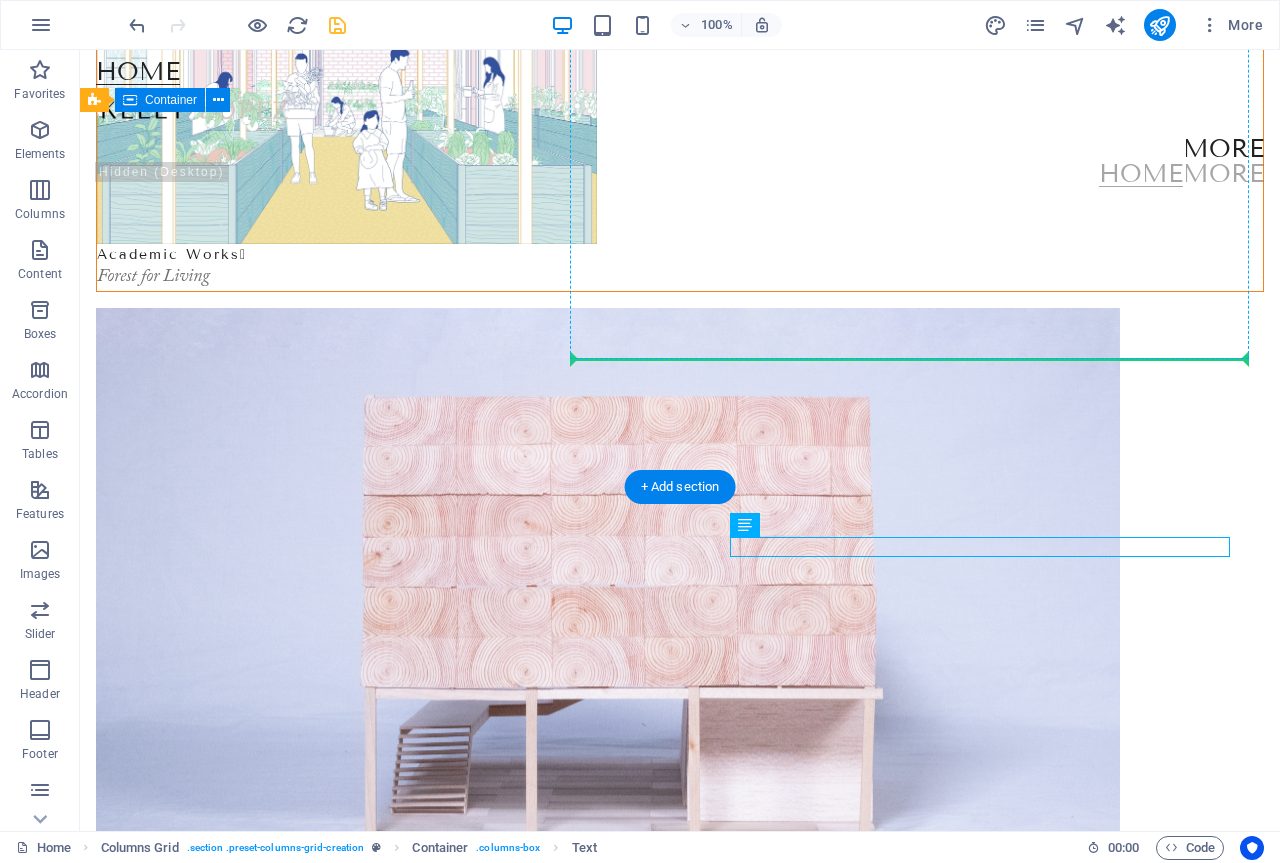 drag, startPoint x: 890, startPoint y: 548, endPoint x: 670, endPoint y: 353, distance: 293.9813 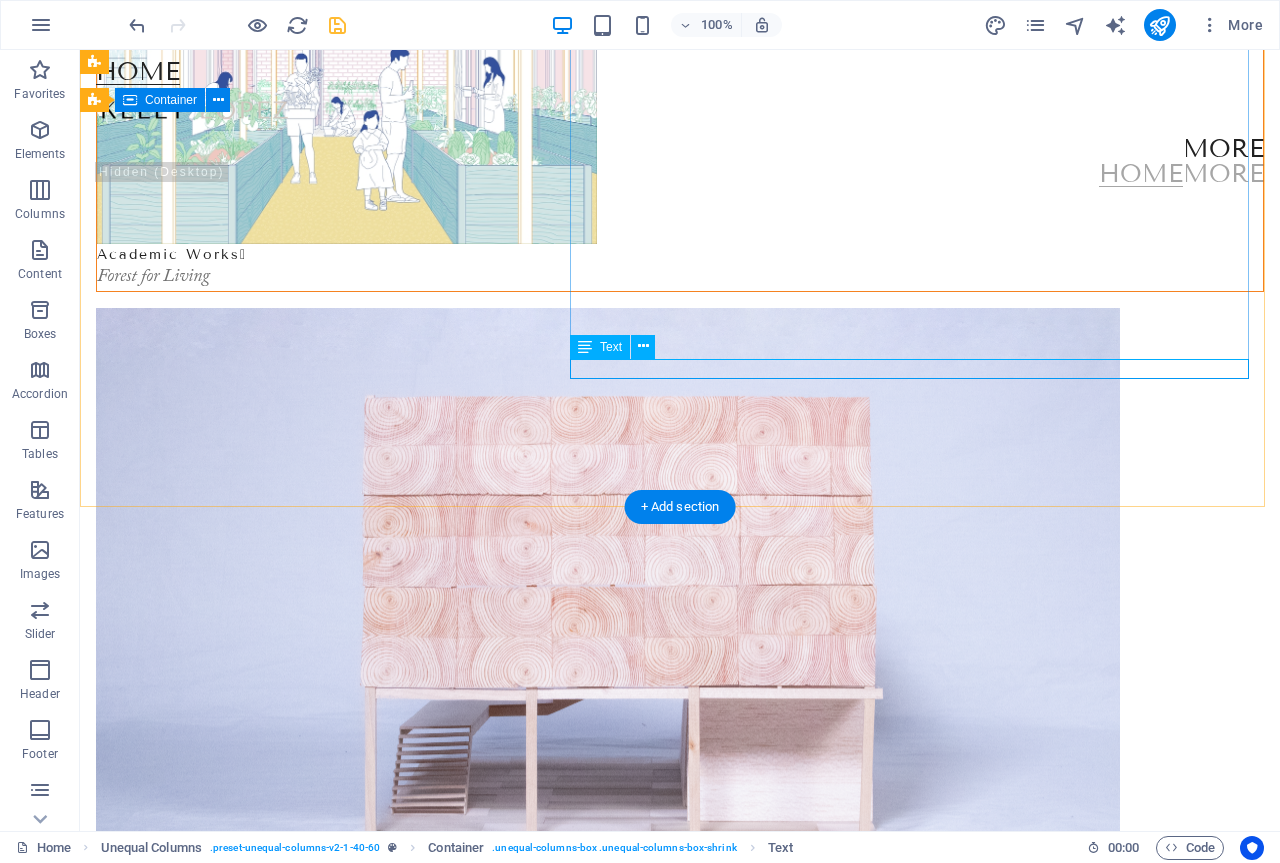 drag, startPoint x: 771, startPoint y: 569, endPoint x: 686, endPoint y: 477, distance: 125.25574 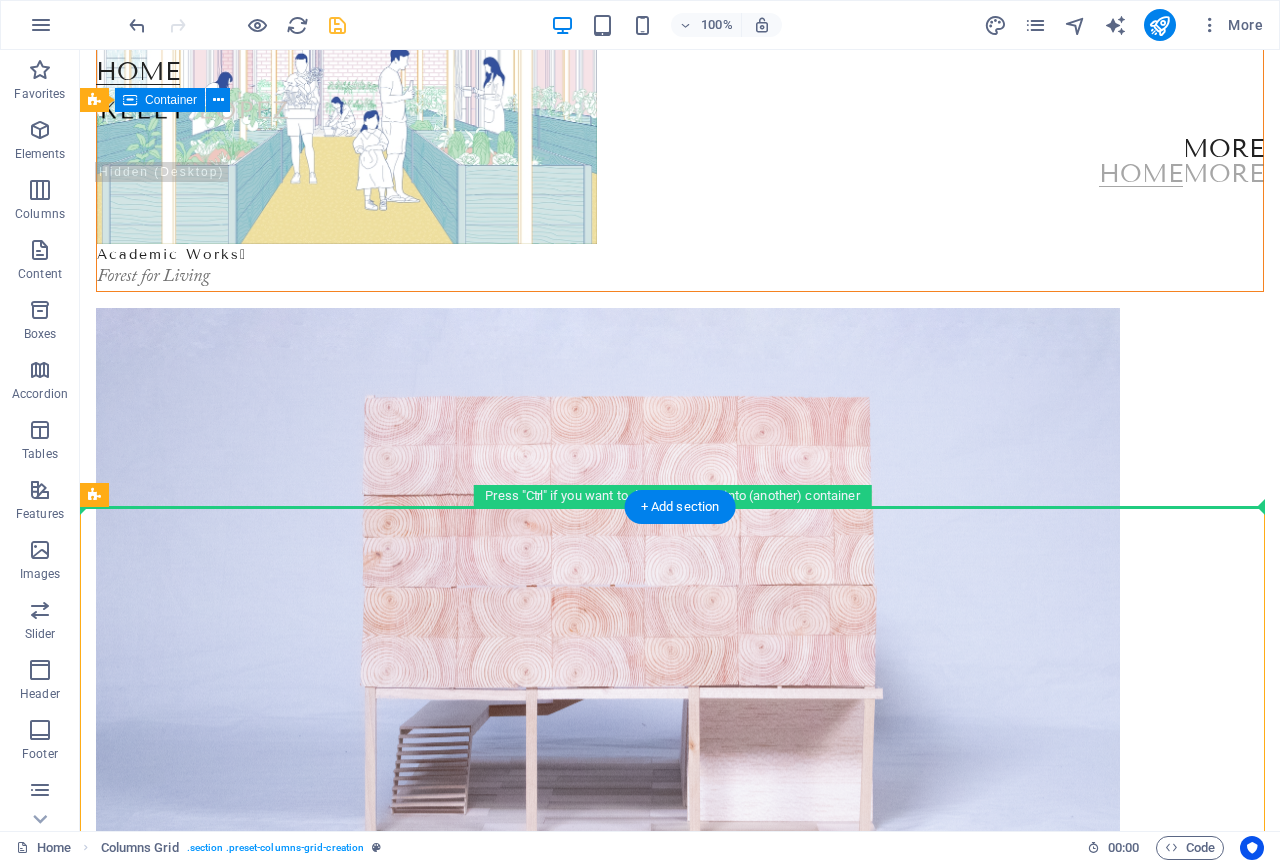 drag, startPoint x: 762, startPoint y: 569, endPoint x: 673, endPoint y: 485, distance: 122.380554 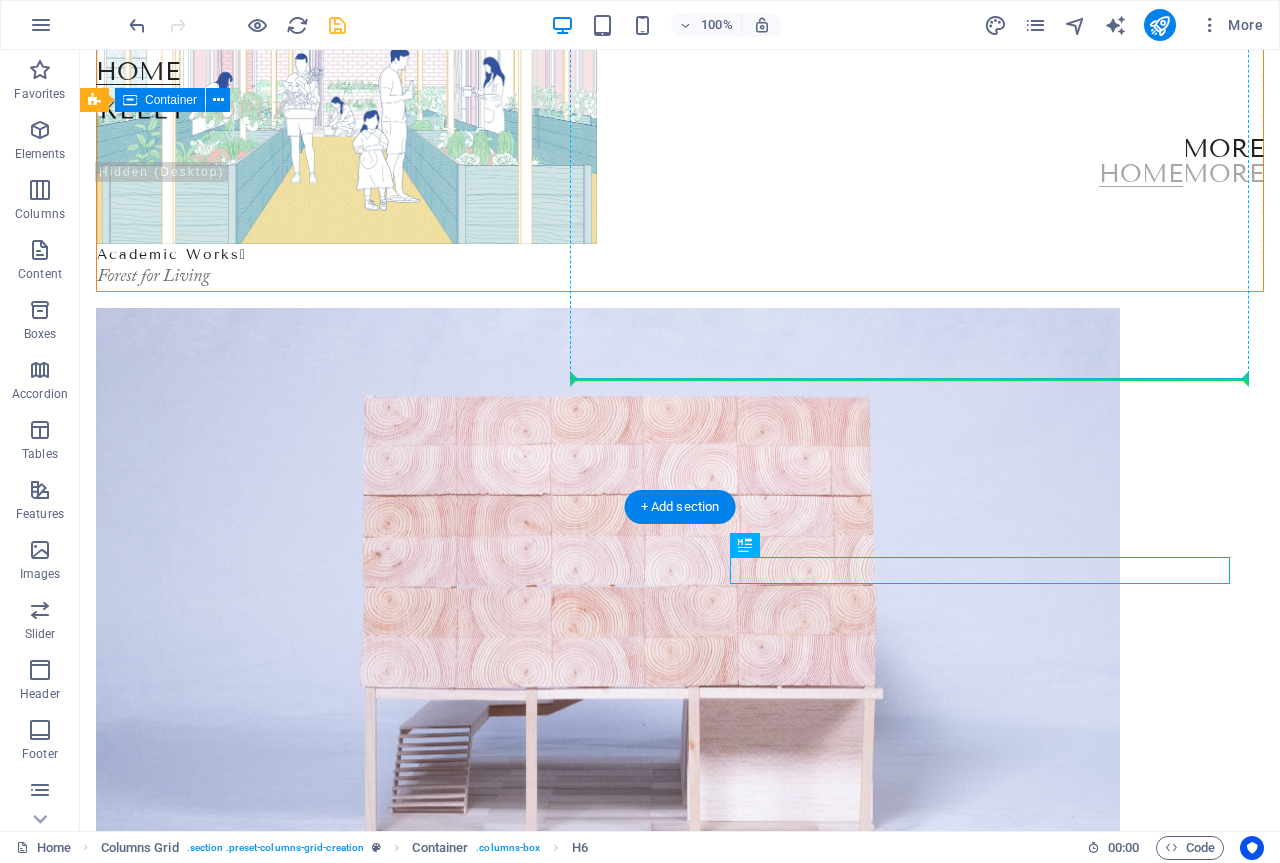 drag, startPoint x: 755, startPoint y: 570, endPoint x: 606, endPoint y: 369, distance: 250.20392 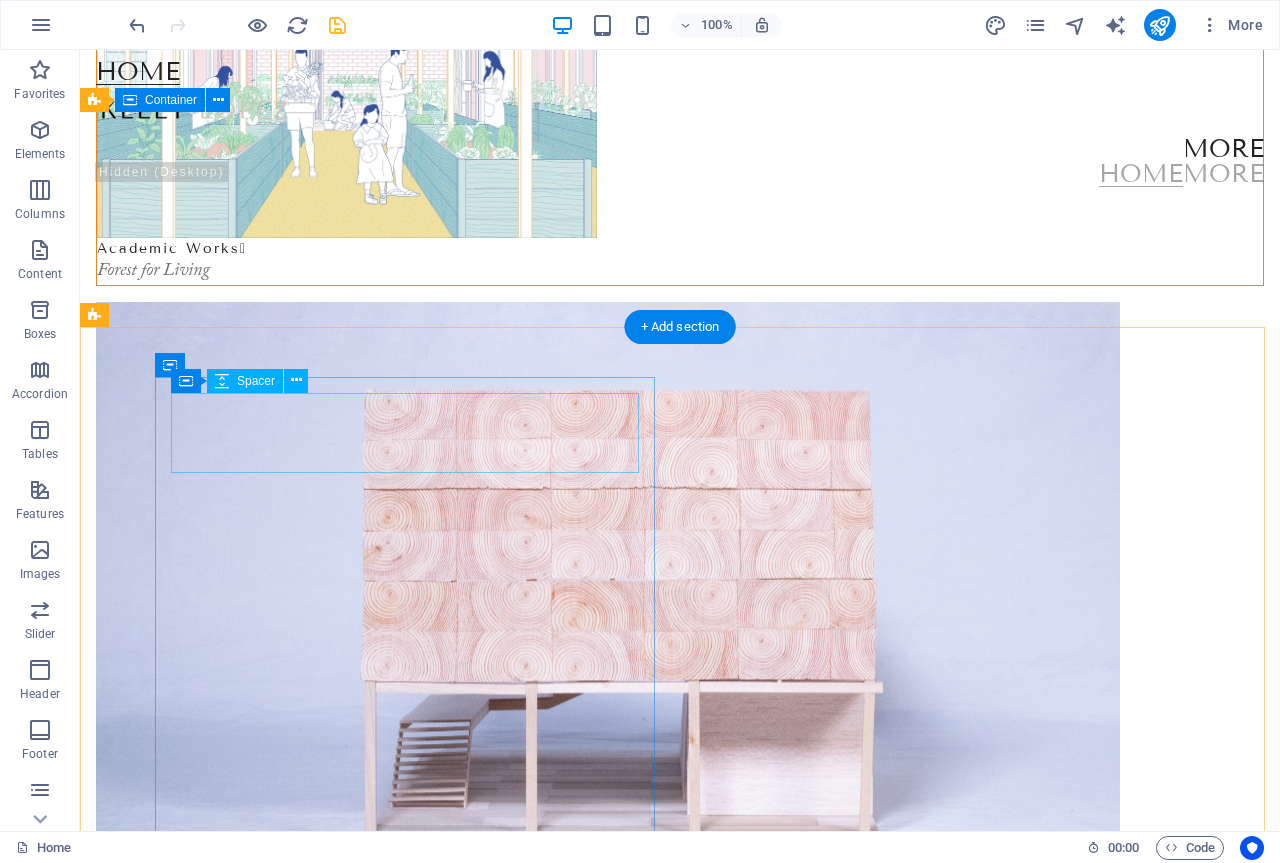 scroll, scrollTop: 321, scrollLeft: 0, axis: vertical 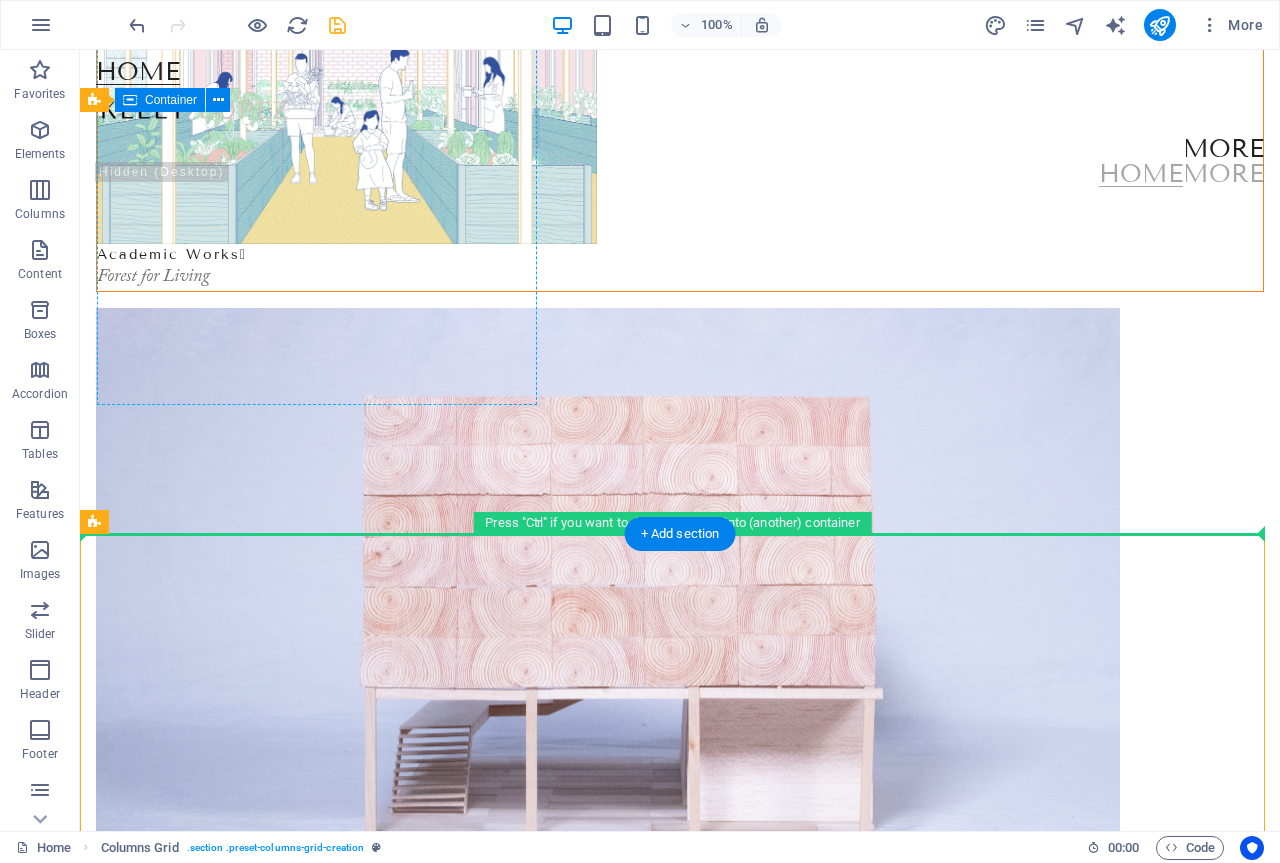 drag, startPoint x: 339, startPoint y: 642, endPoint x: 218, endPoint y: 215, distance: 443.81302 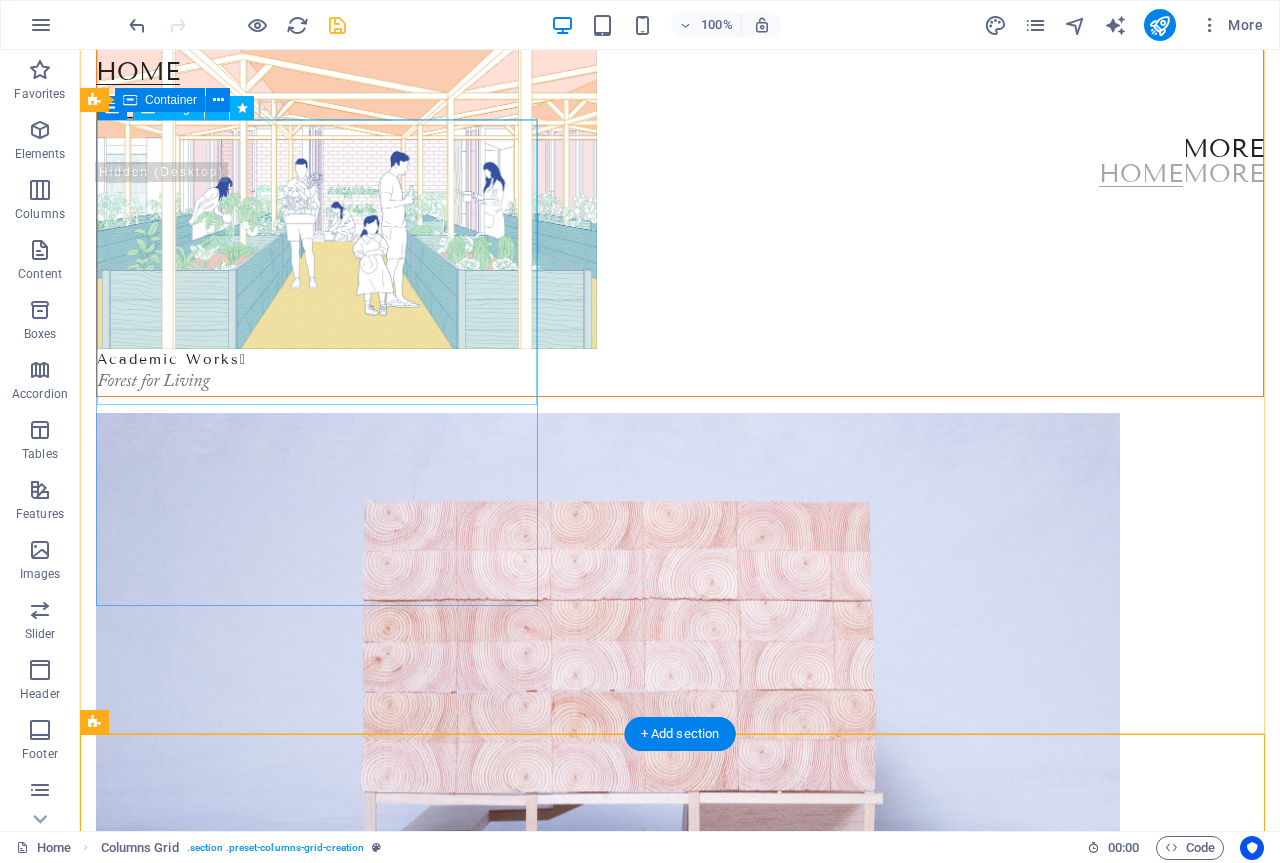 scroll, scrollTop: 121, scrollLeft: 0, axis: vertical 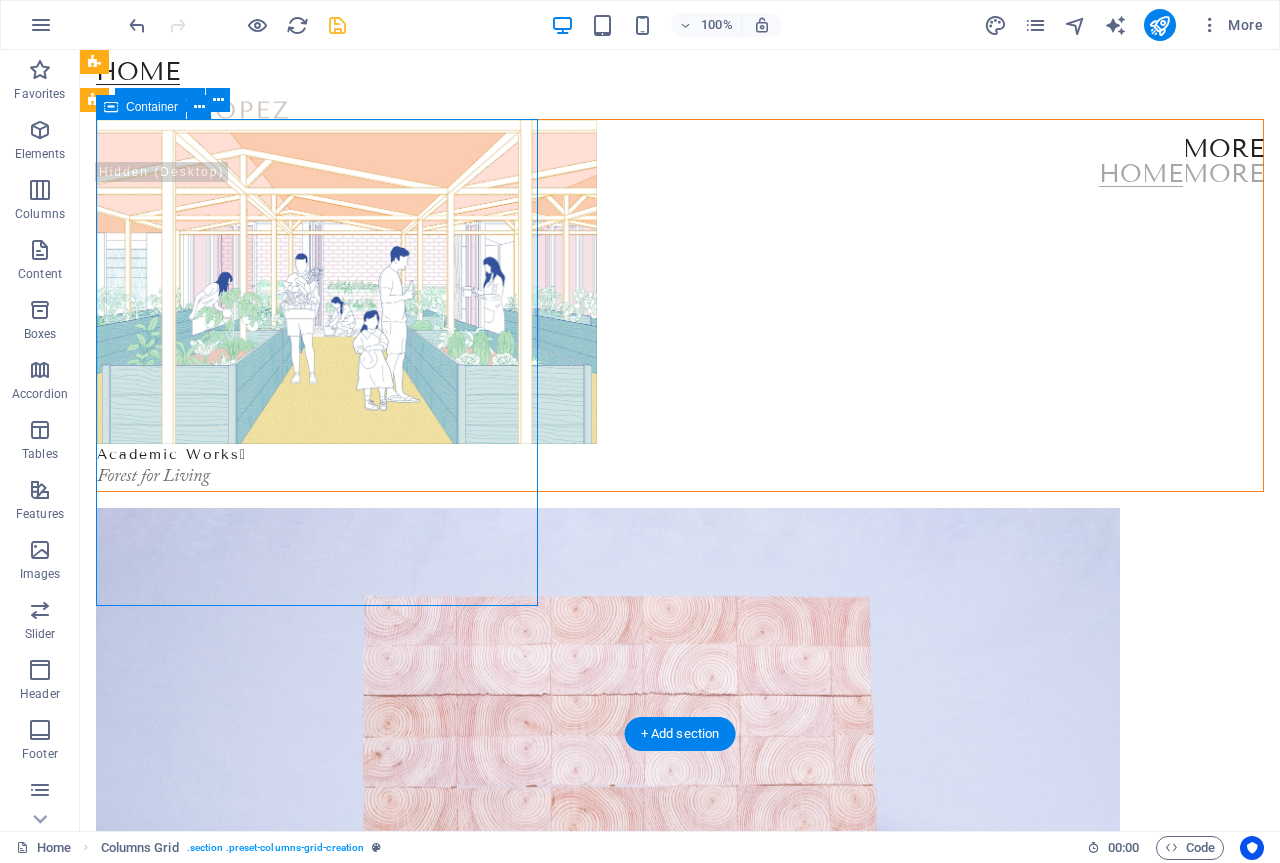 drag, startPoint x: 120, startPoint y: 509, endPoint x: 134, endPoint y: 494, distance: 20.518284 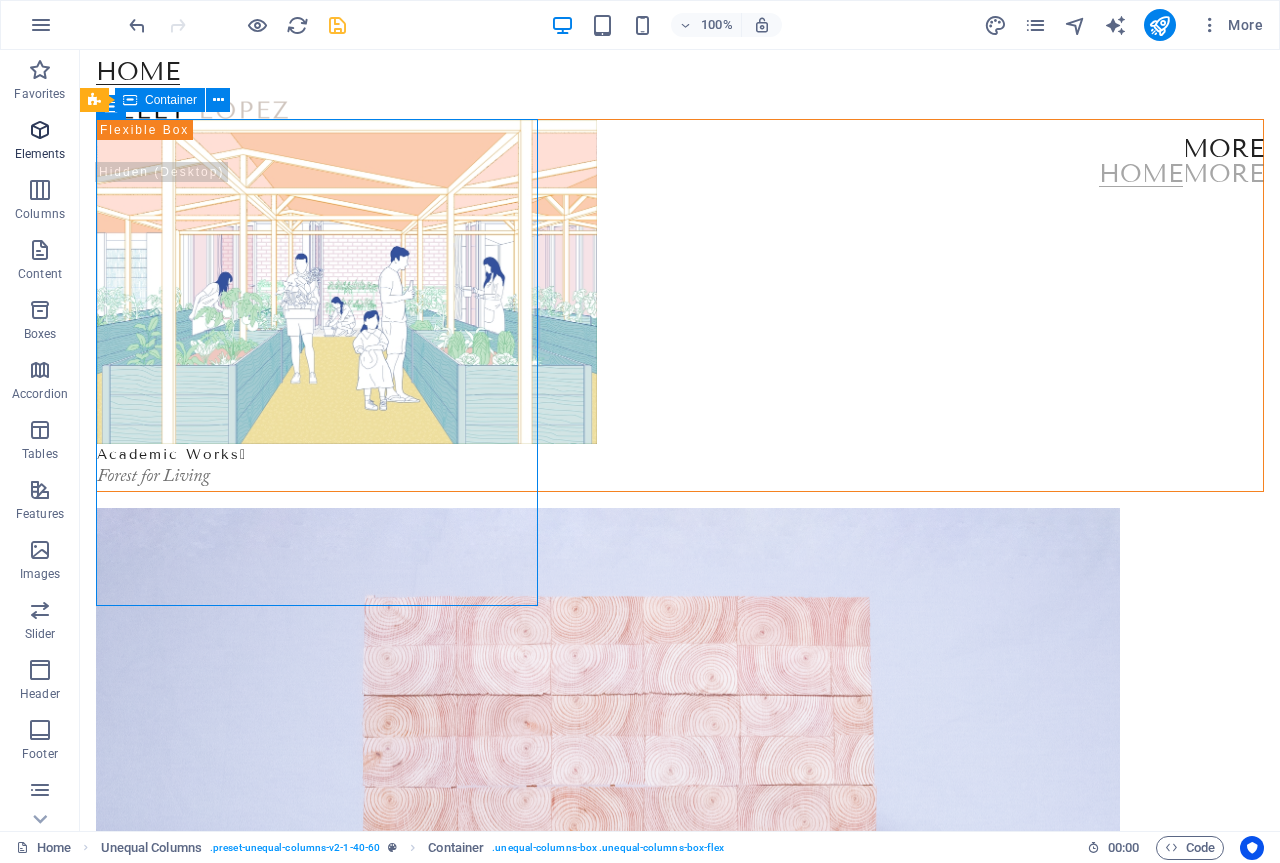 click at bounding box center [40, 130] 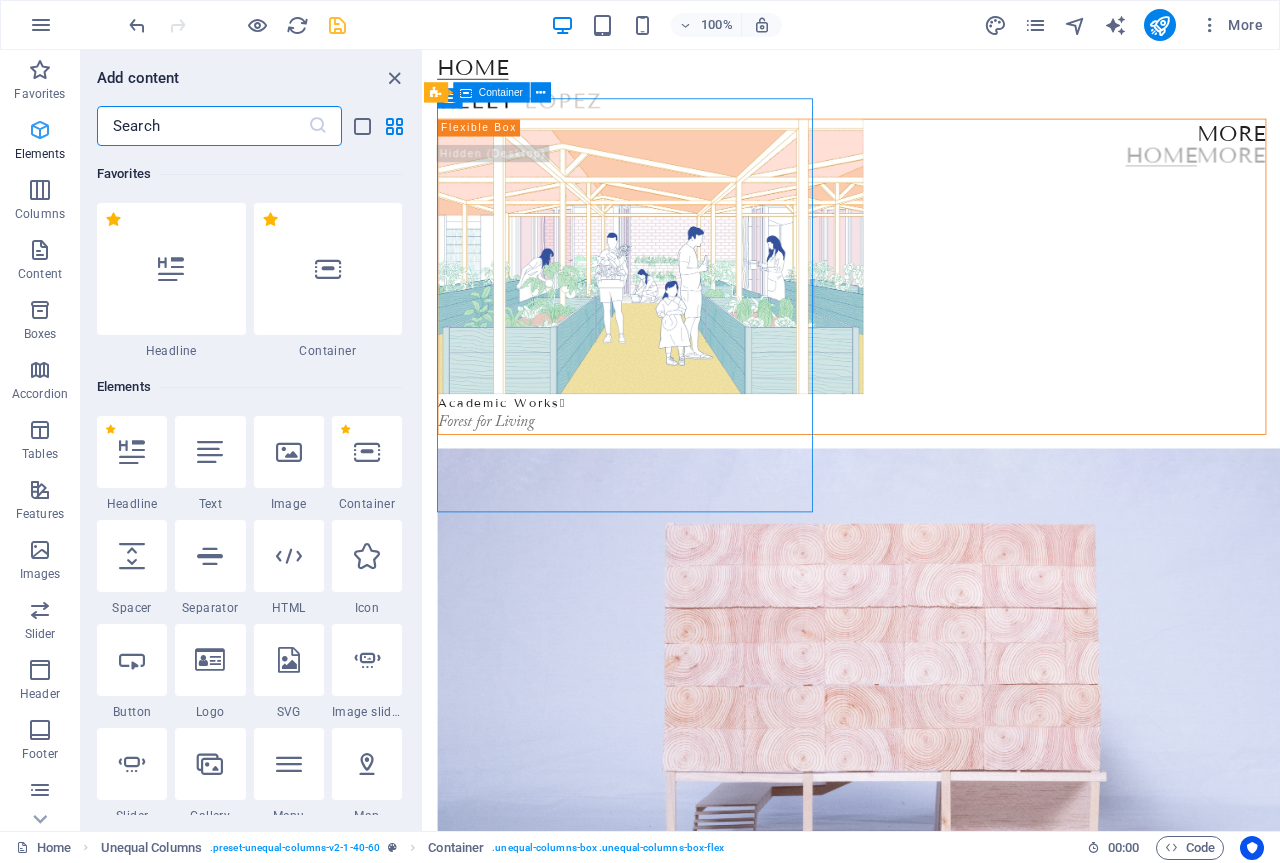 scroll, scrollTop: 133, scrollLeft: 0, axis: vertical 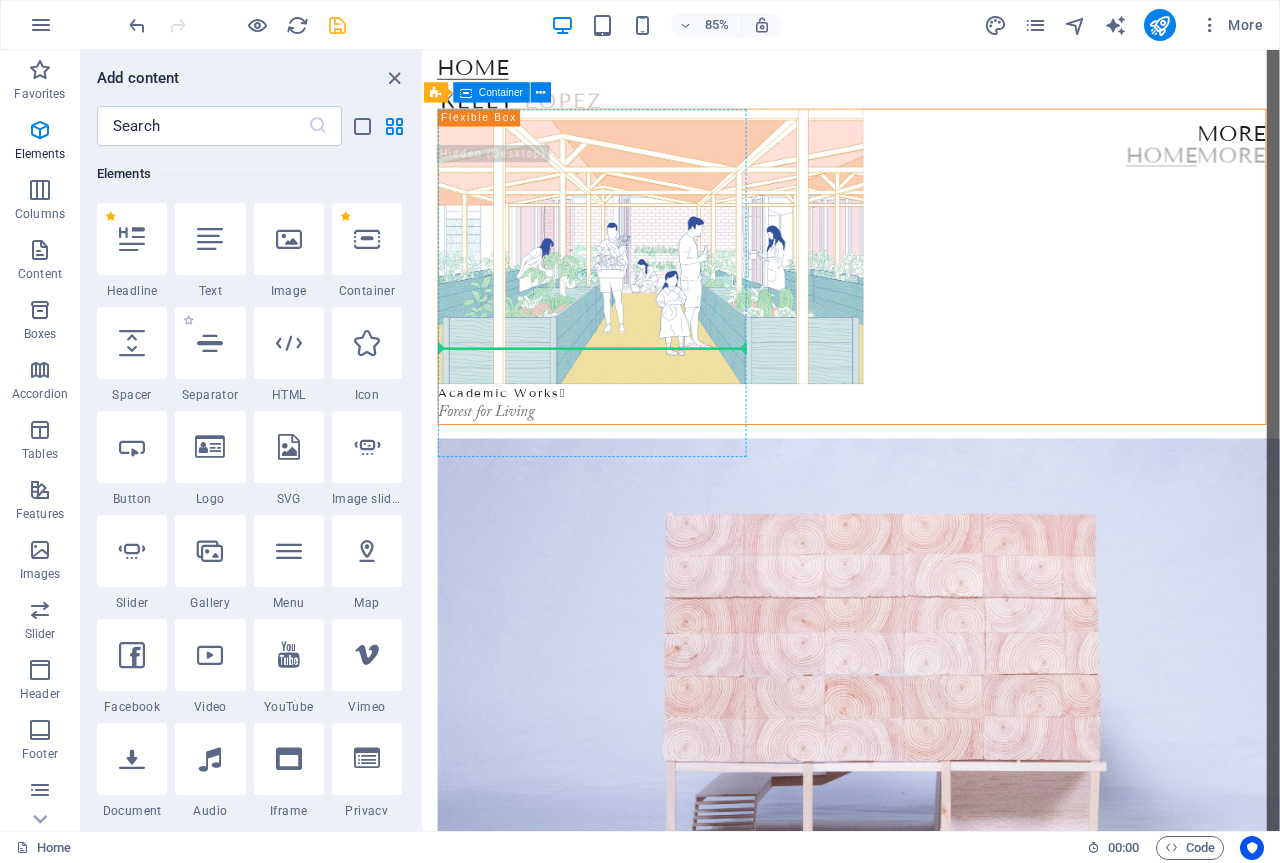 select on "px" 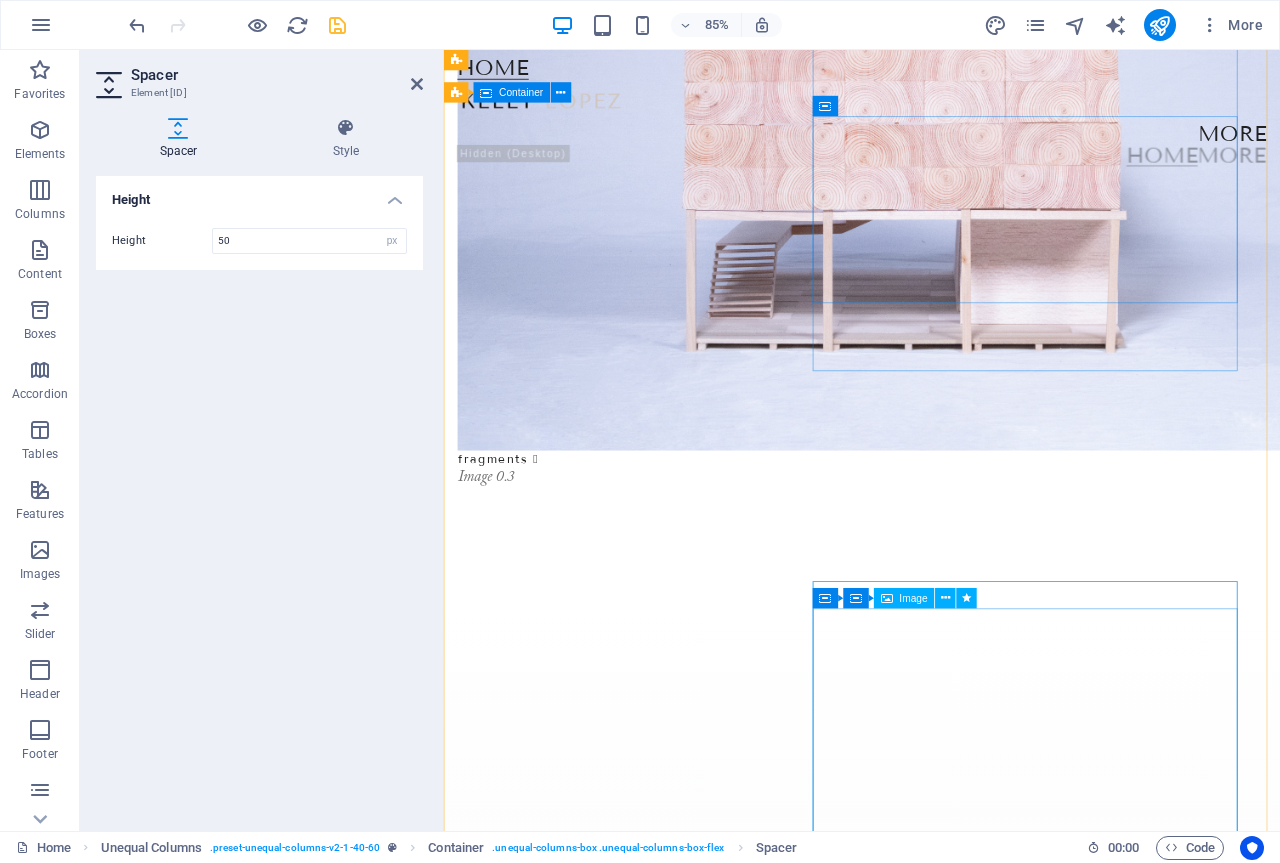 scroll, scrollTop: 833, scrollLeft: 0, axis: vertical 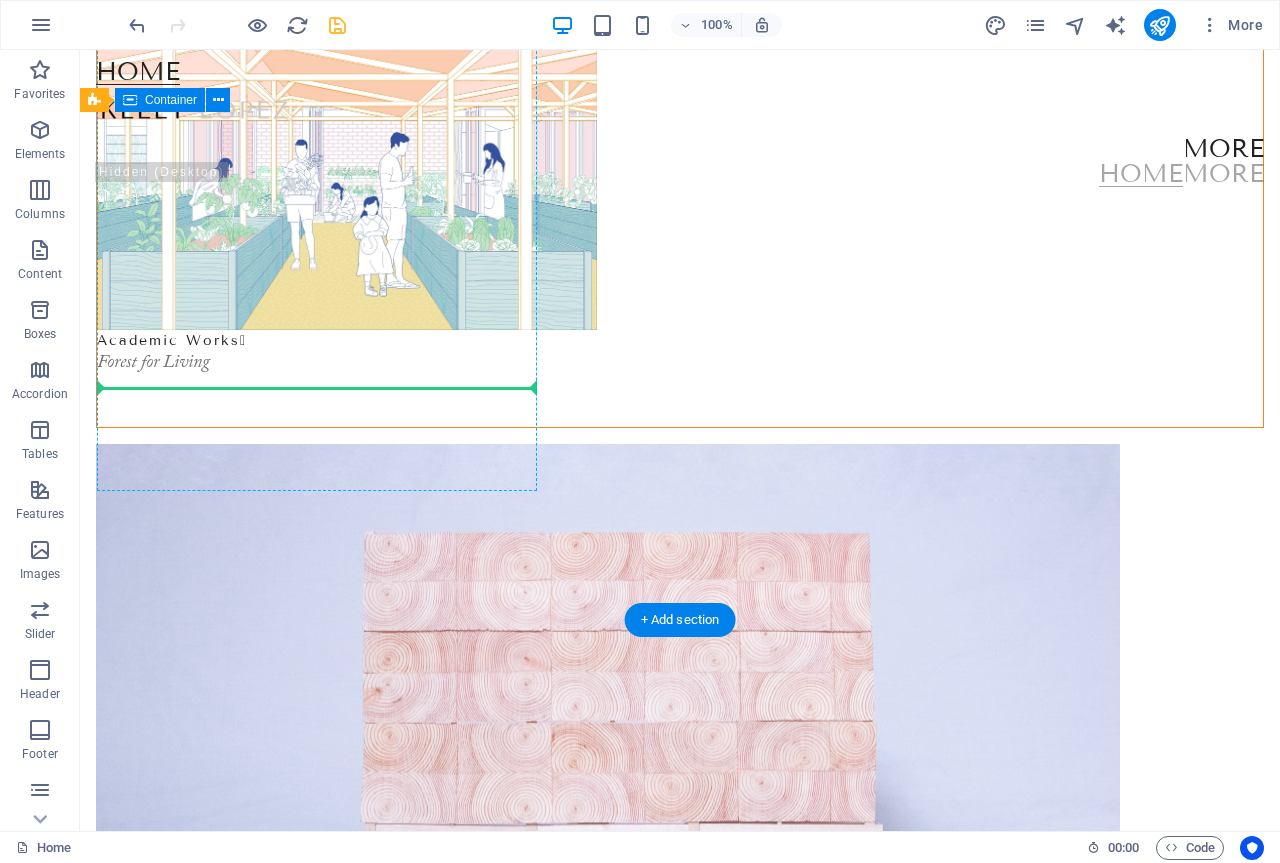 drag, startPoint x: 610, startPoint y: 755, endPoint x: 268, endPoint y: 380, distance: 507.53226 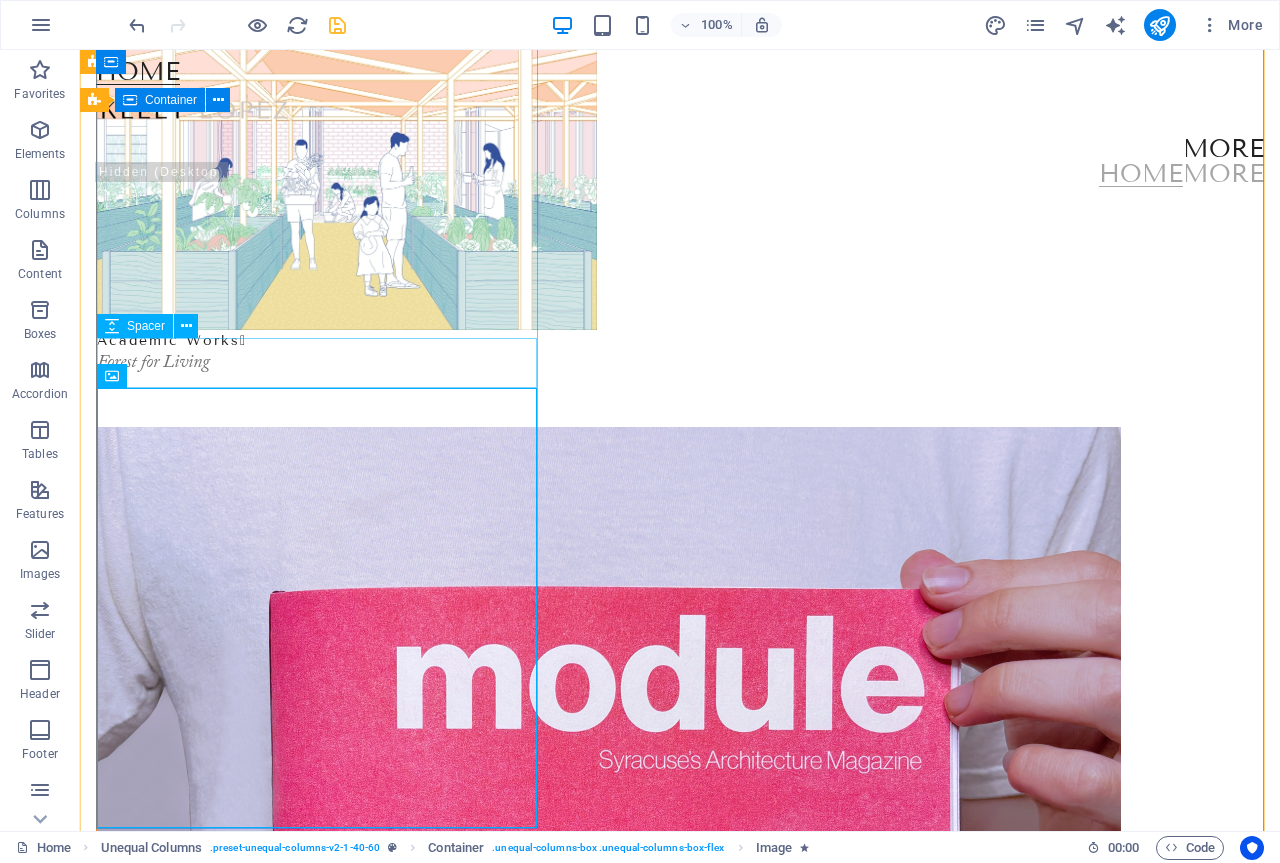 click at bounding box center (680, 402) 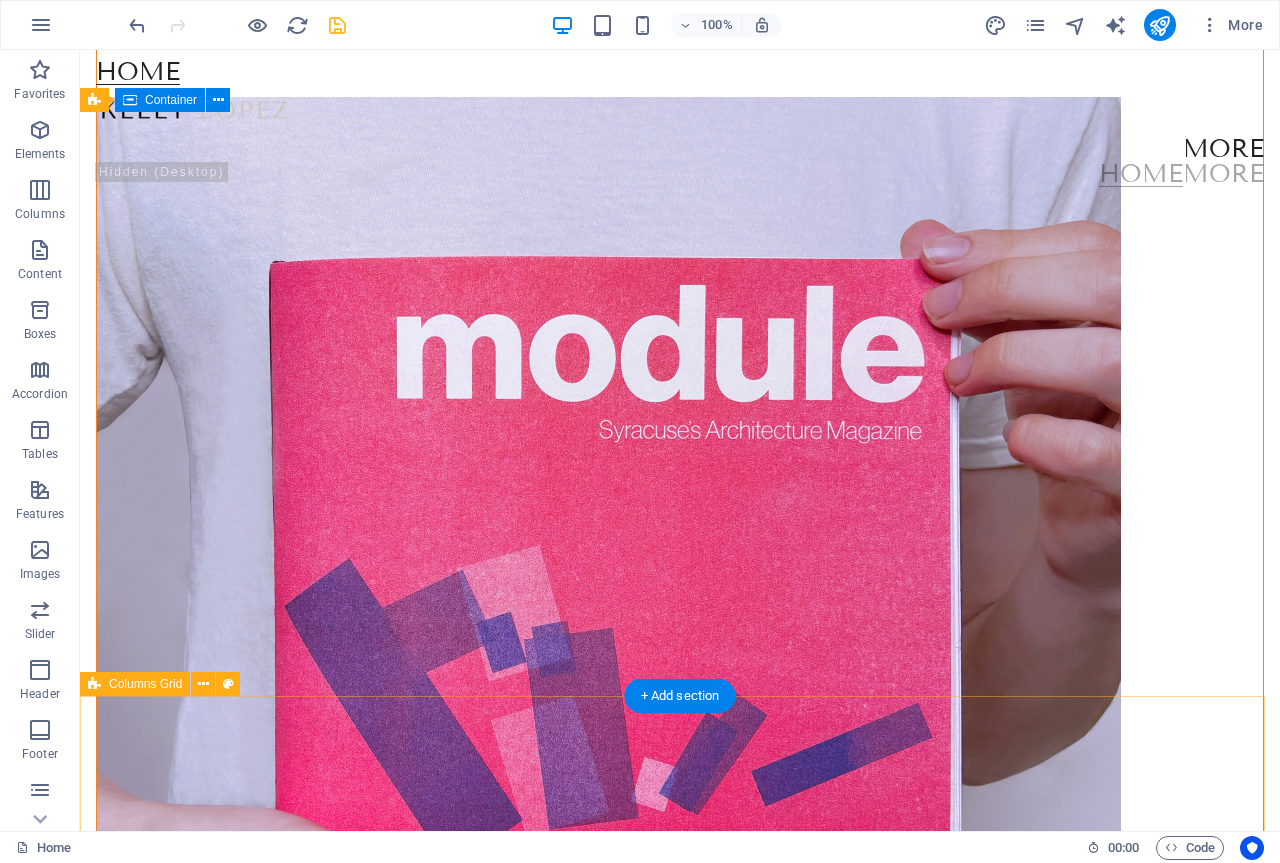 scroll, scrollTop: 300, scrollLeft: 0, axis: vertical 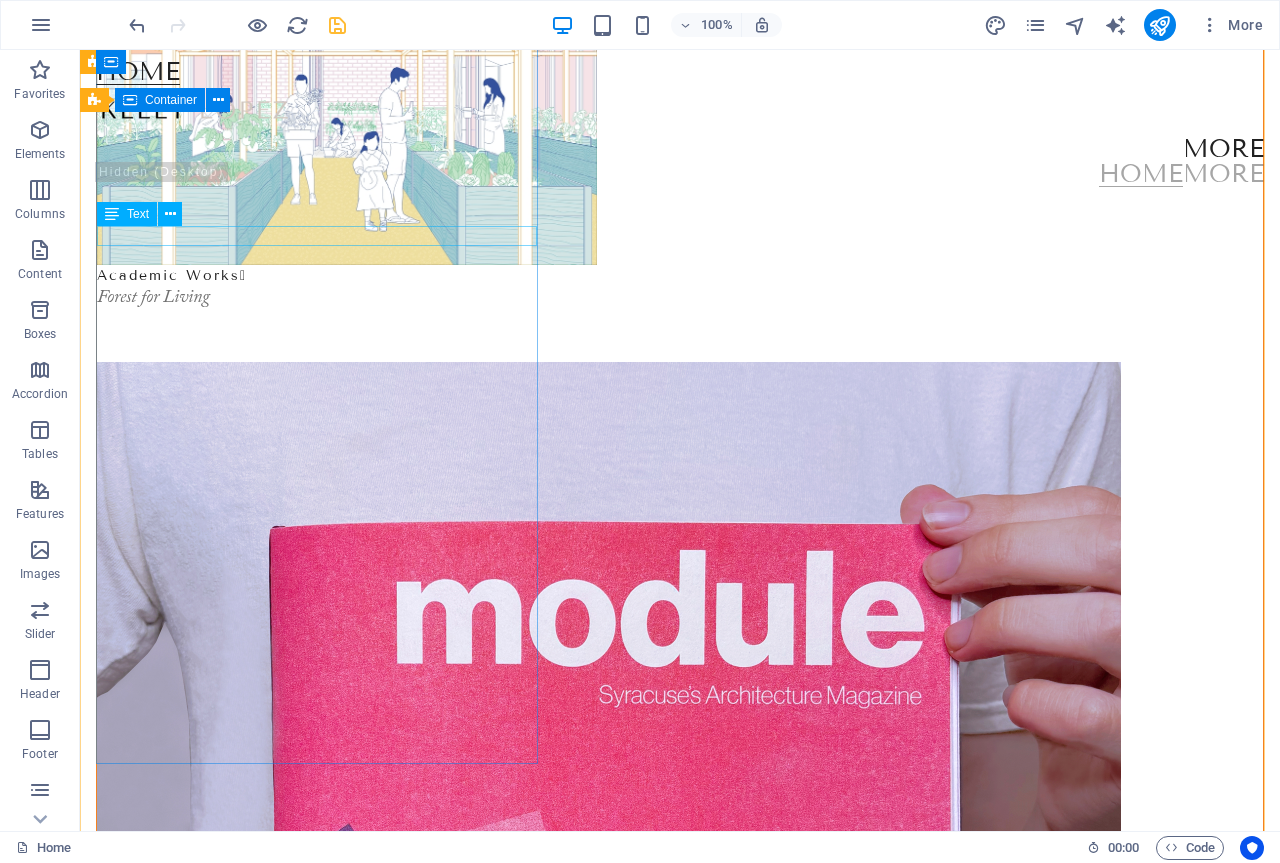 click on "Academic Works " at bounding box center [680, 275] 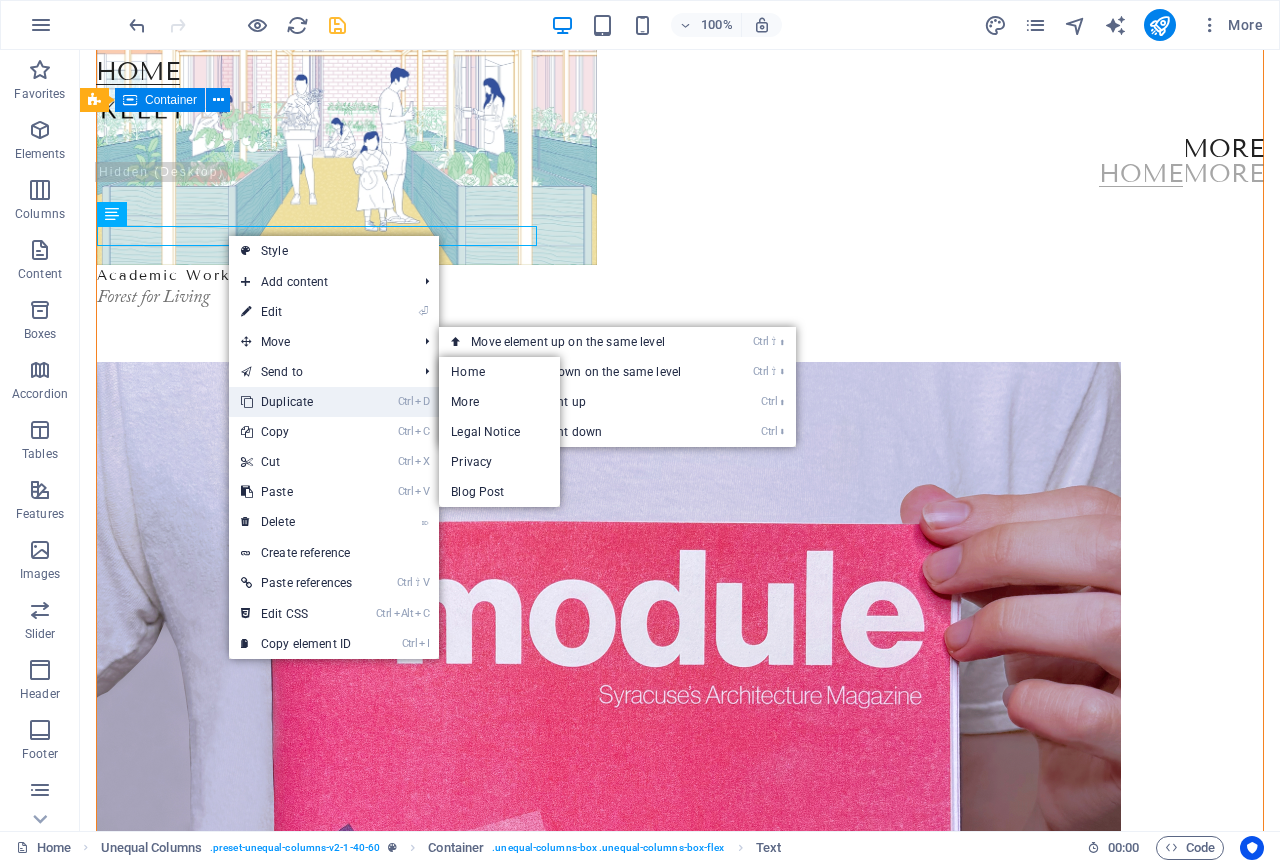 click on "Ctrl D  Duplicate" at bounding box center [296, 402] 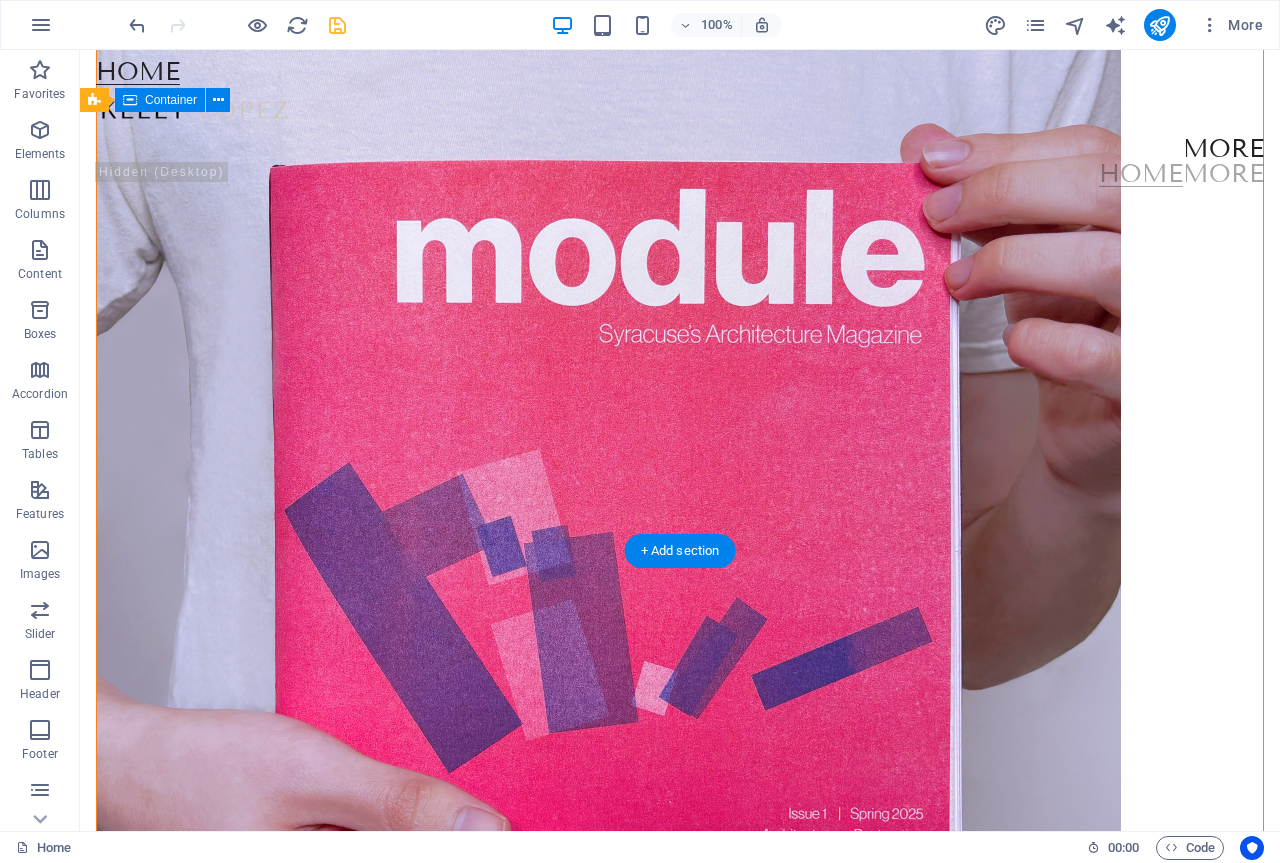 drag, startPoint x: 186, startPoint y: 250, endPoint x: 154, endPoint y: 394, distance: 147.51271 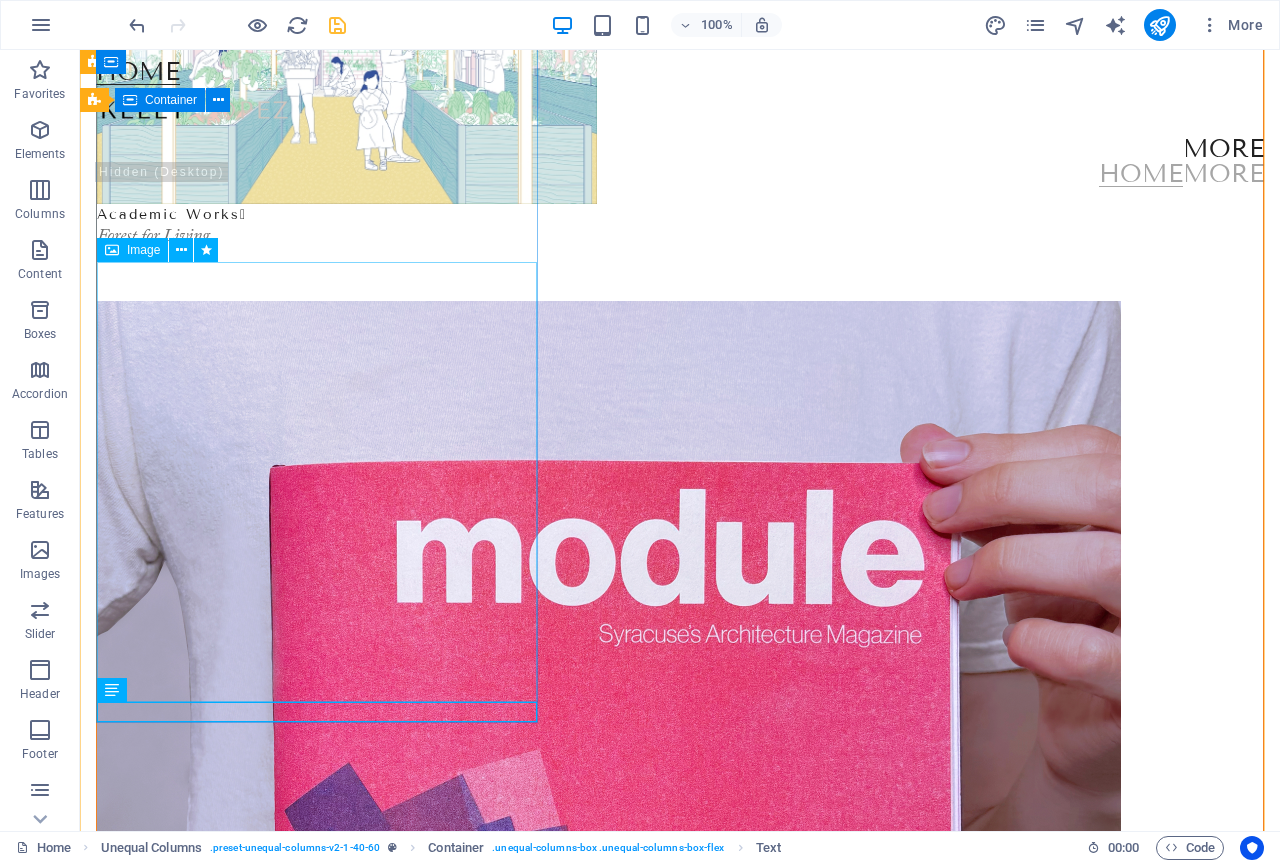scroll, scrollTop: 261, scrollLeft: 0, axis: vertical 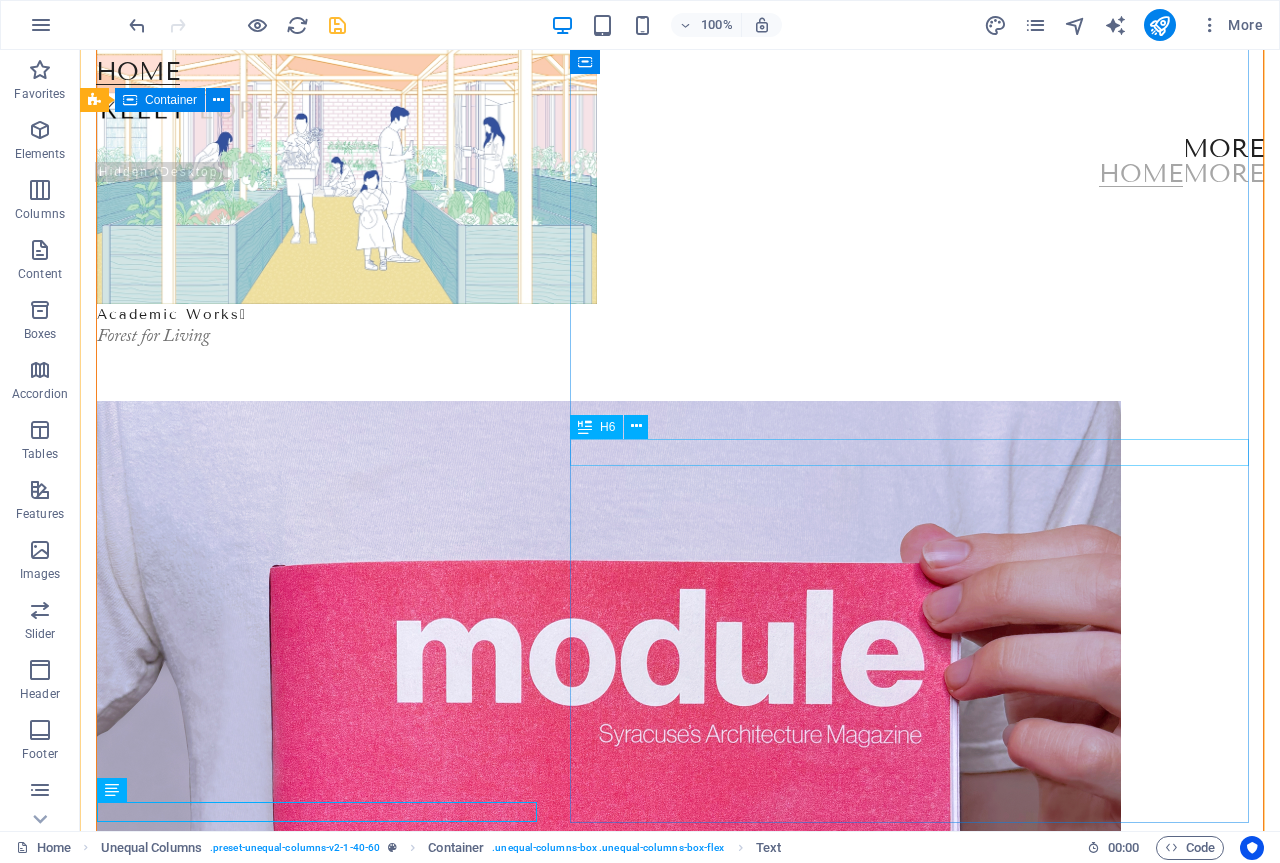 click on "Image 0.3" at bounding box center [680, 2157] 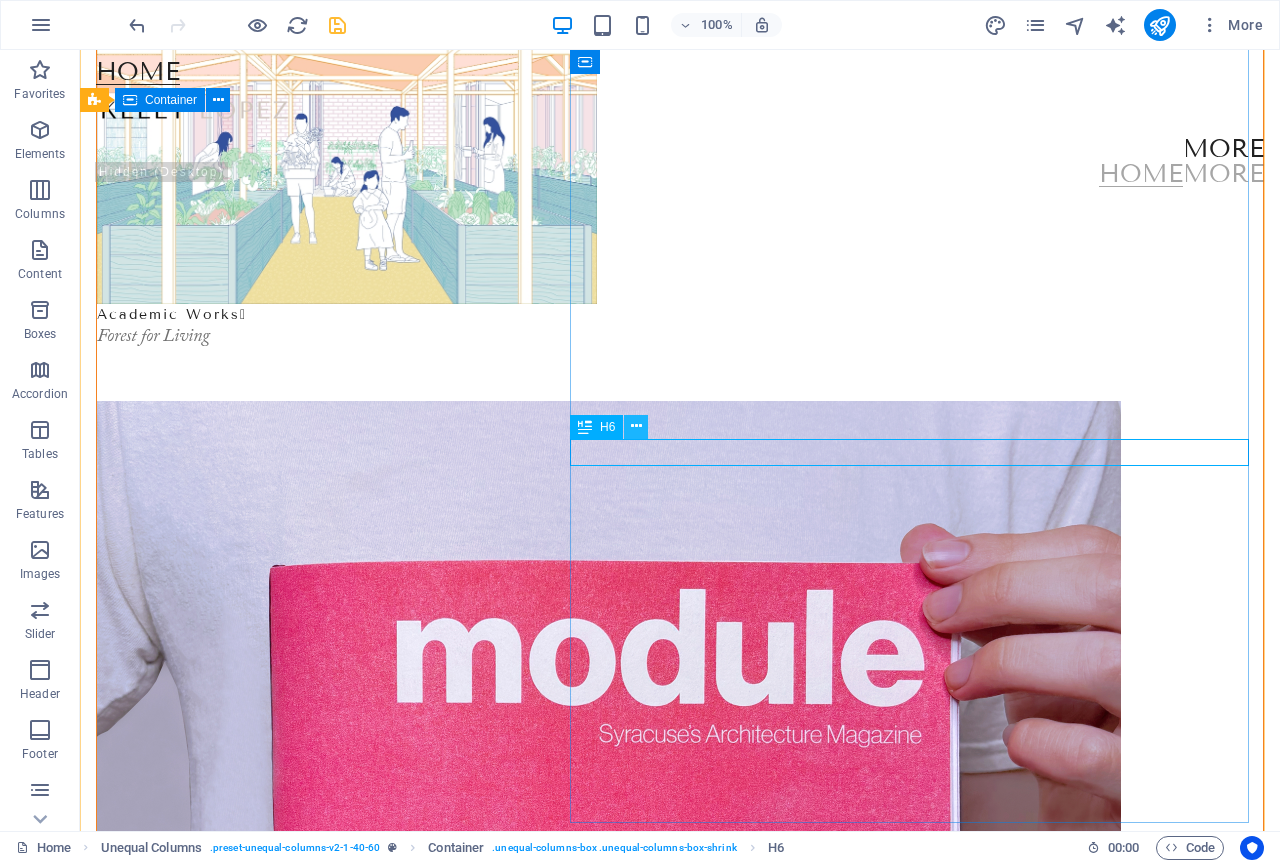 click at bounding box center (636, 426) 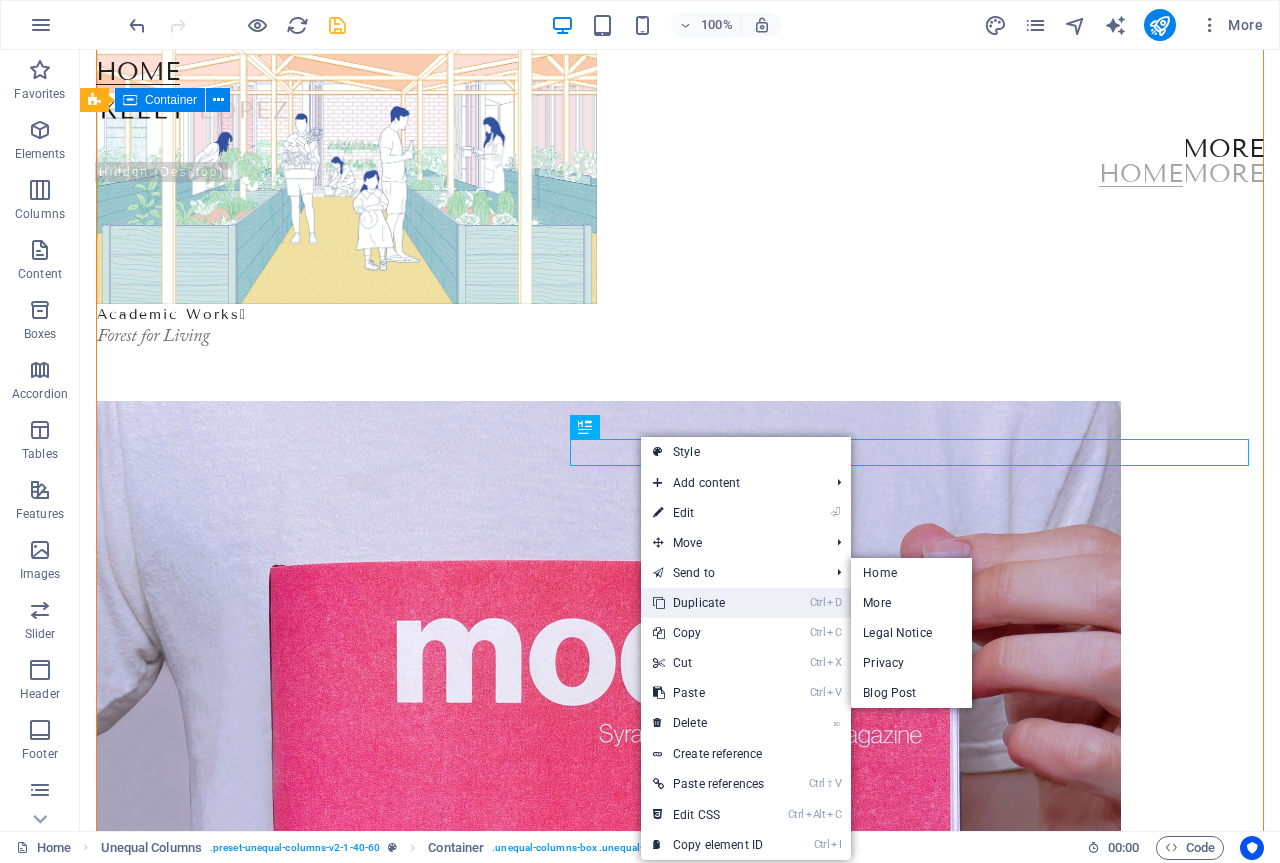 click on "Ctrl D  Duplicate" at bounding box center [708, 603] 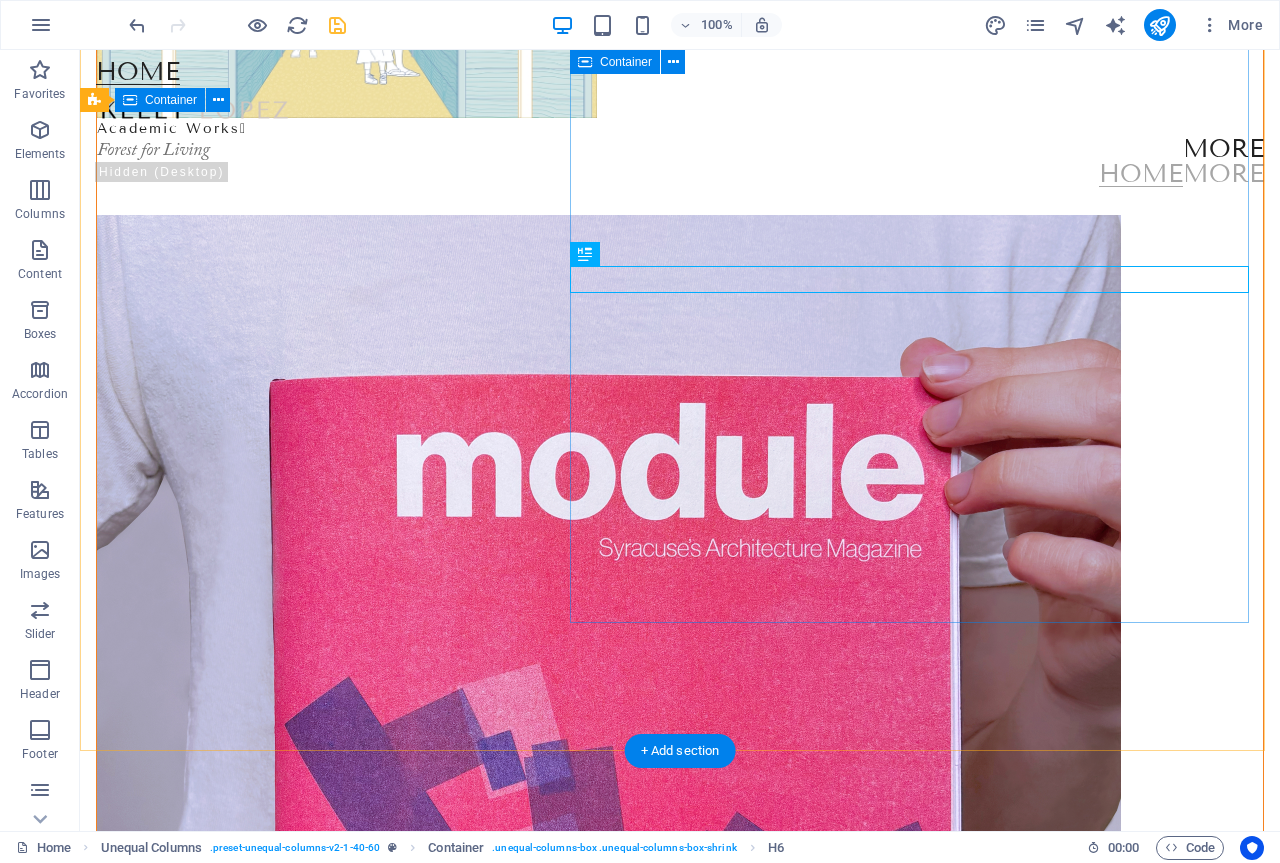 scroll, scrollTop: 461, scrollLeft: 0, axis: vertical 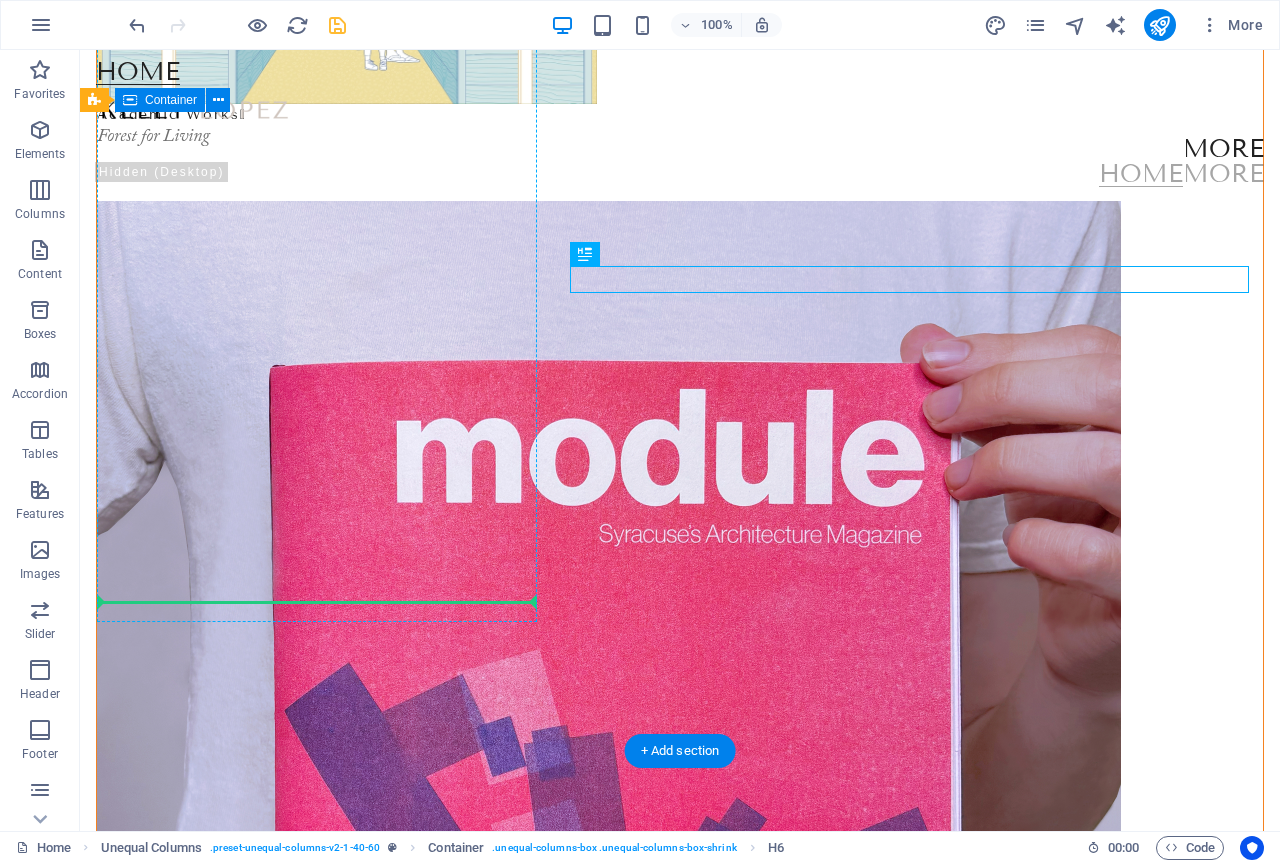 drag, startPoint x: 597, startPoint y: 277, endPoint x: 255, endPoint y: 611, distance: 478.03766 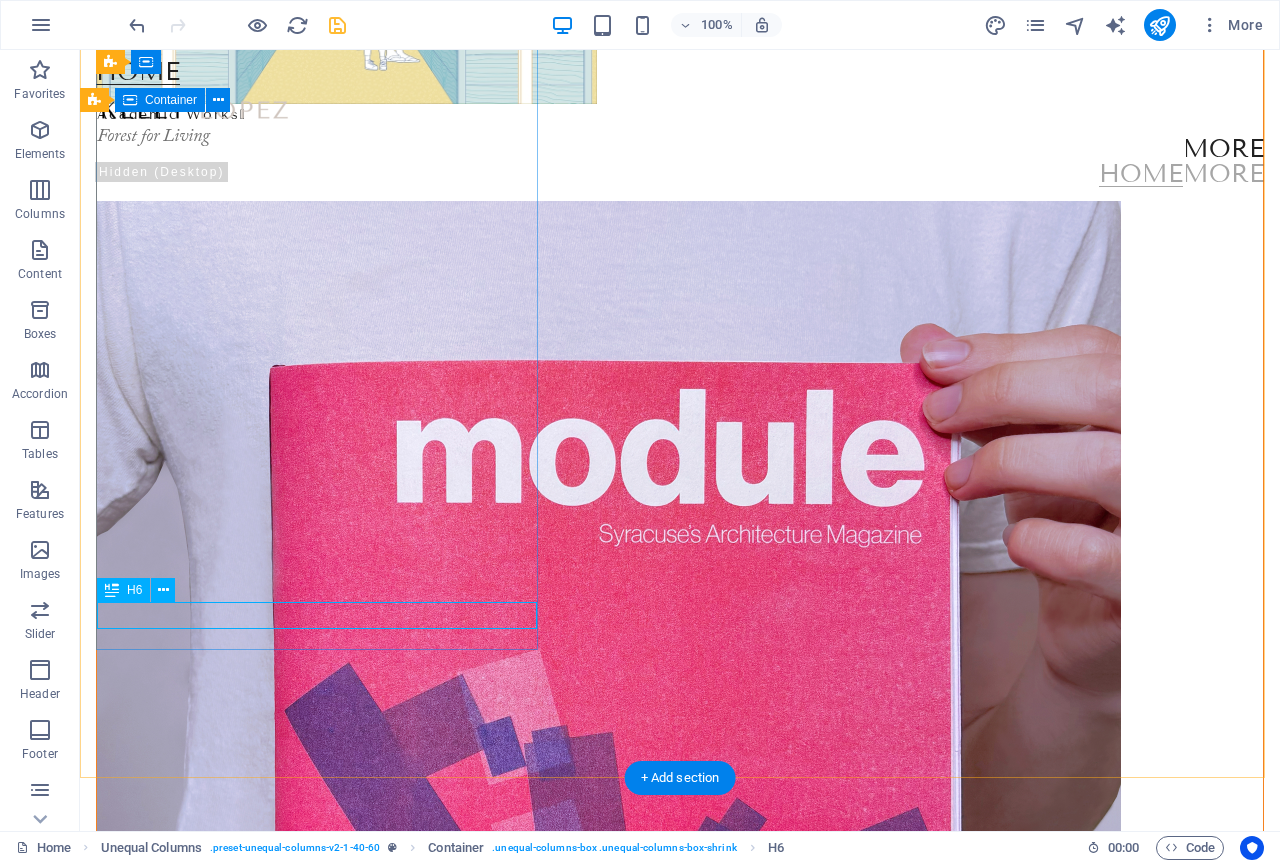 click on "Image 0.3" at bounding box center (680, 1984) 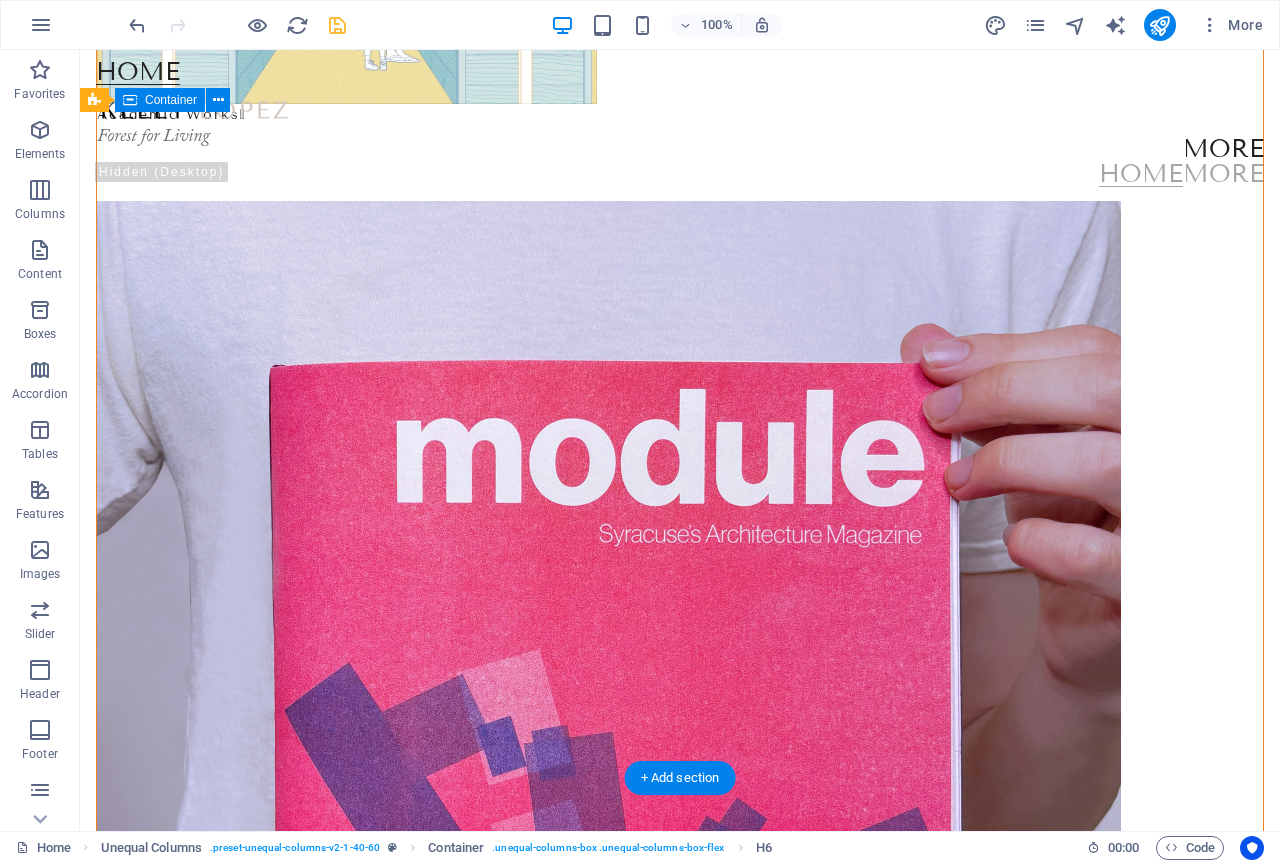 drag, startPoint x: 262, startPoint y: 611, endPoint x: 267, endPoint y: 631, distance: 20.615528 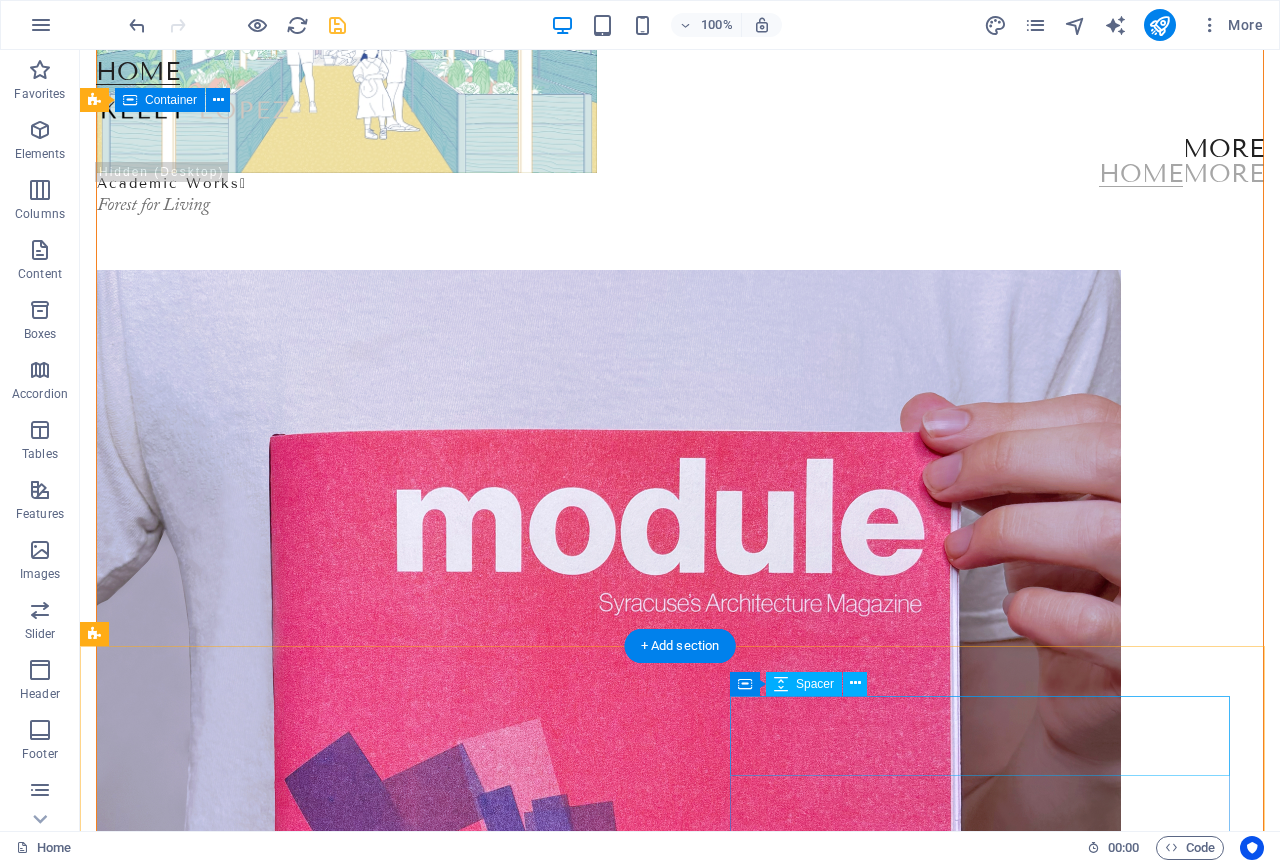 scroll, scrollTop: 0, scrollLeft: 0, axis: both 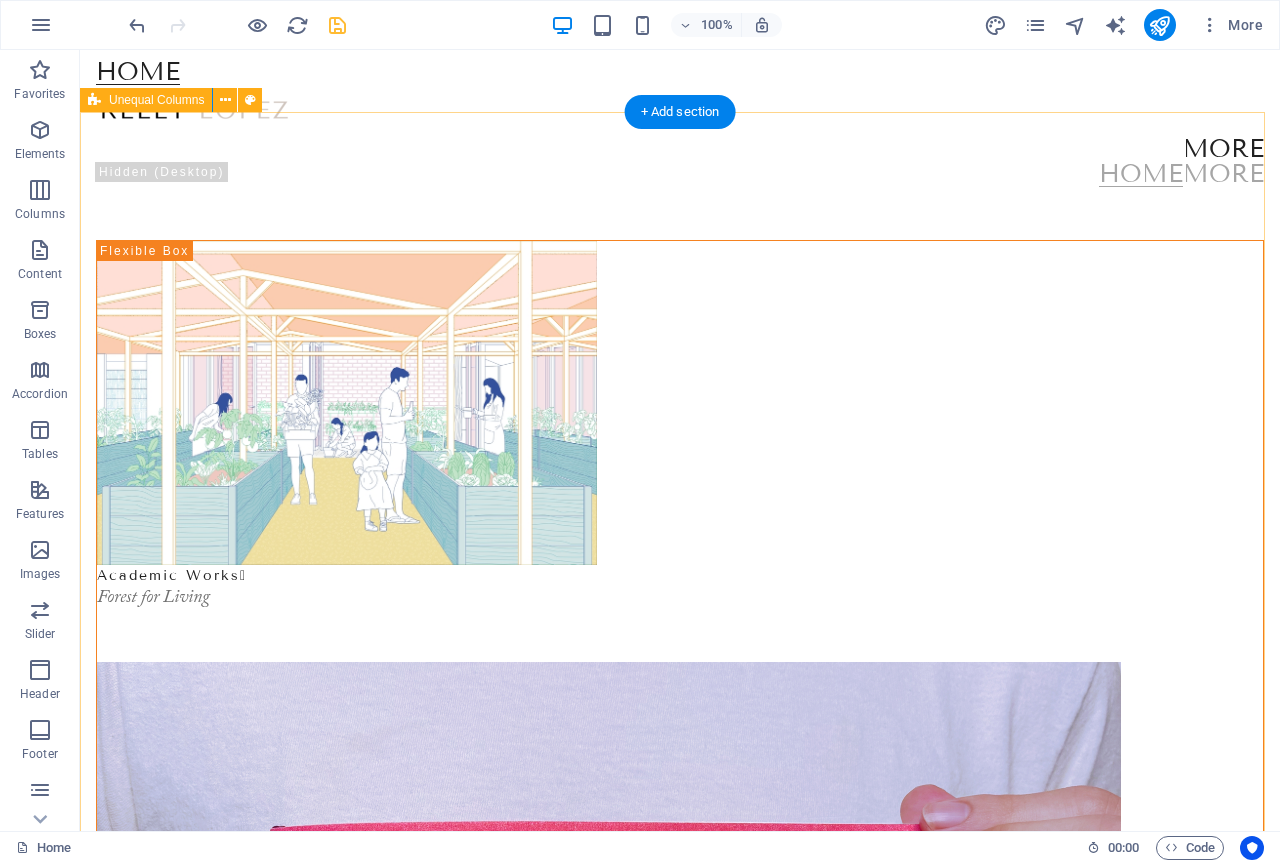 click on "Academic Works  Forest for Living Academic Works  Image 0.3 fragments    Image 0.3" at bounding box center [680, 1349] 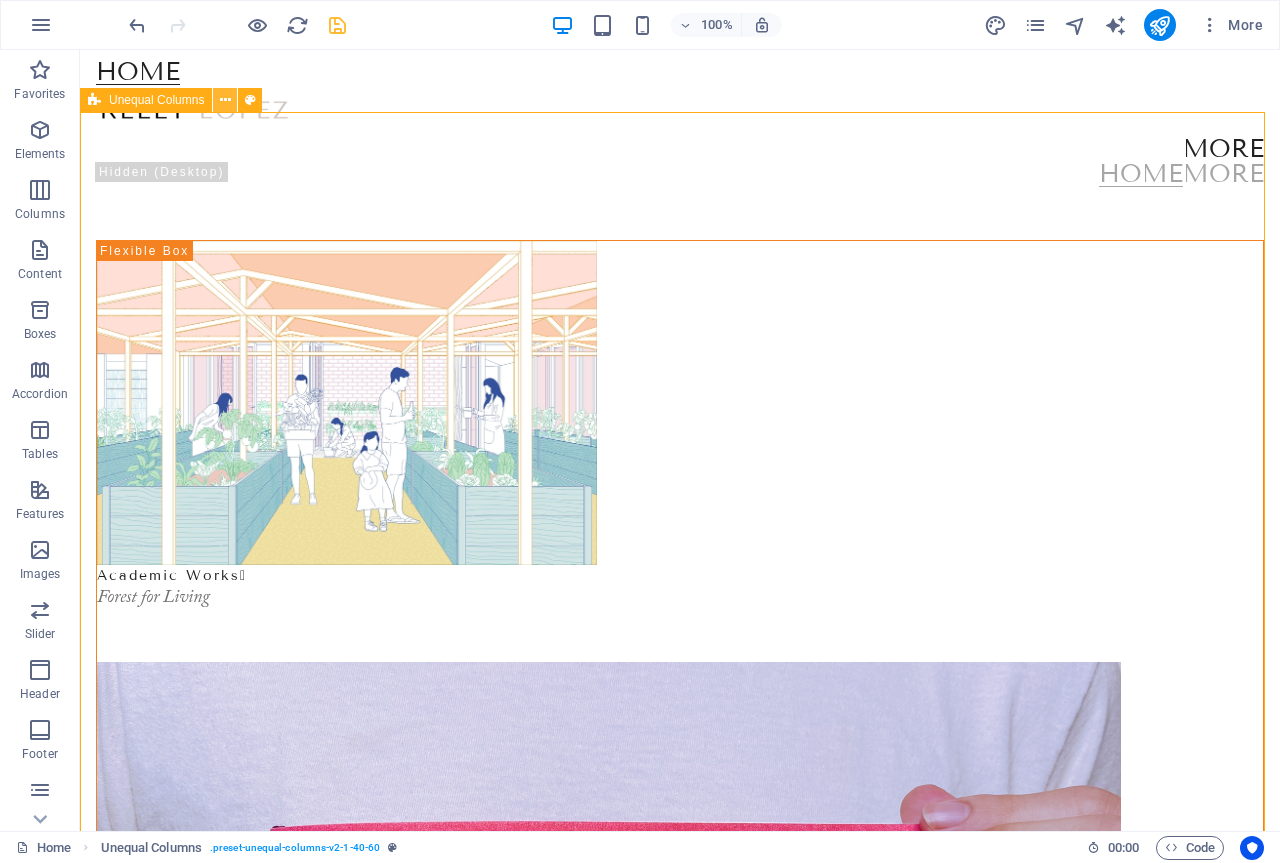 click at bounding box center [225, 100] 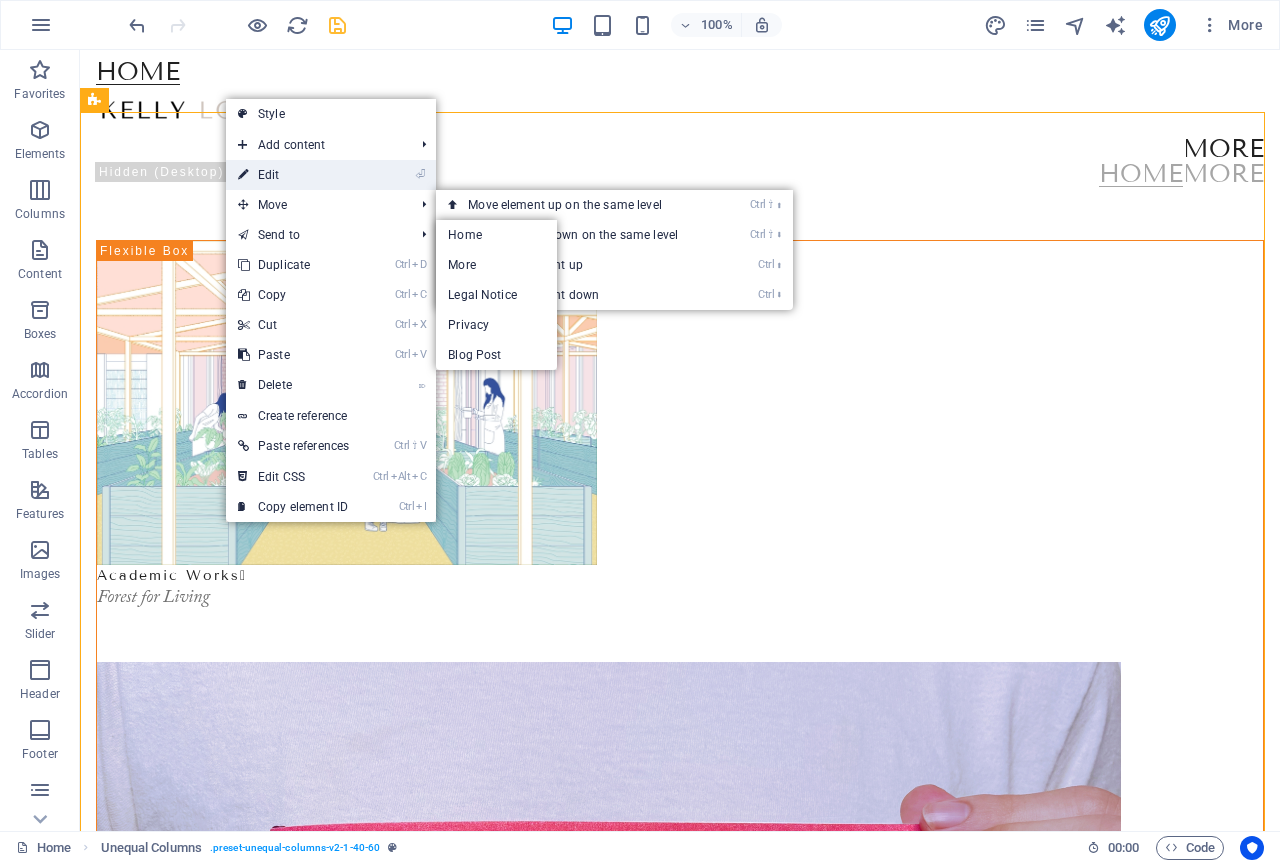 click on "⏎  Edit" at bounding box center [293, 175] 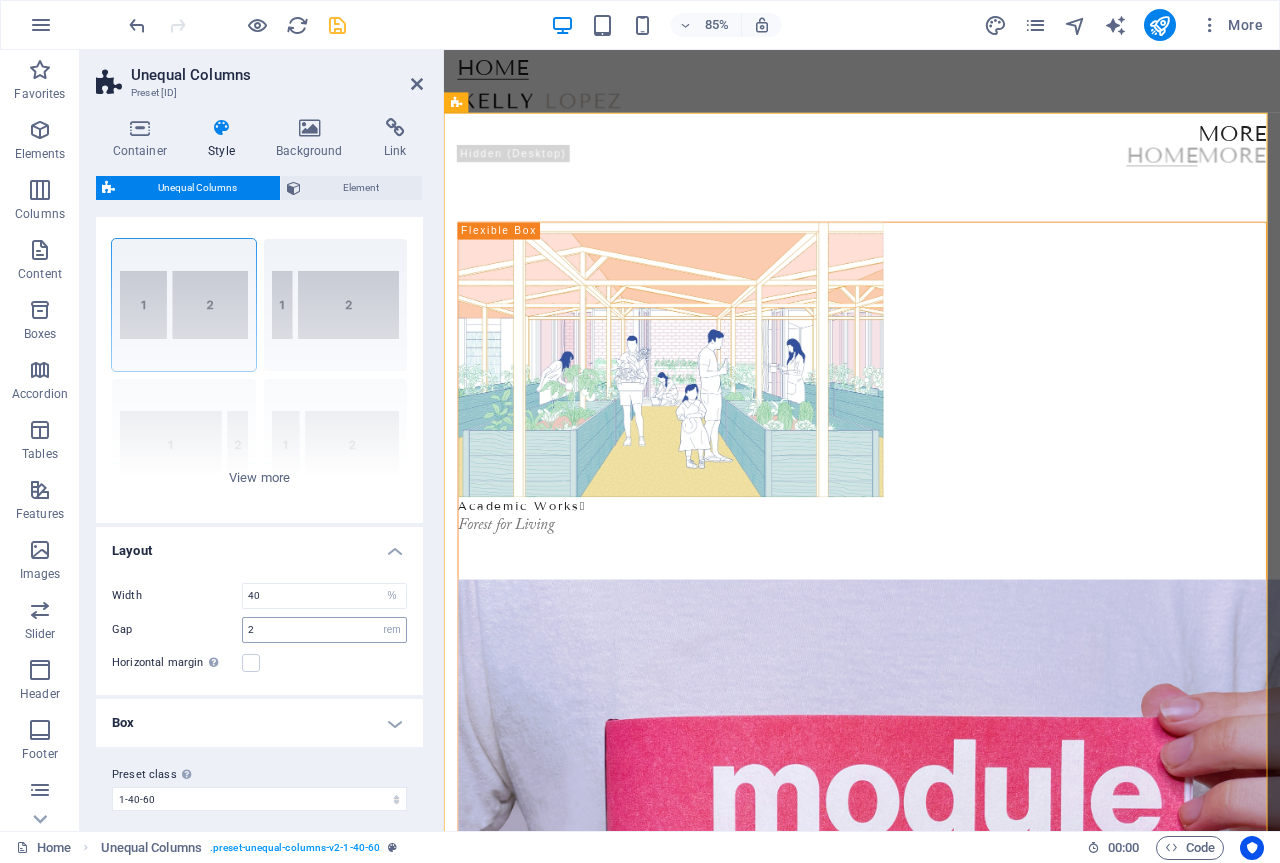 scroll, scrollTop: 42, scrollLeft: 0, axis: vertical 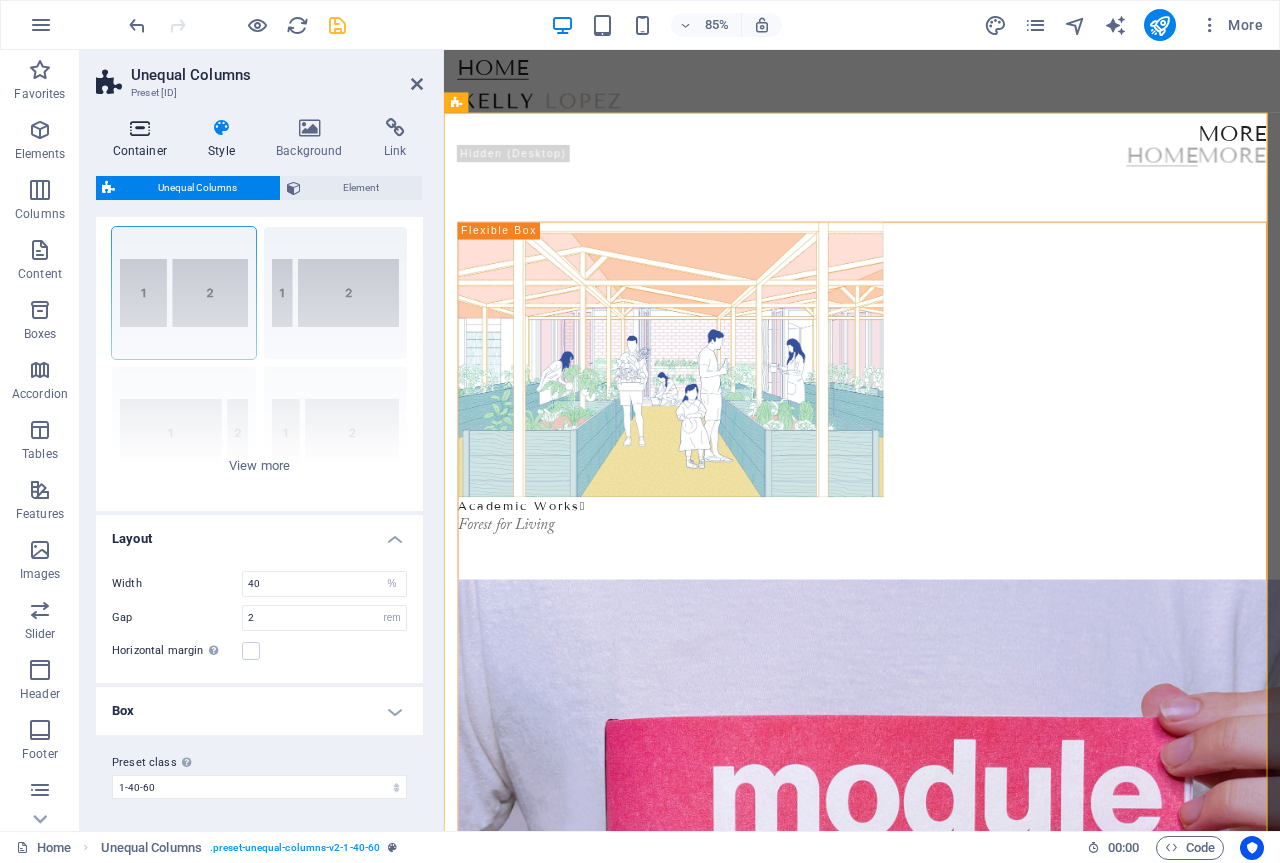 click at bounding box center (140, 128) 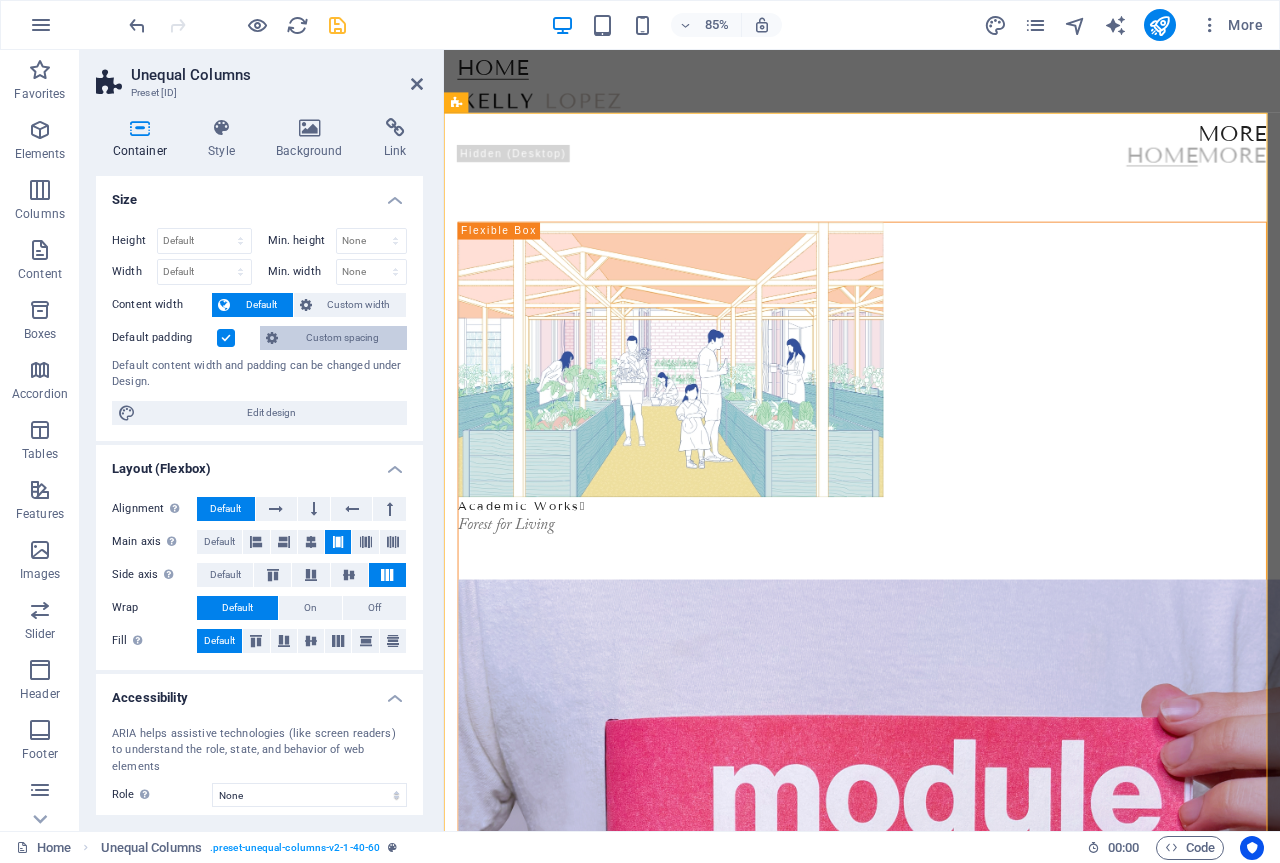 click on "Custom spacing" at bounding box center [342, 338] 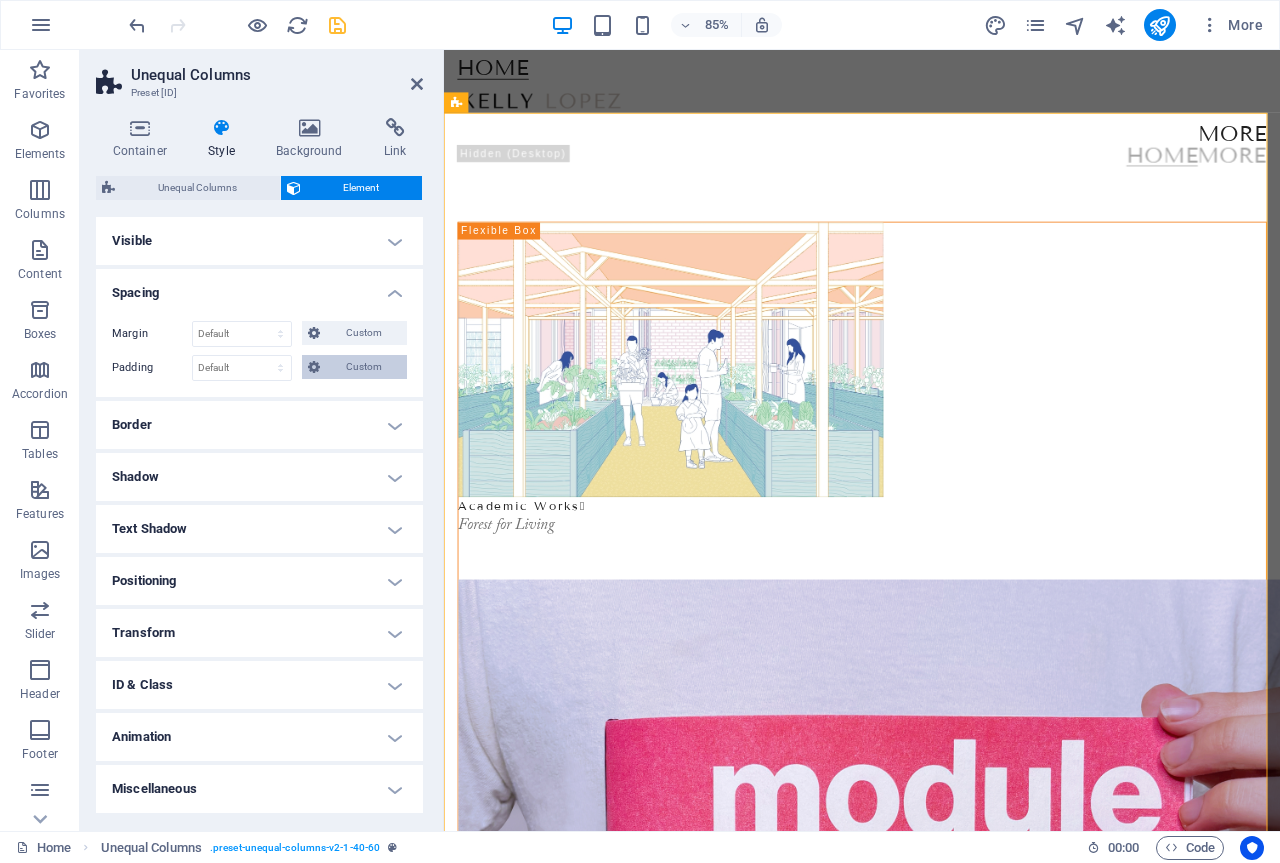 click on "Custom" at bounding box center (363, 367) 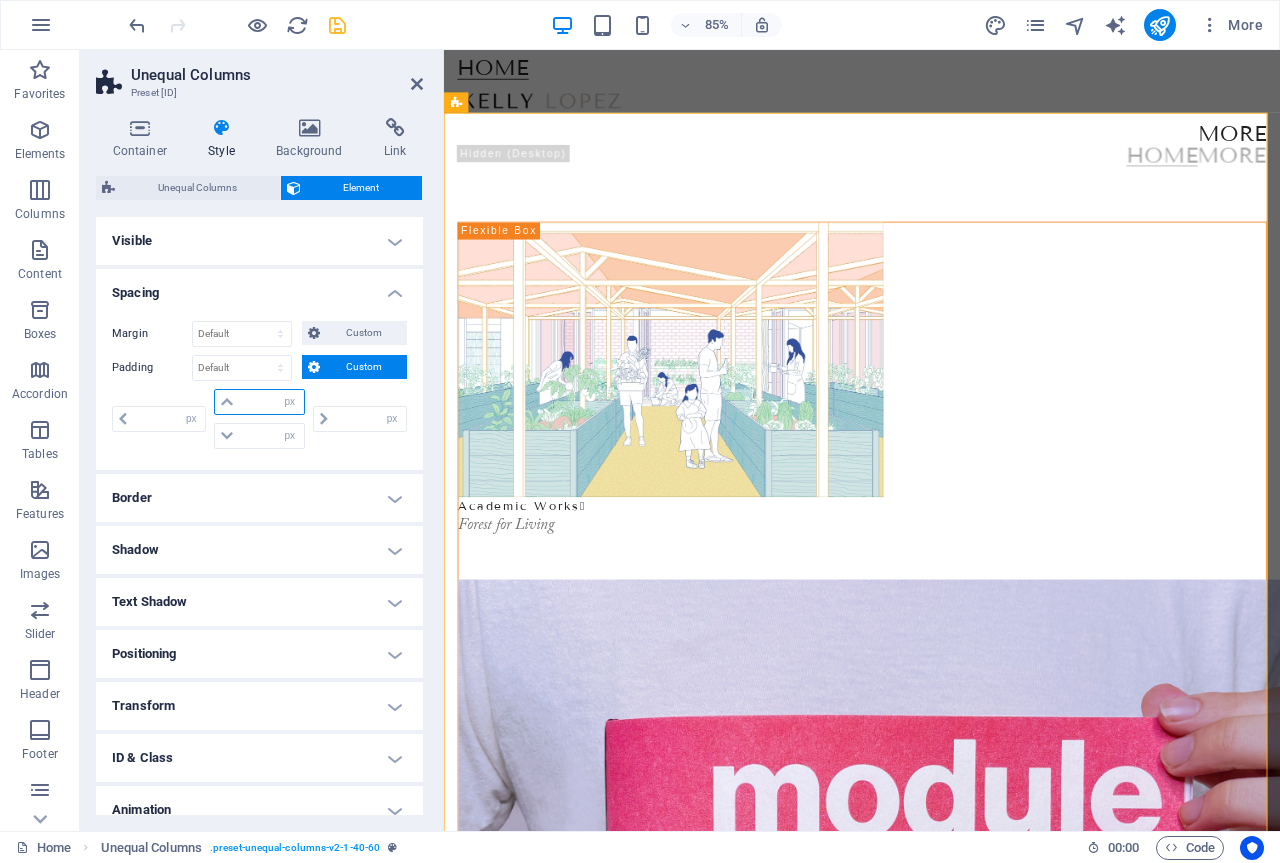 click at bounding box center (271, 402) 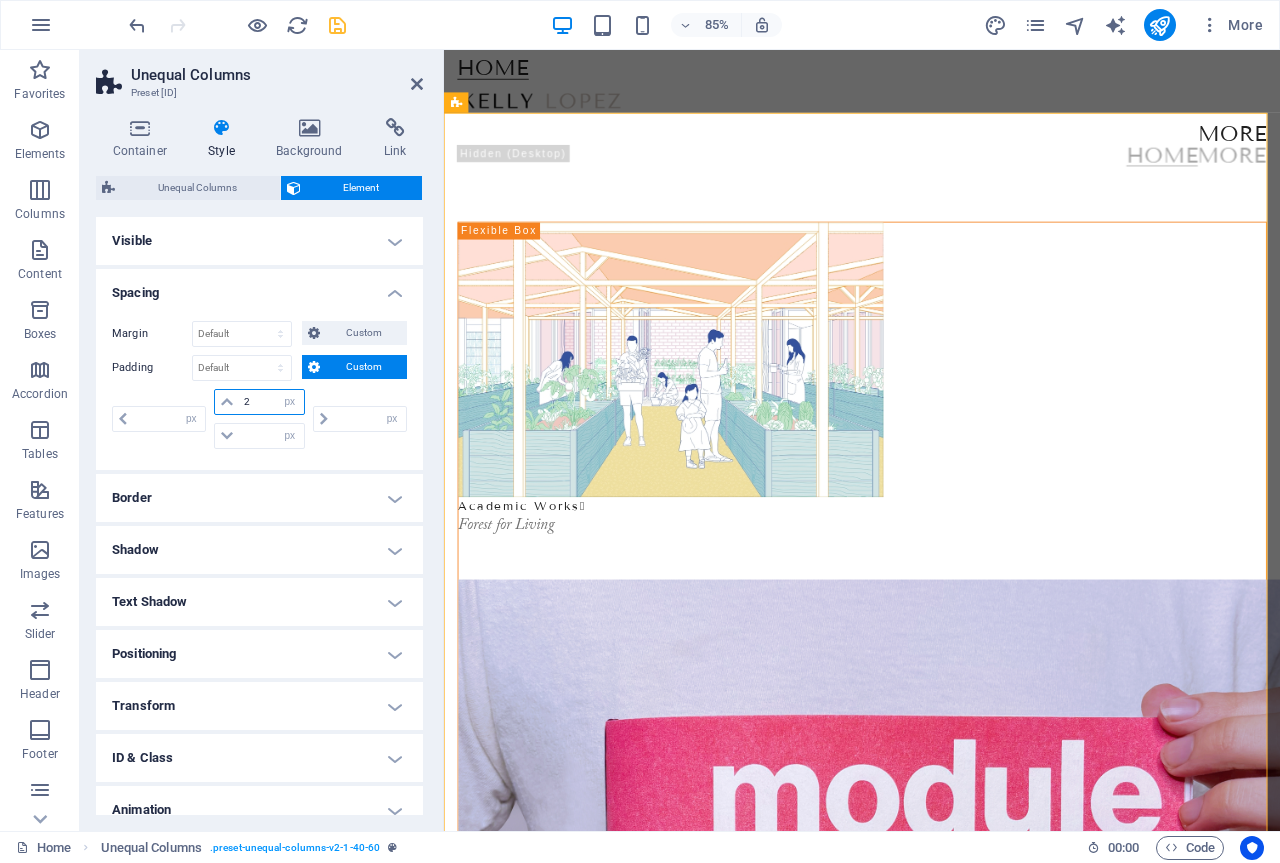 type on "25" 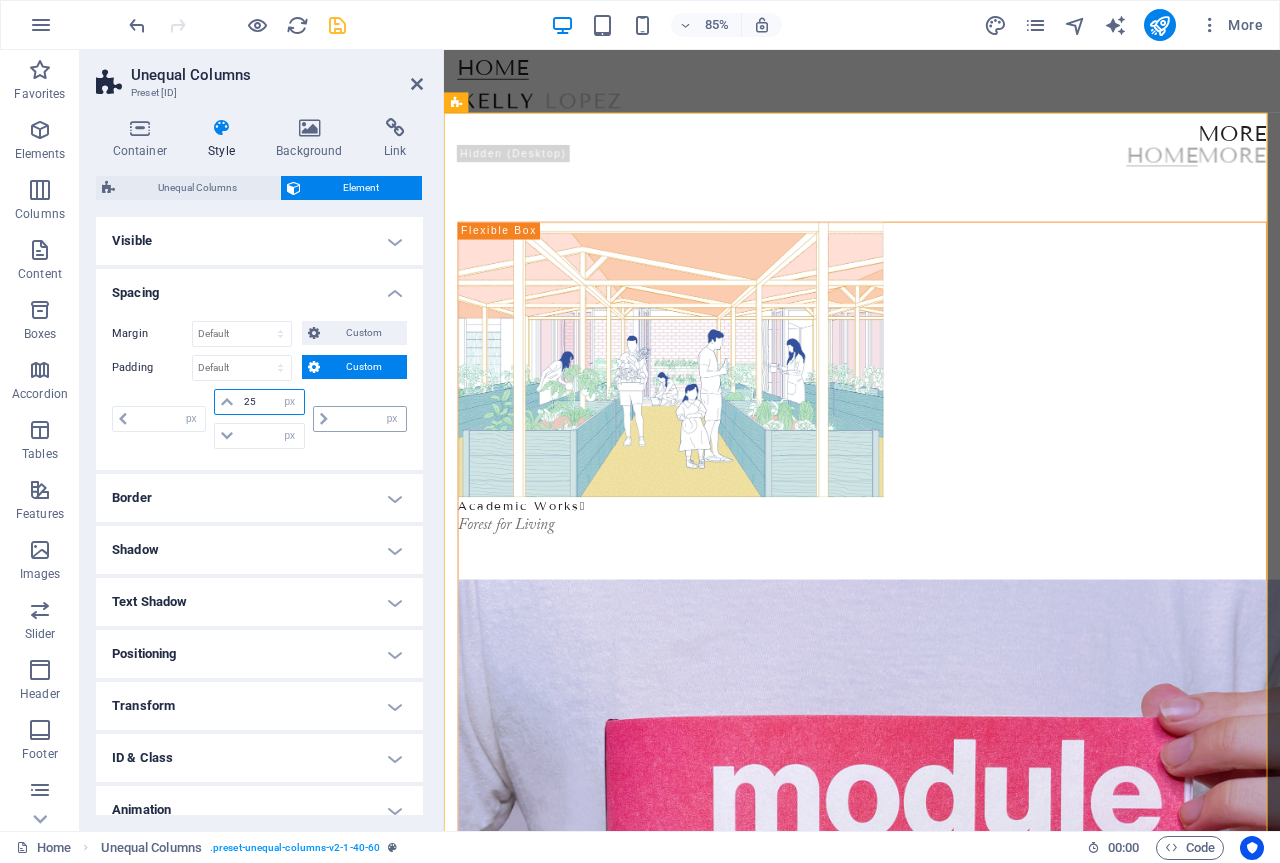 type on "0" 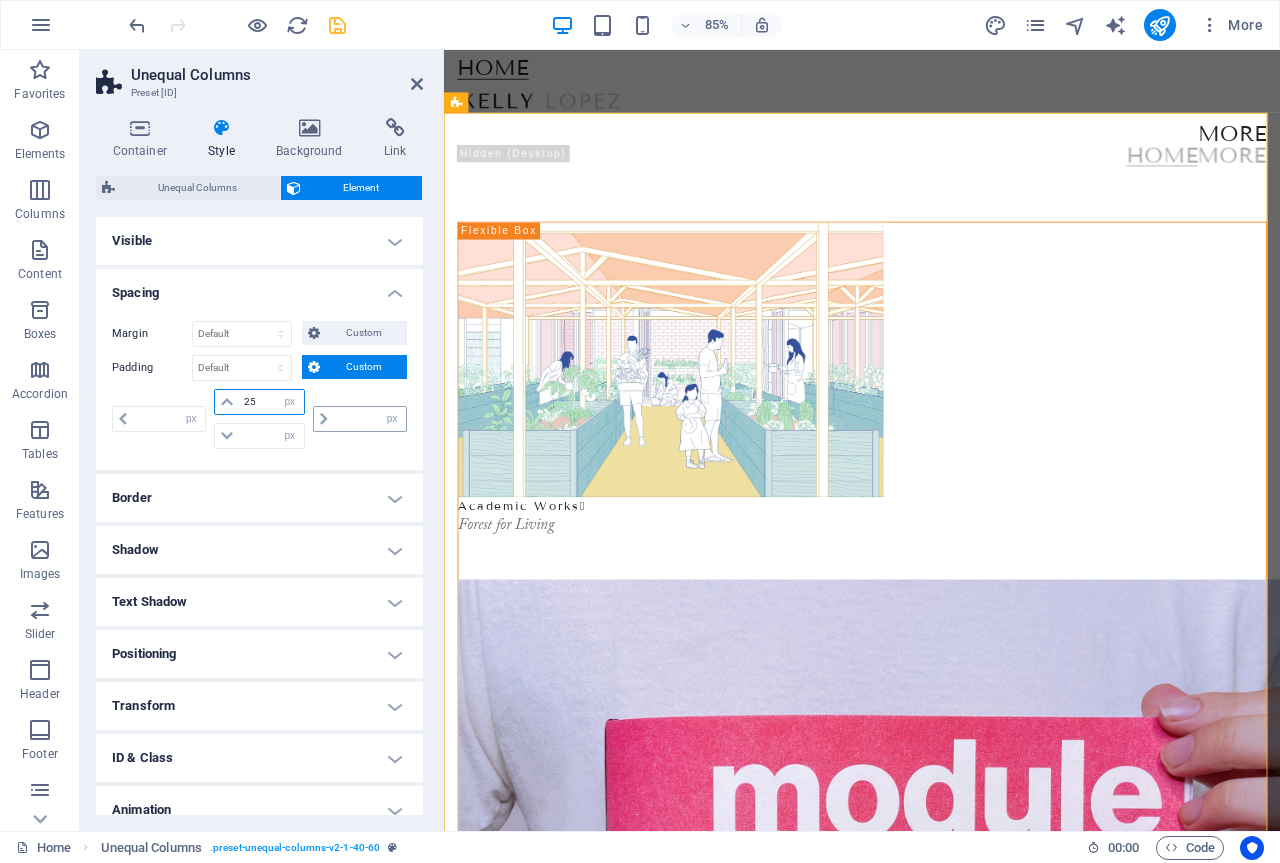 type on "0" 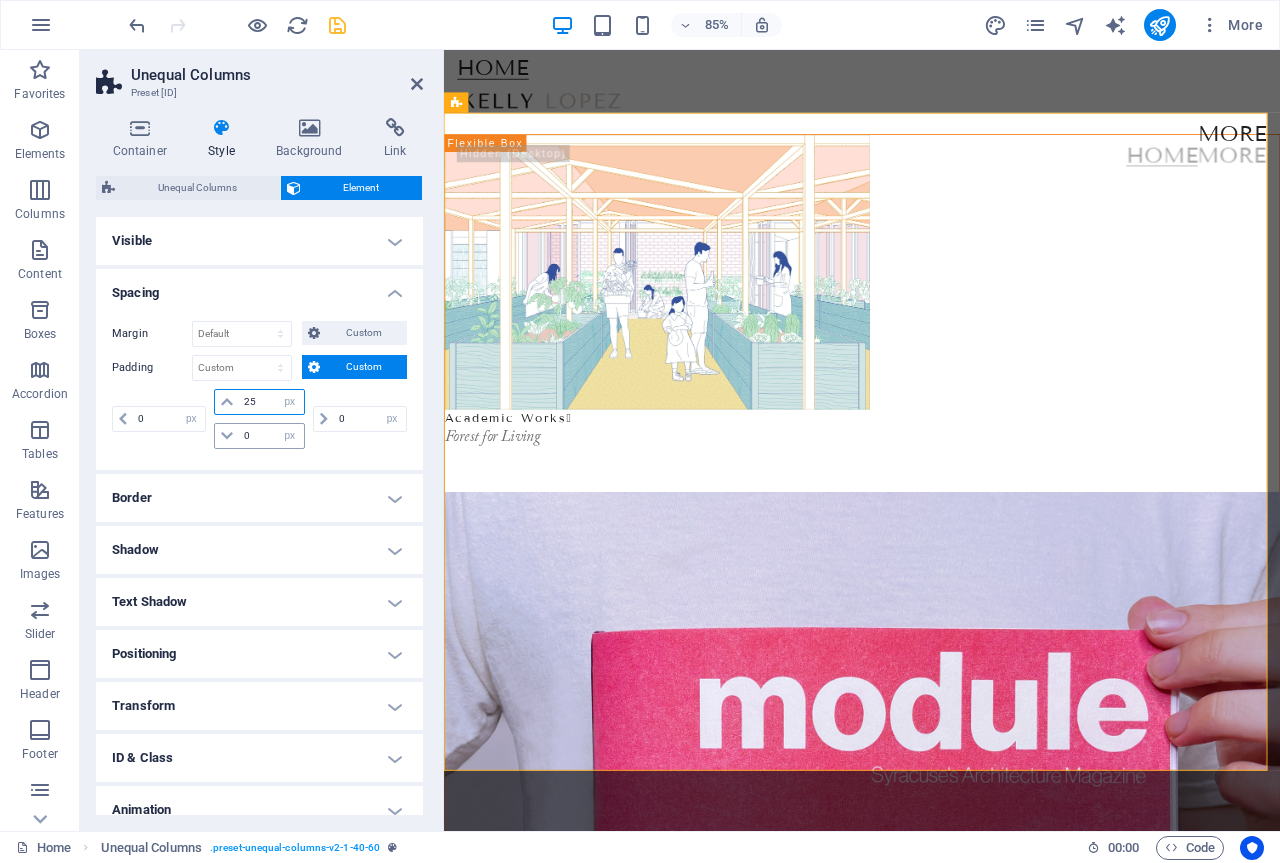 type on "25" 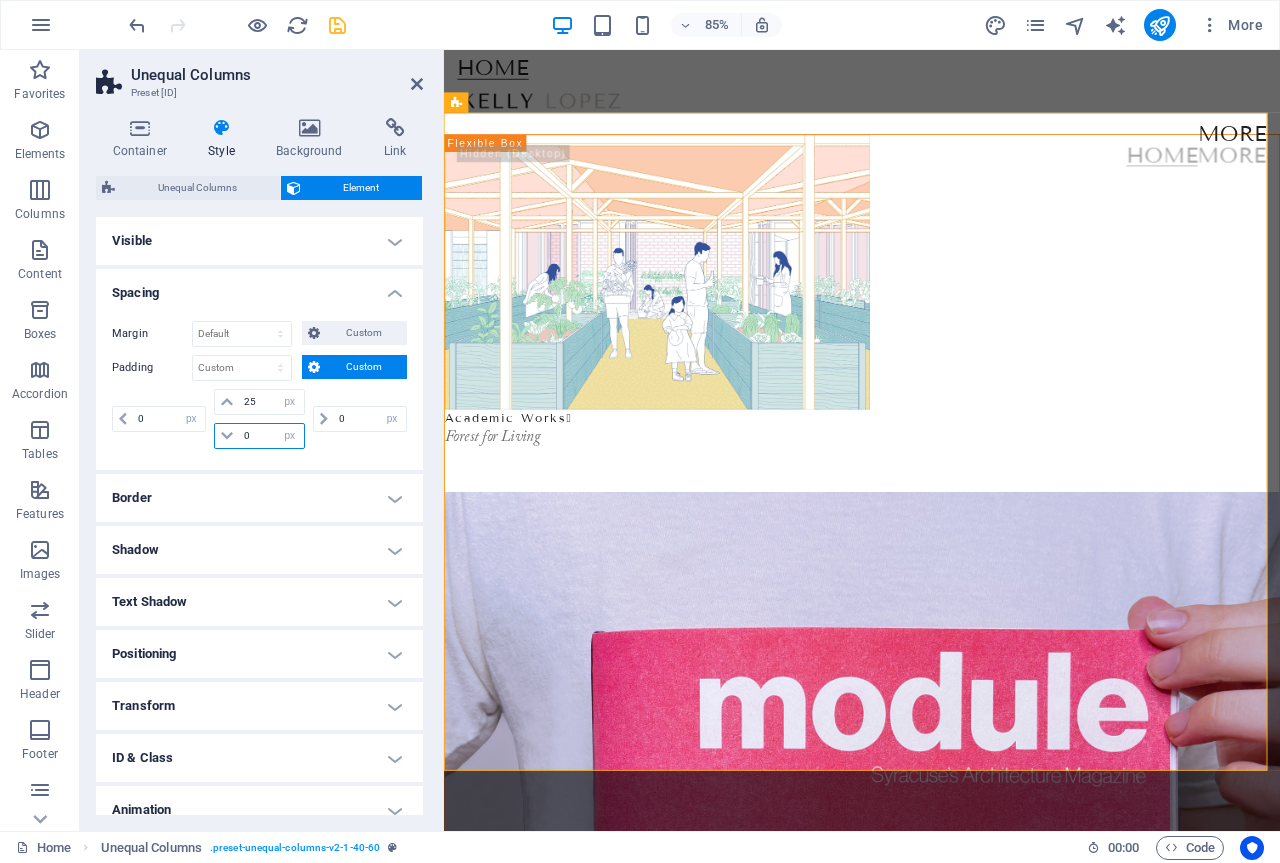 drag, startPoint x: 262, startPoint y: 432, endPoint x: 222, endPoint y: 428, distance: 40.1995 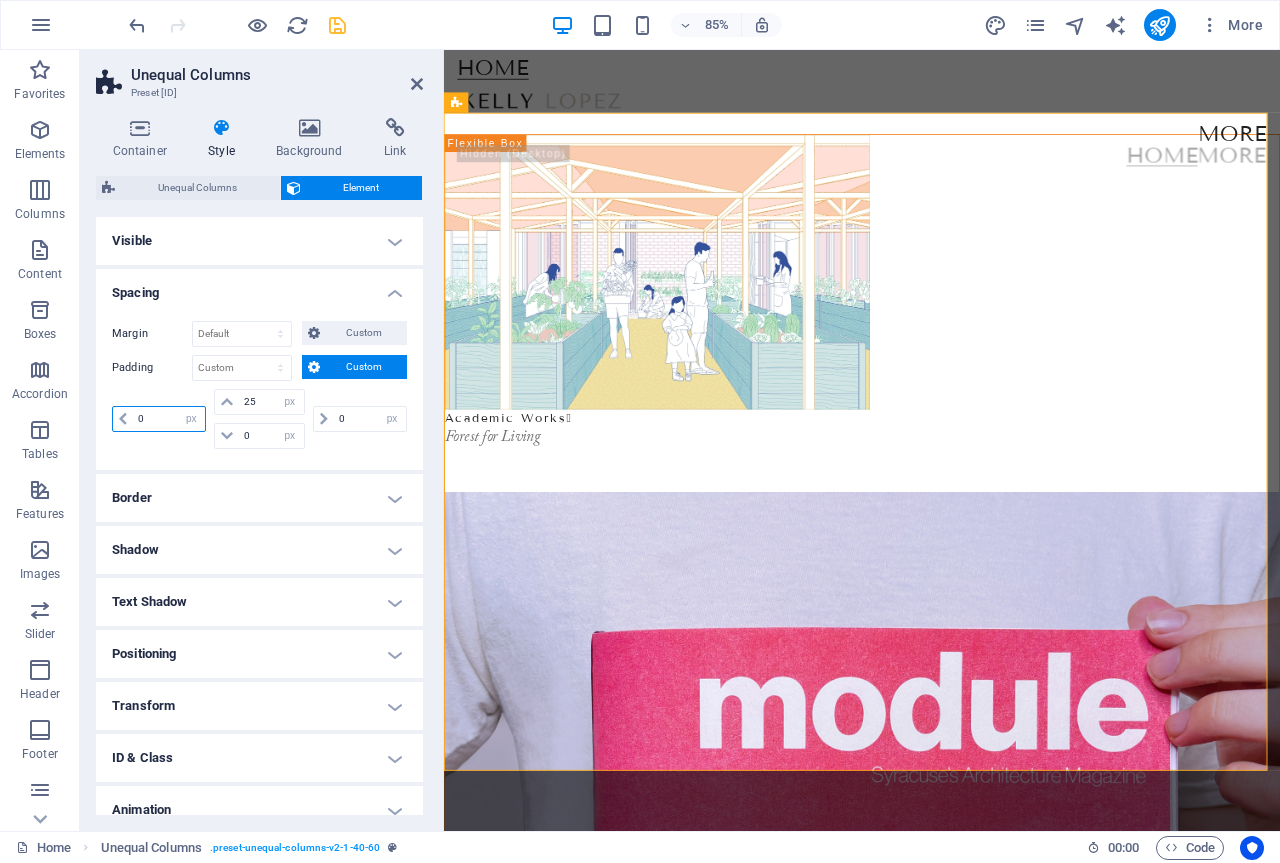 drag, startPoint x: 169, startPoint y: 421, endPoint x: 116, endPoint y: 431, distance: 53.935146 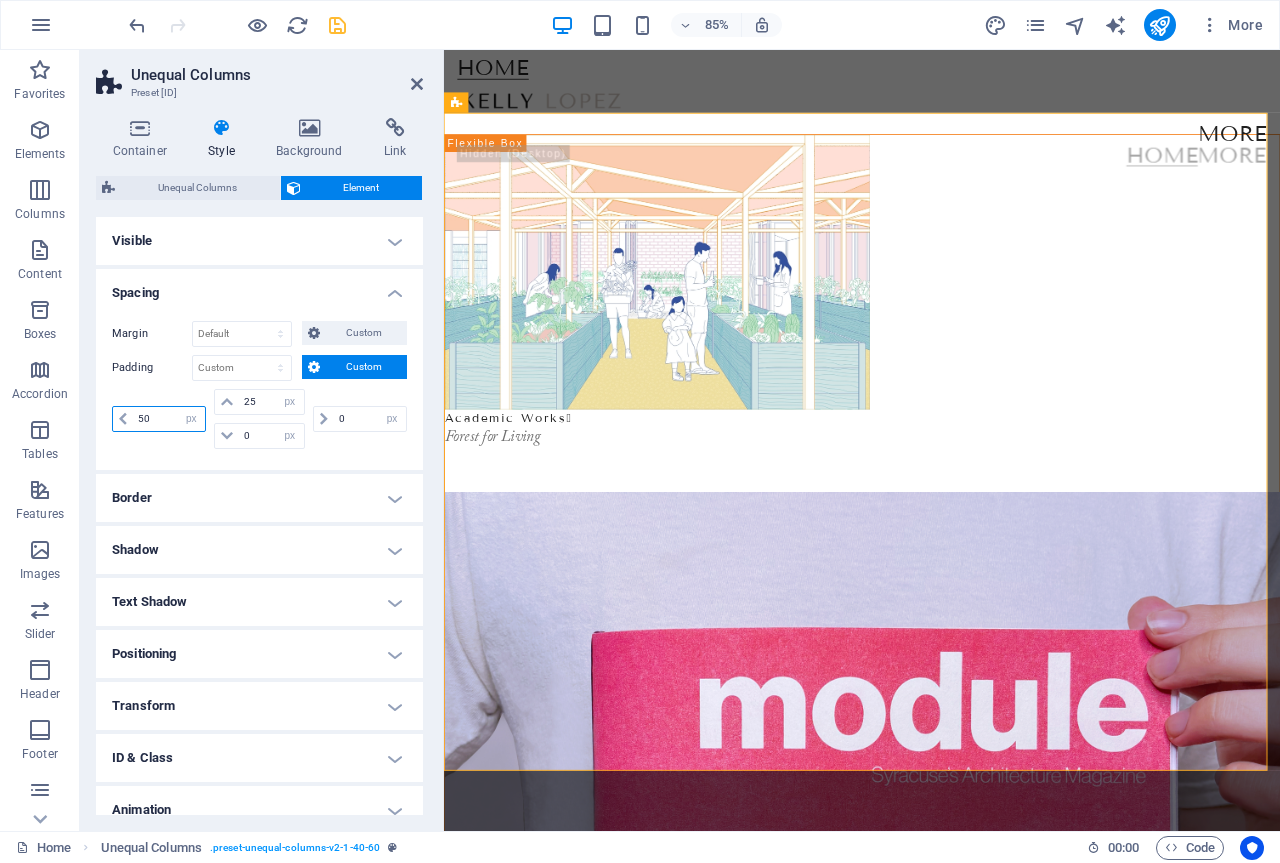 type on "50" 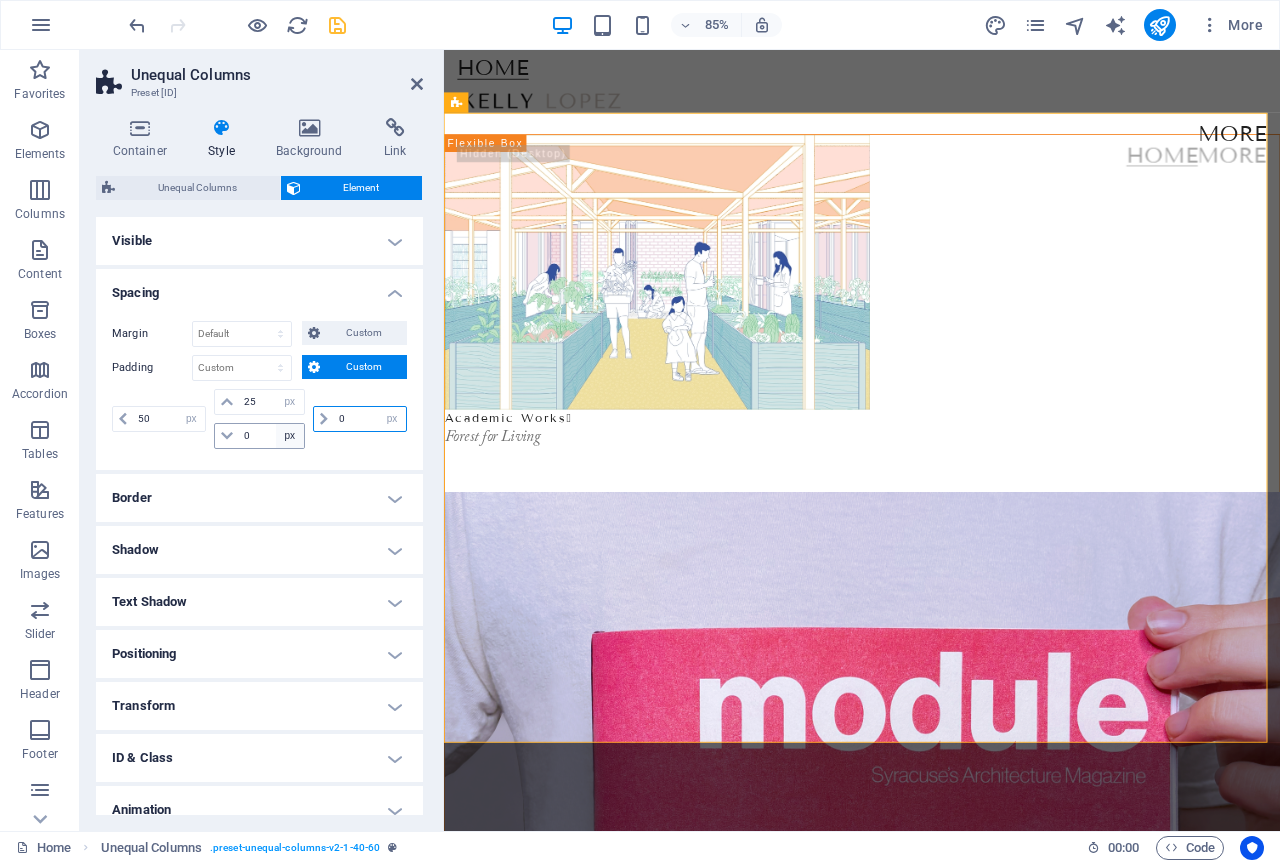 drag, startPoint x: 309, startPoint y: 423, endPoint x: 295, endPoint y: 430, distance: 15.652476 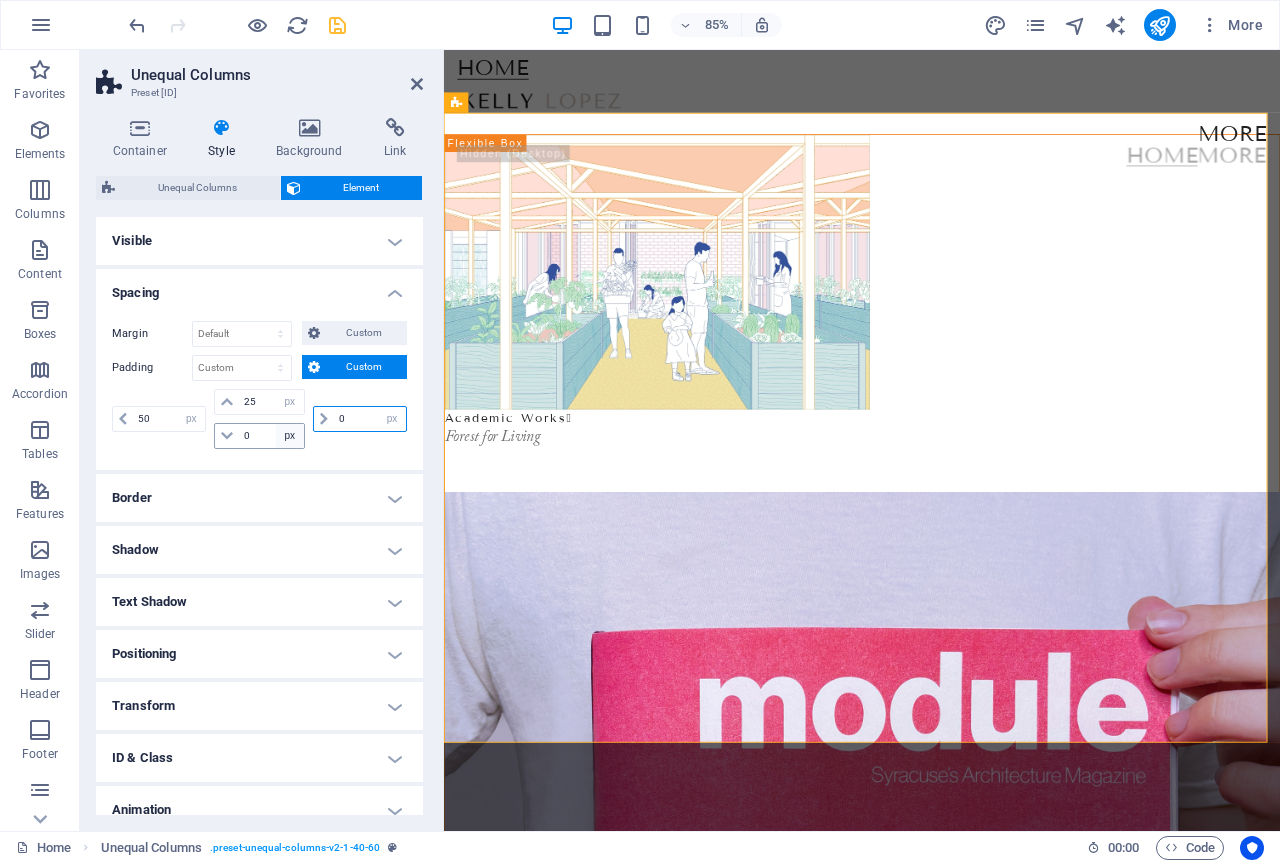 click on "50 px rem % vh vw 25 px rem % vh vw 0 px rem % vh vw 0 px rem % vh vw" at bounding box center (259, 419) 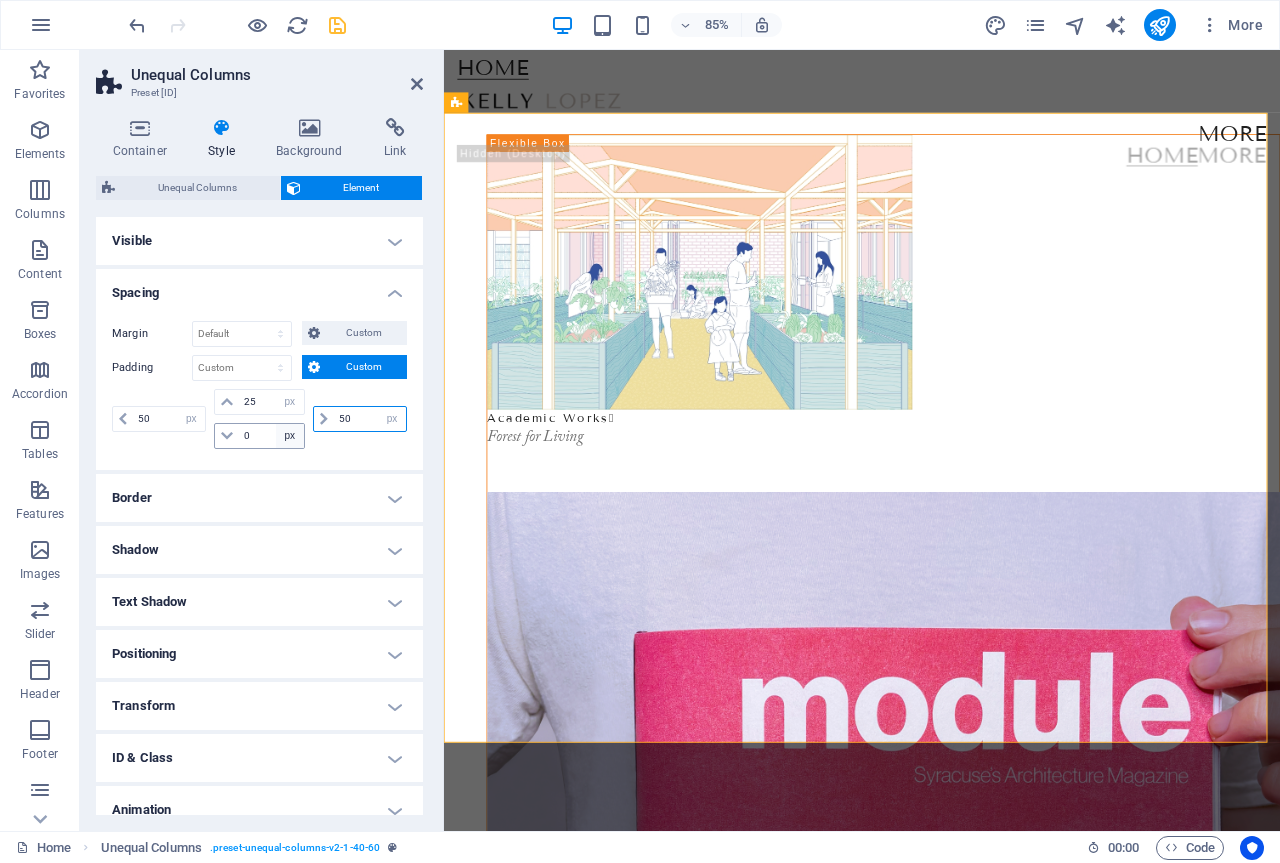 type on "50" 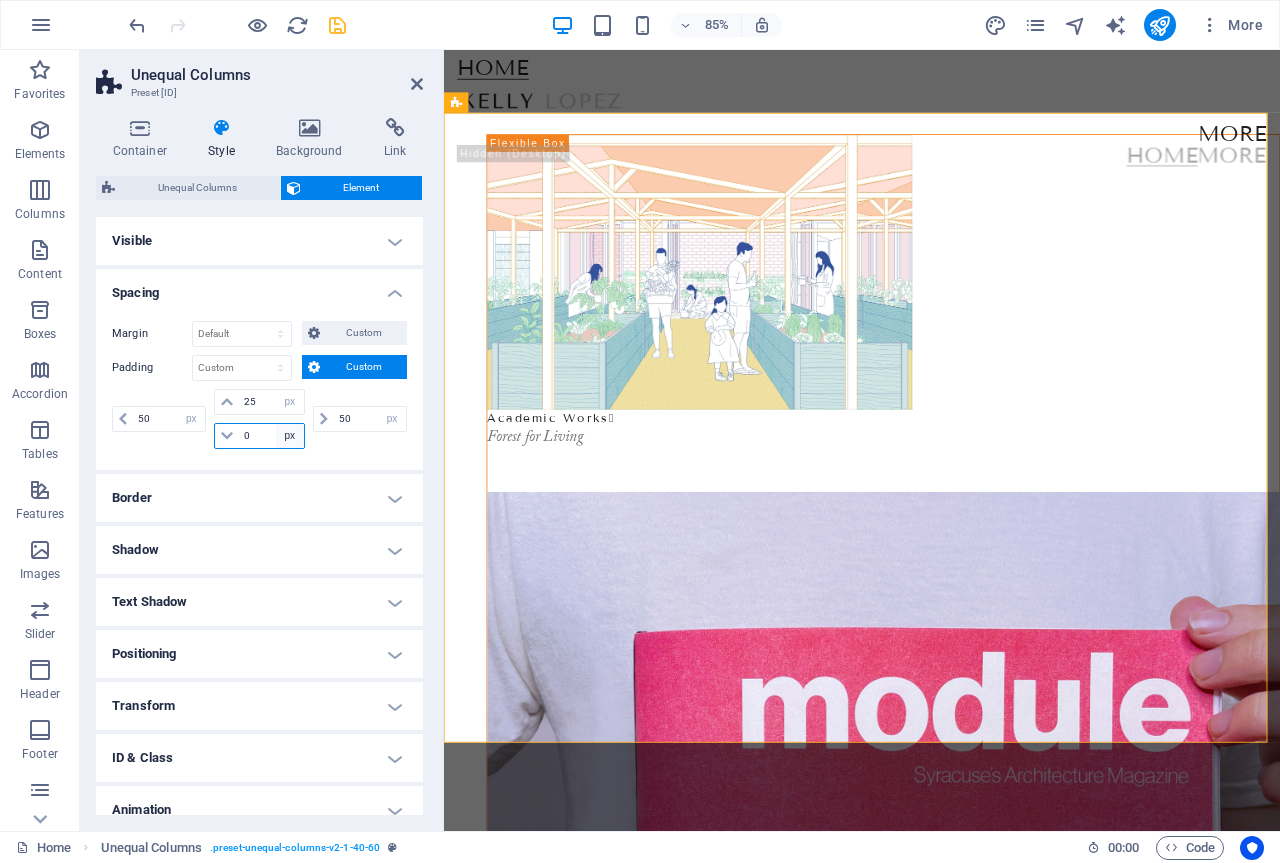 click on "px rem % vh vw" at bounding box center (290, 436) 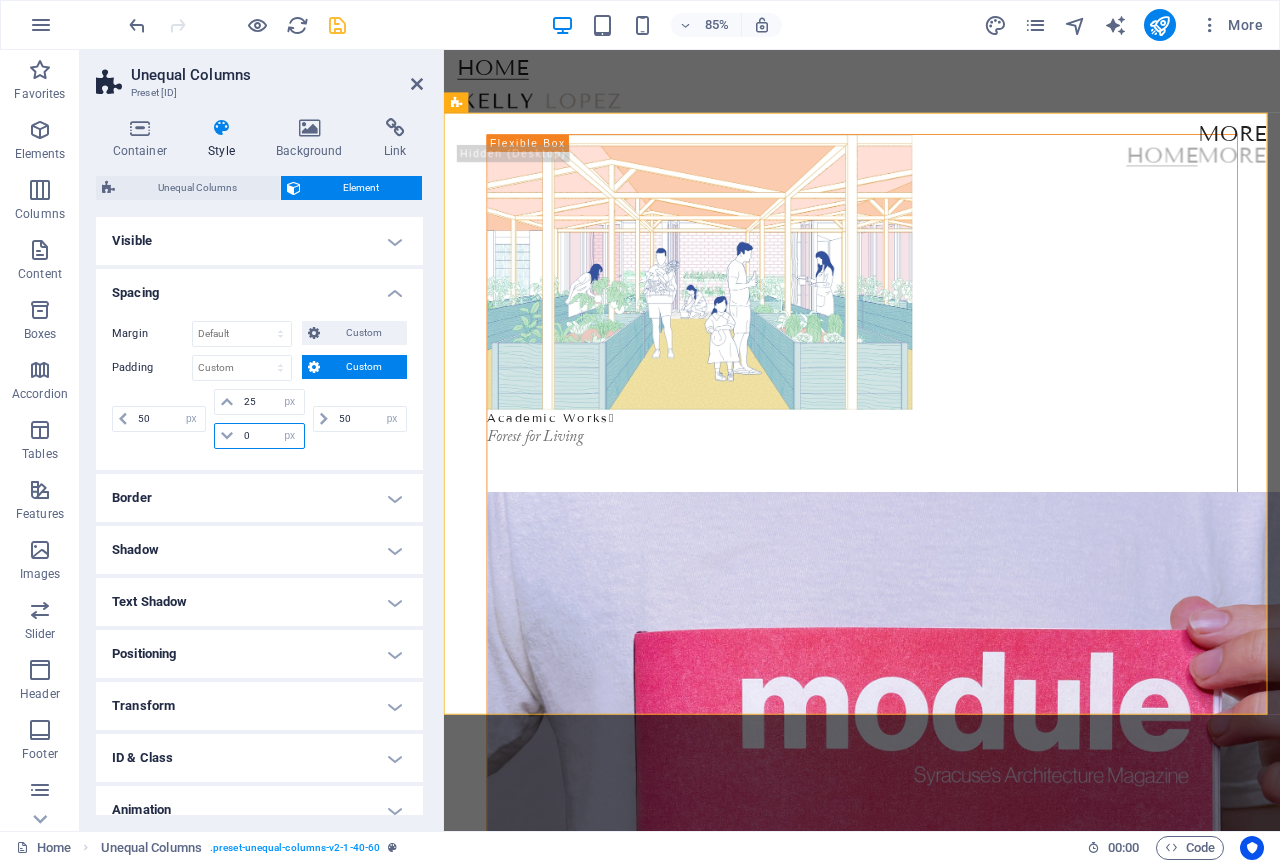 click on "0" at bounding box center [271, 436] 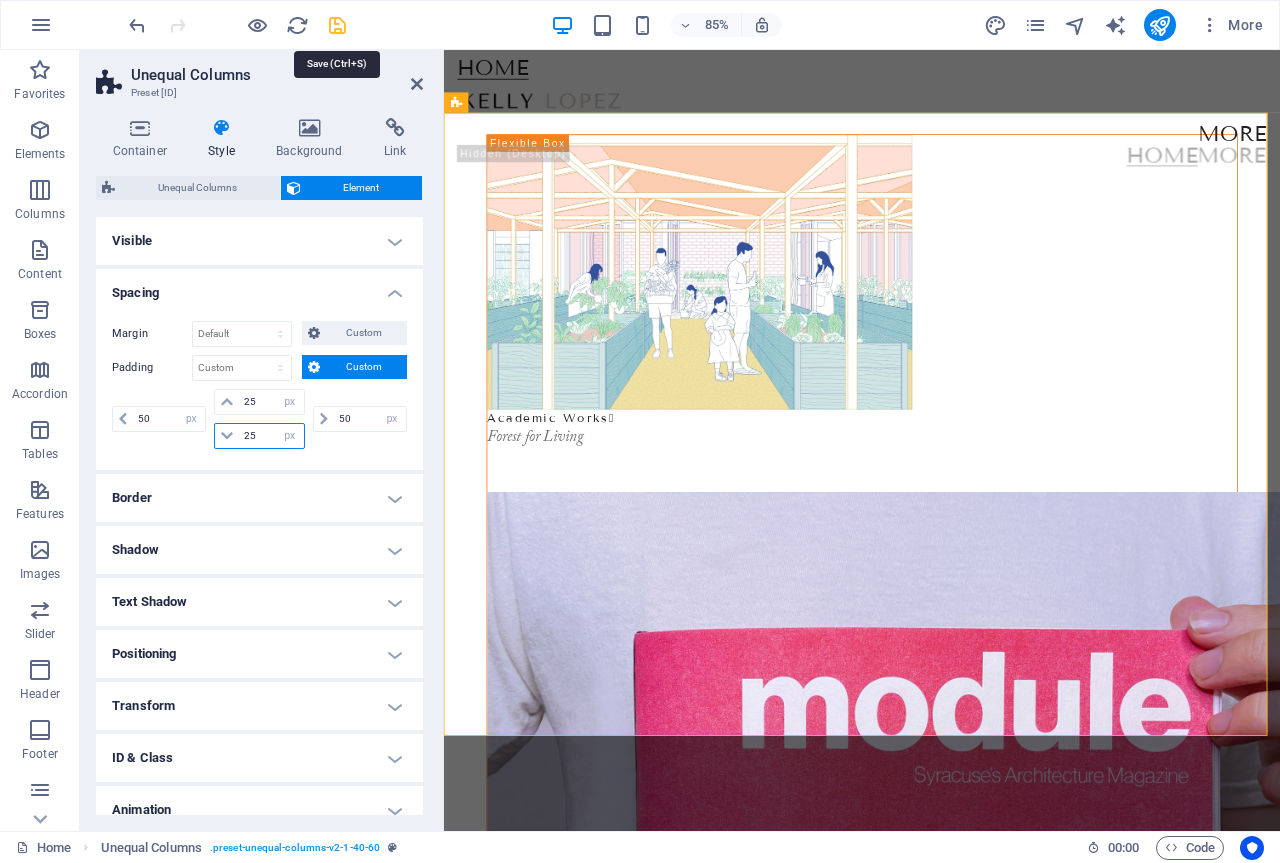 type on "25" 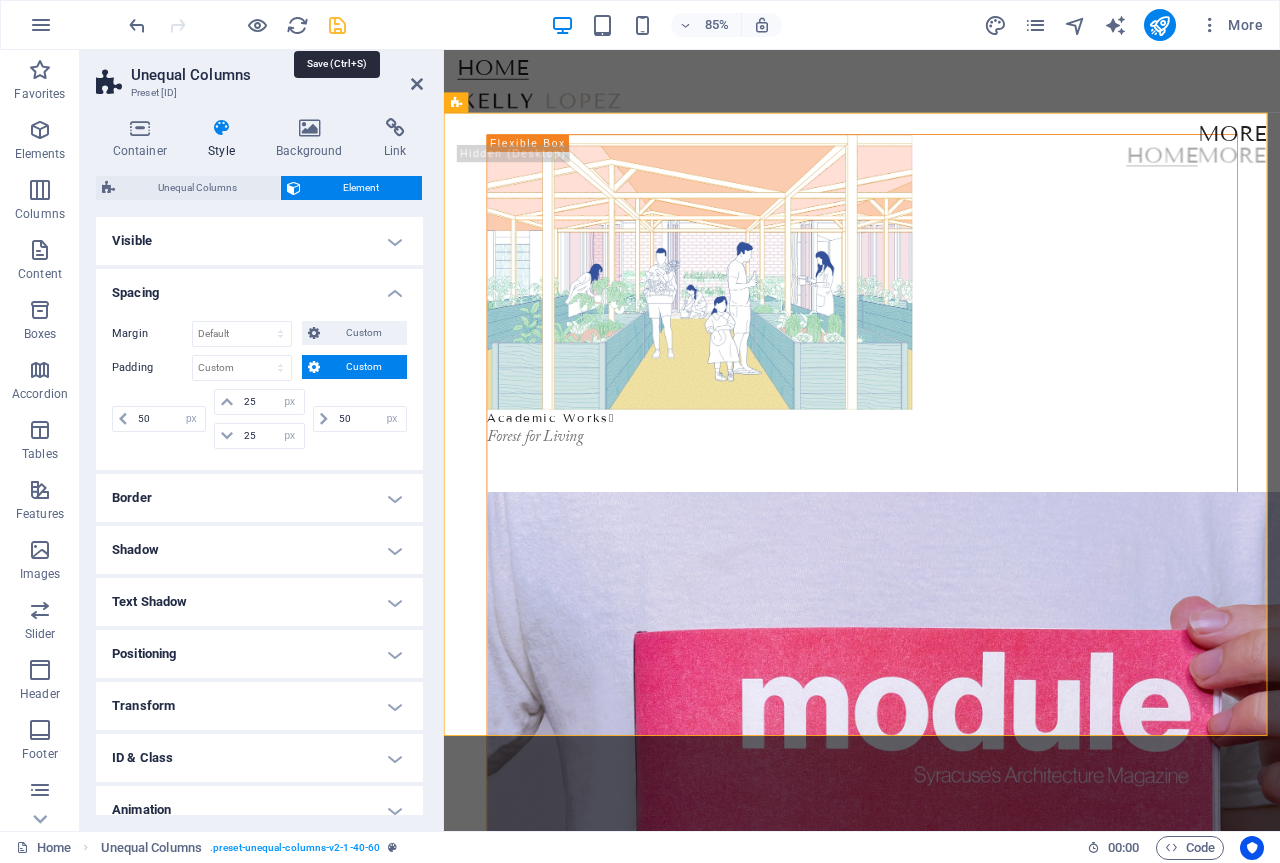 click at bounding box center [337, 25] 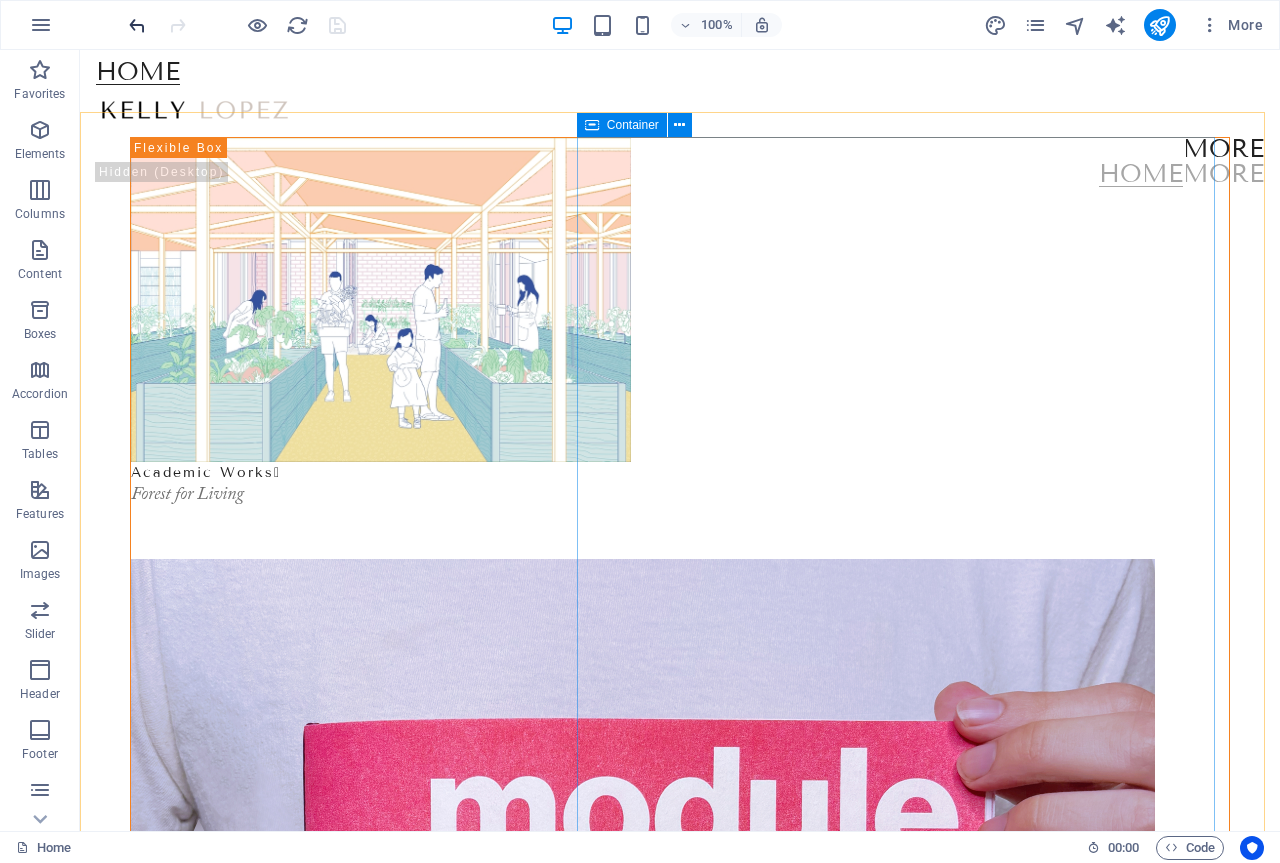 click at bounding box center [137, 25] 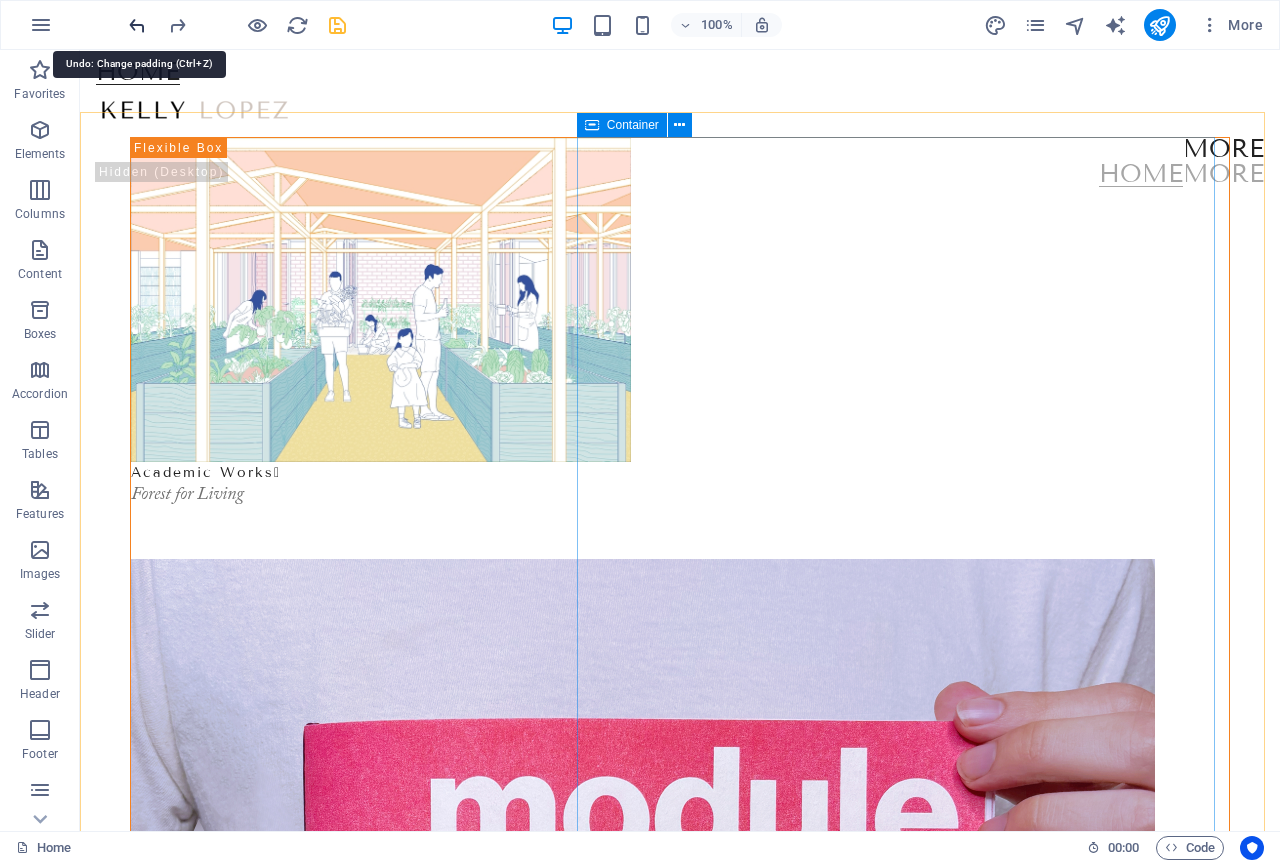 click at bounding box center [137, 25] 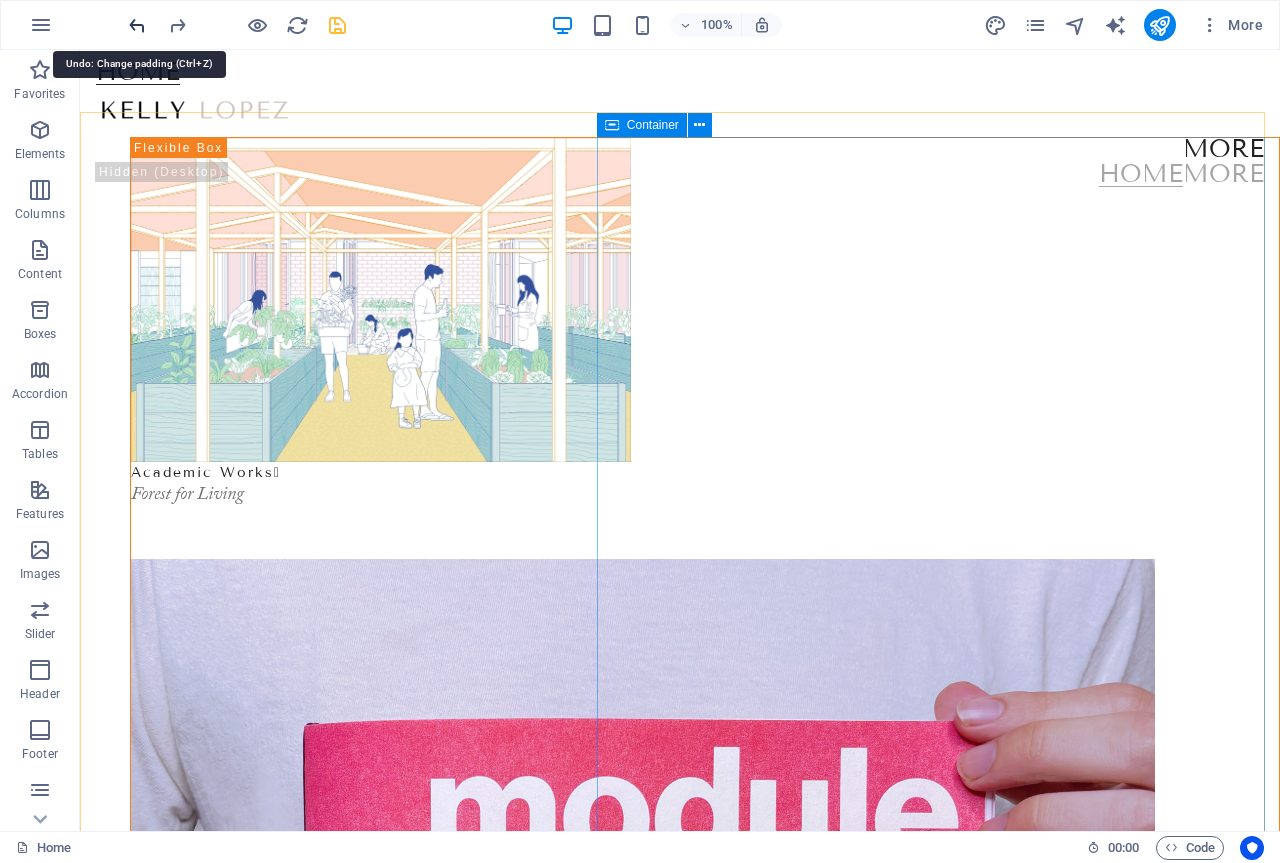 click at bounding box center (137, 25) 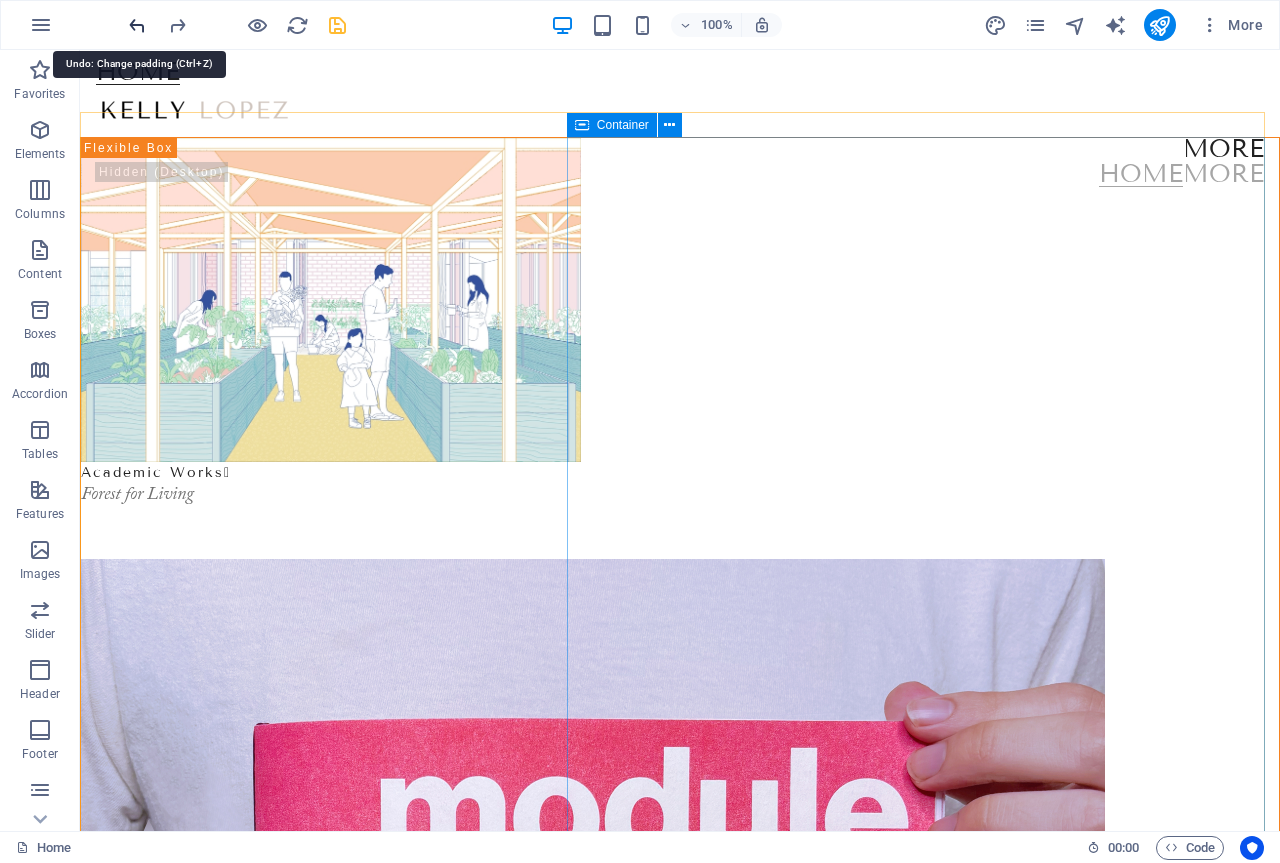click at bounding box center [137, 25] 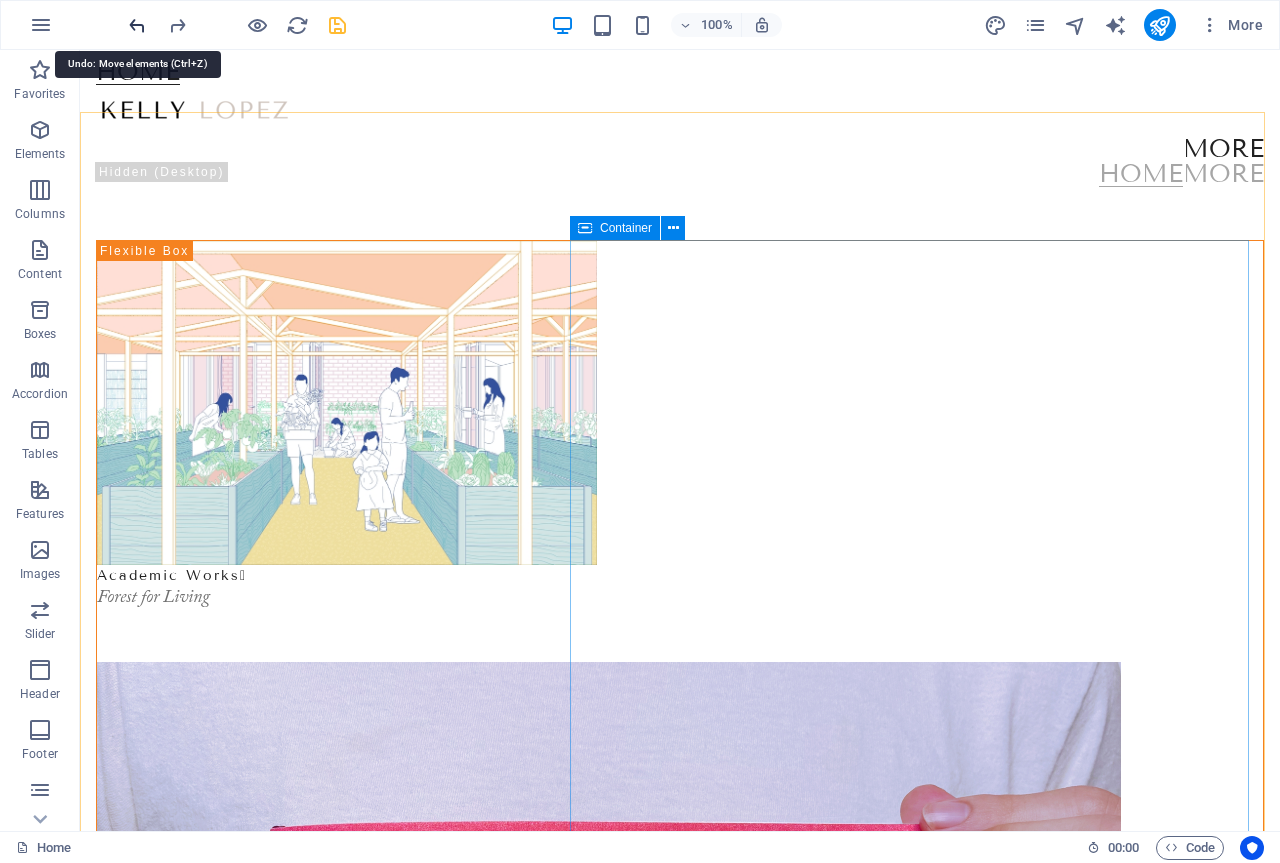 click at bounding box center (137, 25) 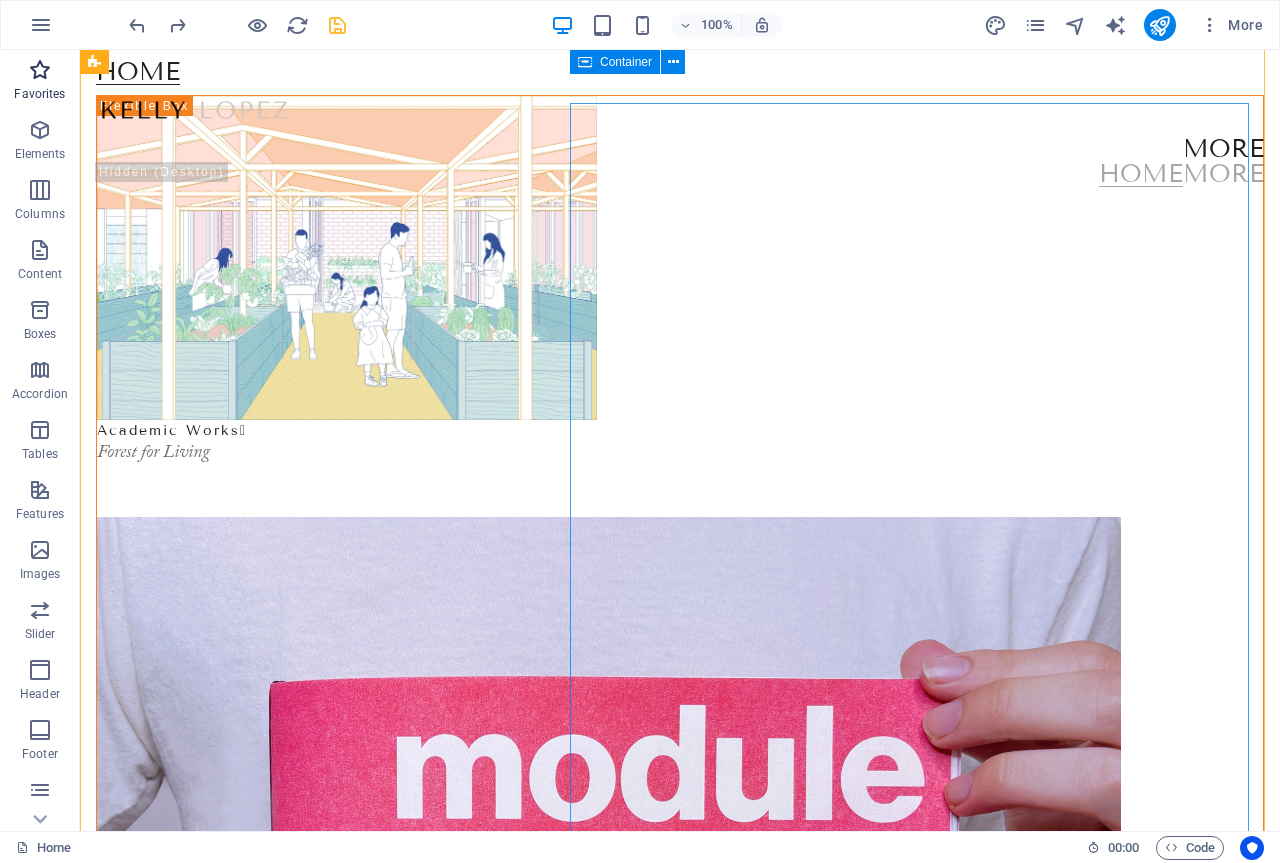 scroll, scrollTop: 136, scrollLeft: 0, axis: vertical 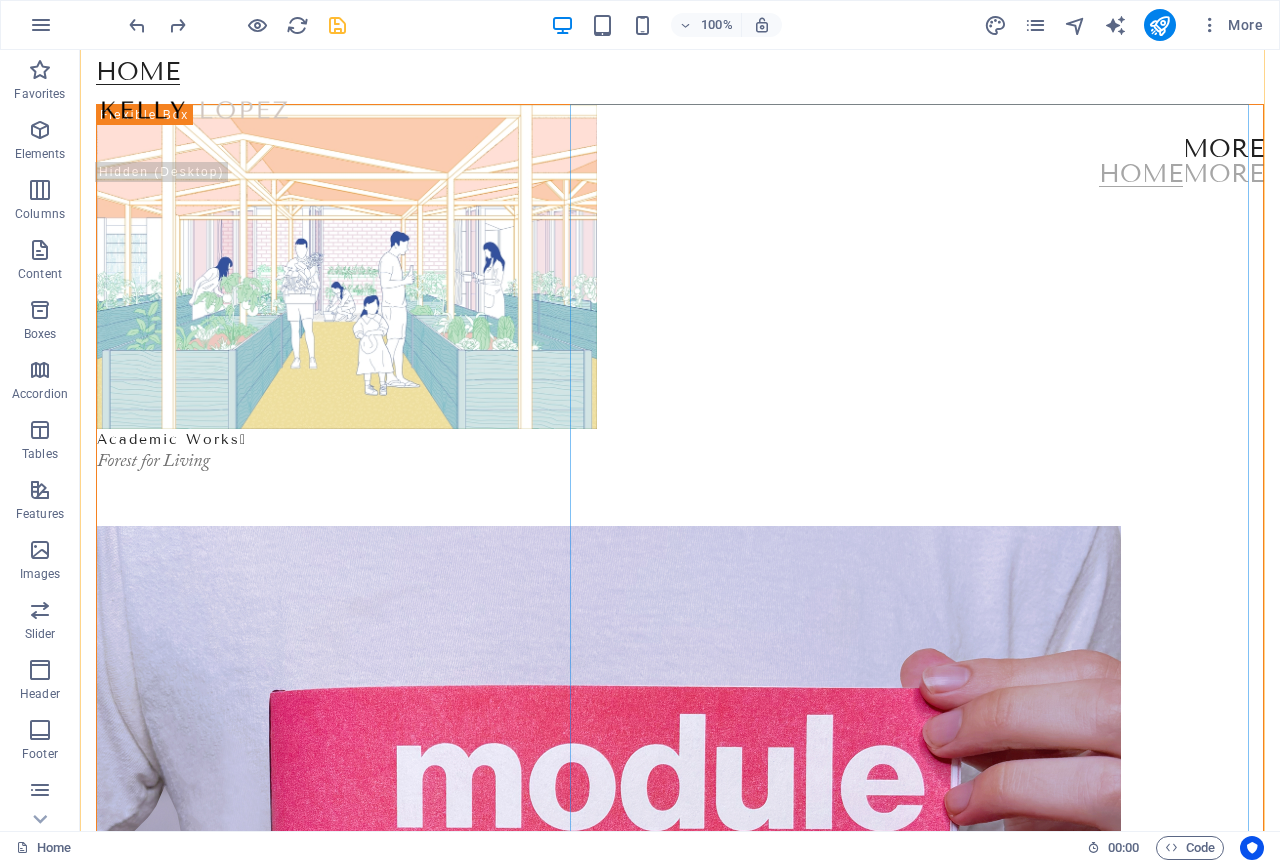 click on "100% More" at bounding box center (640, 25) 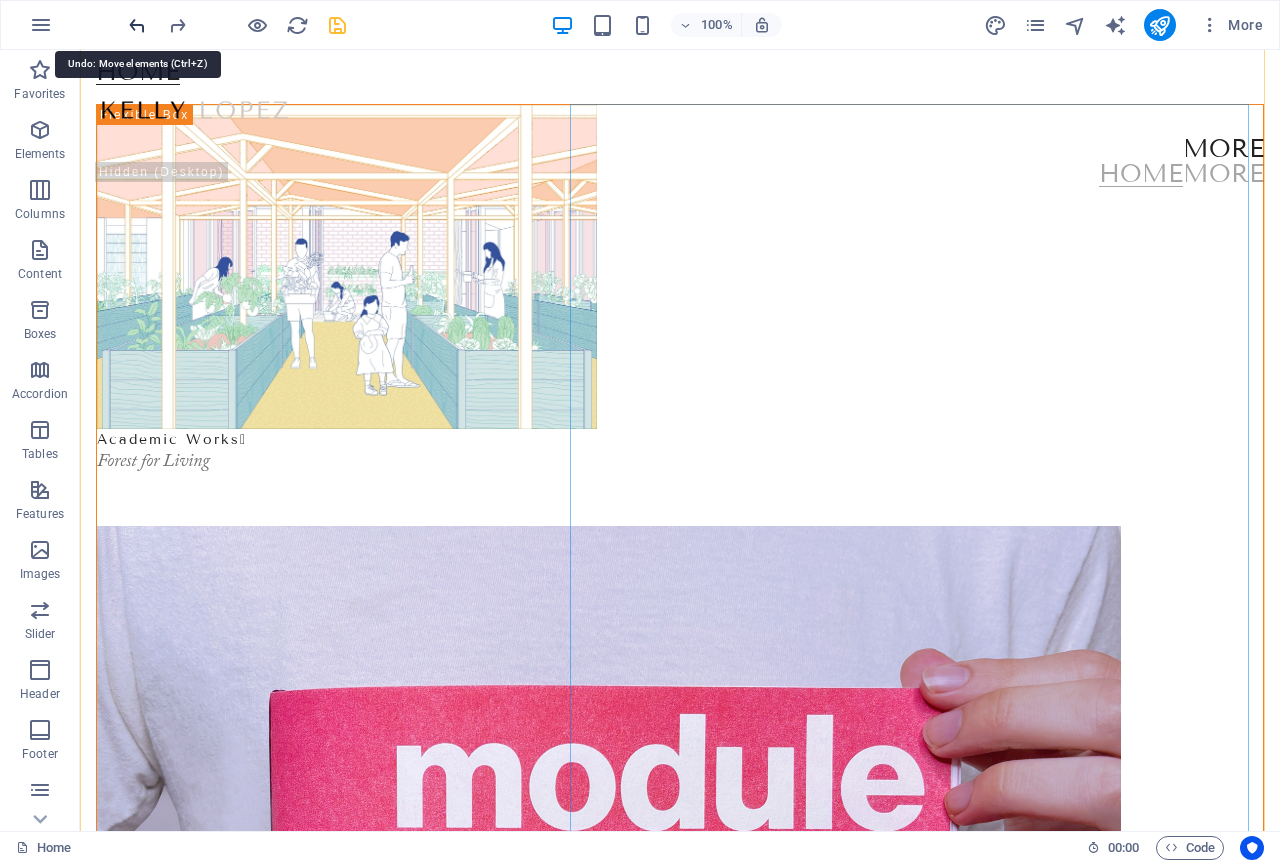 click at bounding box center (137, 25) 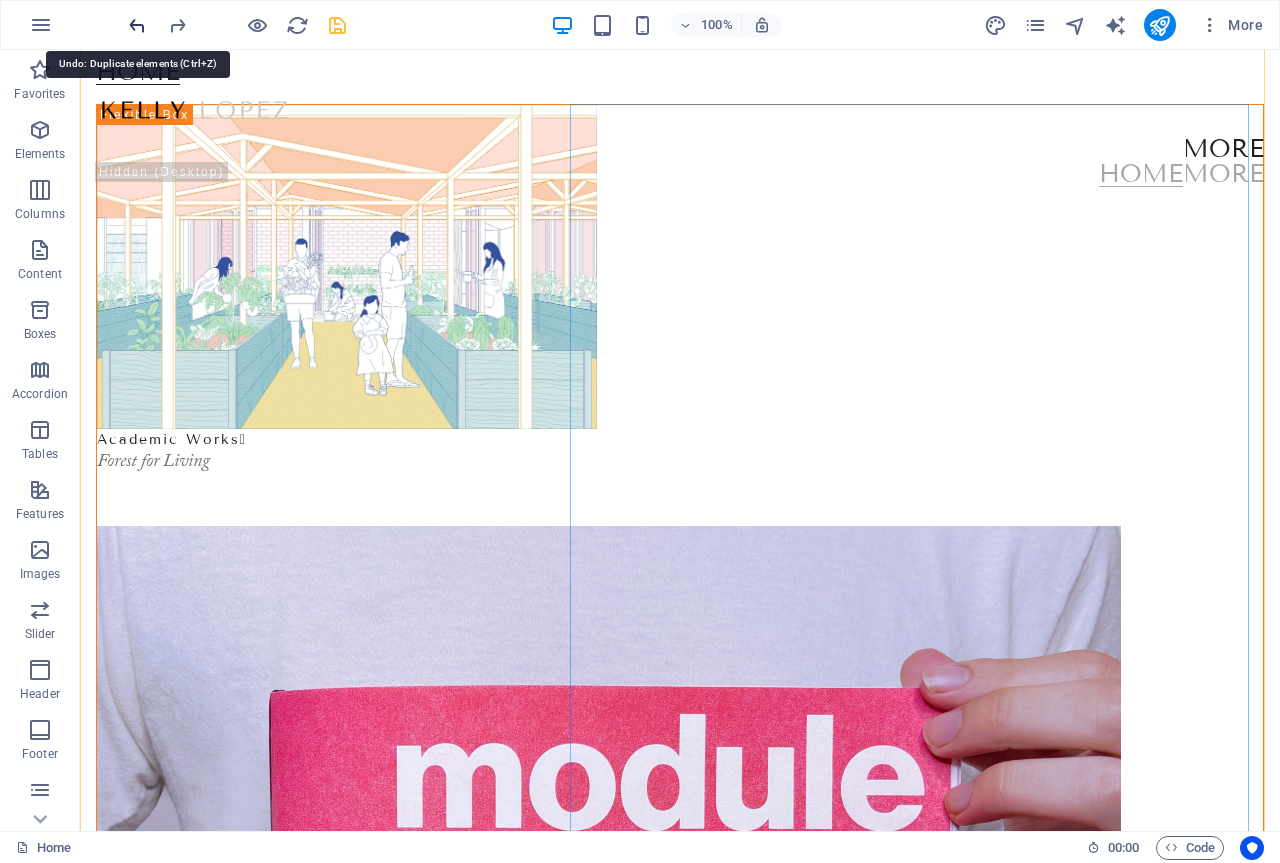 click at bounding box center (137, 25) 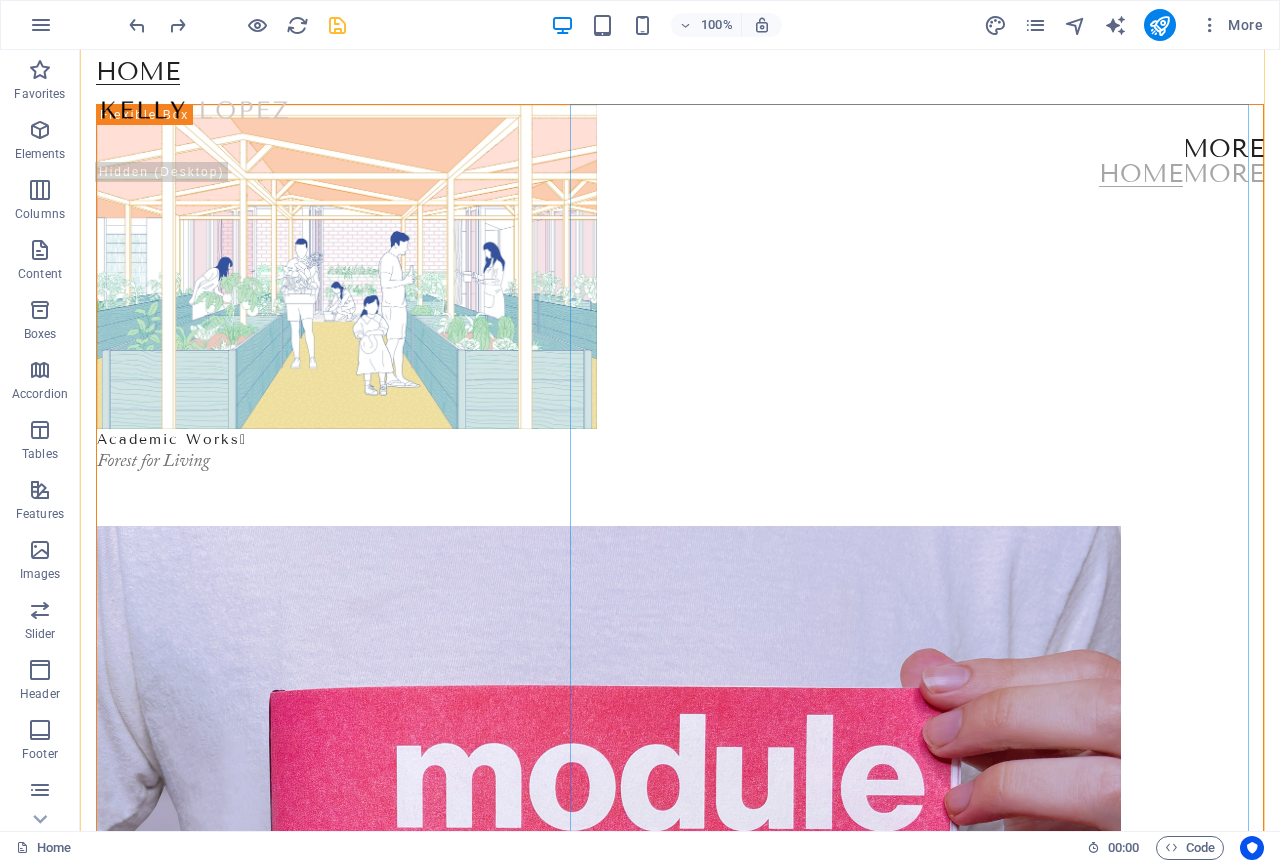 click at bounding box center (237, 25) 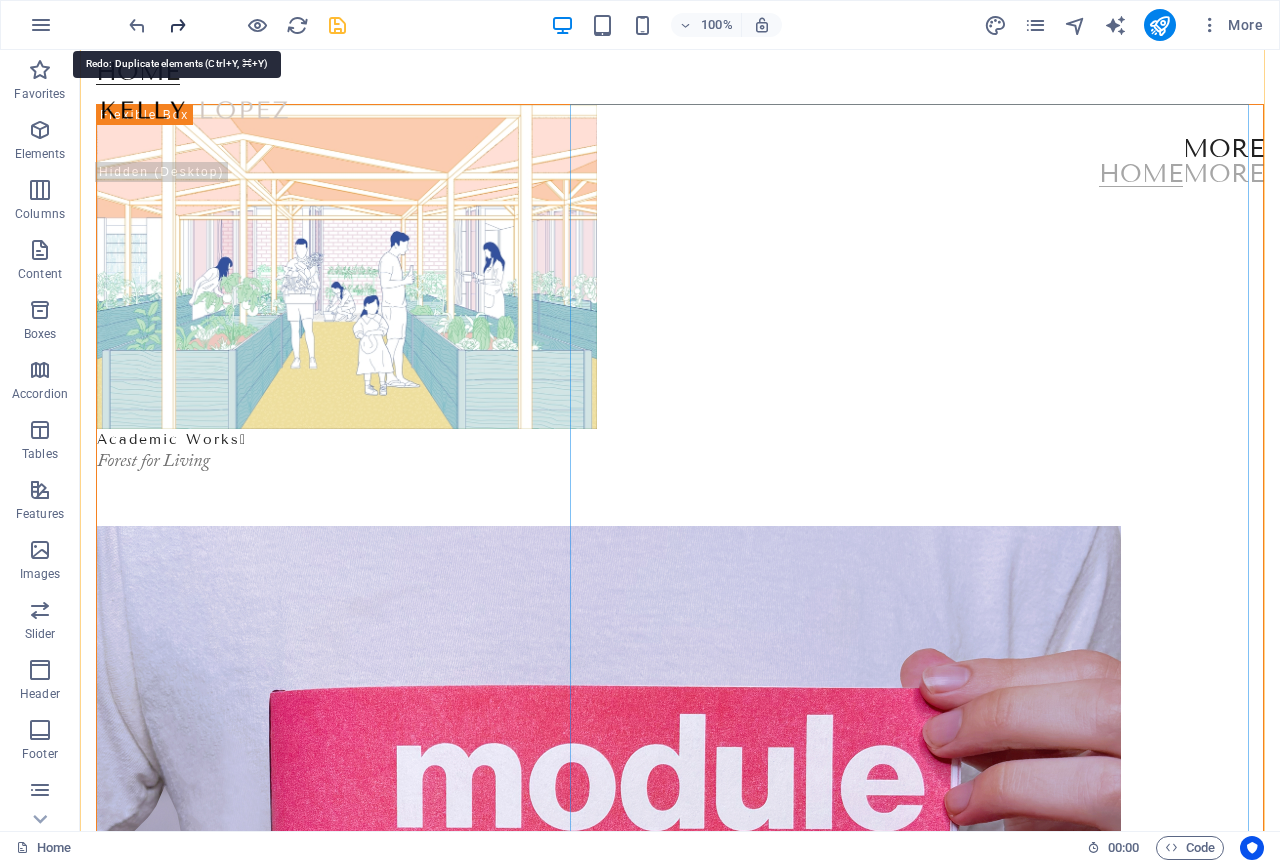 click at bounding box center [177, 25] 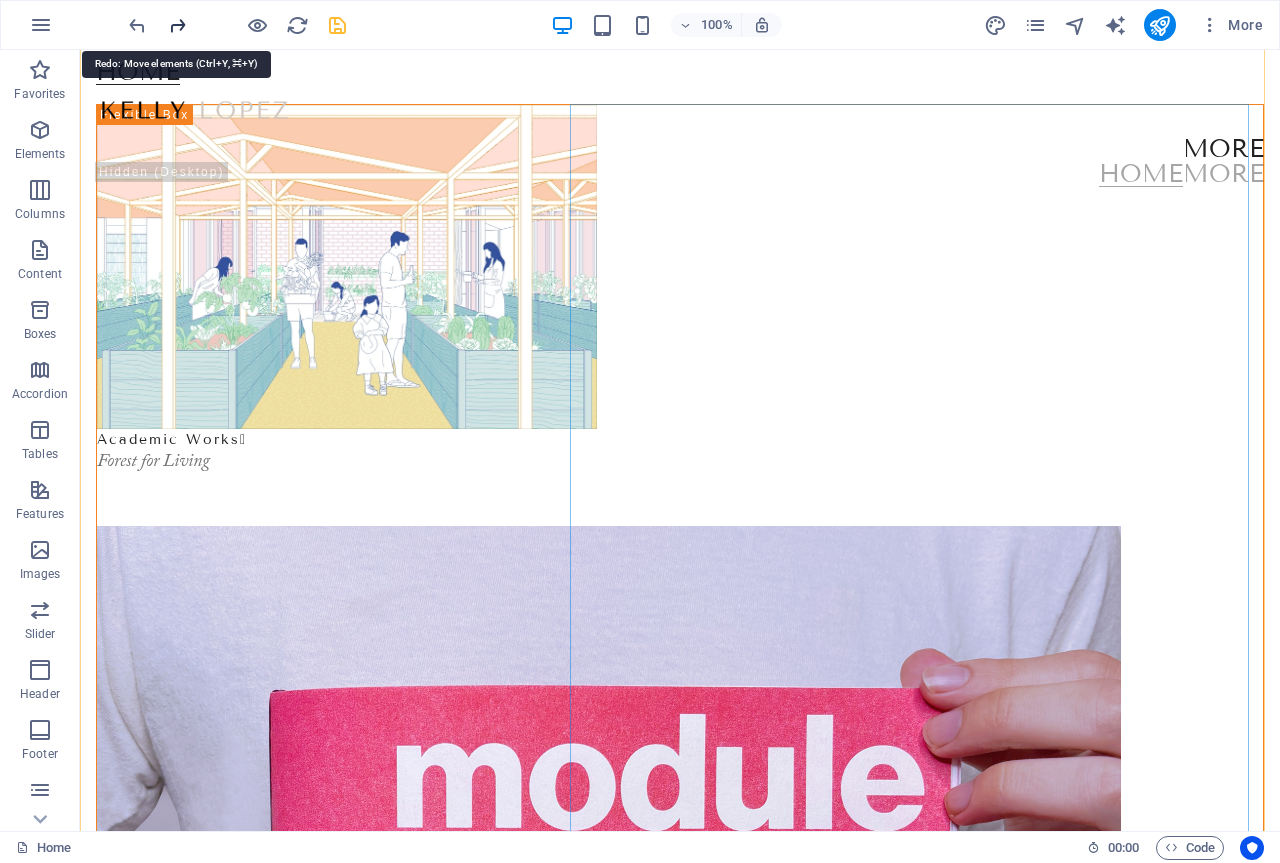 click at bounding box center (177, 25) 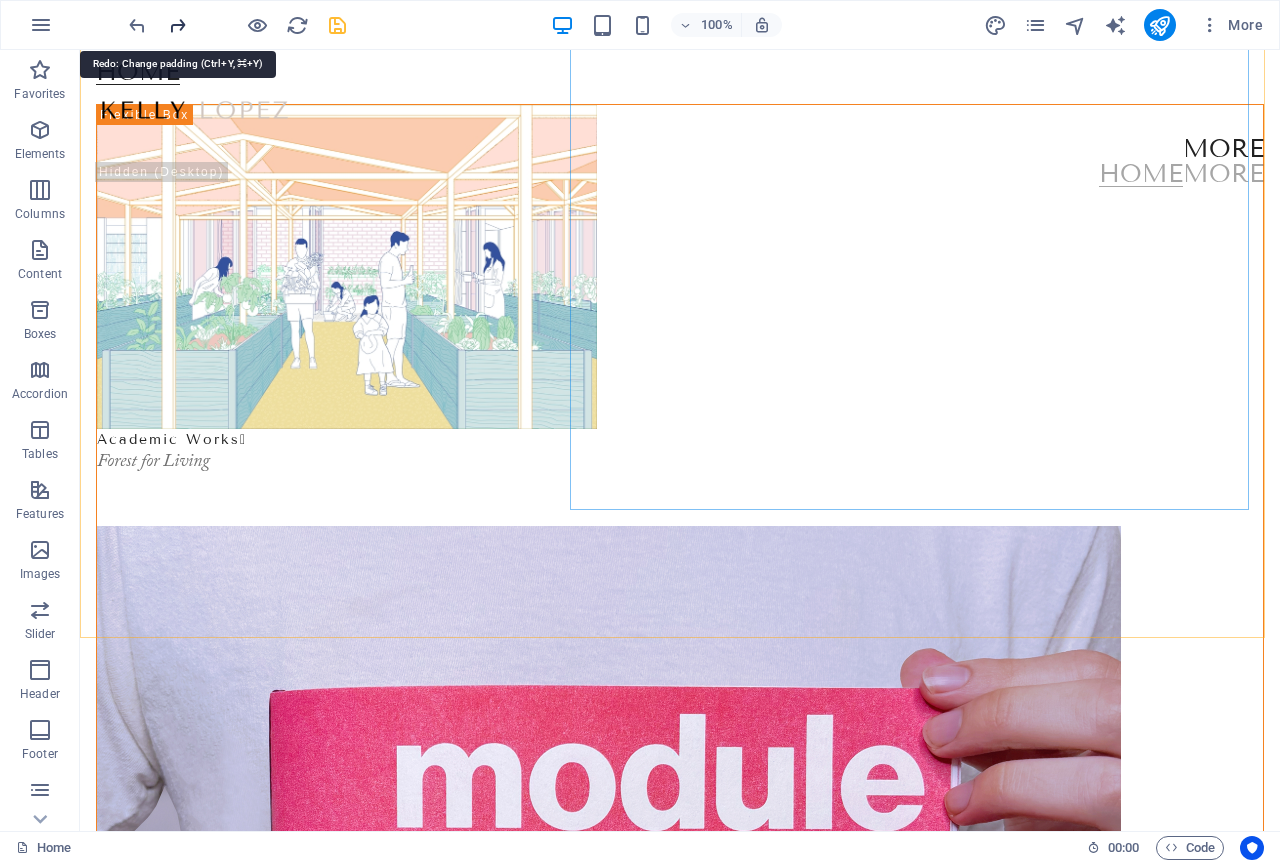 click at bounding box center [177, 25] 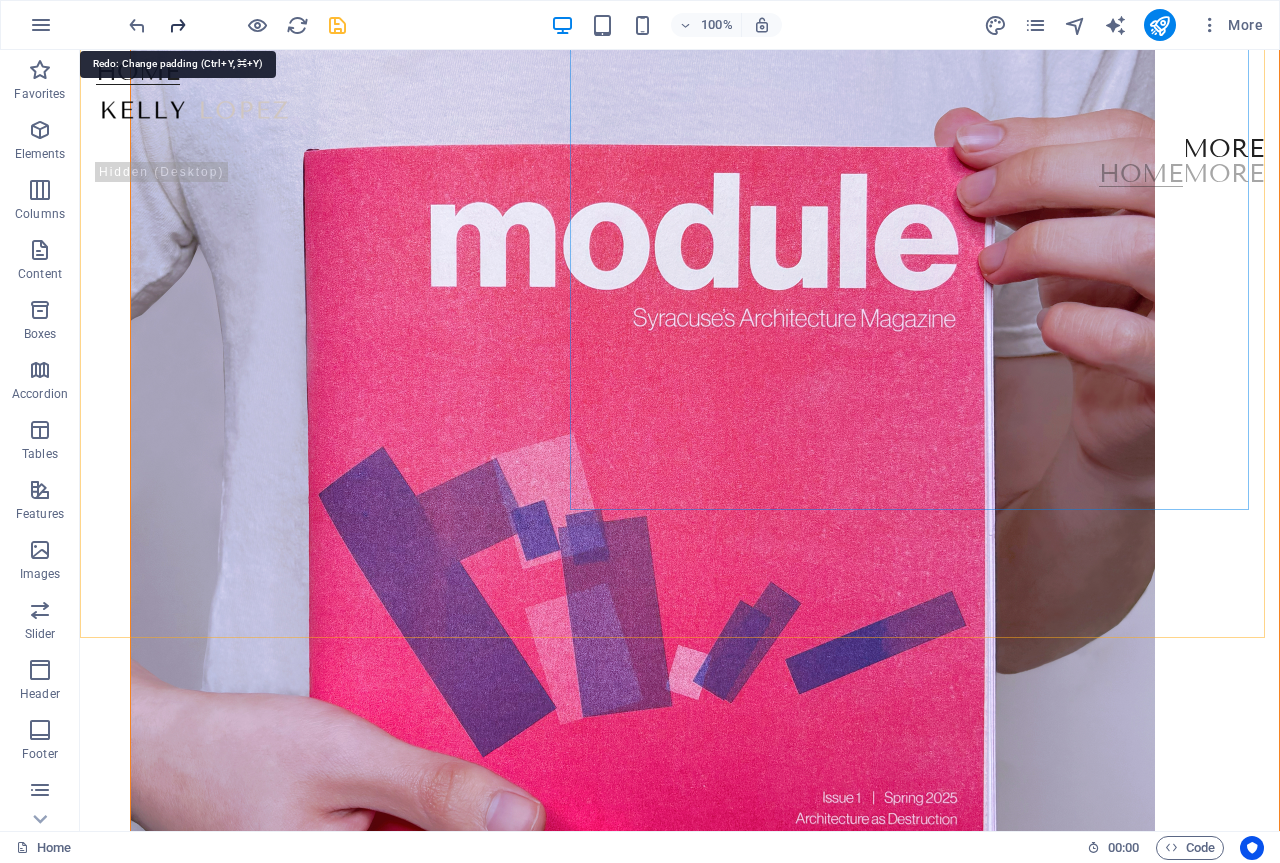 click at bounding box center [177, 25] 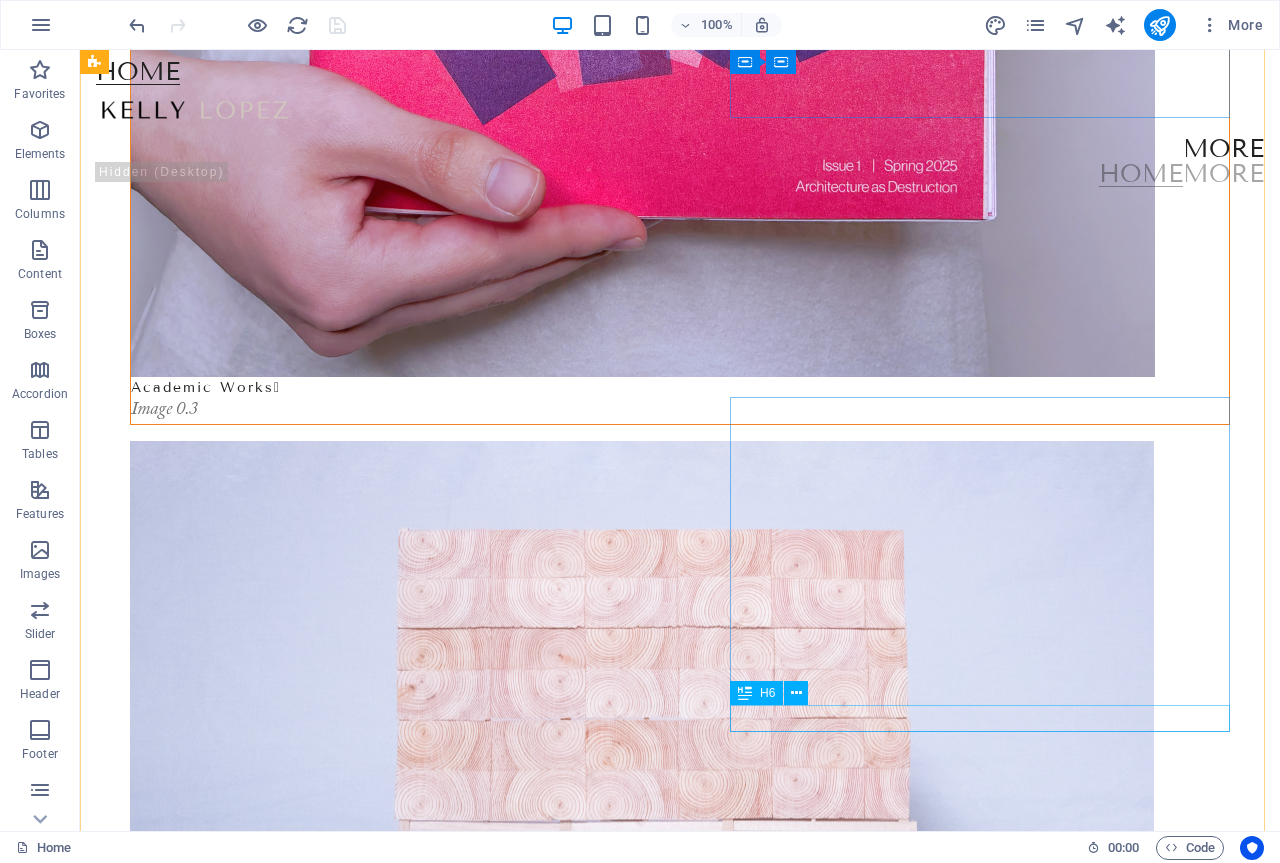 scroll, scrollTop: 1300, scrollLeft: 0, axis: vertical 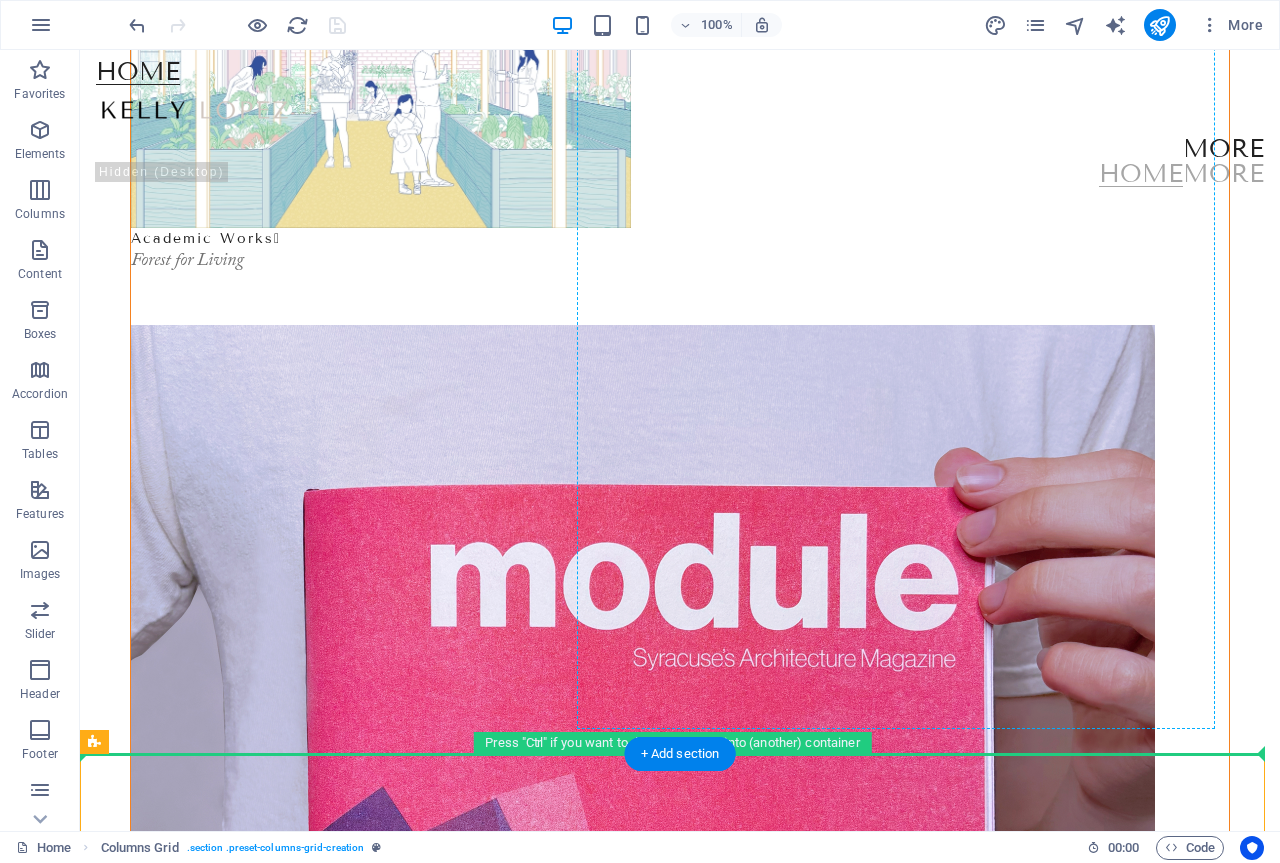 drag, startPoint x: 891, startPoint y: 628, endPoint x: 689, endPoint y: 354, distance: 340.41153 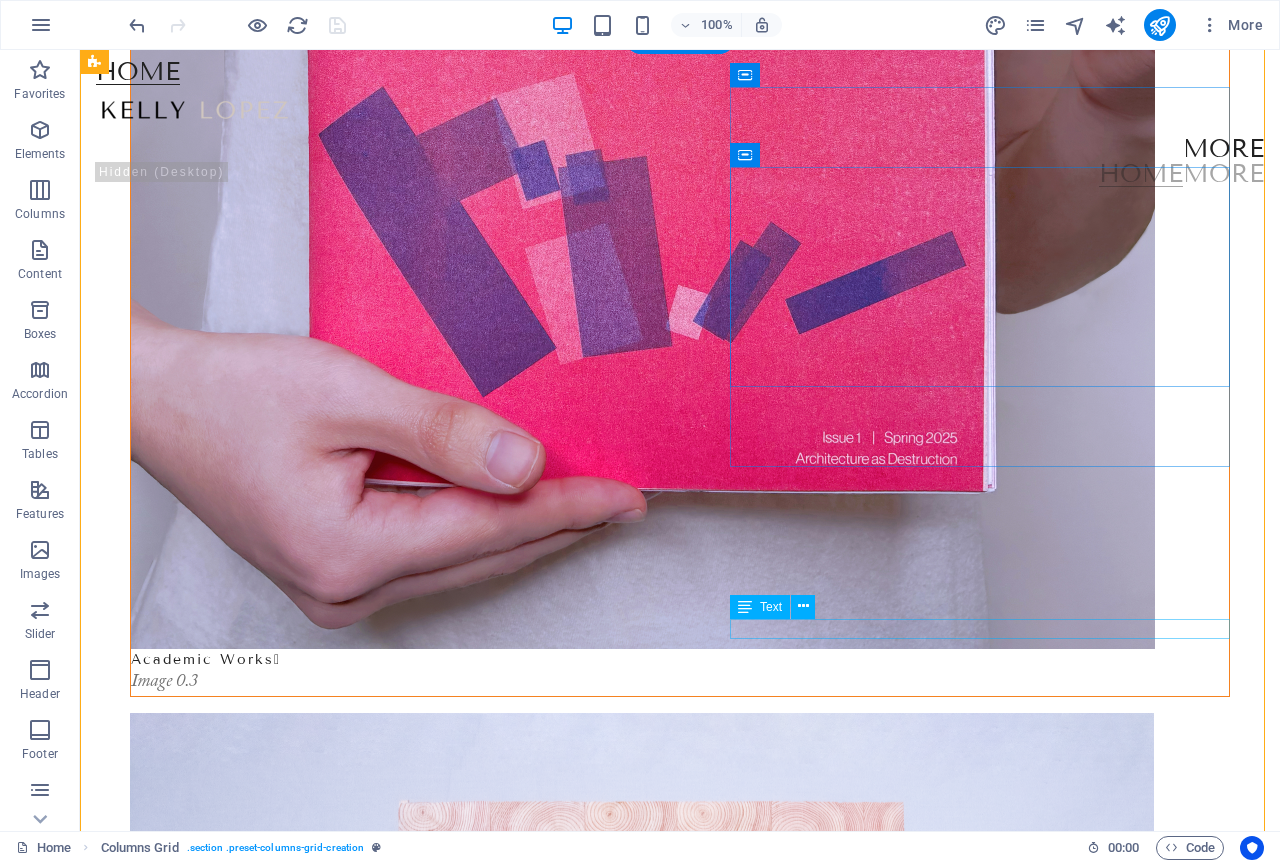 scroll, scrollTop: 1334, scrollLeft: 0, axis: vertical 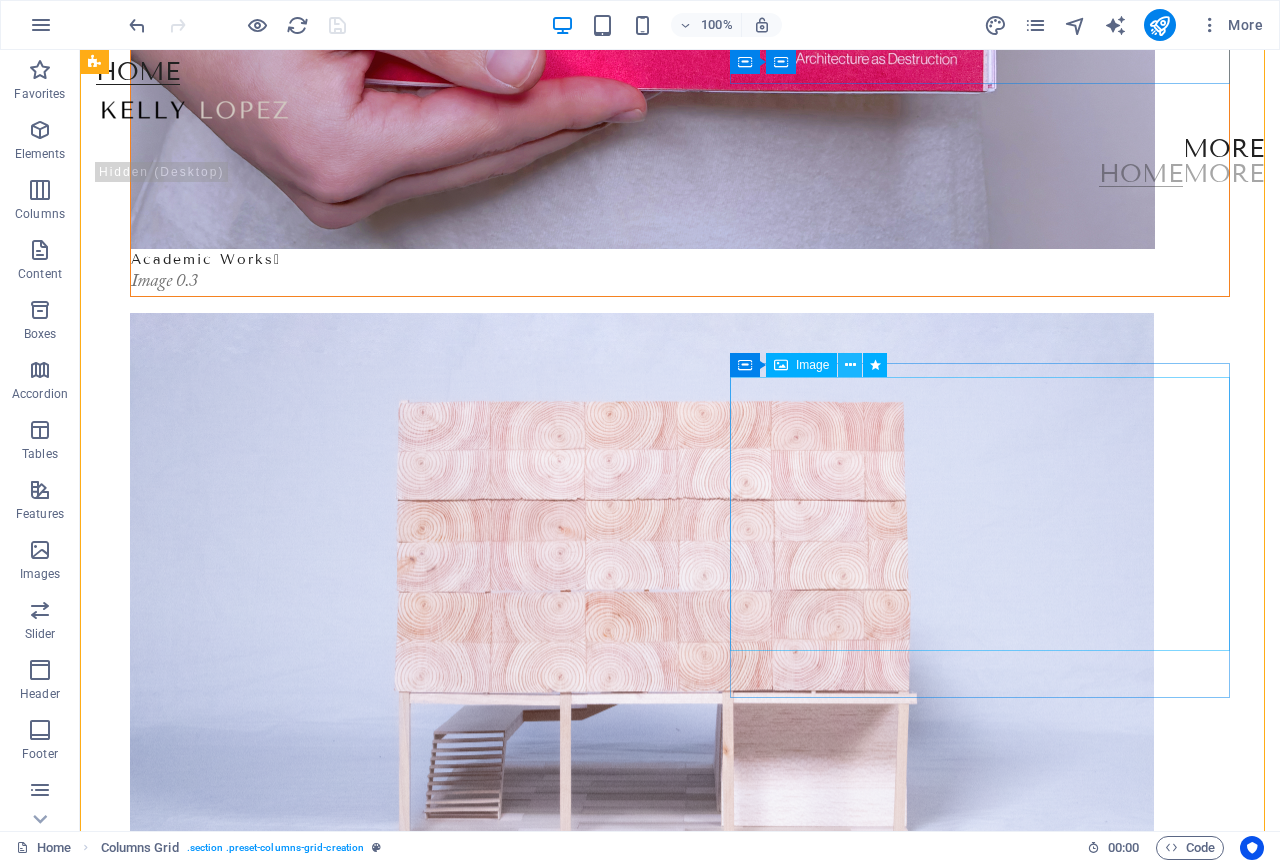 click at bounding box center [850, 365] 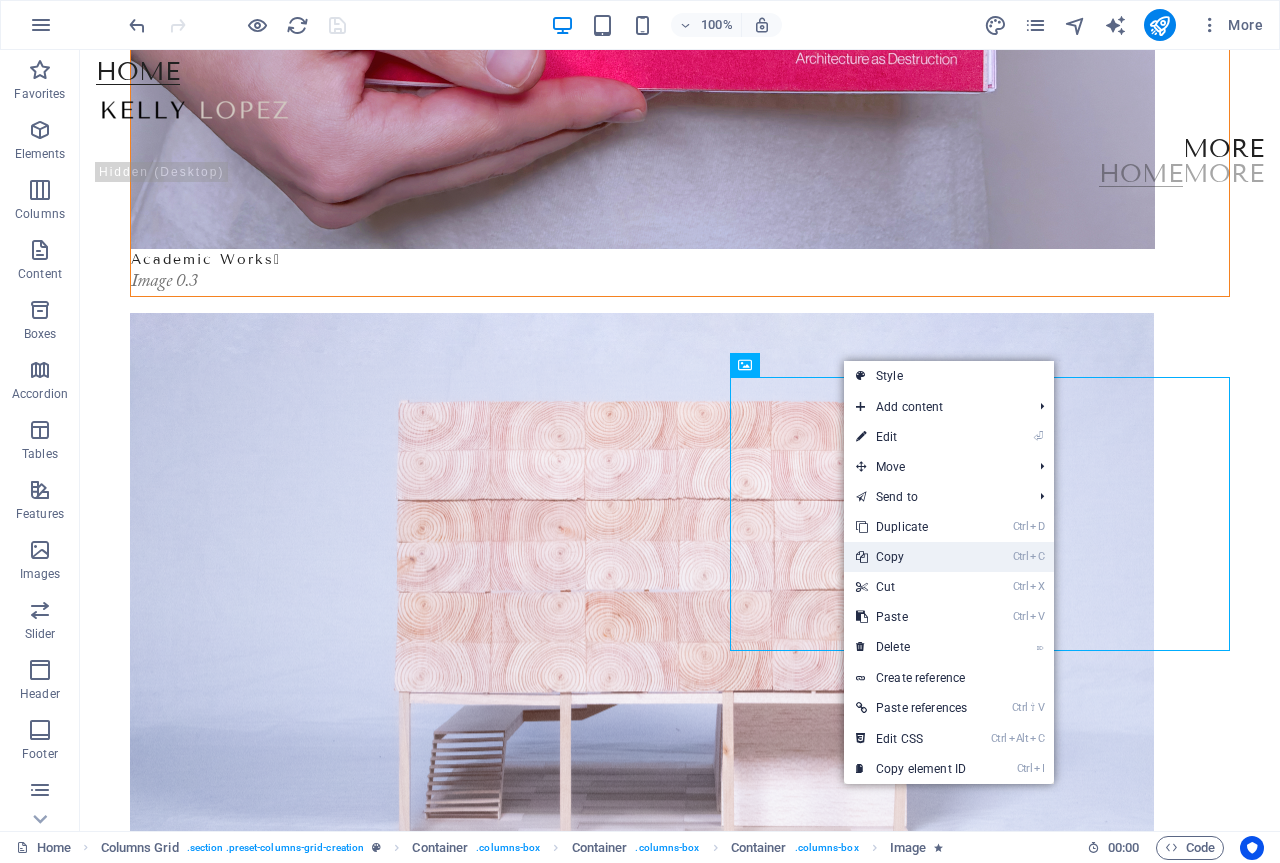 drag, startPoint x: 899, startPoint y: 549, endPoint x: 700, endPoint y: 552, distance: 199.02261 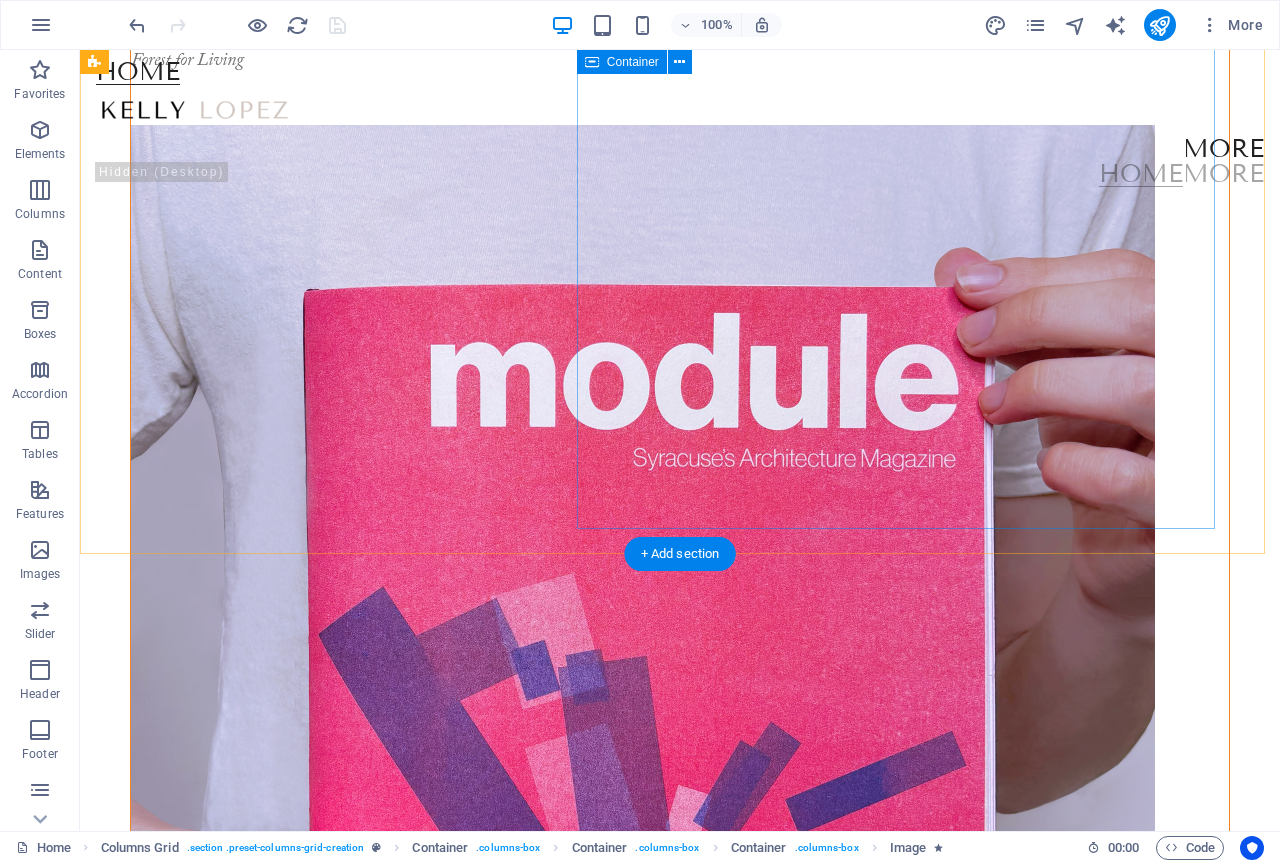 scroll, scrollTop: 234, scrollLeft: 0, axis: vertical 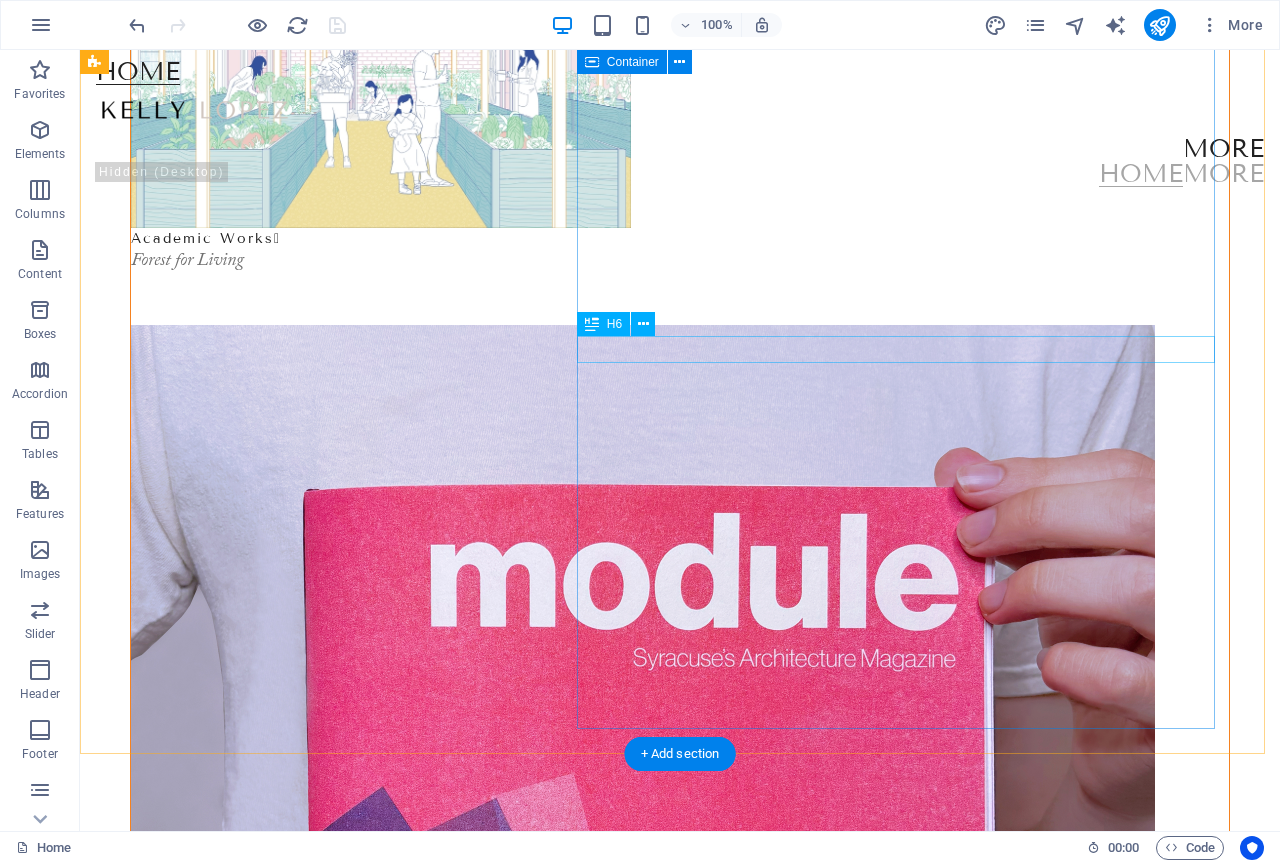 click on "Image 0.3" at bounding box center (680, 2108) 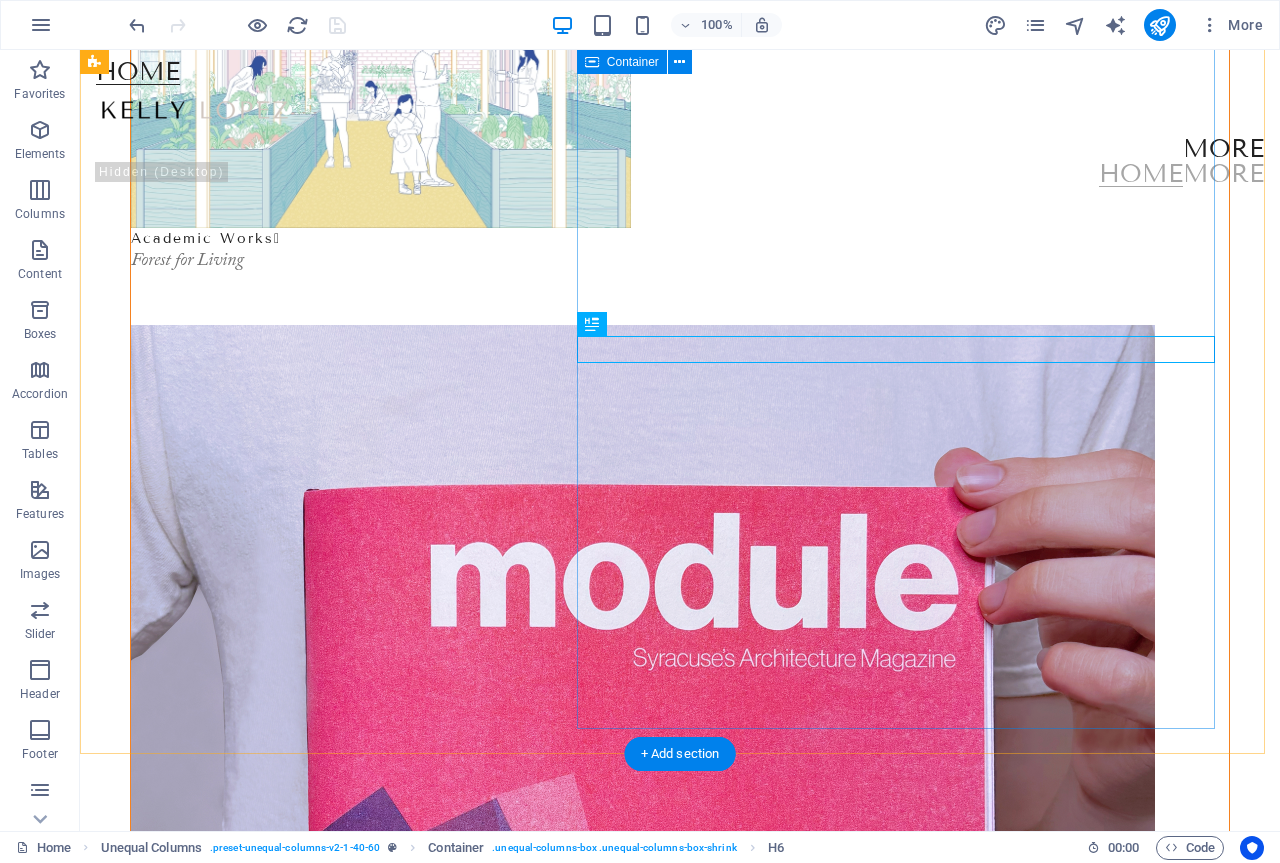 click on "fragments    Image 0.3" at bounding box center (680, 1767) 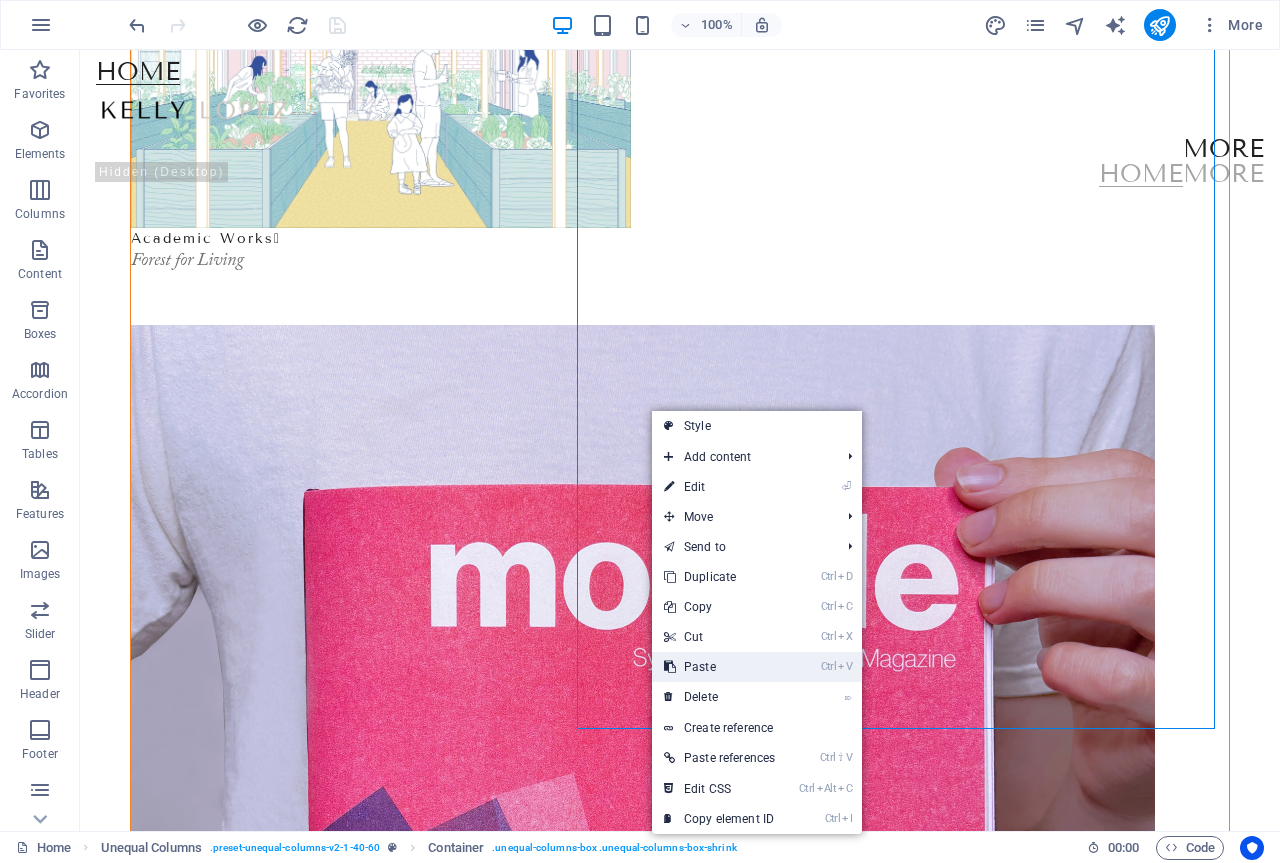 click on "Ctrl V  Paste" at bounding box center [719, 667] 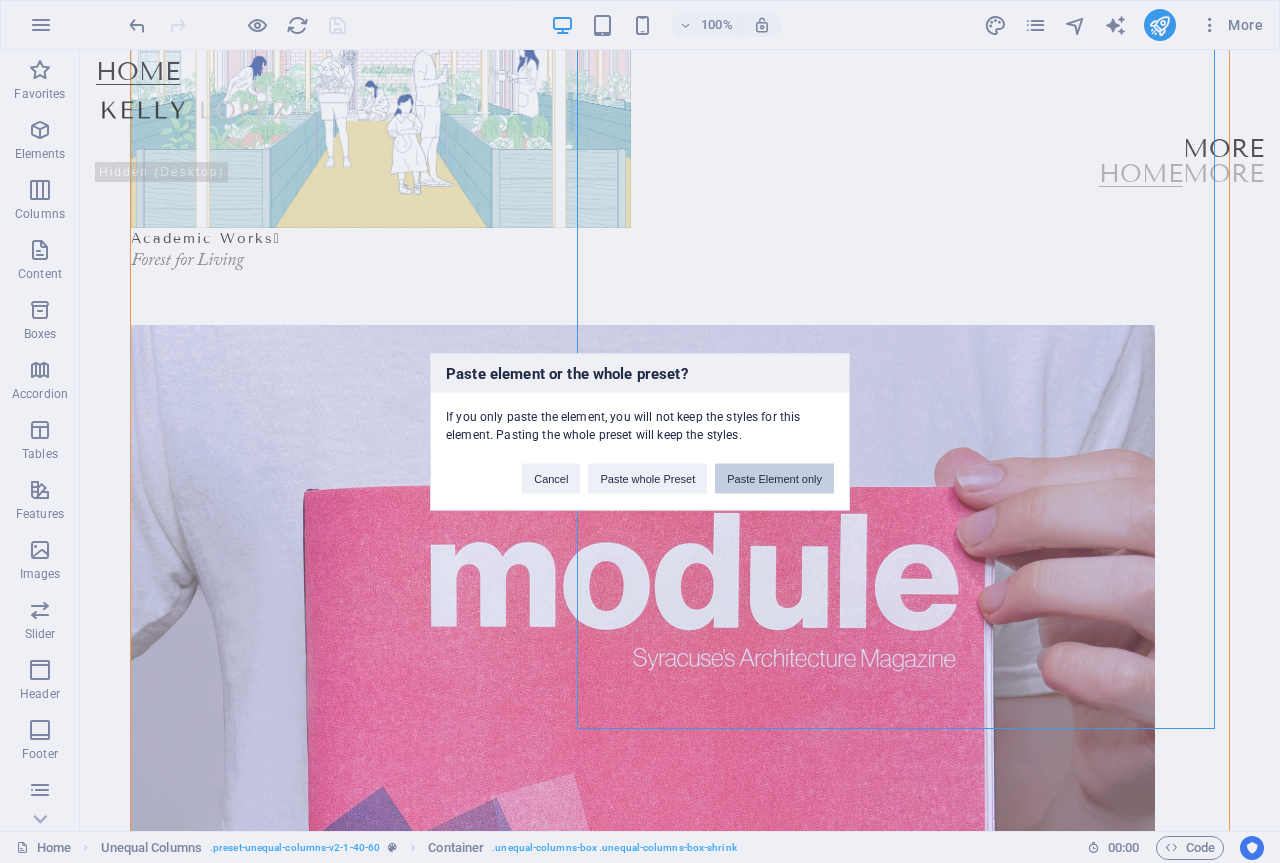 click on "Paste Element only" at bounding box center (774, 478) 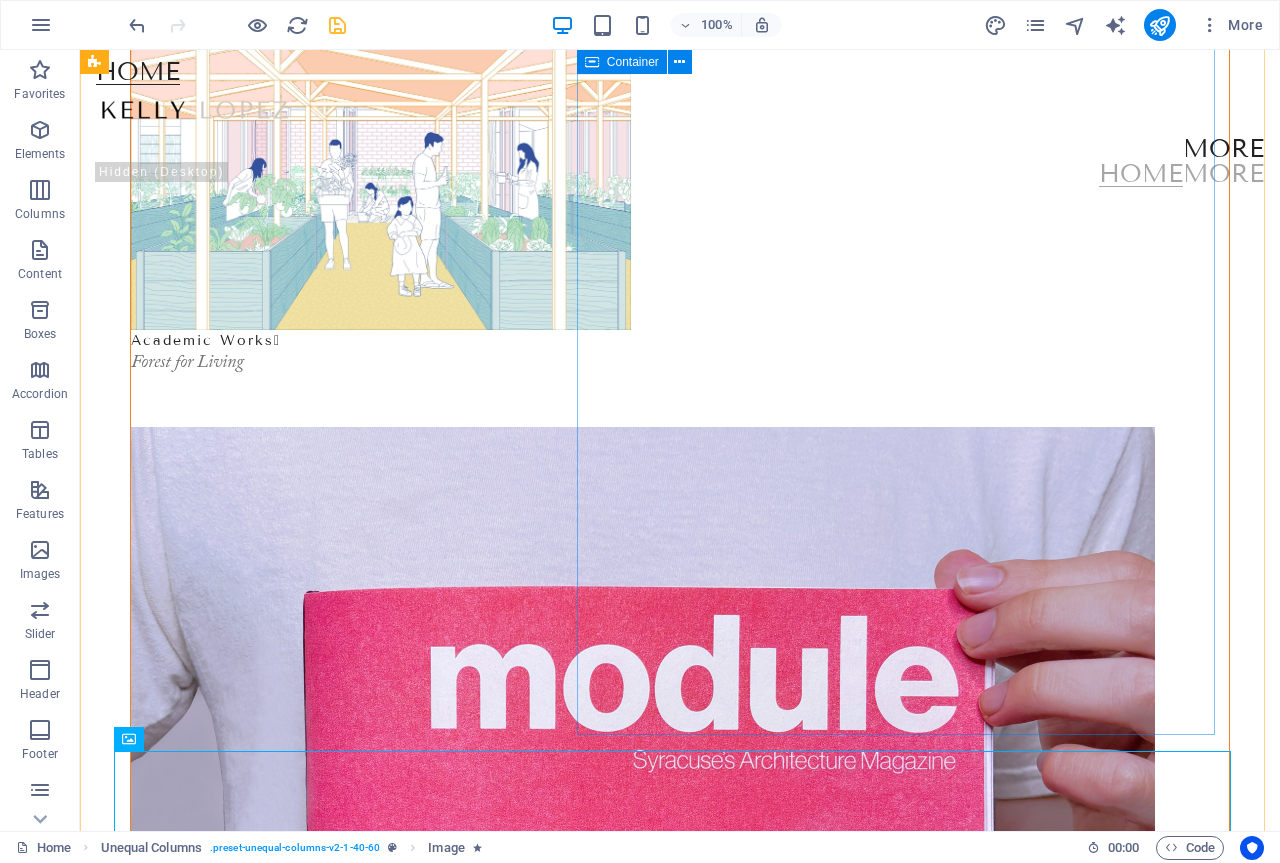 scroll, scrollTop: 34, scrollLeft: 0, axis: vertical 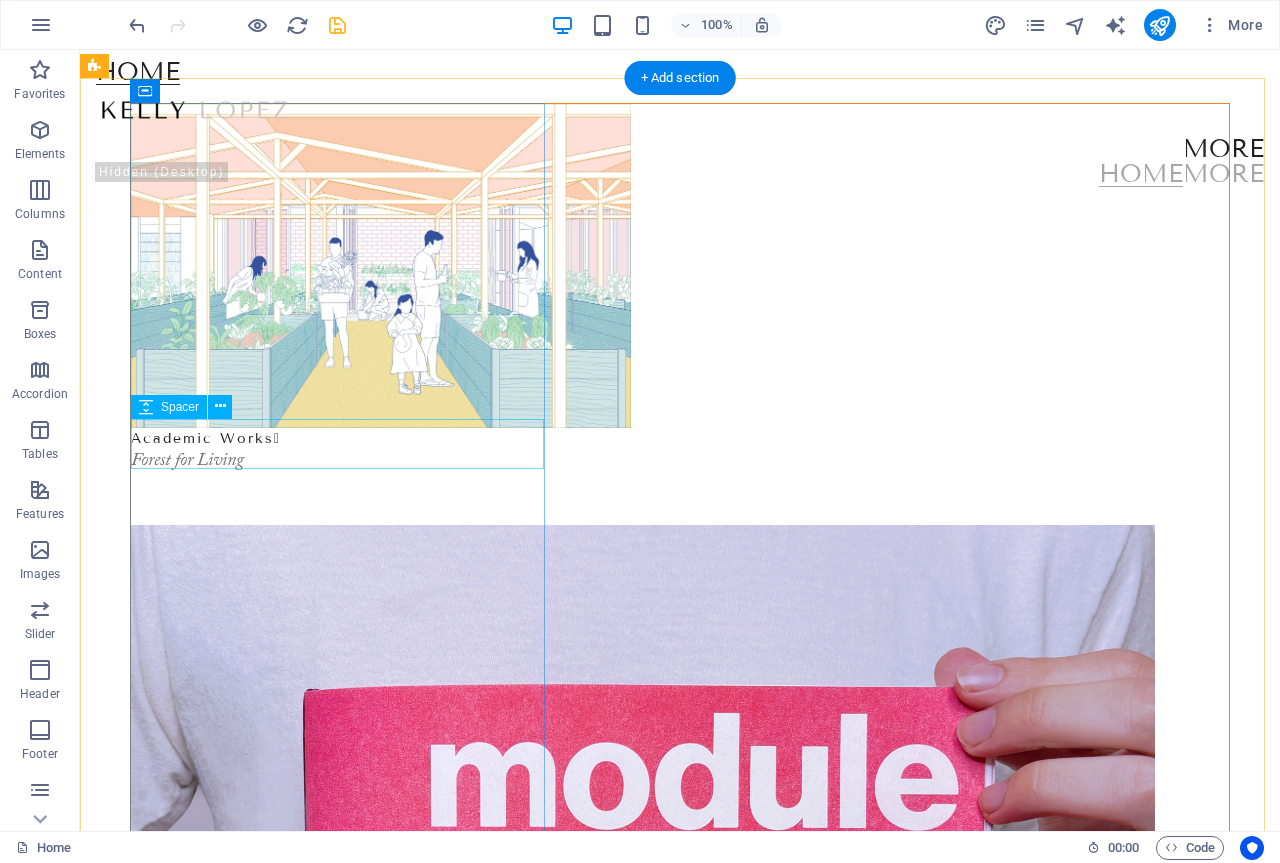 click at bounding box center [680, 500] 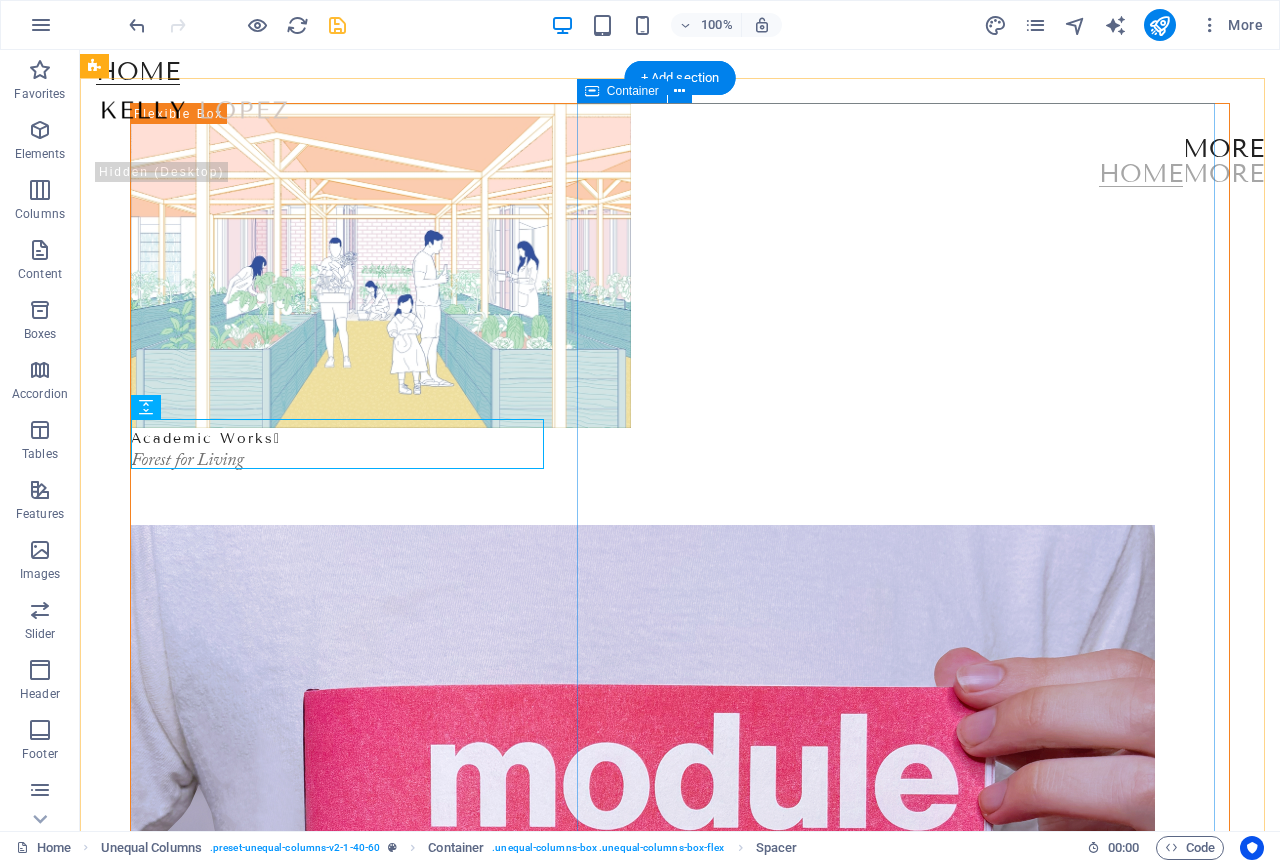 click on "fragments    Image 0.3" at bounding box center (680, 1967) 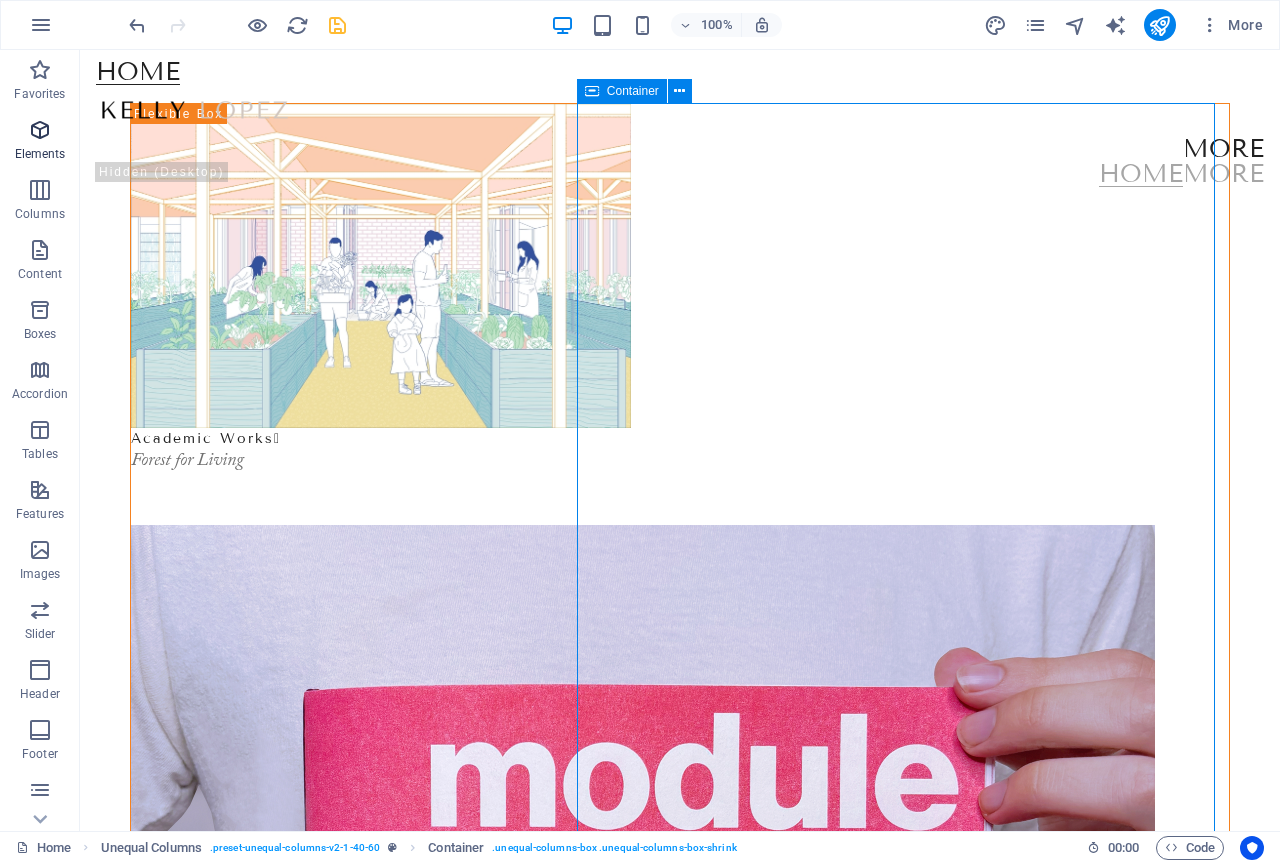 click at bounding box center [40, 130] 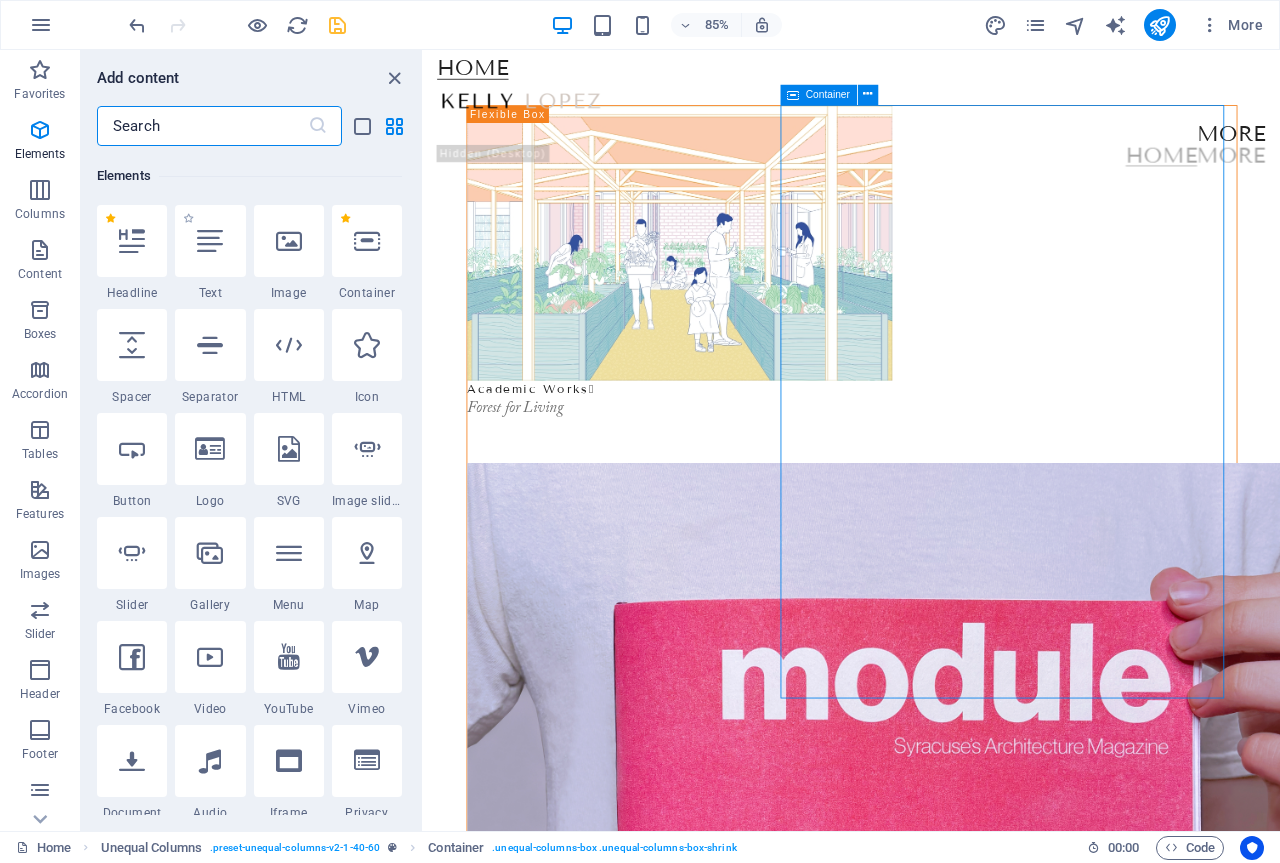 scroll, scrollTop: 213, scrollLeft: 0, axis: vertical 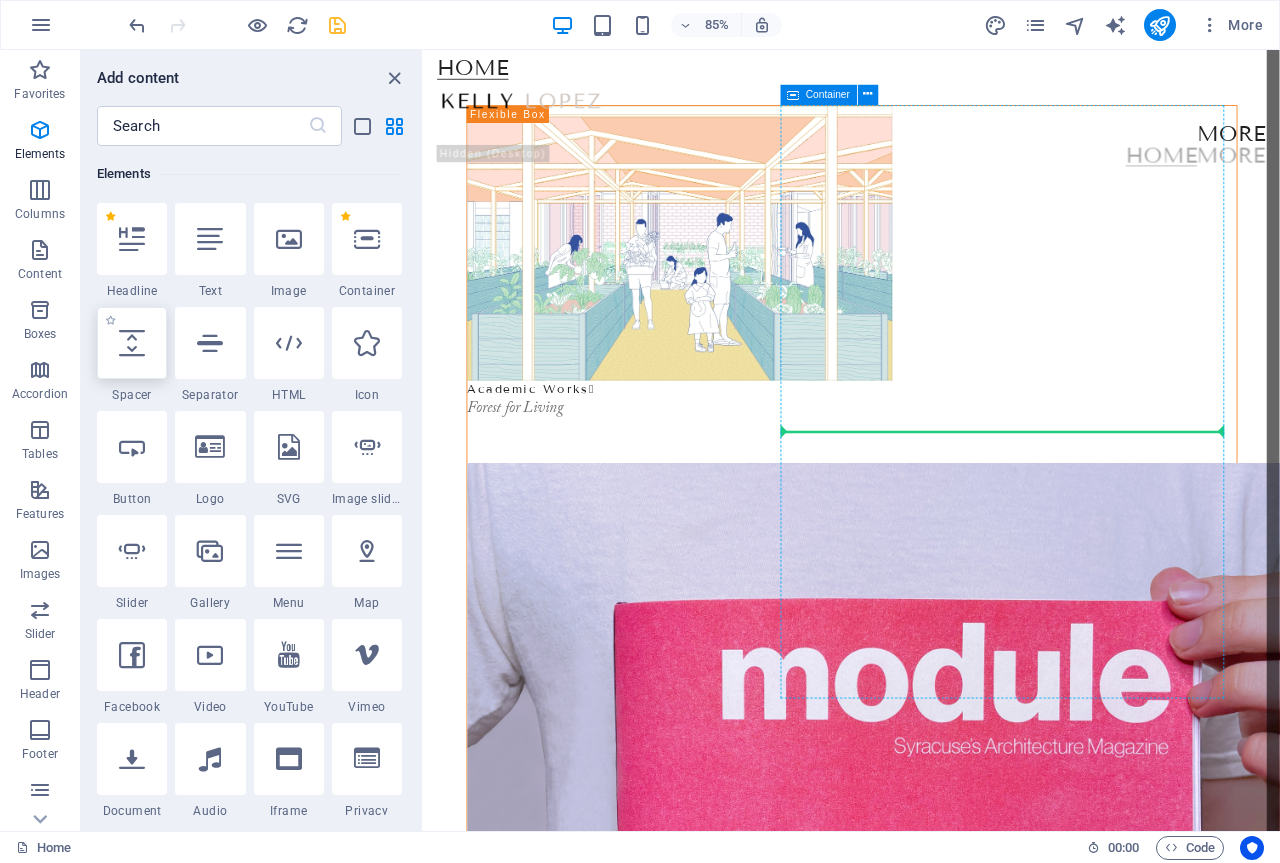 select on "px" 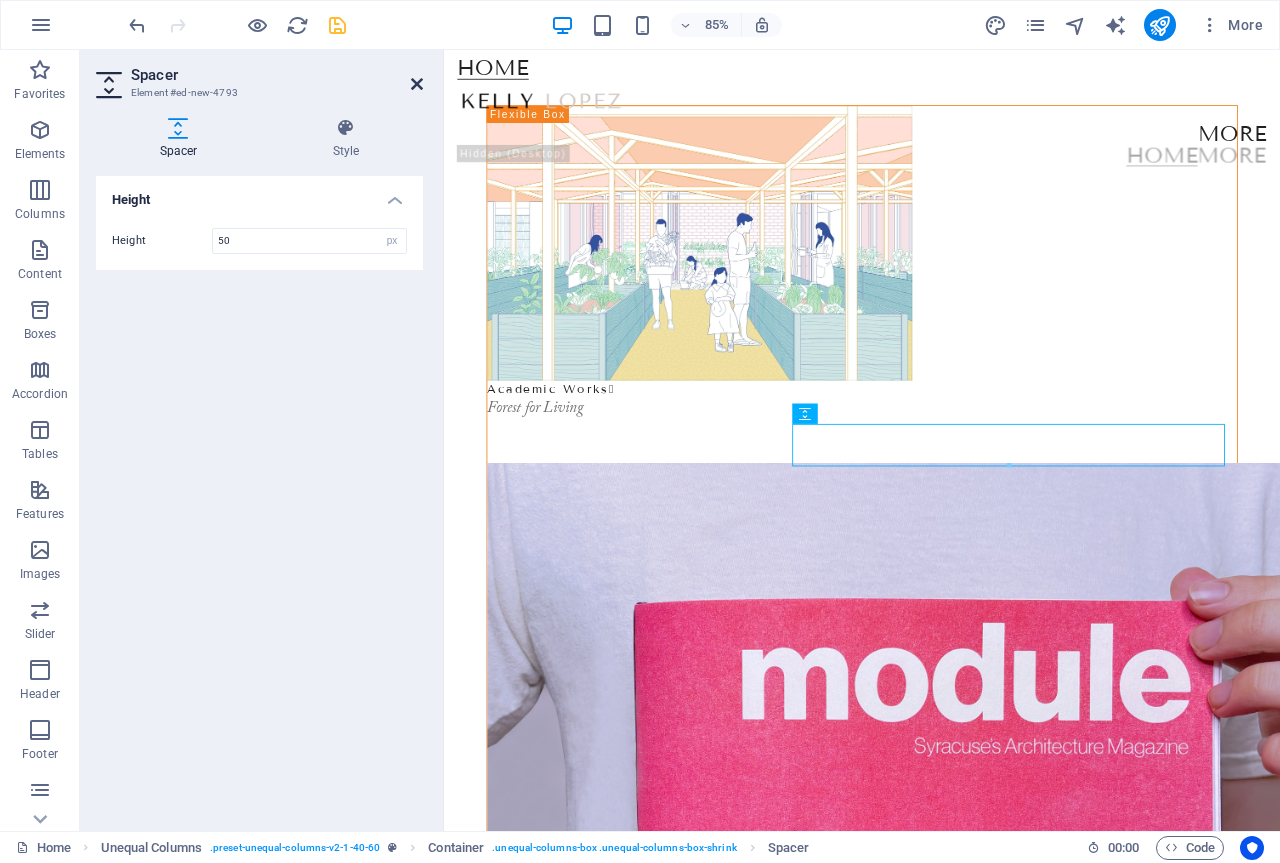 click at bounding box center [417, 84] 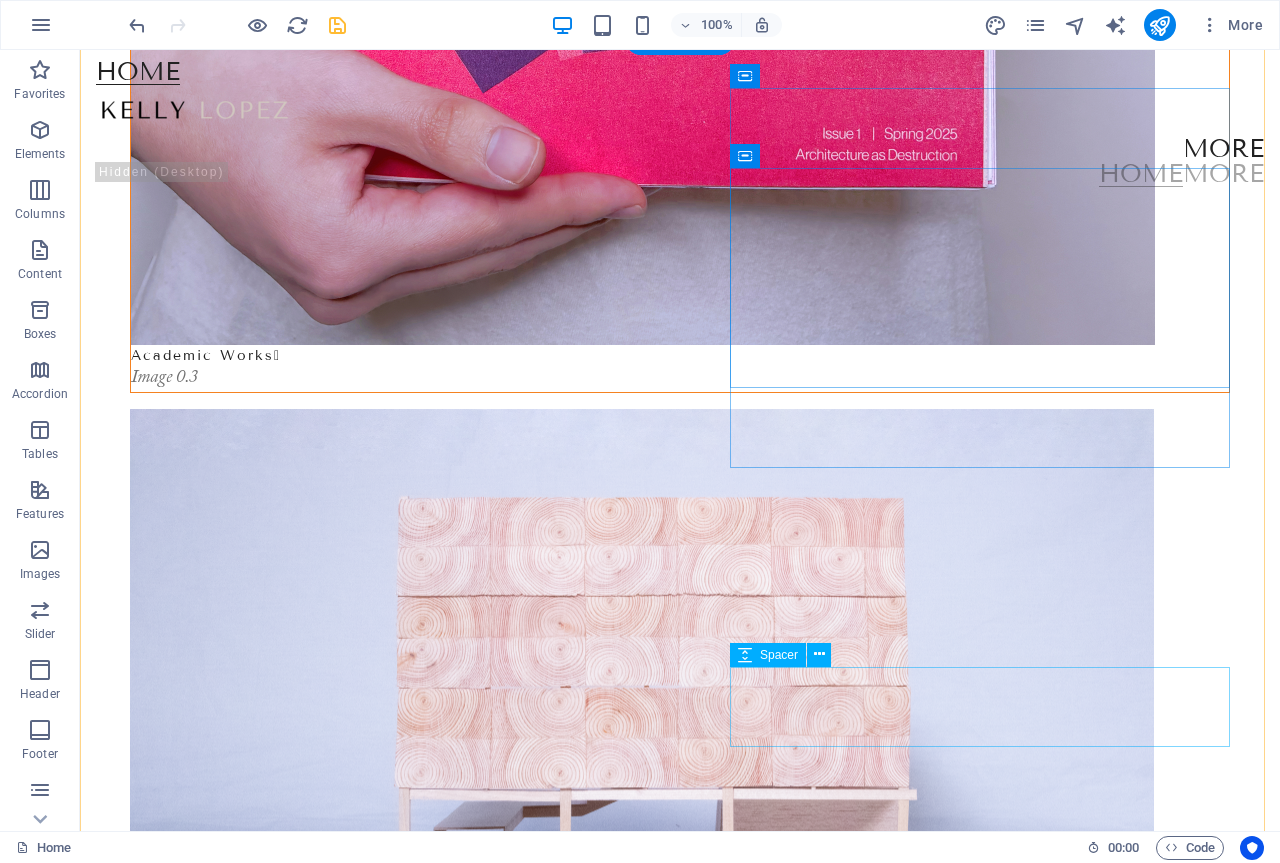 scroll, scrollTop: 1434, scrollLeft: 0, axis: vertical 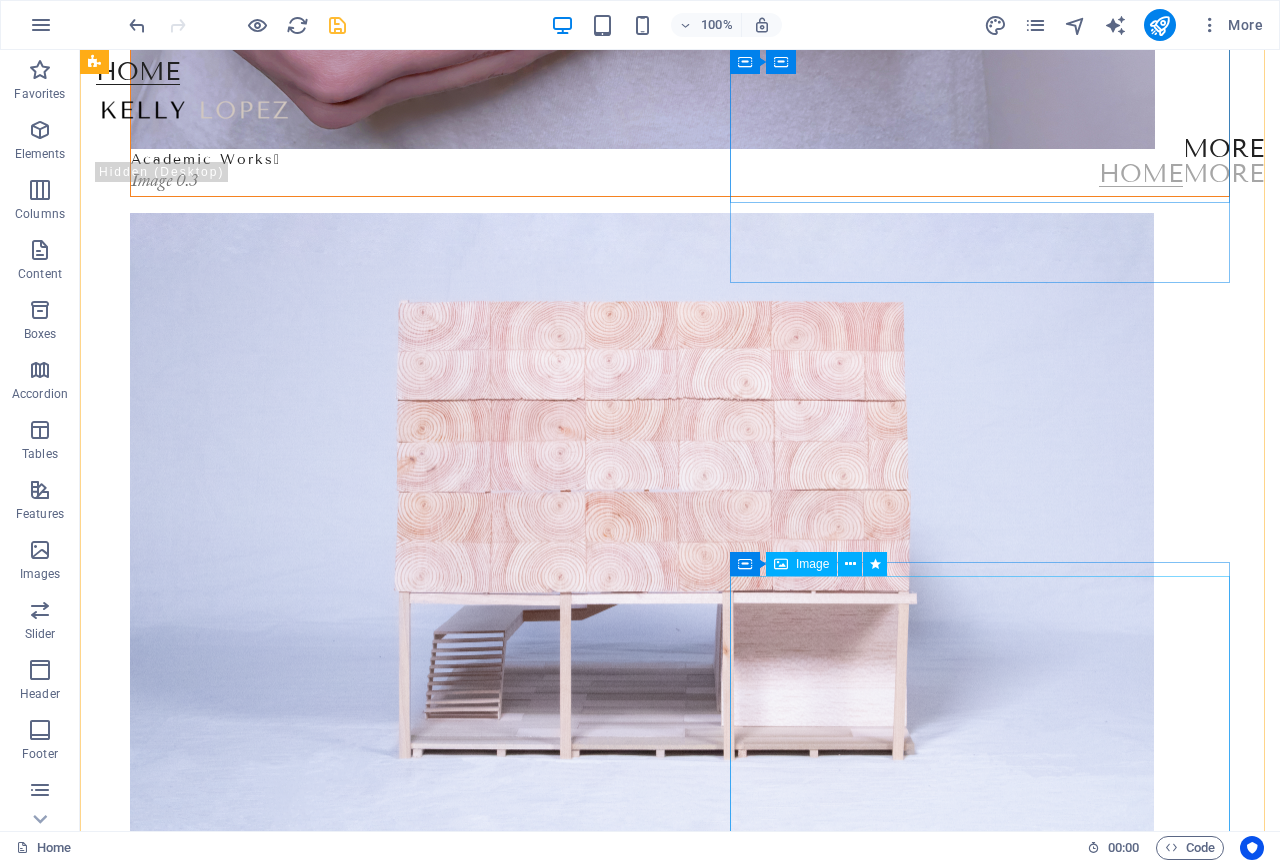 click at bounding box center [995, 2335] 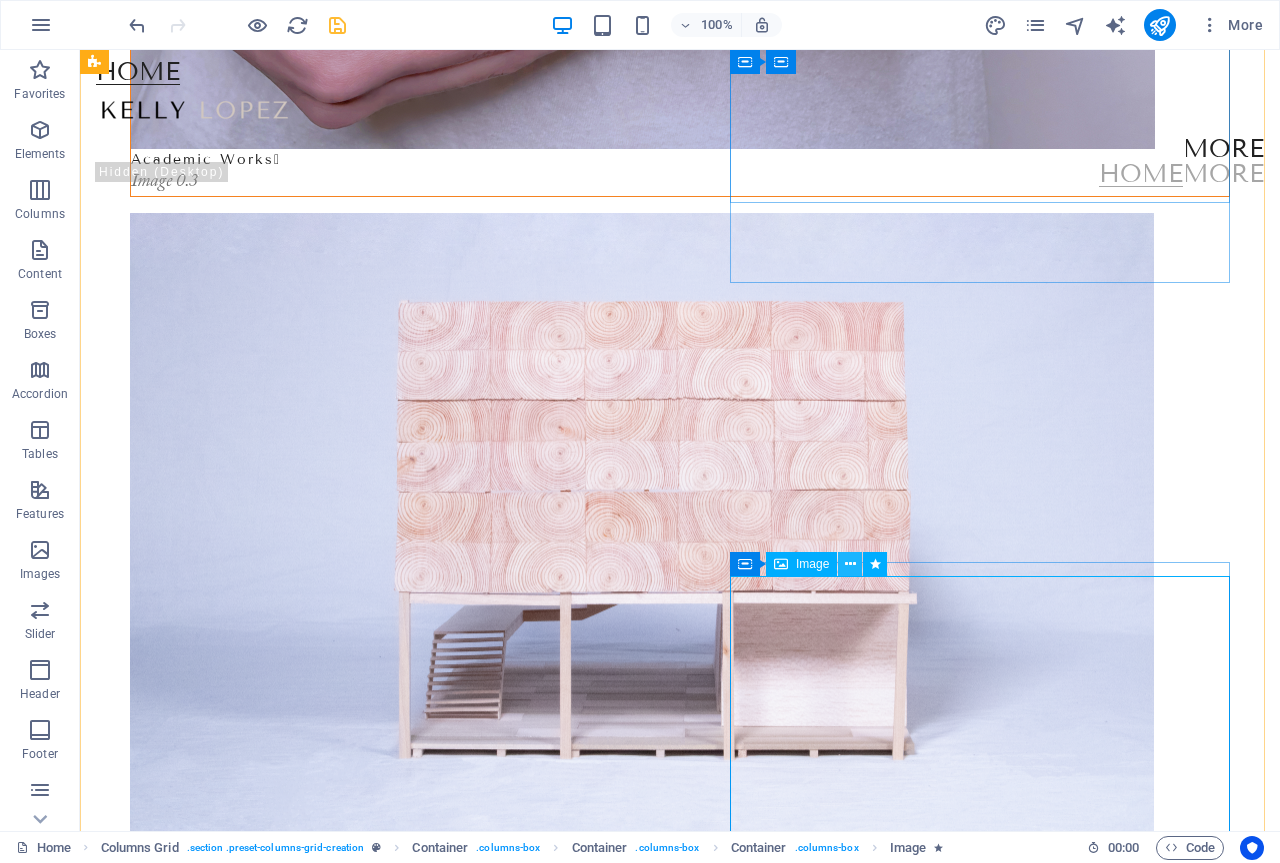 click at bounding box center [850, 564] 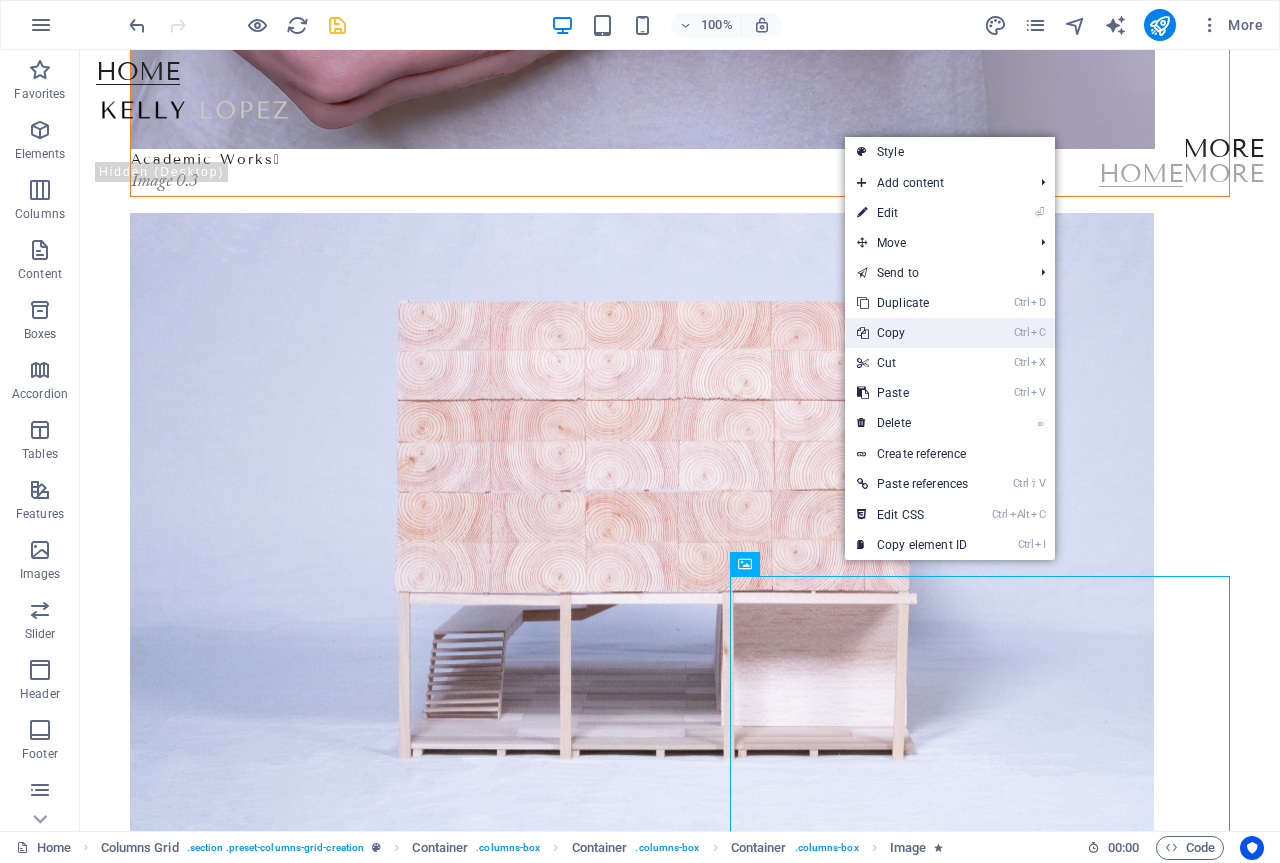 drag, startPoint x: 924, startPoint y: 329, endPoint x: 649, endPoint y: 563, distance: 361.0831 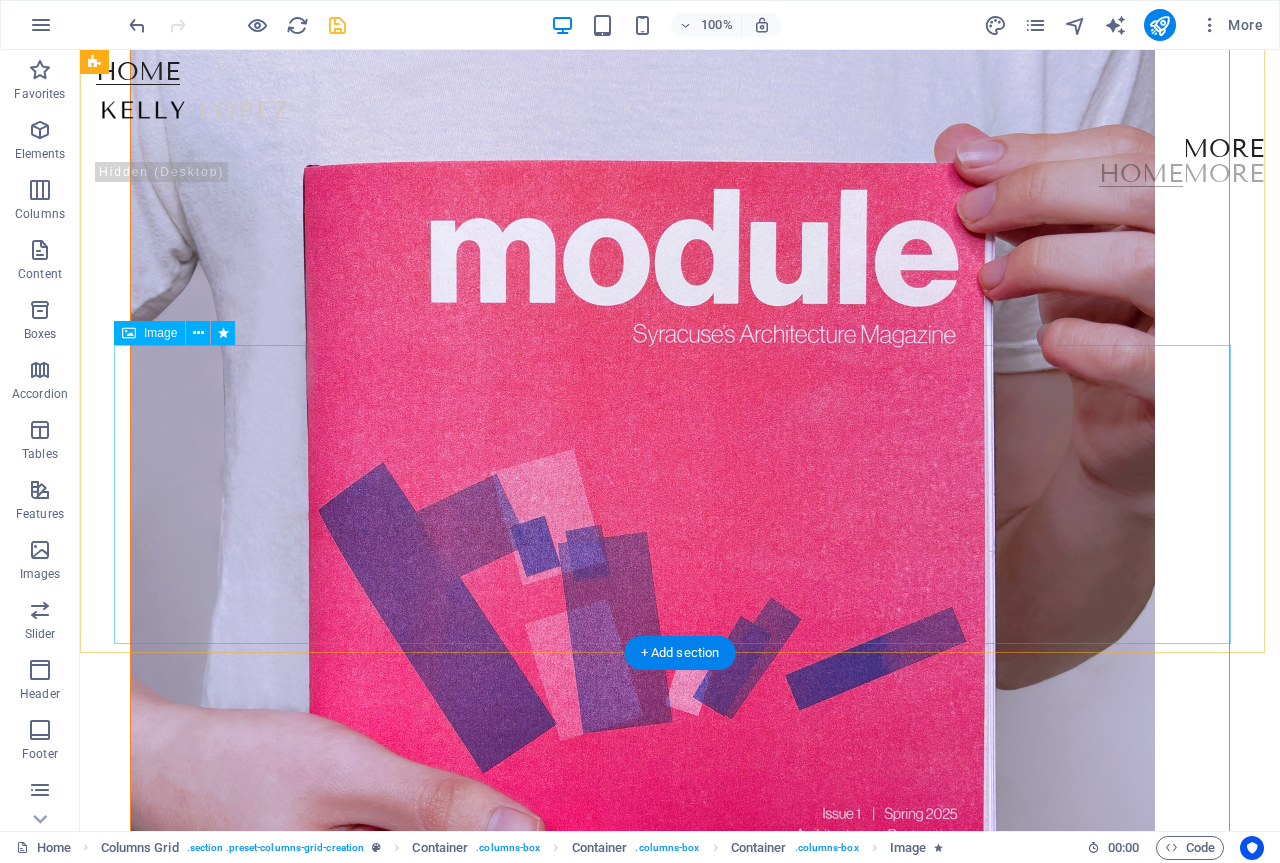 scroll, scrollTop: 434, scrollLeft: 0, axis: vertical 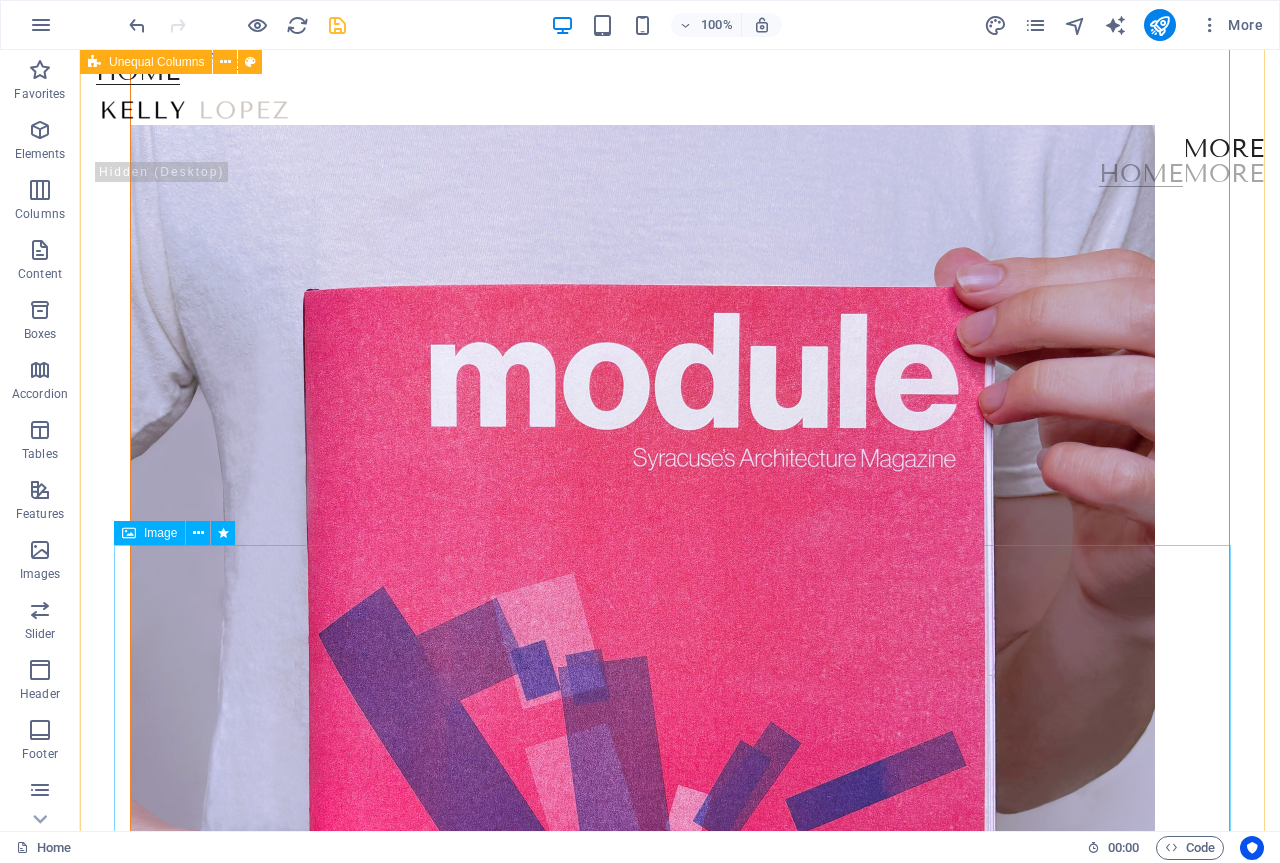 click at bounding box center [680, 2137] 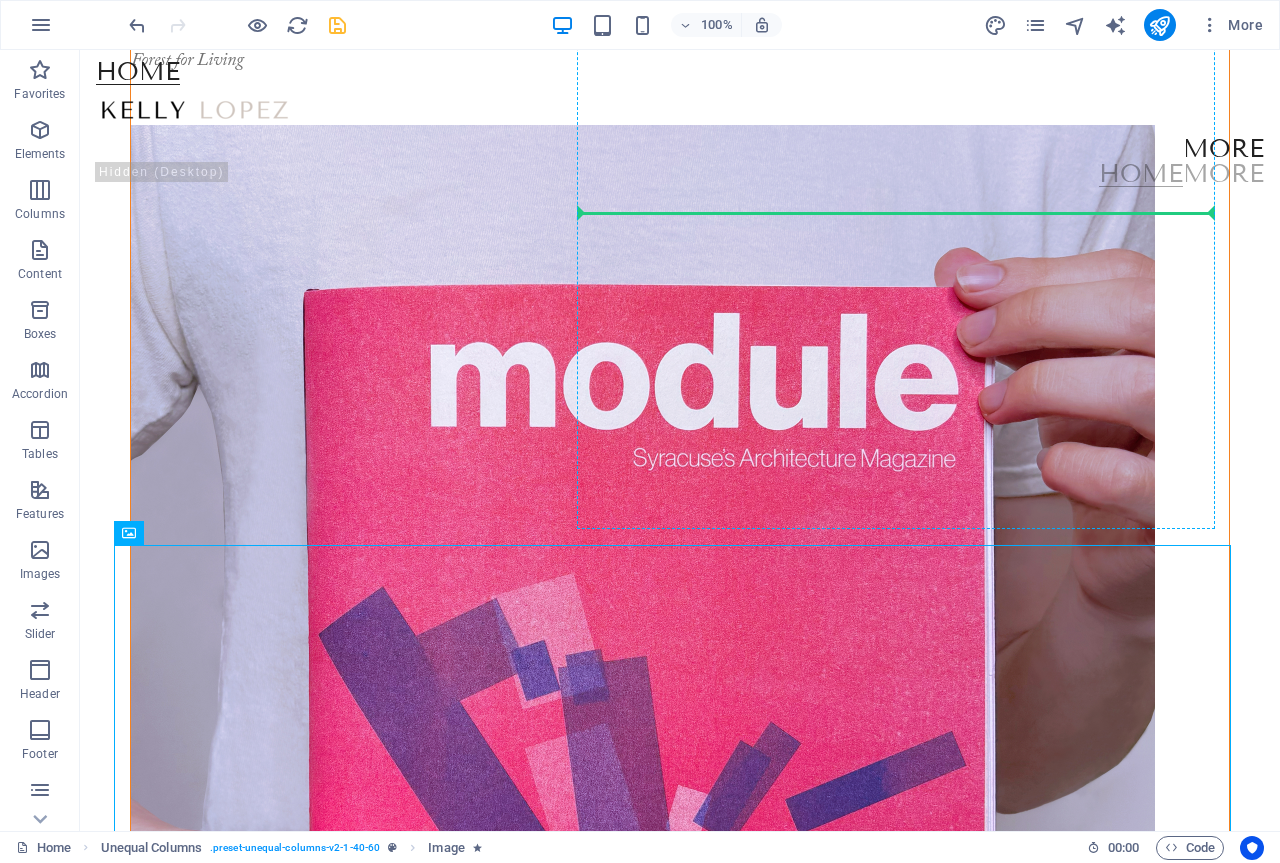 drag, startPoint x: 254, startPoint y: 585, endPoint x: 625, endPoint y: 198, distance: 536.1063 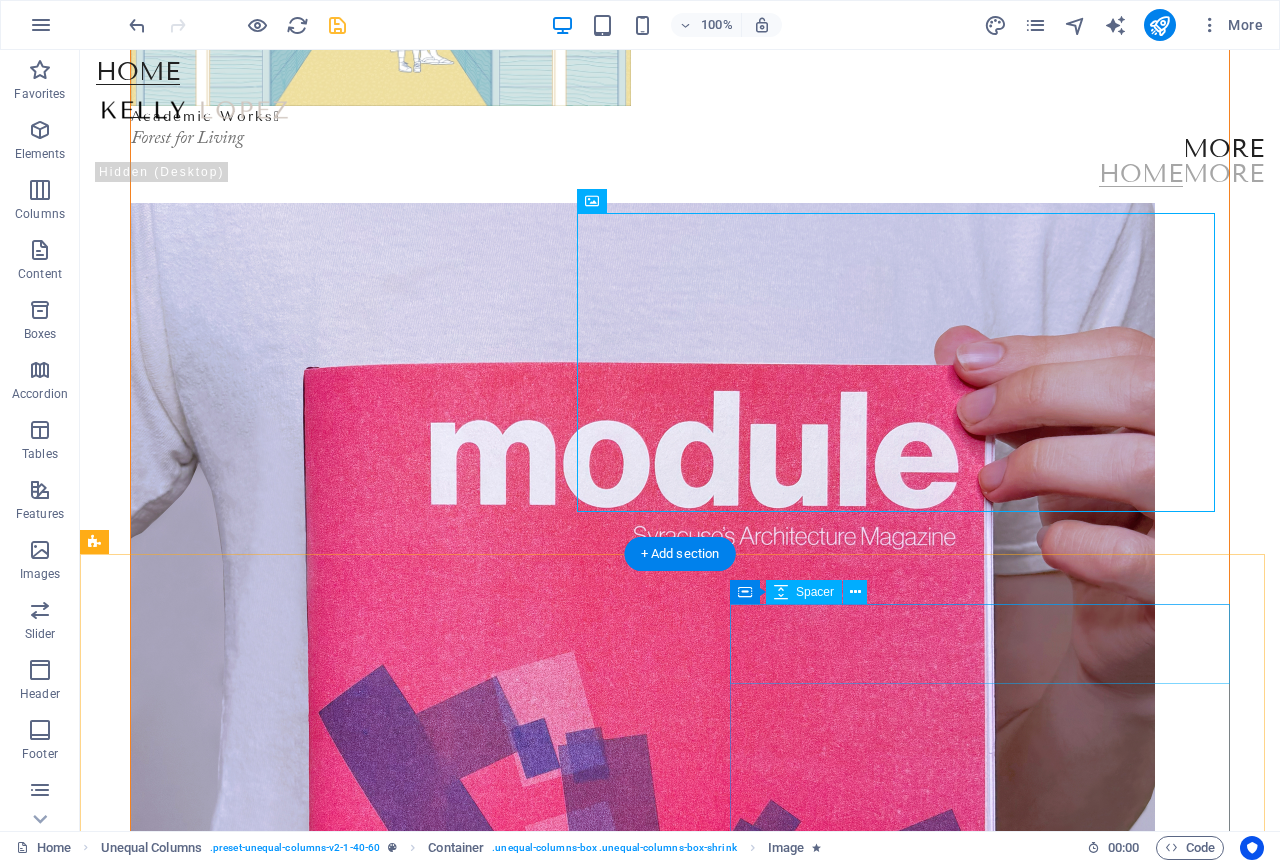scroll, scrollTop: 234, scrollLeft: 0, axis: vertical 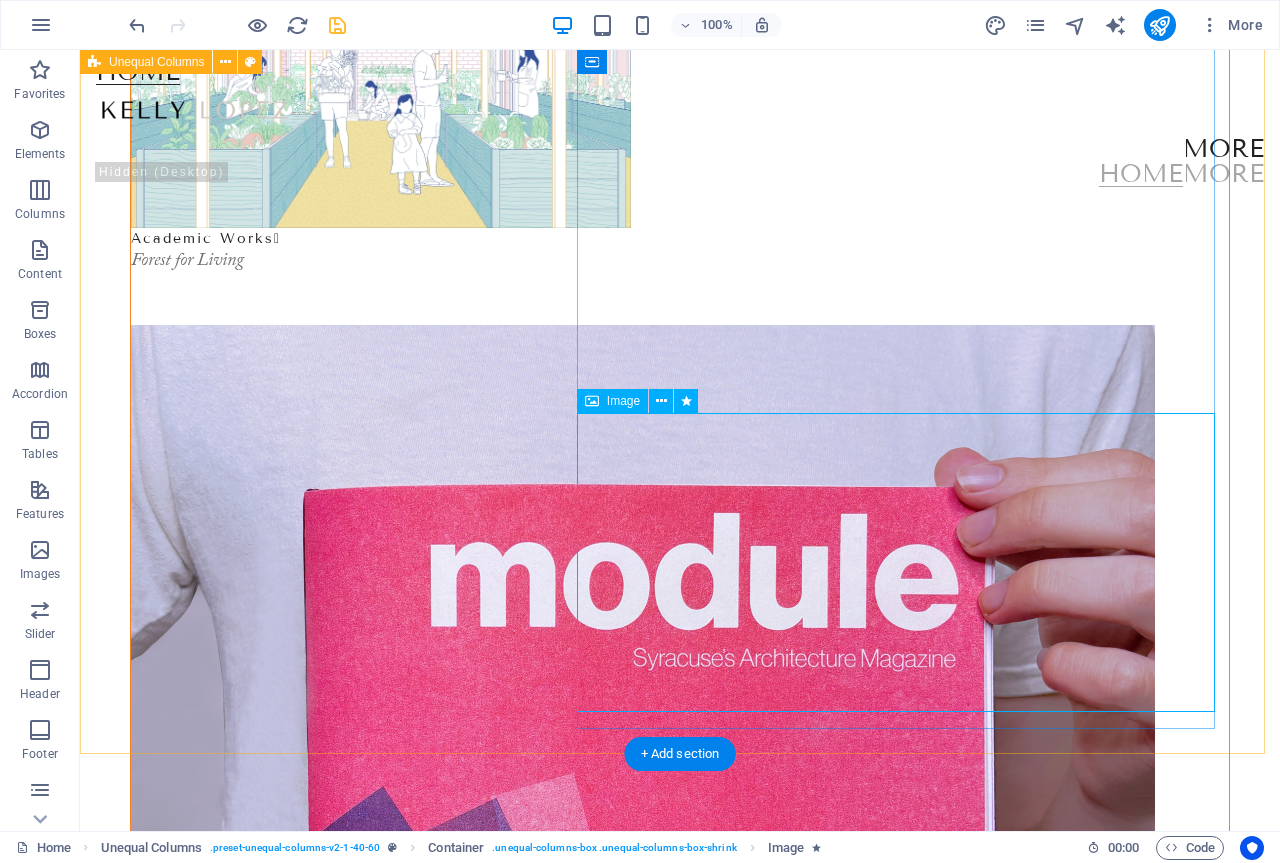 click at bounding box center [680, 2321] 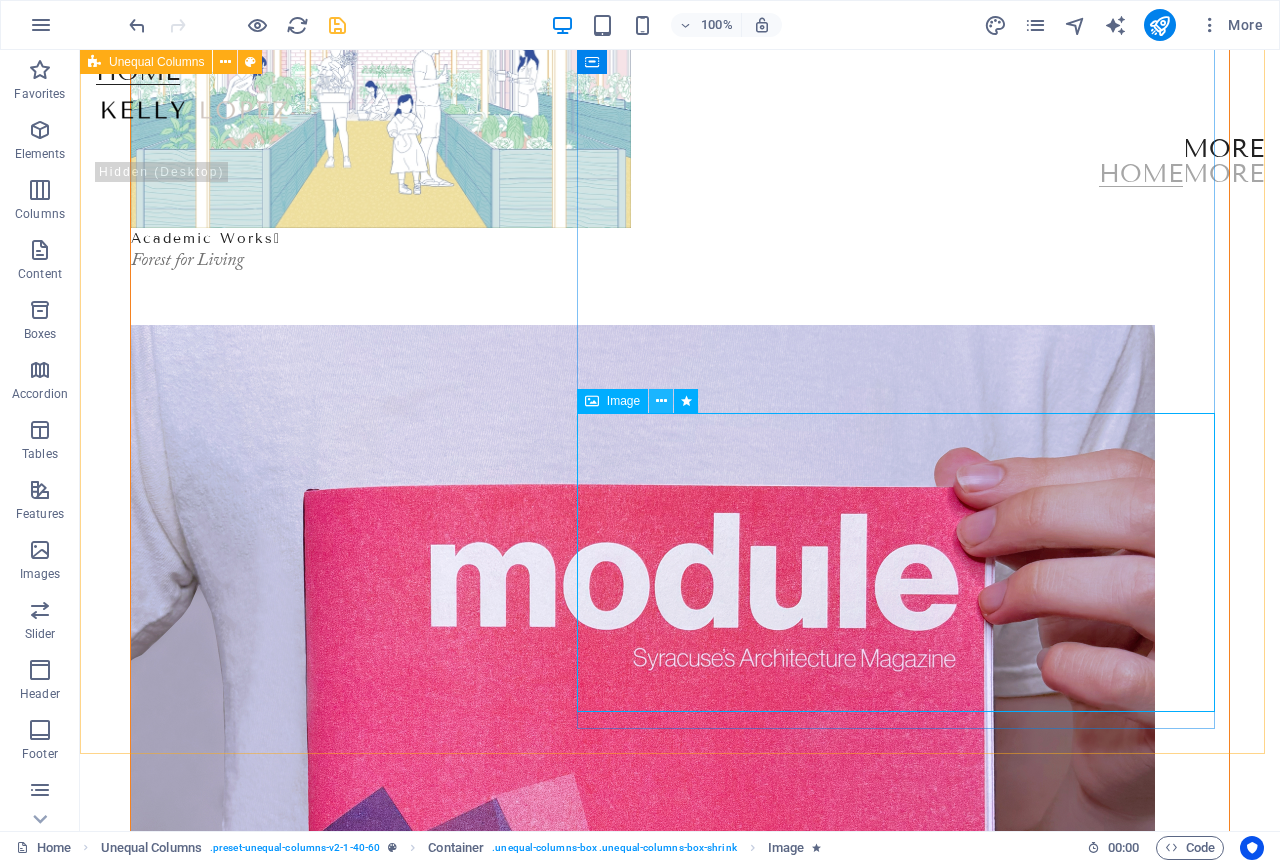 click at bounding box center [661, 401] 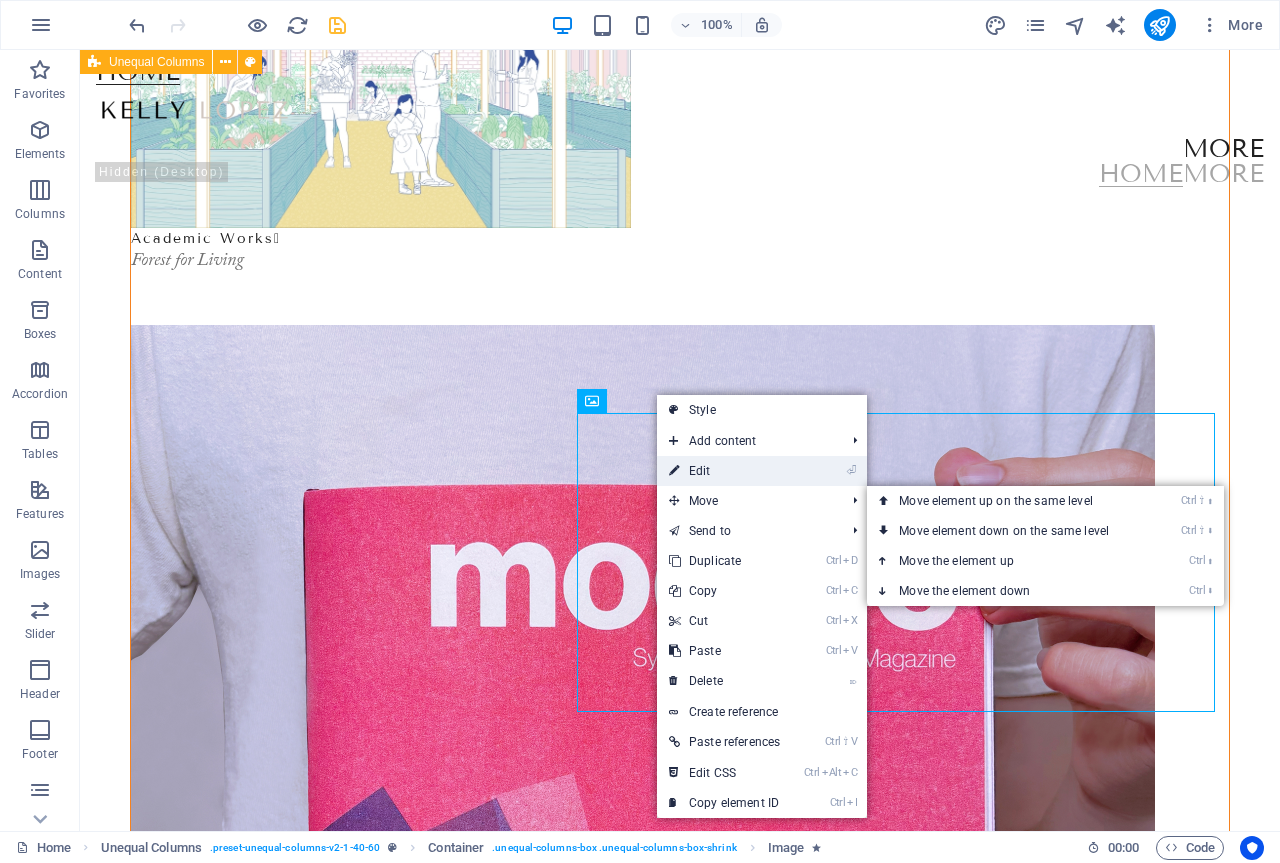 click on "⏎  Edit" at bounding box center (724, 471) 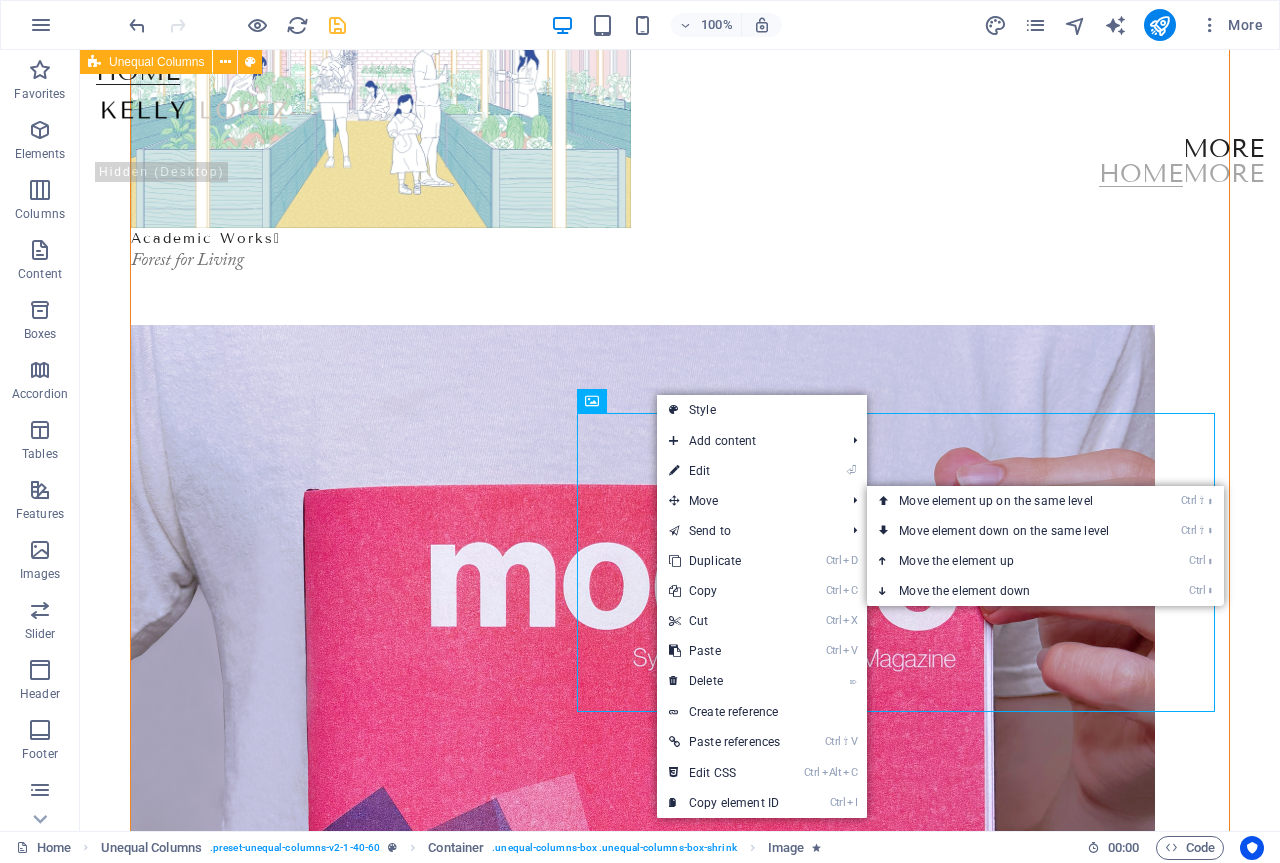 select on "px" 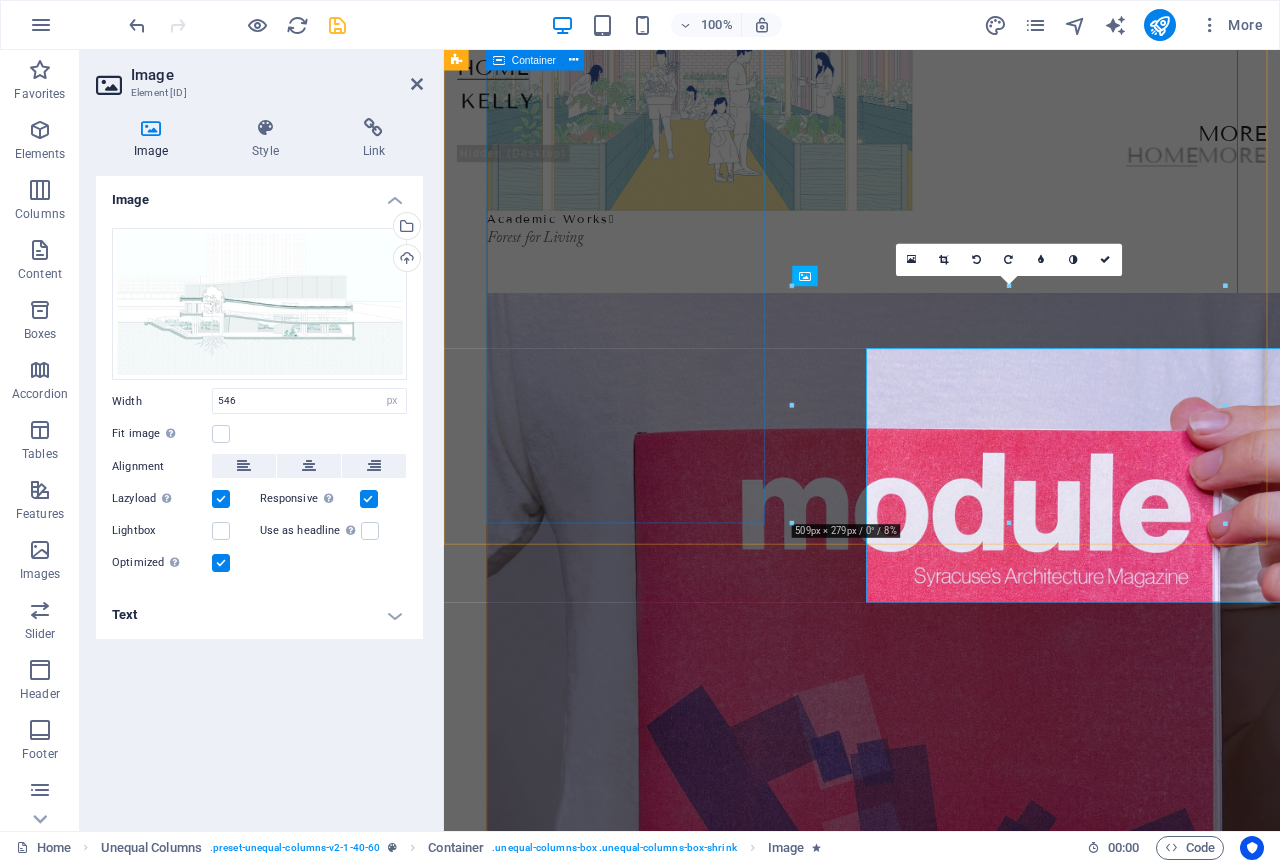 scroll, scrollTop: 246, scrollLeft: 0, axis: vertical 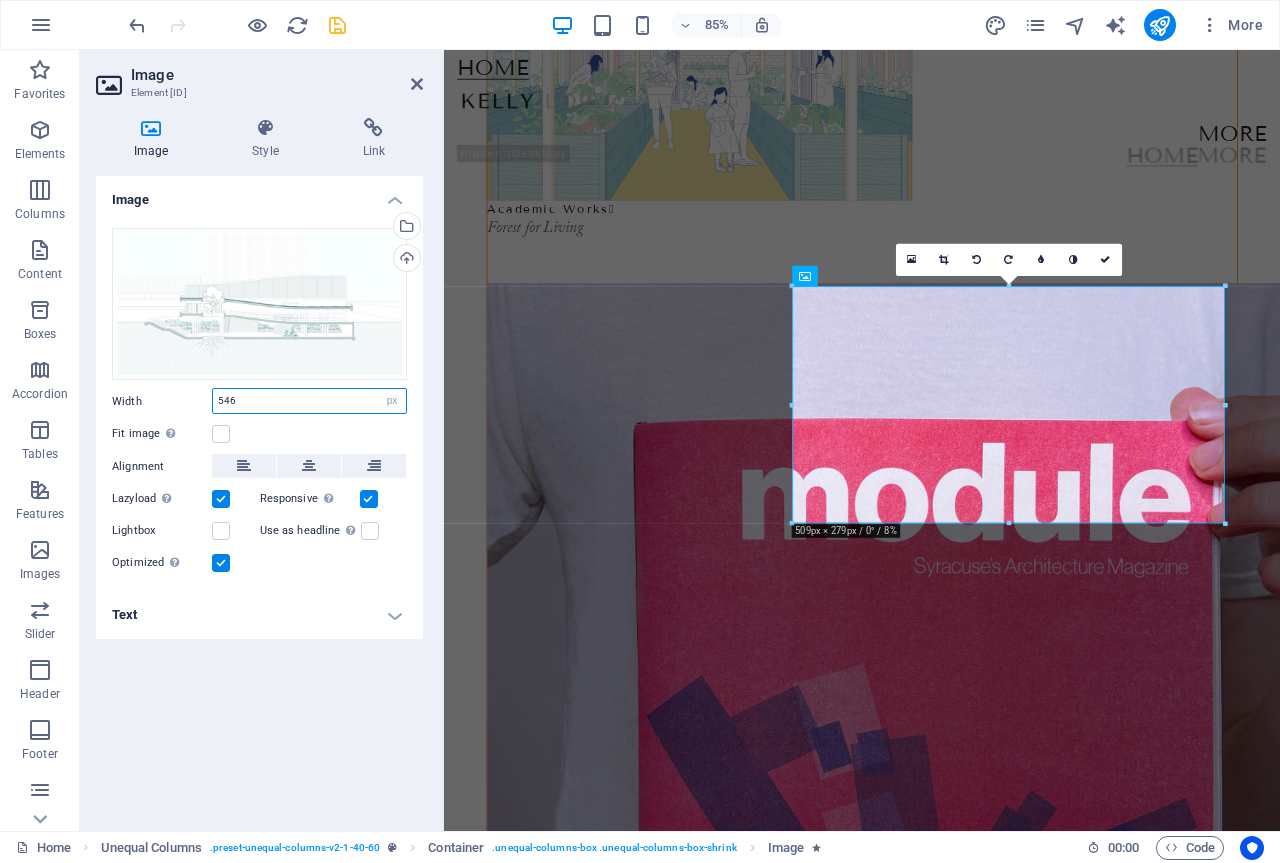 click on "Width 546 Default auto px rem % em vh vw" at bounding box center (259, 401) 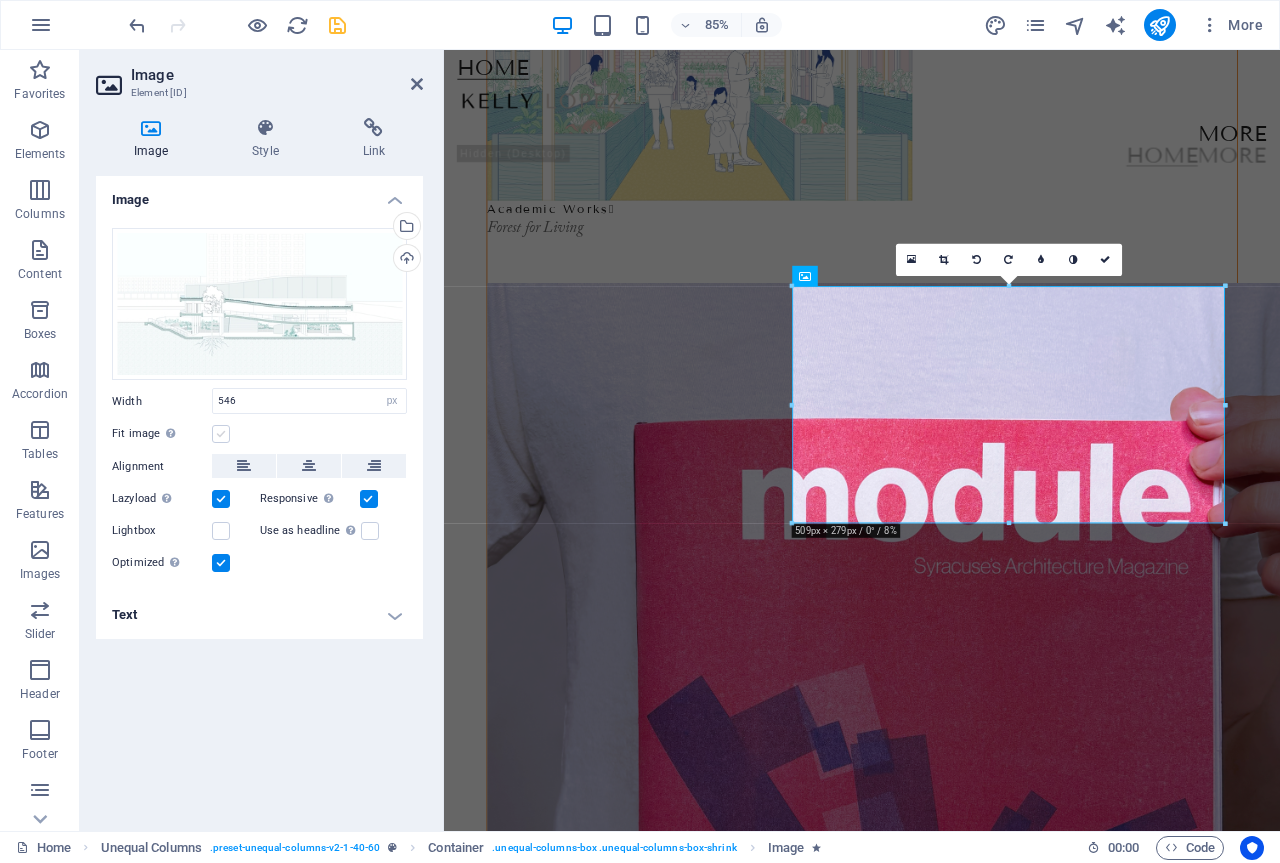 click at bounding box center [221, 434] 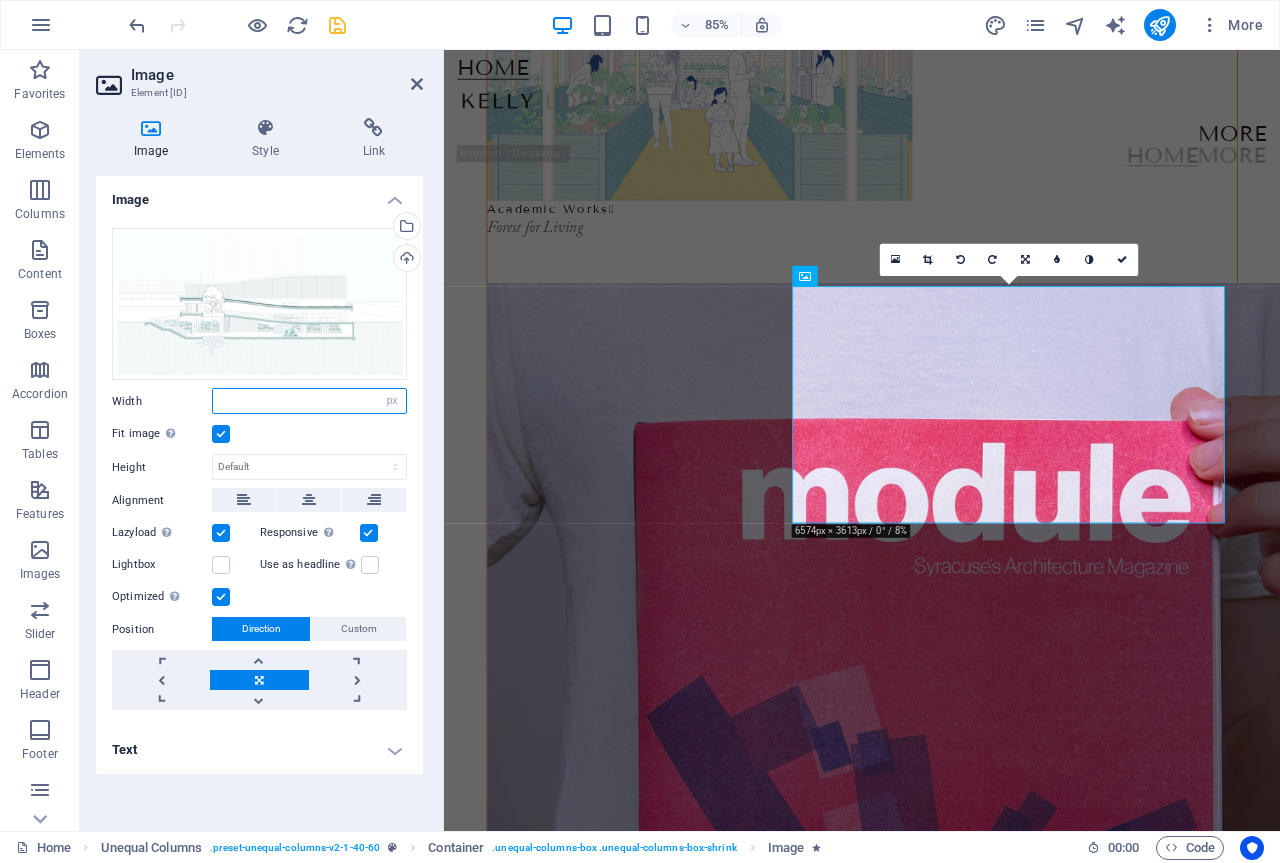 type 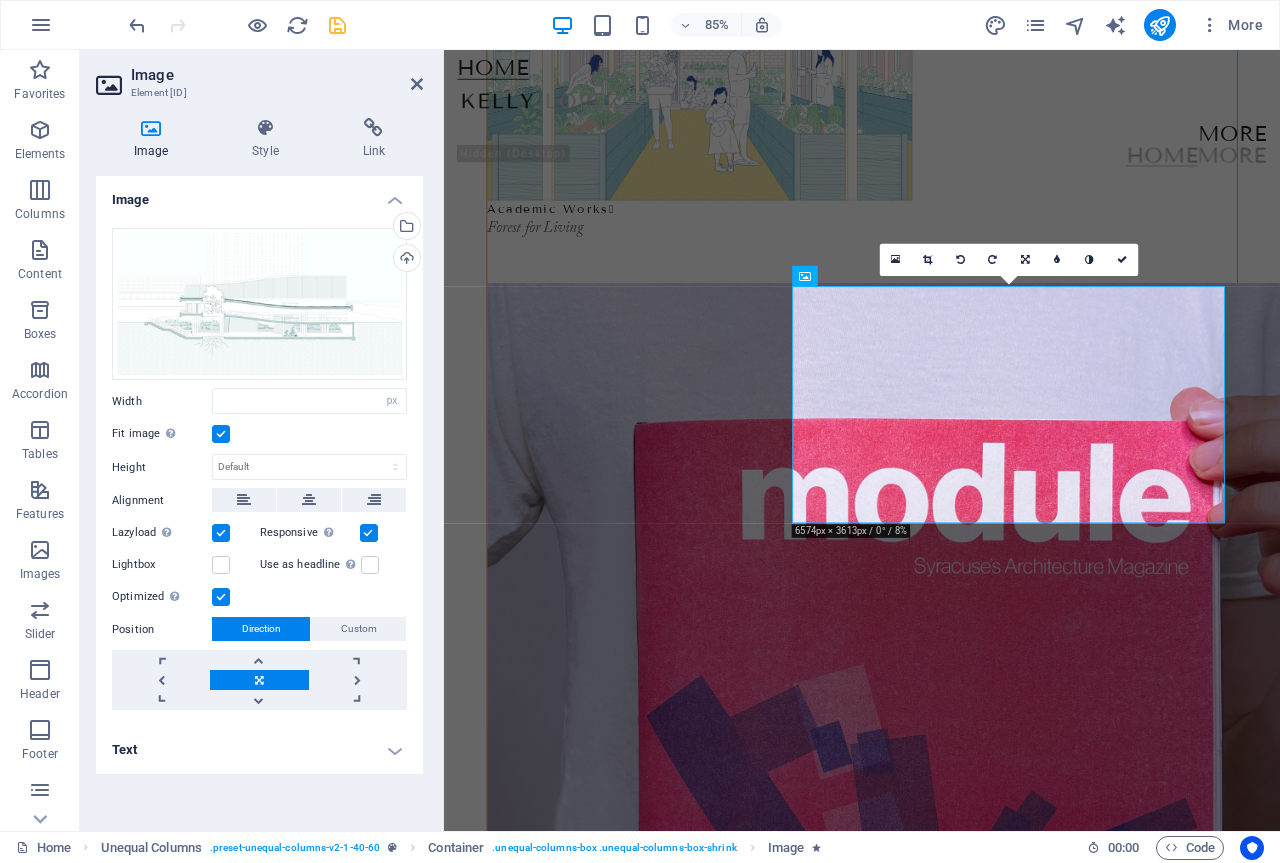 click on "Fit image Automatically fit image to a fixed width and height" at bounding box center [259, 434] 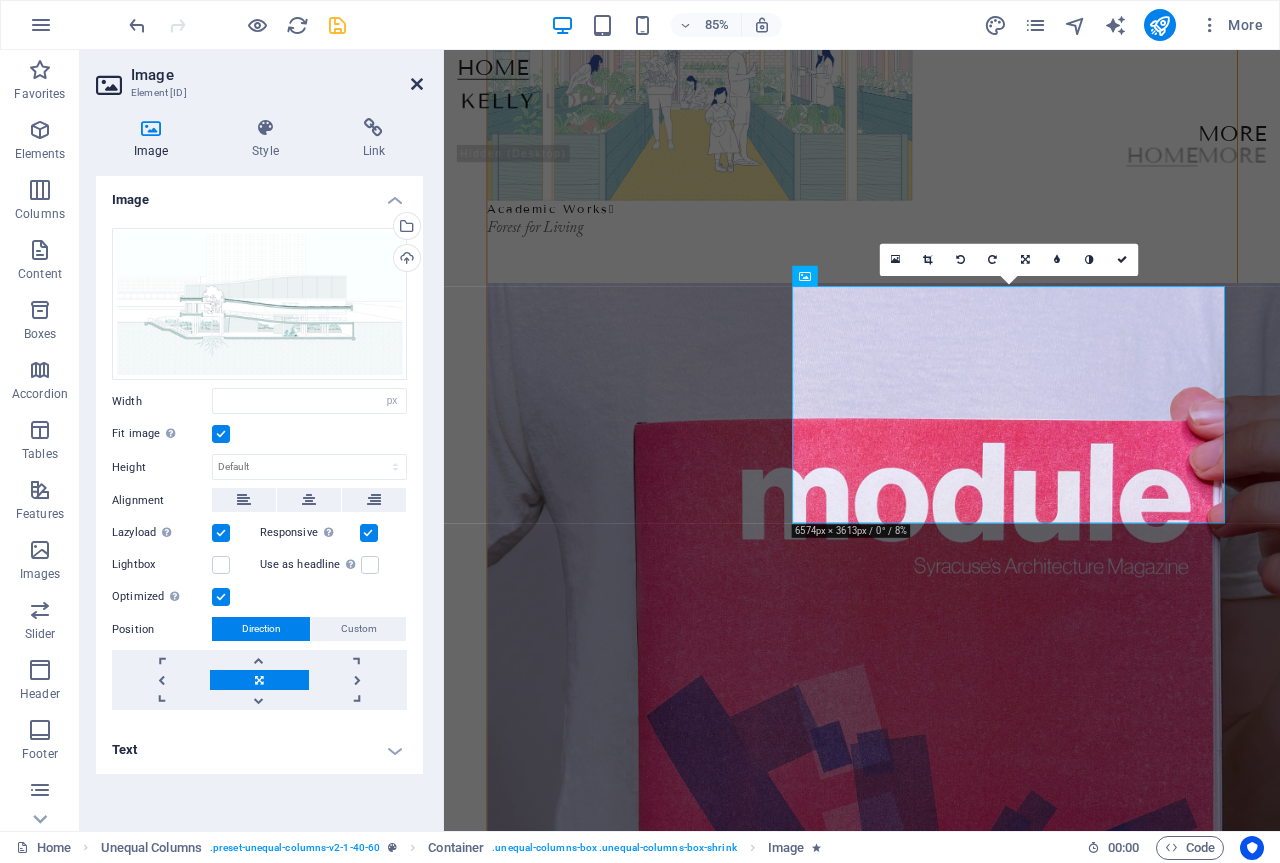 click at bounding box center (417, 84) 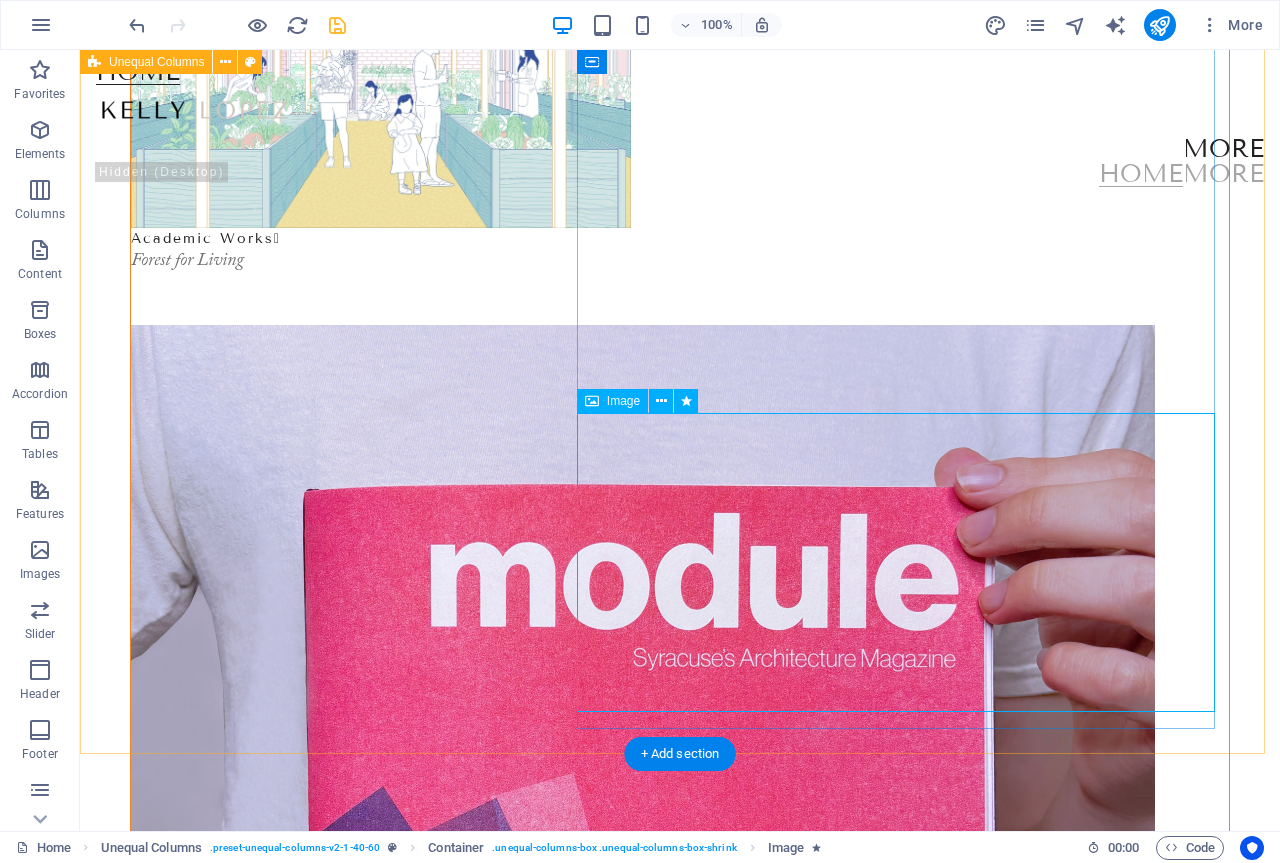 click at bounding box center [680, 2321] 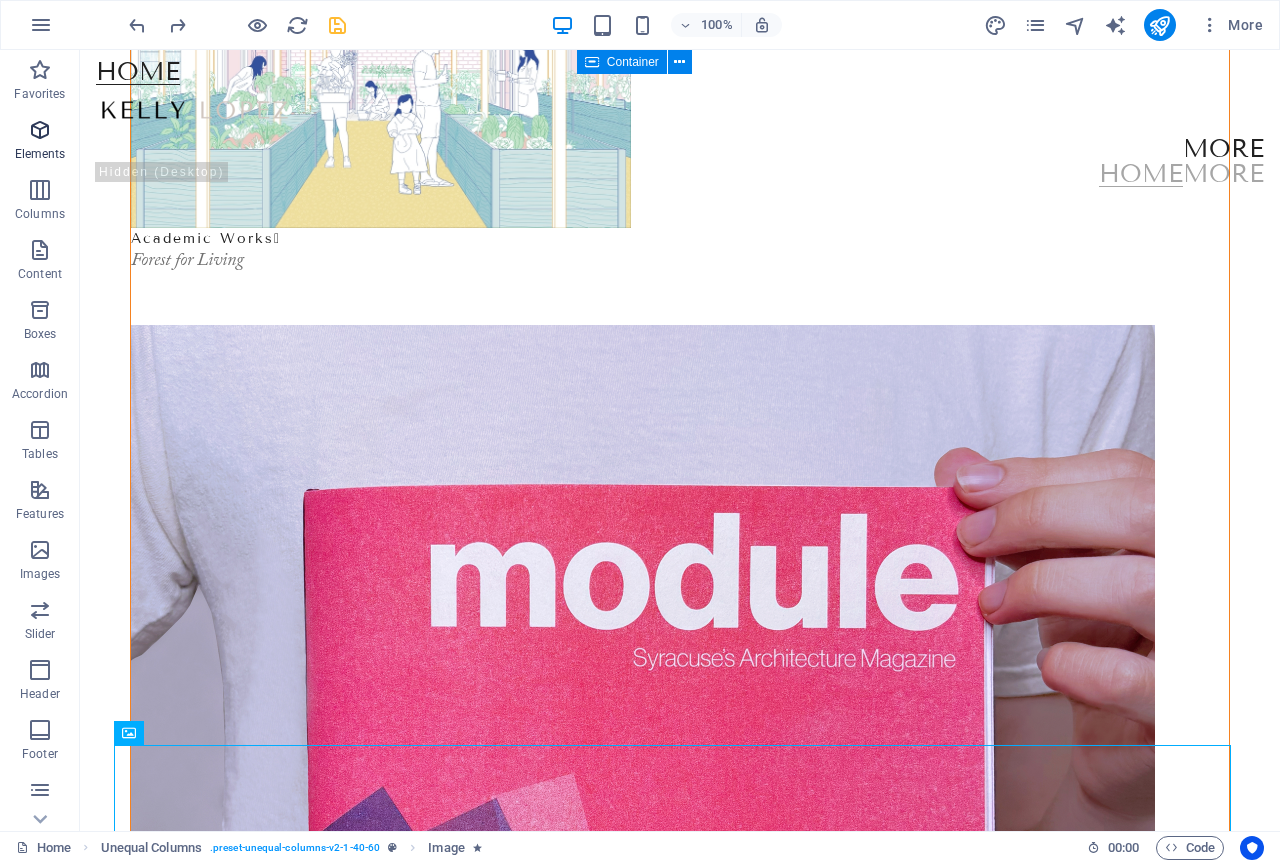 click on "Elements" at bounding box center (40, 154) 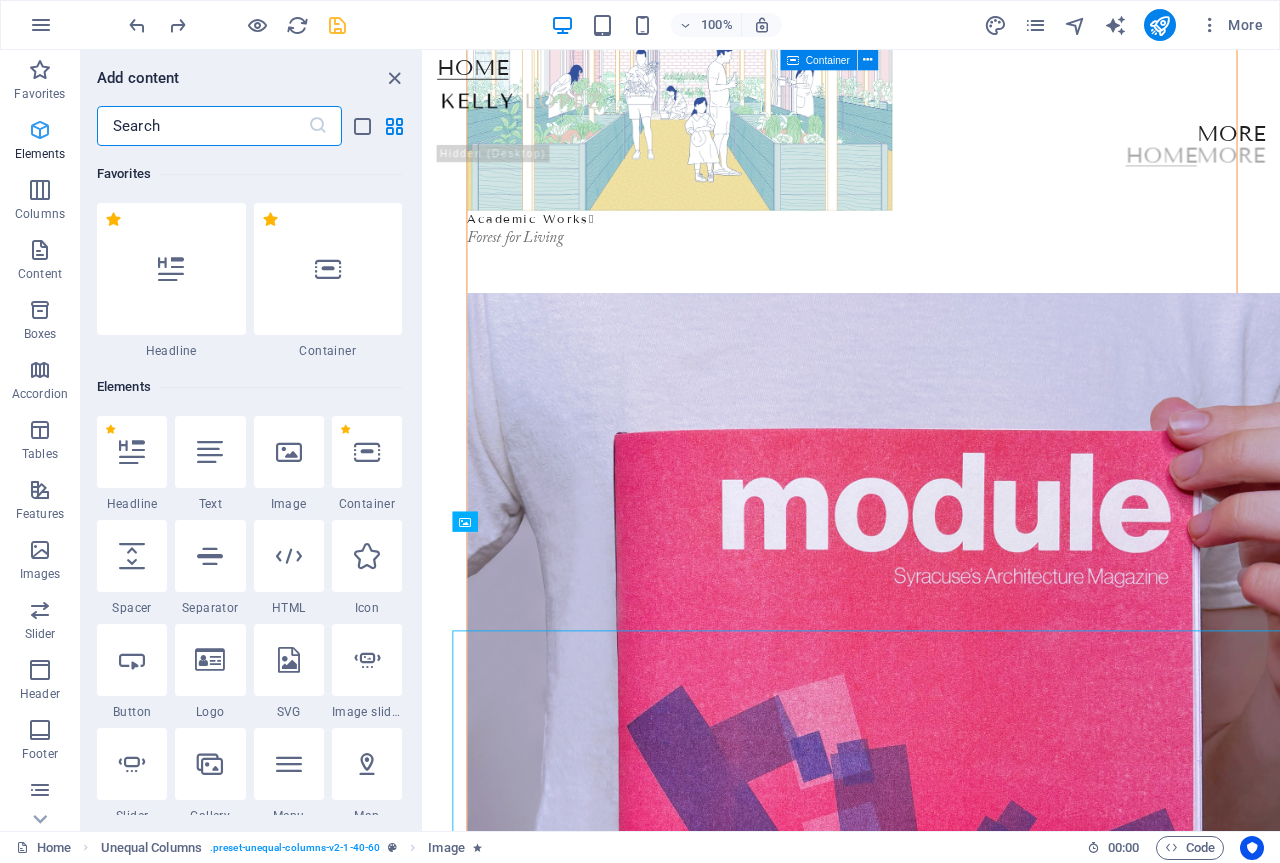 scroll, scrollTop: 246, scrollLeft: 0, axis: vertical 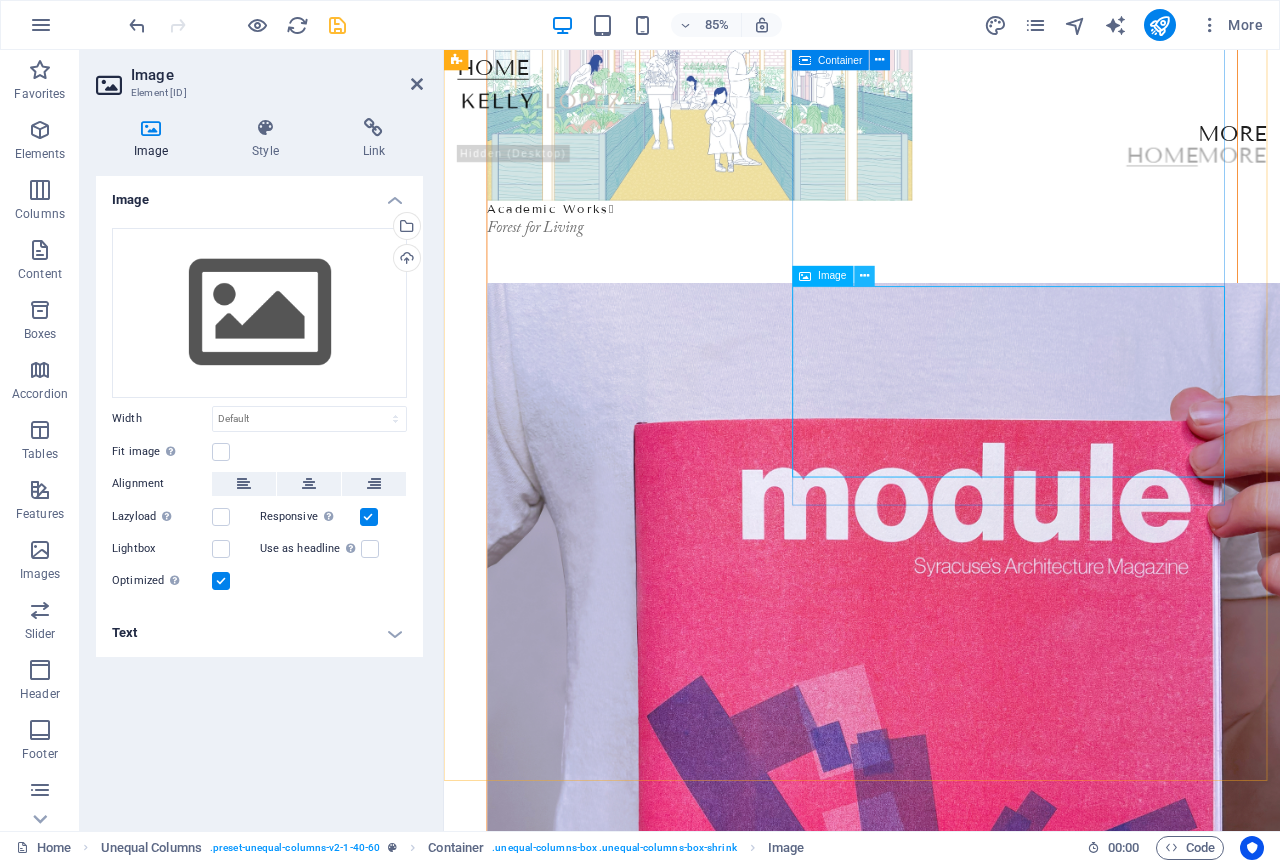 click at bounding box center [864, 276] 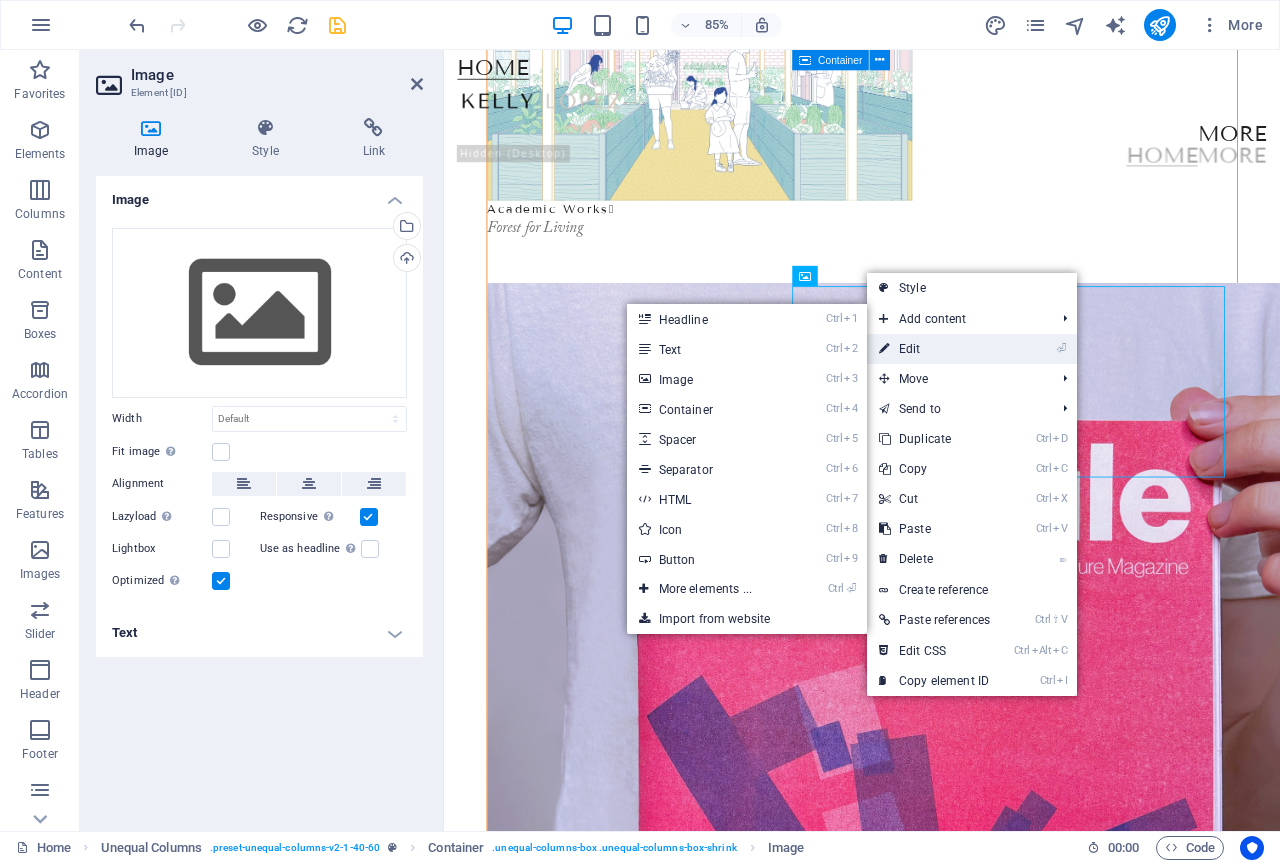 click on "⏎  Edit" at bounding box center (934, 349) 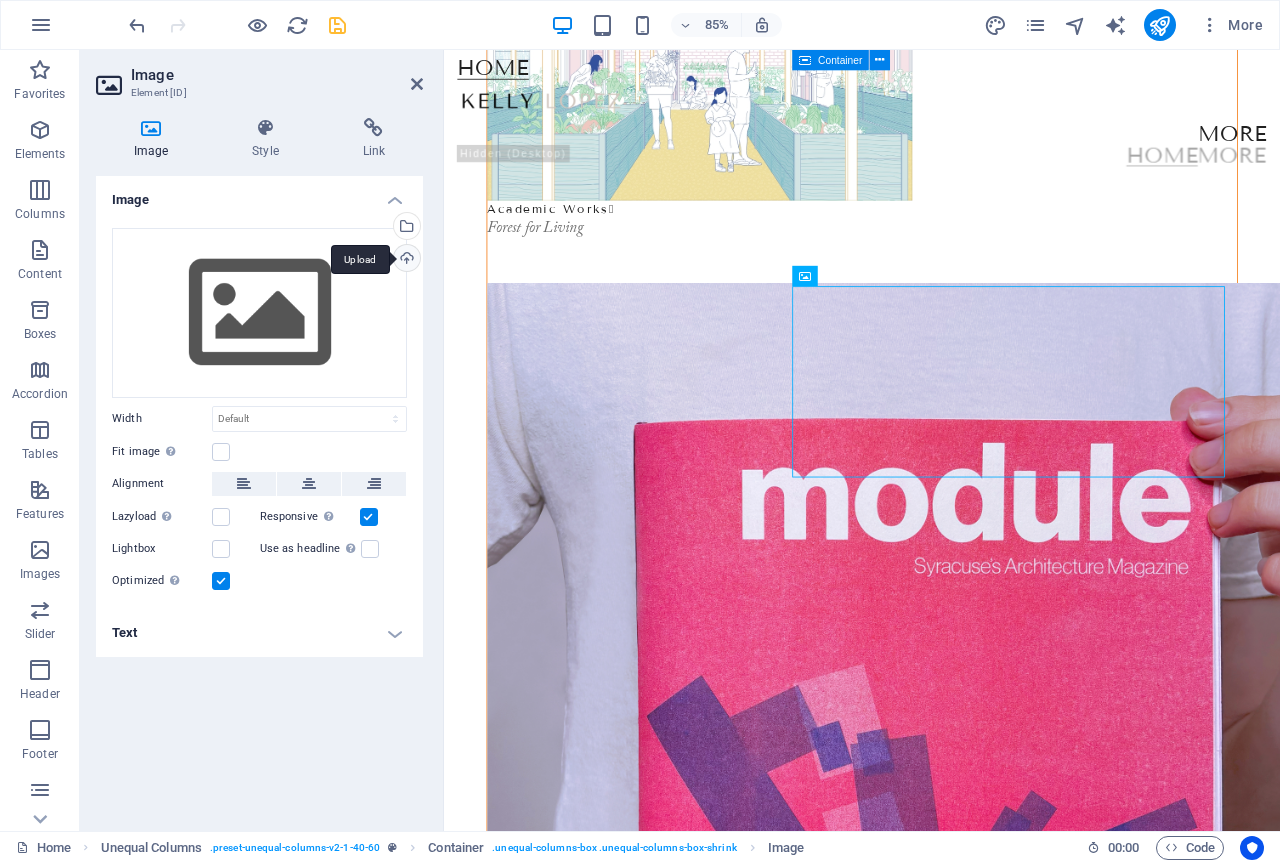 click on "Upload" at bounding box center [405, 260] 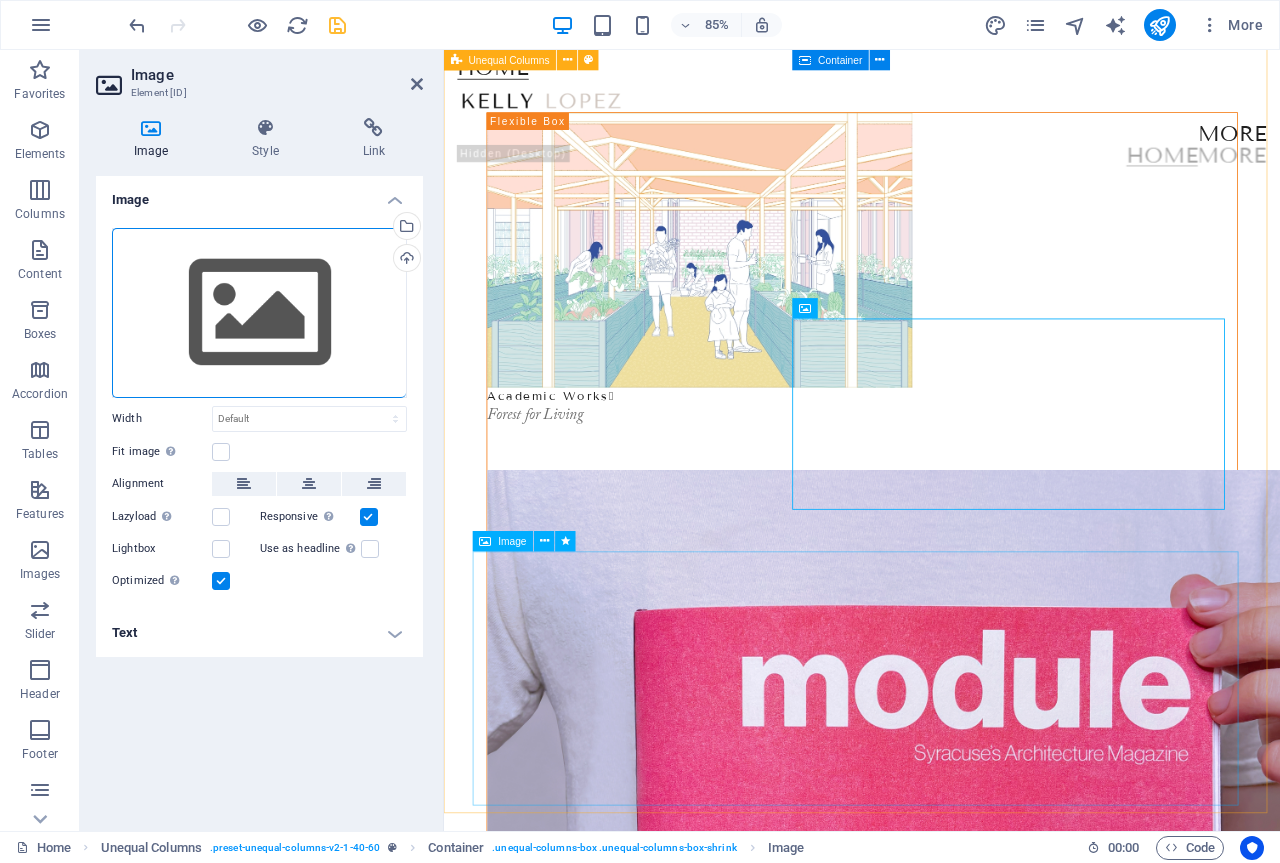 scroll, scrollTop: 0, scrollLeft: 0, axis: both 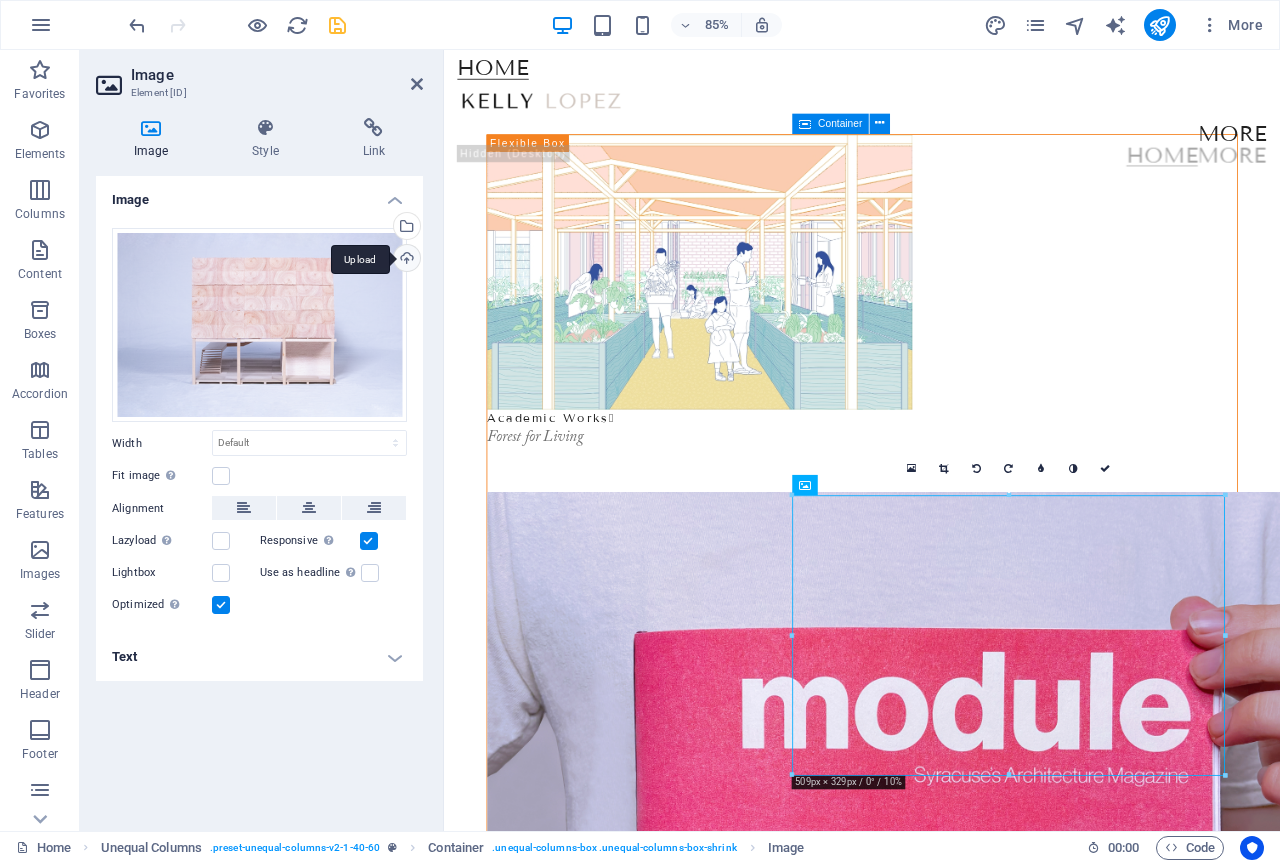 click on "Upload" at bounding box center (405, 260) 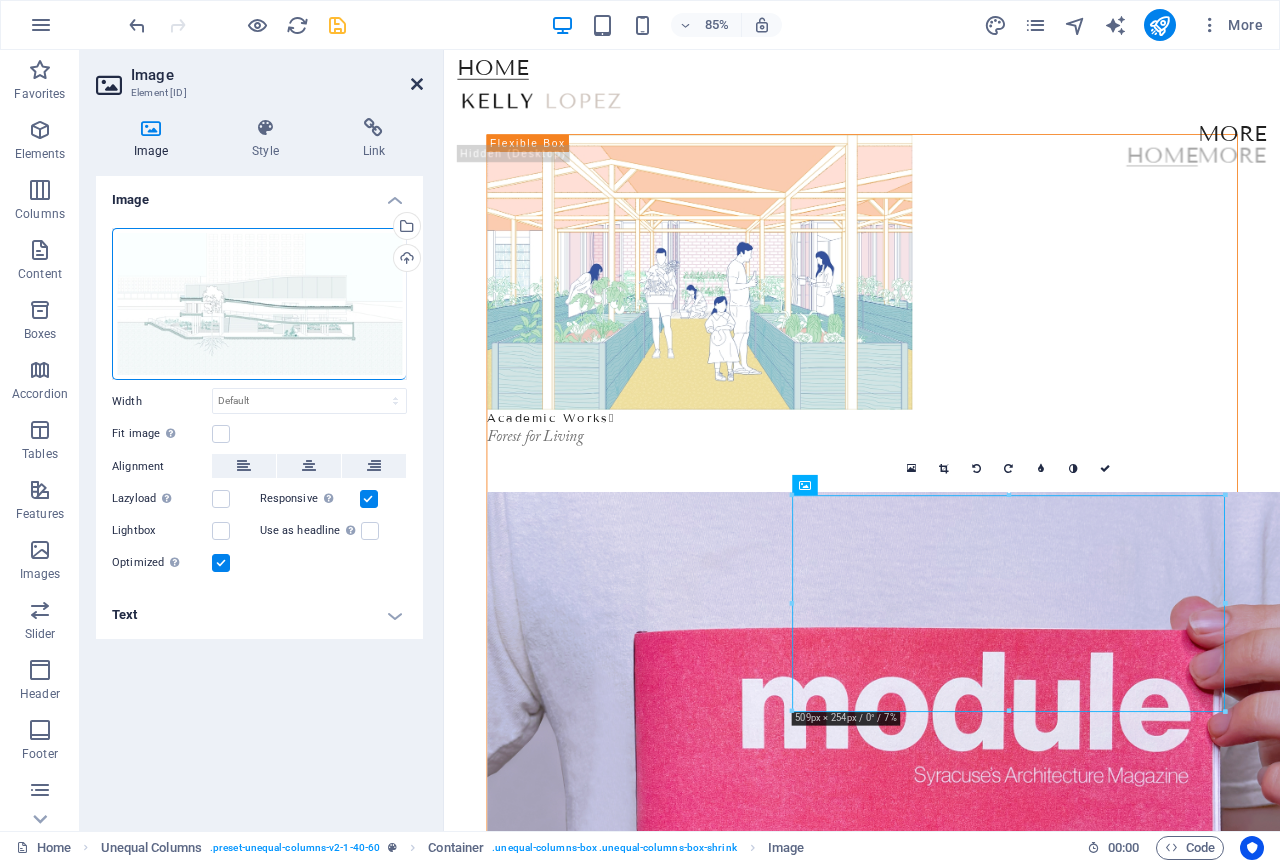 click at bounding box center (417, 84) 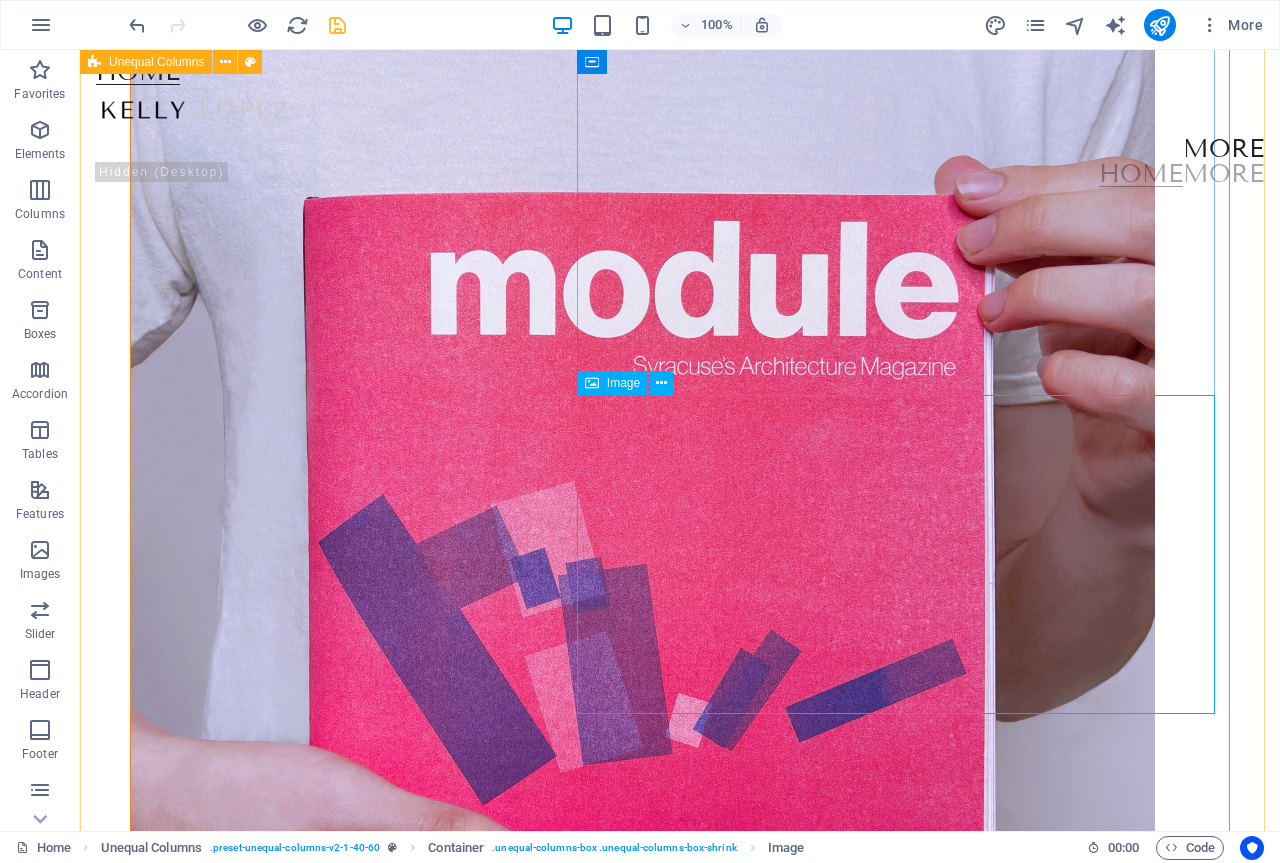 scroll, scrollTop: 600, scrollLeft: 0, axis: vertical 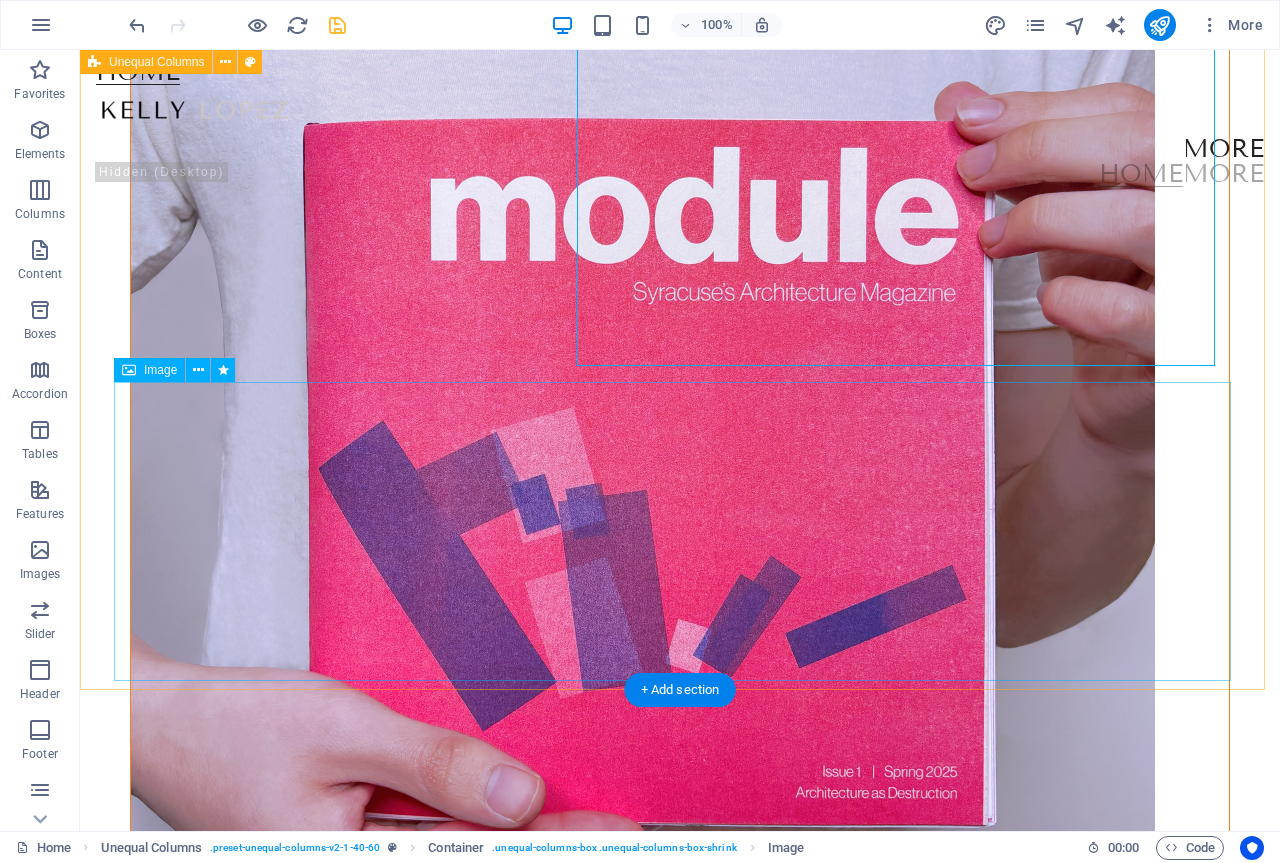 click at bounding box center [680, 2483] 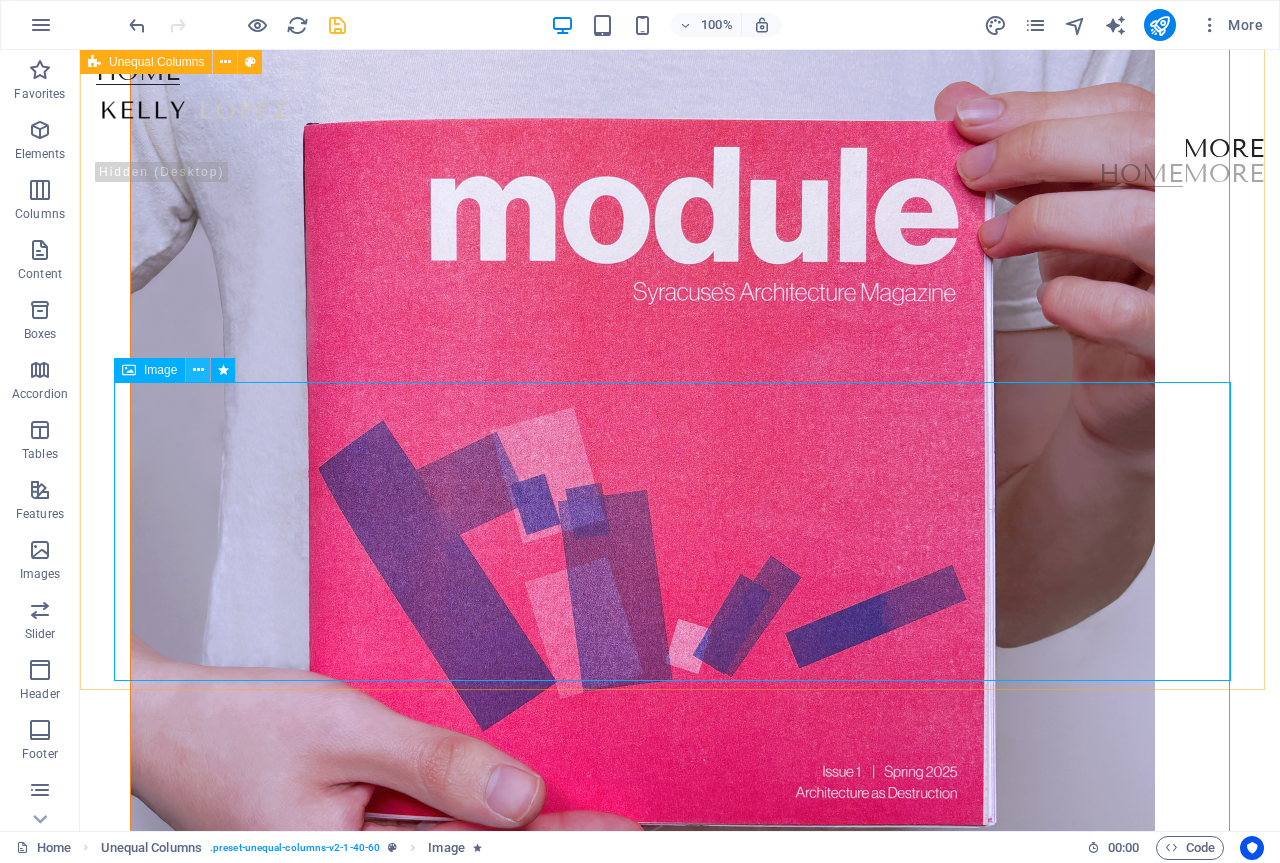 click at bounding box center (198, 370) 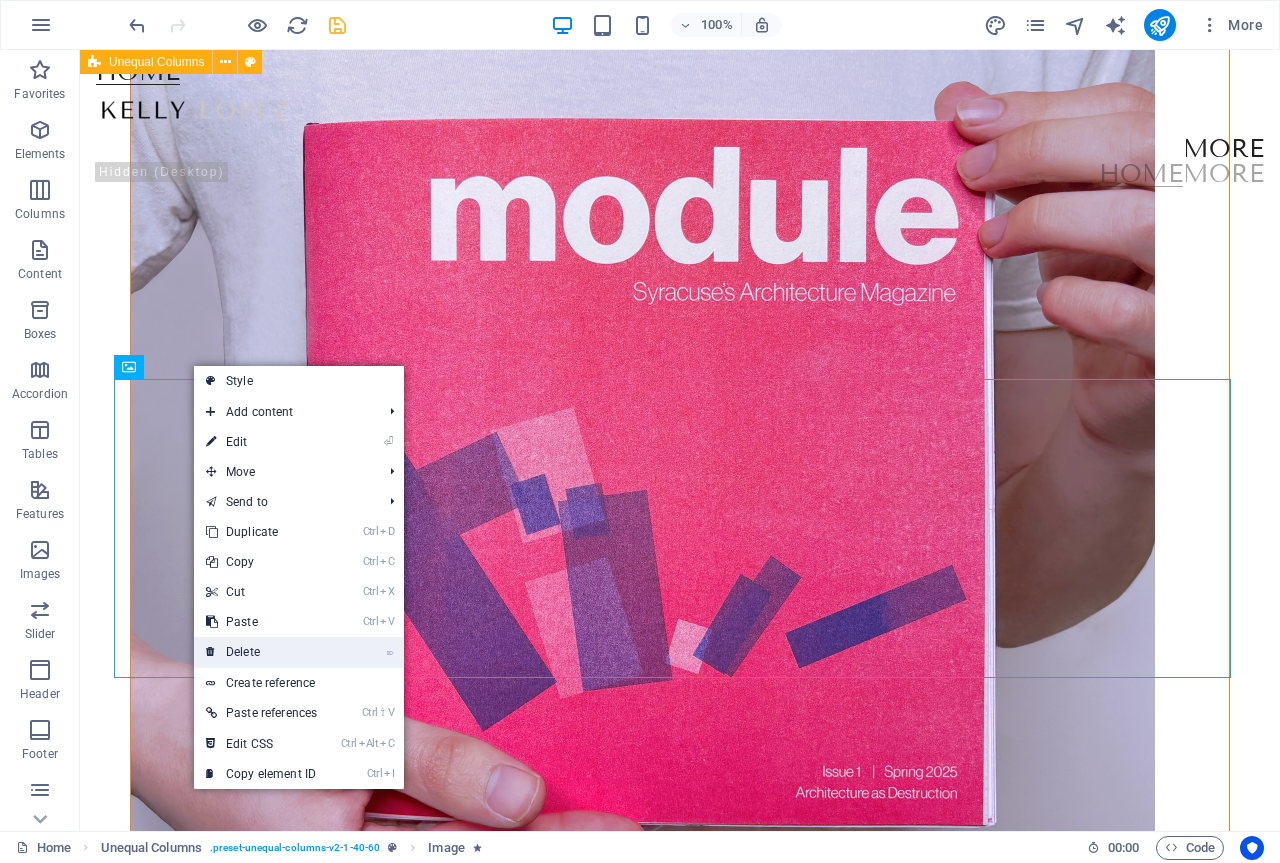 click on "⌦  Delete" at bounding box center [261, 652] 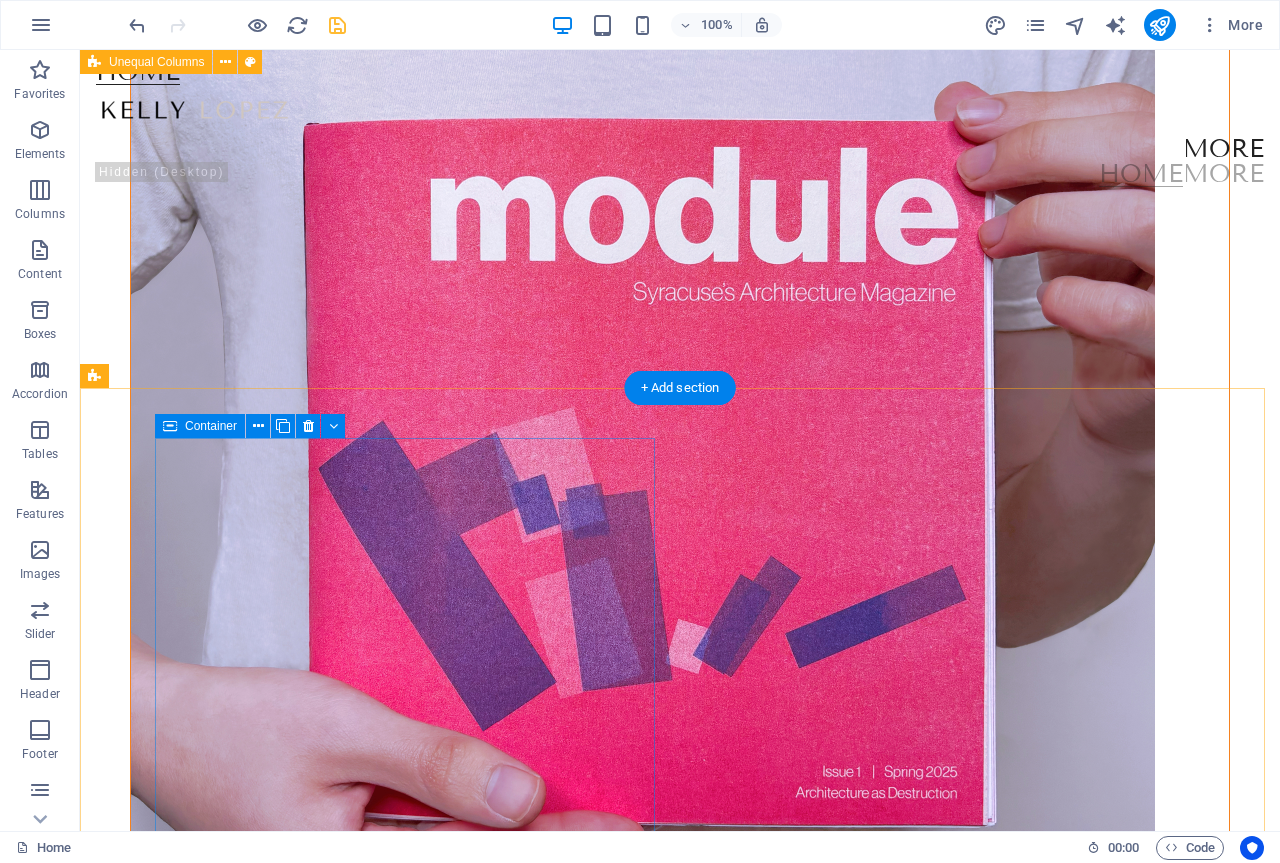 scroll, scrollTop: 300, scrollLeft: 0, axis: vertical 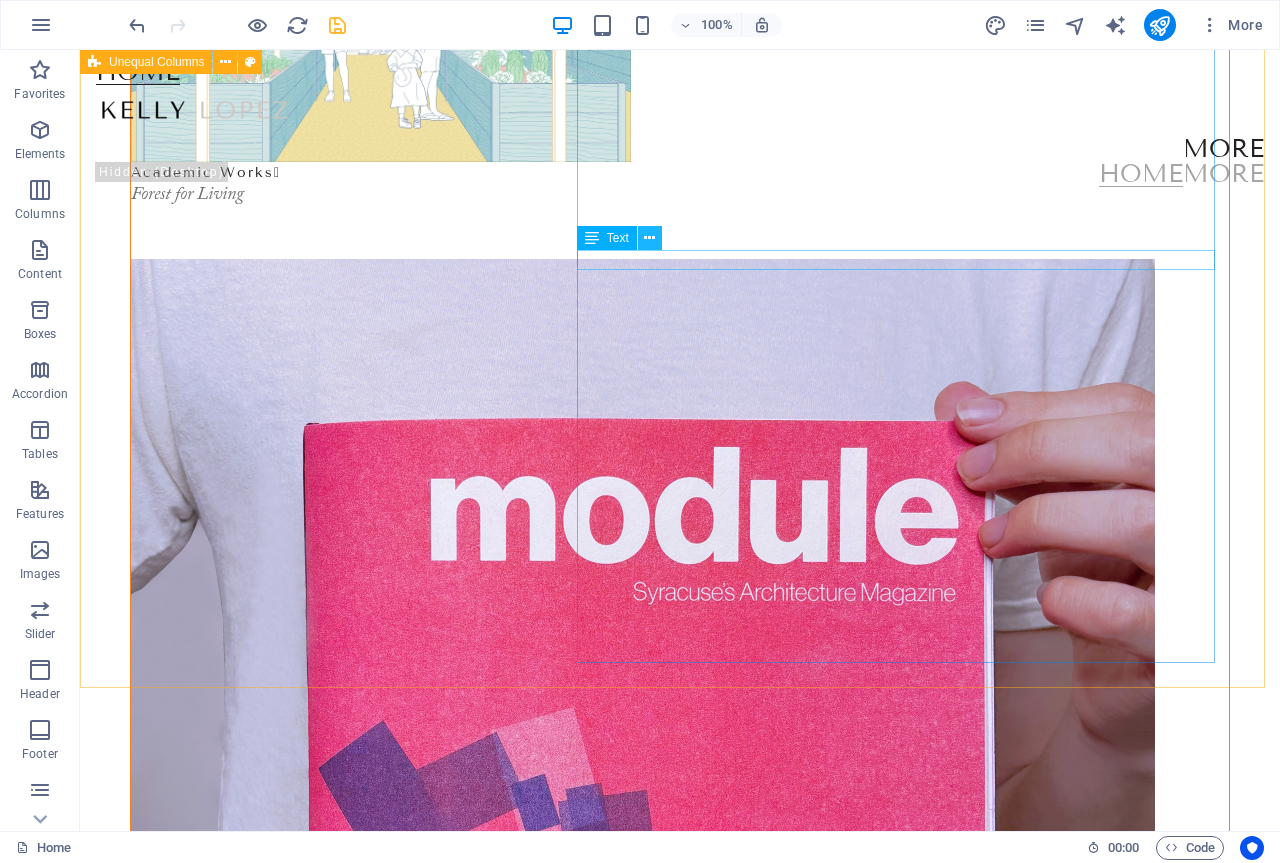 click at bounding box center (650, 238) 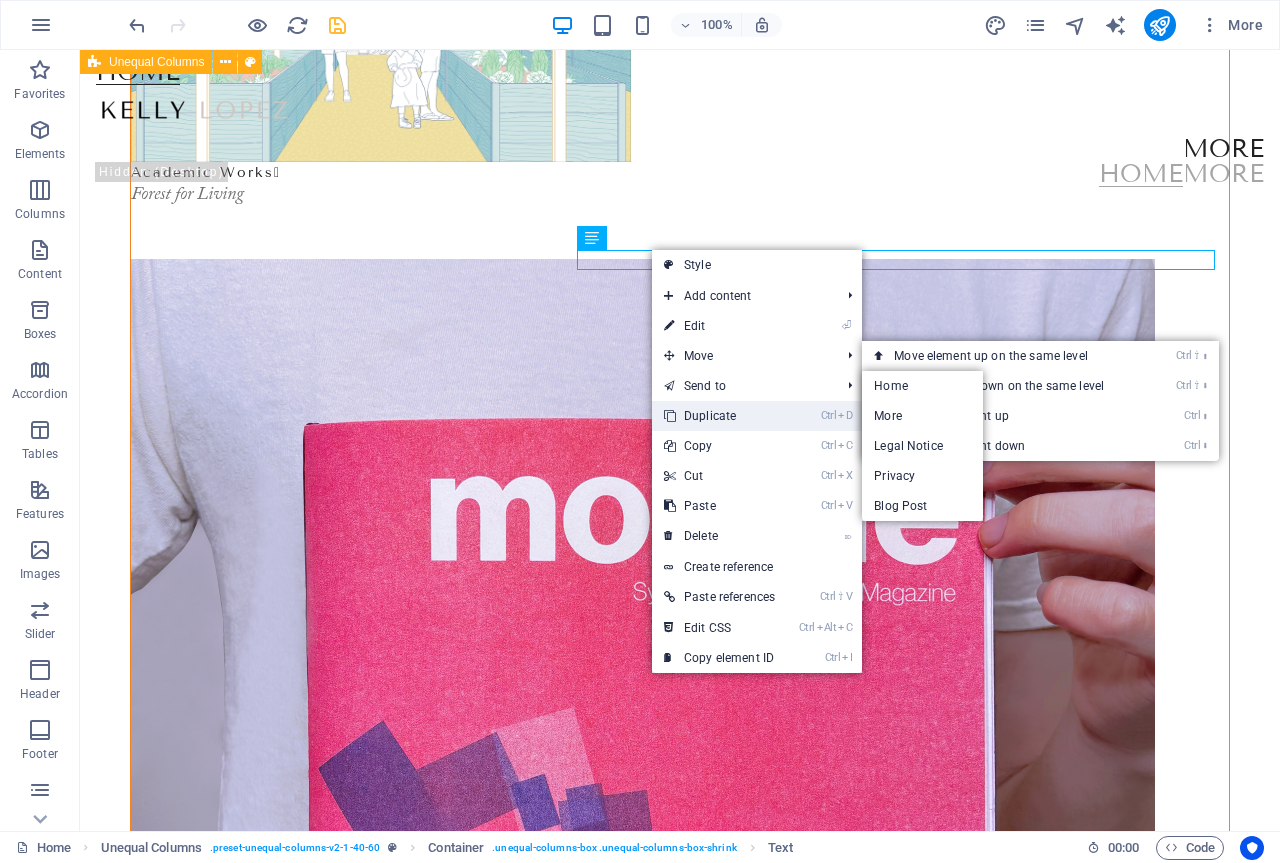 click on "Ctrl D  Duplicate" at bounding box center (719, 416) 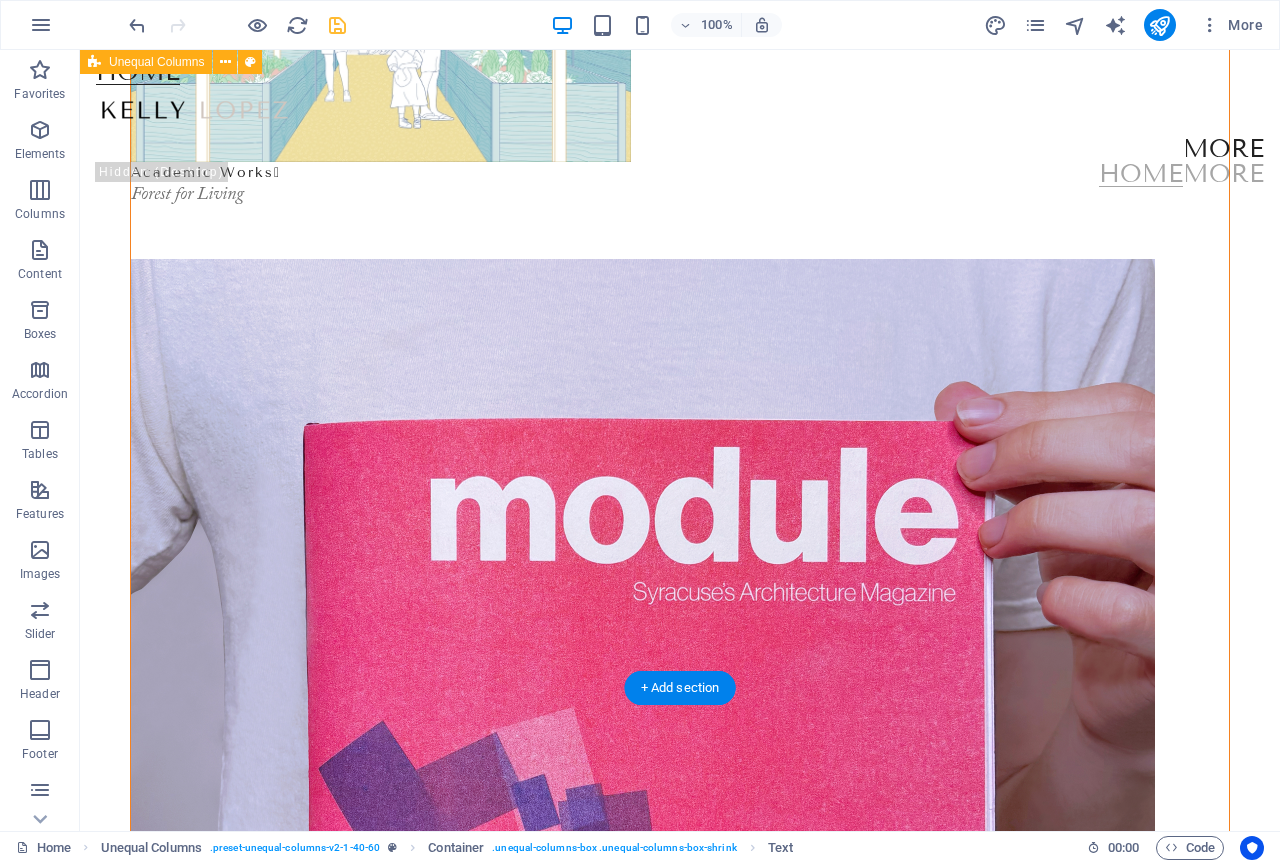 drag, startPoint x: 690, startPoint y: 305, endPoint x: 660, endPoint y: 617, distance: 313.439 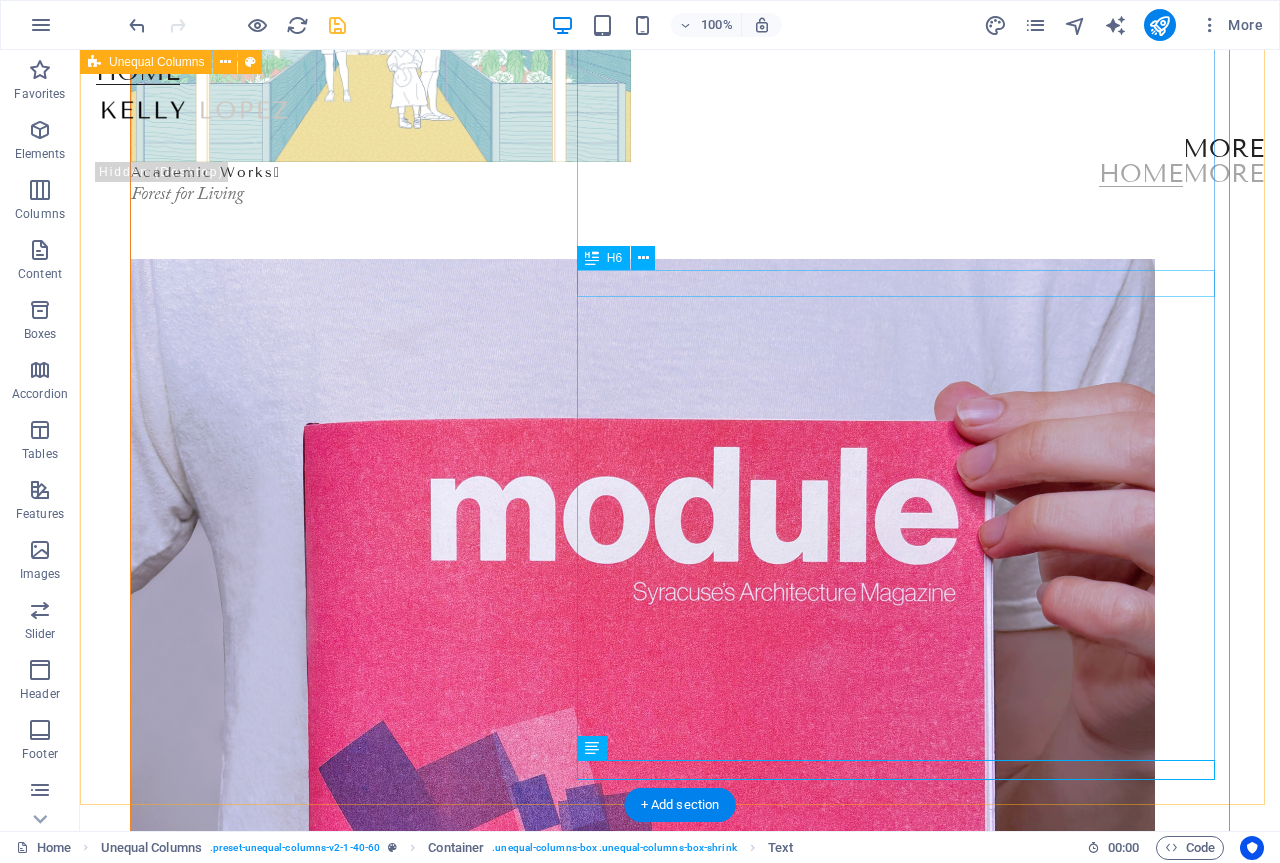 click on "Image 0.3" at bounding box center (680, 2042) 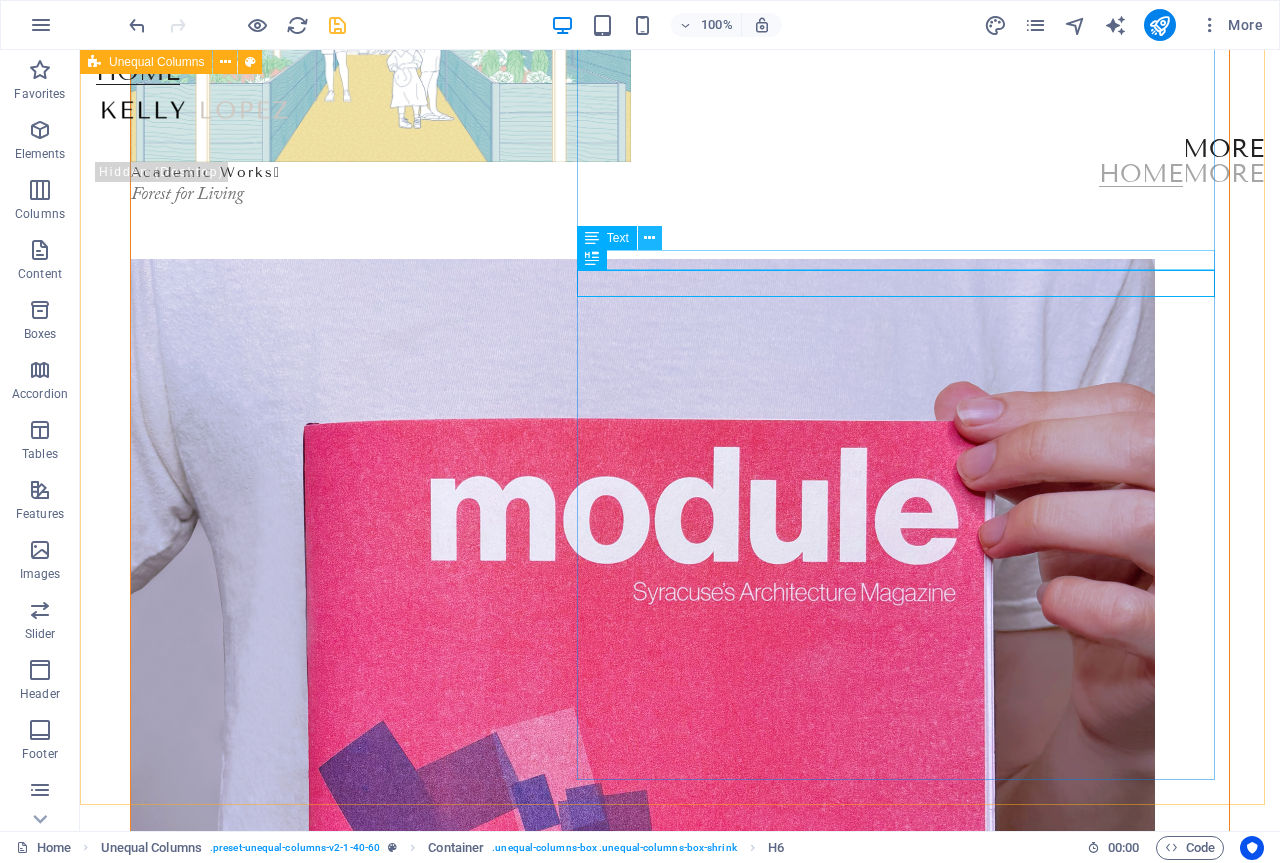 click at bounding box center [649, 238] 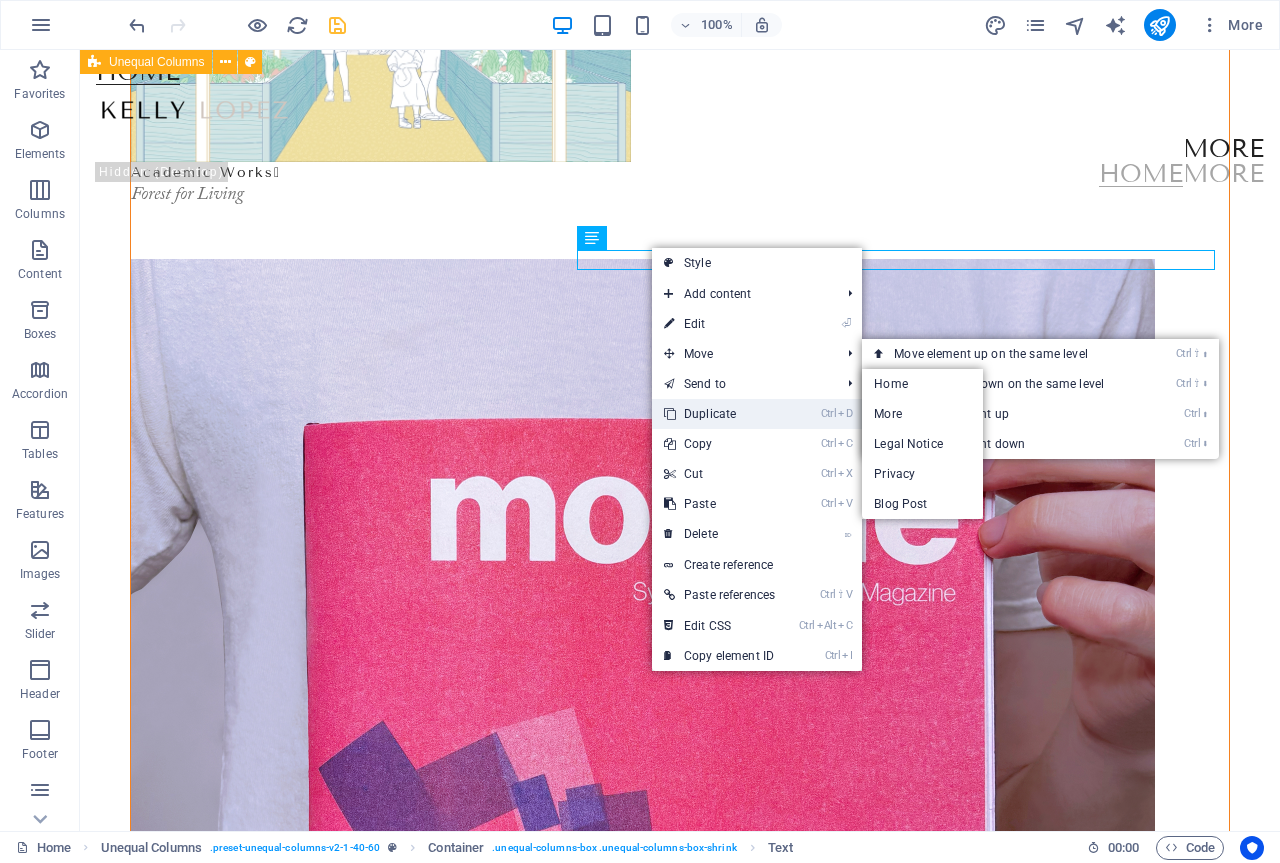 click on "Ctrl D  Duplicate" at bounding box center (719, 414) 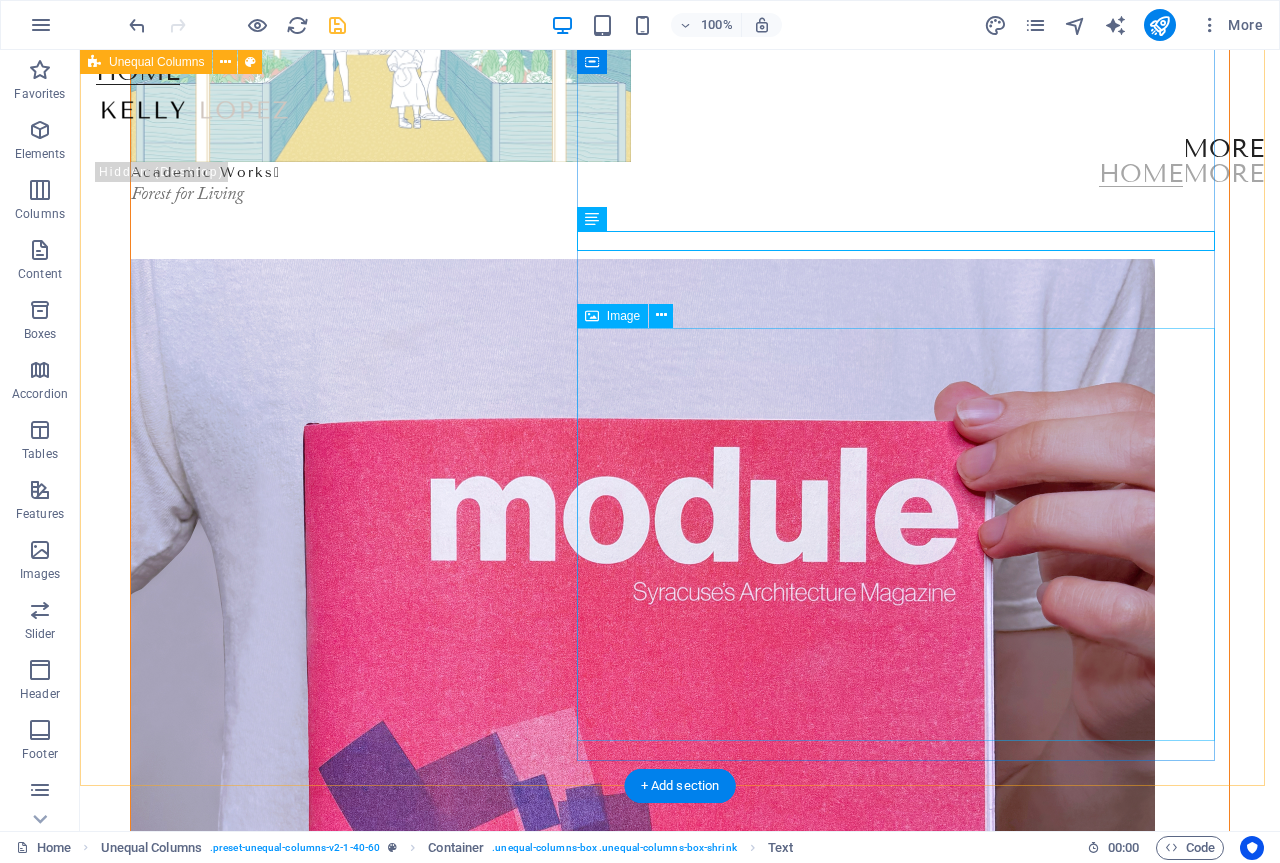 scroll, scrollTop: 400, scrollLeft: 0, axis: vertical 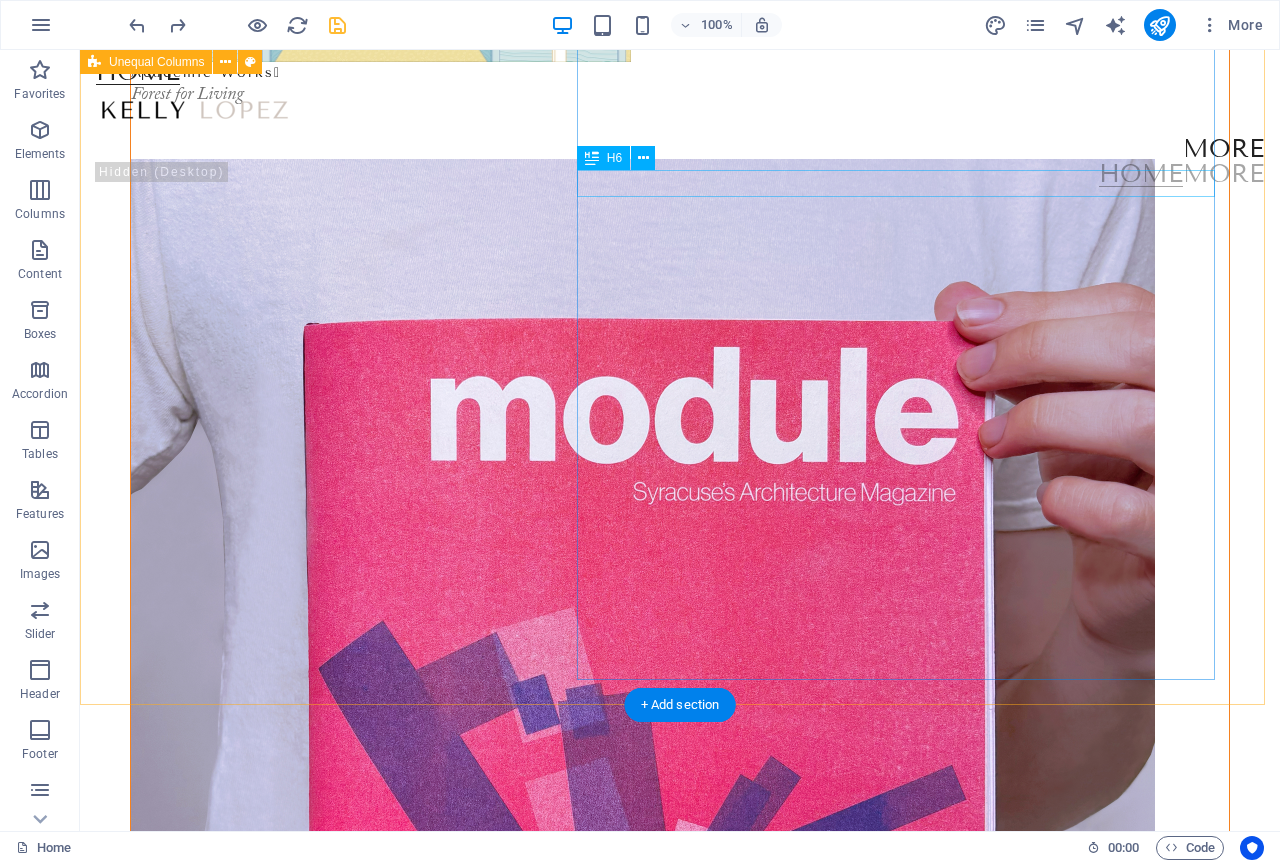 click on "Image 0.3" at bounding box center (680, 1942) 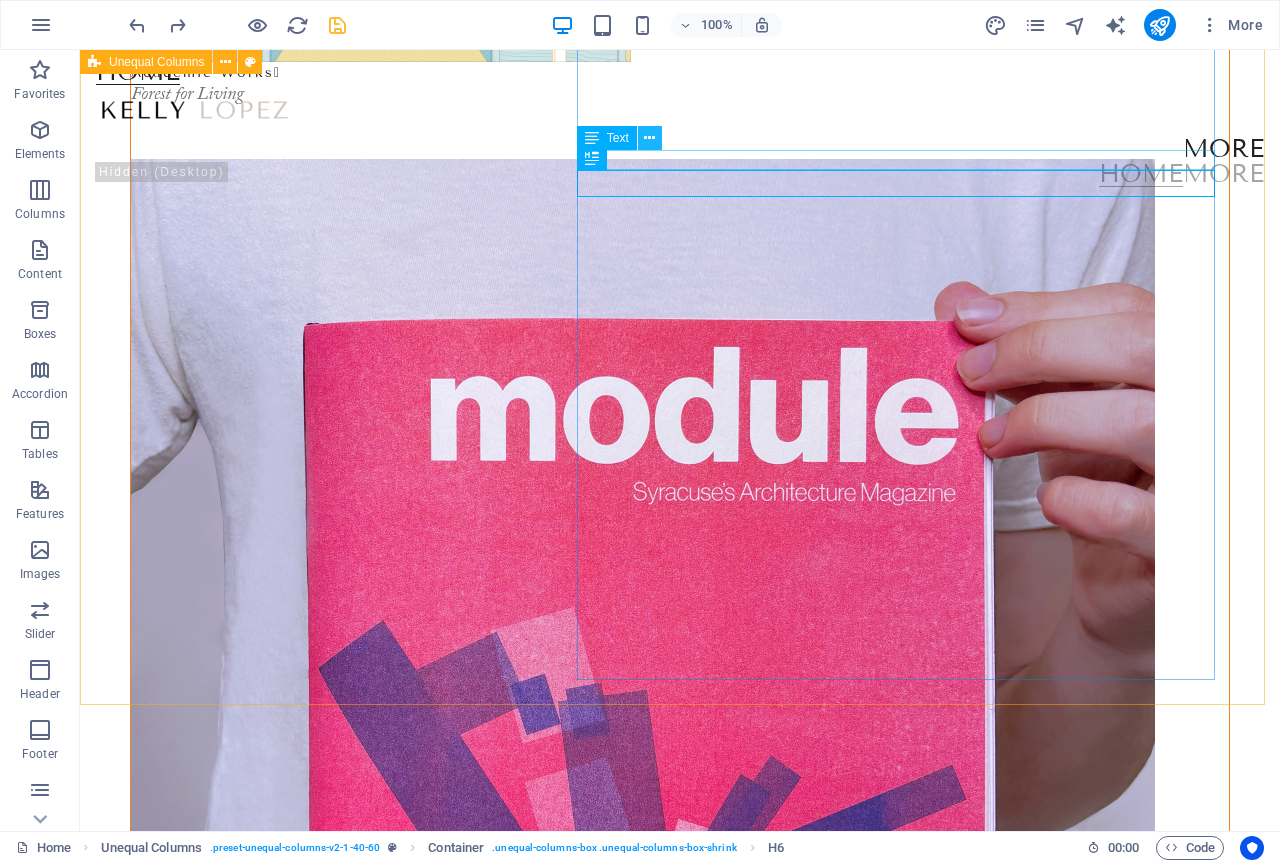 click at bounding box center [649, 138] 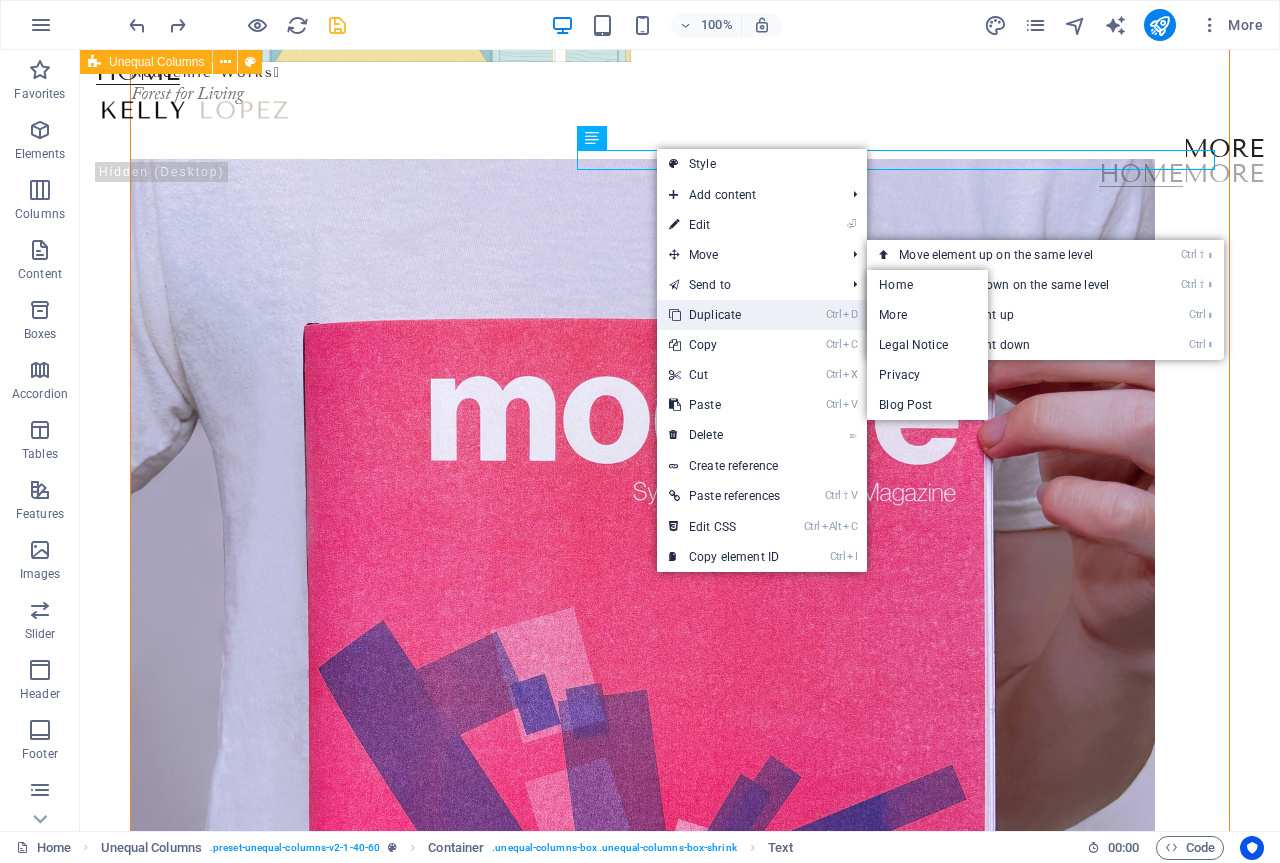 click on "Ctrl D  Duplicate" at bounding box center [724, 315] 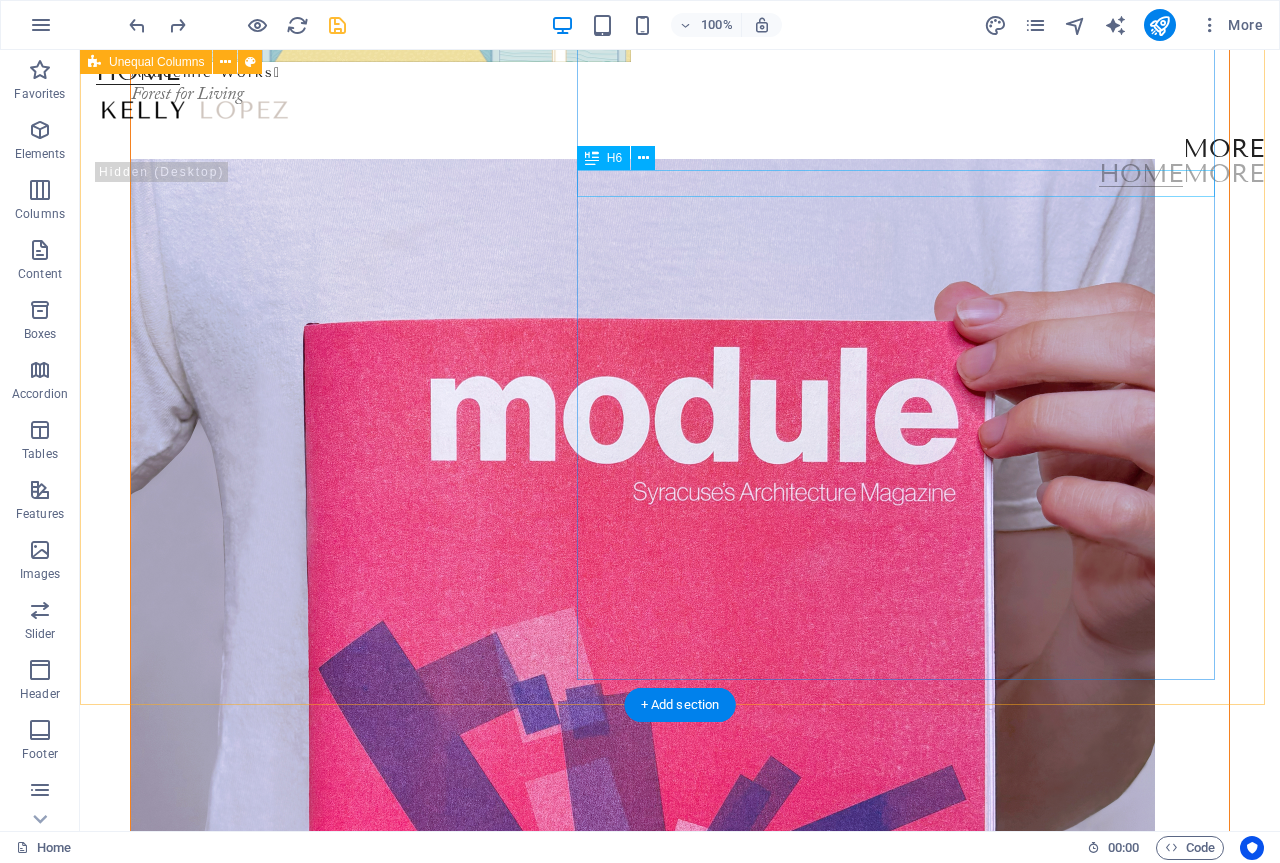 click on "Image 0.3" at bounding box center (680, 1942) 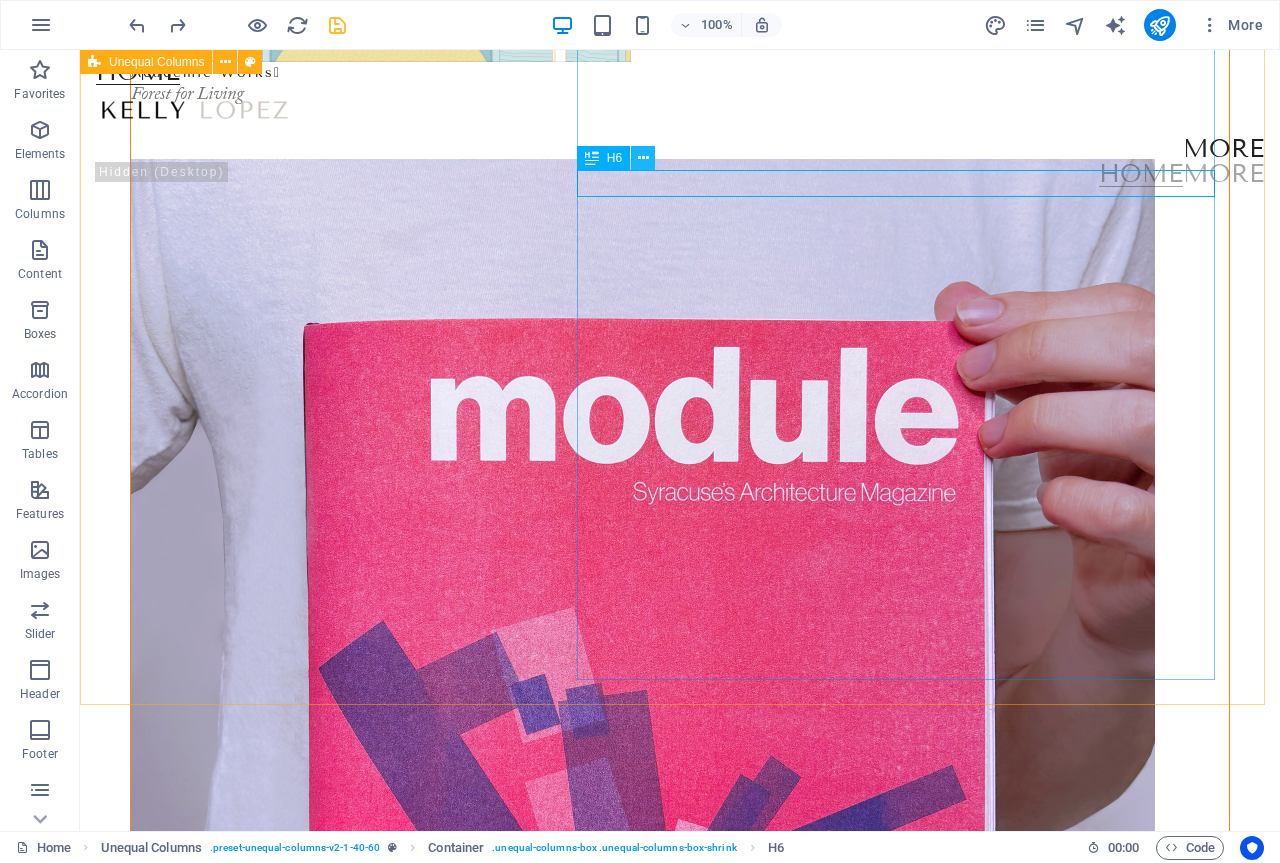 click at bounding box center [643, 158] 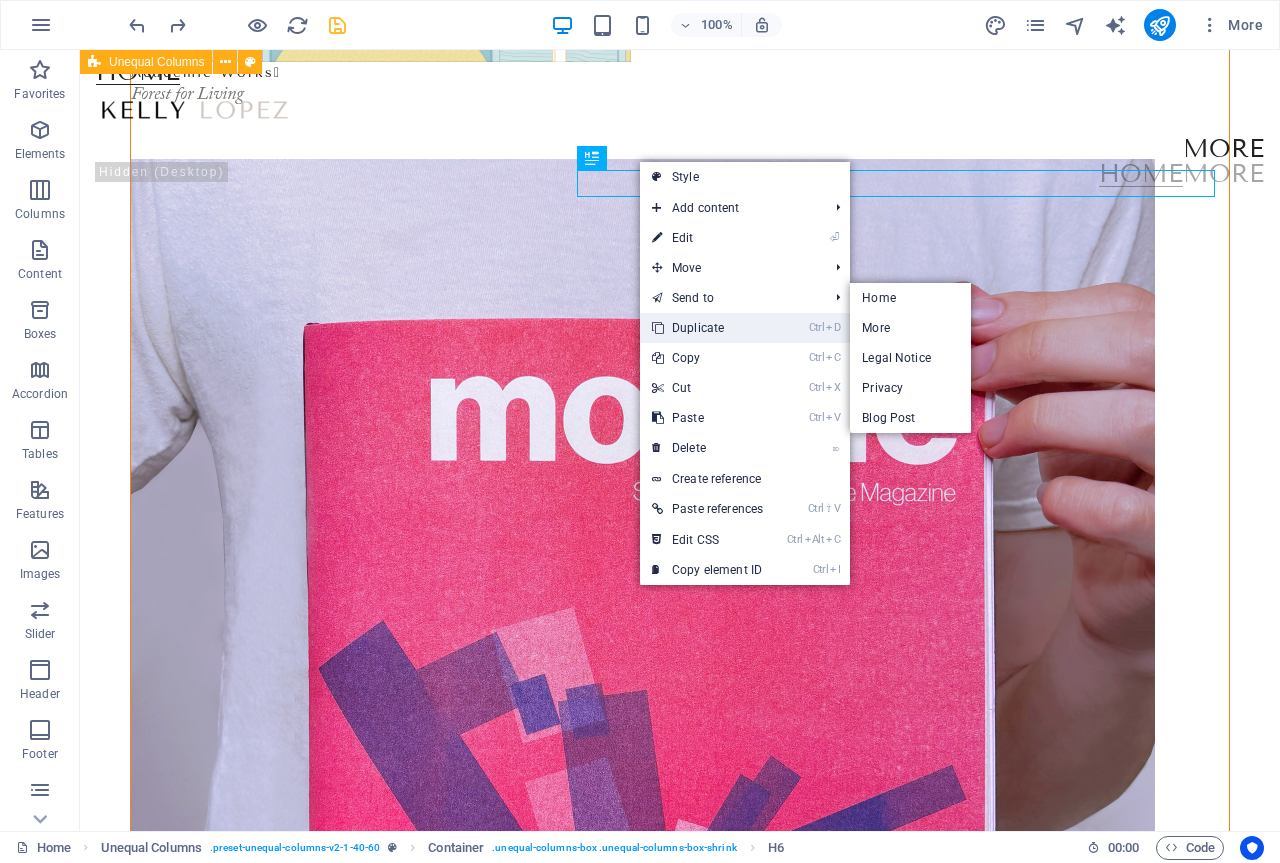 click on "Ctrl D  Duplicate" at bounding box center [707, 328] 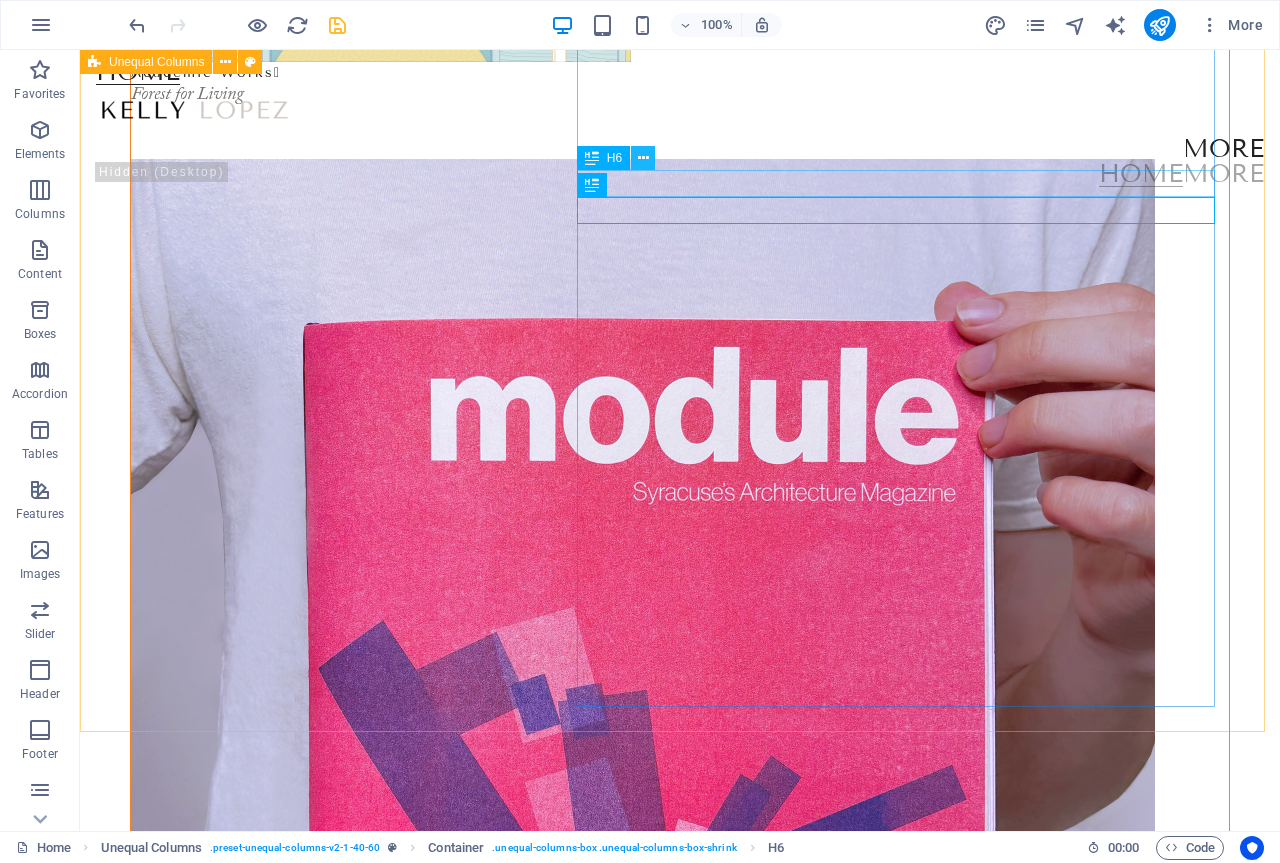 click at bounding box center (643, 158) 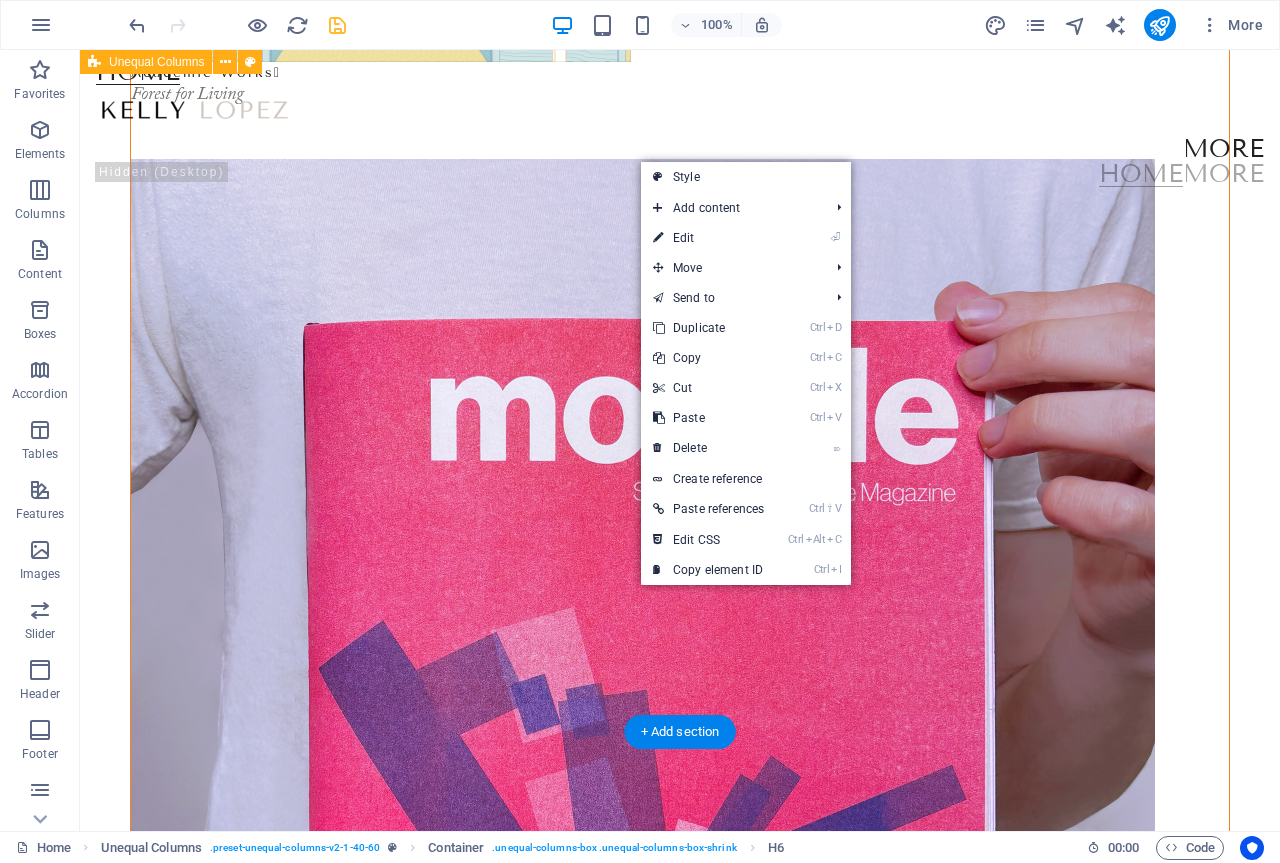 drag, startPoint x: 595, startPoint y: 180, endPoint x: 641, endPoint y: 706, distance: 528.00757 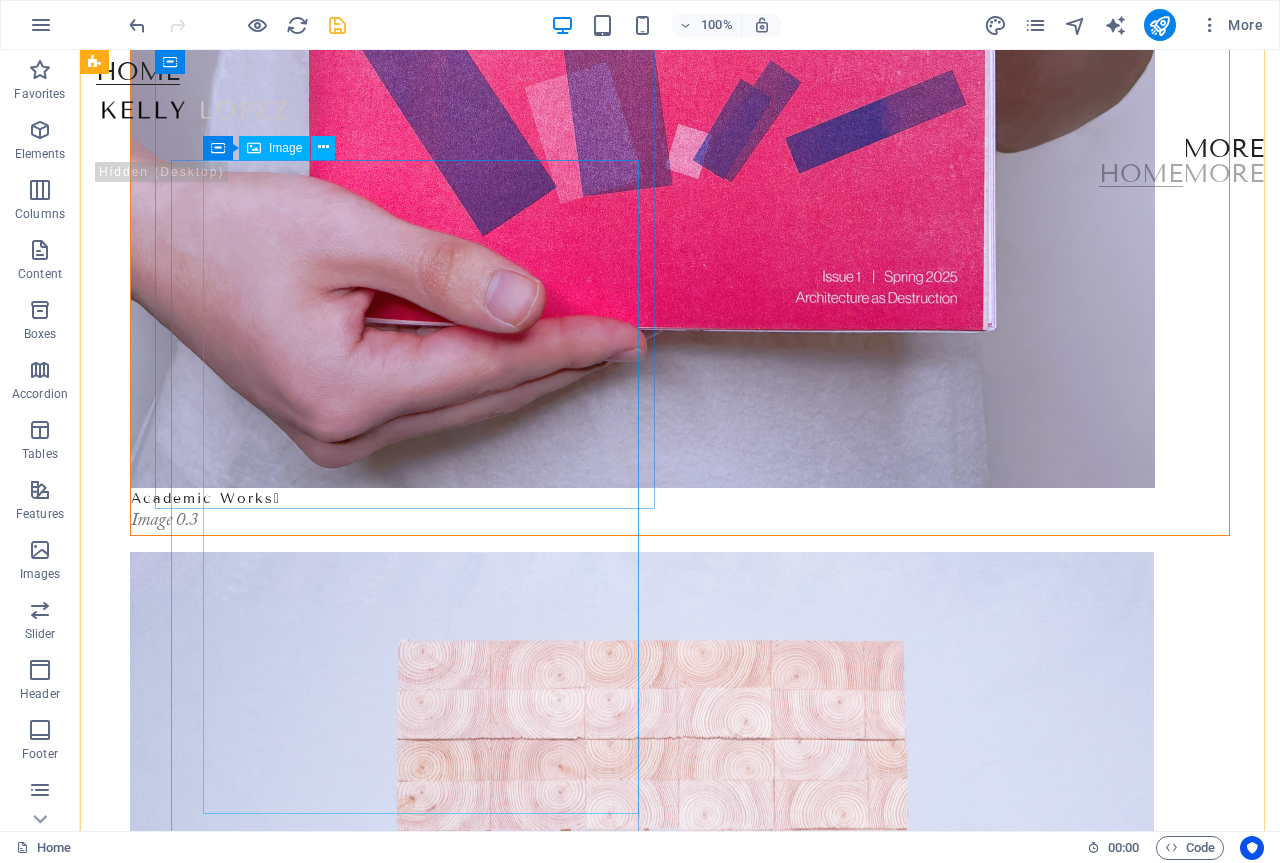 scroll, scrollTop: 900, scrollLeft: 0, axis: vertical 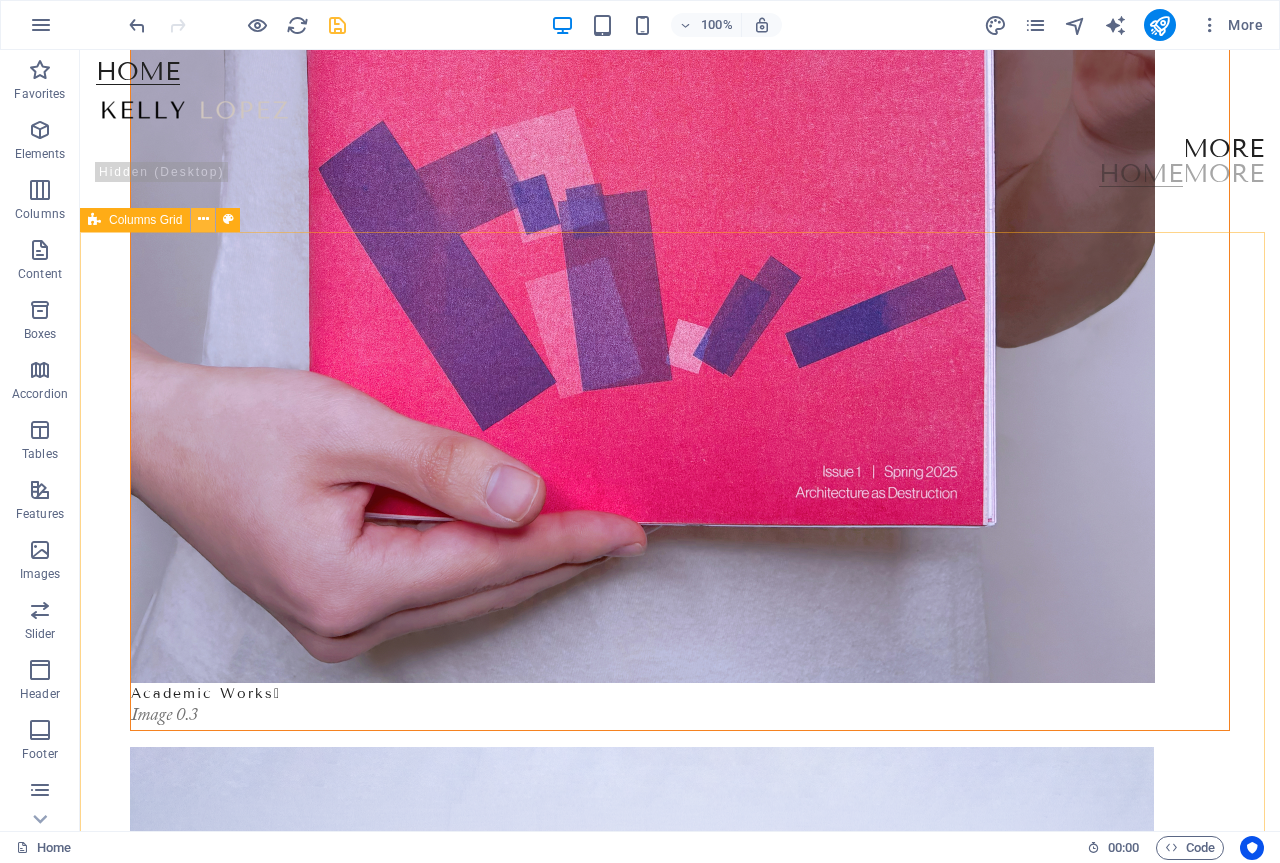 click at bounding box center [203, 220] 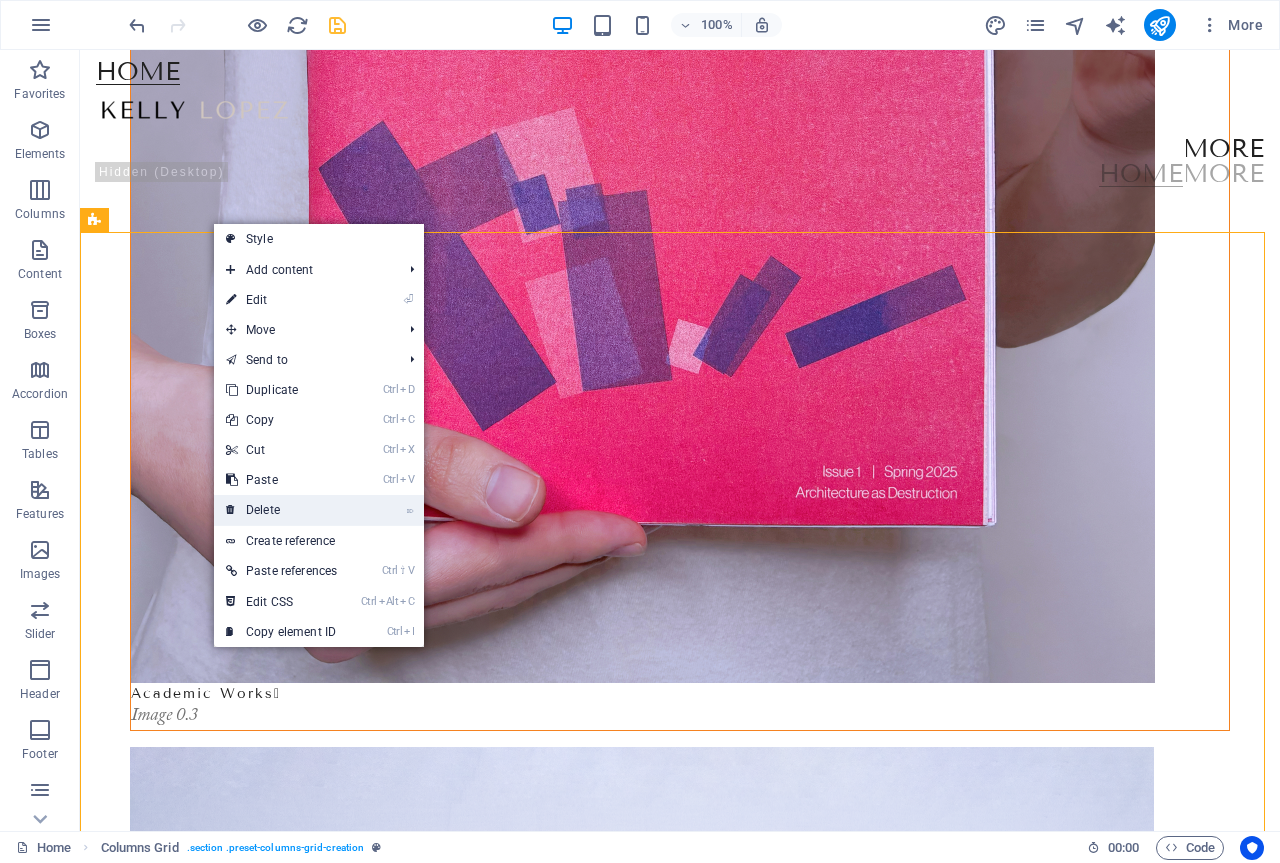 click on "⌦  Delete" at bounding box center (281, 510) 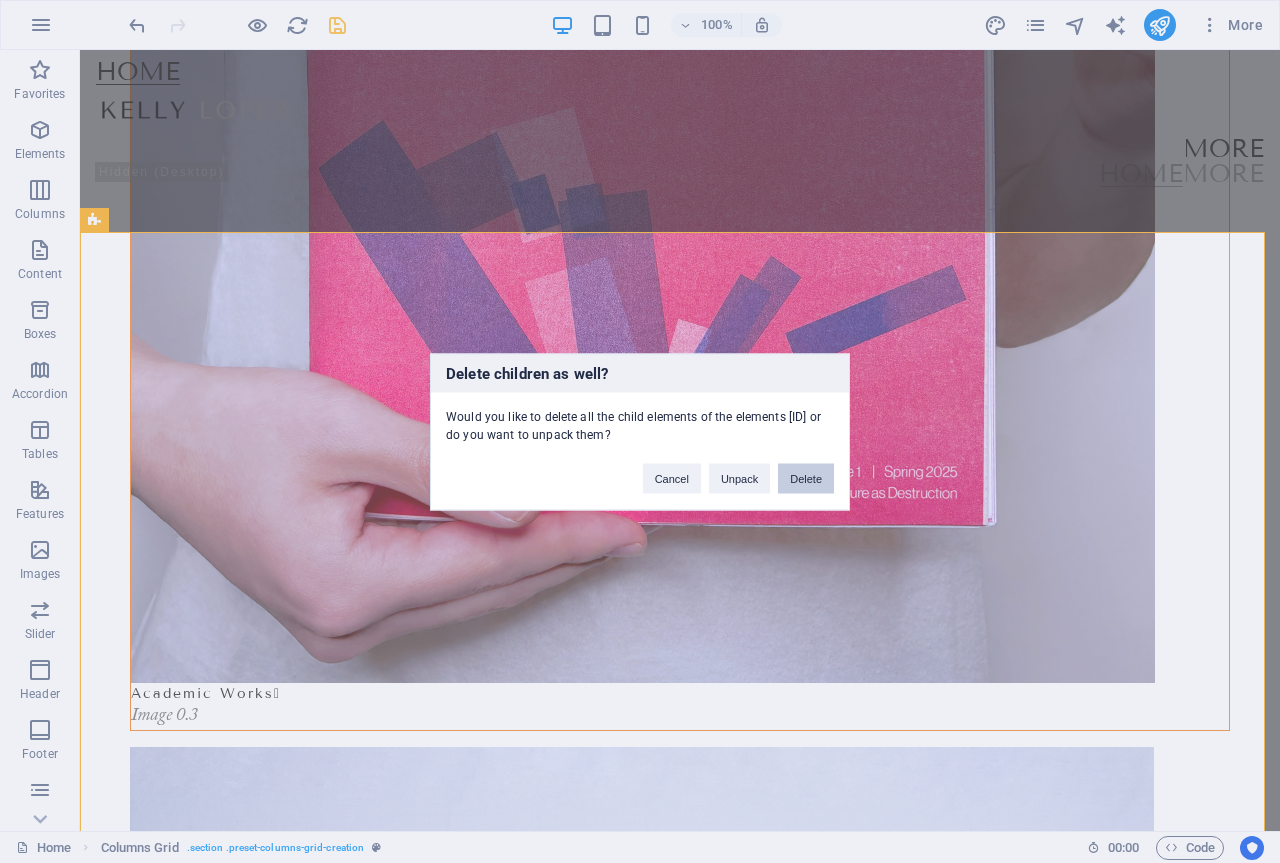 click on "Delete" at bounding box center (806, 478) 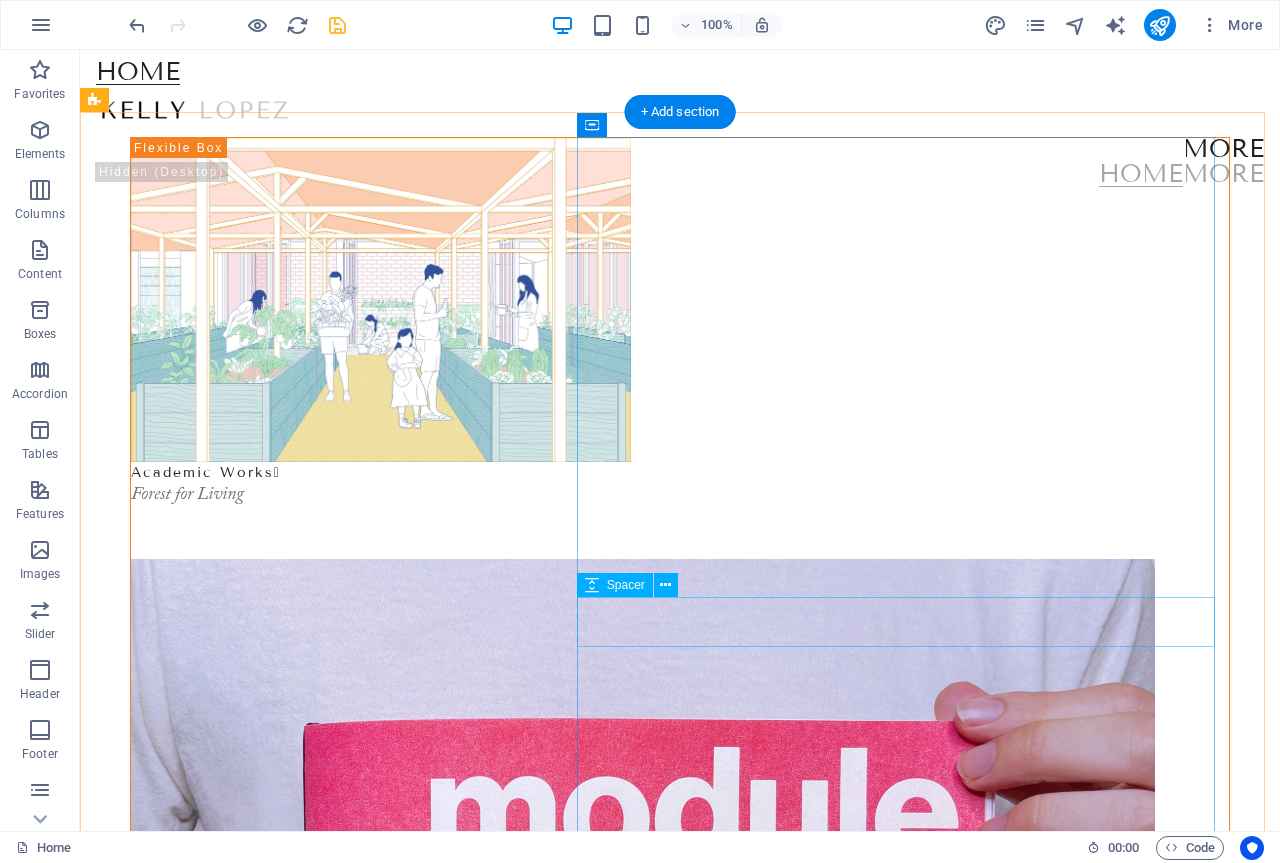 scroll, scrollTop: 301, scrollLeft: 0, axis: vertical 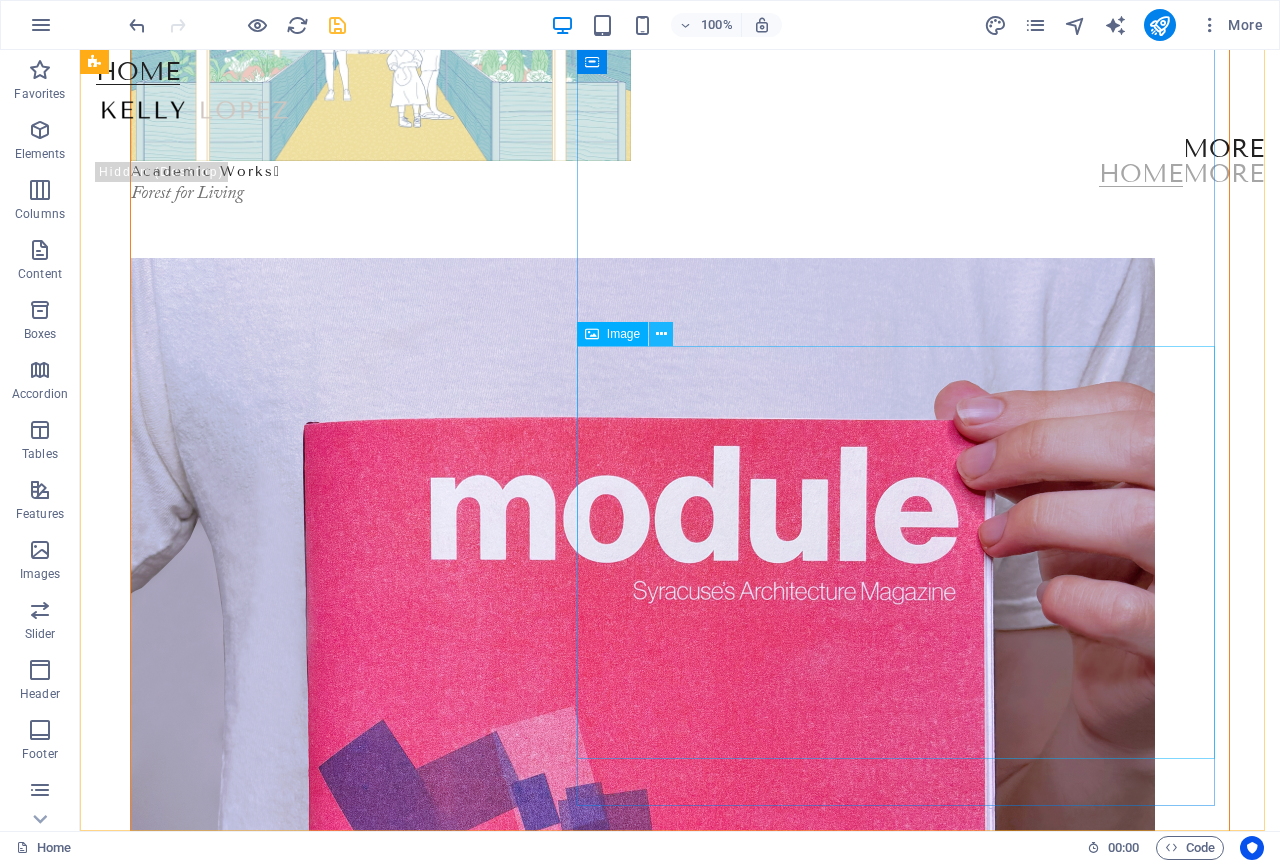 click at bounding box center (661, 334) 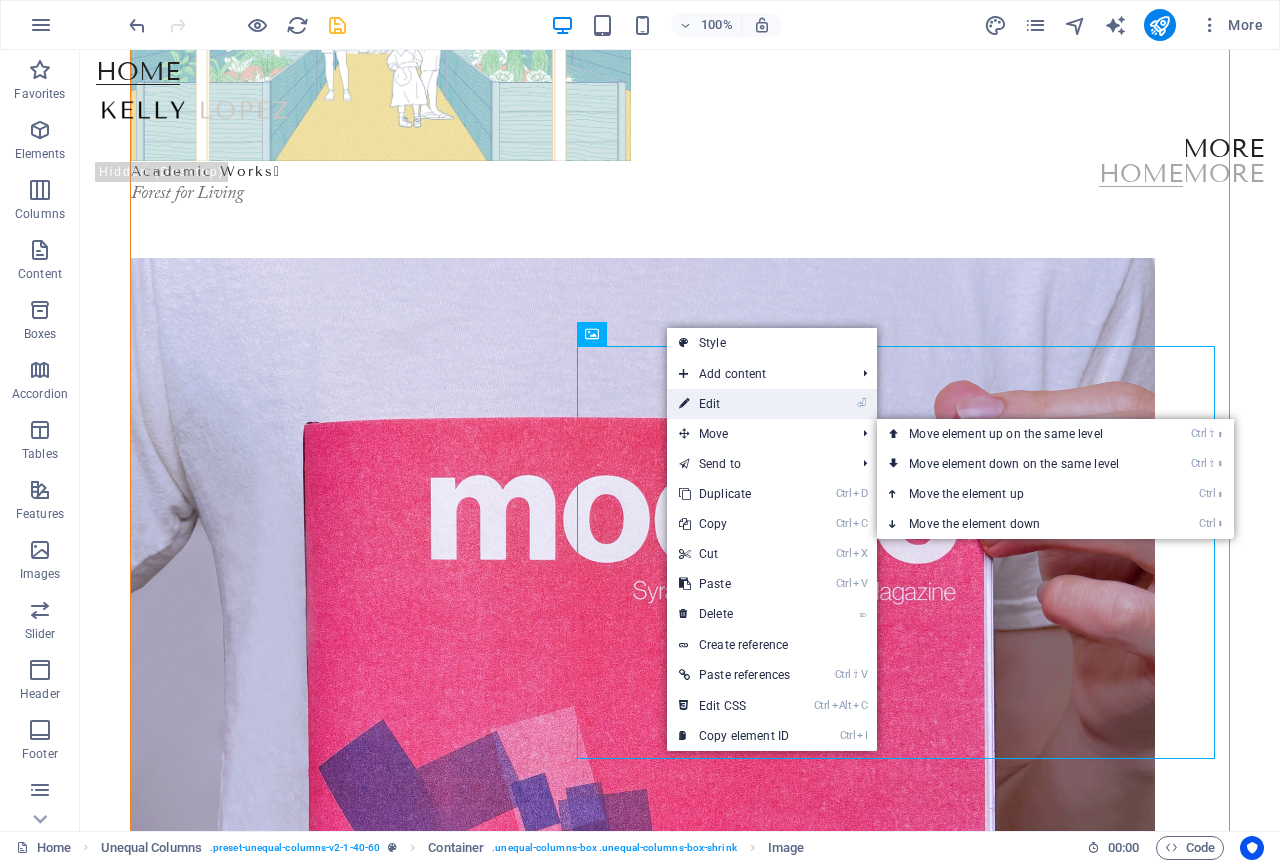 click on "⏎  Edit" at bounding box center [734, 404] 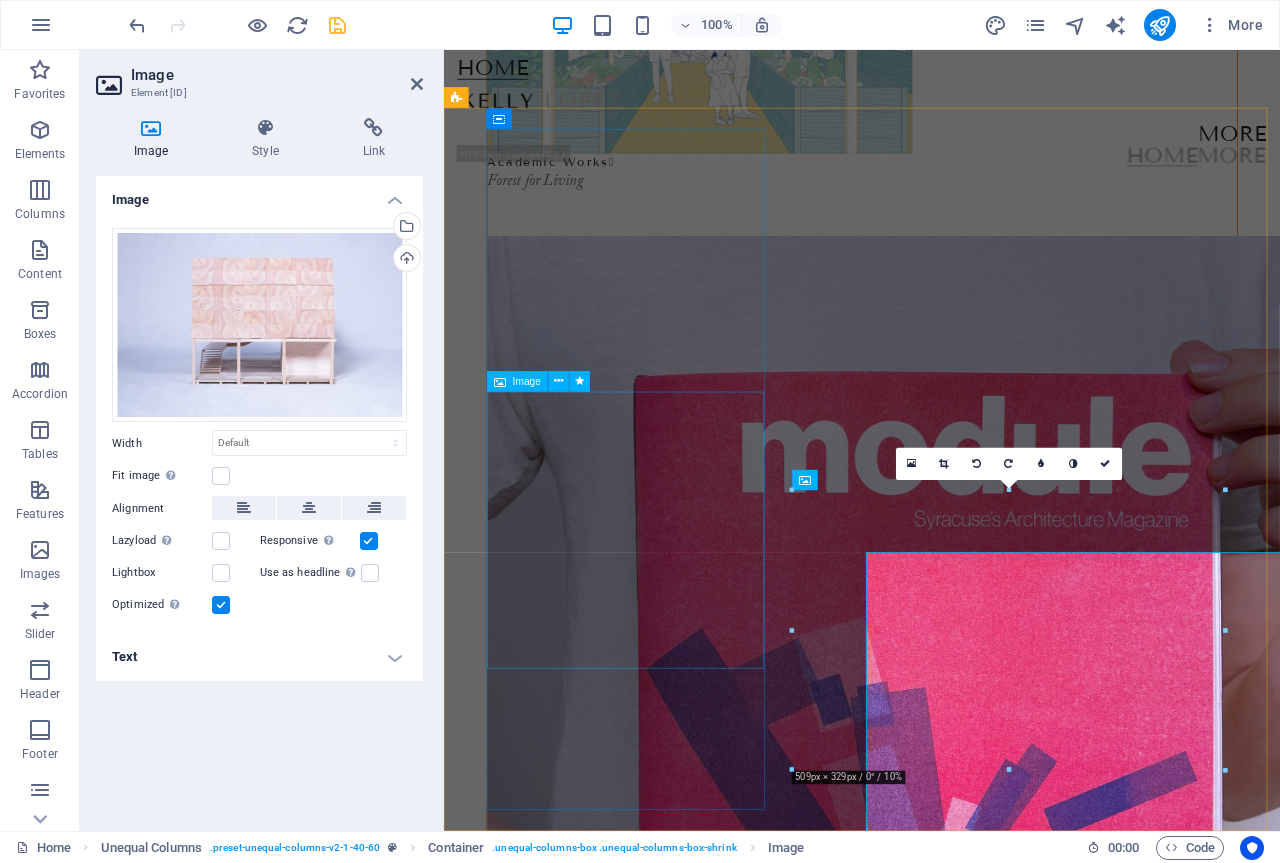 scroll, scrollTop: 6, scrollLeft: 0, axis: vertical 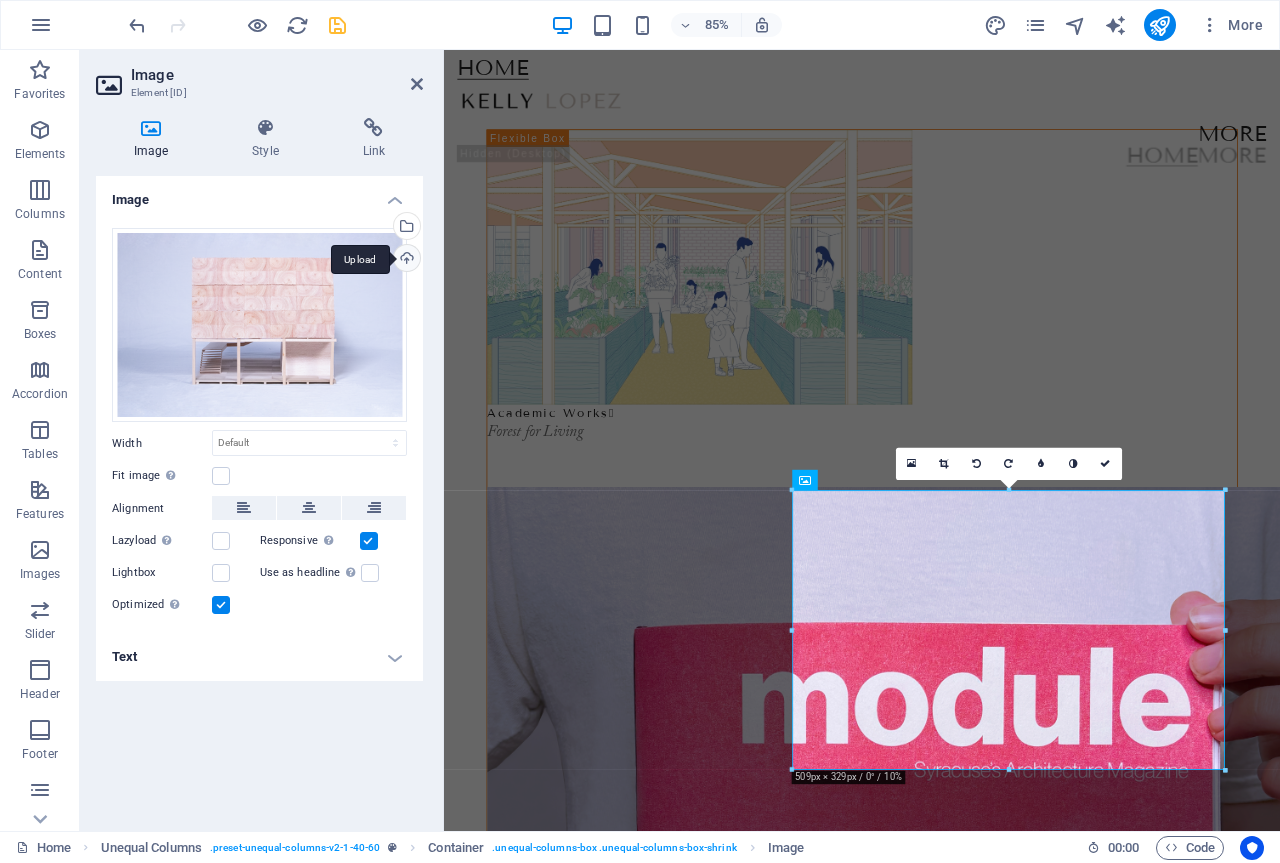 click on "Upload" at bounding box center (405, 260) 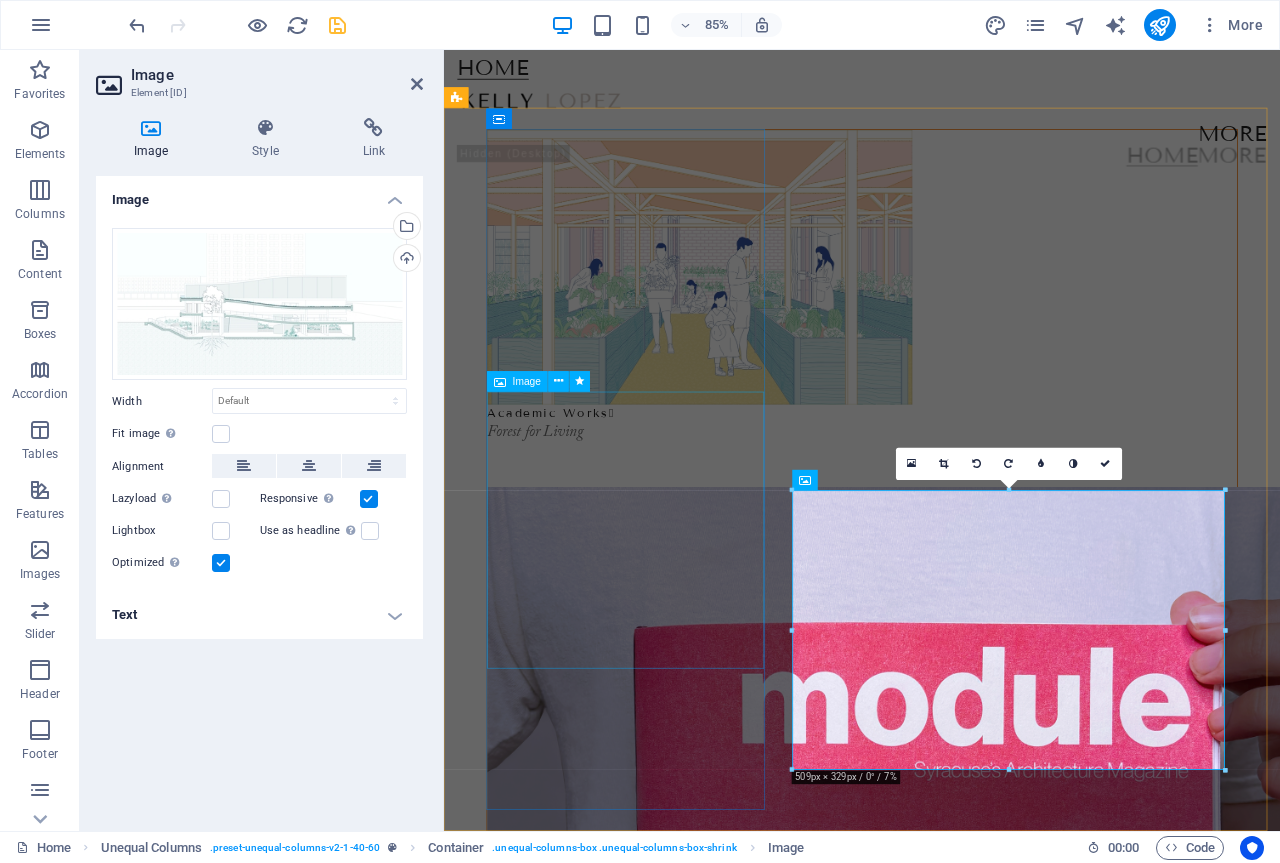 scroll, scrollTop: 0, scrollLeft: 0, axis: both 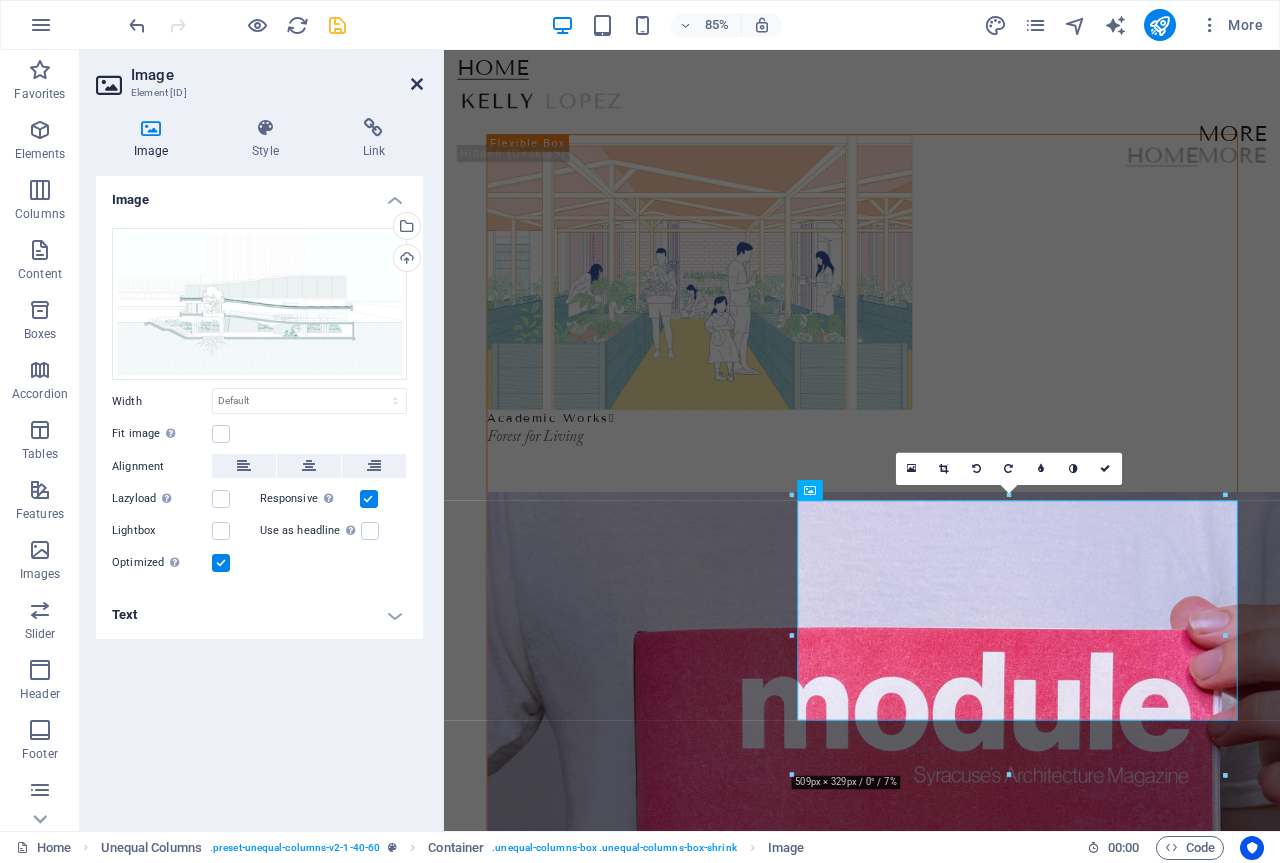 click at bounding box center (417, 84) 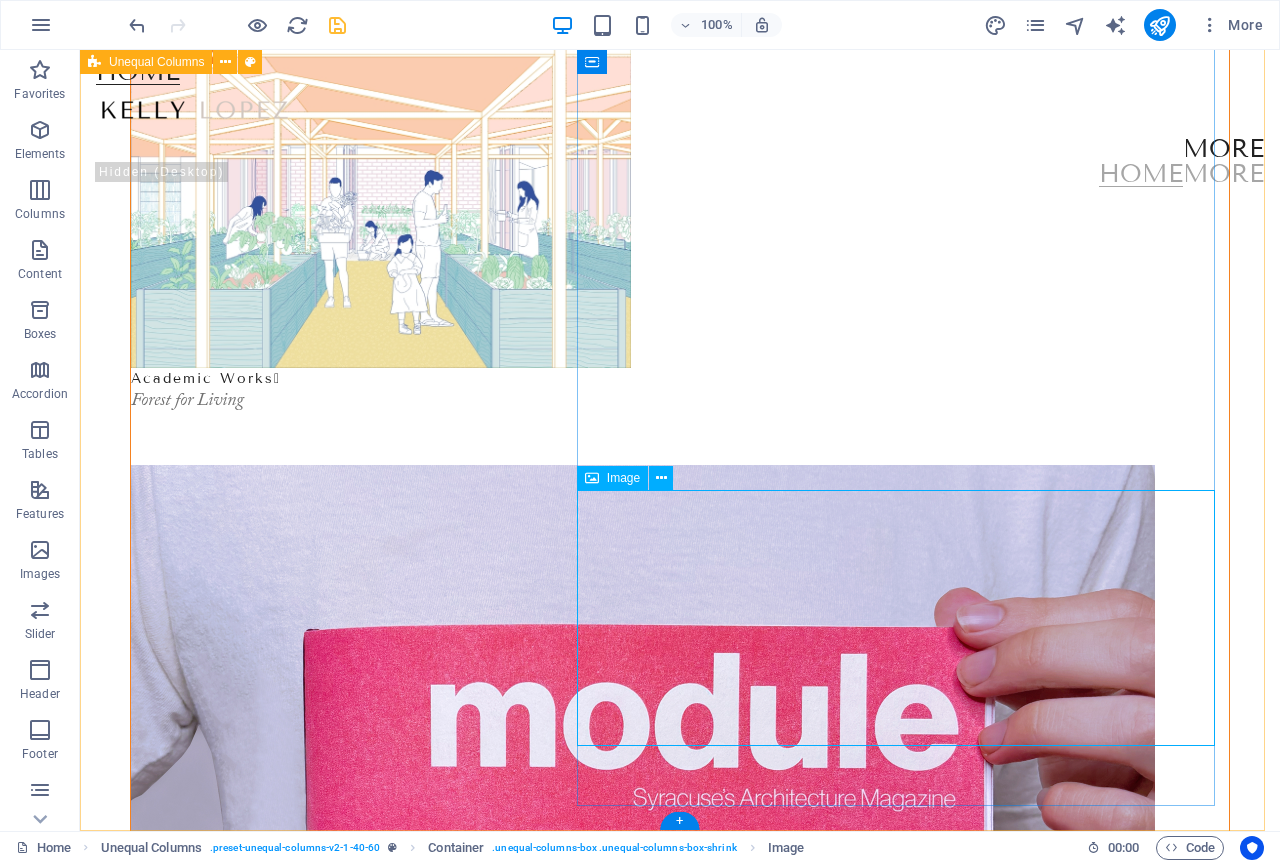 scroll, scrollTop: 157, scrollLeft: 0, axis: vertical 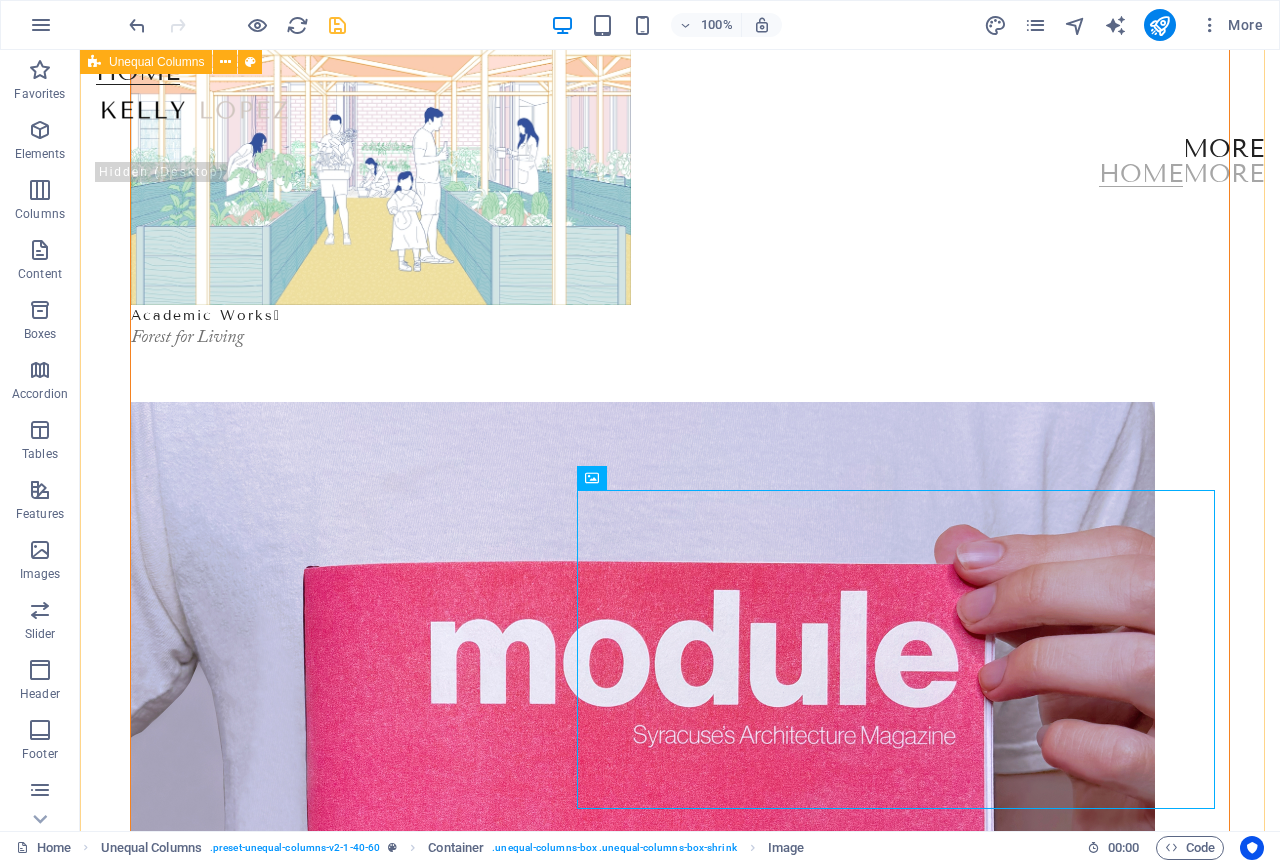 click on "Academic Works  Forest for Living Academic Works  Image 0.3 fragments    Image 0.3 fragments    Image 0.3" at bounding box center [680, 1393] 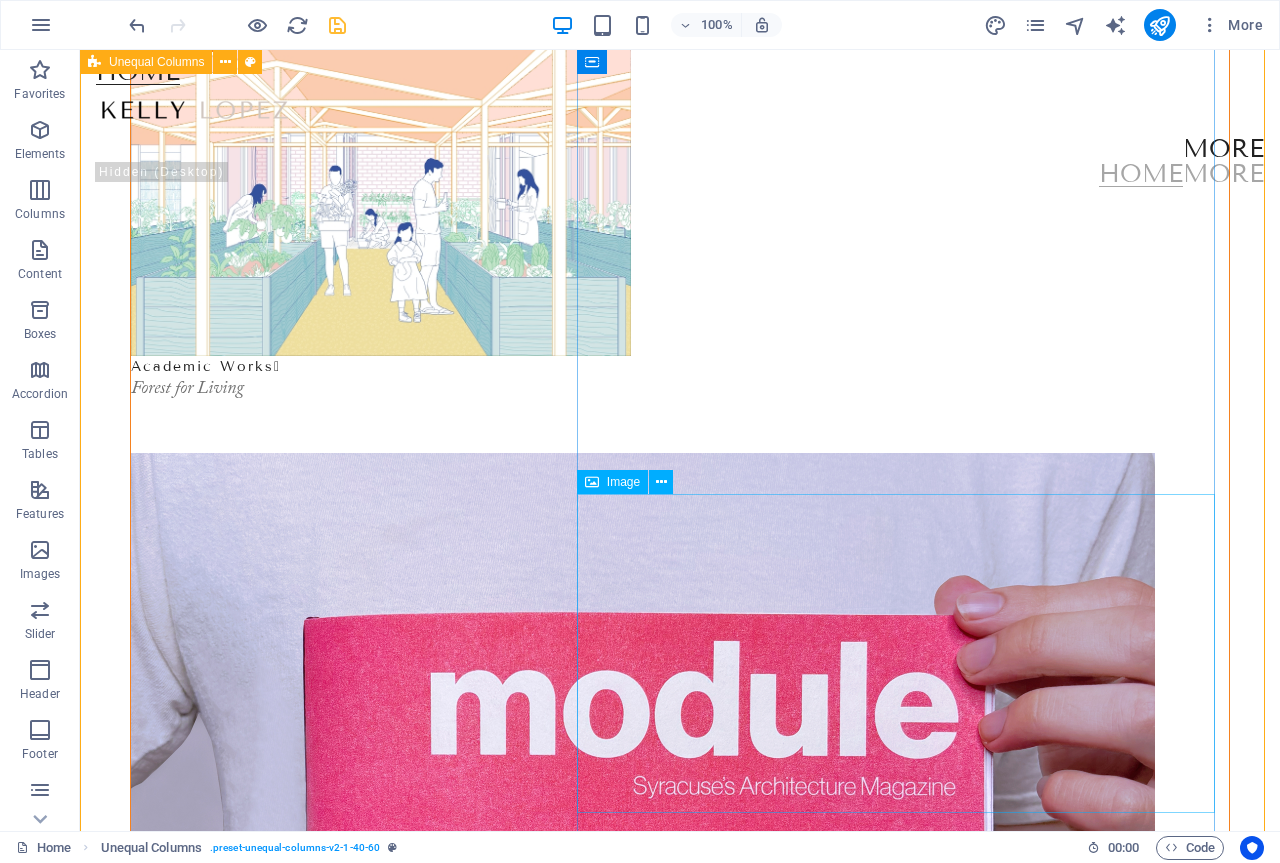 scroll, scrollTop: 0, scrollLeft: 0, axis: both 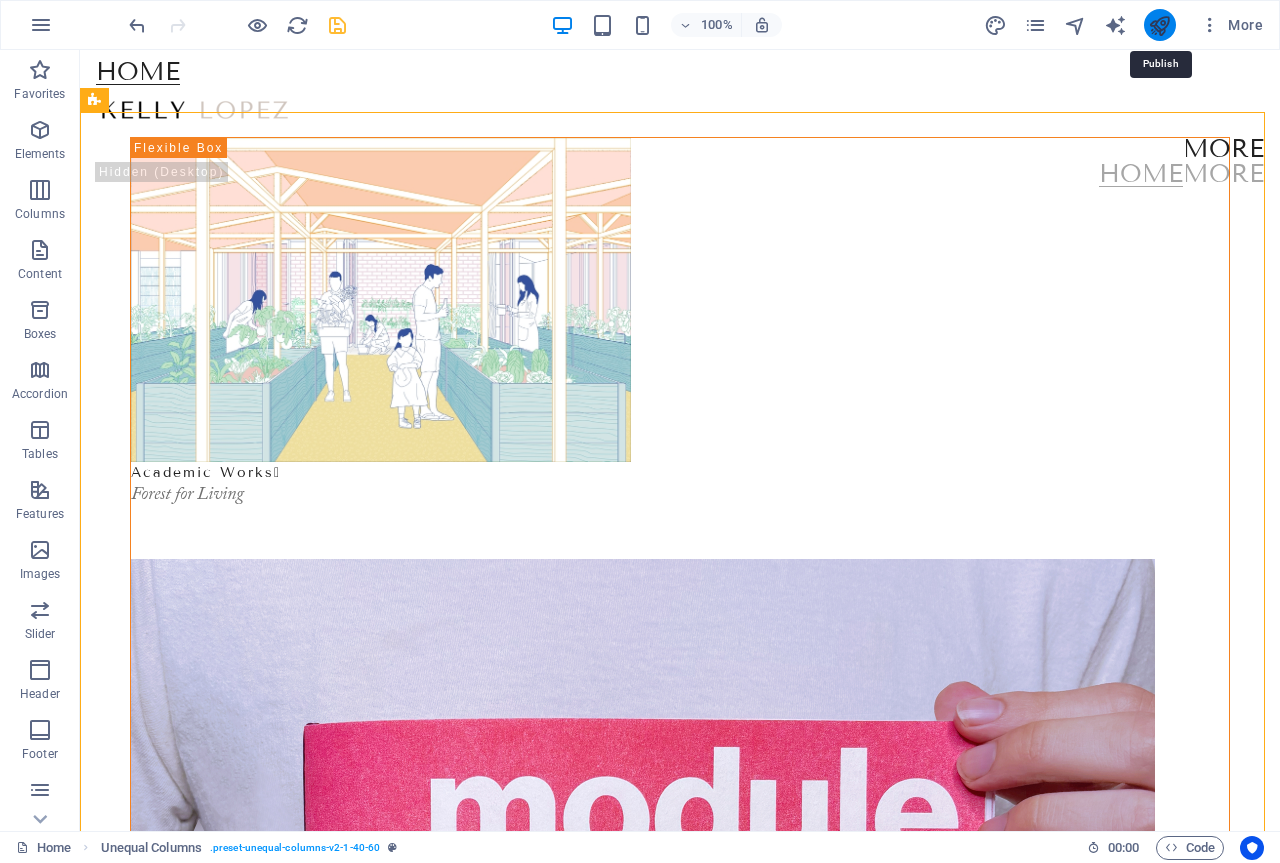 click at bounding box center (1159, 25) 